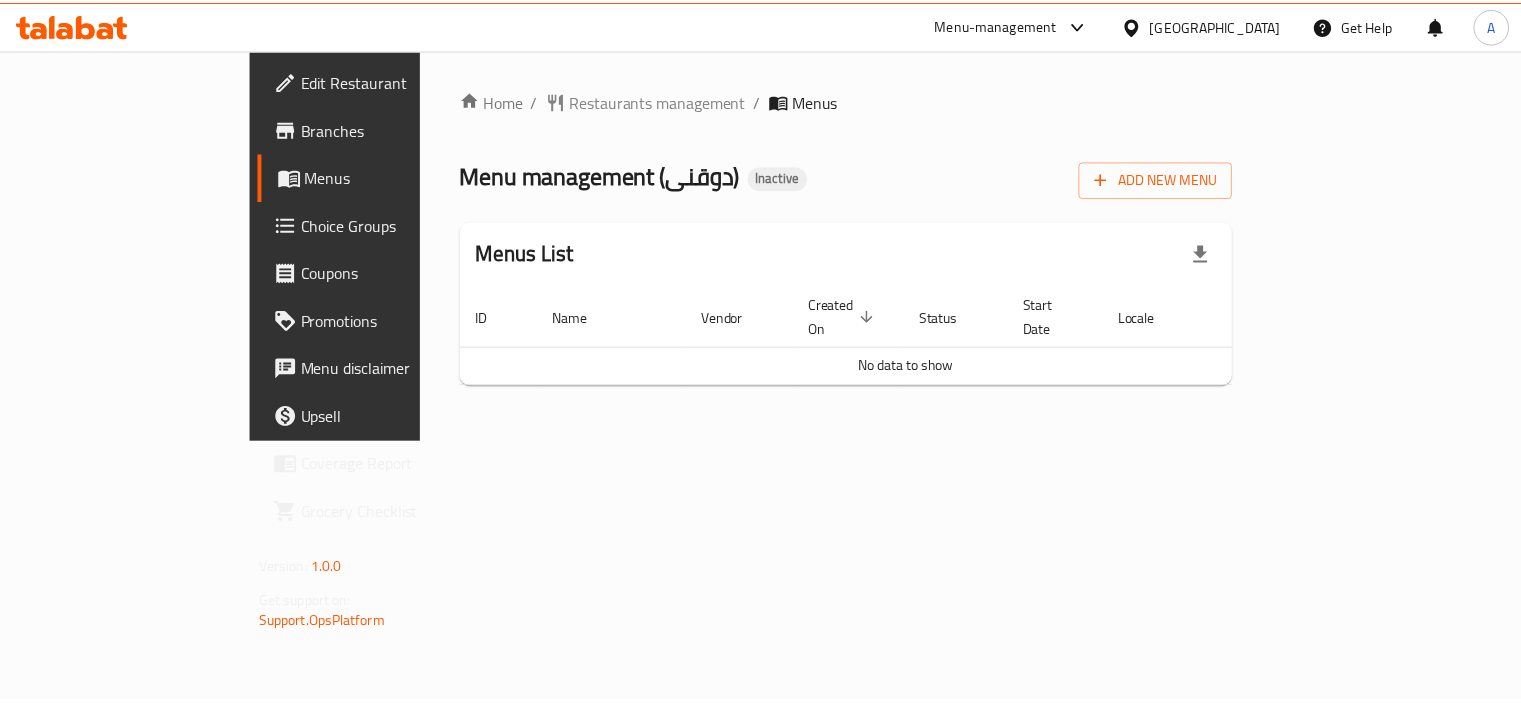 scroll, scrollTop: 0, scrollLeft: 0, axis: both 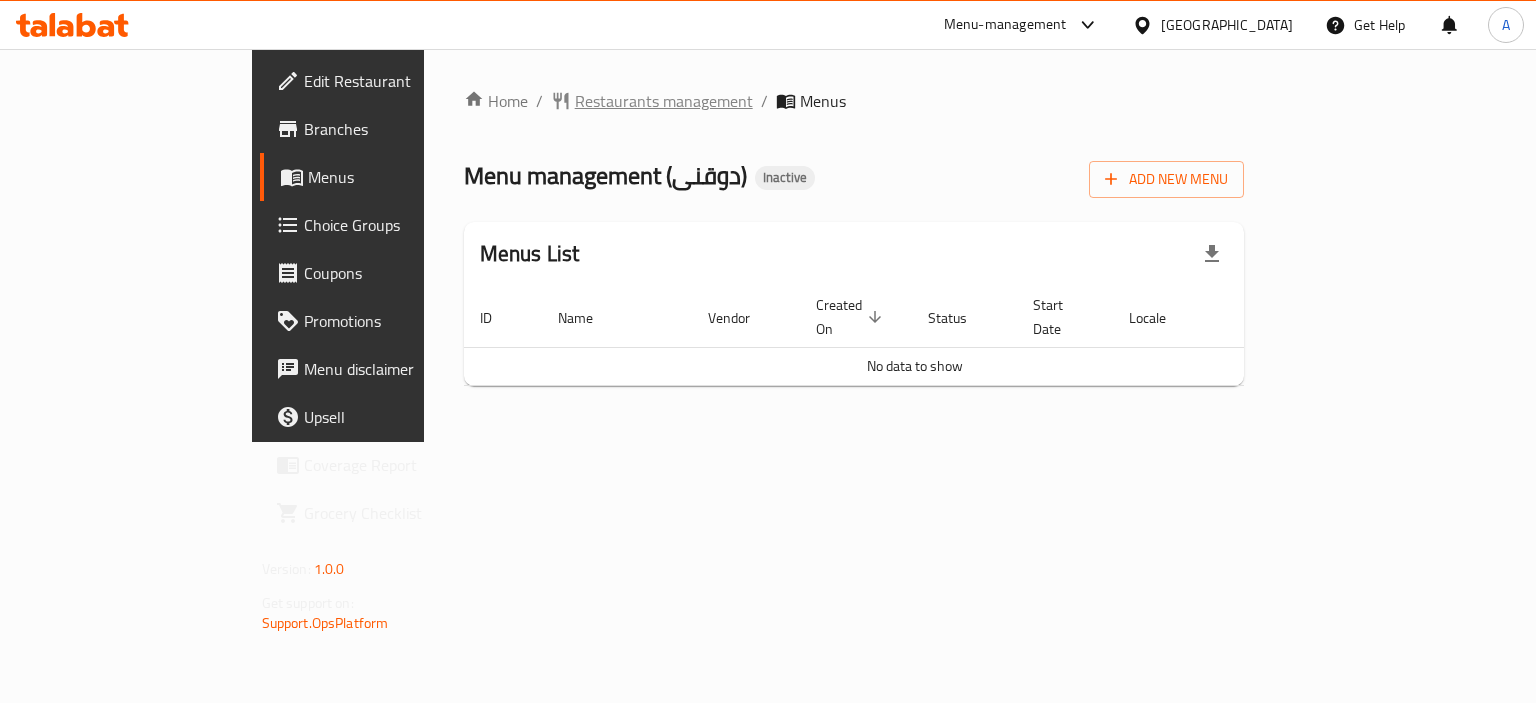 click on "Restaurants management" at bounding box center [664, 101] 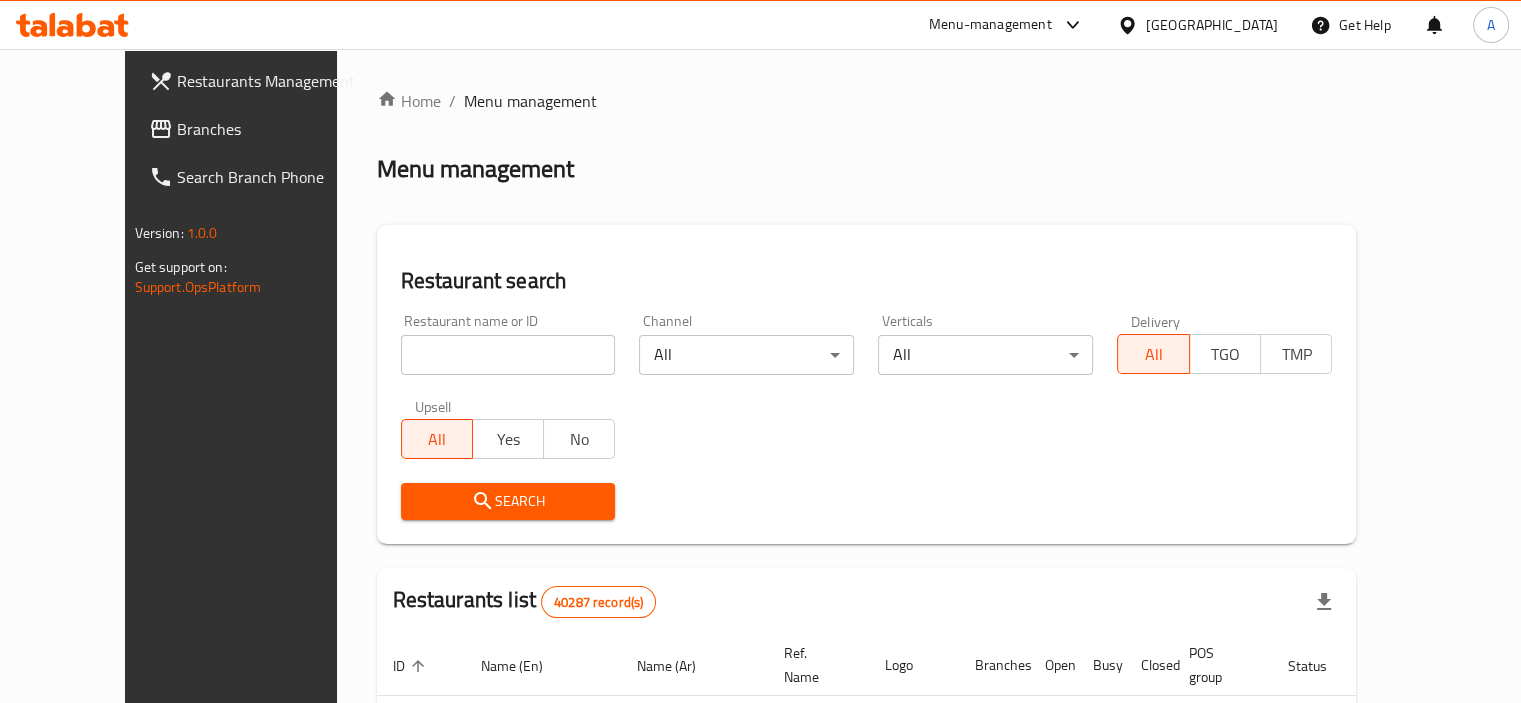 click on "Branches" at bounding box center (270, 129) 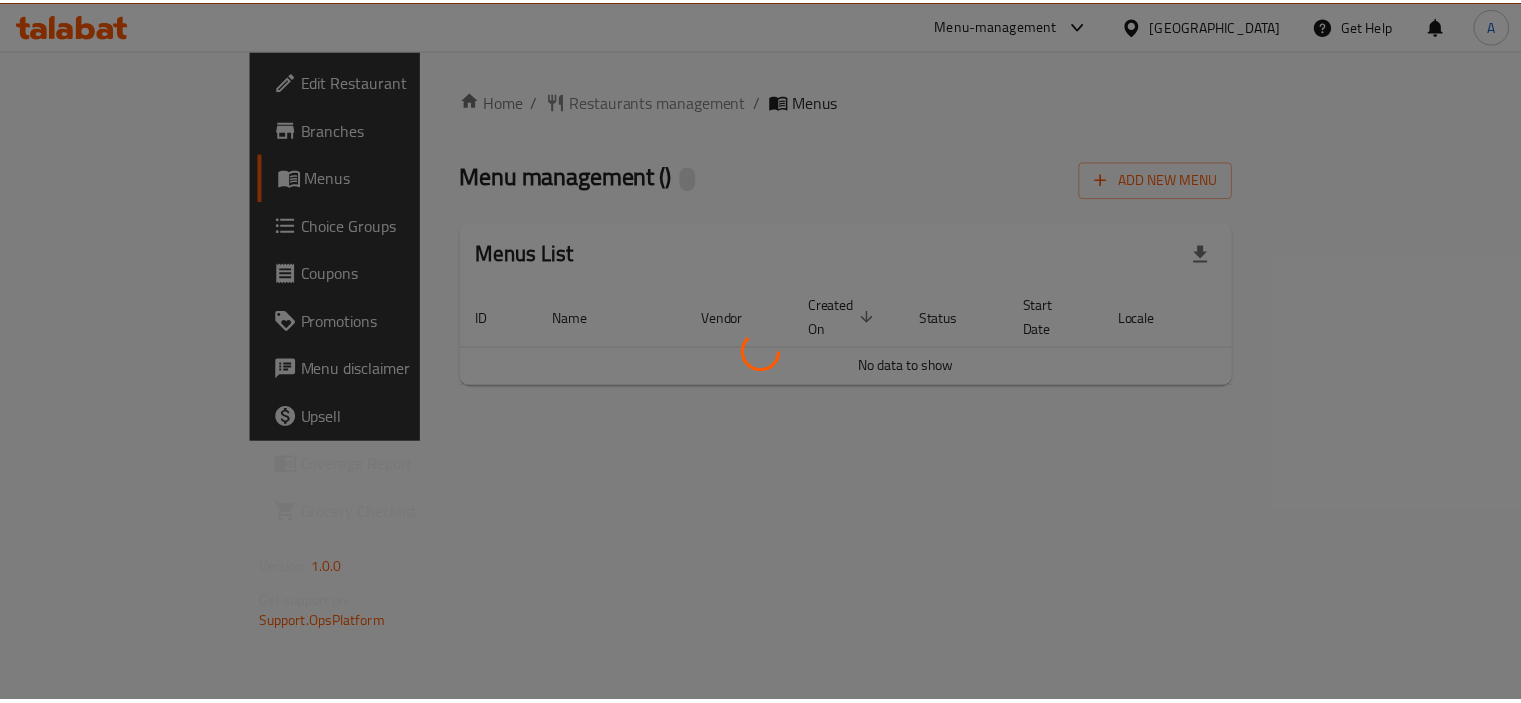 scroll, scrollTop: 0, scrollLeft: 0, axis: both 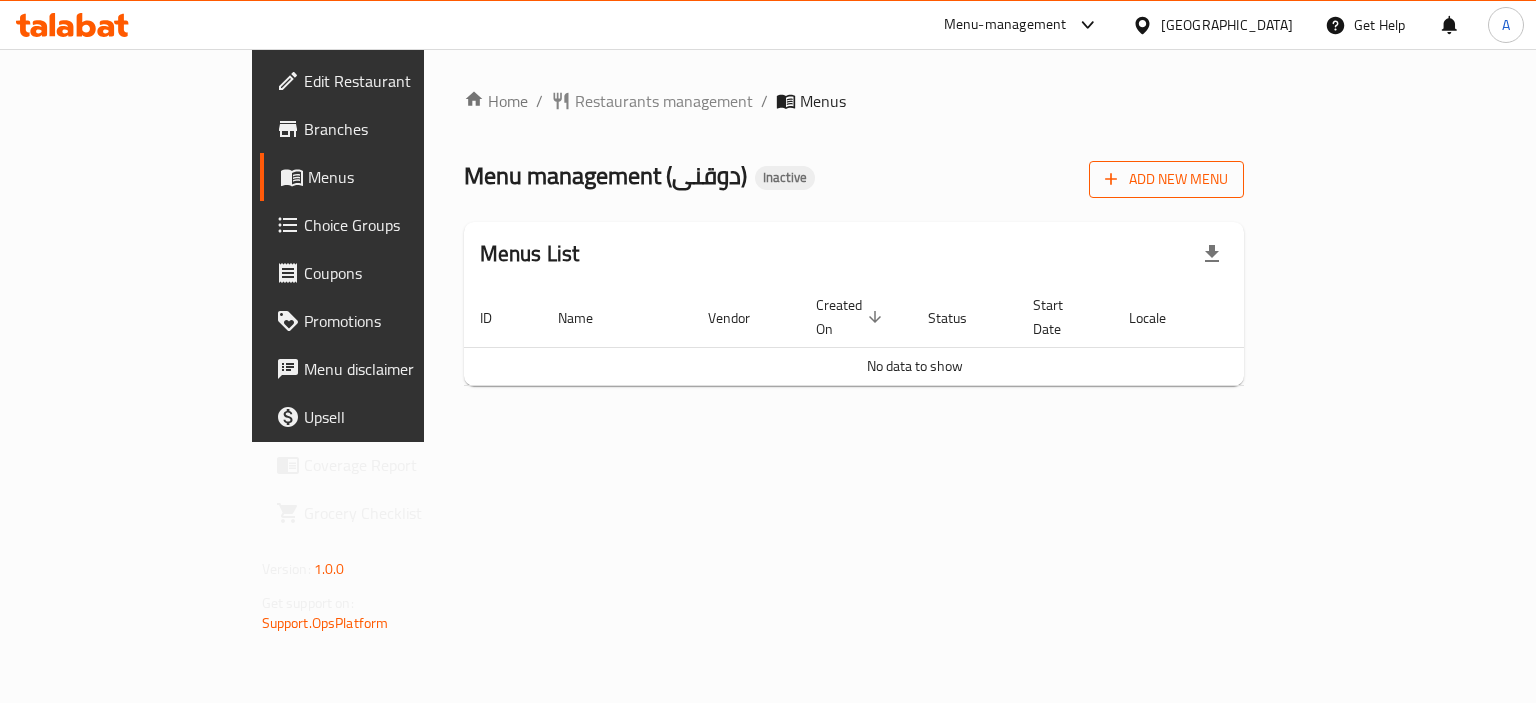click on "Add New Menu" at bounding box center (1166, 179) 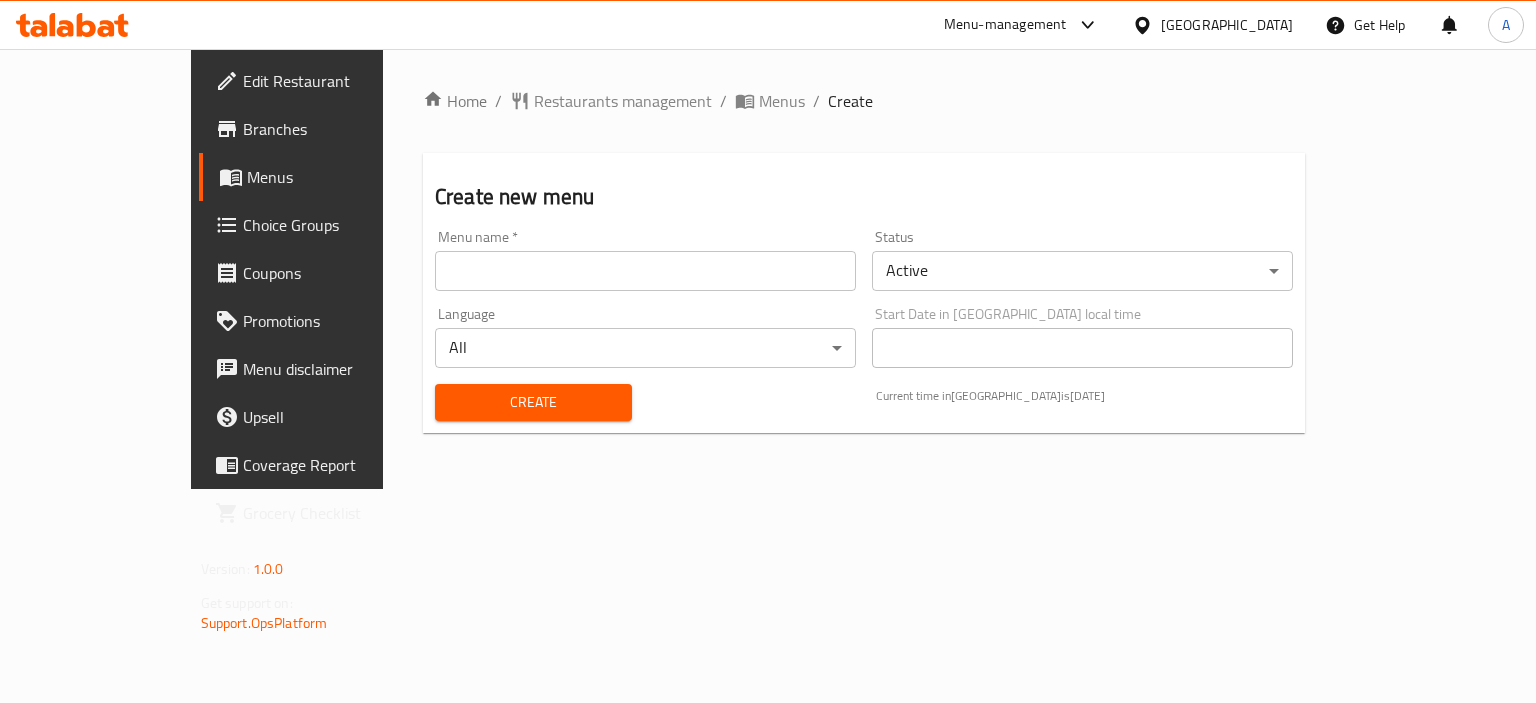 click at bounding box center (645, 271) 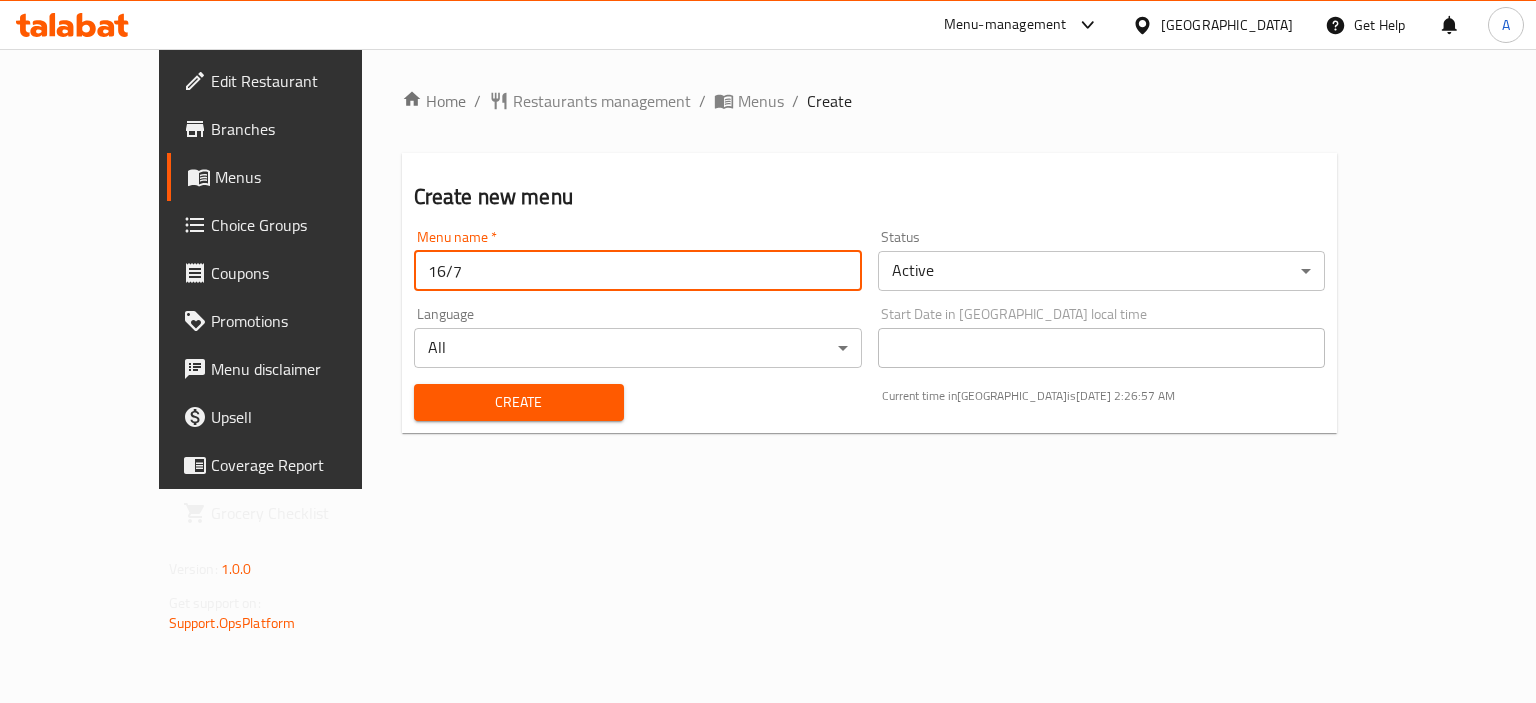 type on "16/7" 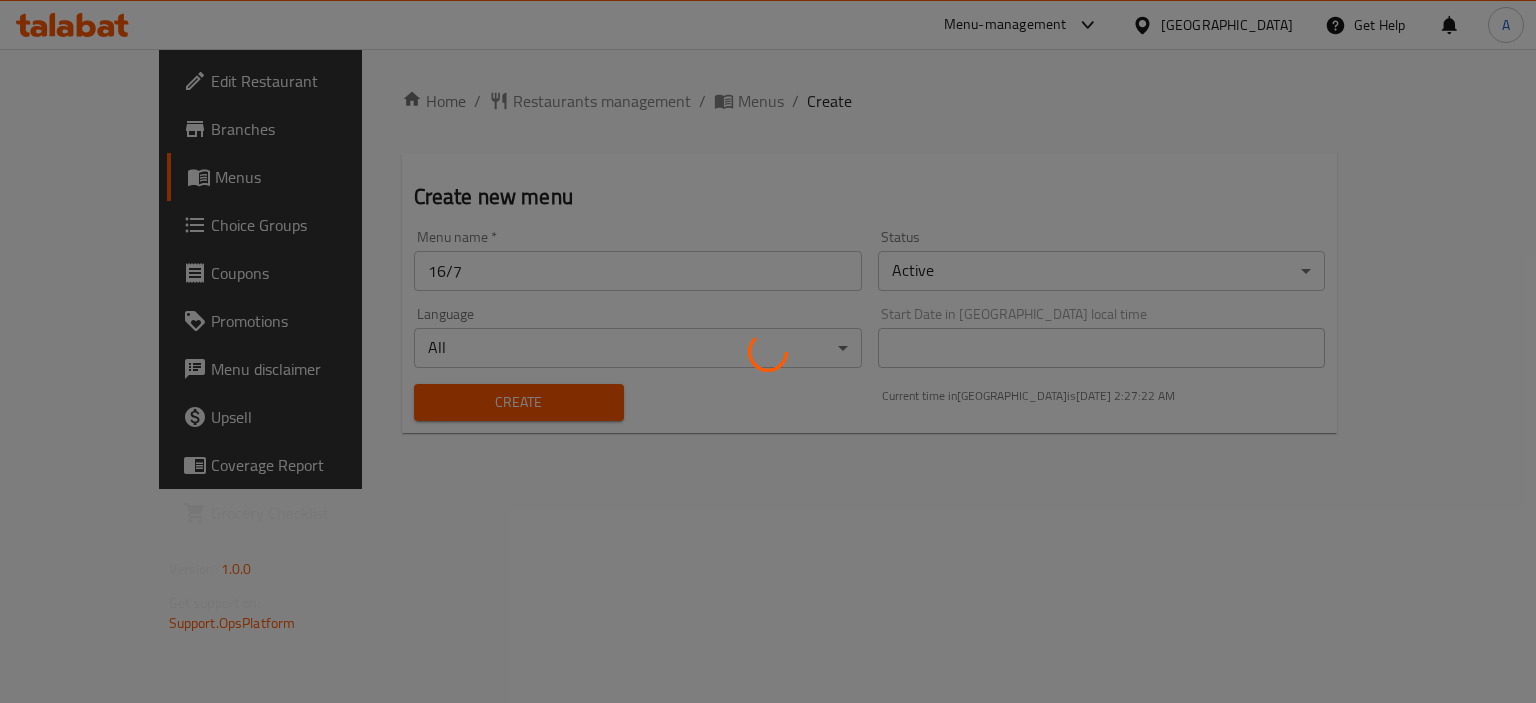 type 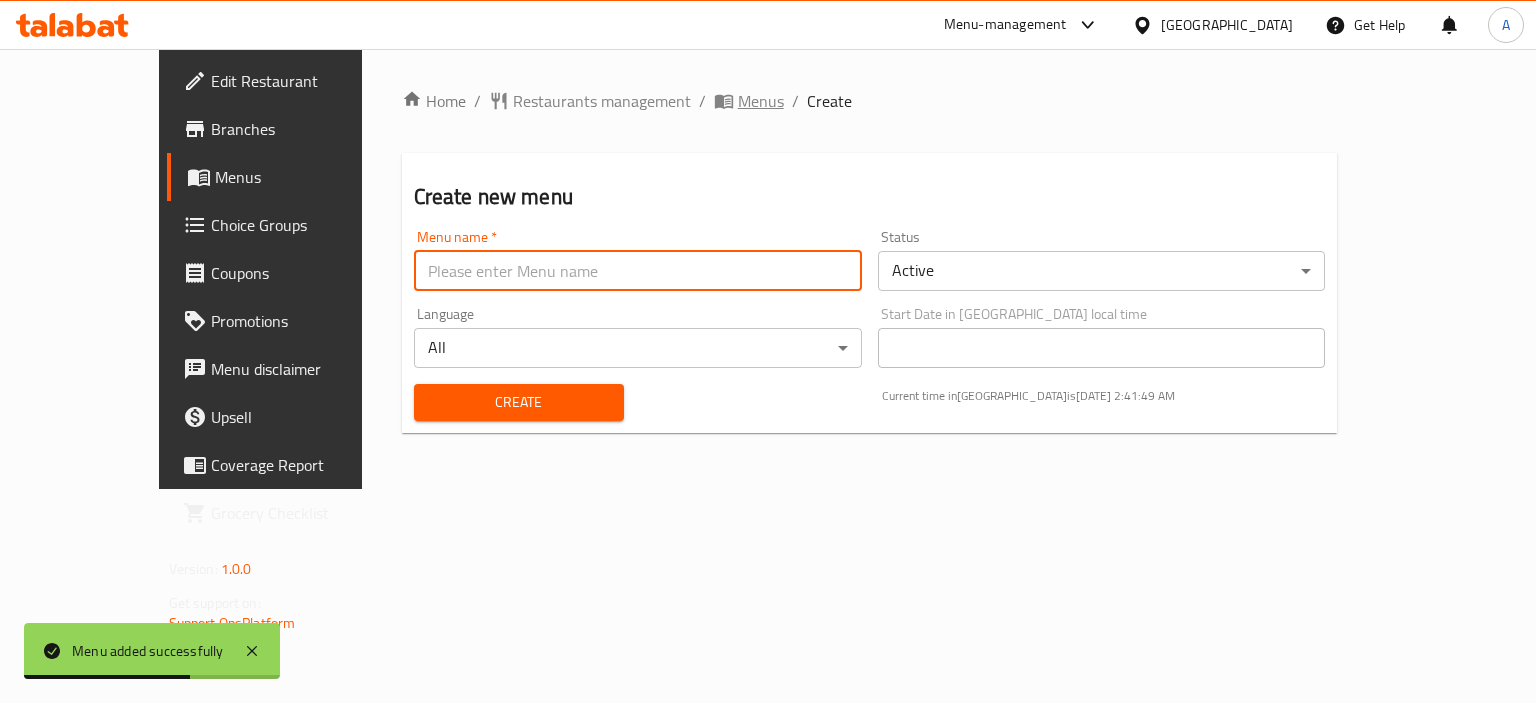 click on "Menus" at bounding box center (761, 101) 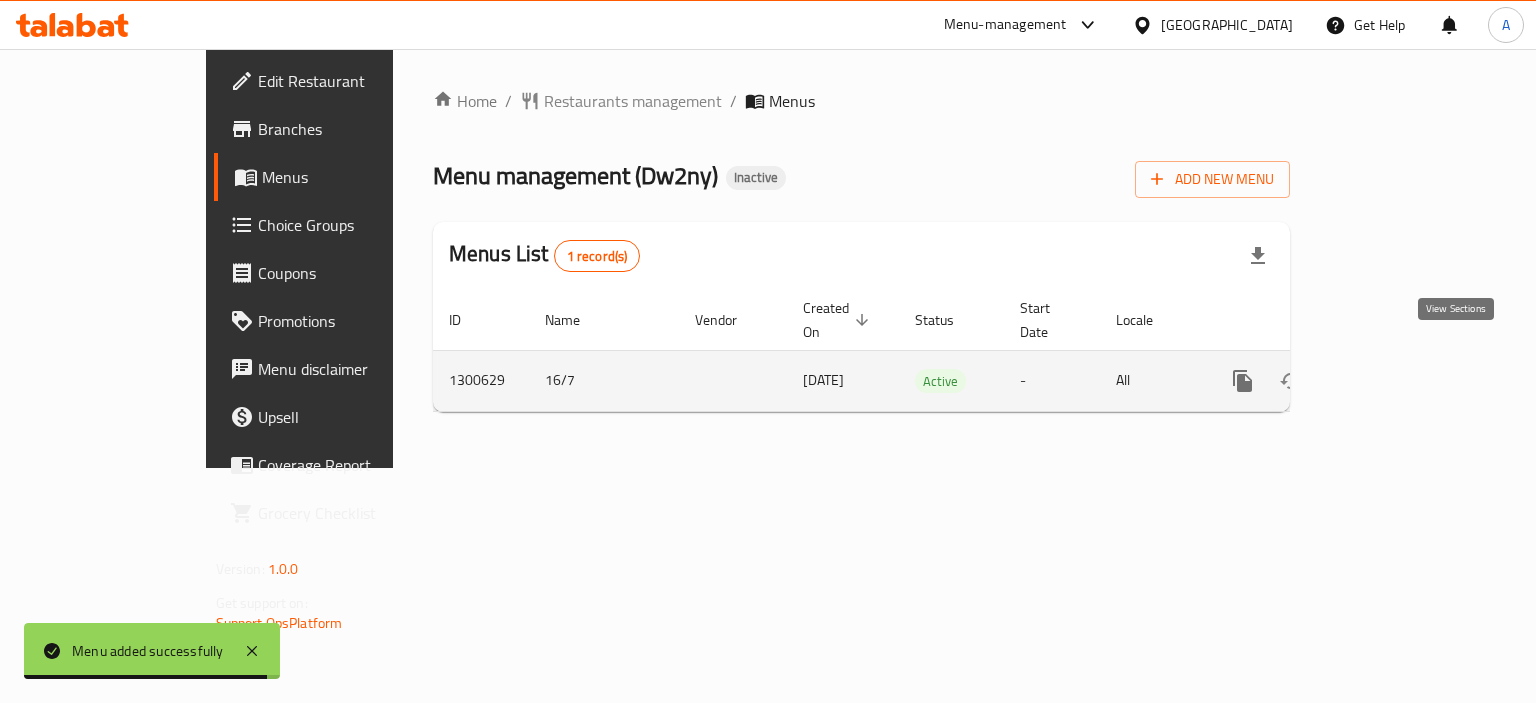 click 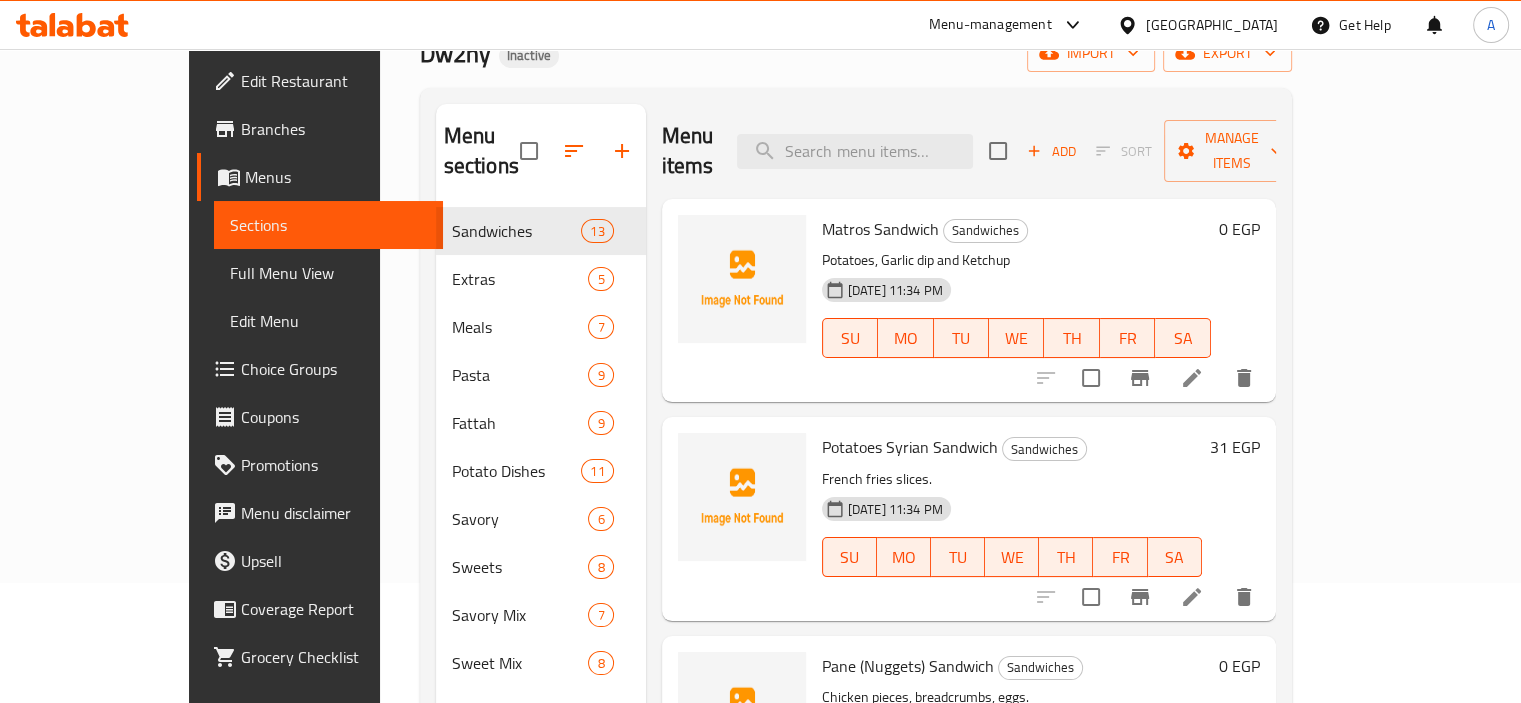 scroll, scrollTop: 0, scrollLeft: 0, axis: both 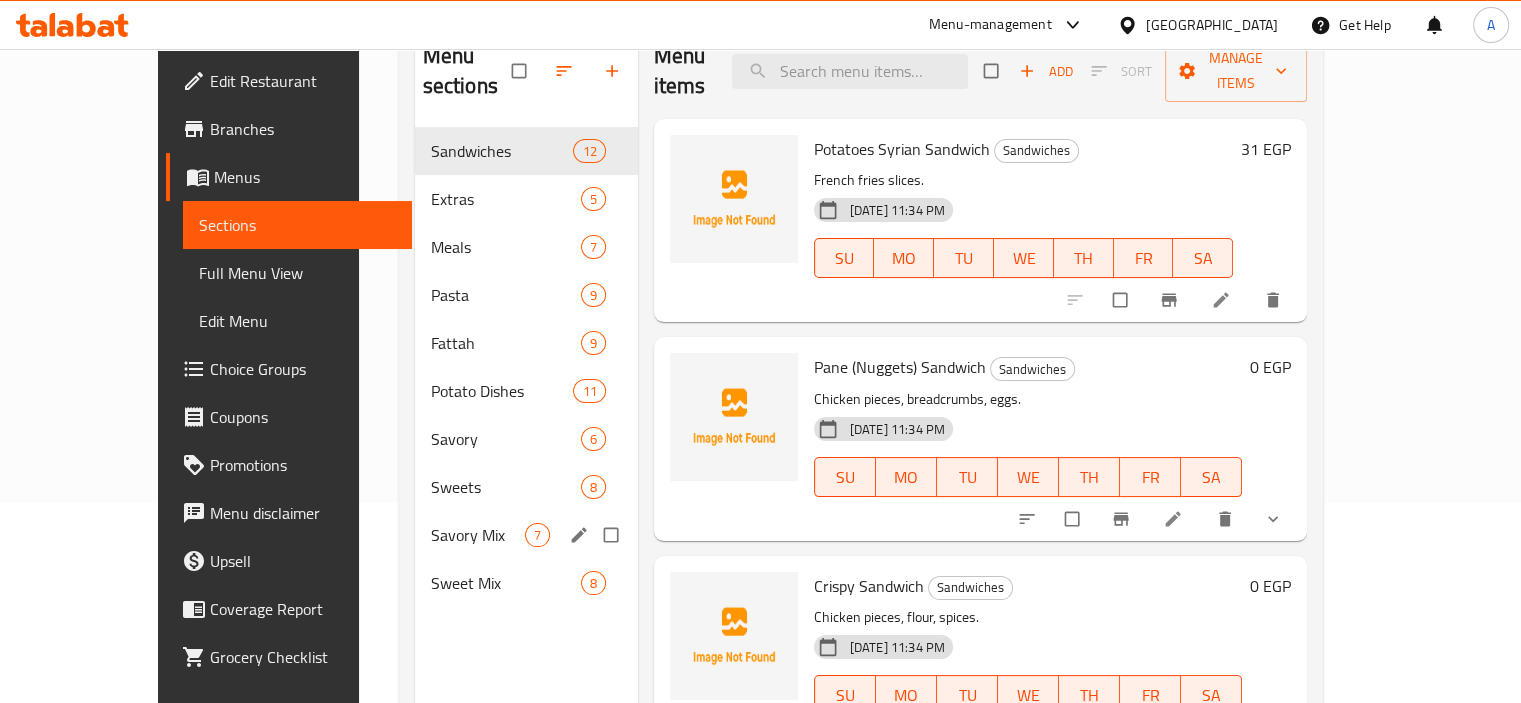 click on "Savory Mix" at bounding box center (478, 535) 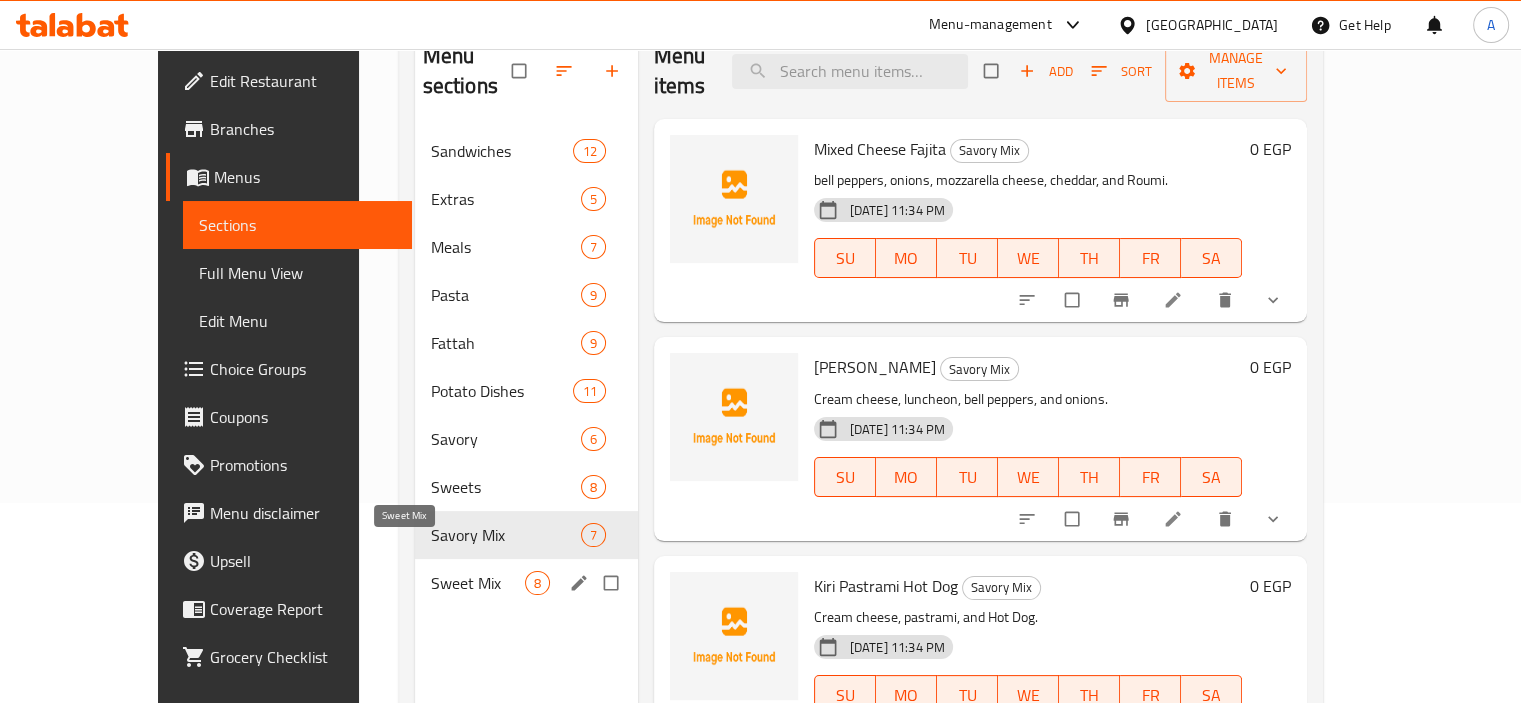 click on "Sweet Mix" at bounding box center [478, 583] 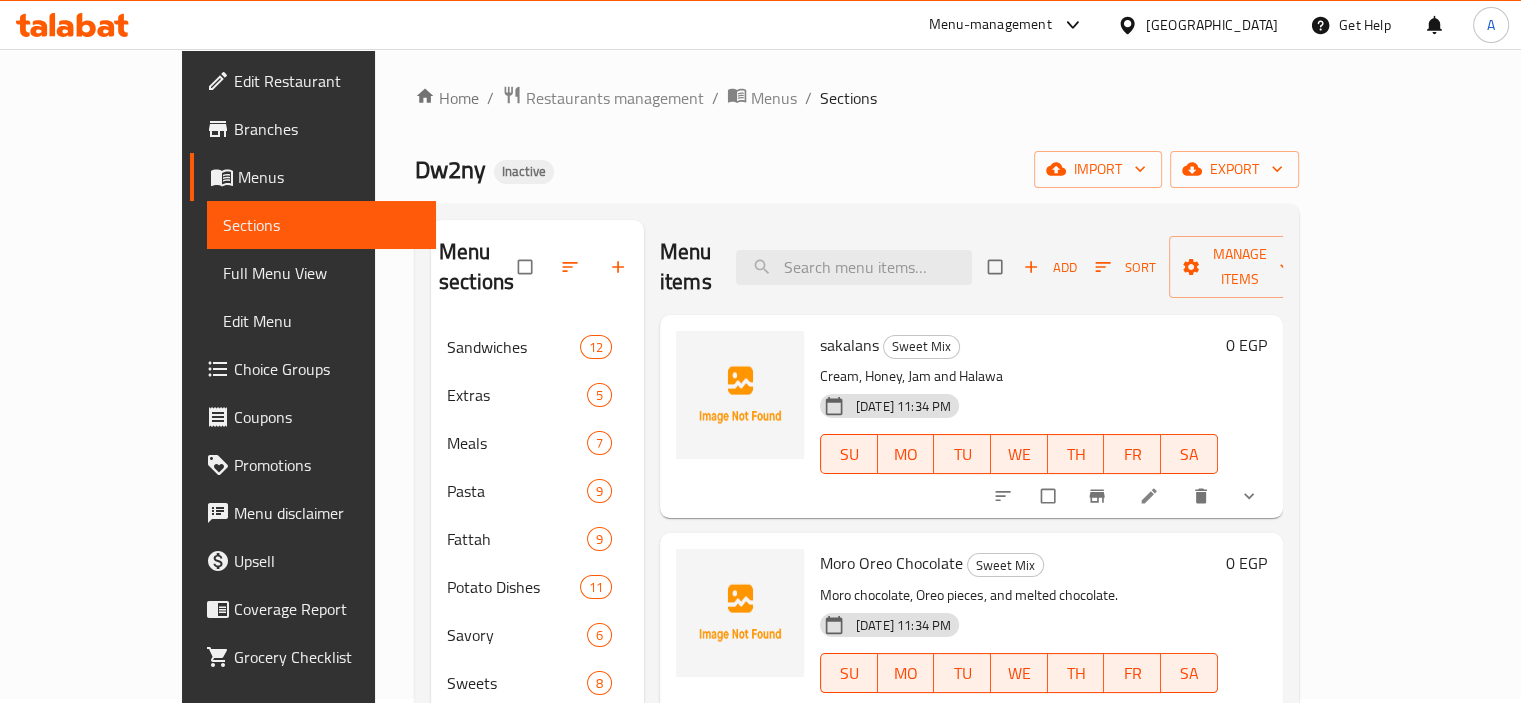 scroll, scrollTop: 0, scrollLeft: 0, axis: both 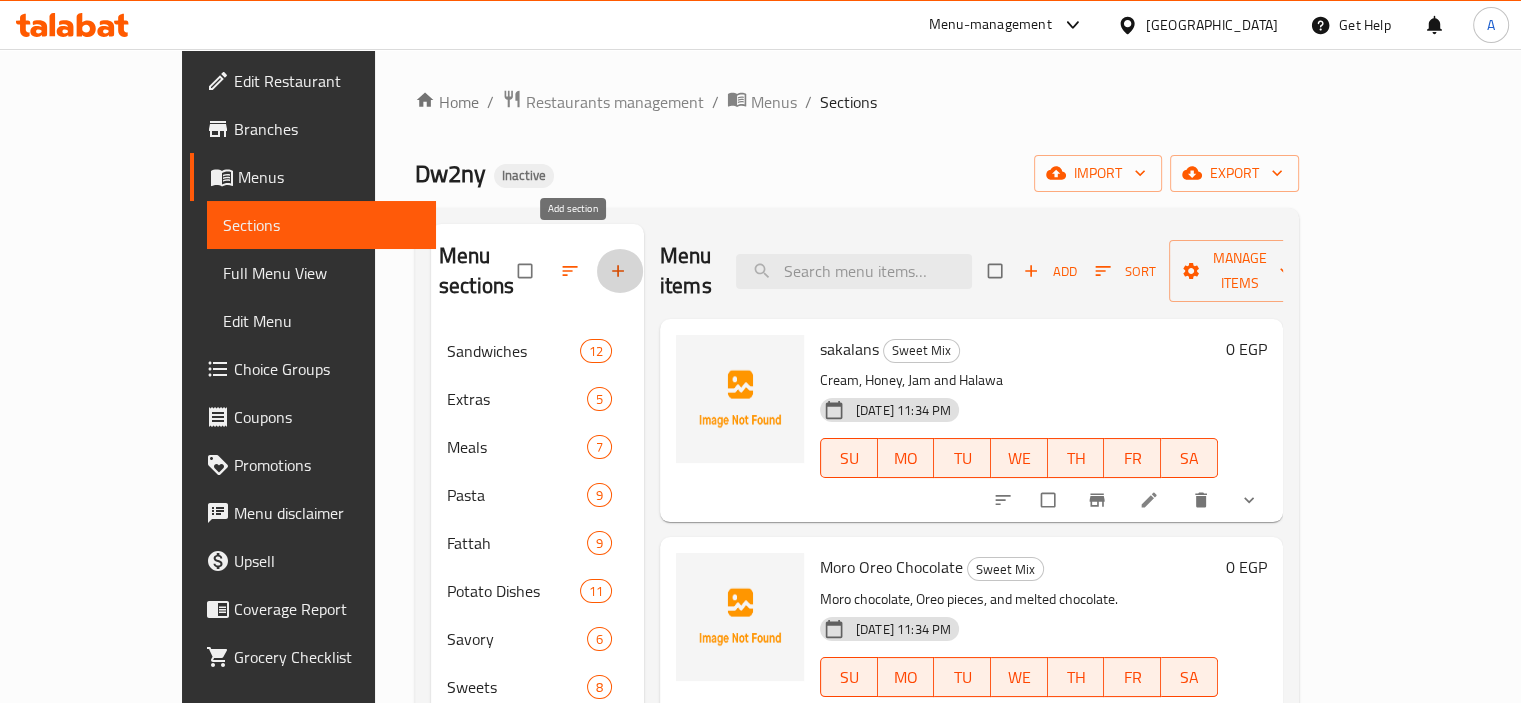 click 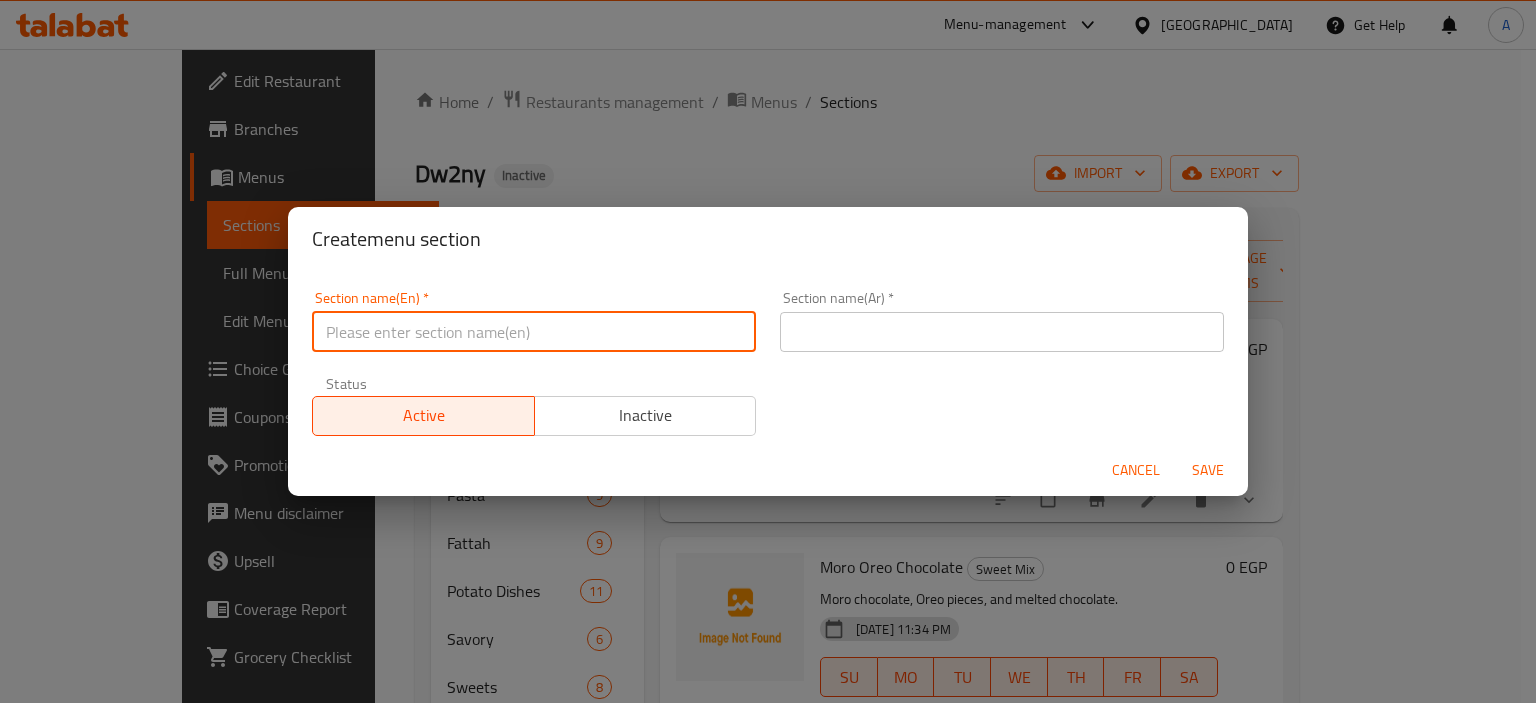 click at bounding box center [534, 332] 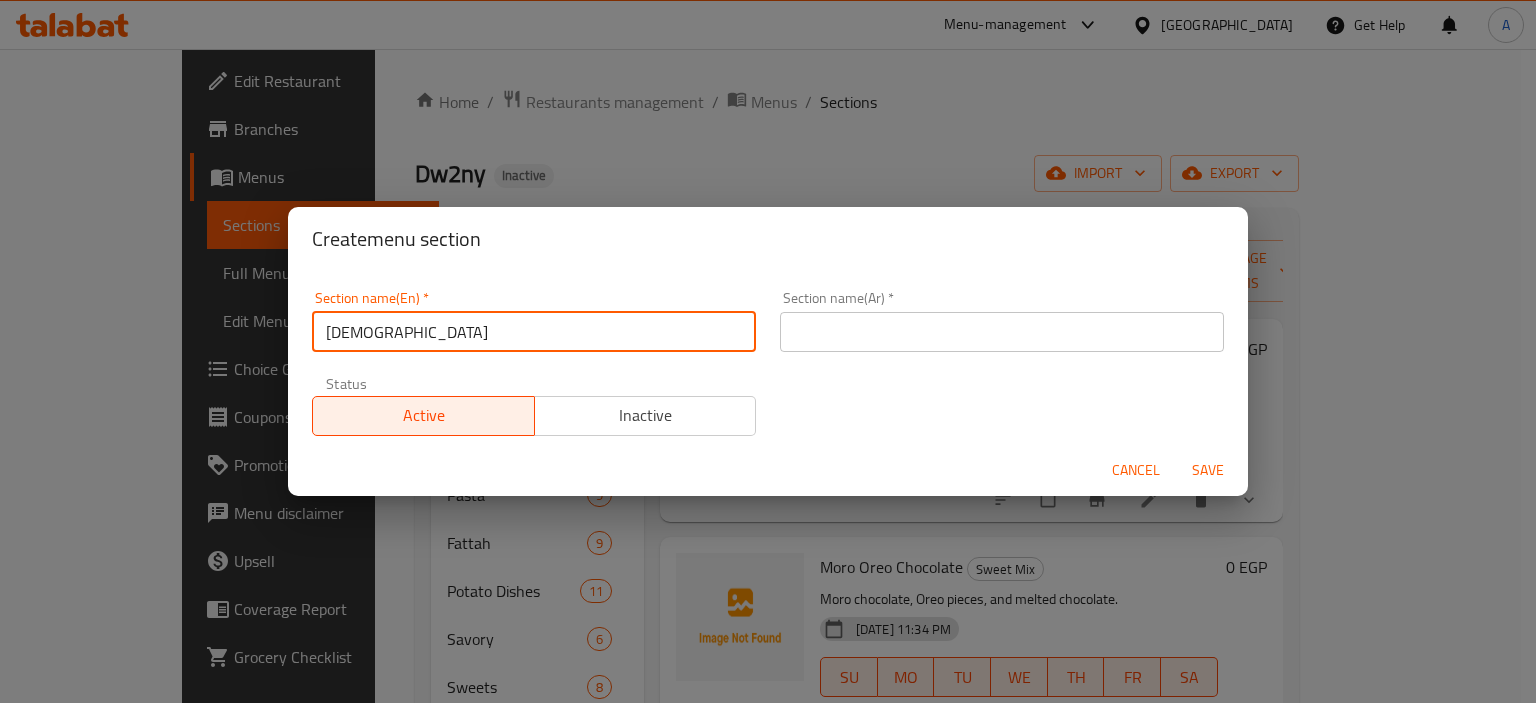 type on "Juices" 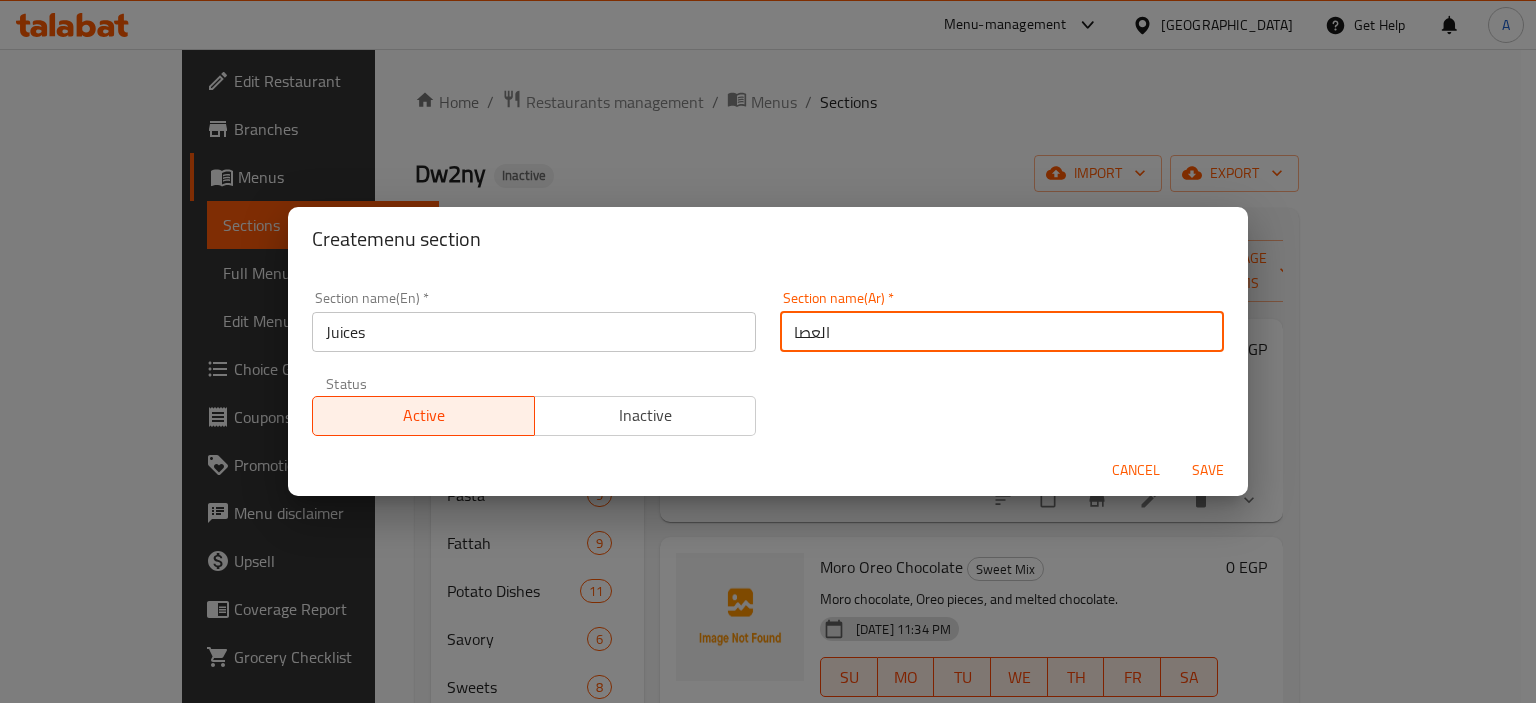 type on "العصائر" 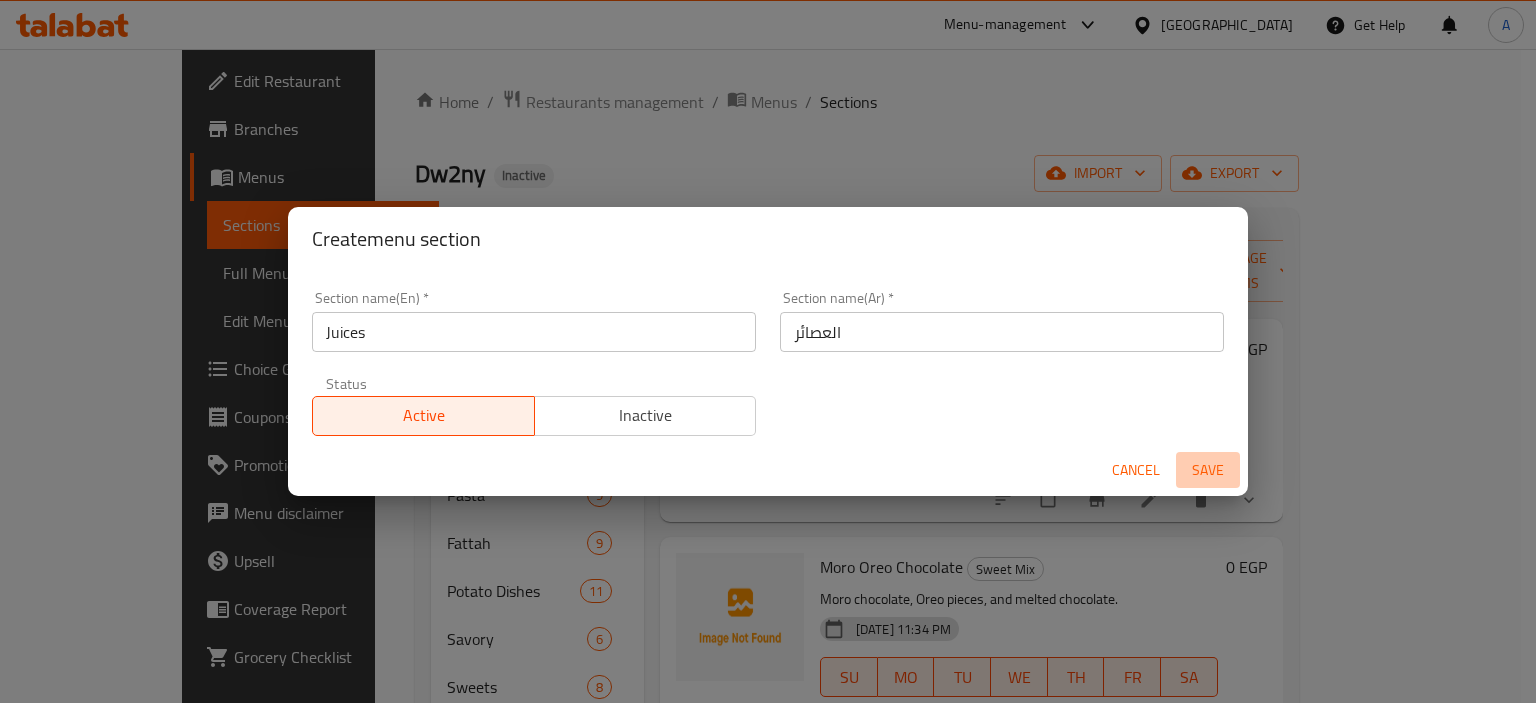 click on "Save" at bounding box center [1208, 470] 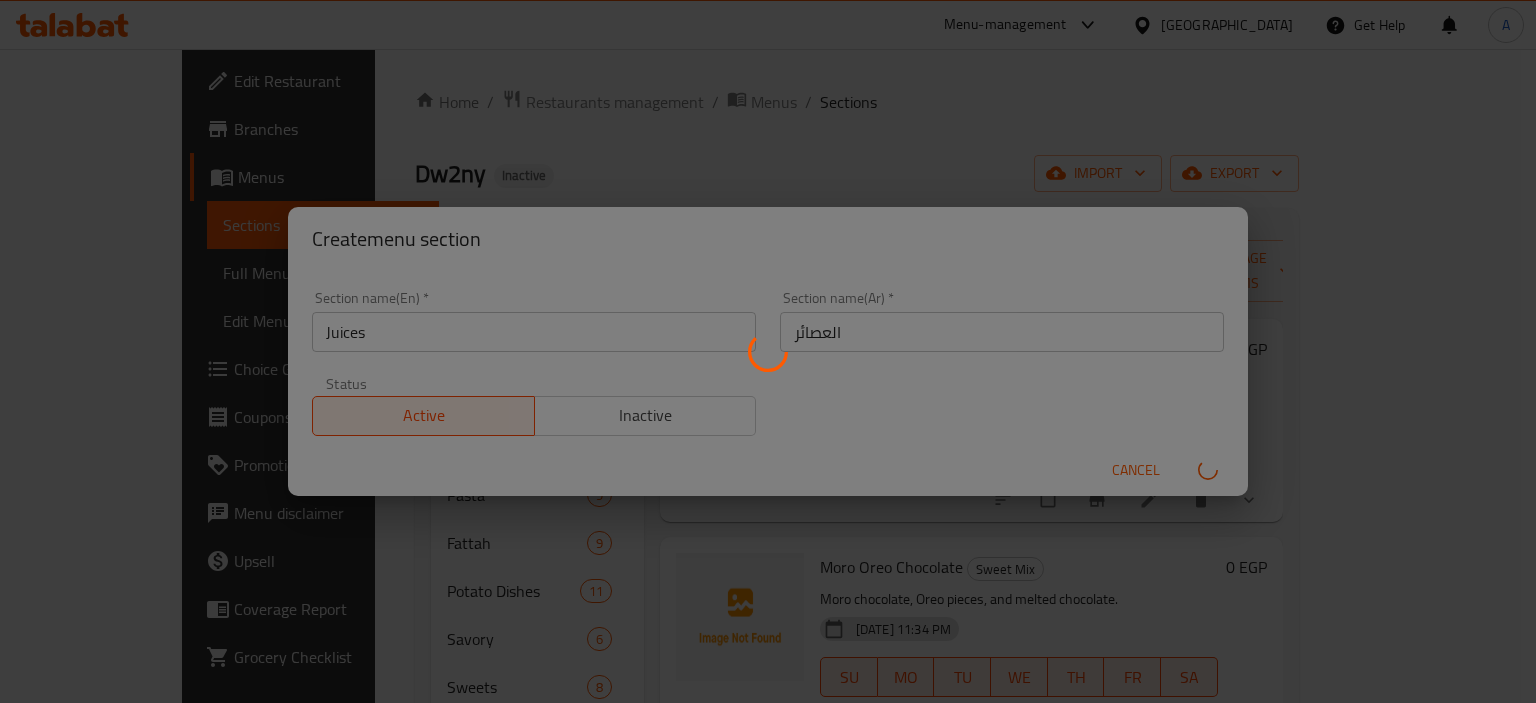 type 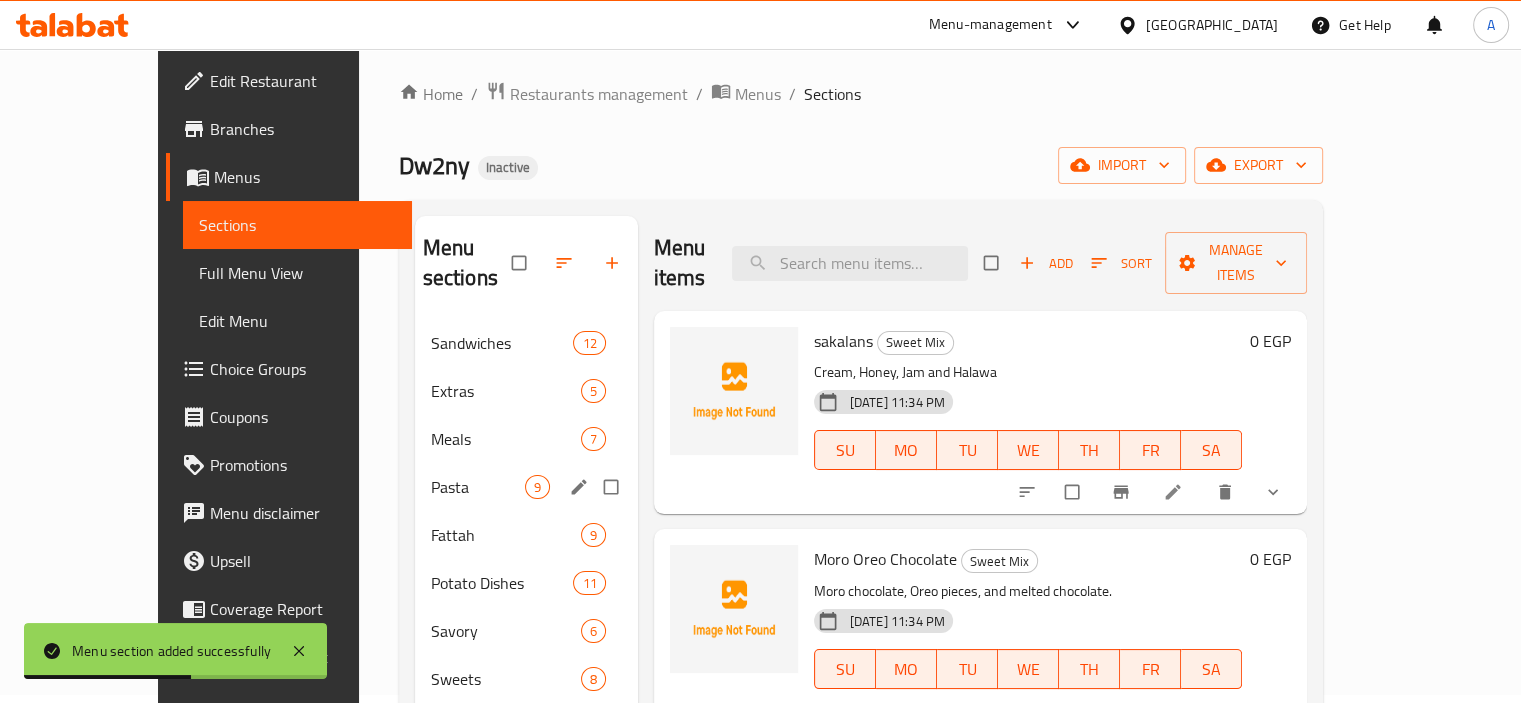 scroll, scrollTop: 0, scrollLeft: 0, axis: both 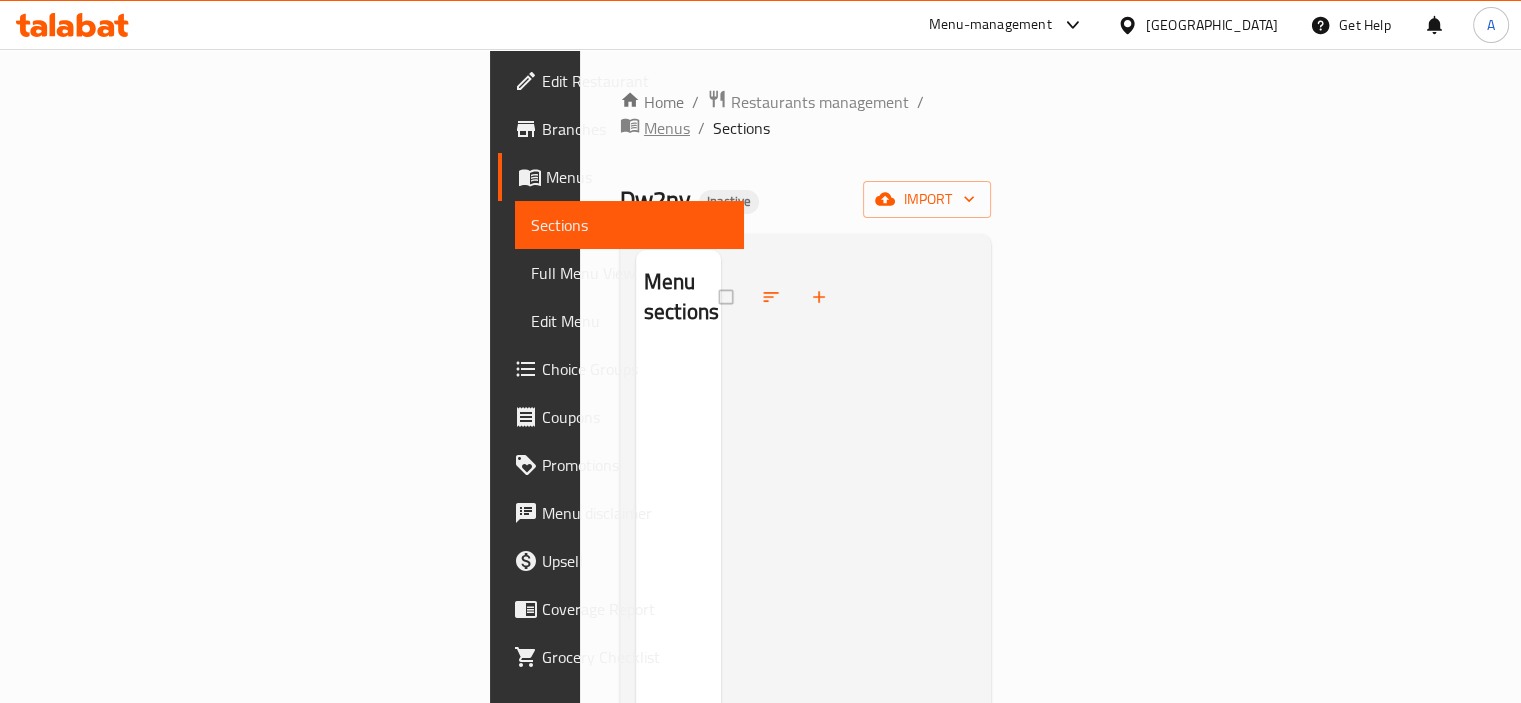 click on "Menus" at bounding box center [667, 128] 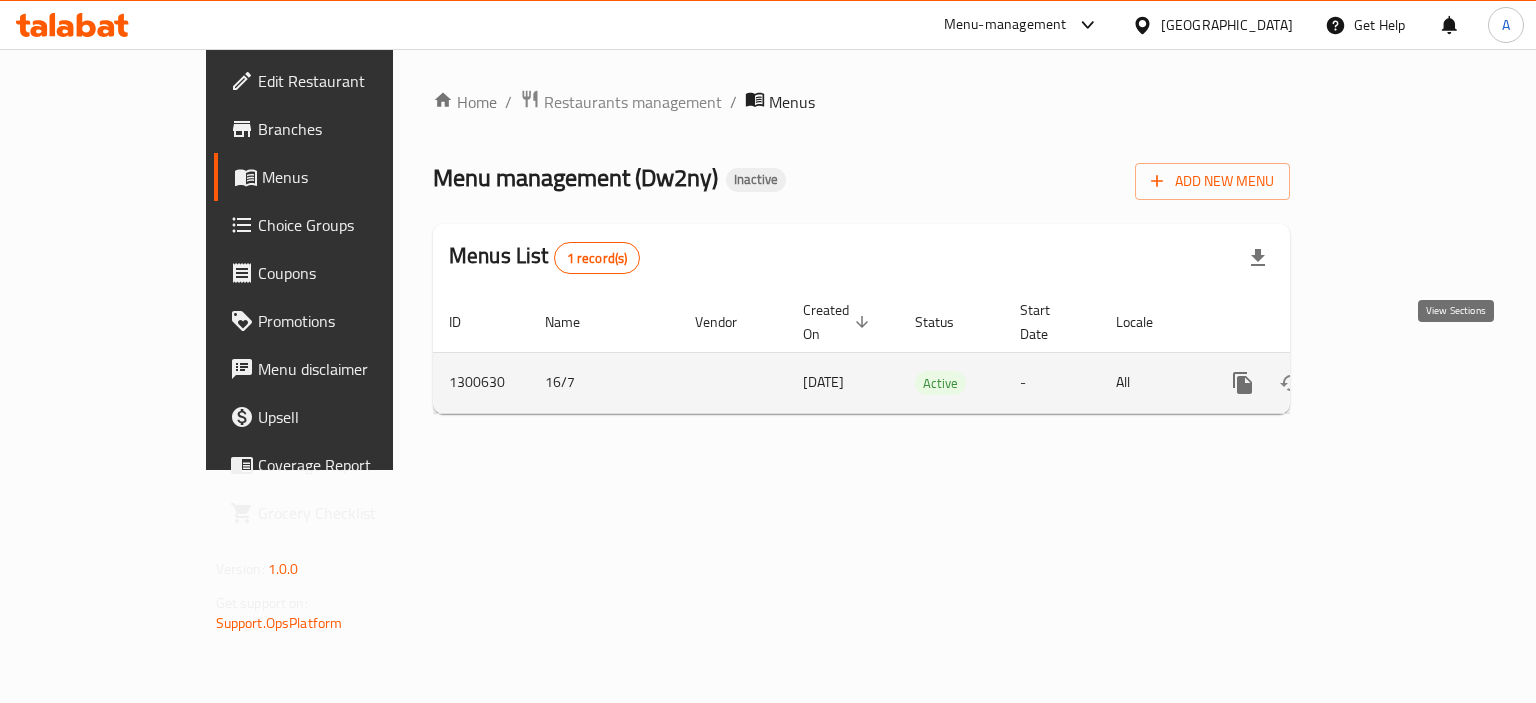 click 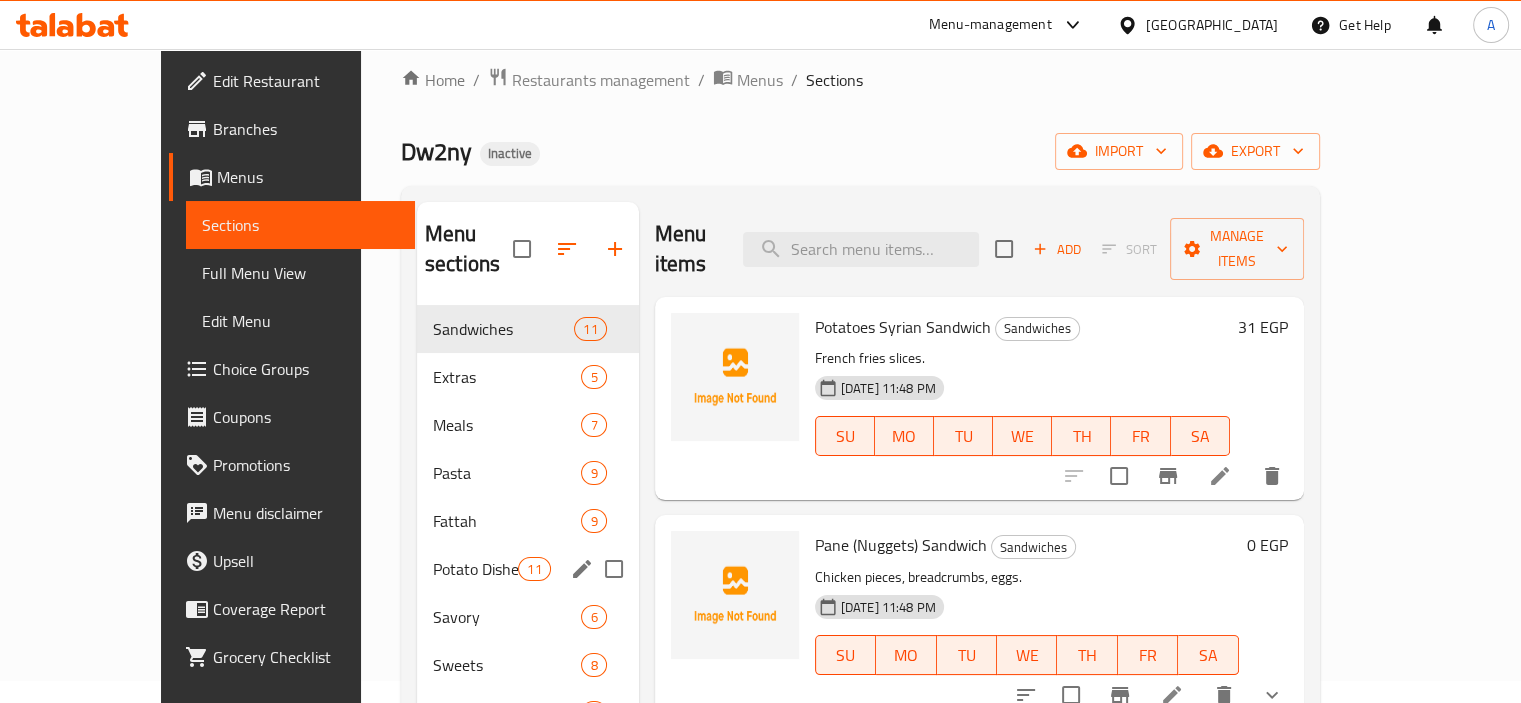 scroll, scrollTop: 0, scrollLeft: 0, axis: both 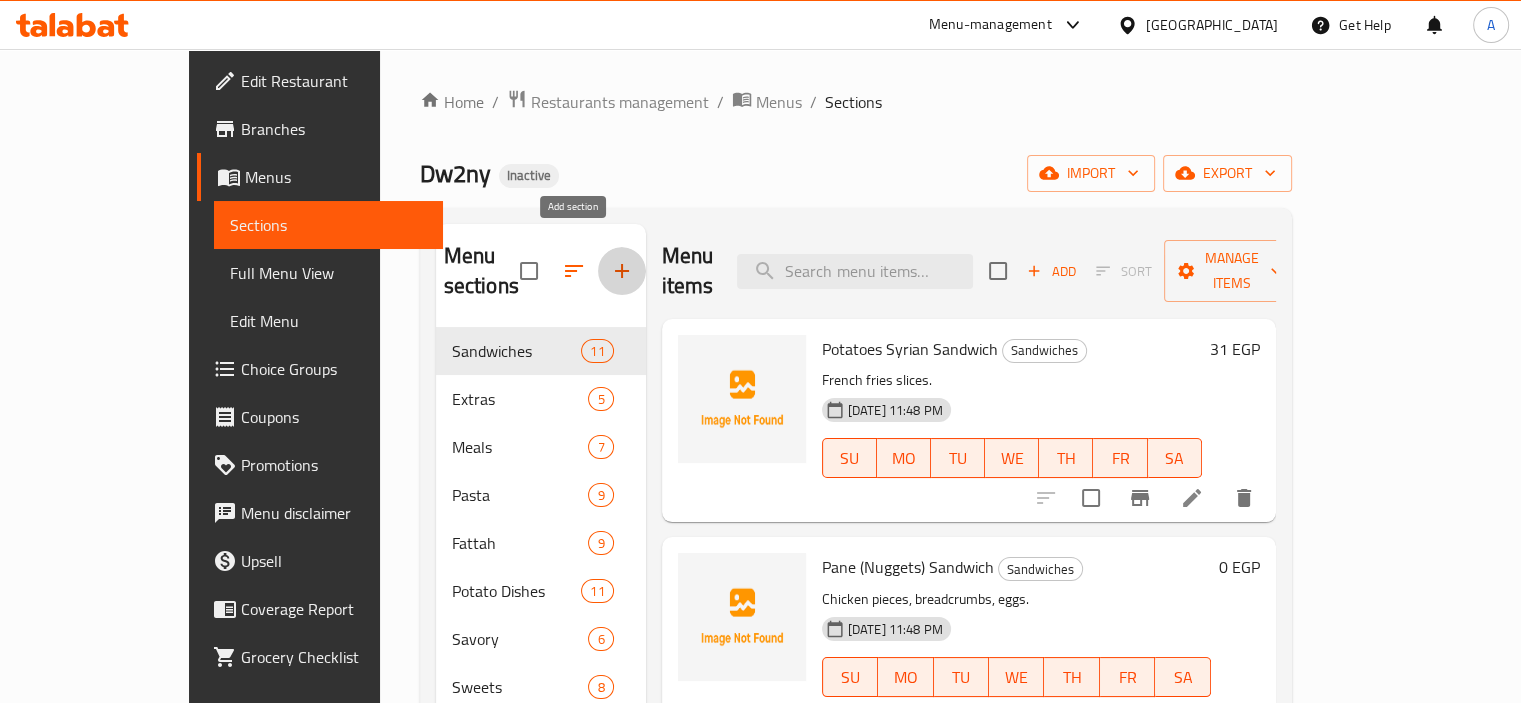 click 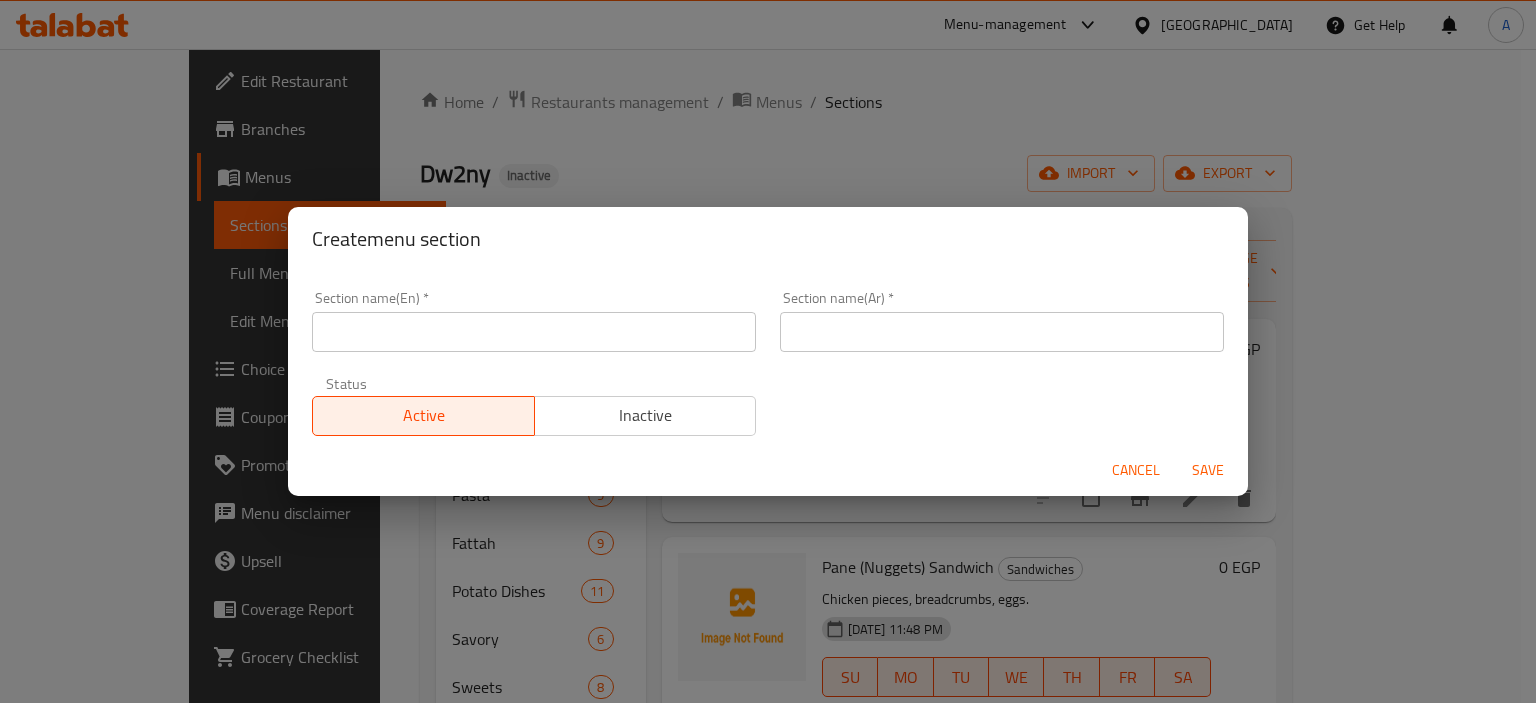 click at bounding box center [534, 332] 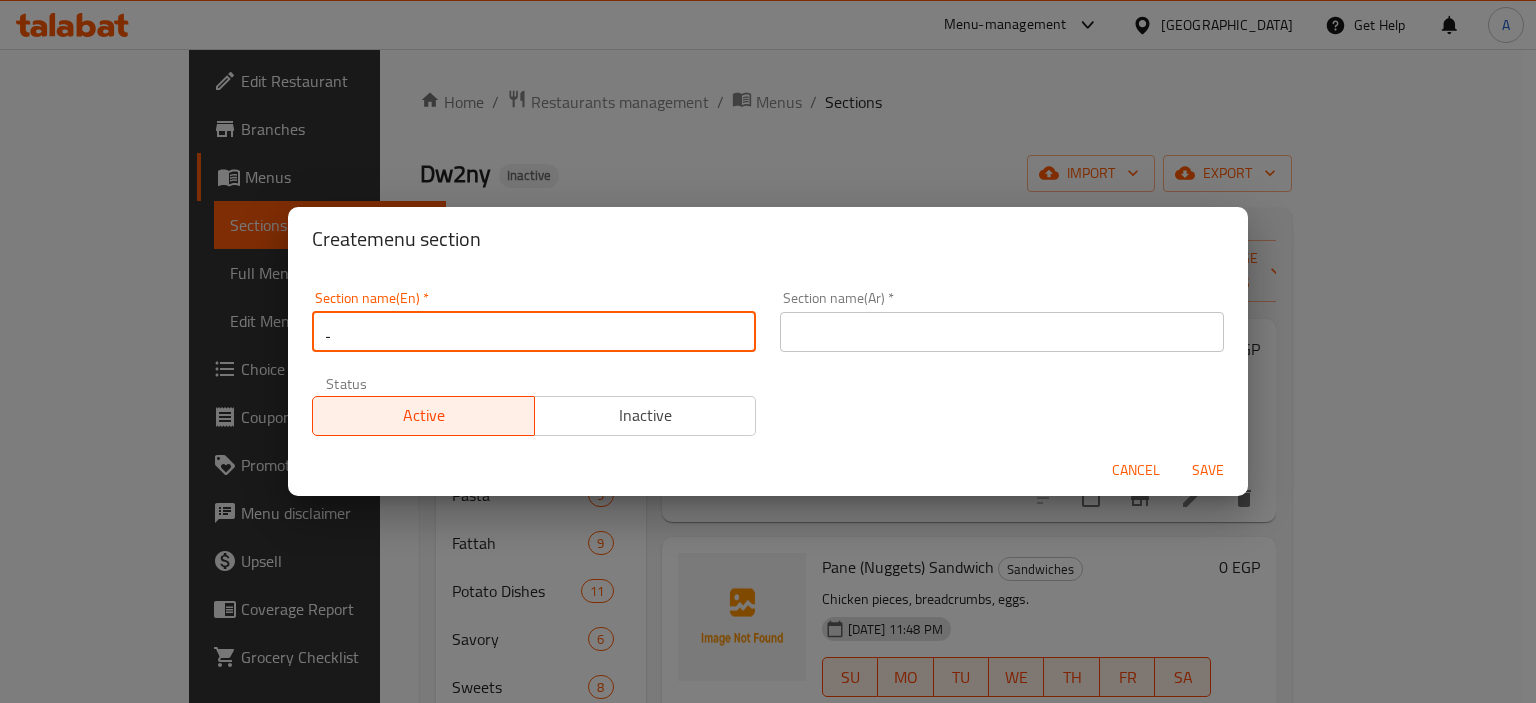 click on "ـ" at bounding box center [534, 332] 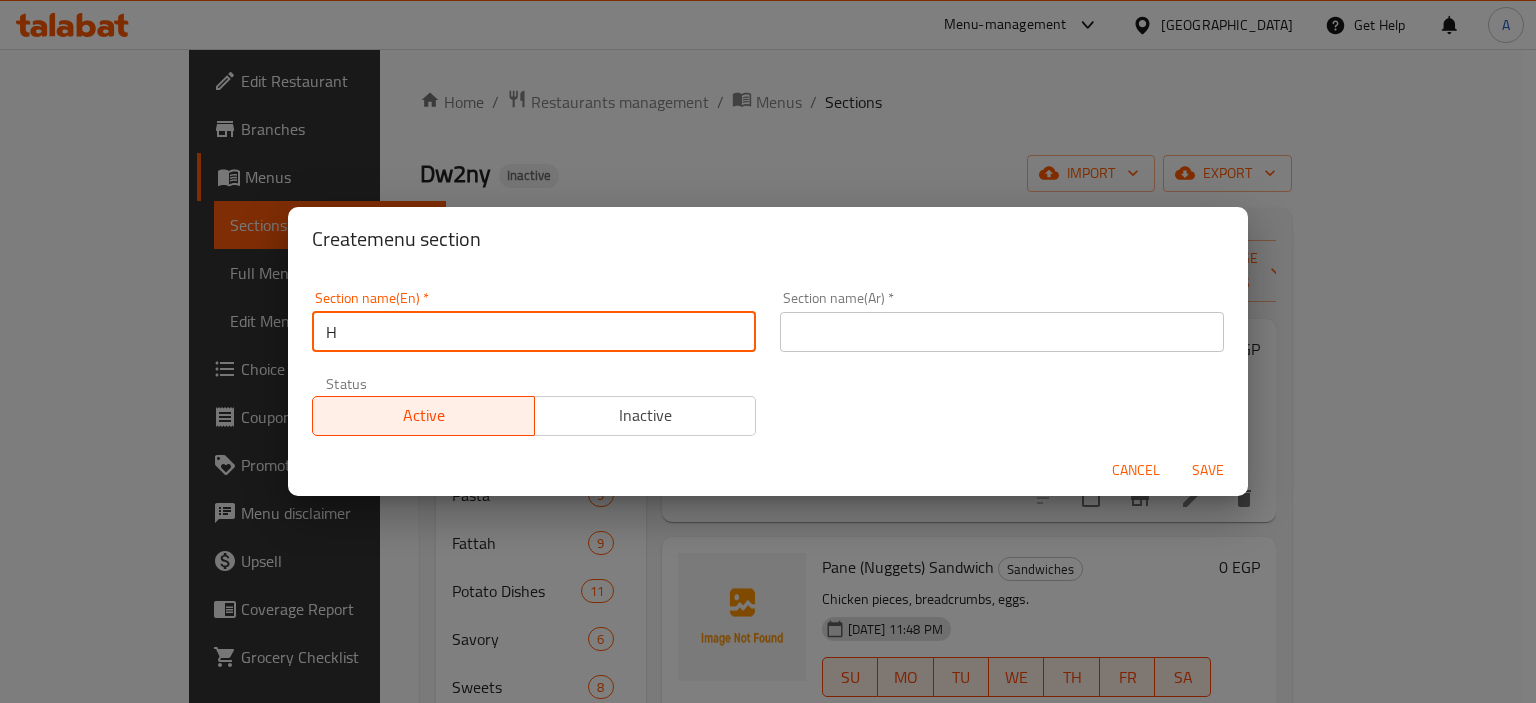 drag, startPoint x: 425, startPoint y: 333, endPoint x: 88, endPoint y: 259, distance: 345.029 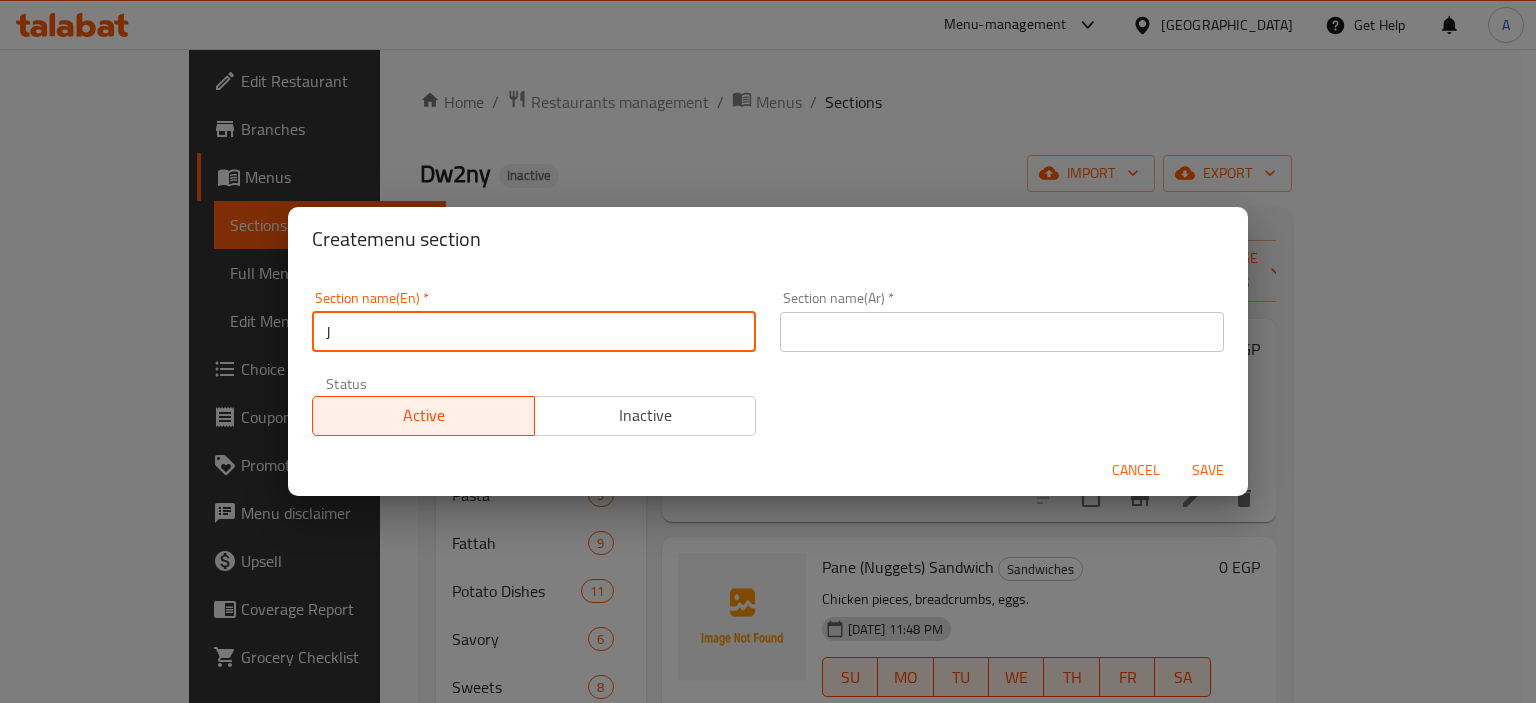 type on "Juices" 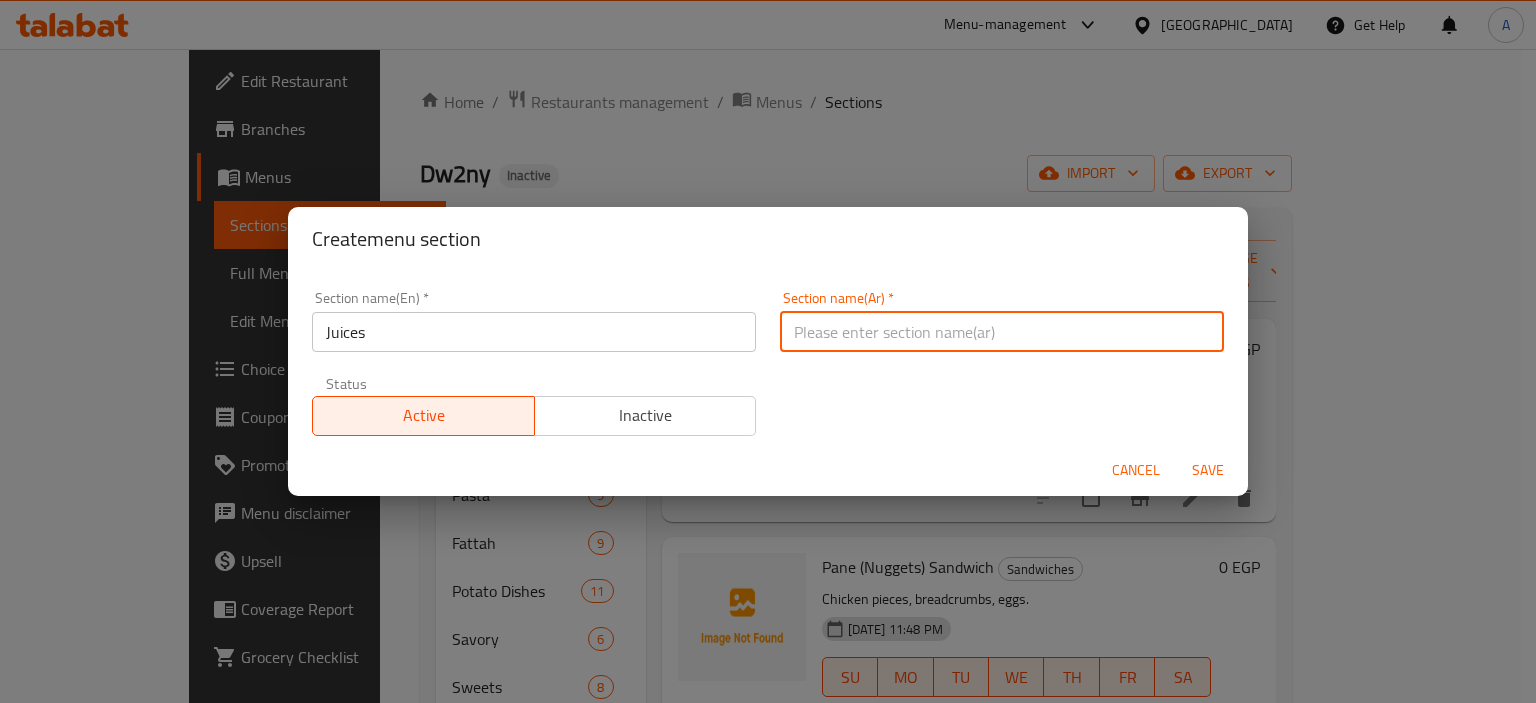 click at bounding box center (1002, 332) 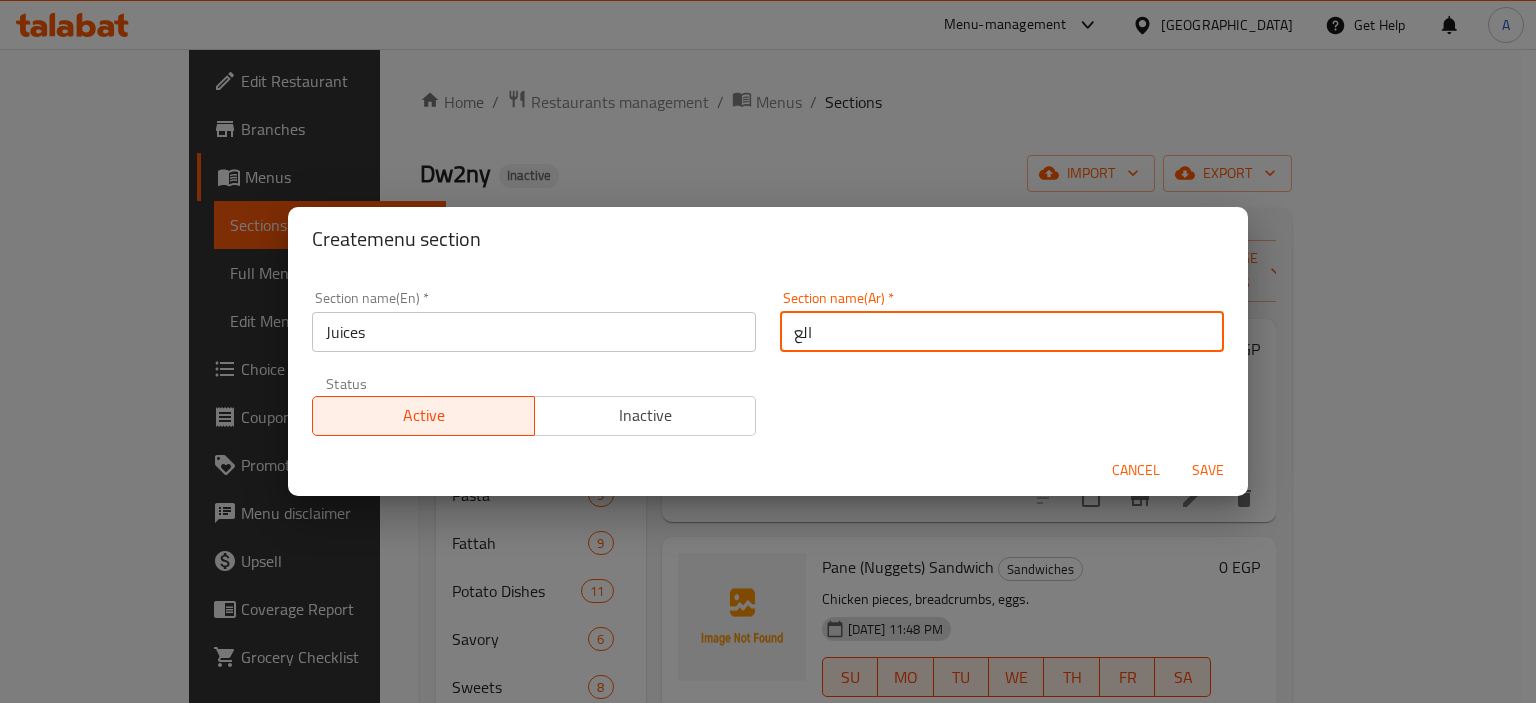 type on "العصائر" 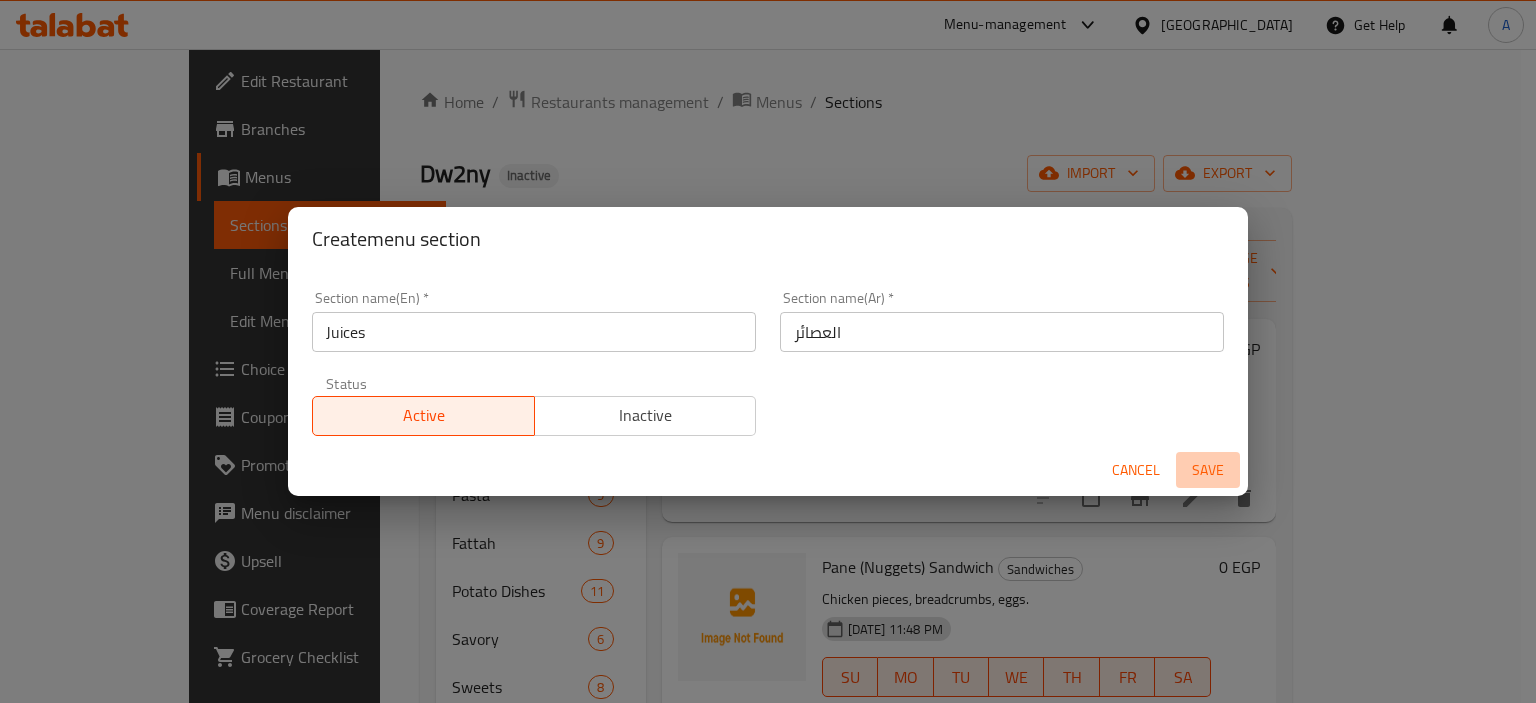 click on "Save" at bounding box center (1208, 470) 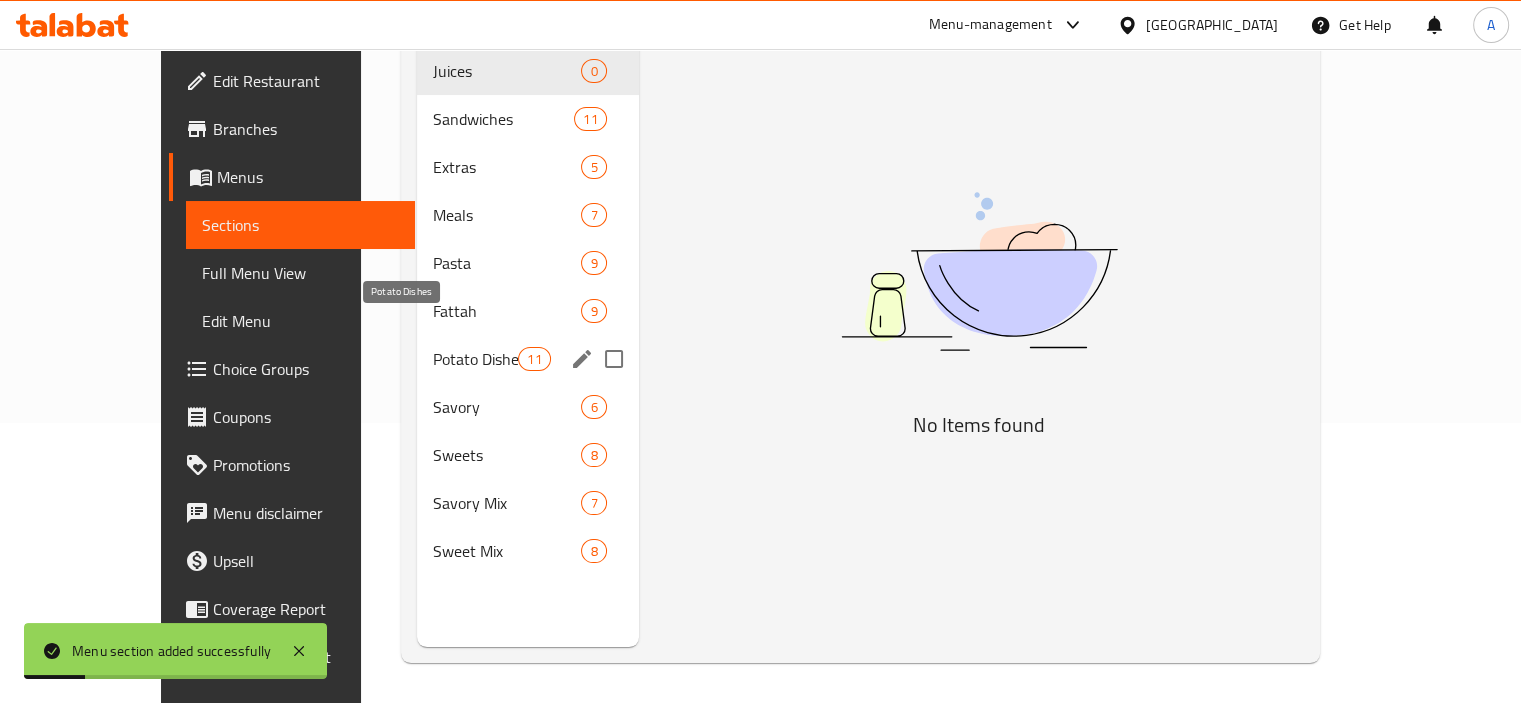 scroll, scrollTop: 80, scrollLeft: 0, axis: vertical 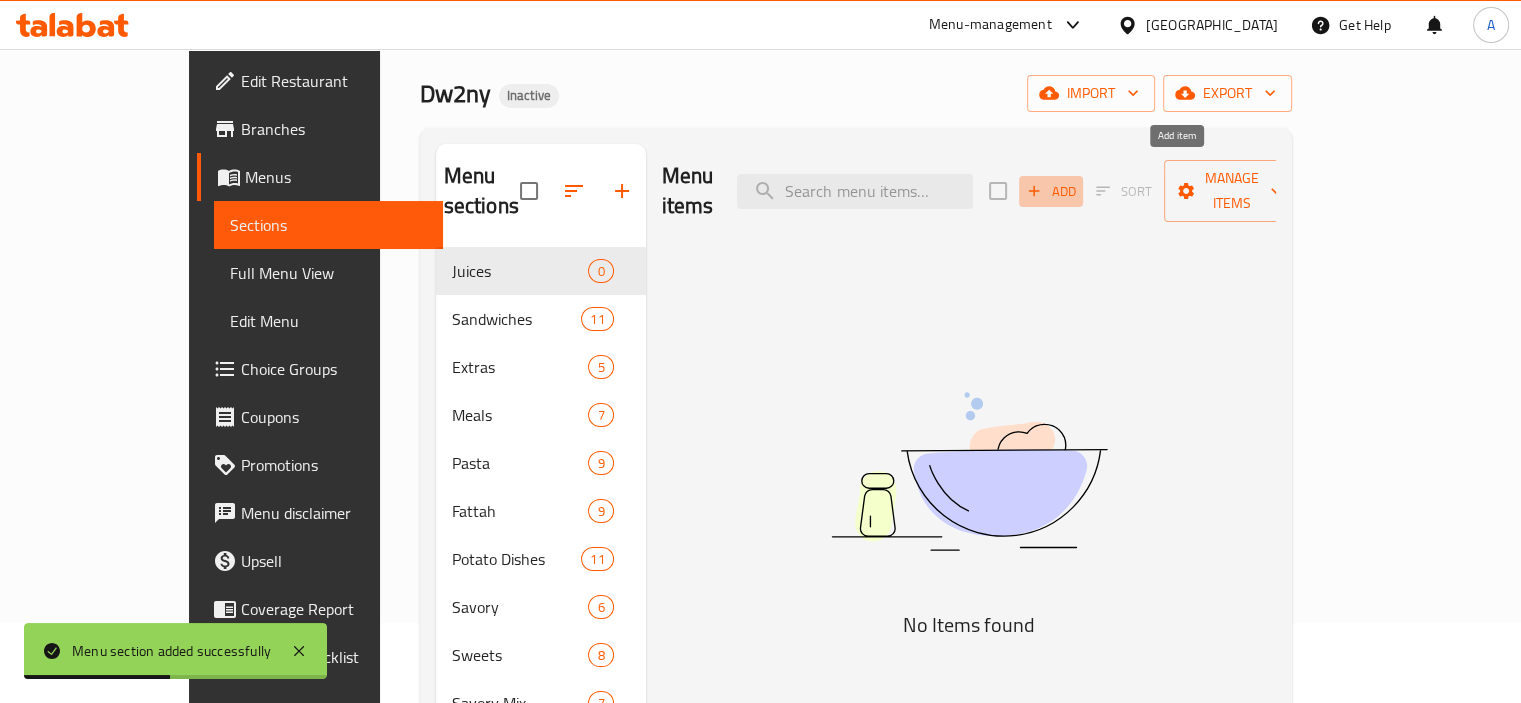 click 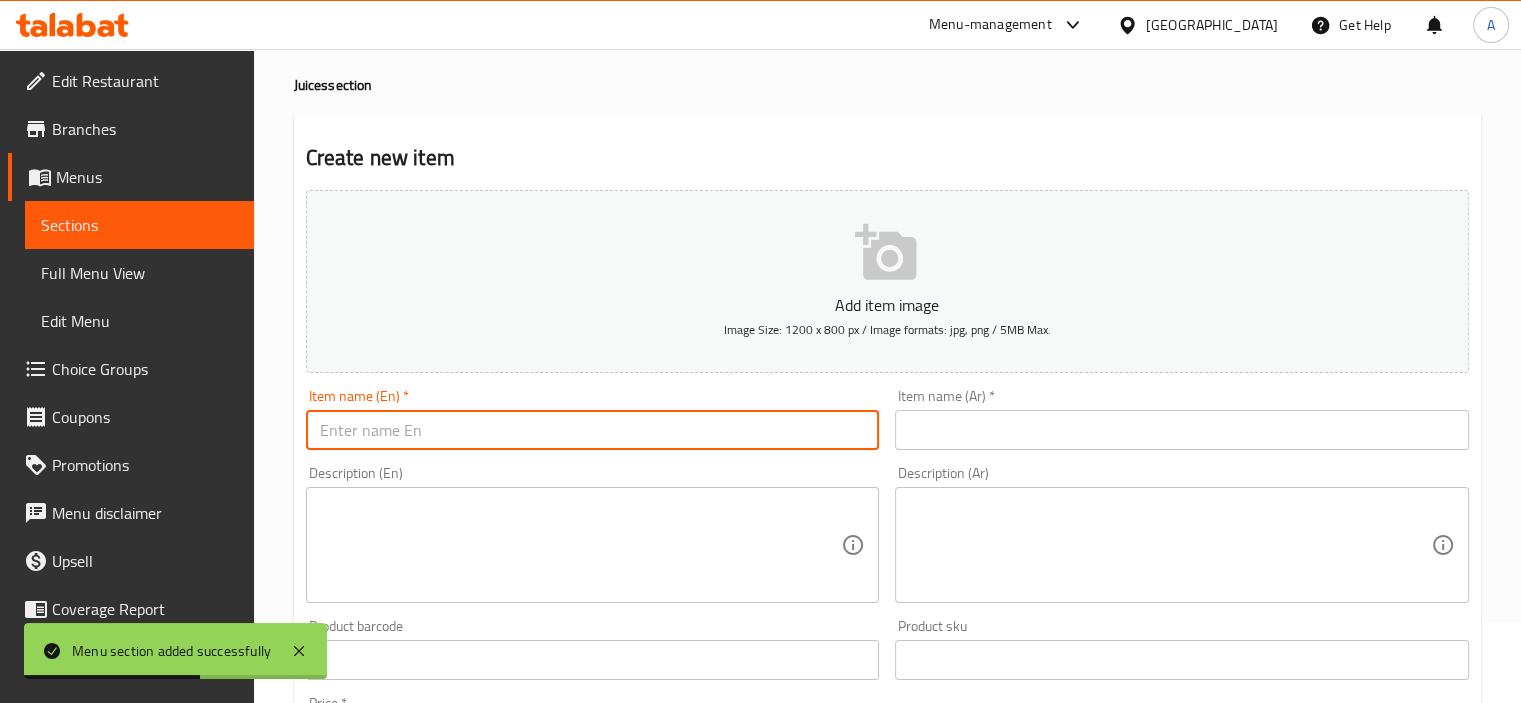 click at bounding box center (593, 430) 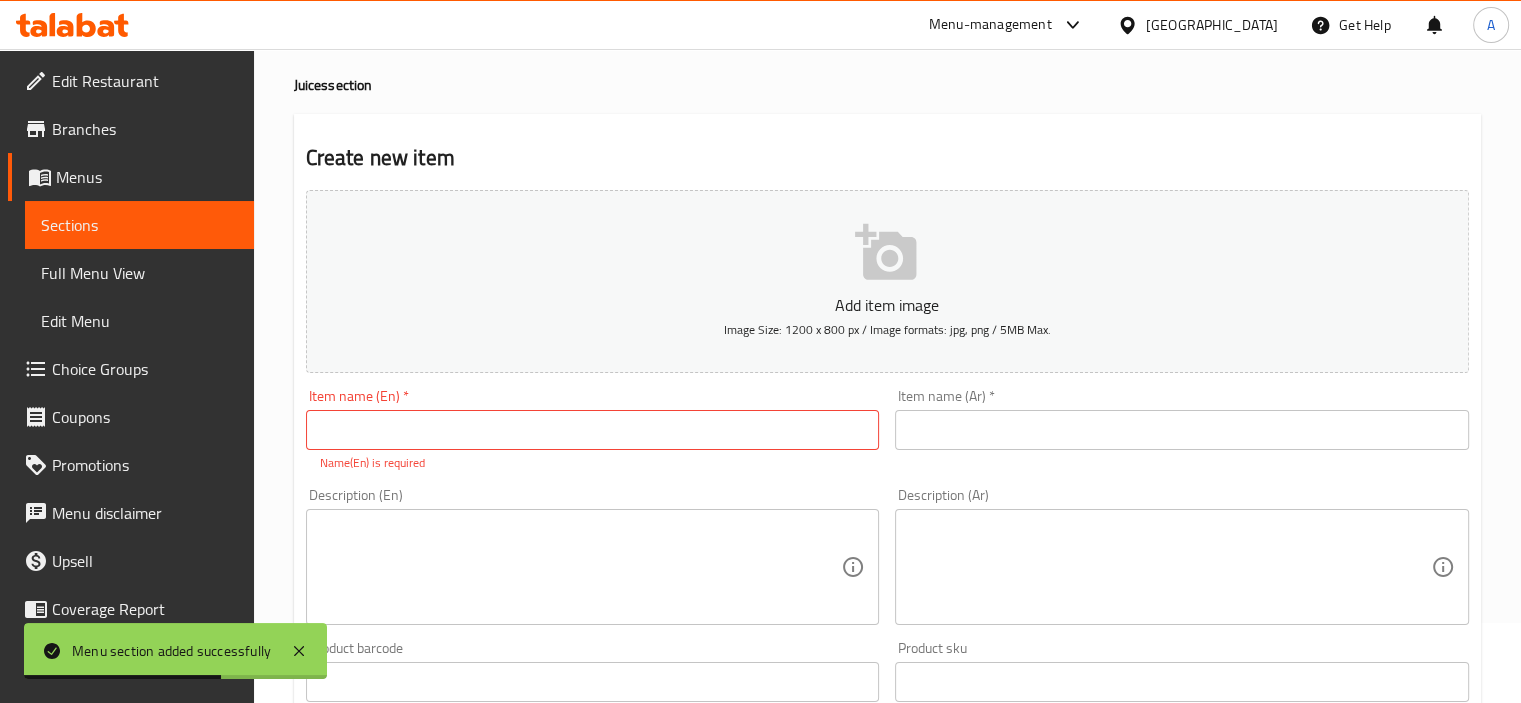 click on "Item name (Ar)   * Item name (Ar)  *" at bounding box center [1182, 430] 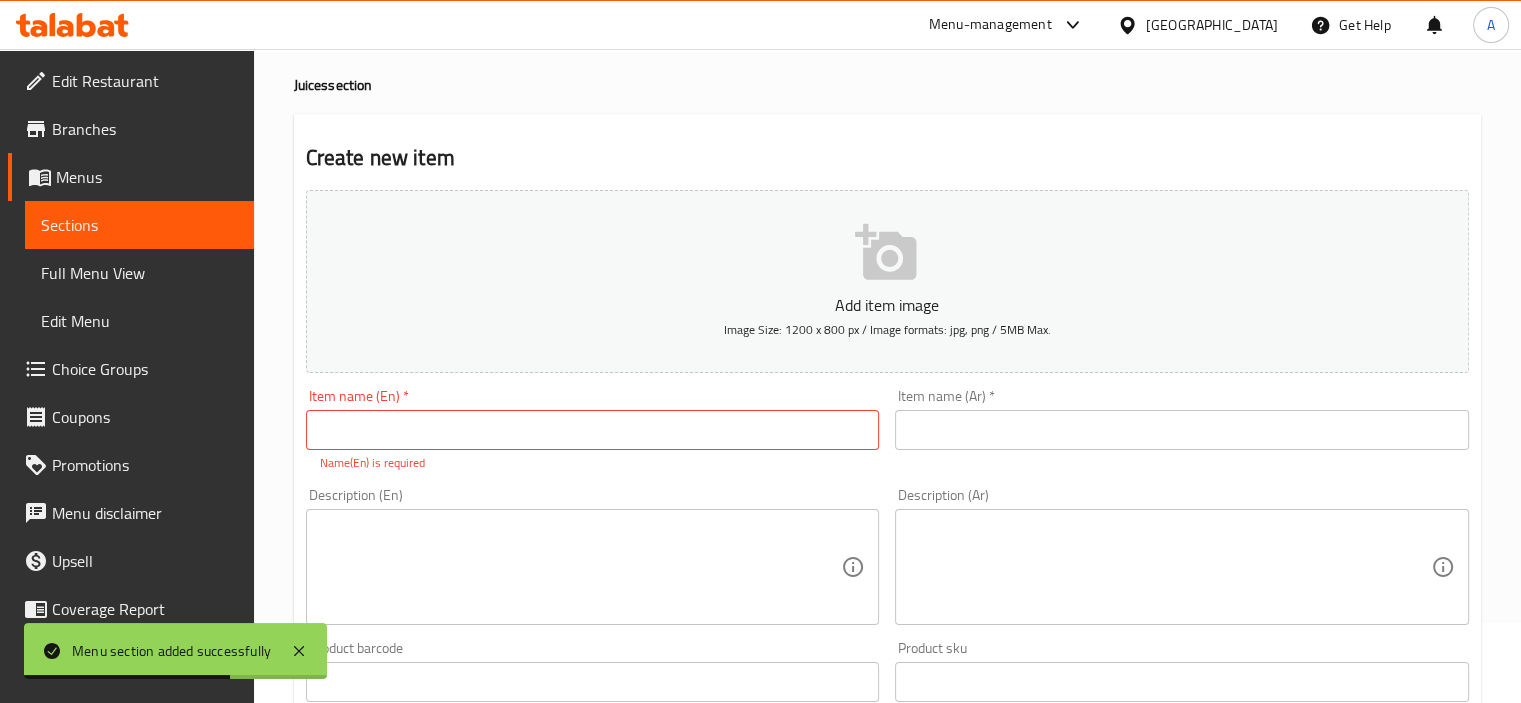 click at bounding box center (1182, 430) 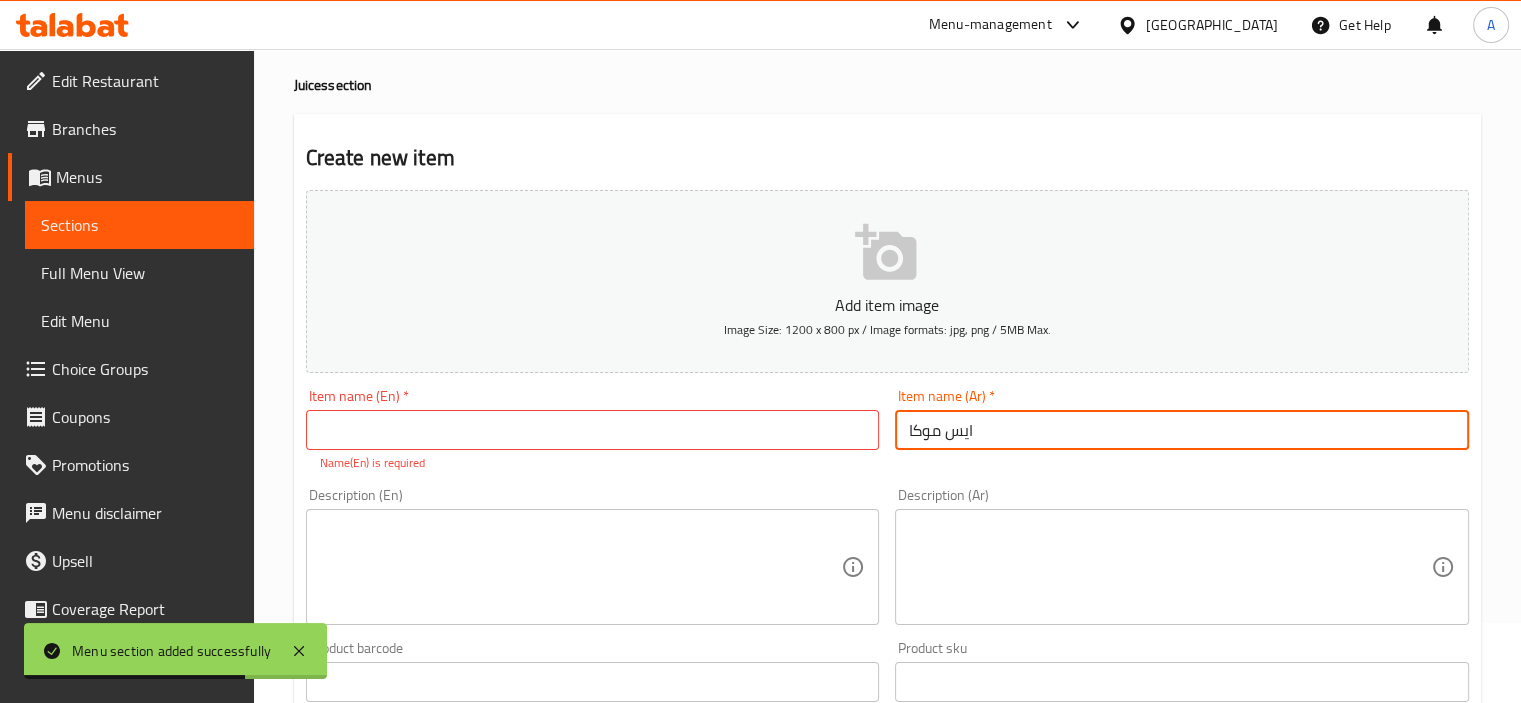 type on "ايس موكا" 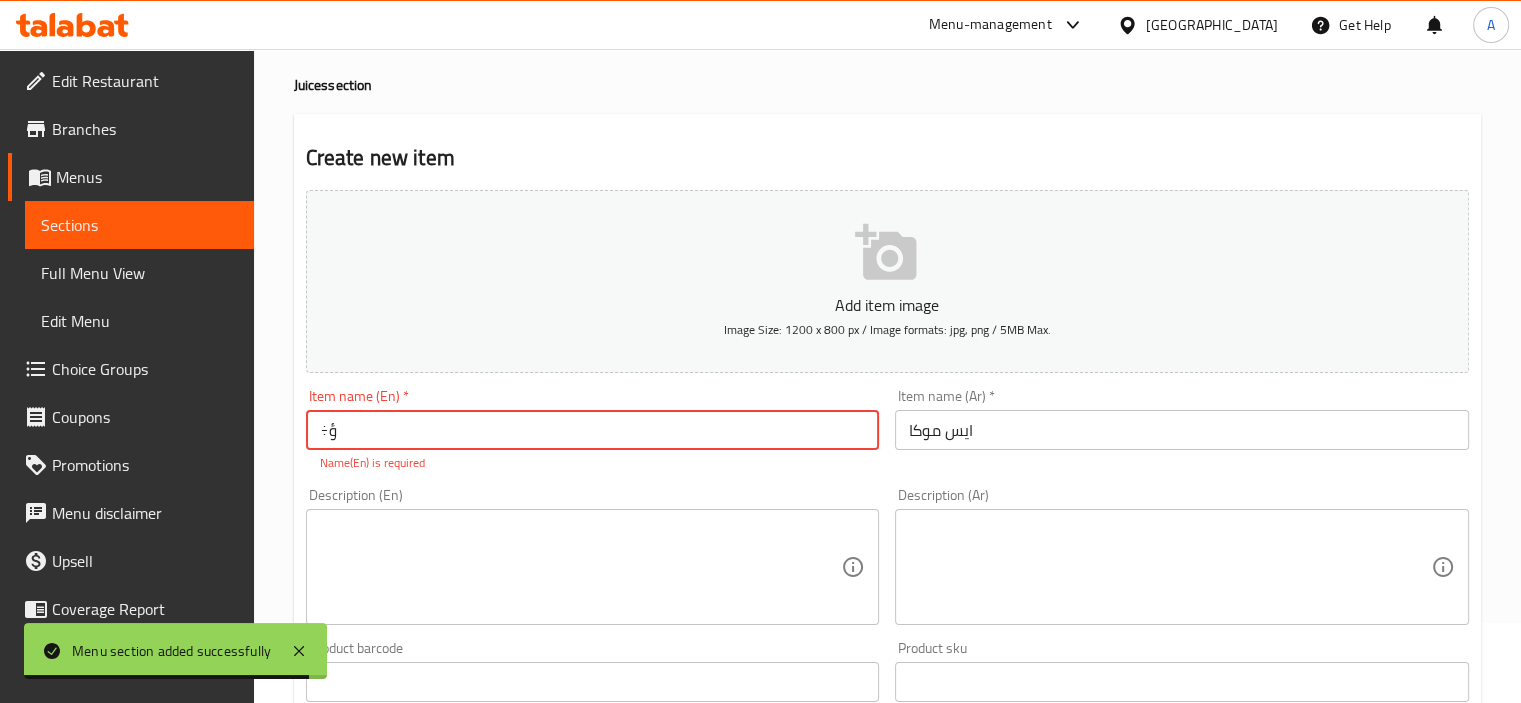 type on "÷" 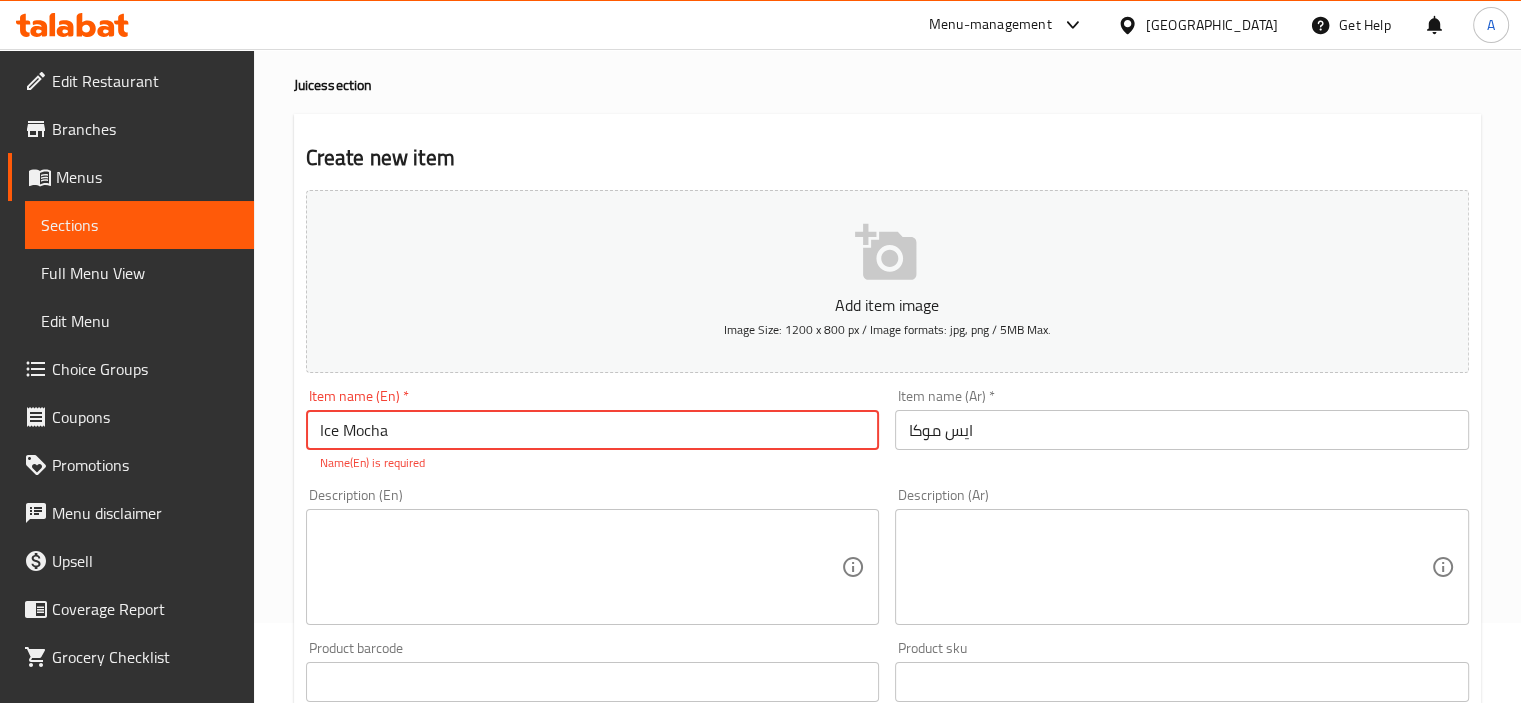type on "Ice Mocha" 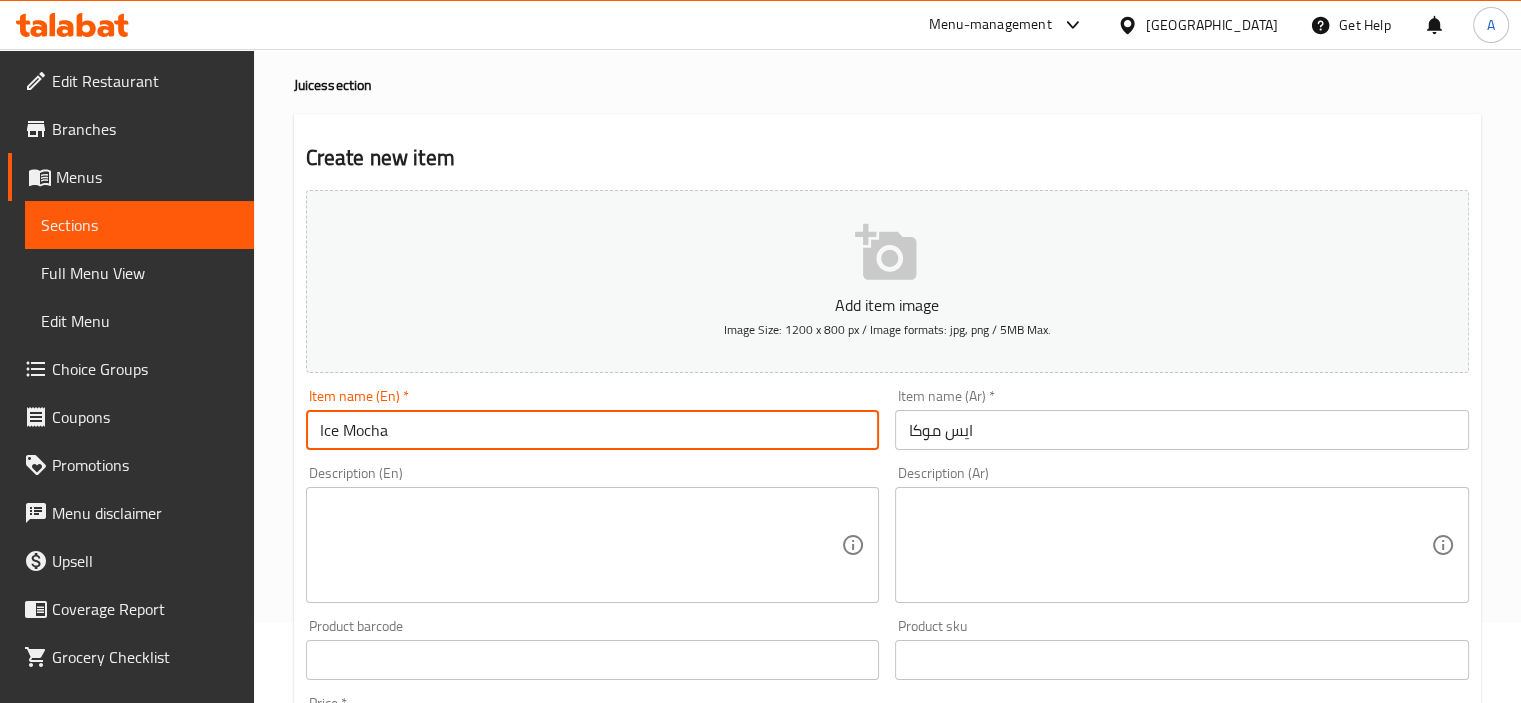 click on "Product sku Product sku" at bounding box center (1182, 649) 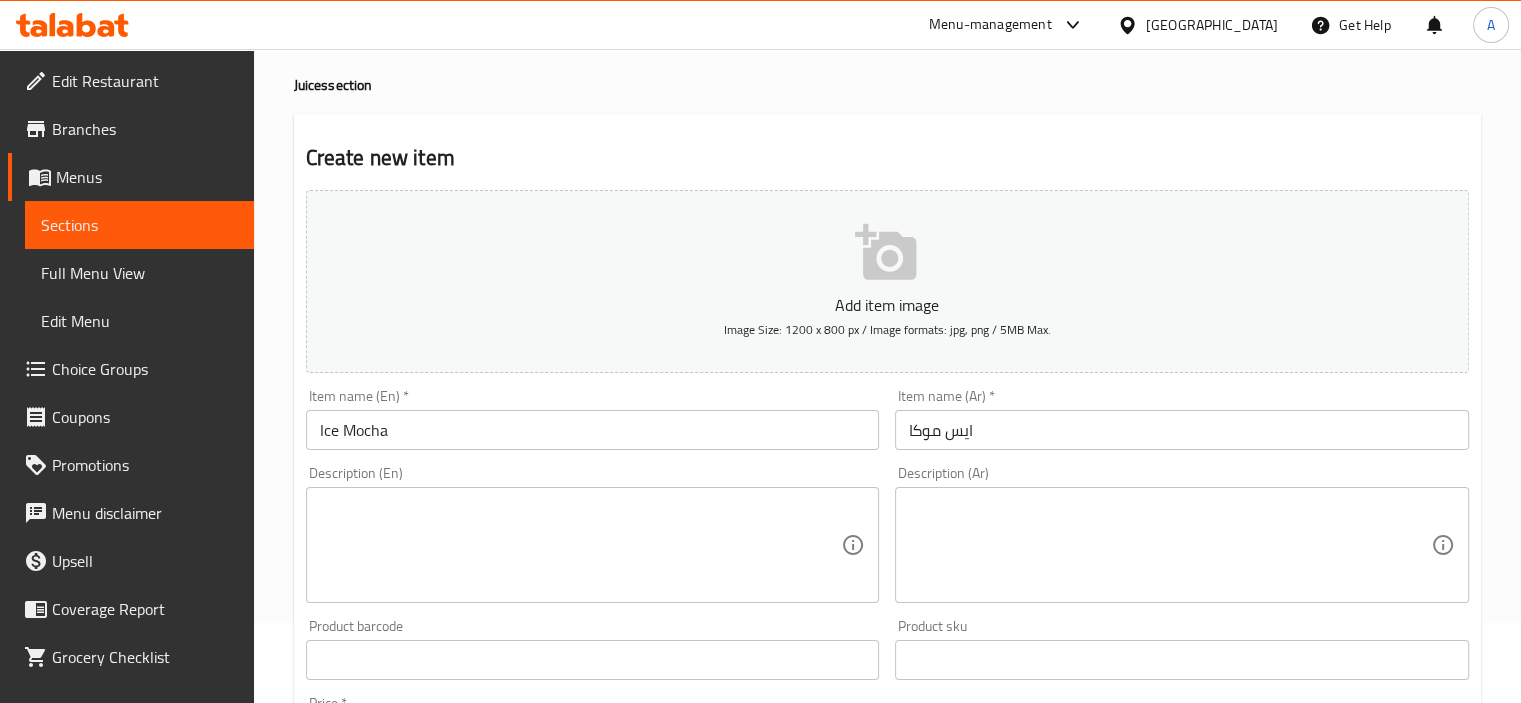 click at bounding box center [1170, 545] 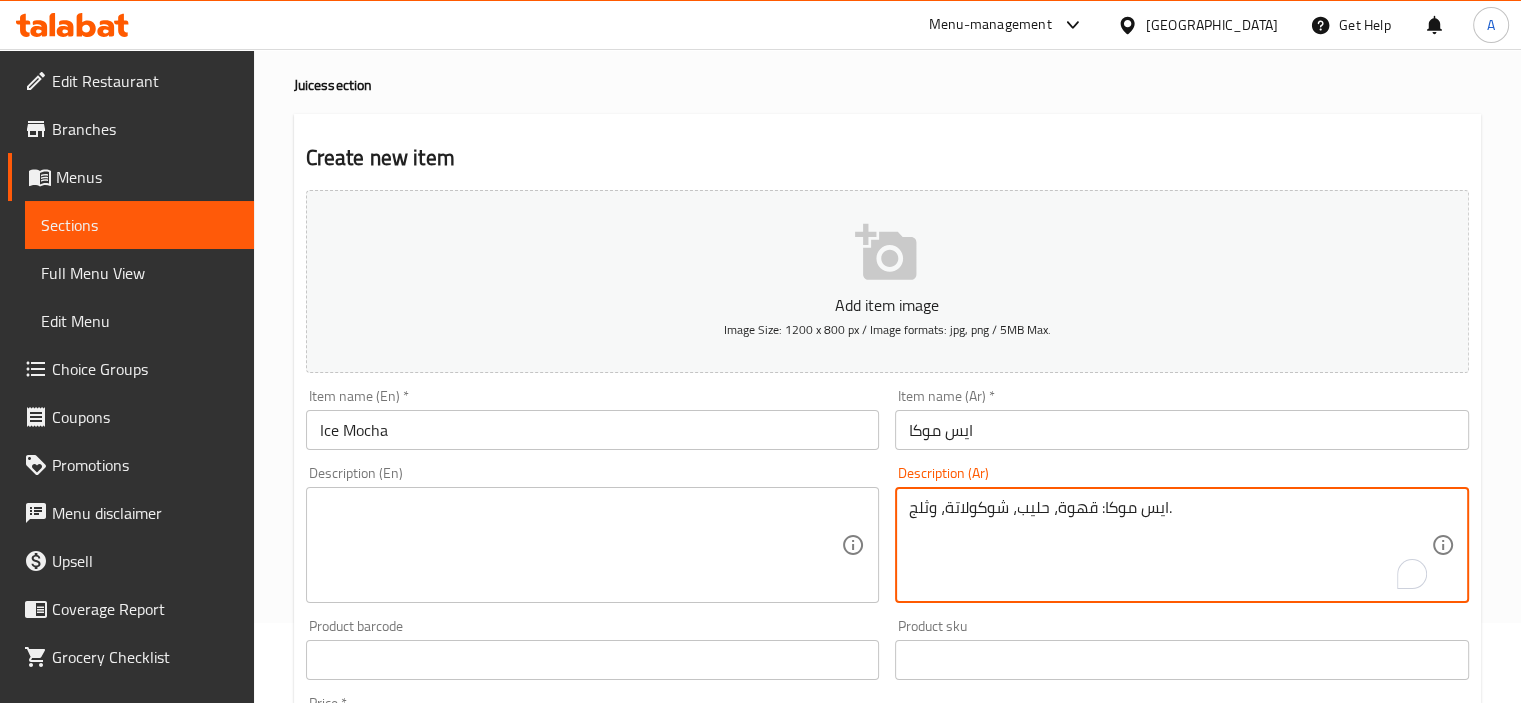 type on "ايس موكا: قهوة، حليب، شوكولاتة، وثلج." 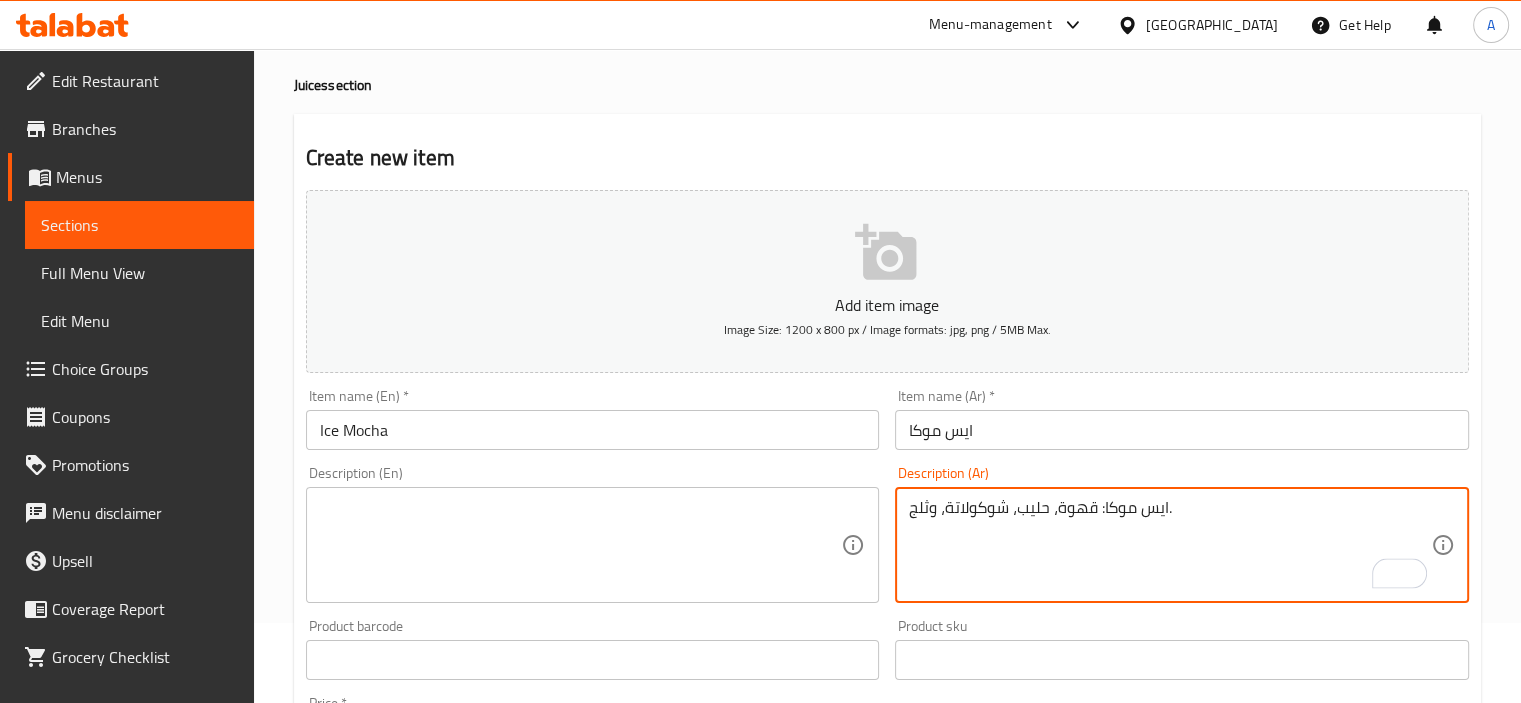 click at bounding box center [581, 545] 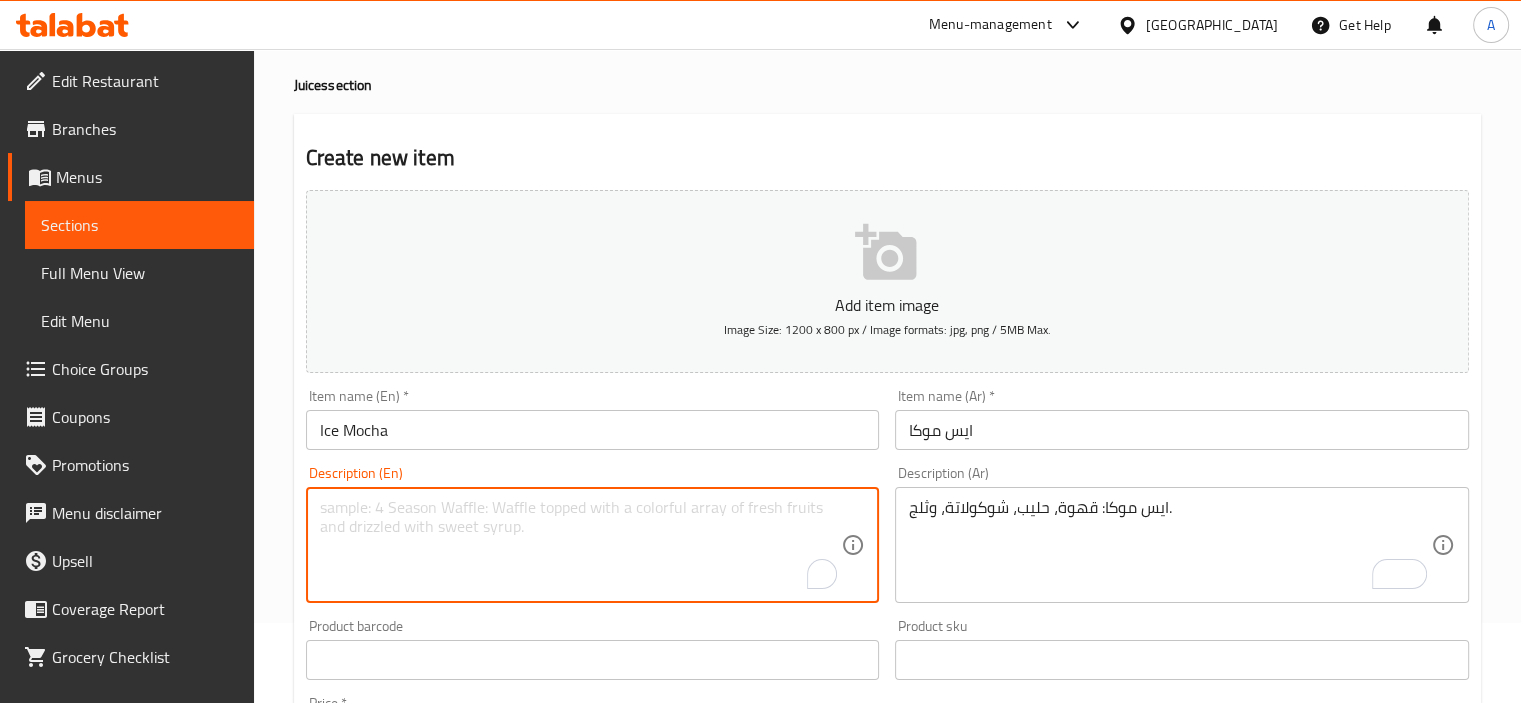 paste on "Coffee, milk, chocolate, and ice." 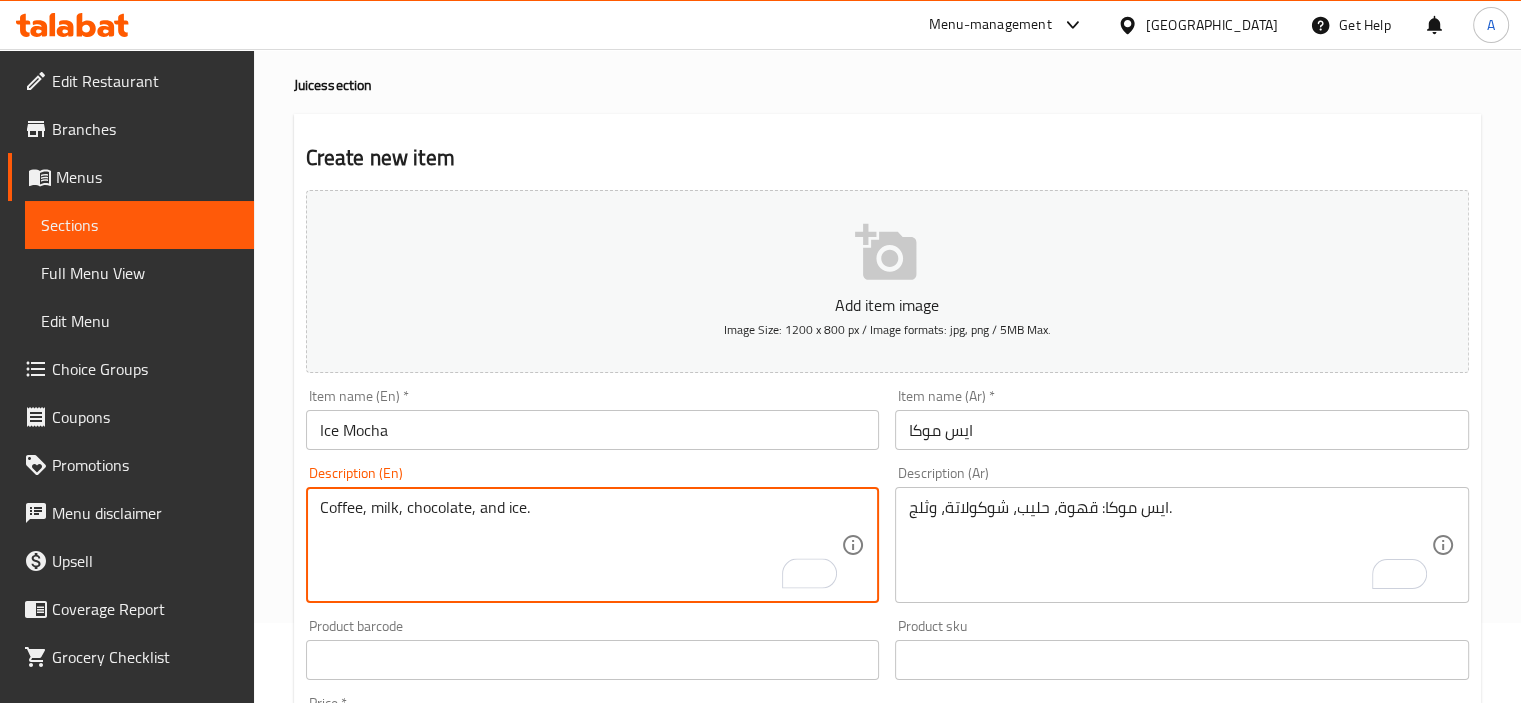 type on "Coffee, milk, chocolate, and ice." 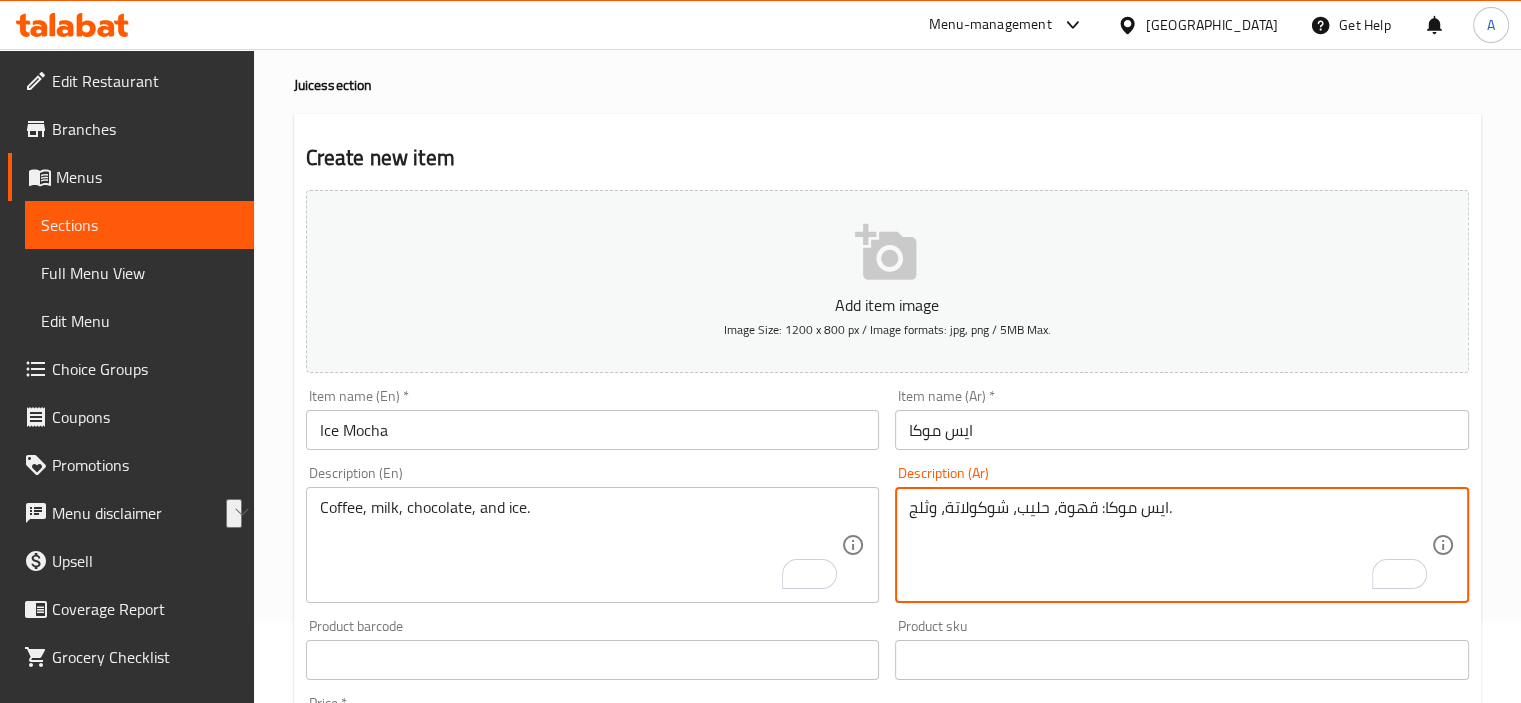 drag, startPoint x: 1096, startPoint y: 507, endPoint x: 1168, endPoint y: 511, distance: 72.11102 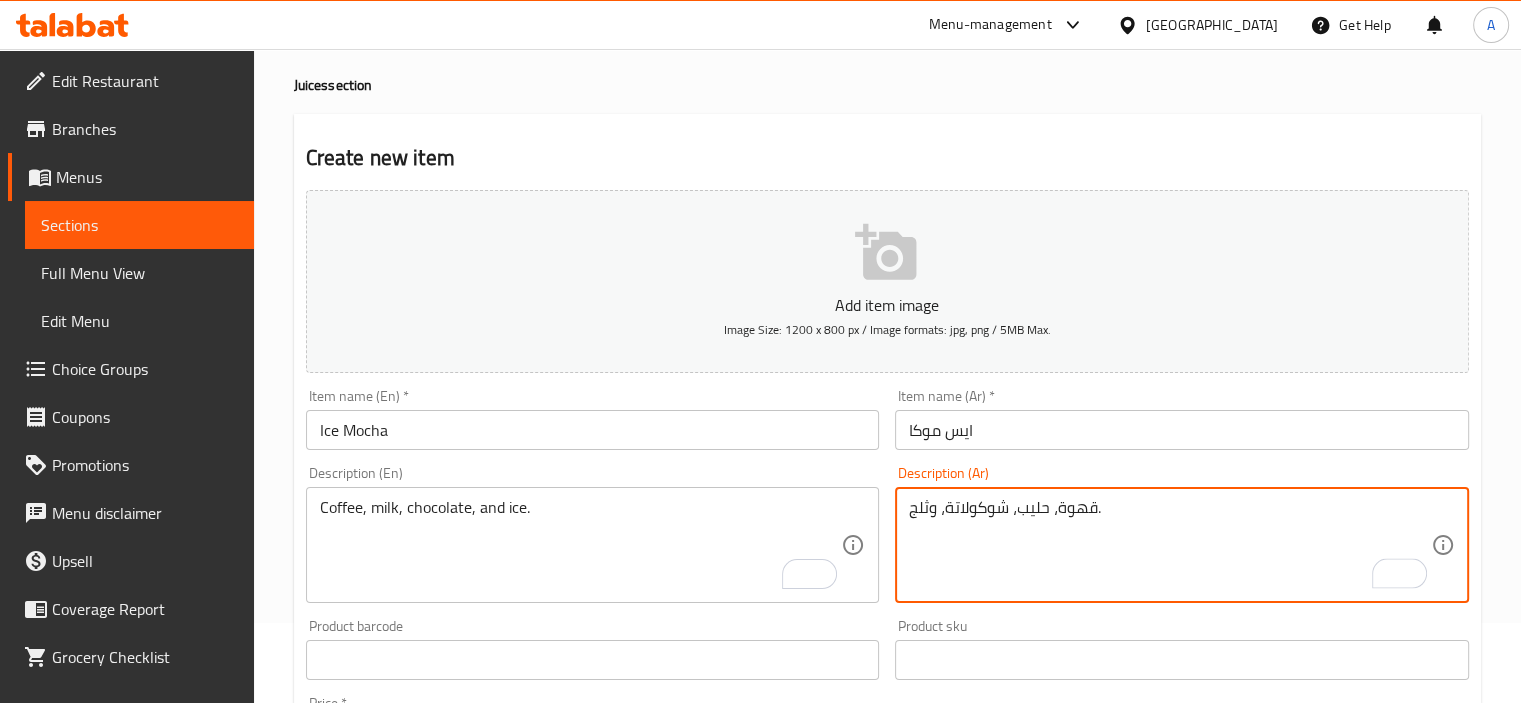 type on "قهوة، حليب، شوكولاتة، وثلج." 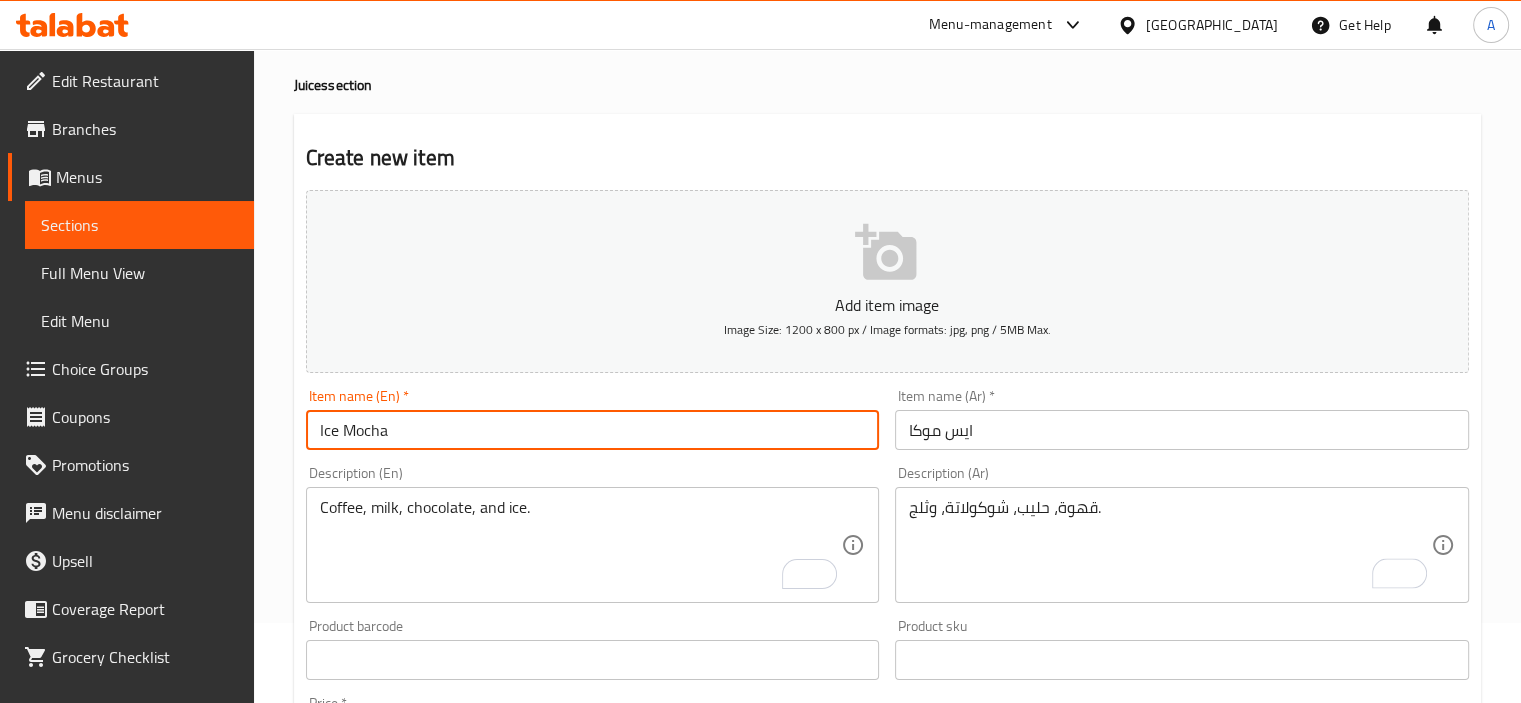 click on "Ice Mocha" at bounding box center (593, 430) 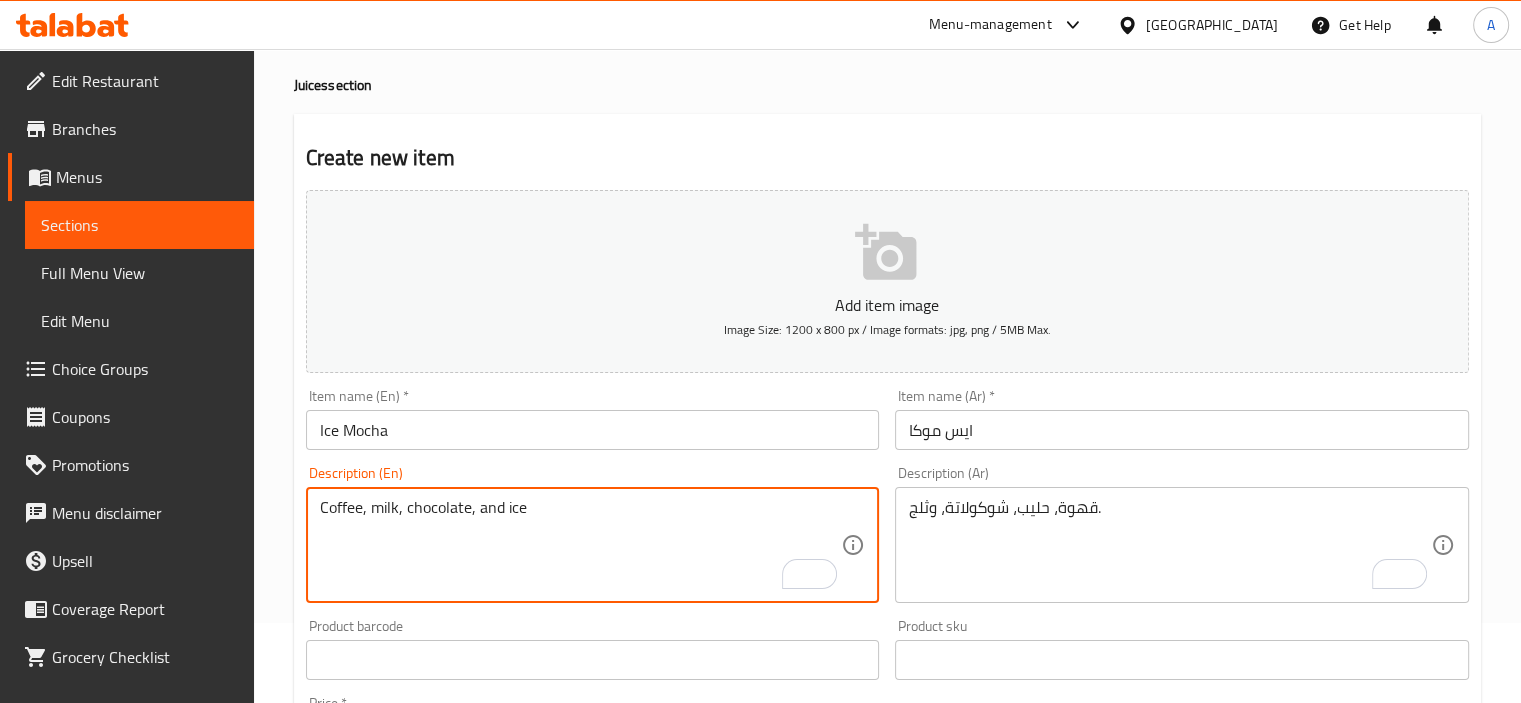 type on "Coffee, milk, chocolate, and ice" 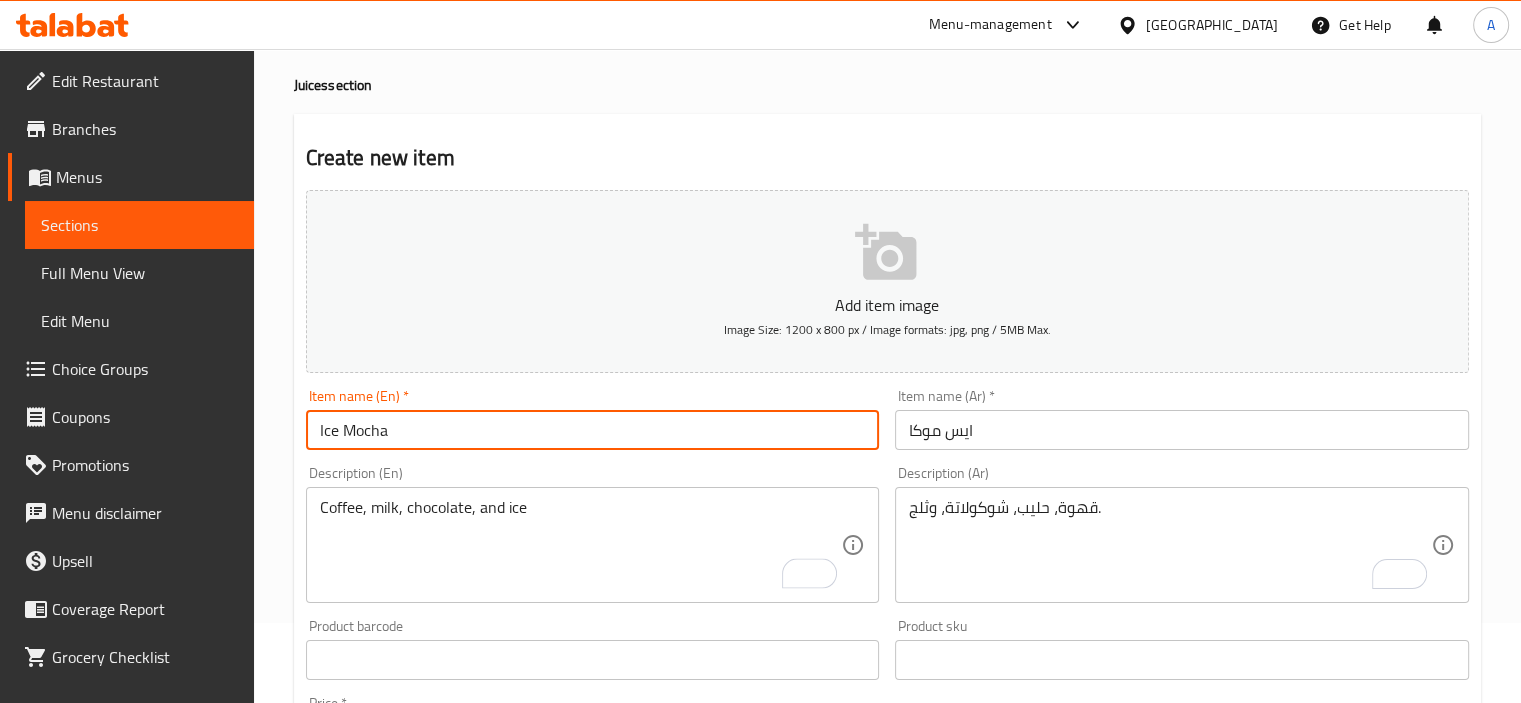 click on "Ice Mocha" at bounding box center (593, 430) 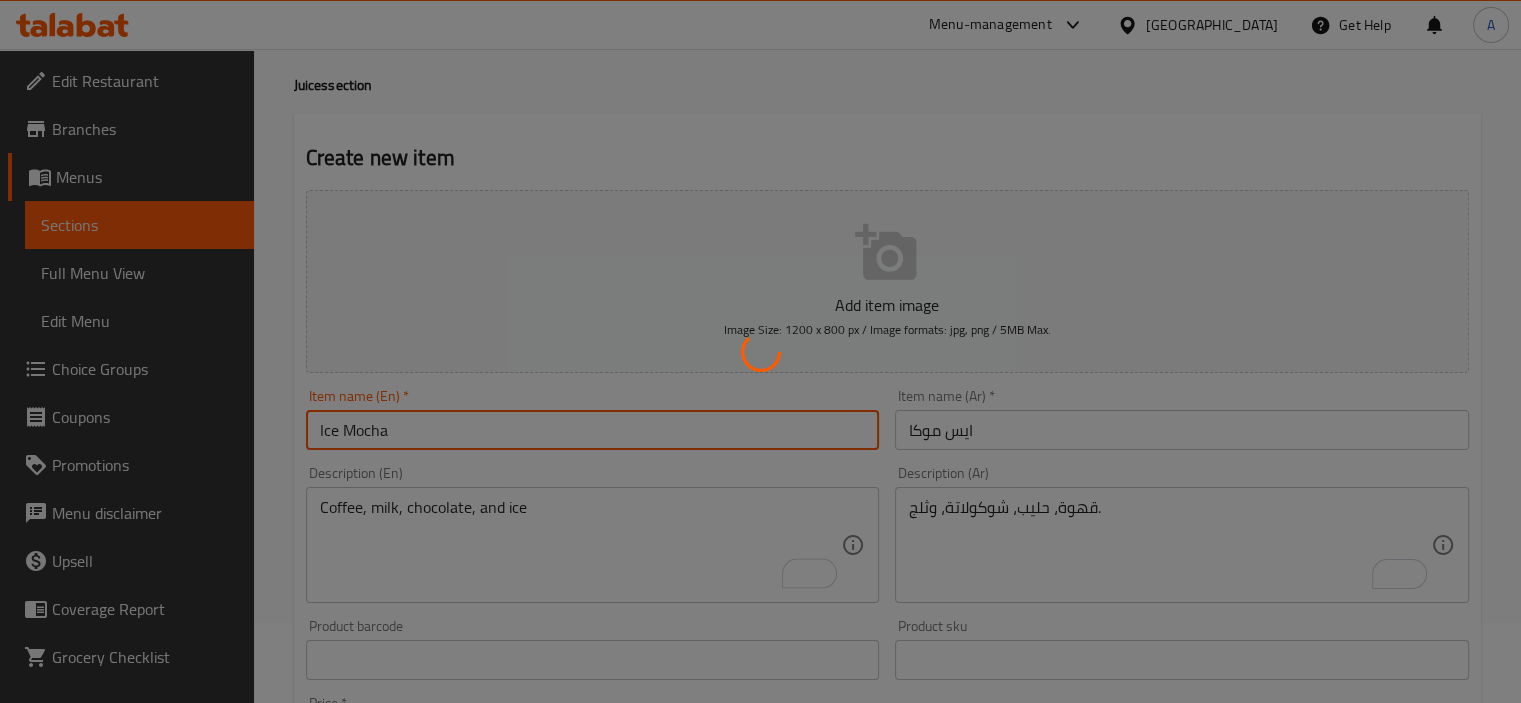 type 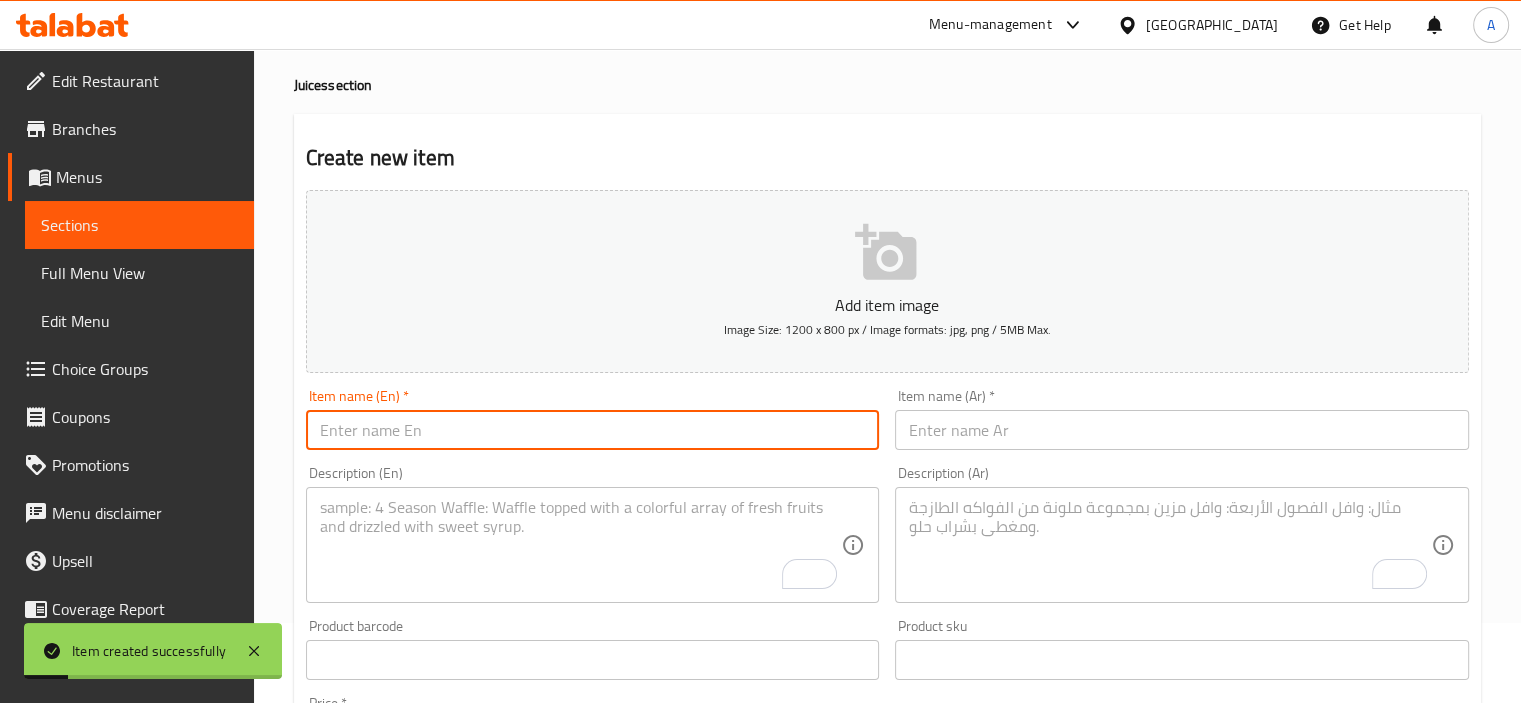 click at bounding box center (1182, 430) 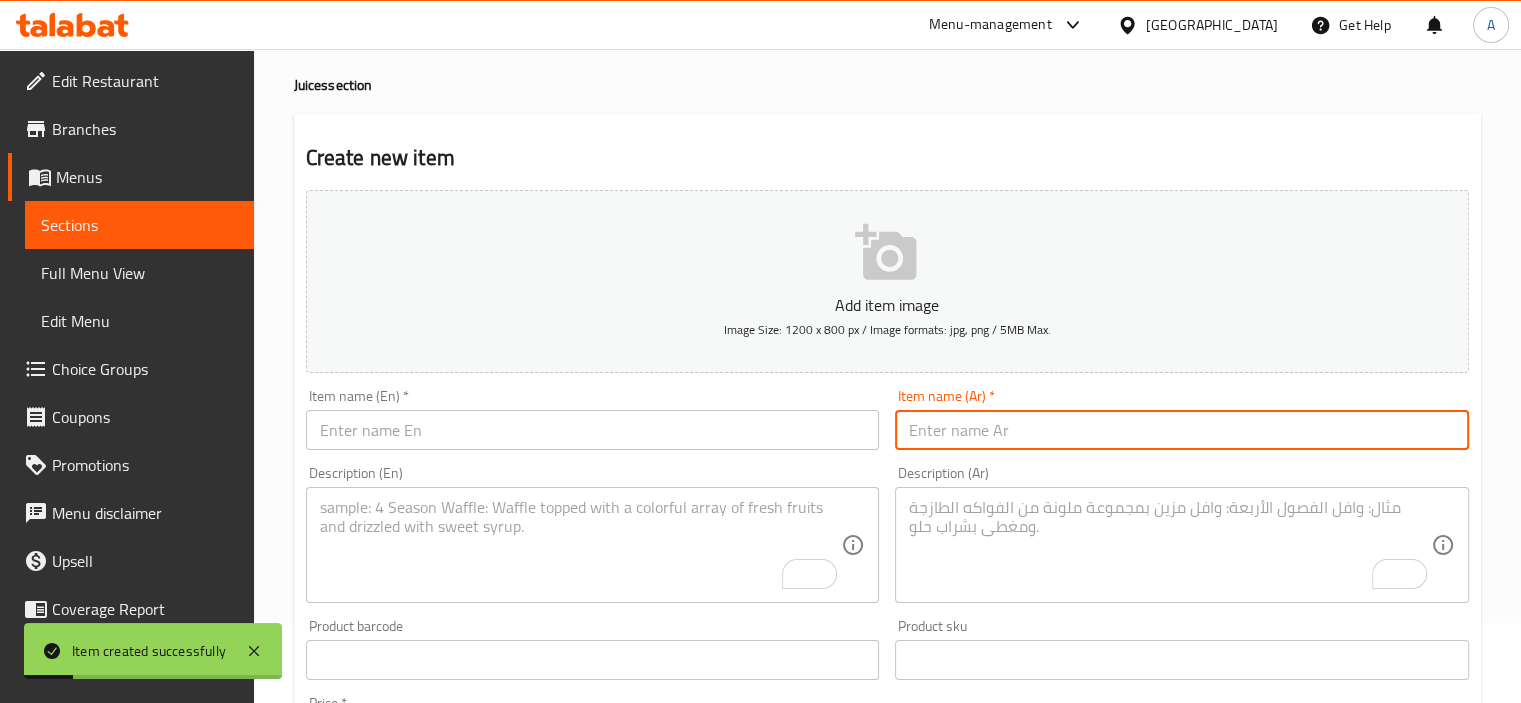 paste on "ايس شوكليت" 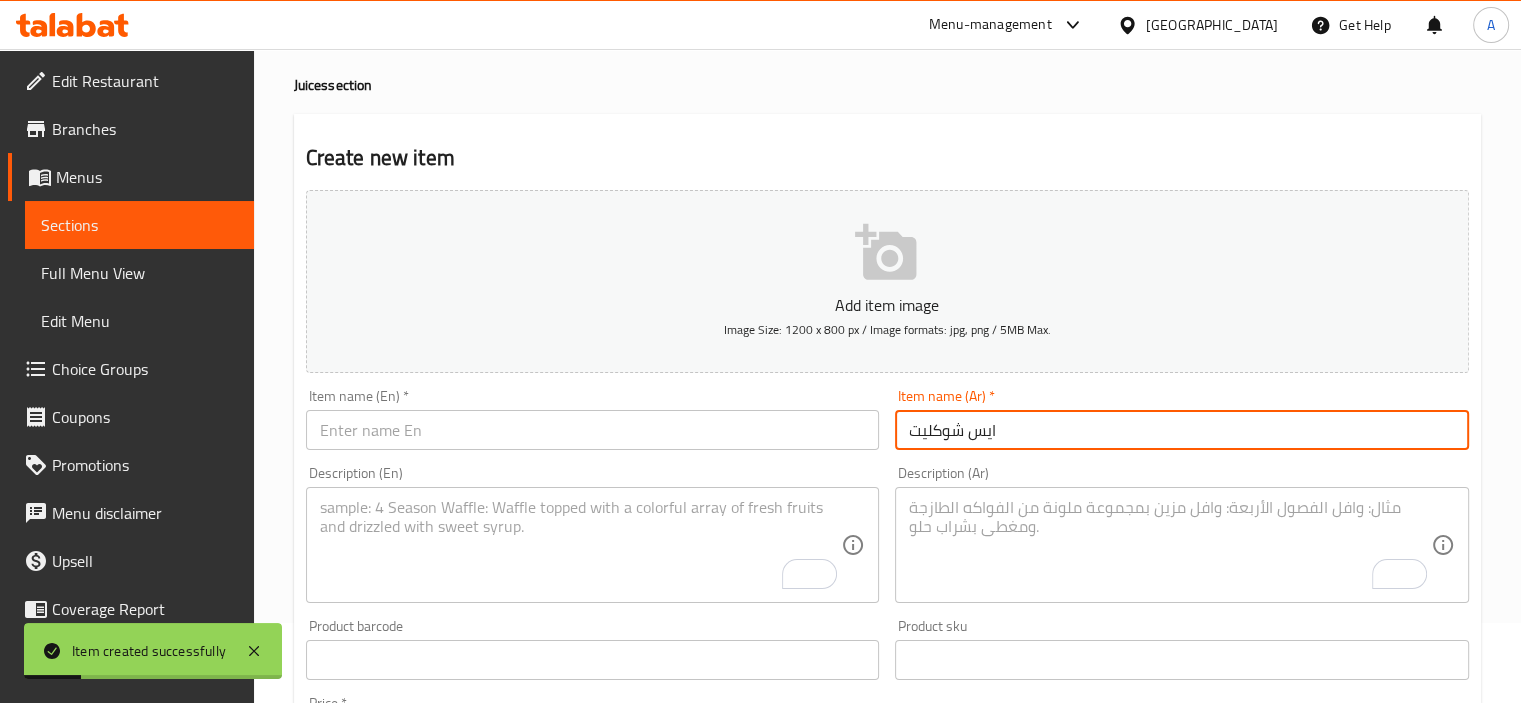 type on "ايس شوكليت" 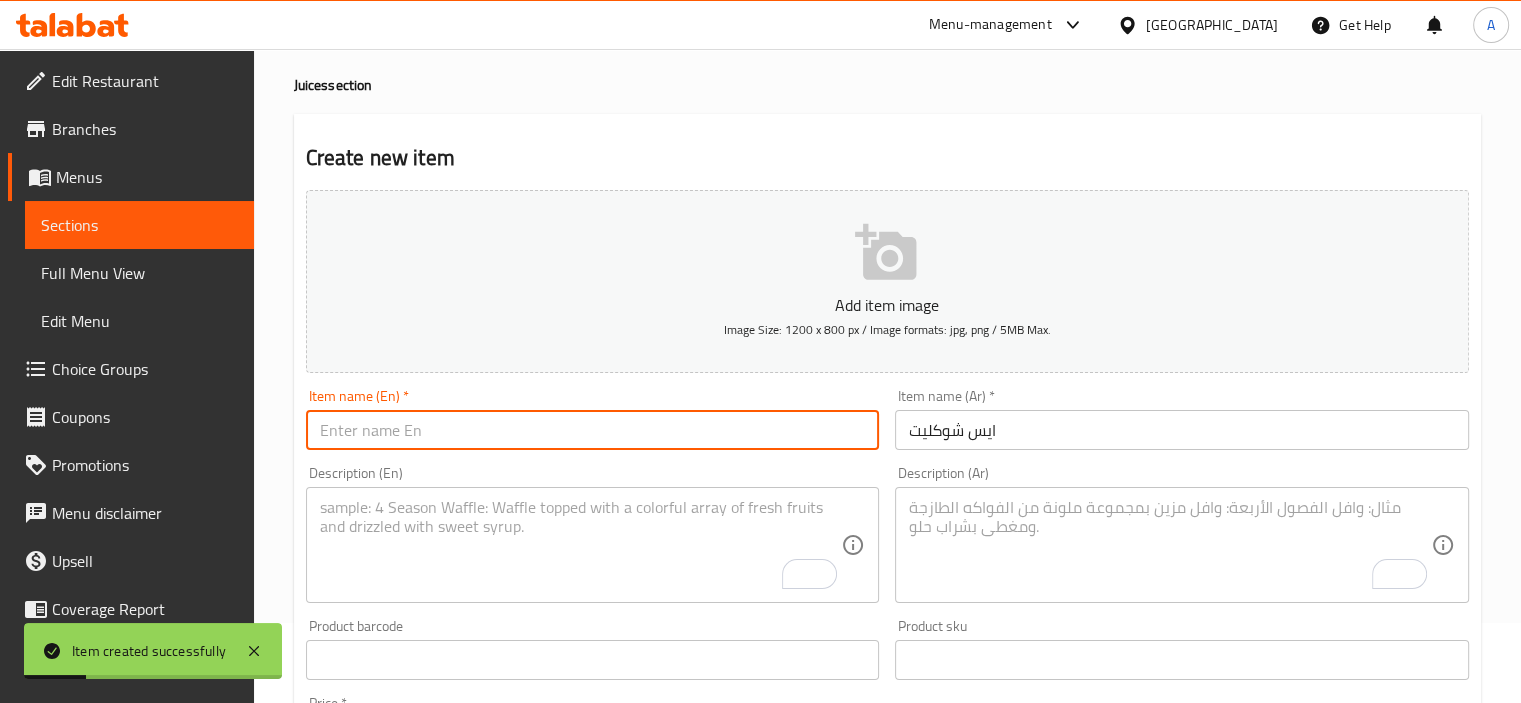 click at bounding box center (593, 430) 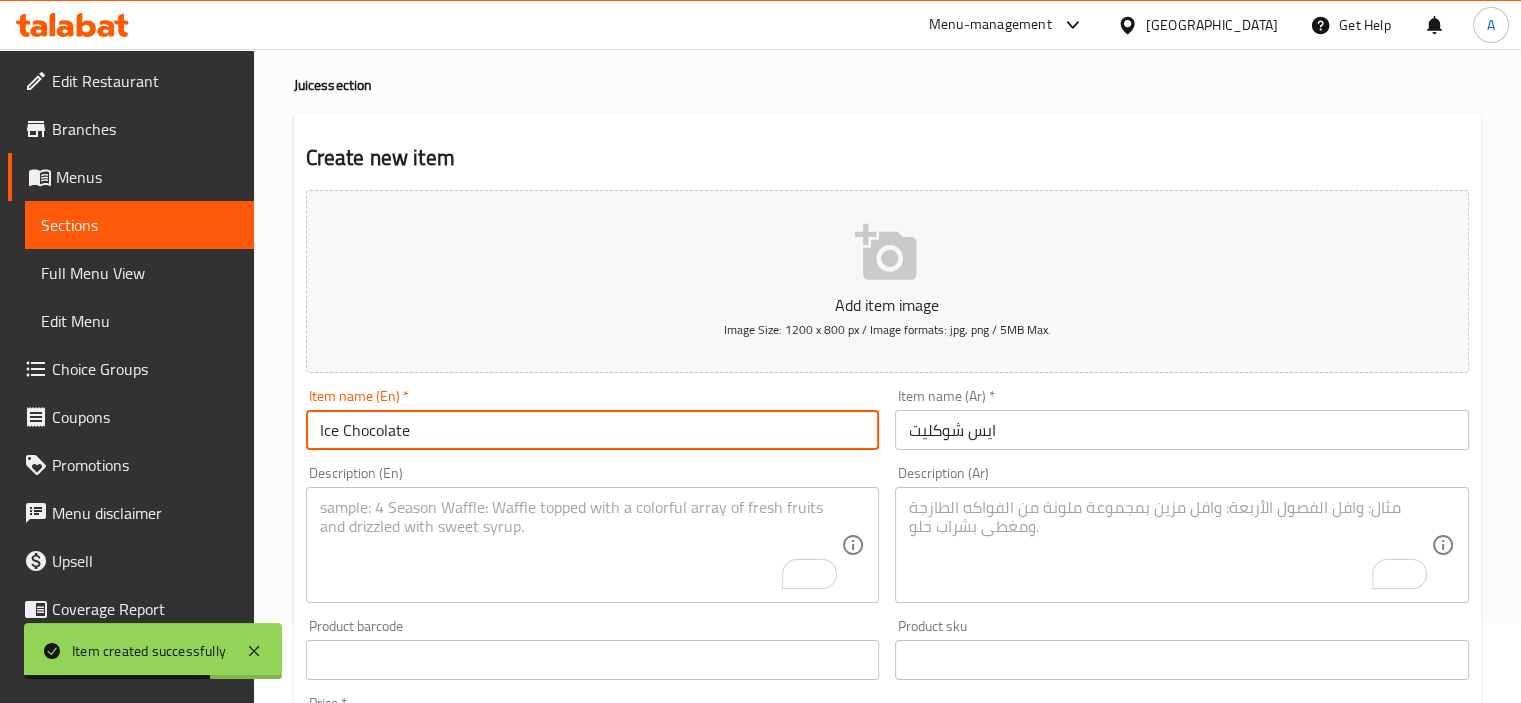 type on "Ice Chocolate" 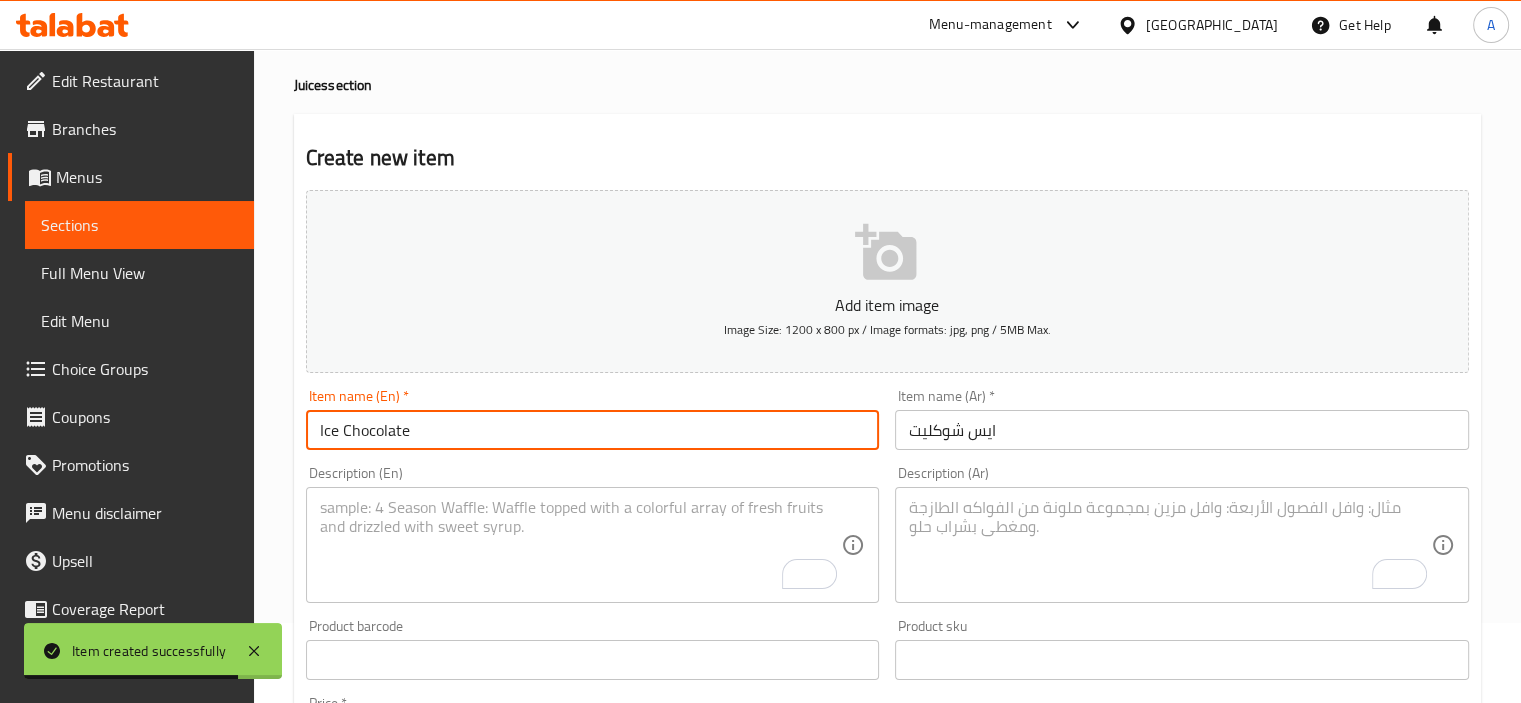 click at bounding box center (1170, 545) 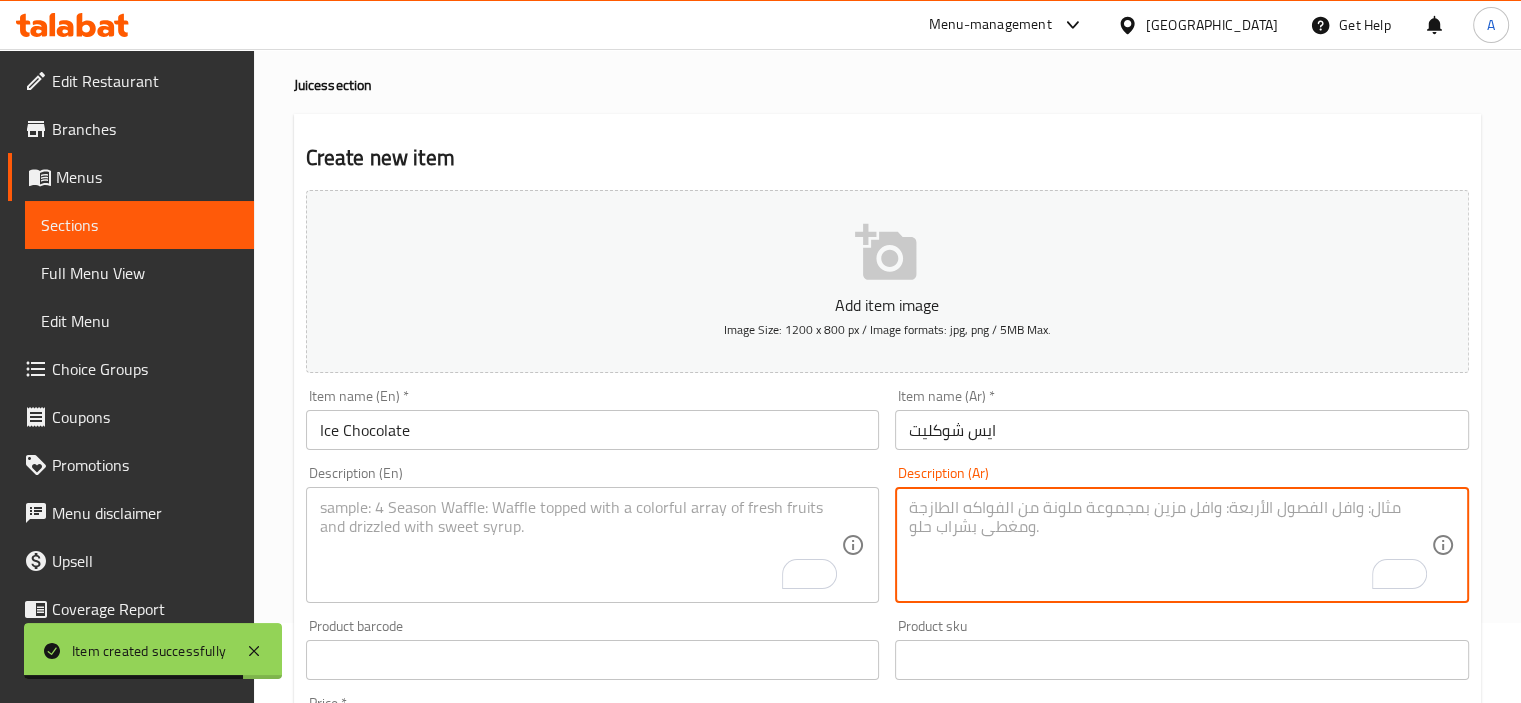 paste on "مسحوق شوكولاتة، حليب، وثلج." 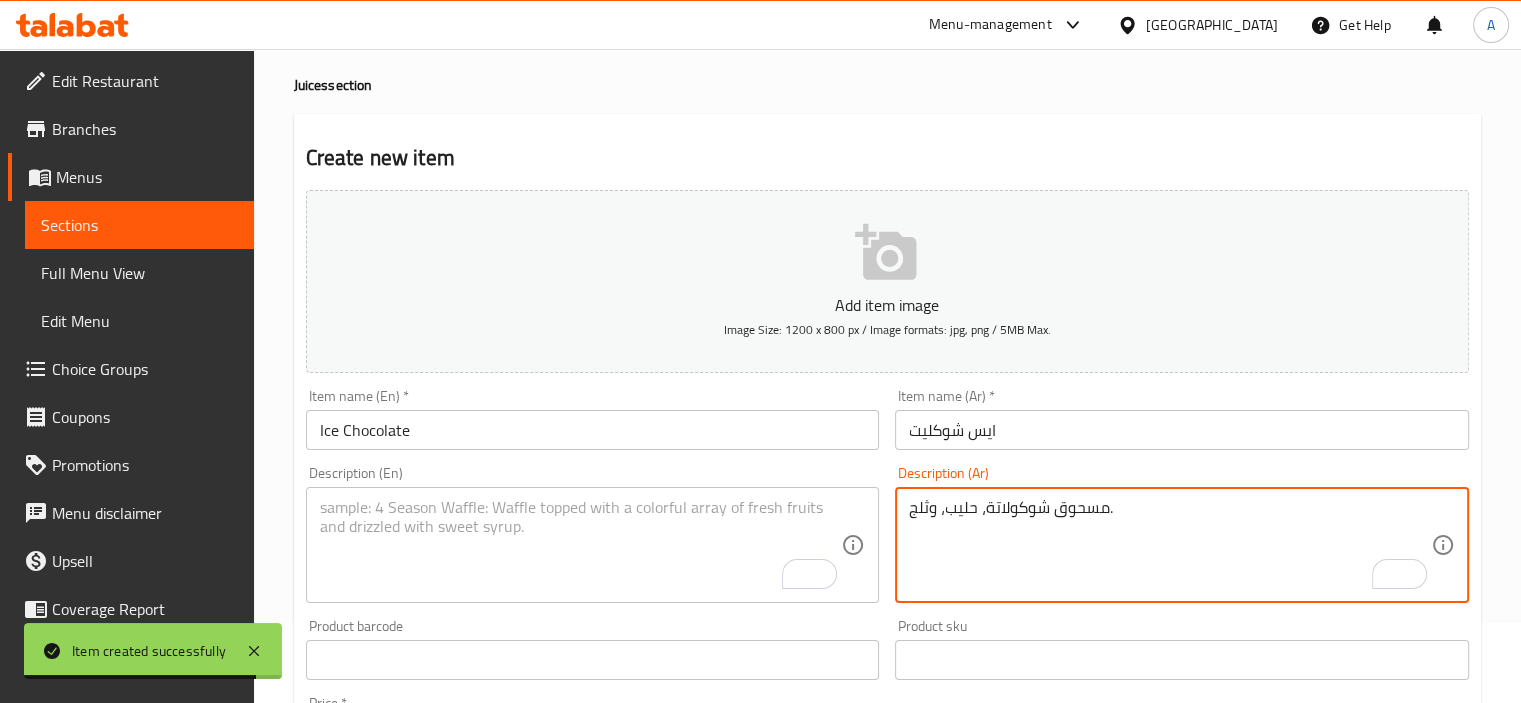 type on "مسحوق شوكولاتة، حليب، وثلج." 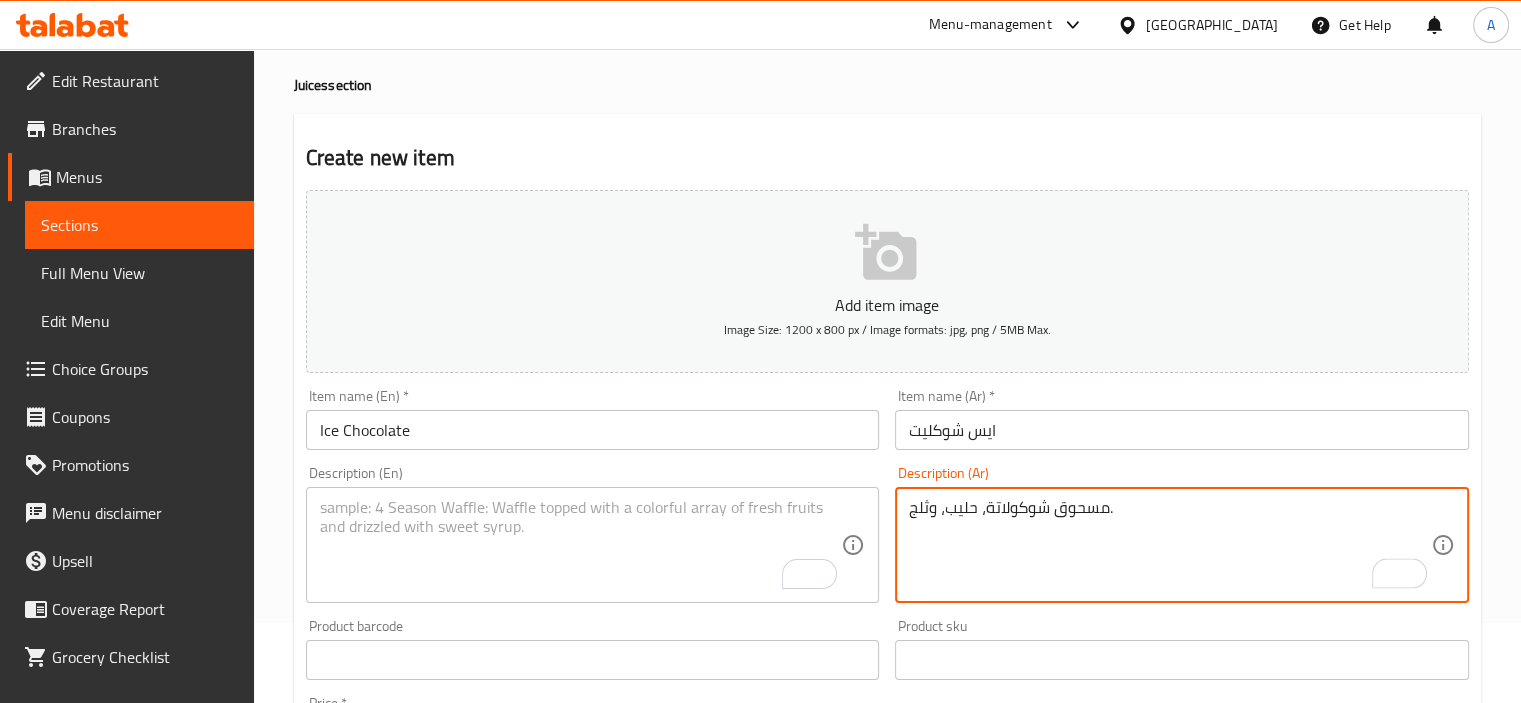 click at bounding box center (581, 545) 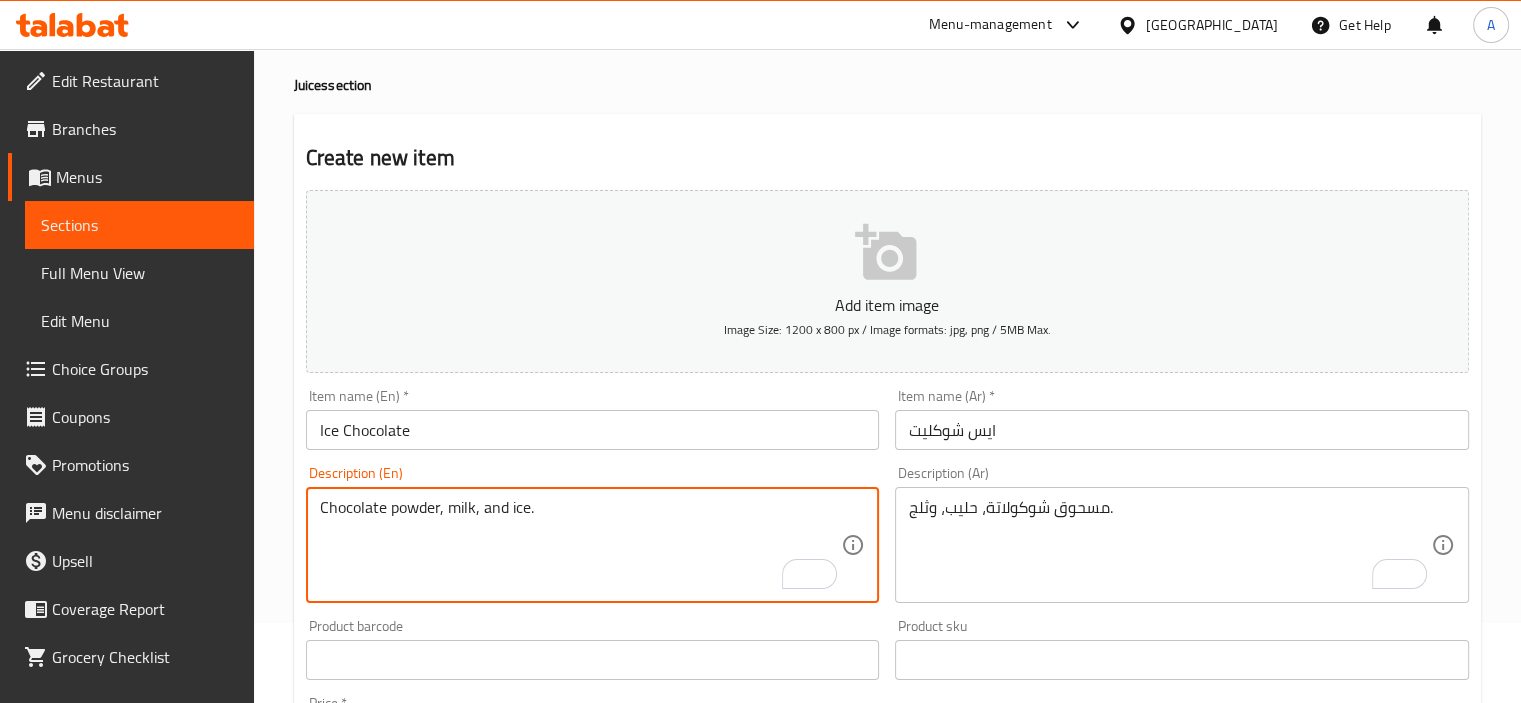 type on "Chocolate powder, milk, and ice." 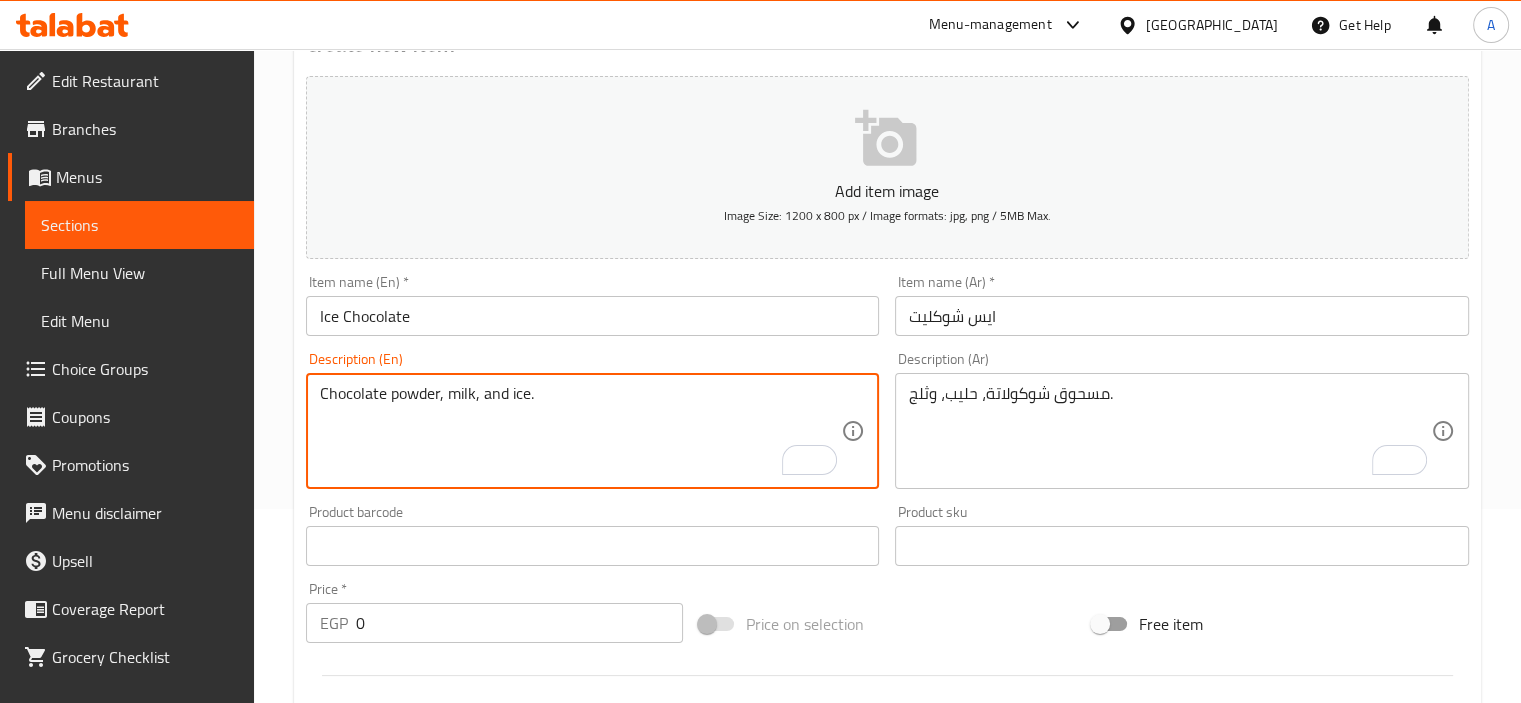 scroll, scrollTop: 280, scrollLeft: 0, axis: vertical 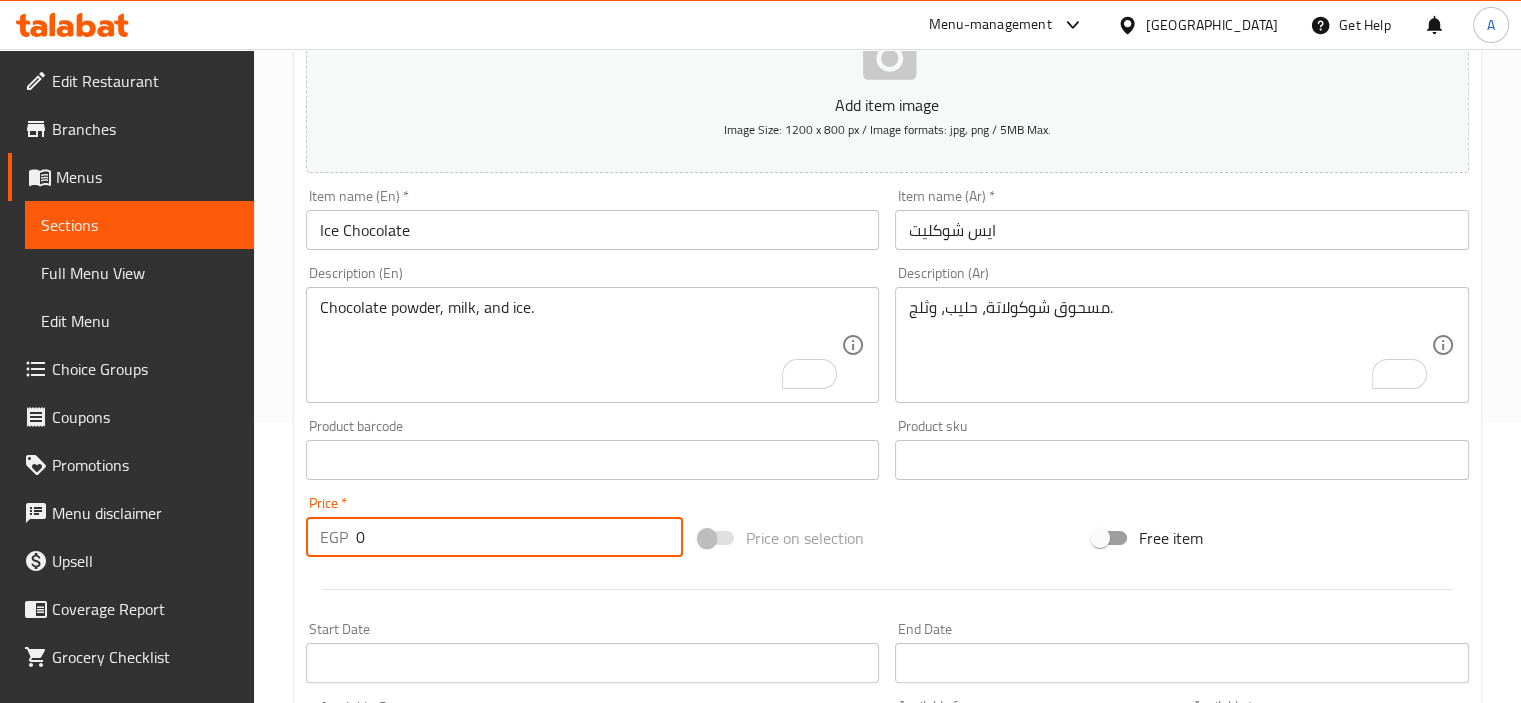 drag, startPoint x: 400, startPoint y: 556, endPoint x: 285, endPoint y: 545, distance: 115.52489 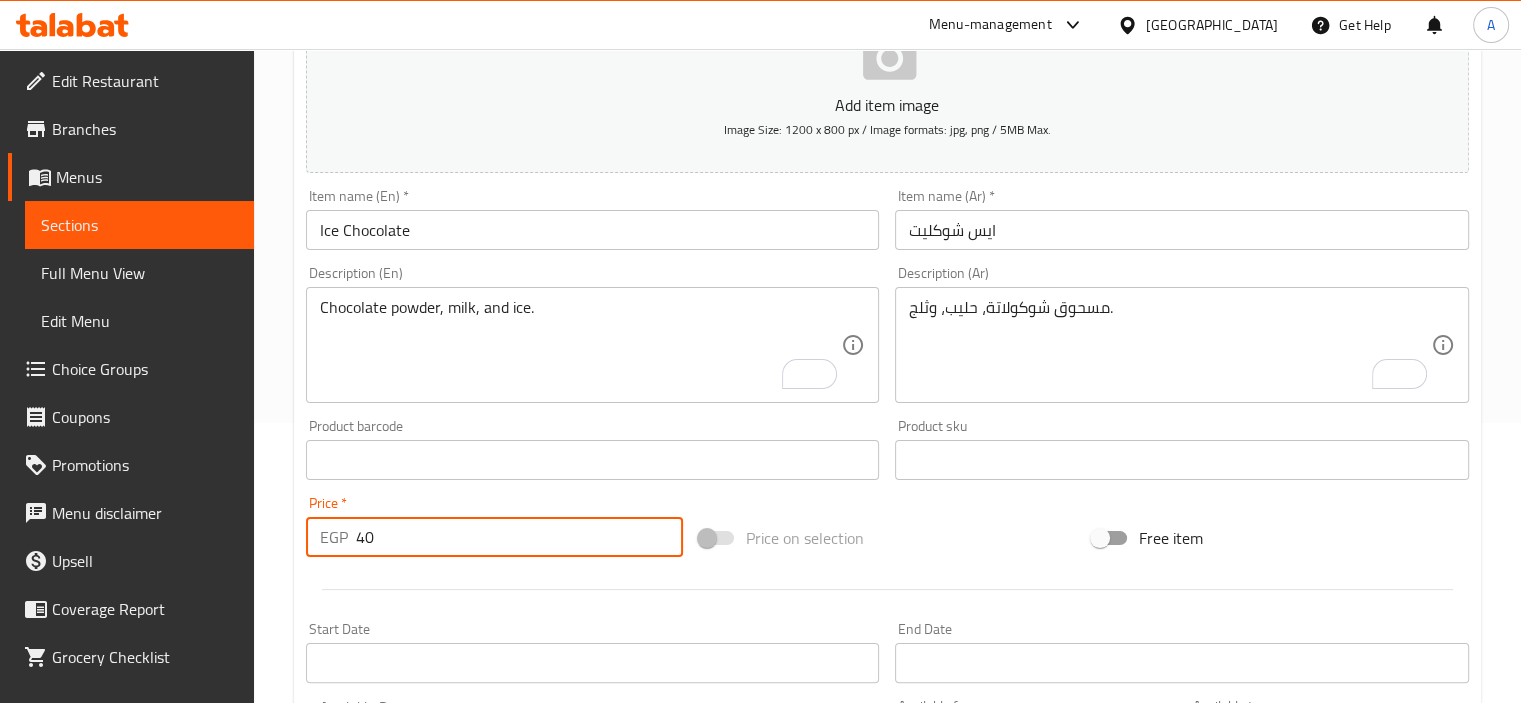 type on "40" 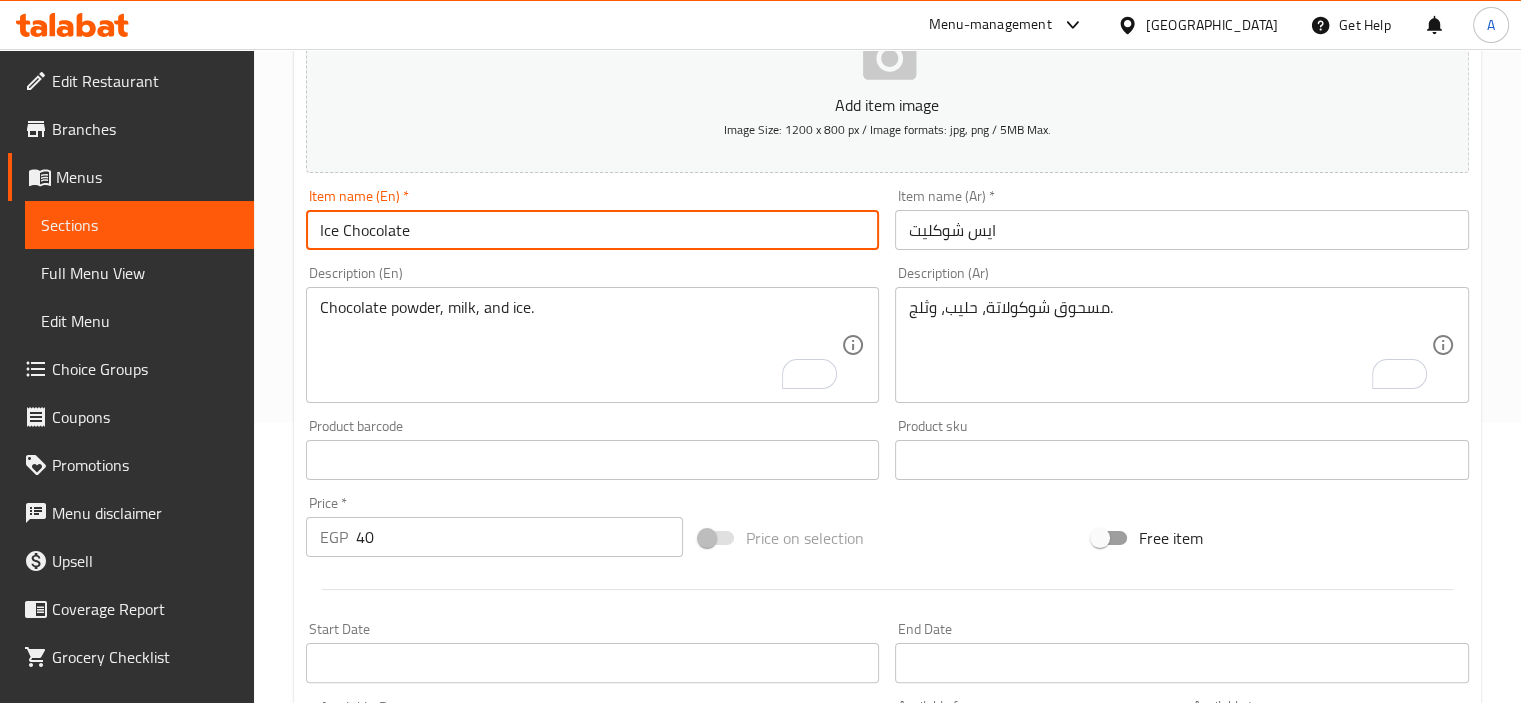 click on "Create" at bounding box center (445, 1046) 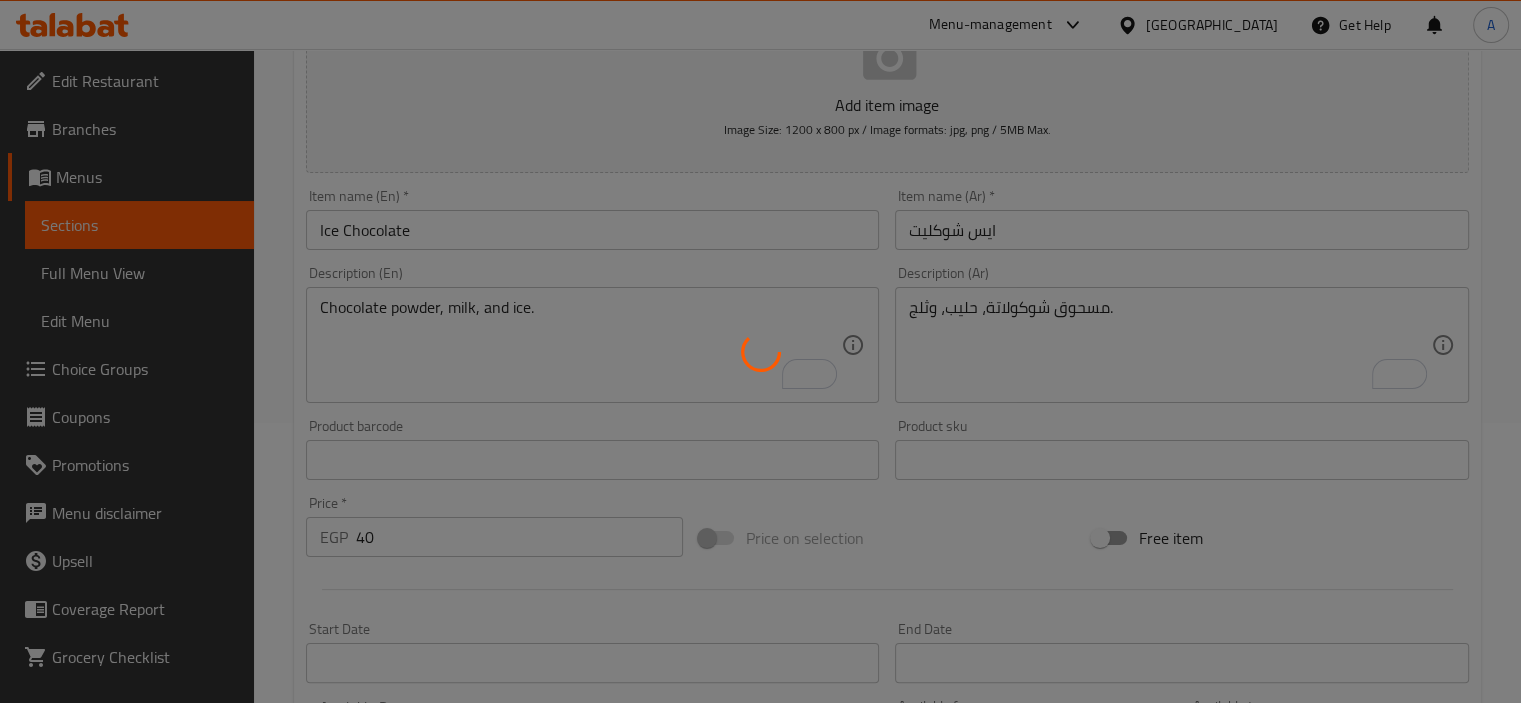 type 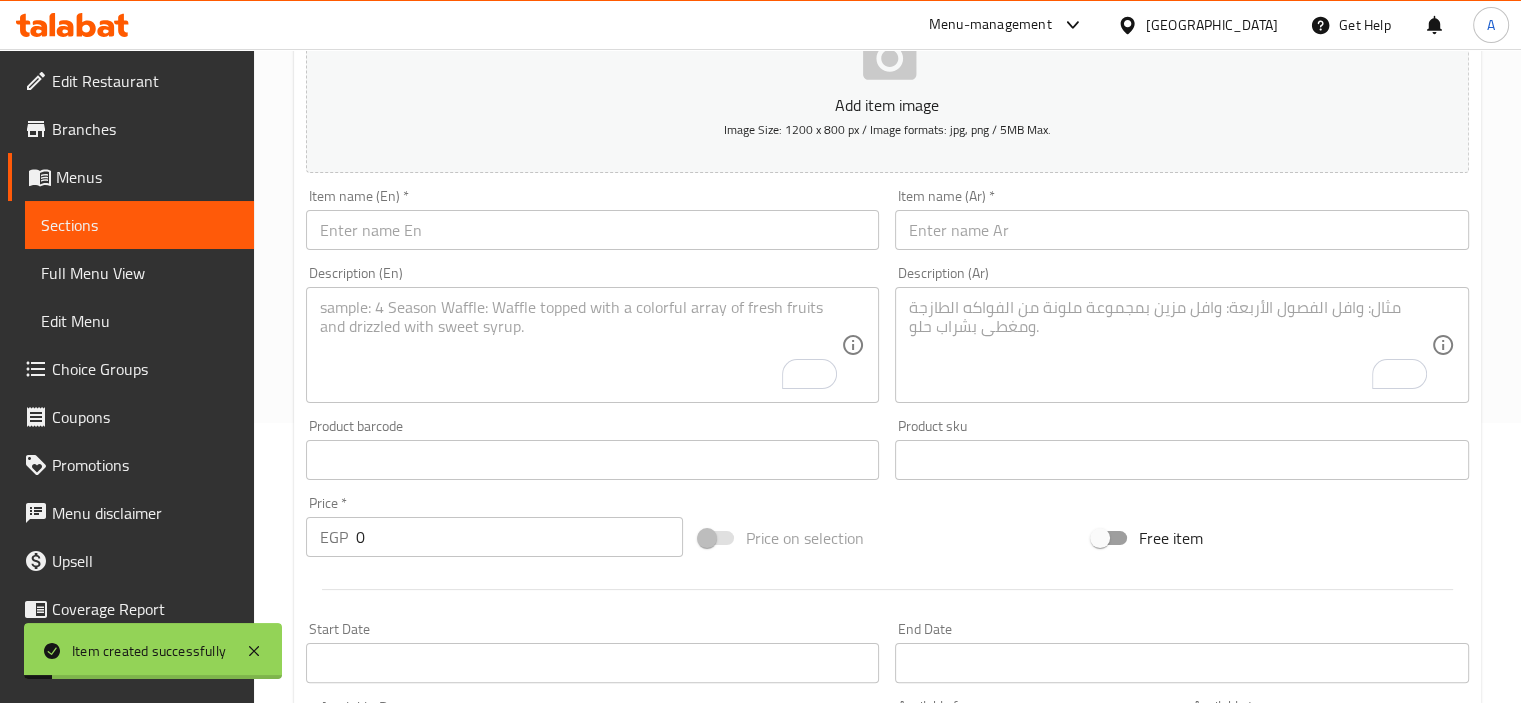 click on "Item name (Ar)   * Item name (Ar)  *" at bounding box center [1182, 219] 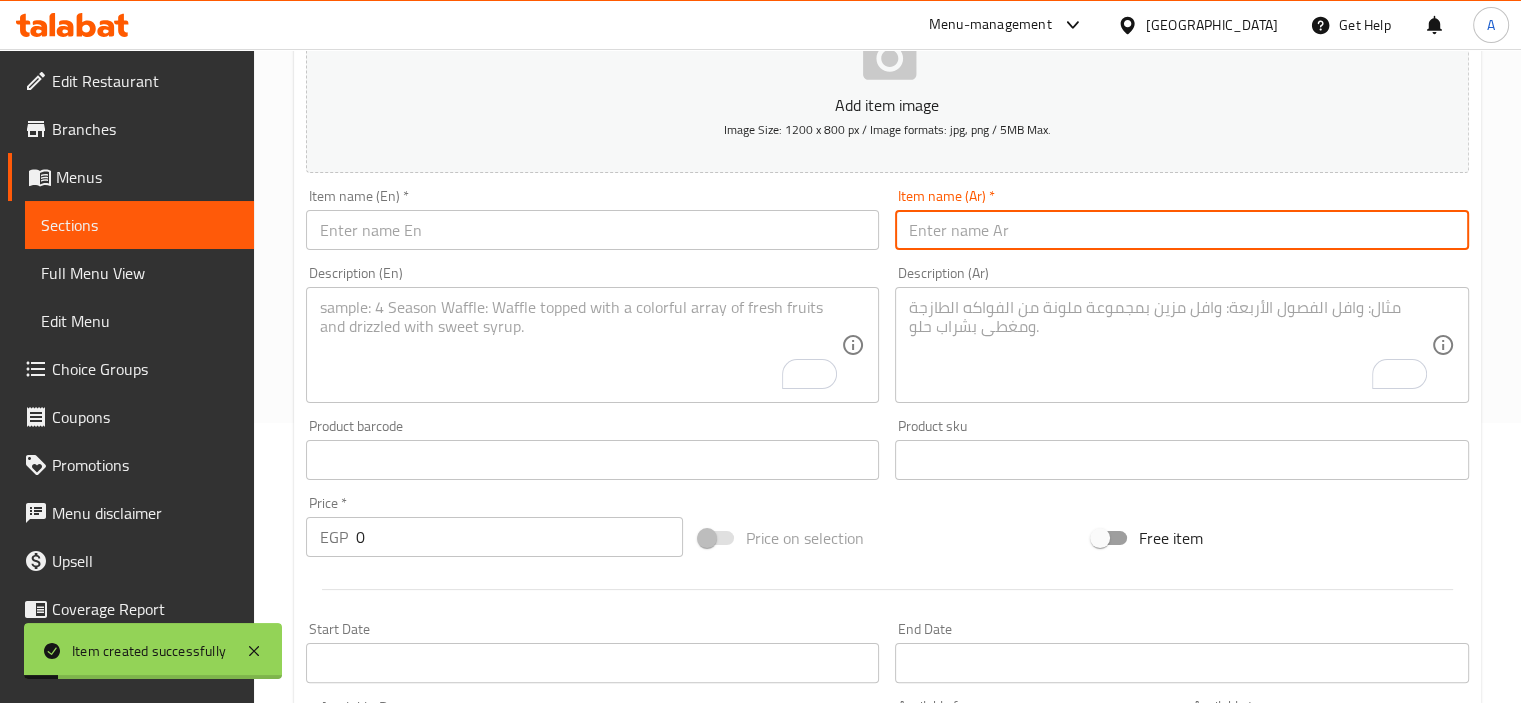 drag, startPoint x: 1043, startPoint y: 230, endPoint x: 988, endPoint y: 223, distance: 55.443665 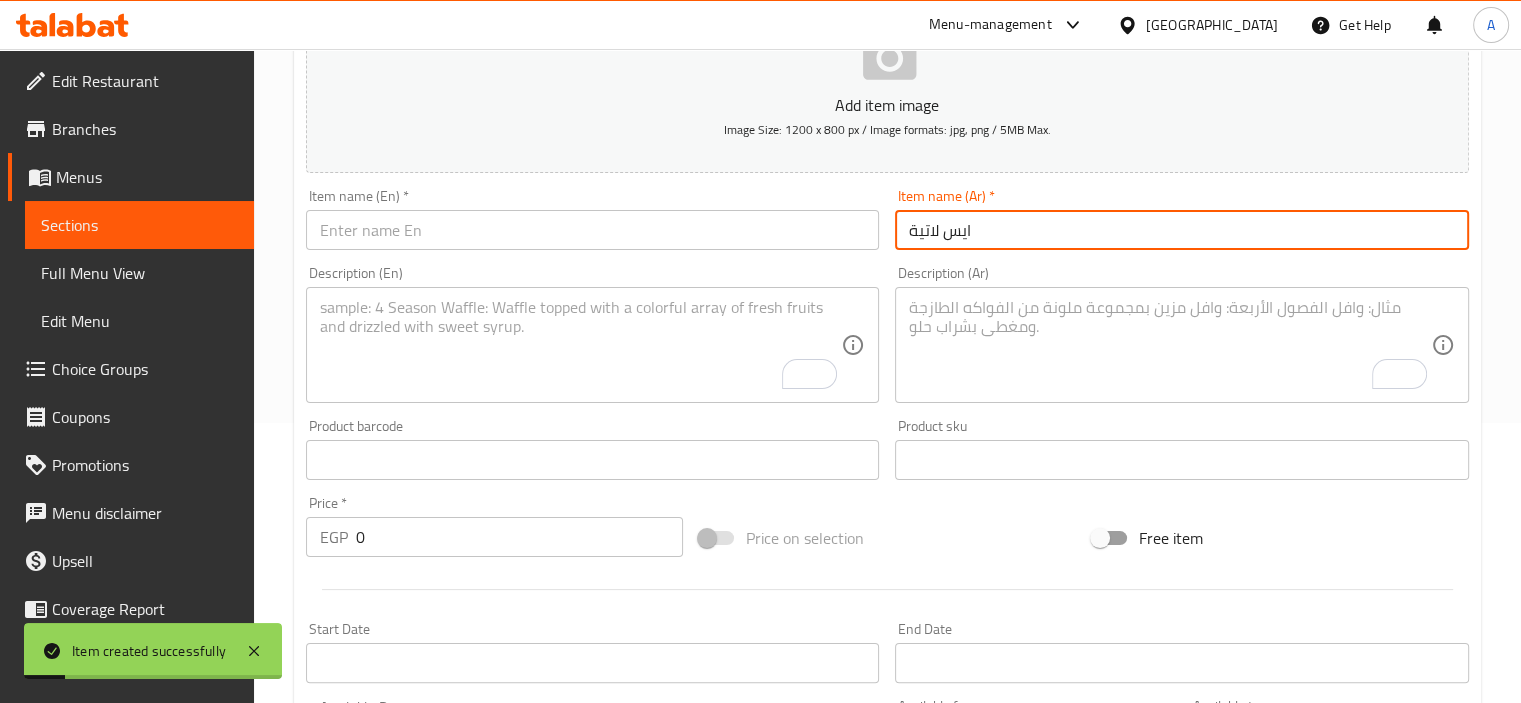 type on "ايس لاتية" 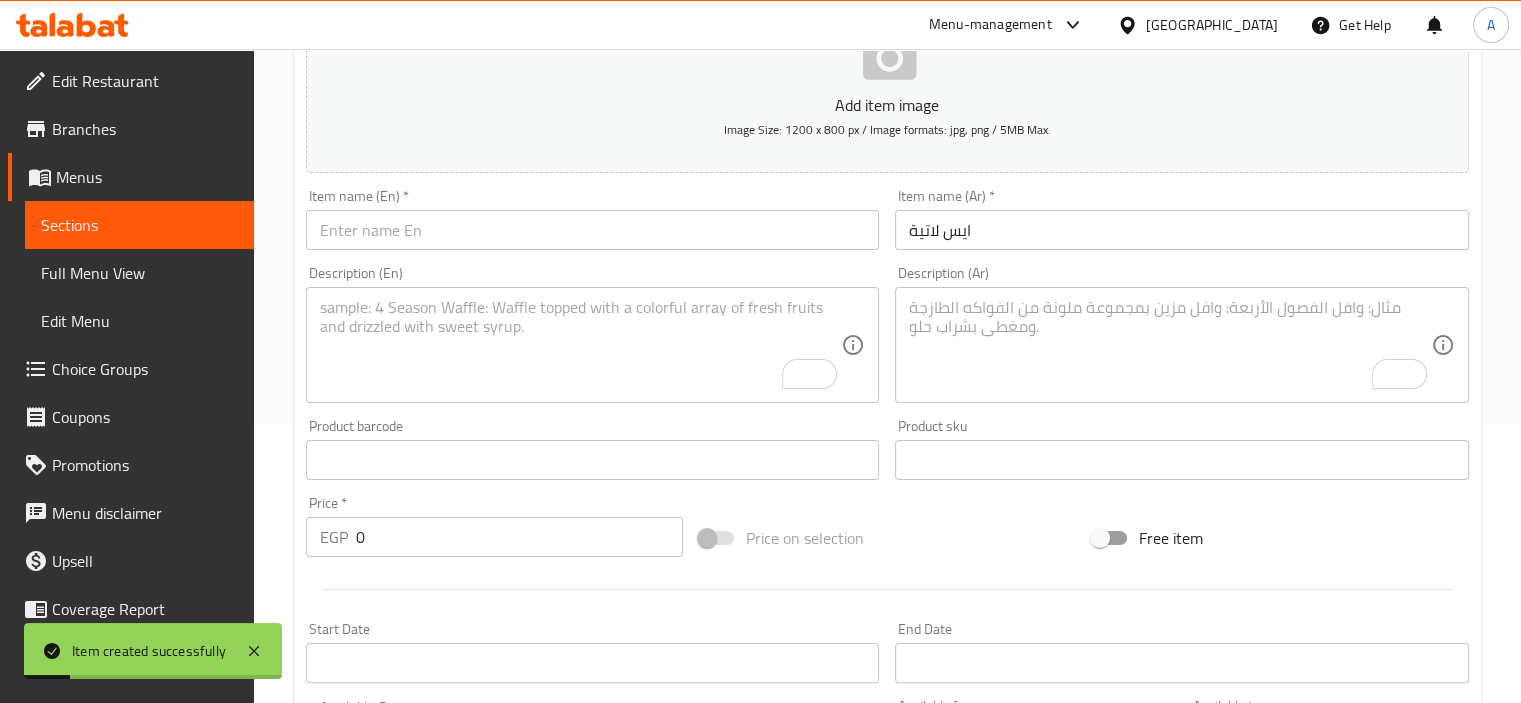 click on "Item name (En)   * Item name (En)  *" at bounding box center [593, 219] 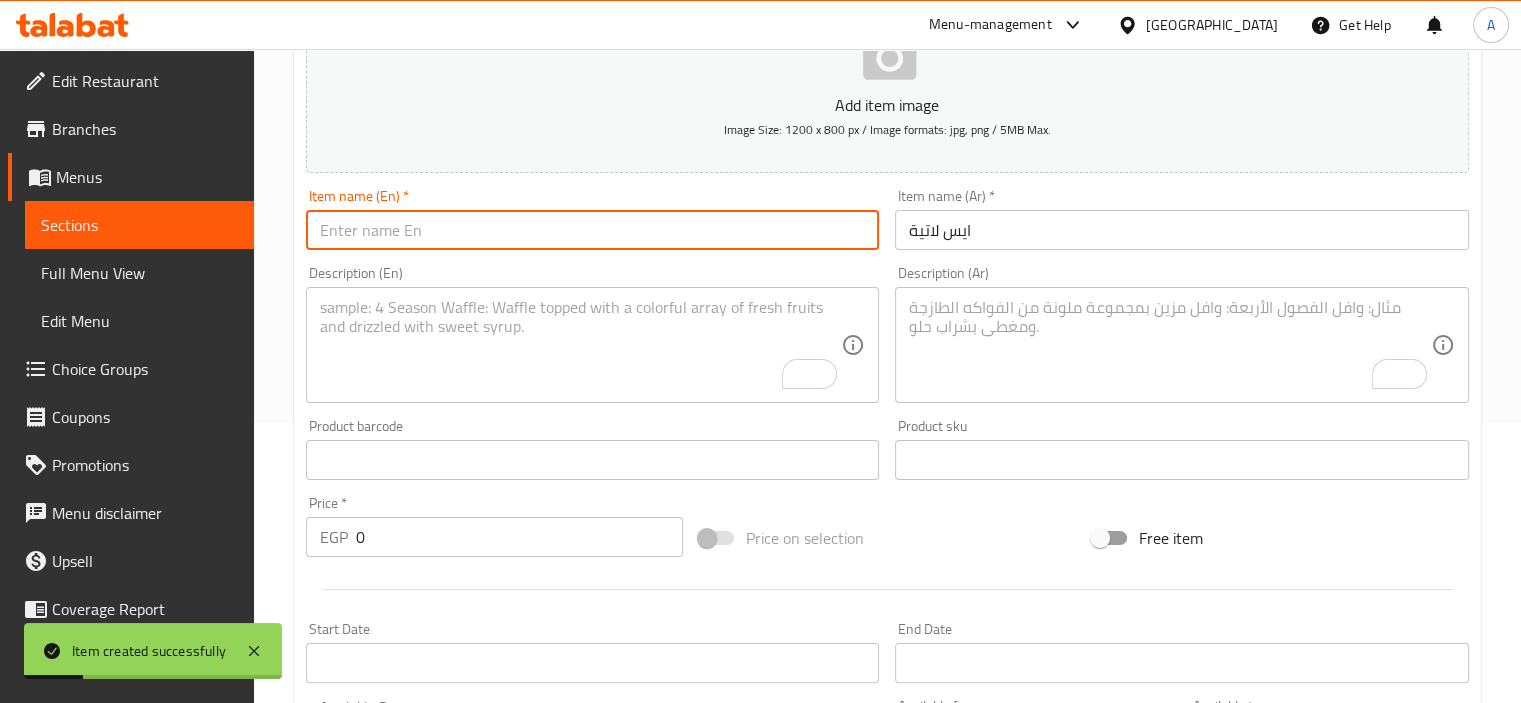 click at bounding box center (593, 230) 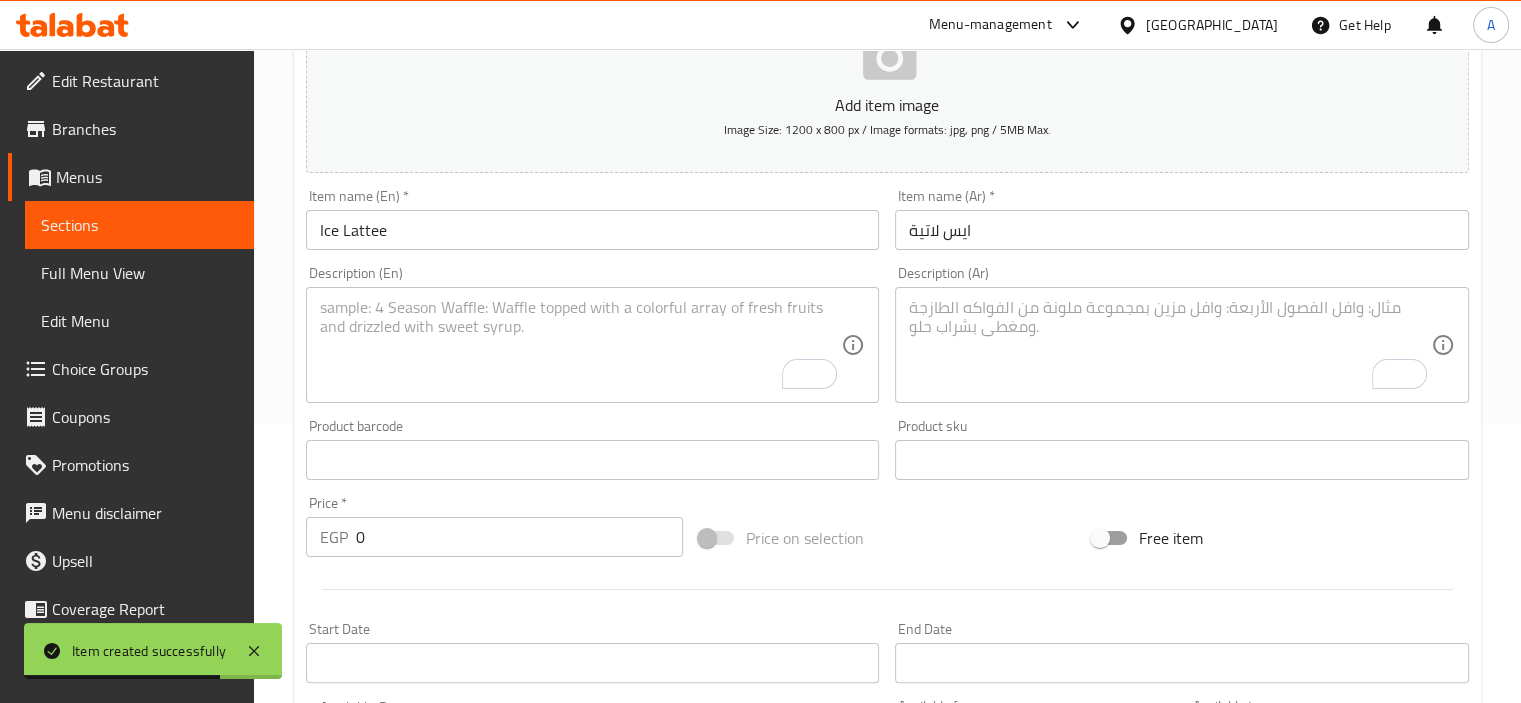 click on "Ice Lattee" at bounding box center [593, 230] 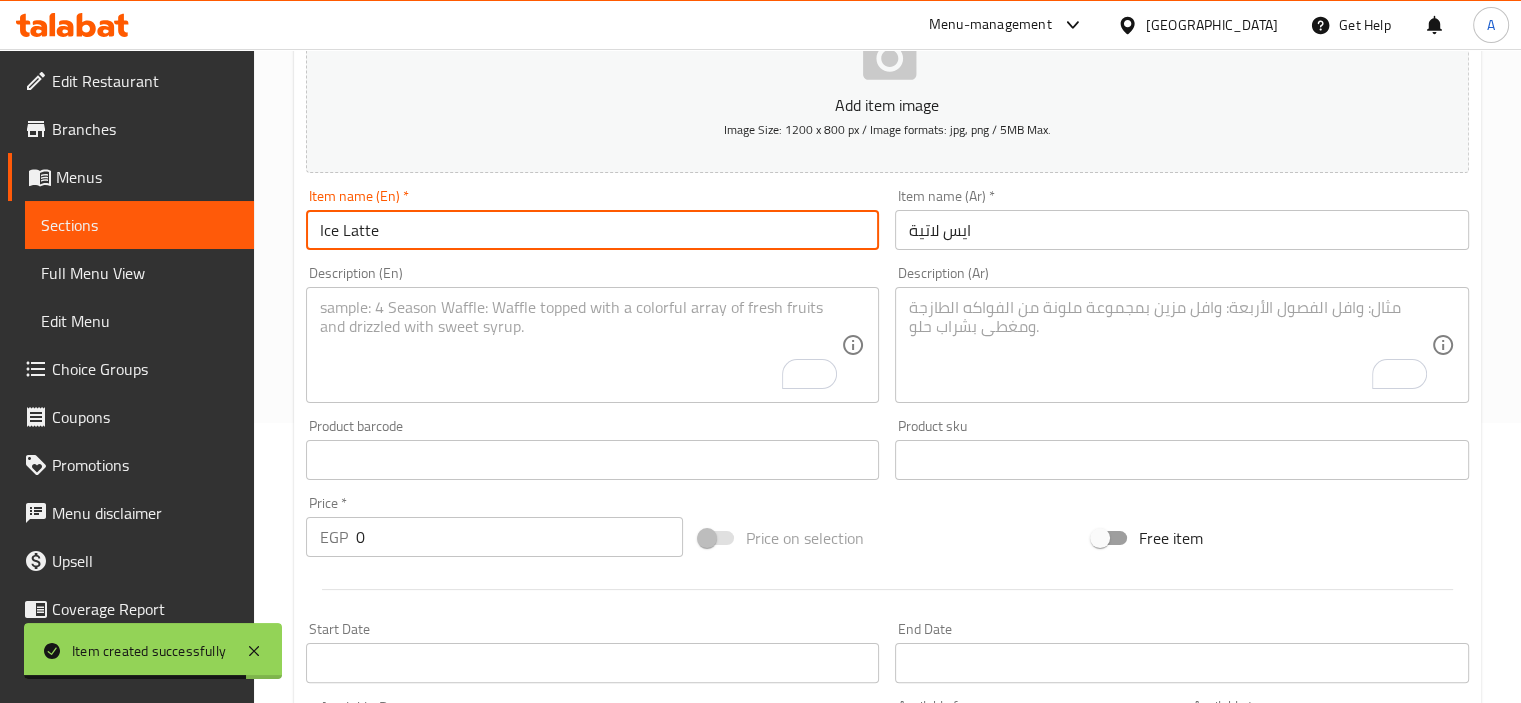 type on "Ice latte" 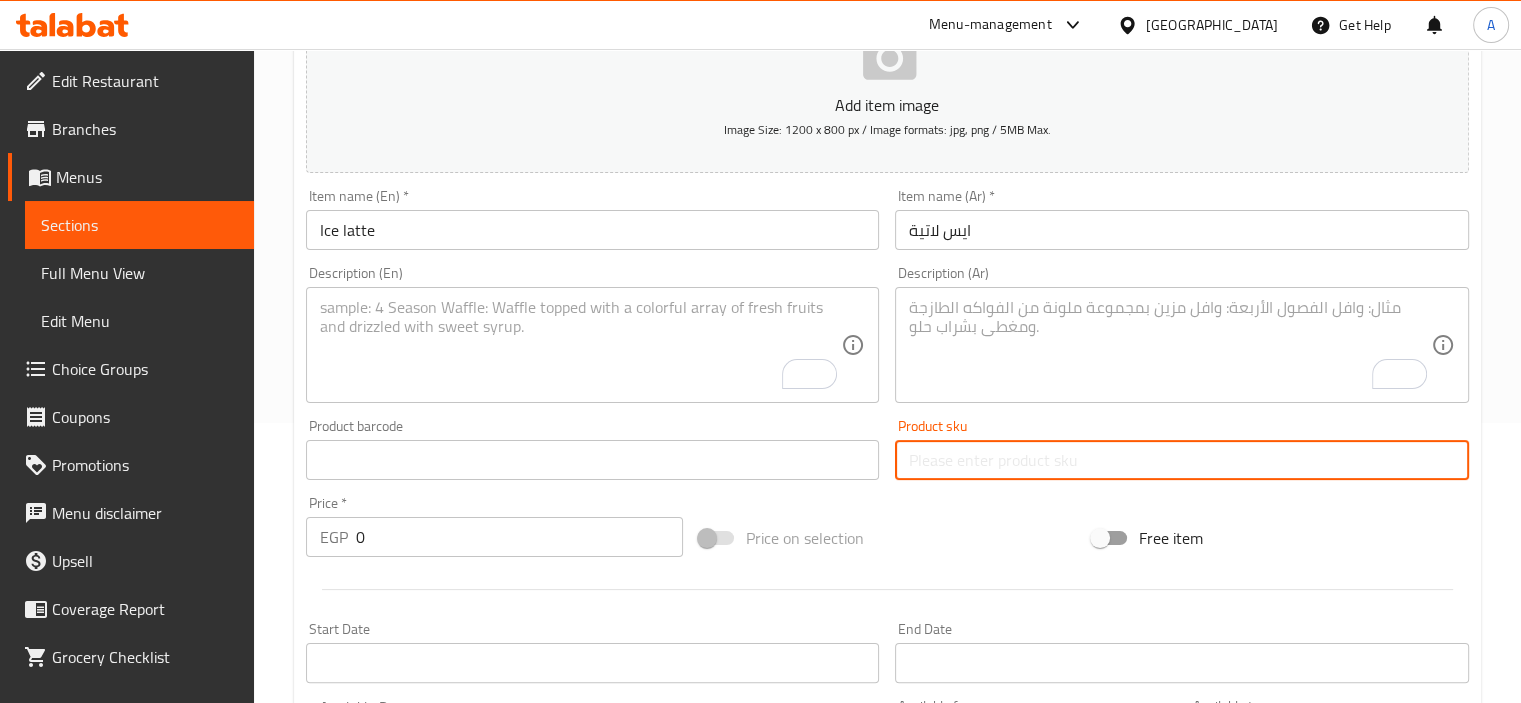 drag, startPoint x: 1026, startPoint y: 467, endPoint x: 1053, endPoint y: 396, distance: 75.96052 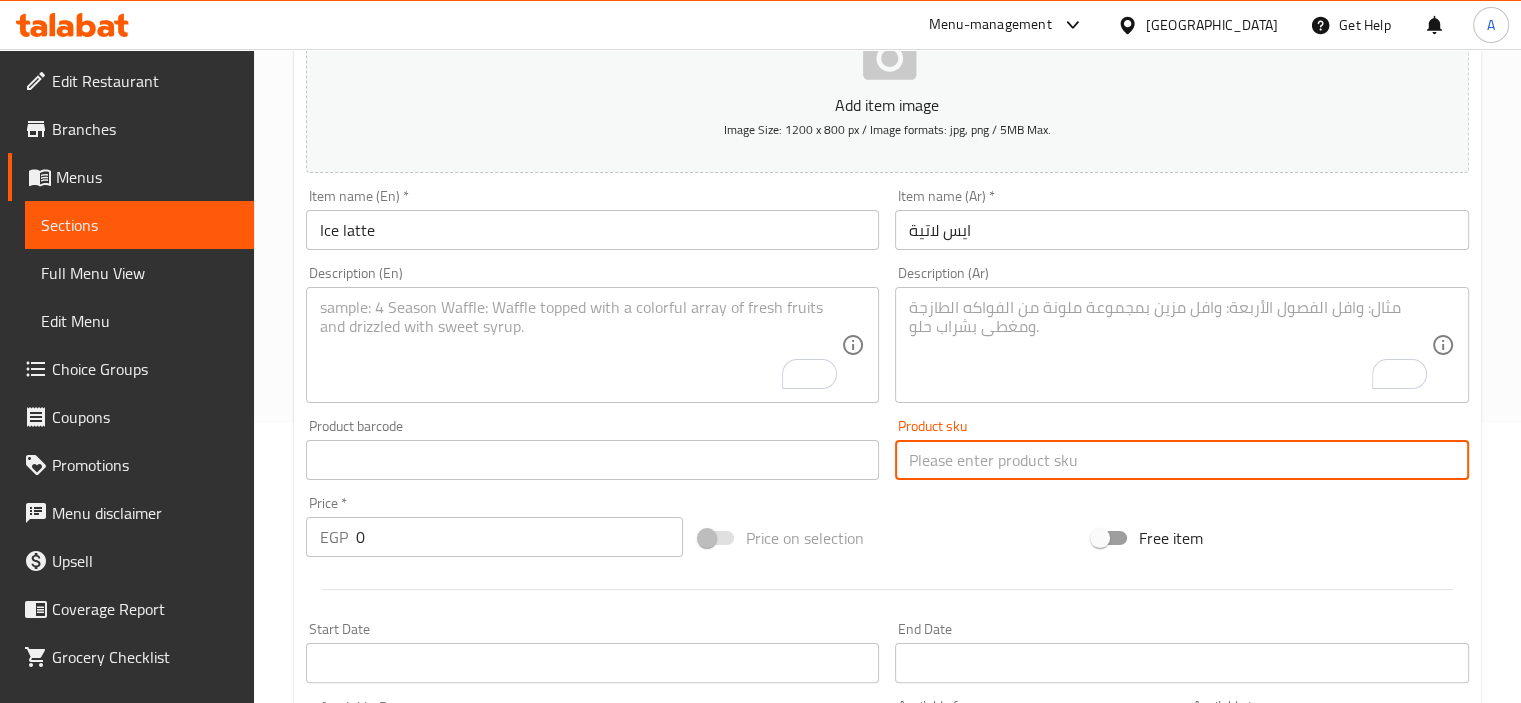 click at bounding box center (1182, 460) 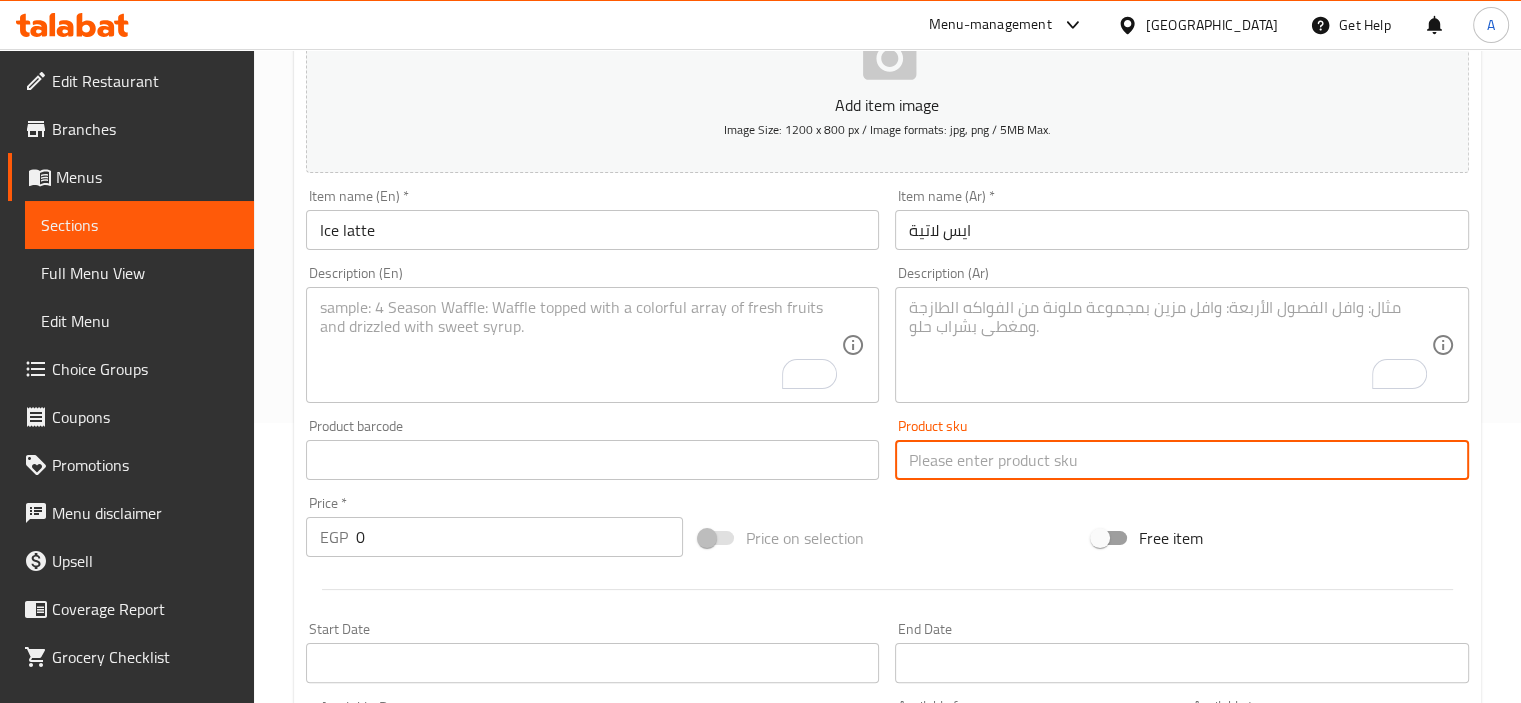 click at bounding box center (1170, 345) 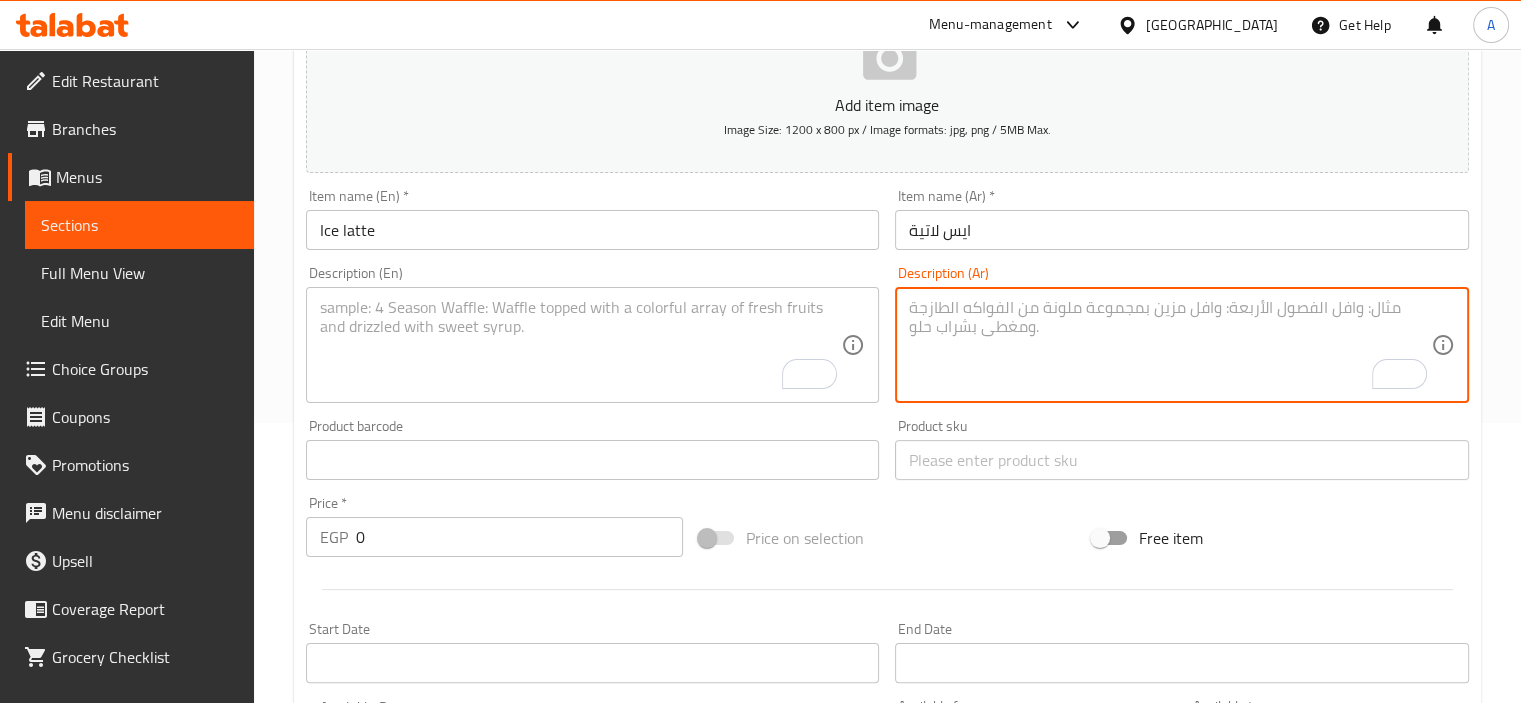 paste on "قهوة، حليب، وثلج." 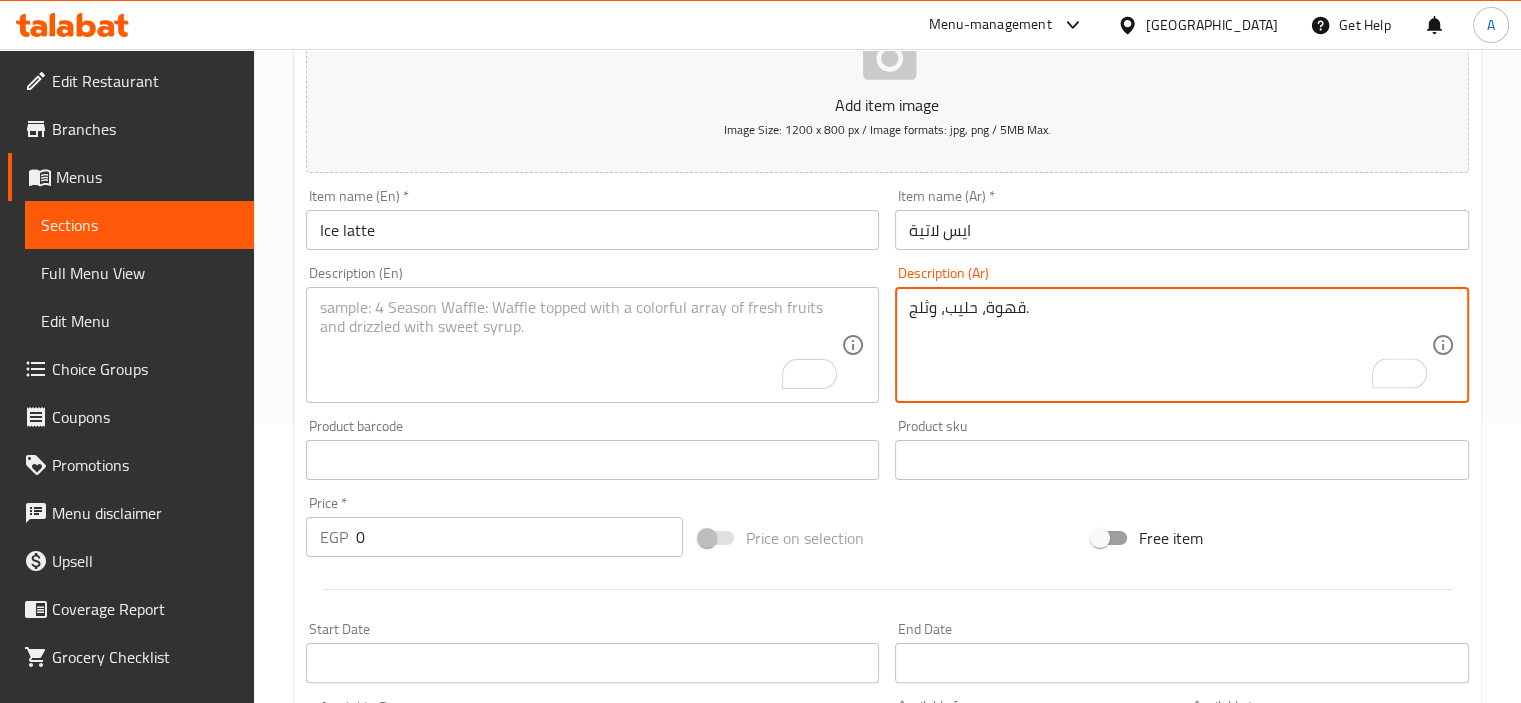 type on "قهوة، حليب، وثلج." 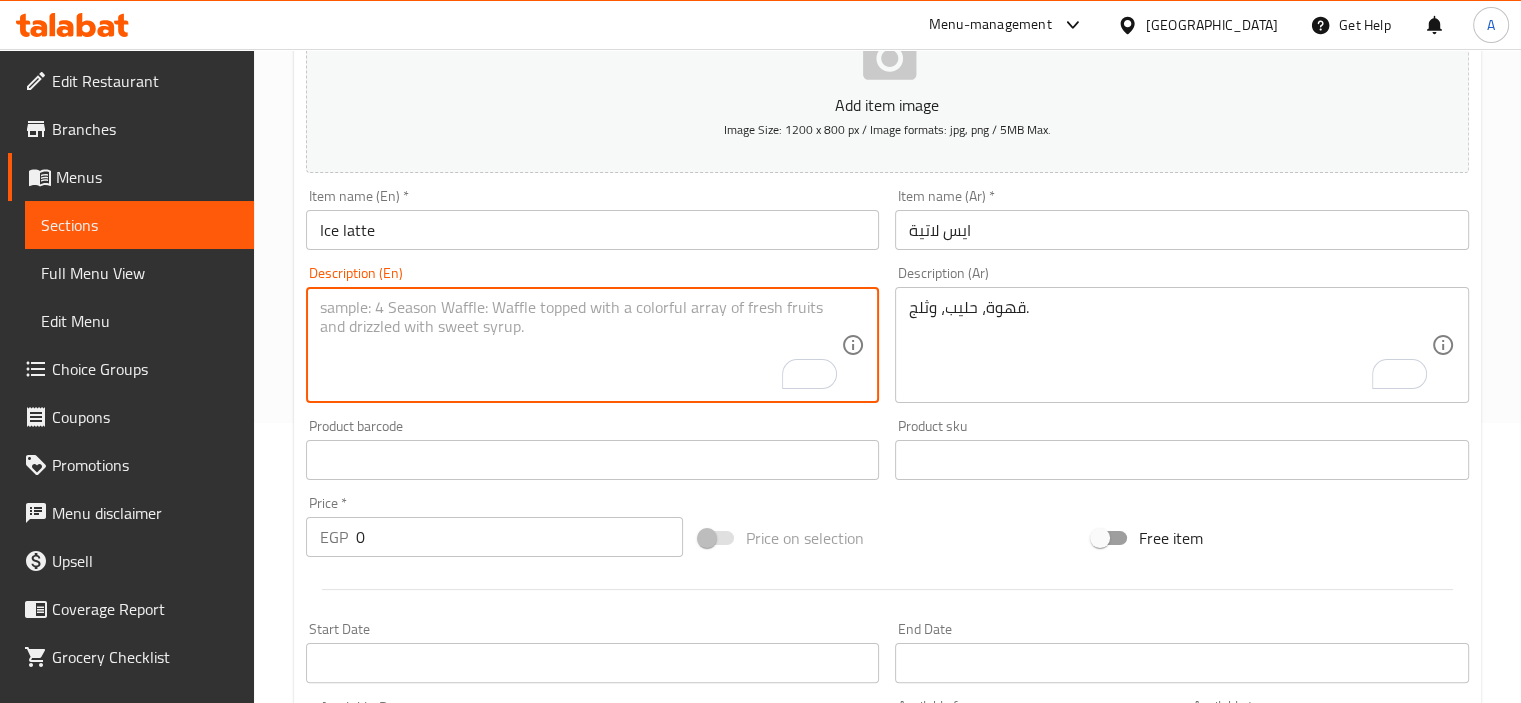click at bounding box center (581, 345) 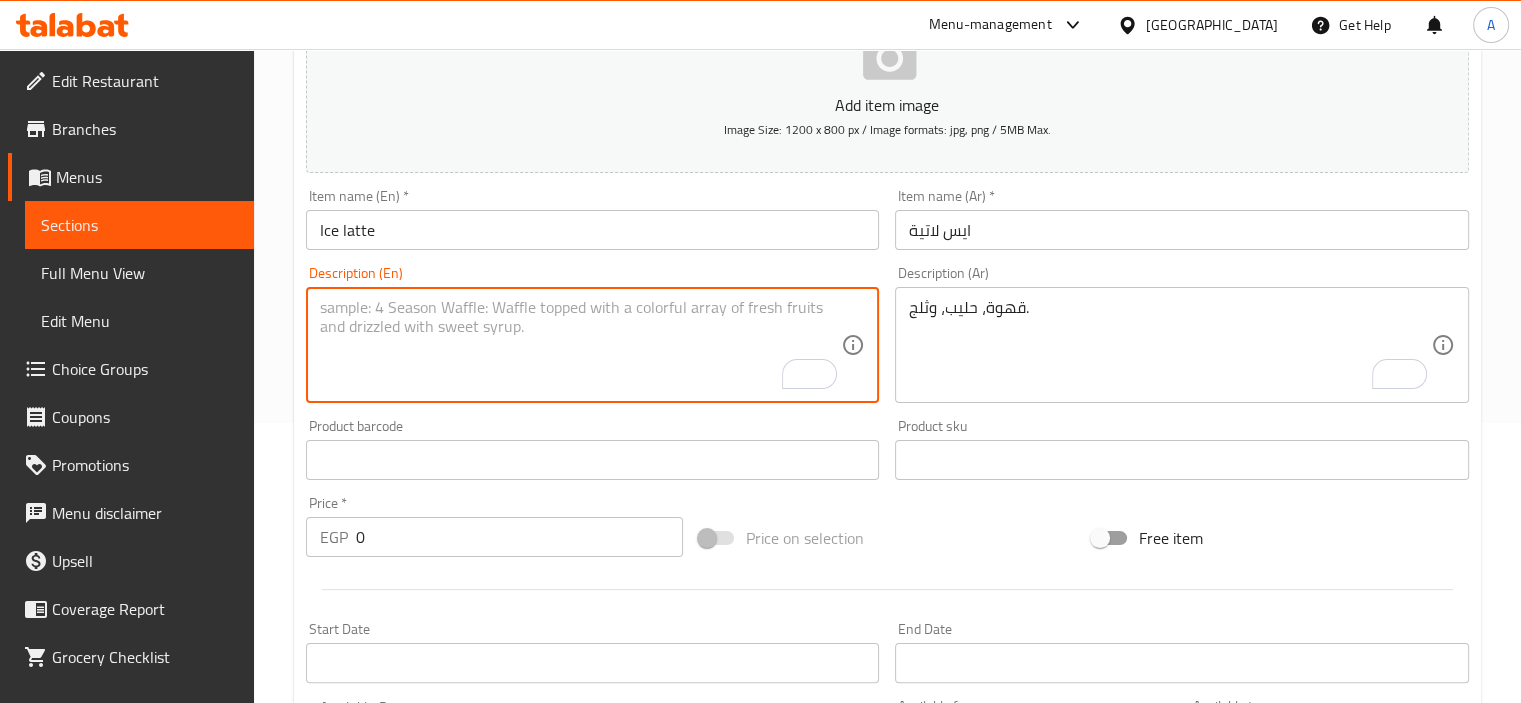 paste on "Coffee, milk, and ice." 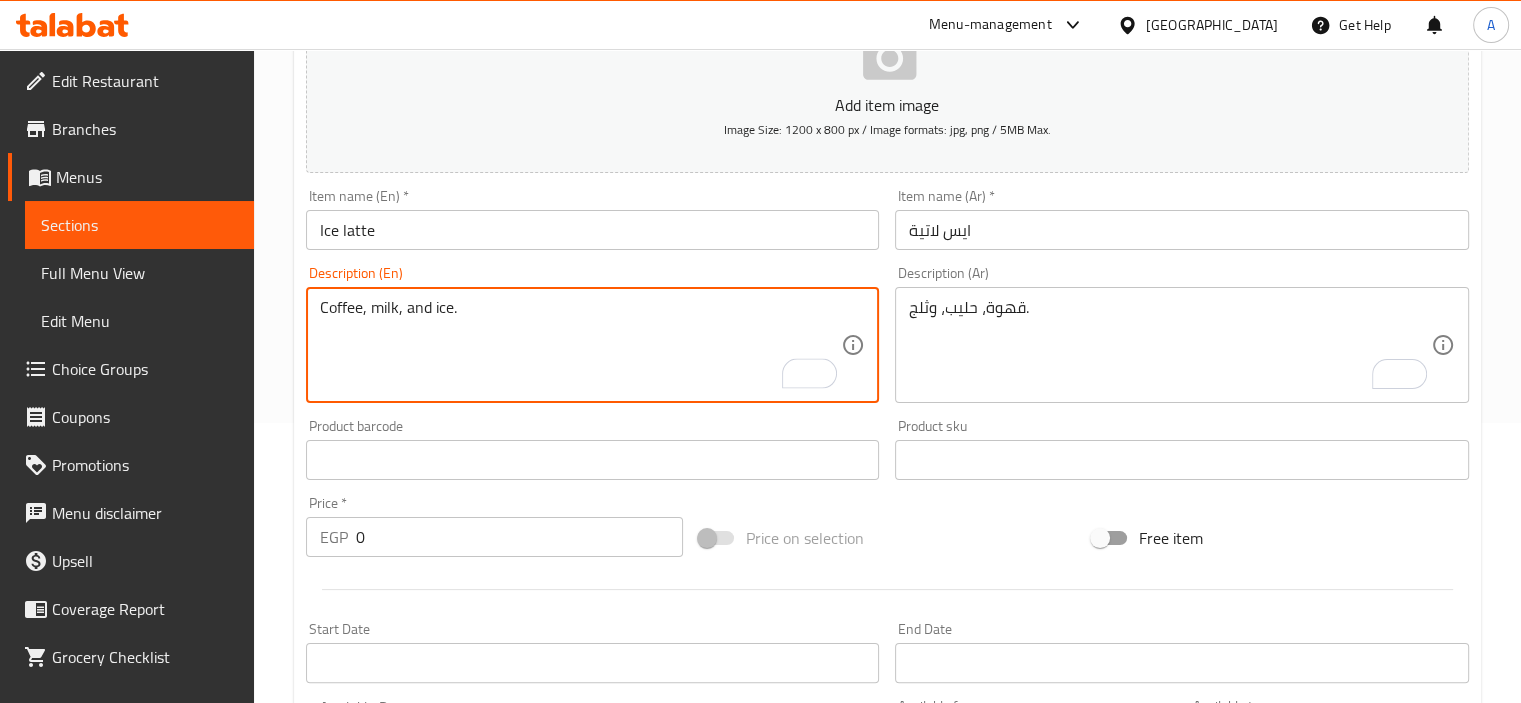 type on "Coffee, milk, and ice." 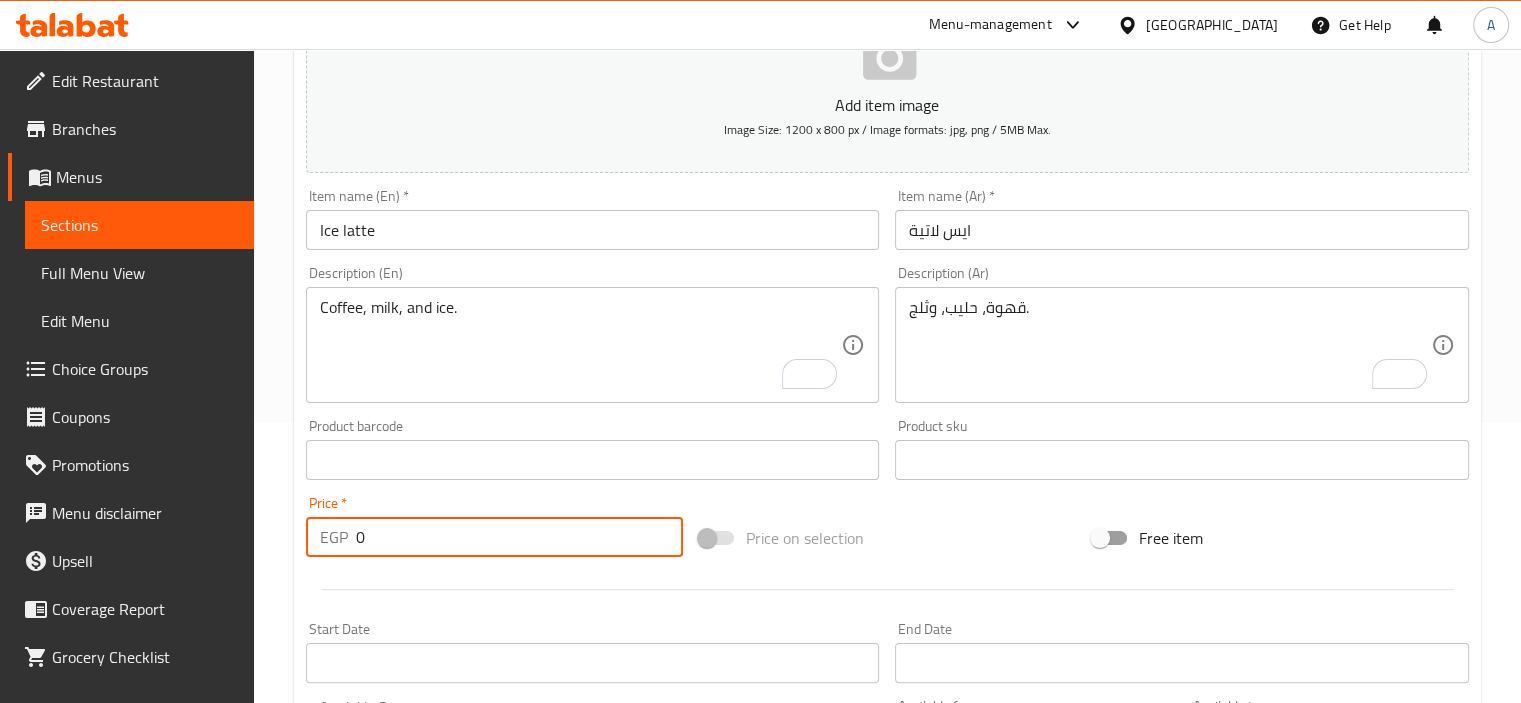 drag, startPoint x: 469, startPoint y: 533, endPoint x: 260, endPoint y: 532, distance: 209.0024 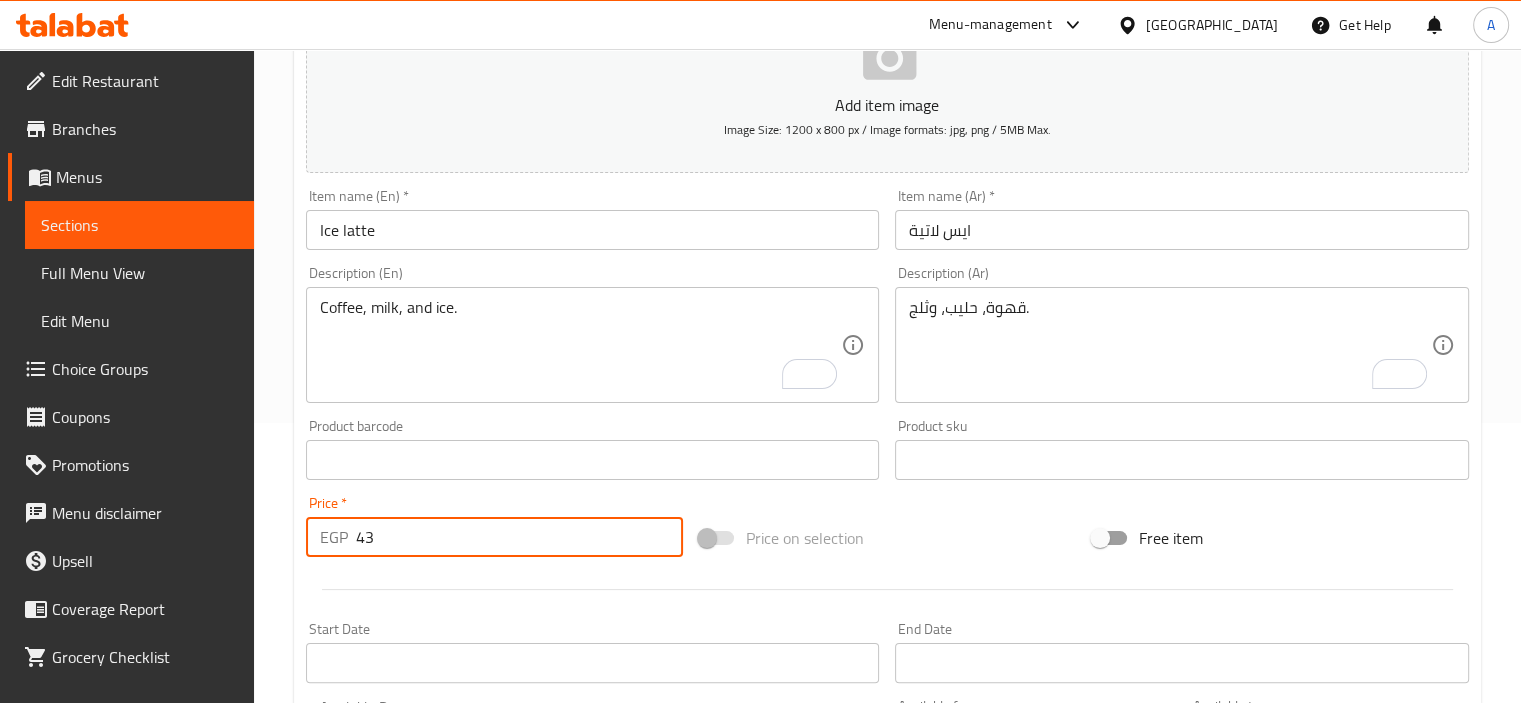 type on "43" 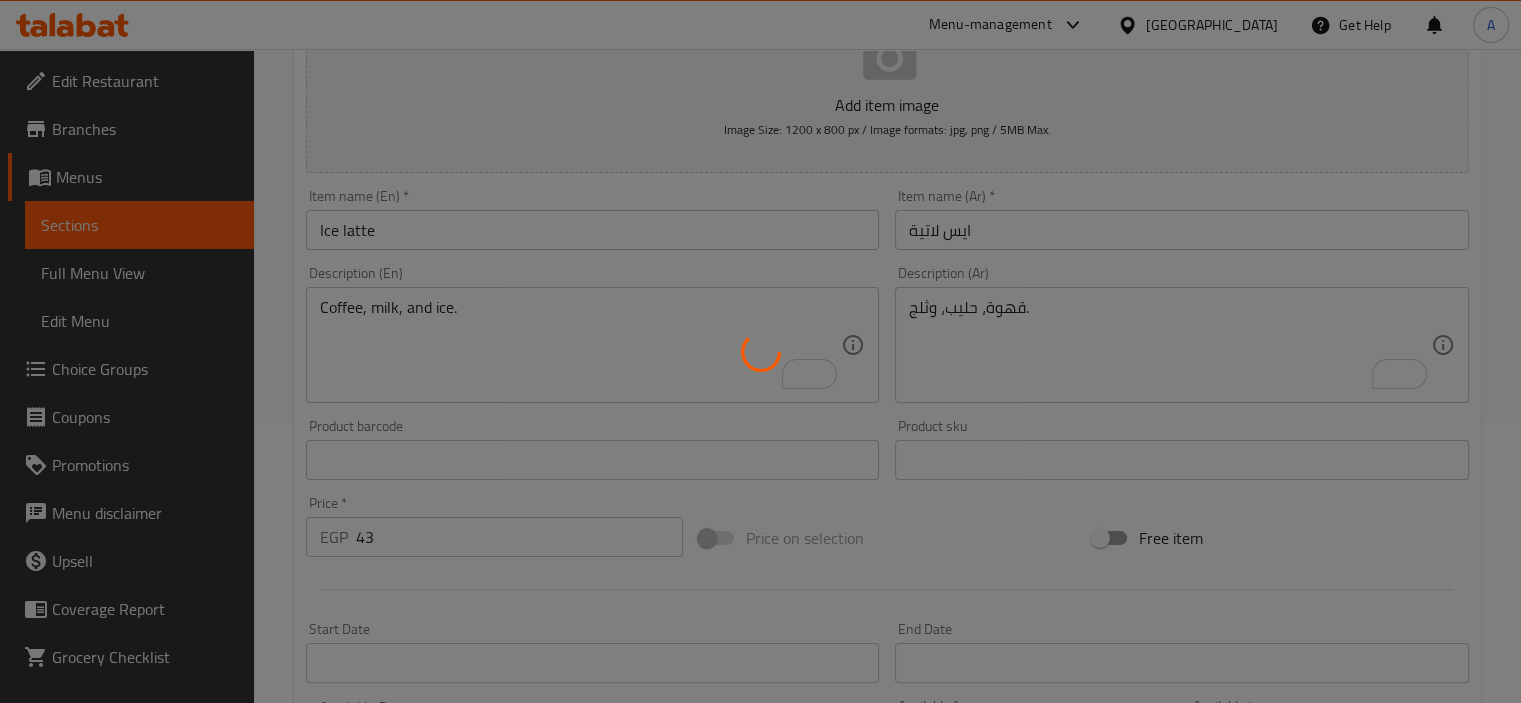 type 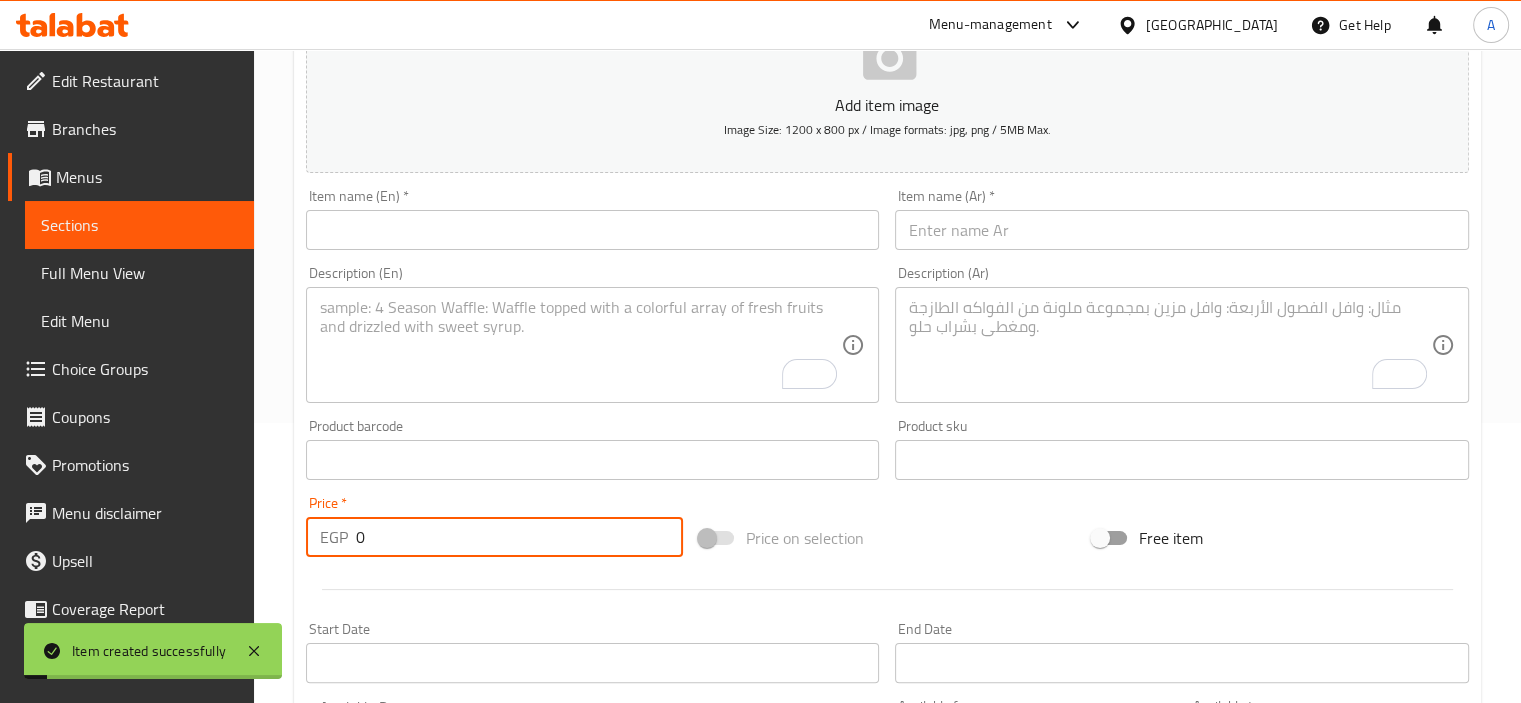 click at bounding box center [1182, 230] 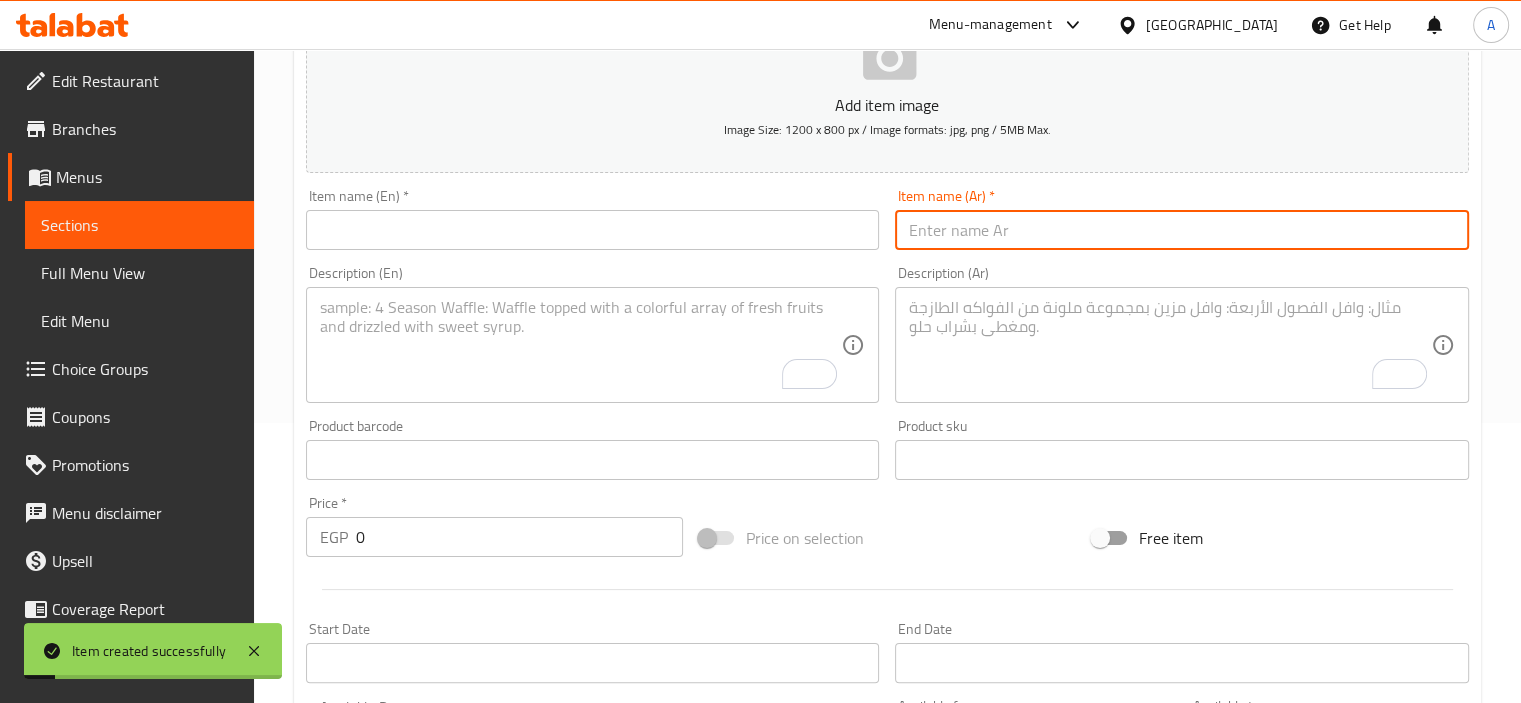 paste on "مياه ص" 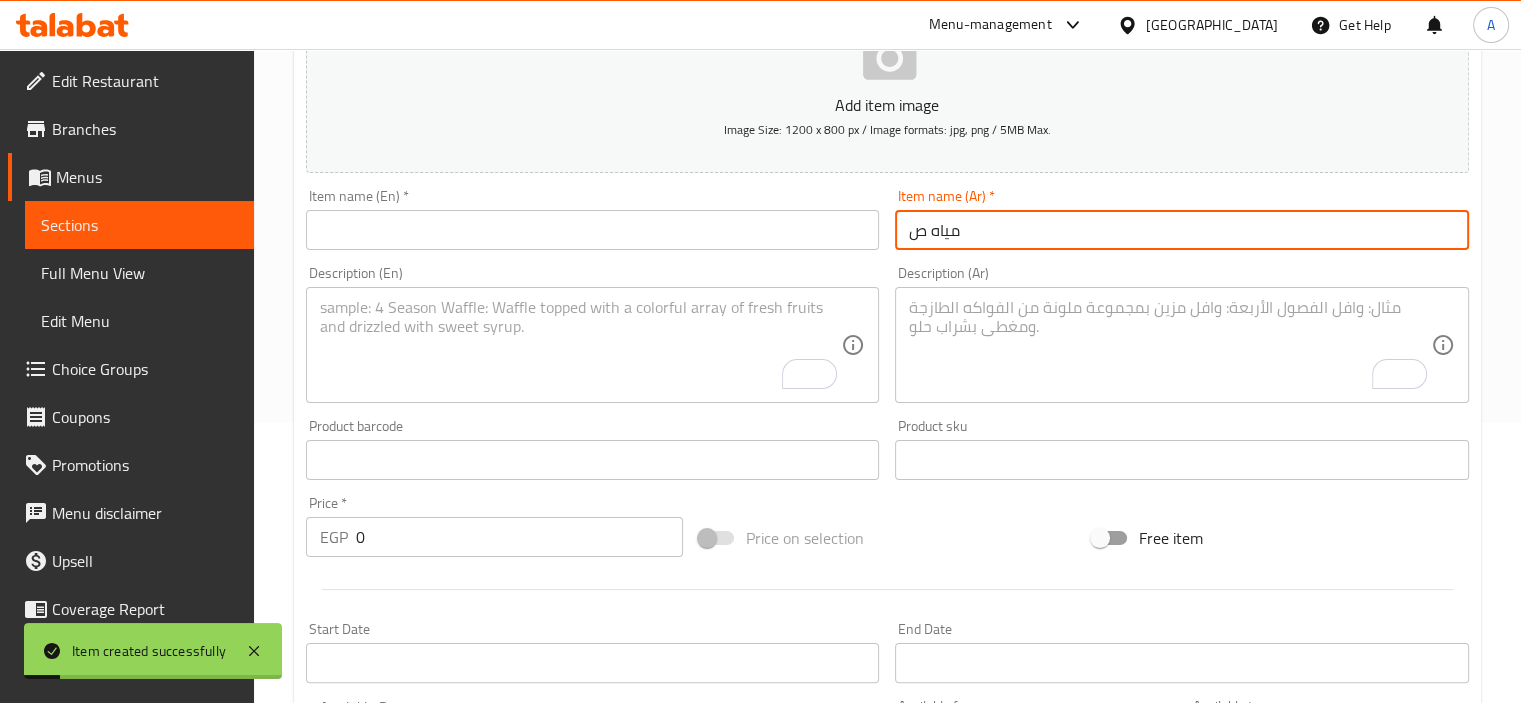 type on "مياه ص" 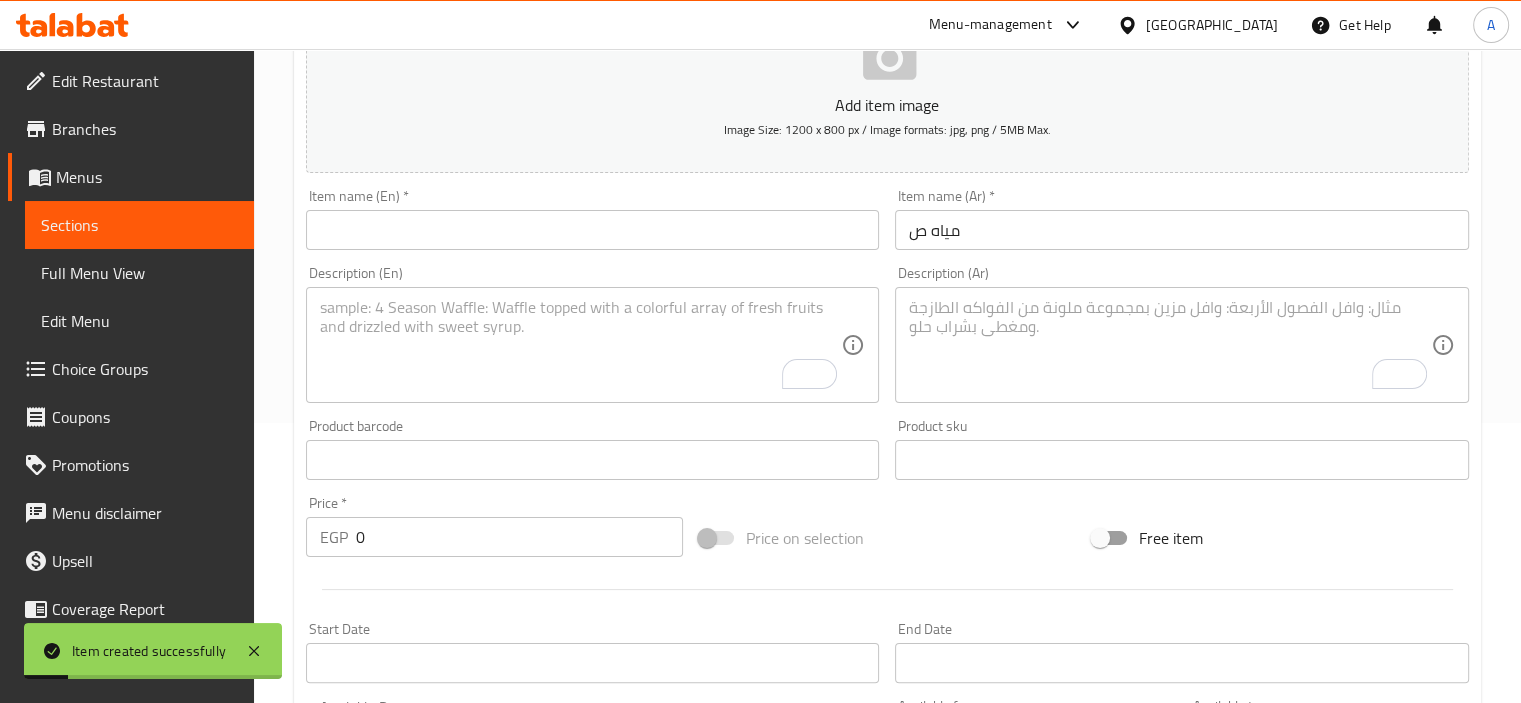 click on "Item name (En)   * Item name (En)  *" at bounding box center [593, 219] 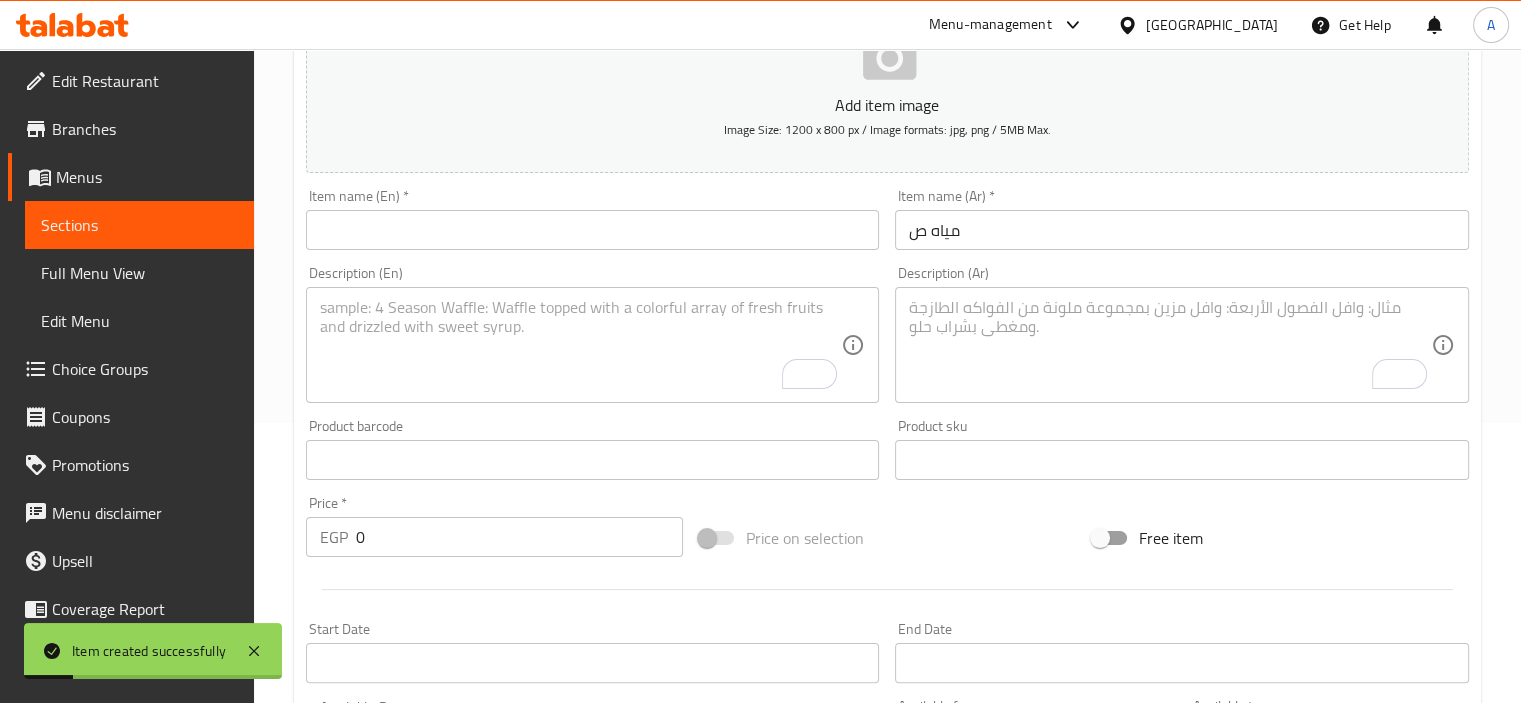 click at bounding box center (593, 230) 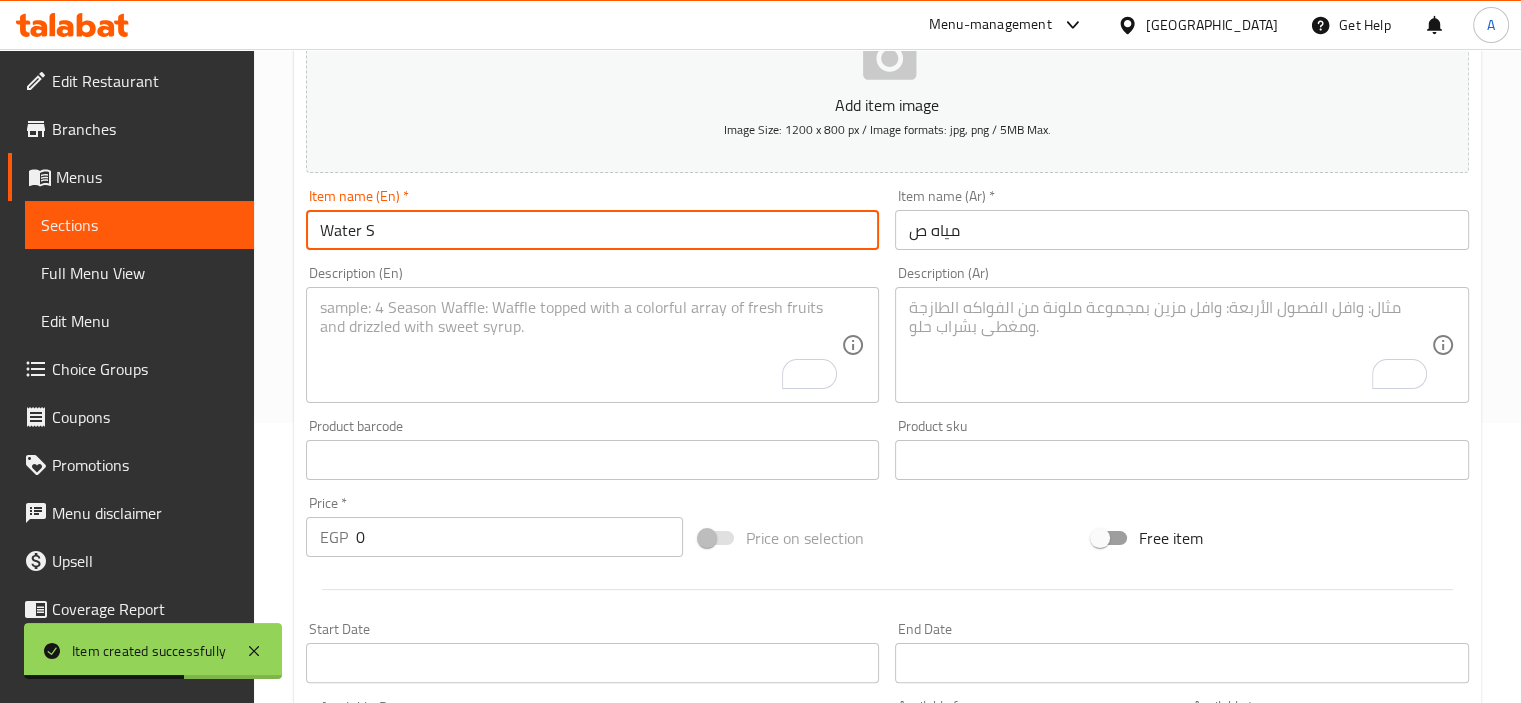 type on "Water S" 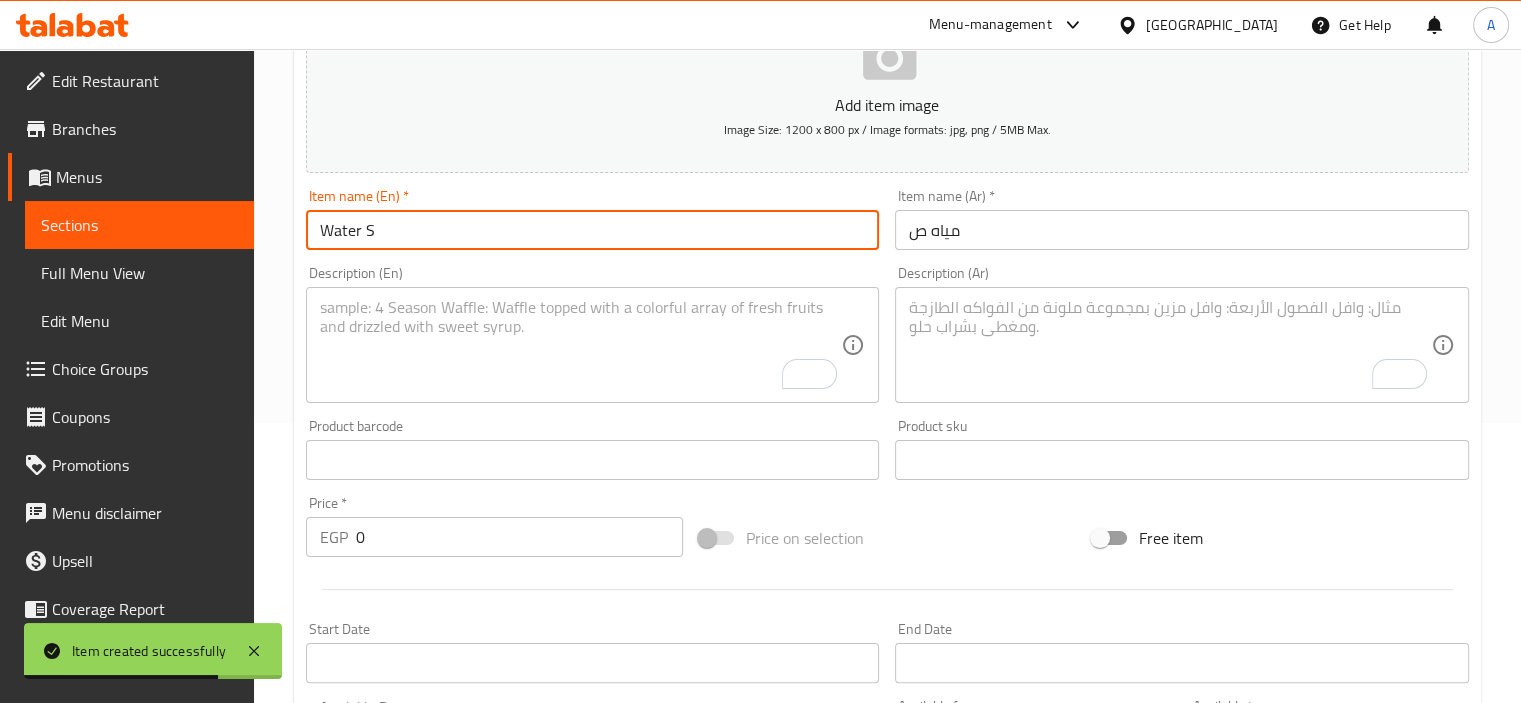click at bounding box center [1170, 345] 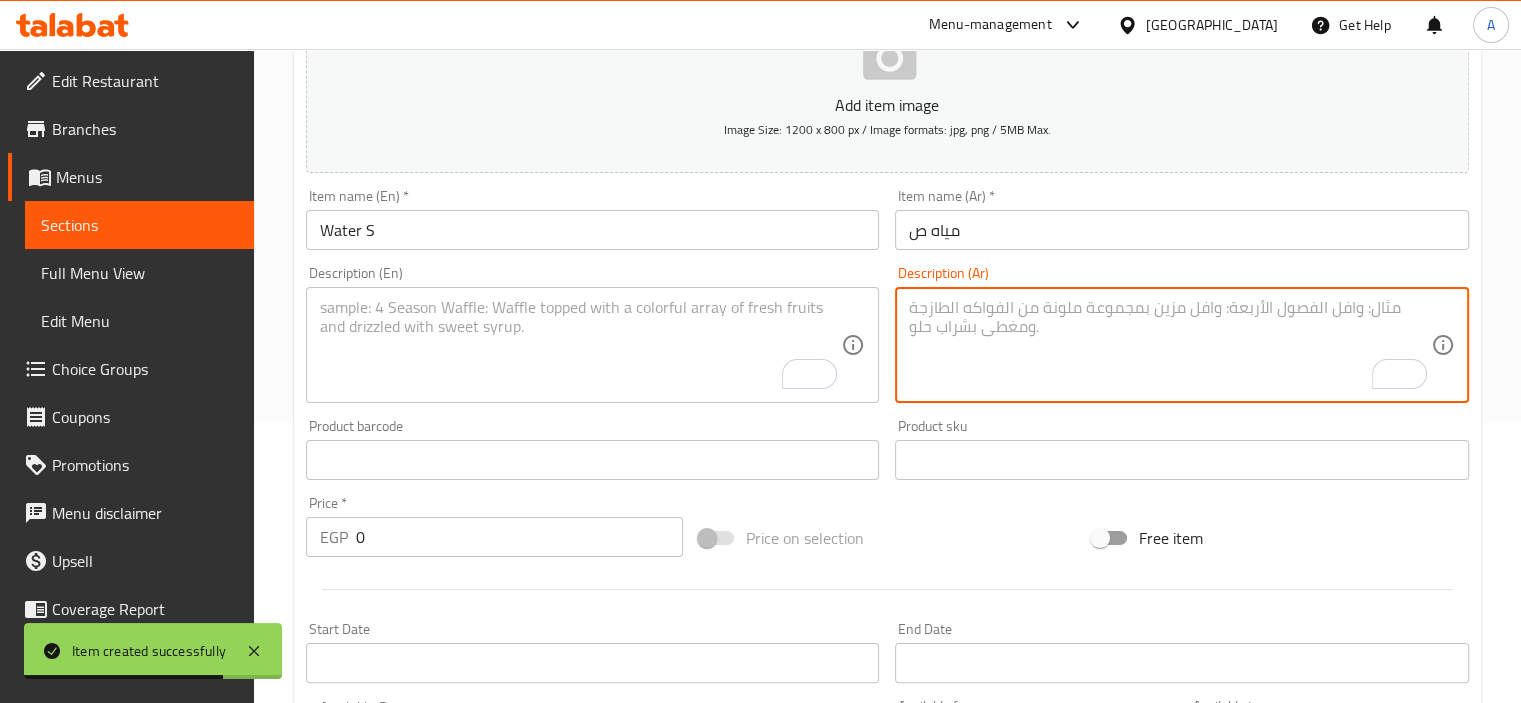 paste on "زجاجة مياه صغيرة." 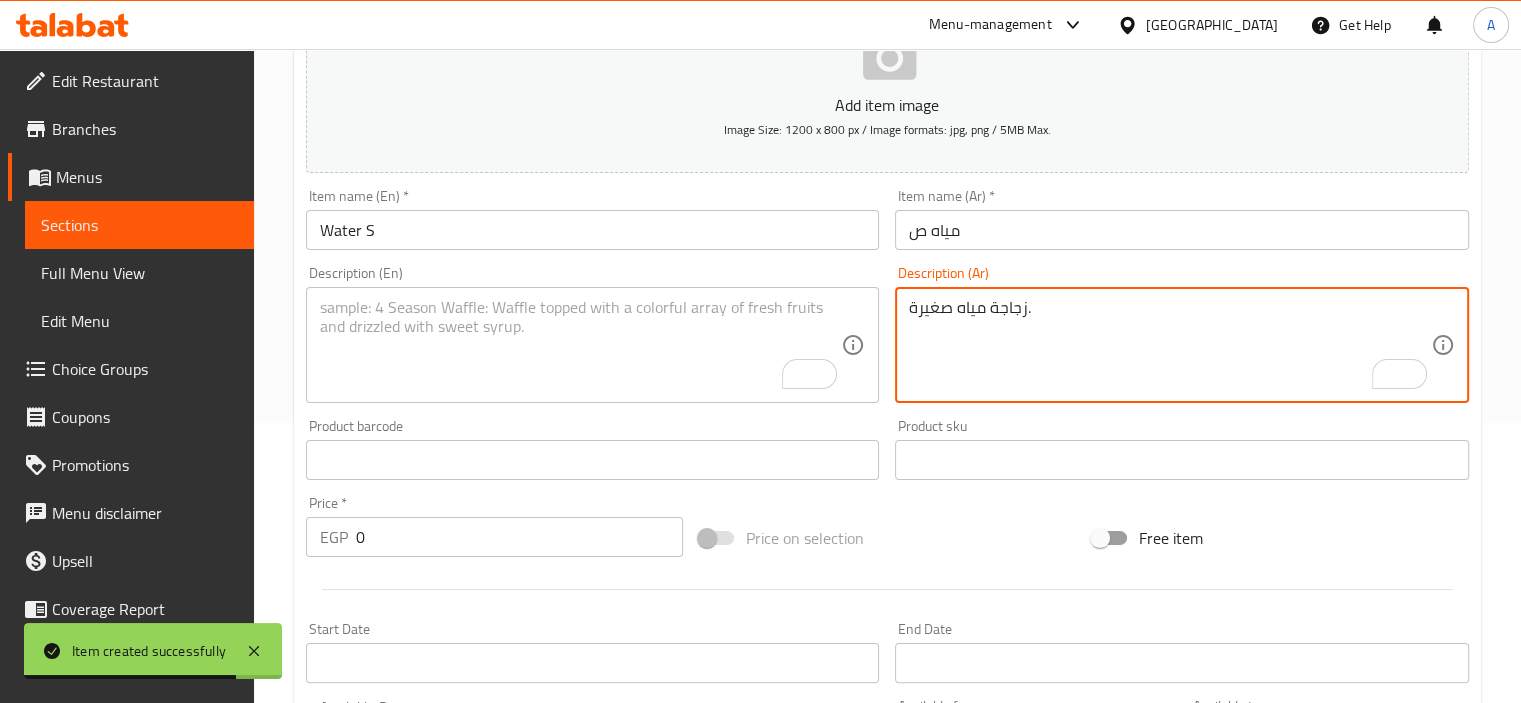 type on "زجاجة مياه صغيرة." 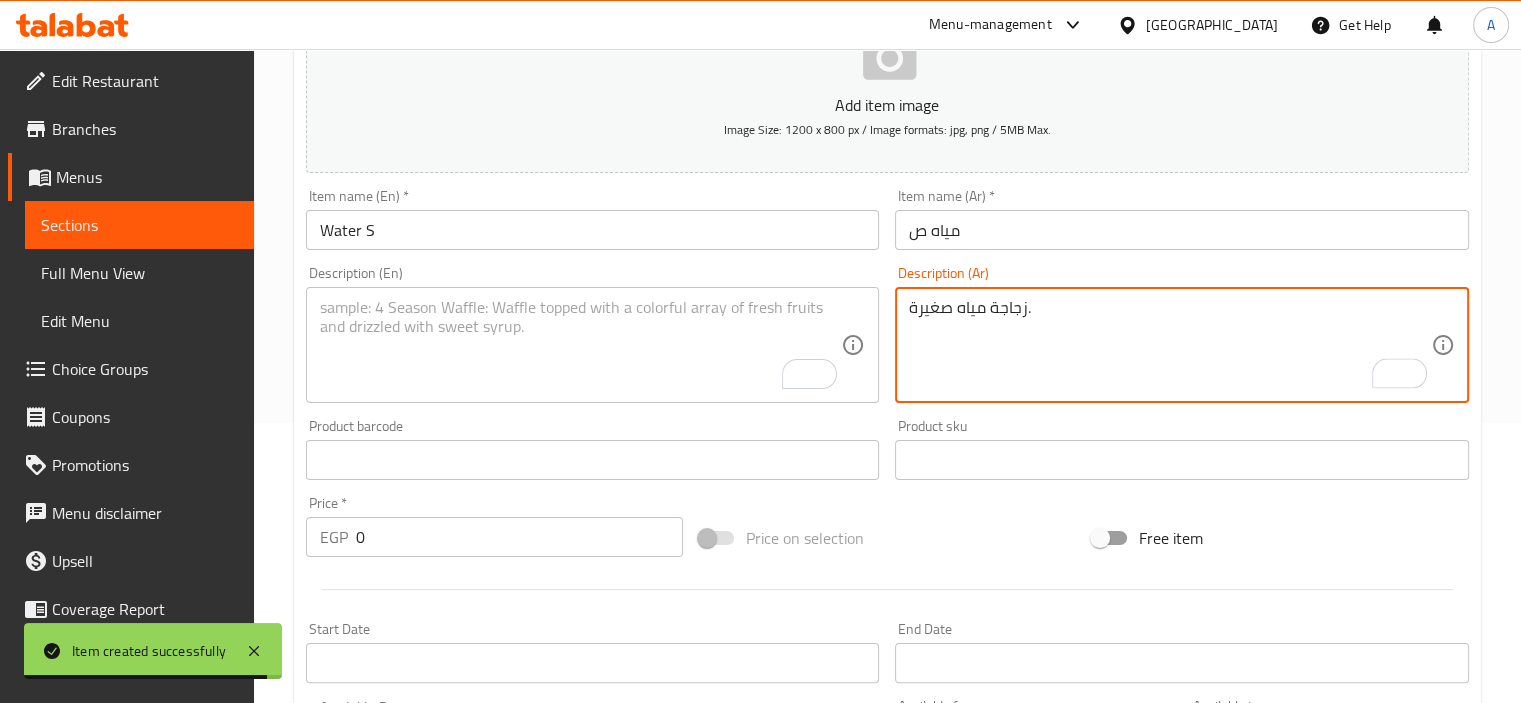 click at bounding box center [581, 345] 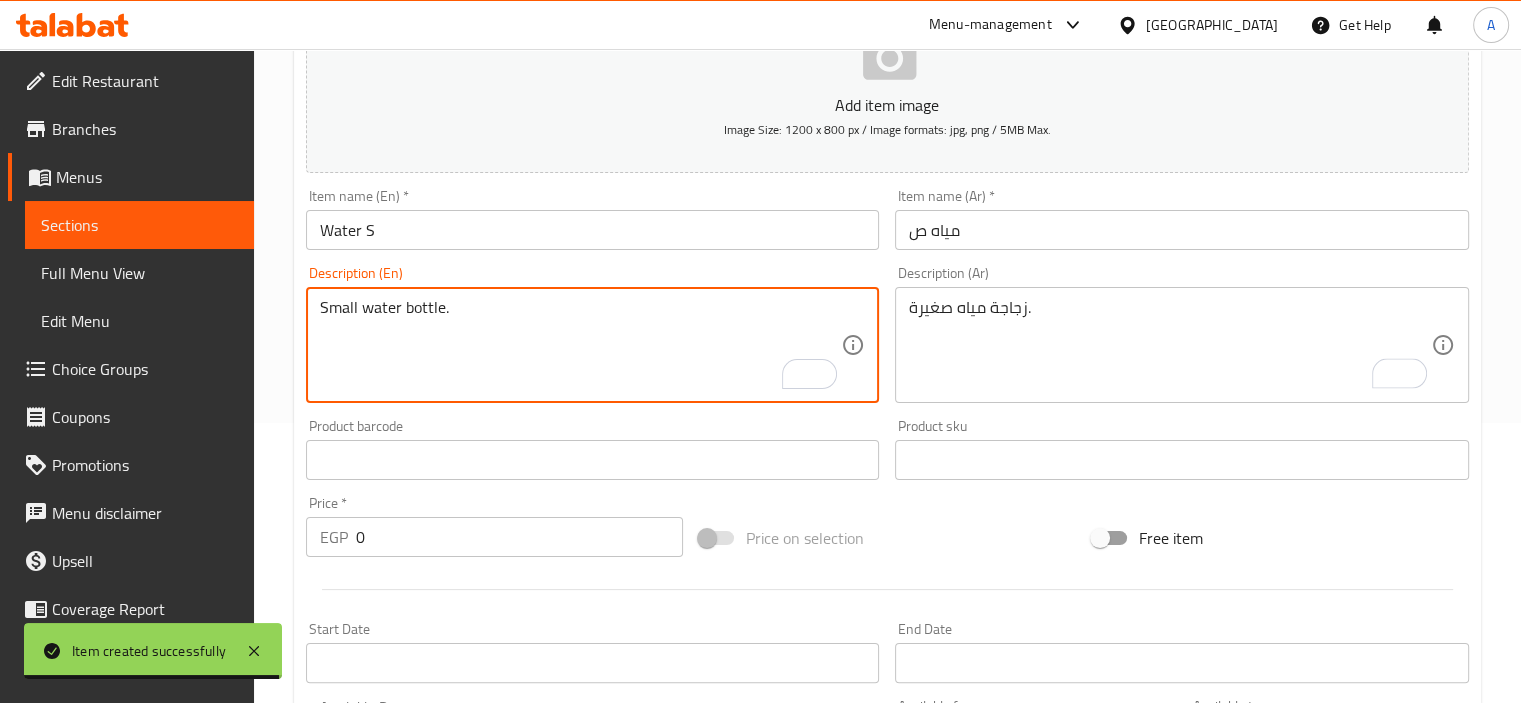 type on "Small water bottle." 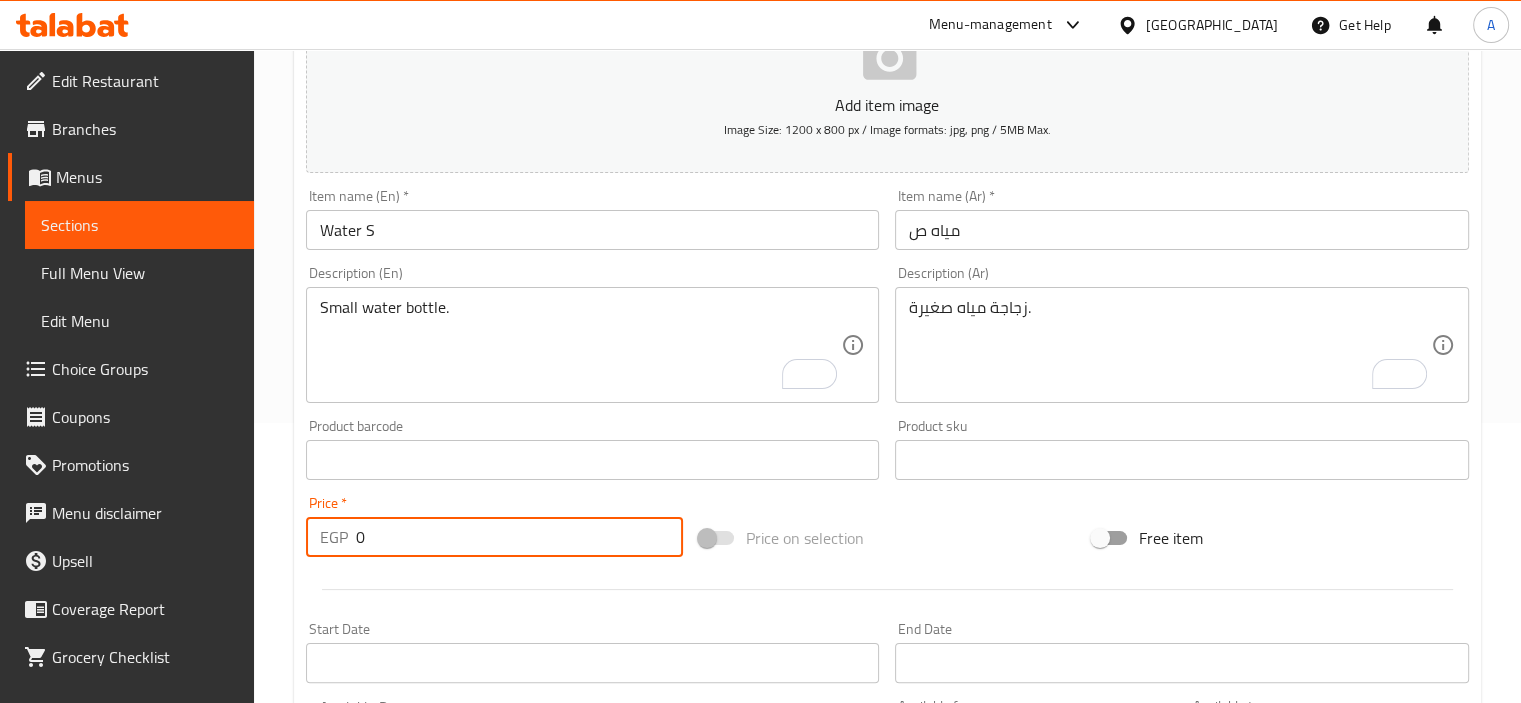 drag, startPoint x: 485, startPoint y: 528, endPoint x: 288, endPoint y: 534, distance: 197.09135 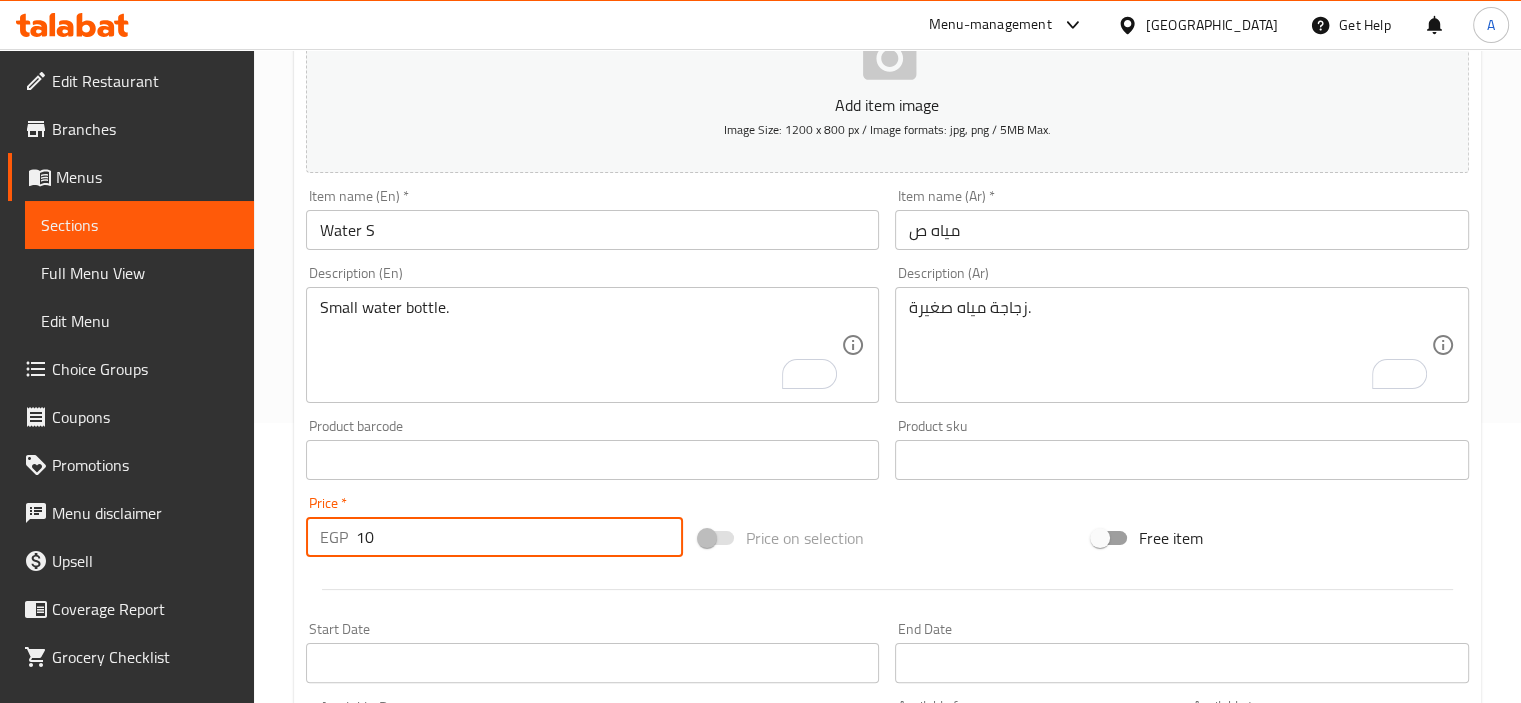 type on "10" 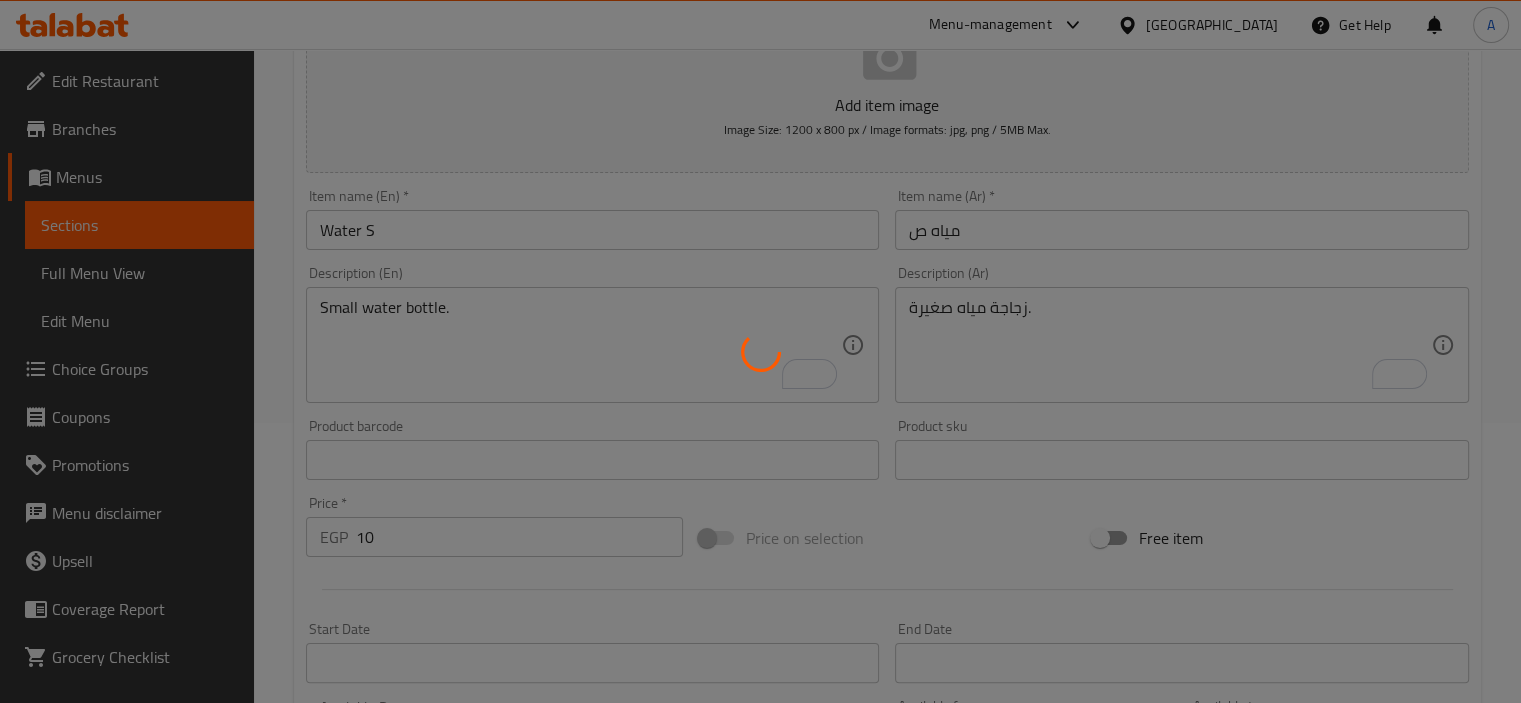 type 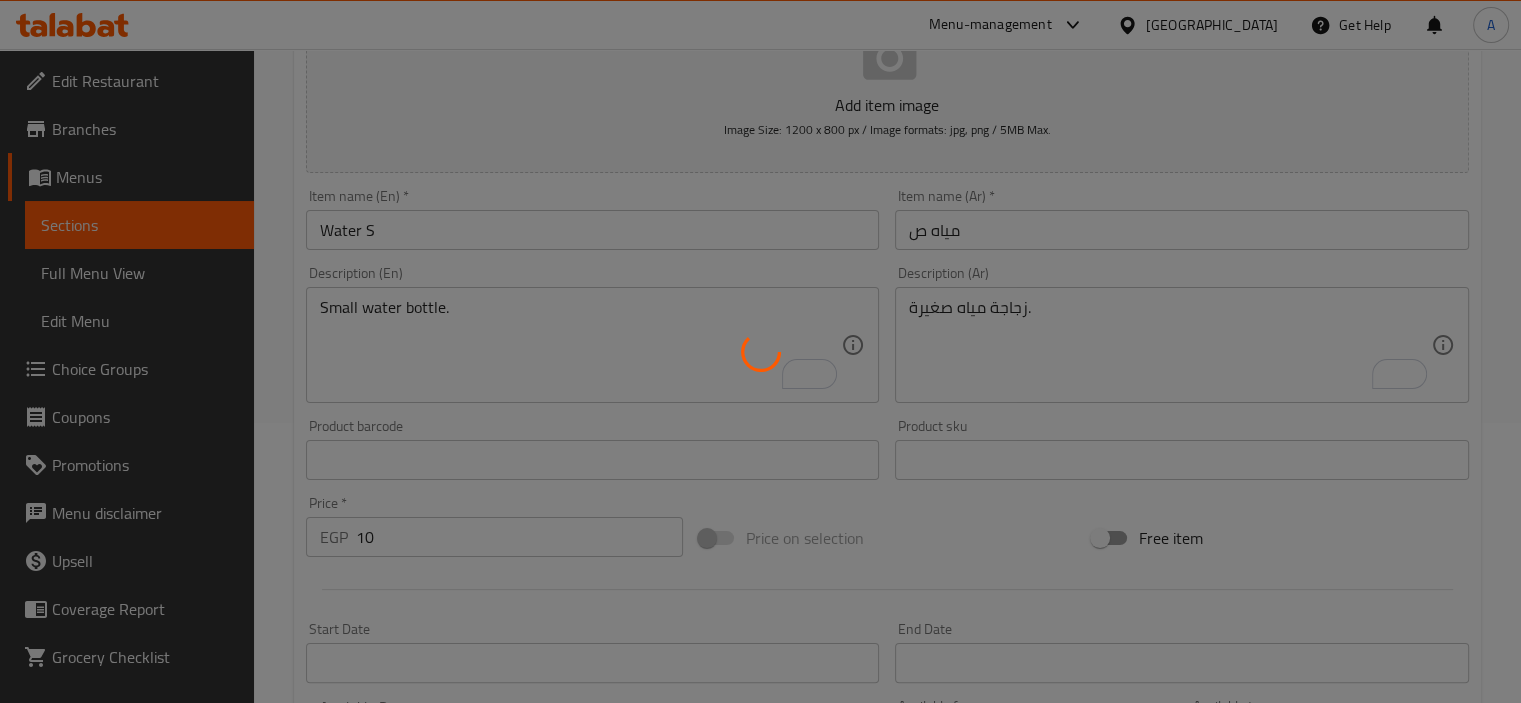 type 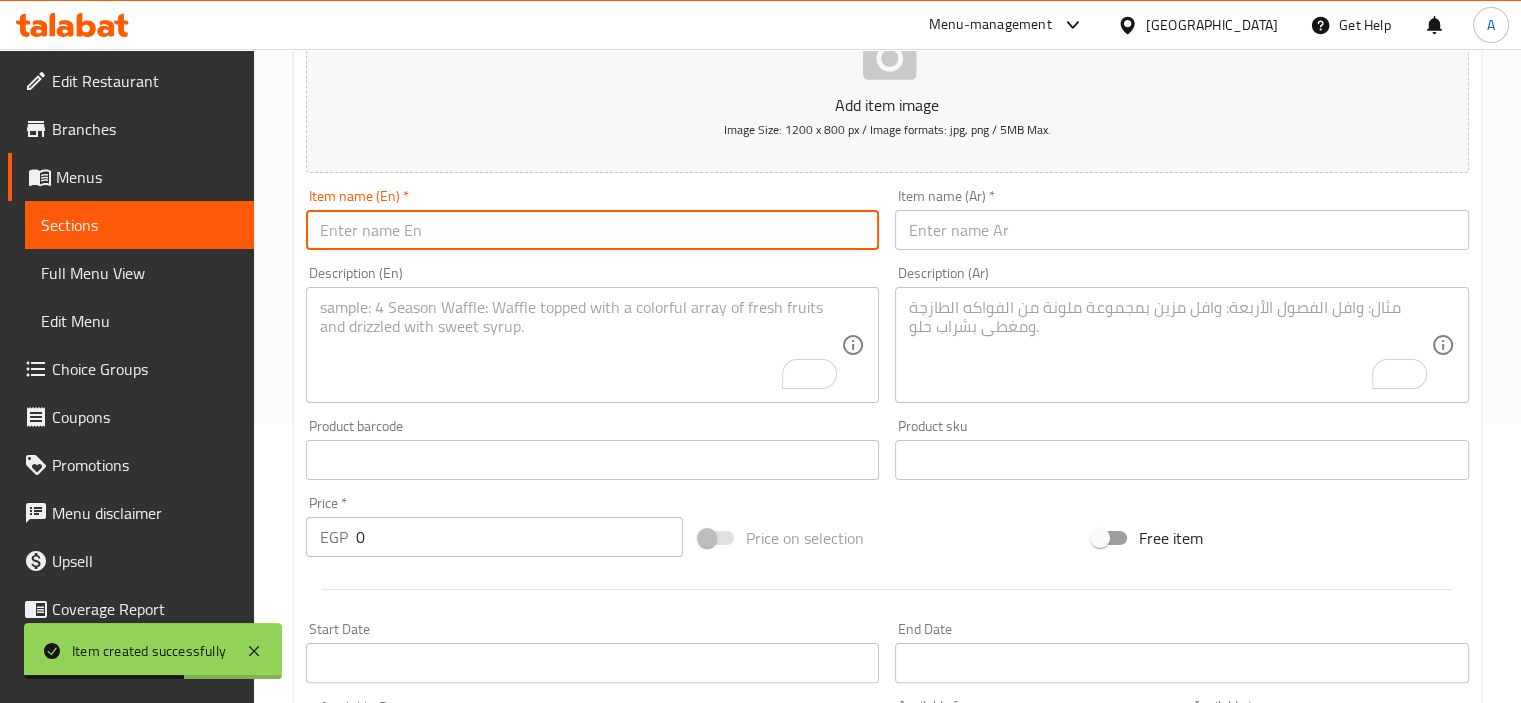 click at bounding box center (593, 230) 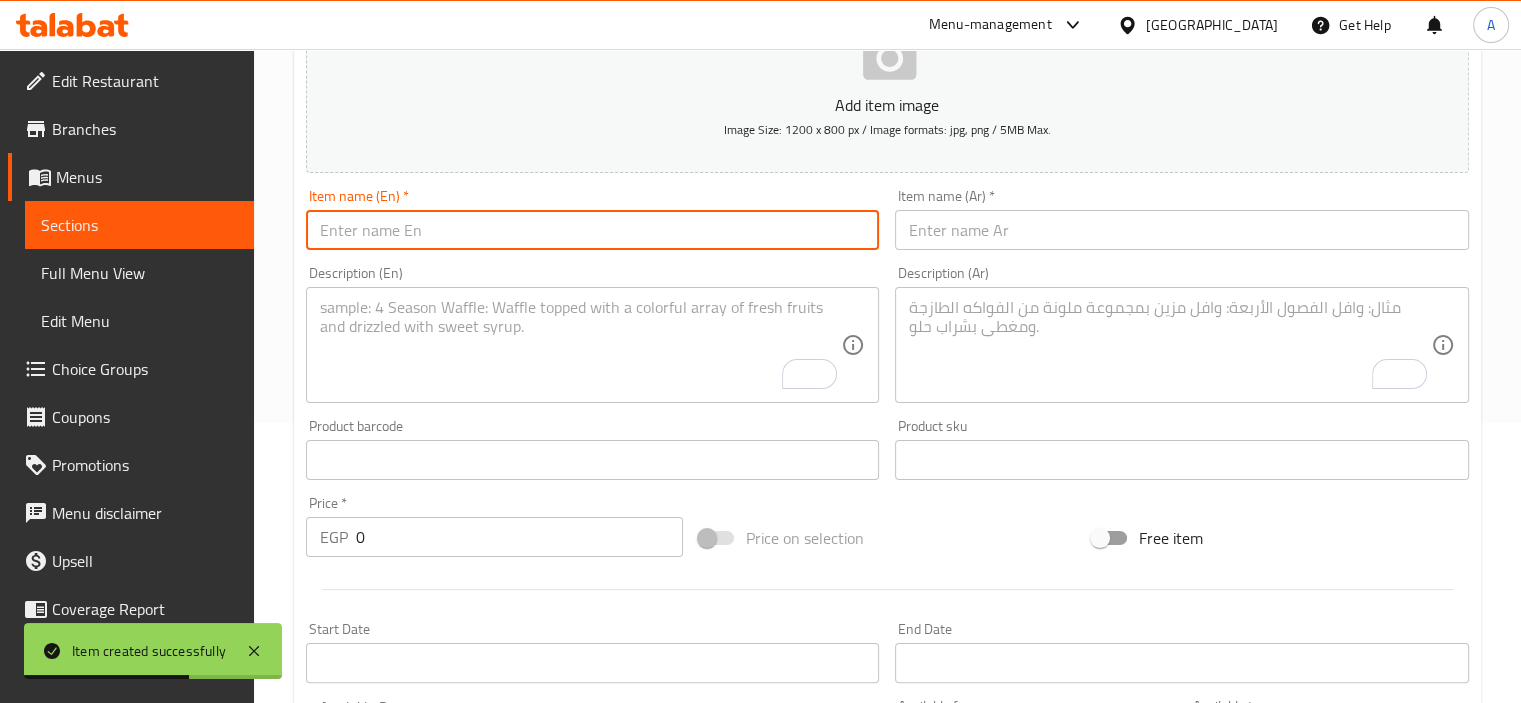 paste on "كانز" 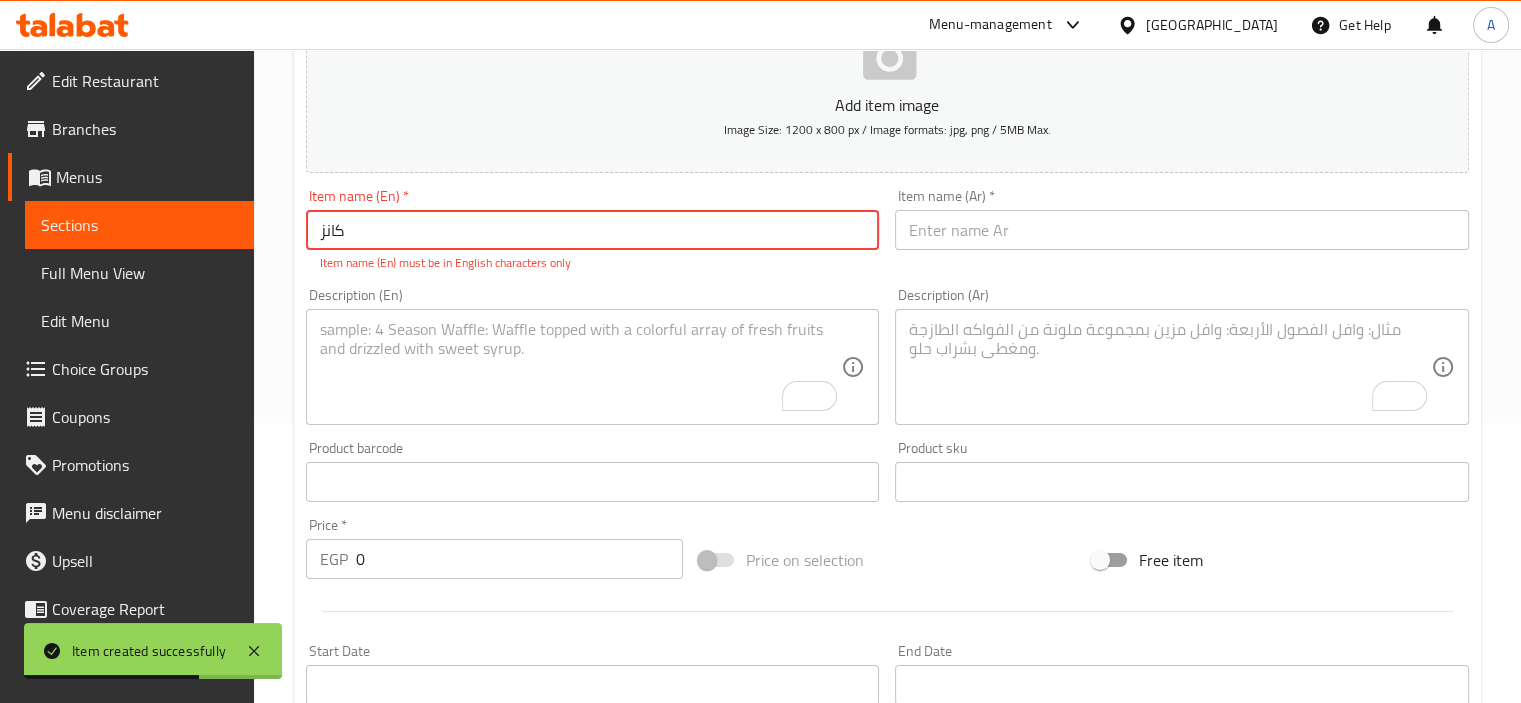 type on "كانز" 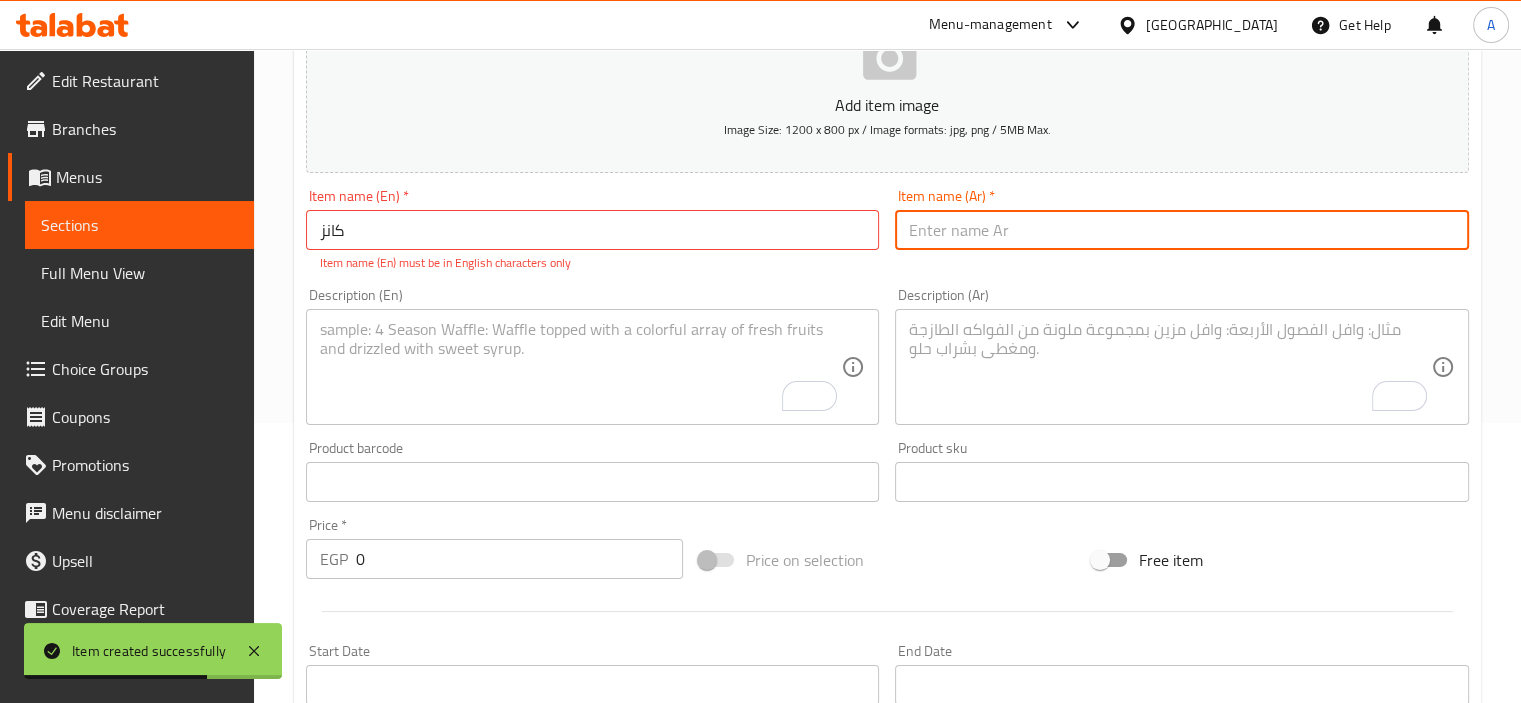 paste on "كانز" 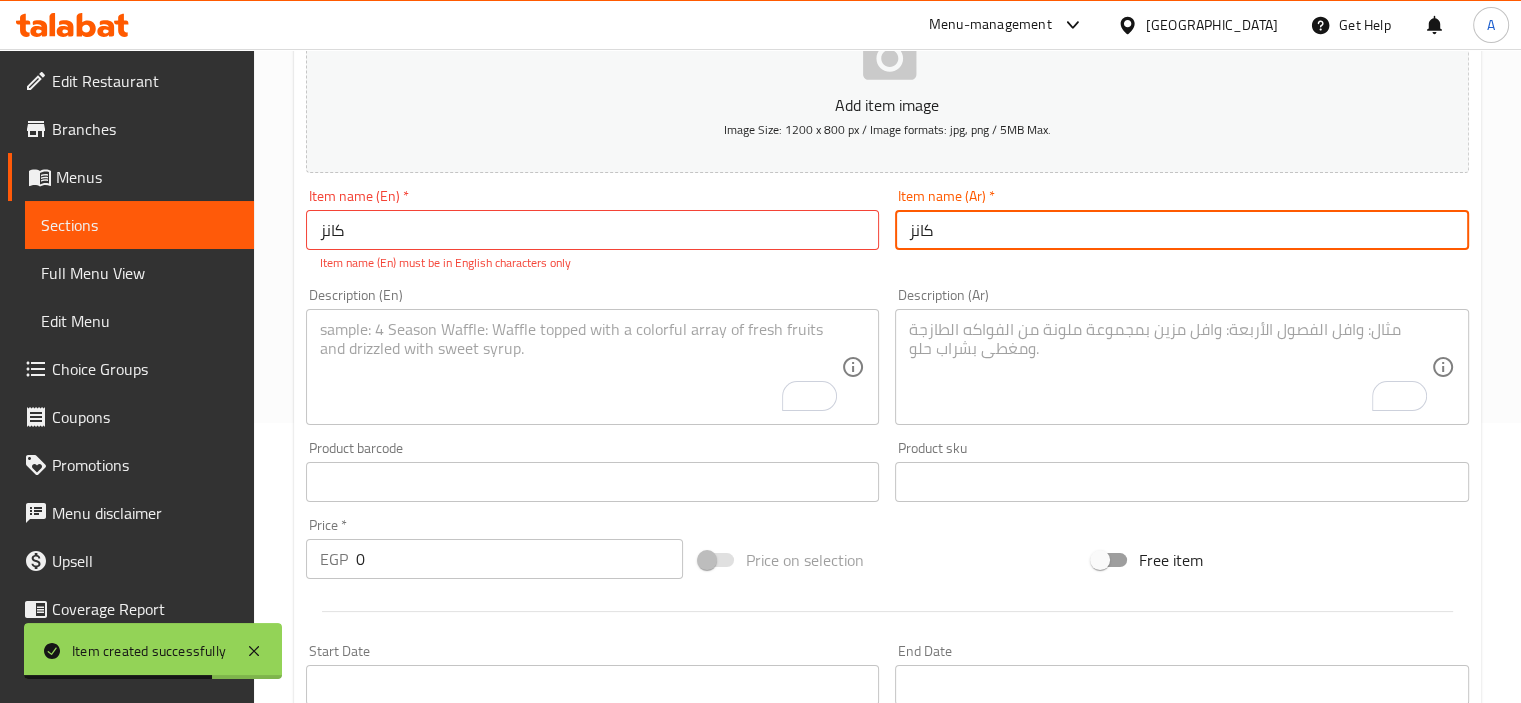 type on "كانز" 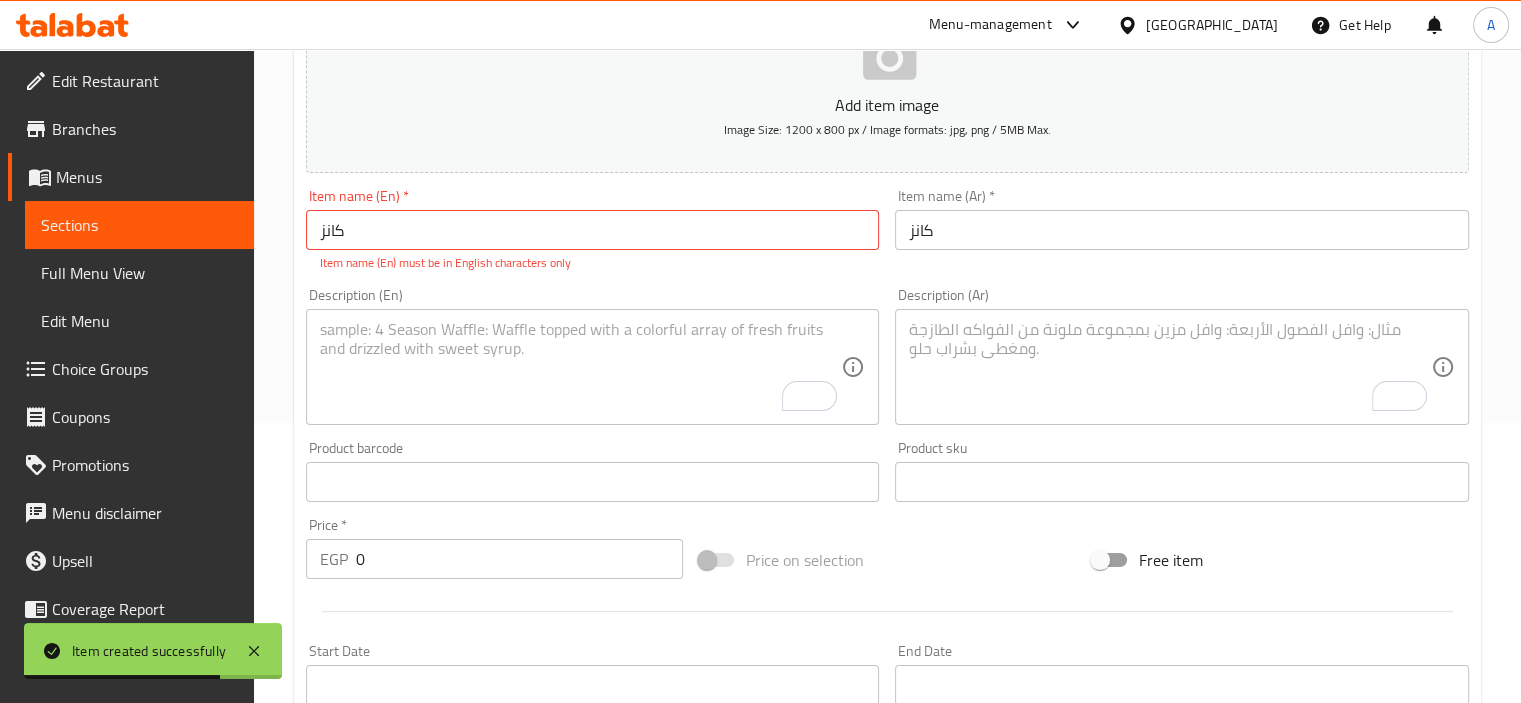 click on "Item name (En) must be in English characters only" at bounding box center (593, 263) 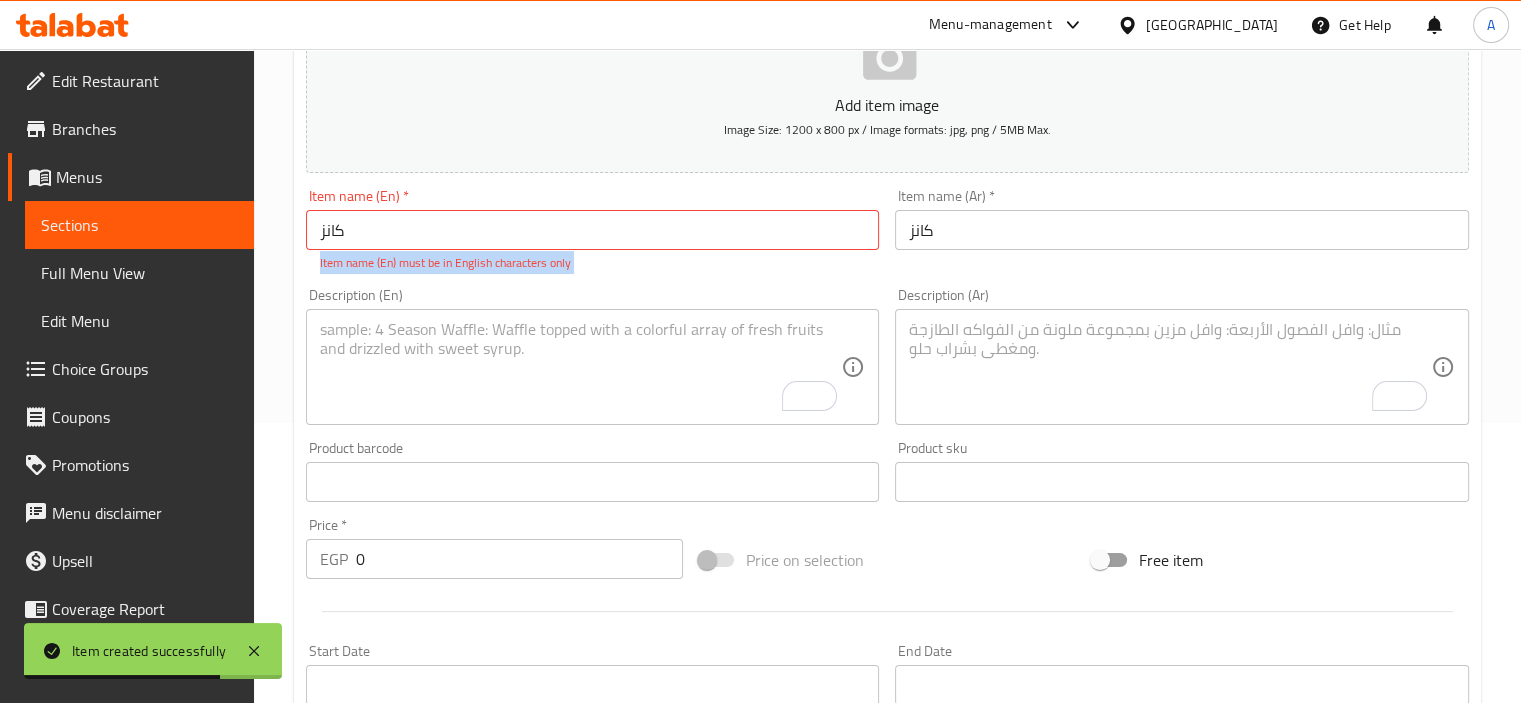 click on "Item name (En) must be in English characters only" at bounding box center (593, 263) 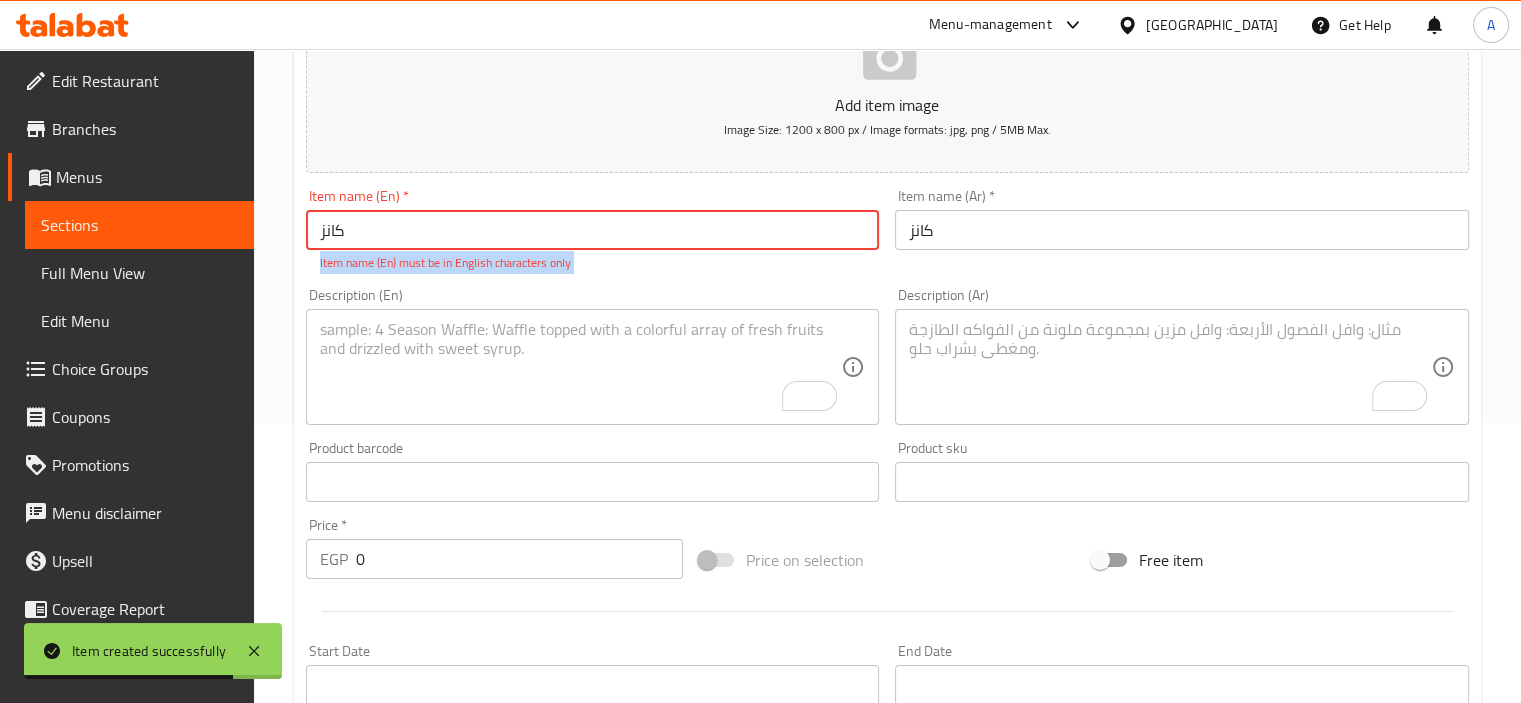 click on "كانز" at bounding box center [593, 230] 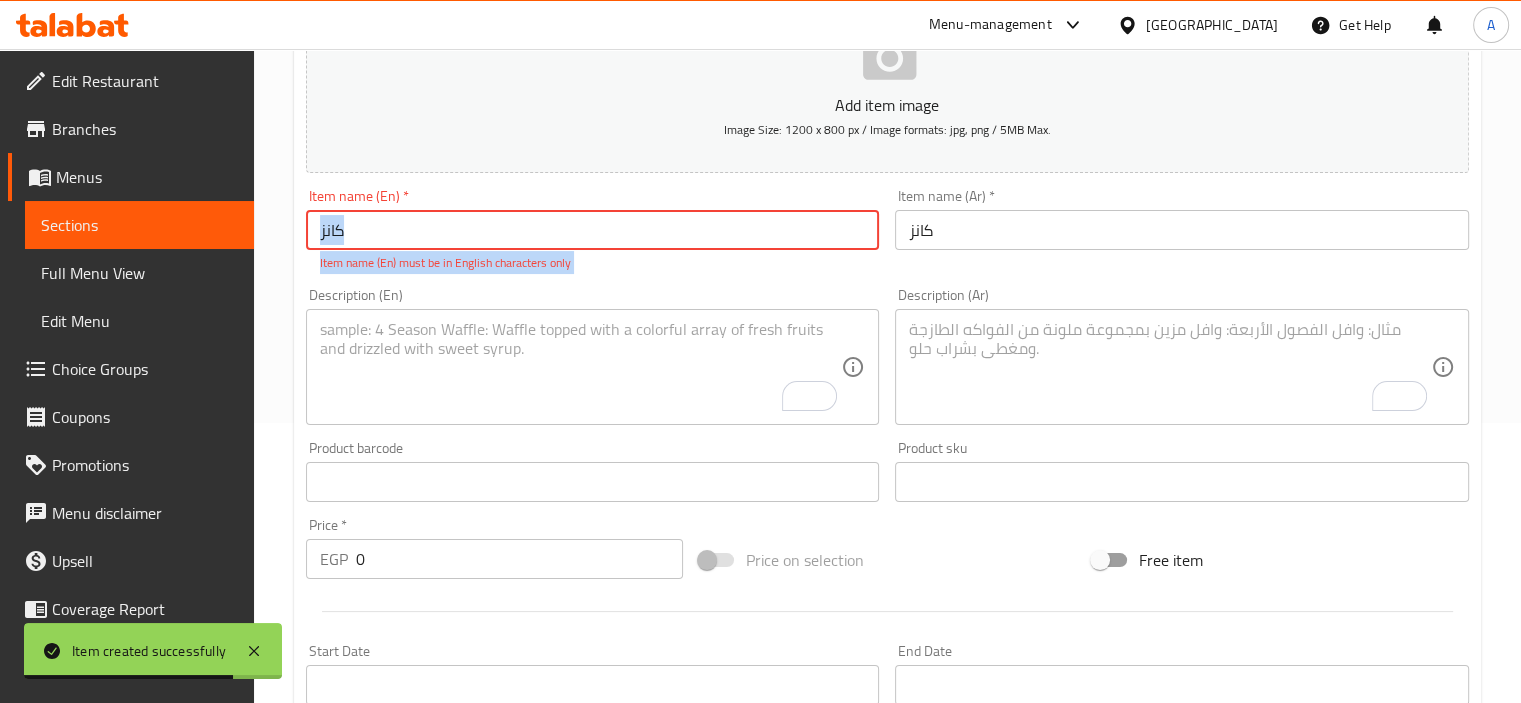 click on "كانز" at bounding box center (593, 230) 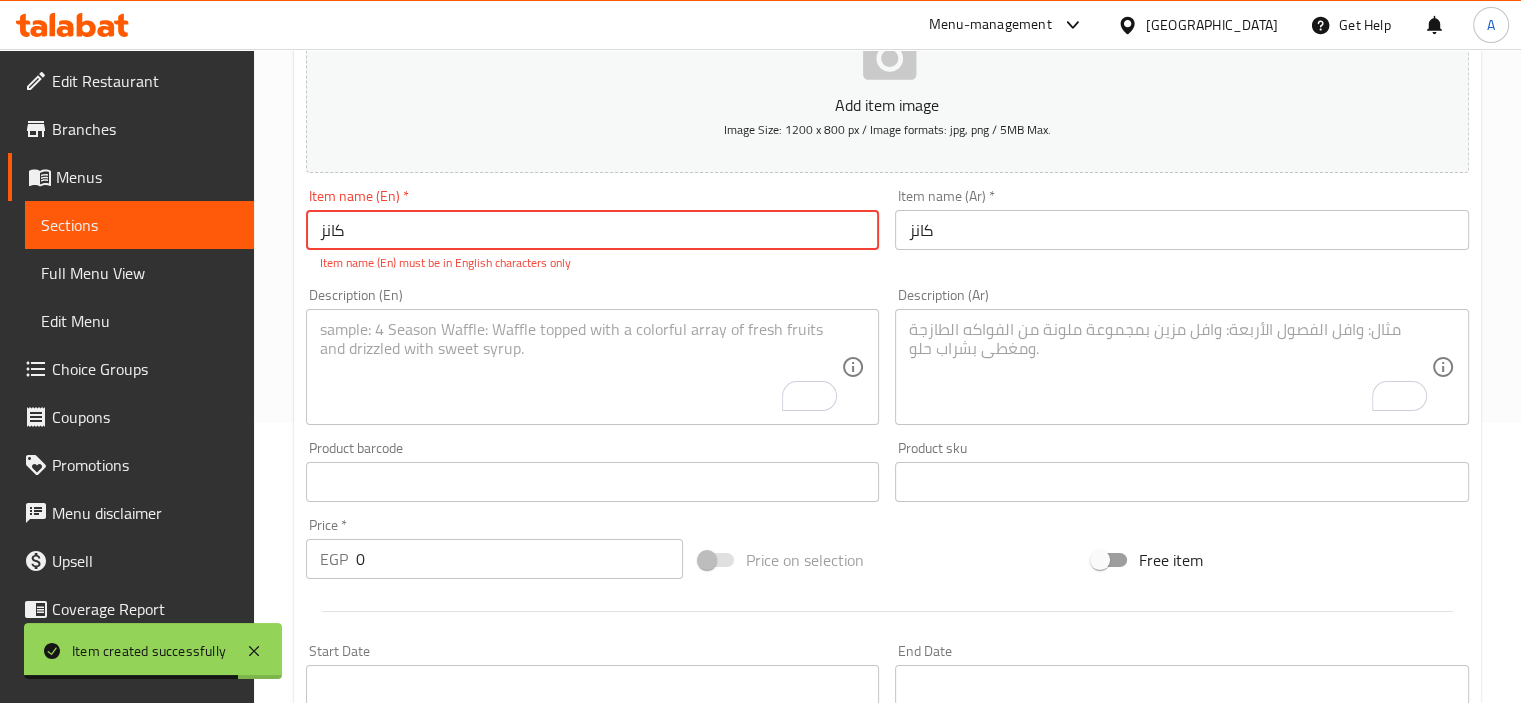 click on "كانز" at bounding box center [593, 230] 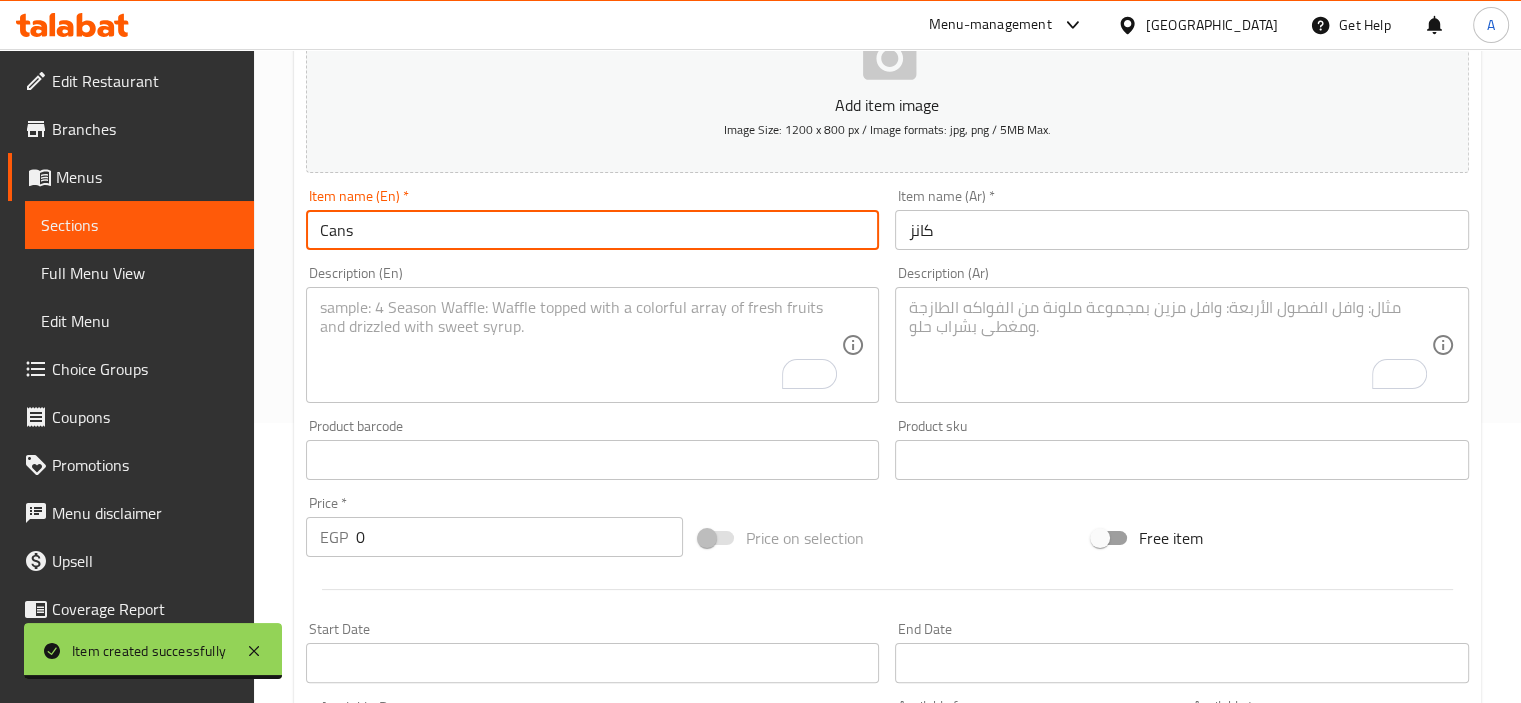 type on "Cans" 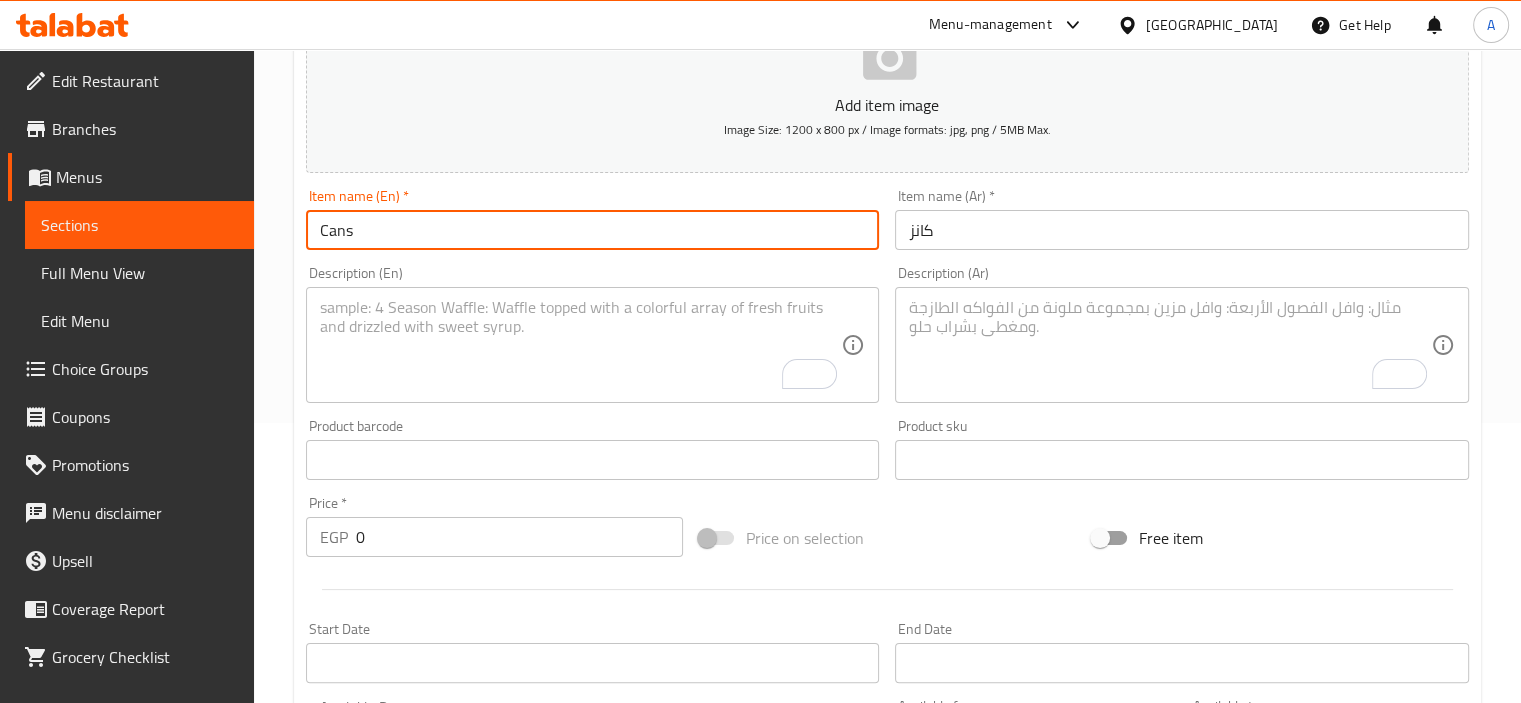 drag, startPoint x: 1057, startPoint y: 452, endPoint x: 1068, endPoint y: 443, distance: 14.21267 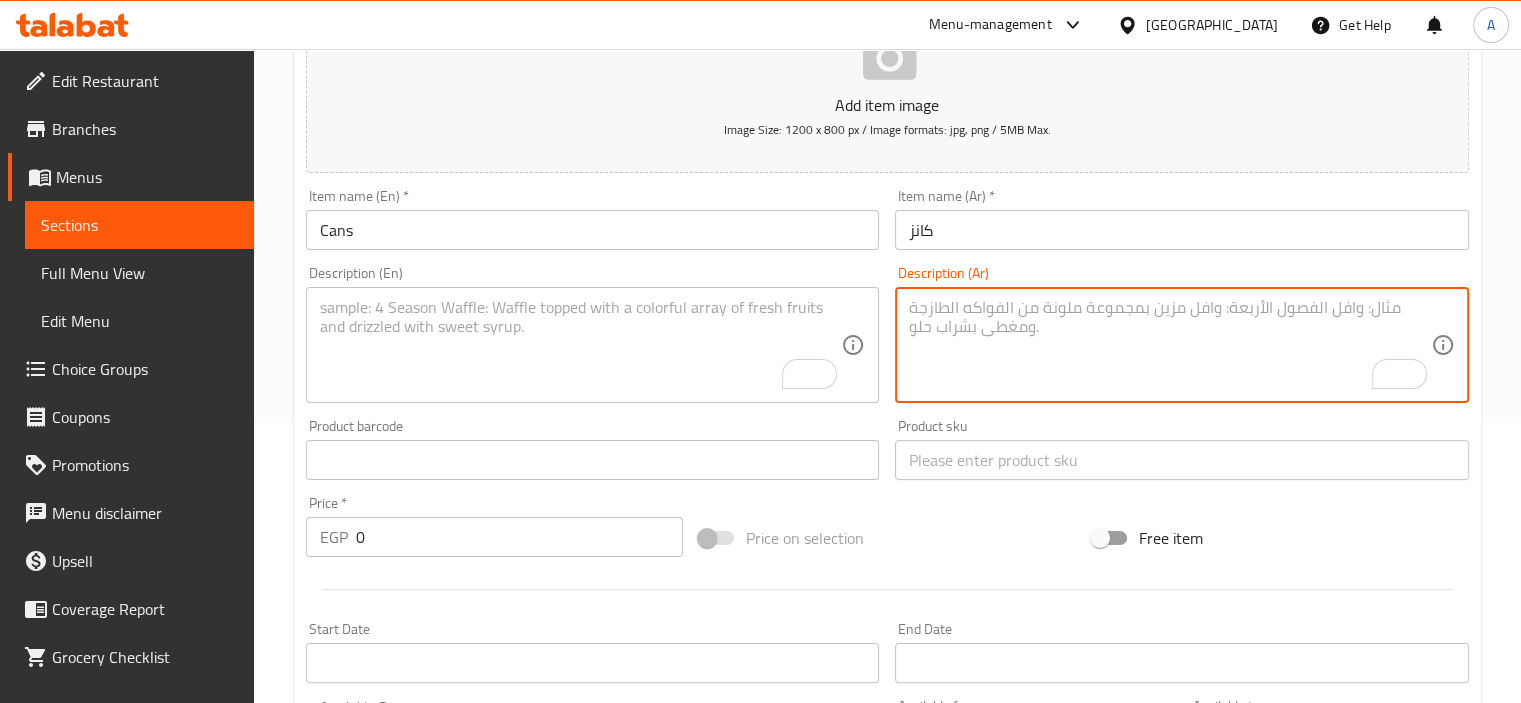 click at bounding box center [1170, 345] 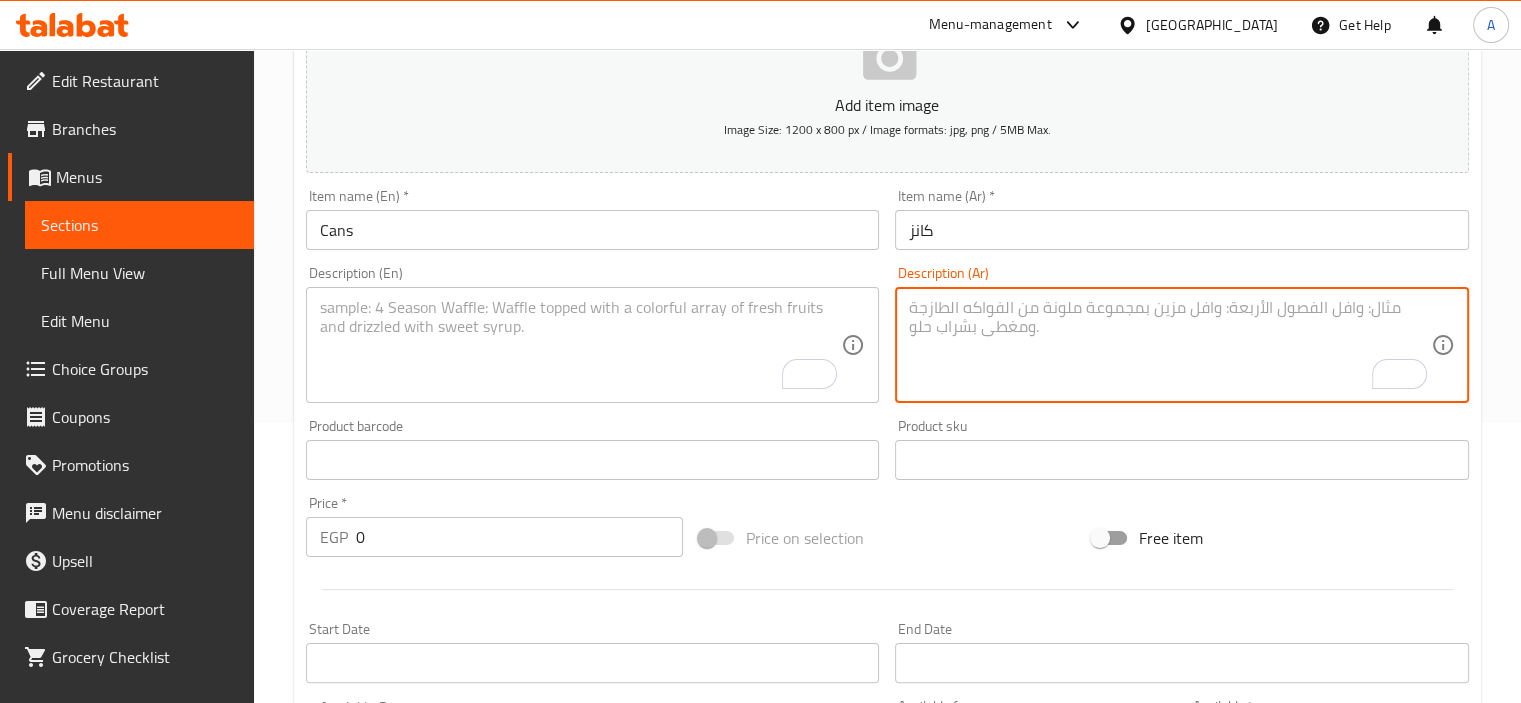 paste on "مشروب غازي معلب" 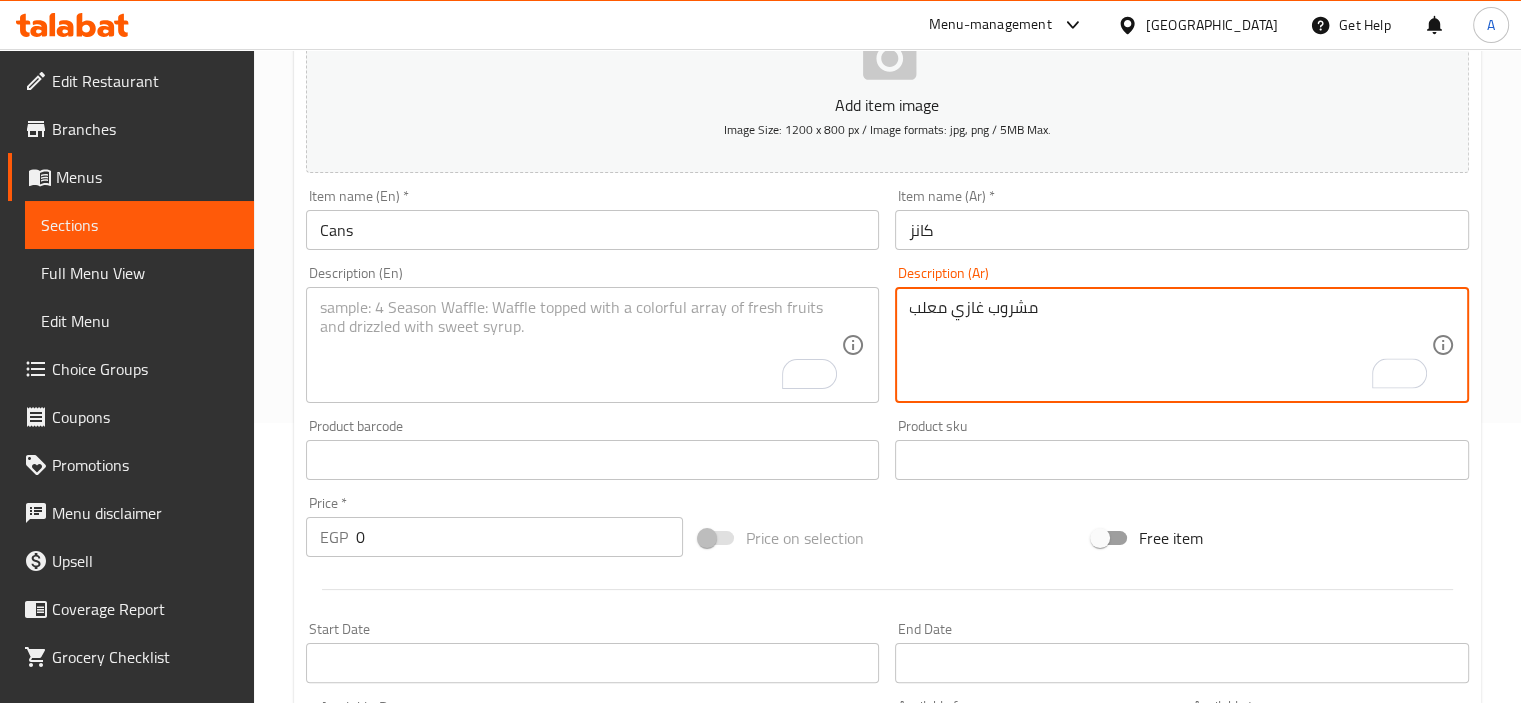 type on "مشروب غازي معلب" 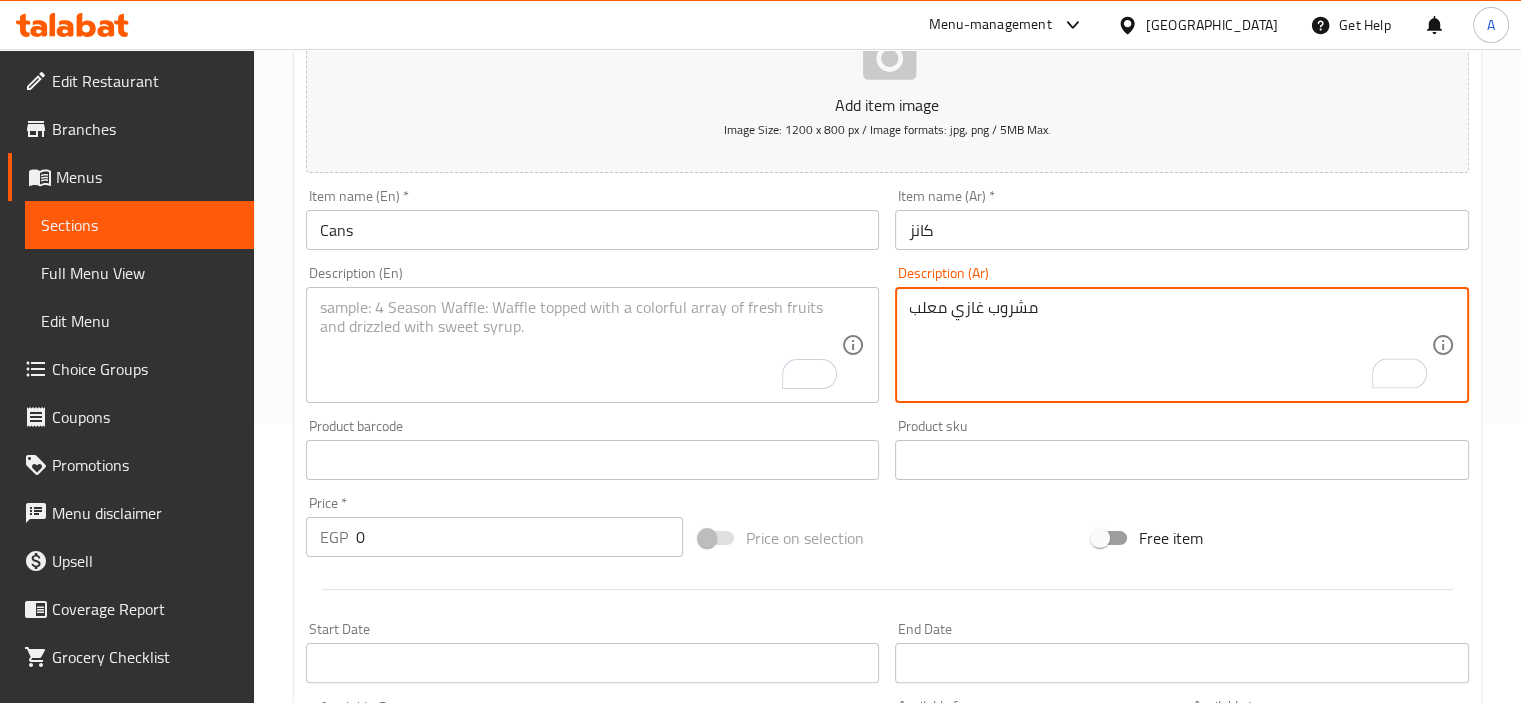 click at bounding box center [581, 345] 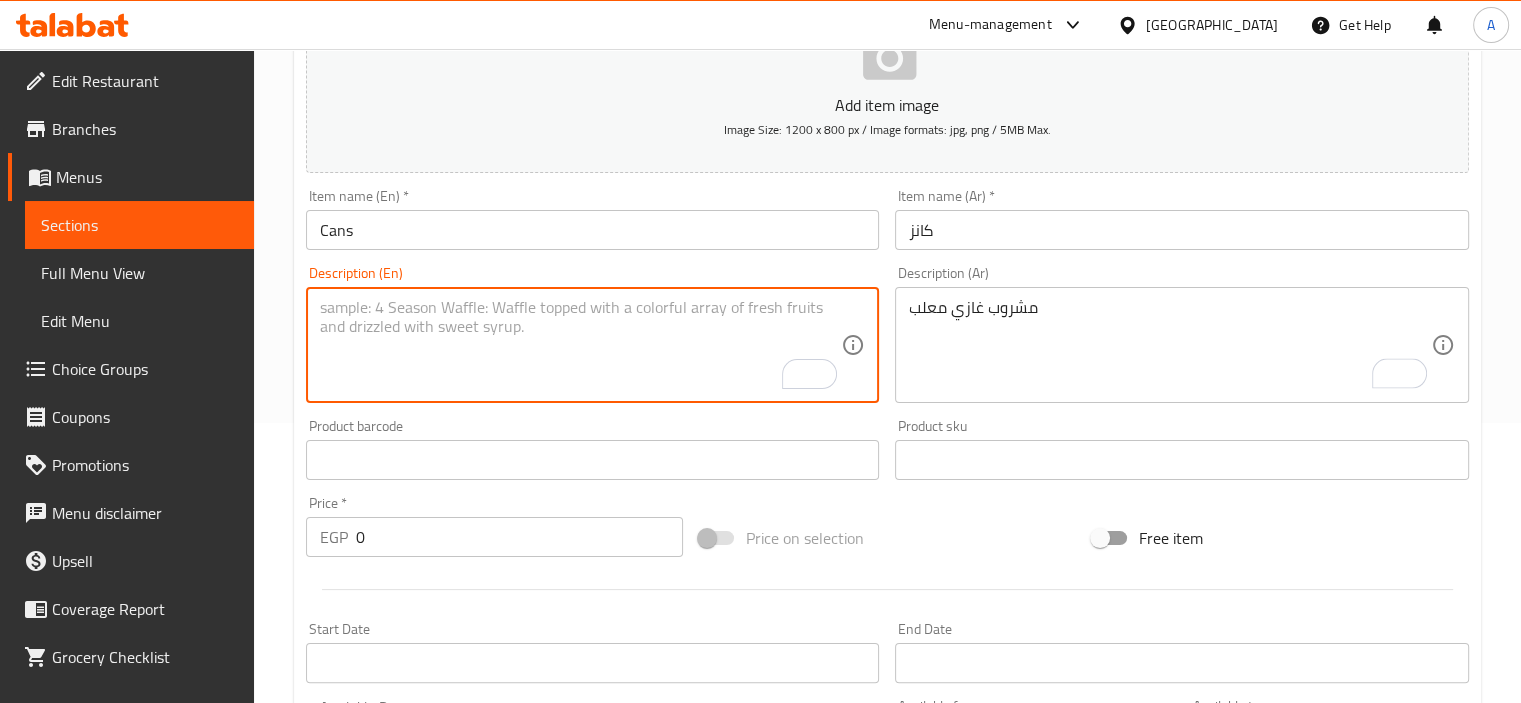 paste on "canned soft drink" 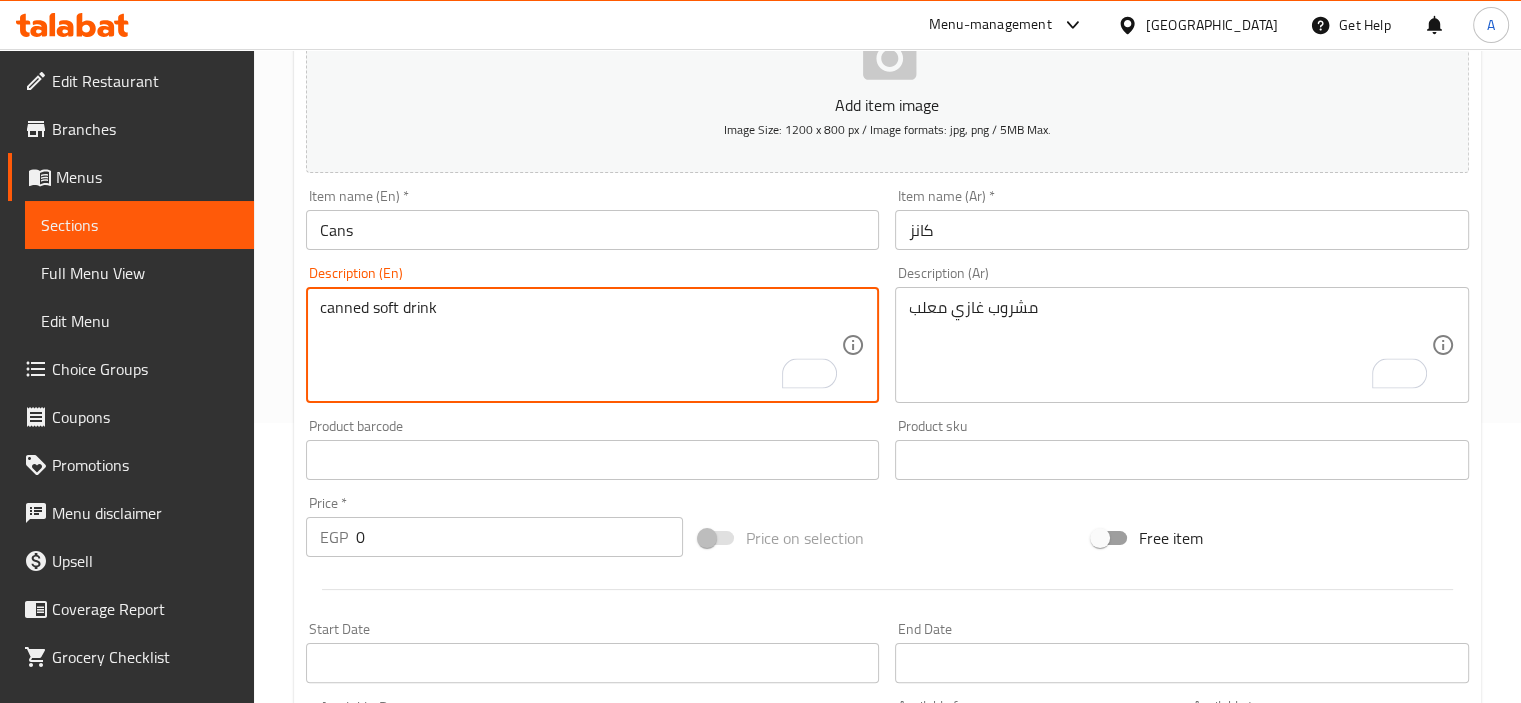 type on "canned soft drink" 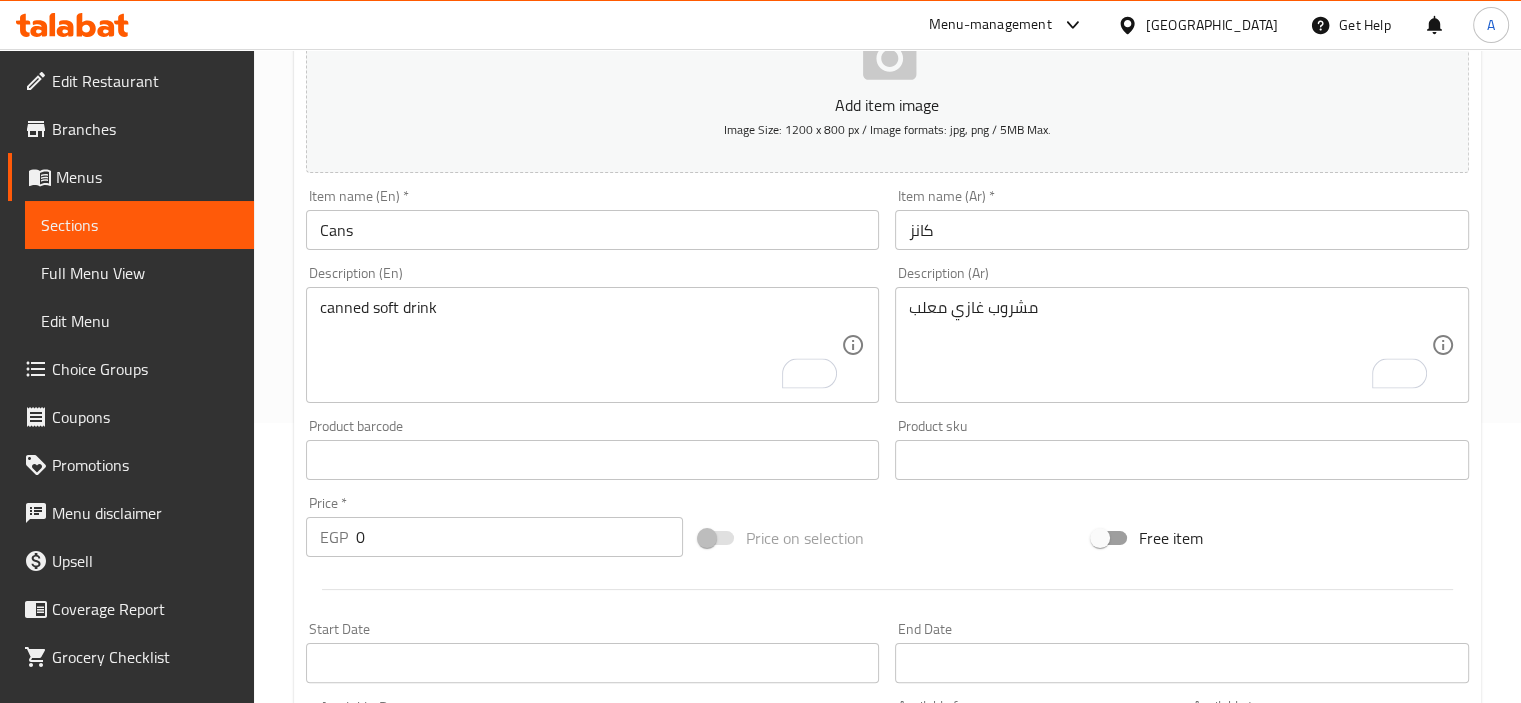 click on "Description (En) canned soft drink
Description (En)" at bounding box center [593, 334] 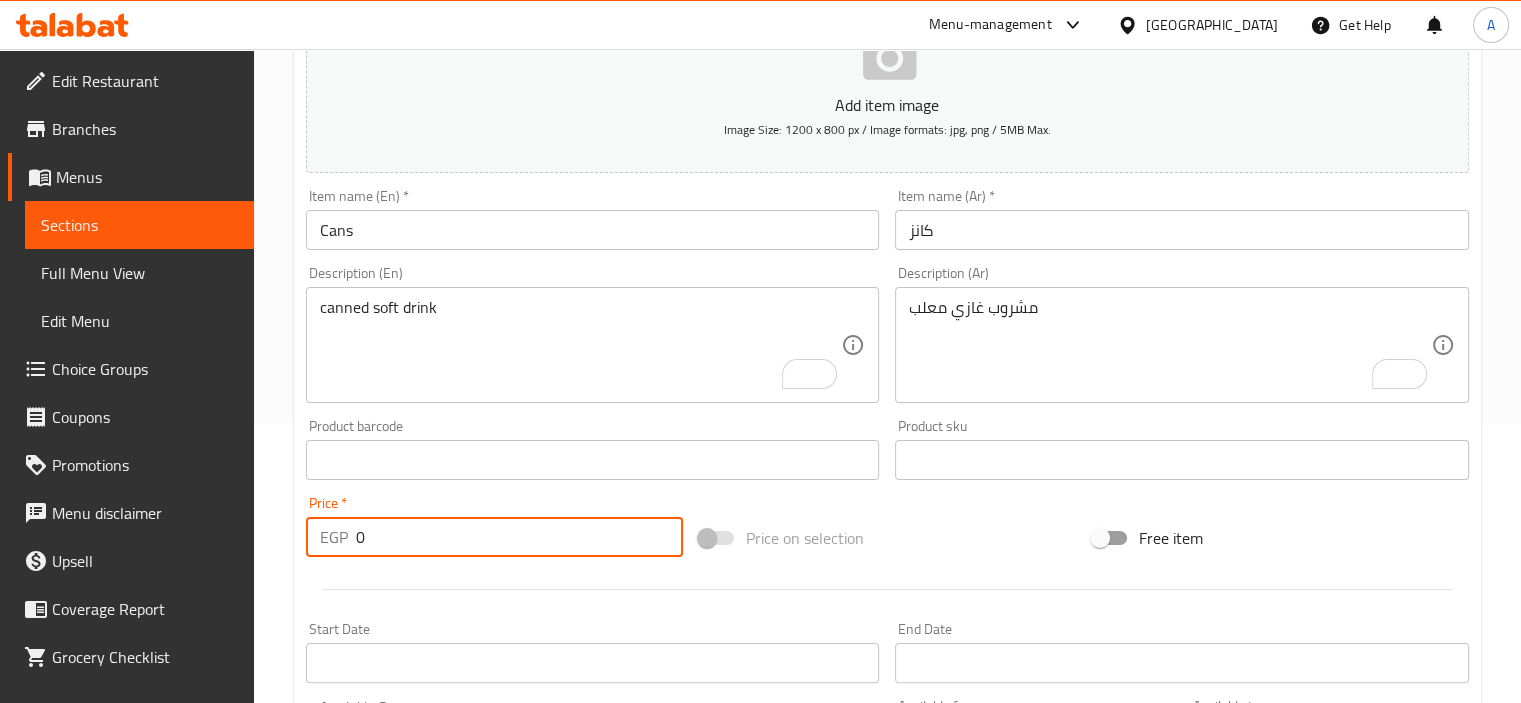 drag, startPoint x: 443, startPoint y: 548, endPoint x: 103, endPoint y: 507, distance: 342.46313 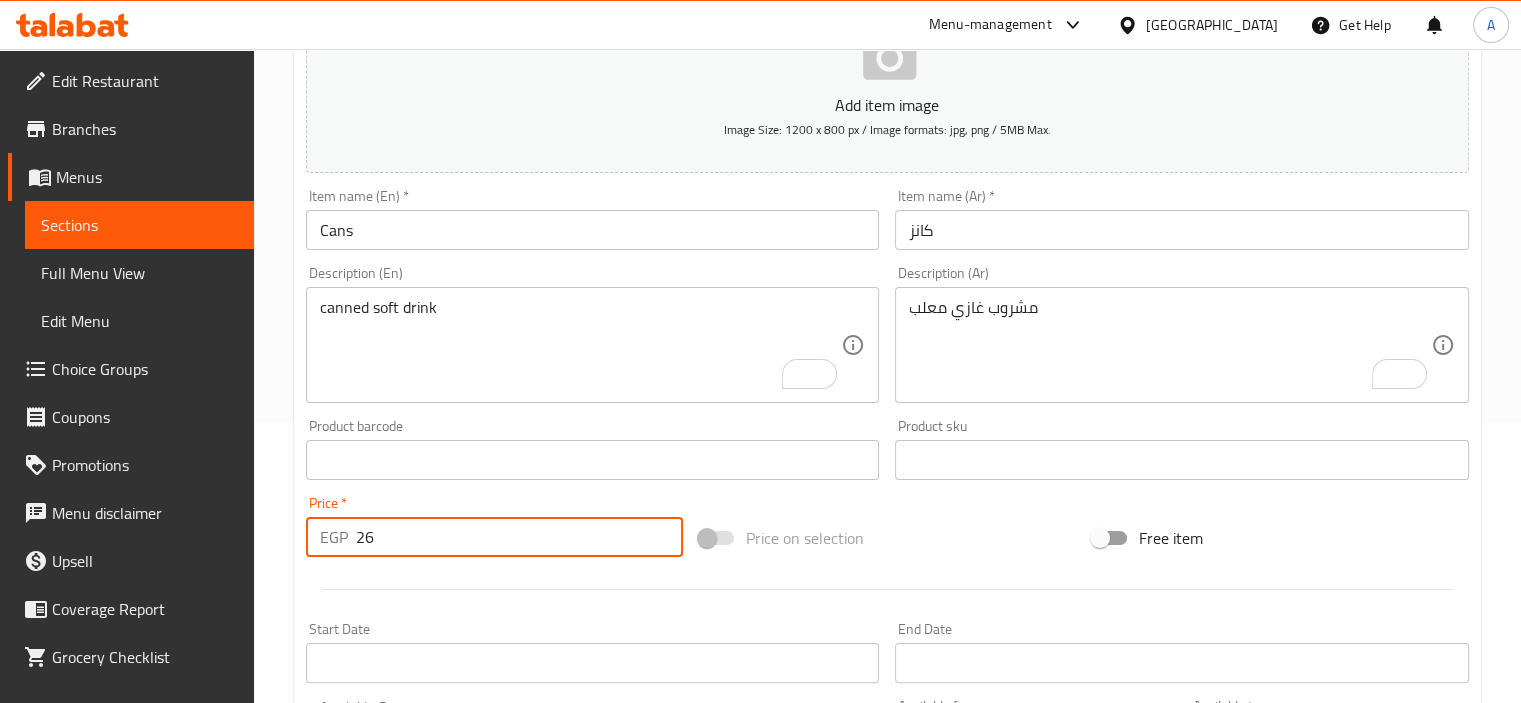 type on "26" 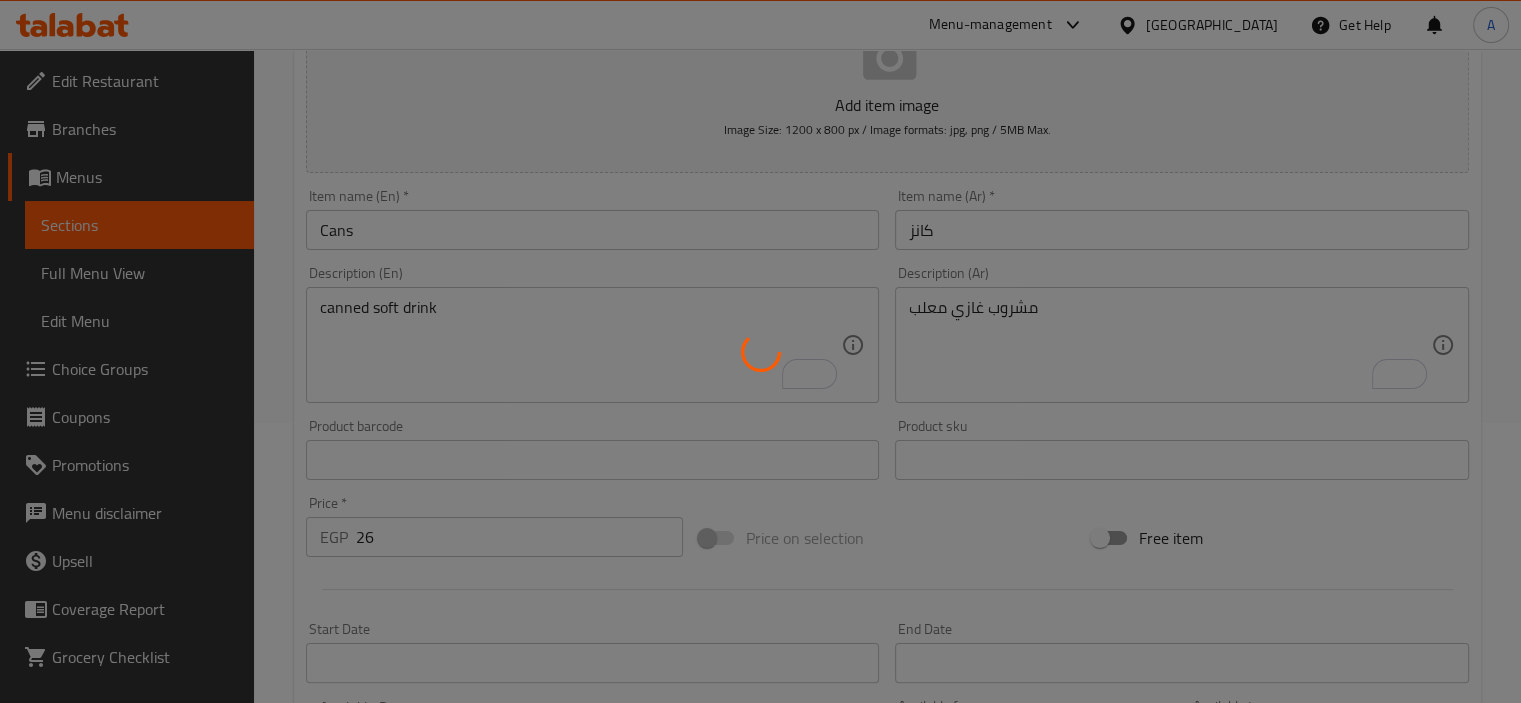 type 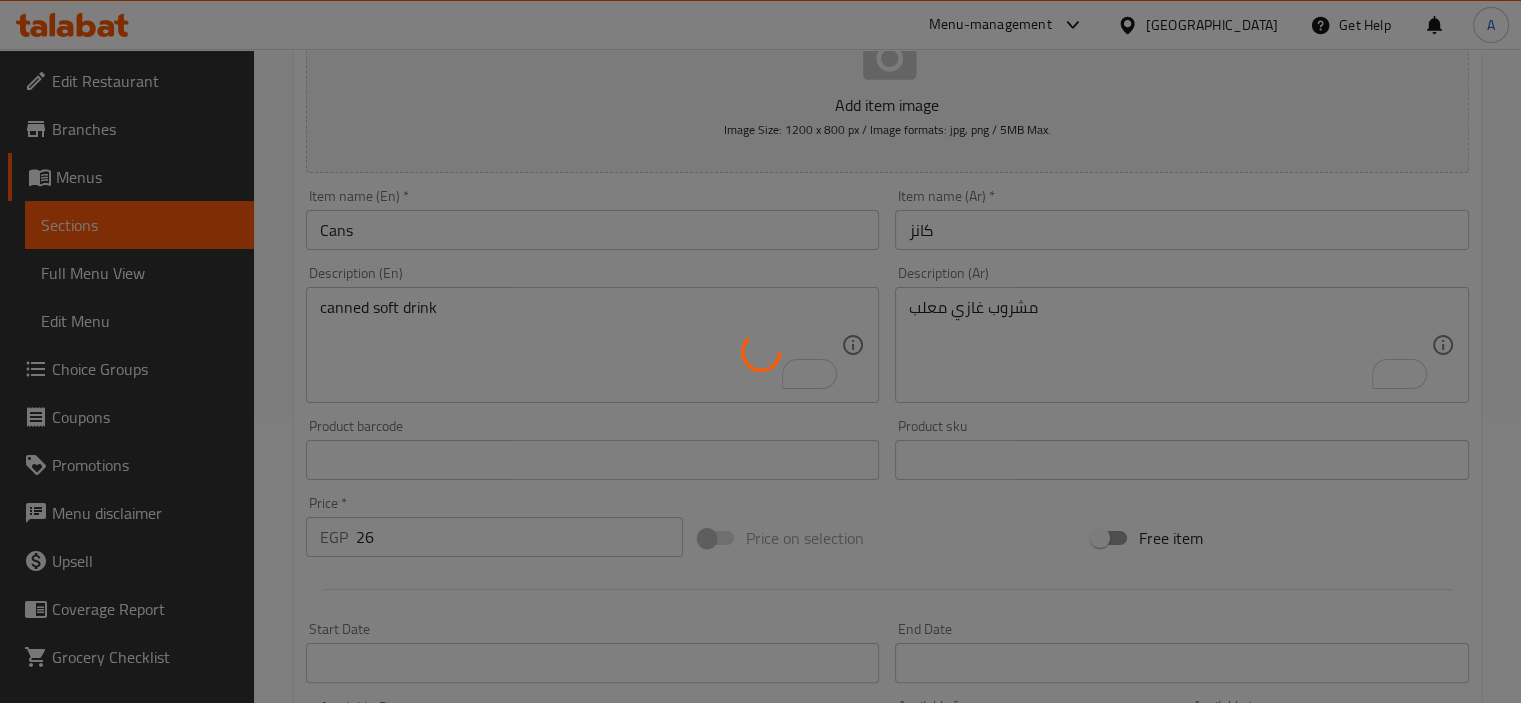 type 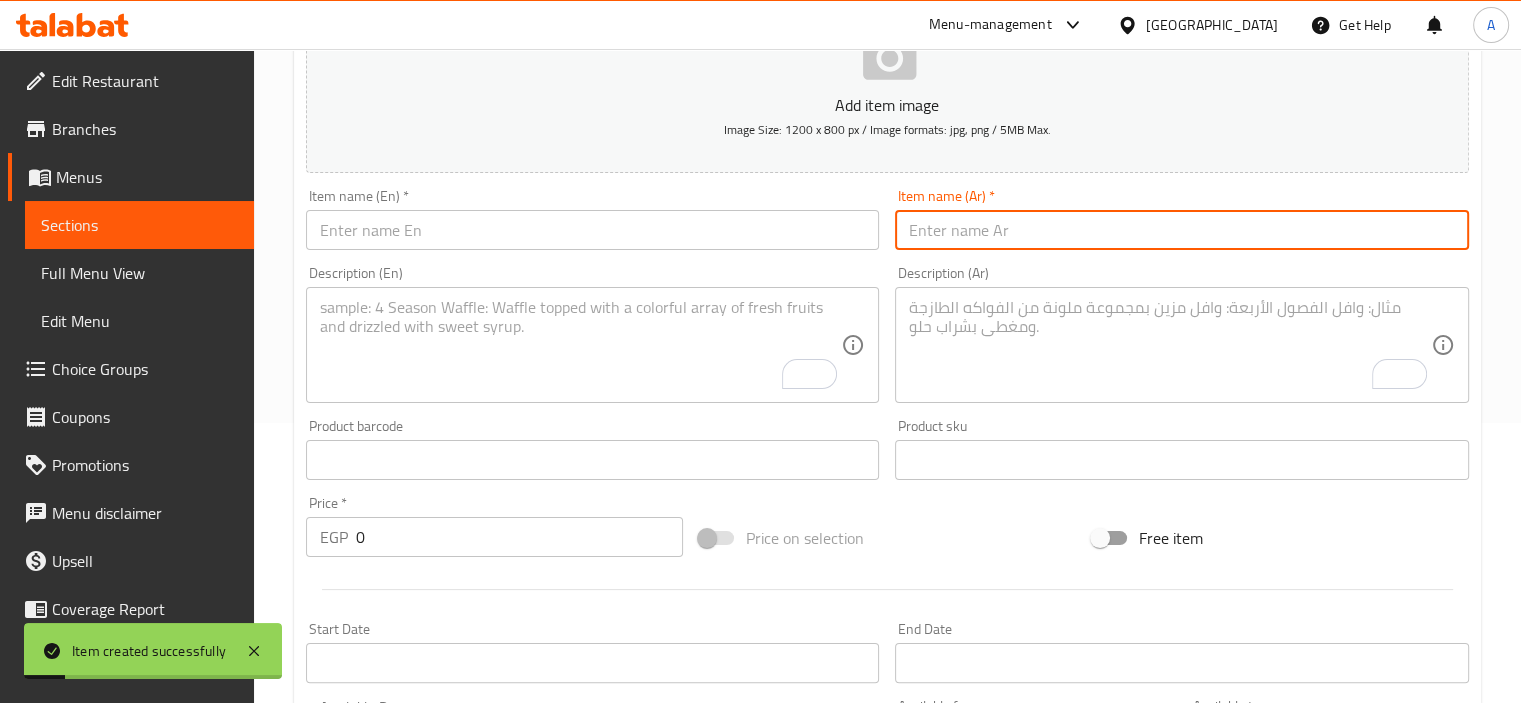 click at bounding box center [1182, 230] 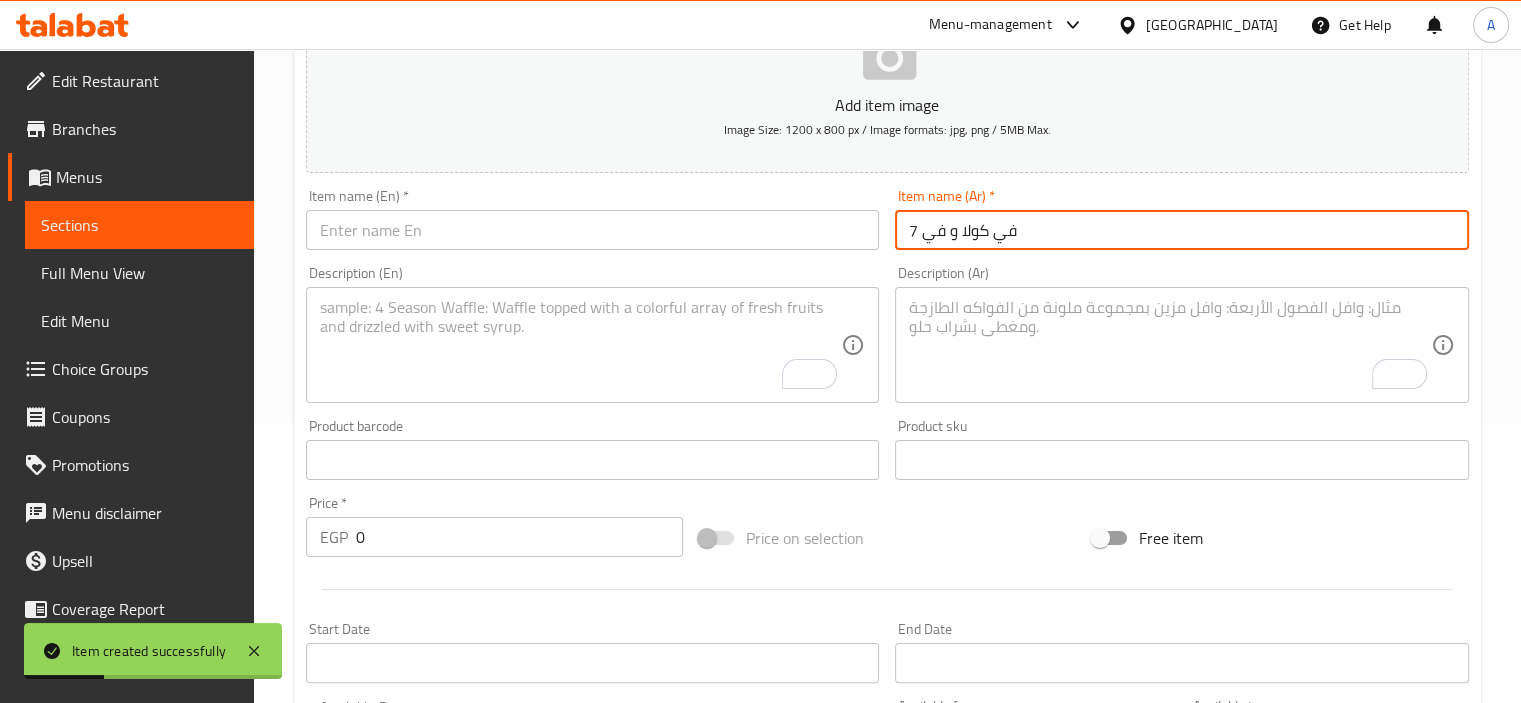 type on "في كولا و في 7" 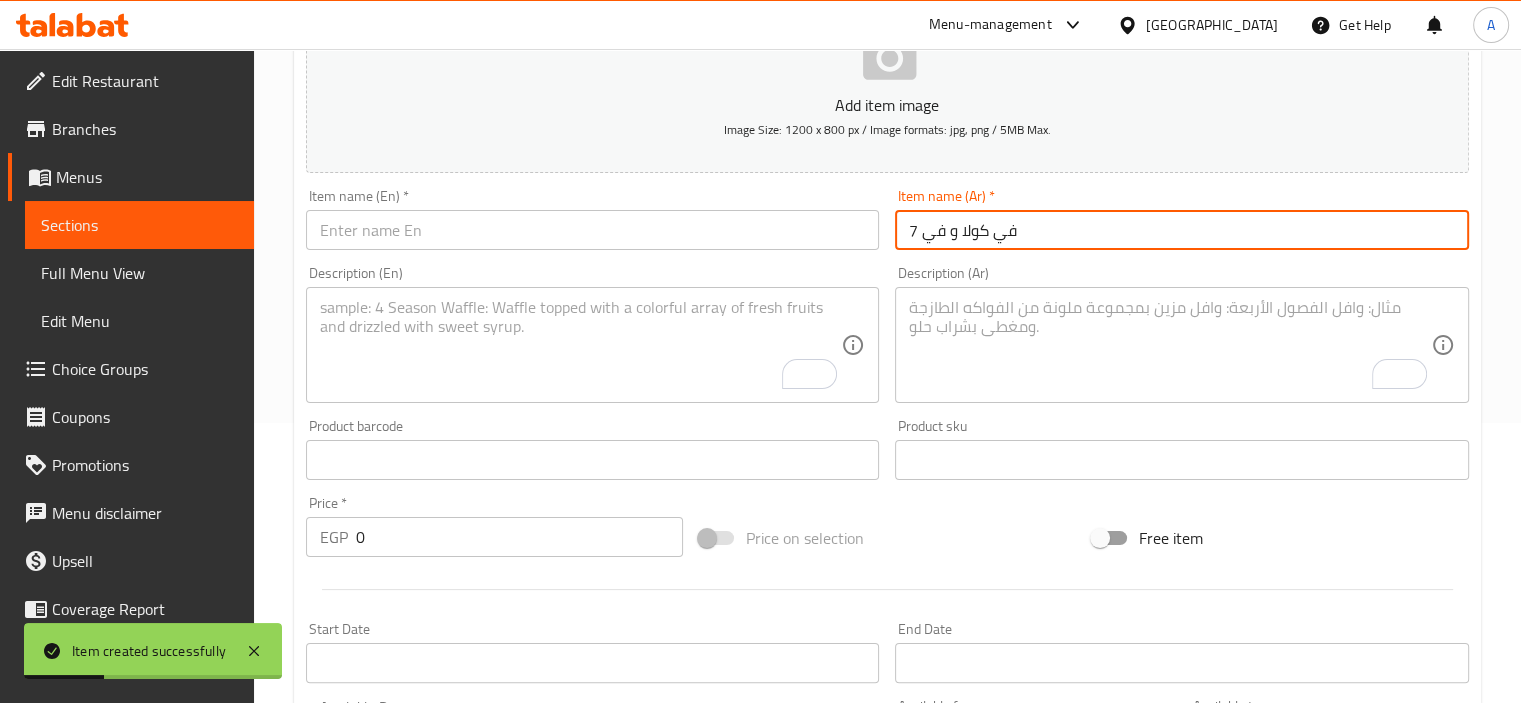 click at bounding box center (593, 230) 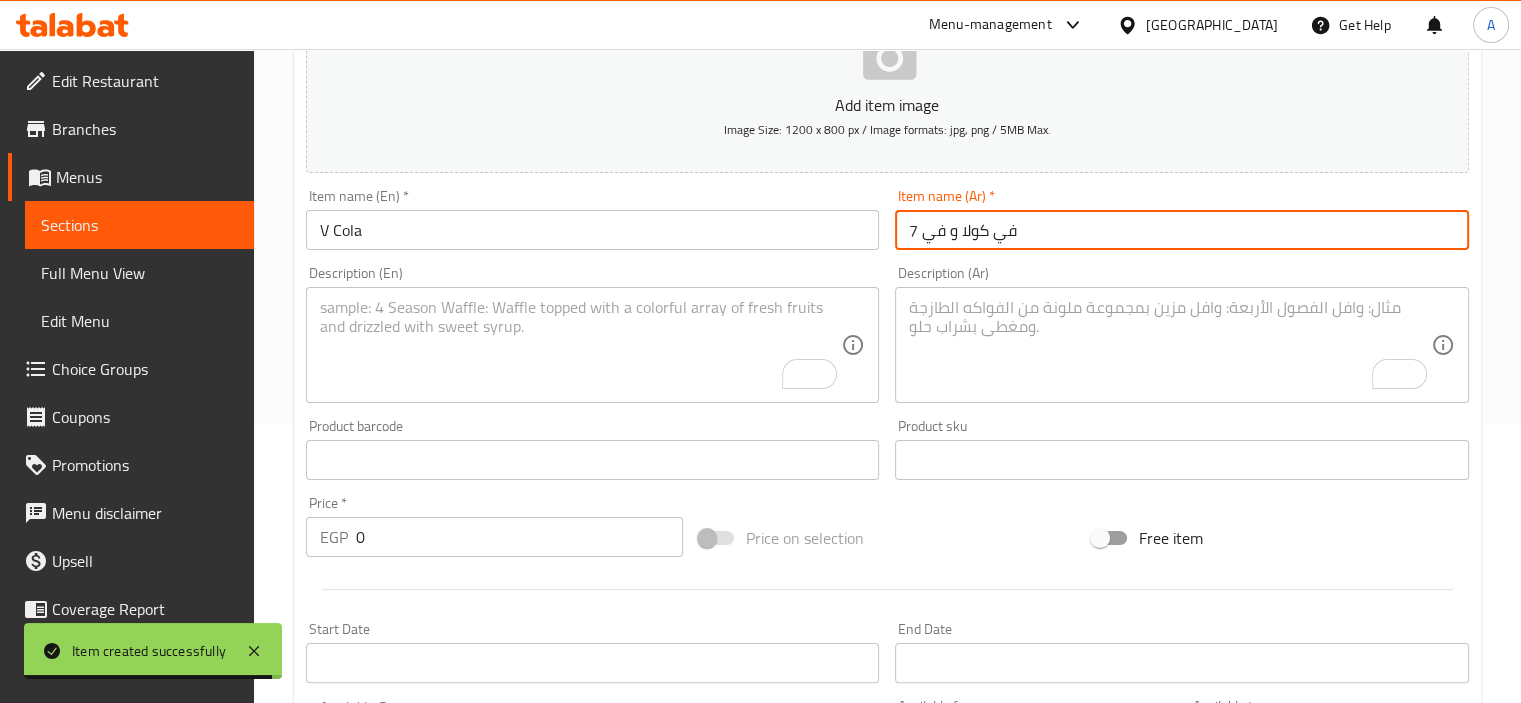 drag, startPoint x: 944, startPoint y: 227, endPoint x: 891, endPoint y: 243, distance: 55.362442 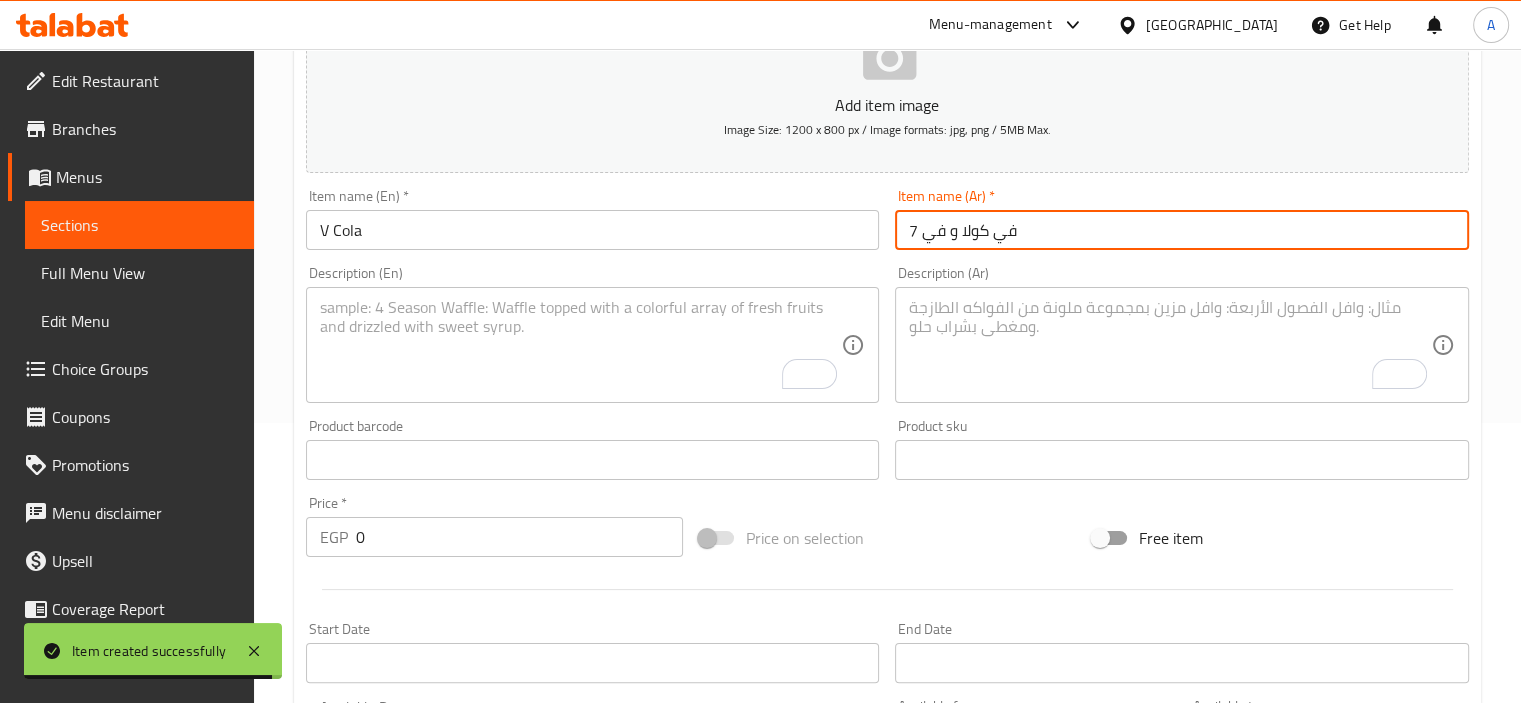 click on "Item name (Ar)   * في كولا و في 7 Item name (Ar)  *" at bounding box center (1182, 219) 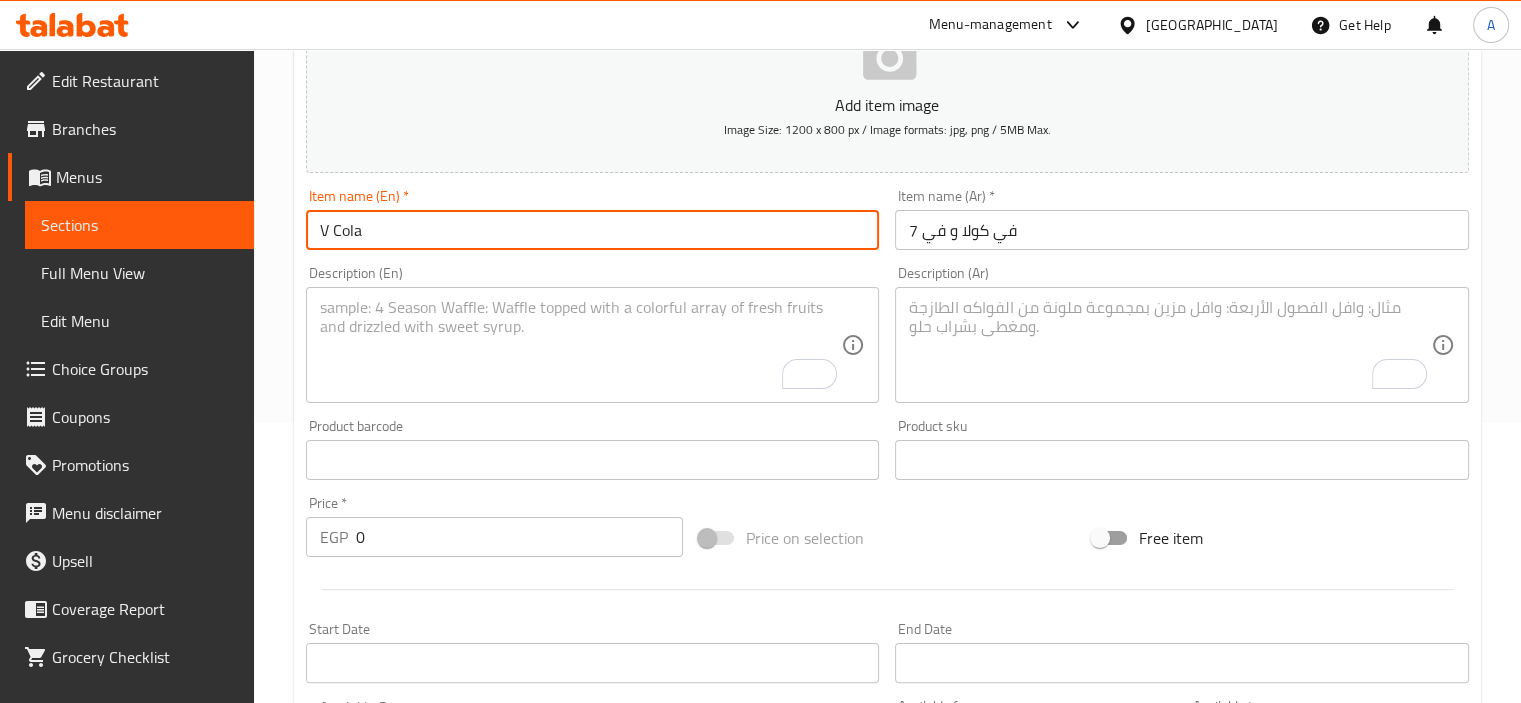 click on "V Cola" at bounding box center [593, 230] 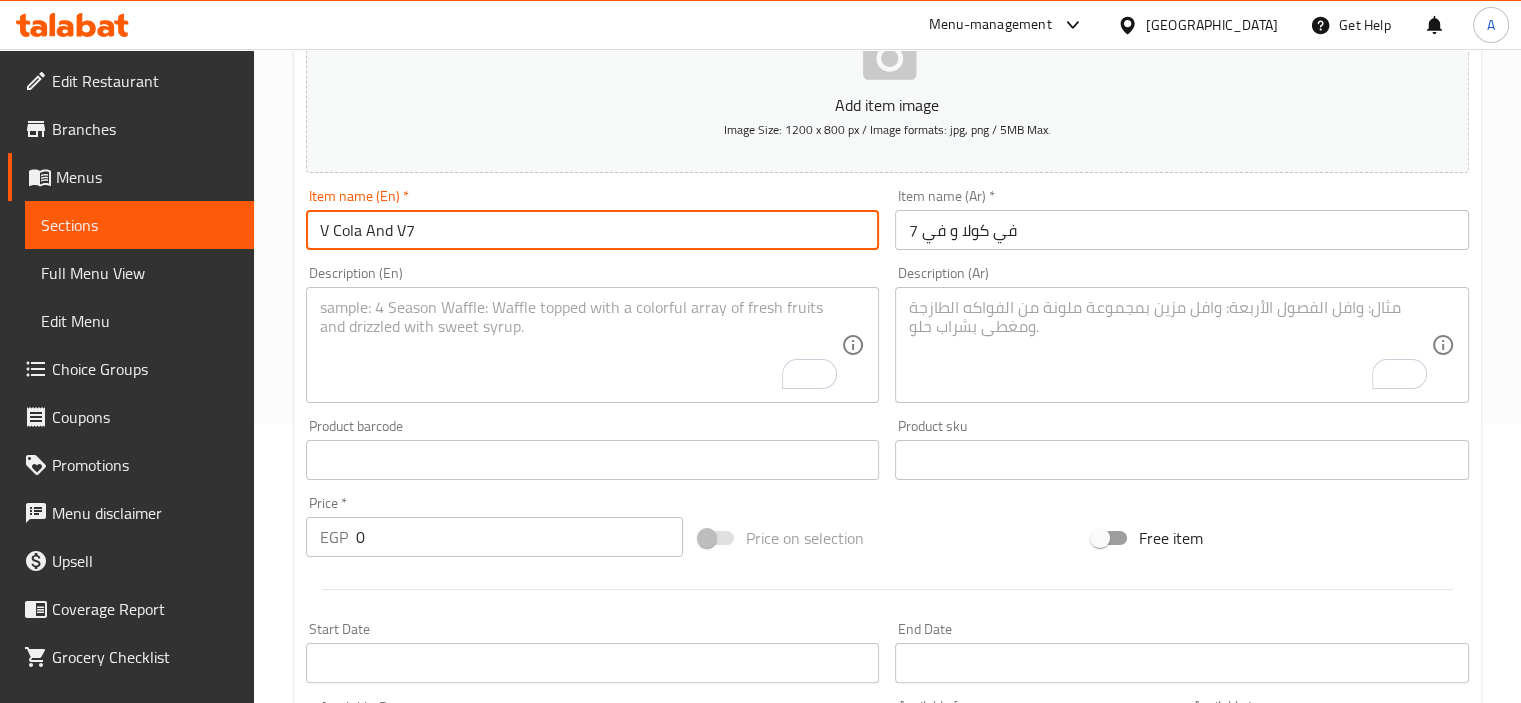 type on "V Cola And V7" 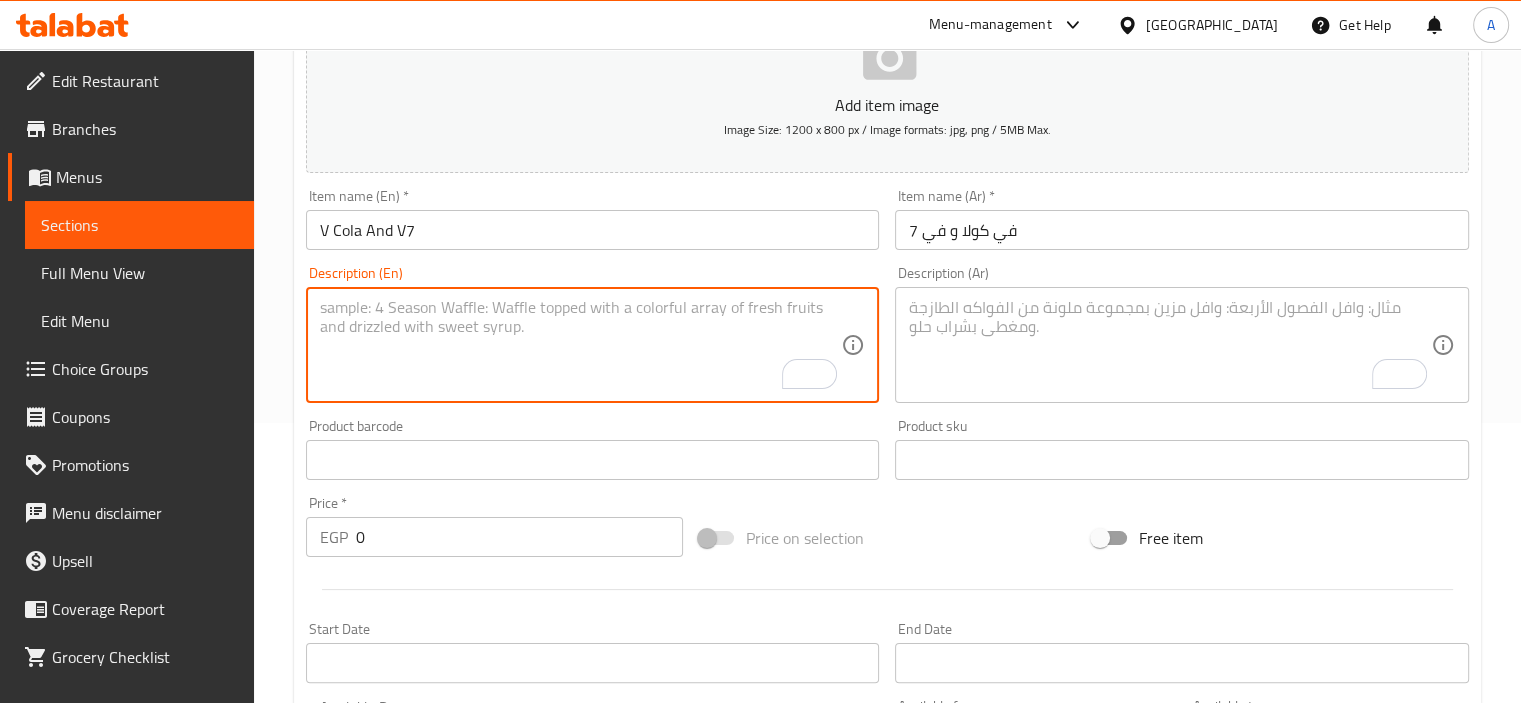 click at bounding box center (581, 345) 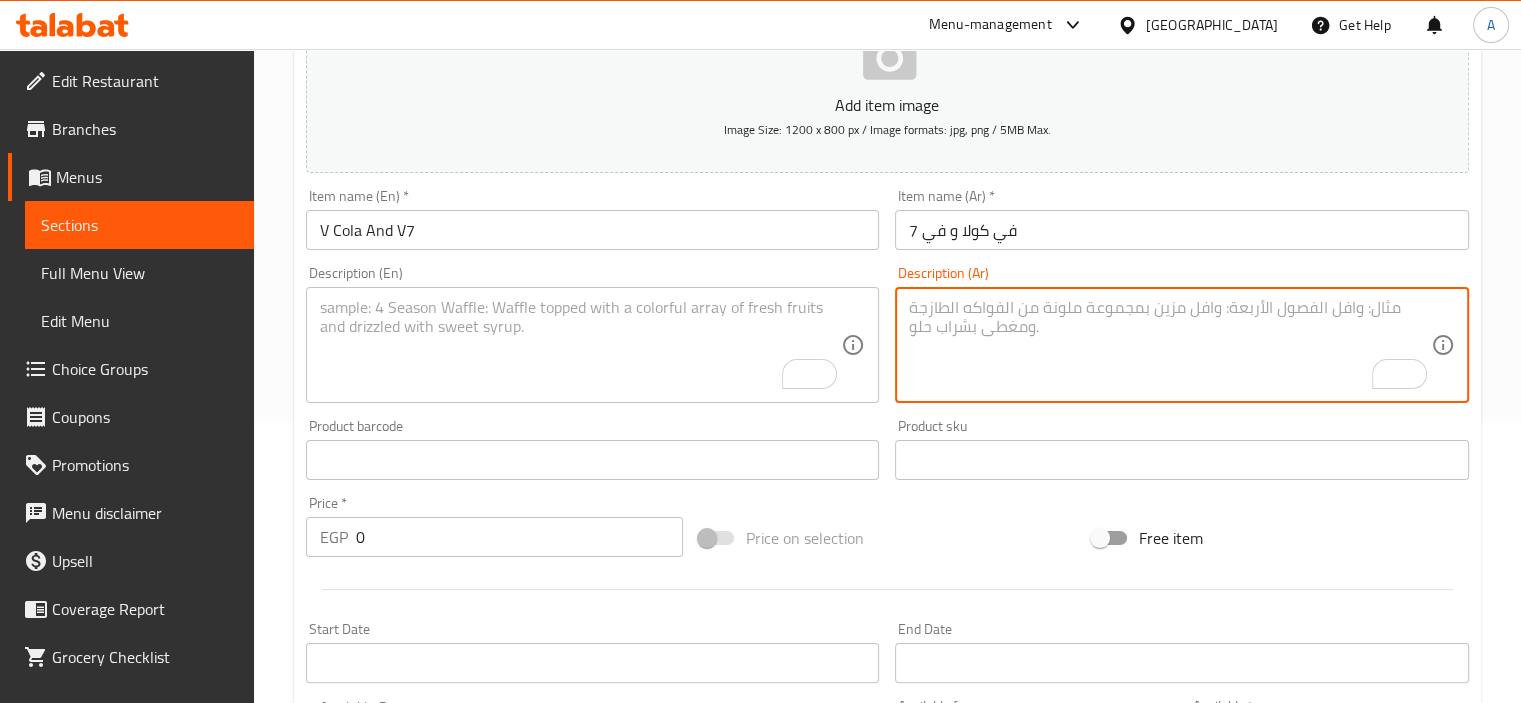 click at bounding box center [1170, 345] 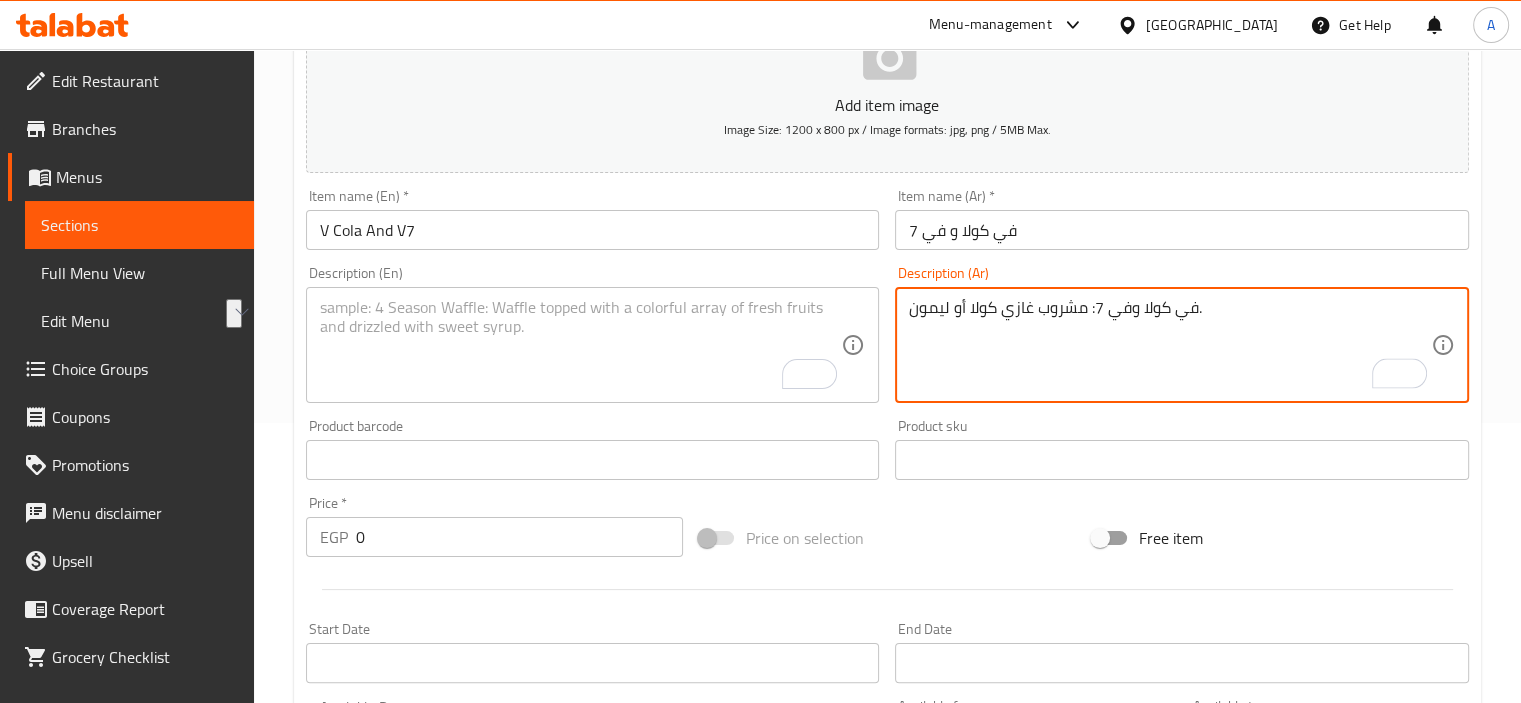 drag, startPoint x: 1088, startPoint y: 304, endPoint x: 1192, endPoint y: 315, distance: 104.58012 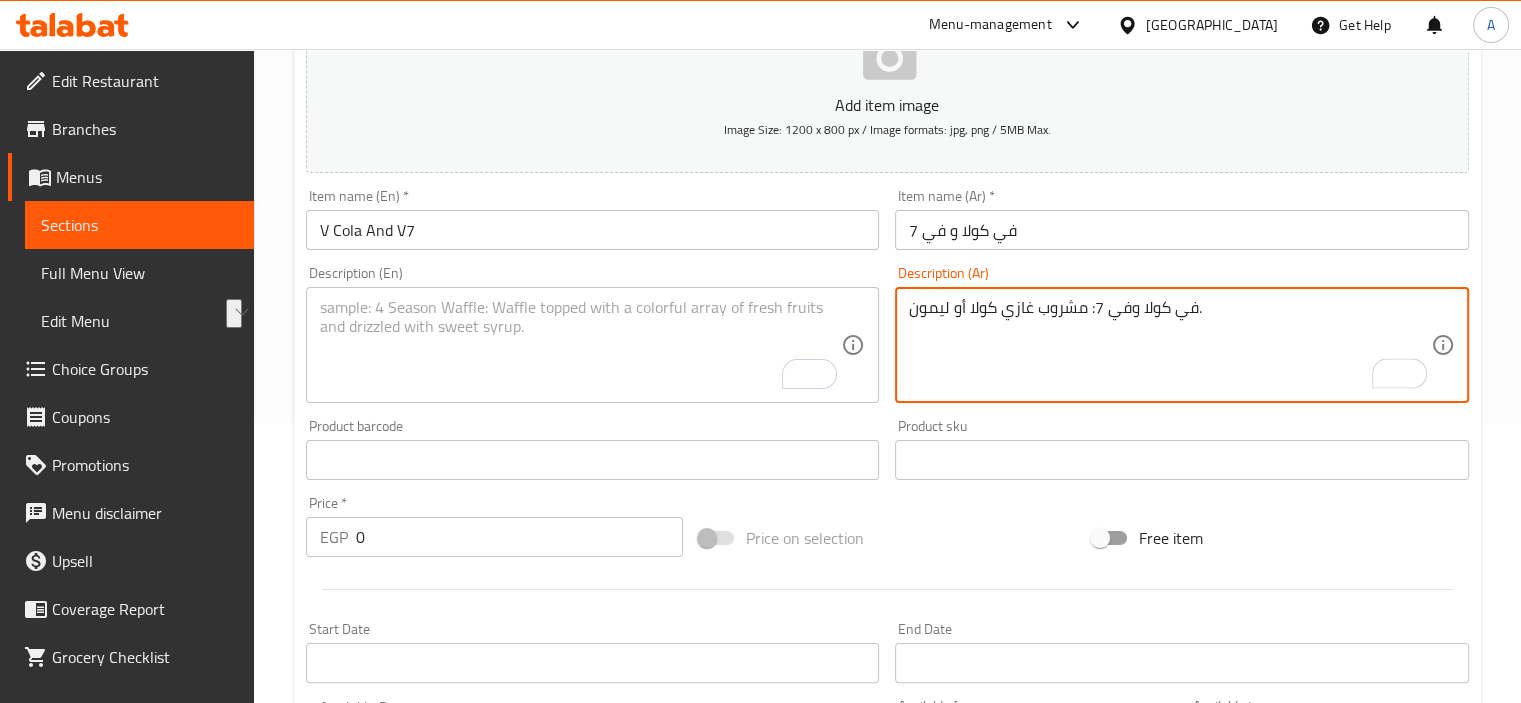 click on "في كولا وفي 7: مشروب غازي كولا أو ليمون." at bounding box center [1170, 345] 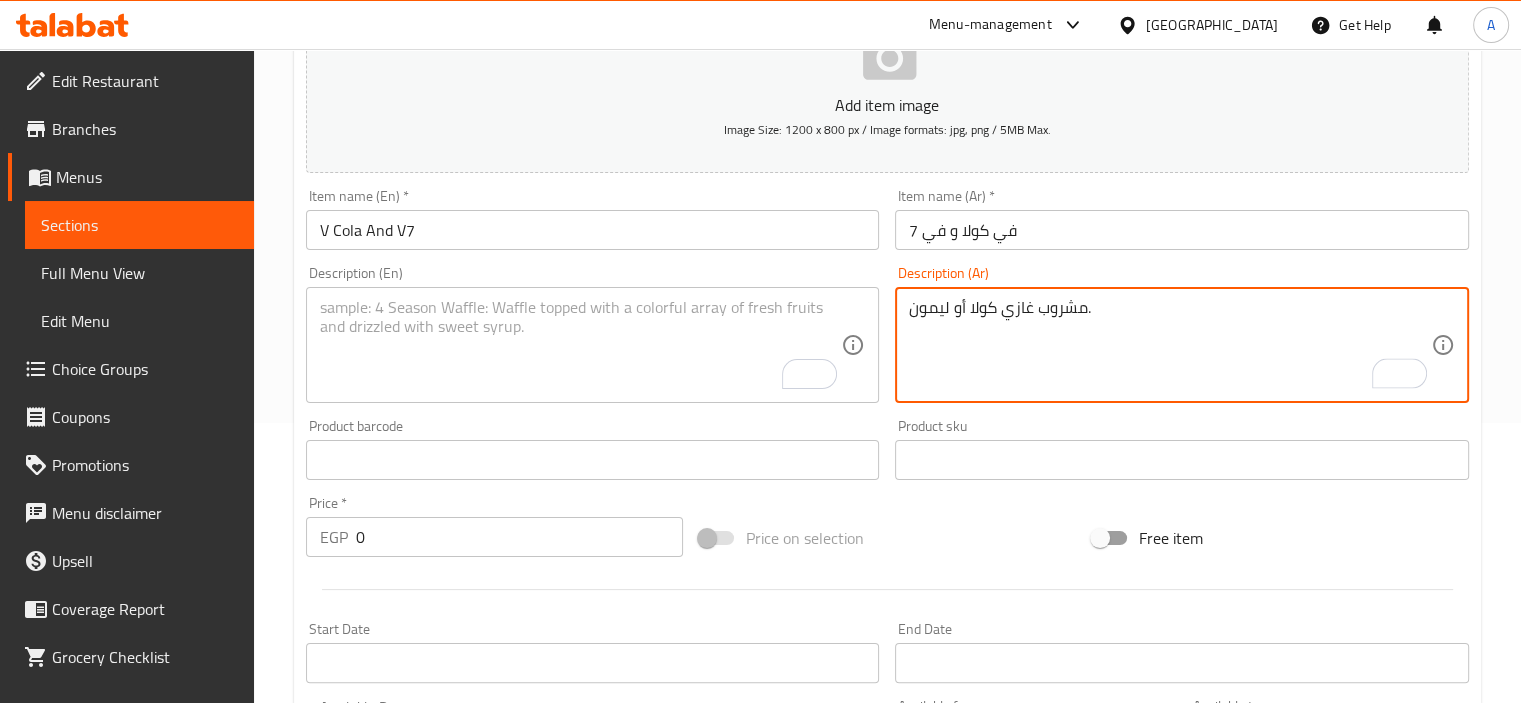 click on "مشروب غازي كولا أو ليمون." at bounding box center [1170, 345] 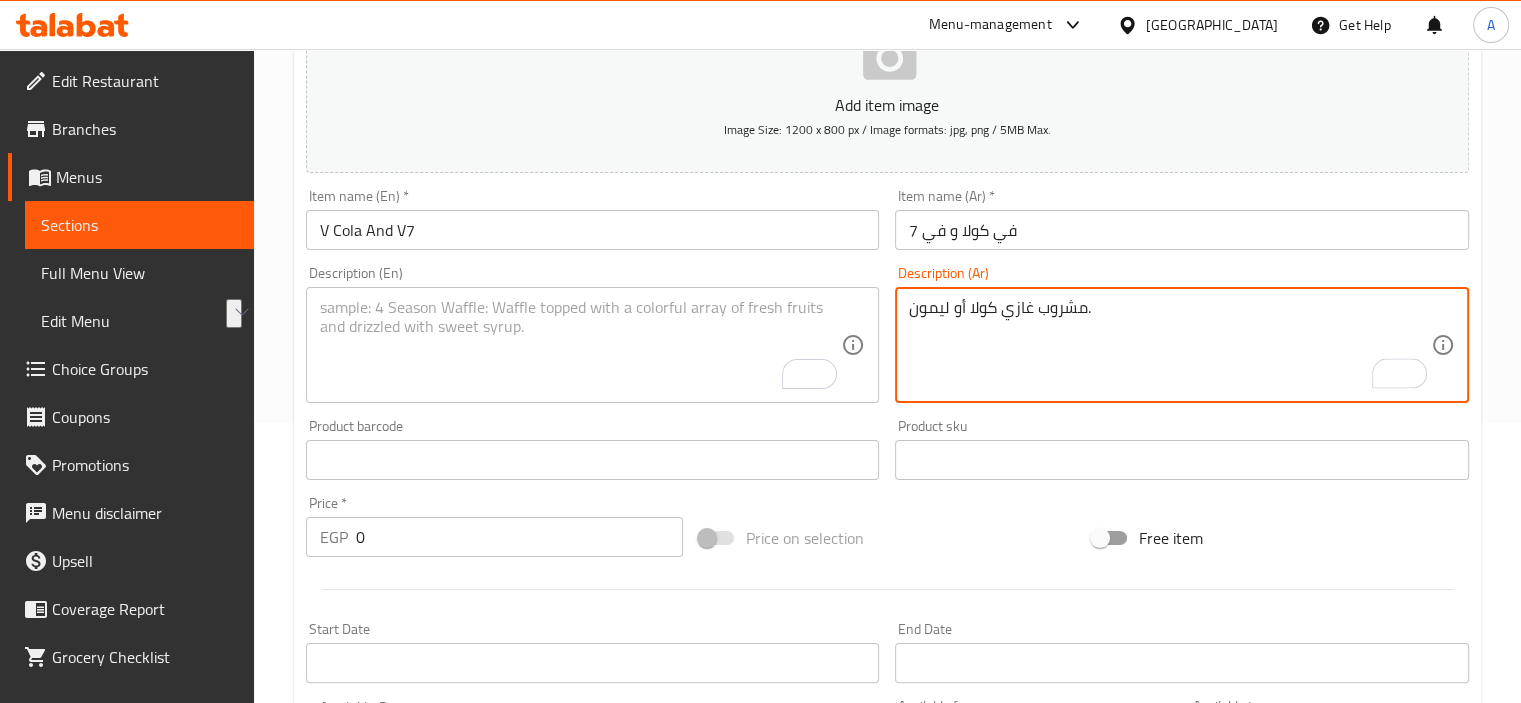 type on "مشروب غازي كولا أو ليمون." 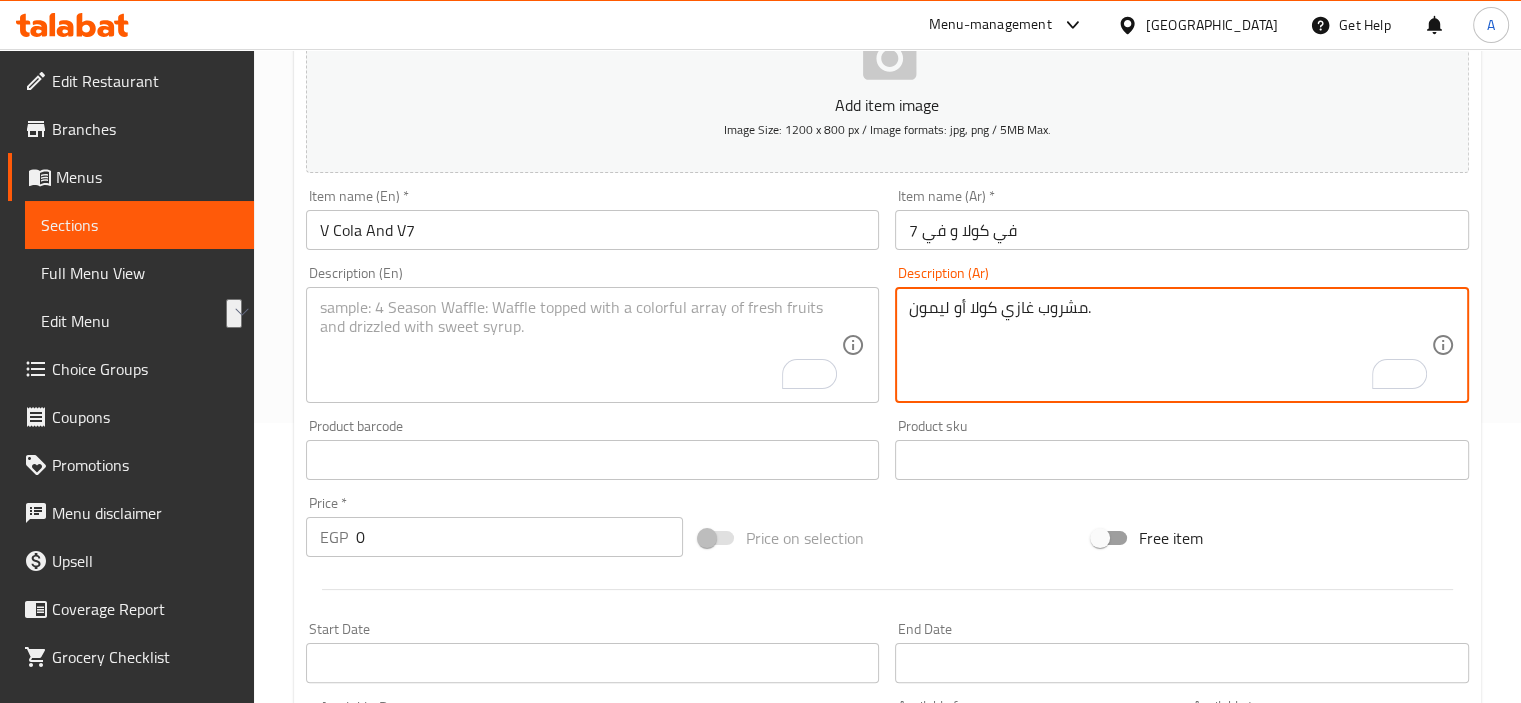 click on "Description (En) Description (En)" at bounding box center (593, 334) 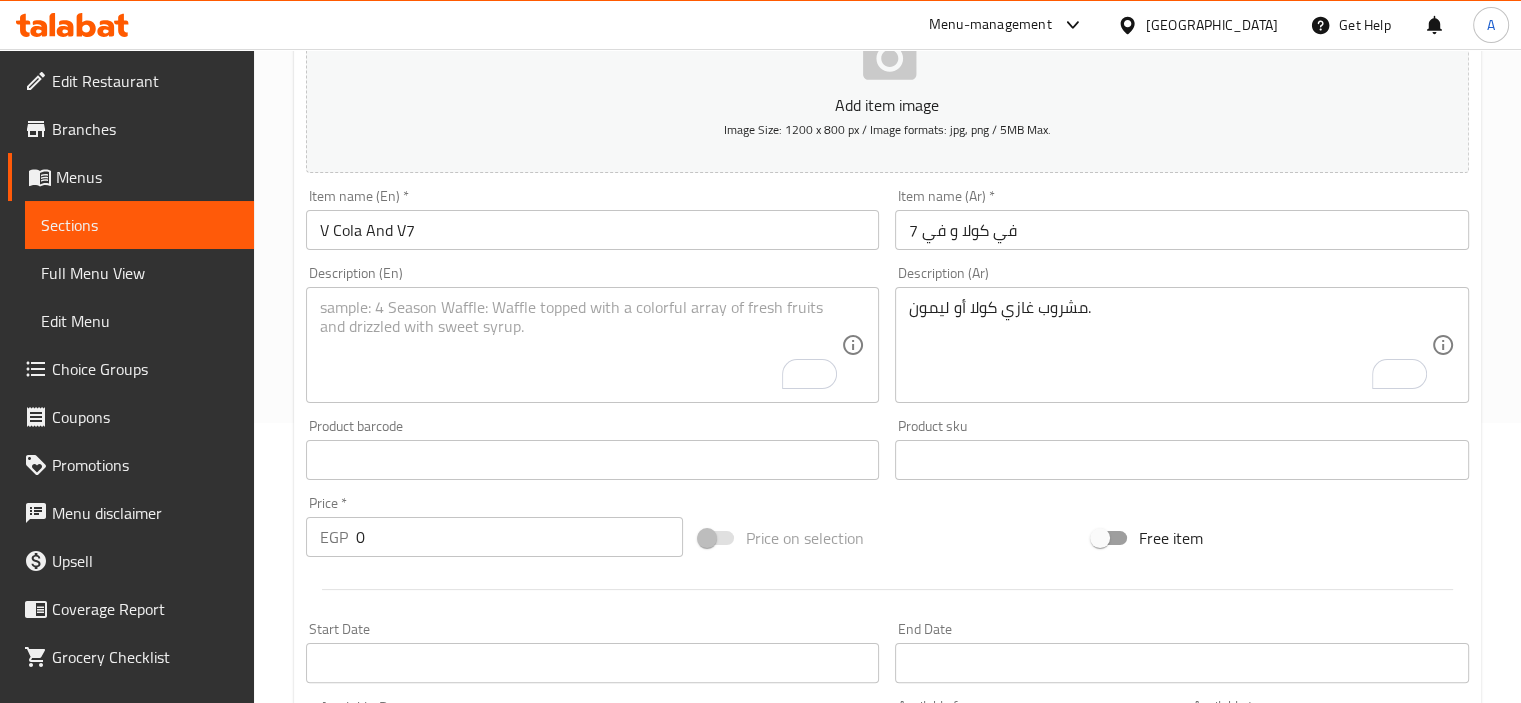 click at bounding box center (581, 345) 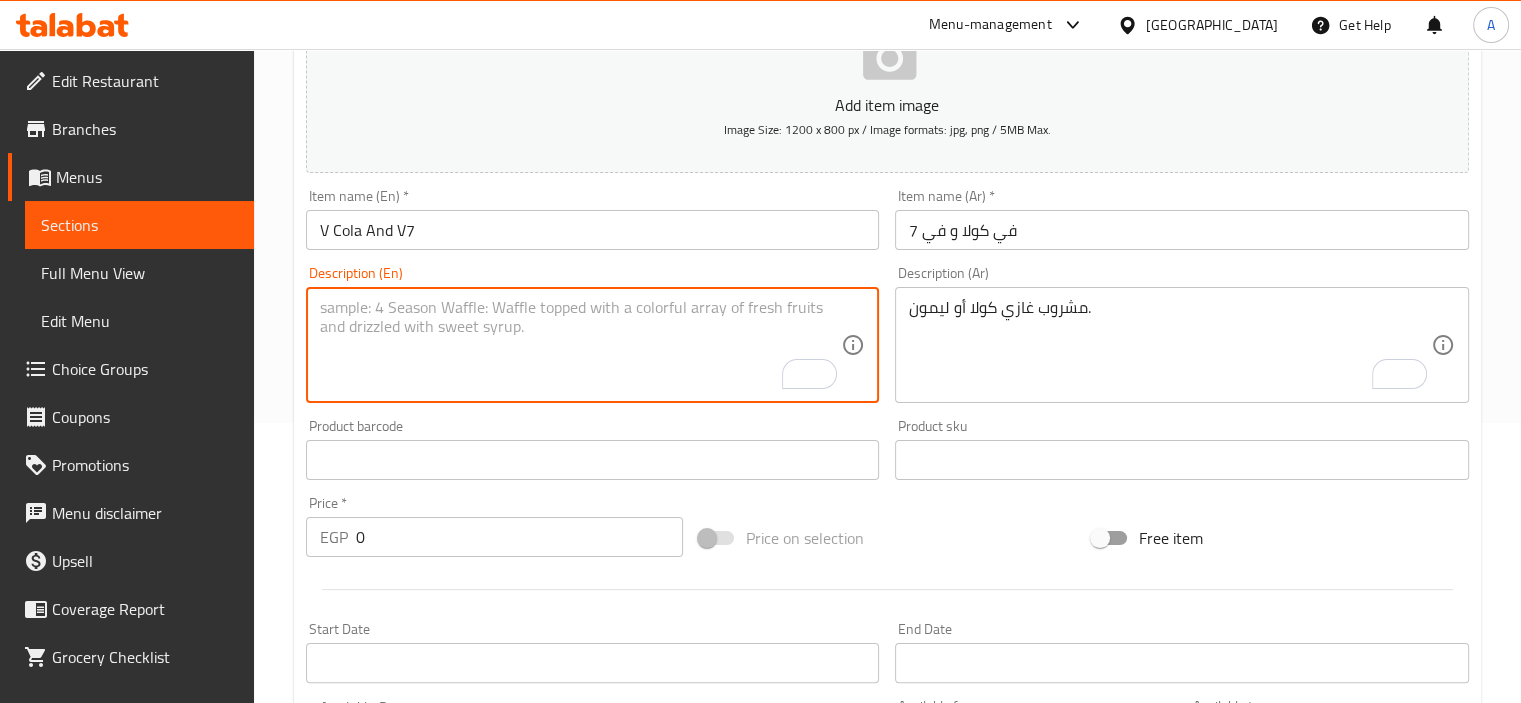 paste on "Cola or lemonade." 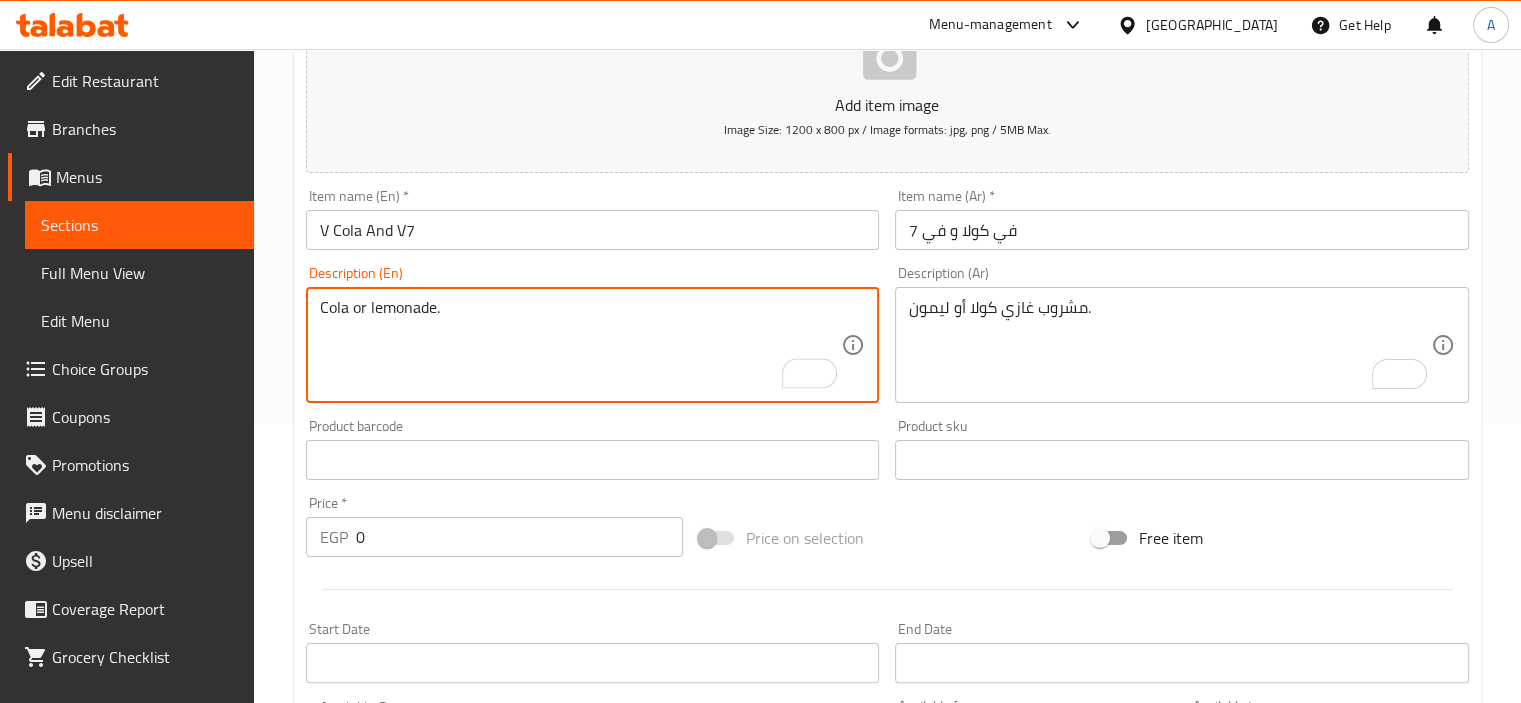 click on "Cola or lemonade." at bounding box center [581, 345] 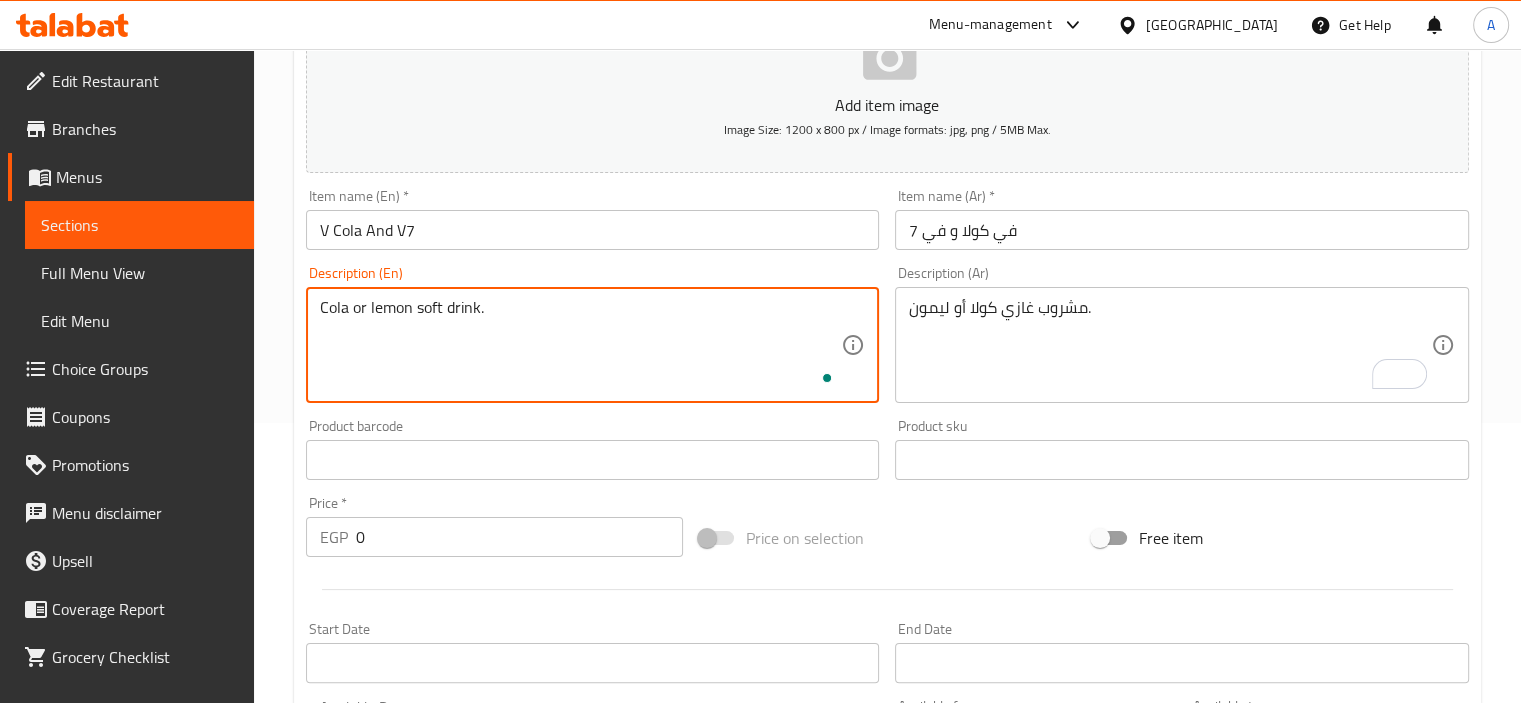 type on "Cola or lemon soft drink." 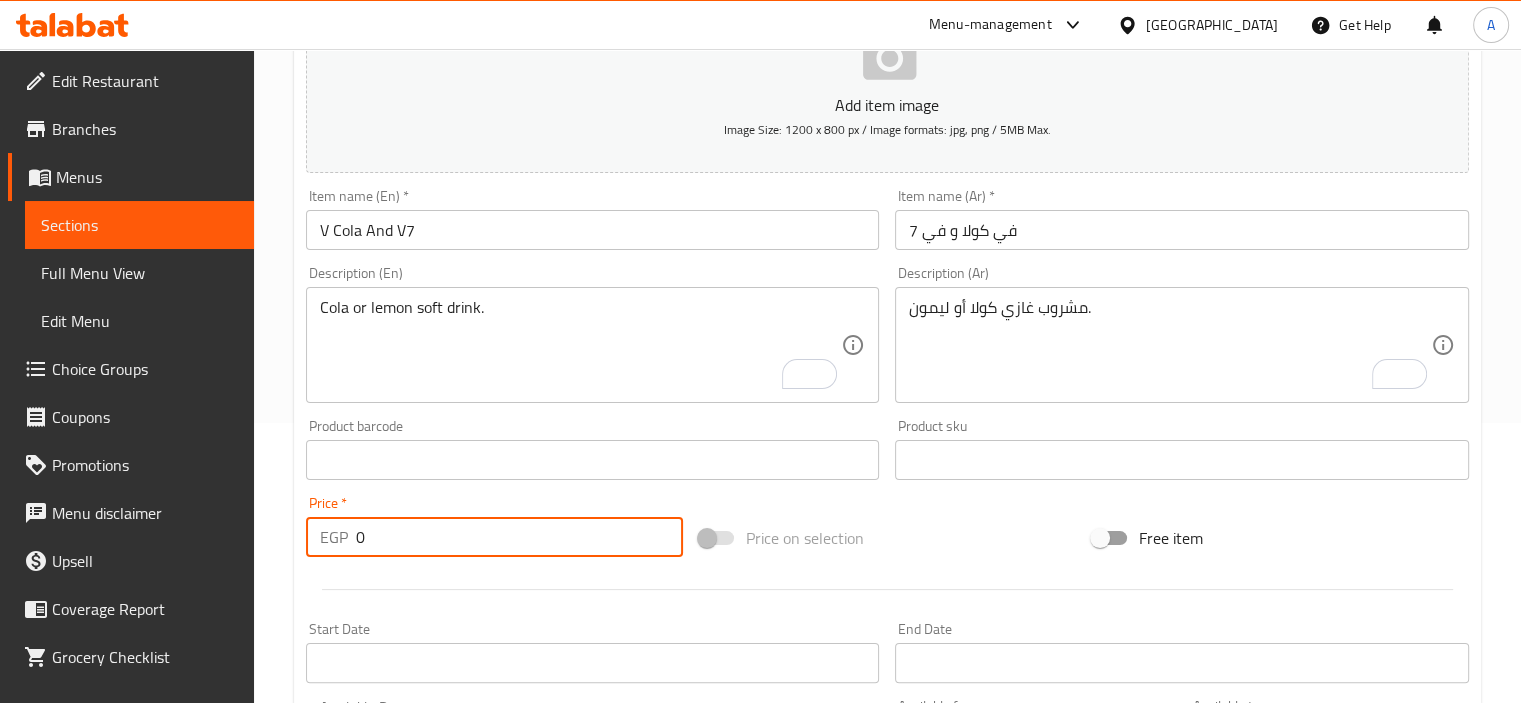 drag, startPoint x: 548, startPoint y: 547, endPoint x: 252, endPoint y: 537, distance: 296.16888 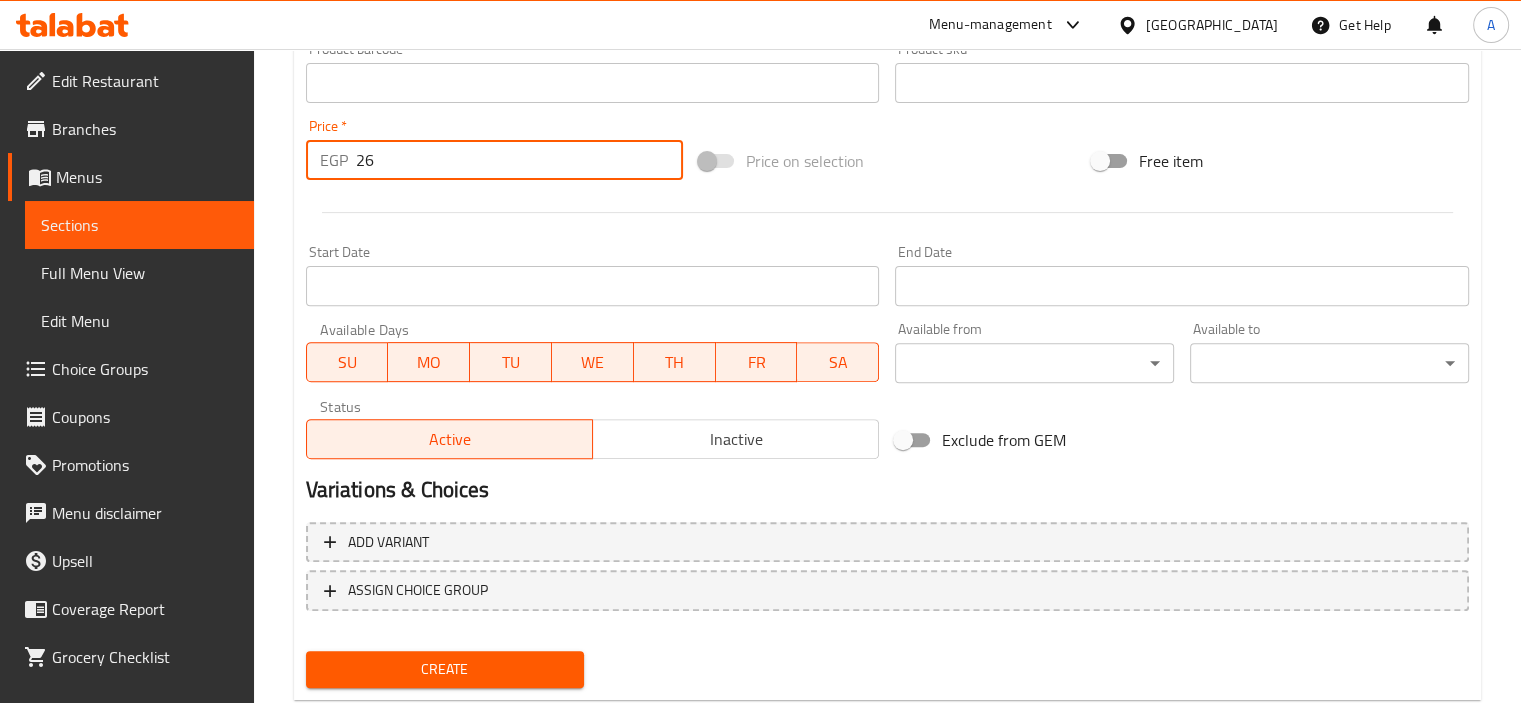 scroll, scrollTop: 680, scrollLeft: 0, axis: vertical 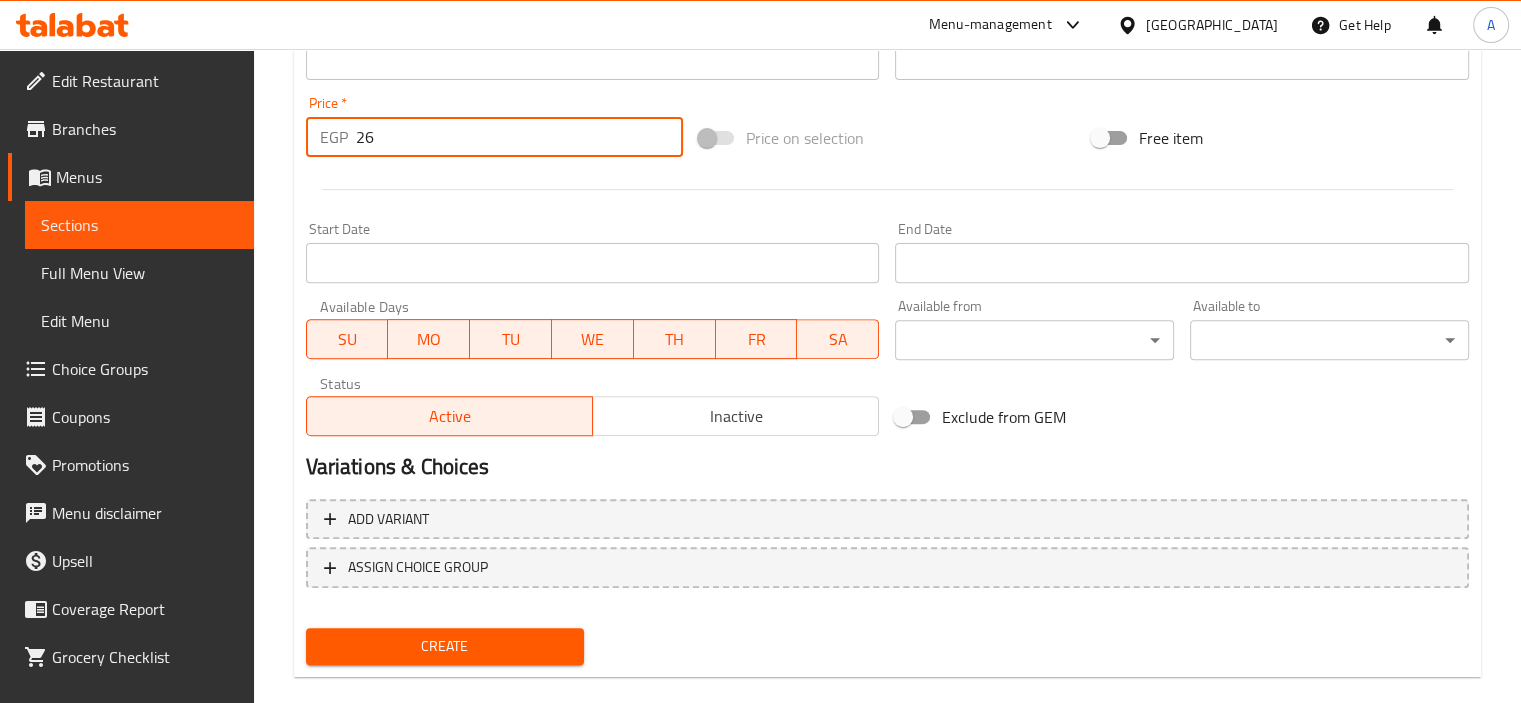 type on "26" 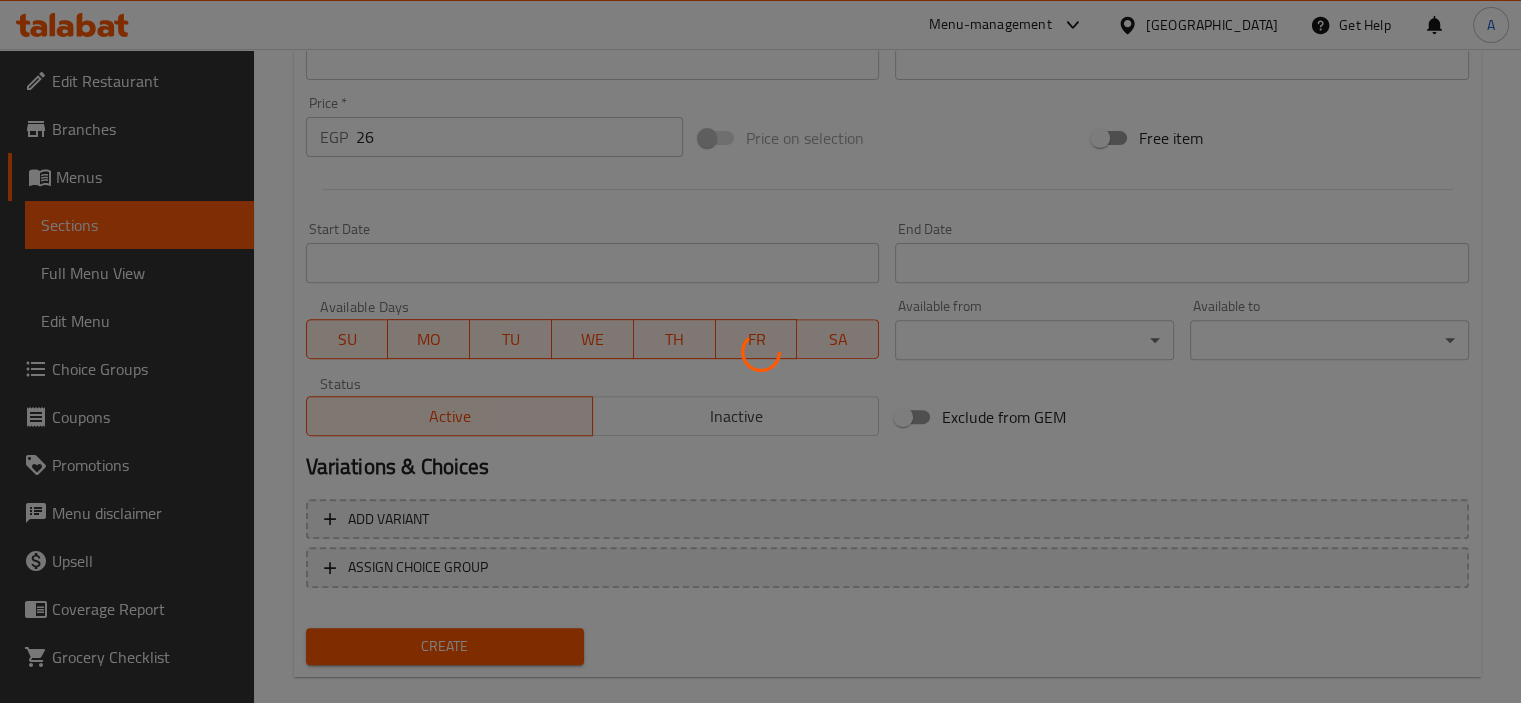 type 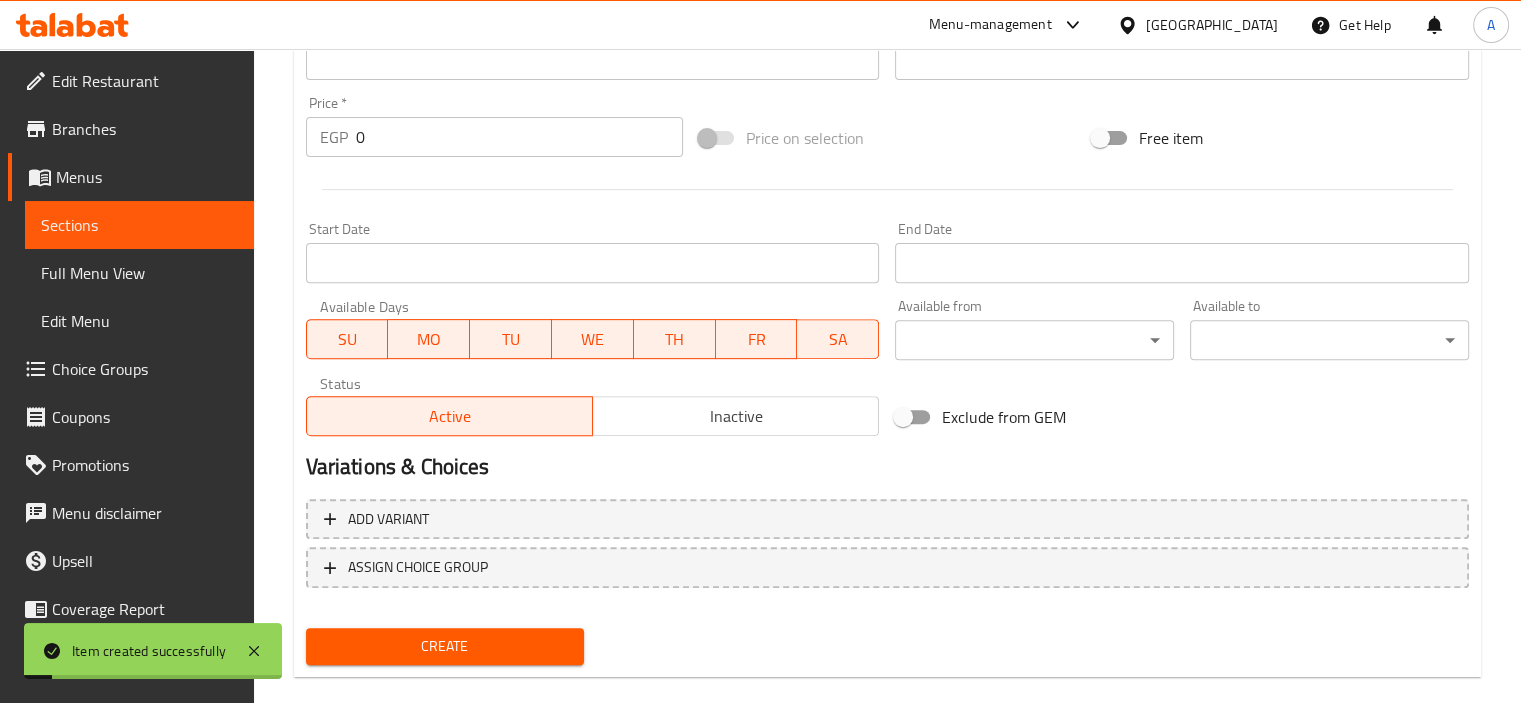 click on "Choice Groups" at bounding box center (145, 369) 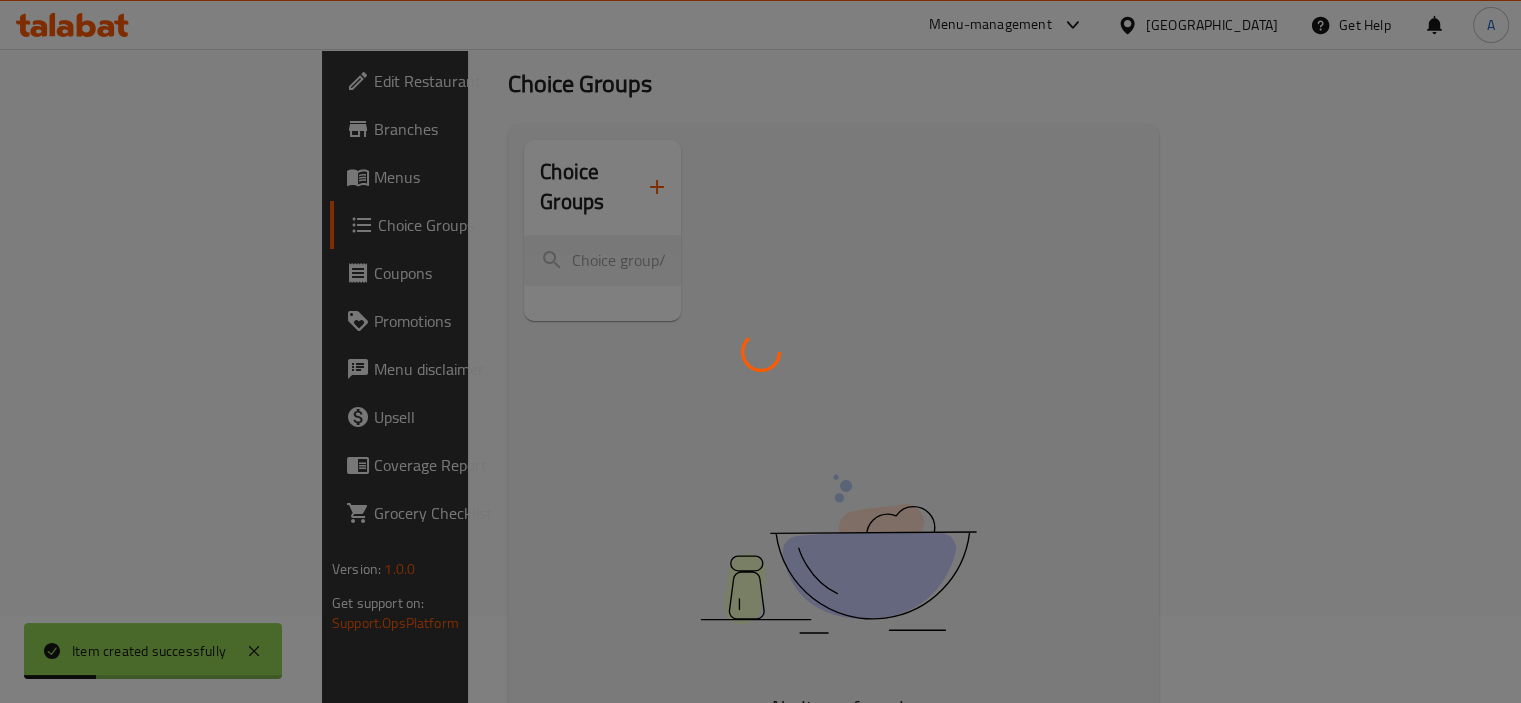scroll, scrollTop: 83, scrollLeft: 0, axis: vertical 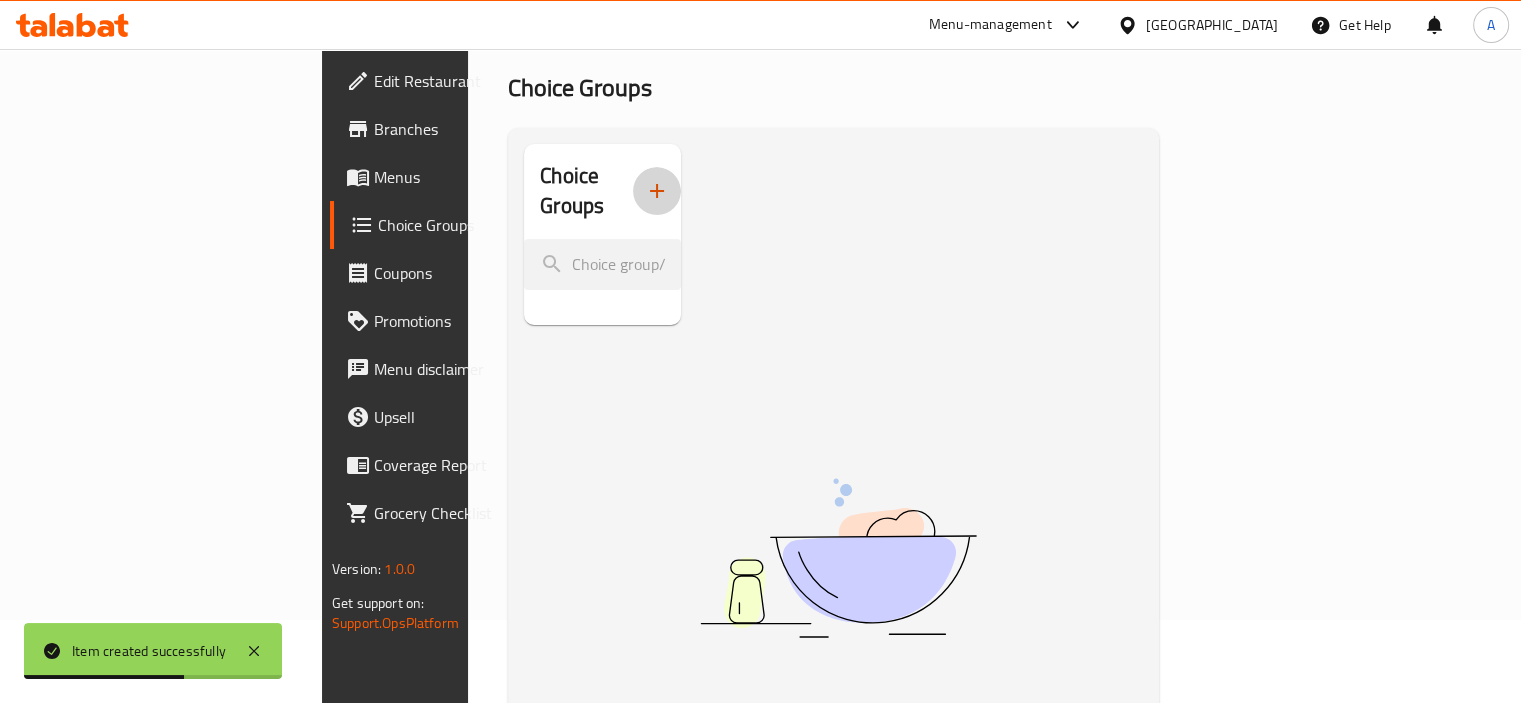 click 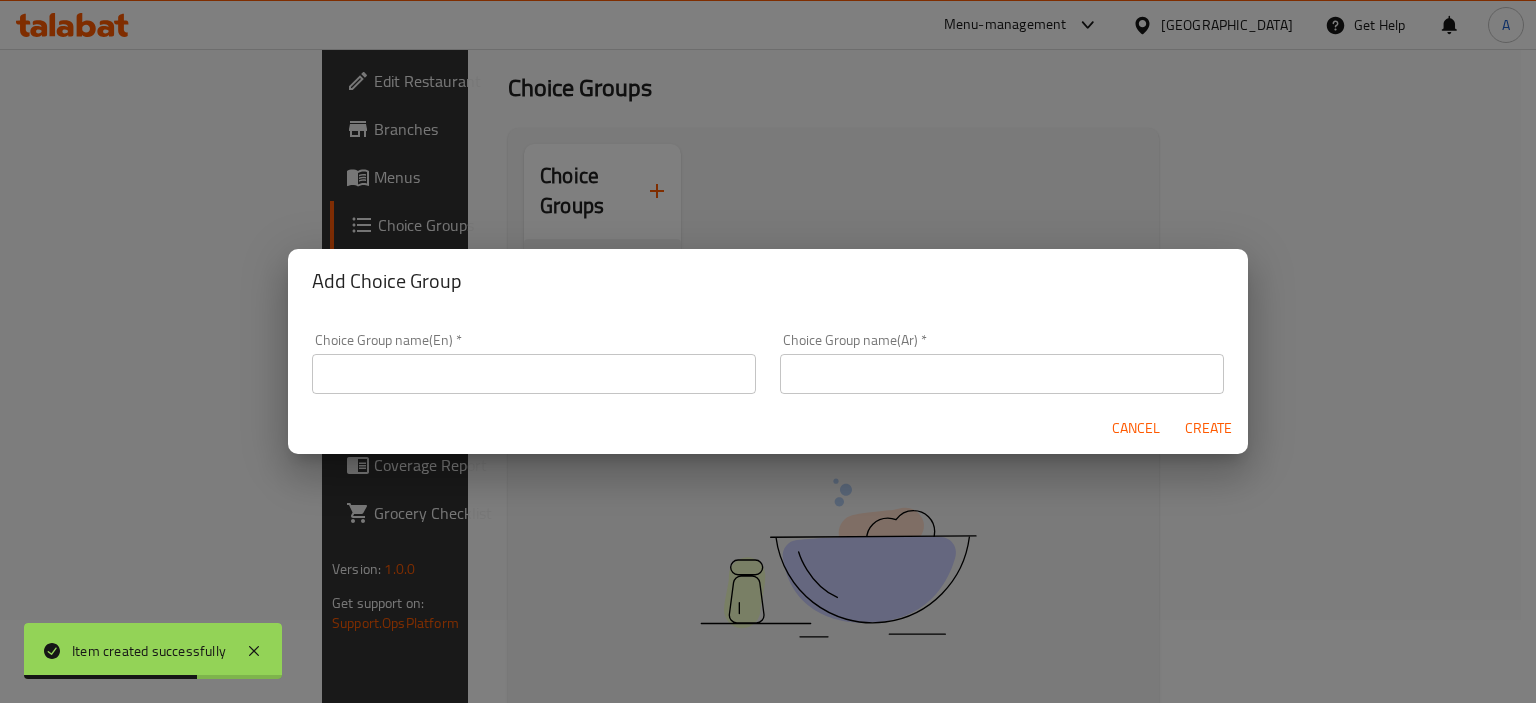 type 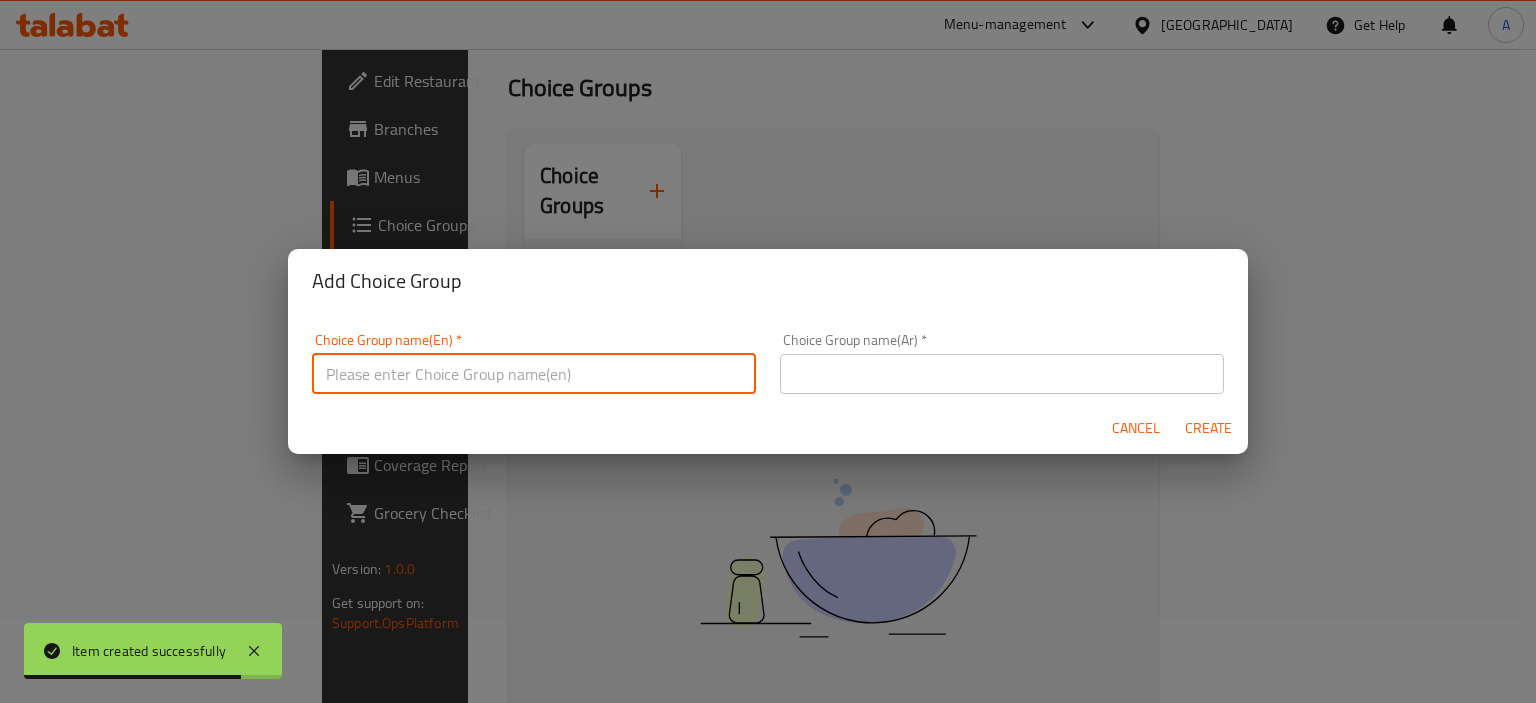 click at bounding box center (534, 374) 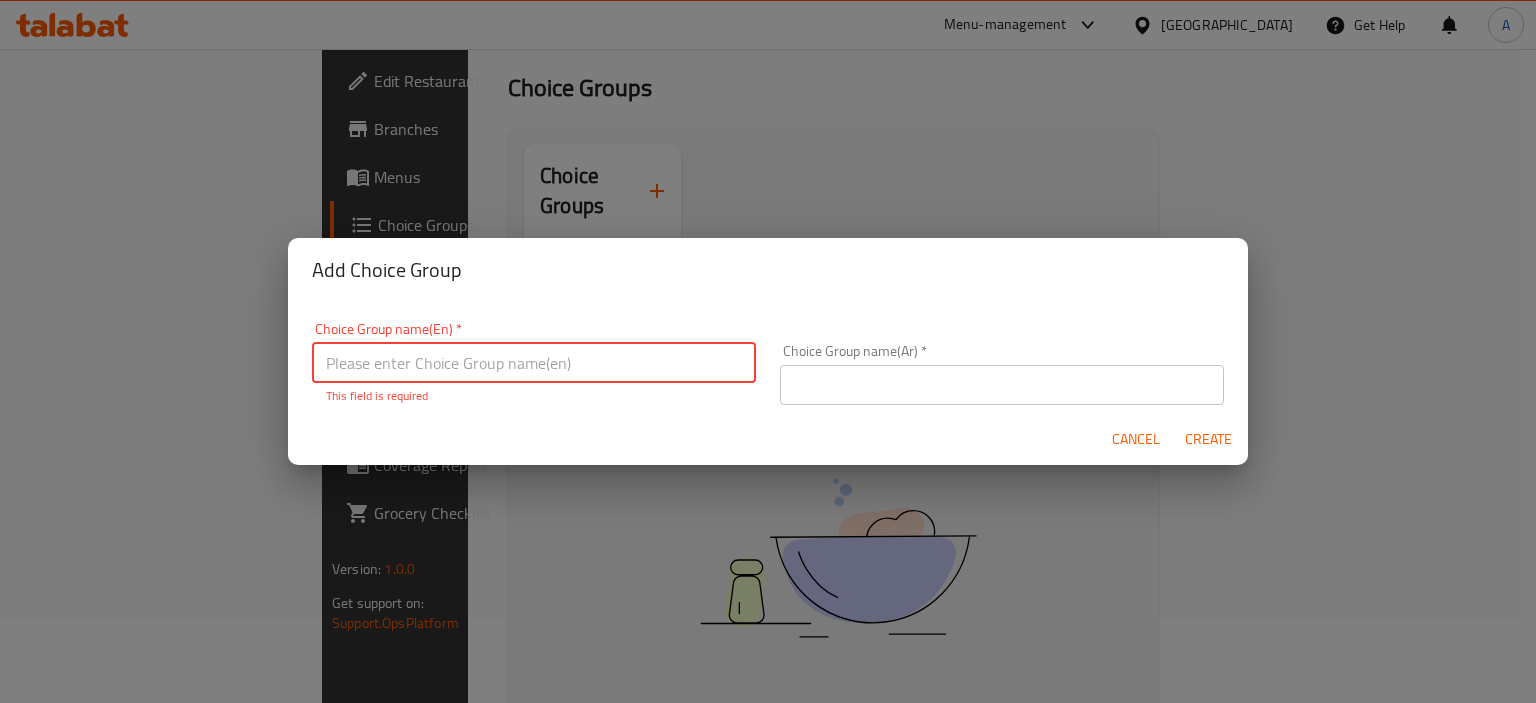 click at bounding box center [534, 363] 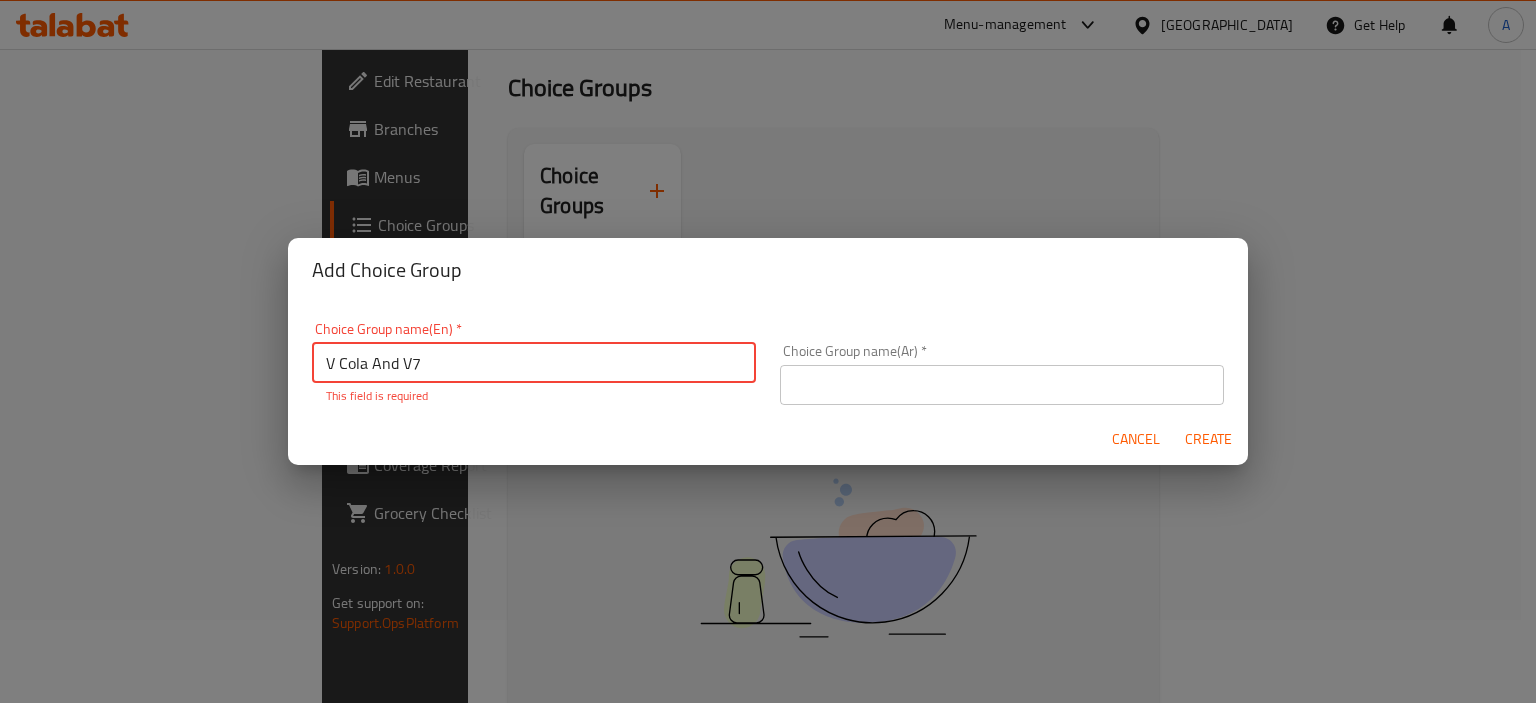 drag, startPoint x: 365, startPoint y: 363, endPoint x: 286, endPoint y: 353, distance: 79.630394 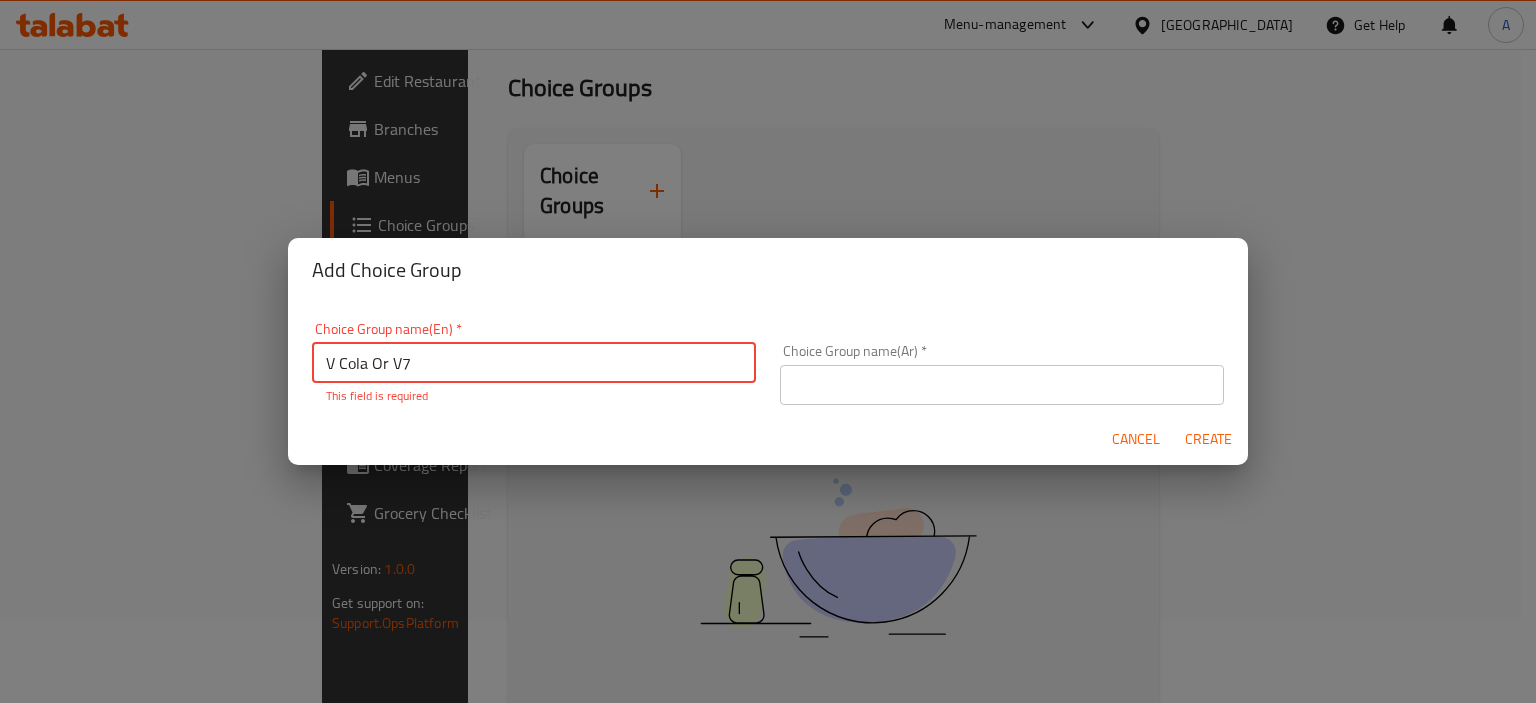 type on "V Cola Or V7" 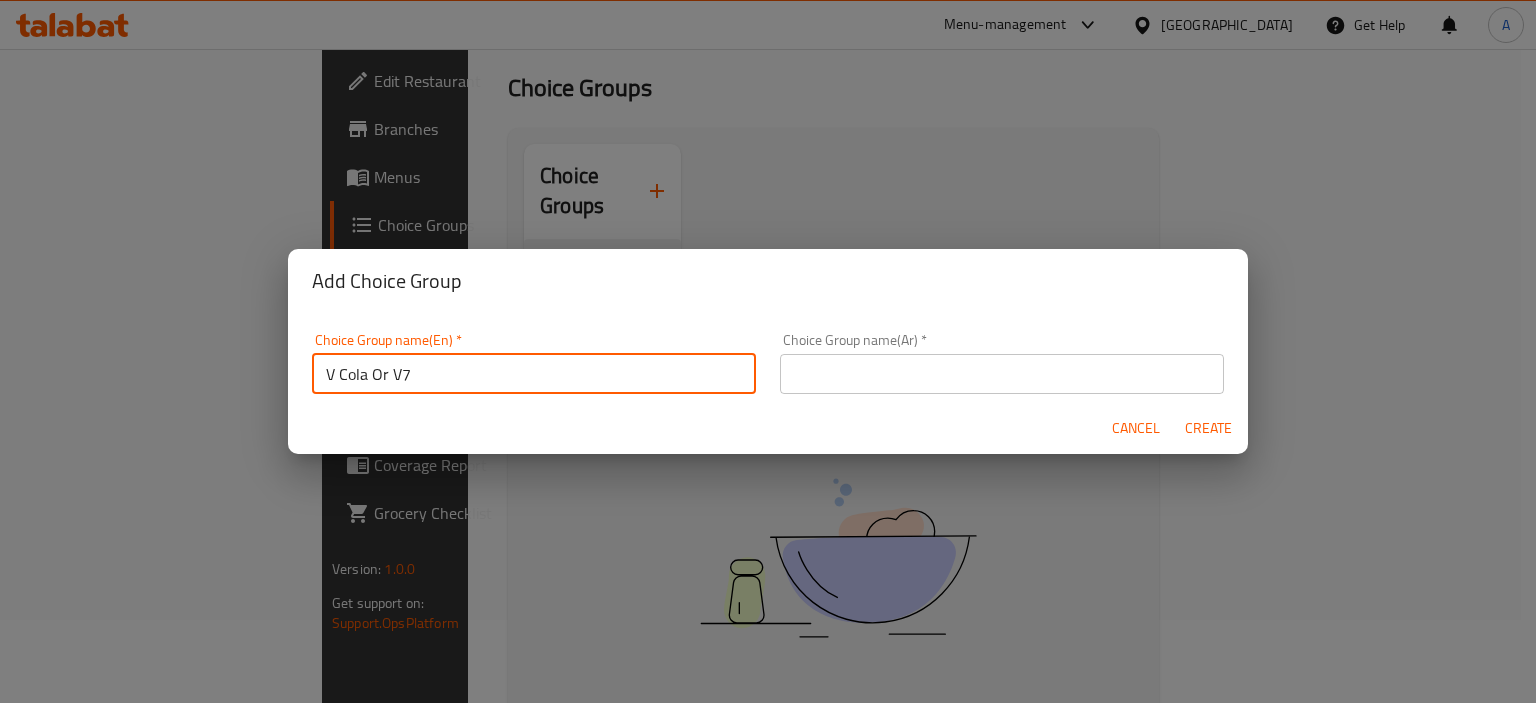 click at bounding box center [1002, 374] 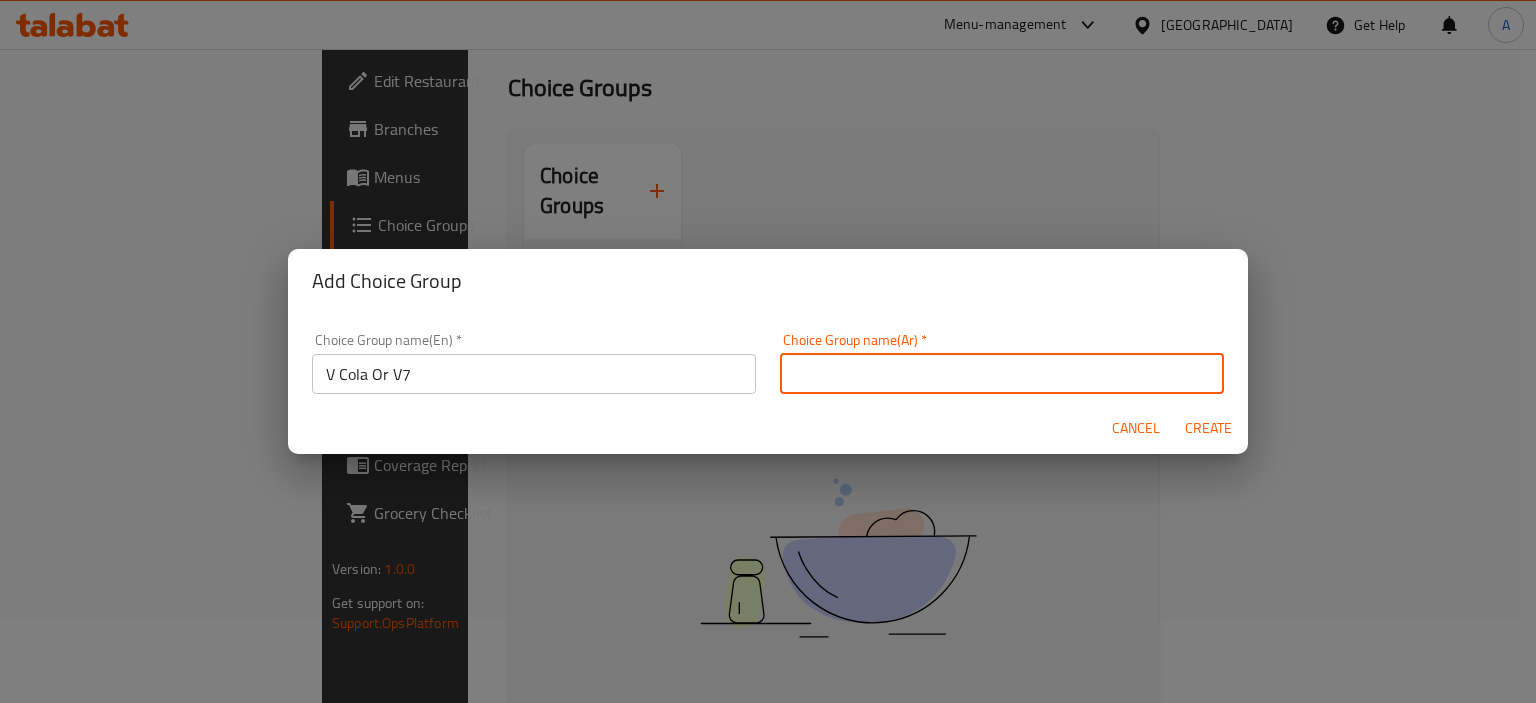 paste on "في كولا و في 7" 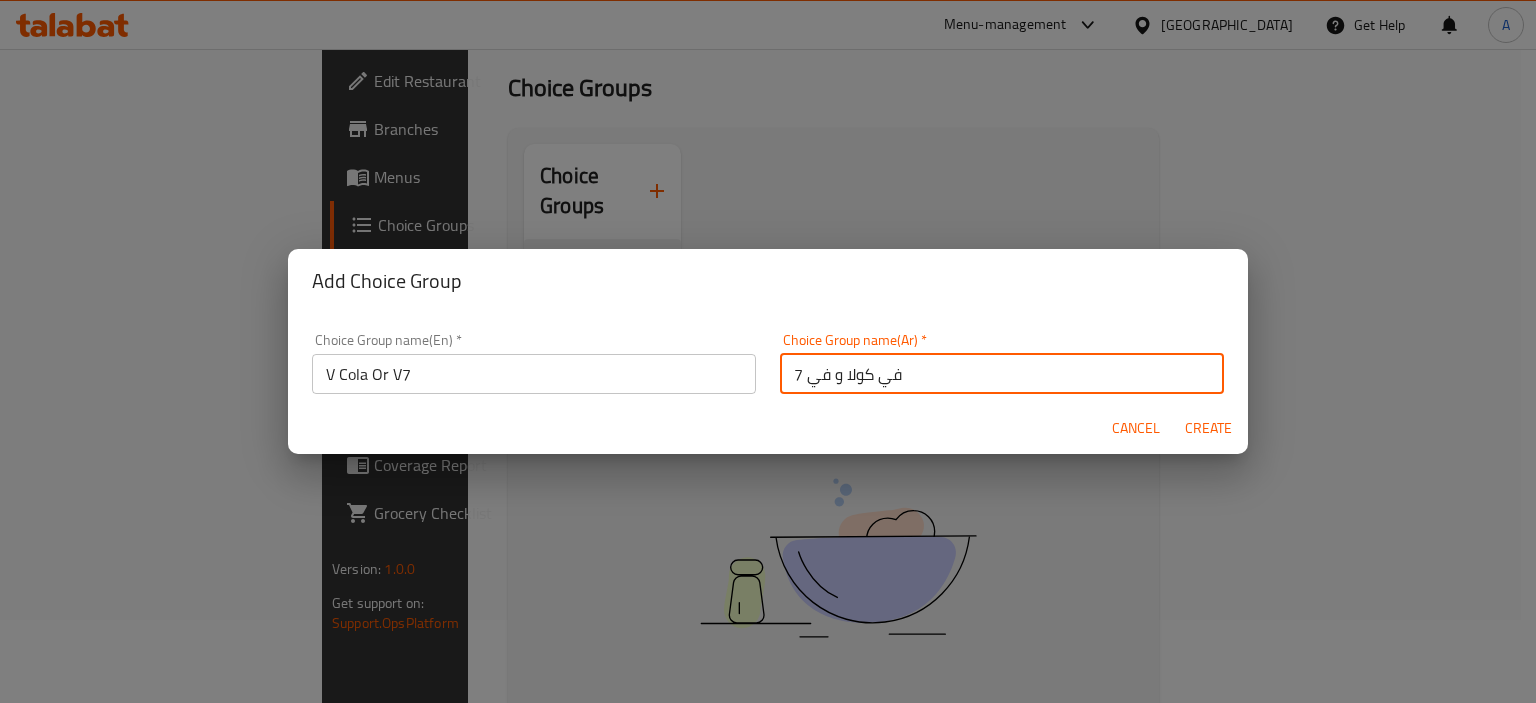 click on "في كولا و في 7" at bounding box center (1002, 374) 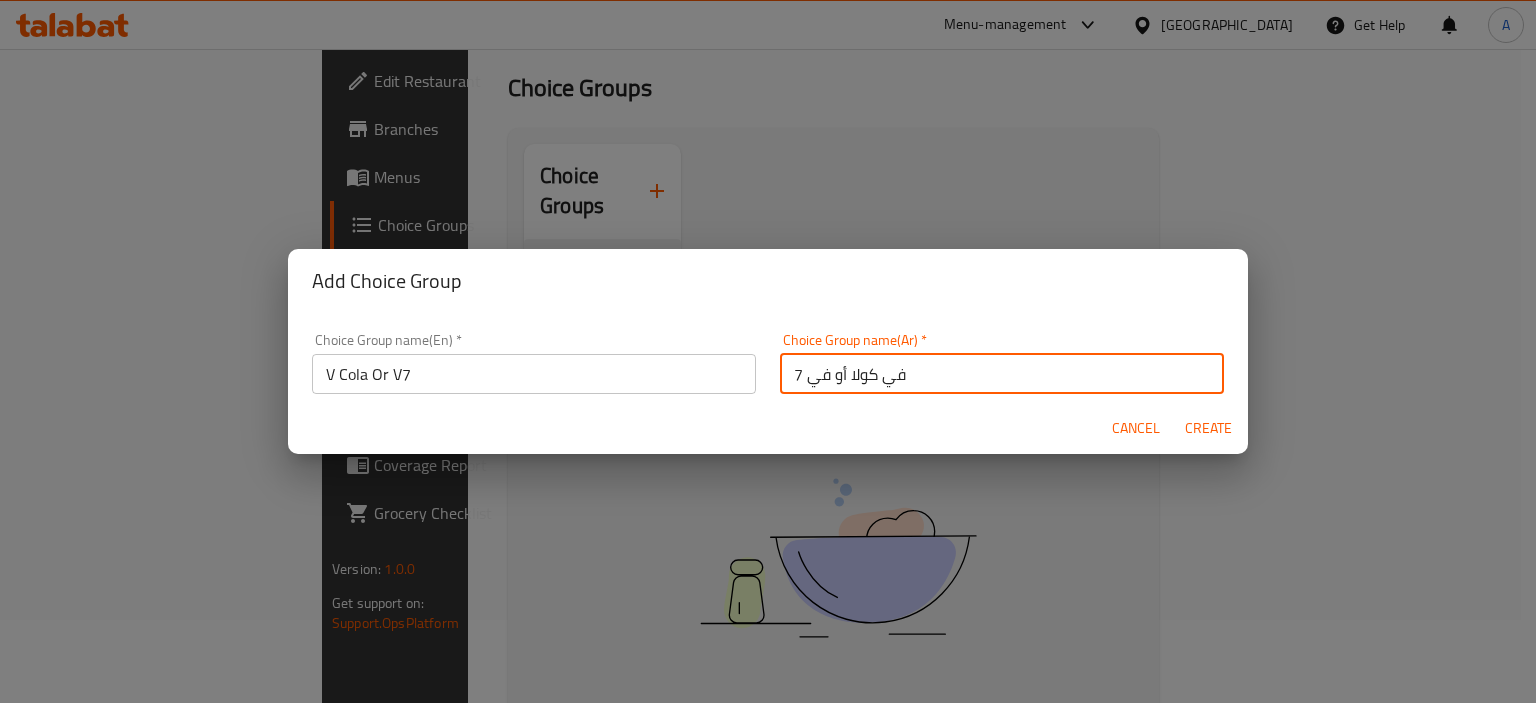 type on "في كولا أو في 7" 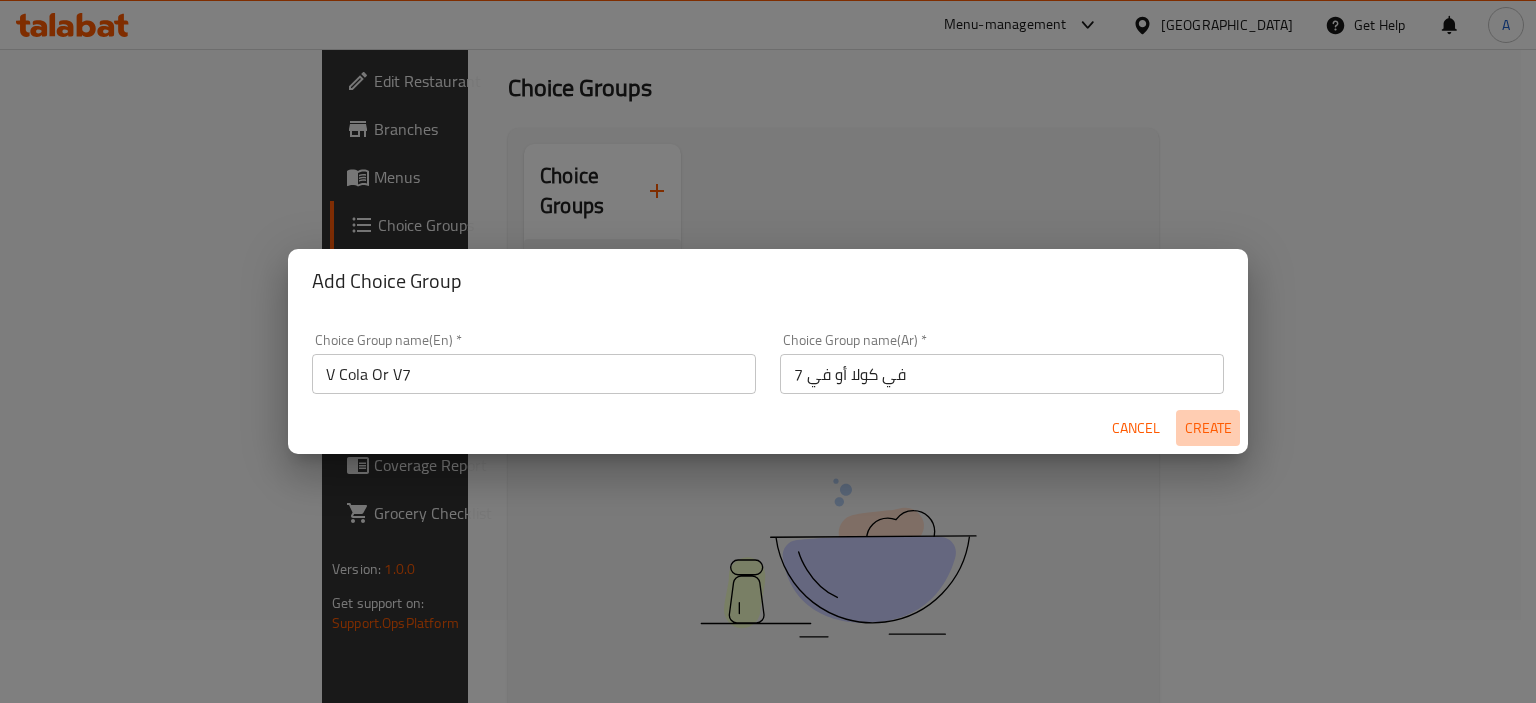 click on "Create" at bounding box center (1208, 428) 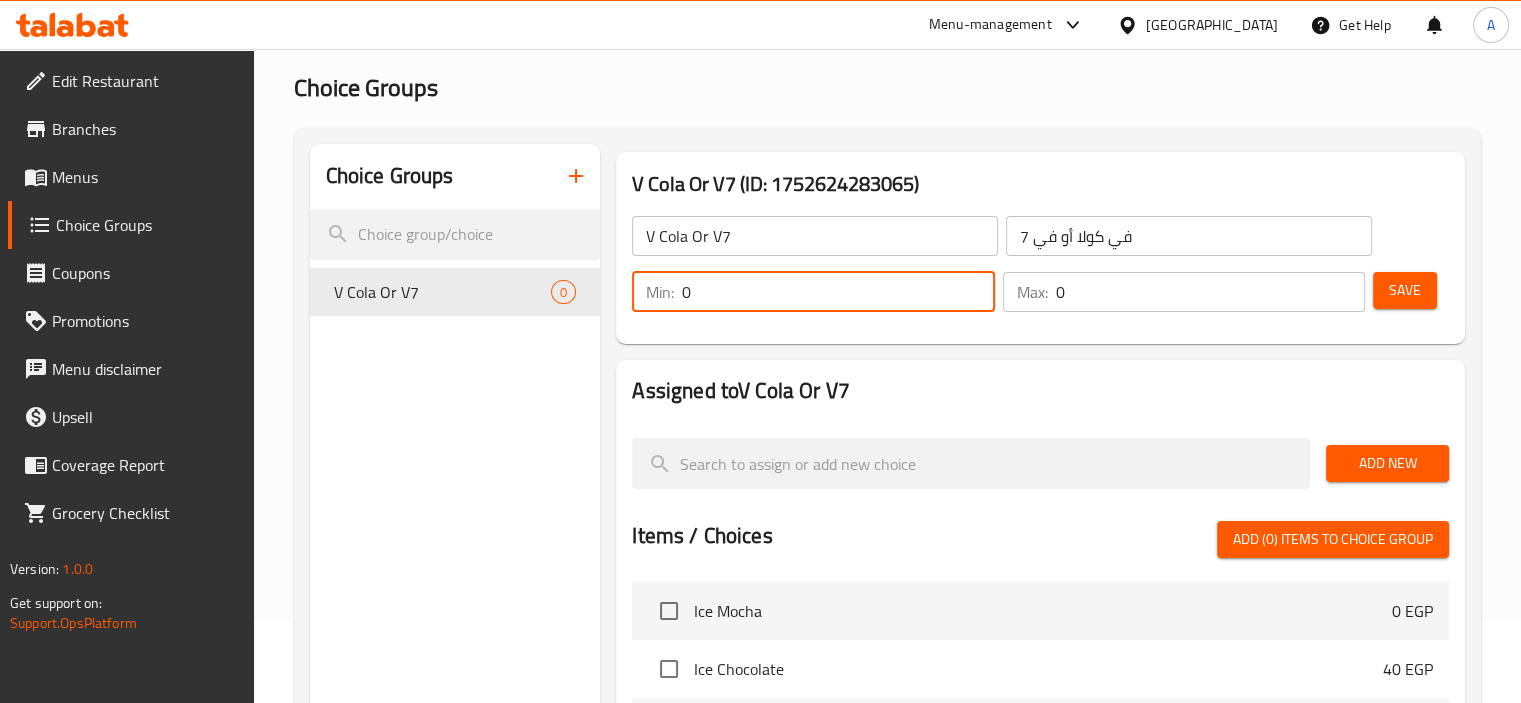 click on "Choice Groups V Cola Or V7  0 V Cola Or V7  (ID: 1752624283065) V Cola Or V7 ​ في كولا أو في 7 ​ Min: 0 ​ Max: 0 ​ Save Assigned to  V Cola Or V7  Add New Items / Choices Add (0) items to choice group Ice Mocha 0 EGP Ice Chocolate 40 EGP Ice latte 43 EGP Water S 10 EGP Cans 26 EGP V Cola And V7 26 EGP Potatoes Syrian Sandwich 31 EGP Pane (Nuggets) Sandwich 0 EGP Fino 70 EGP Syrian 65 EGP Crispy Sandwich 0 EGP Fino 36 EGP Syrian 31 EGP French 19 EGP Chicken Fajita Sandwich 0 EGP Fino 90 EGP Syrian 83 EGP Shish Sandwich 0 EGP Fino 83 EGP Syrian 75 EGP Kofta Sandwich 0 EGP Fino 90 EGP Syrian 83 EGP Liver Sandwich 0 EGP Fino 36 EGP Syrian 31 EGP French 19 EGP Alexandrian Sausage Sandwich 0 EGP Fino 36 EGP Syrian 31 EGP French 19 EGP Grilled Sausage Sandwich 0 EGP Fino 36 EGP Syrian 31 EGP French 19 EGP Hot Dog Syrian Sandwich 115 EGP Meat Shawarma Grill Syrian Sandwich 95 EGP Mozzarella Cheese 13 EGP Cheddar Cheese 13 EGP Coleslaw Box 13 EGP Tahini box 13 EGP Garlic dip Box 13 EGP 95 EGP 165 EGP" at bounding box center [891, 652] 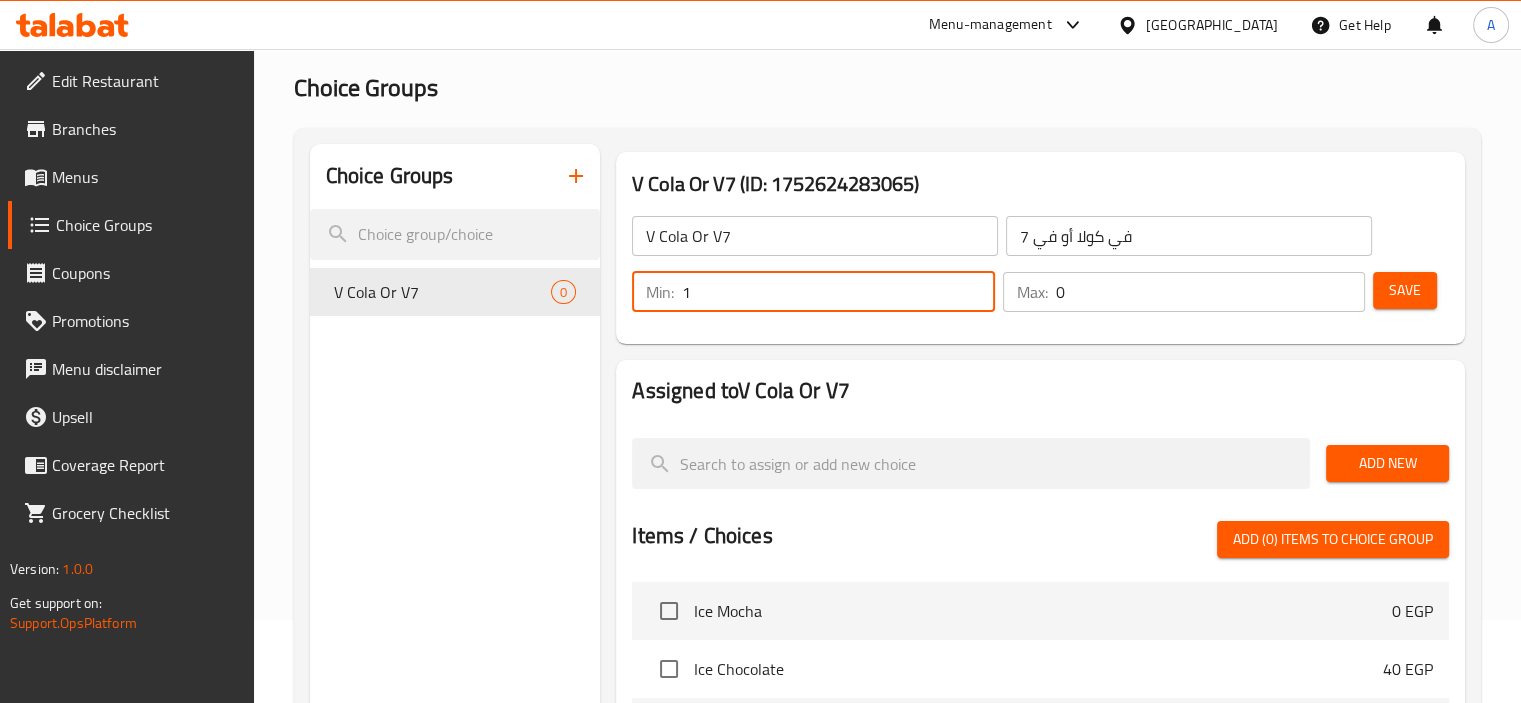 type on "1" 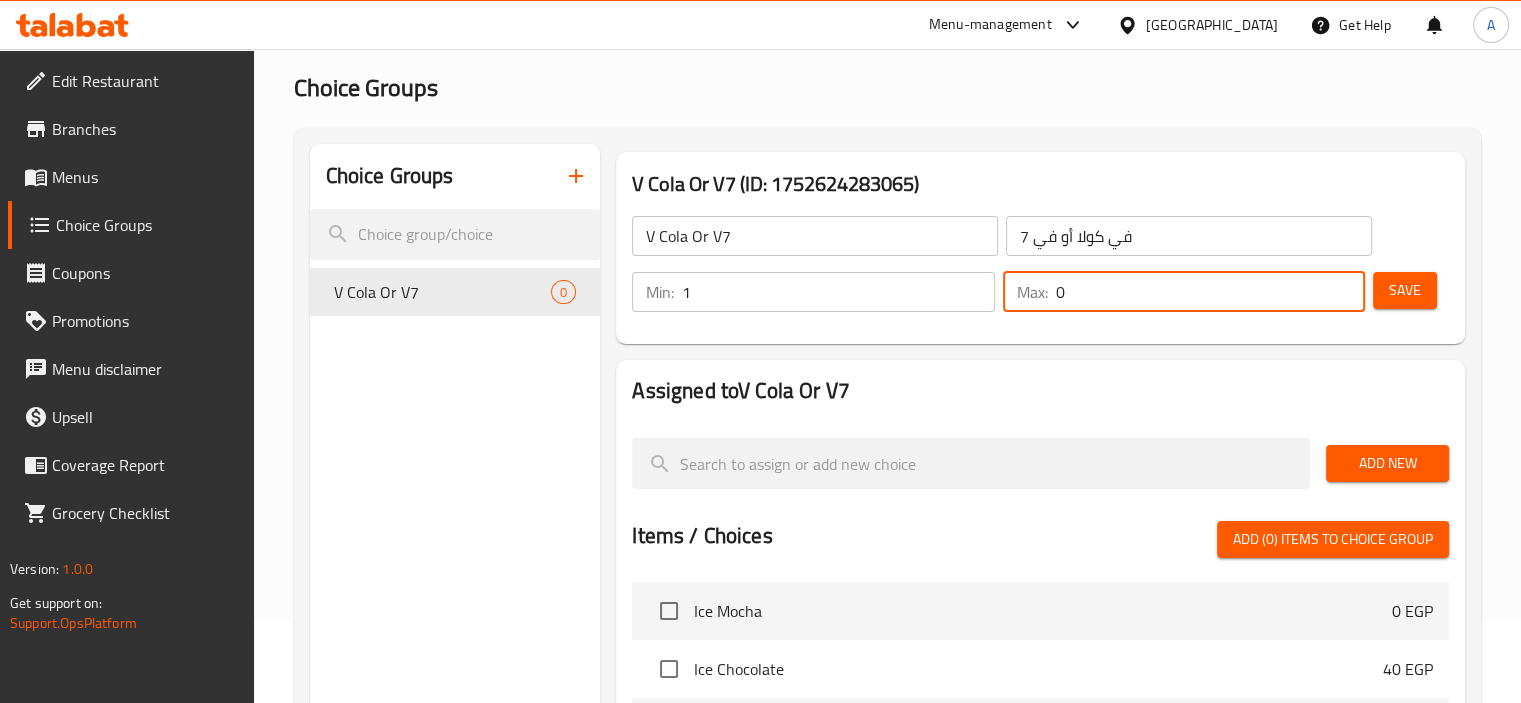 drag, startPoint x: 1021, startPoint y: 287, endPoint x: 1047, endPoint y: 340, distance: 59.03389 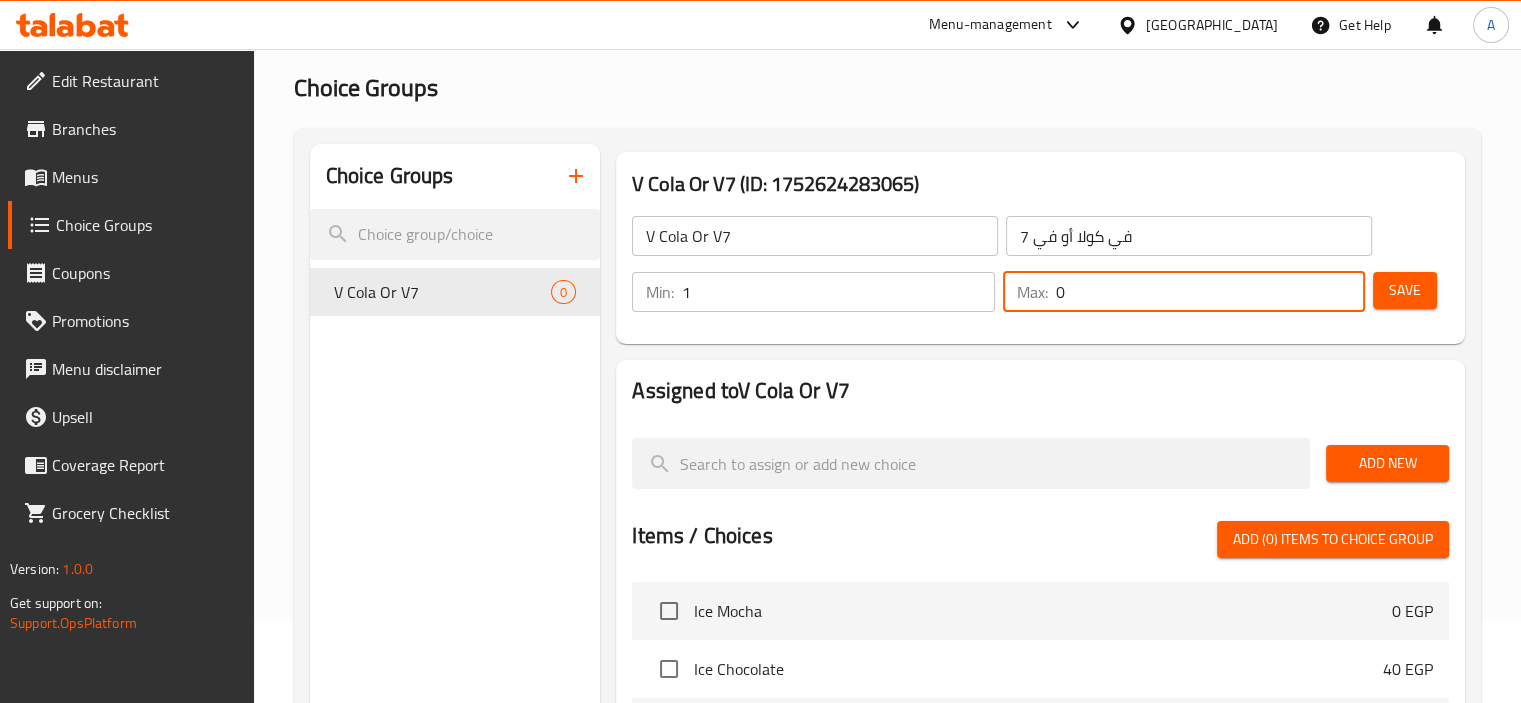 click on "Min: 1 ​ Max: 0 ​" at bounding box center (998, 292) 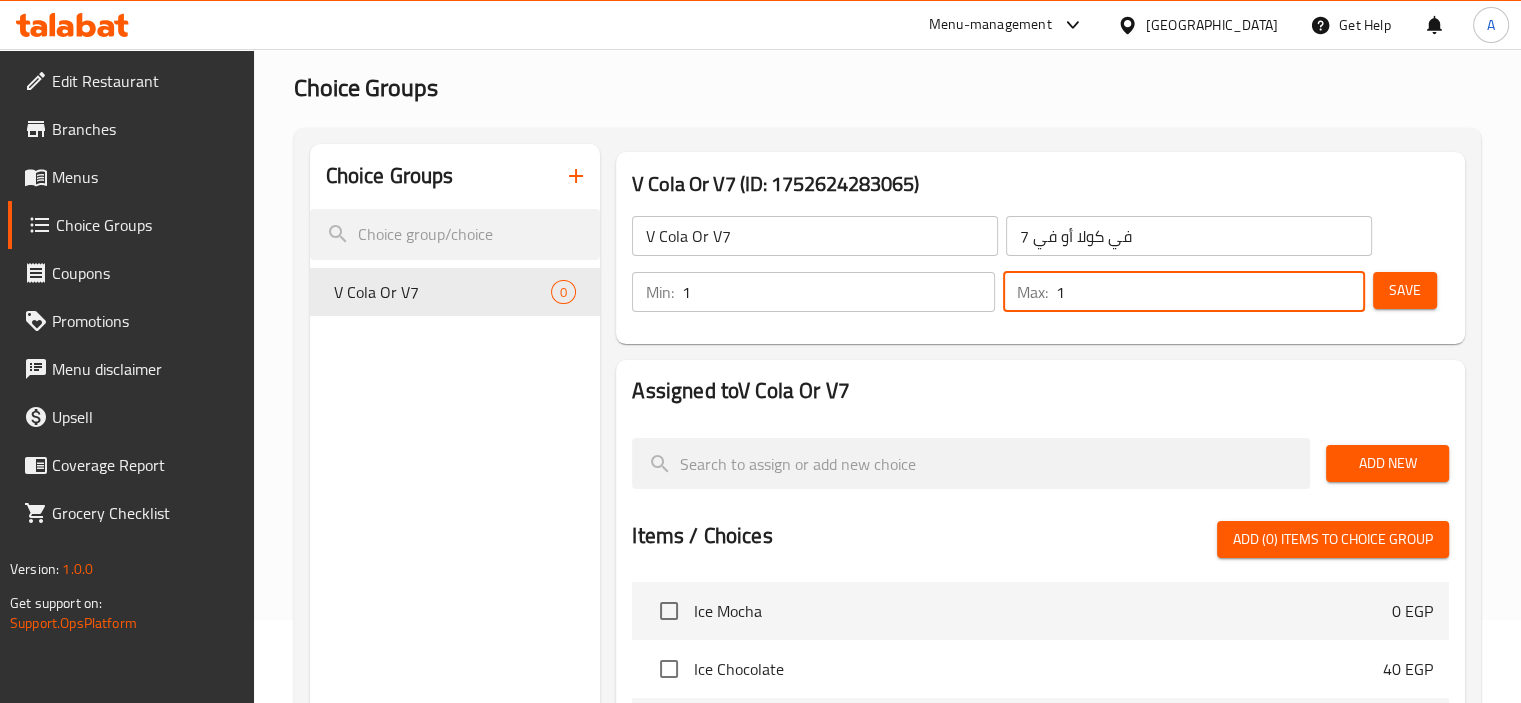 type on "1" 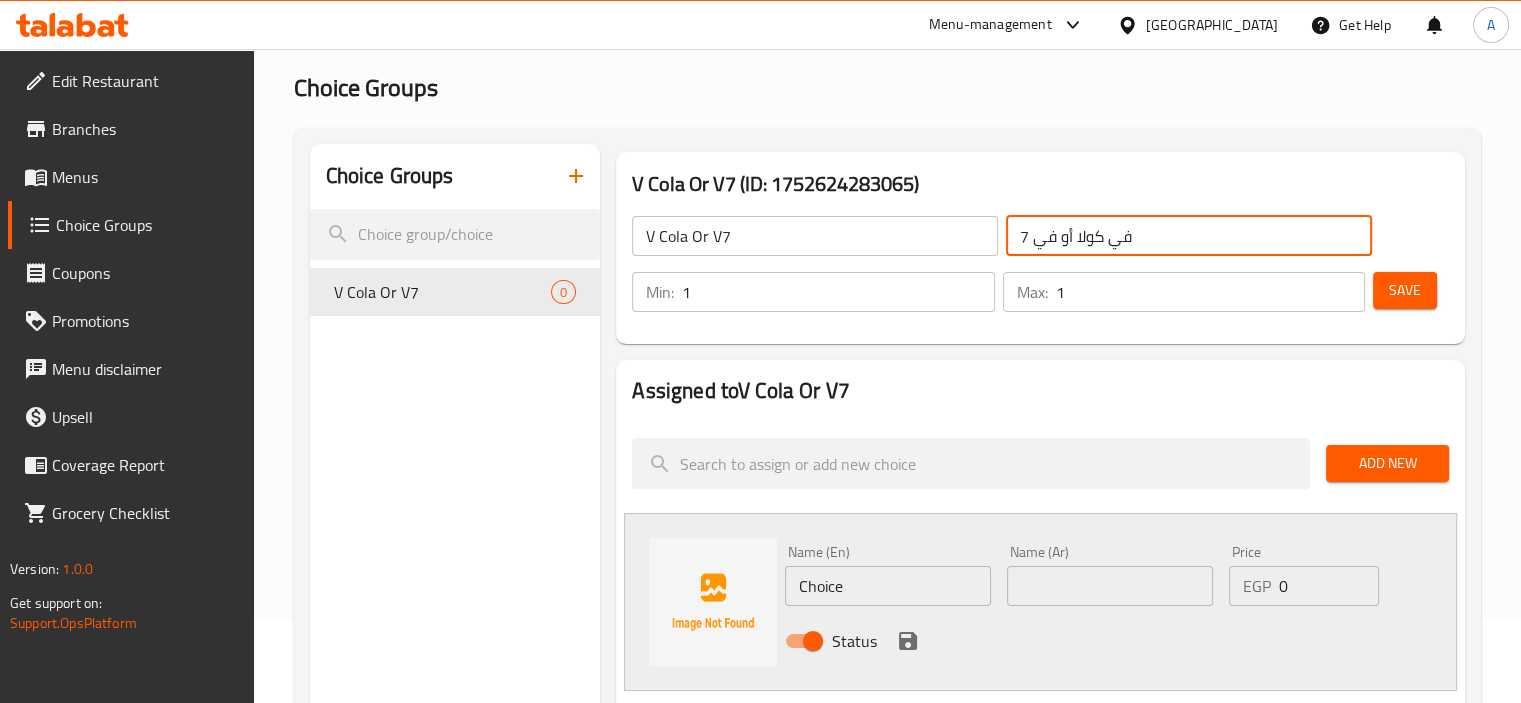 drag, startPoint x: 1146, startPoint y: 239, endPoint x: 1077, endPoint y: 247, distance: 69.46222 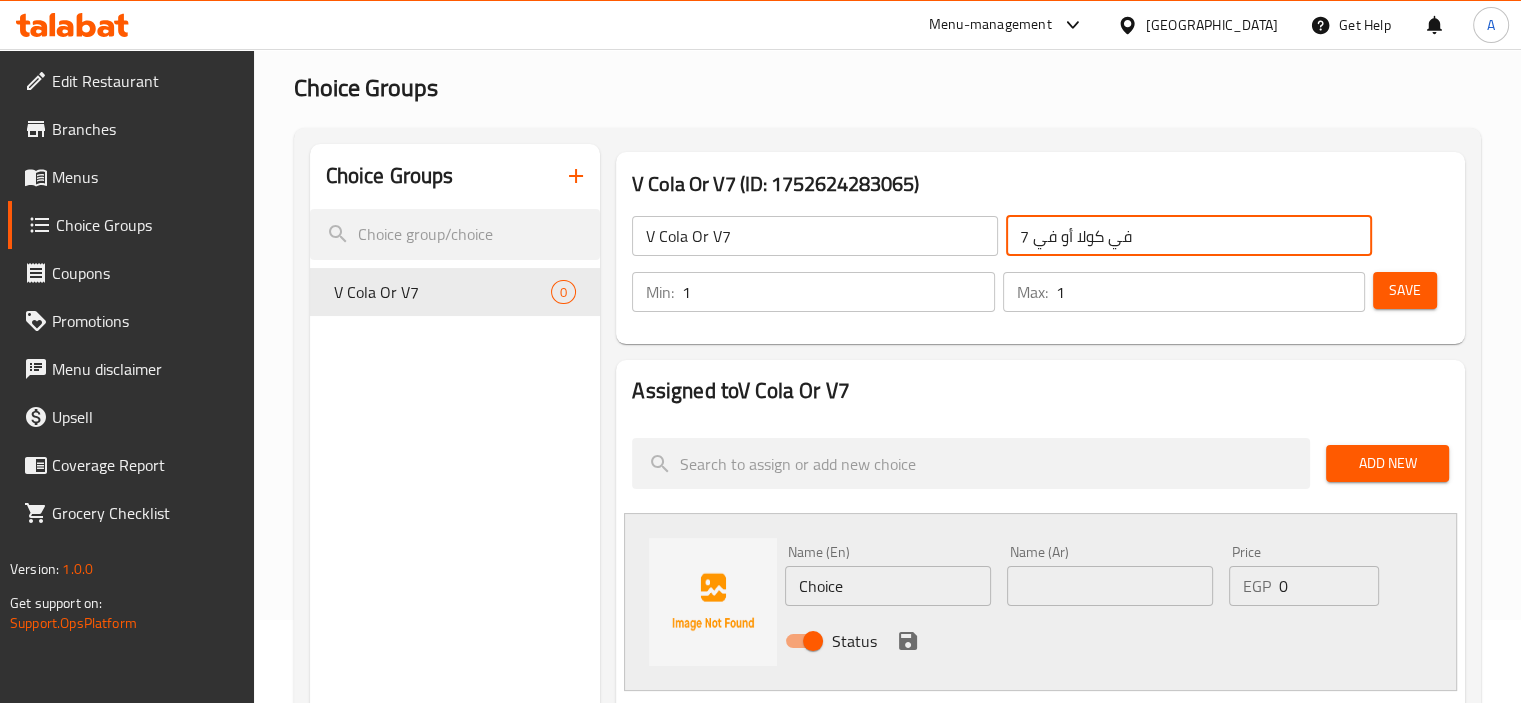 click on "في كولا أو في 7" 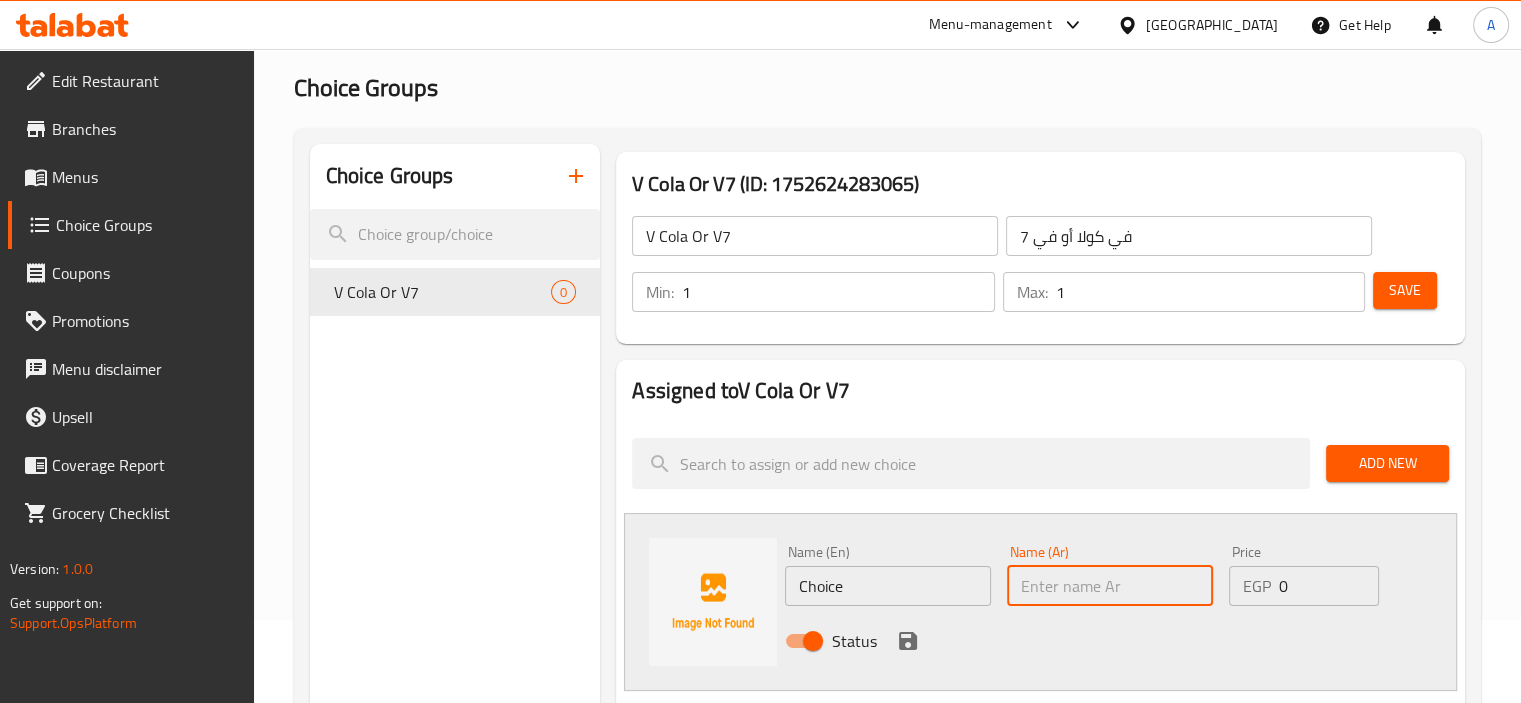 paste on "في كولا" 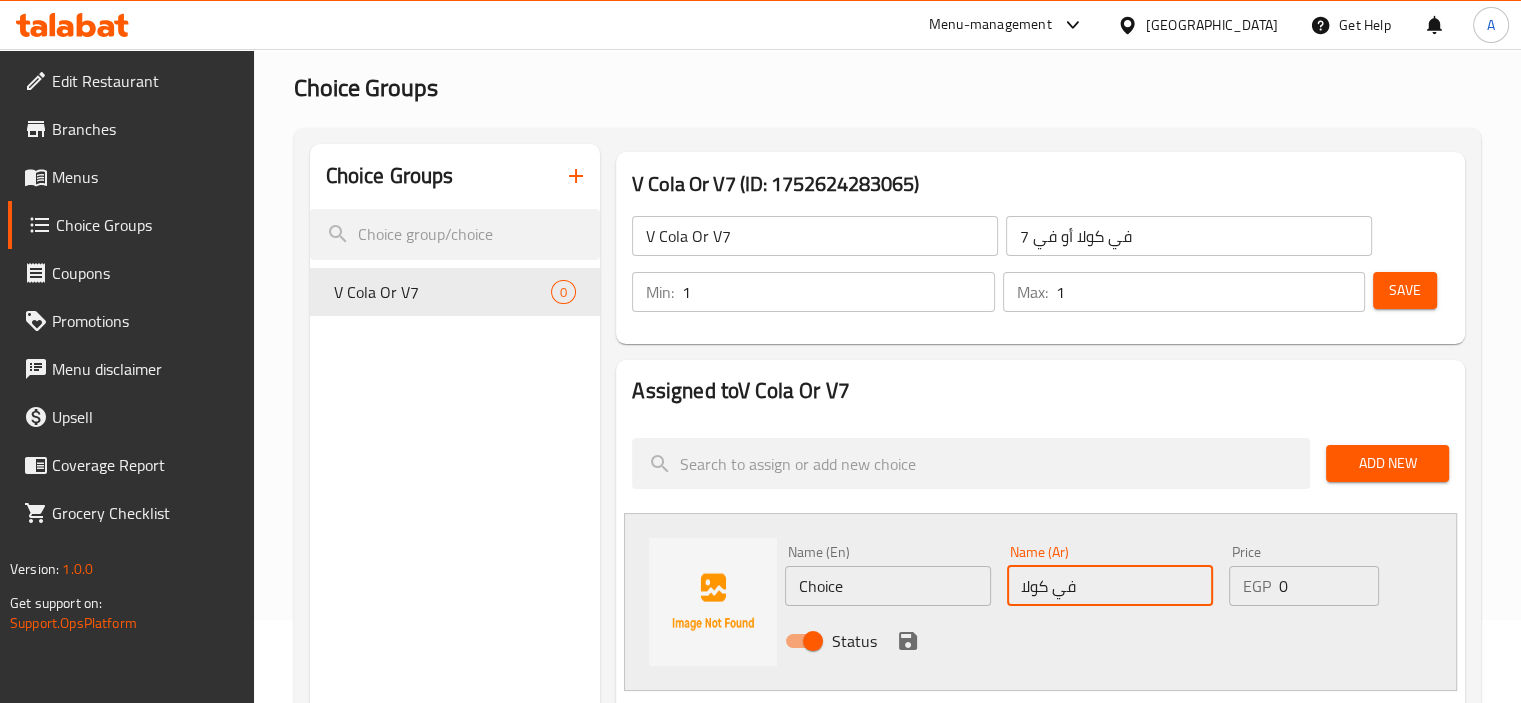type on "في كولا" 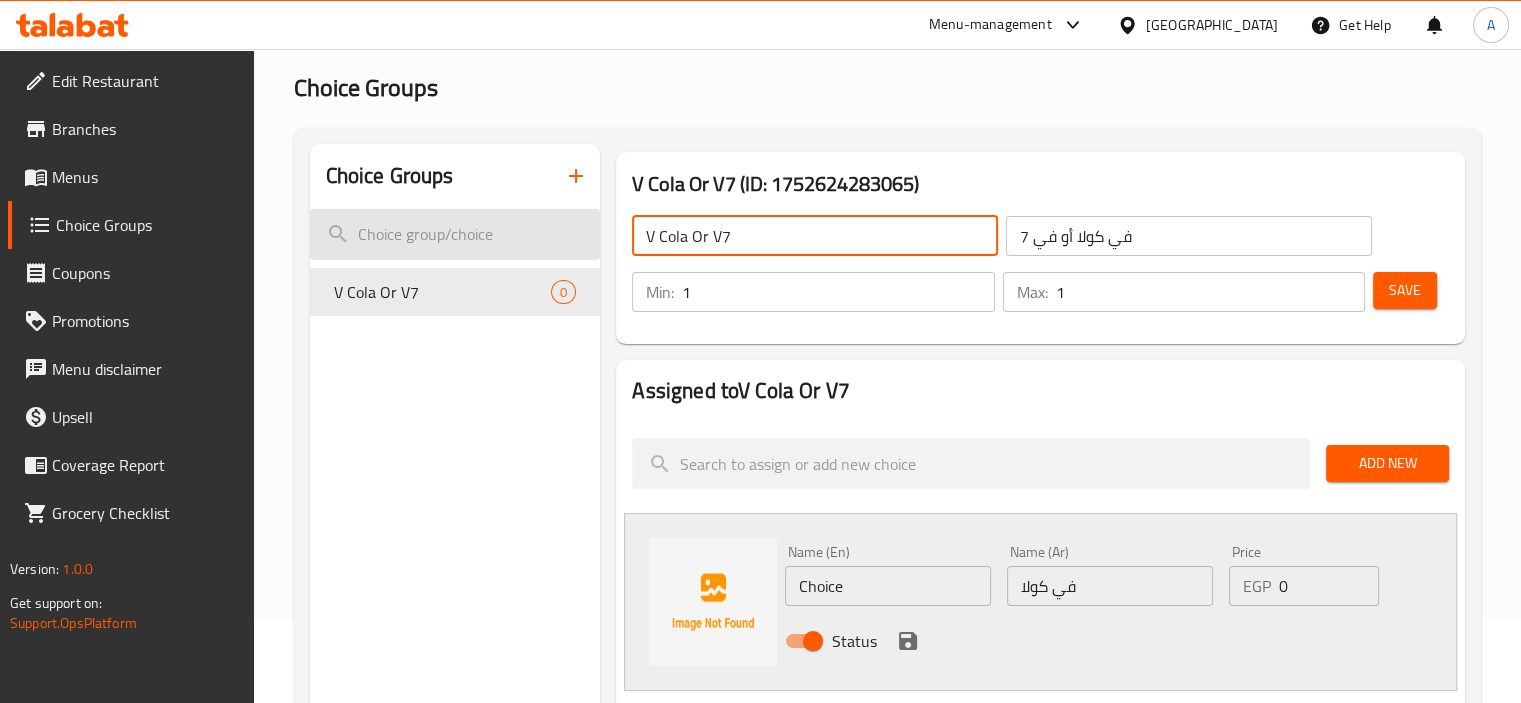 drag, startPoint x: 686, startPoint y: 240, endPoint x: 542, endPoint y: 239, distance: 144.00348 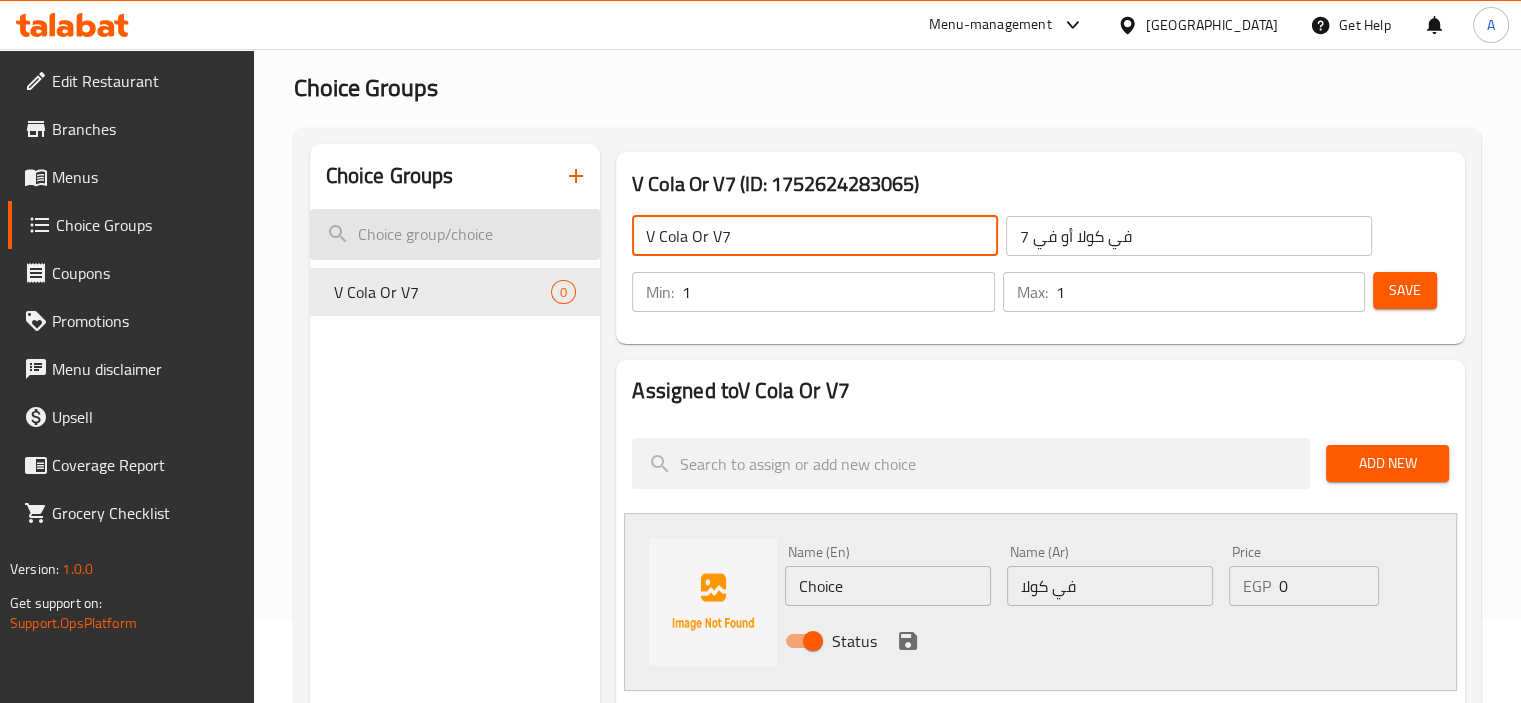 click on "Choice Groups V Cola Or V7  0 V Cola Or V7  (ID: 1752624283065) V Cola Or V7 ​ في كولا أو في 7 ​ Min: 1 ​ Max: 1 ​ Save Assigned to  V Cola Or V7  Add New Name (En) Choice Name (En) Name (Ar) في كولا Name (Ar) Price EGP 0 Price Status Items / Choices Add (0) items to choice group Ice Mocha 0 EGP Ice Chocolate 40 EGP Ice latte 43 EGP Water S 10 EGP Cans 26 EGP V Cola And V7 26 EGP Potatoes Syrian Sandwich 31 EGP Pane (Nuggets) Sandwich 0 EGP Fino 70 EGP Syrian 65 EGP Crispy Sandwich 0 EGP Fino 36 EGP Syrian 31 EGP French 19 EGP Chicken Fajita Sandwich 0 EGP Fino 90 EGP Syrian 83 EGP Shish Sandwich 0 EGP Fino 83 EGP Syrian 75 EGP Kofta Sandwich 0 EGP Fino 90 EGP Syrian 83 EGP Liver Sandwich 0 EGP Fino 36 EGP Syrian 31 EGP French 19 EGP Alexandrian Sausage Sandwich 0 EGP Fino 36 EGP Syrian 31 EGP French 19 EGP Grilled Sausage Sandwich 0 EGP Fino 36 EGP Syrian 31 EGP French 19 EGP Hot Dog Syrian Sandwich 115 EGP Meat Shawarma Grill Syrian Sandwich 95 EGP Mozzarella Cheese 13 EGP 13 EGP Pie" at bounding box center [891, 749] 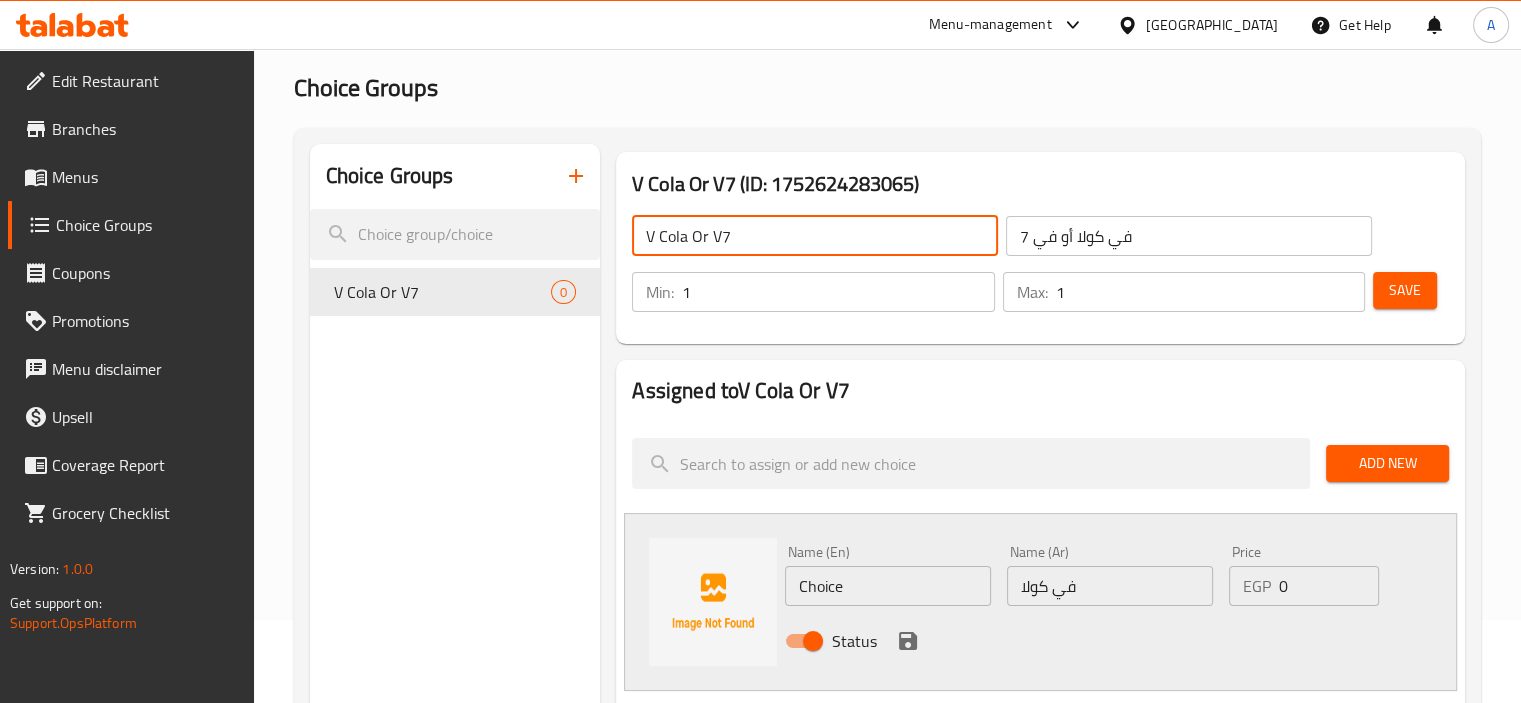 drag, startPoint x: 847, startPoint y: 588, endPoint x: 680, endPoint y: 575, distance: 167.50522 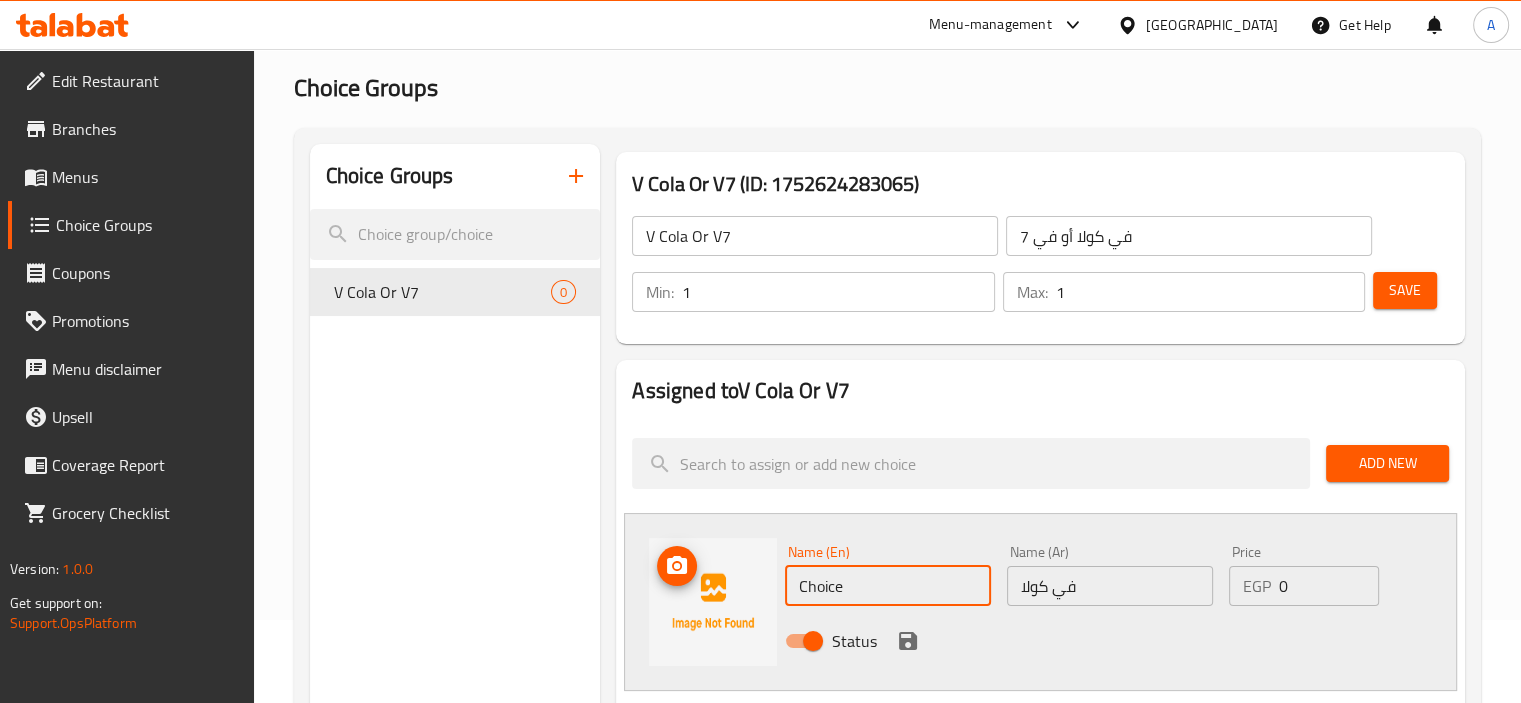 paste on "V Cola" 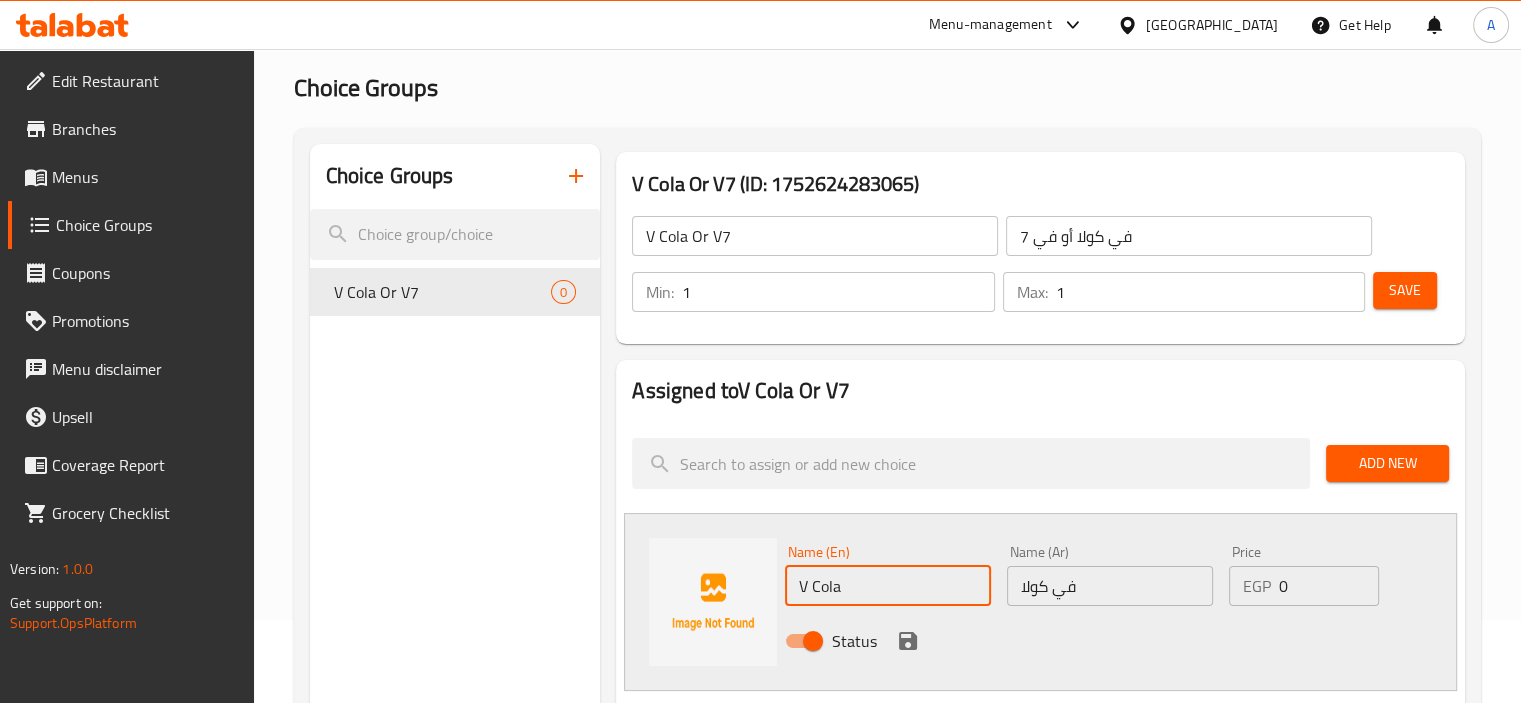 type on "V Cola" 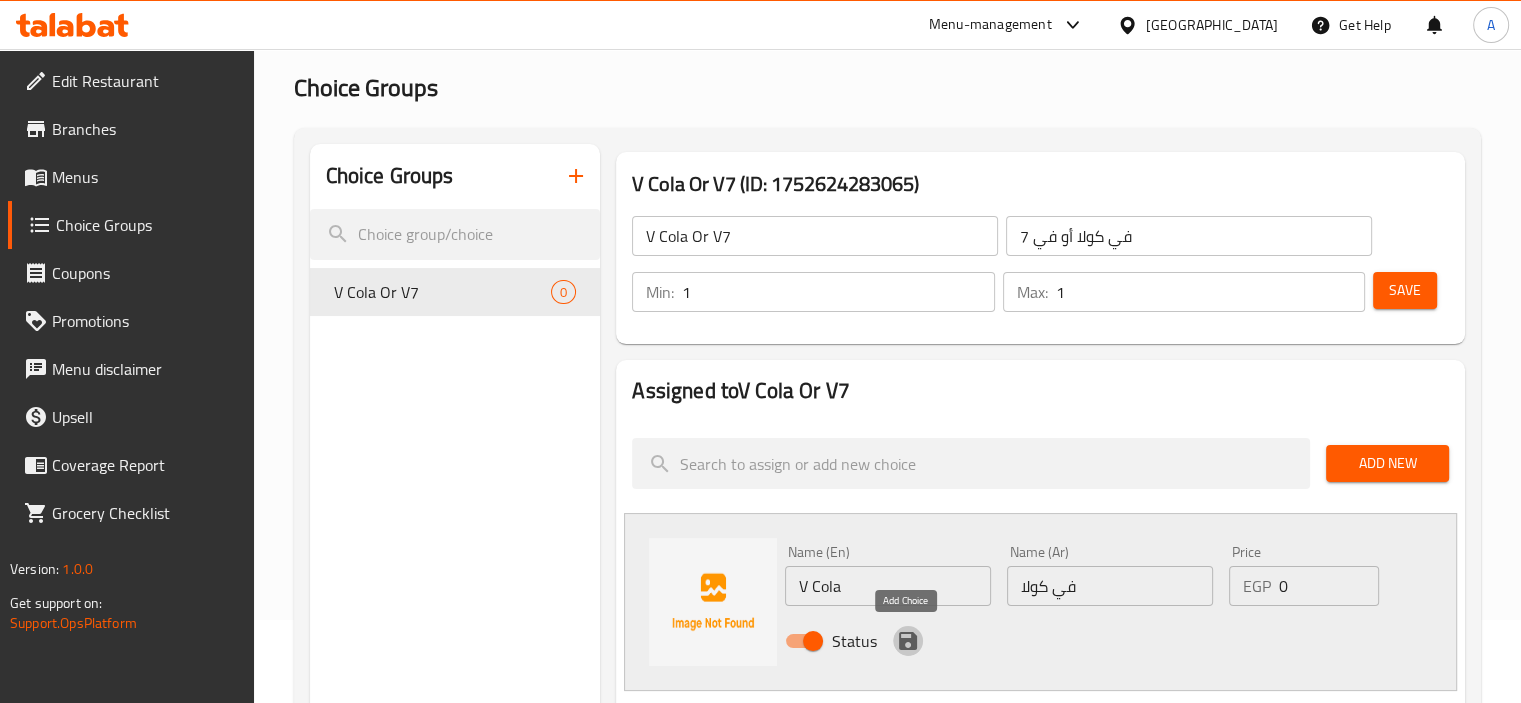 click 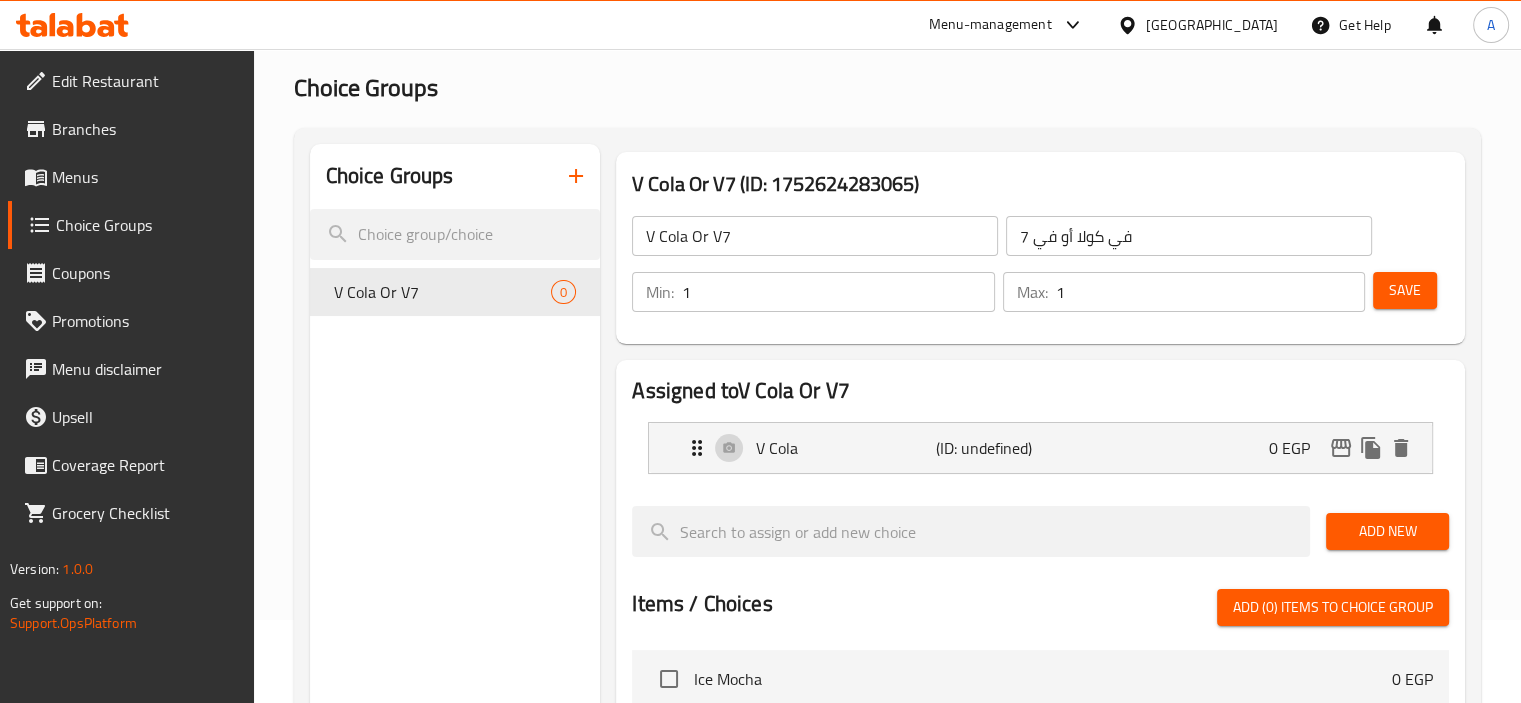 click on "Add New" at bounding box center (1387, 531) 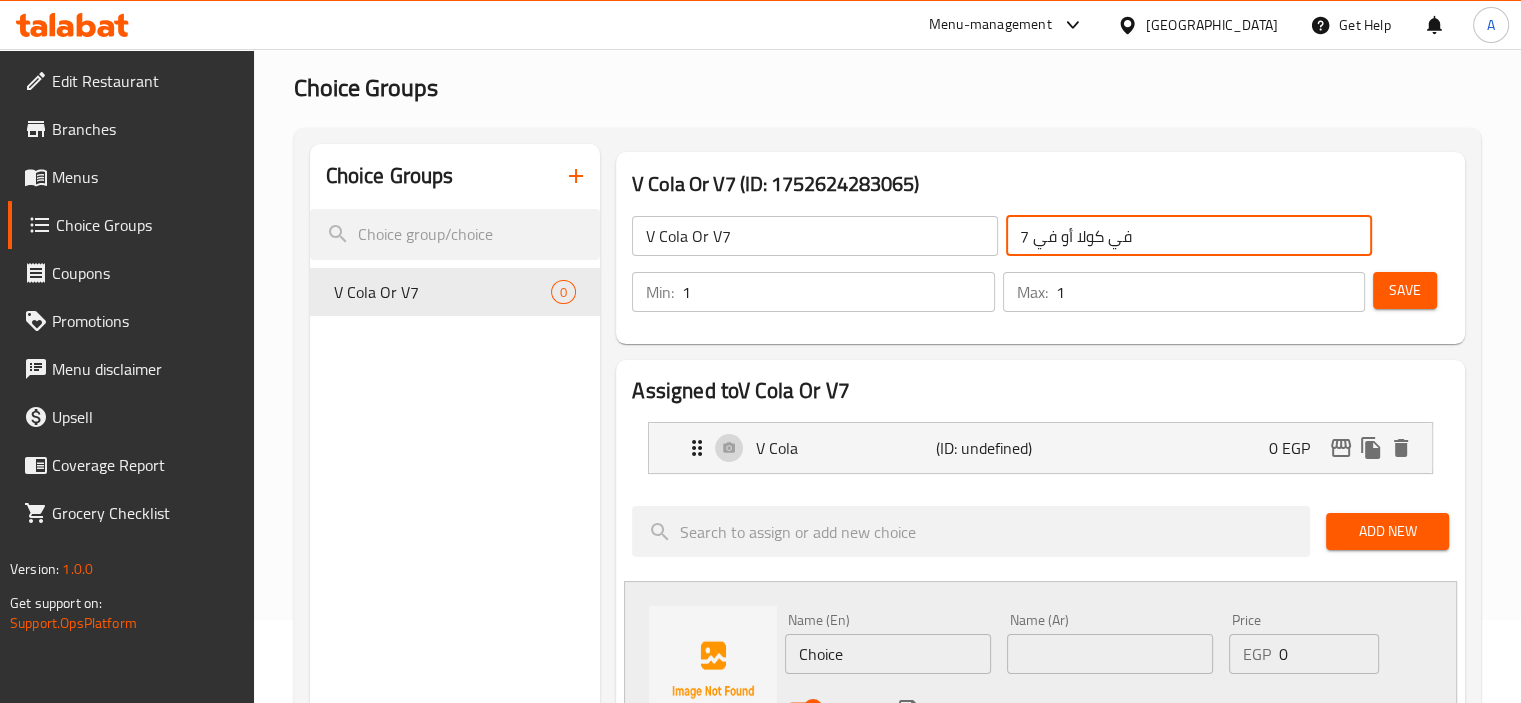 drag, startPoint x: 1056, startPoint y: 242, endPoint x: 944, endPoint y: 227, distance: 113 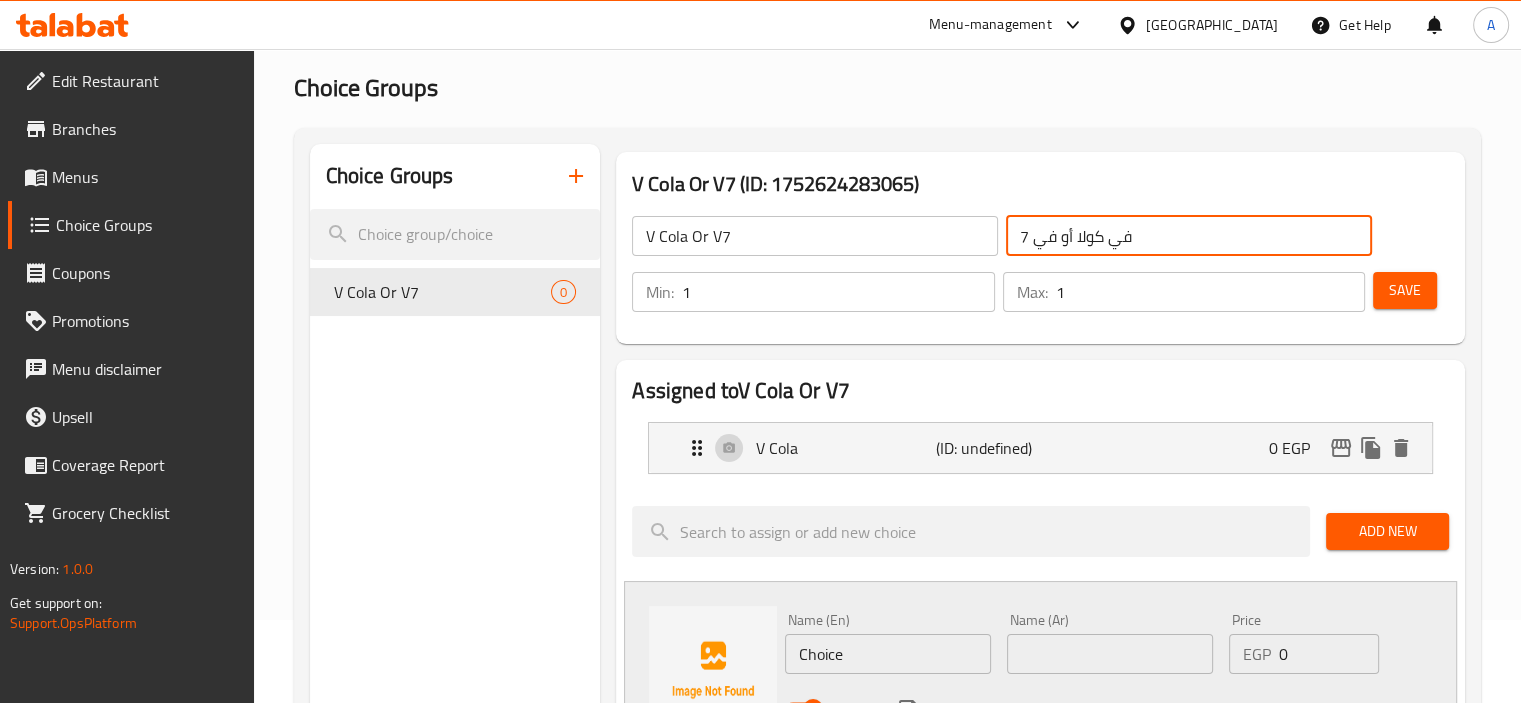 click on "في كولا أو في 7" 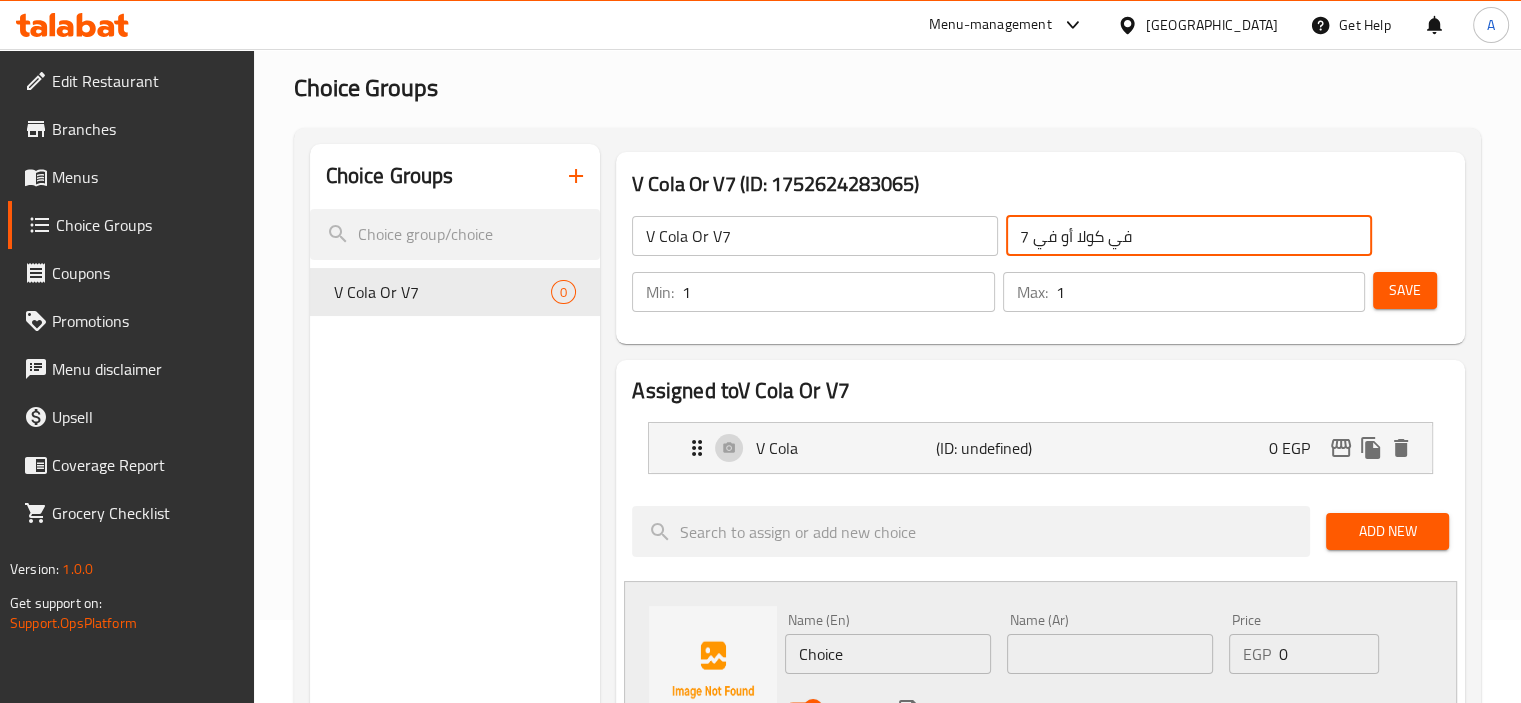 click on "V Cola Or V7 ​ في كولا أو في 7 ​" at bounding box center [1001, 236] 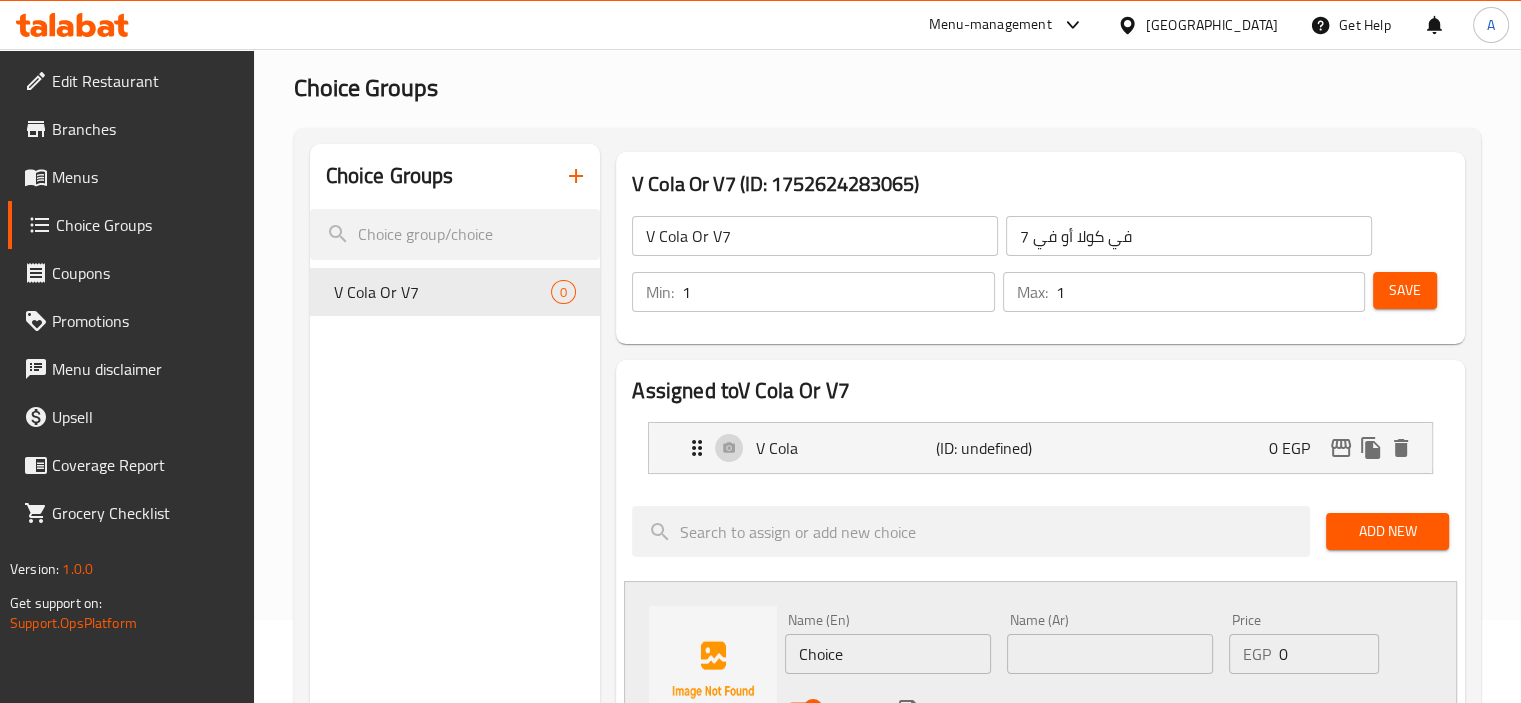 click on "Name (Ar) Name (Ar)" at bounding box center (1110, 643) 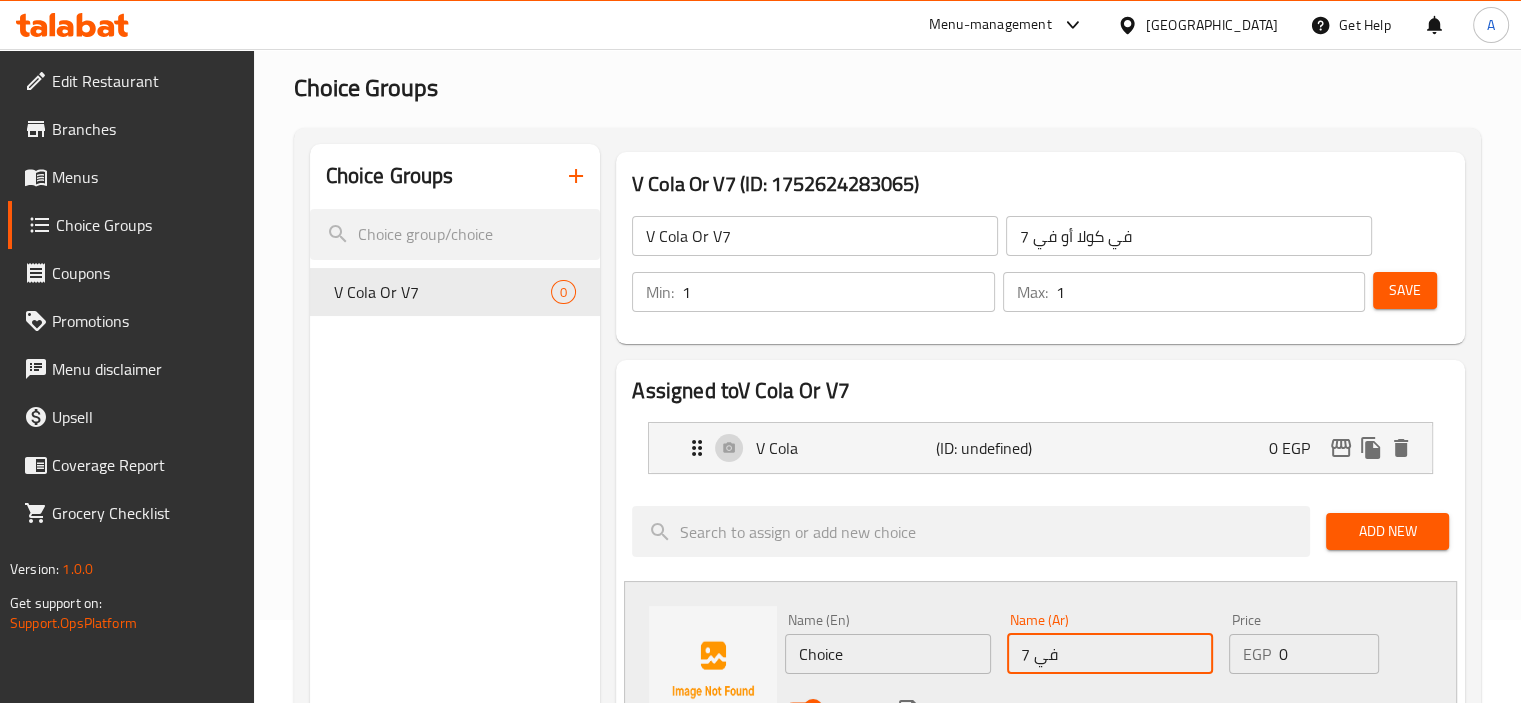 type on "في 7" 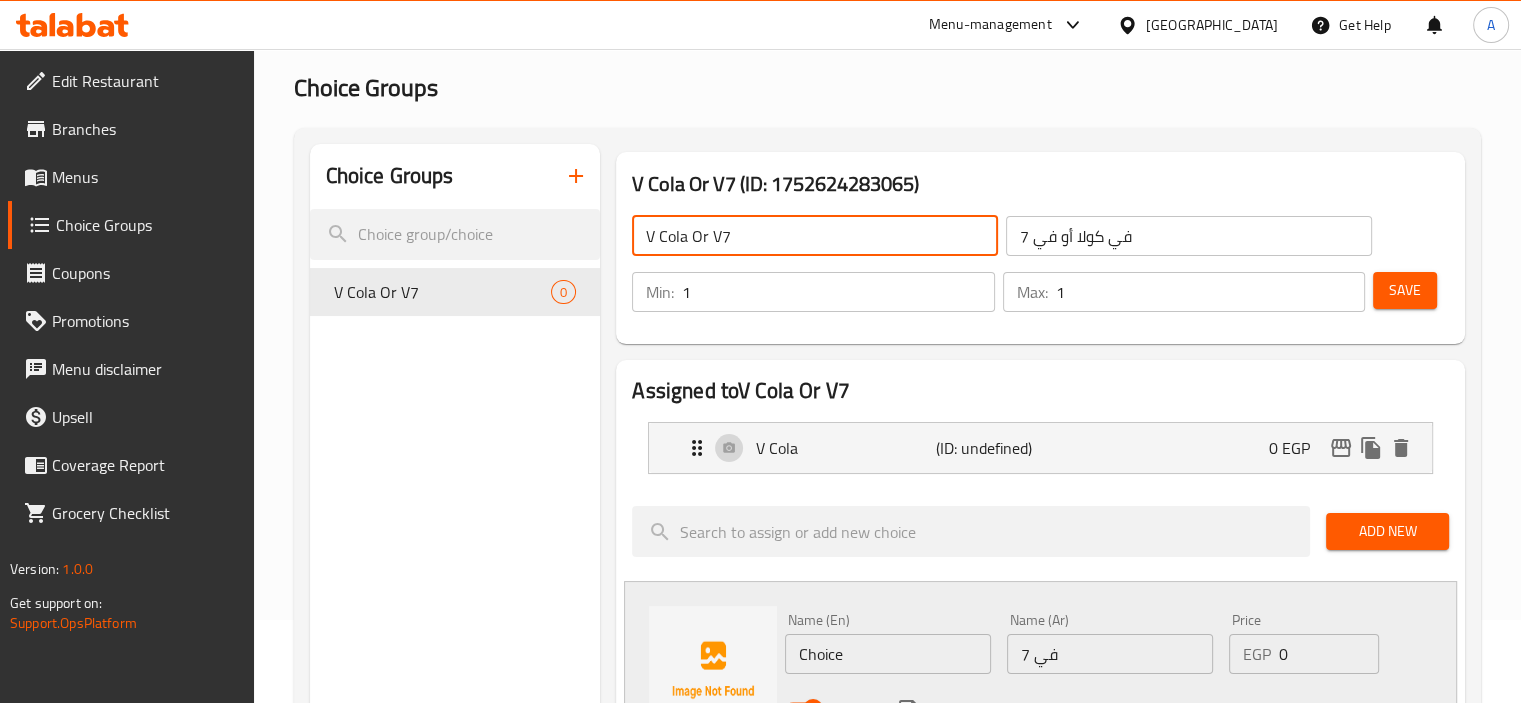 drag, startPoint x: 732, startPoint y: 229, endPoint x: 713, endPoint y: 234, distance: 19.646883 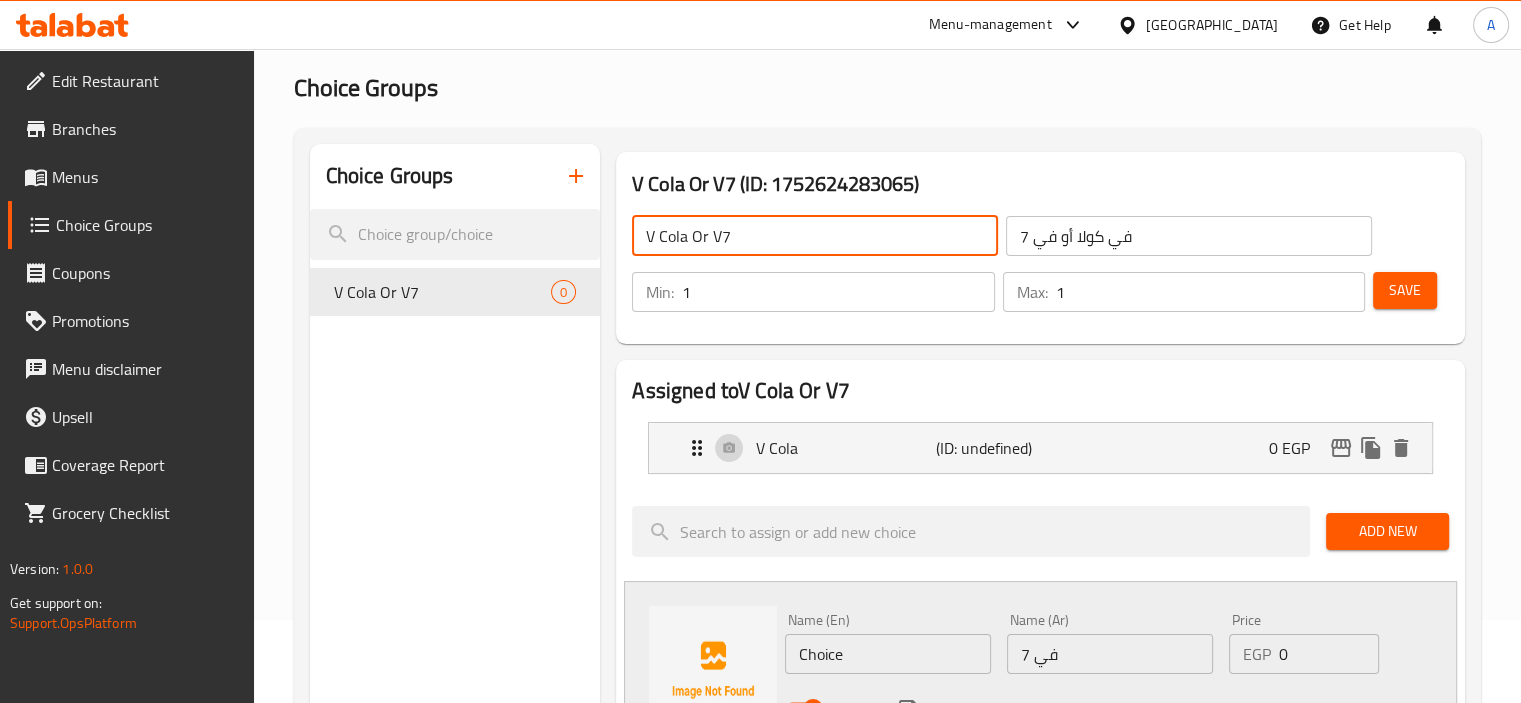 click on "V Cola Or V7" 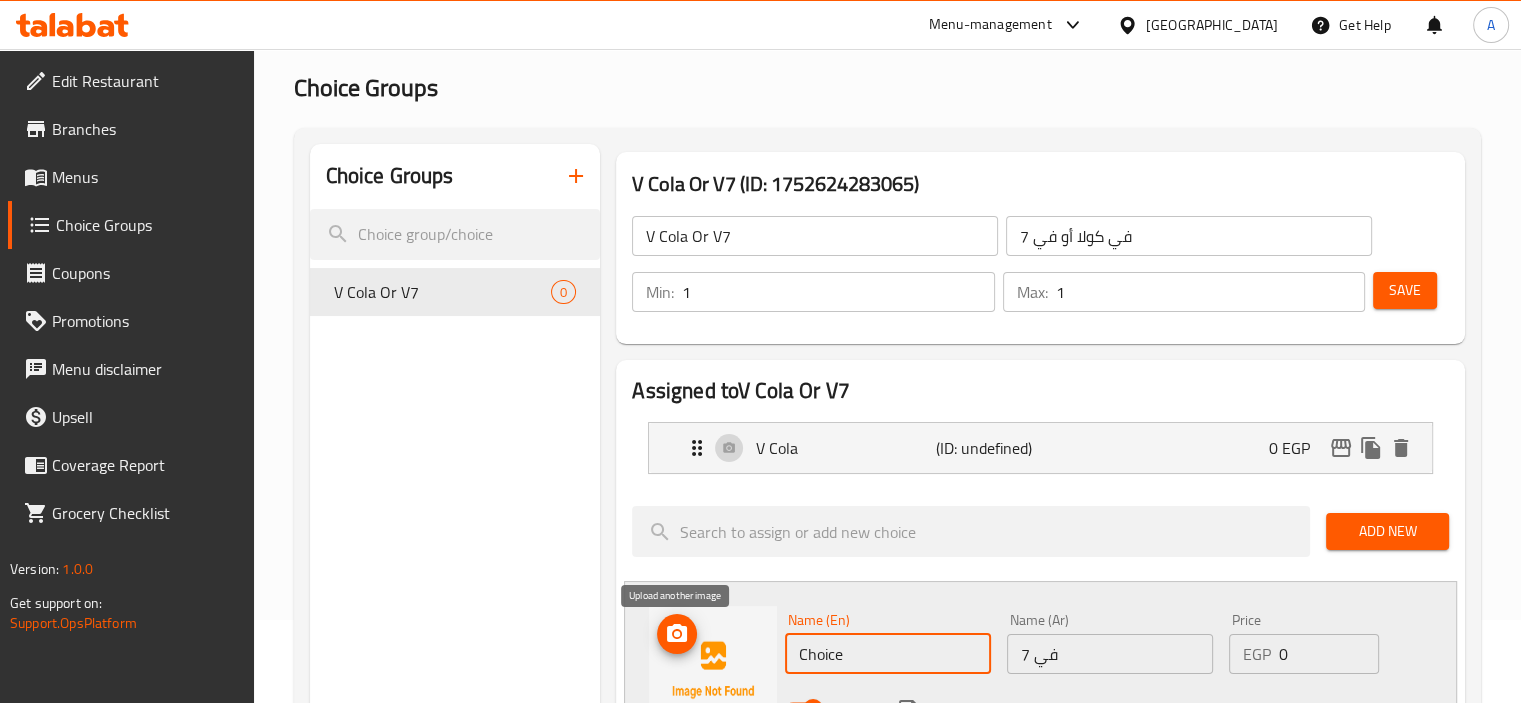 drag, startPoint x: 893, startPoint y: 662, endPoint x: 681, endPoint y: 638, distance: 213.35417 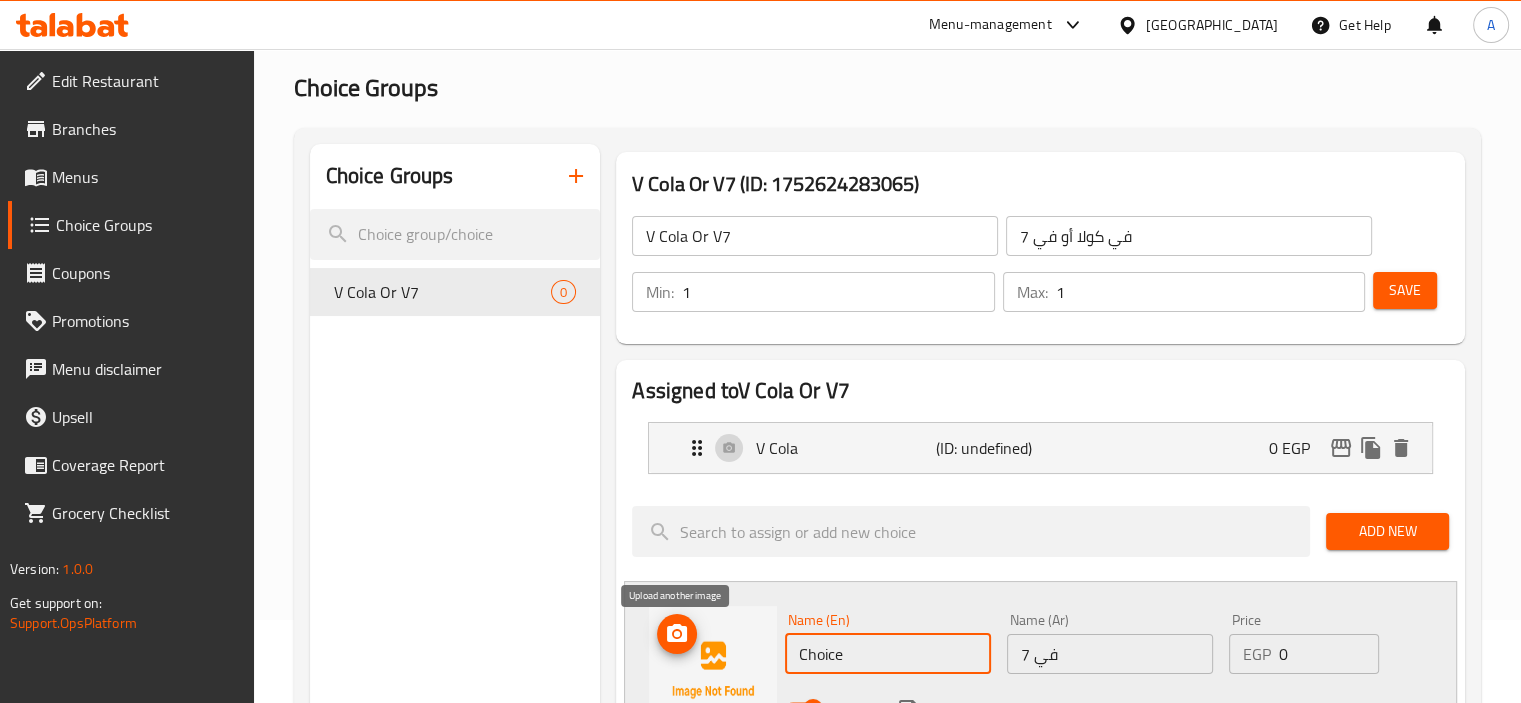 click on "Name (En) Choice Name (En) Name (Ar) في 7 Name (Ar) Price EGP 0 Price Status" at bounding box center (1040, 670) 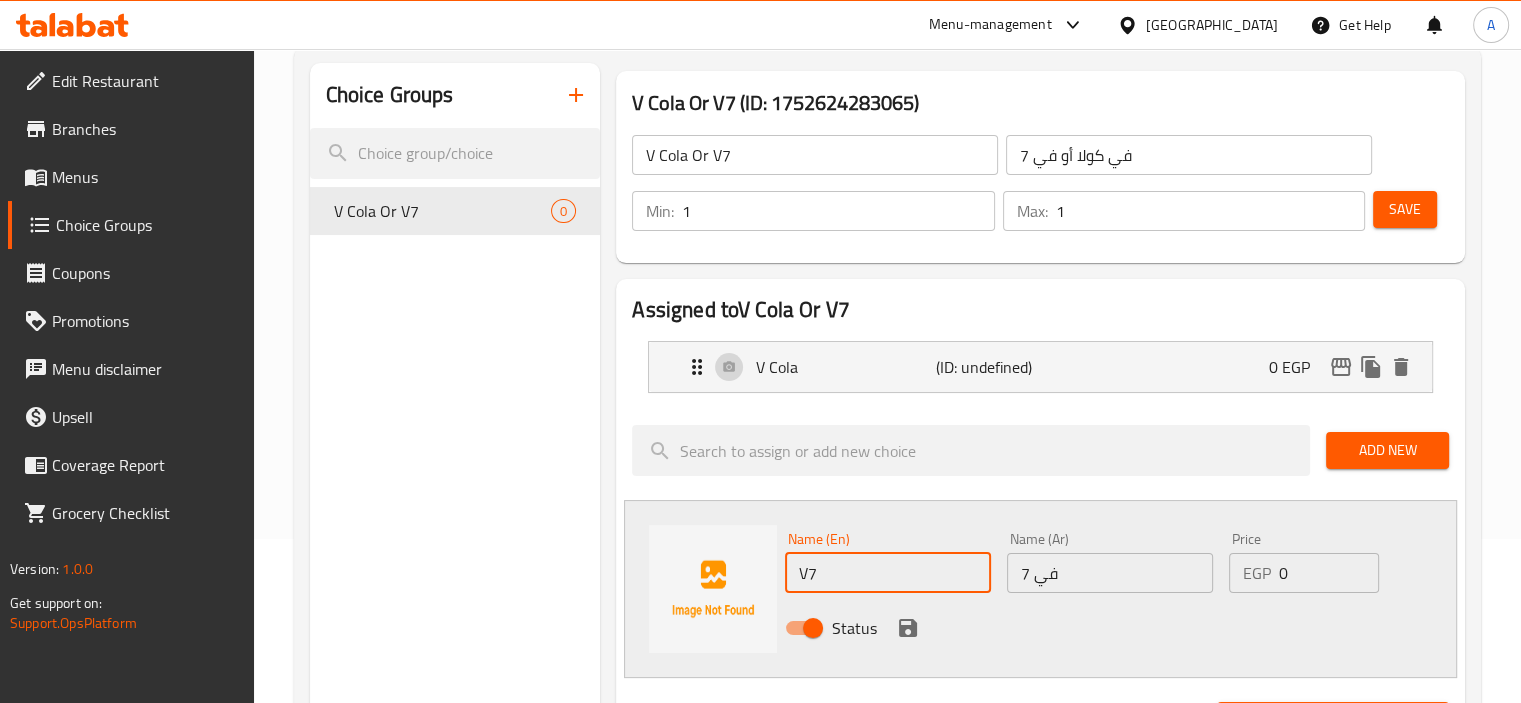 scroll, scrollTop: 383, scrollLeft: 0, axis: vertical 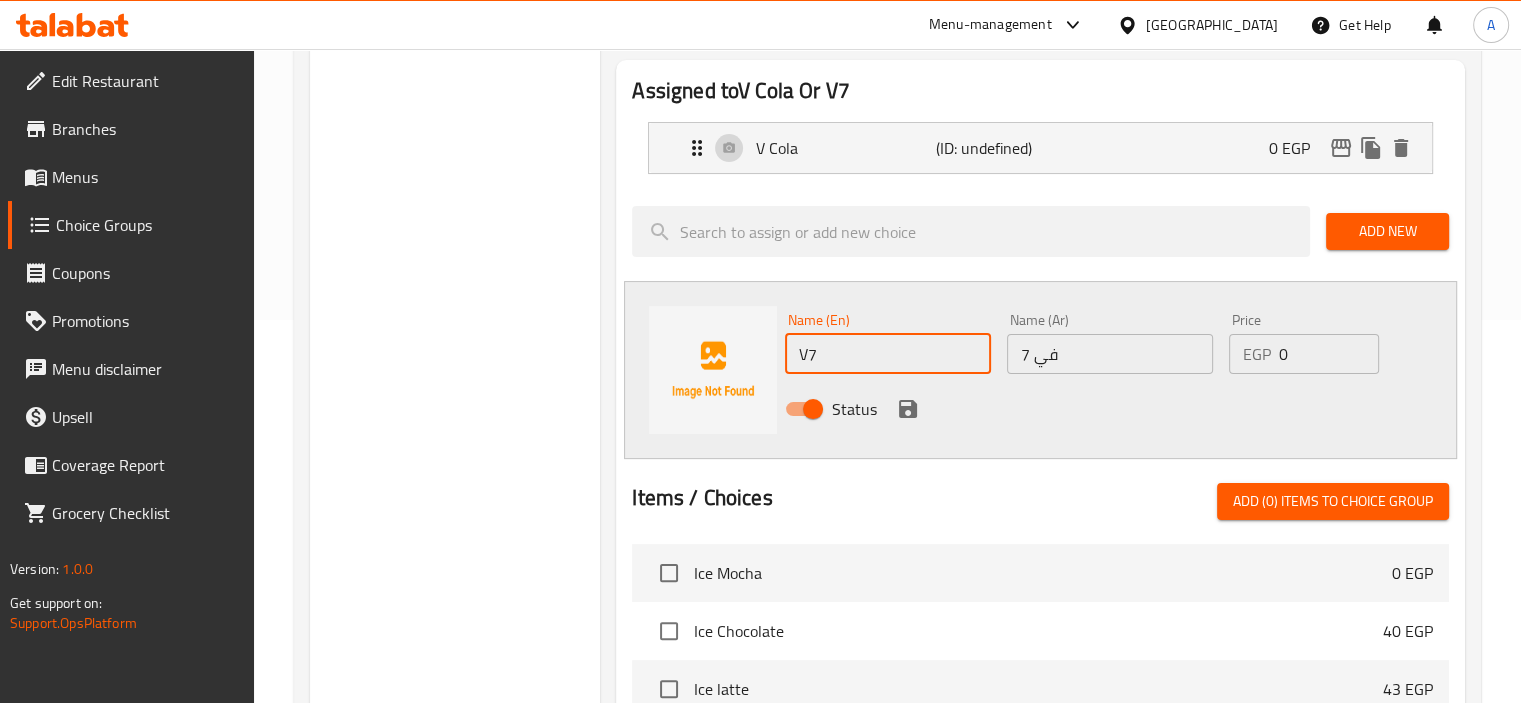 type on "V7" 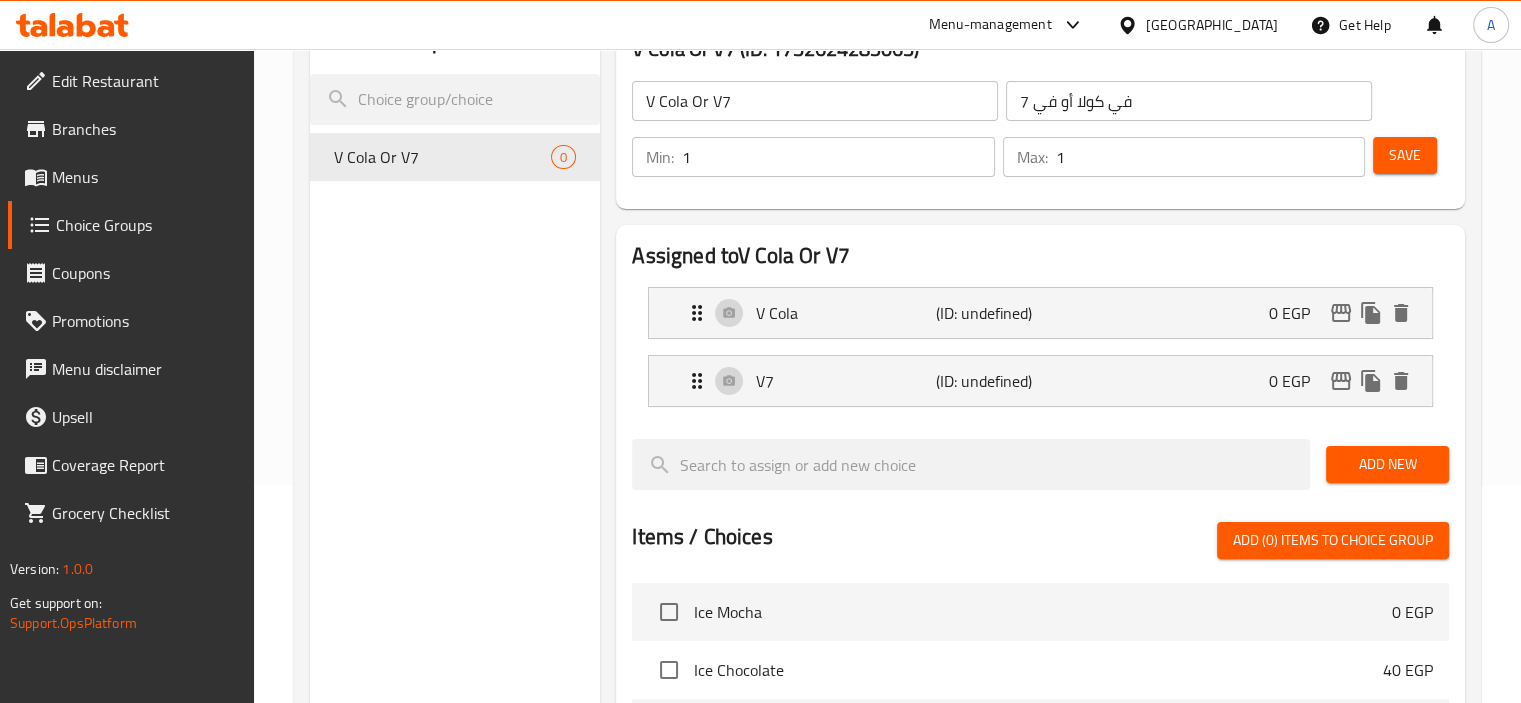 scroll, scrollTop: 83, scrollLeft: 0, axis: vertical 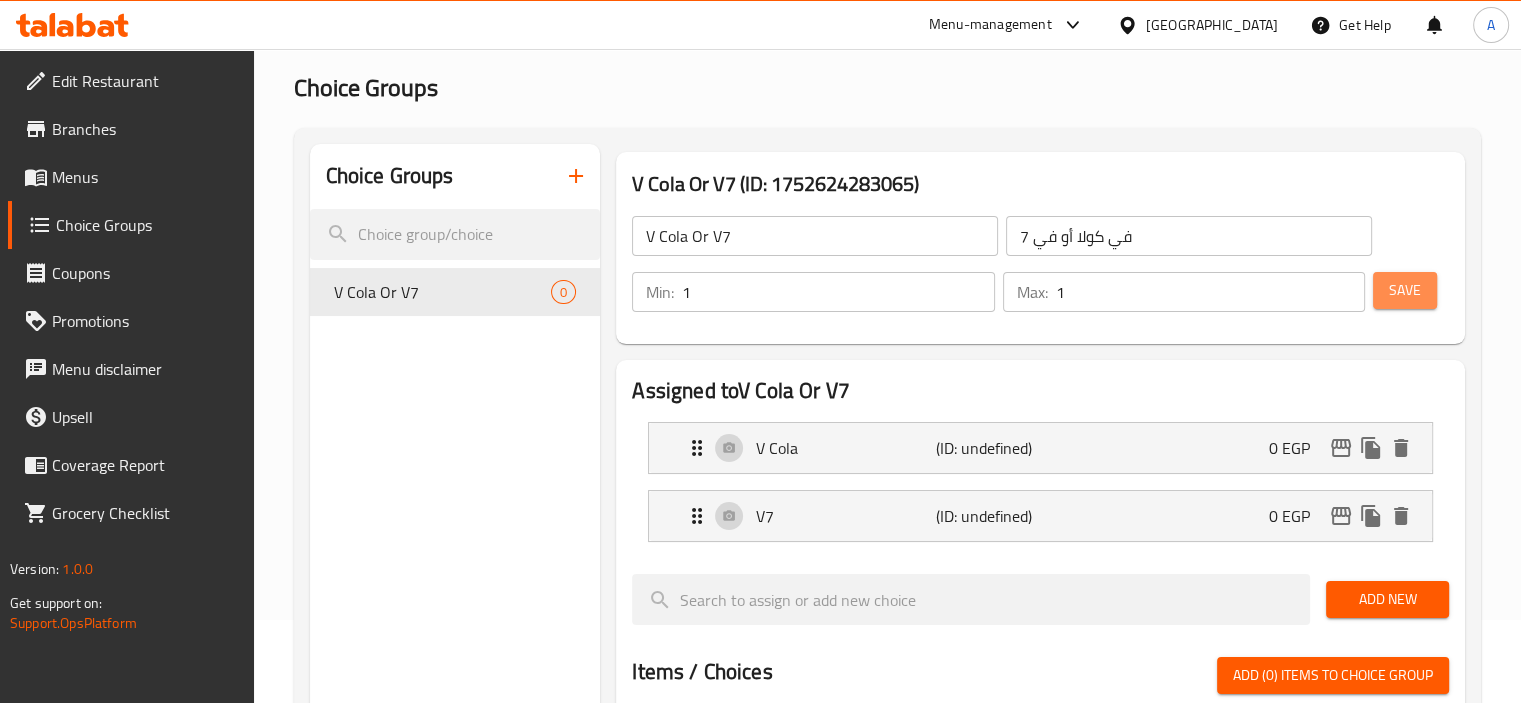 click on "Save" at bounding box center (1405, 290) 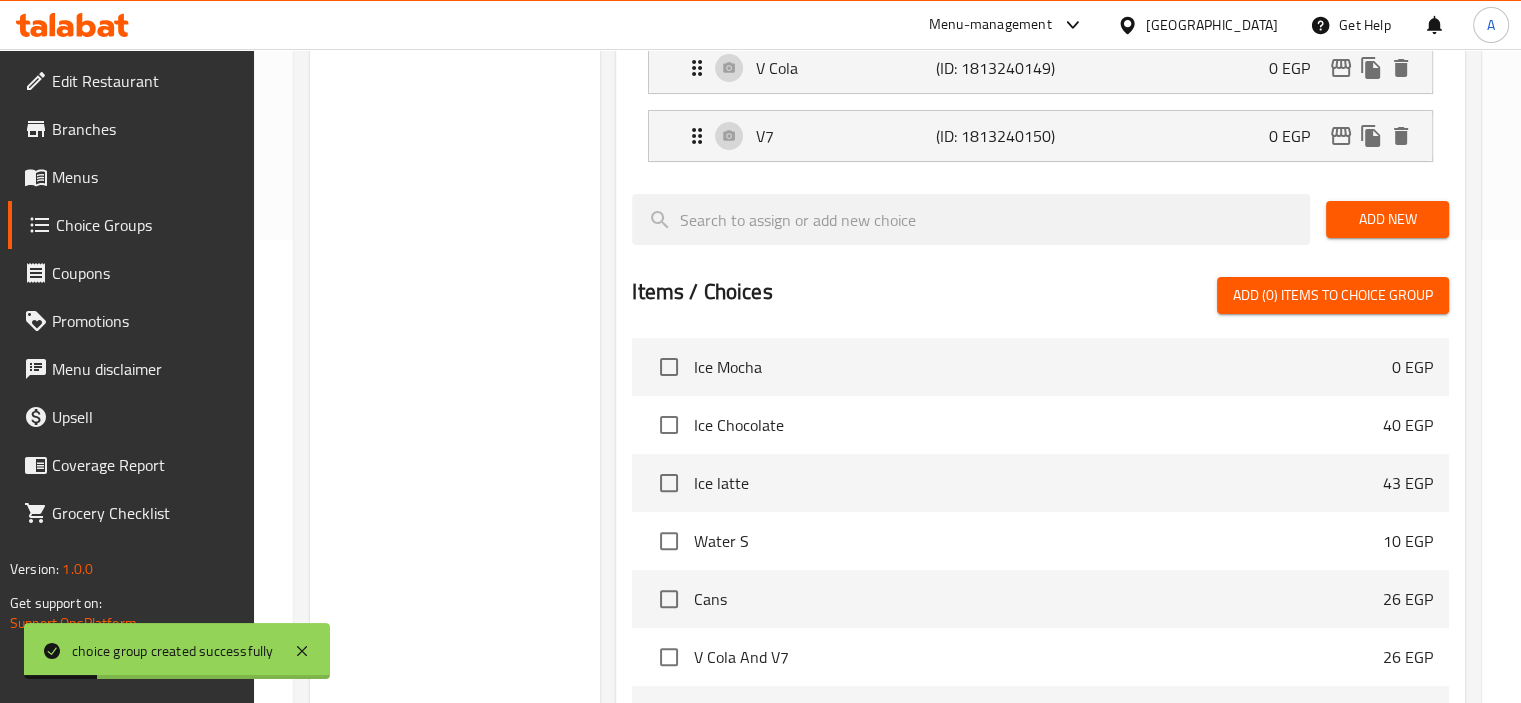 scroll, scrollTop: 583, scrollLeft: 0, axis: vertical 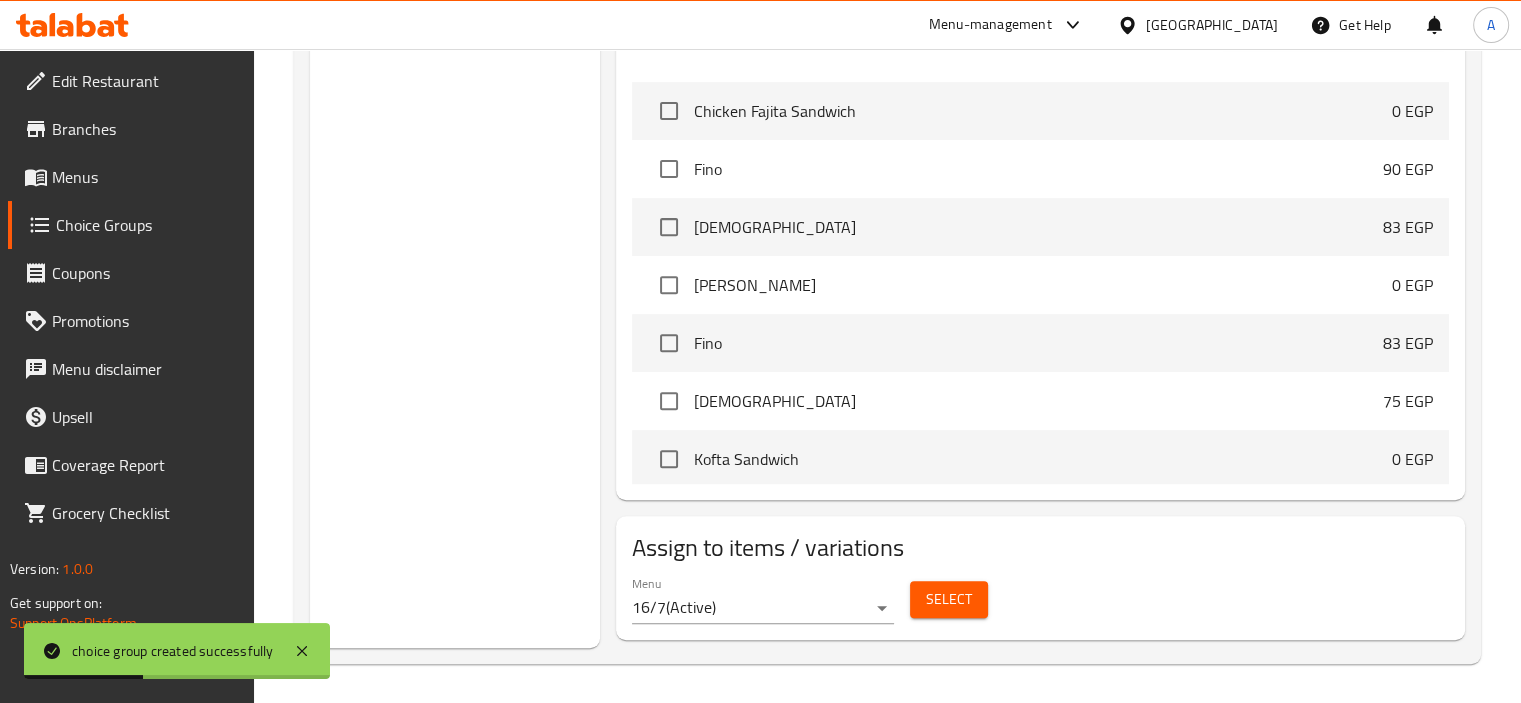 click on "Select" at bounding box center (949, 599) 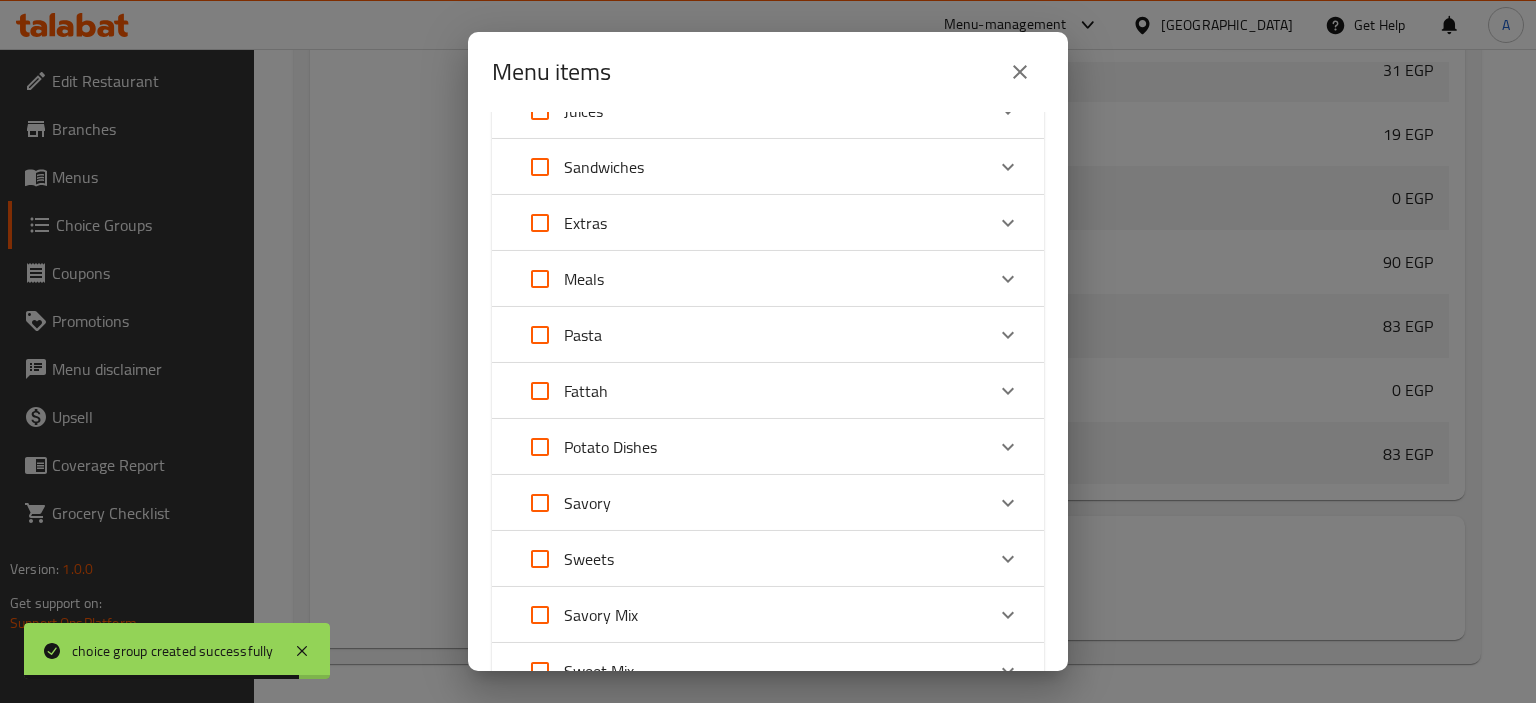 scroll, scrollTop: 0, scrollLeft: 0, axis: both 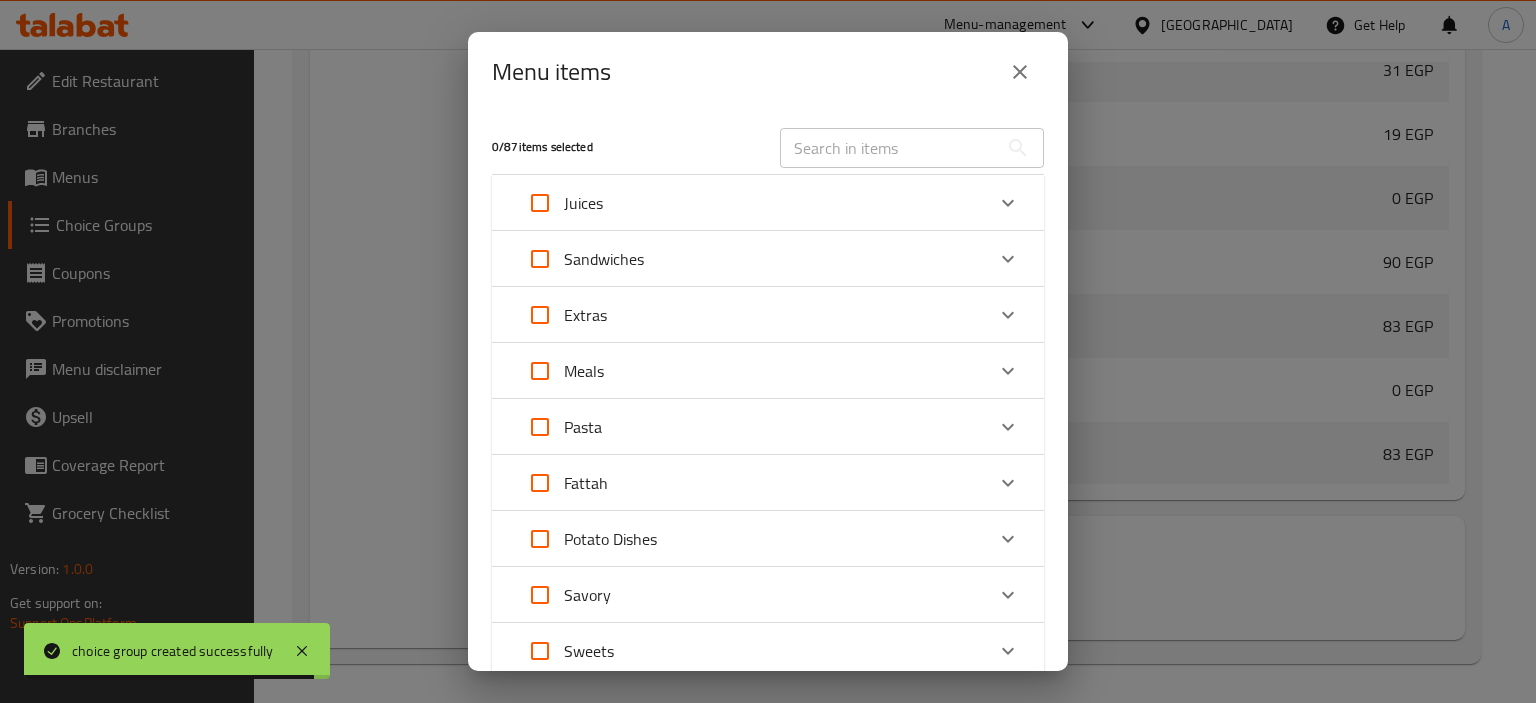 click on "Juices" at bounding box center [750, 203] 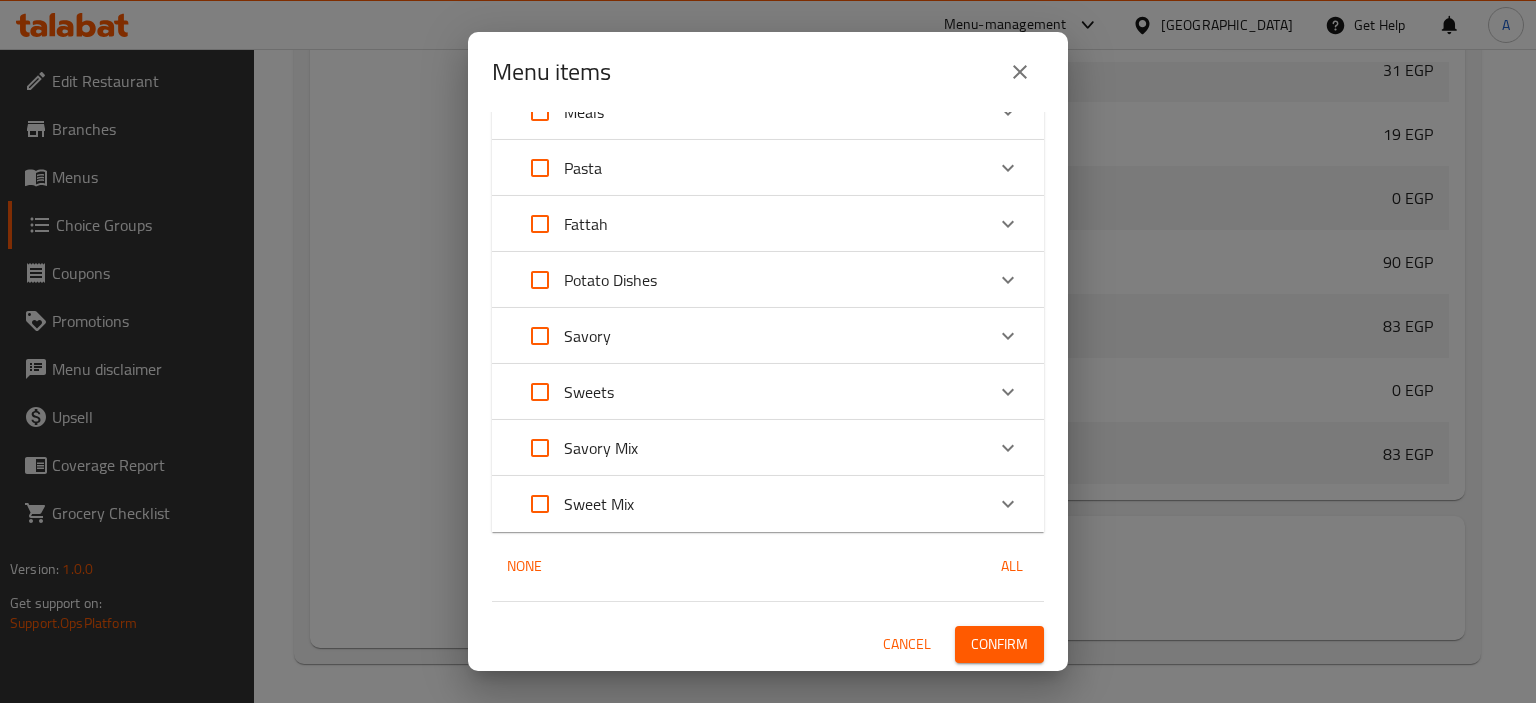 scroll, scrollTop: 315, scrollLeft: 0, axis: vertical 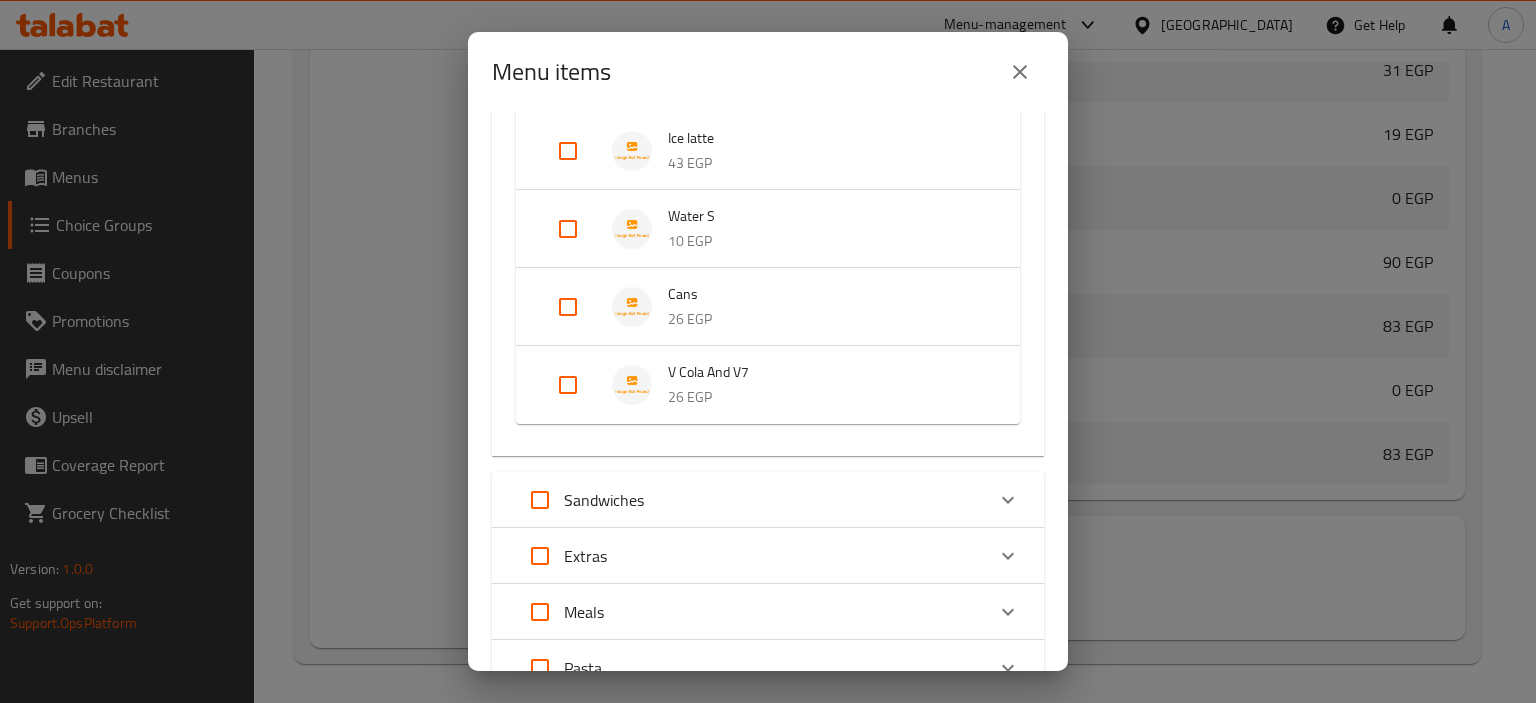 click at bounding box center (568, 385) 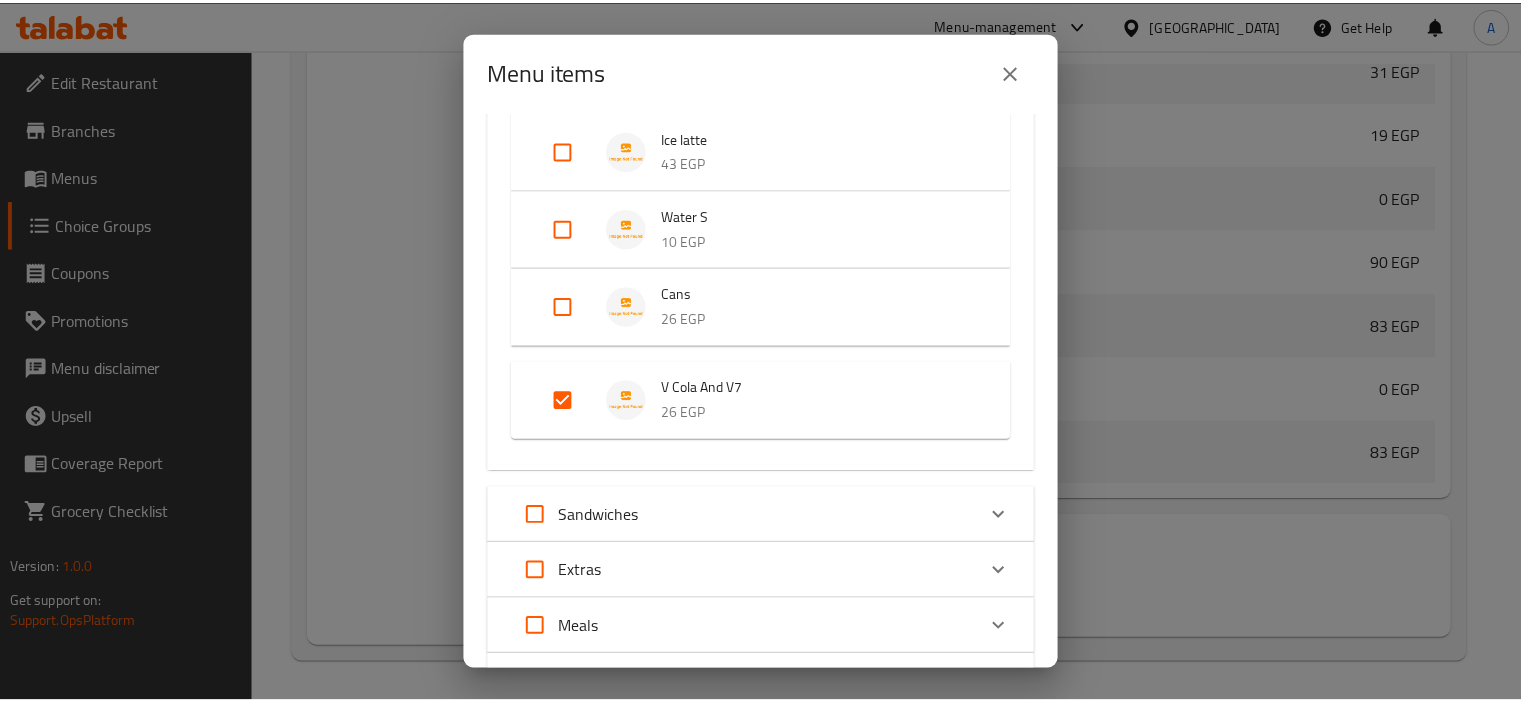 scroll, scrollTop: 831, scrollLeft: 0, axis: vertical 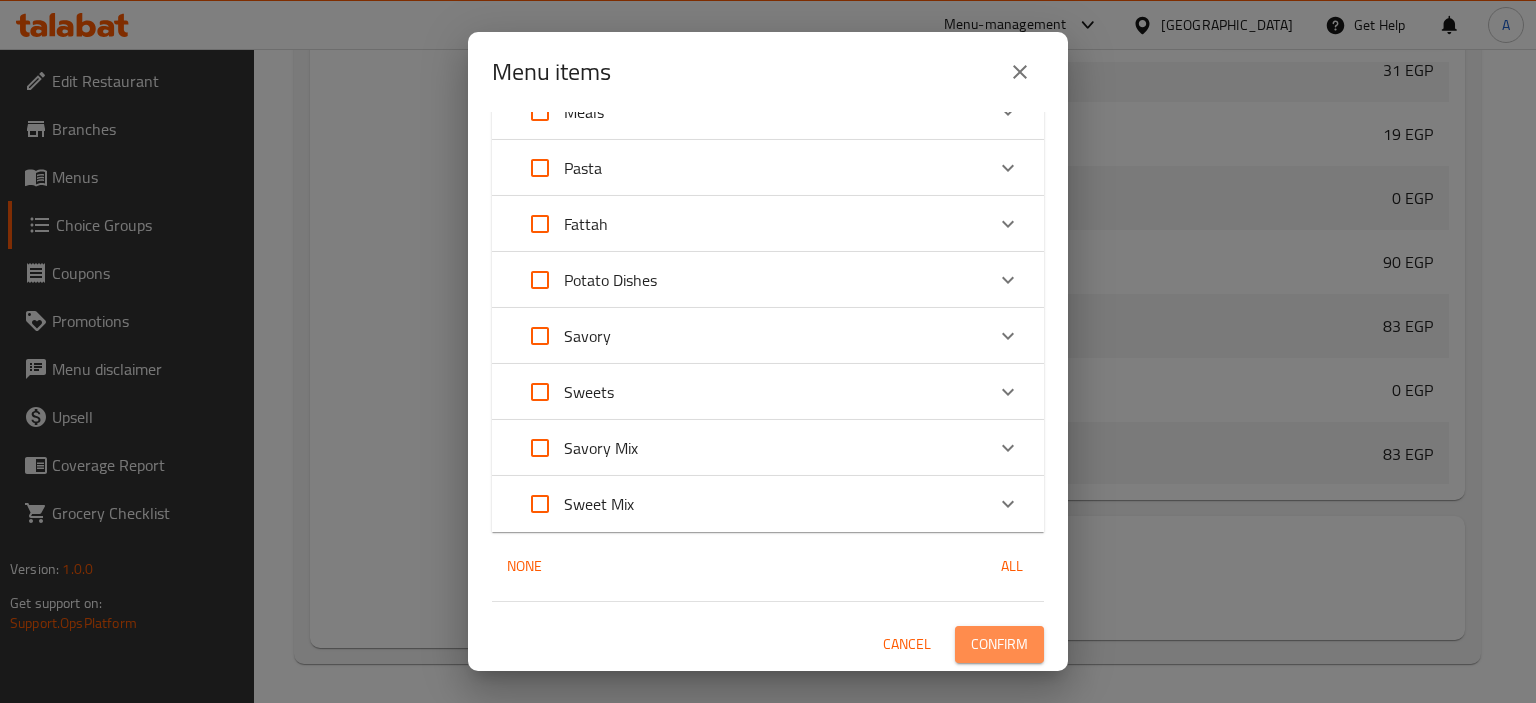 click on "Confirm" at bounding box center [999, 644] 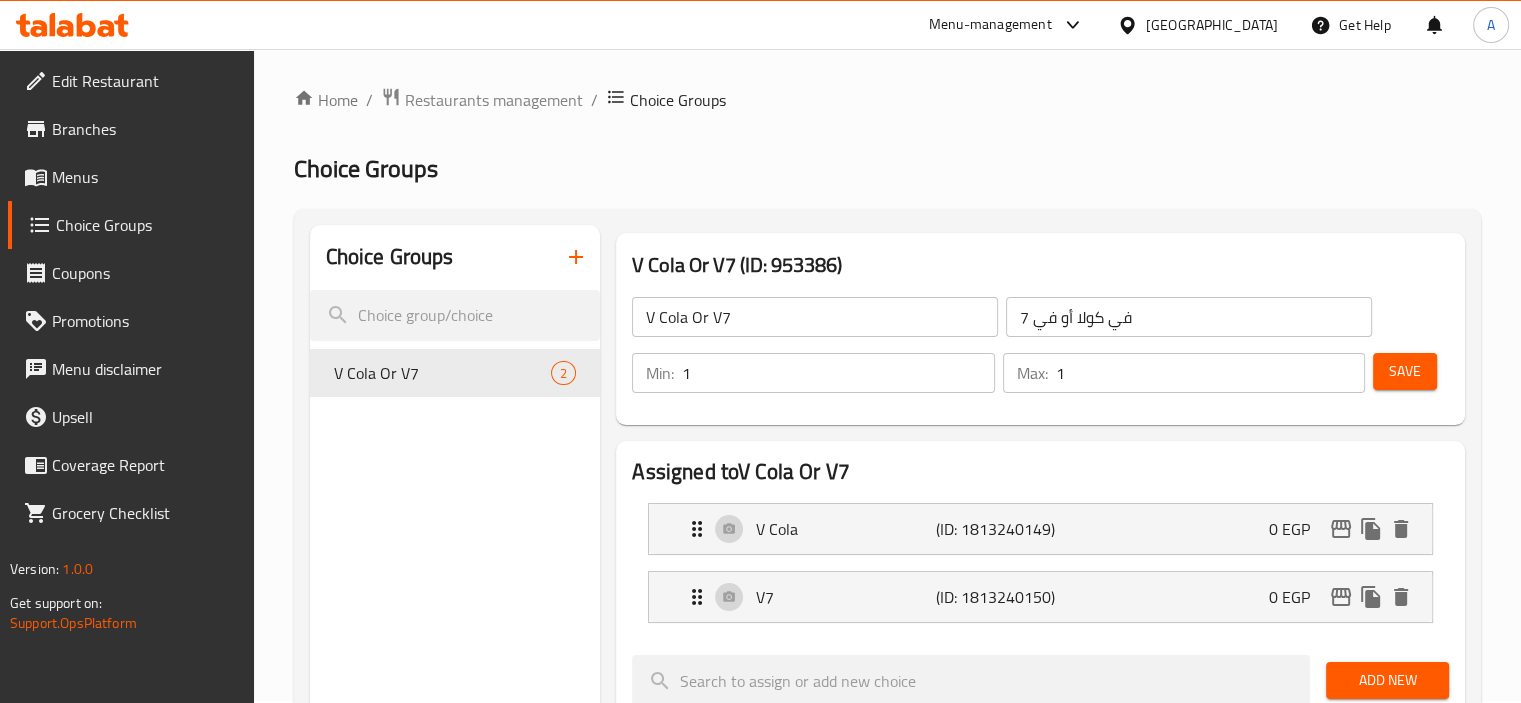 scroll, scrollTop: 0, scrollLeft: 0, axis: both 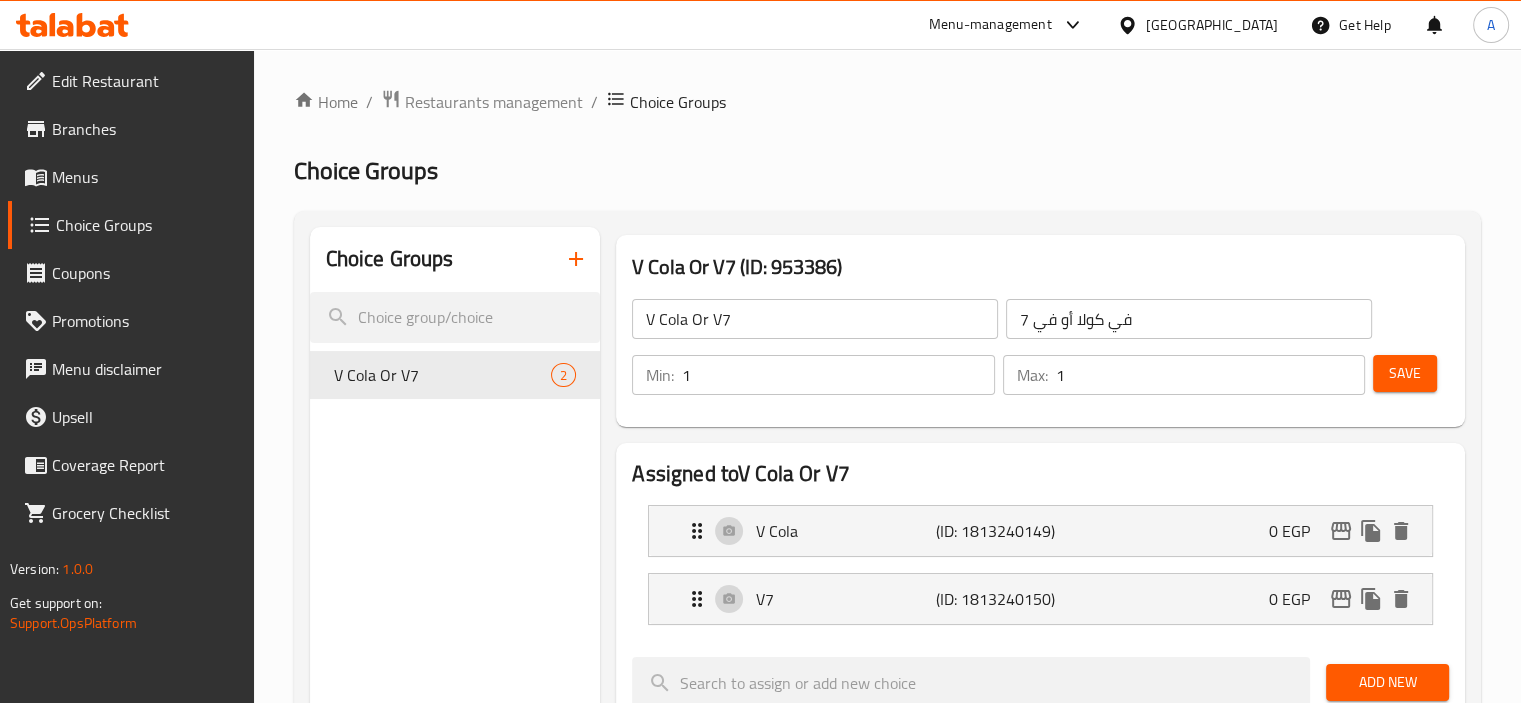 click on "Menus" at bounding box center [145, 177] 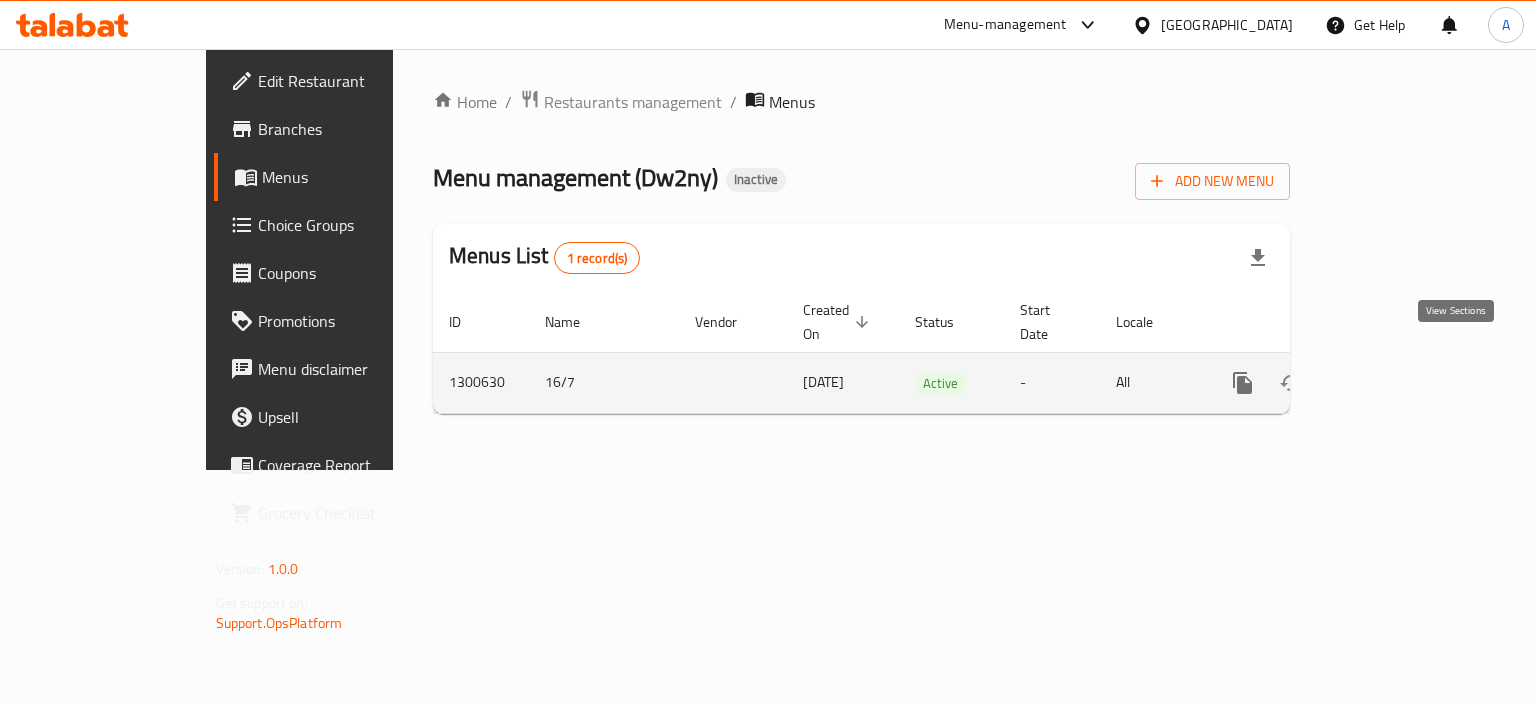 click 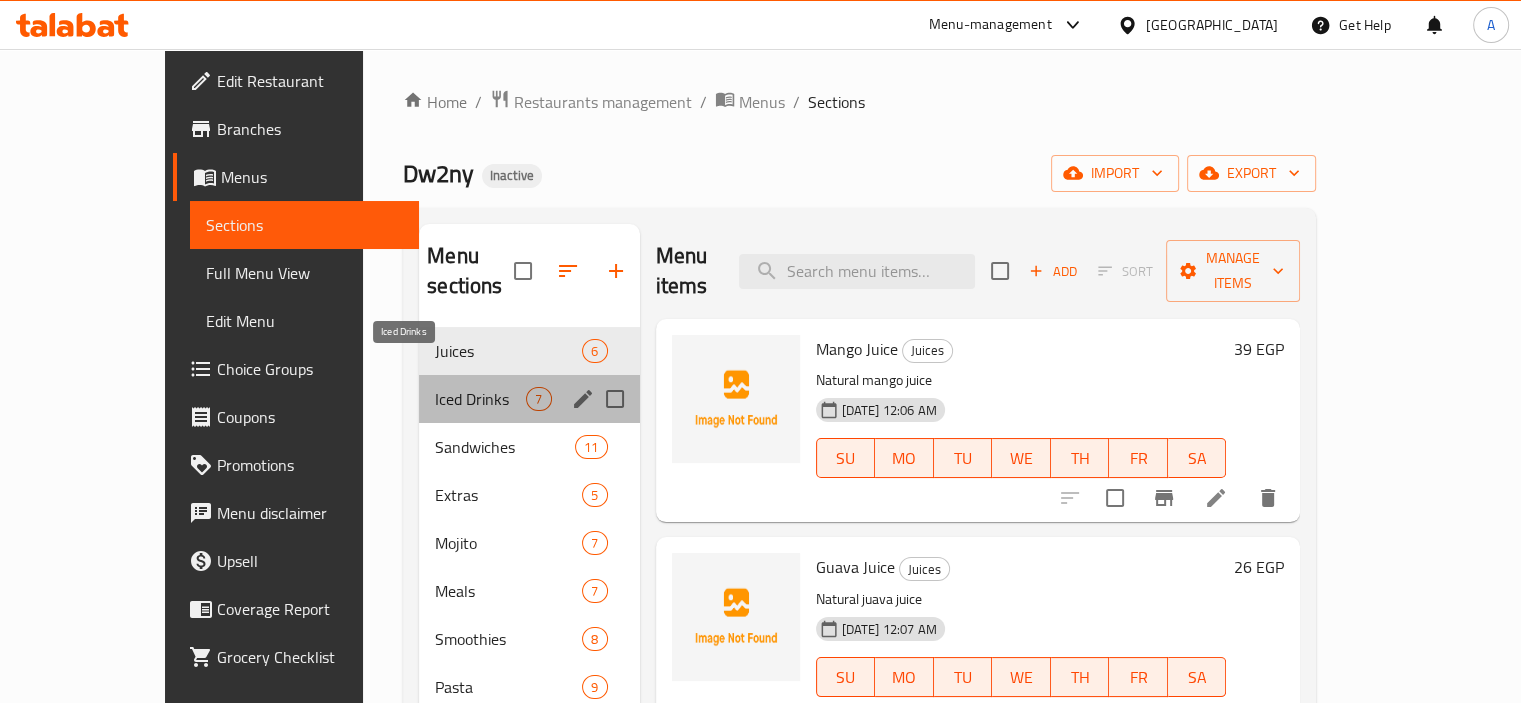 click on "Iced Drinks" at bounding box center [480, 399] 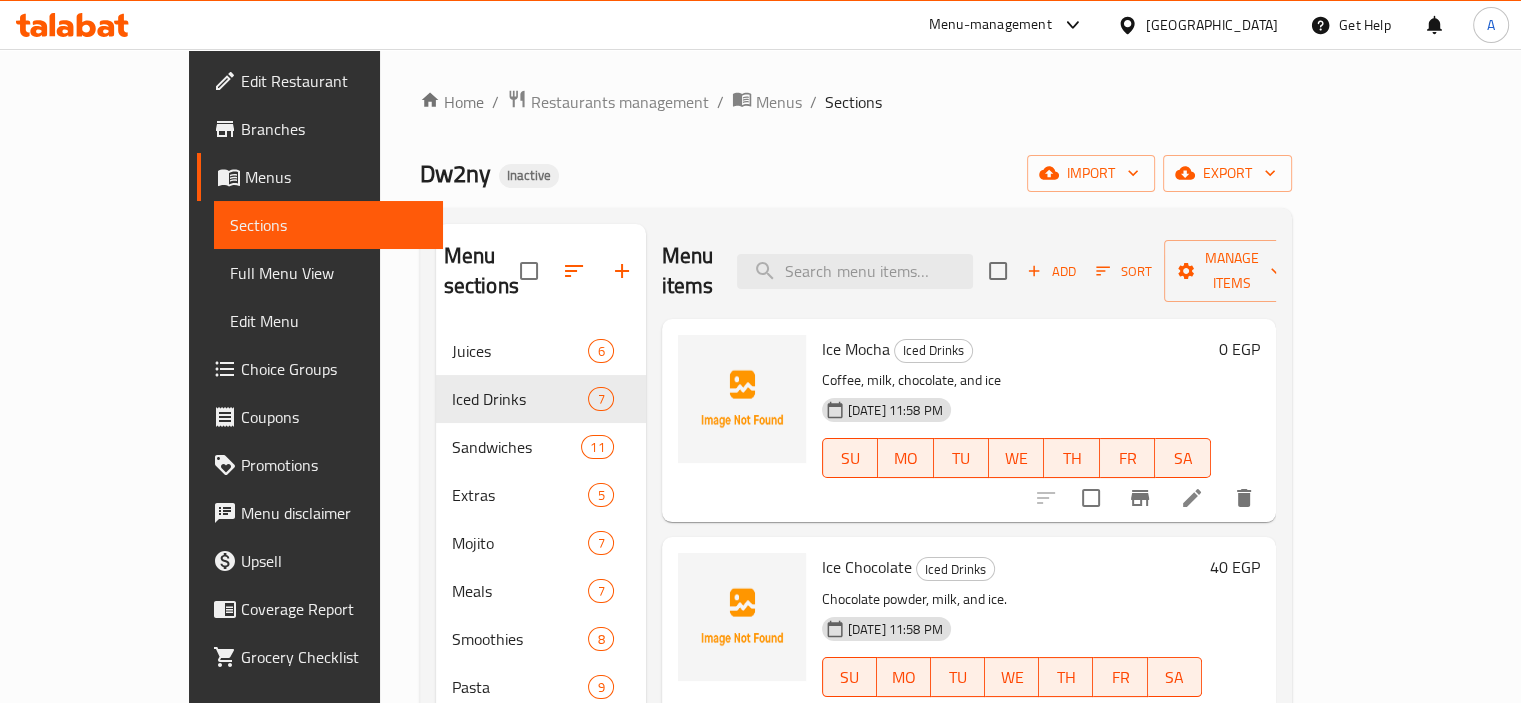 click on "0   EGP" at bounding box center [1239, 349] 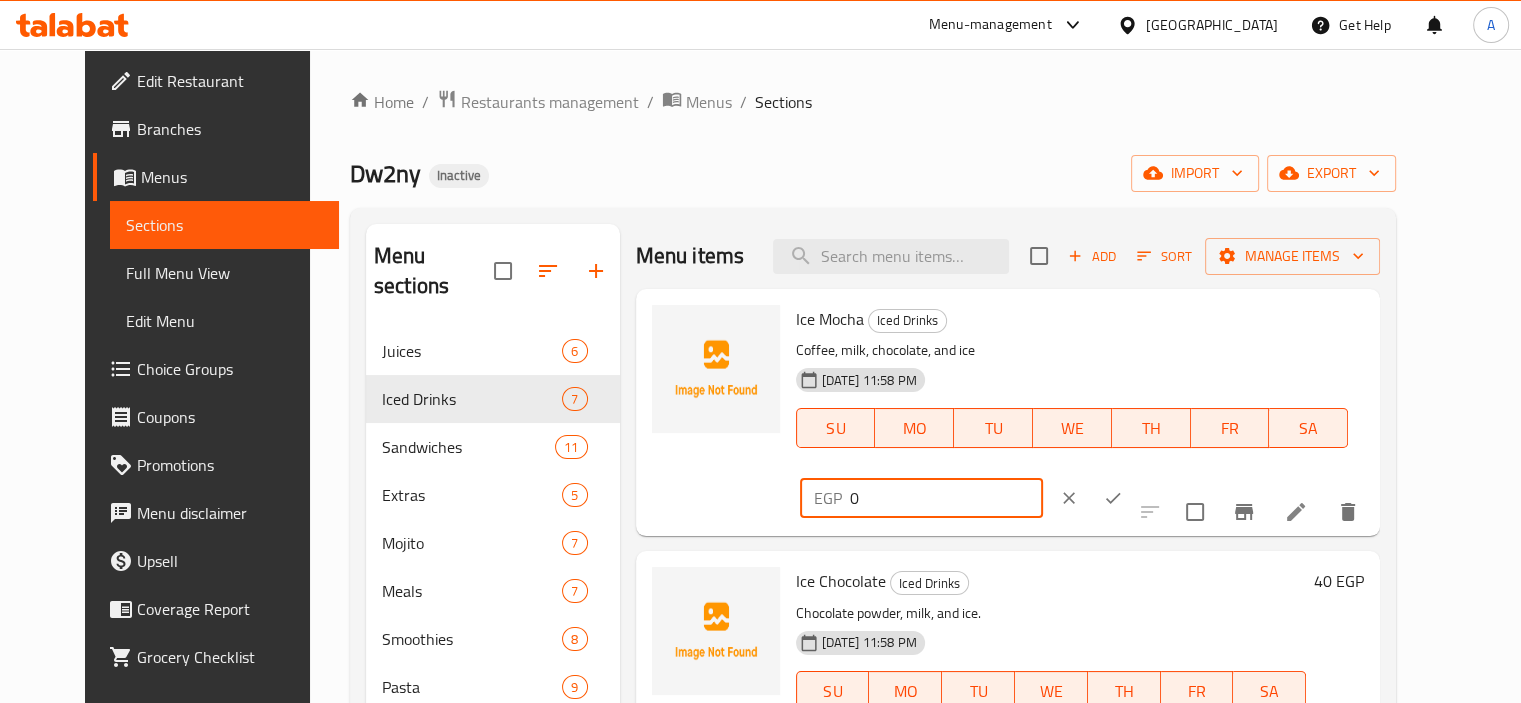 drag, startPoint x: 1207, startPoint y: 310, endPoint x: 1060, endPoint y: 311, distance: 147.0034 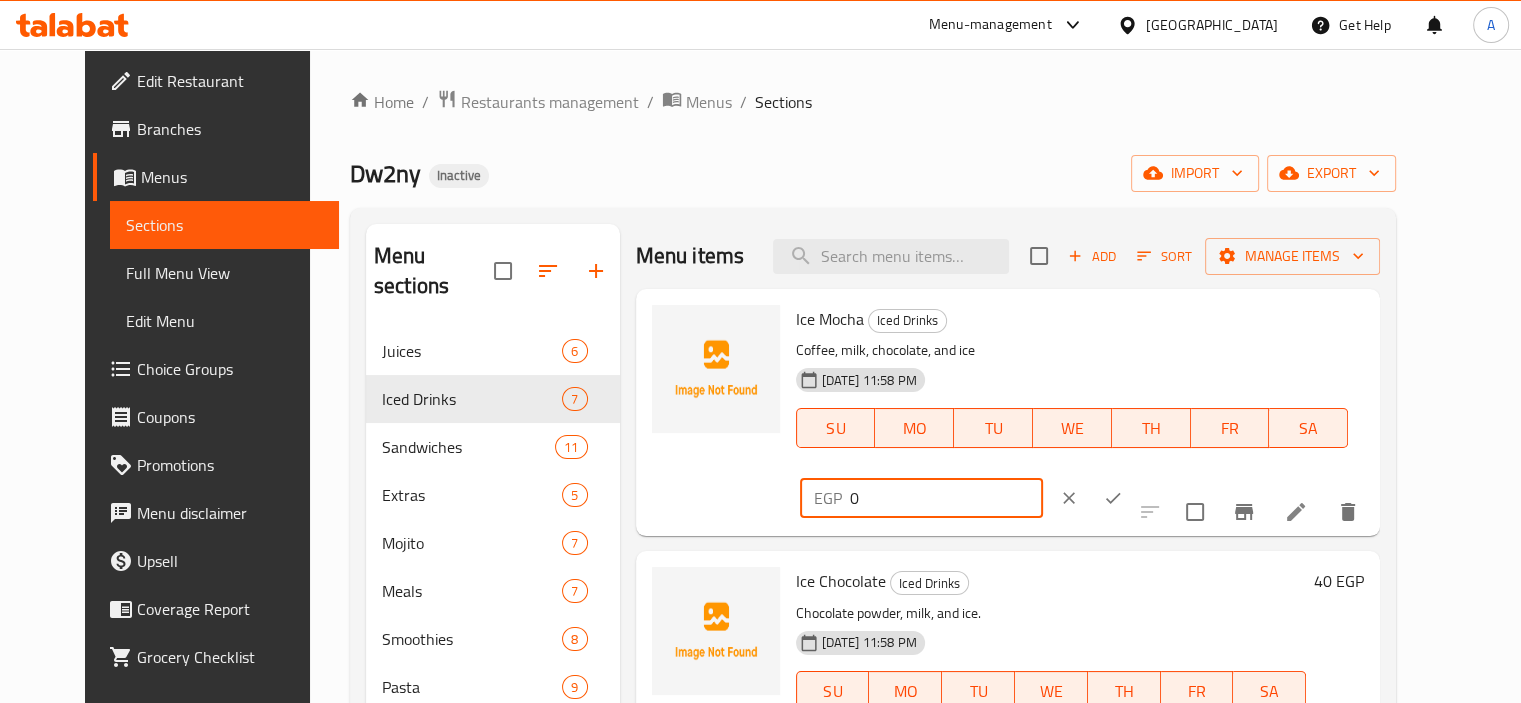 click on "Ice Mocha   Iced Drinks Coffee, milk, chocolate, and ice 15-07-2025 11:58 PM SU MO TU WE TH FR SA EGP 0 ​" at bounding box center (1080, 412) 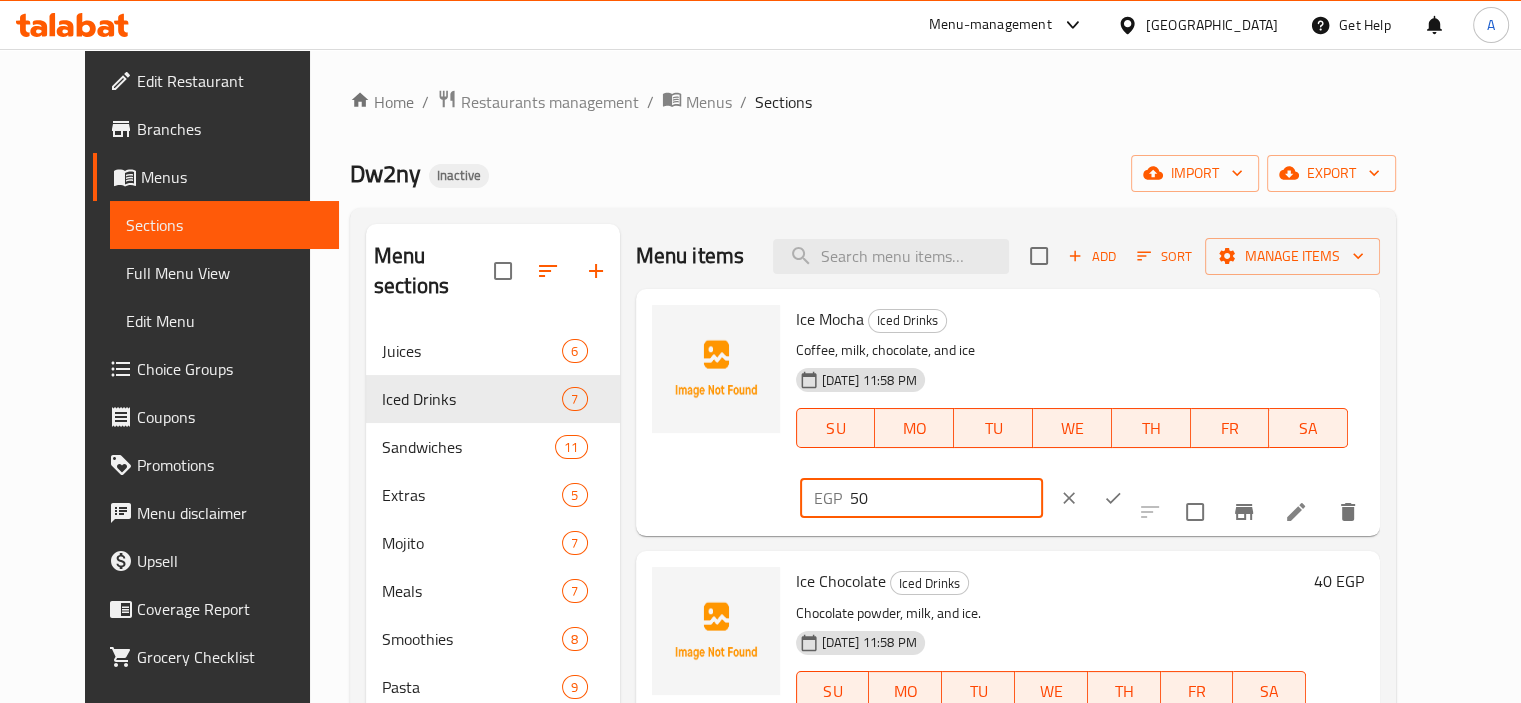 type on "50" 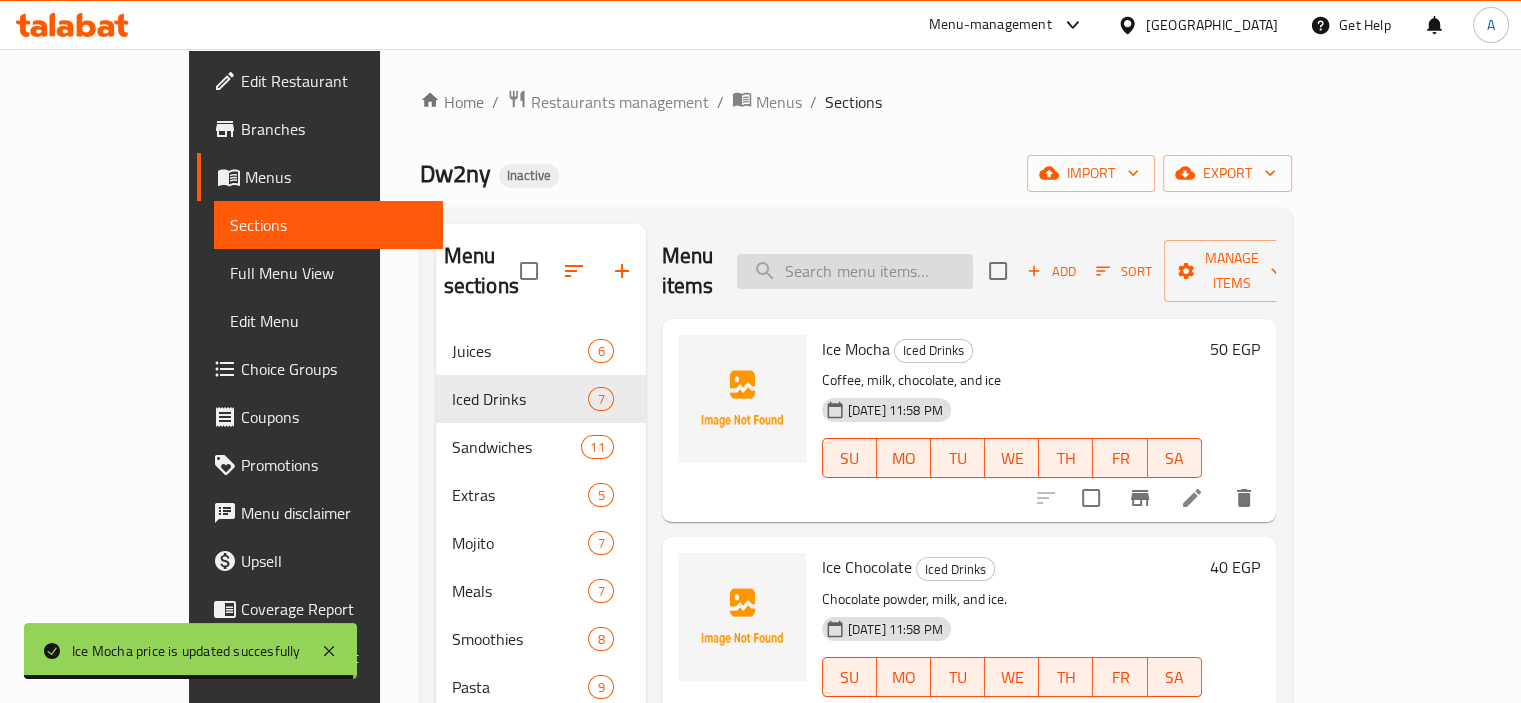 click at bounding box center [855, 271] 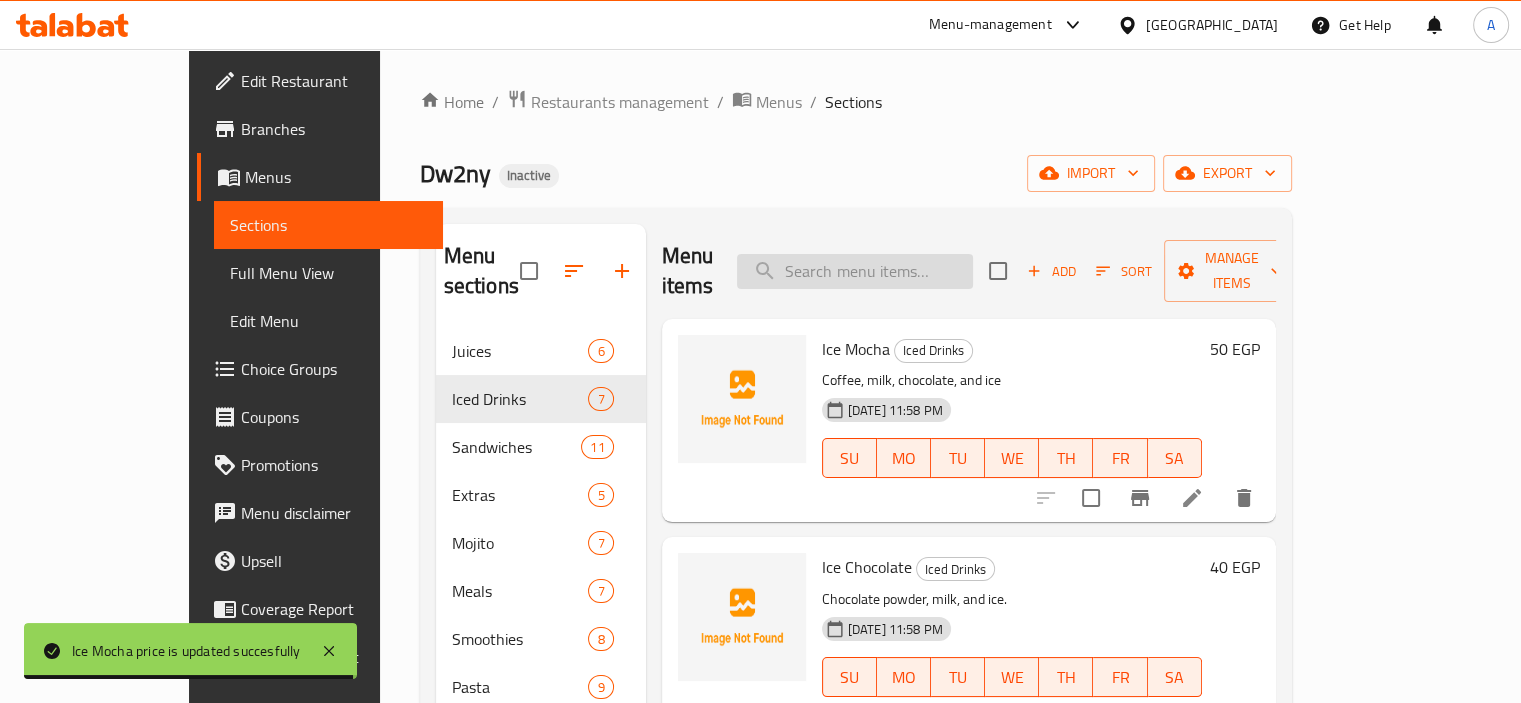 paste on "Blueberry Mojito" 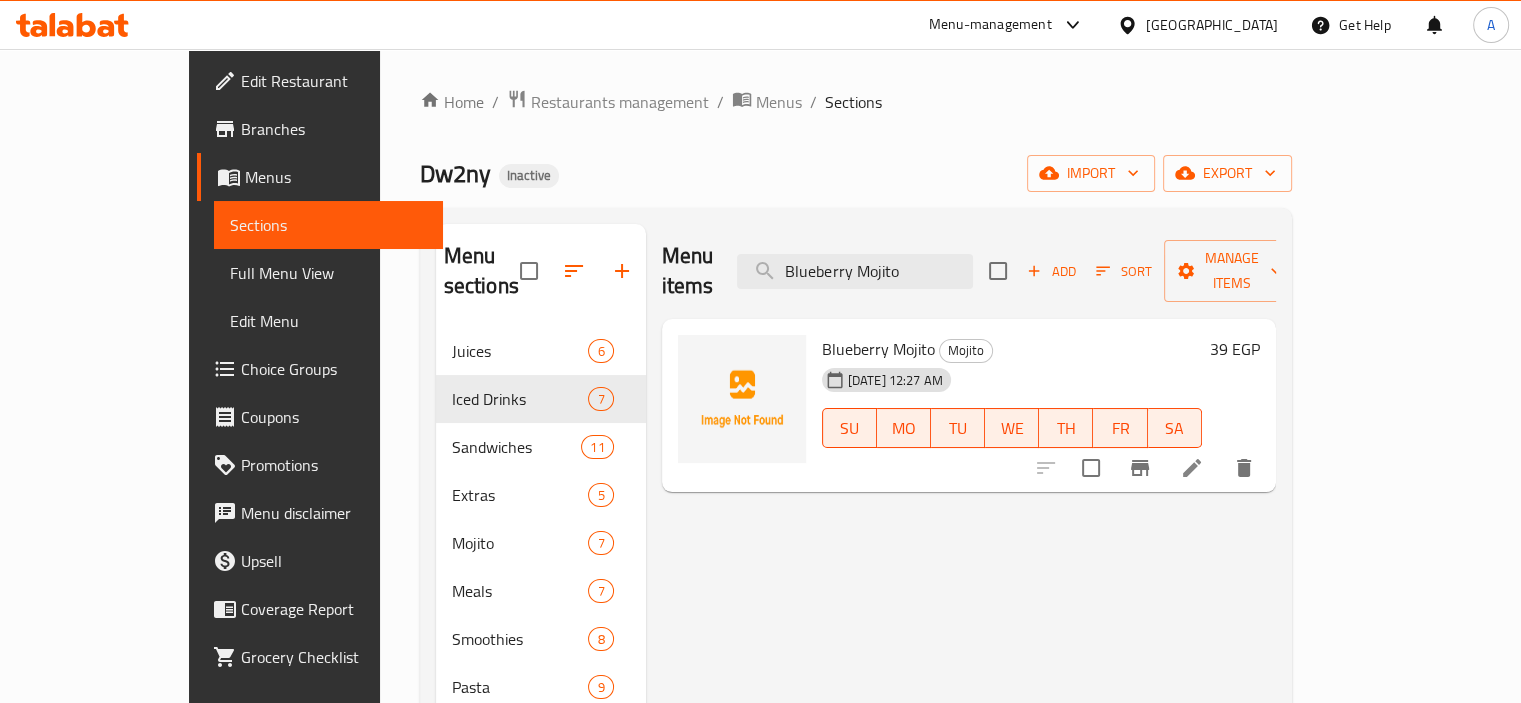 type on "Blueberry Mojito" 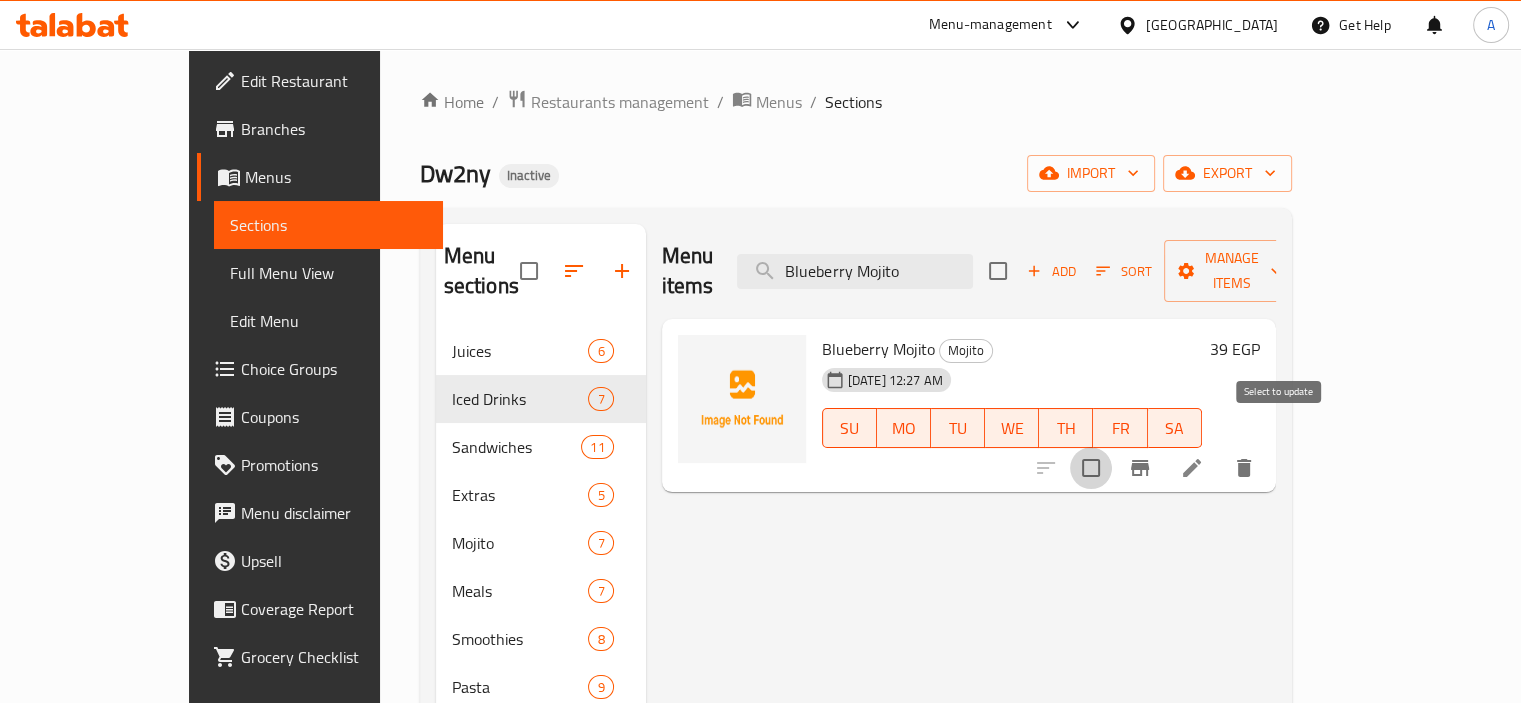 click at bounding box center (1091, 468) 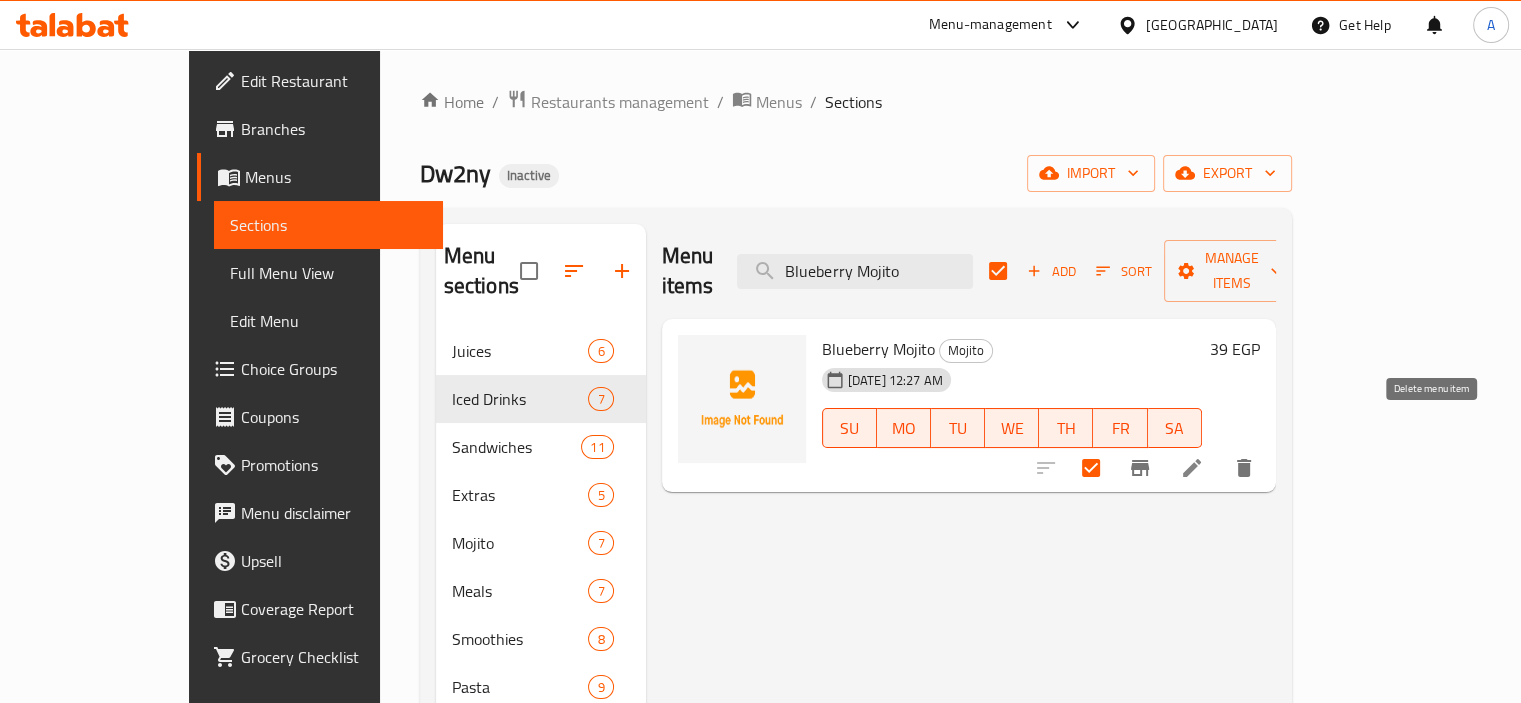 click 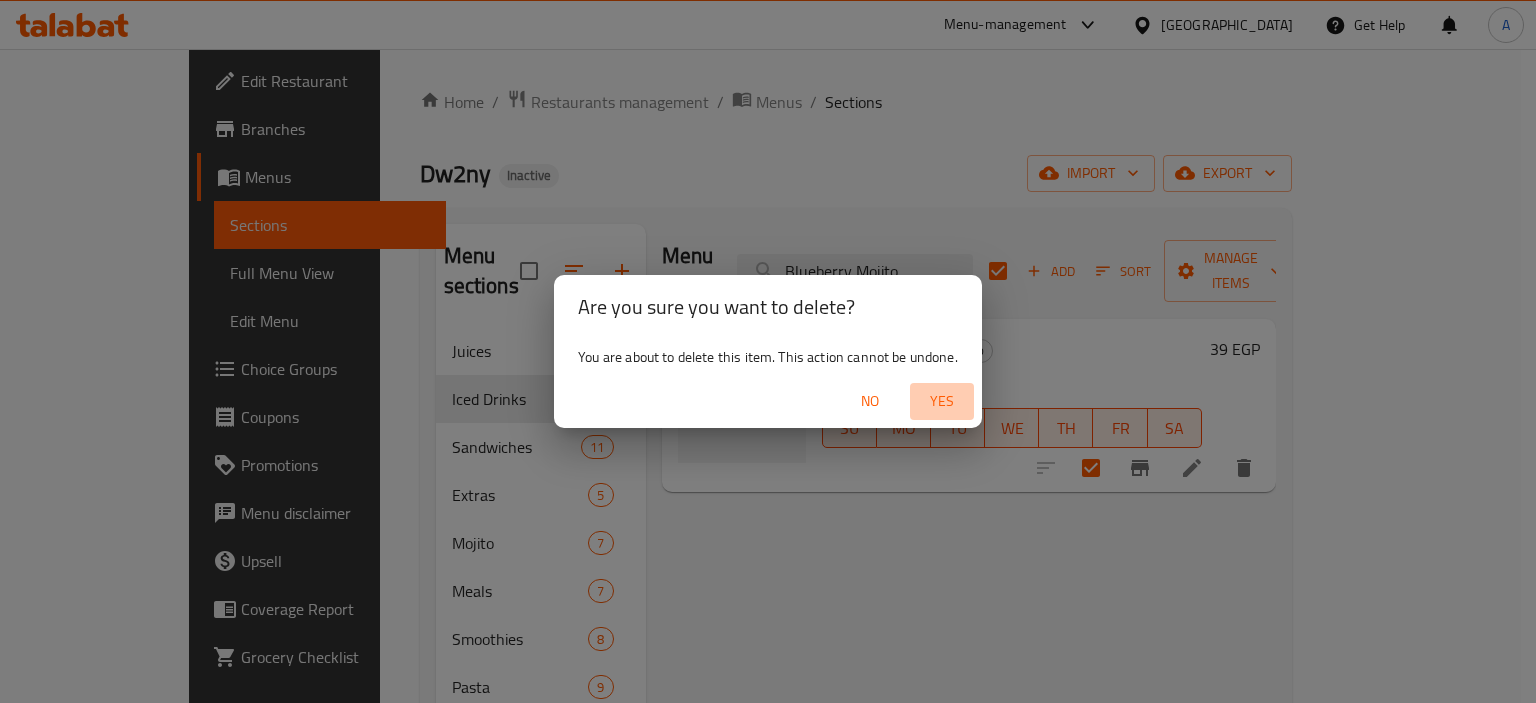 click on "Yes" at bounding box center [942, 401] 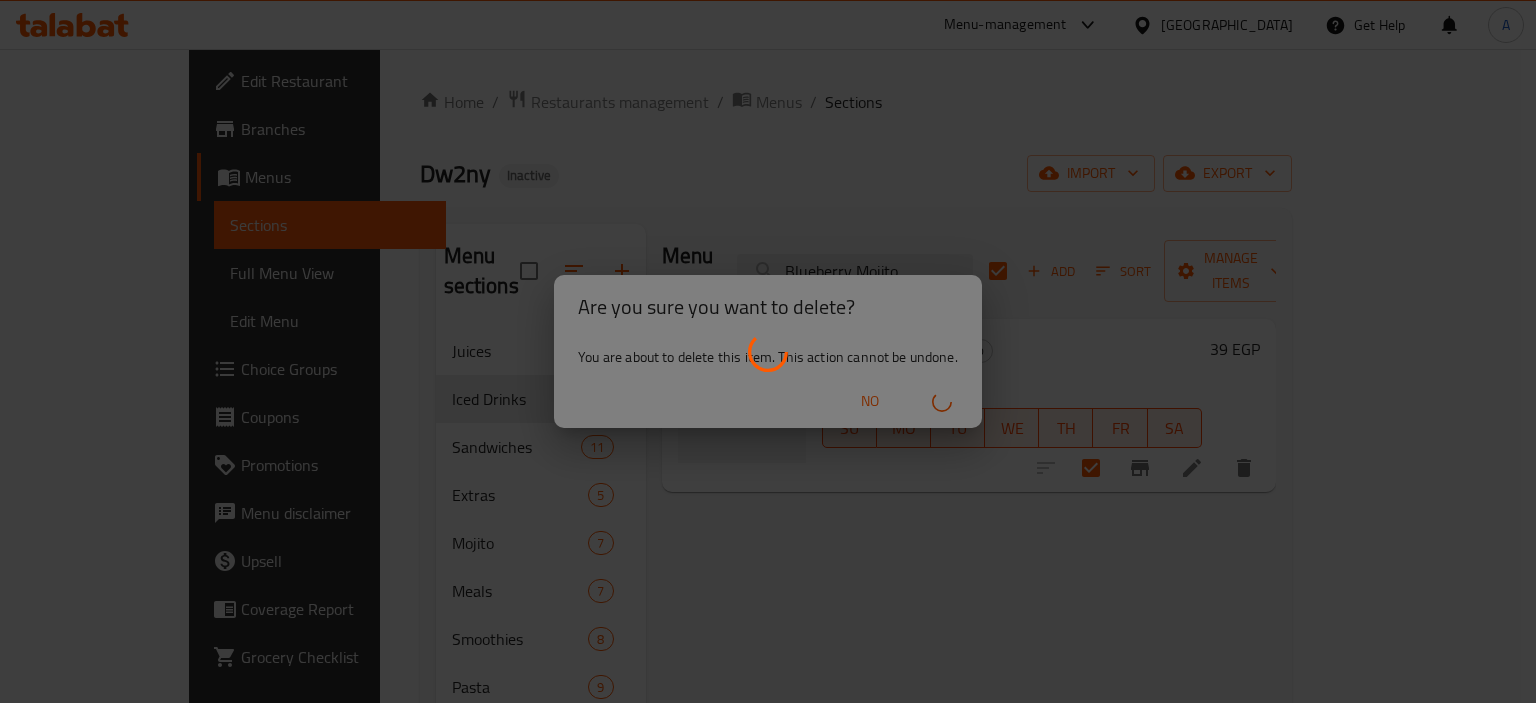 type 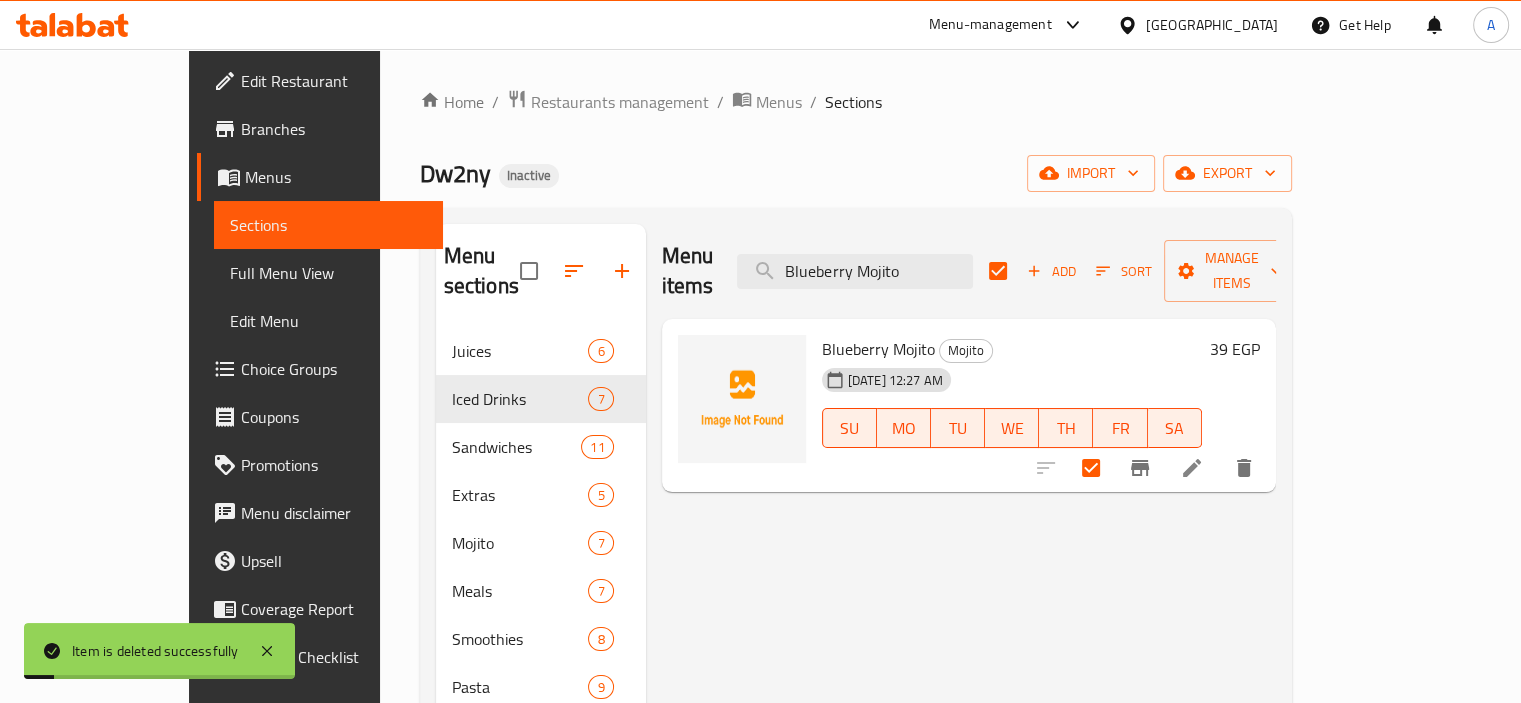 checkbox on "false" 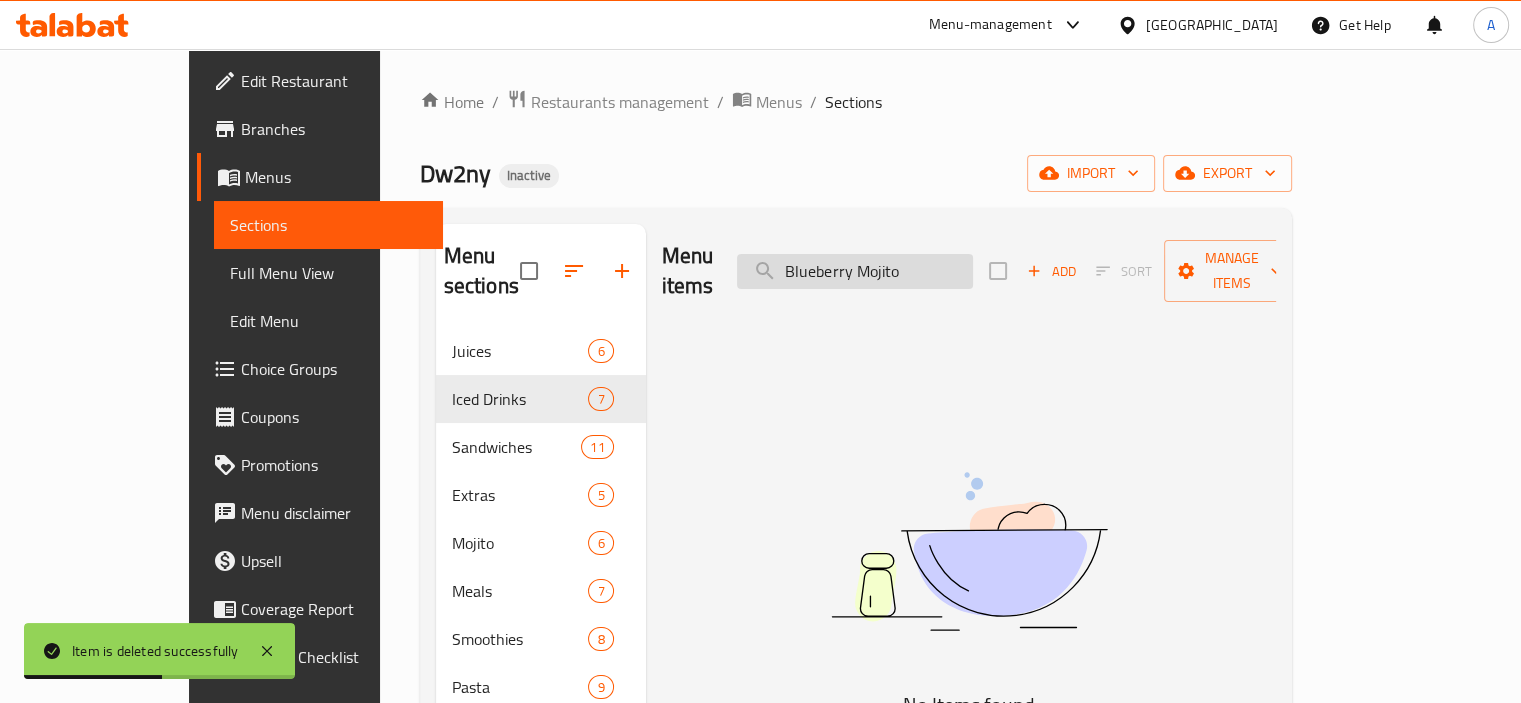 click on "Blueberry Mojito" at bounding box center (855, 271) 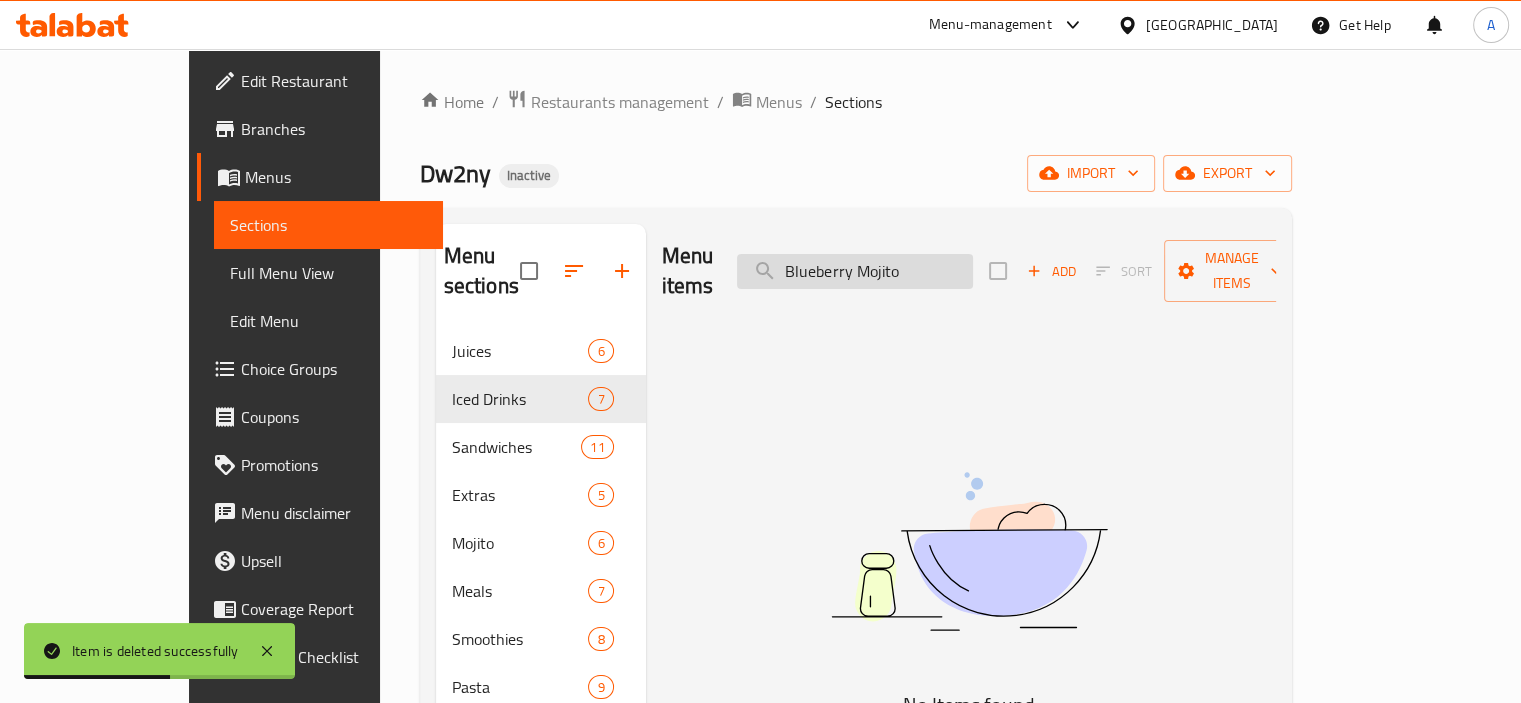 click on "Blueberry Mojito" at bounding box center [855, 271] 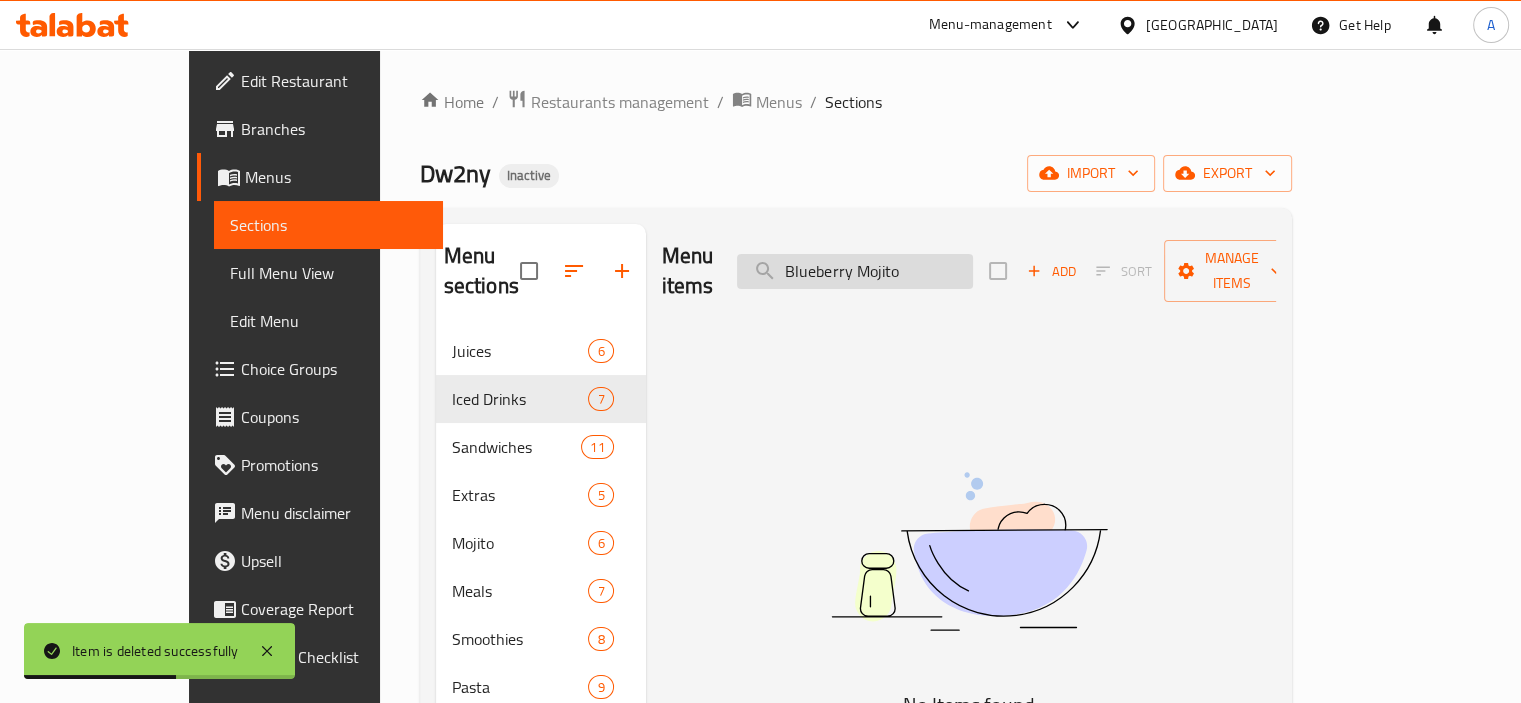 click on "Blueberry Mojito" at bounding box center (855, 271) 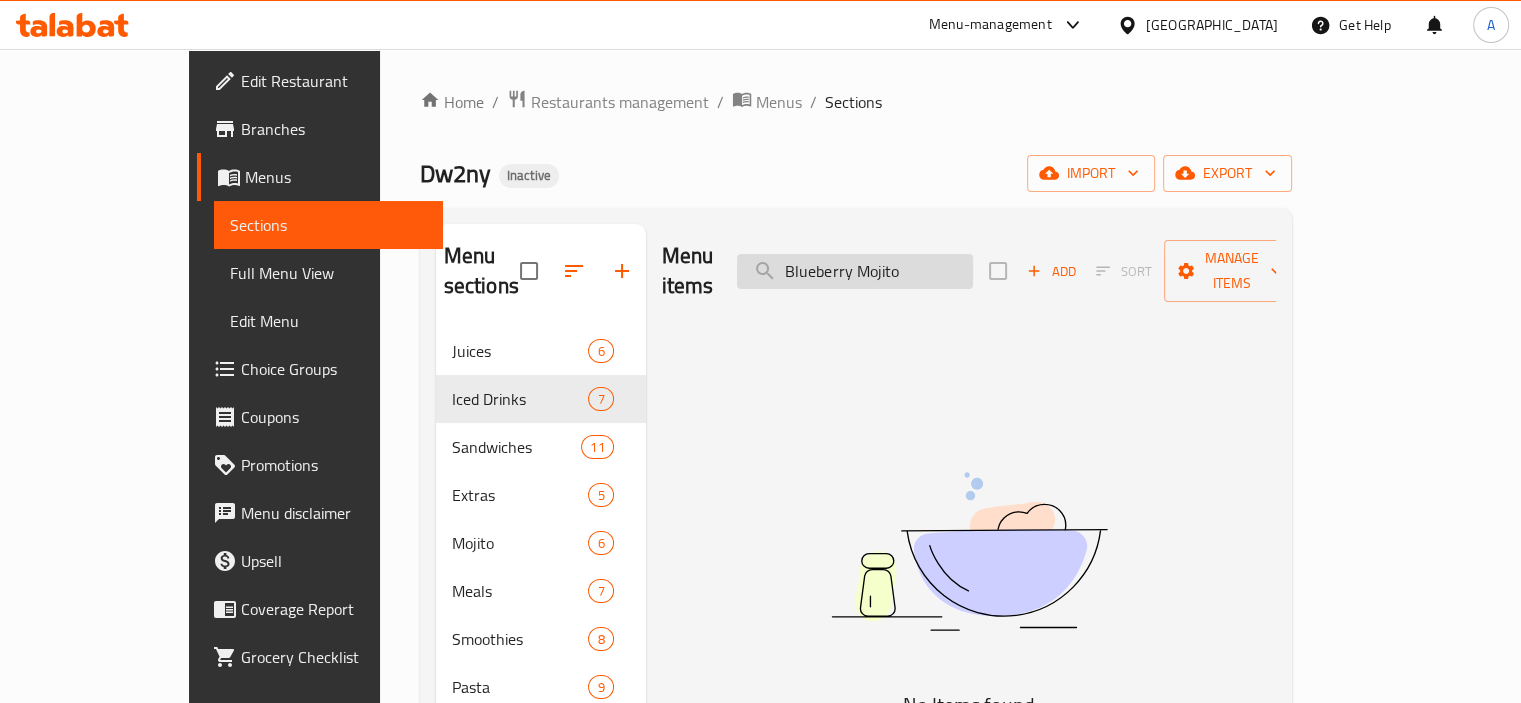 paste on "Cherry Cola" 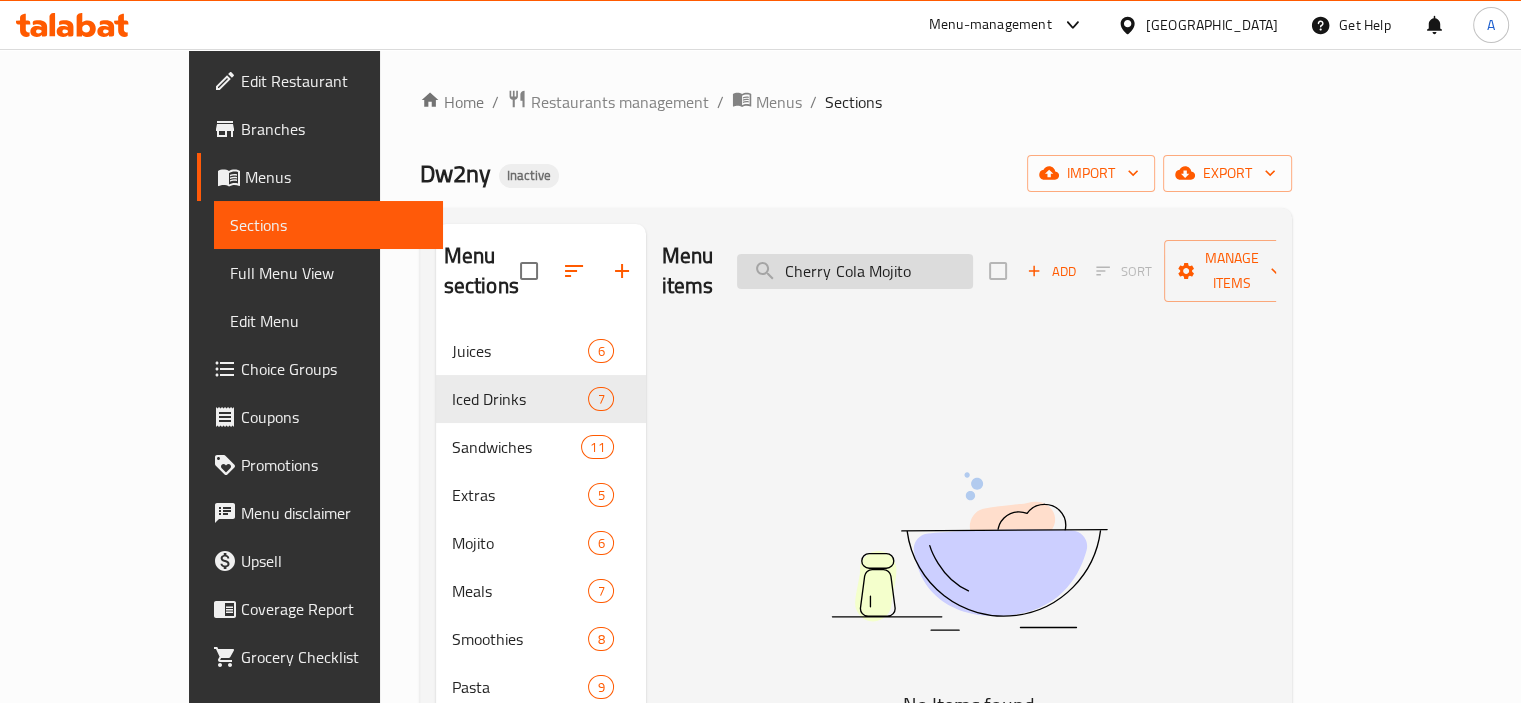 checkbox on "true" 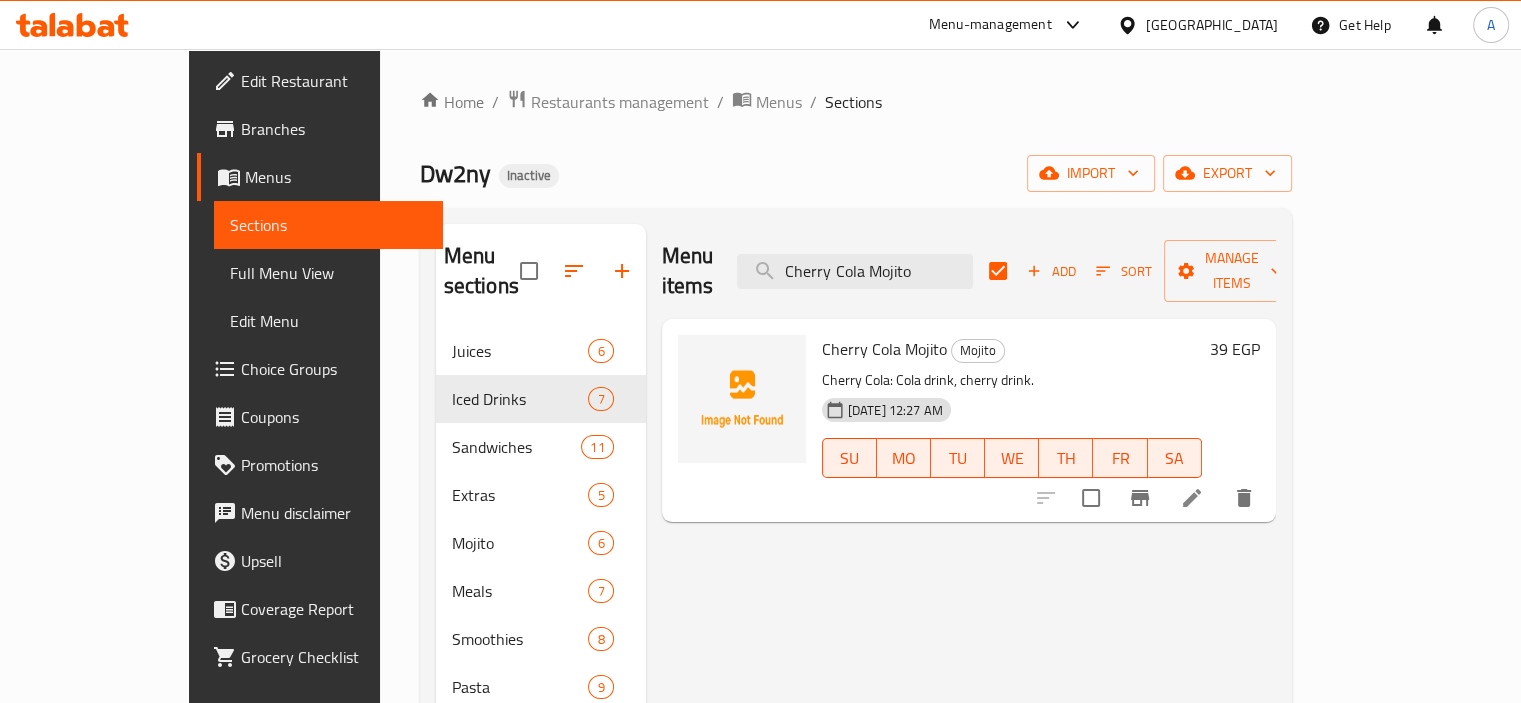type on "Cherry Cola Mojito" 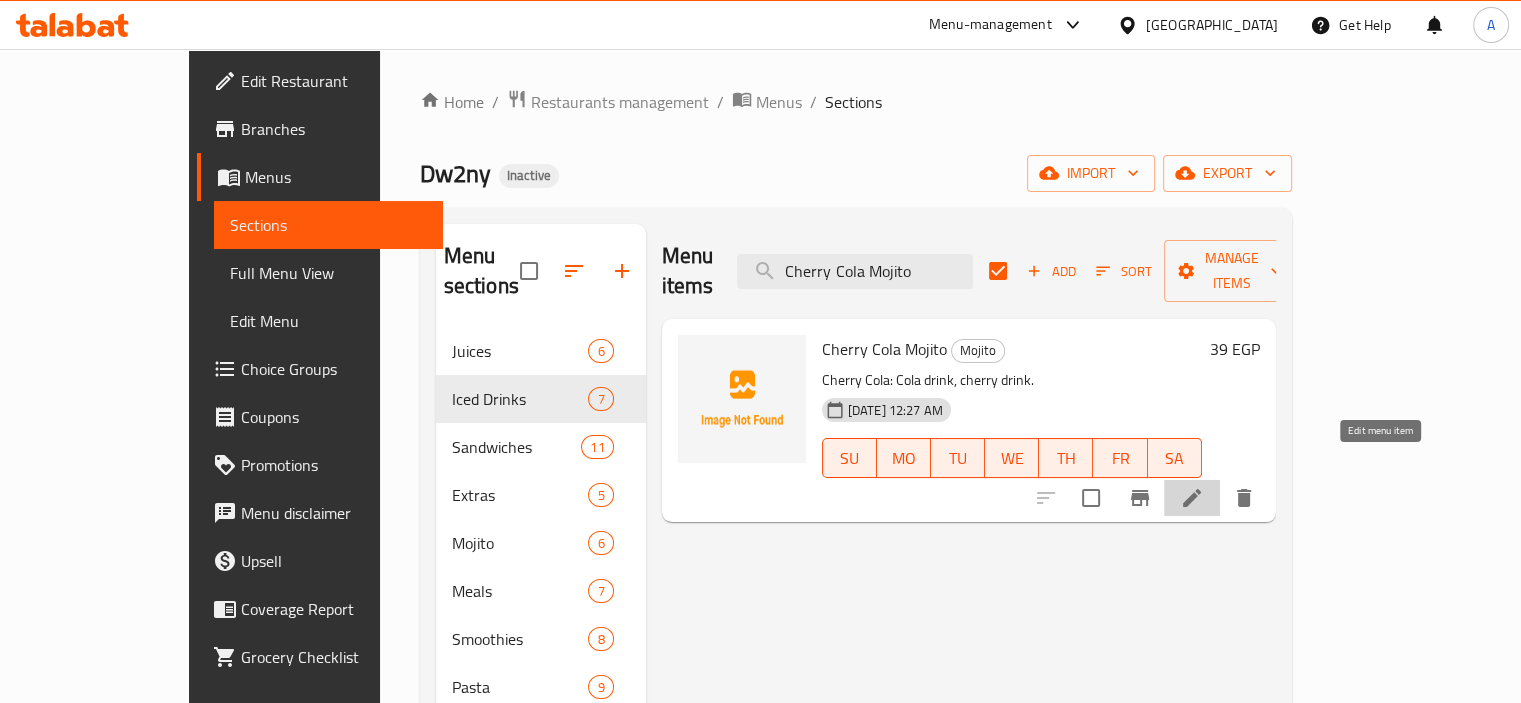 click 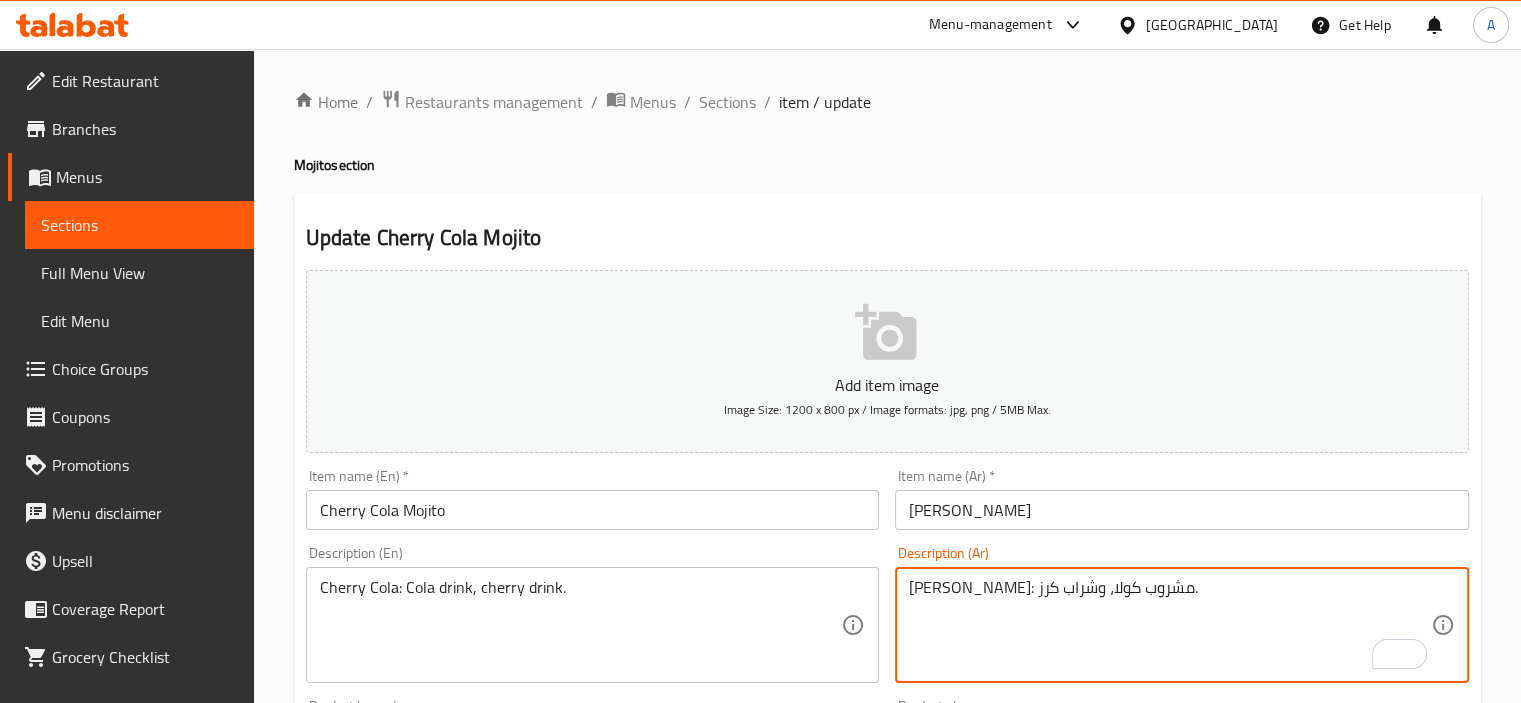 drag, startPoint x: 1068, startPoint y: 591, endPoint x: 1146, endPoint y: 599, distance: 78.40918 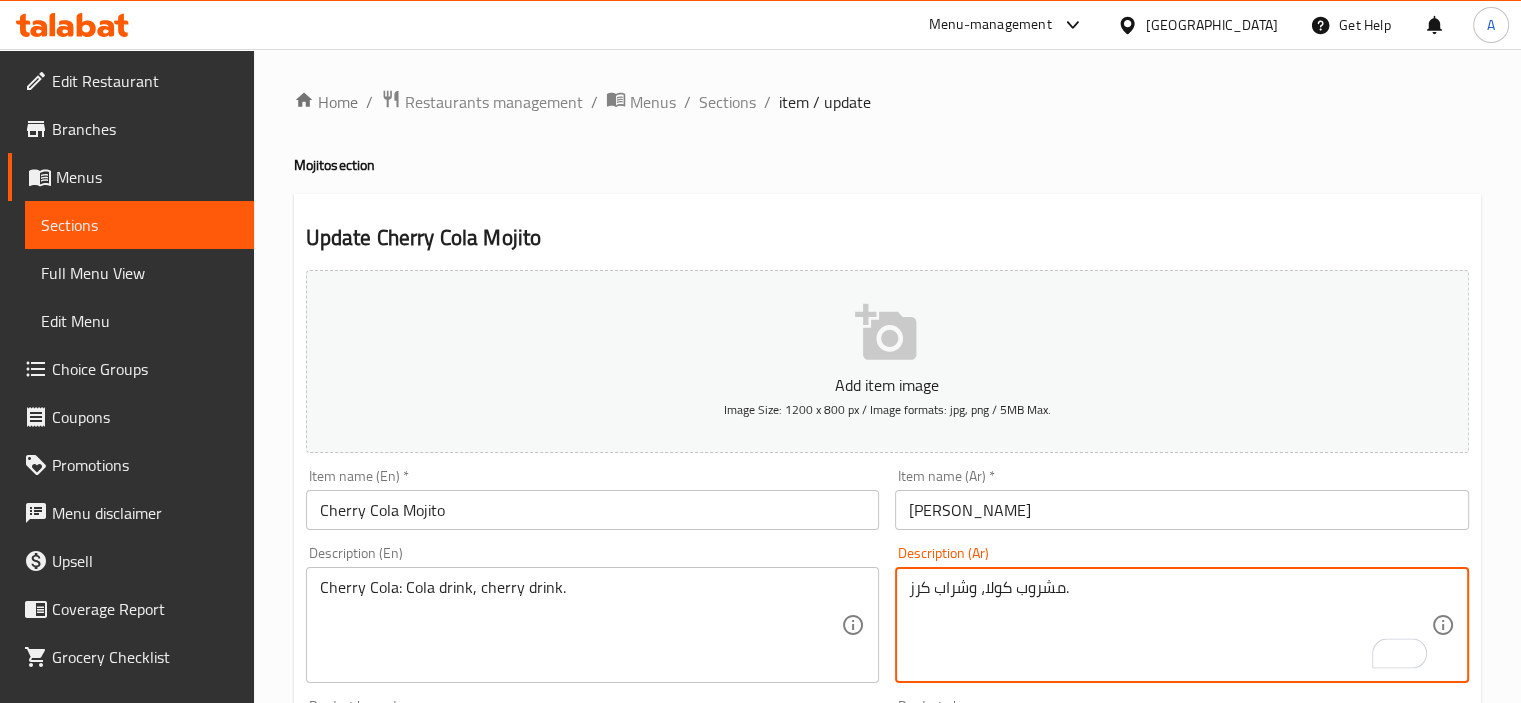 type on "مشروب كولا، وشراب كرز." 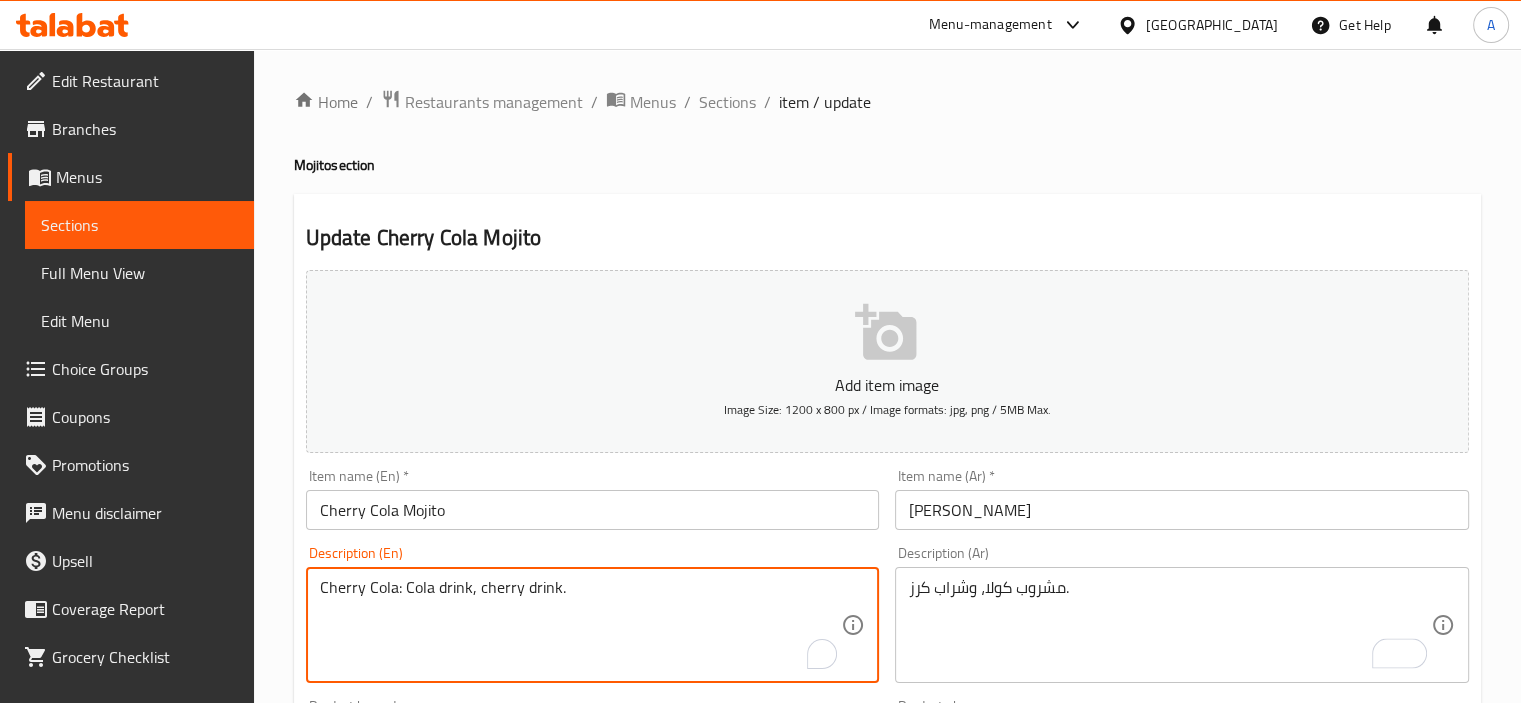 drag, startPoint x: 402, startPoint y: 591, endPoint x: 320, endPoint y: 589, distance: 82.02438 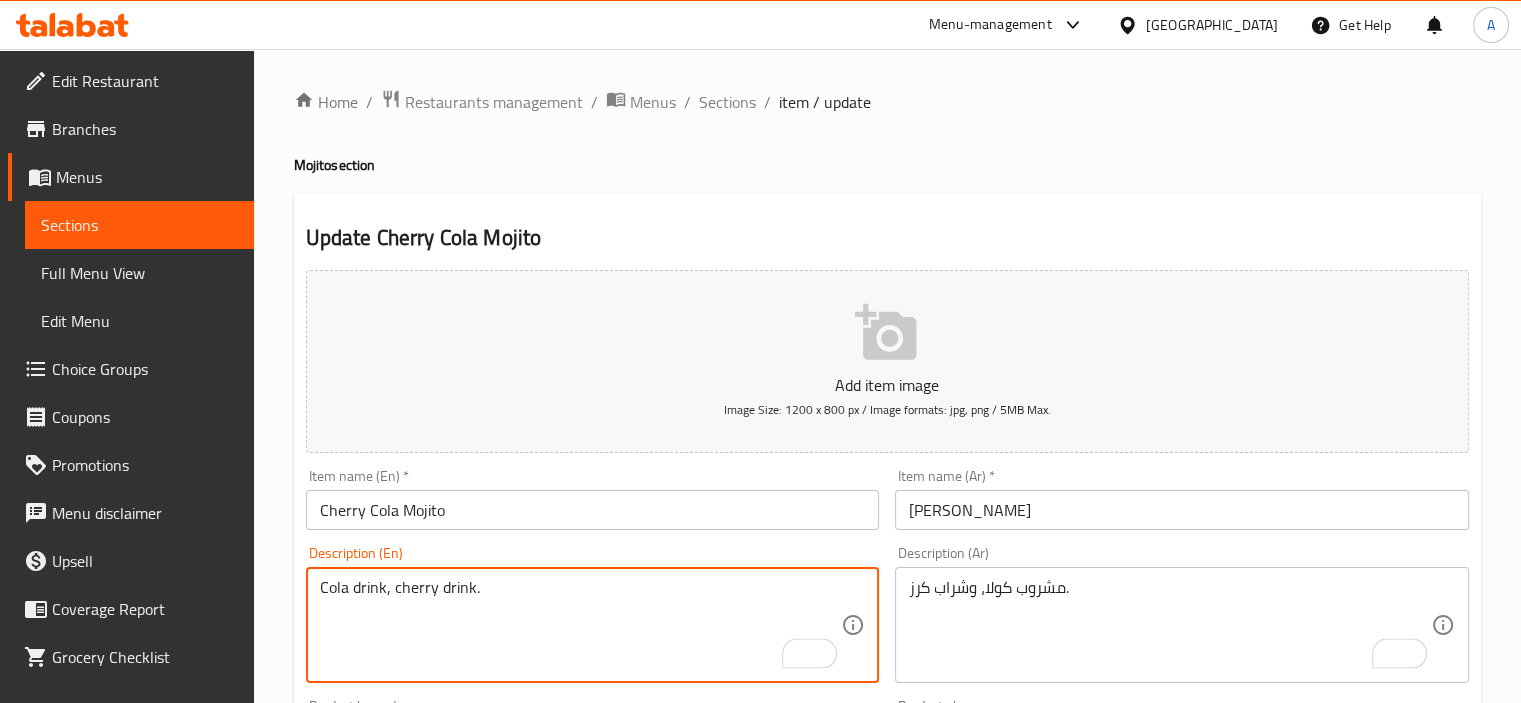 click on "Cola drink, cherry drink." at bounding box center (581, 625) 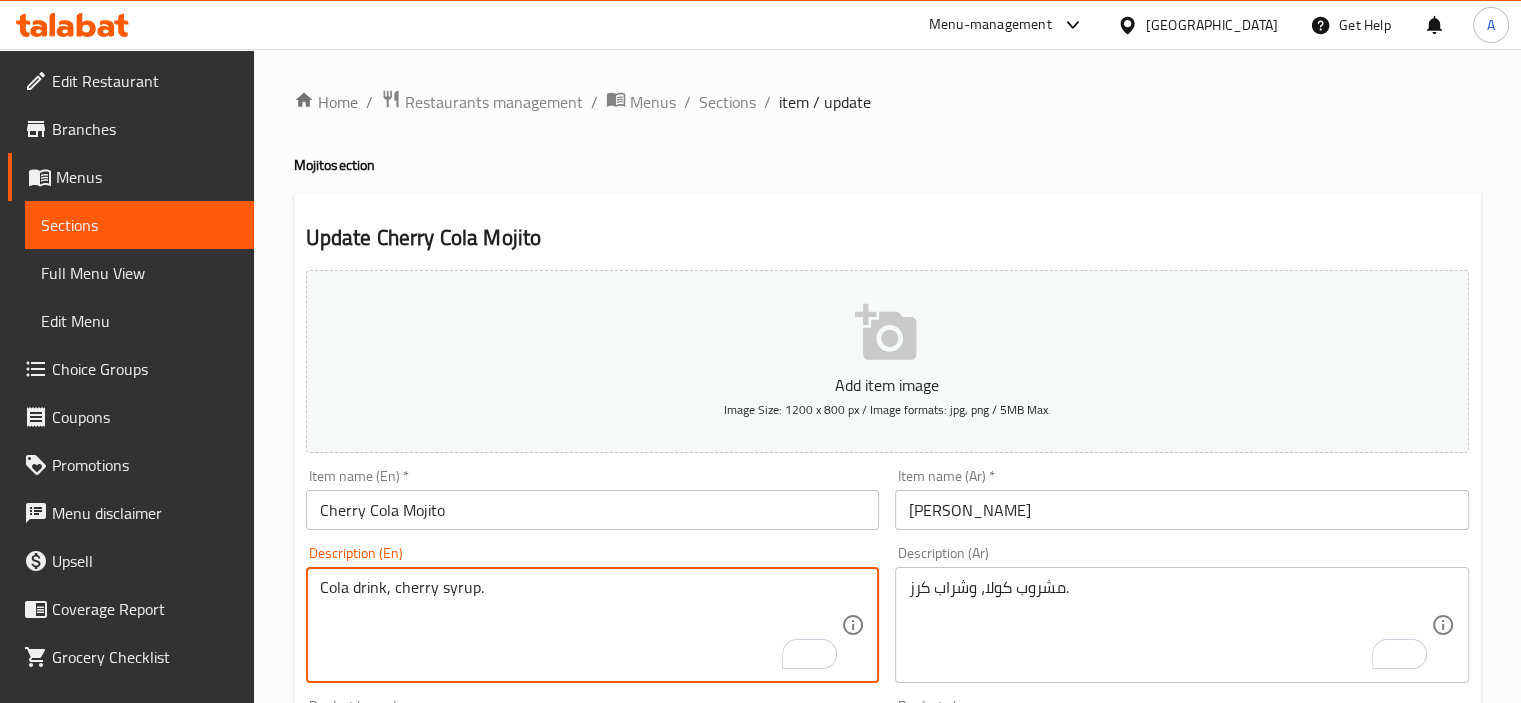 click on "Cola drink, cherry syrup." at bounding box center (581, 625) 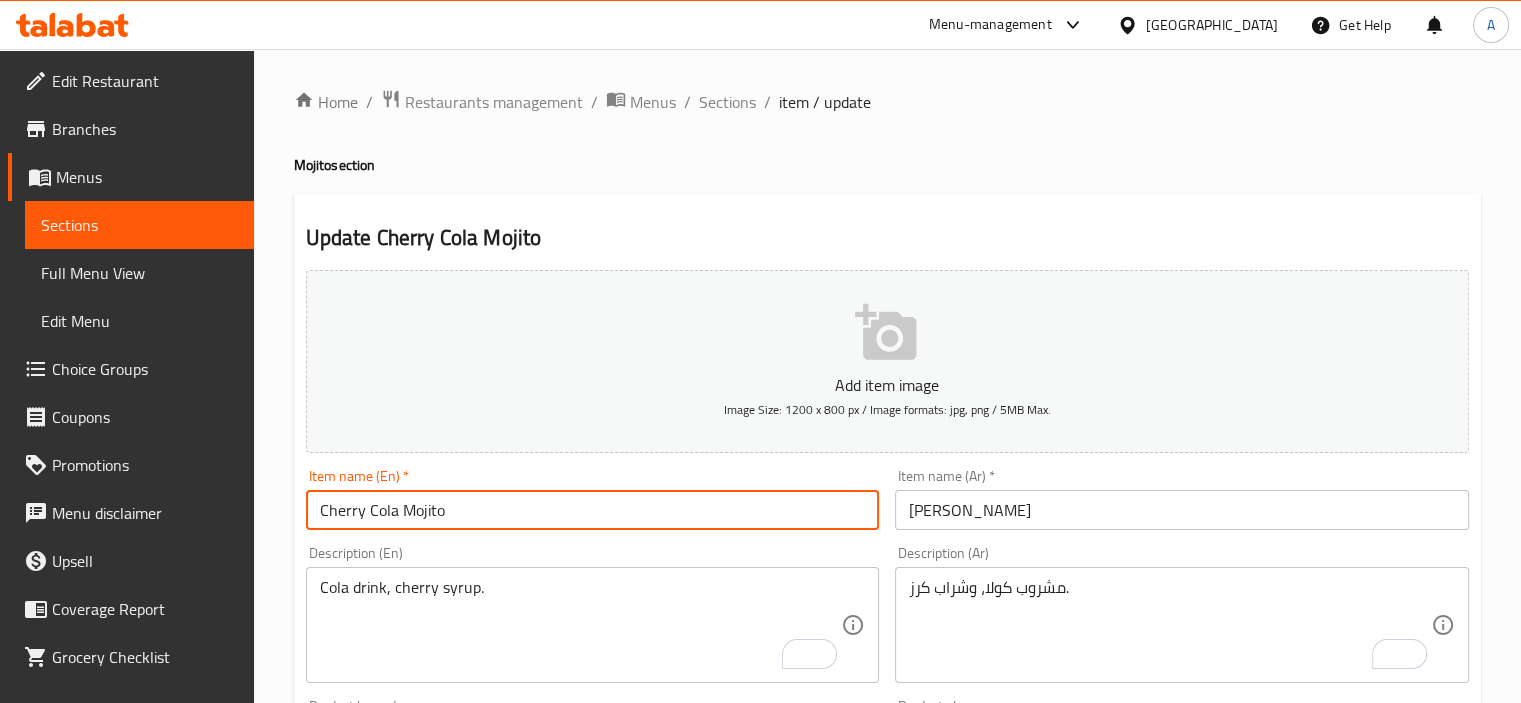 click on "Cherry Cola Mojito" at bounding box center [593, 510] 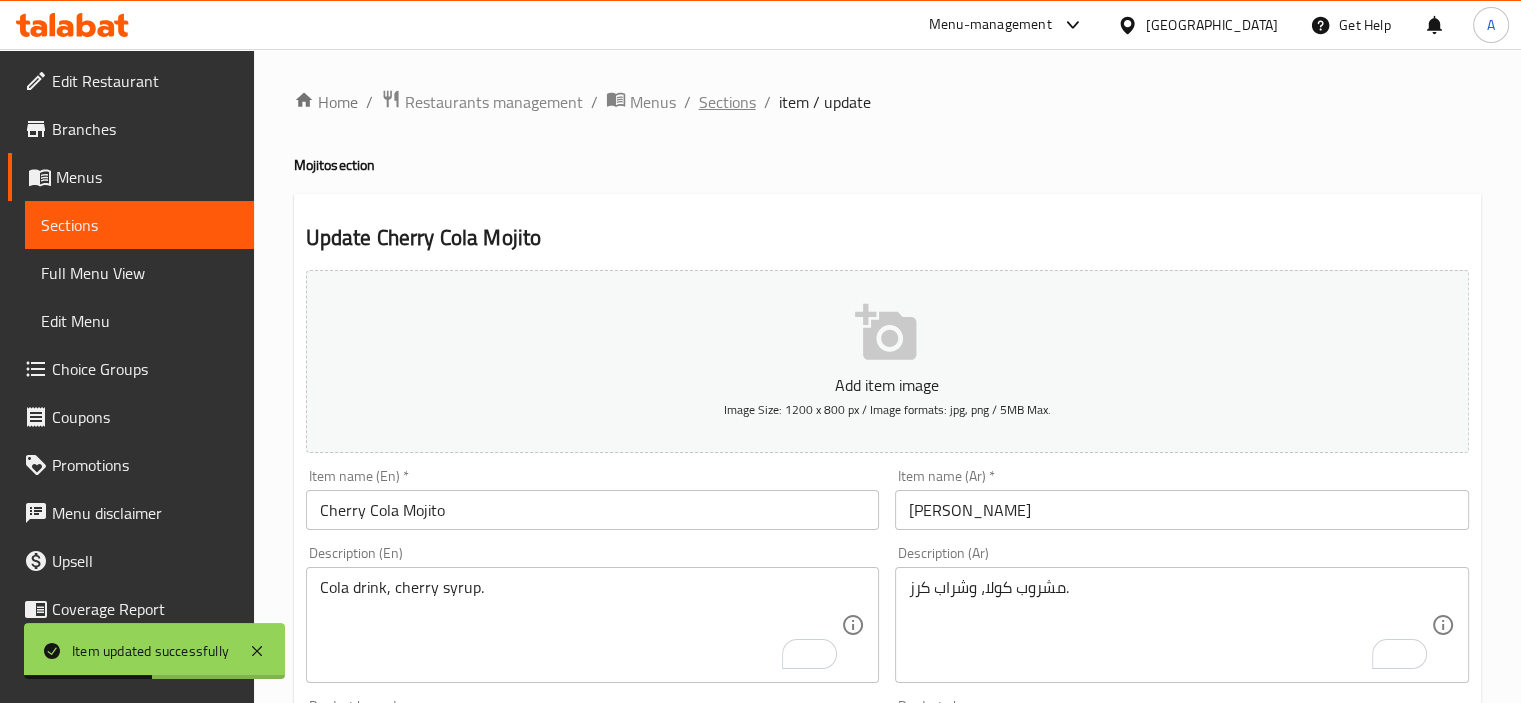 click on "Sections" at bounding box center (727, 102) 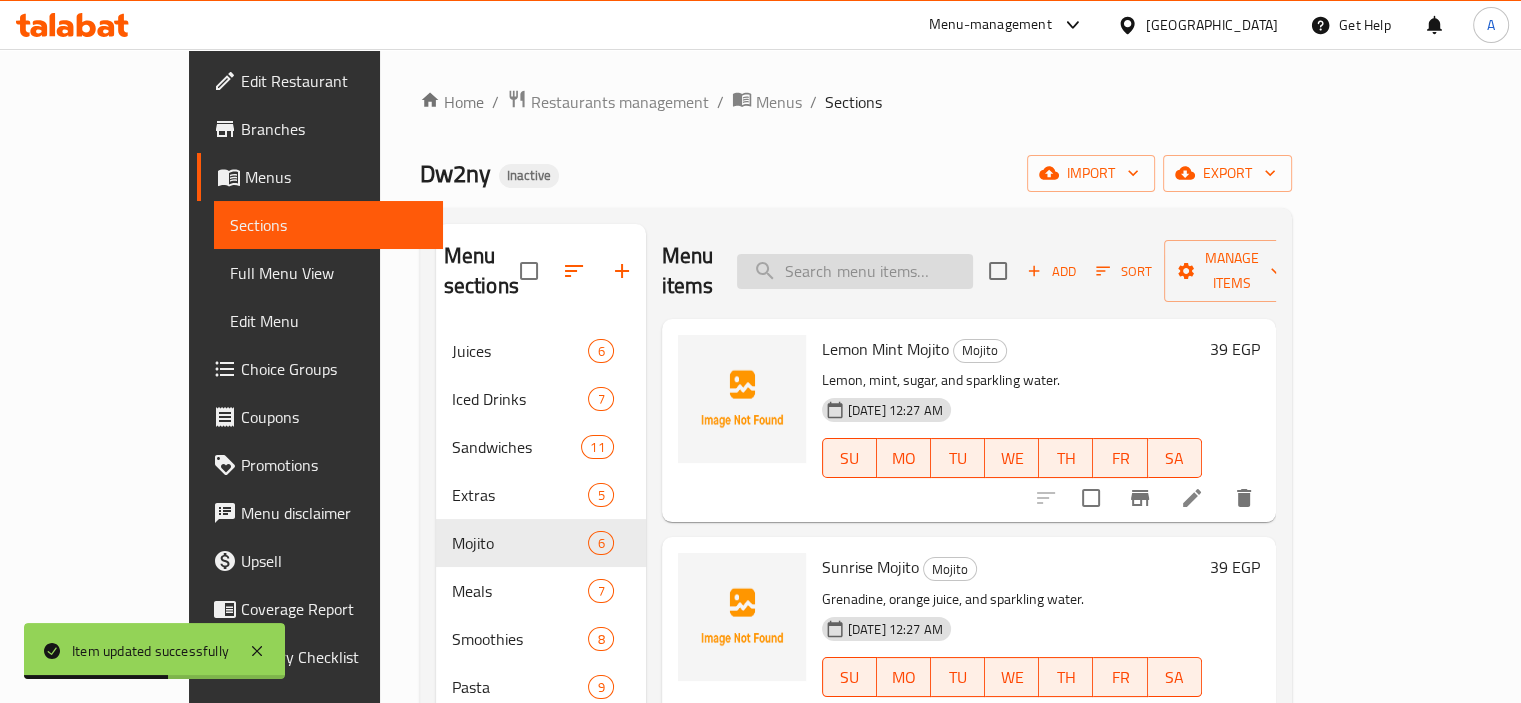 click at bounding box center (855, 271) 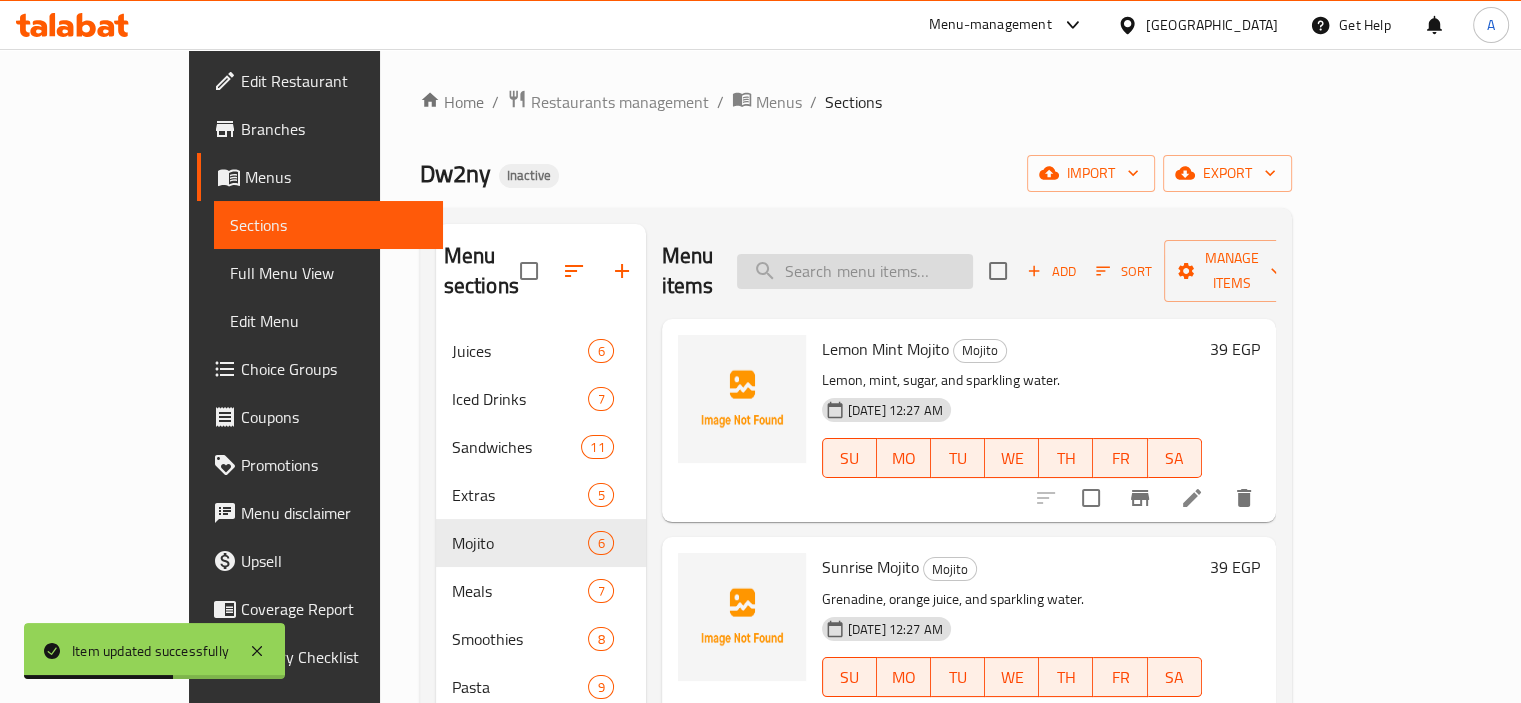 paste on "Passion Fruit Mojito" 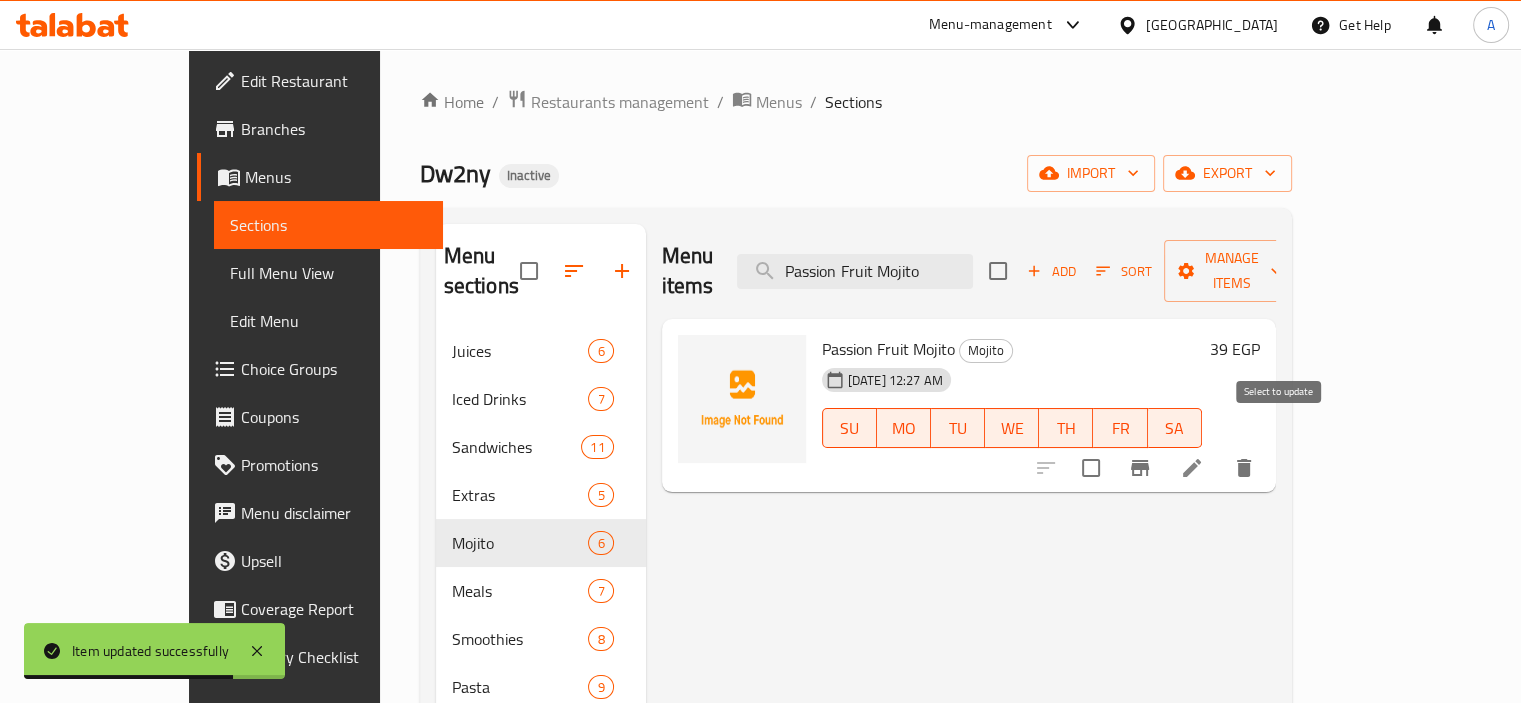 type on "Passion Fruit Mojito" 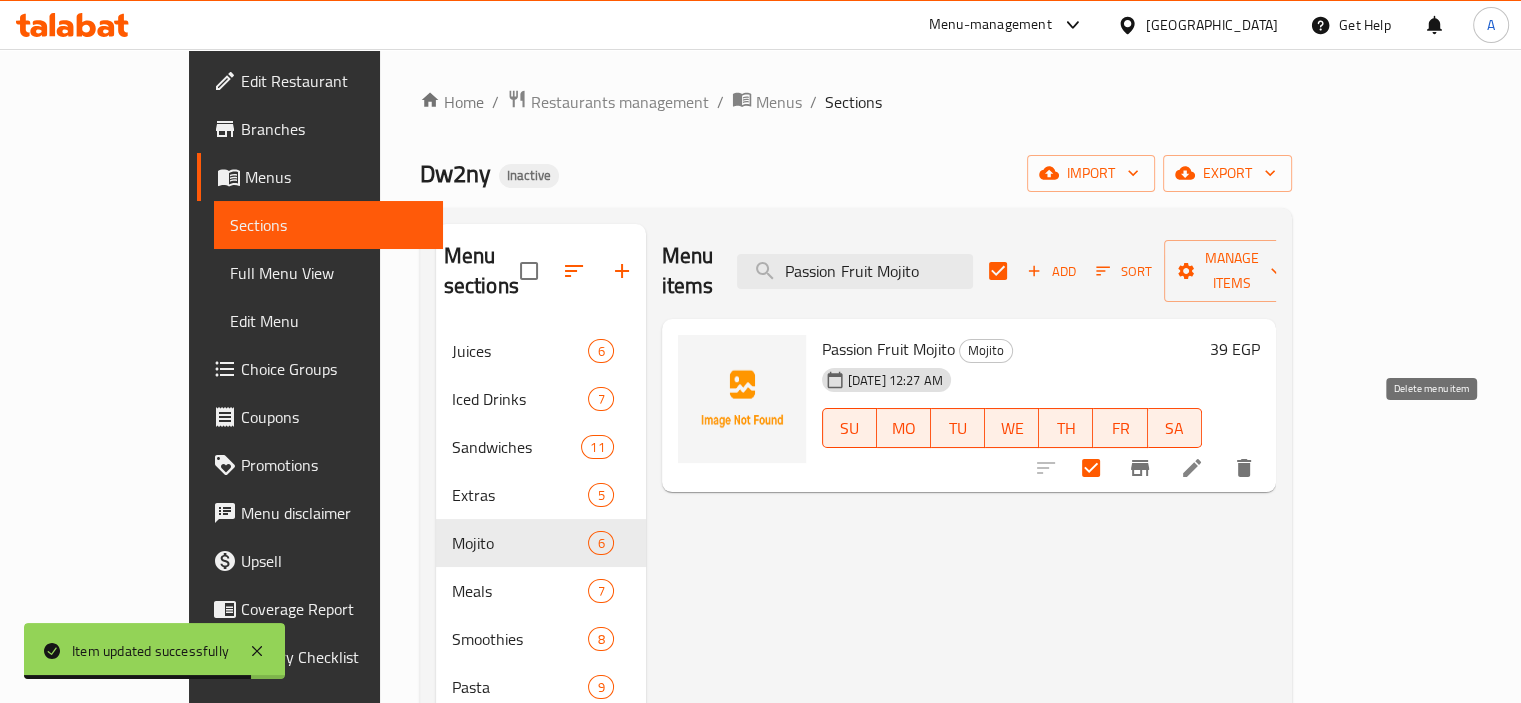 click 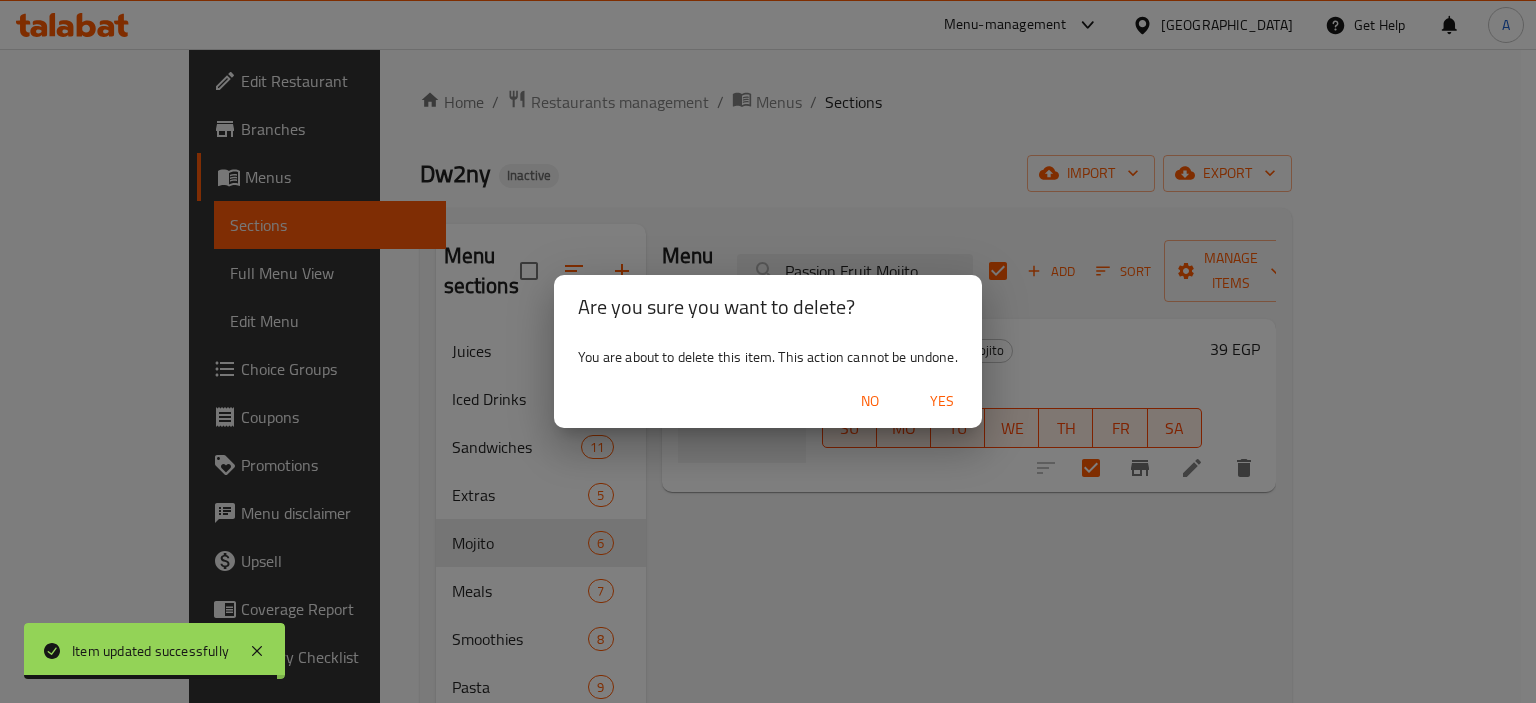 click on "Yes" at bounding box center (942, 401) 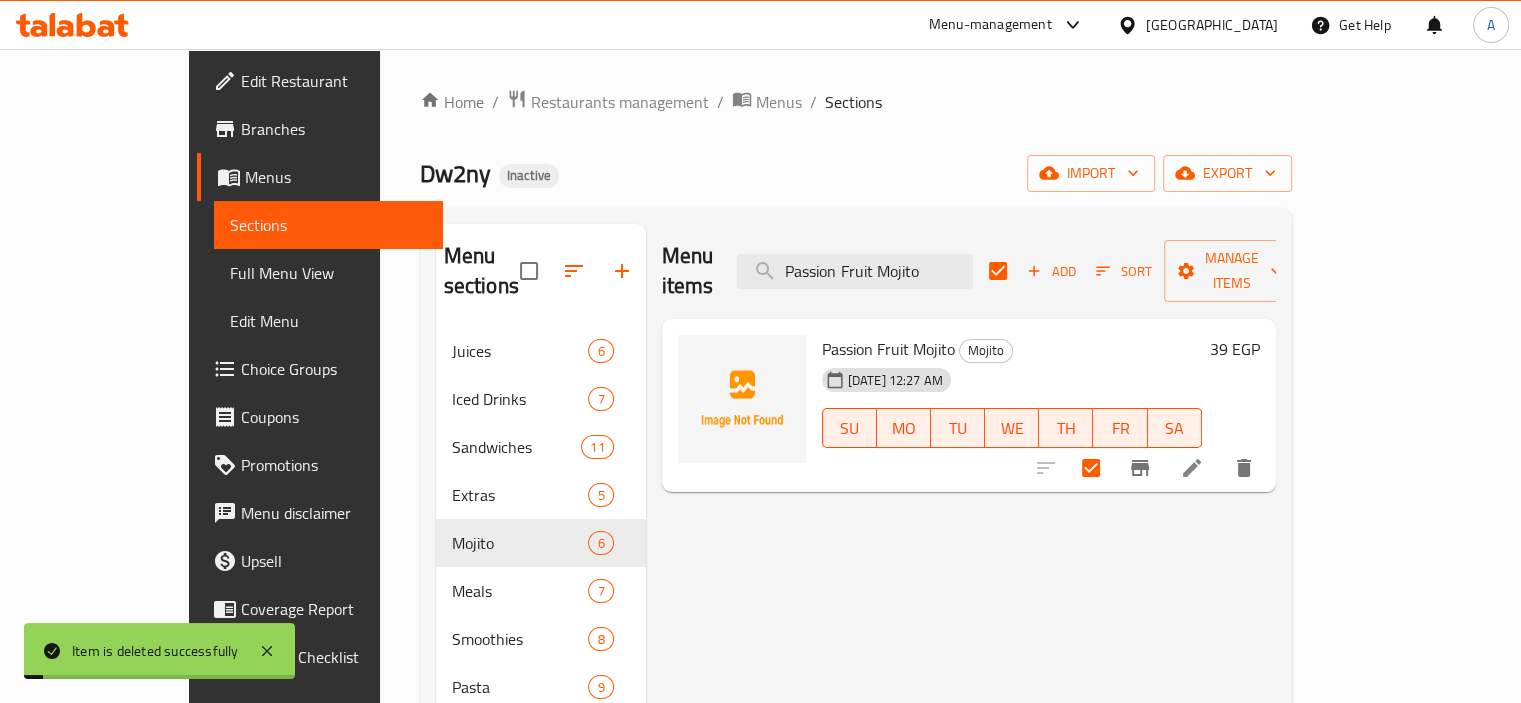 checkbox on "false" 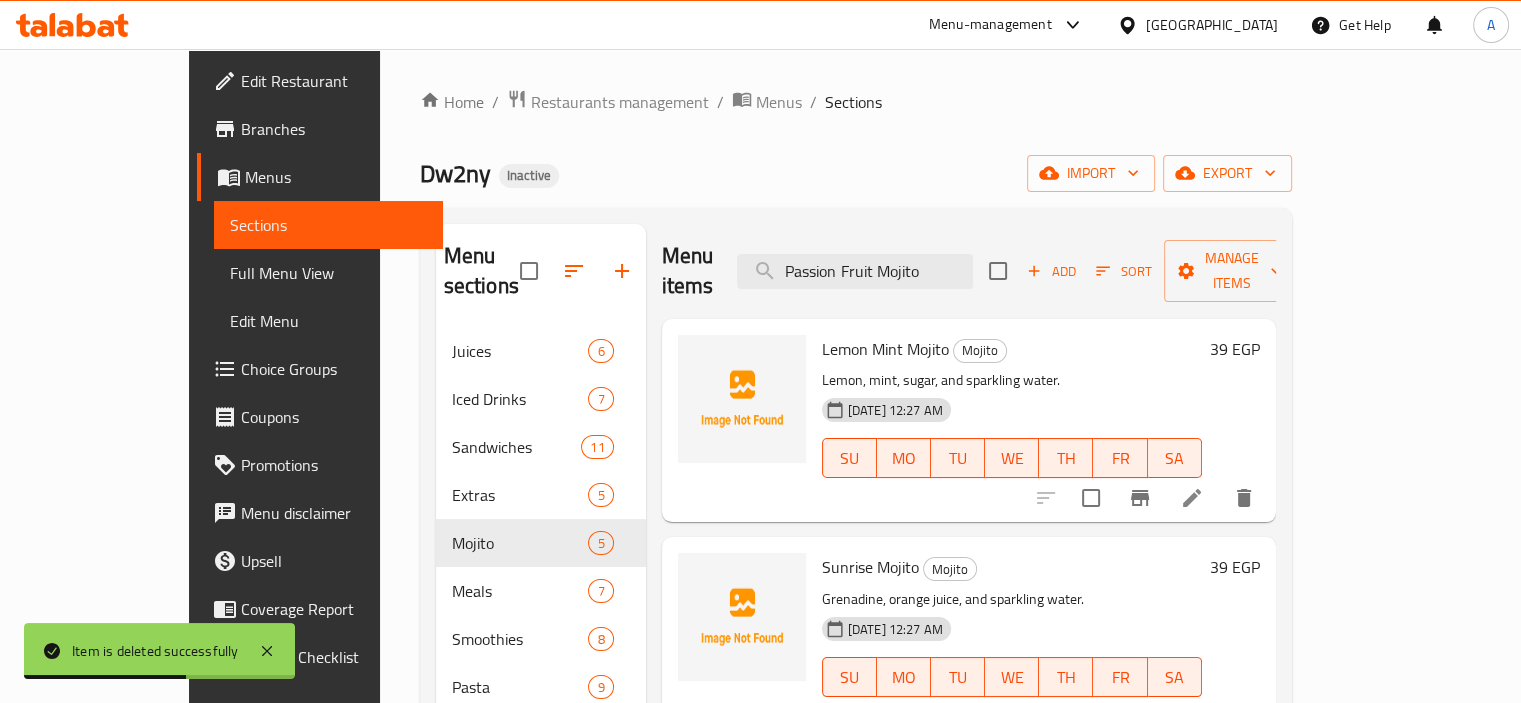 click on "Menu items Passion Fruit Mojito Add Sort Manage items" at bounding box center (969, 271) 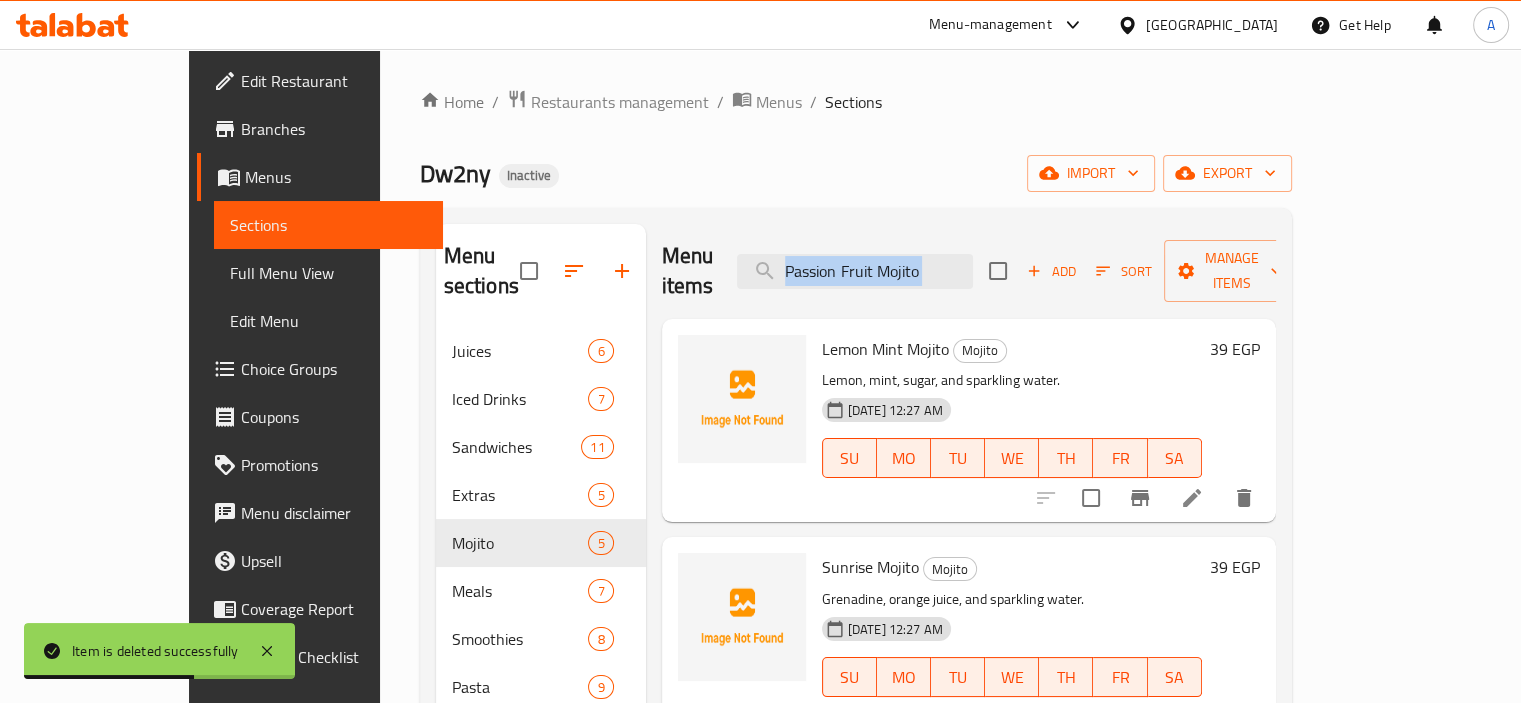 click on "Menu items Passion Fruit Mojito Add Sort Manage items" at bounding box center [969, 271] 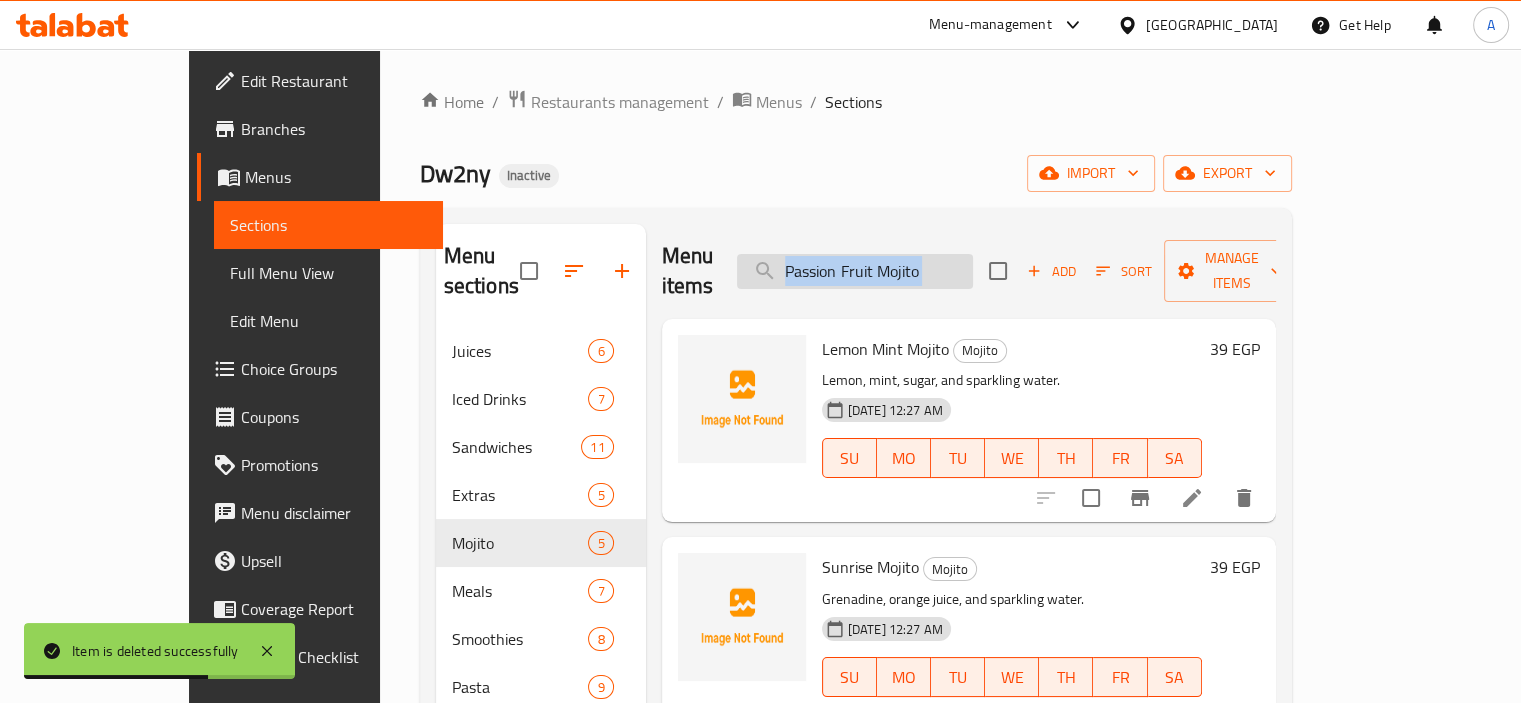 click on "Passion Fruit Mojito" at bounding box center [855, 271] 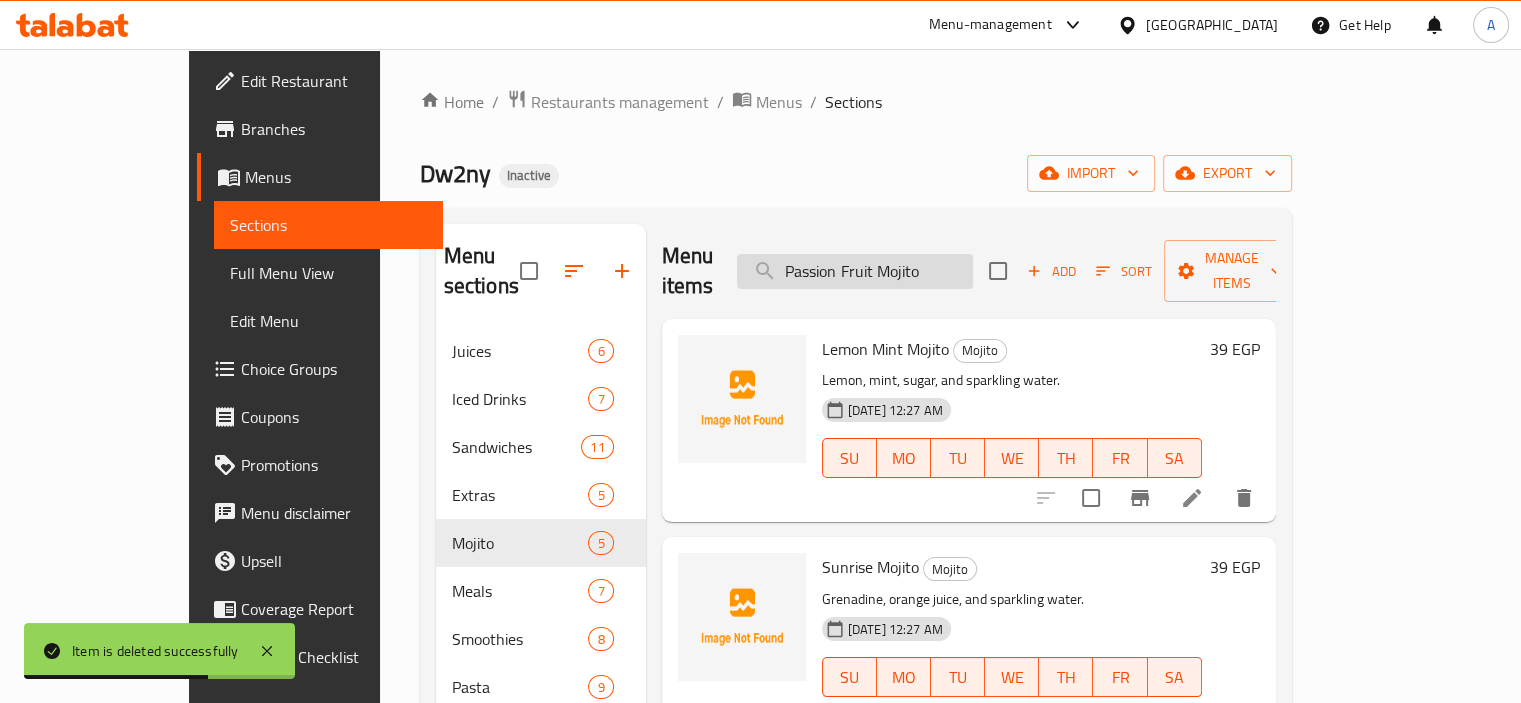 click on "Passion Fruit Mojito" at bounding box center [855, 271] 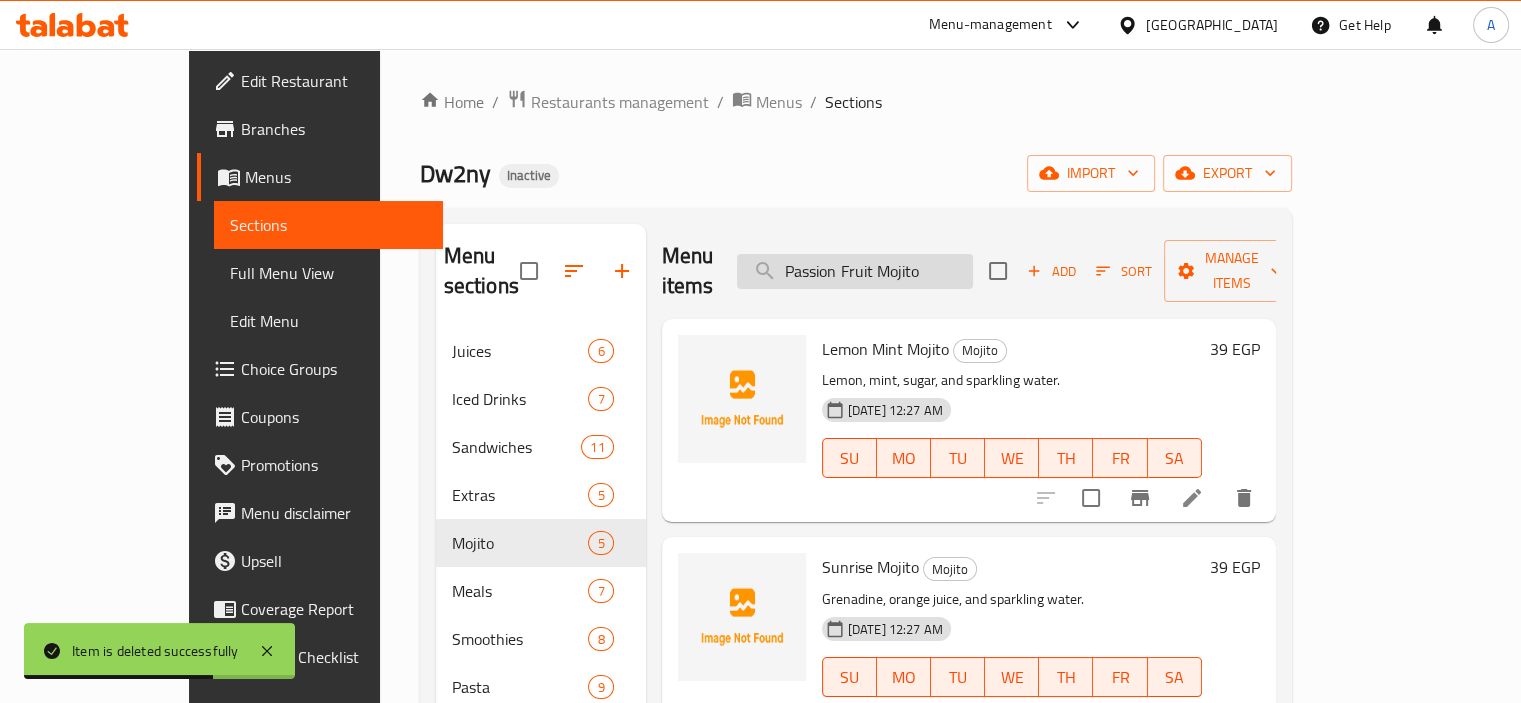 click on "Passion Fruit Mojito" at bounding box center [855, 271] 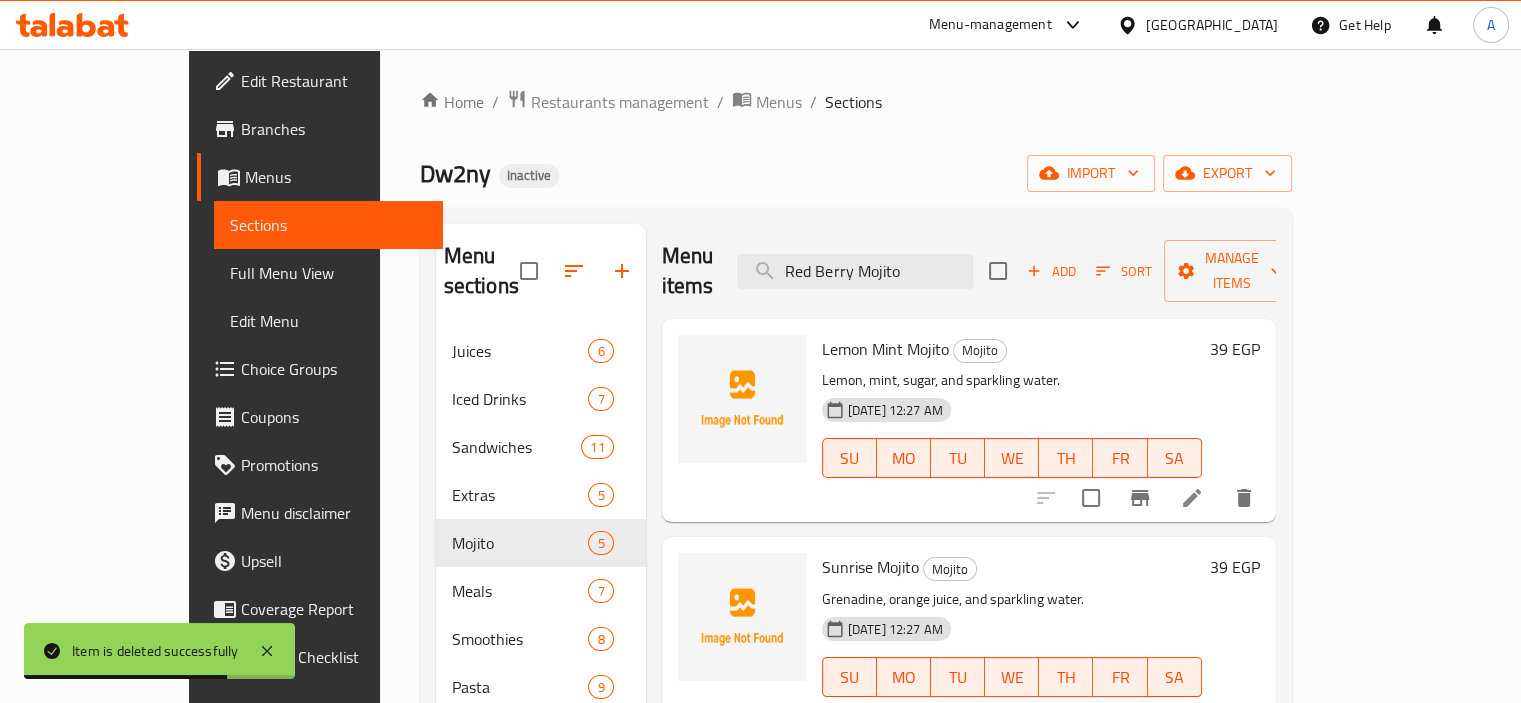 checkbox on "true" 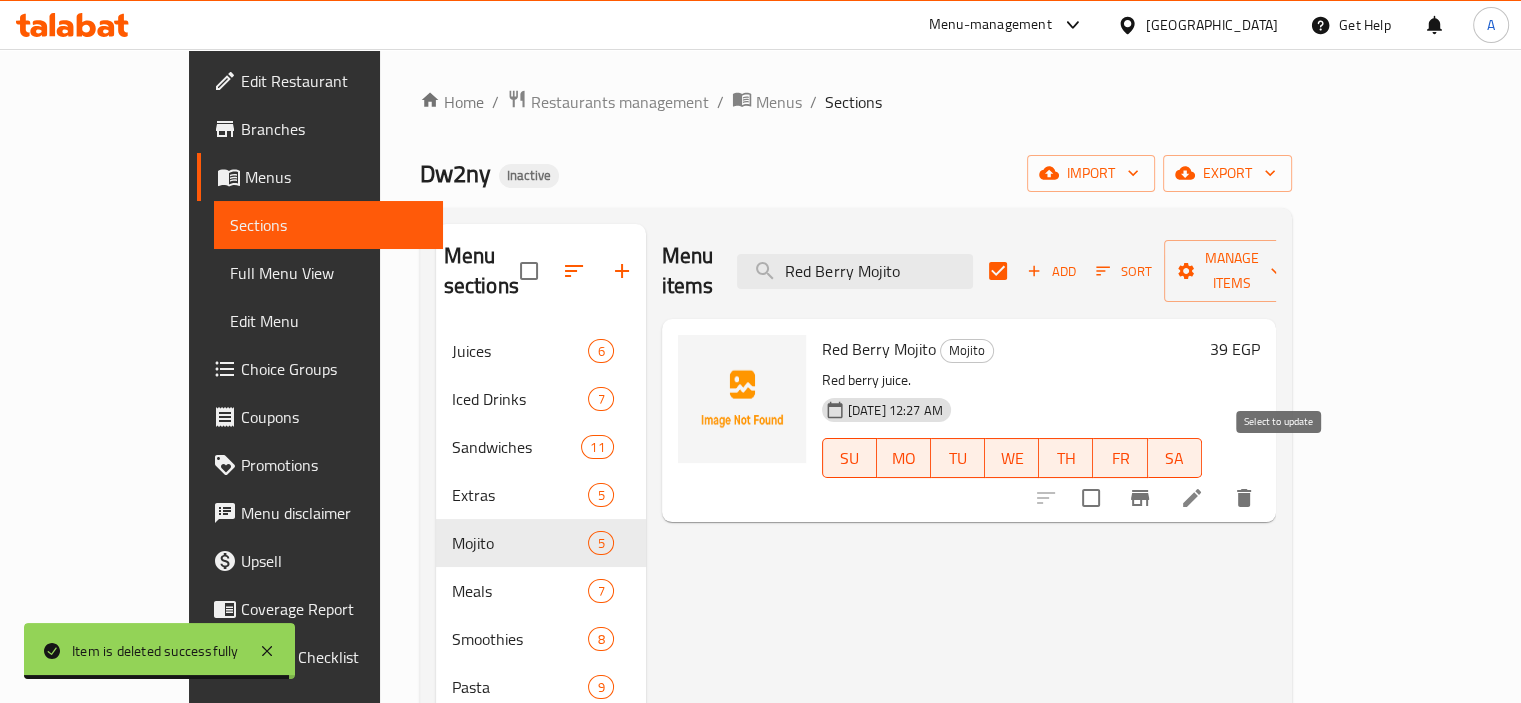 type on "Red Berry Mojito" 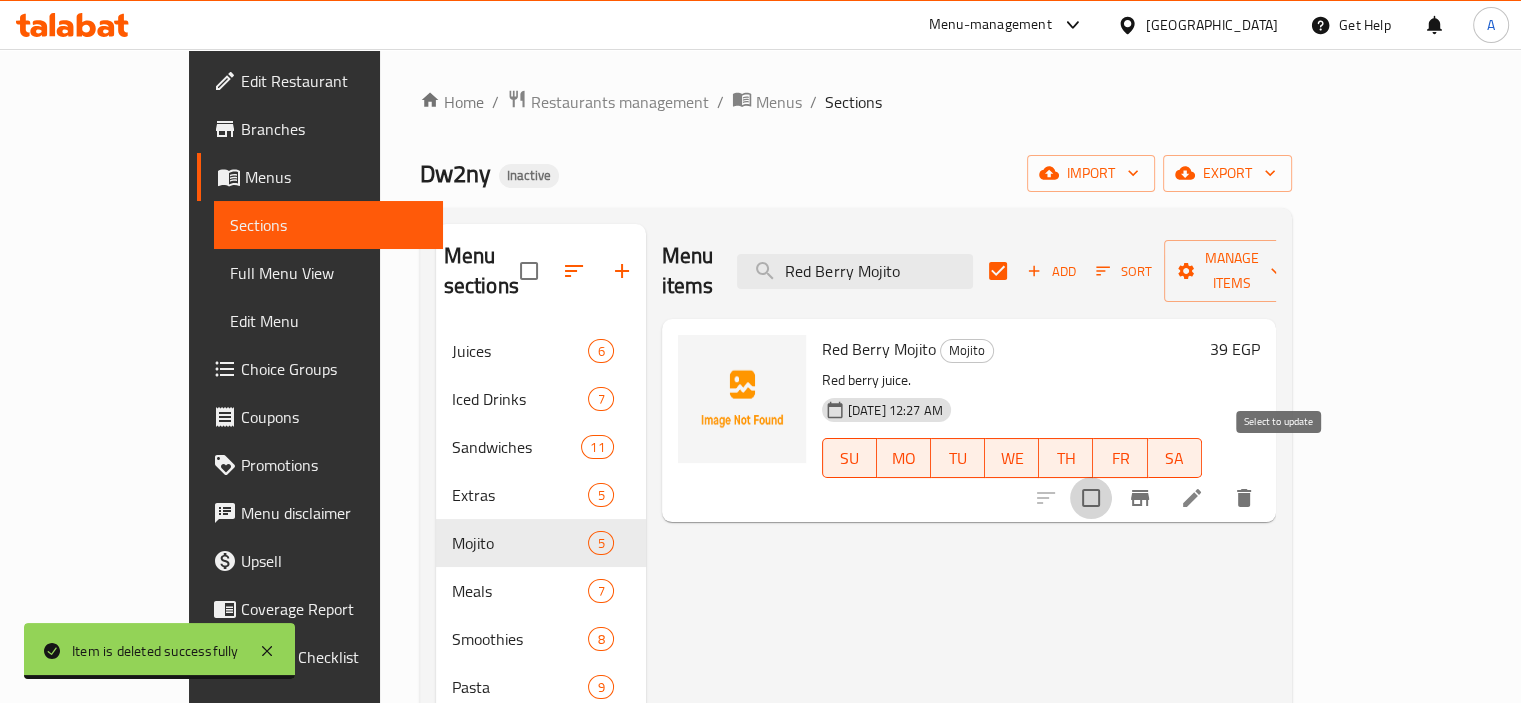 click at bounding box center (1091, 498) 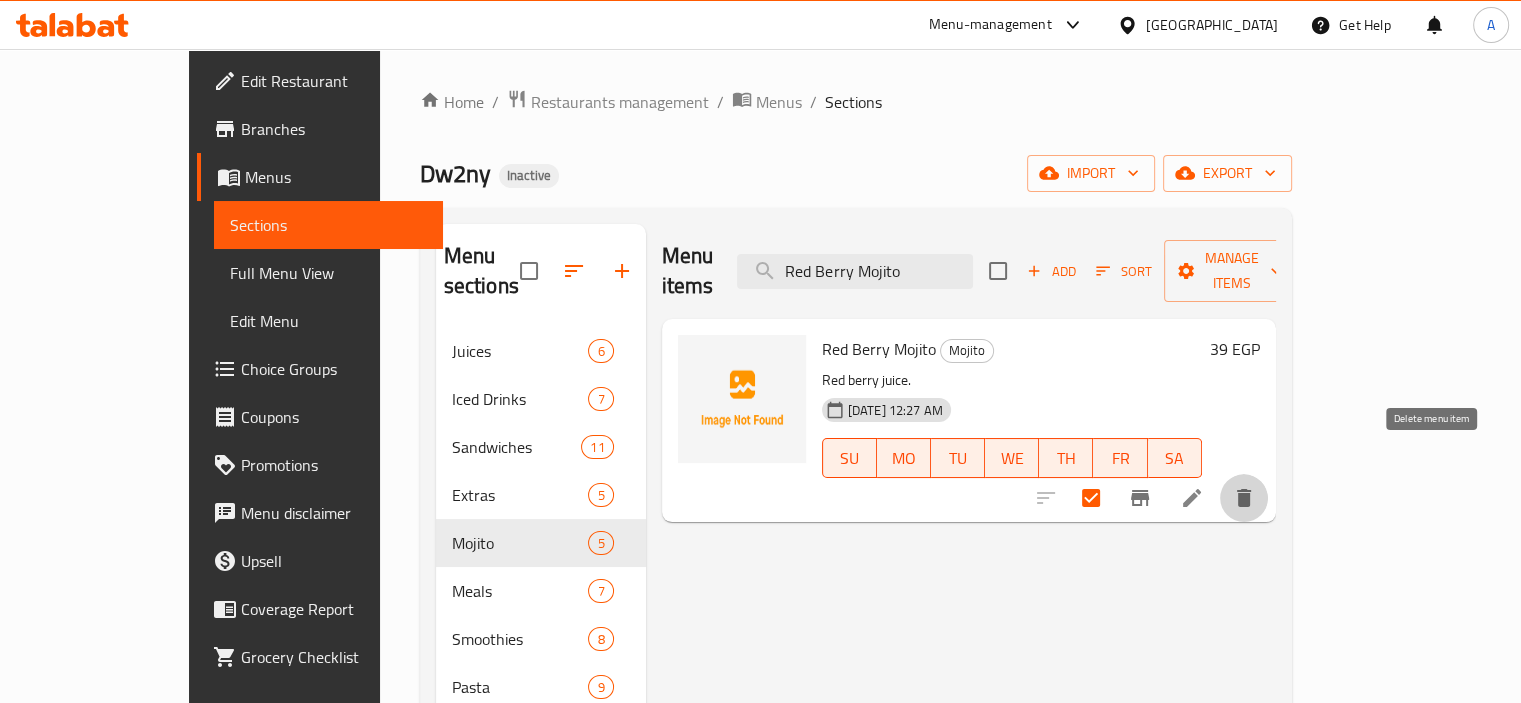 click at bounding box center [1244, 498] 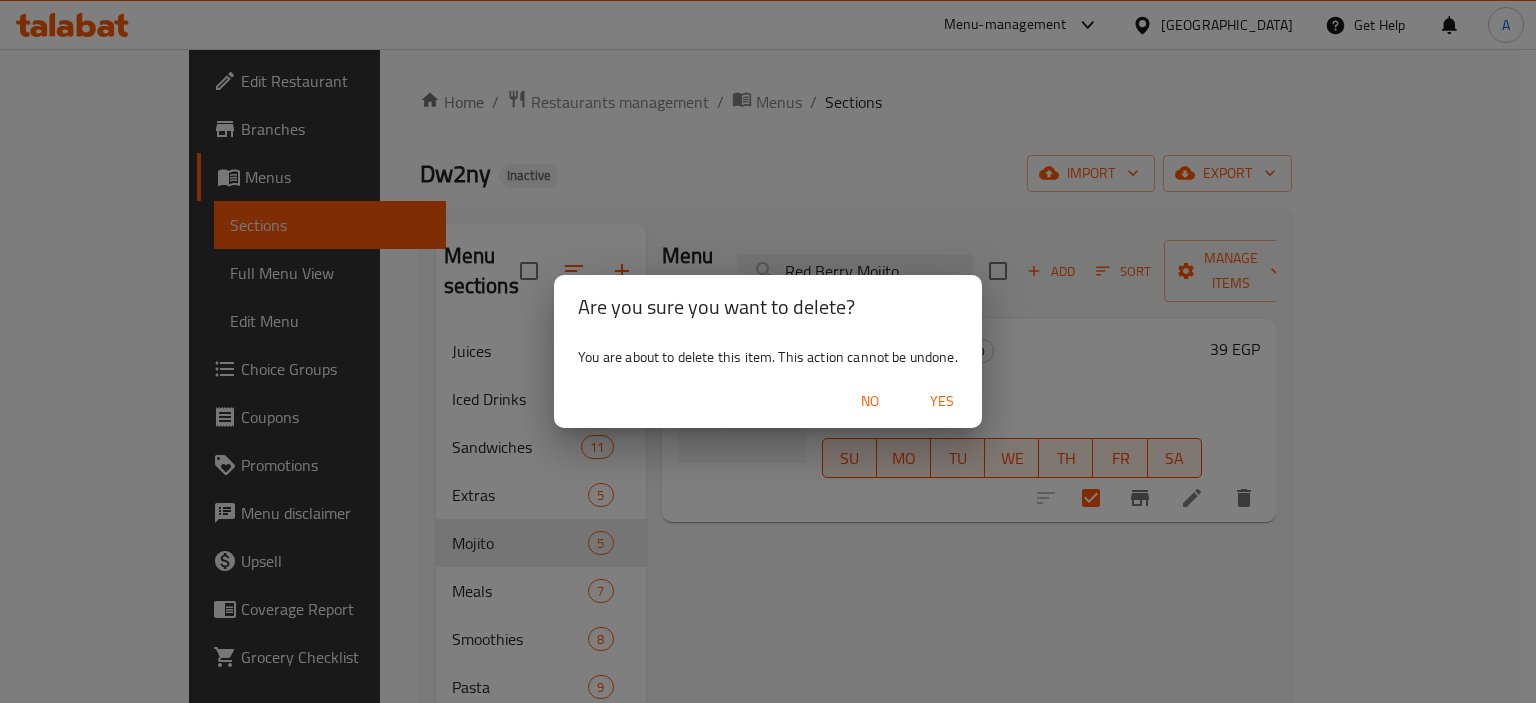 click on "Yes" at bounding box center [942, 401] 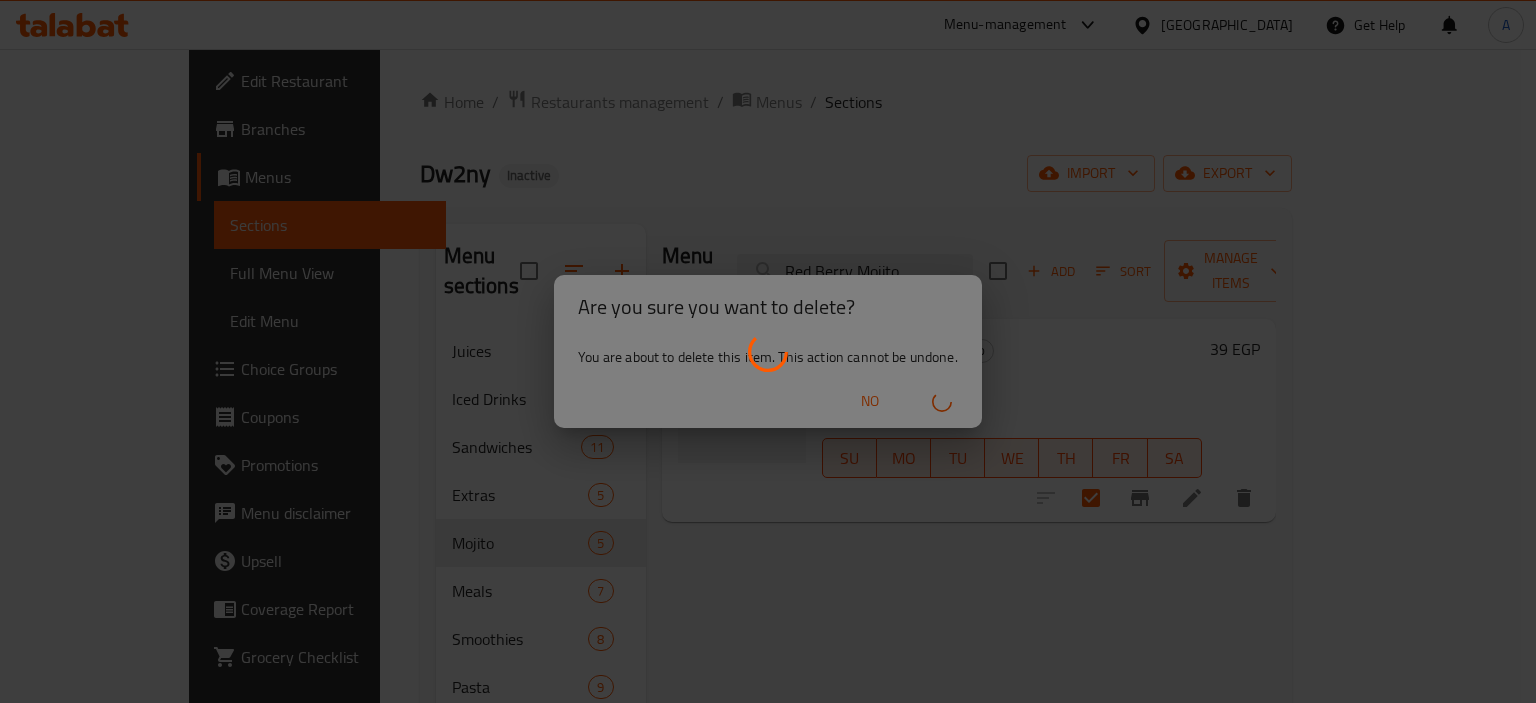 type 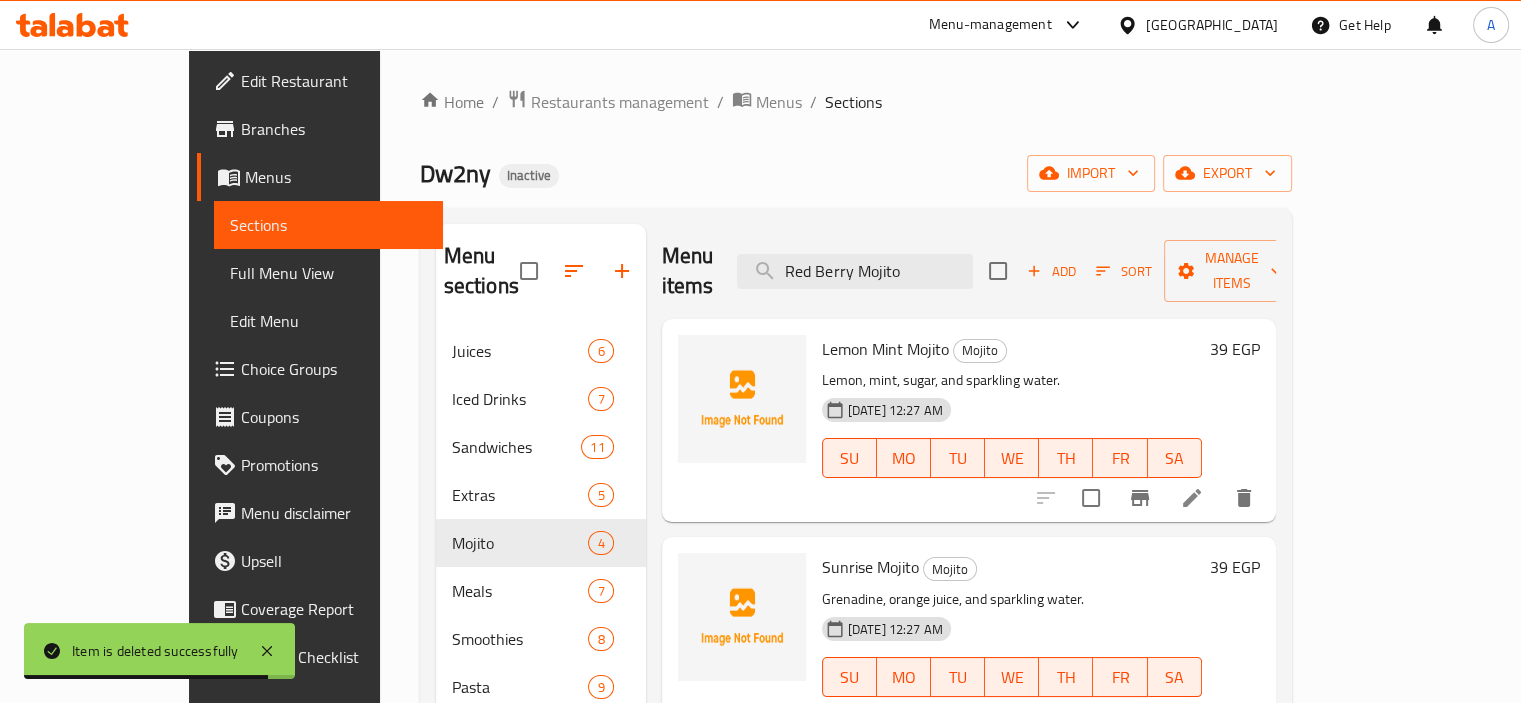 drag, startPoint x: 1048, startPoint y: 539, endPoint x: 1022, endPoint y: 541, distance: 26.076809 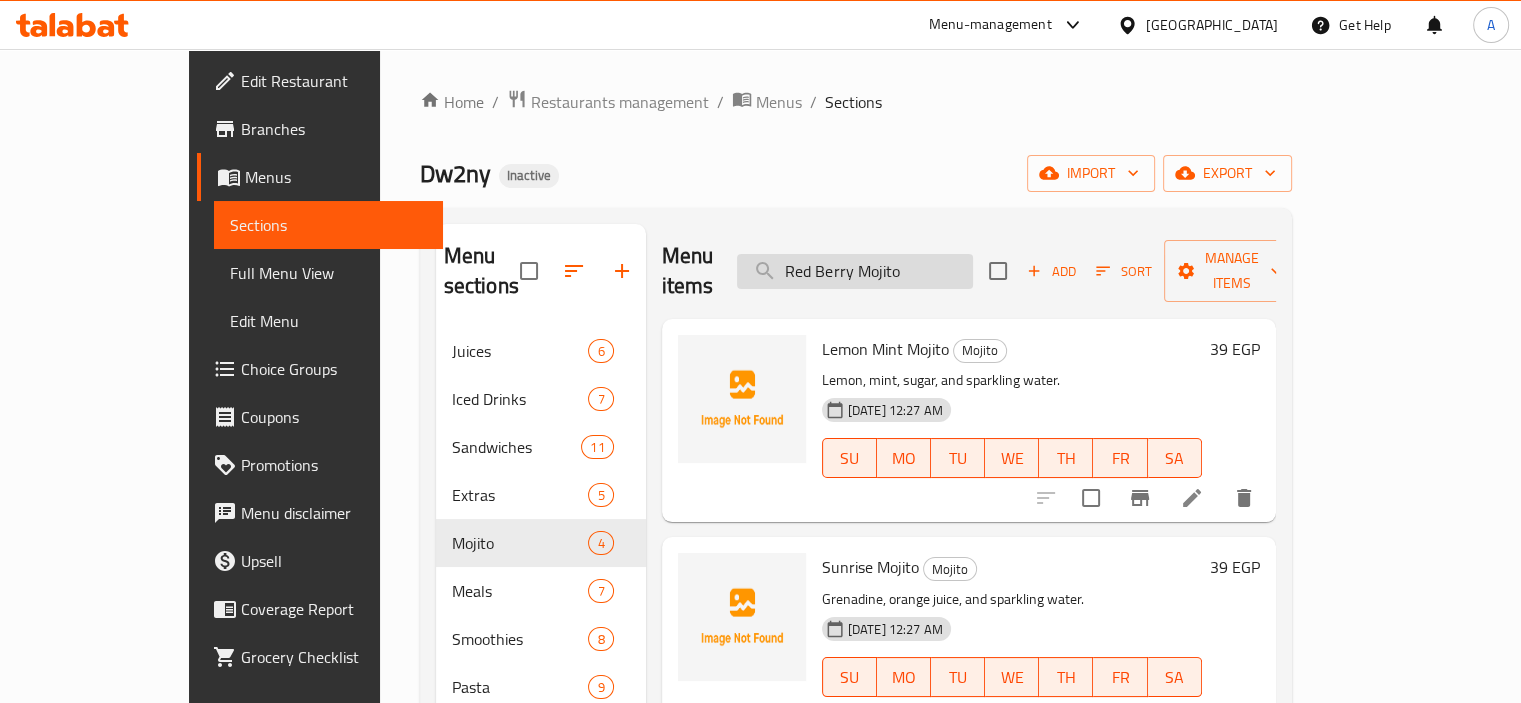 click on "Red Berry Mojito" at bounding box center [855, 271] 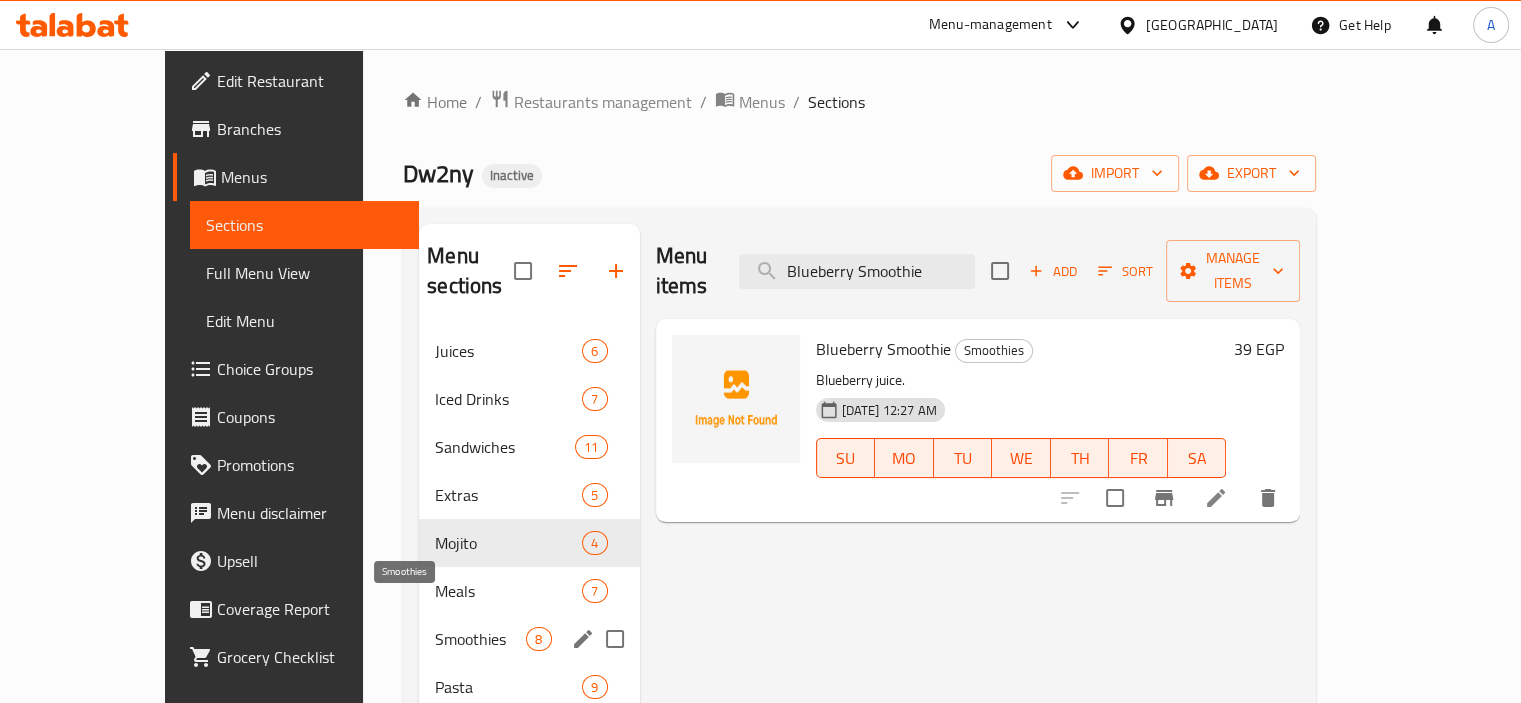 type on "Blueberry Smoothie" 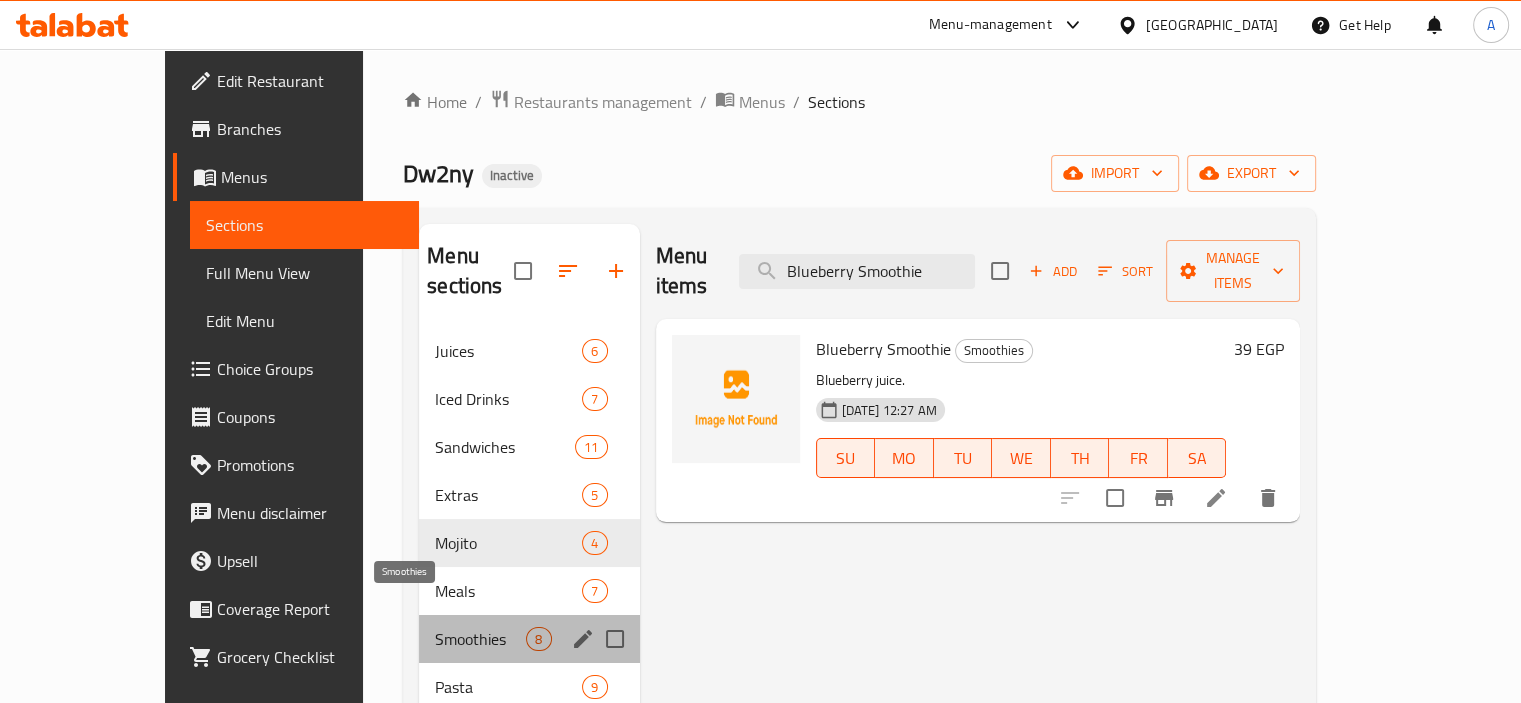 click on "Smoothies" at bounding box center (480, 639) 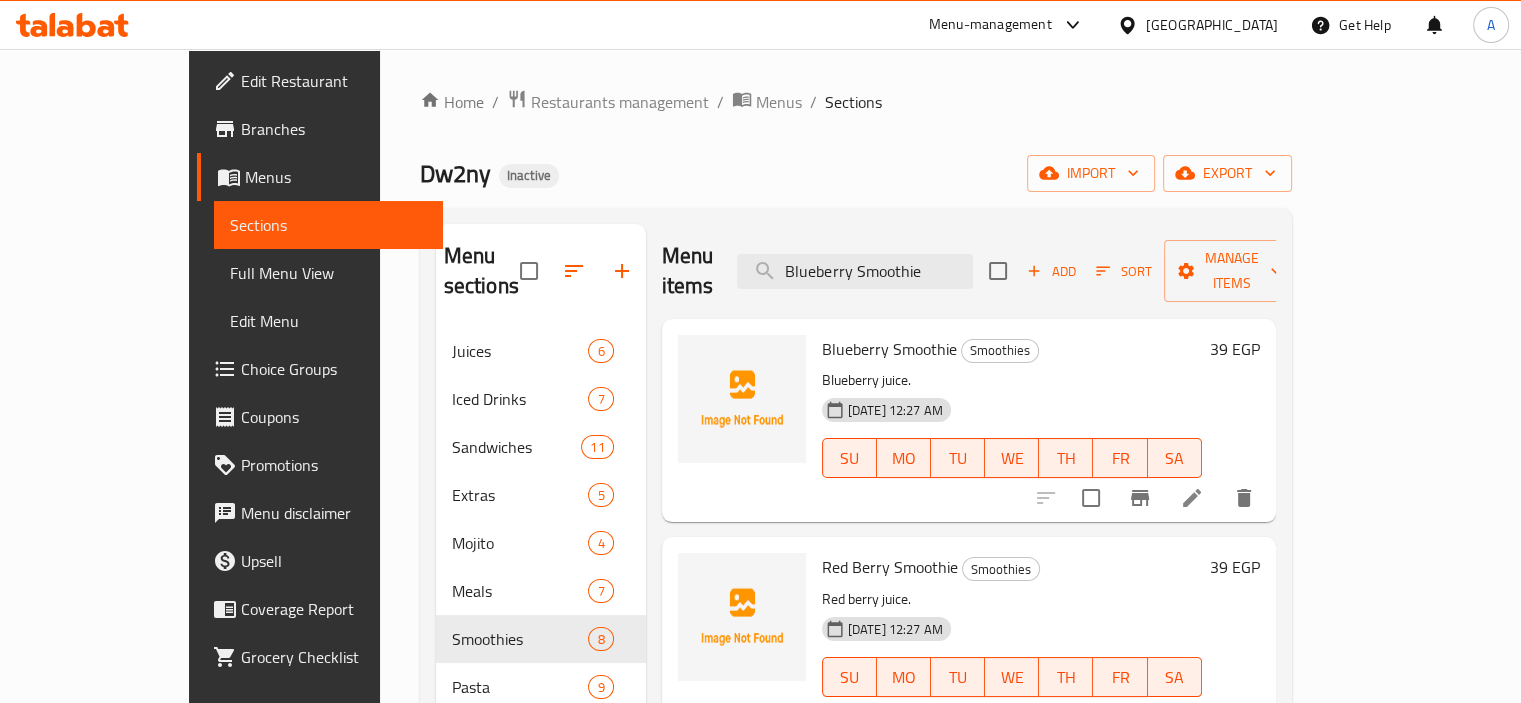 click on "Blueberry Smoothie" at bounding box center [889, 349] 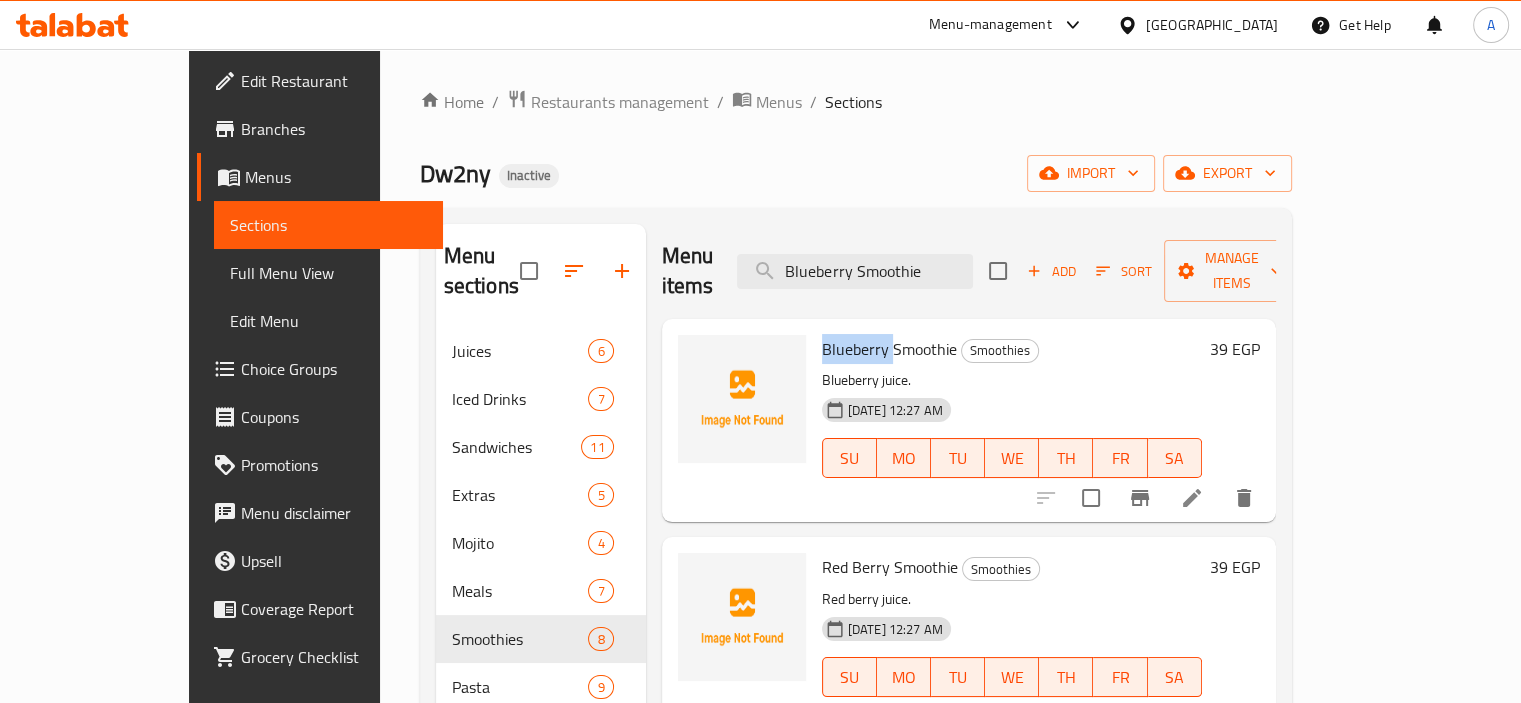 click on "Blueberry Smoothie" at bounding box center [889, 349] 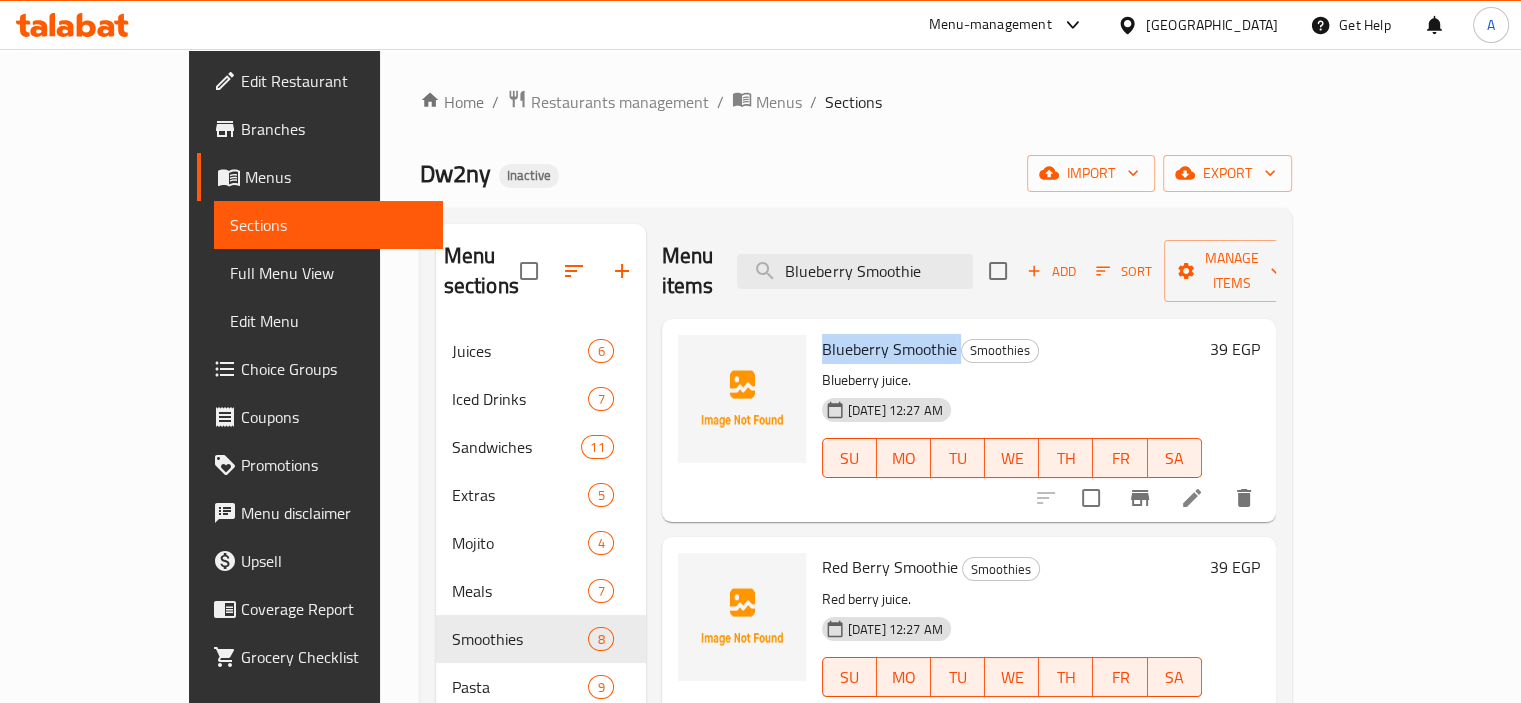 click on "Blueberry Smoothie" at bounding box center (889, 349) 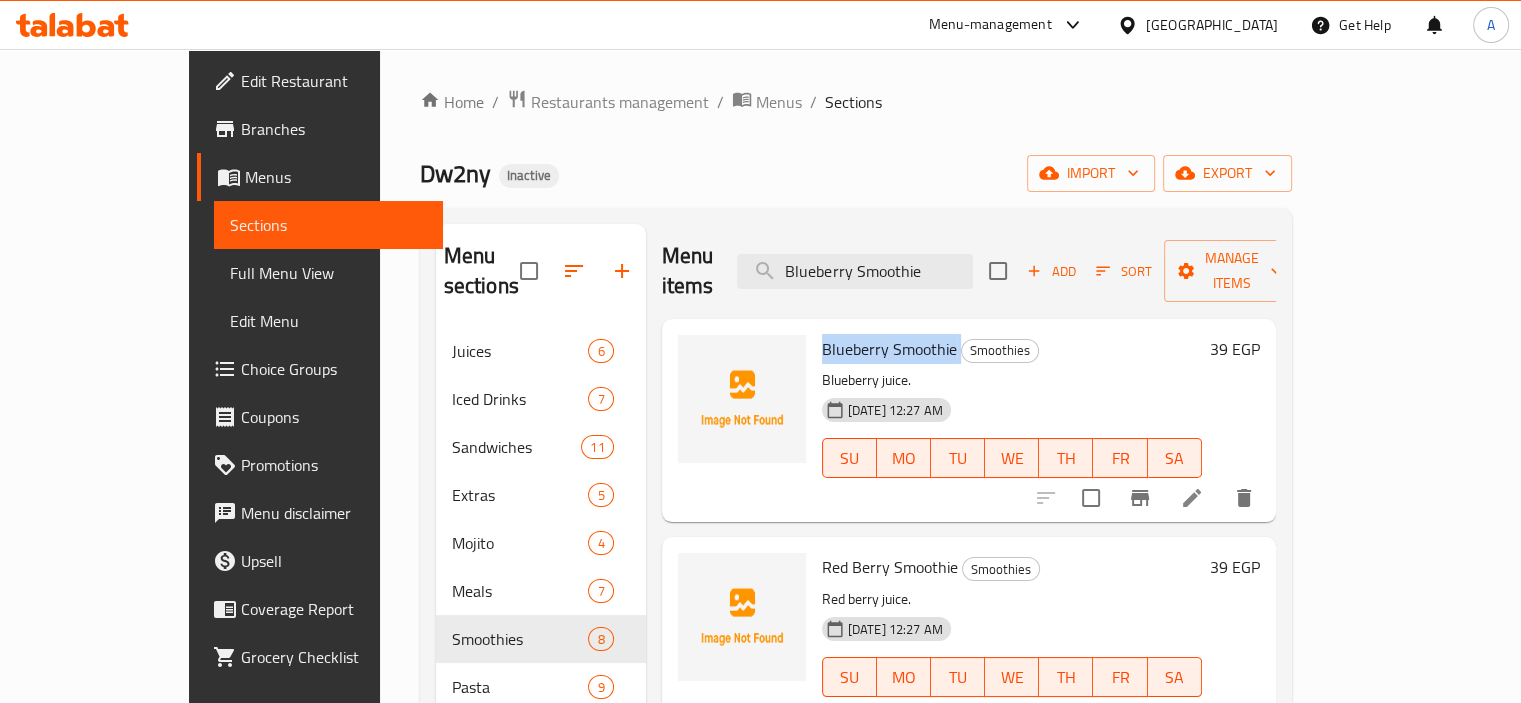 click at bounding box center (1091, 498) 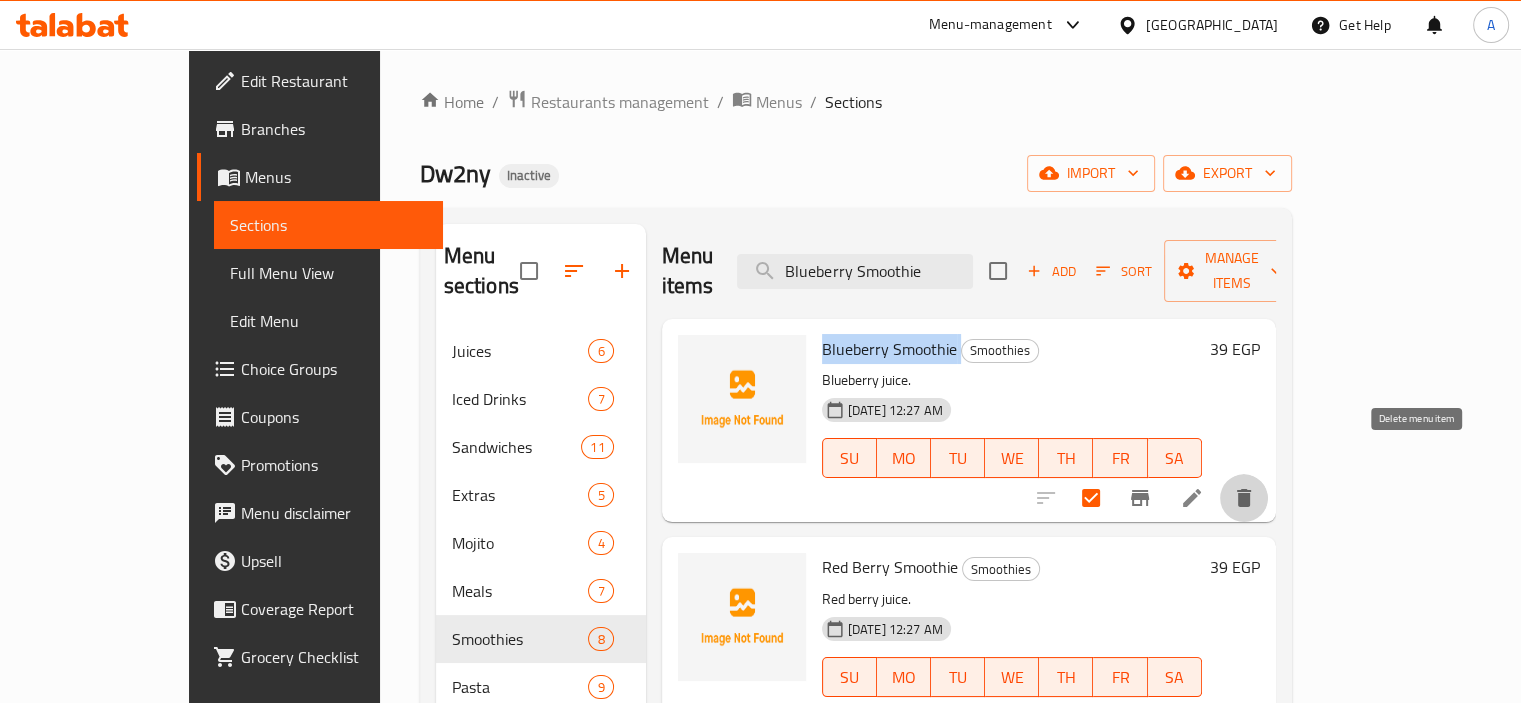 click 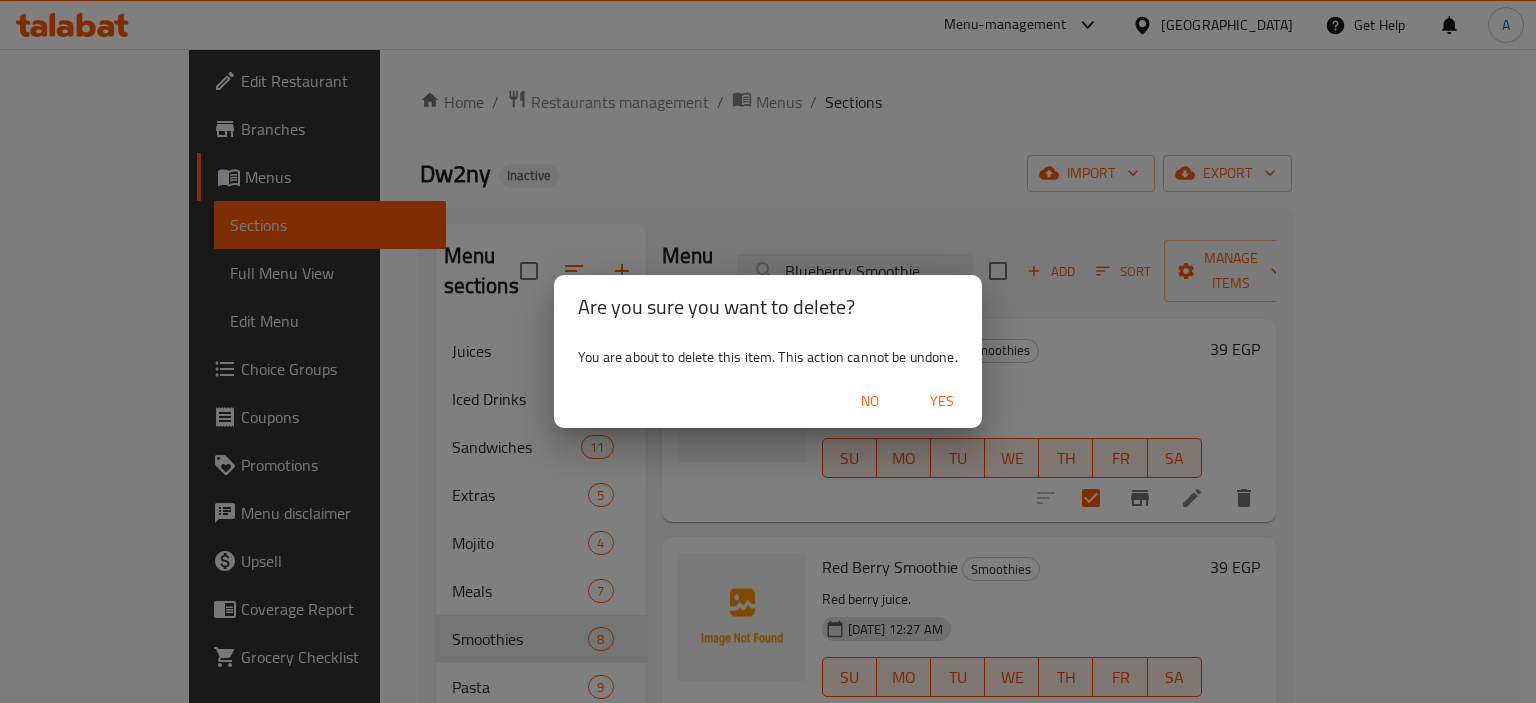 click on "Yes" at bounding box center (942, 401) 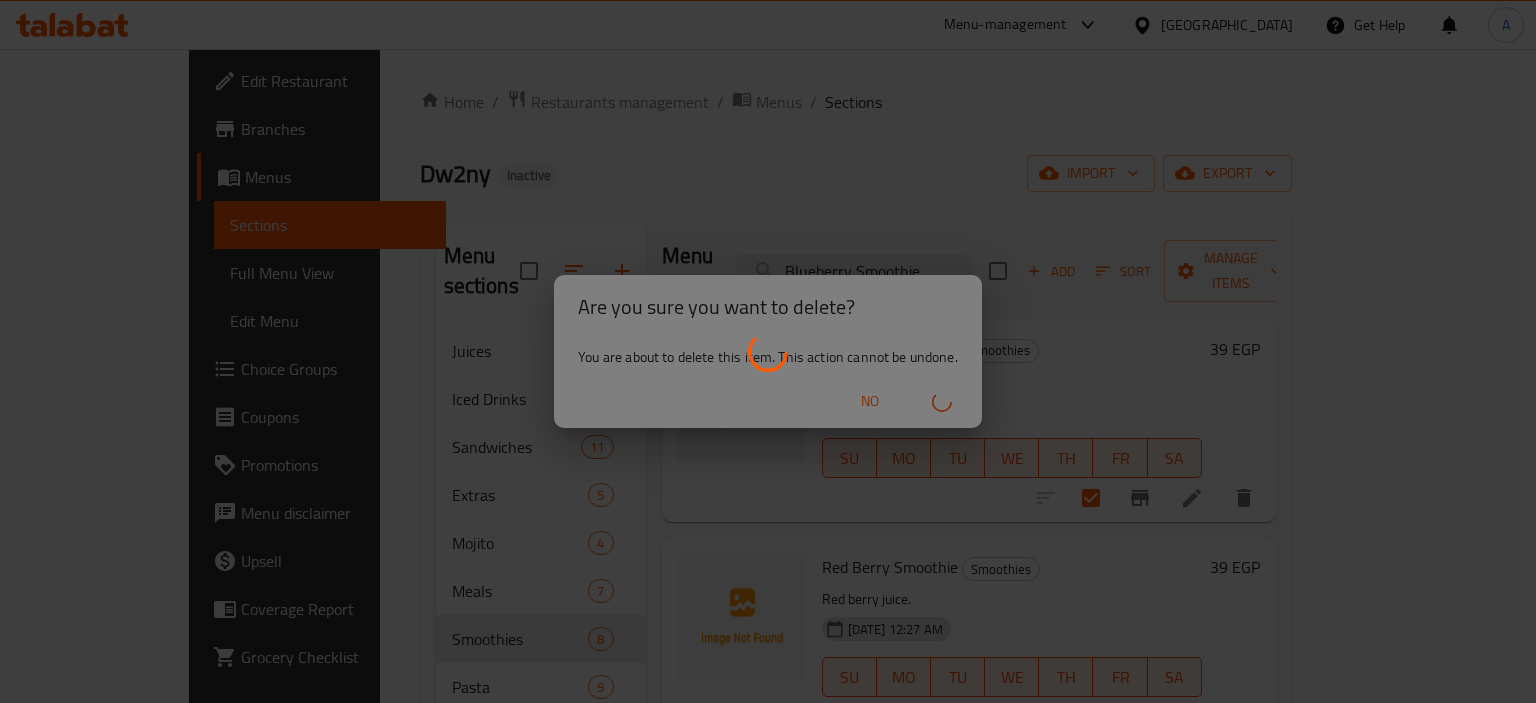 type 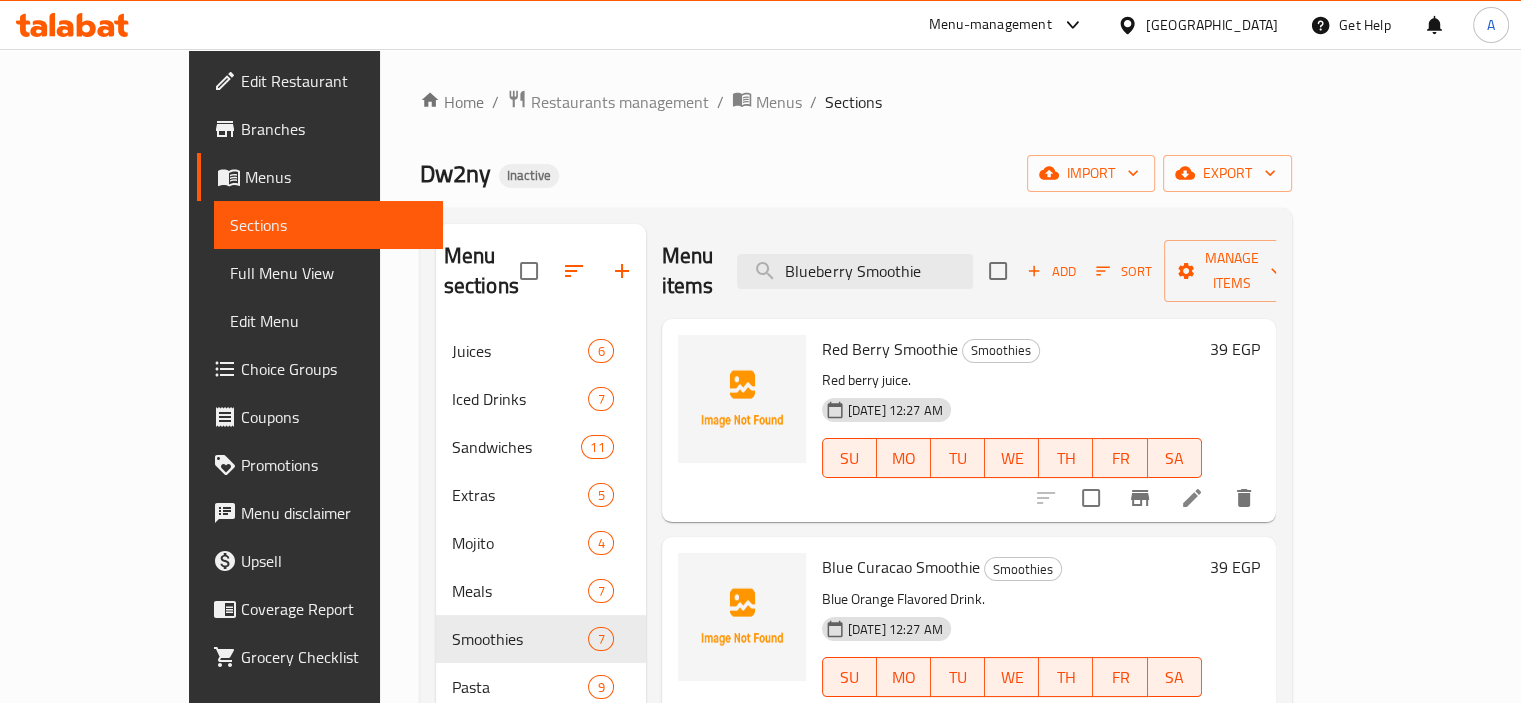 click on "Blue Orange Flavored Drink." at bounding box center (1012, 599) 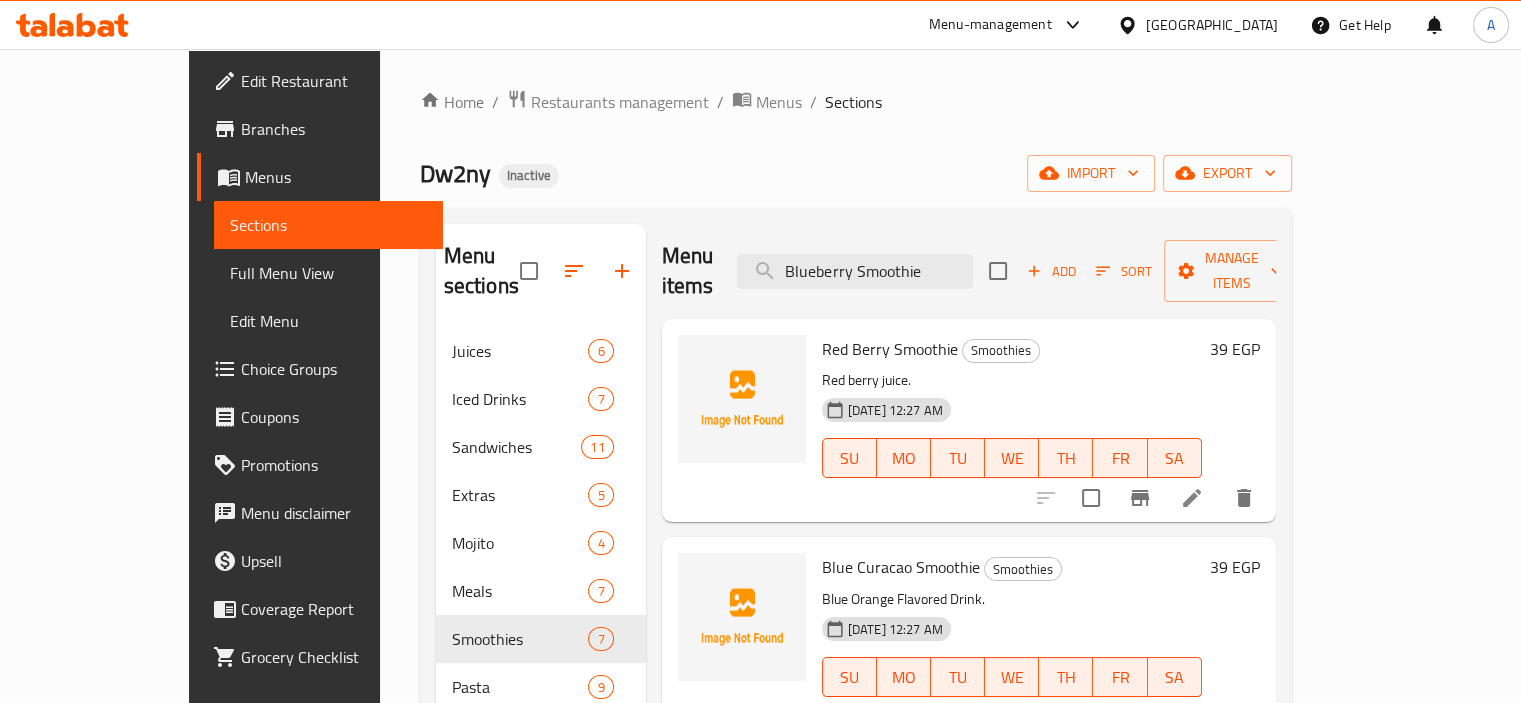 click on "Red Berry Smoothie" at bounding box center (890, 349) 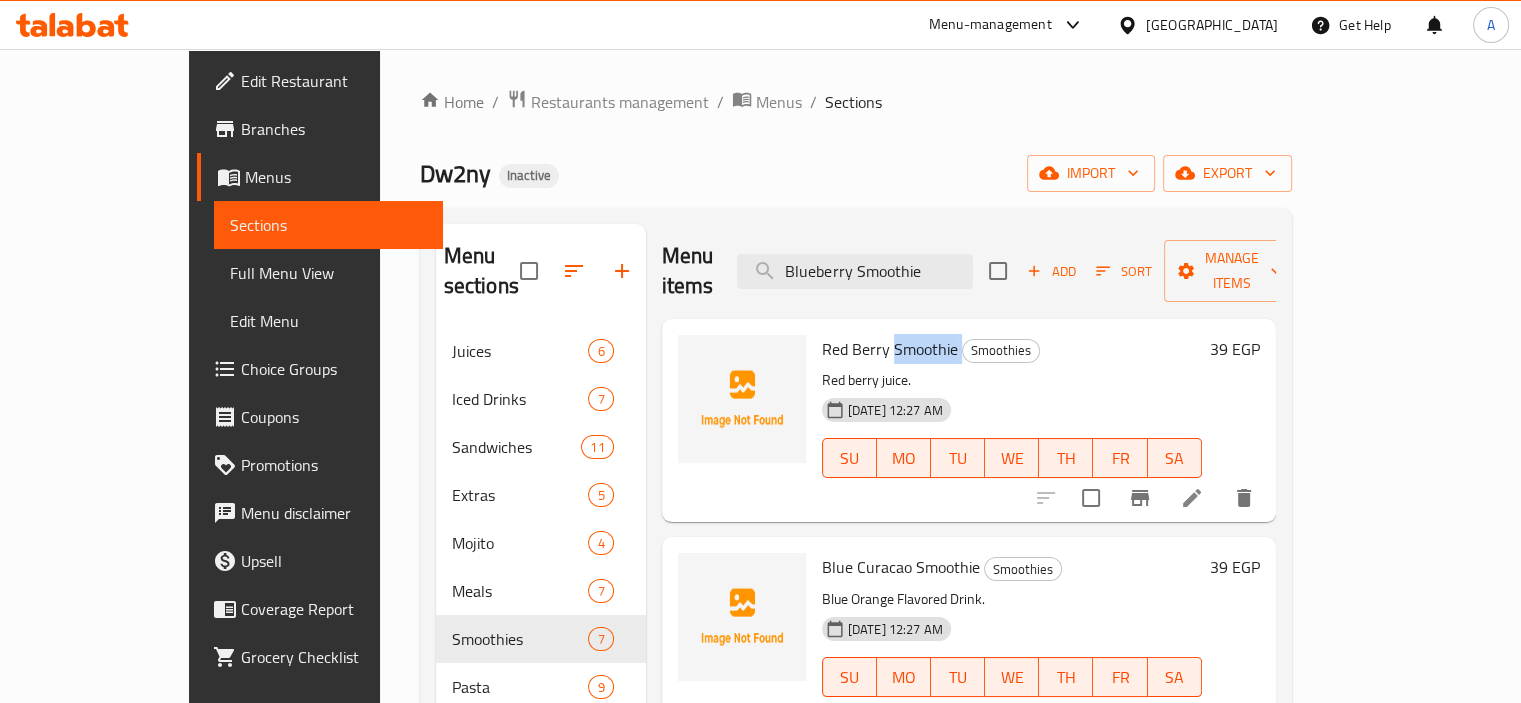 click on "Red Berry Smoothie" at bounding box center (890, 349) 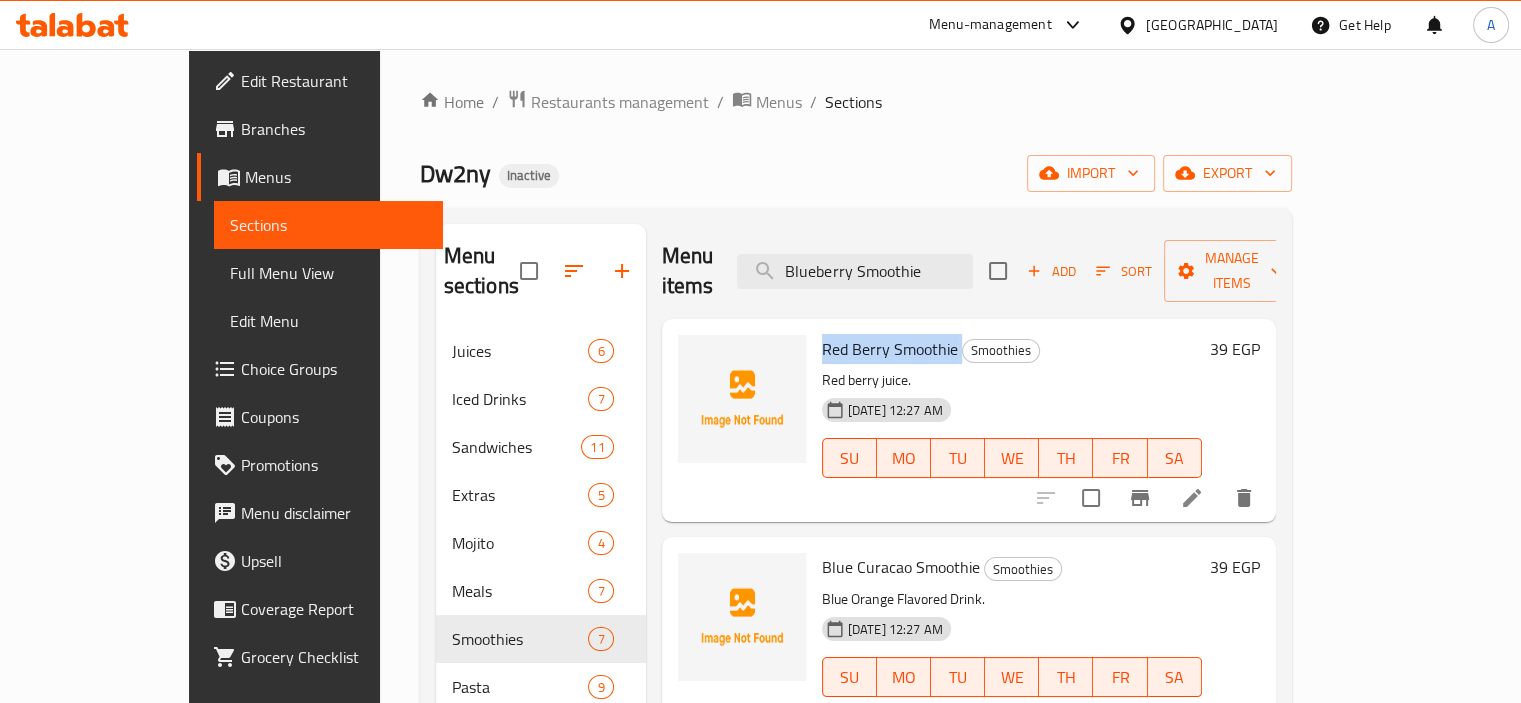click on "Red Berry Smoothie" at bounding box center [890, 349] 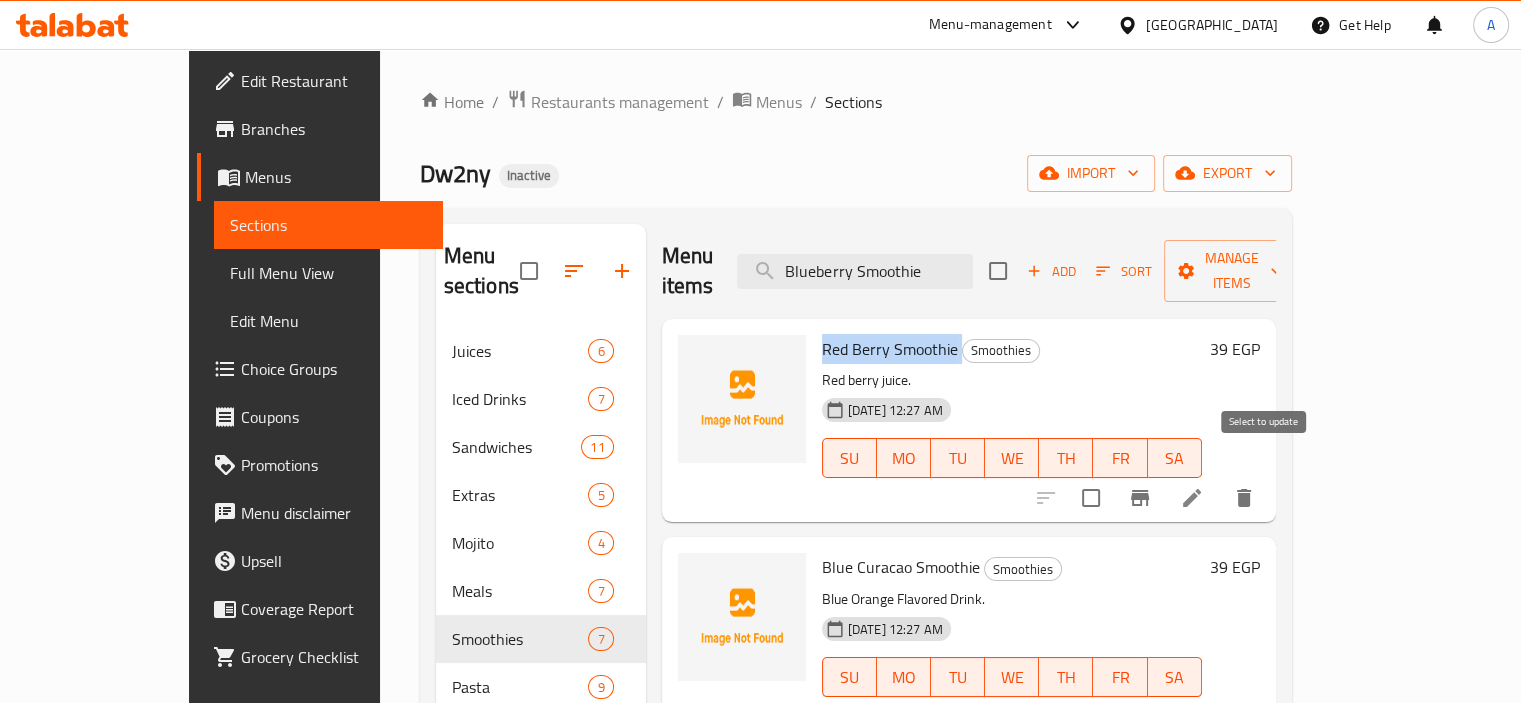 click at bounding box center [1091, 498] 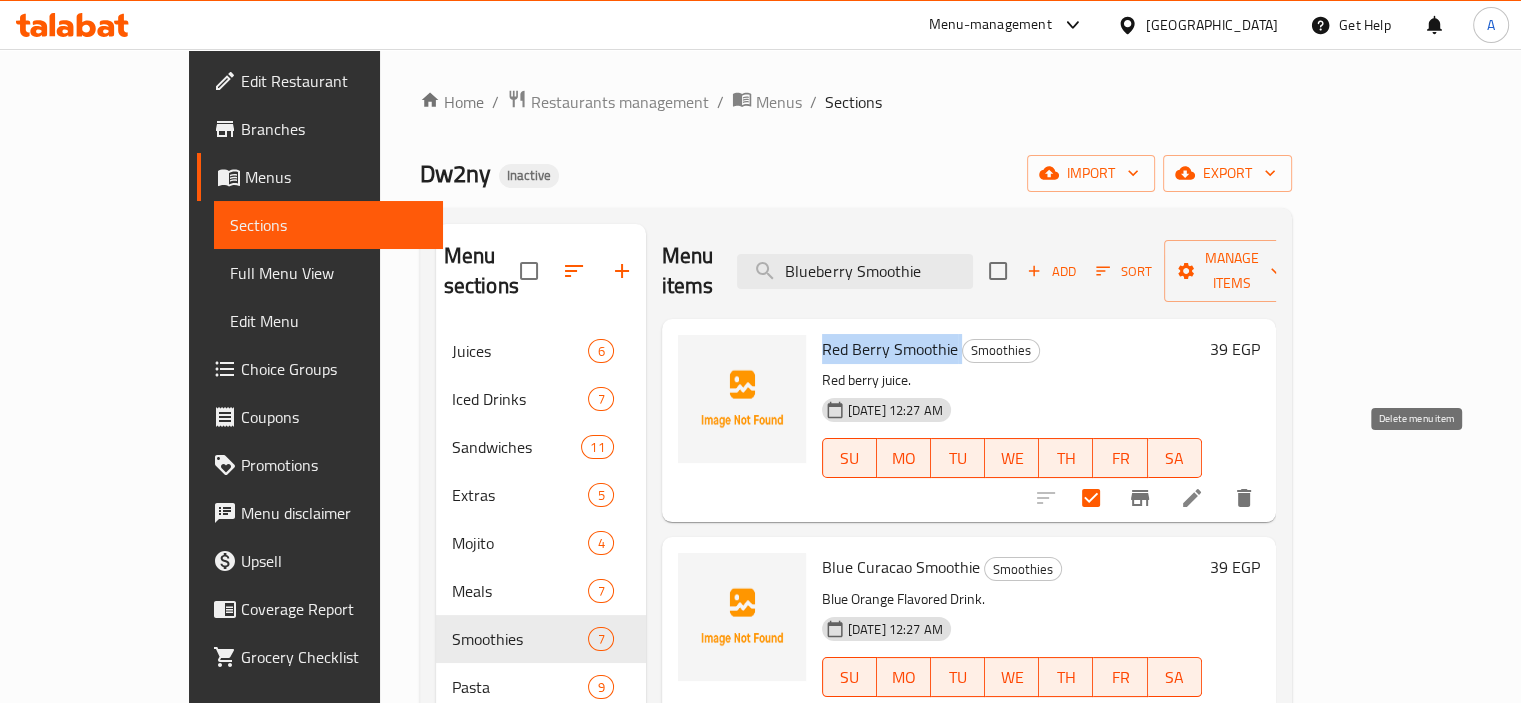 click 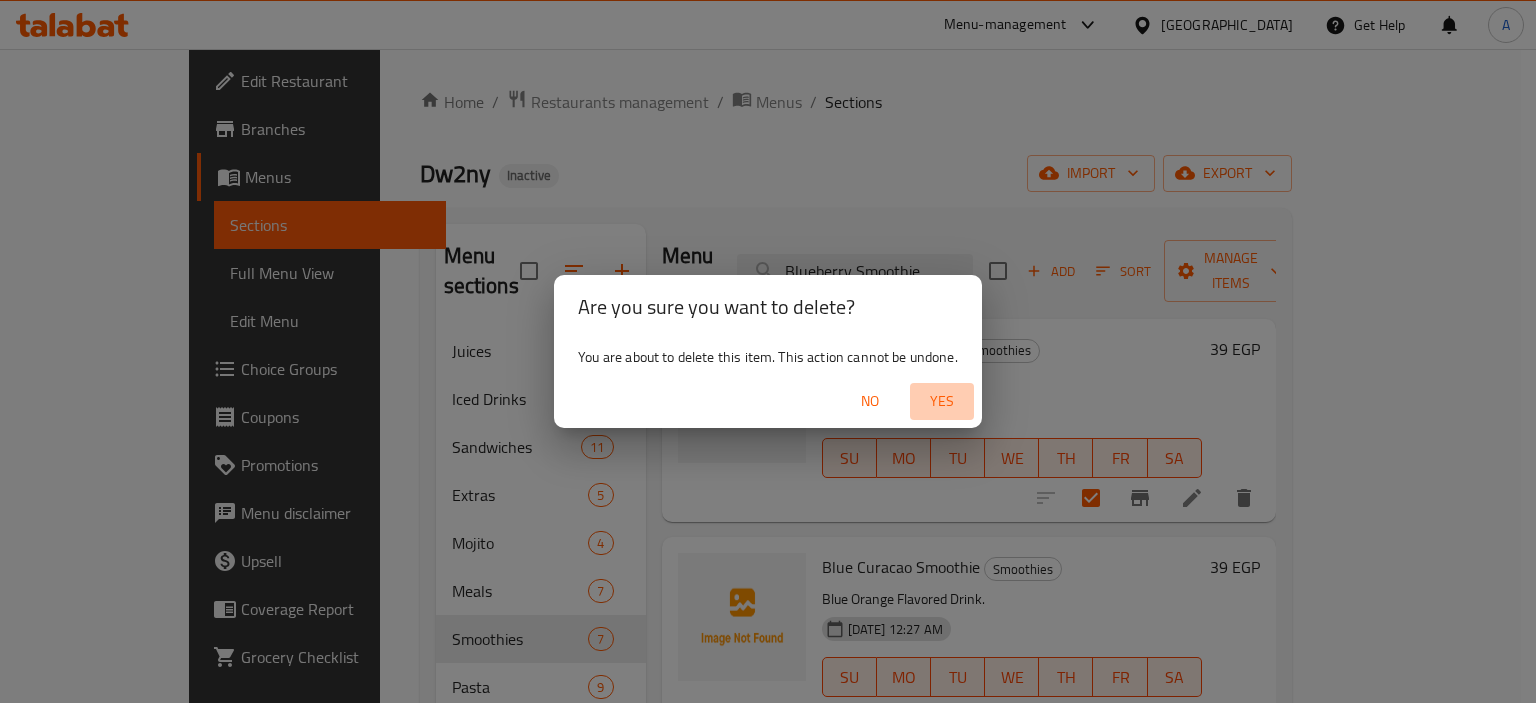 click on "Yes" at bounding box center (942, 401) 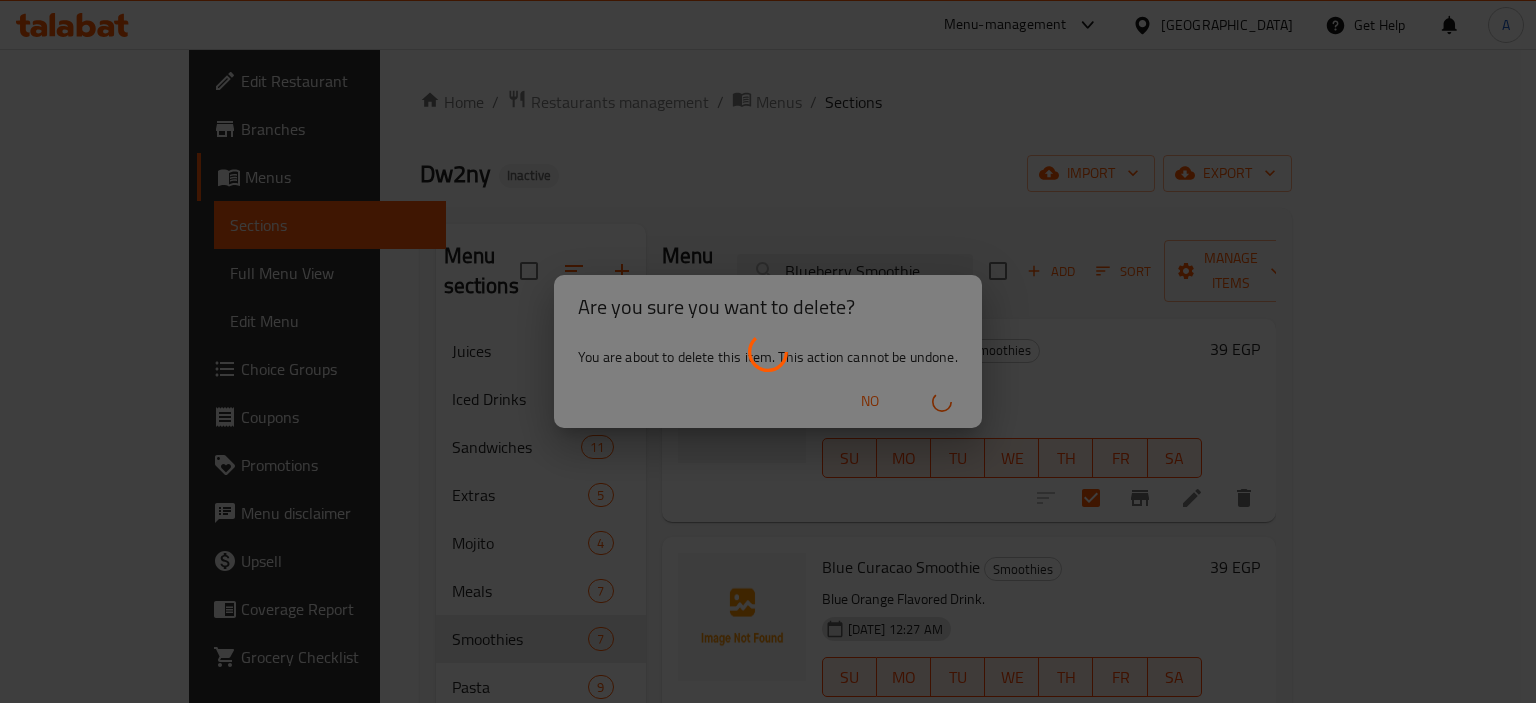 type 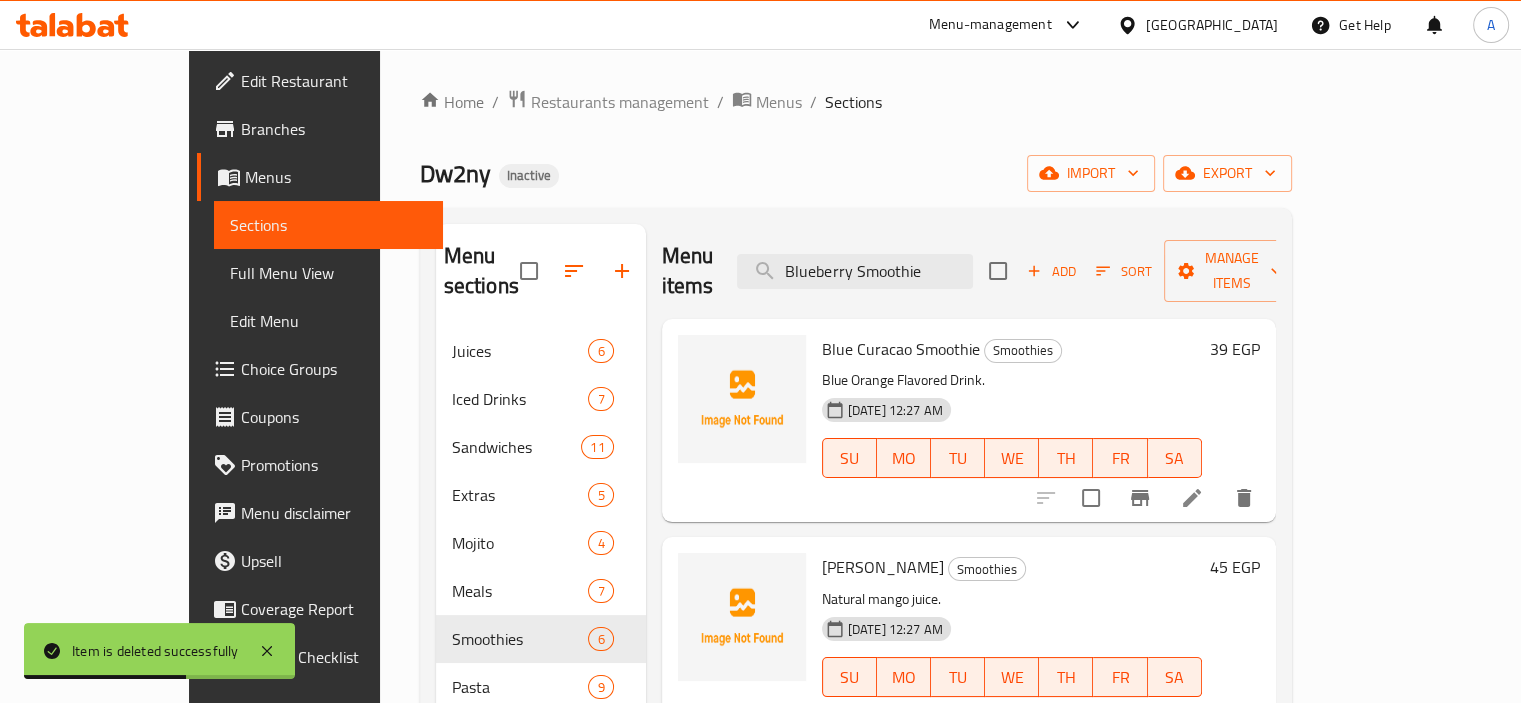 click on "Mango Smoothie   Smoothies" at bounding box center [1012, 567] 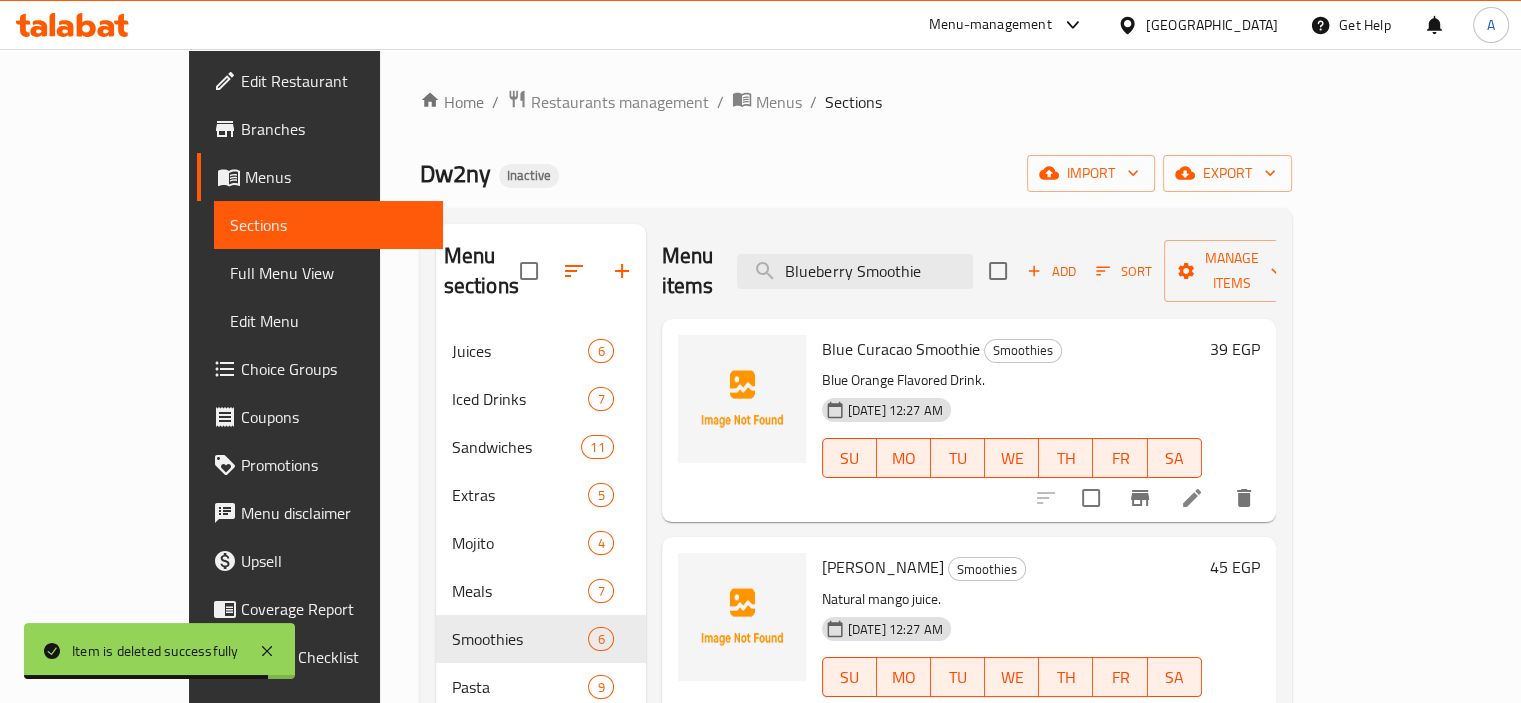 click on "Blue Curacao Smoothie" at bounding box center [901, 349] 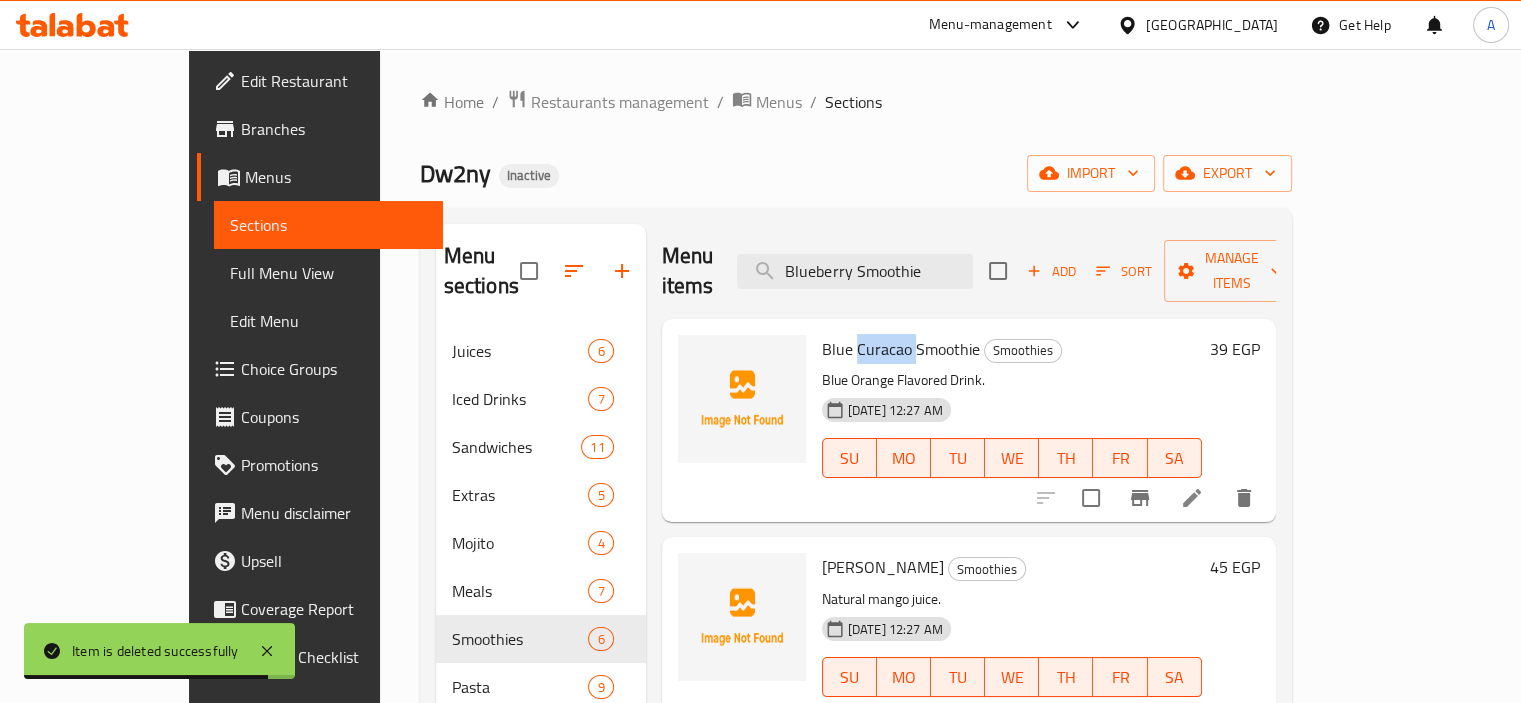 click on "Blue Curacao Smoothie" at bounding box center (901, 349) 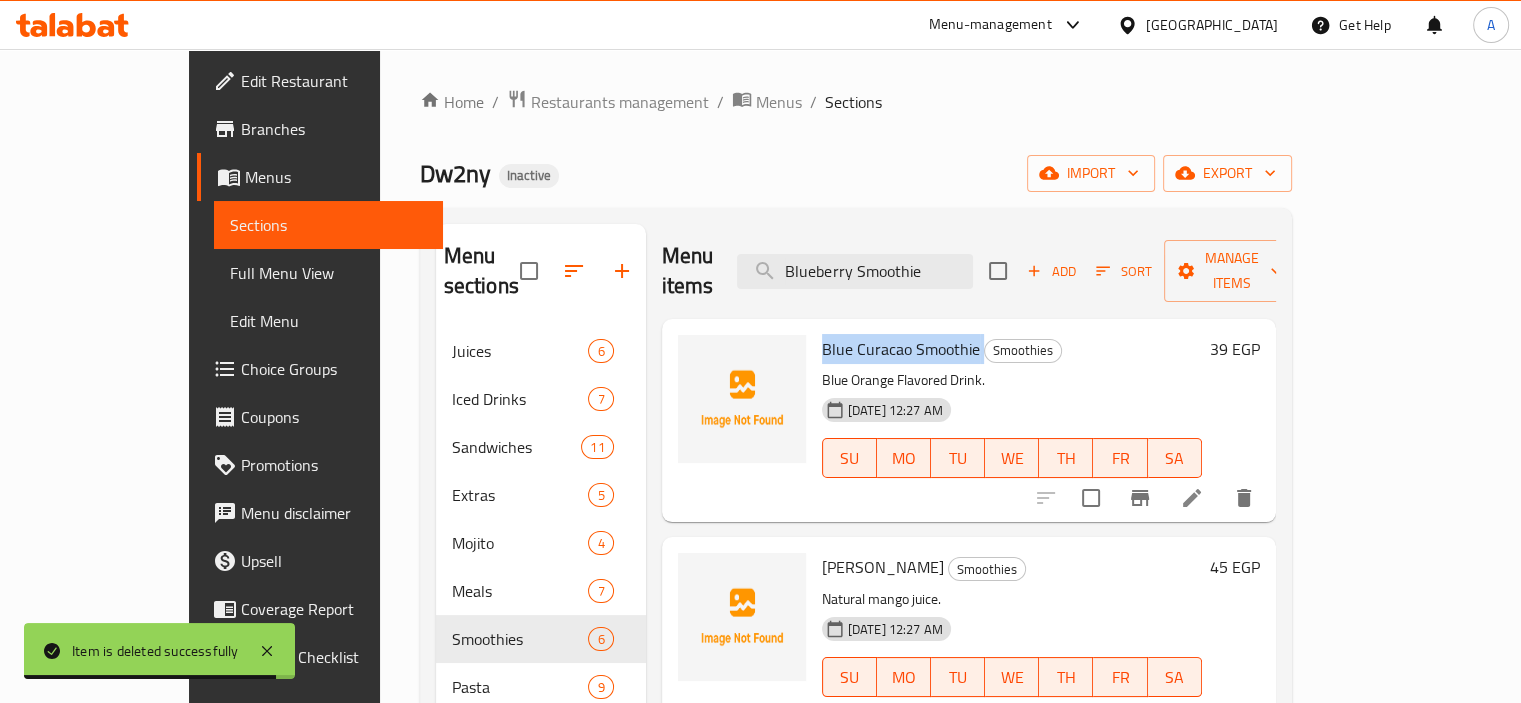 click on "Blue Curacao Smoothie" at bounding box center (901, 349) 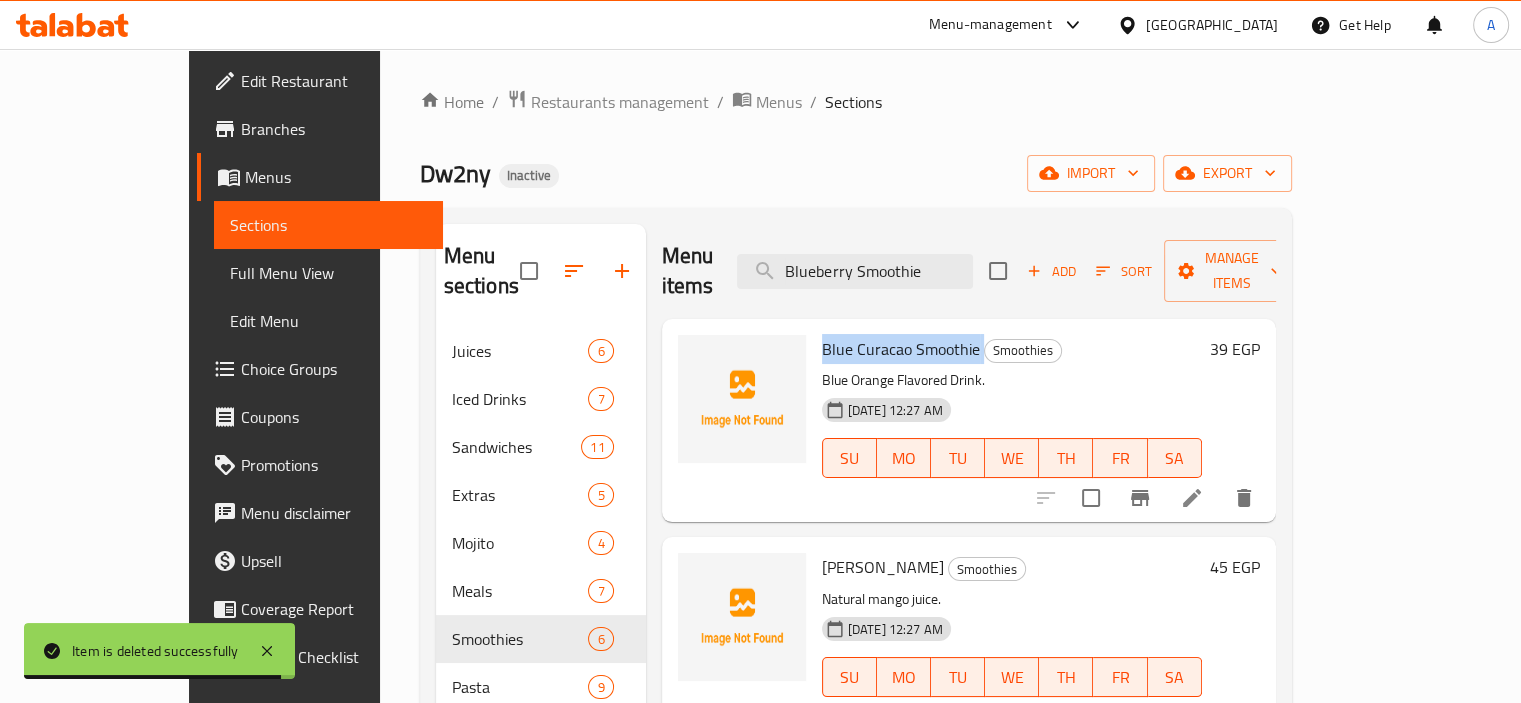 copy on "Blue Curacao Smoothie" 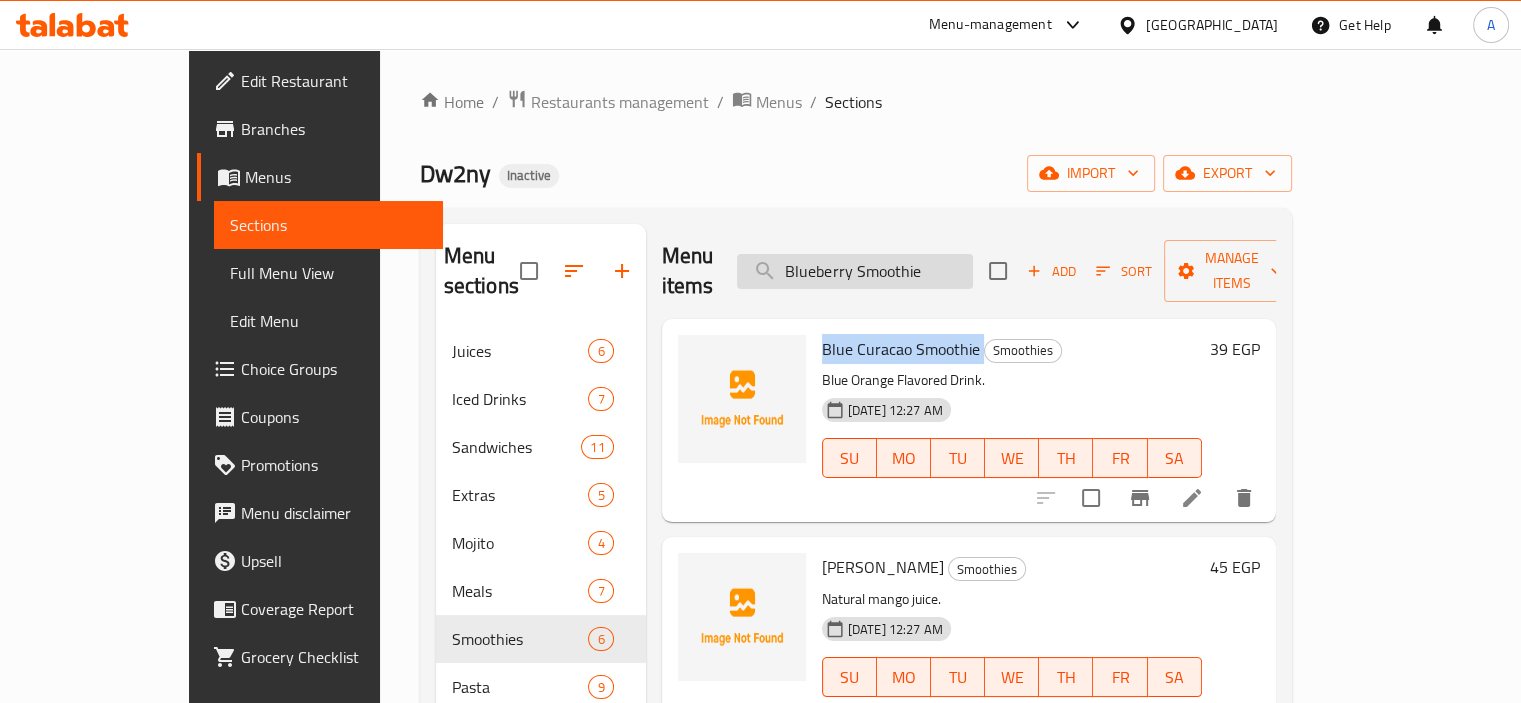 click on "Blueberry Smoothie" at bounding box center (855, 271) 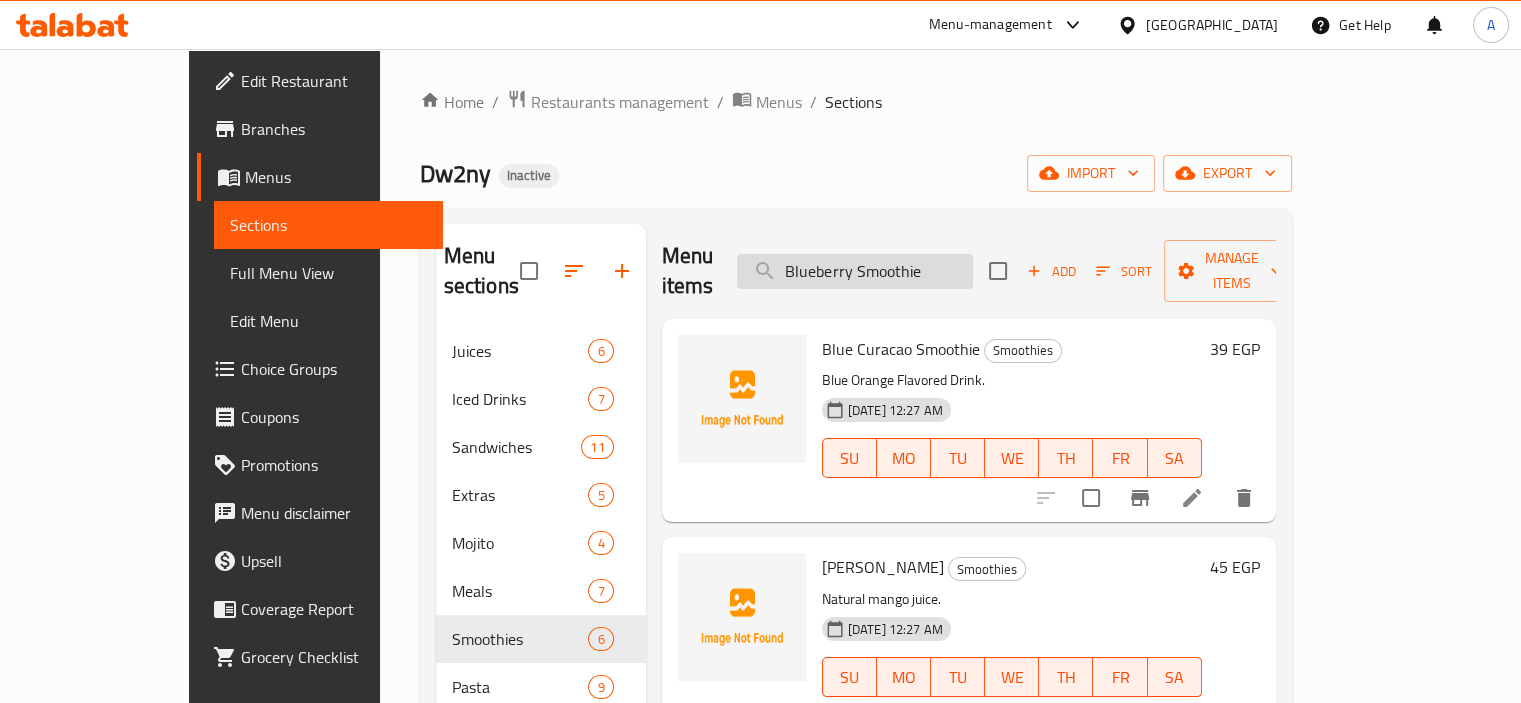 click on "Blueberry Smoothie" at bounding box center (855, 271) 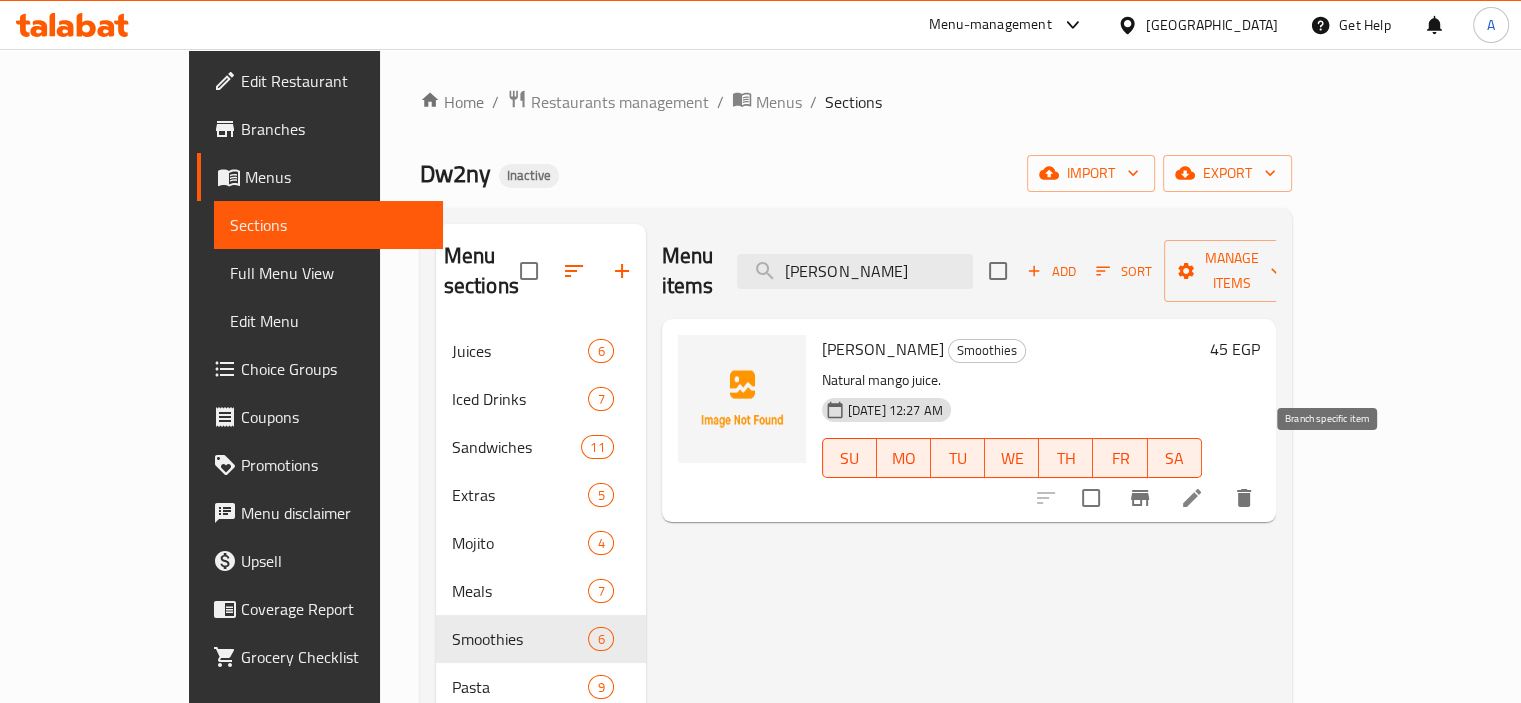 type on "Mango Smoothie" 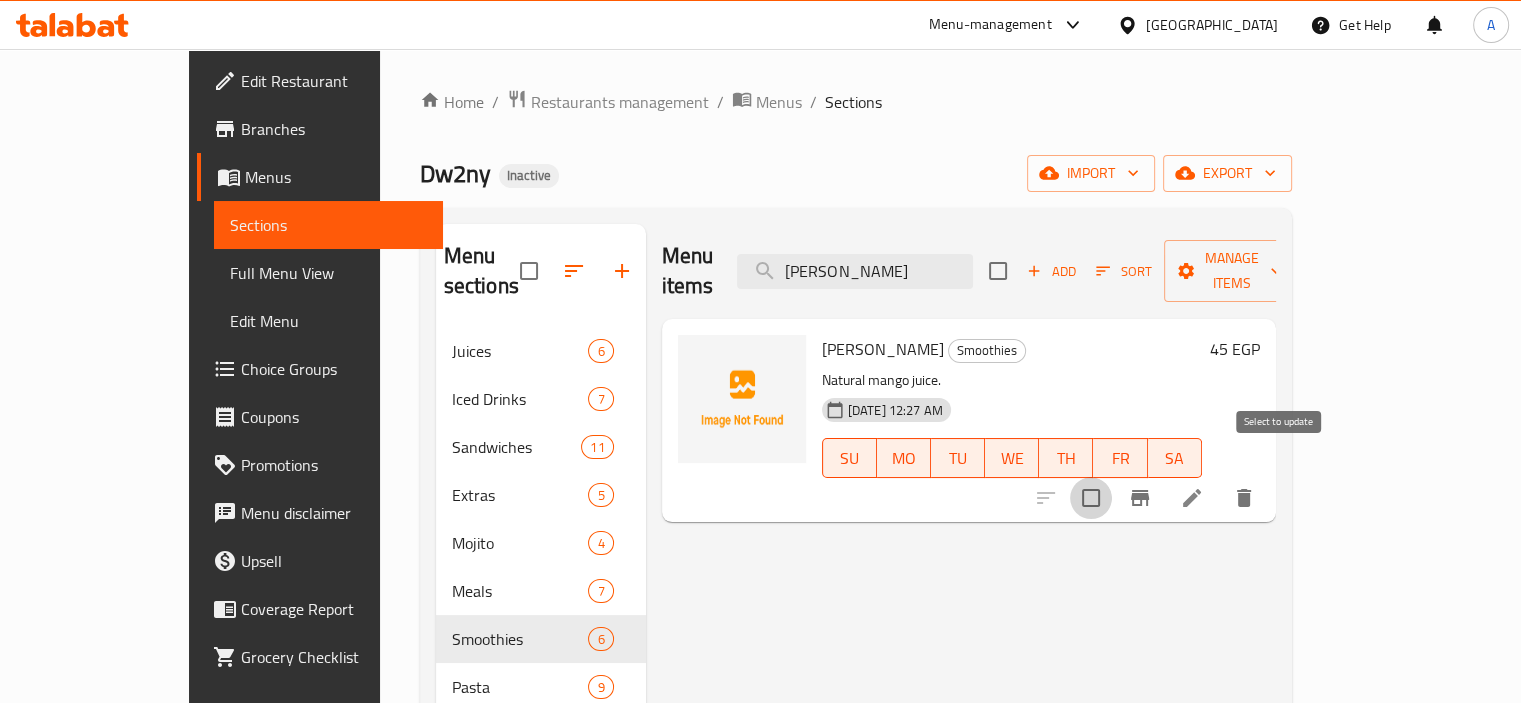 click at bounding box center [1091, 498] 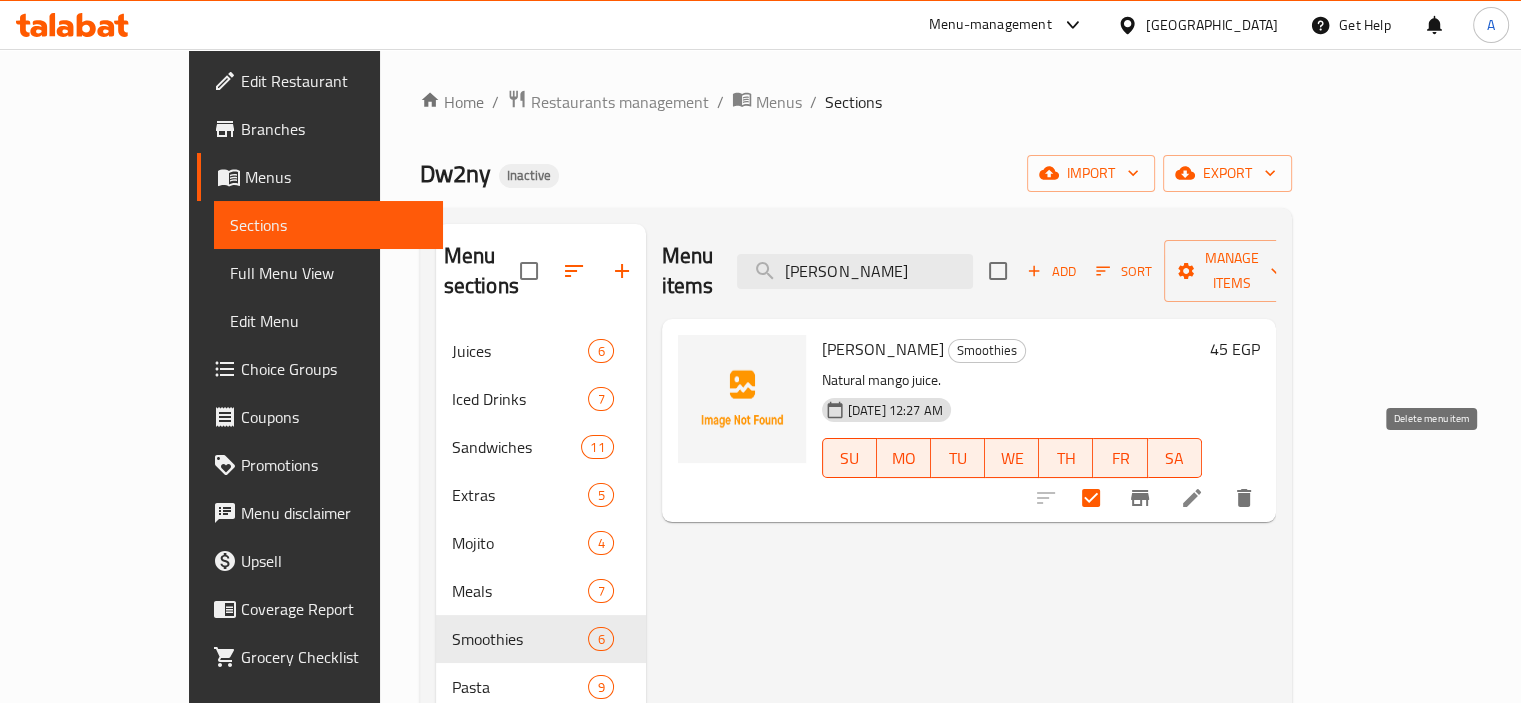 click at bounding box center (1244, 498) 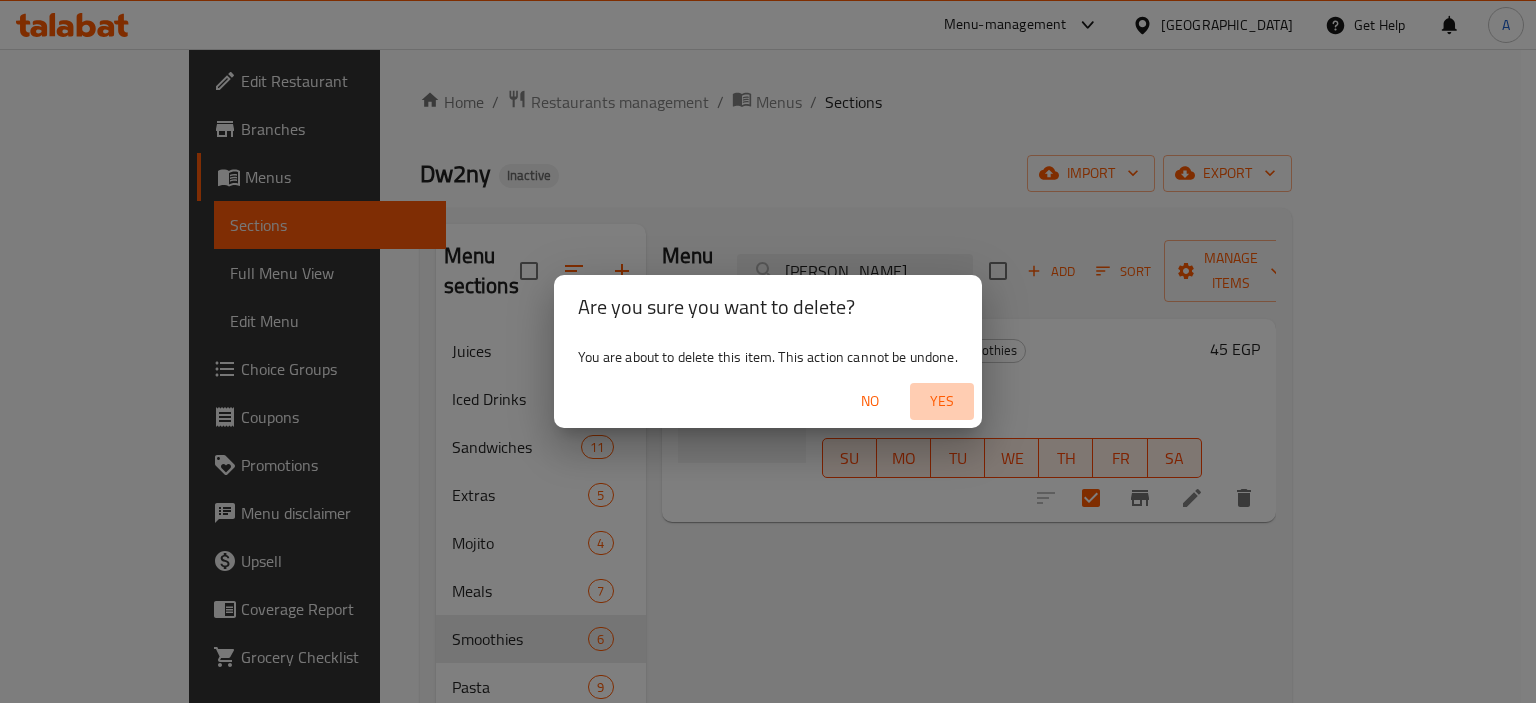 click on "Yes" at bounding box center (942, 401) 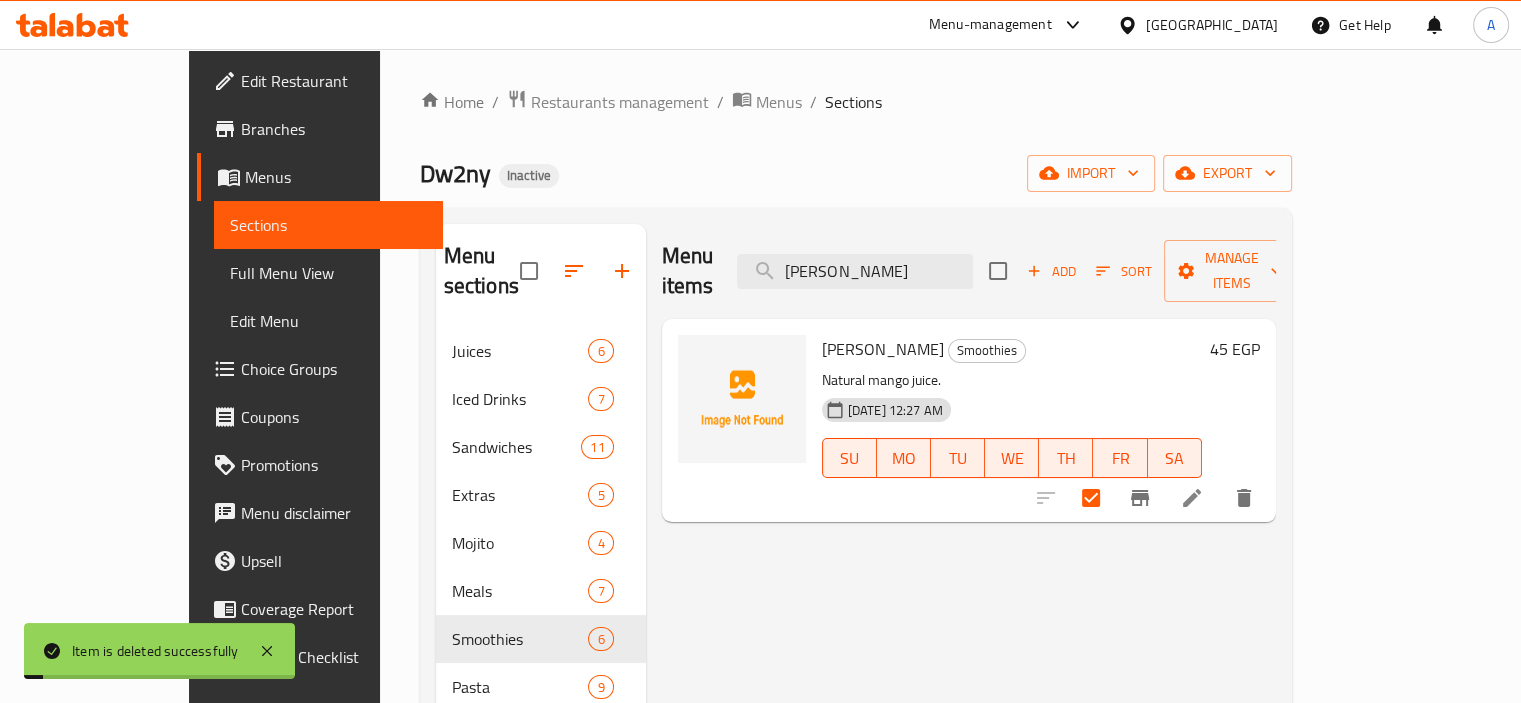 checkbox on "true" 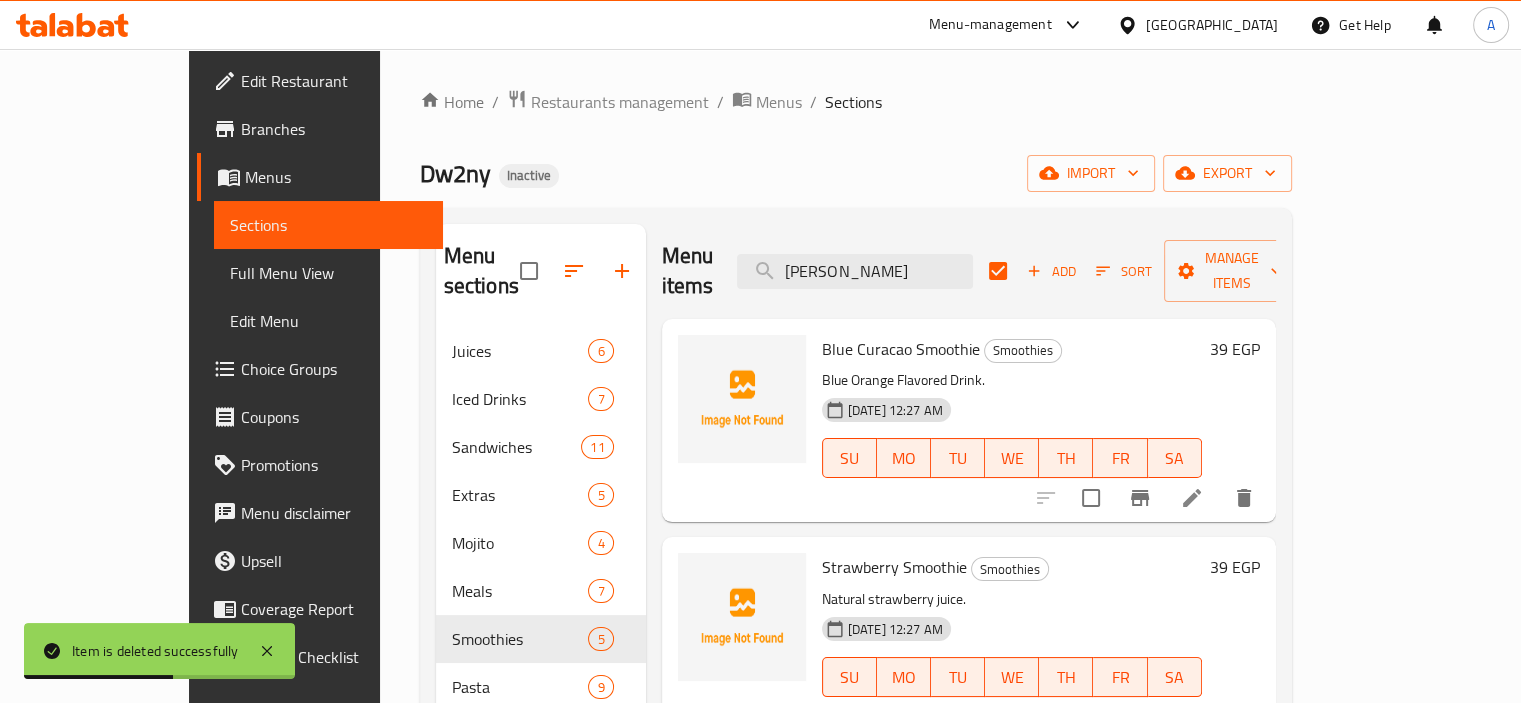 click on "Strawberry Smoothie   Smoothies Natural strawberry juice. 16-07-2025 12:27 AM SU MO TU WE TH FR SA" at bounding box center (1012, 638) 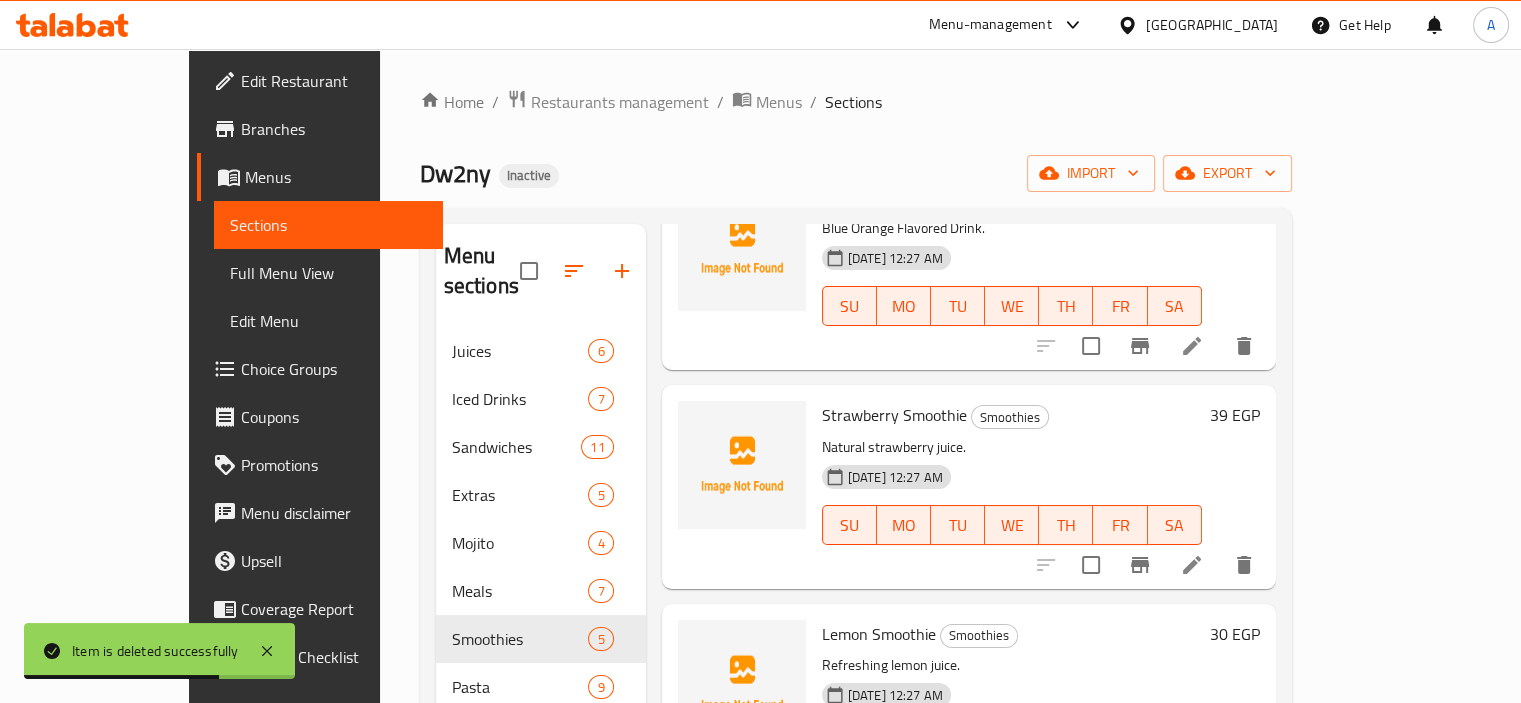 scroll, scrollTop: 200, scrollLeft: 0, axis: vertical 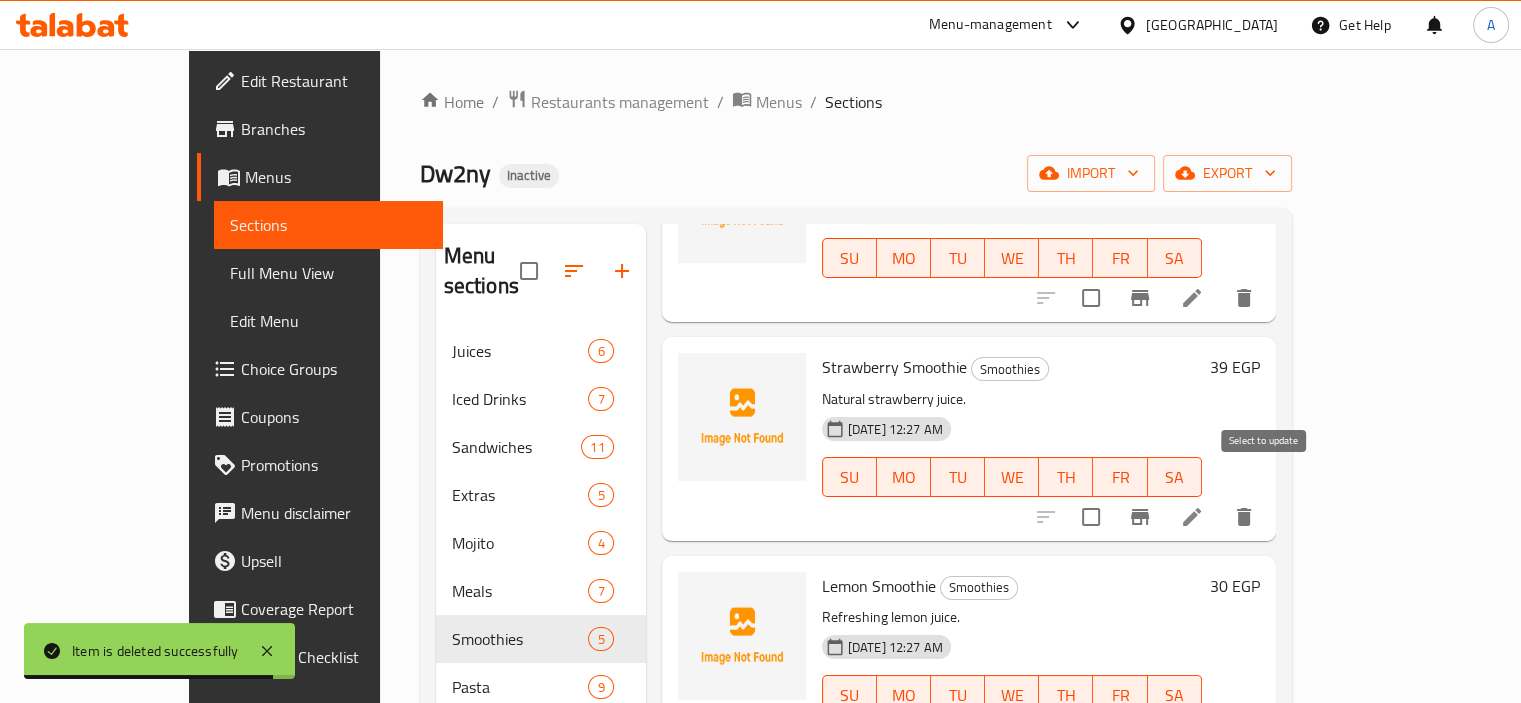 click at bounding box center [1091, 517] 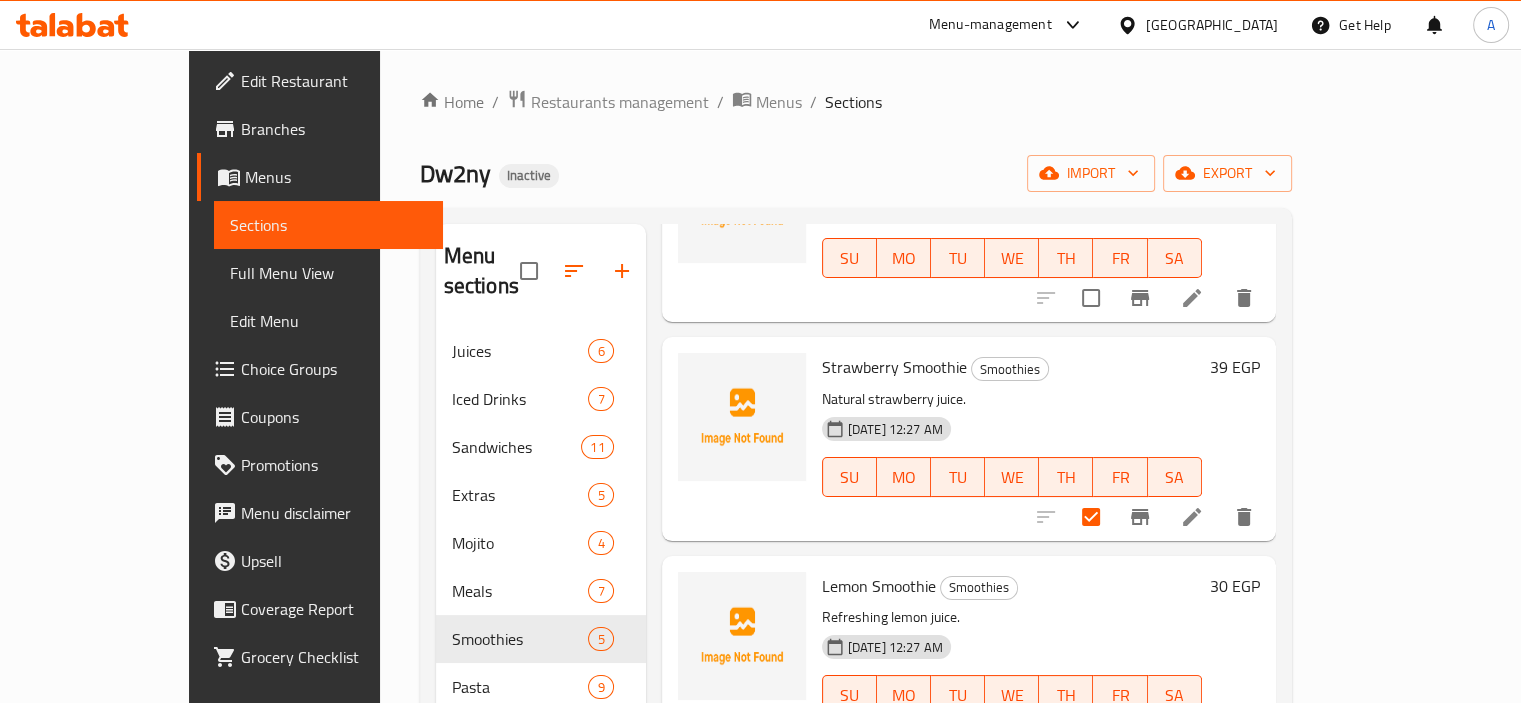click on "Strawberry Smoothie" at bounding box center [894, 367] 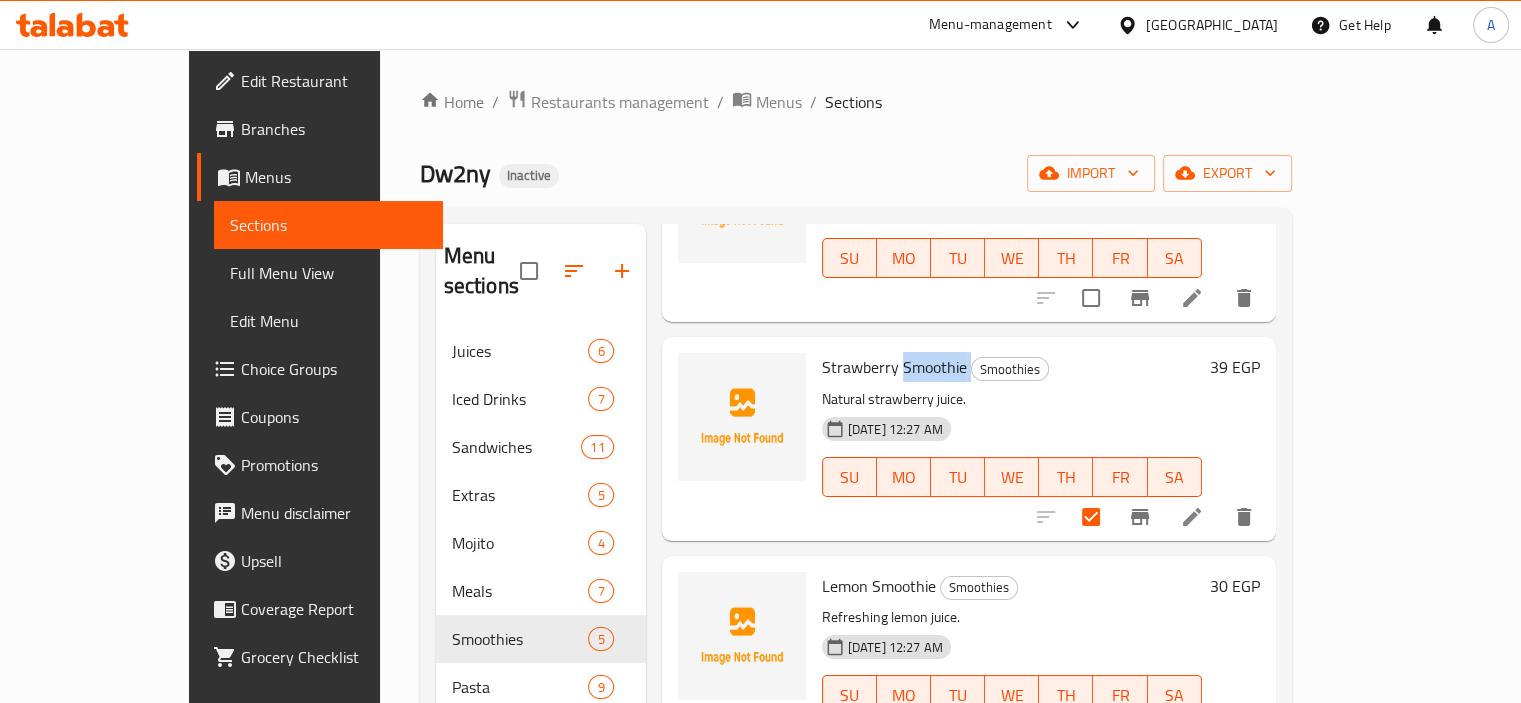 click on "Strawberry Smoothie" at bounding box center [894, 367] 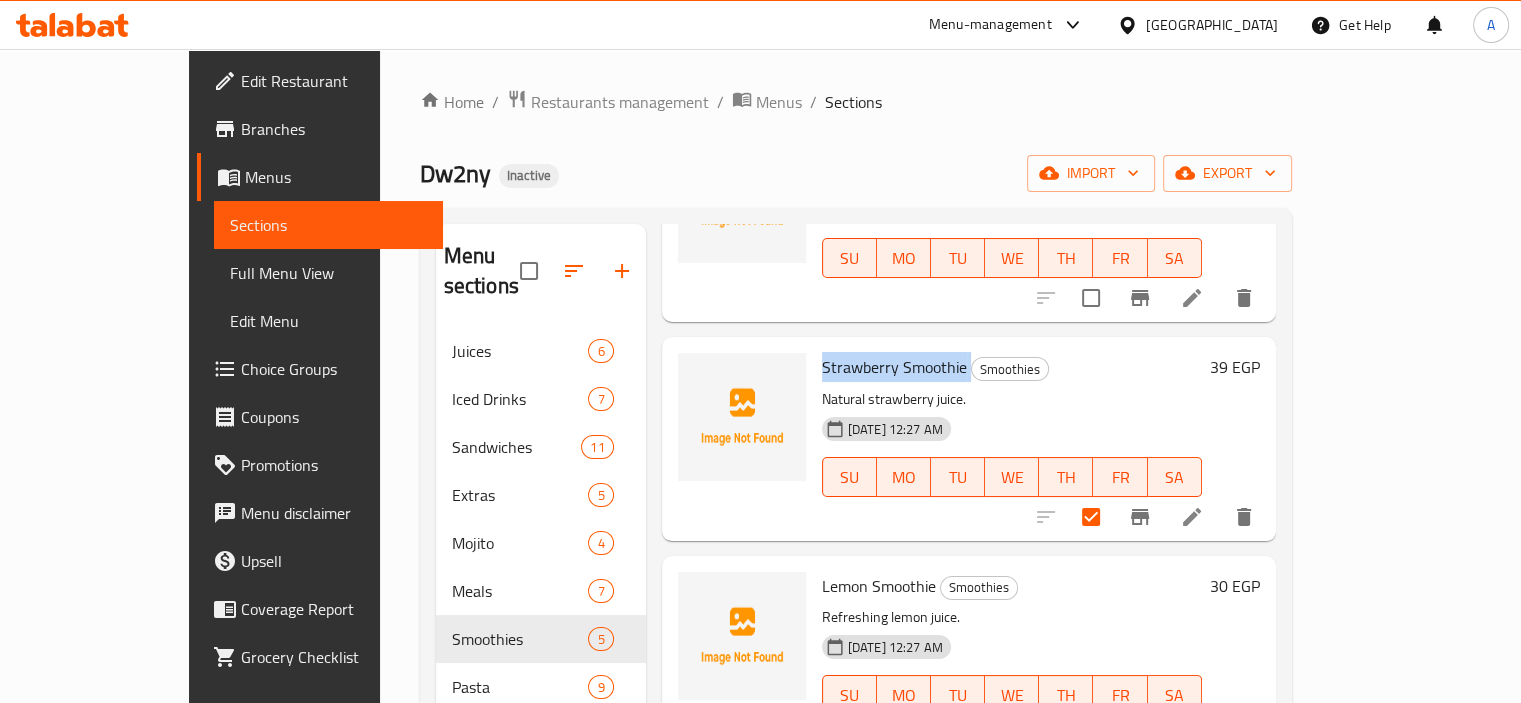 click on "Strawberry Smoothie" at bounding box center (894, 367) 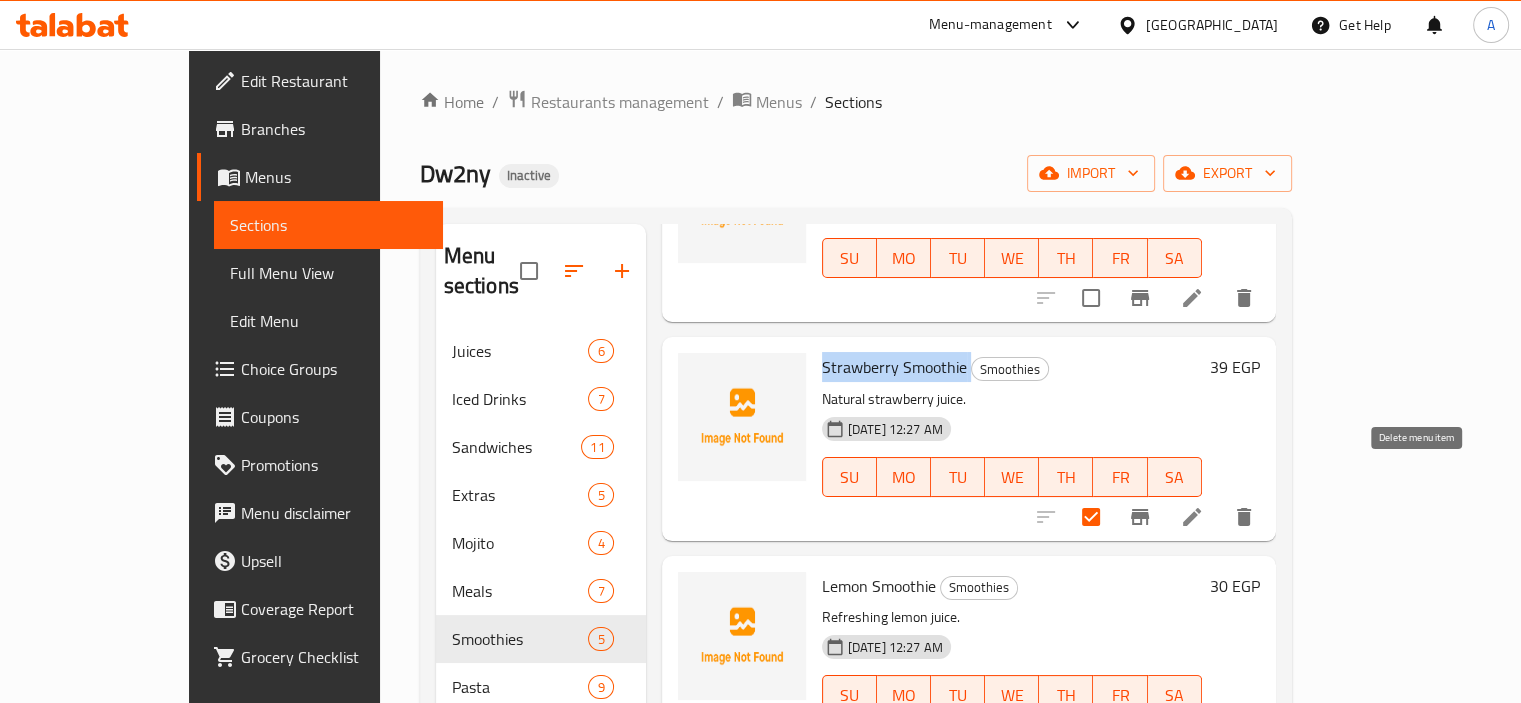 click 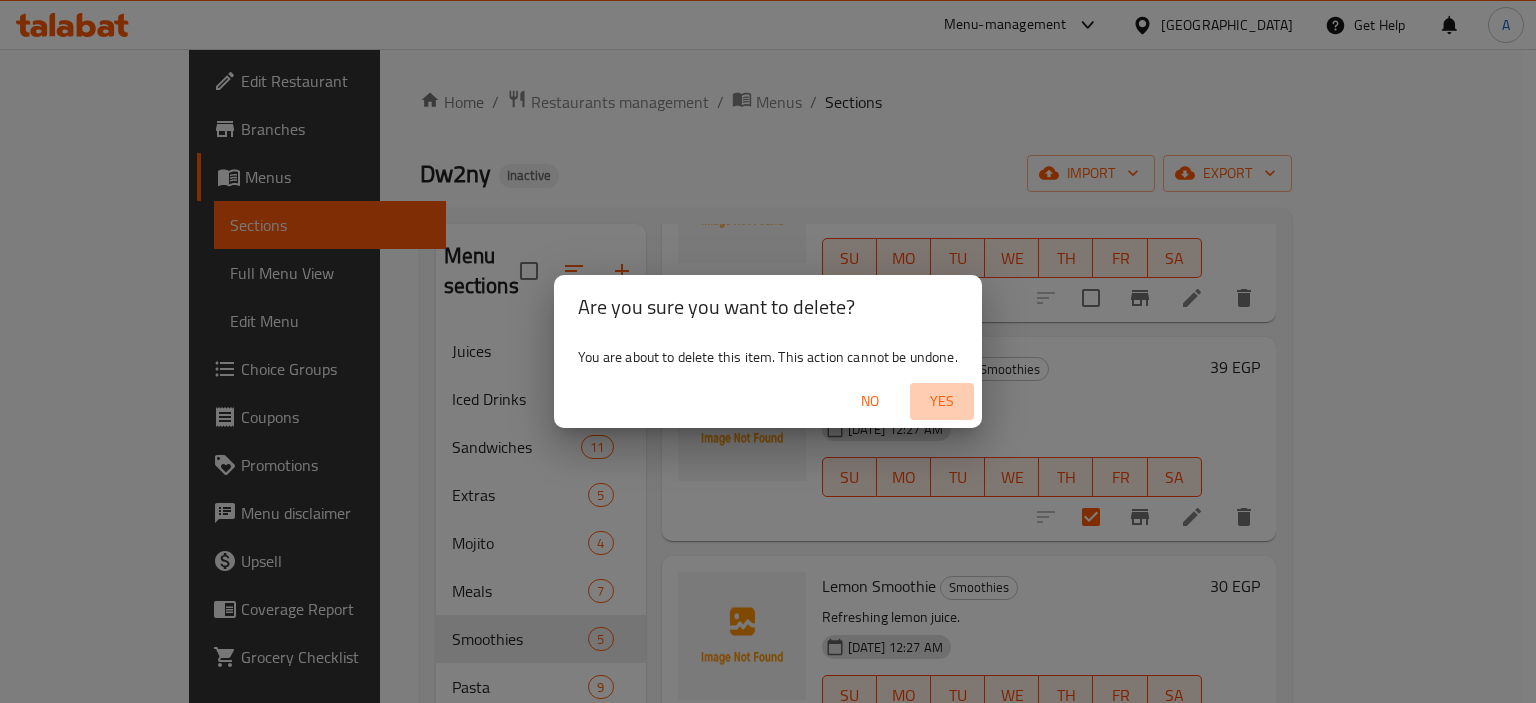 click on "Yes" at bounding box center [942, 401] 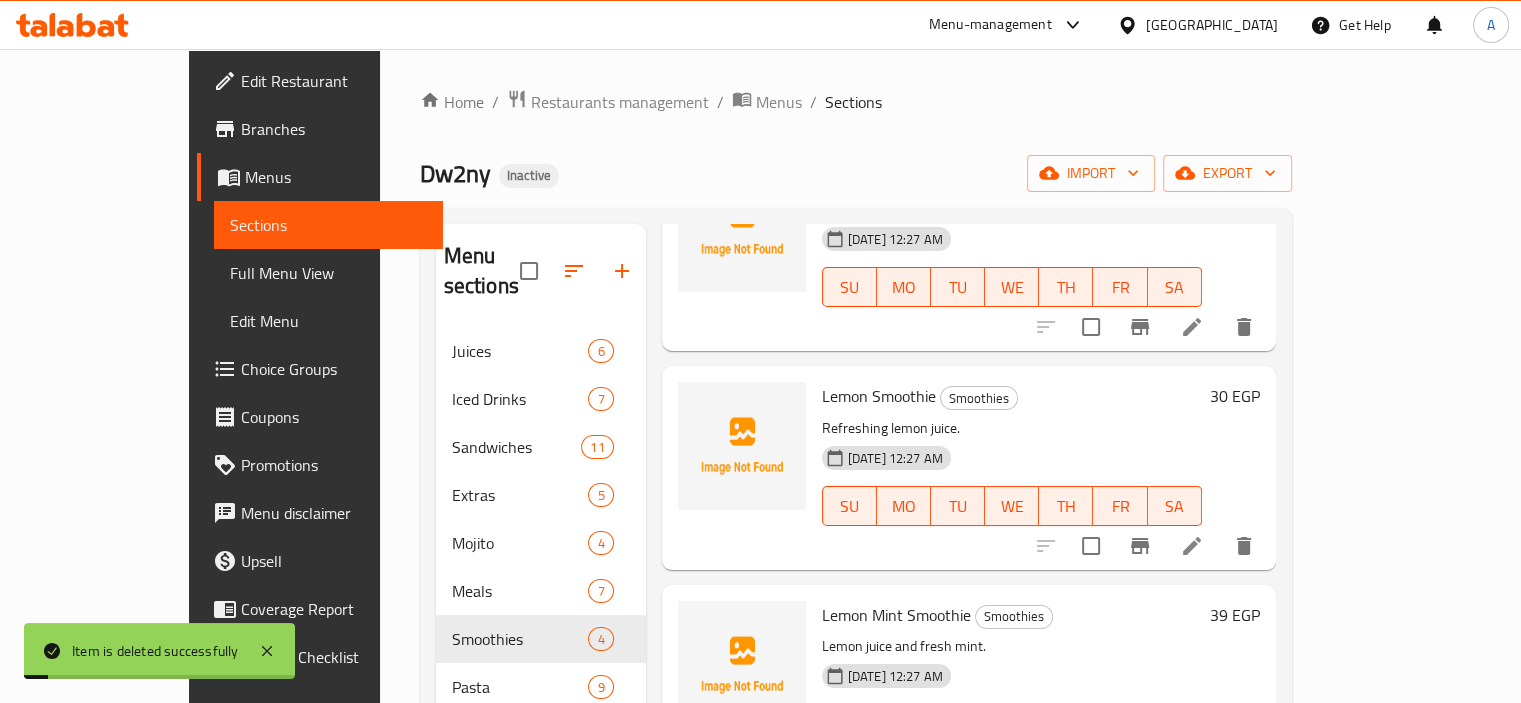 scroll, scrollTop: 171, scrollLeft: 0, axis: vertical 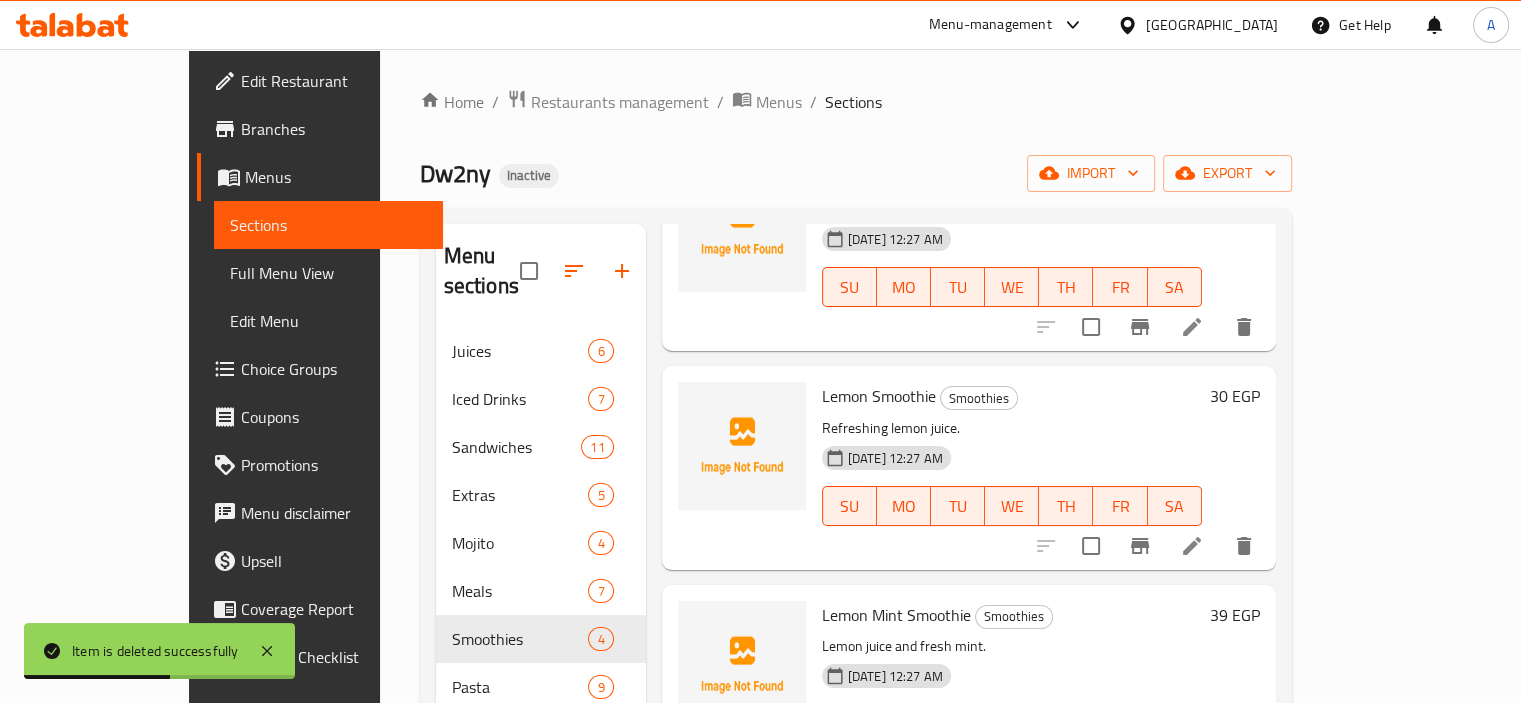click on "Lemon Mint Smoothie   Smoothies" at bounding box center [1012, 615] 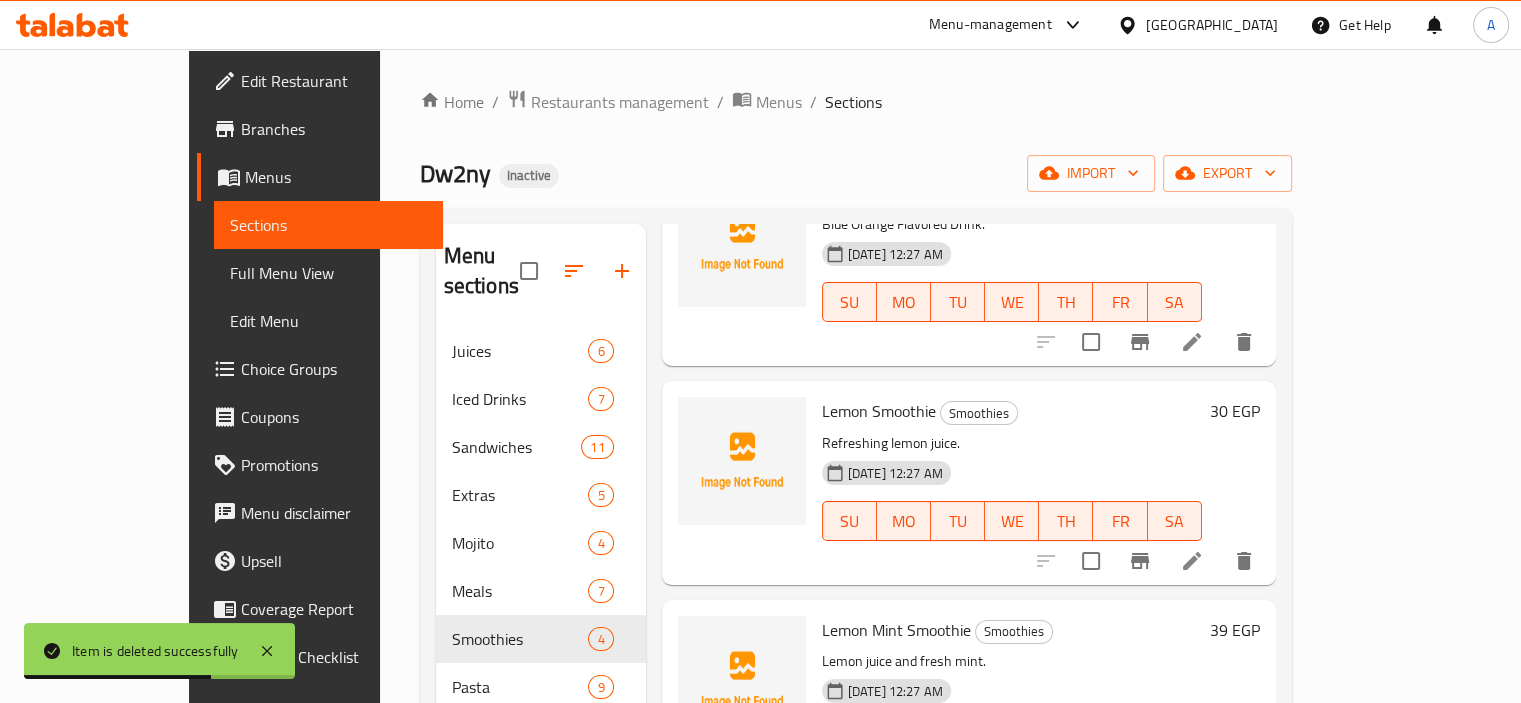 scroll, scrollTop: 171, scrollLeft: 0, axis: vertical 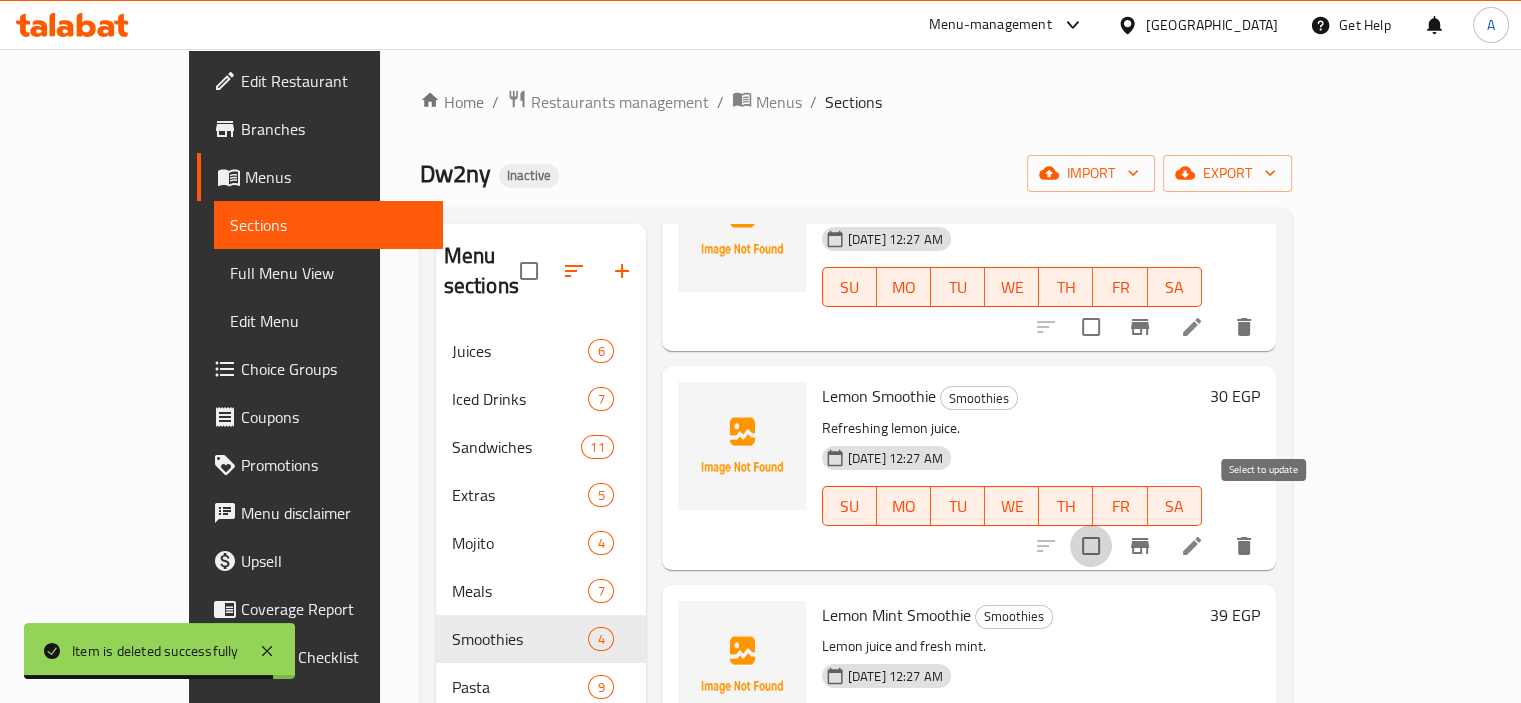 click at bounding box center (1091, 546) 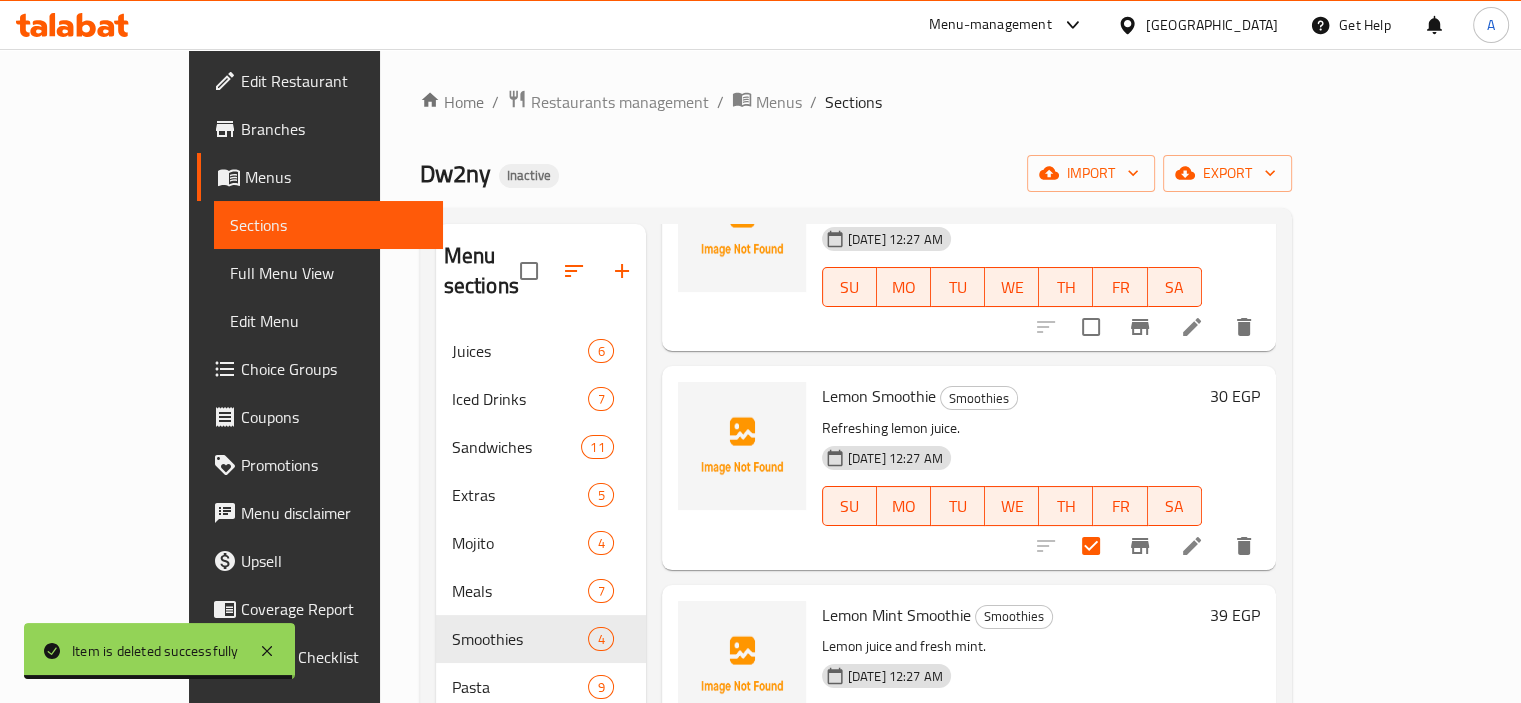 click on "Lemon Smoothie" at bounding box center [879, 396] 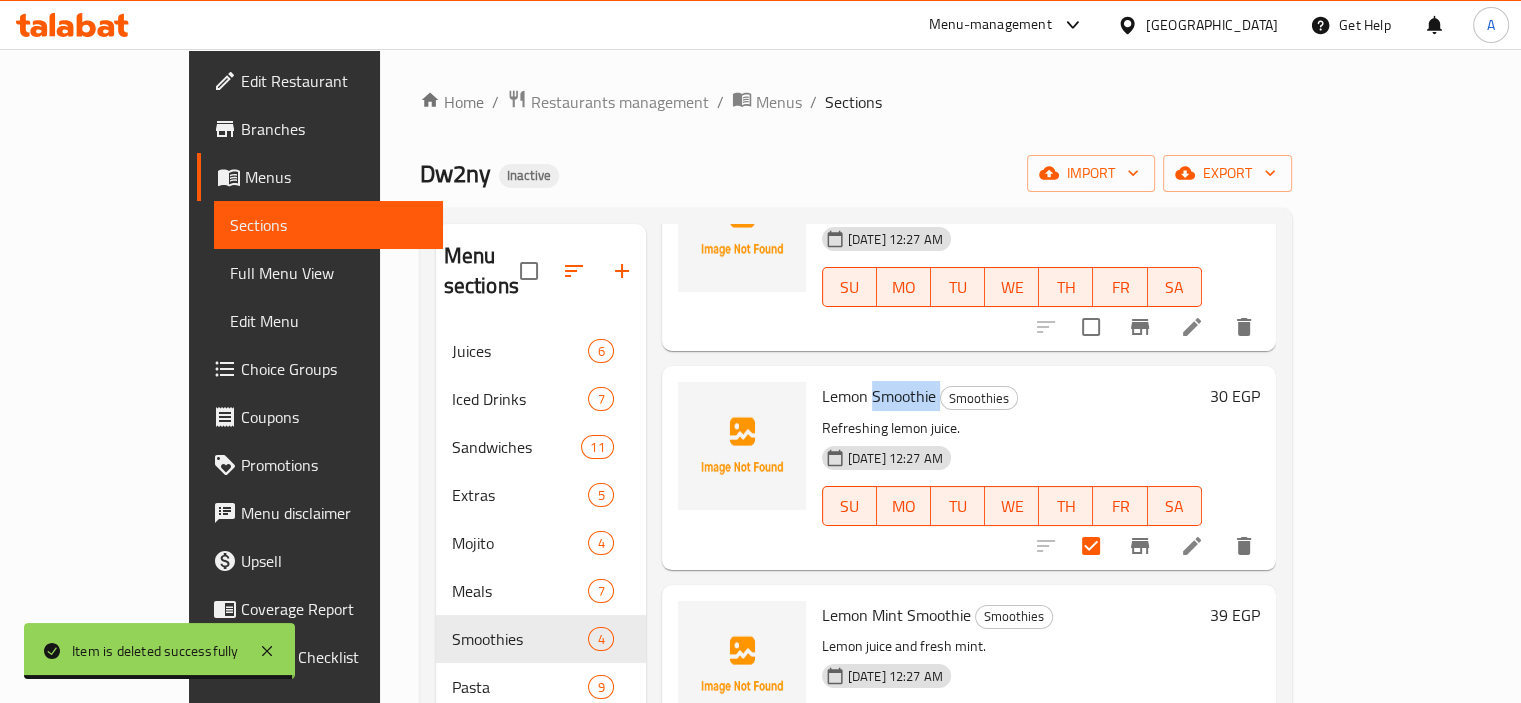 click on "Lemon Smoothie" at bounding box center (879, 396) 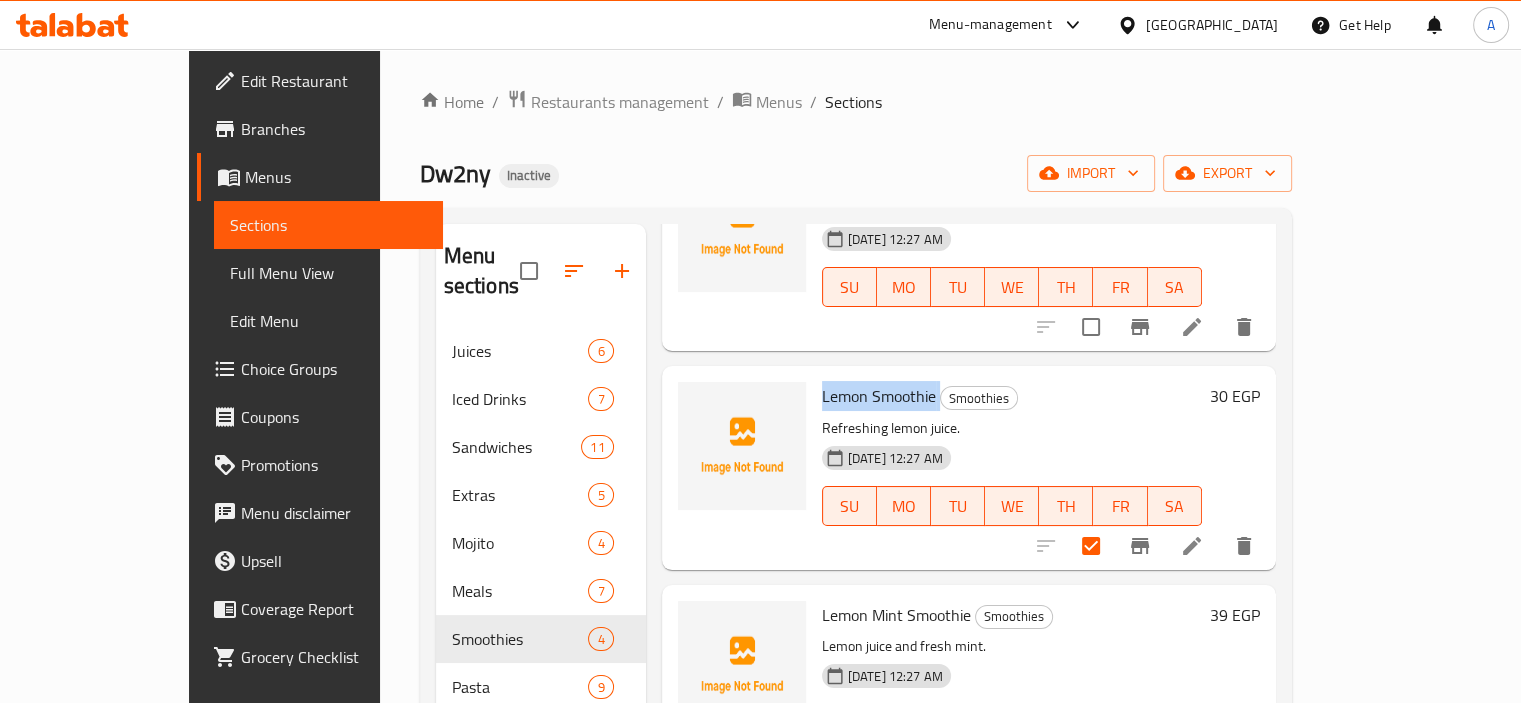 click on "Lemon Smoothie" at bounding box center (879, 396) 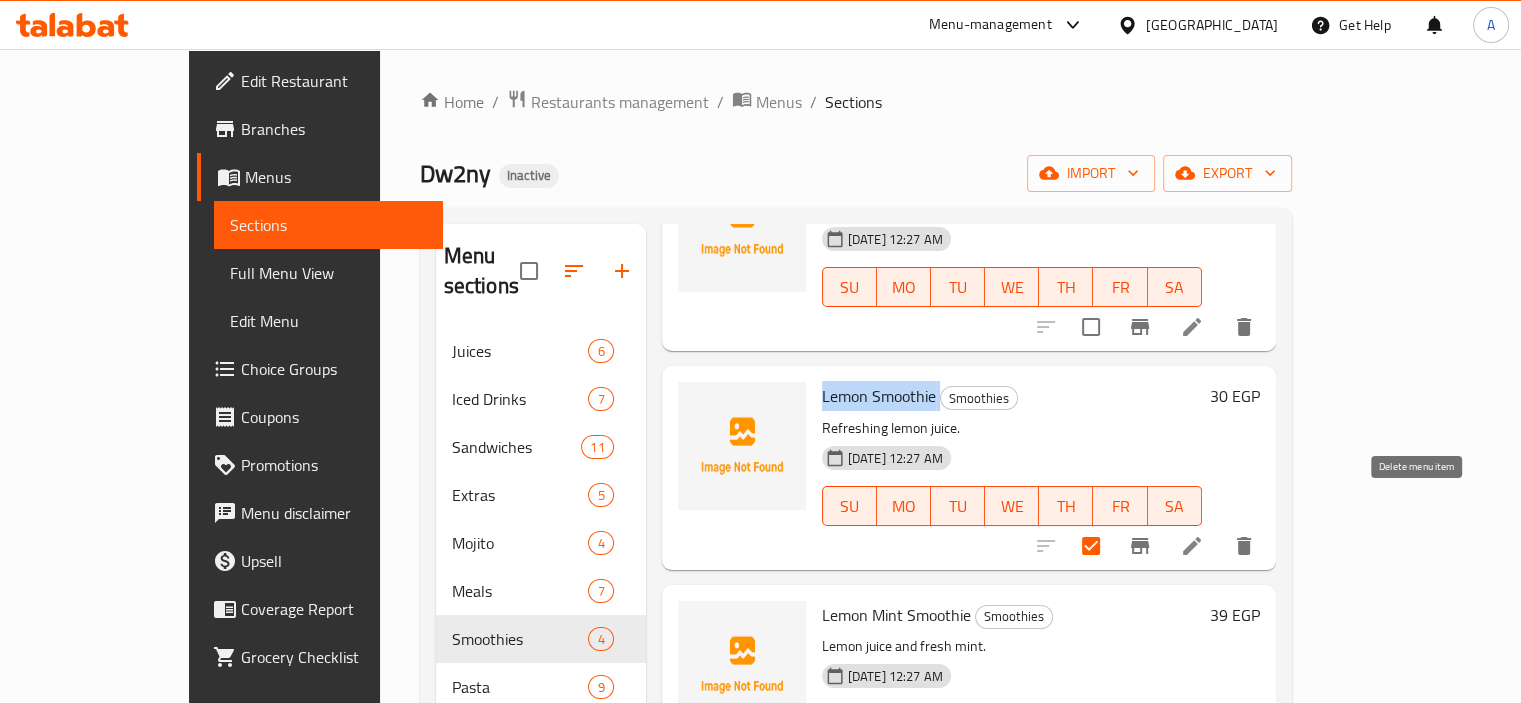 click 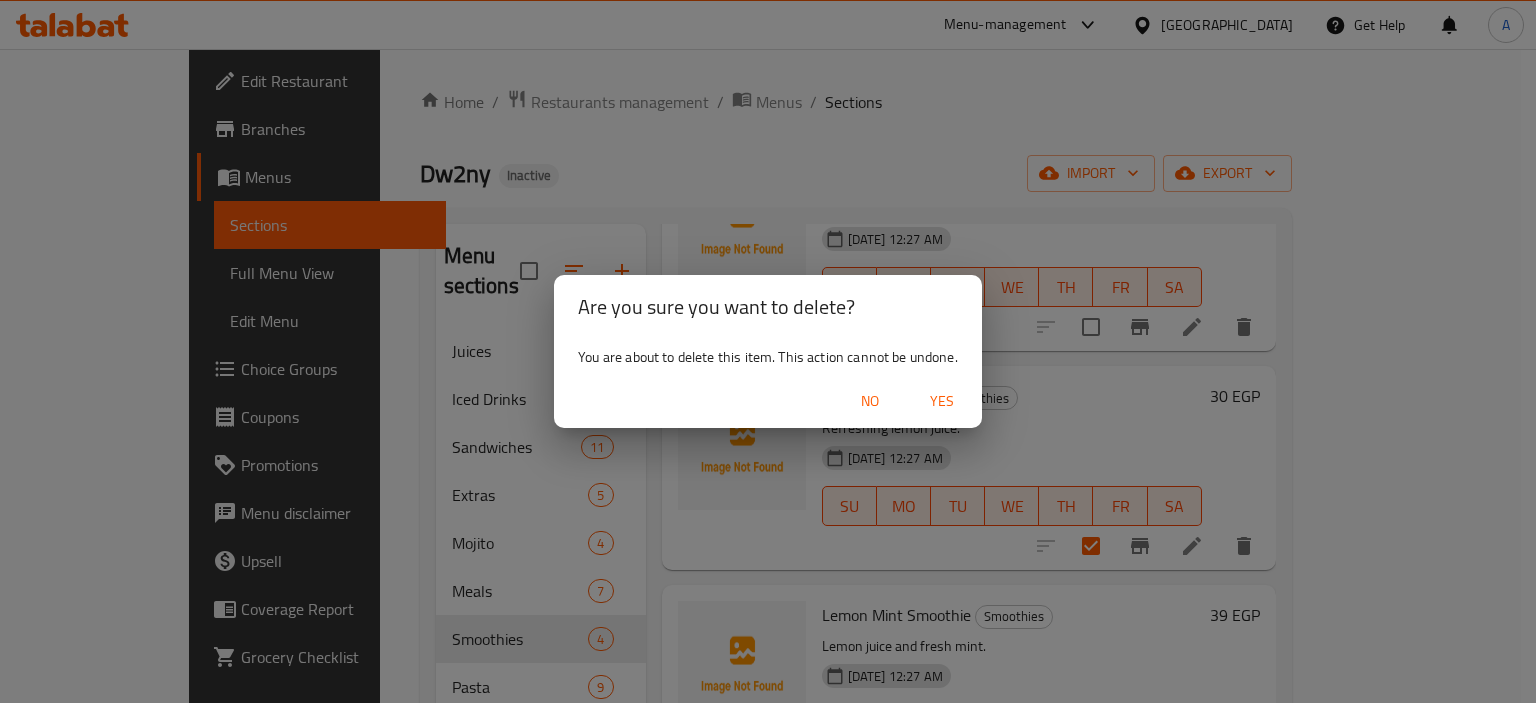click on "Yes" at bounding box center [942, 401] 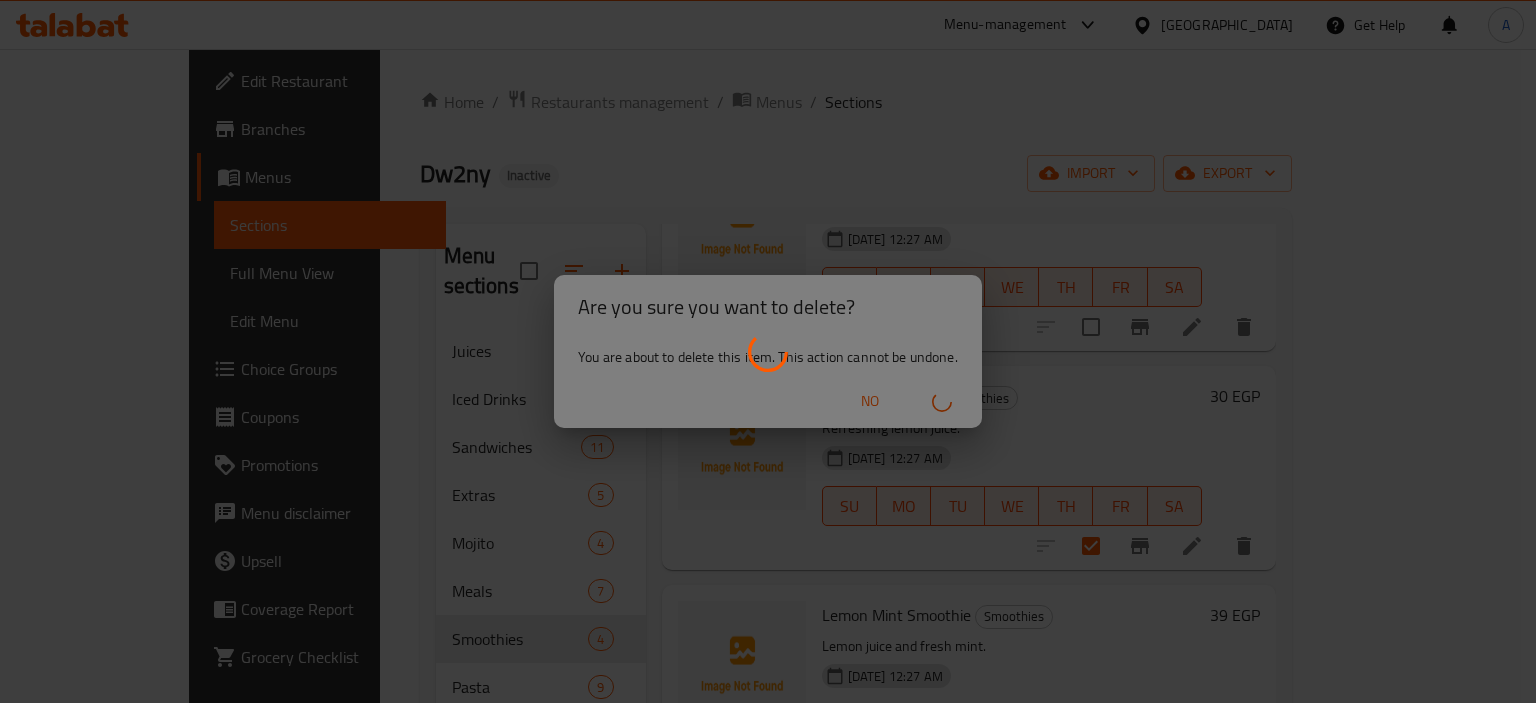 type 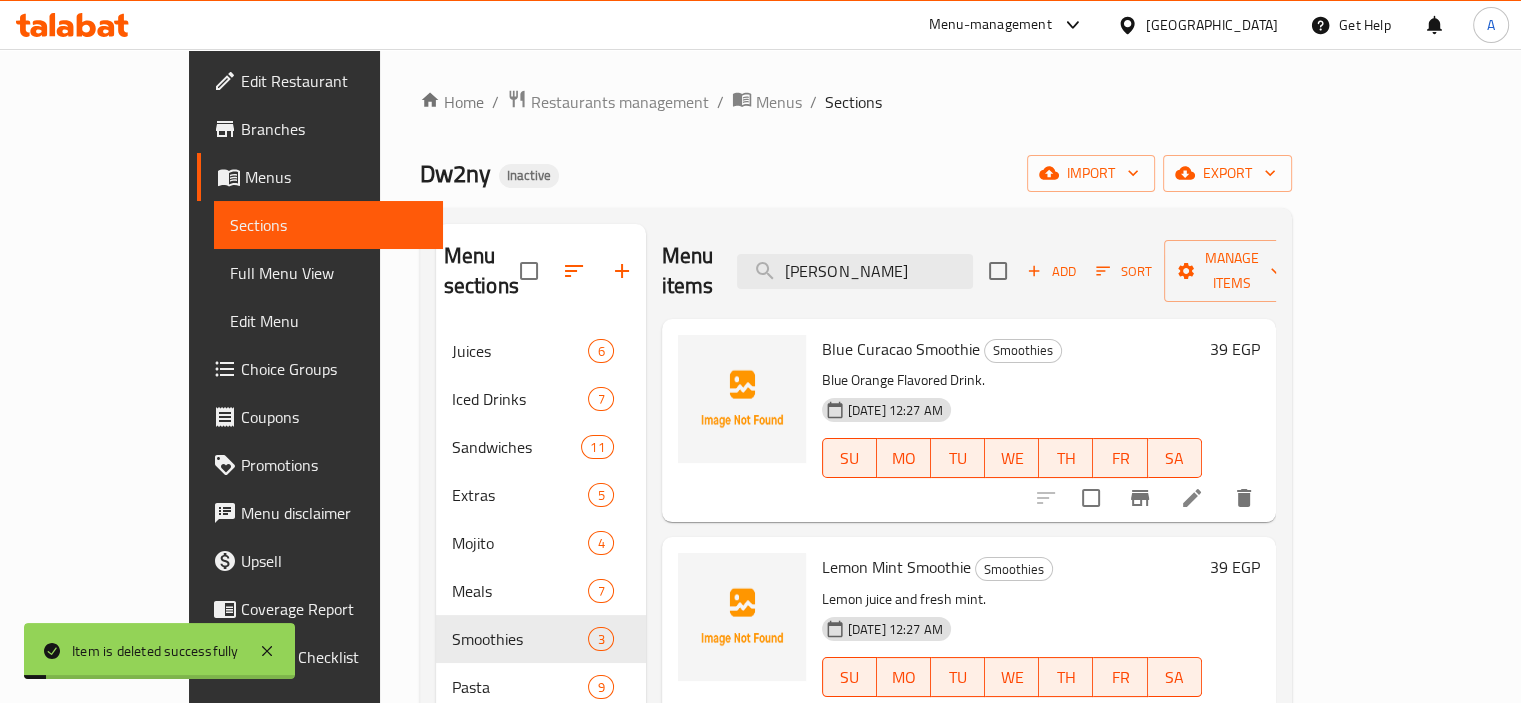 scroll, scrollTop: 0, scrollLeft: 0, axis: both 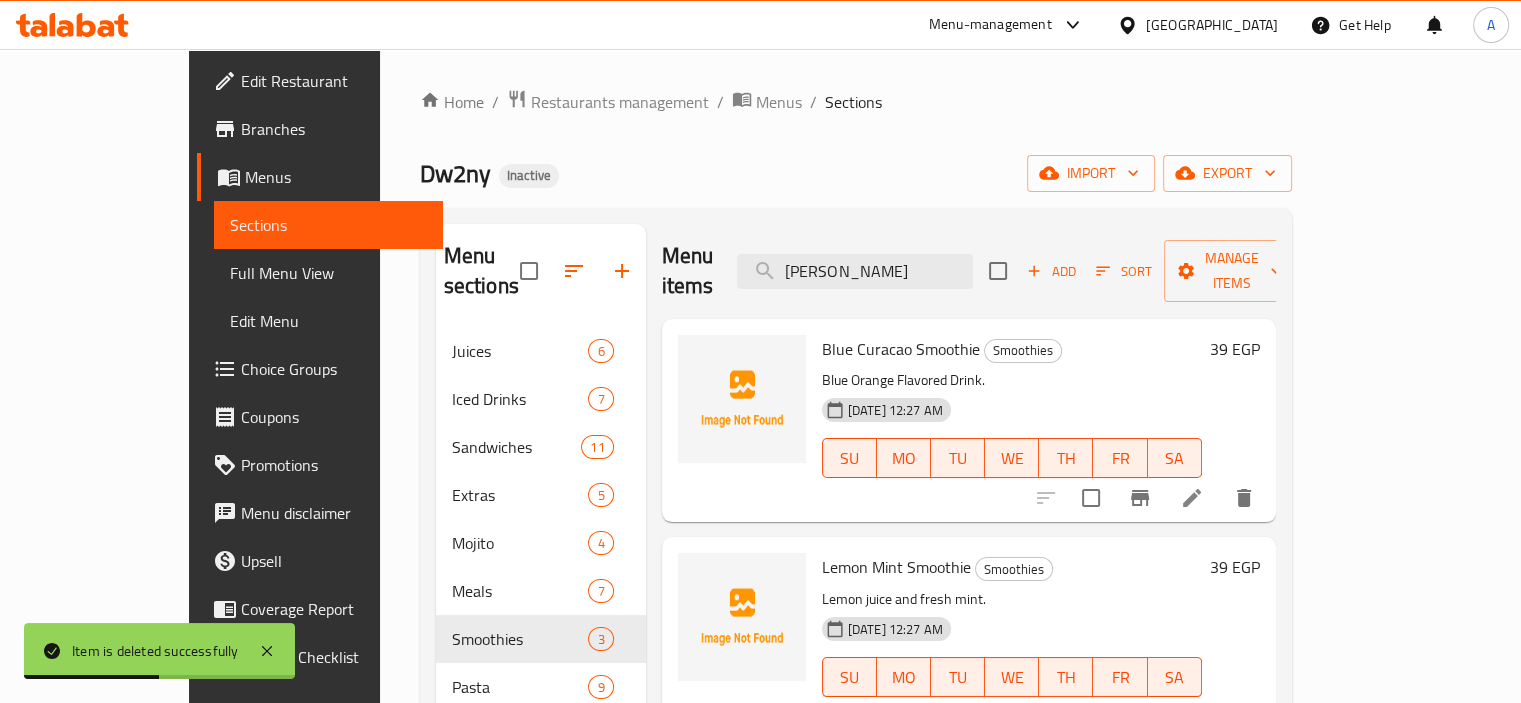 click on "Lemon juice and fresh mint." at bounding box center (1012, 599) 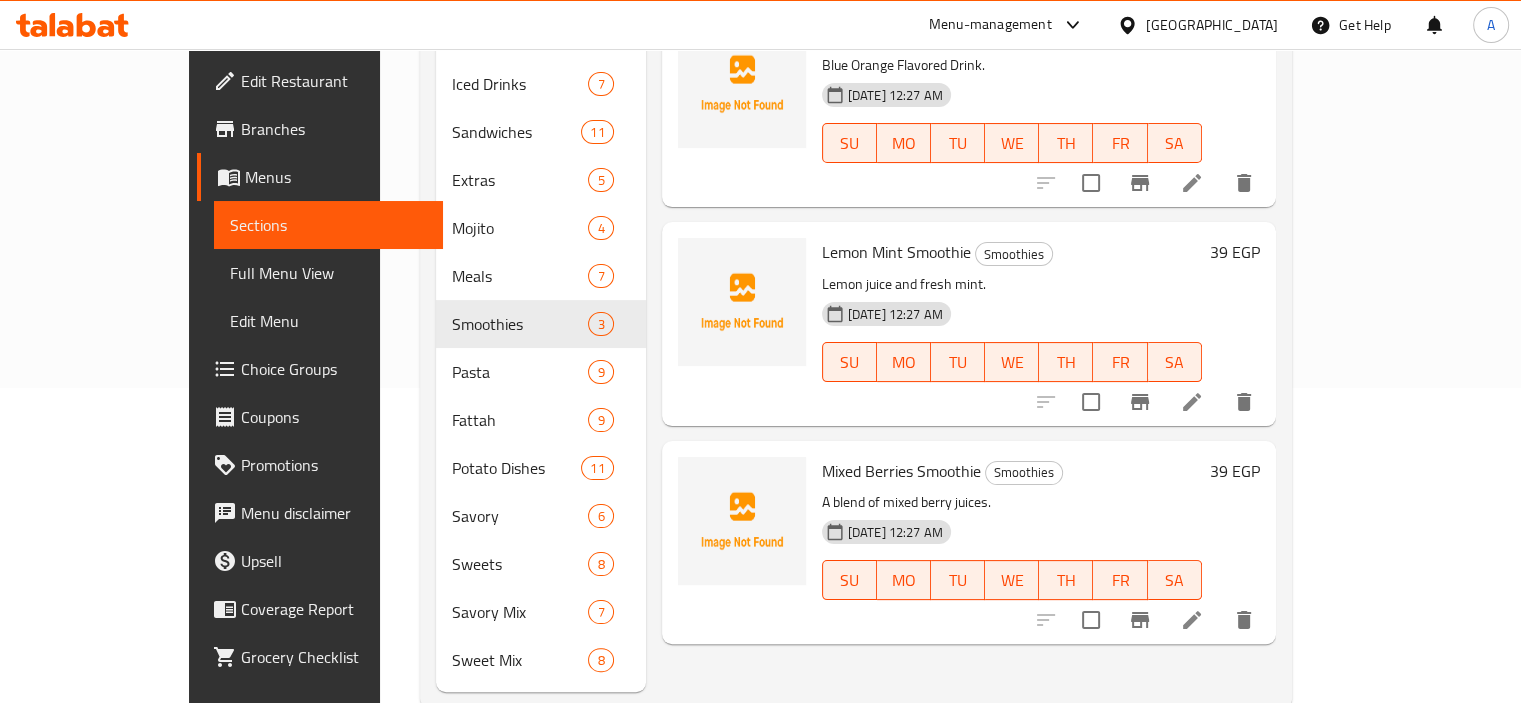 scroll, scrollTop: 329, scrollLeft: 0, axis: vertical 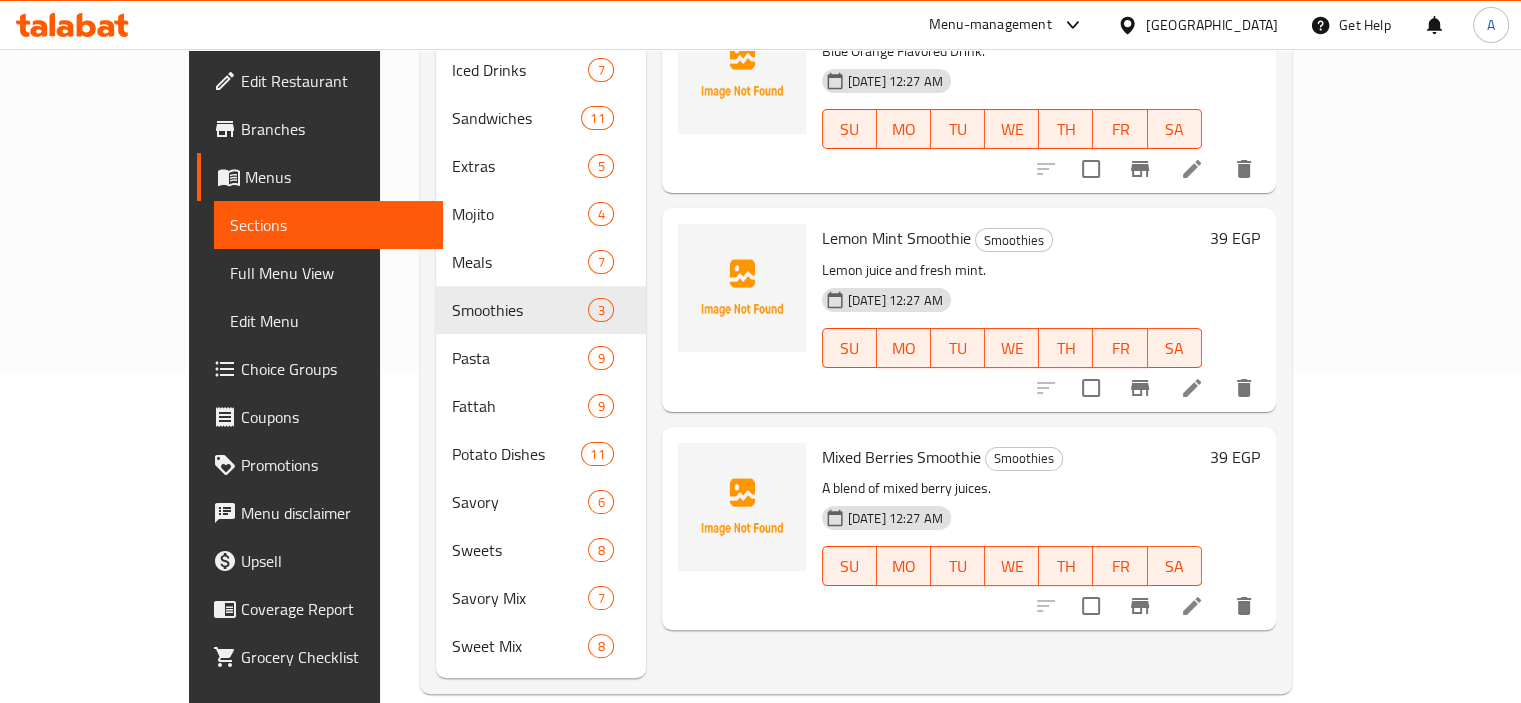click on "Mixed Berries Smoothie" at bounding box center (901, 457) 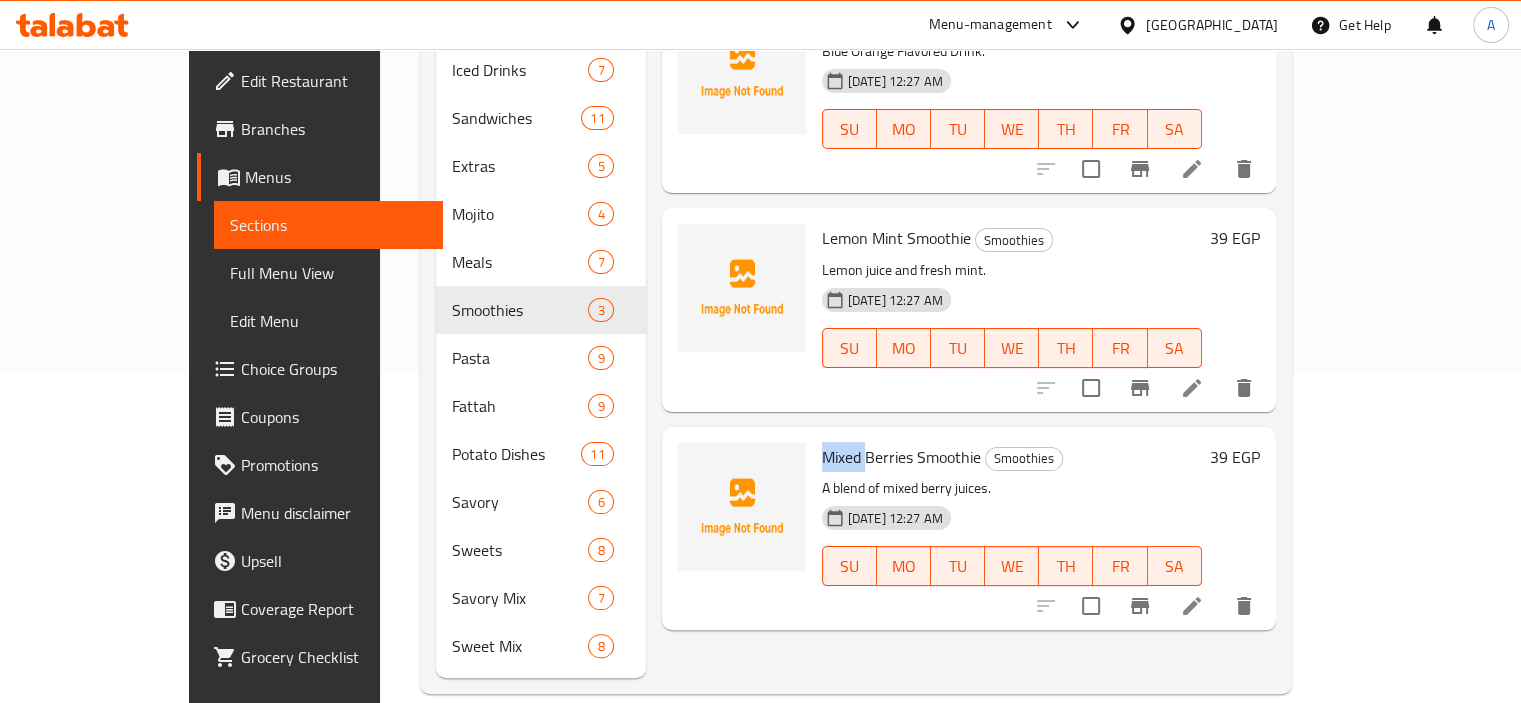 click on "Mixed Berries Smoothie" at bounding box center (901, 457) 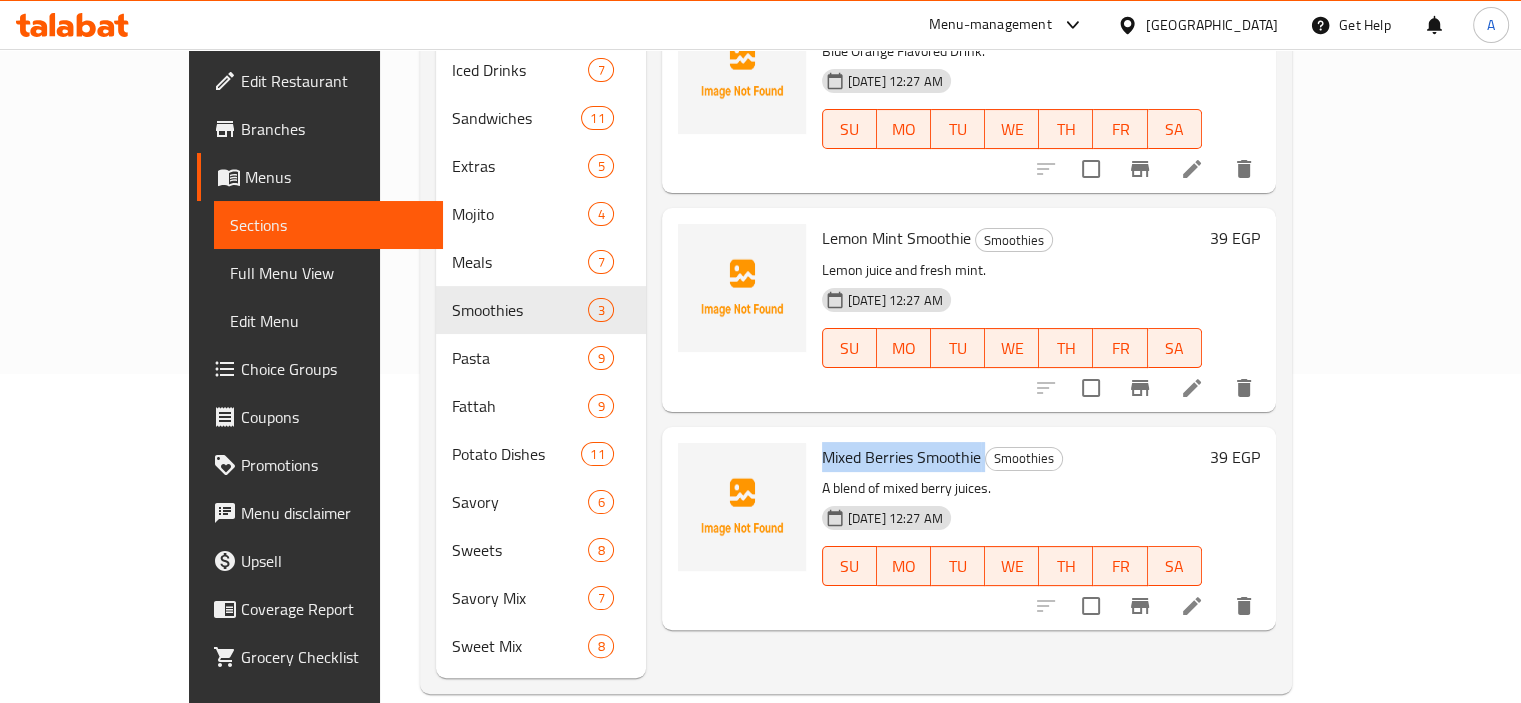 click on "Mixed Berries Smoothie" at bounding box center (901, 457) 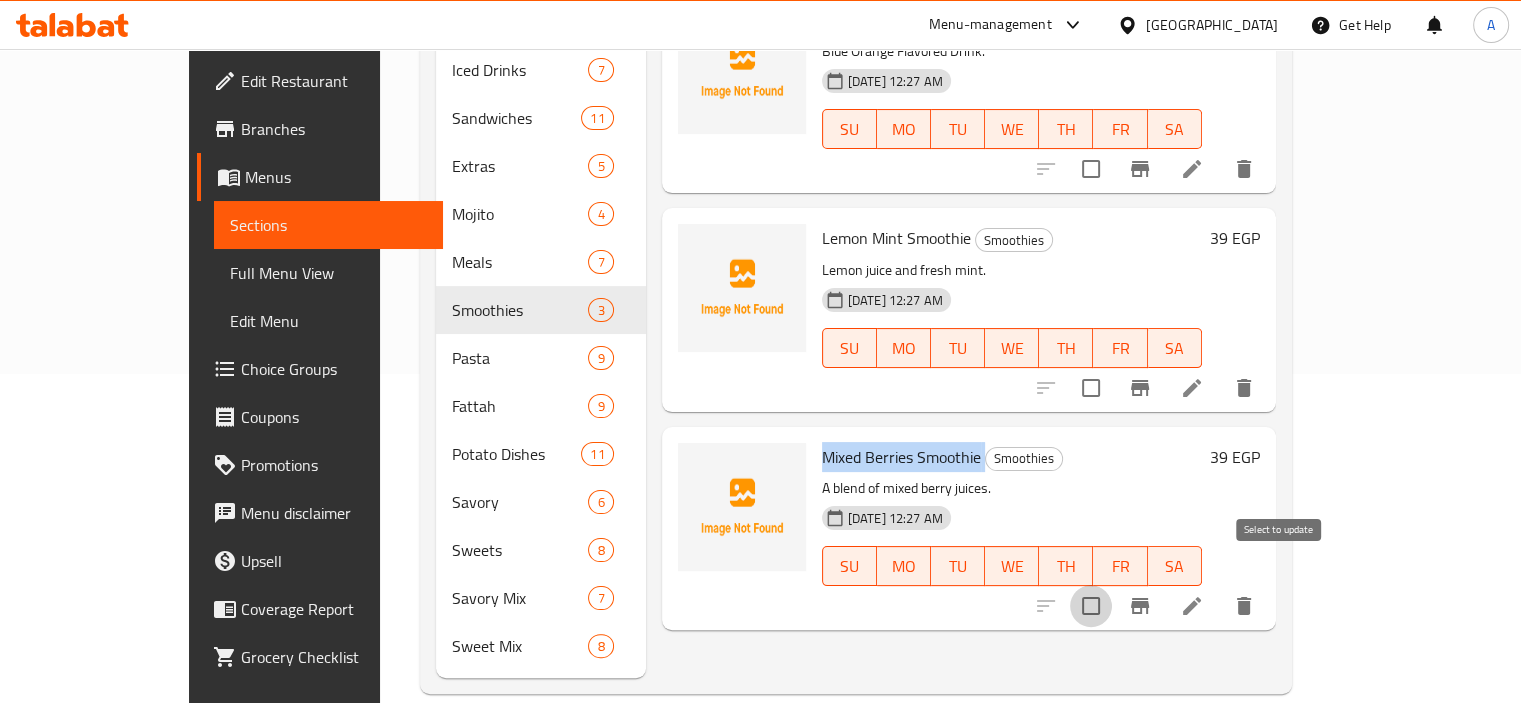 click at bounding box center (1091, 606) 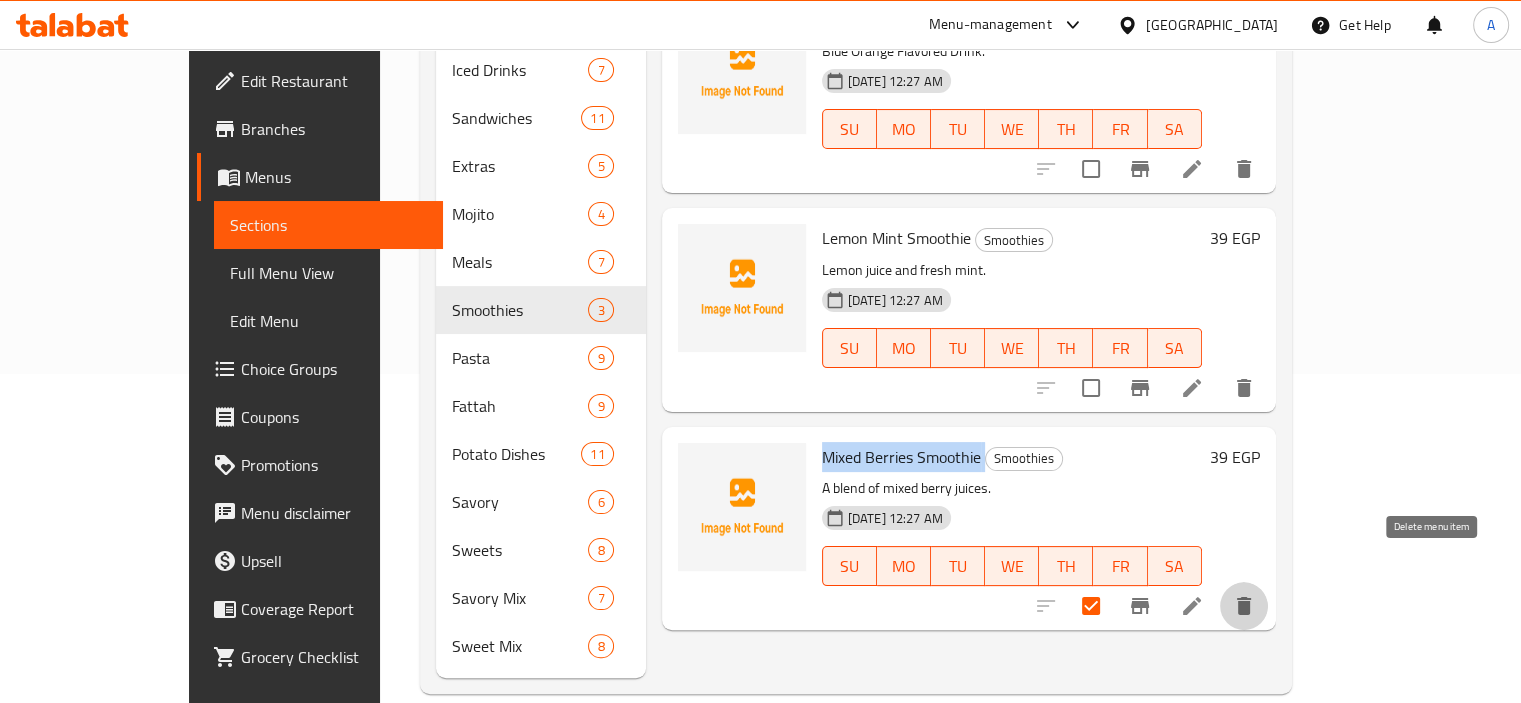 click 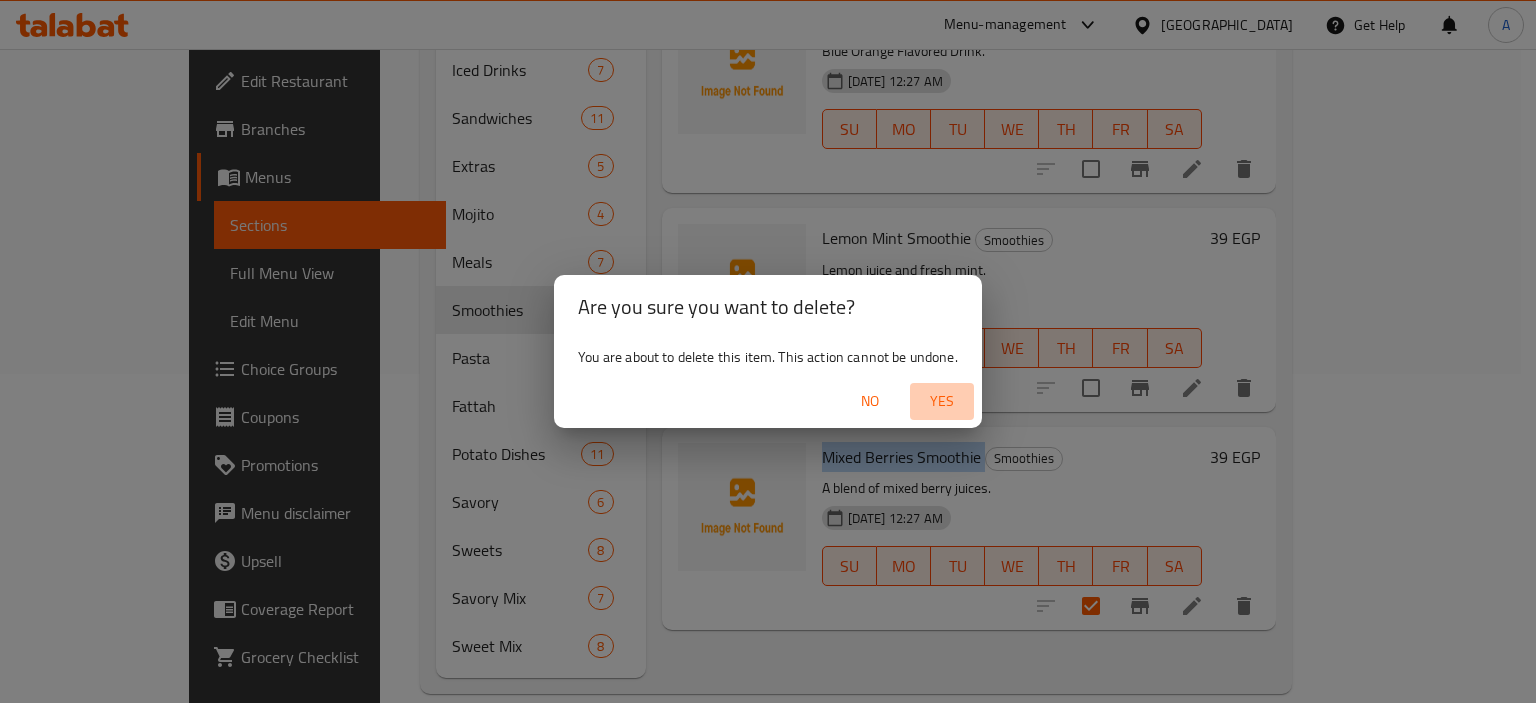 type 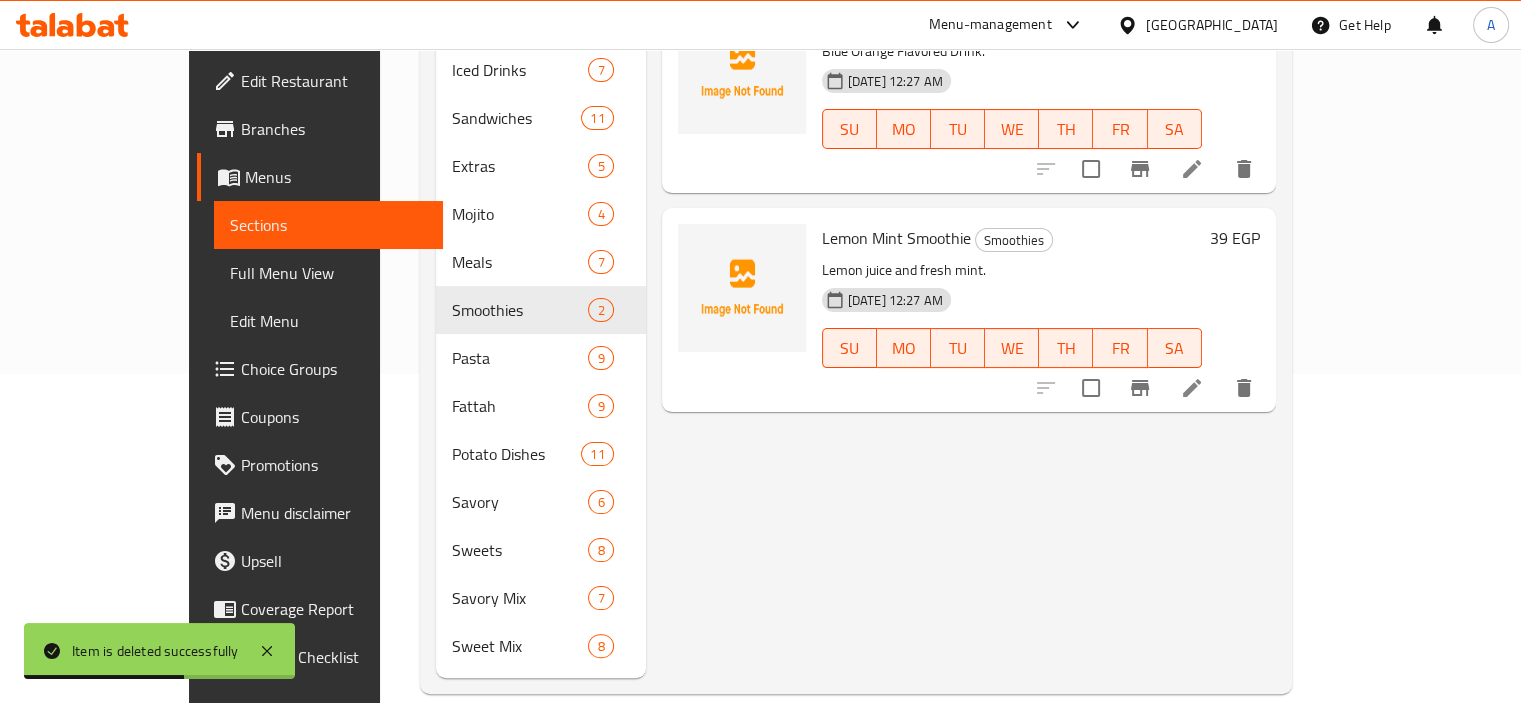 click on "Menu items Mango Smoothie Add Sort Manage items Blue Curacao Smoothie   Smoothies Blue Orange Flavored Drink. 16-07-2025 12:27 AM SU MO TU WE TH FR SA 39   EGP Lemon Mint Smoothie   Smoothies Lemon juice and fresh mint. 16-07-2025 12:27 AM SU MO TU WE TH FR SA 39   EGP" at bounding box center [961, 286] 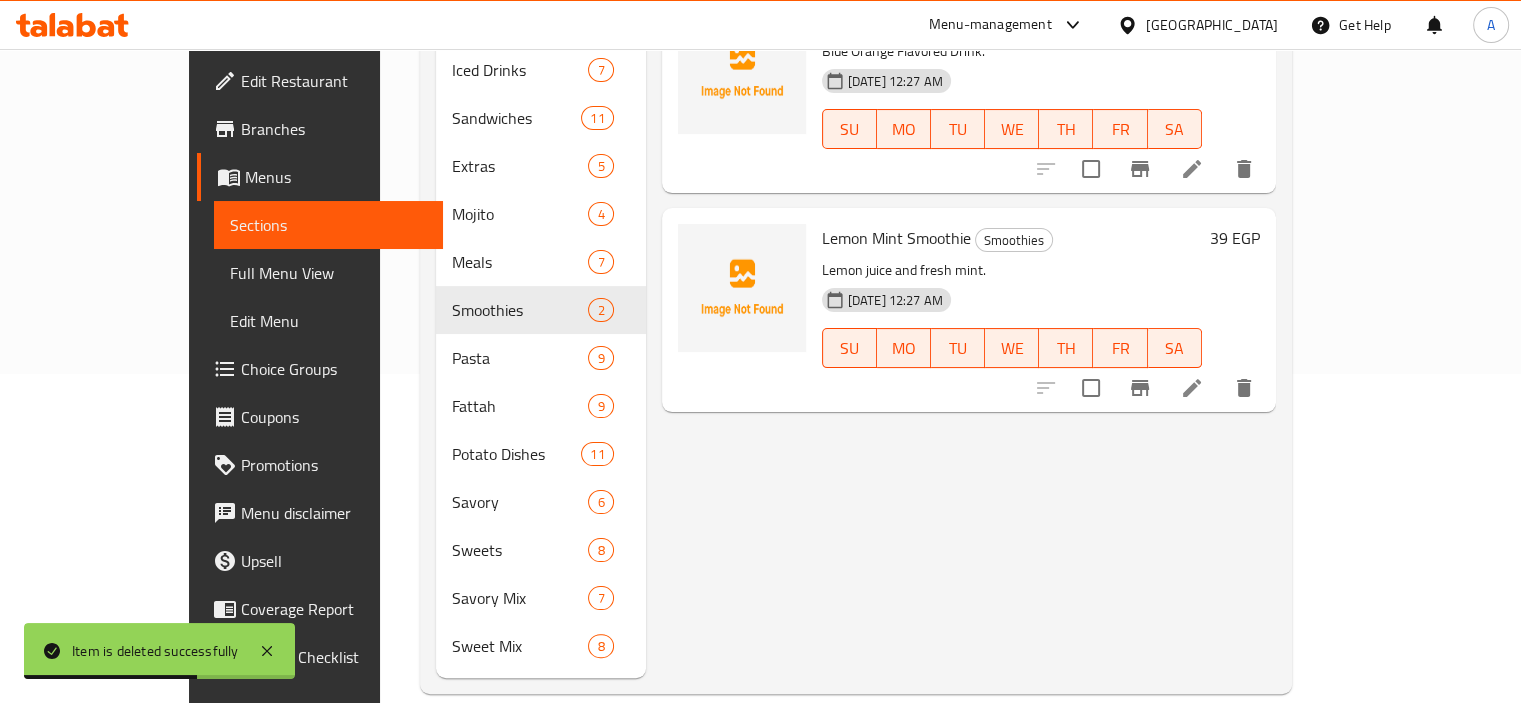 scroll, scrollTop: 229, scrollLeft: 0, axis: vertical 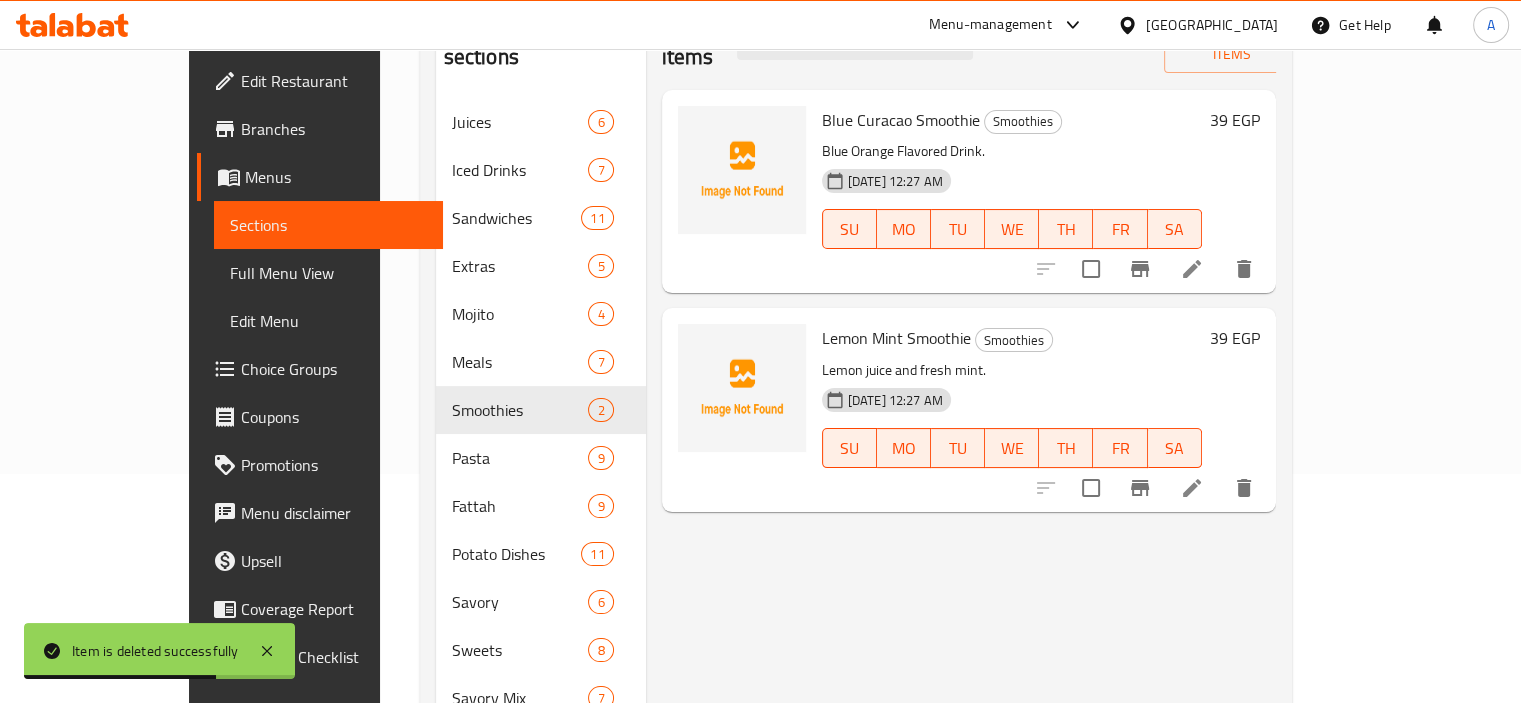 click on "Lemon Mint Smoothie" at bounding box center [896, 338] 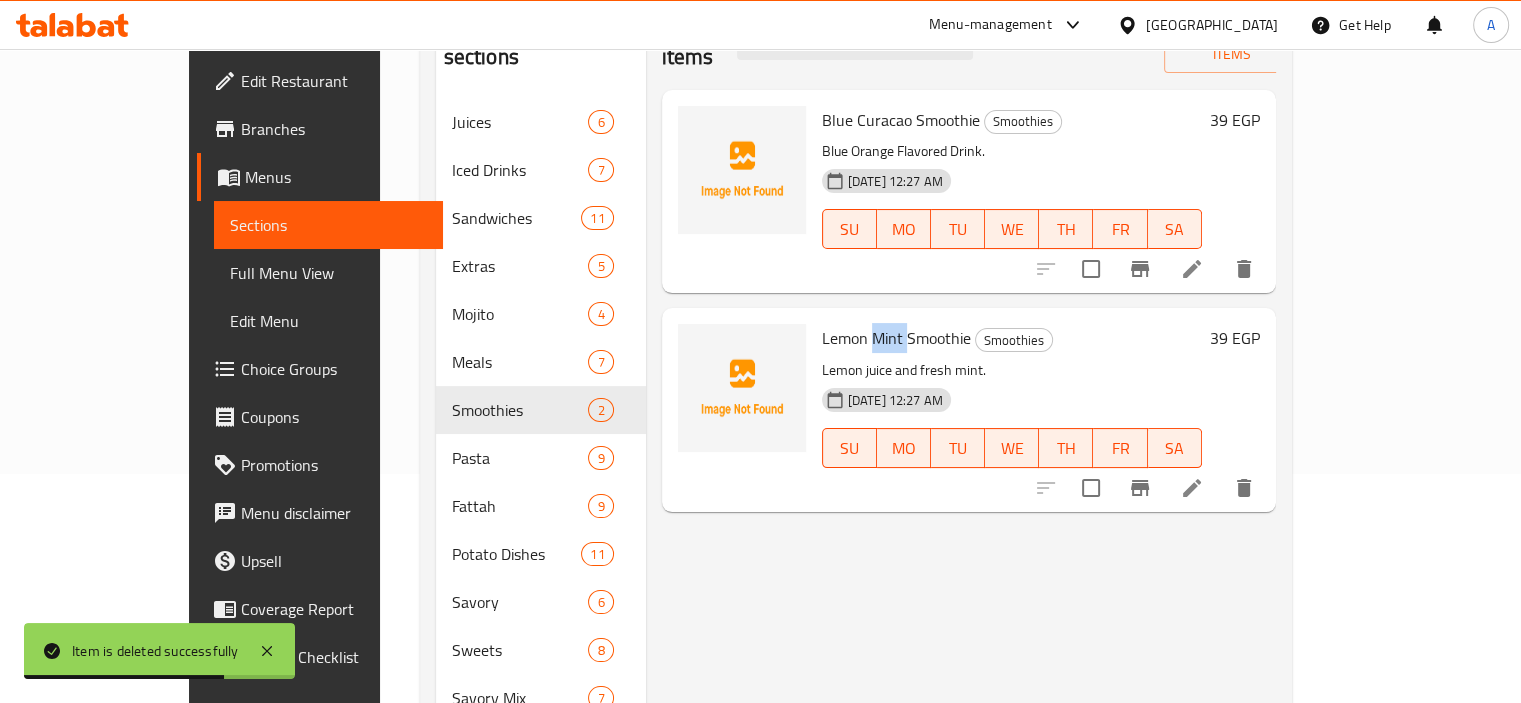 click on "Lemon Mint Smoothie" at bounding box center [896, 338] 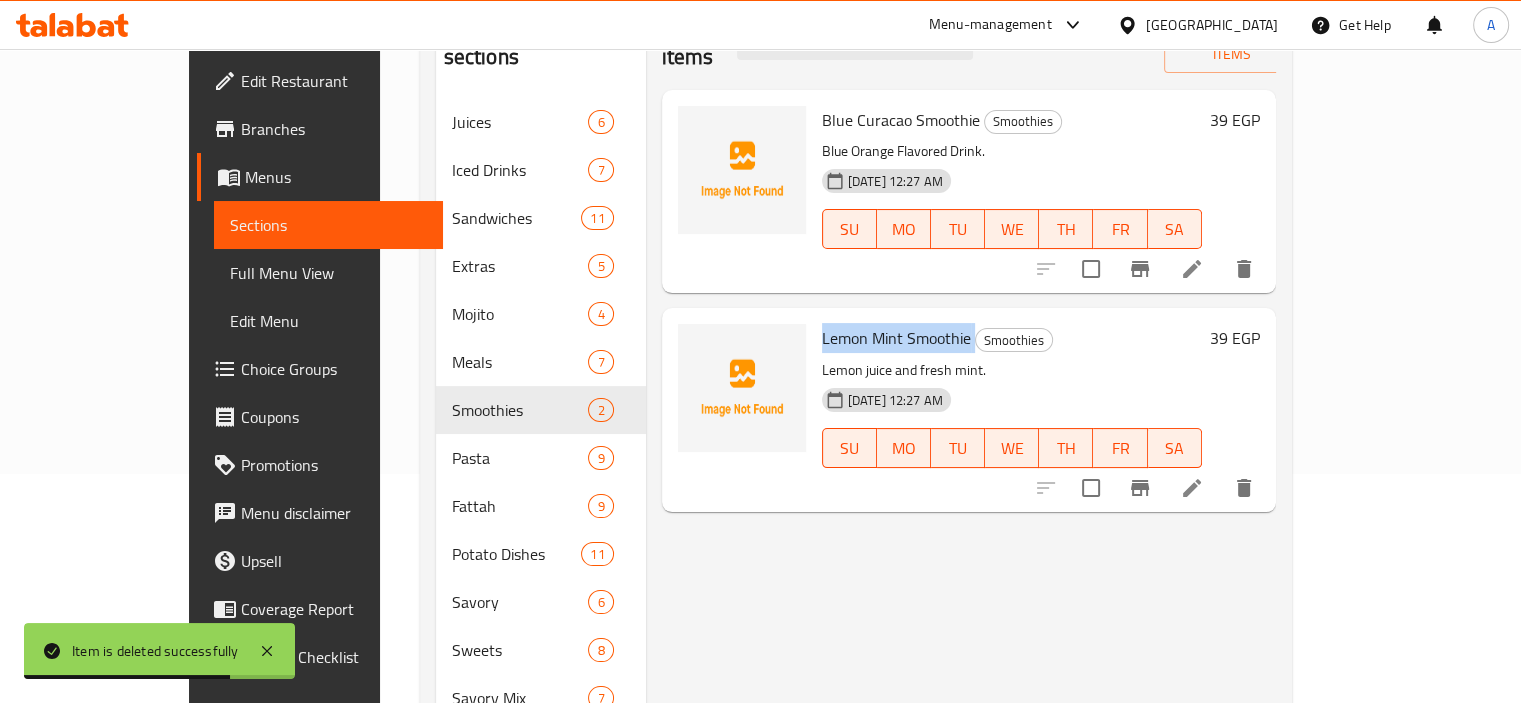 click on "Lemon Mint Smoothie" at bounding box center (896, 338) 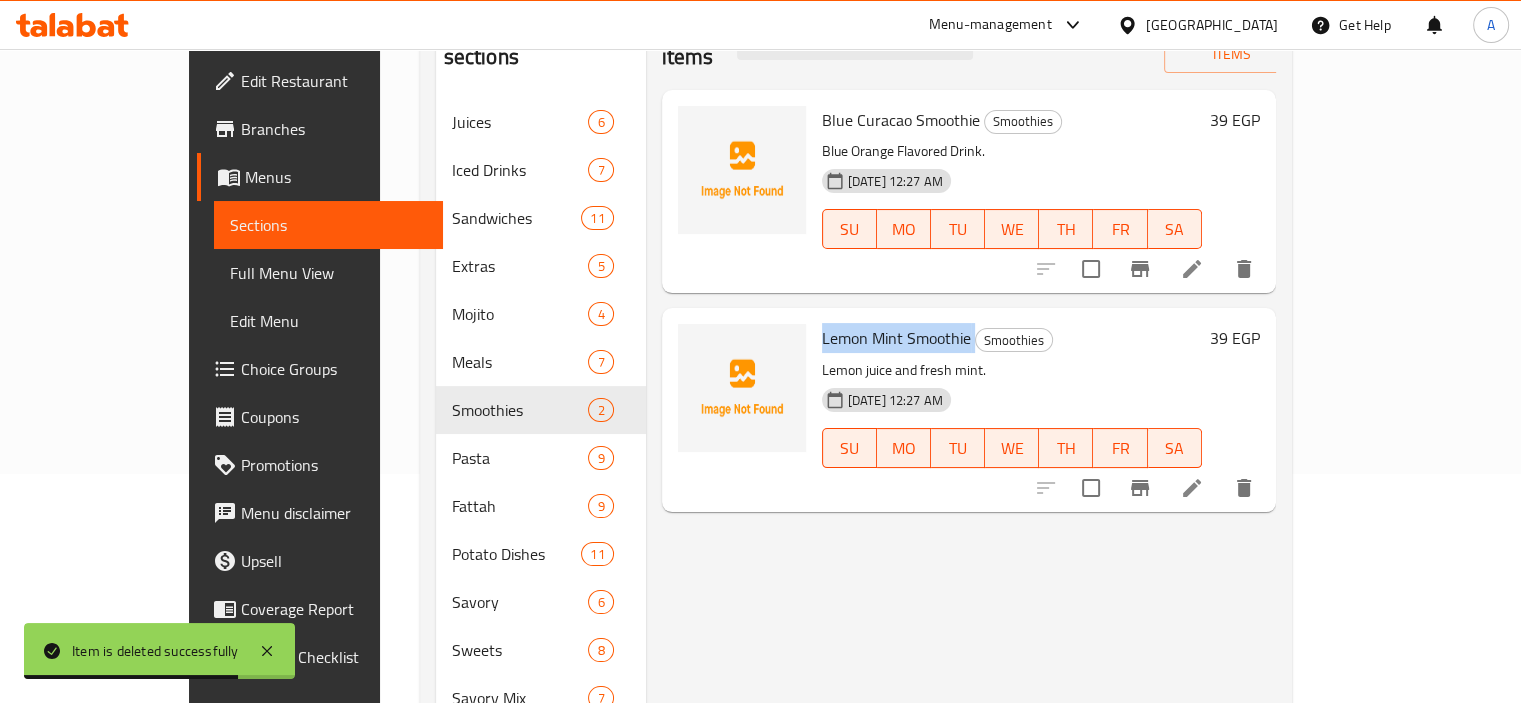 copy on "Lemon Mint Smoothie" 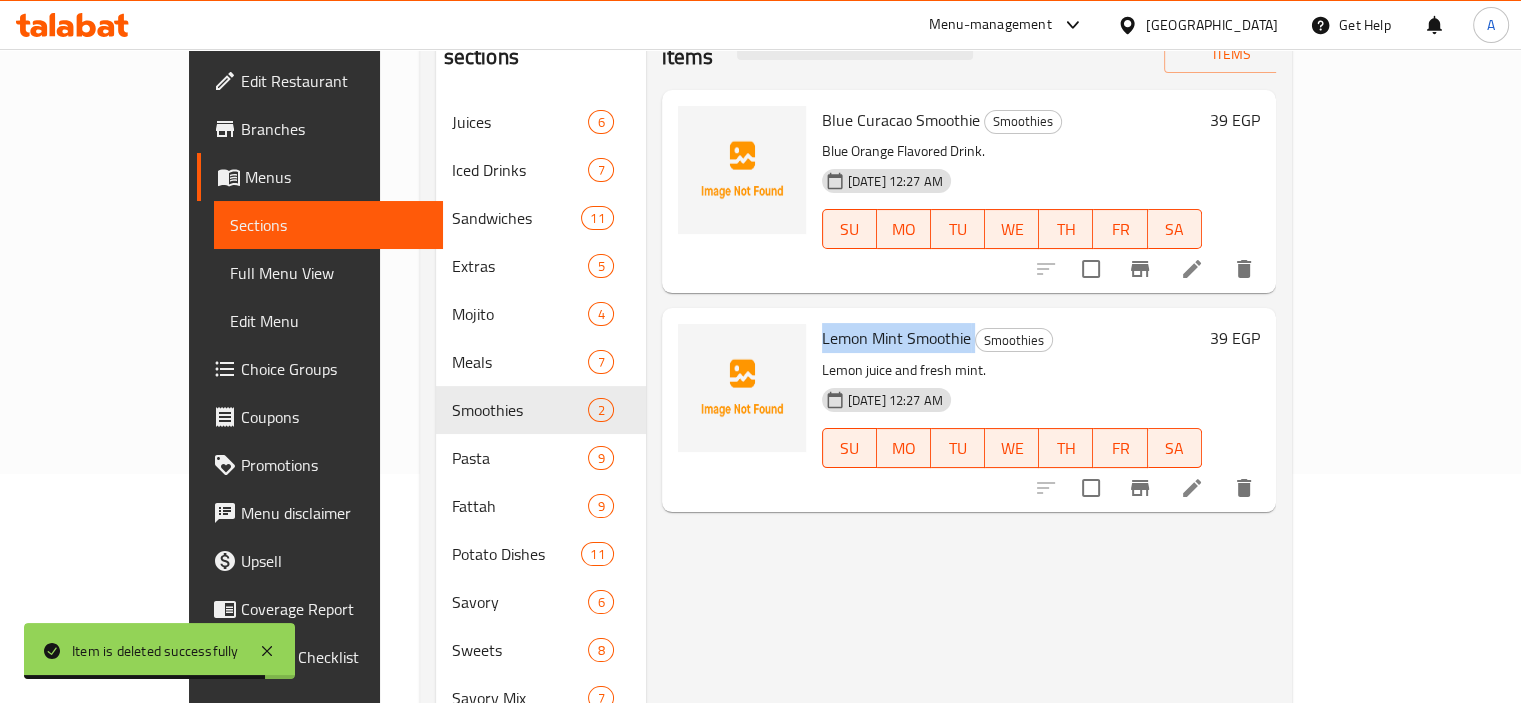 drag, startPoint x: 839, startPoint y: 314, endPoint x: 811, endPoint y: 322, distance: 29.12044 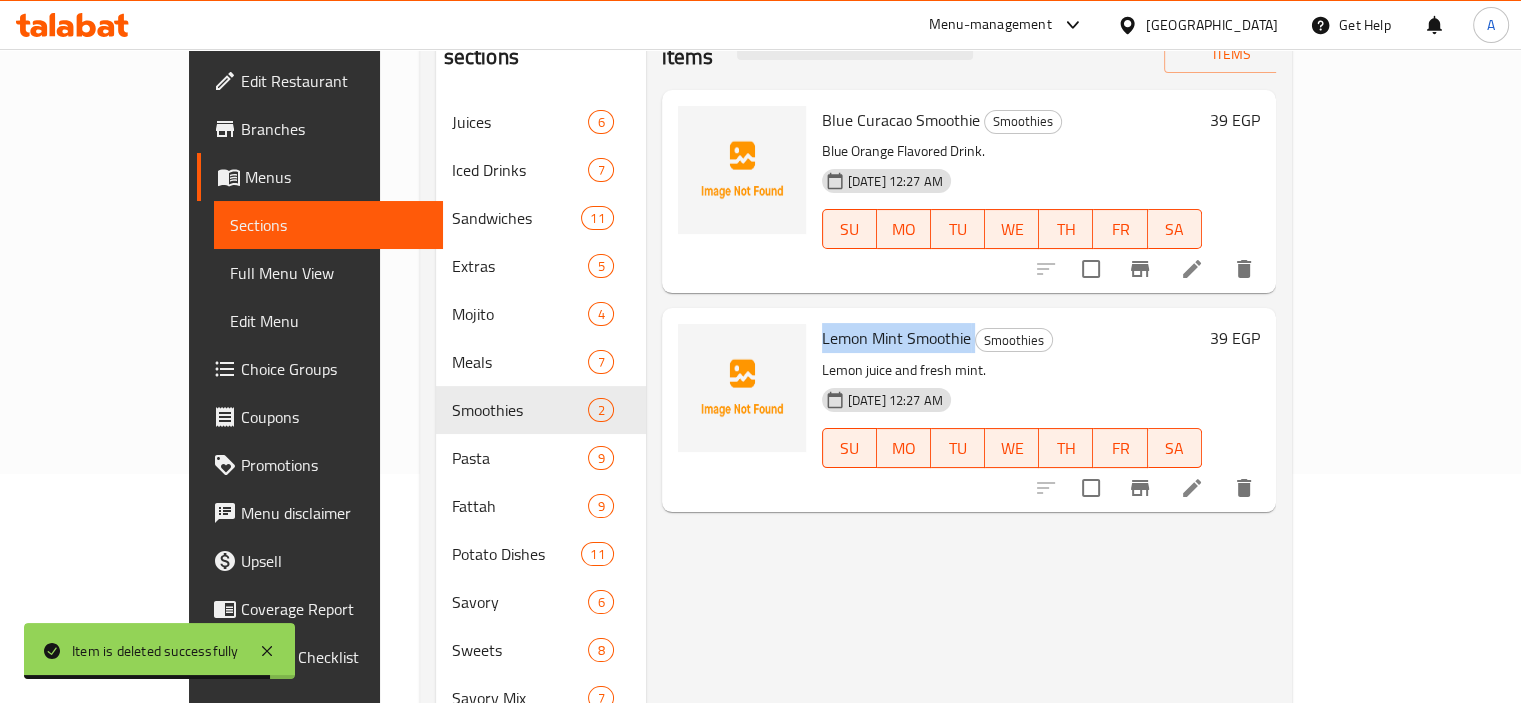 click on "Lemon Mint Smoothie" at bounding box center (896, 338) 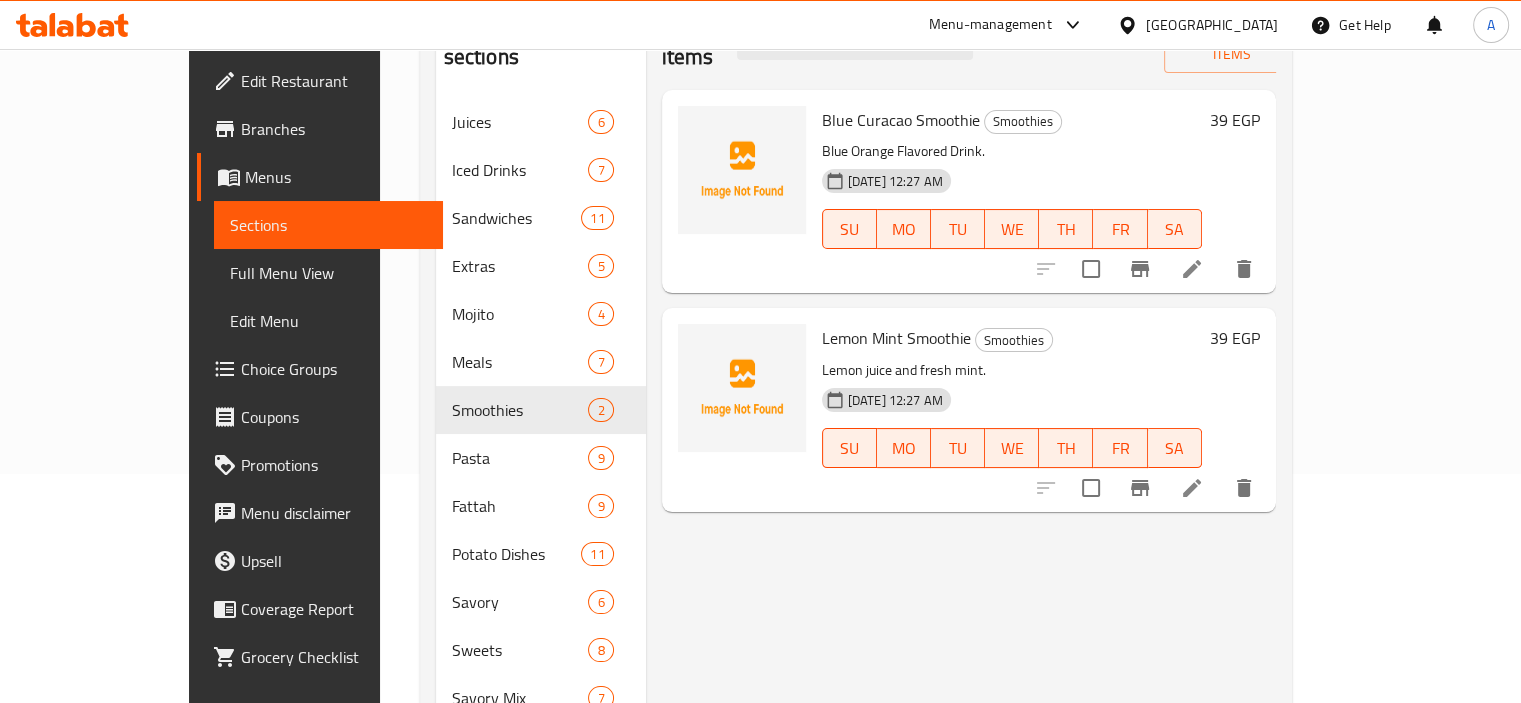 click on "Menu items Mango Smoothie Add Sort Manage items Blue Curacao Smoothie   Smoothies Blue Orange Flavored Drink. 16-07-2025 12:27 AM SU MO TU WE TH FR SA 39   EGP Lemon Mint Smoothie   Smoothies Lemon juice and fresh mint. 16-07-2025 12:27 AM SU MO TU WE TH FR SA 39   EGP" at bounding box center [961, 386] 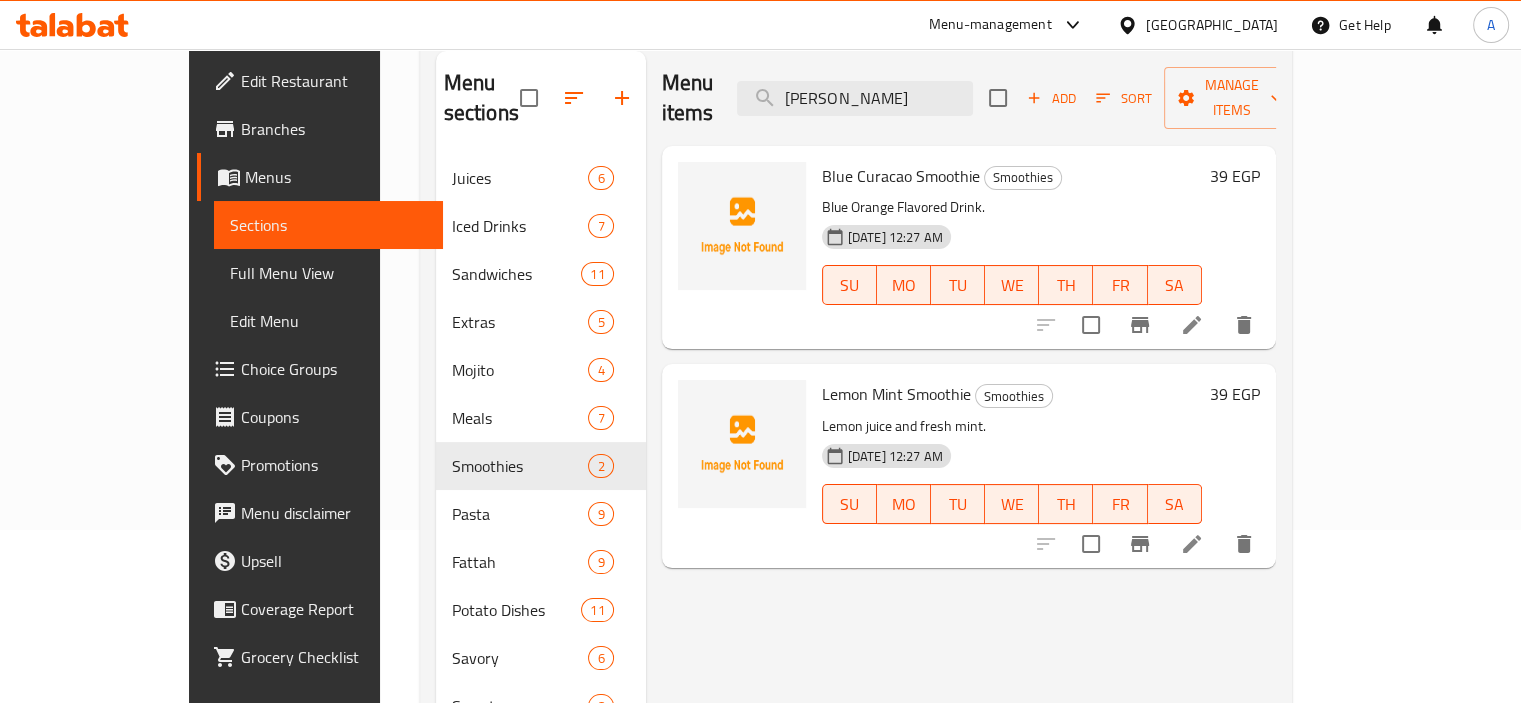 scroll, scrollTop: 129, scrollLeft: 0, axis: vertical 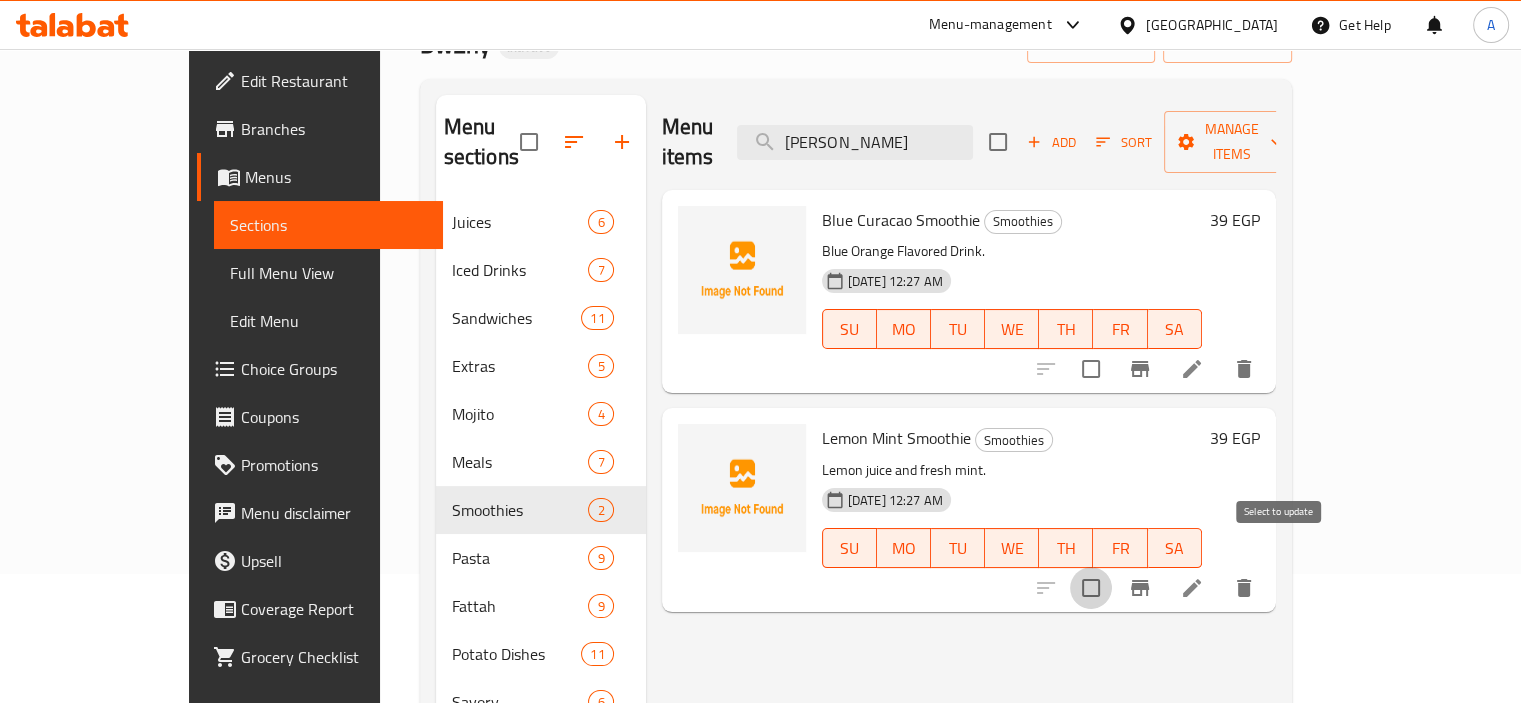 click at bounding box center (1091, 588) 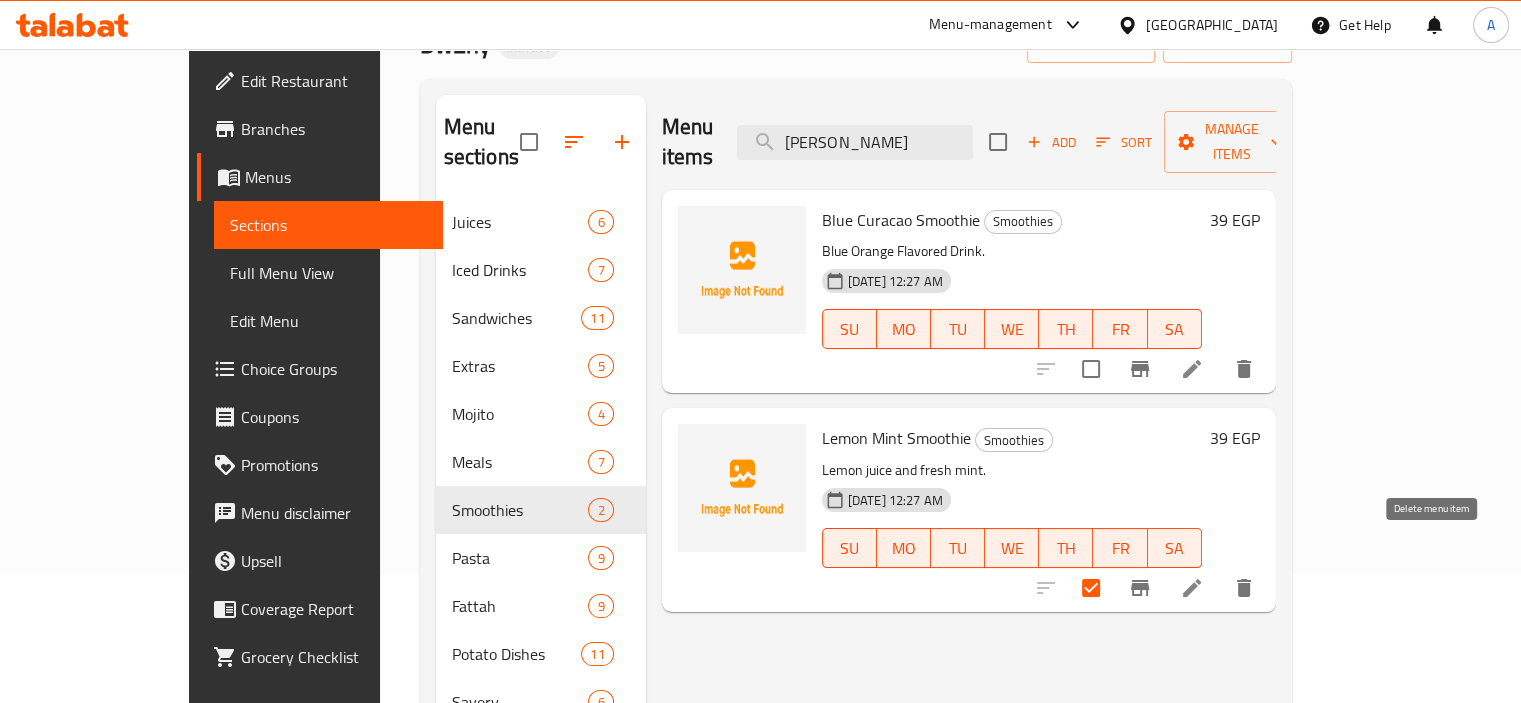 click 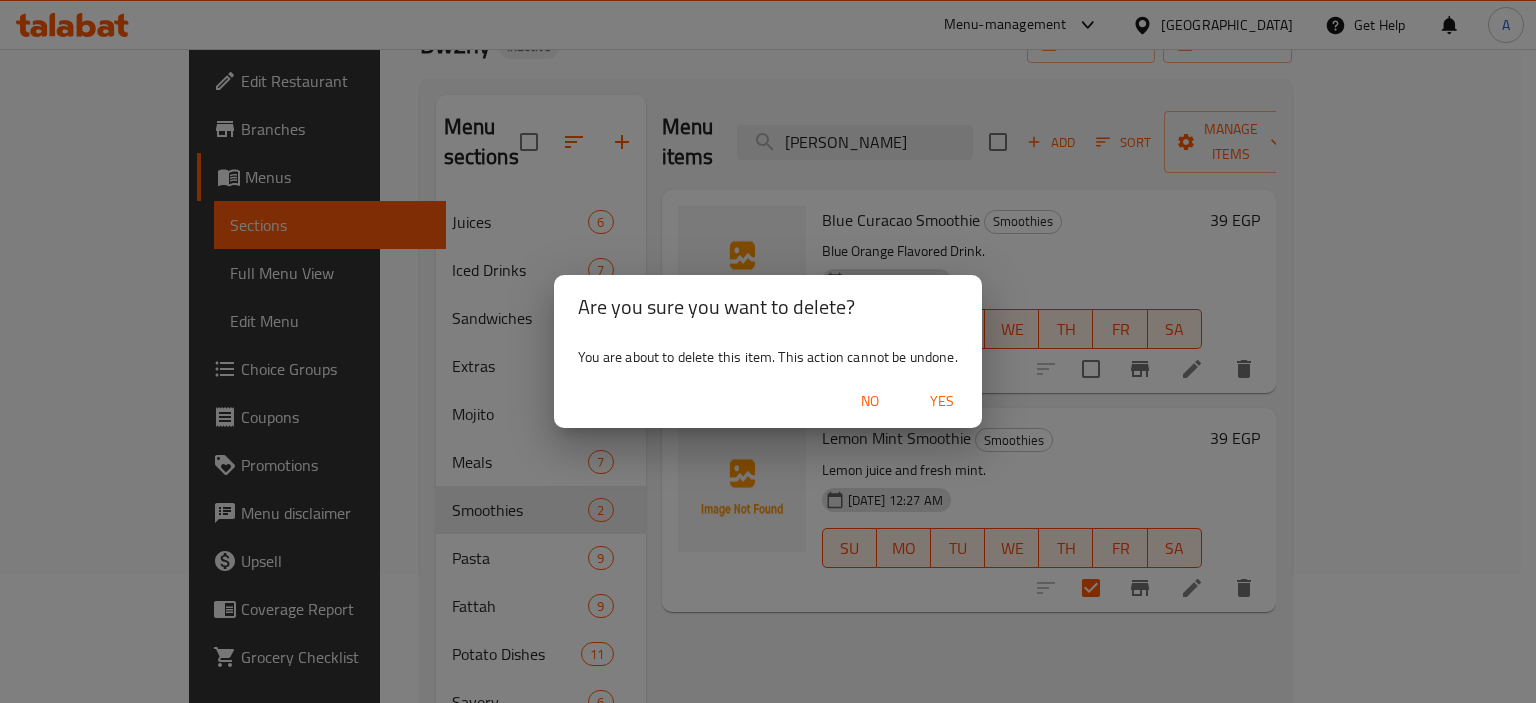 click on "Yes" at bounding box center [942, 401] 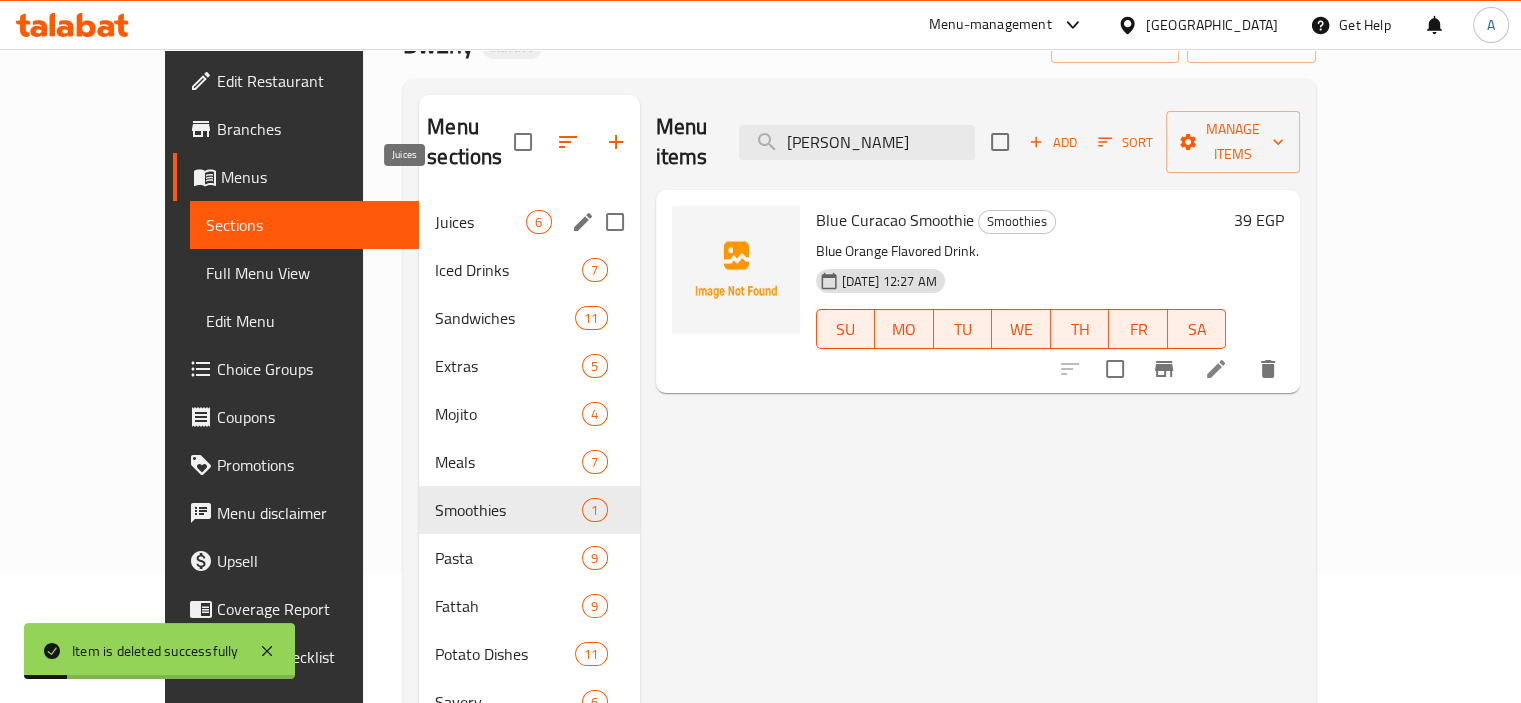 click on "Juices" at bounding box center [480, 222] 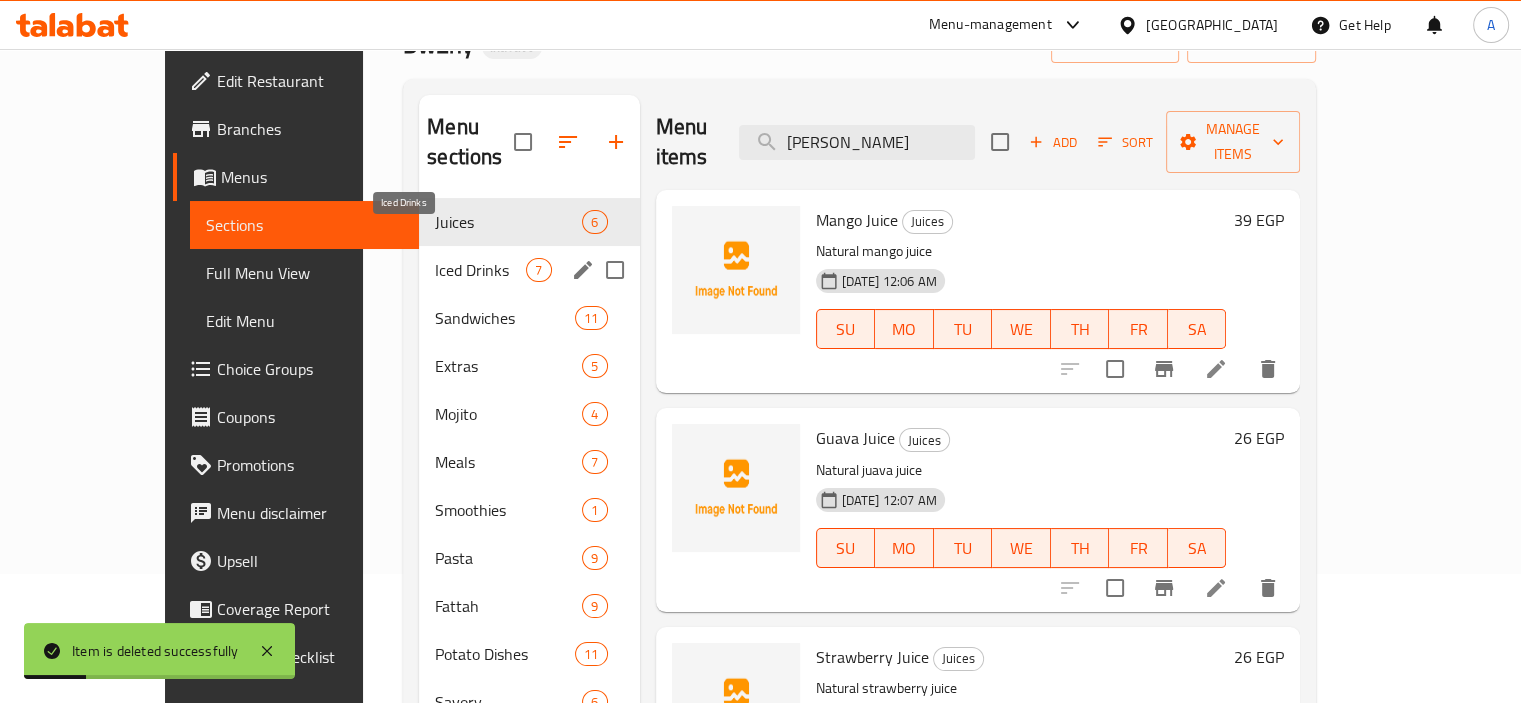 click on "Iced Drinks" at bounding box center [480, 270] 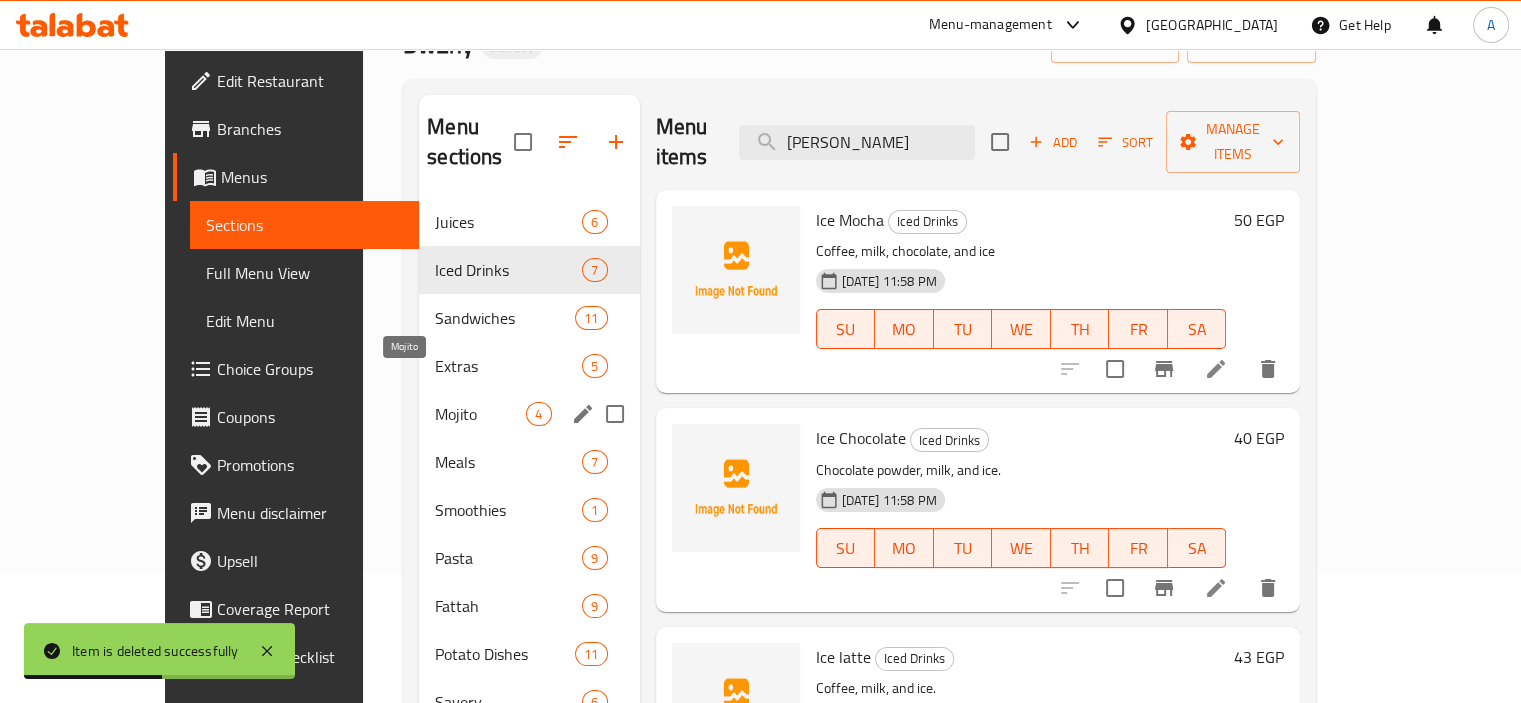 click on "Mojito" at bounding box center (480, 414) 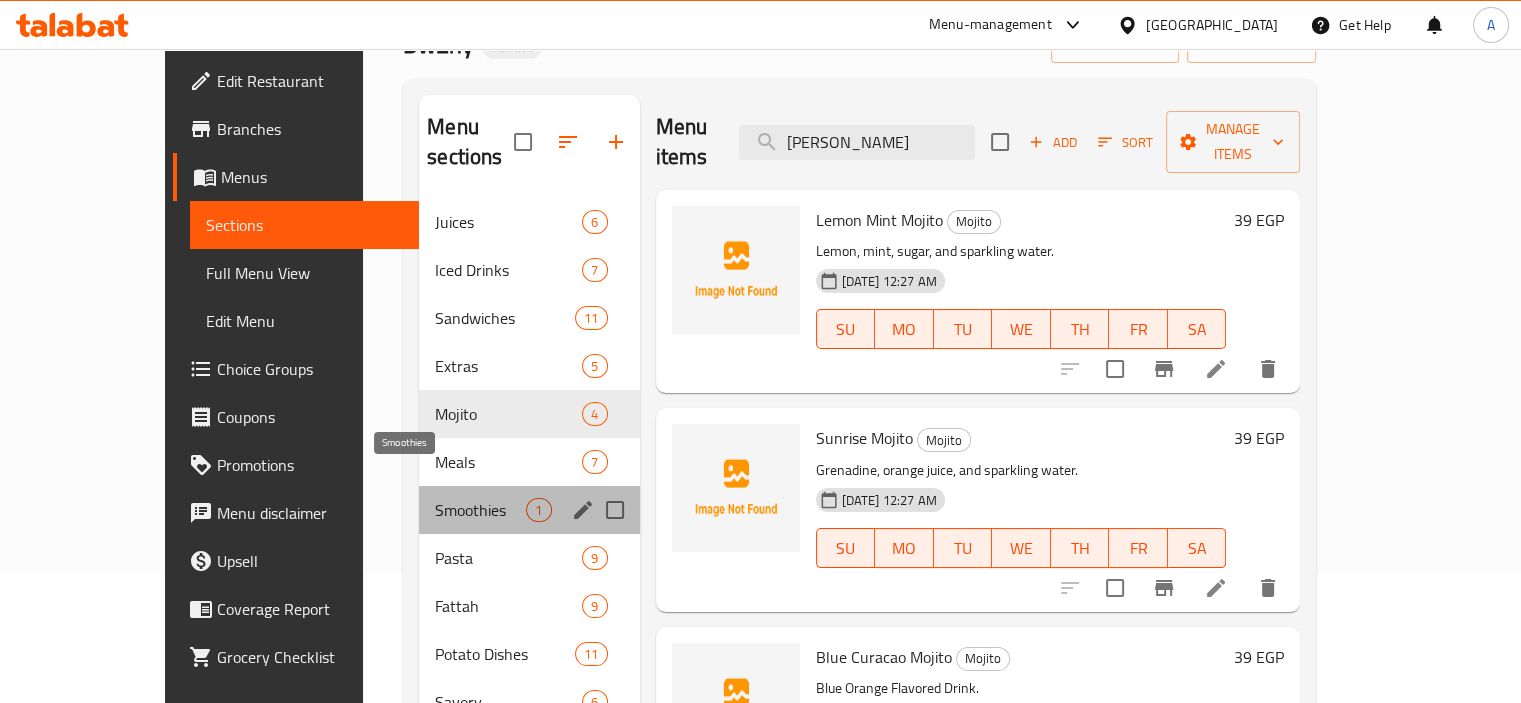 click on "Smoothies" at bounding box center [480, 510] 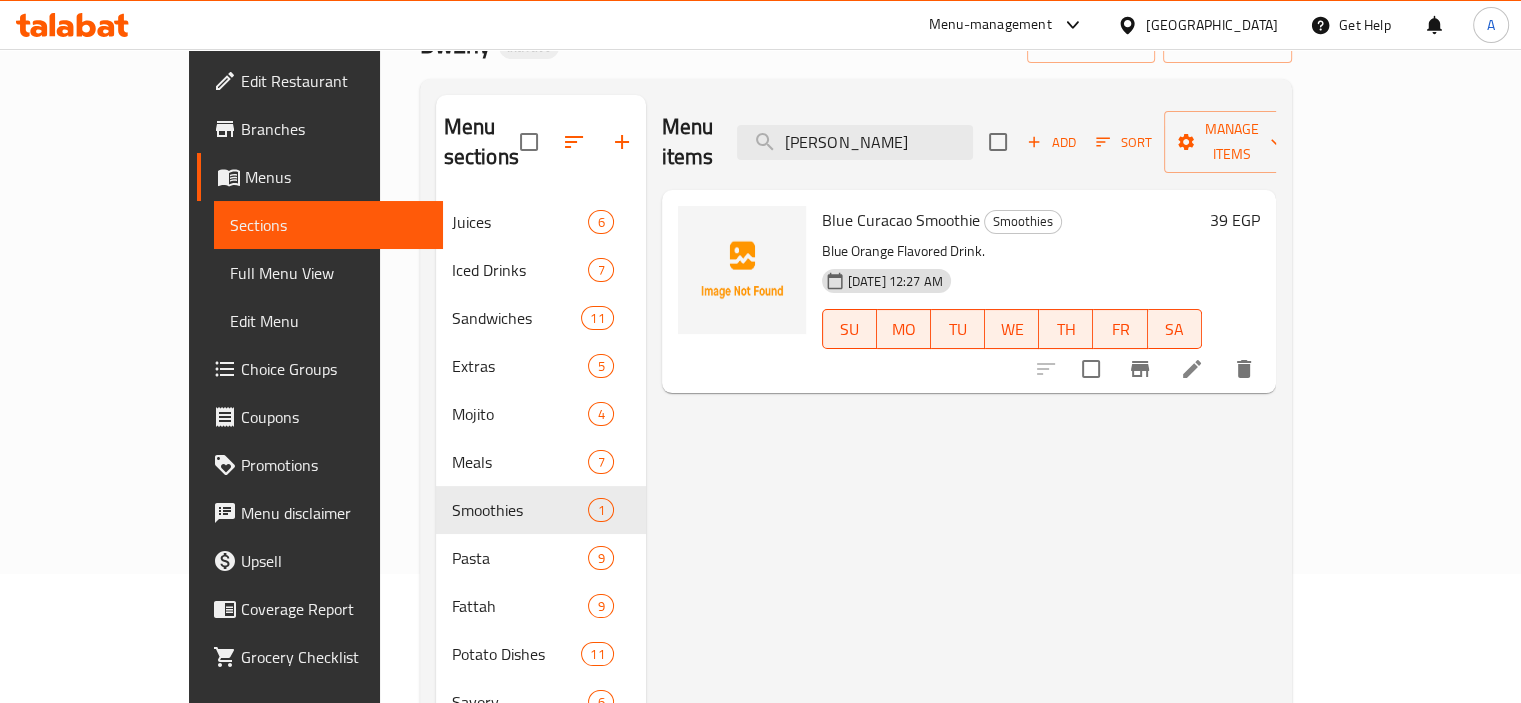 click on "Full Menu View" at bounding box center [328, 273] 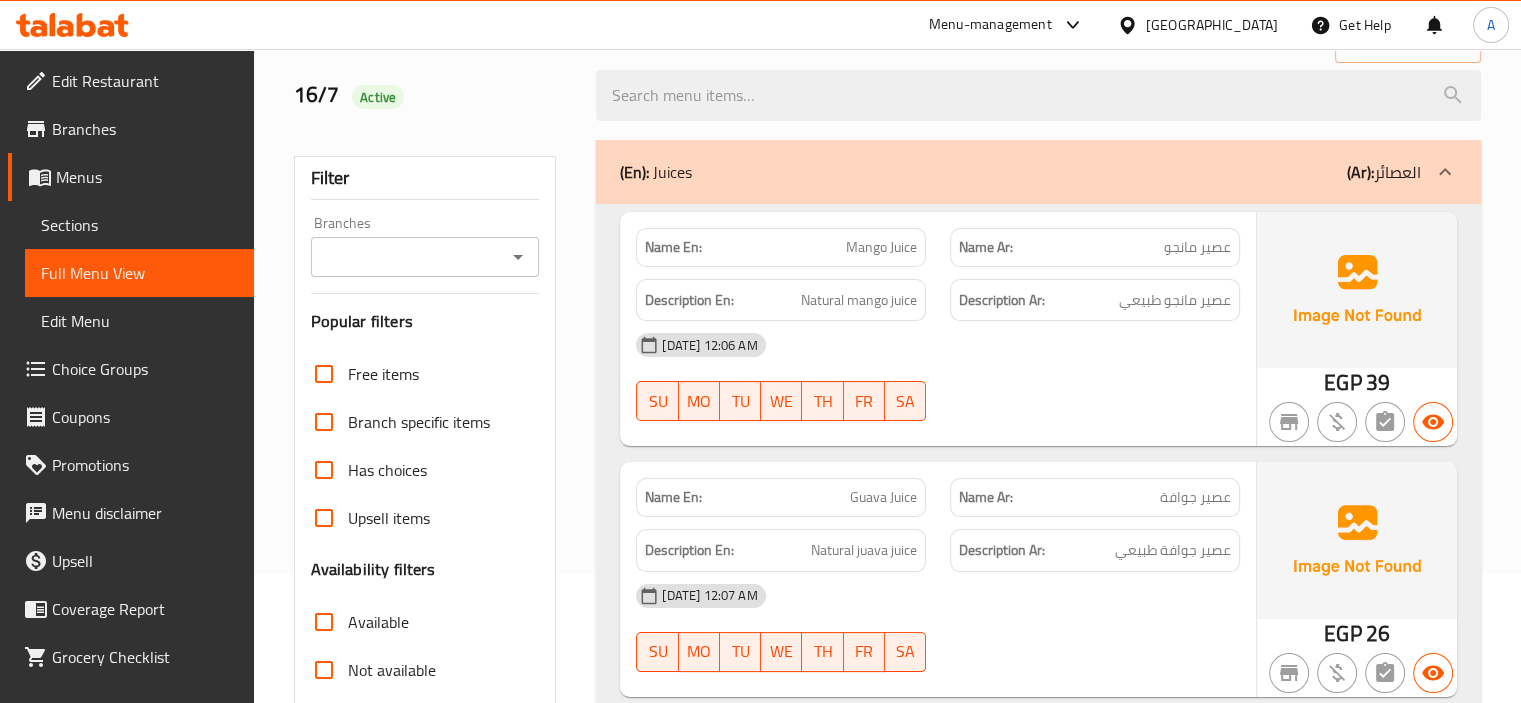 type 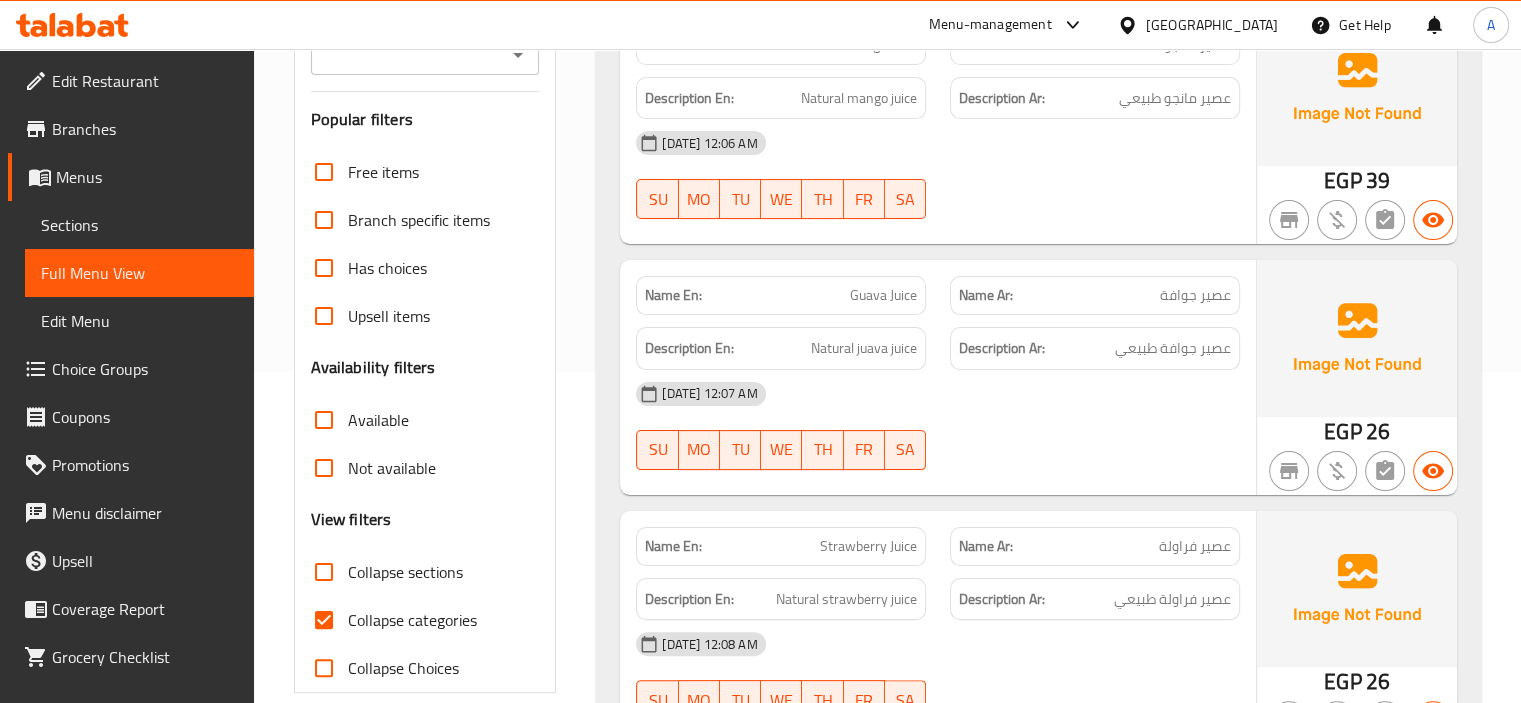 scroll, scrollTop: 500, scrollLeft: 0, axis: vertical 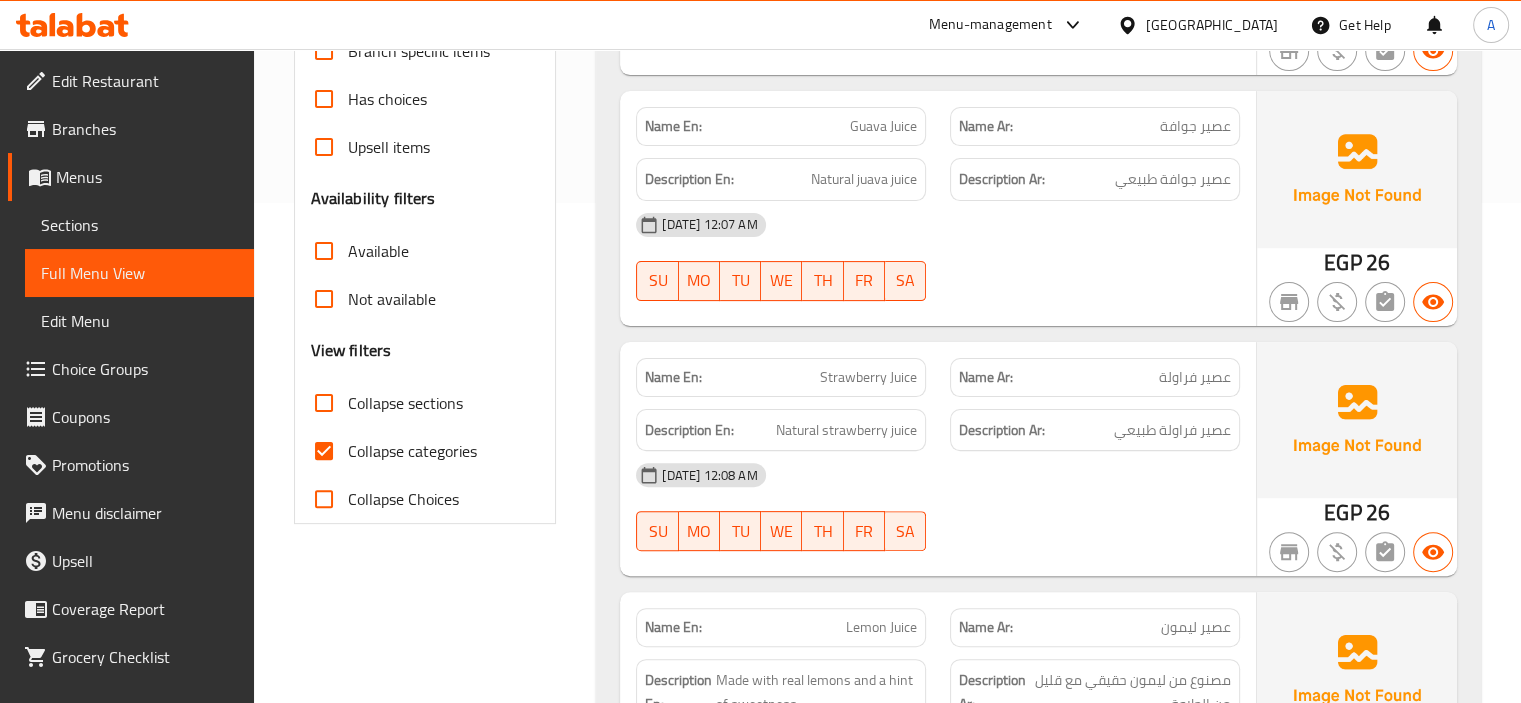 click on "Collapse categories" at bounding box center [324, 451] 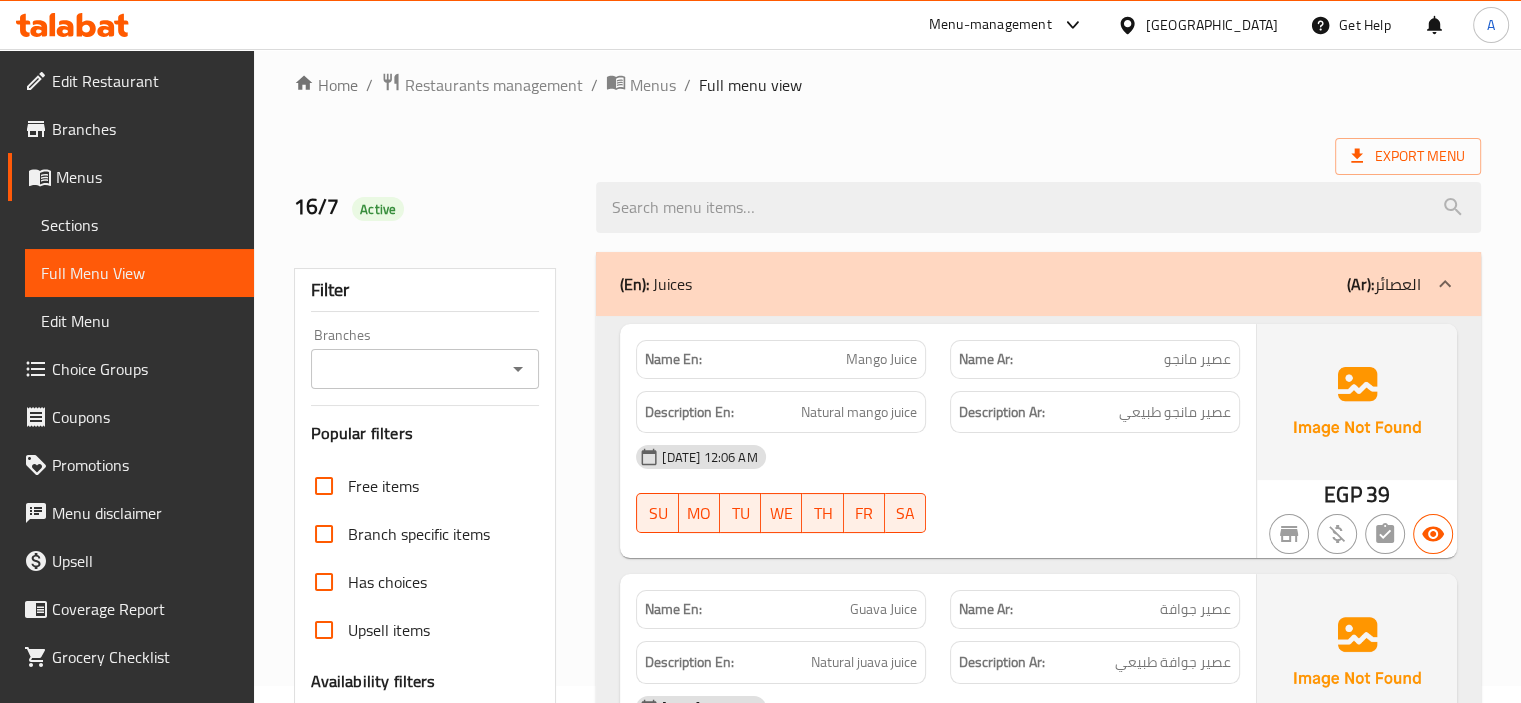 click on "Free items Branch specific items Has choices Upsell items Availability filters Available Not available View filters Collapse sections Collapse categories Collapse Choices" at bounding box center [425, 734] 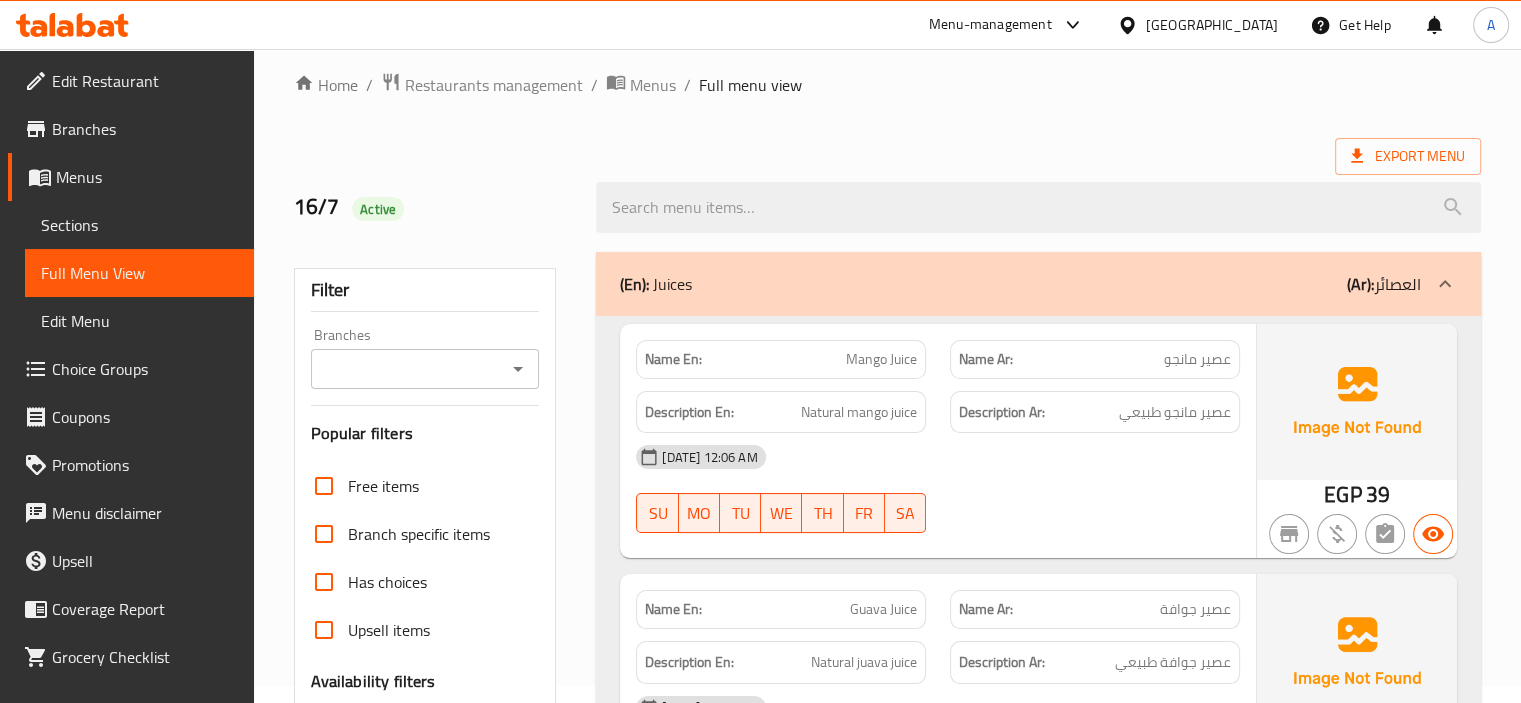 scroll, scrollTop: 400, scrollLeft: 0, axis: vertical 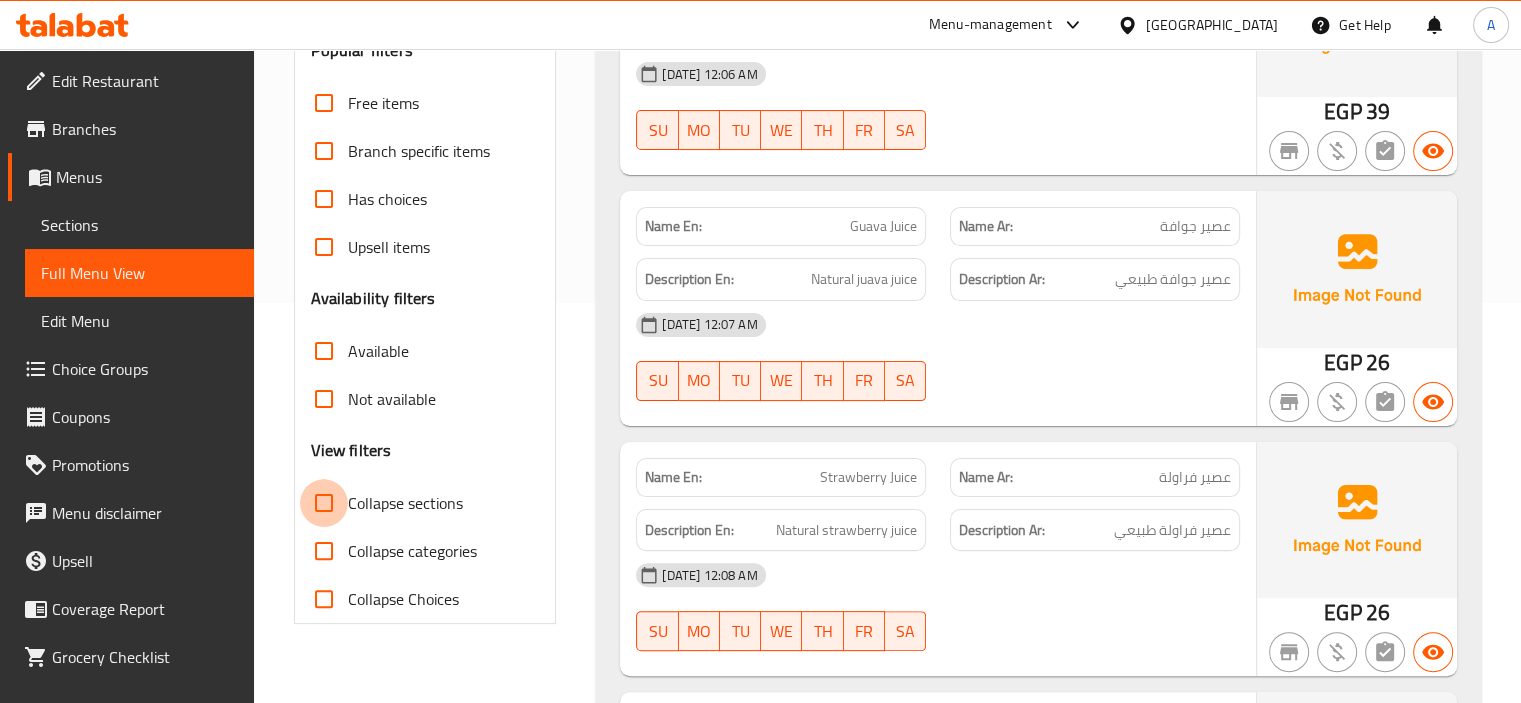 drag, startPoint x: 316, startPoint y: 499, endPoint x: 435, endPoint y: 495, distance: 119.06721 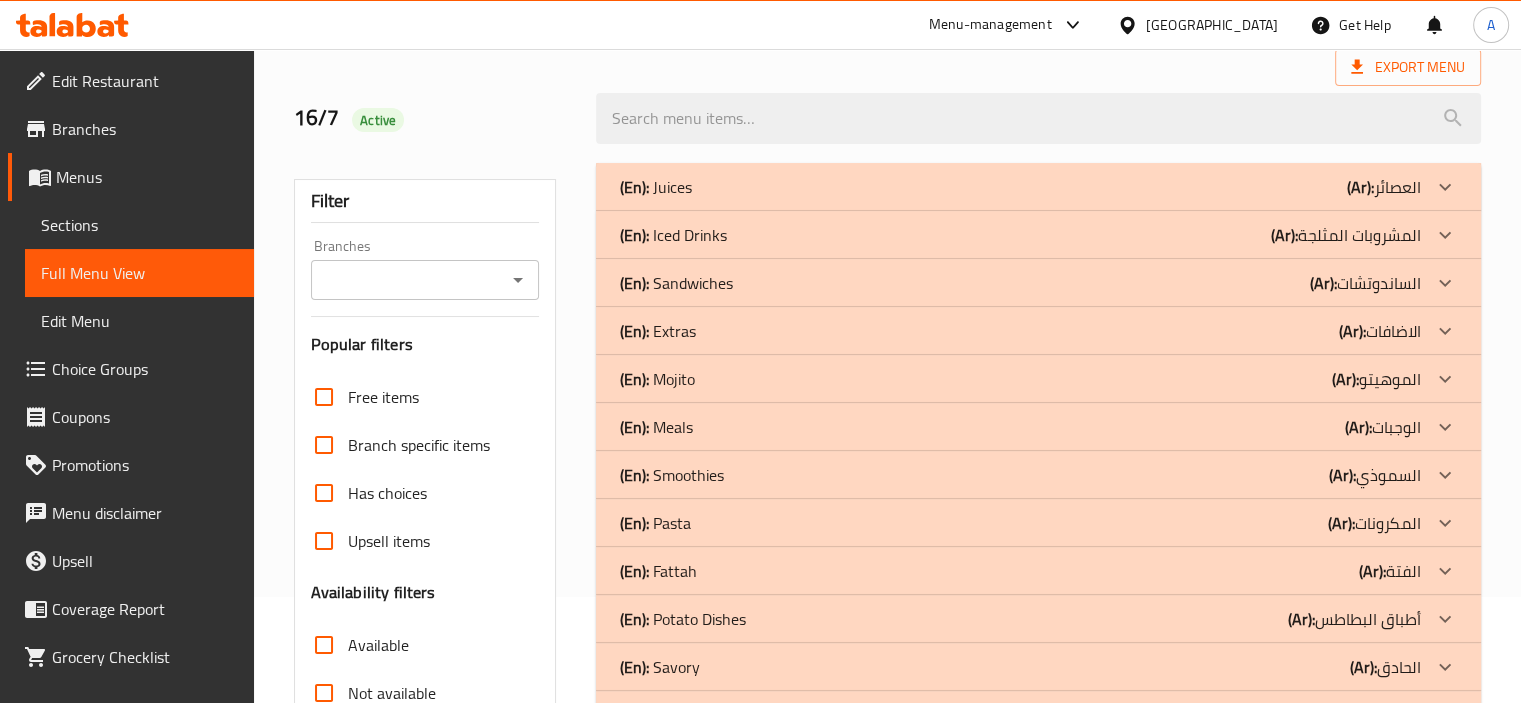 scroll, scrollTop: 0, scrollLeft: 0, axis: both 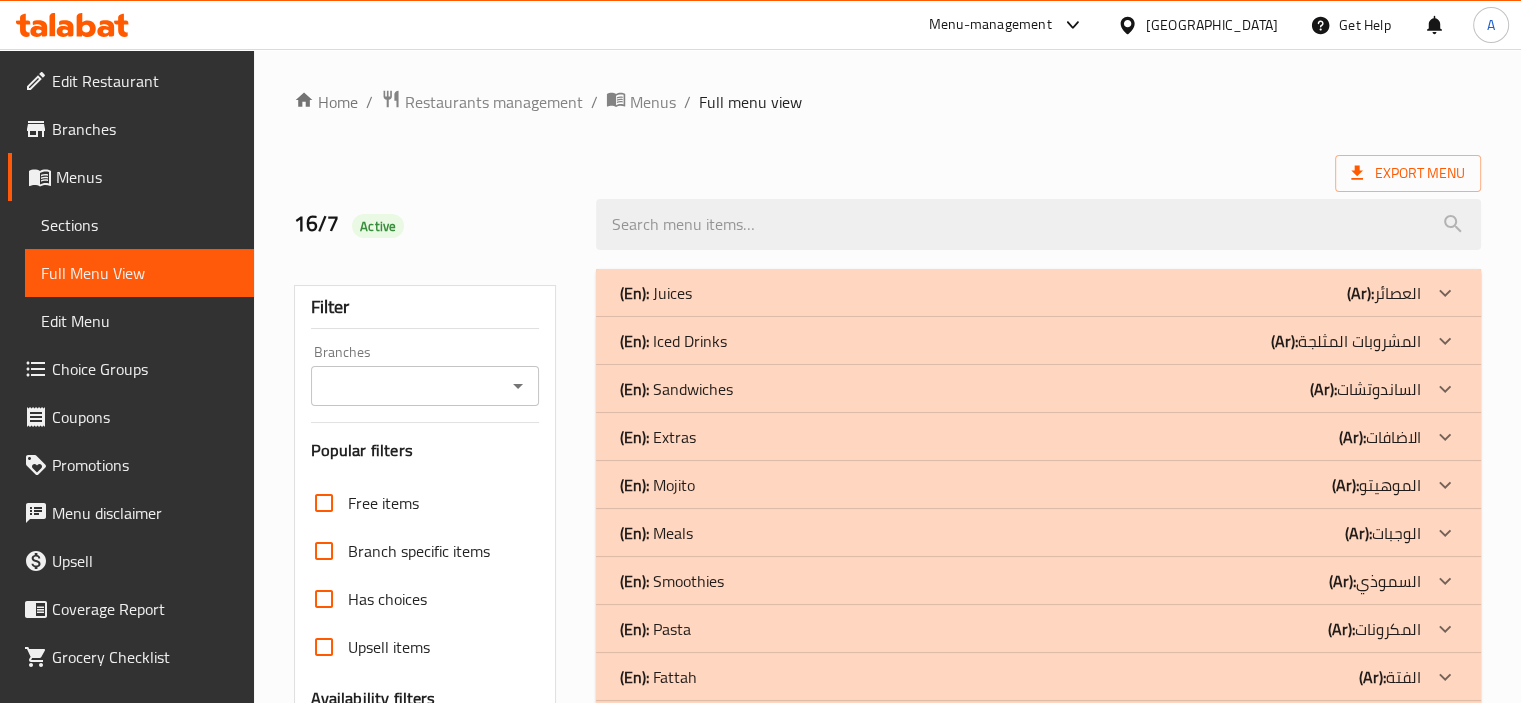 click on "(En):   Iced Drinks" at bounding box center [656, 293] 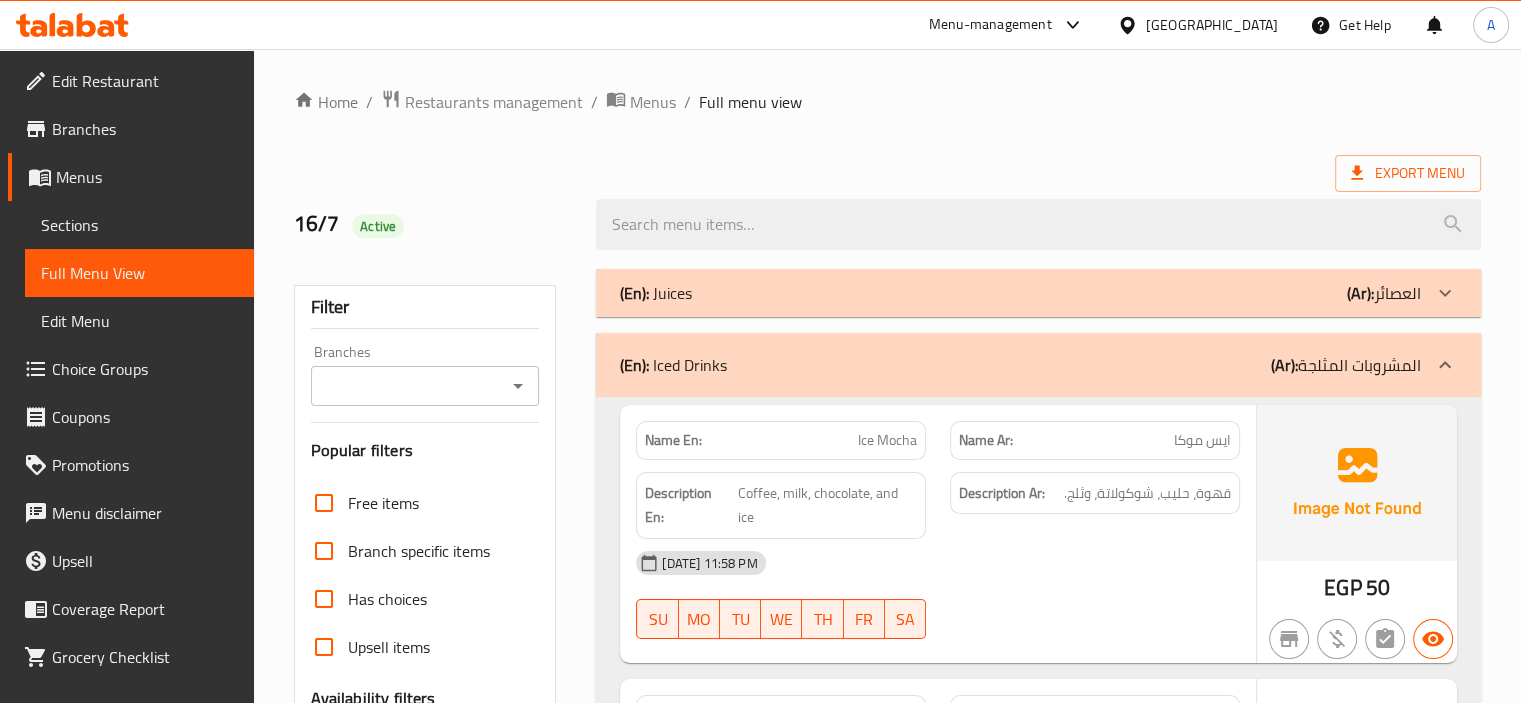click on "(En):   Juices (Ar): العصائر" at bounding box center (1020, 293) 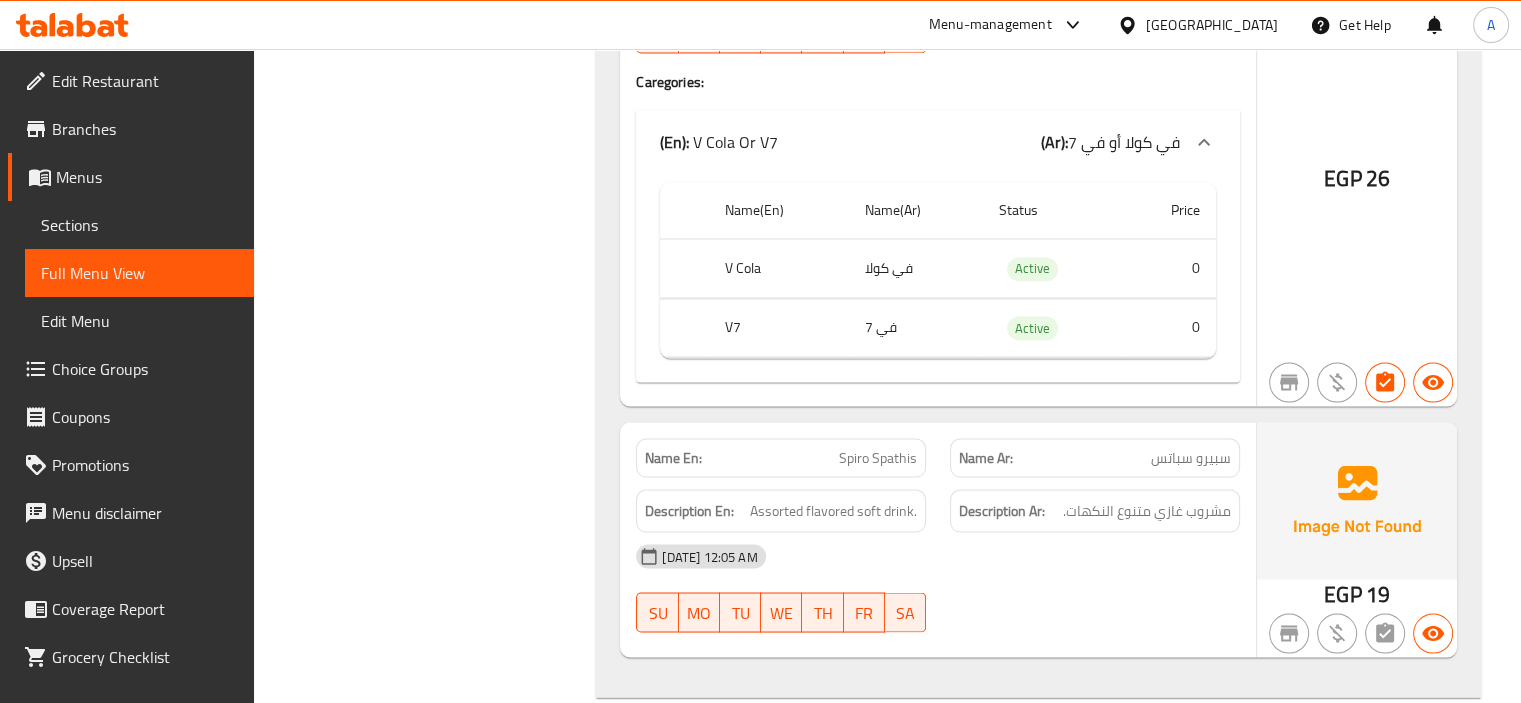 scroll, scrollTop: 3800, scrollLeft: 0, axis: vertical 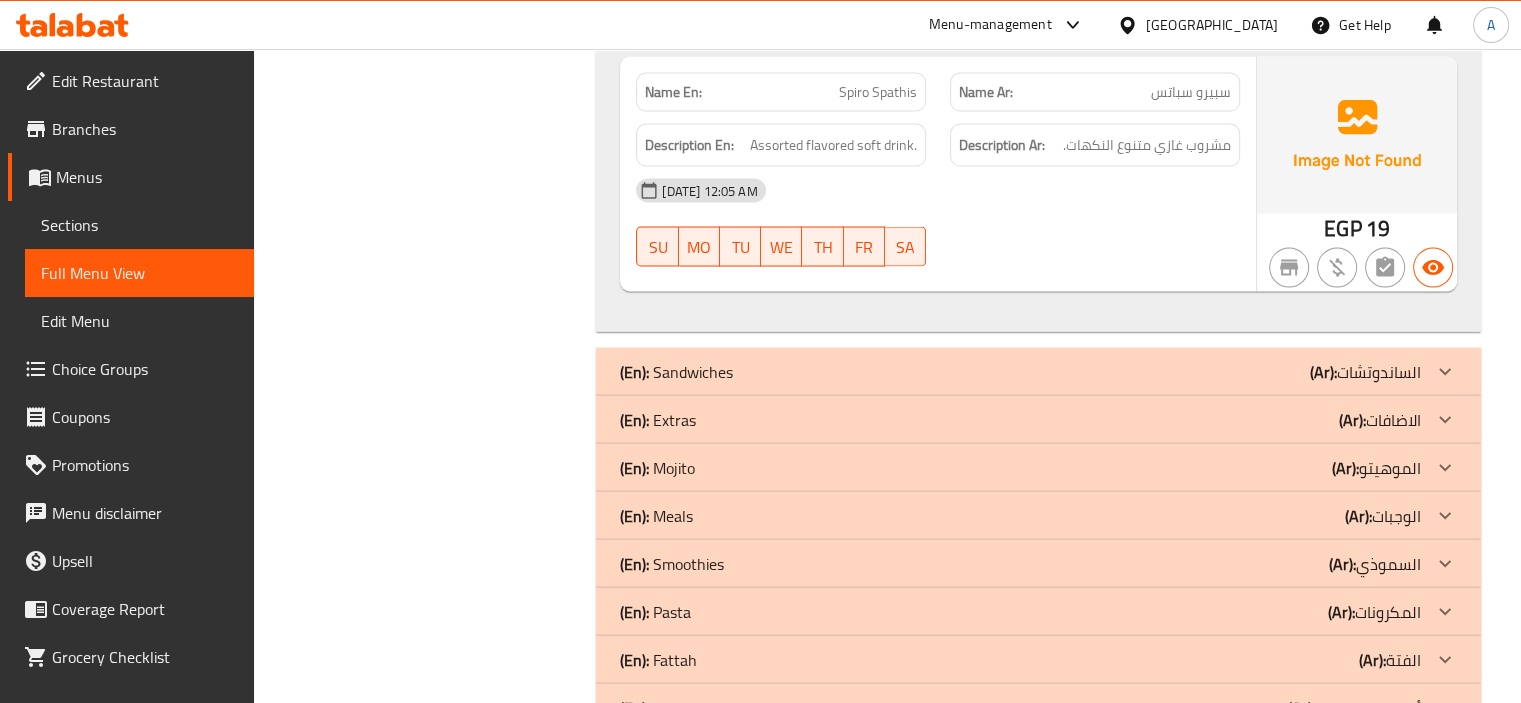 click on "(En):   Mojito" at bounding box center (656, -3499) 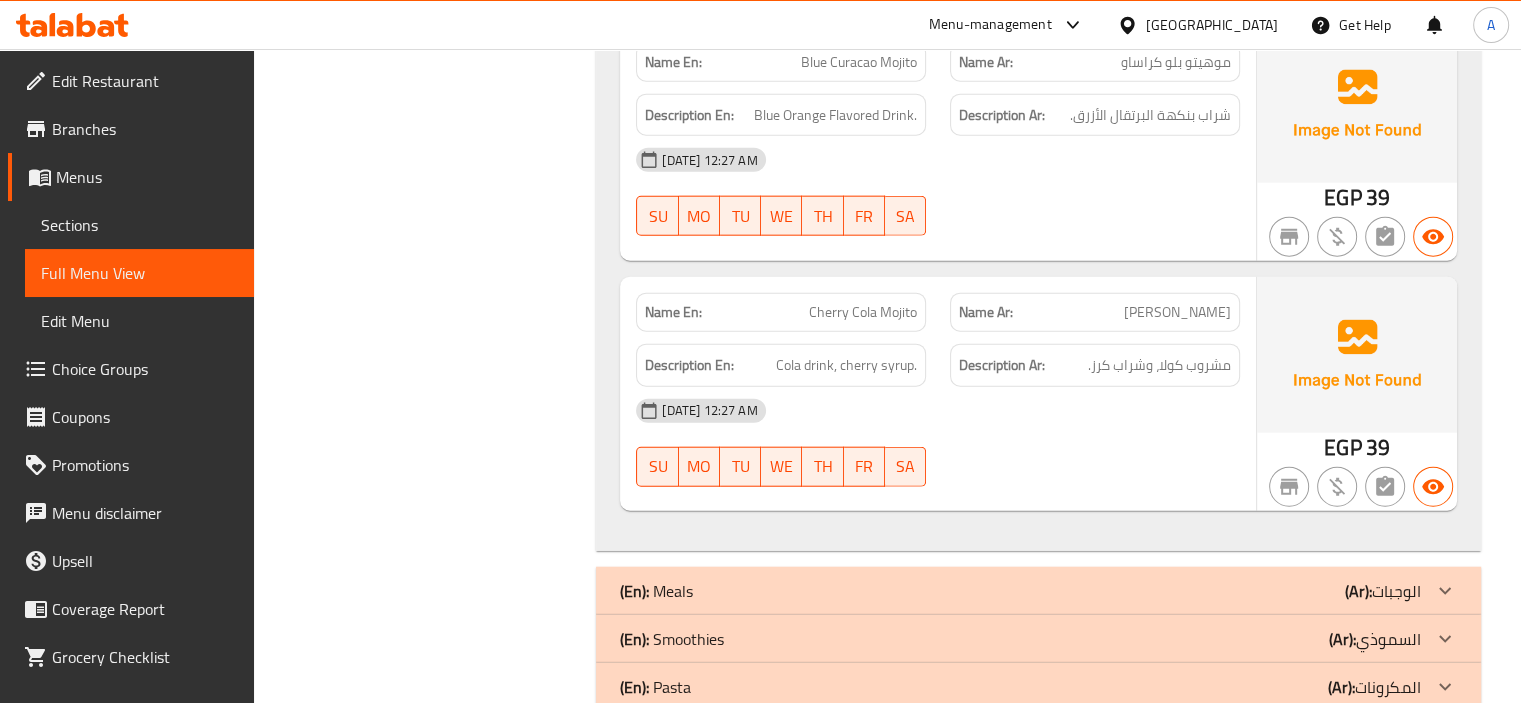scroll, scrollTop: 5160, scrollLeft: 0, axis: vertical 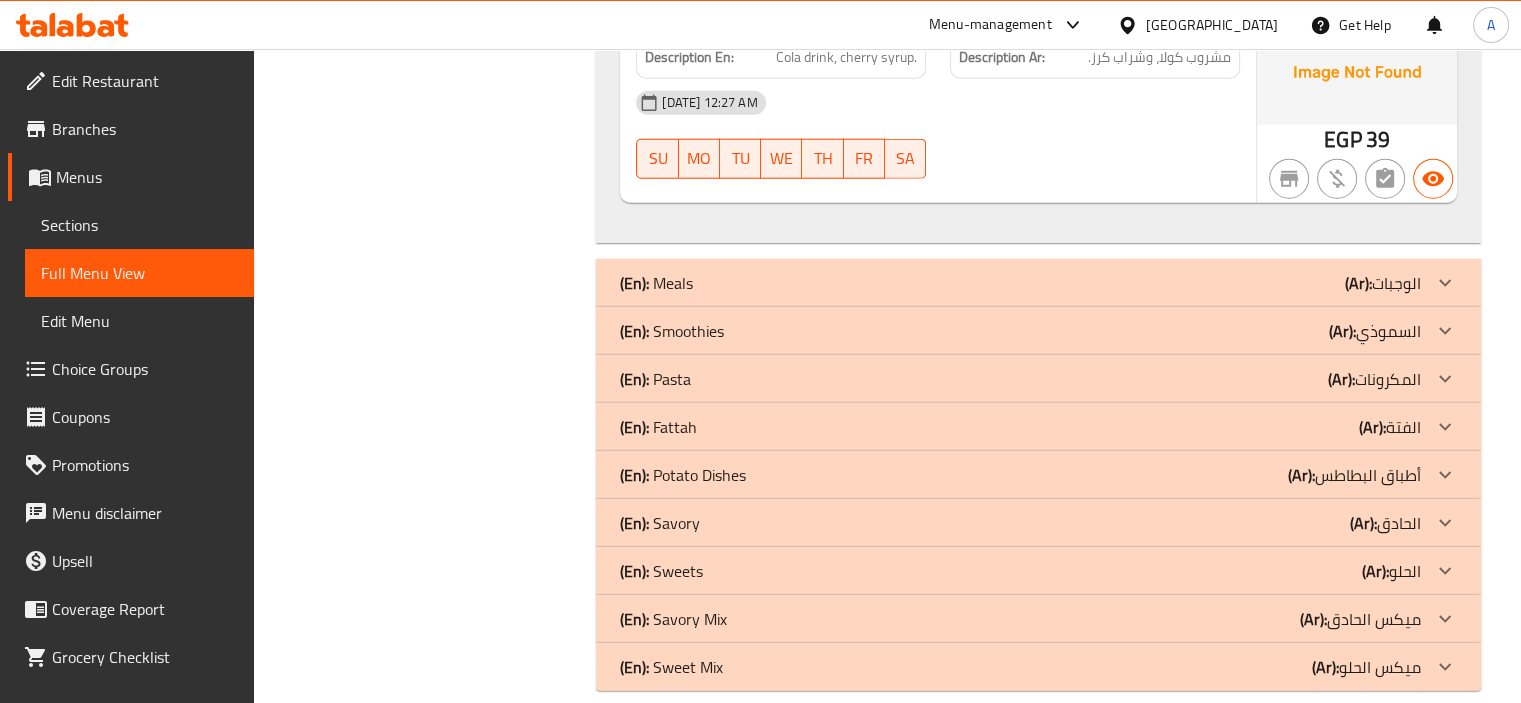 click on "(En):   Smoothies" at bounding box center (656, -4859) 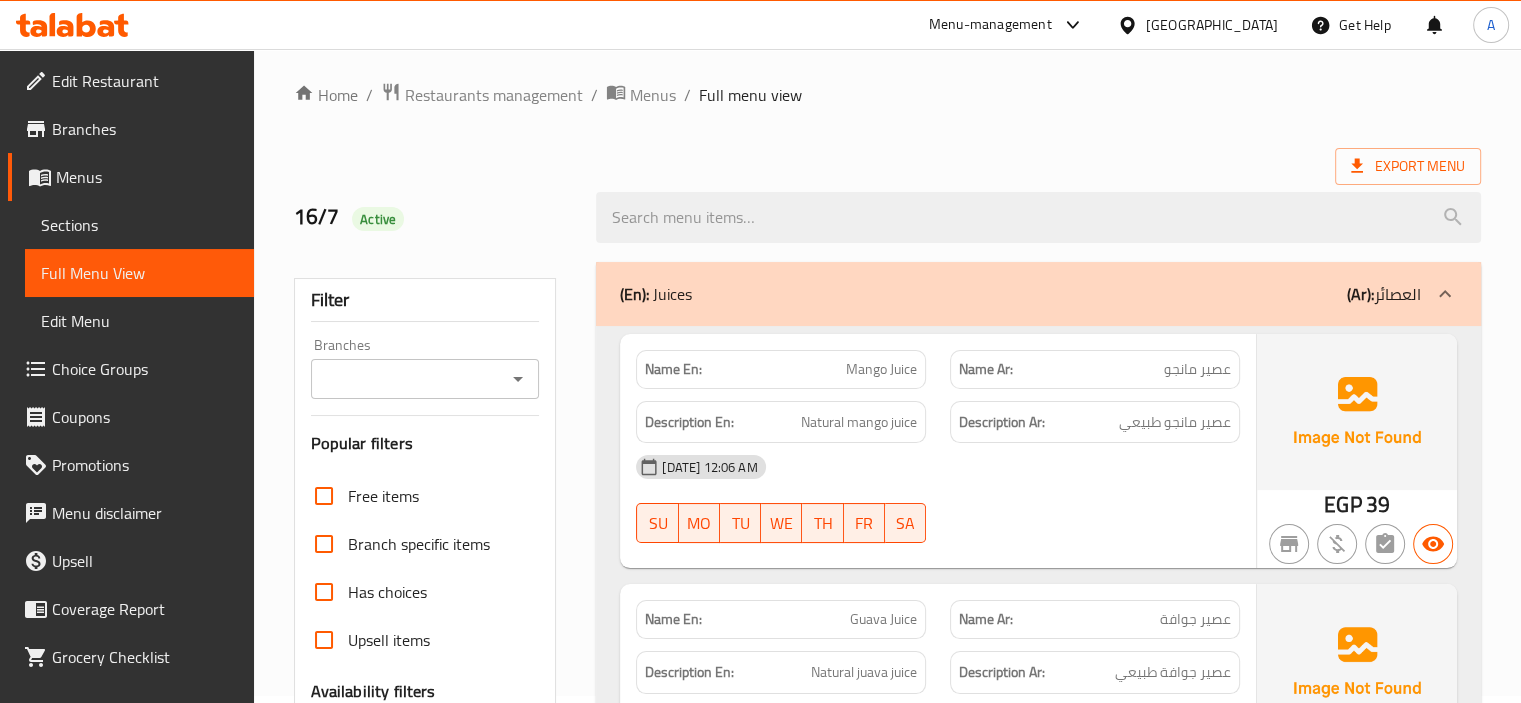 scroll, scrollTop: 0, scrollLeft: 0, axis: both 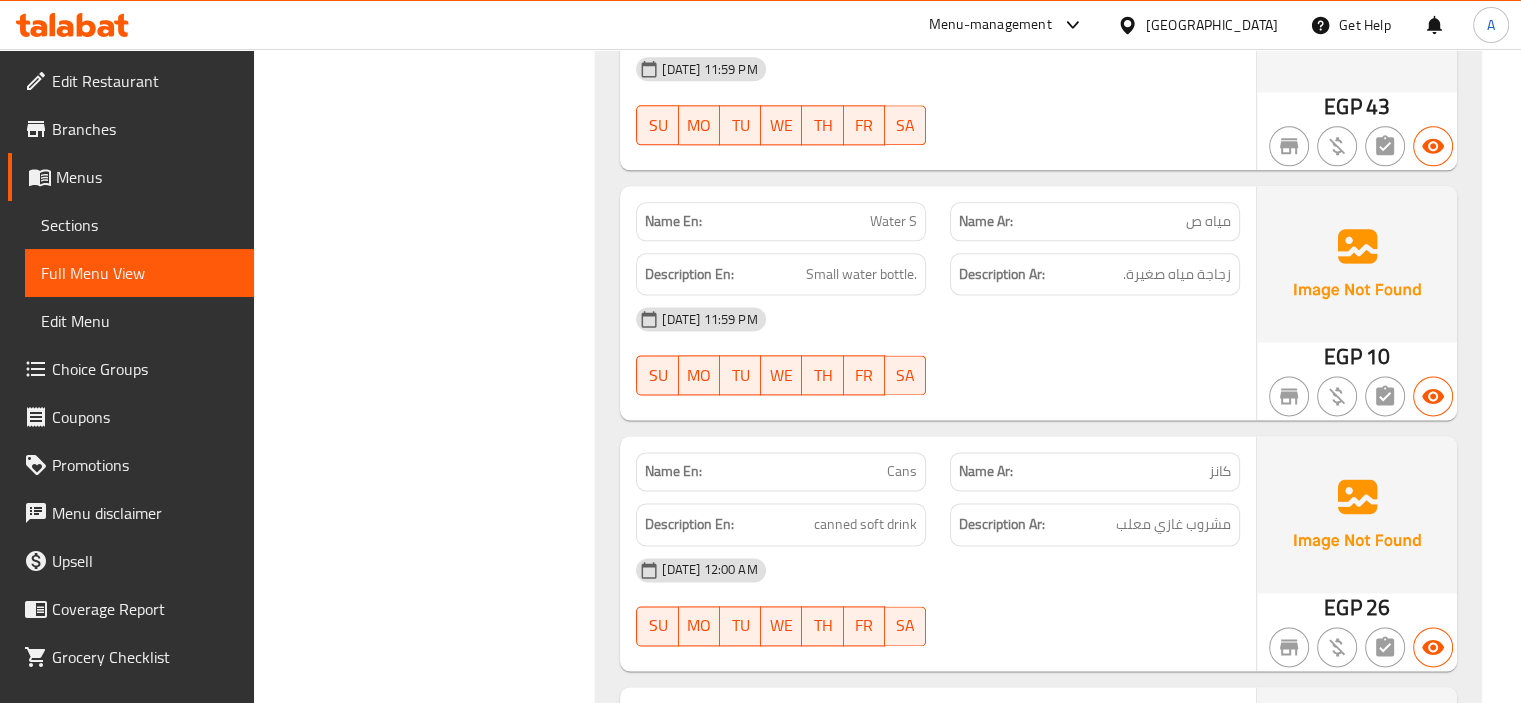click on "Sections" at bounding box center [139, 225] 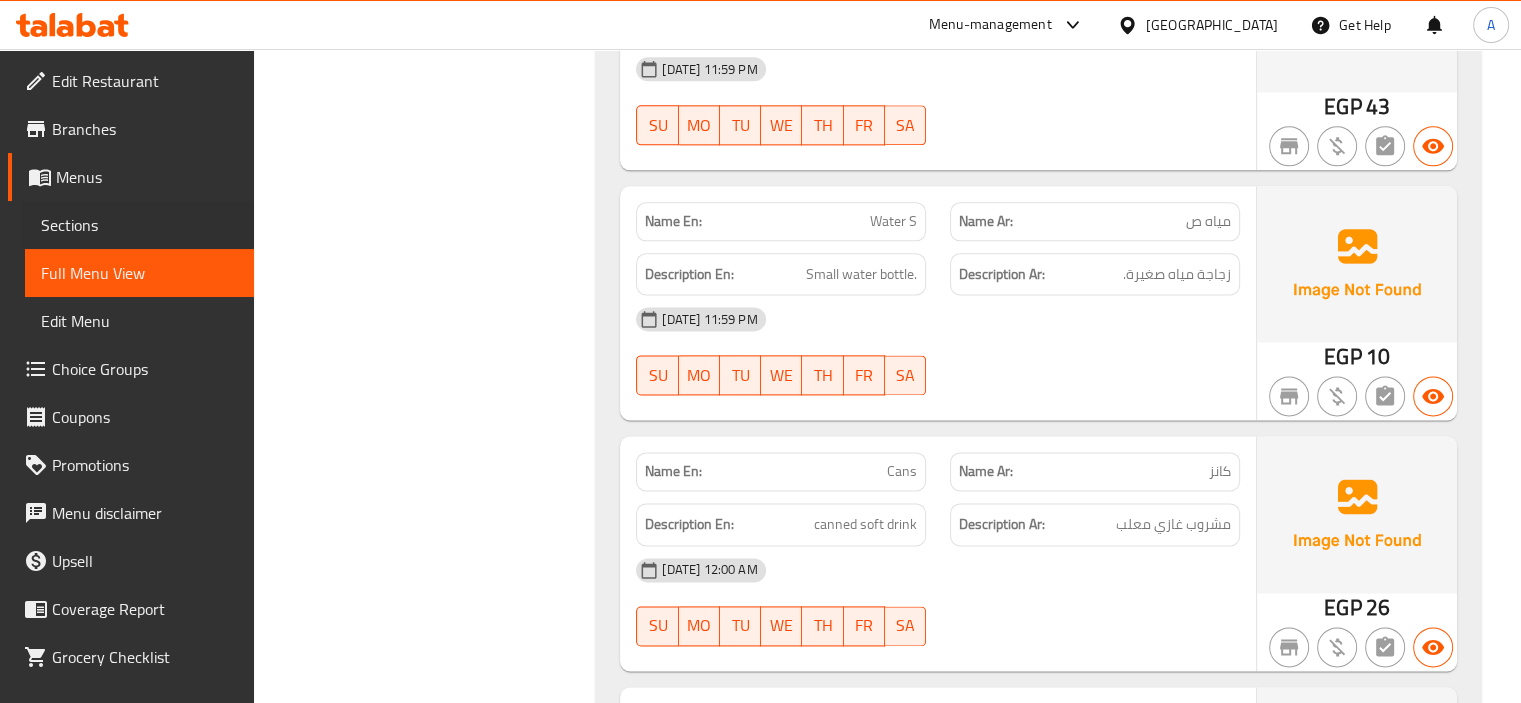 type 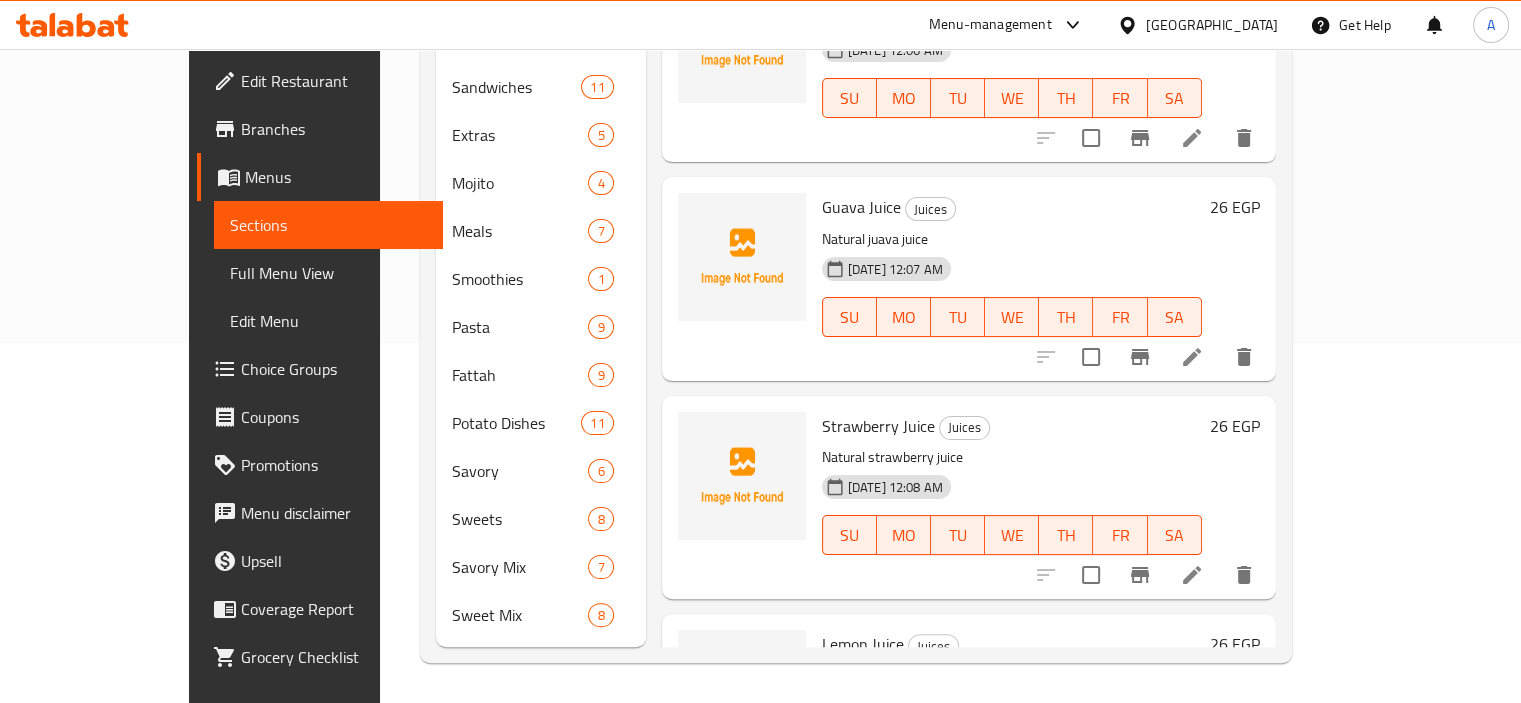 scroll, scrollTop: 280, scrollLeft: 0, axis: vertical 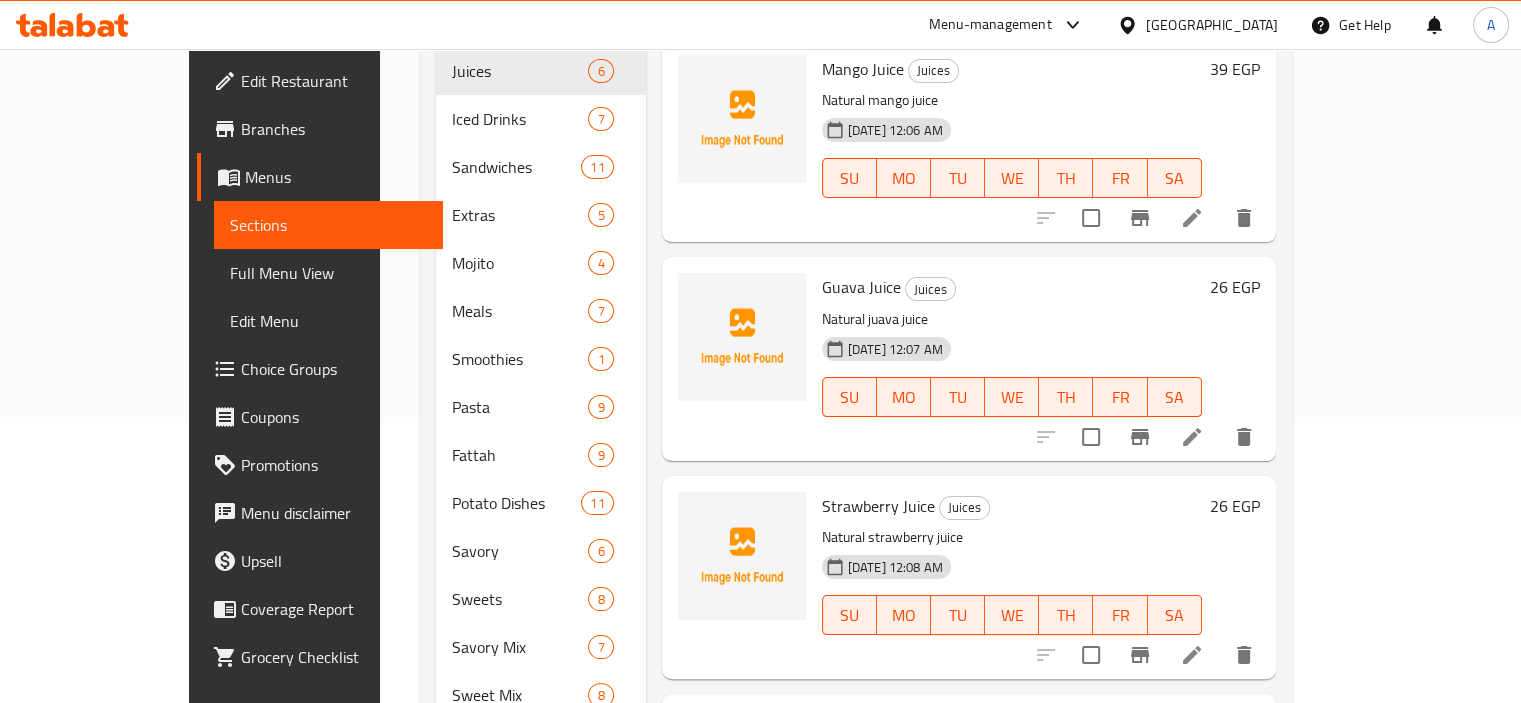 click on "Home / Restaurants management / Menus / Sections Dw2ny Inactive import export Menu sections Juices 6 Iced Drinks 7 Sandwiches 11 Extras 5 Mojito 4 Meals 7 Smoothies 1 Pasta 9 Fattah 9 Potato Dishes 11 Savory 6 Sweets 8 Savory Mix 7 Sweet Mix 8 Menu items Add Sort Manage items Mango Juice   Juices Natural mango juice 16-07-2025 12:06 AM SU MO TU WE TH FR SA 39   EGP Guava Juice   Juices Natural juava juice 16-07-2025 12:07 AM SU MO TU WE TH FR SA 26   EGP Strawberry Juice   Juices Natural strawberry juice
16-07-2025 12:08 AM SU MO TU WE TH FR SA 26   EGP Lemon Juice   Juices Made with real lemons and a hint of sweetness. 16-07-2025 12:10 AM SU MO TU WE TH FR SA 26   EGP Lemon With Mint Juice   Juices Fresh lemon with mint juice 16-07-2025 12:11 AM SU MO TU WE TH FR SA 30   EGP Oreo Juice   Juices Milk, Oreo biscuits, and ice.
16-07-2025 12:12 AM SU MO TU WE TH FR SA 30   EGP" at bounding box center (856, 276) 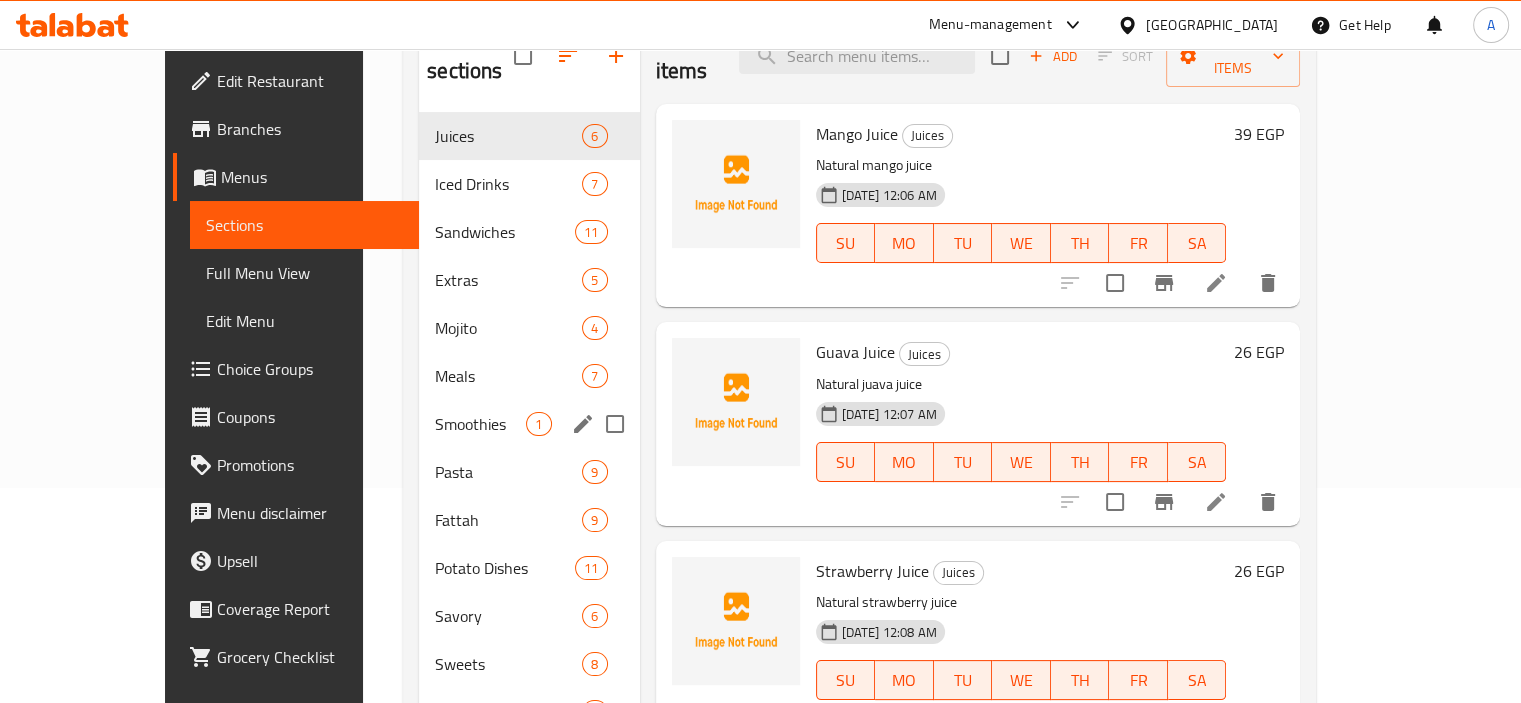 scroll, scrollTop: 180, scrollLeft: 0, axis: vertical 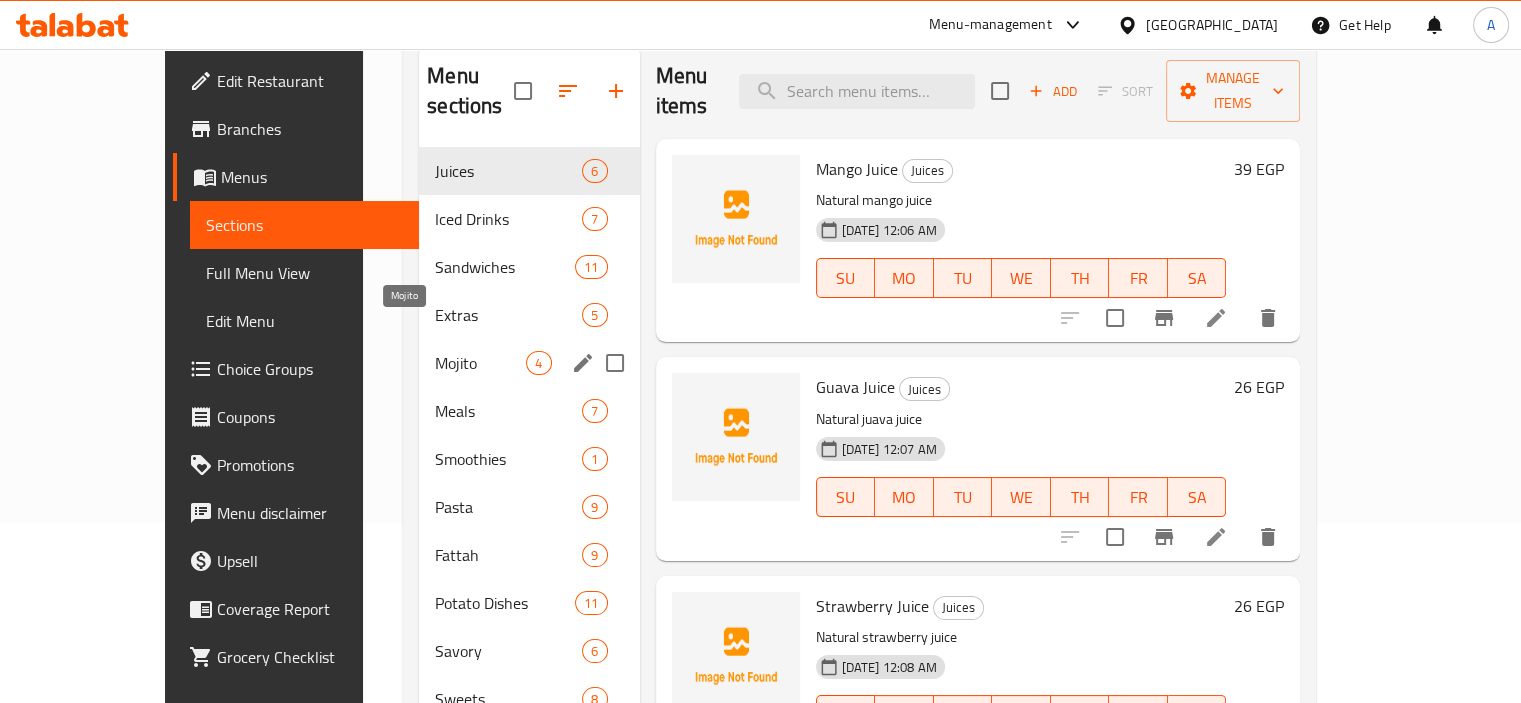 click on "Mojito 4" at bounding box center [529, 363] 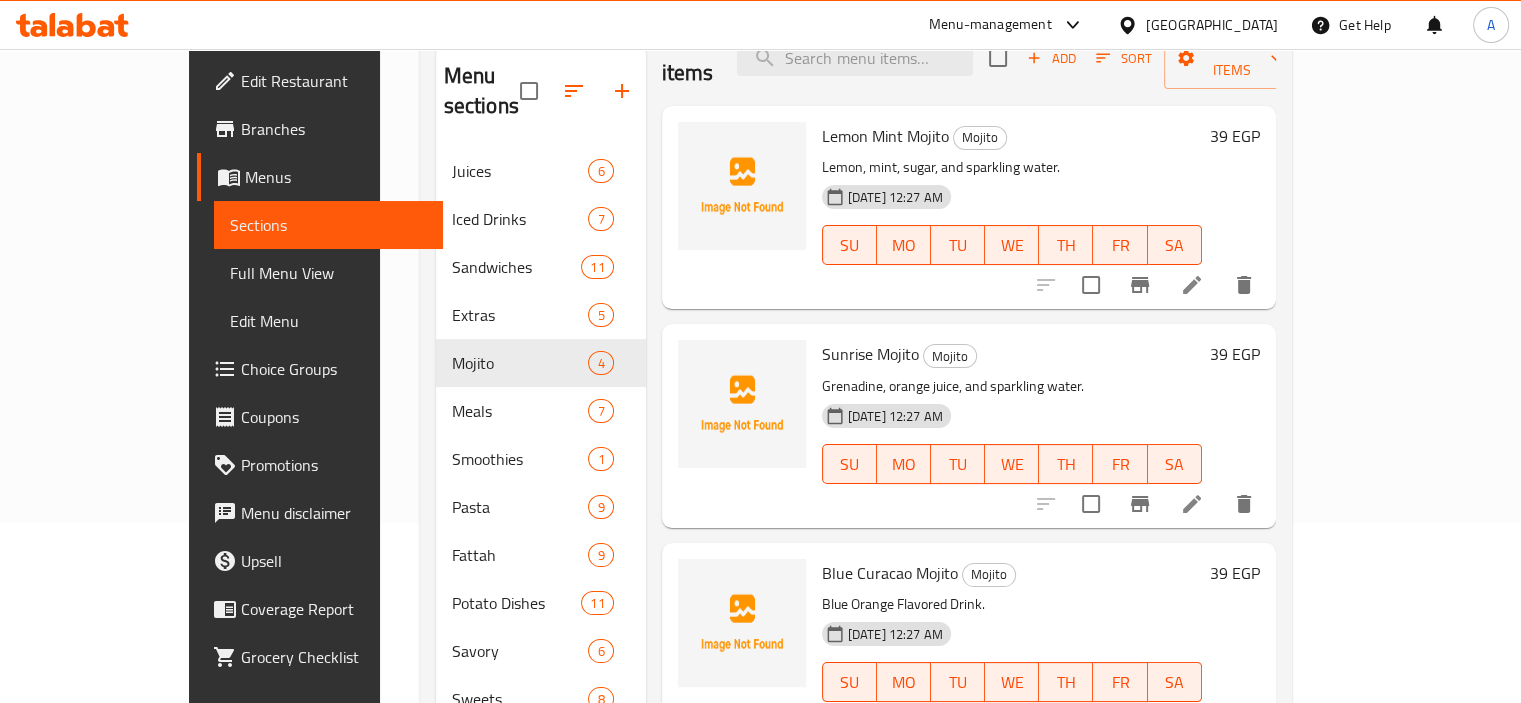 scroll, scrollTop: 0, scrollLeft: 0, axis: both 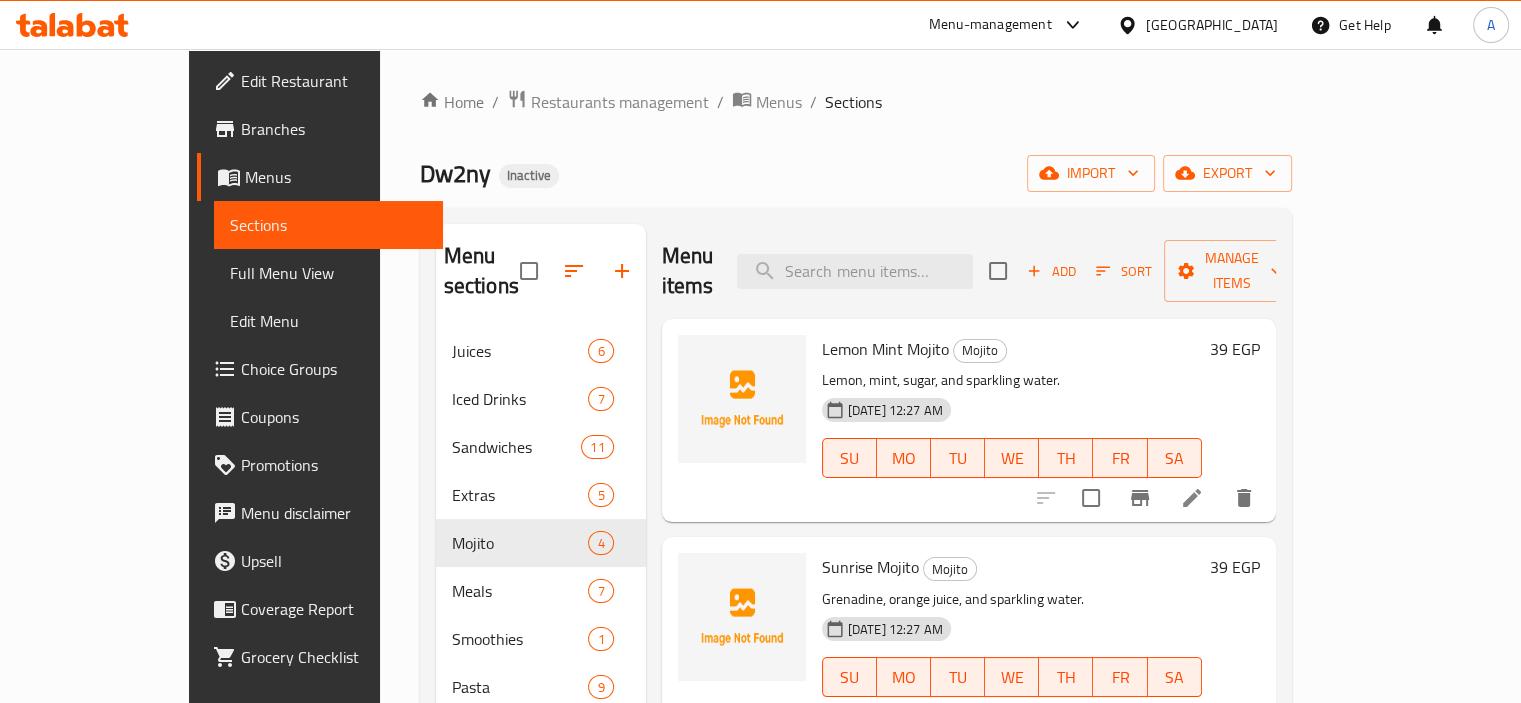 click on "Add" at bounding box center (1051, 271) 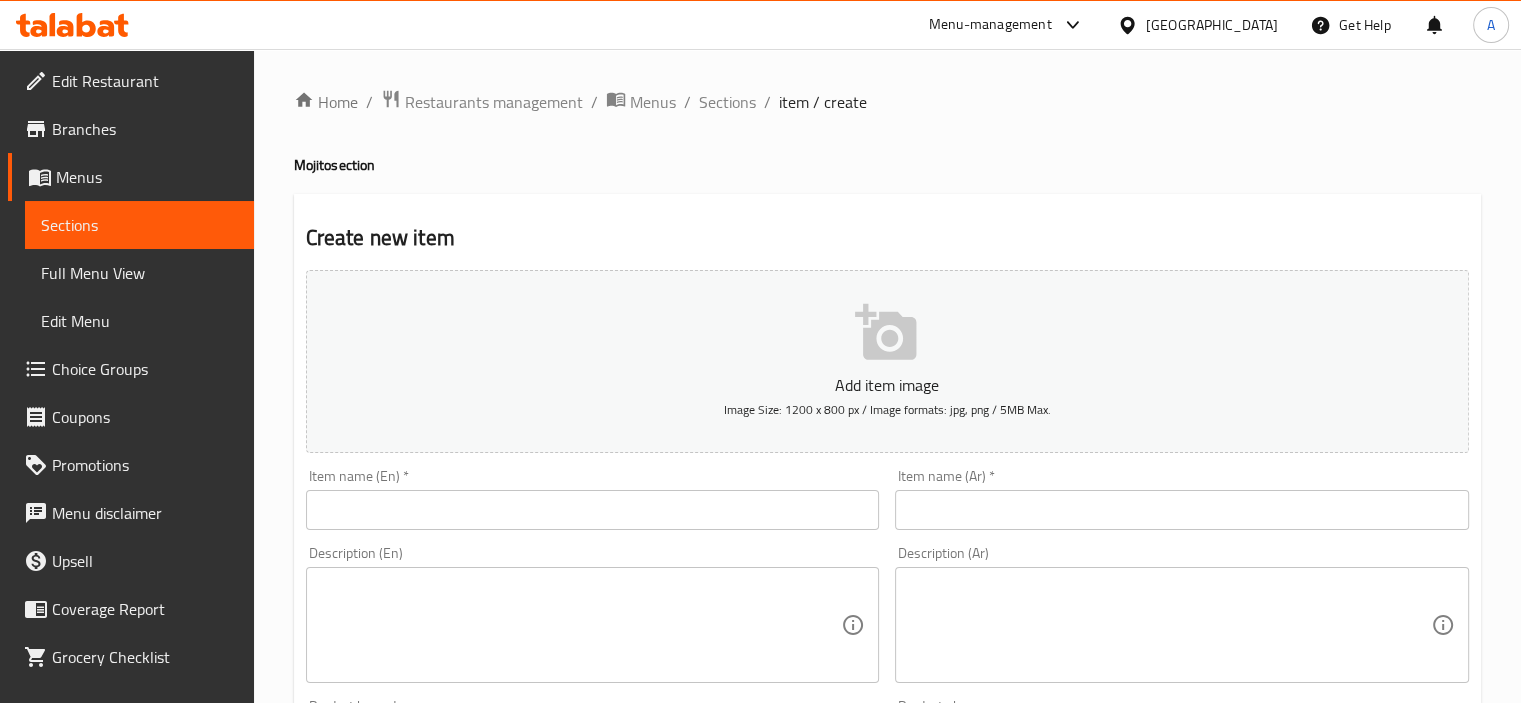 click at bounding box center (593, 510) 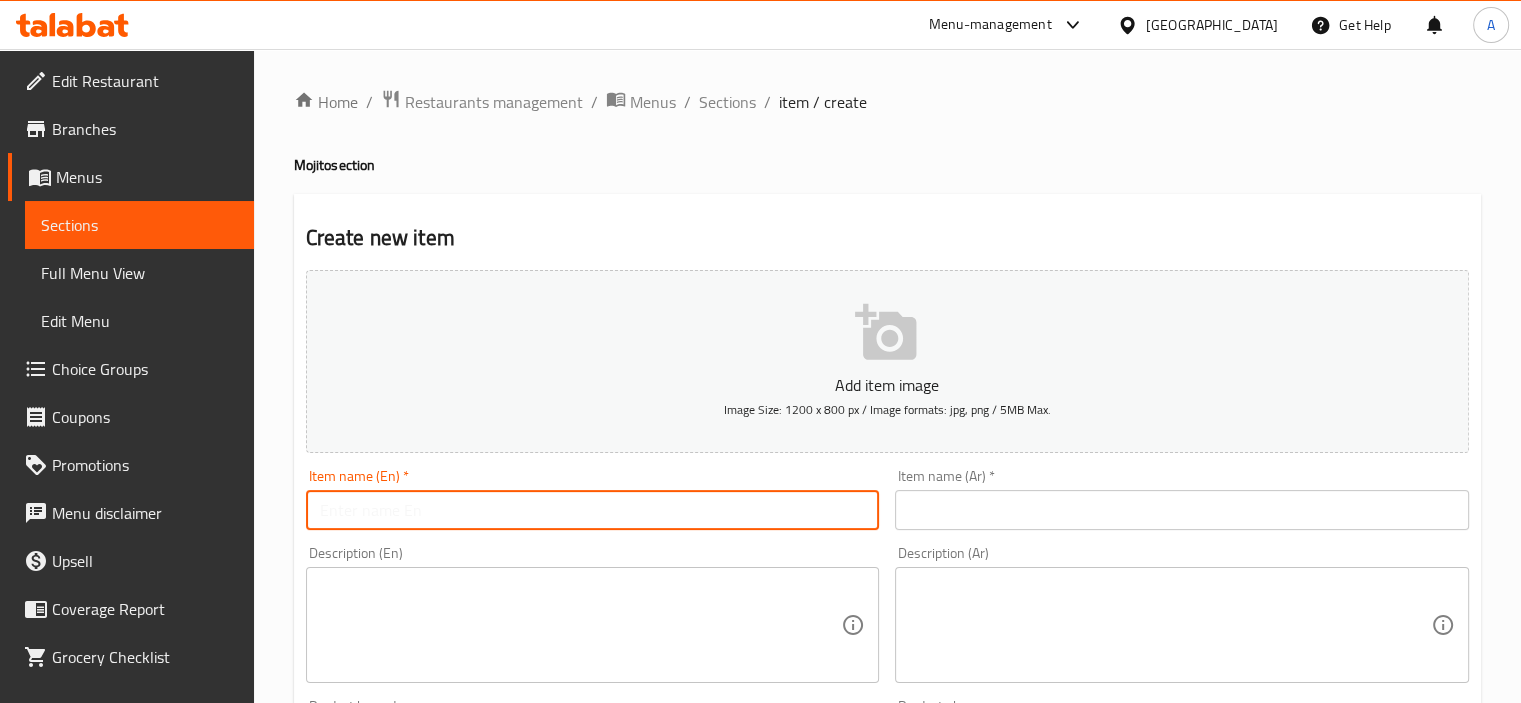 paste on "Blueberry Mojito" 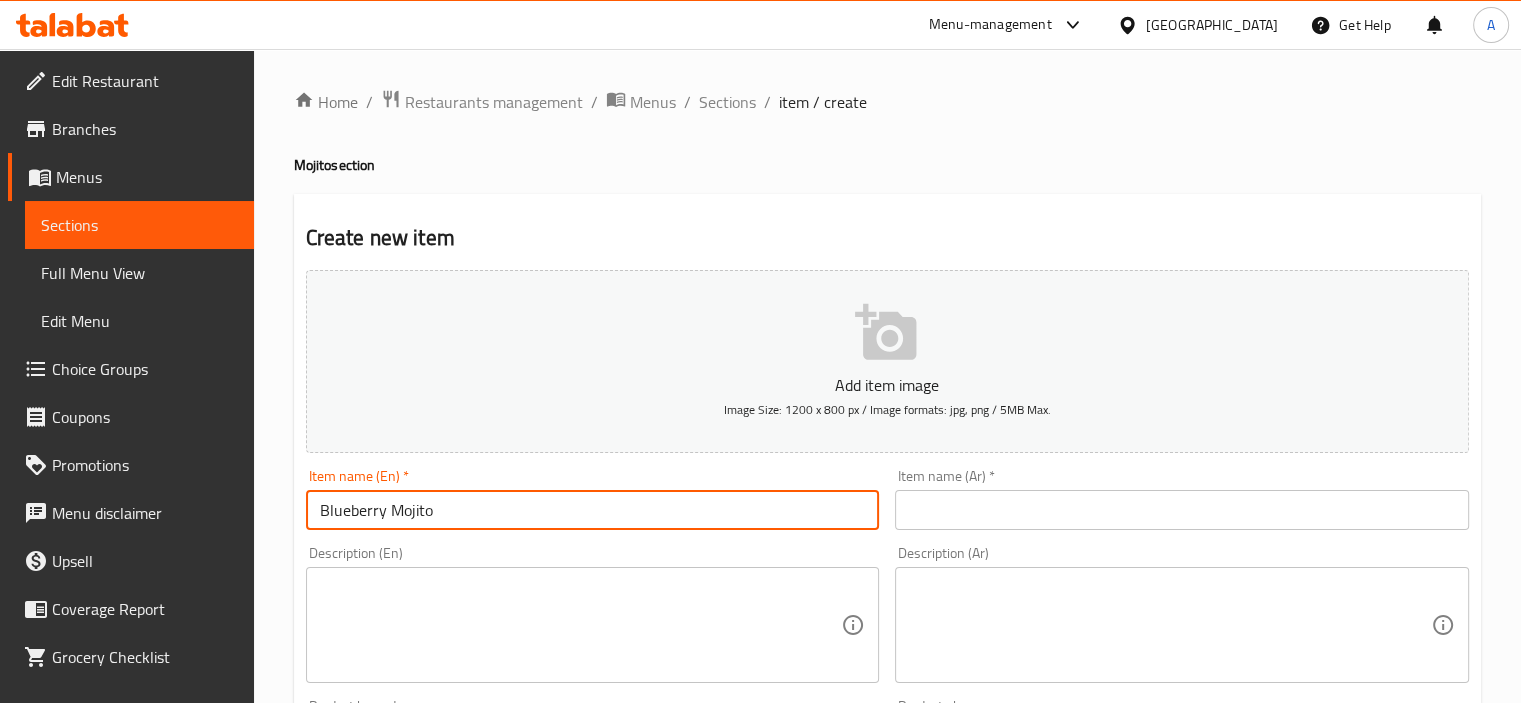 type on "Blueberry Mojito" 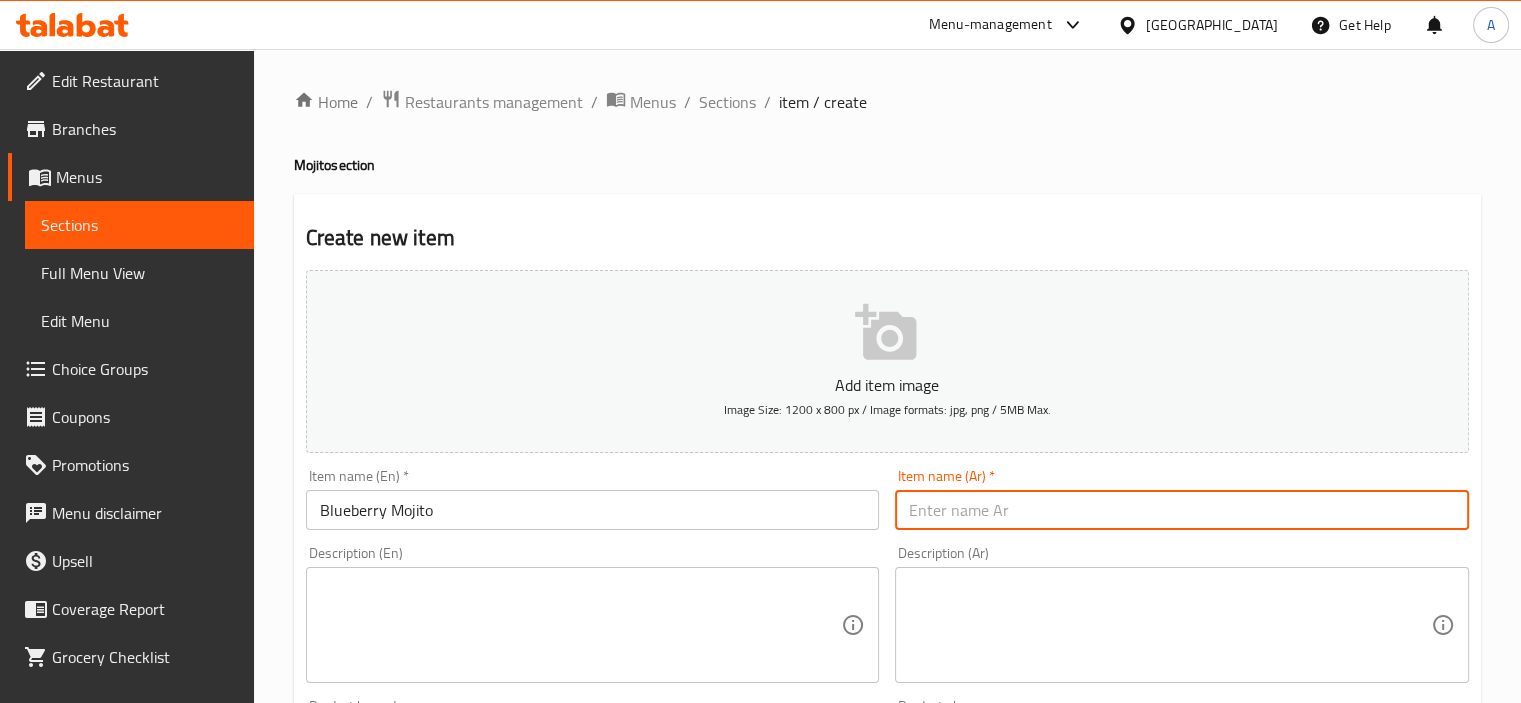click at bounding box center [1182, 510] 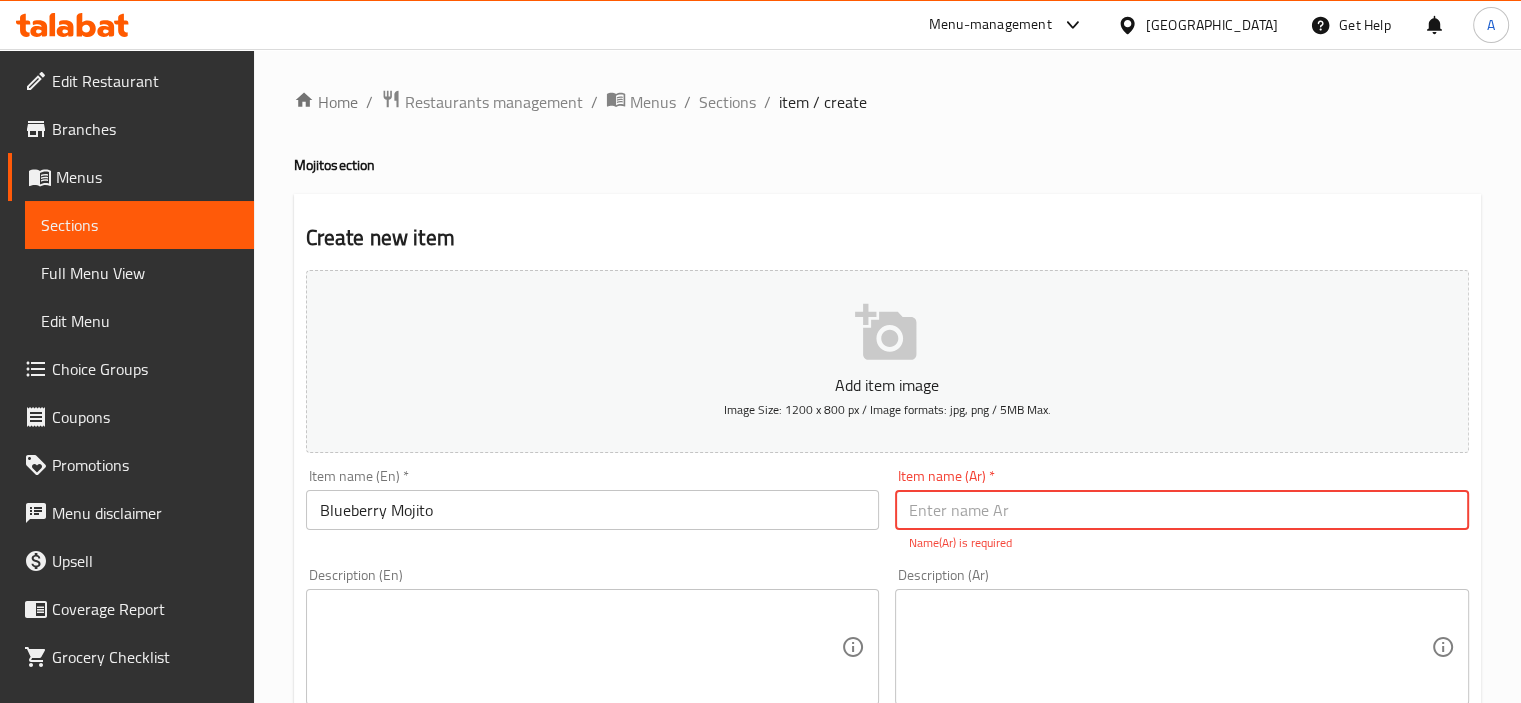 paste on "موهيتو  بلوبيري" 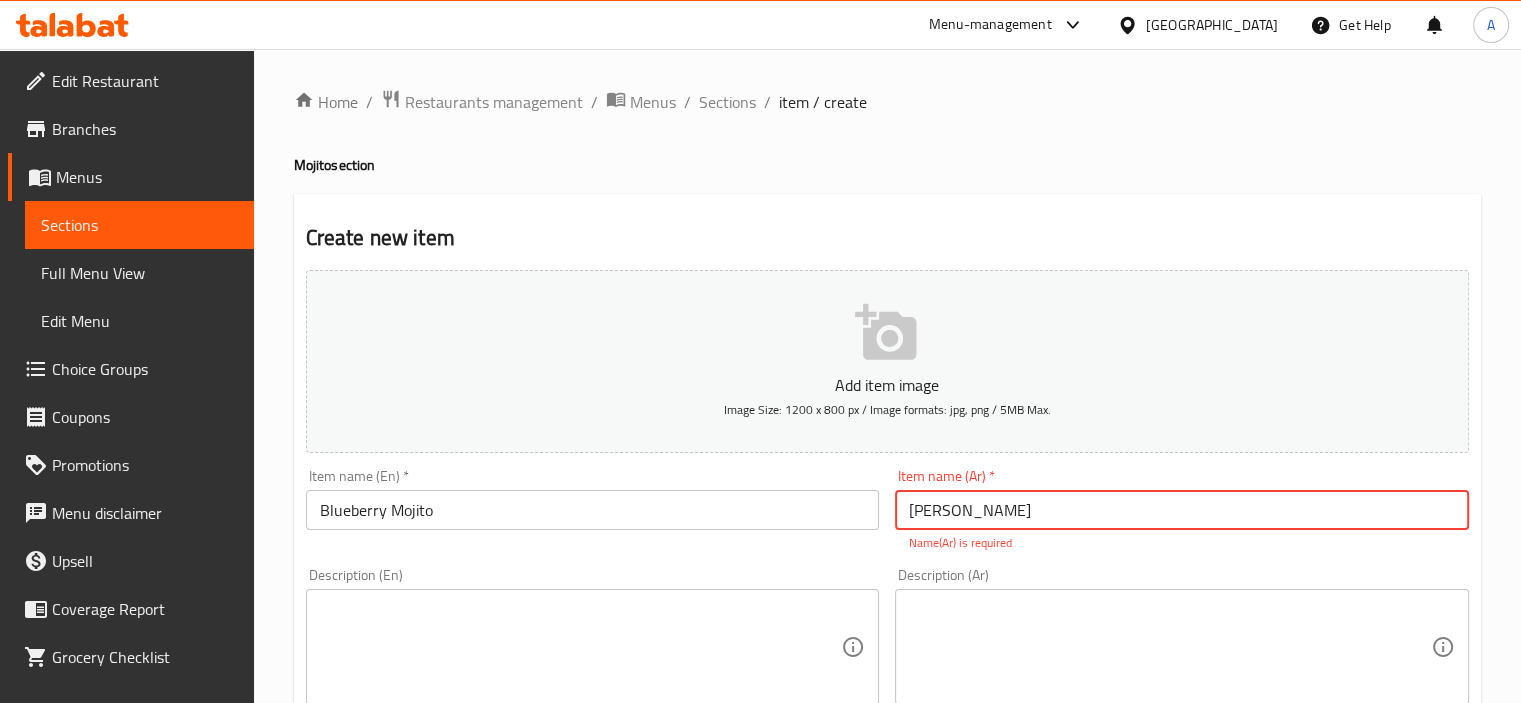 type on "موهيتو  بلوبيري" 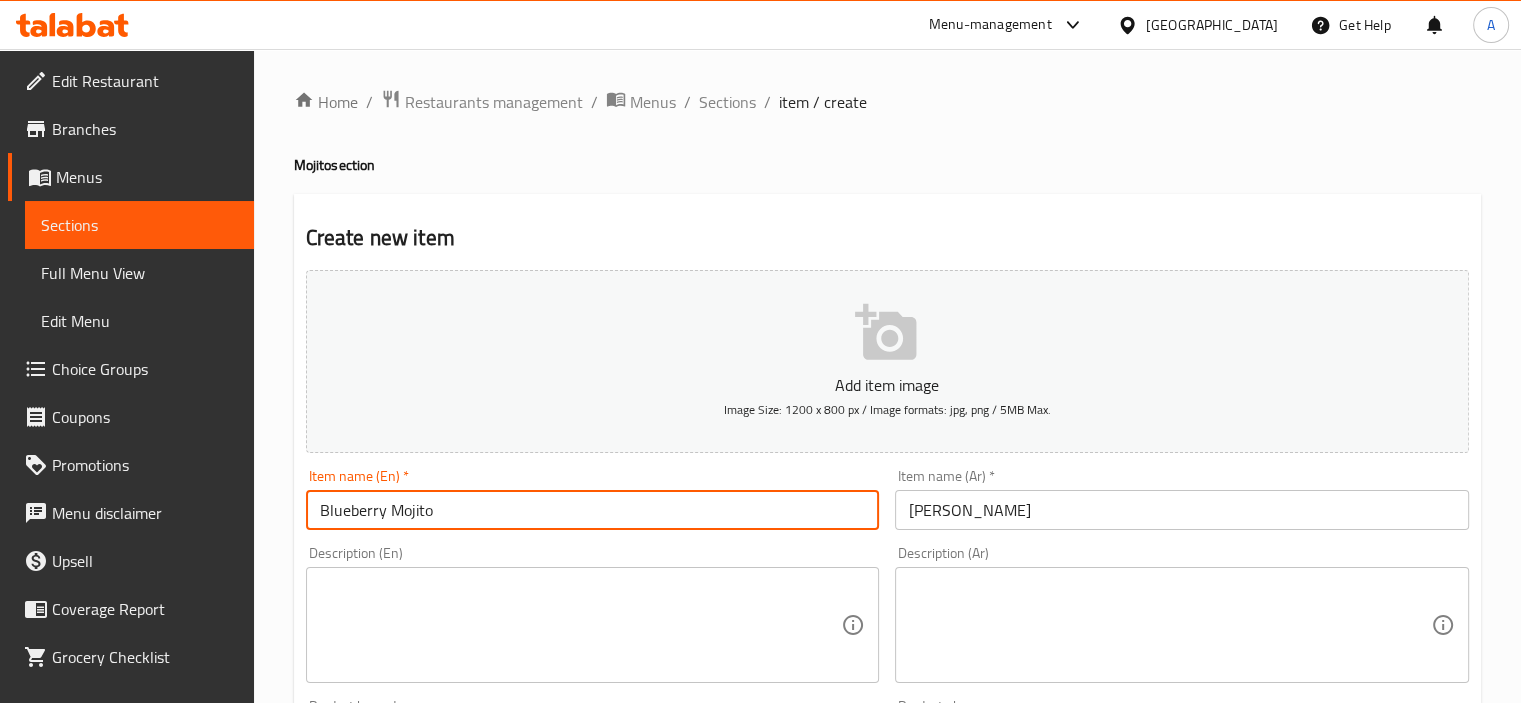 click on "Blueberry Mojito" at bounding box center [593, 510] 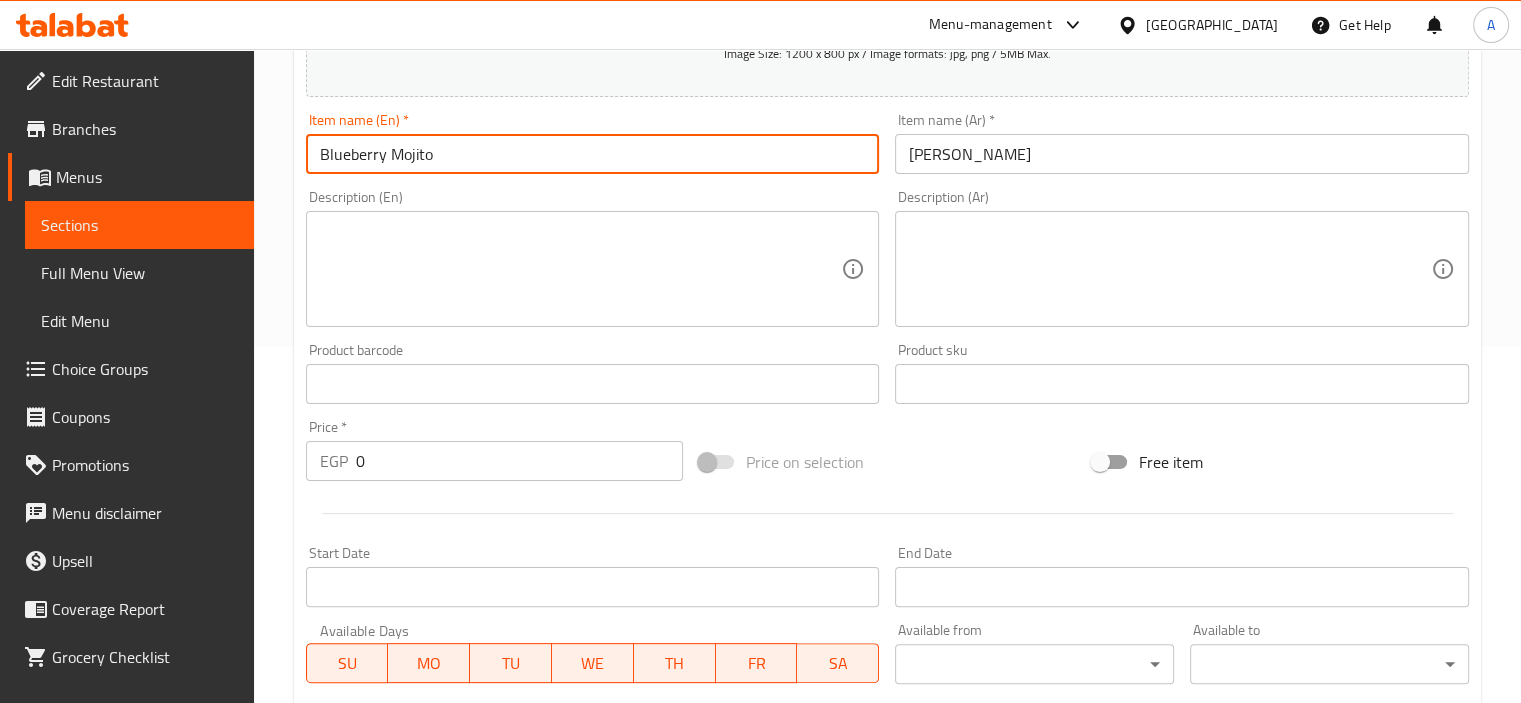 scroll, scrollTop: 400, scrollLeft: 0, axis: vertical 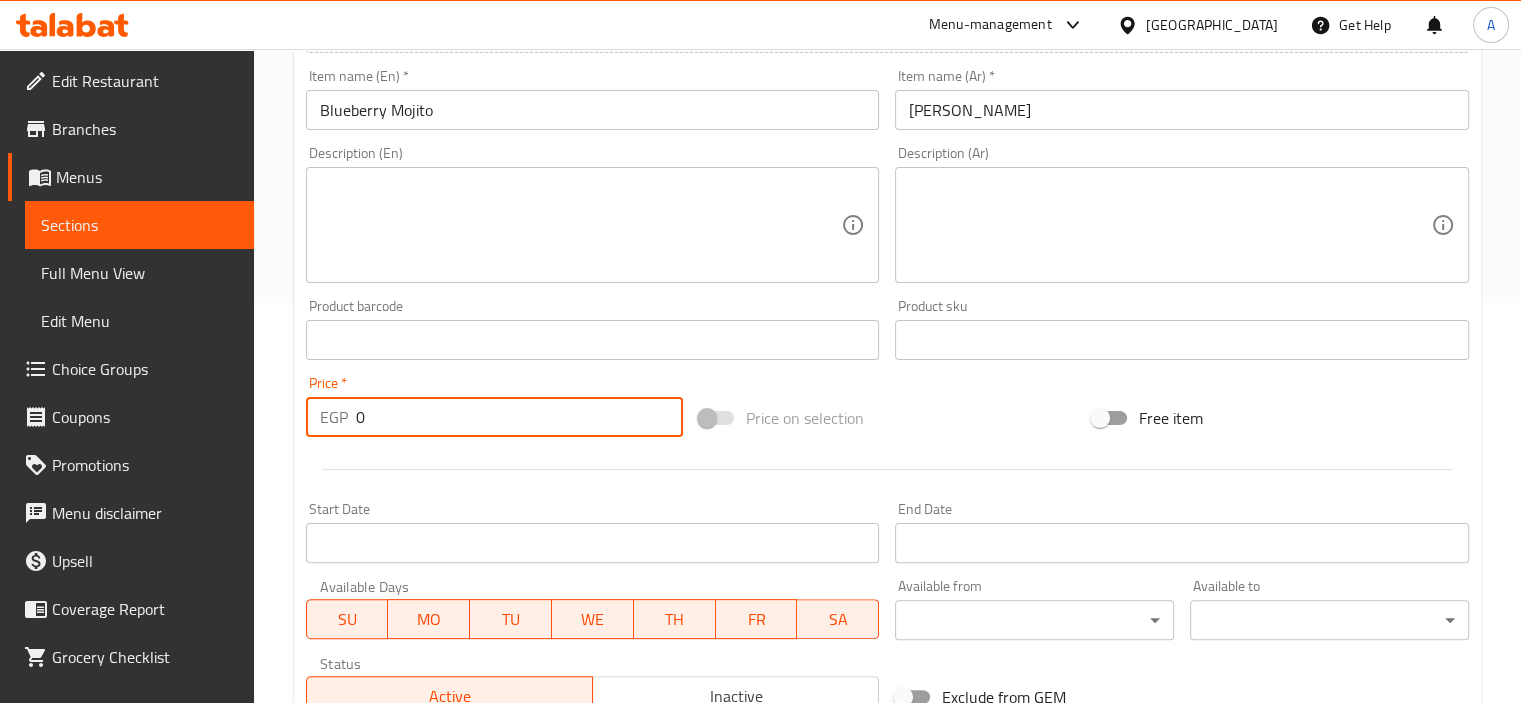 drag, startPoint x: 384, startPoint y: 418, endPoint x: 284, endPoint y: 399, distance: 101.788994 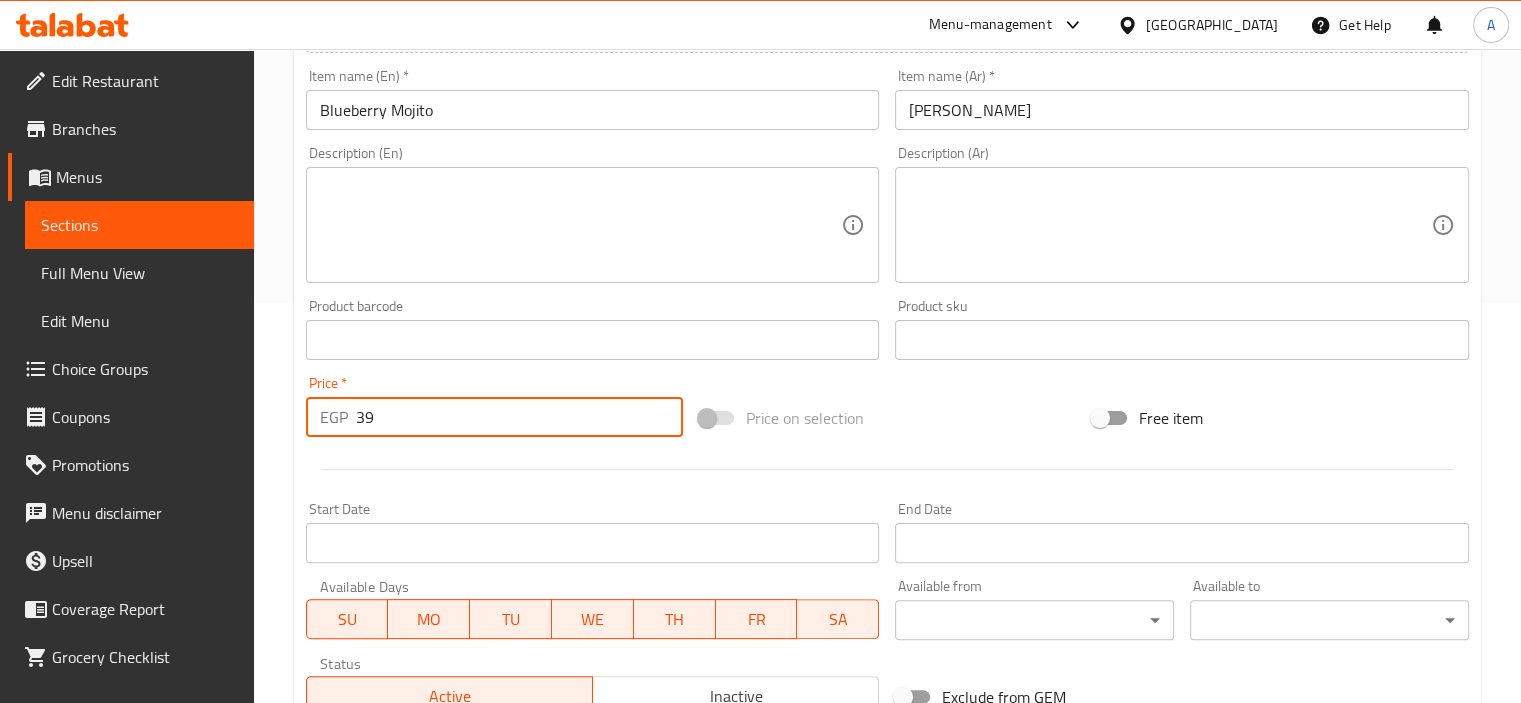 type on "39" 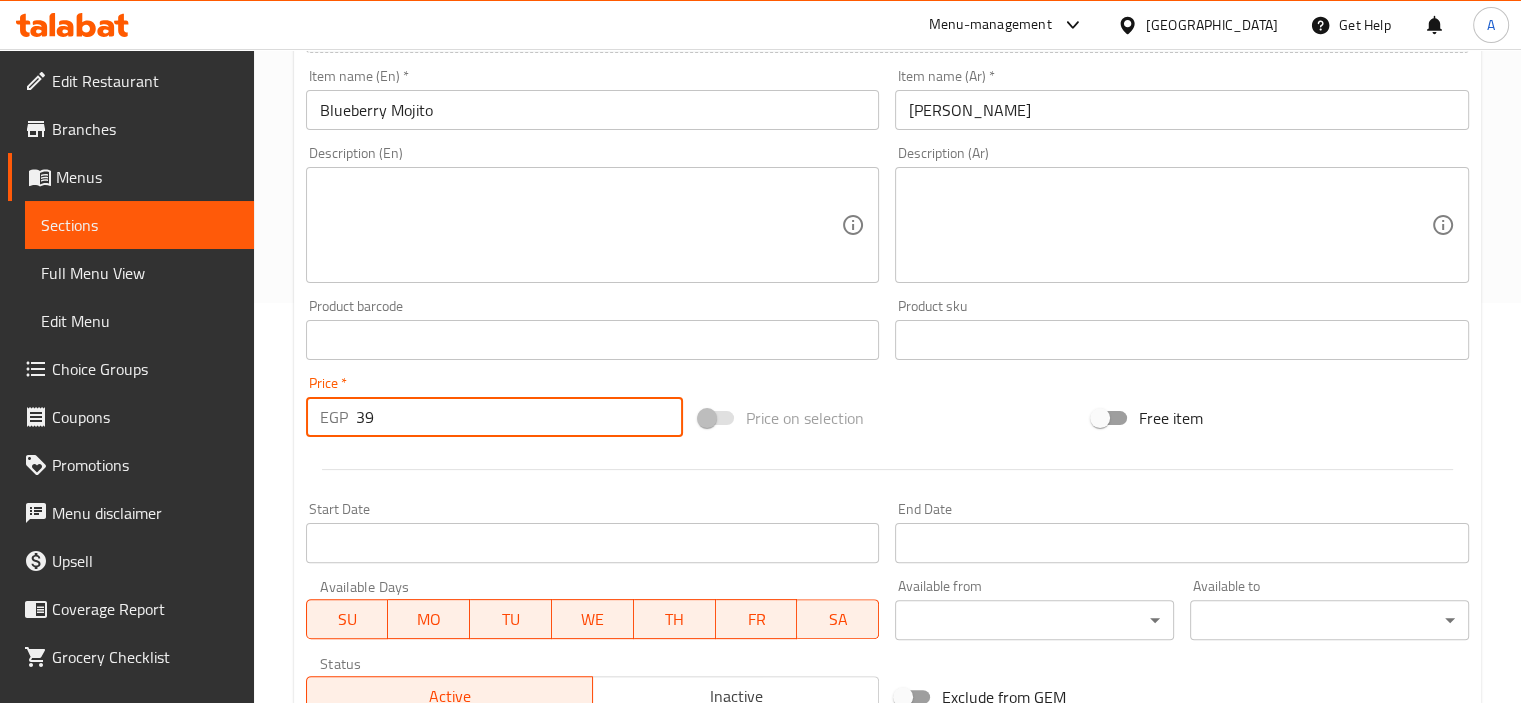 click at bounding box center [581, 225] 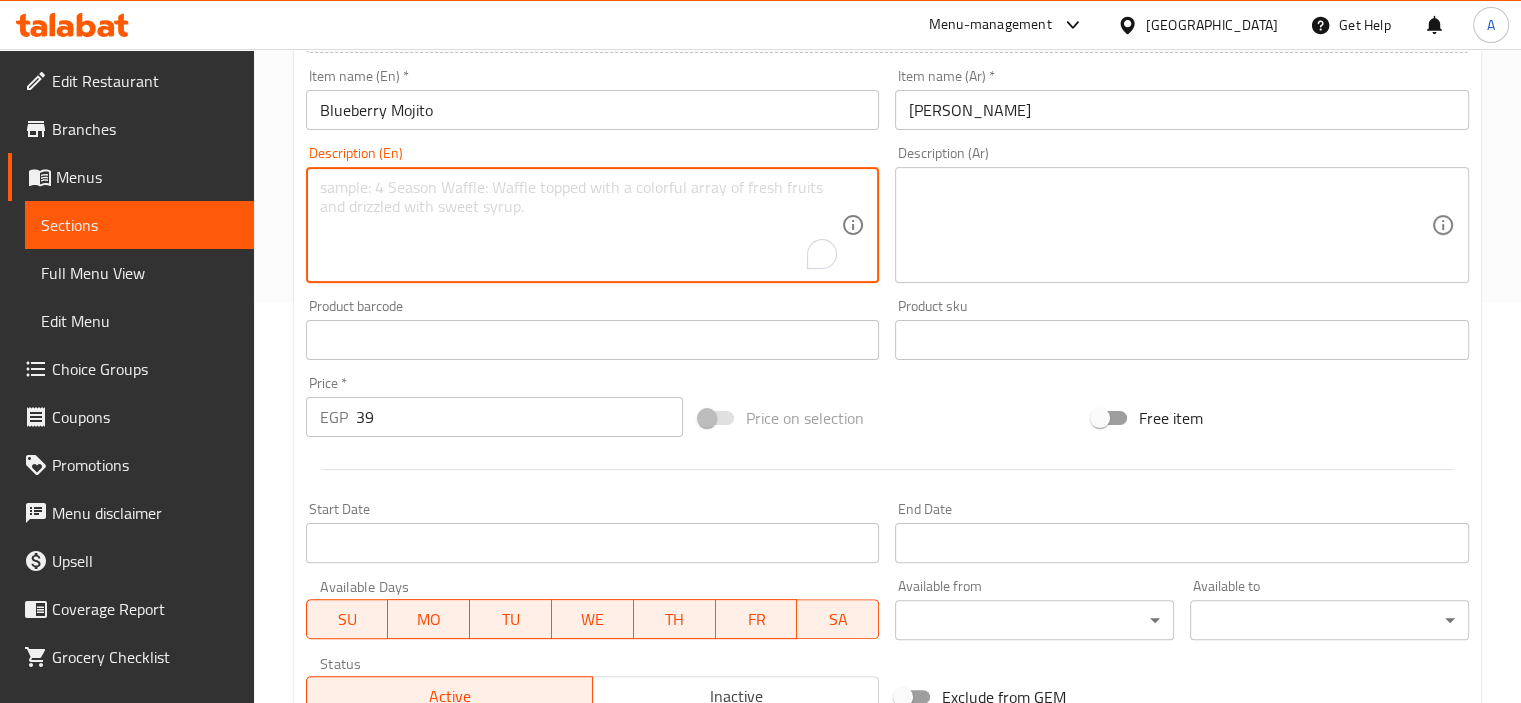 paste on "Made with fresh blueberries, mint leaves, lime juice and a splash for soda" 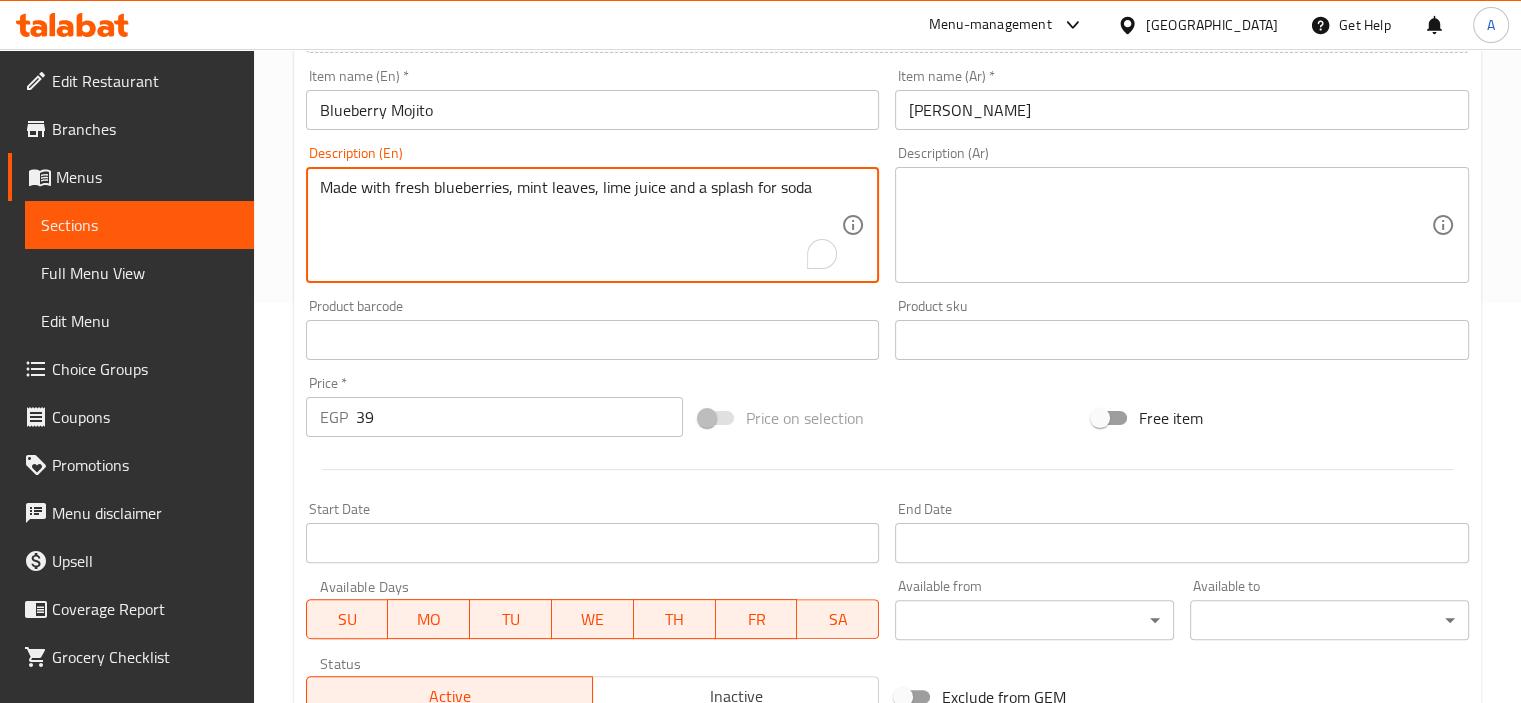 type on "Made with fresh blueberries, mint leaves, lime juice and a splash for soda" 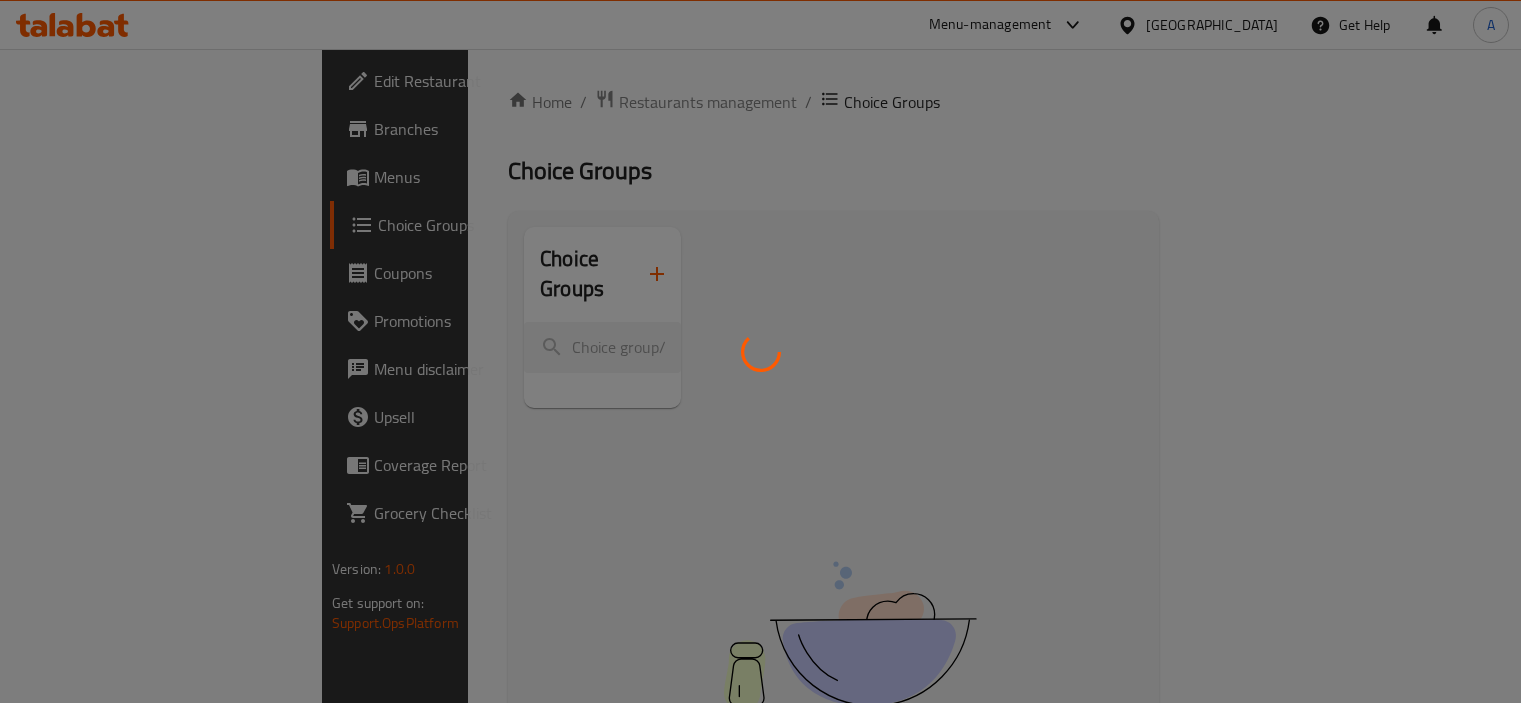 scroll, scrollTop: 0, scrollLeft: 0, axis: both 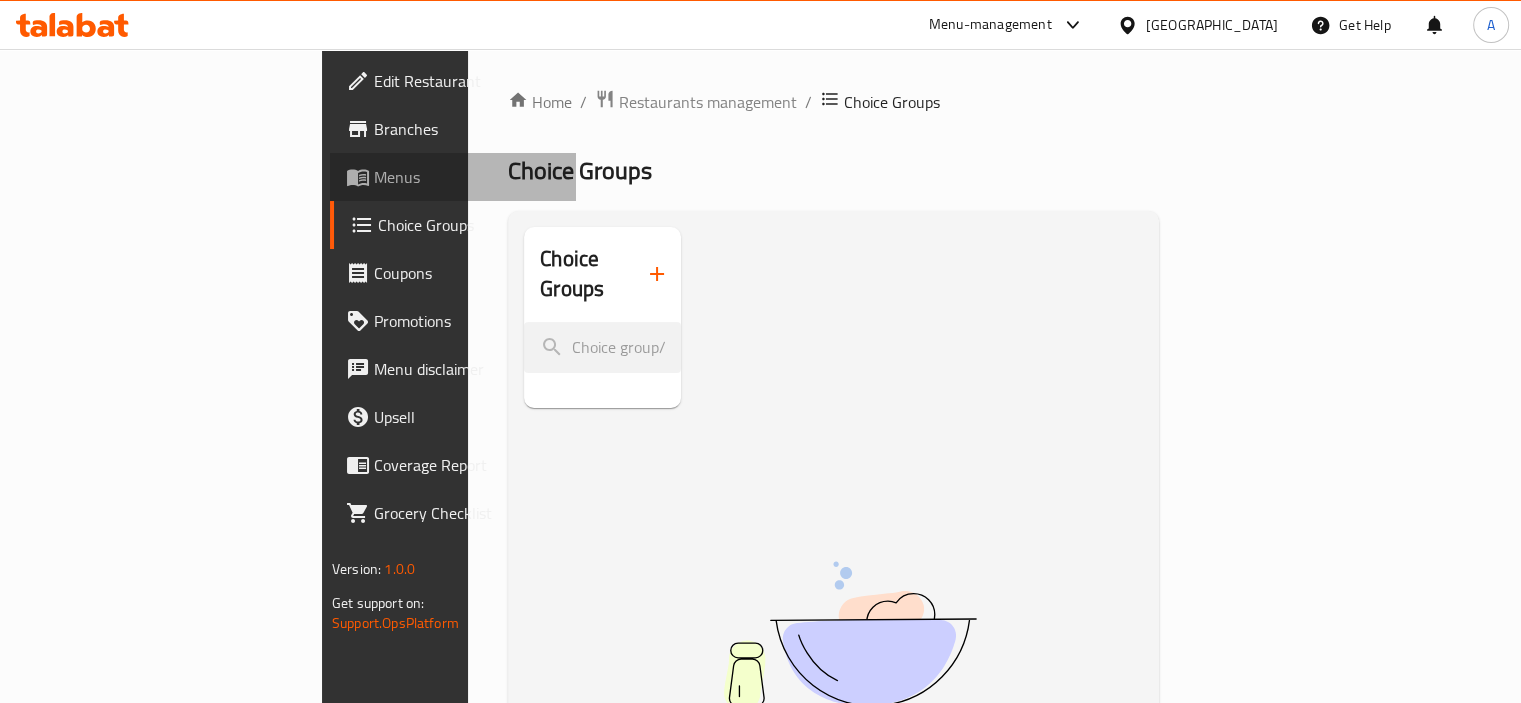 click on "Menus" at bounding box center [467, 177] 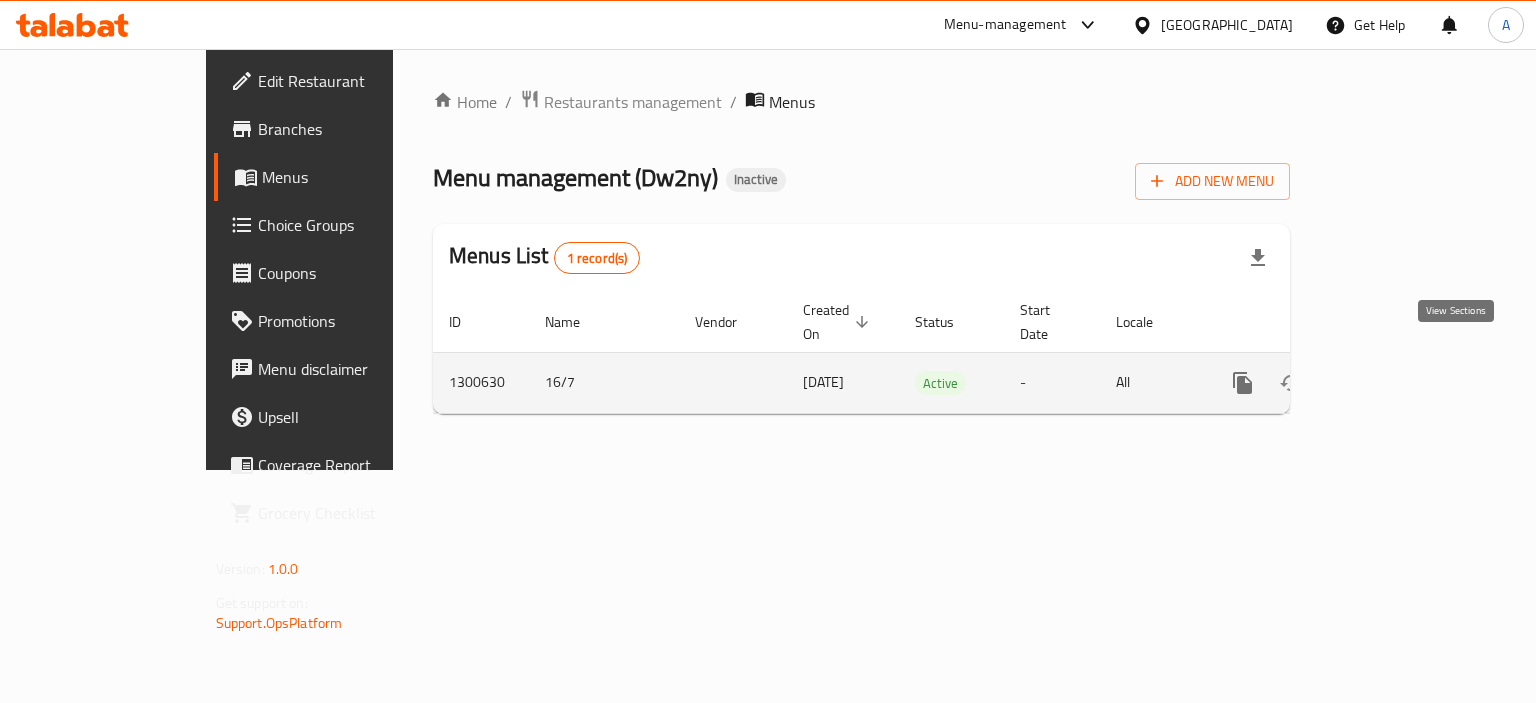 click 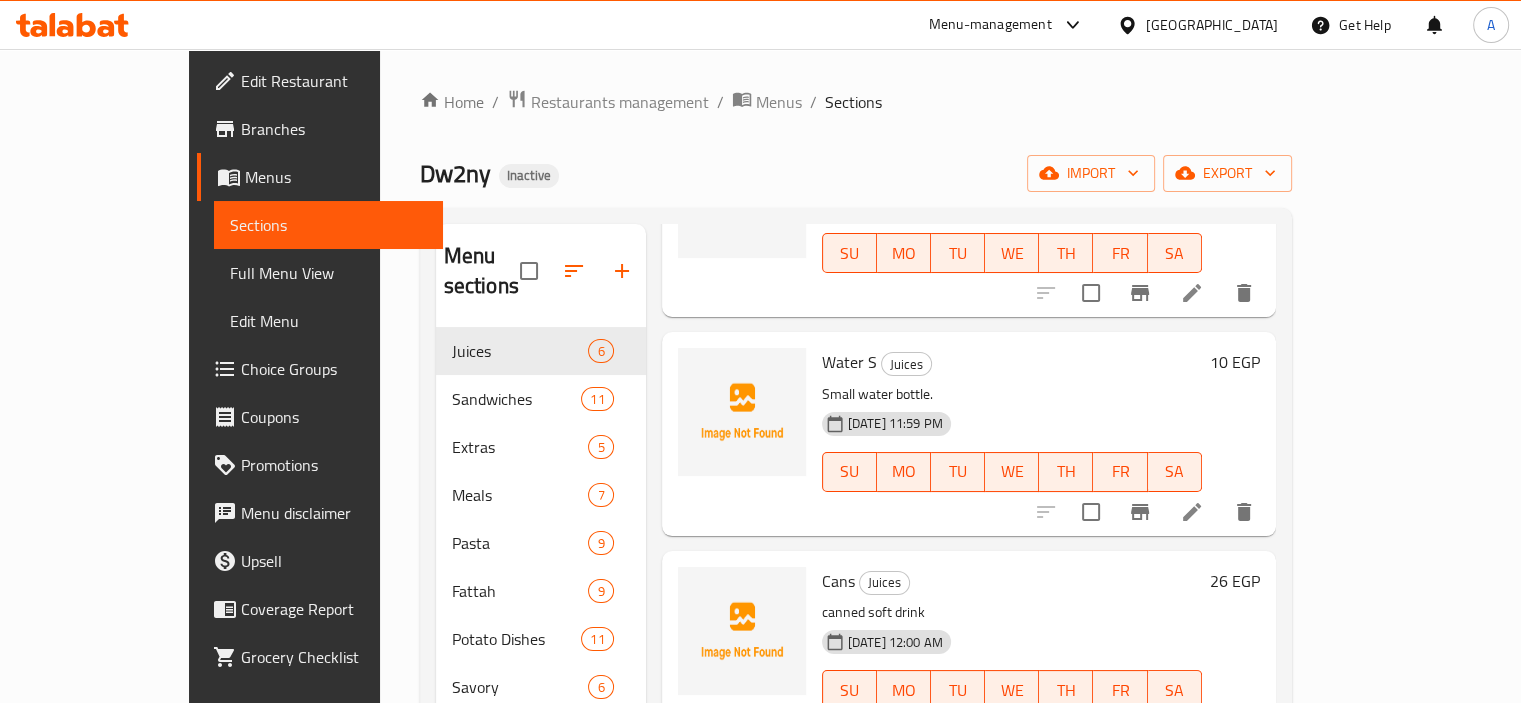 scroll, scrollTop: 657, scrollLeft: 0, axis: vertical 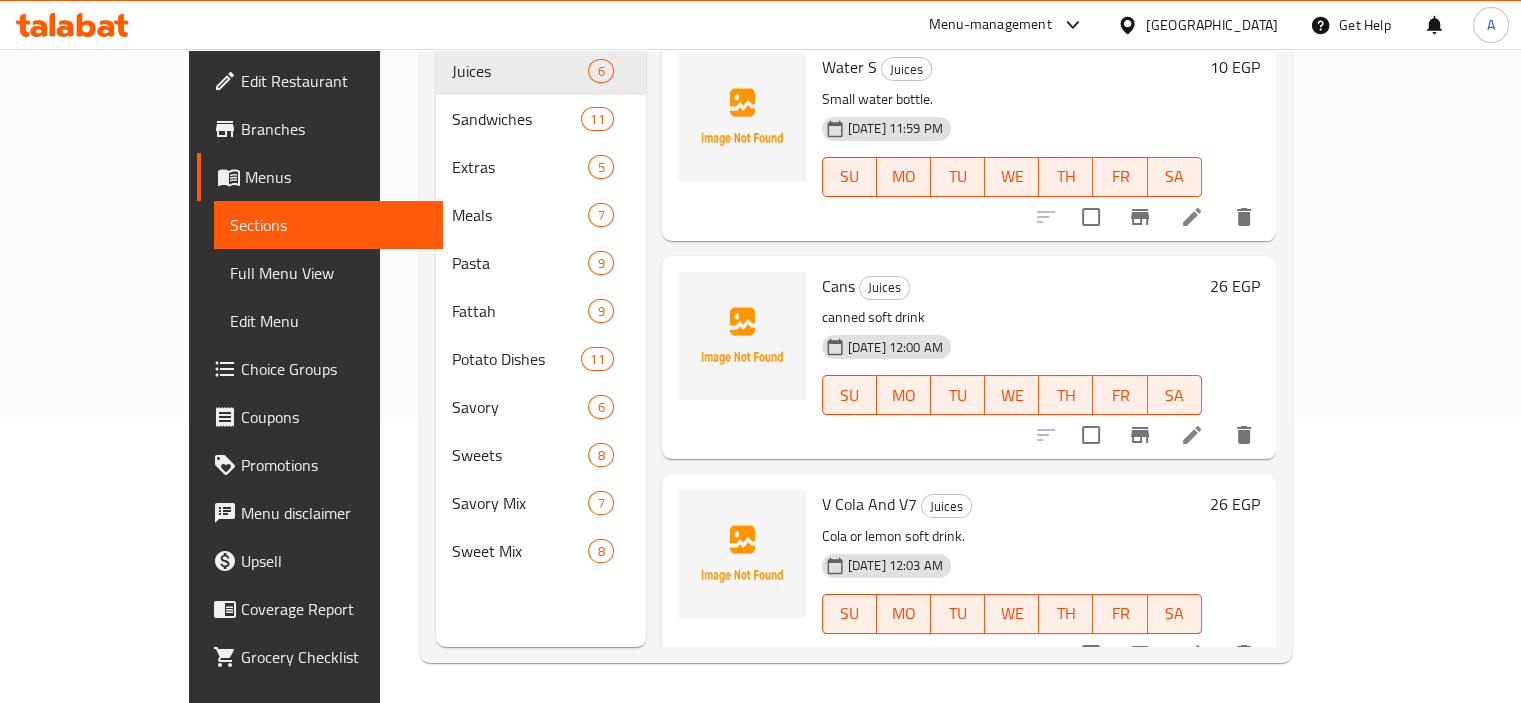 click on "V Cola And V7" at bounding box center (869, 504) 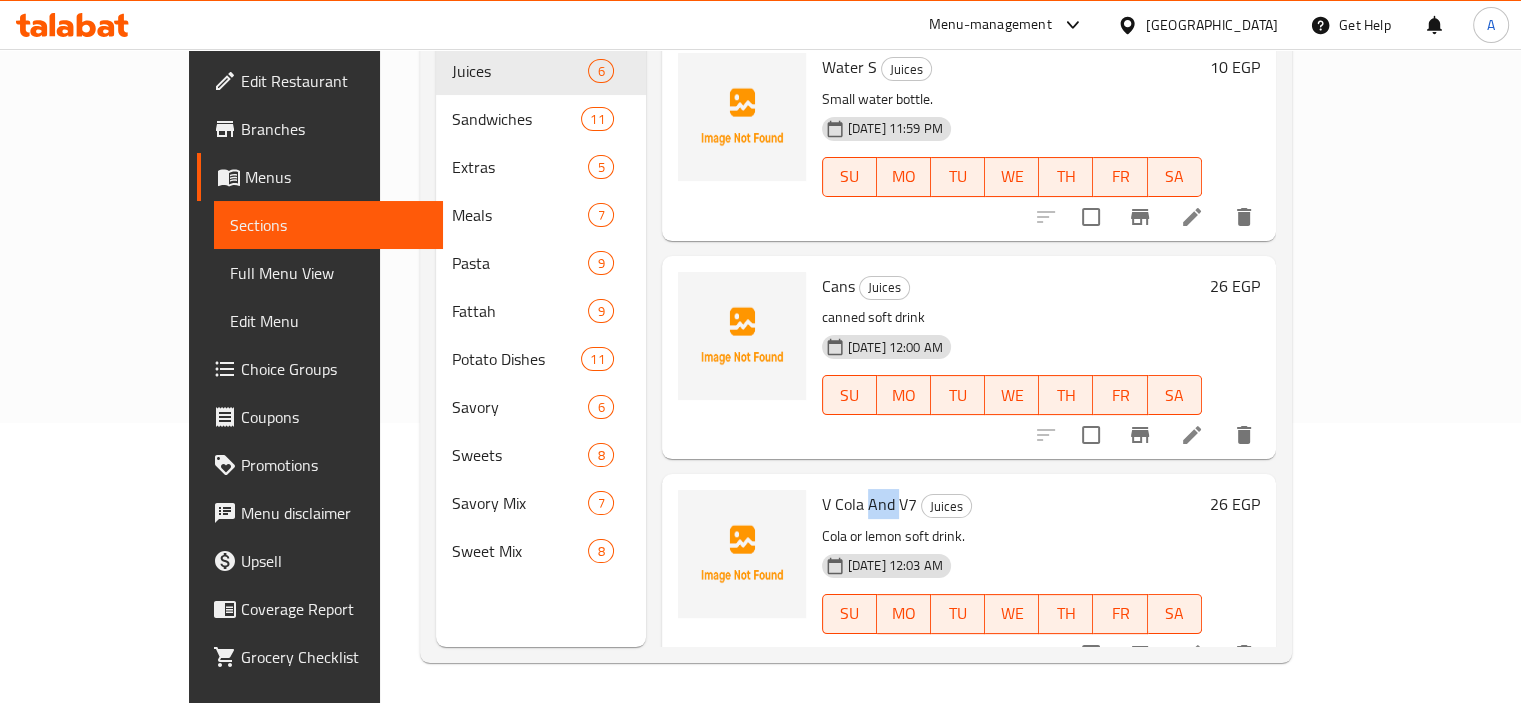 click on "V Cola And V7" at bounding box center [869, 504] 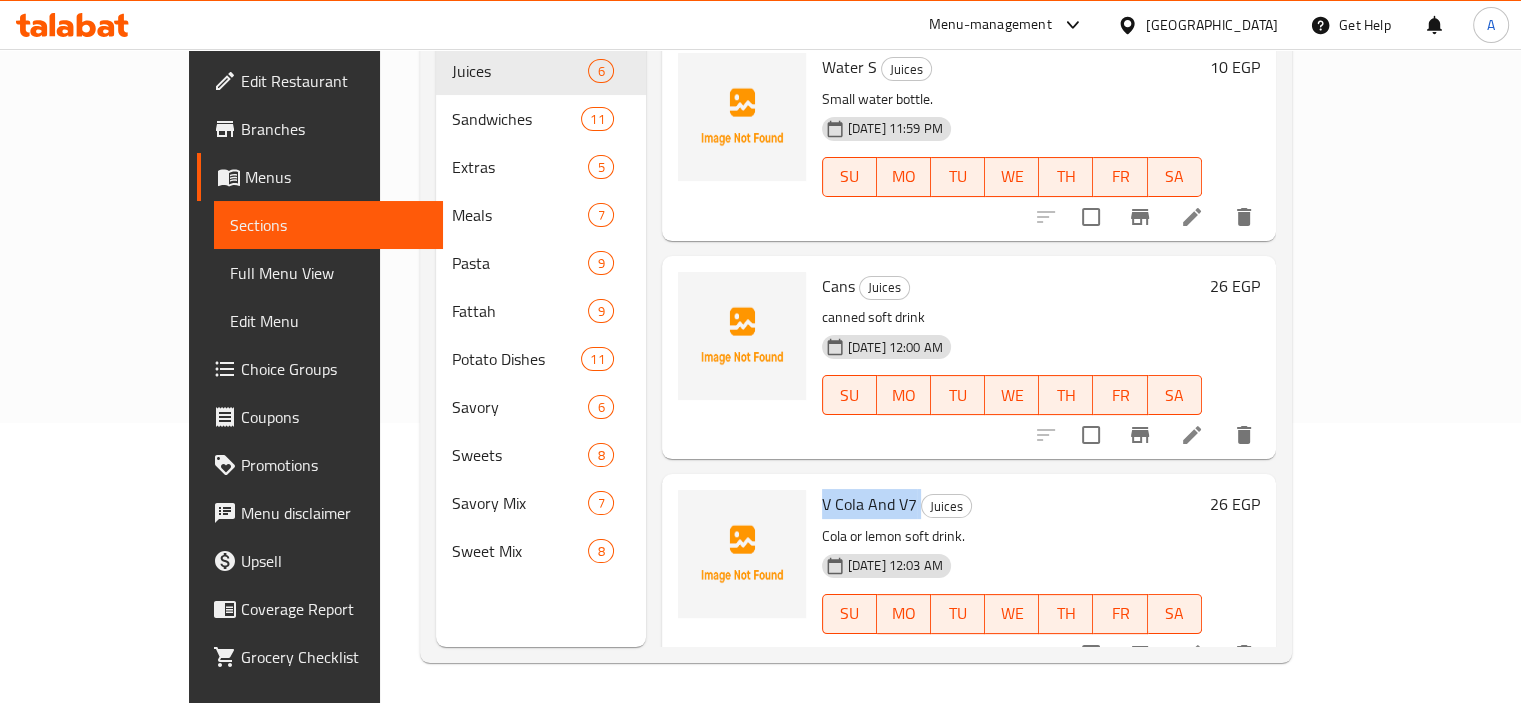 click on "V Cola And V7" at bounding box center [869, 504] 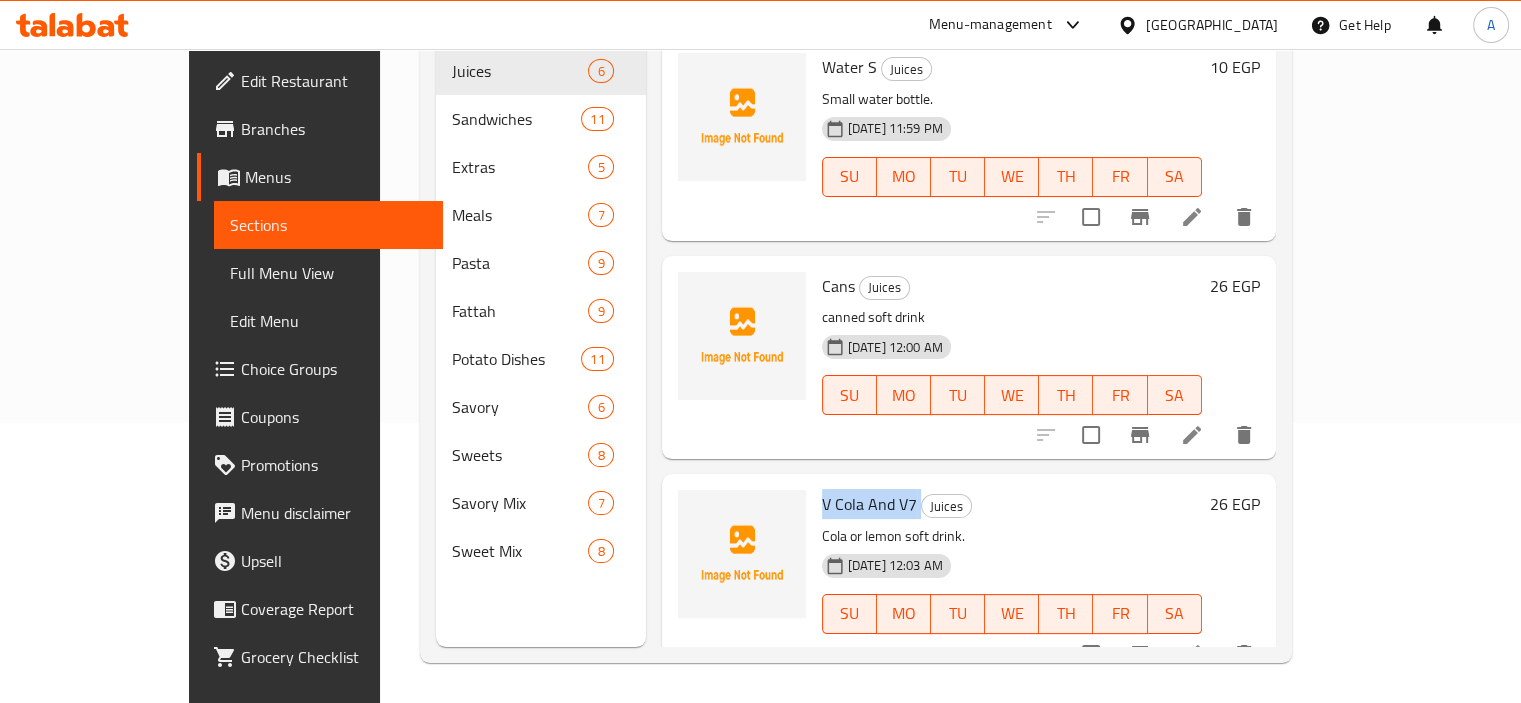 click 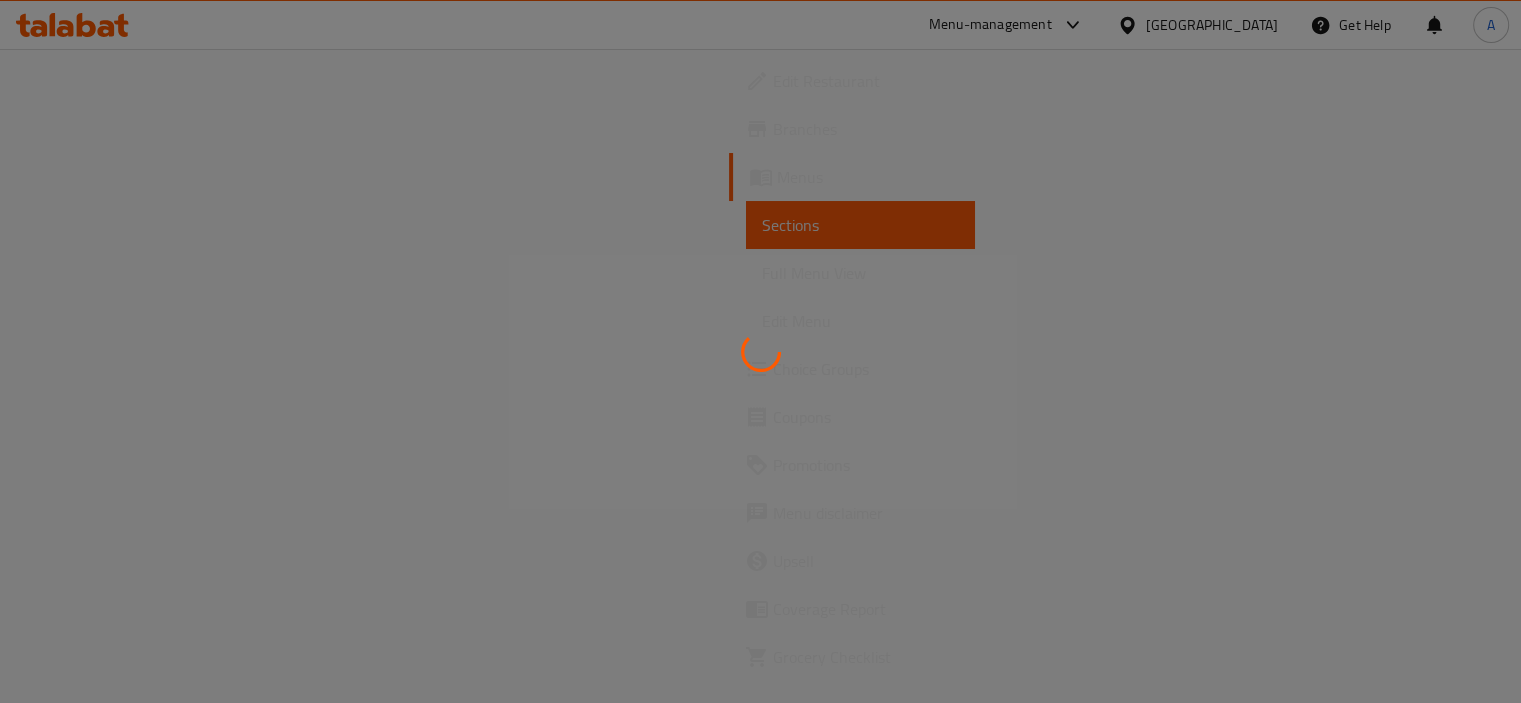 scroll, scrollTop: 0, scrollLeft: 0, axis: both 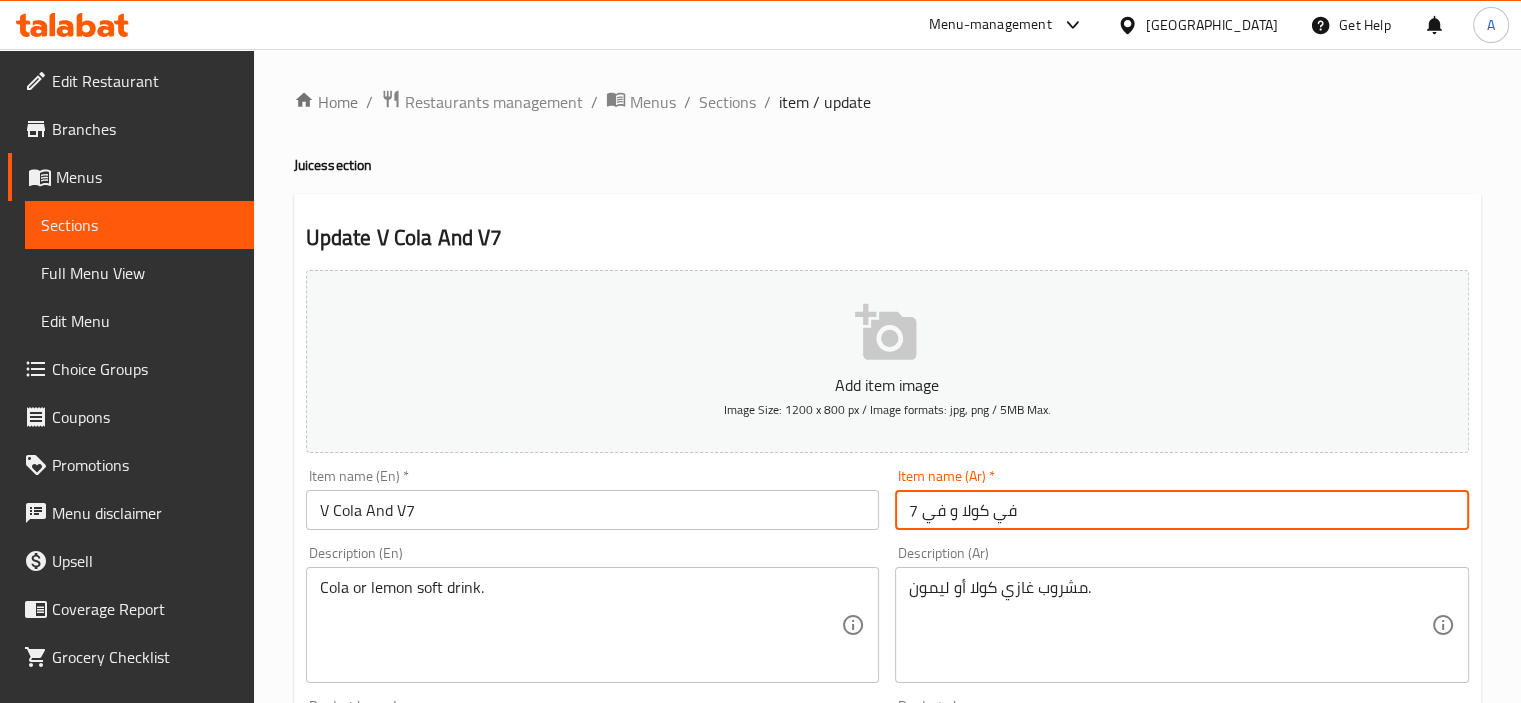 click on "في كولا و في 7" at bounding box center [1182, 510] 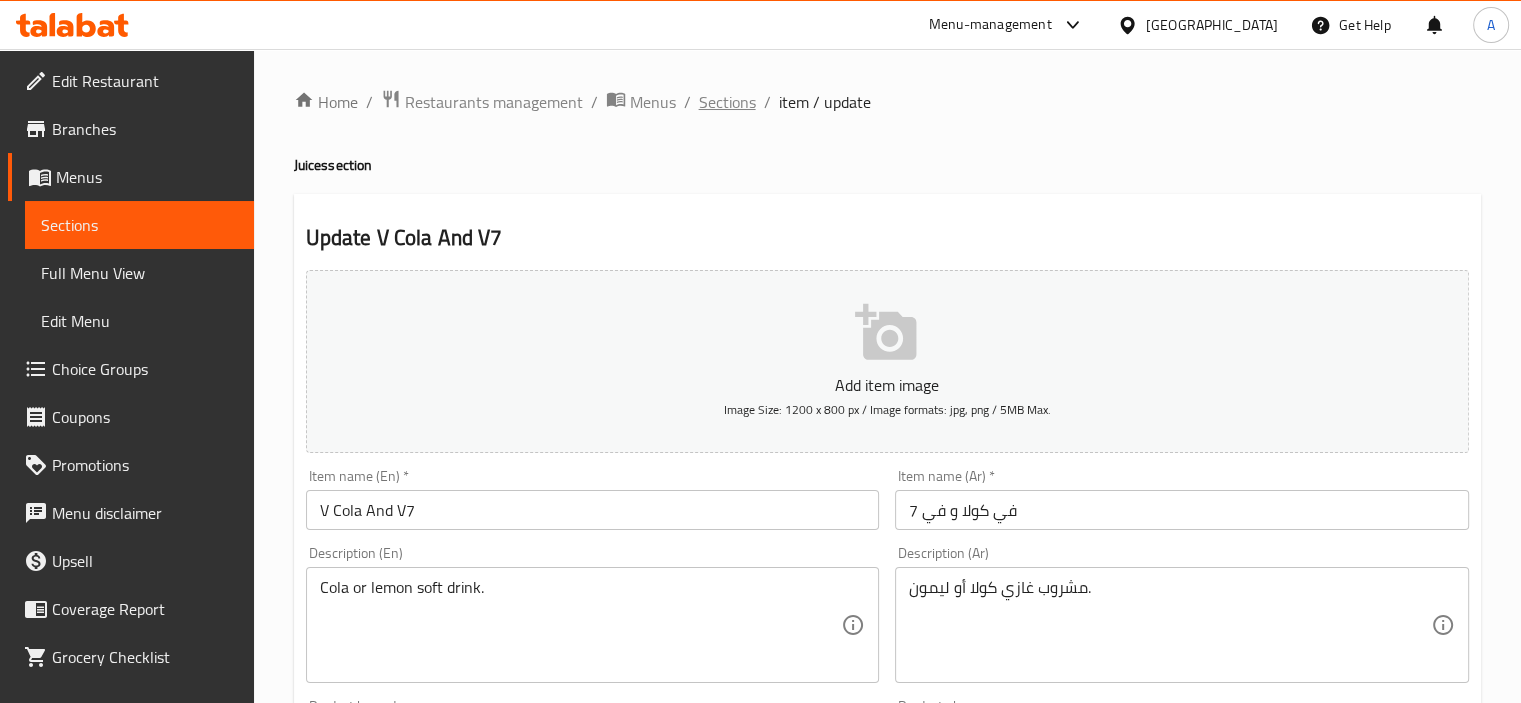 click on "Sections" at bounding box center [727, 102] 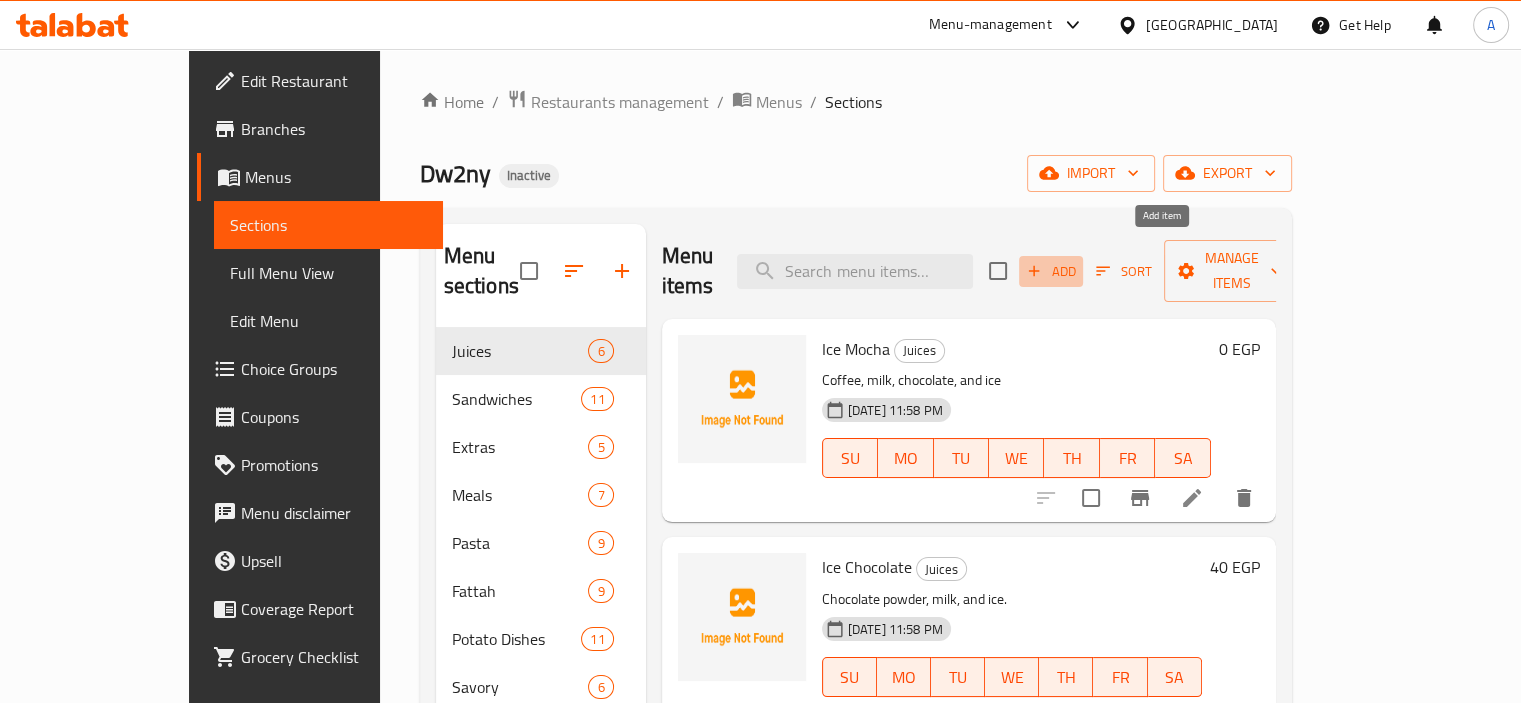 click on "Add" at bounding box center [1051, 271] 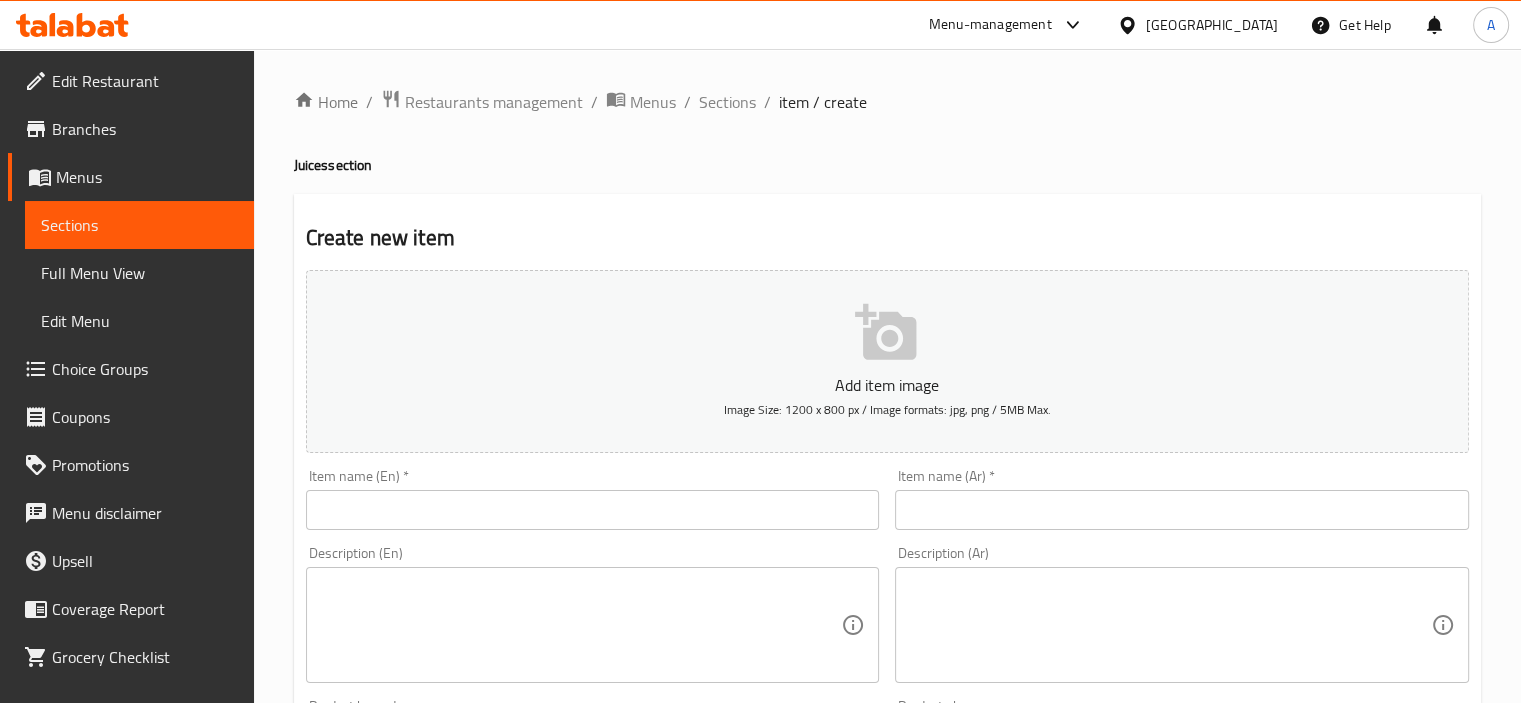click on "Item name (Ar)   * Item name (Ar)  *" at bounding box center (1182, 499) 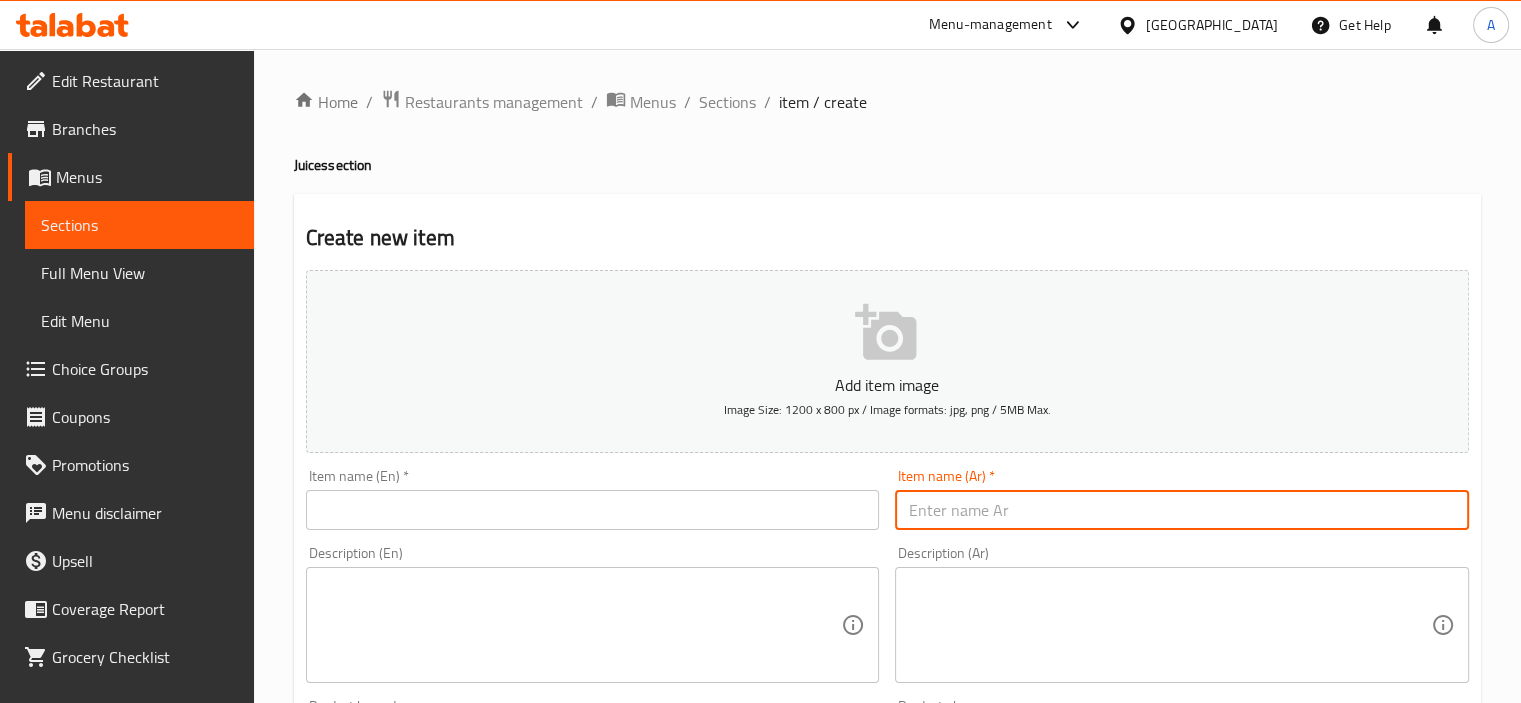 click at bounding box center [1182, 510] 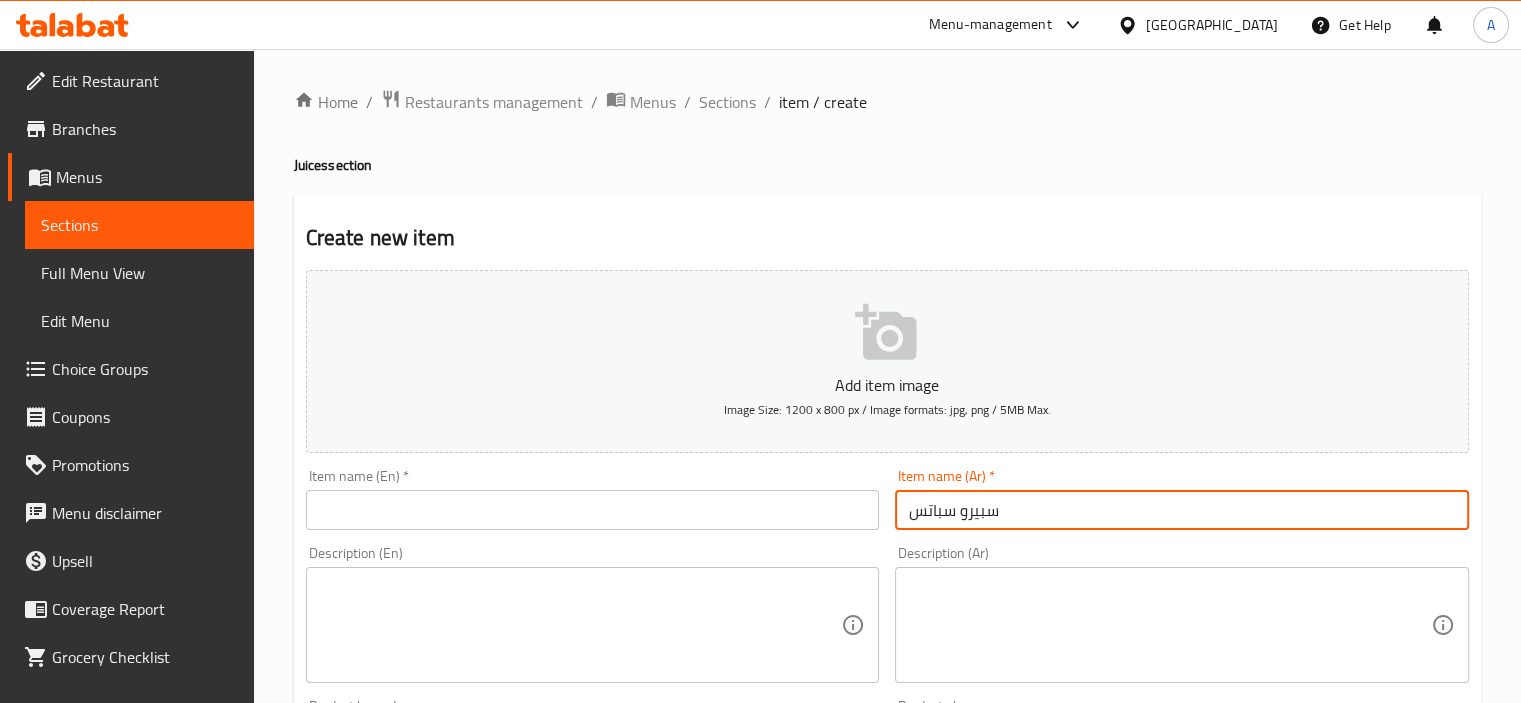 type on "سبيرو سباتس" 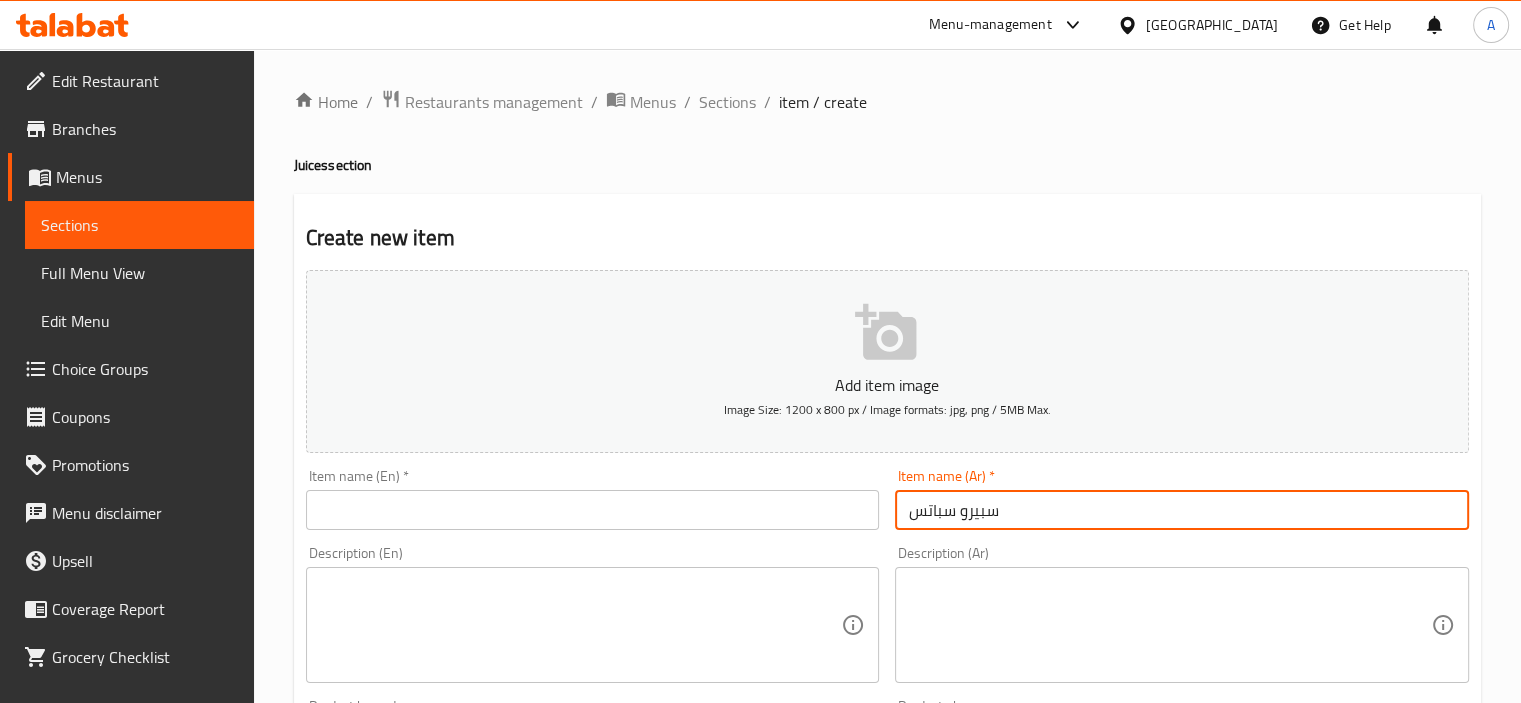 click on "سبيرو سباتس" at bounding box center (1182, 510) 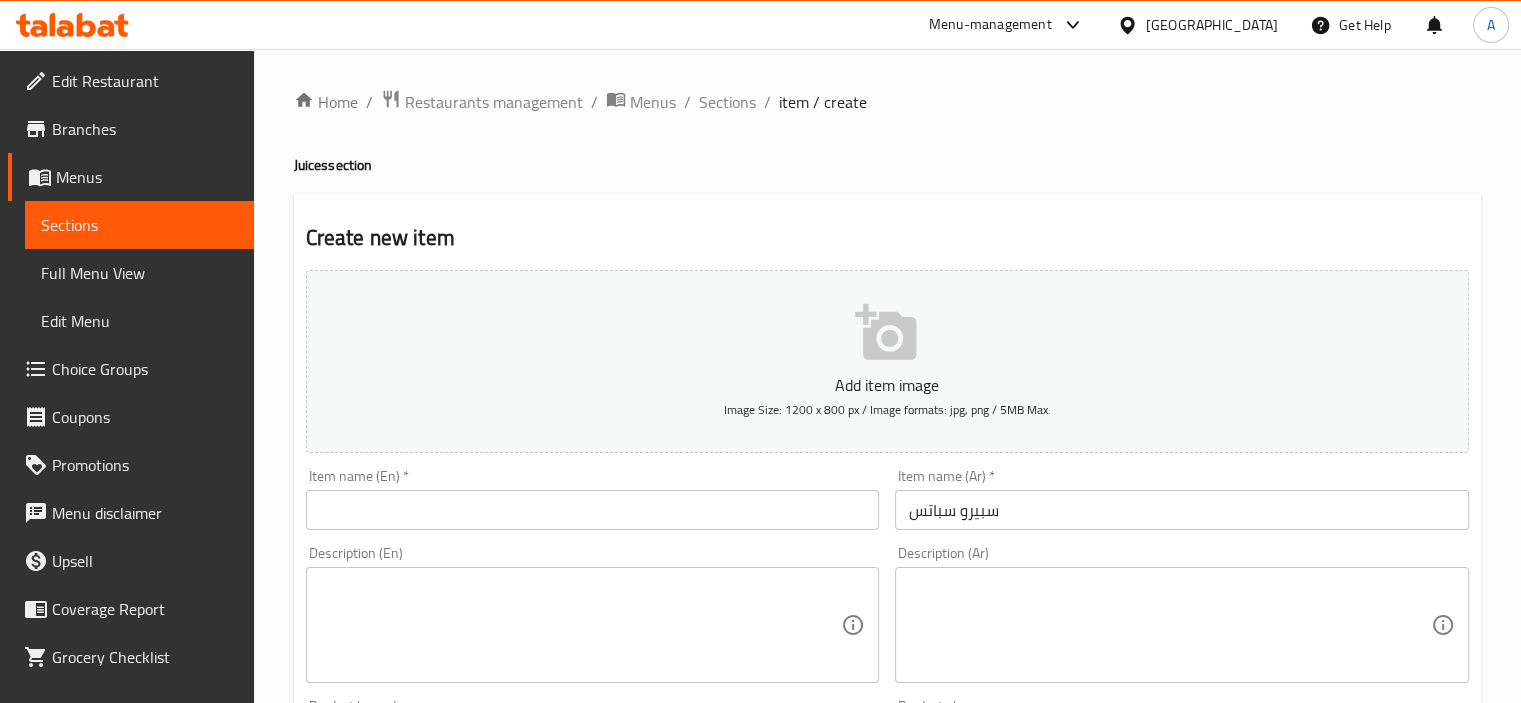 click on "Item name (En)   * Item name (En)  *" at bounding box center [593, 499] 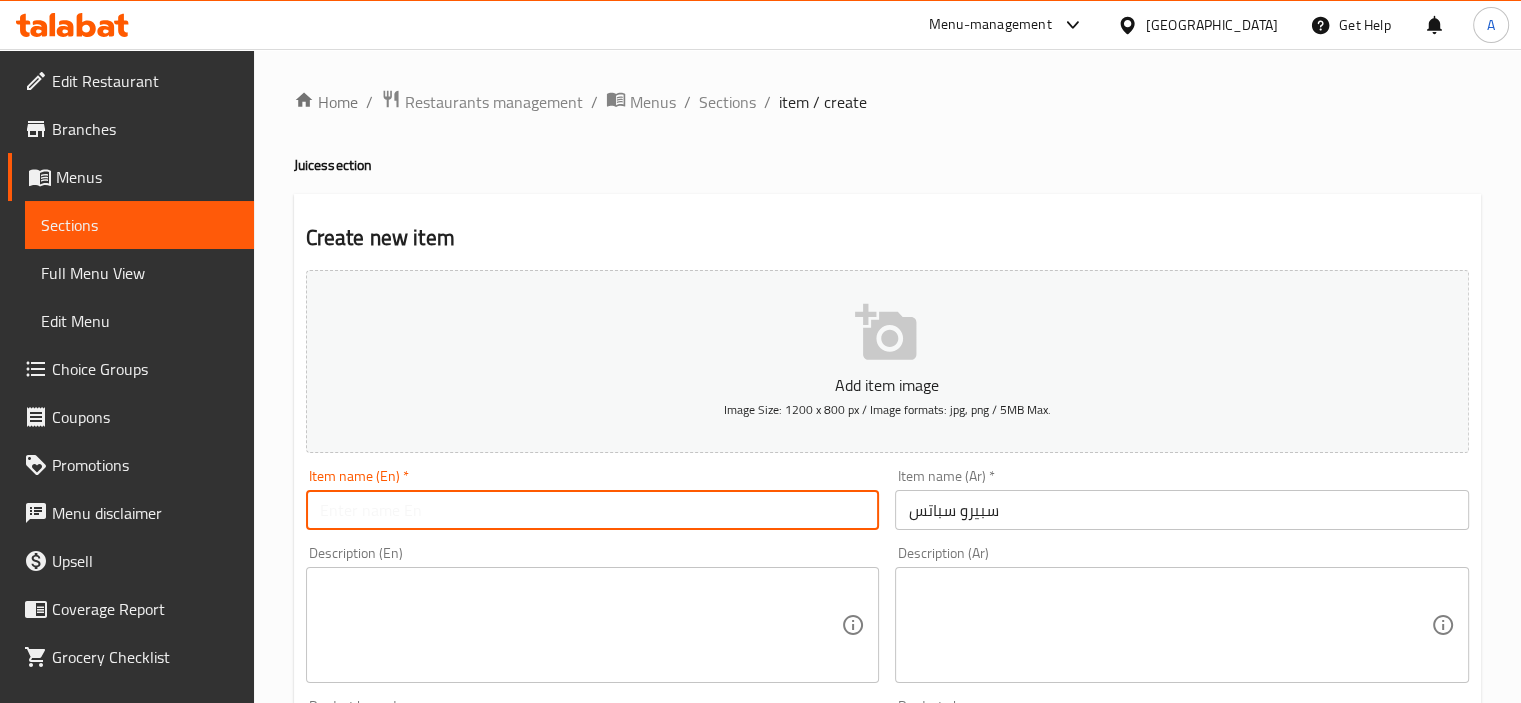 paste on "Spiro Spathis" 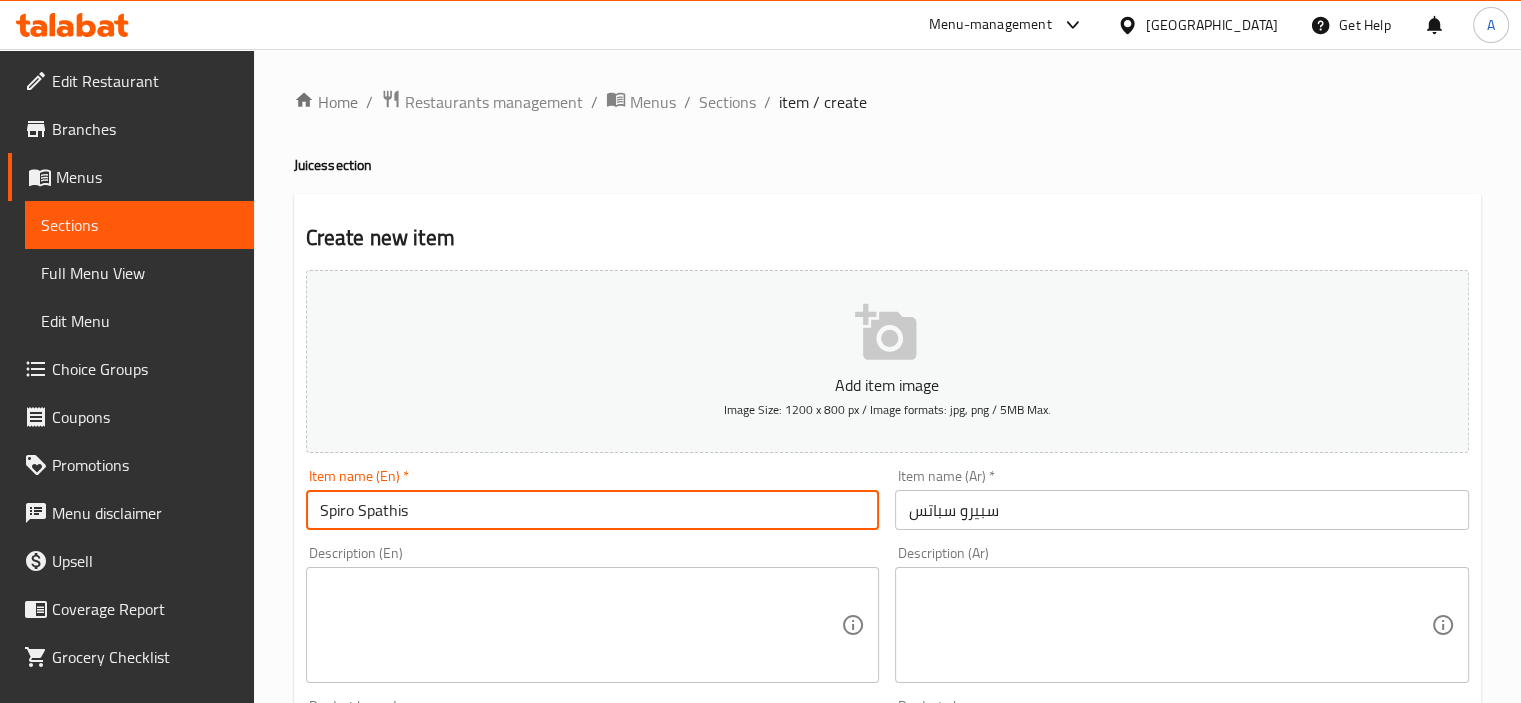 type on "Spiro Spathis" 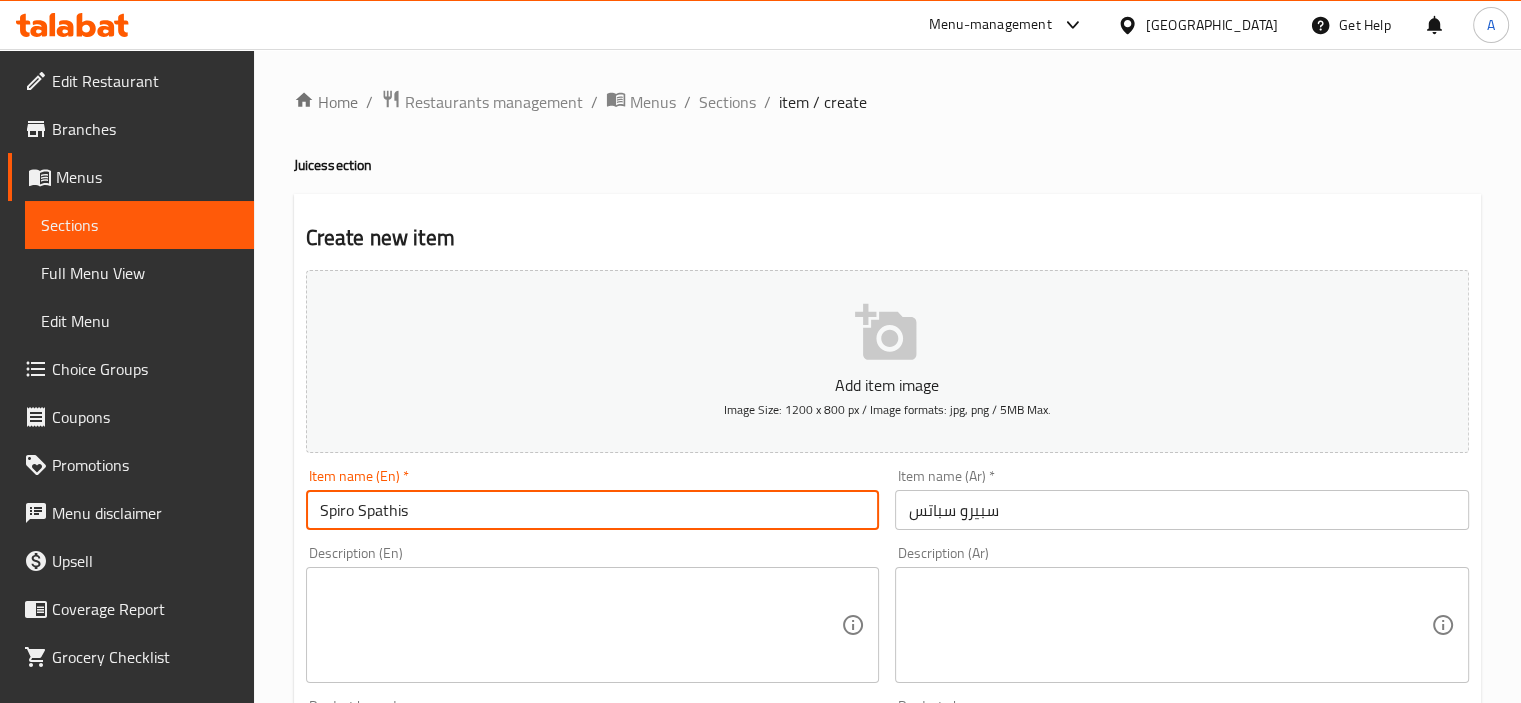 click at bounding box center (1170, 625) 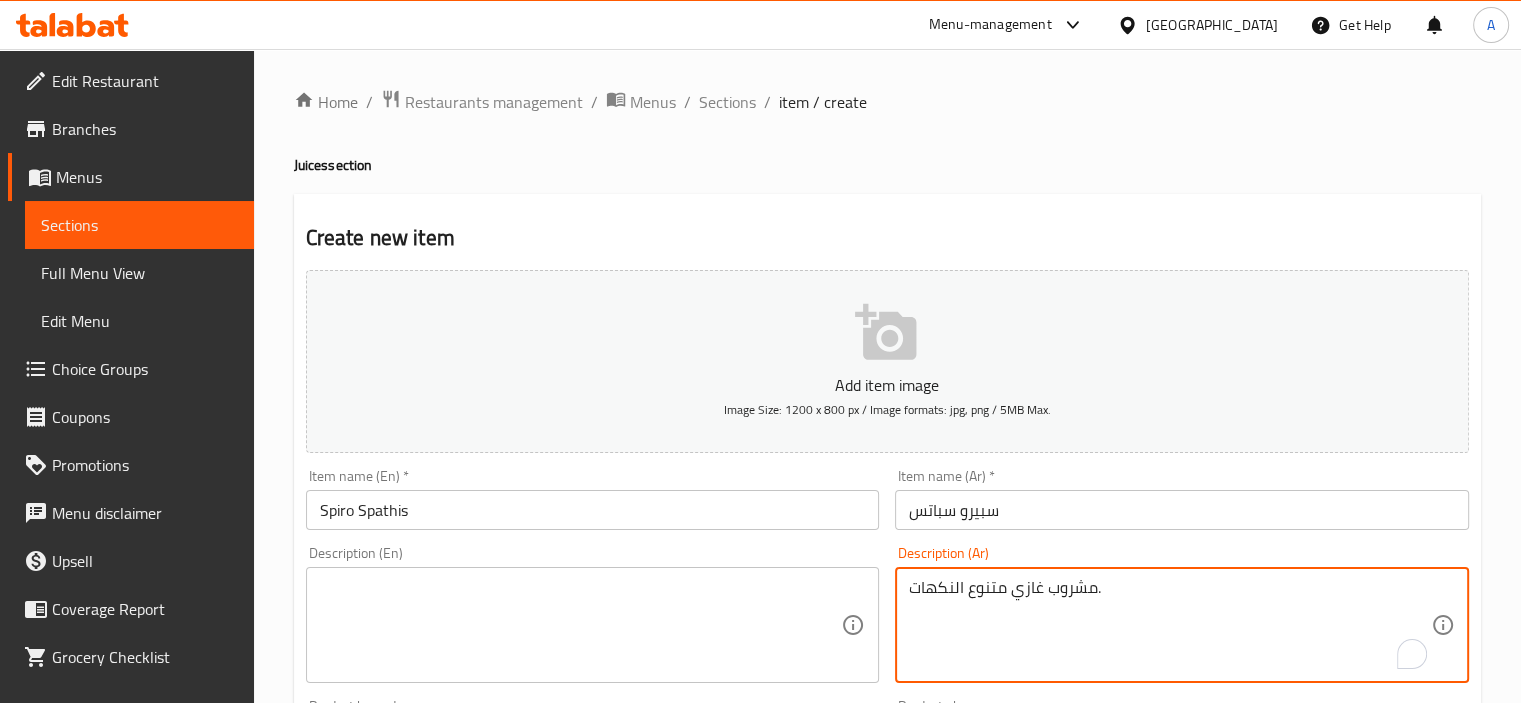 type on "مشروب غازي متنوع النكهات." 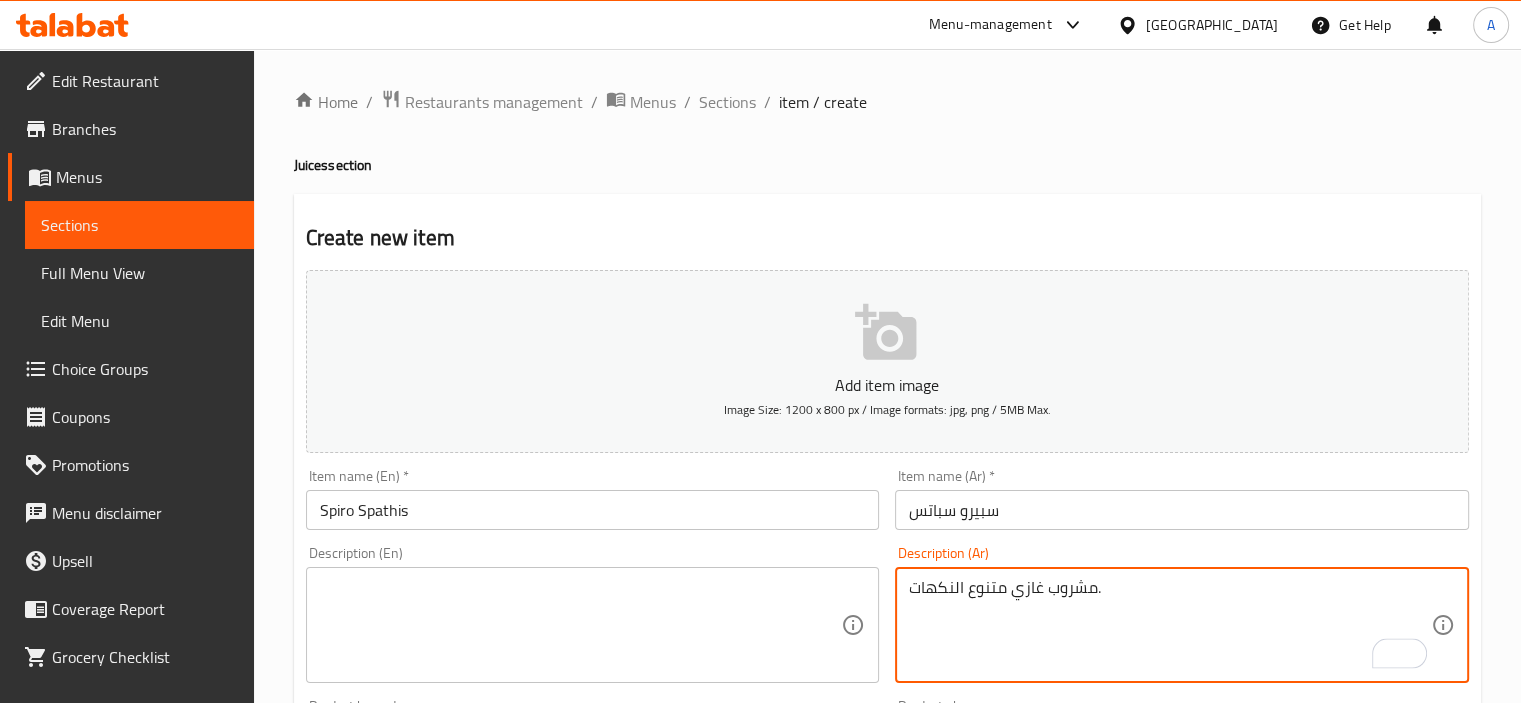 click at bounding box center (581, 625) 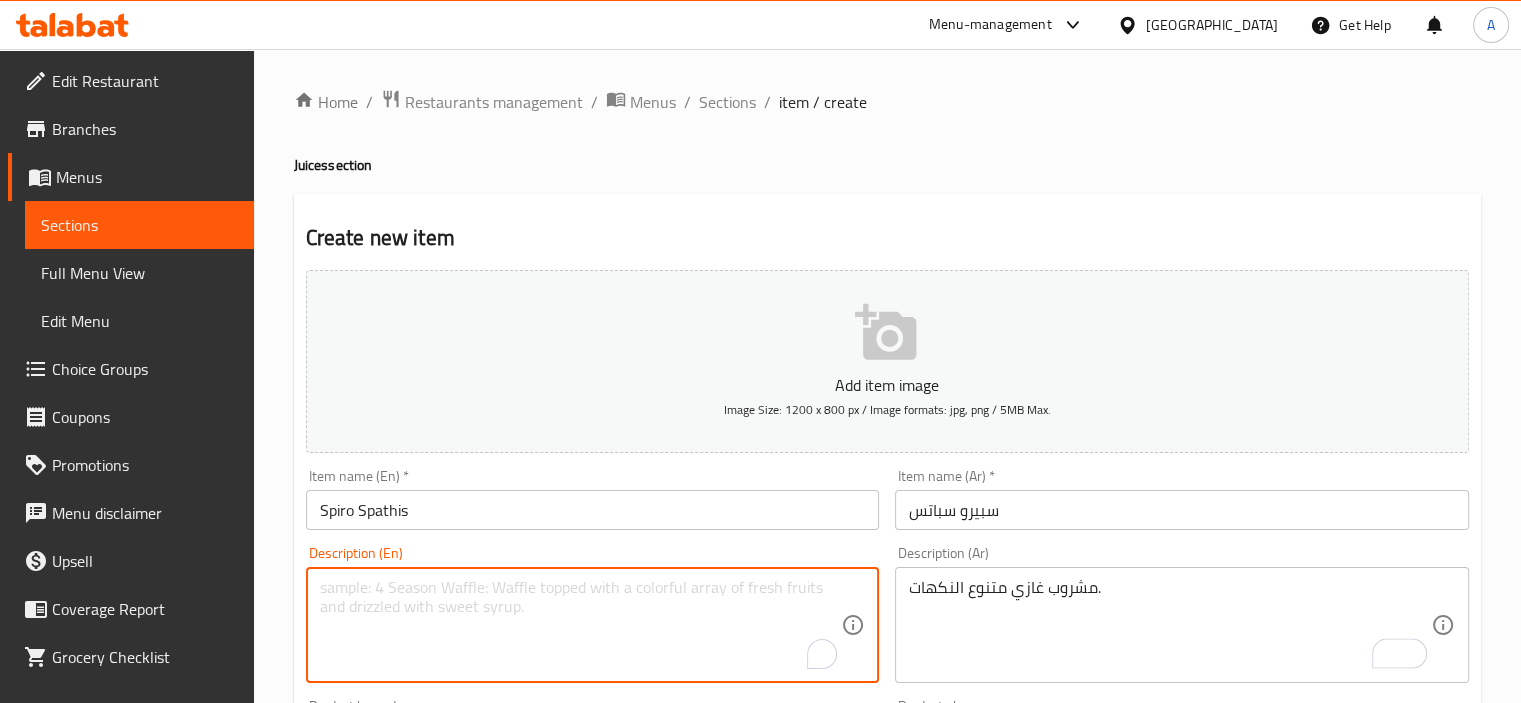 paste on "Assorted flavored soft drink." 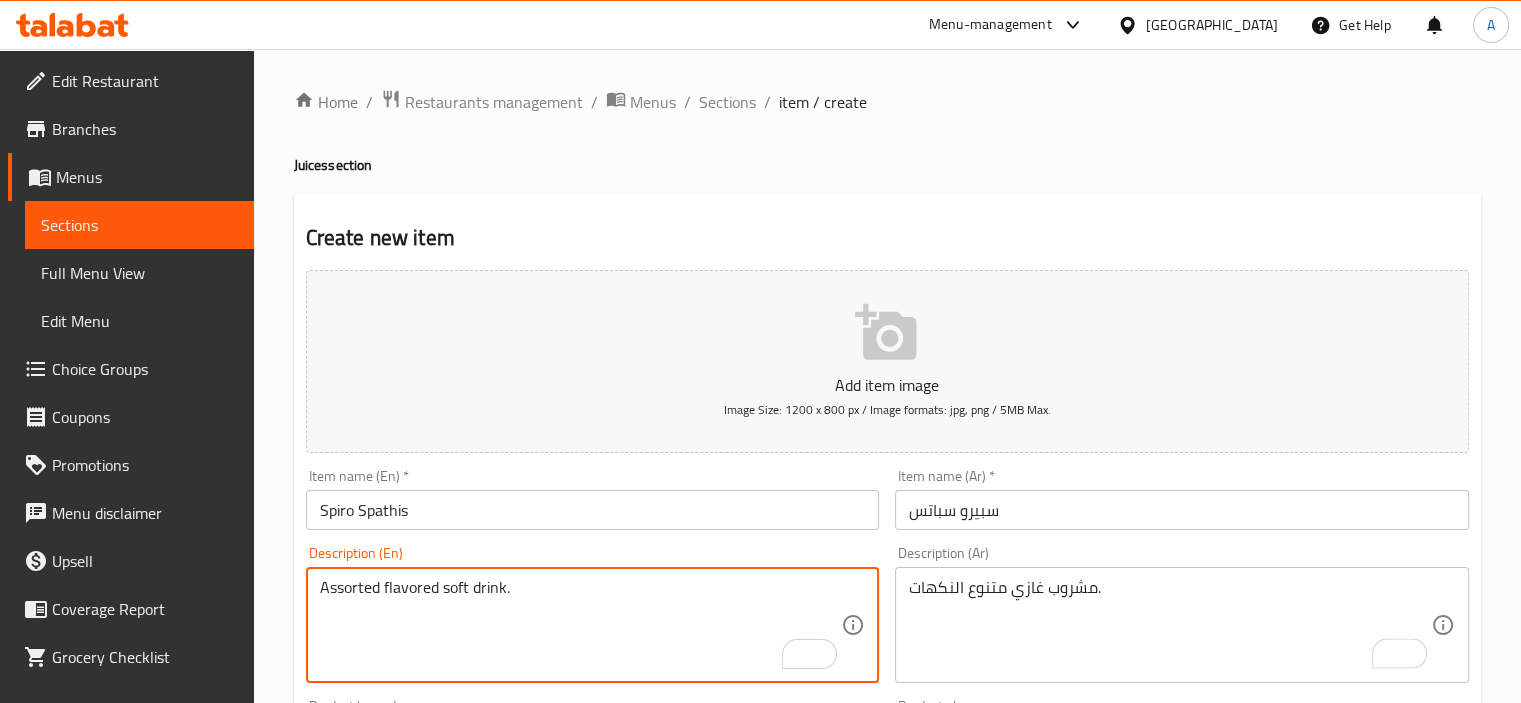 type on "Assorted flavored soft drink." 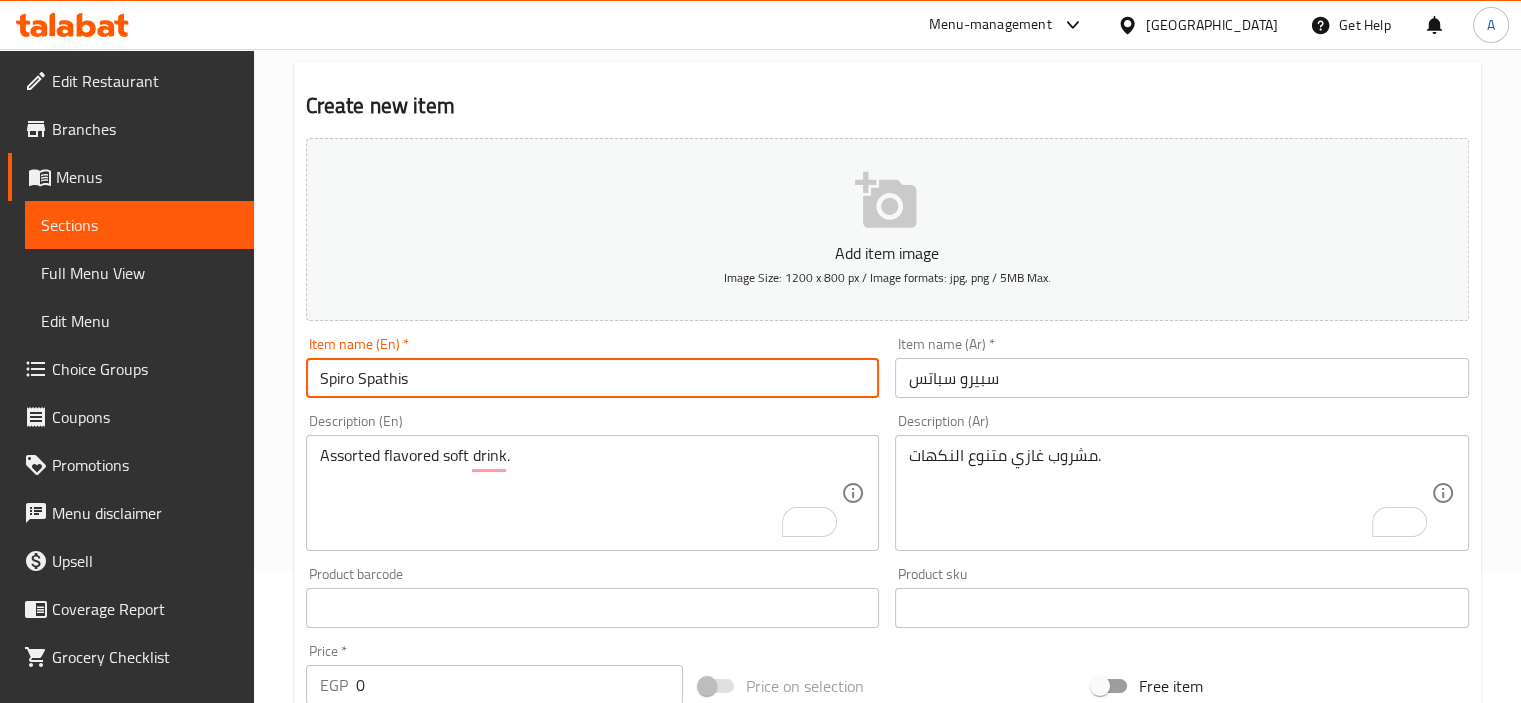 scroll, scrollTop: 200, scrollLeft: 0, axis: vertical 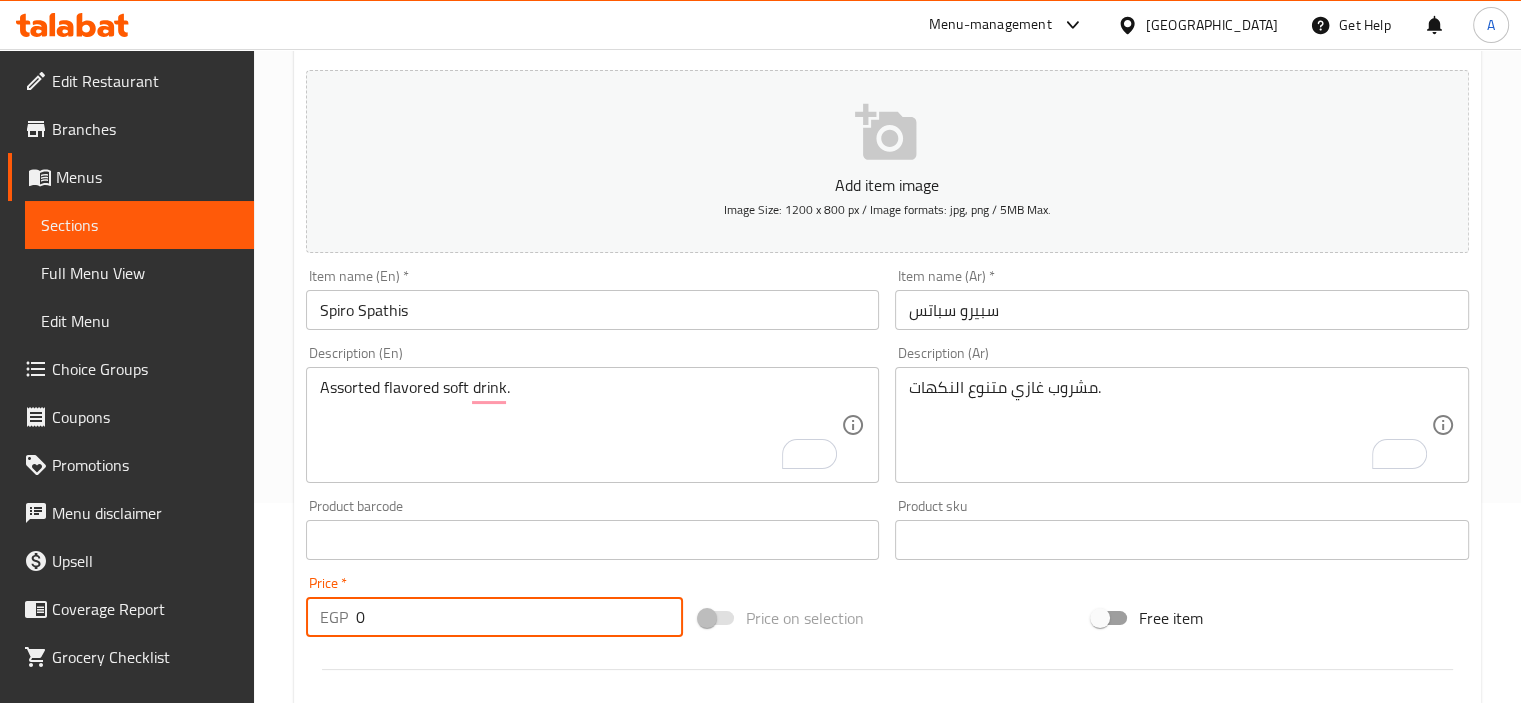 drag, startPoint x: 412, startPoint y: 611, endPoint x: 252, endPoint y: 611, distance: 160 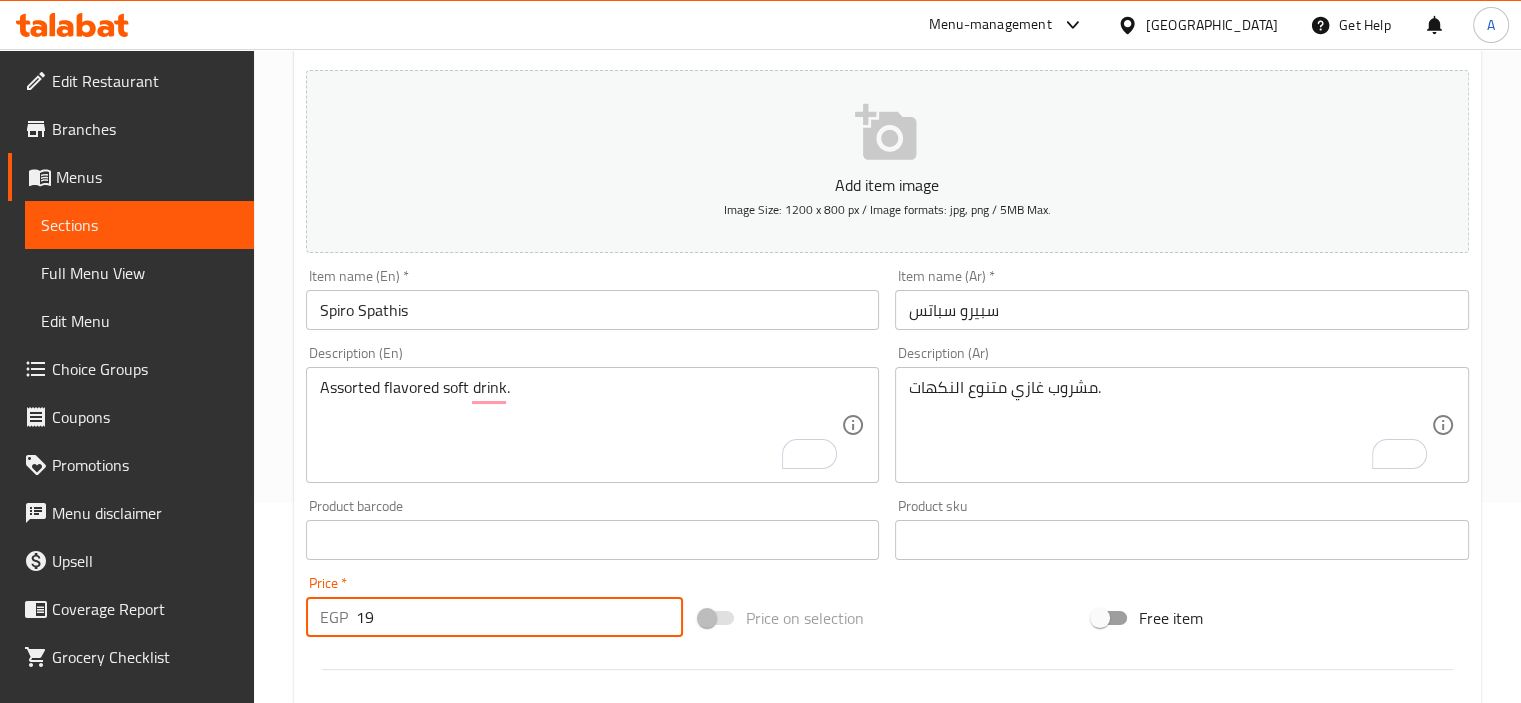 type on "19" 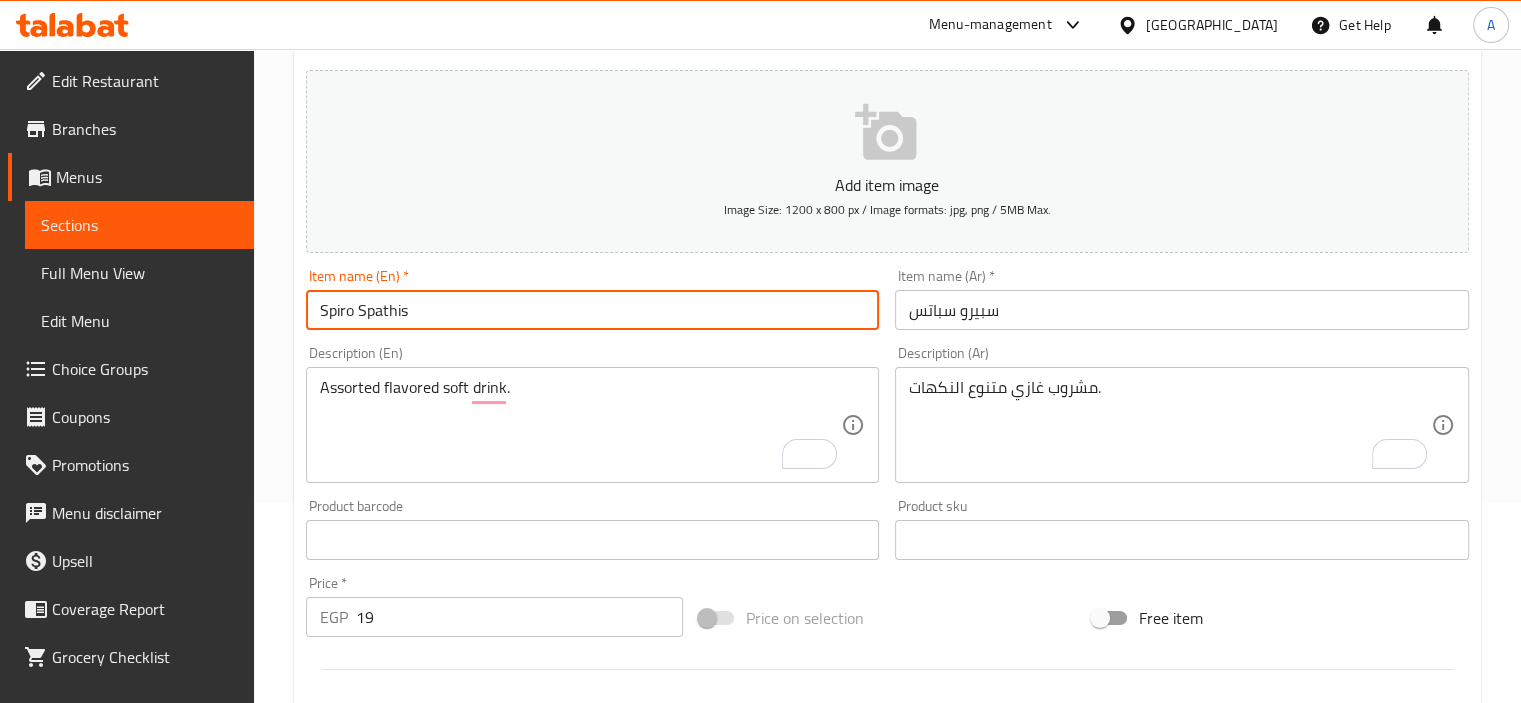 click on "Create" at bounding box center (445, 1126) 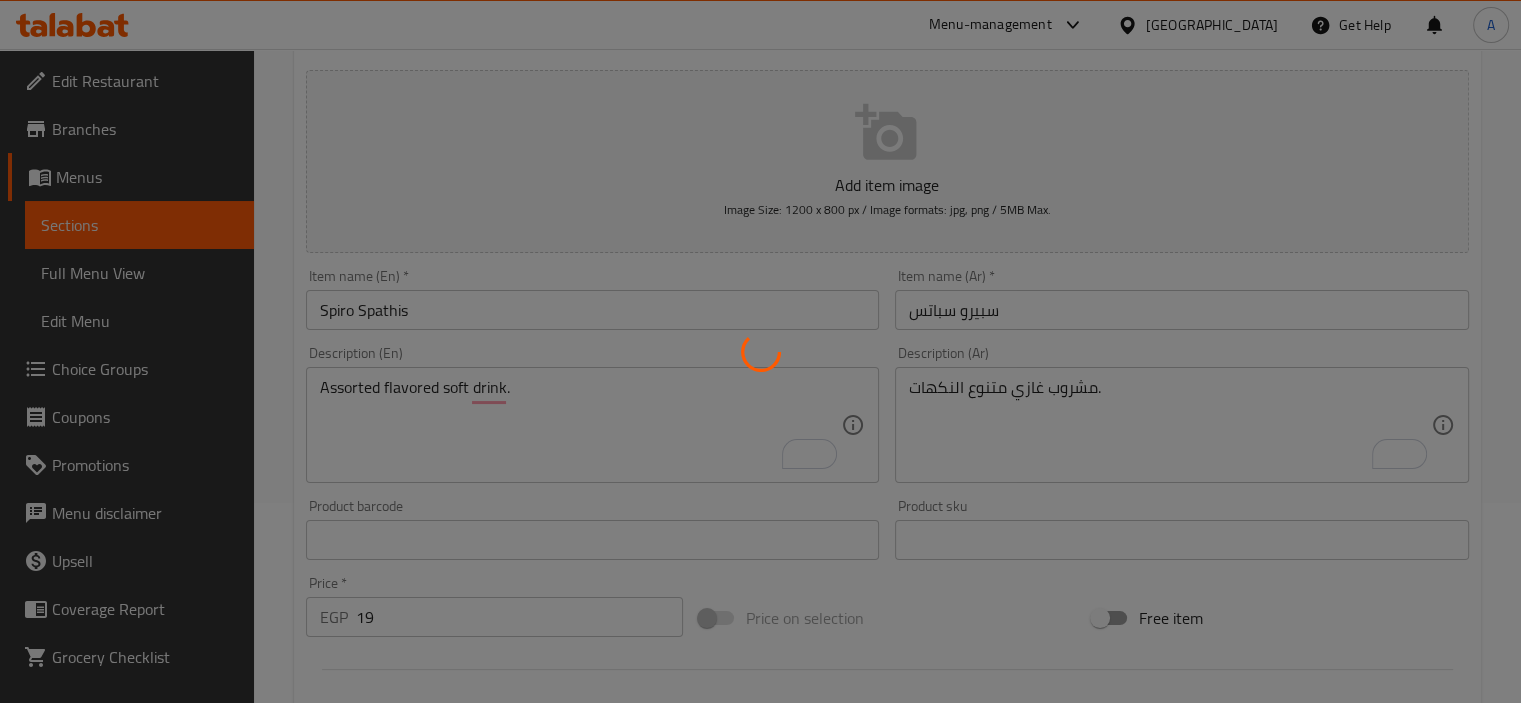 type 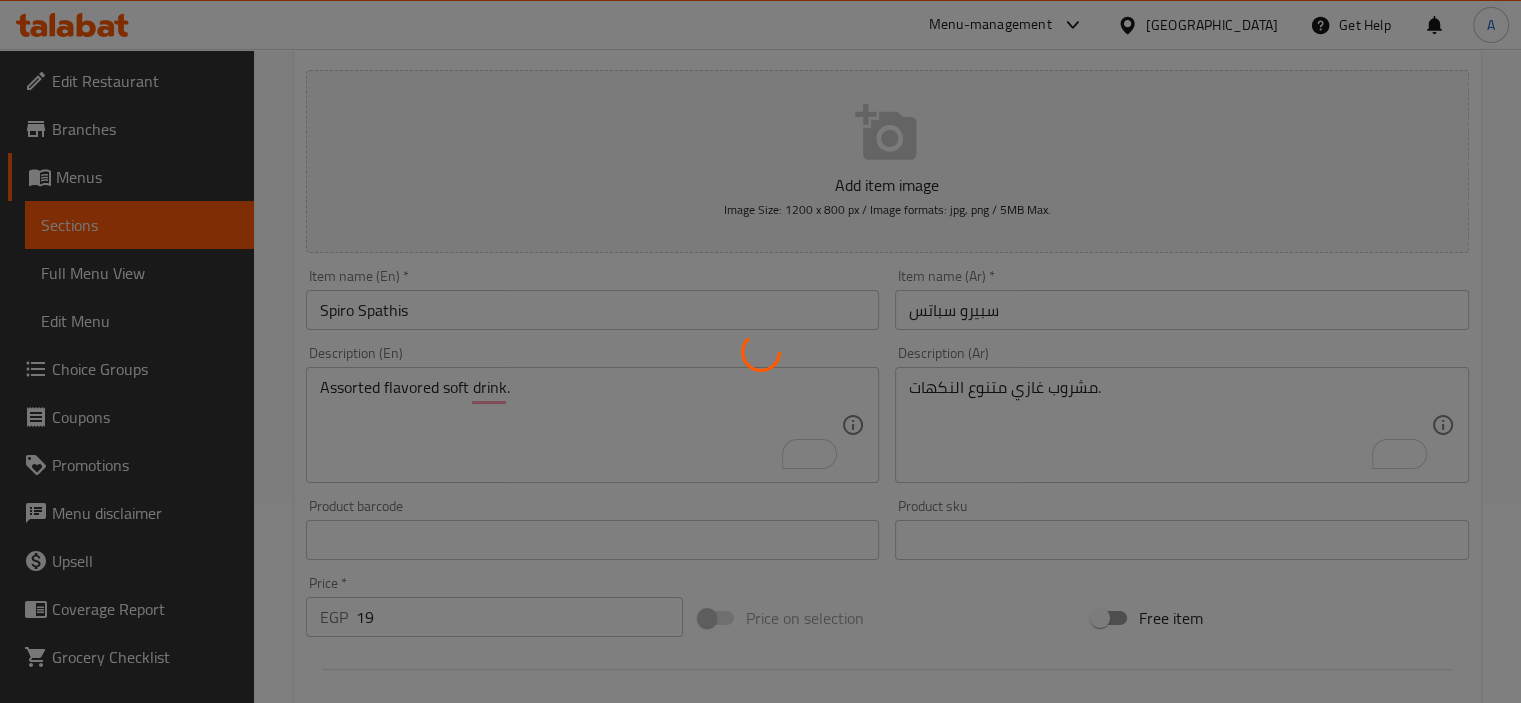 type 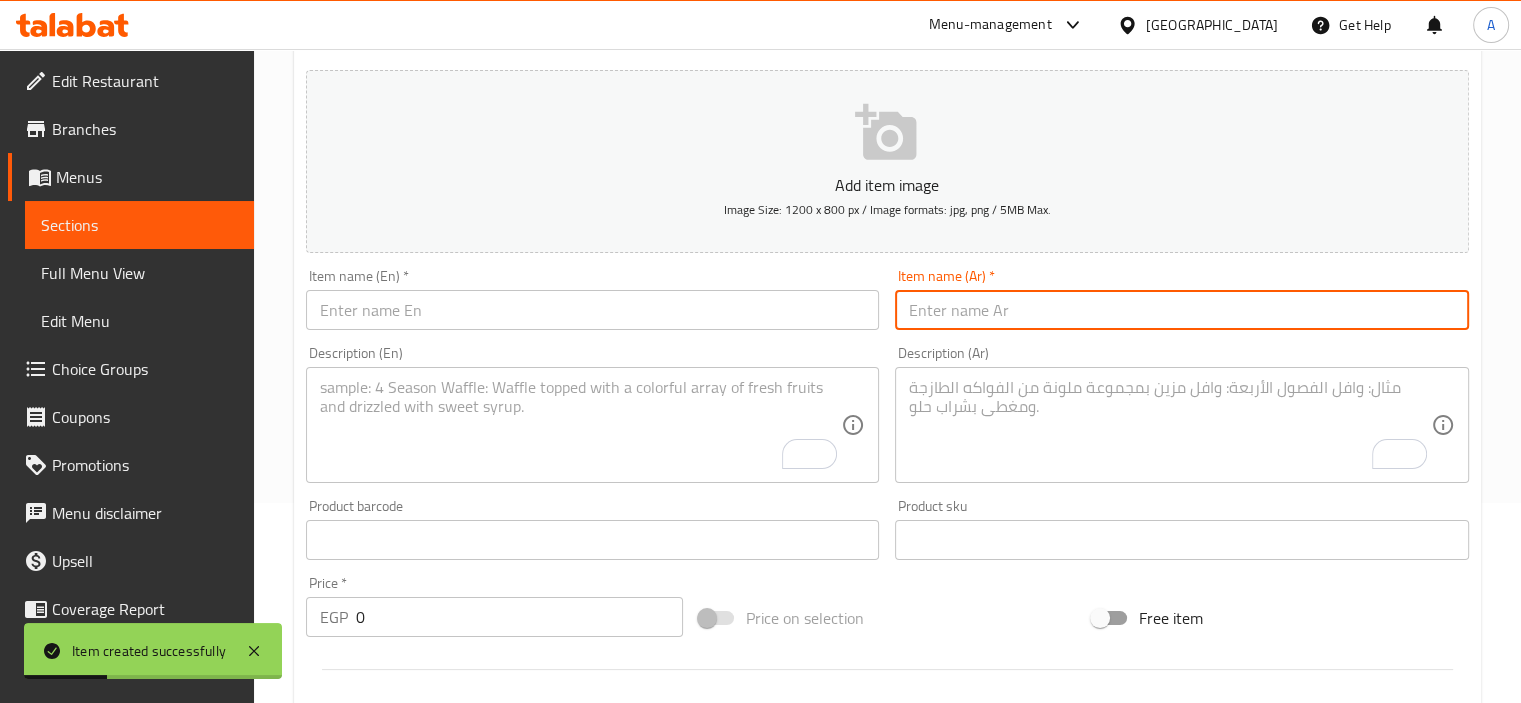 click at bounding box center [1182, 310] 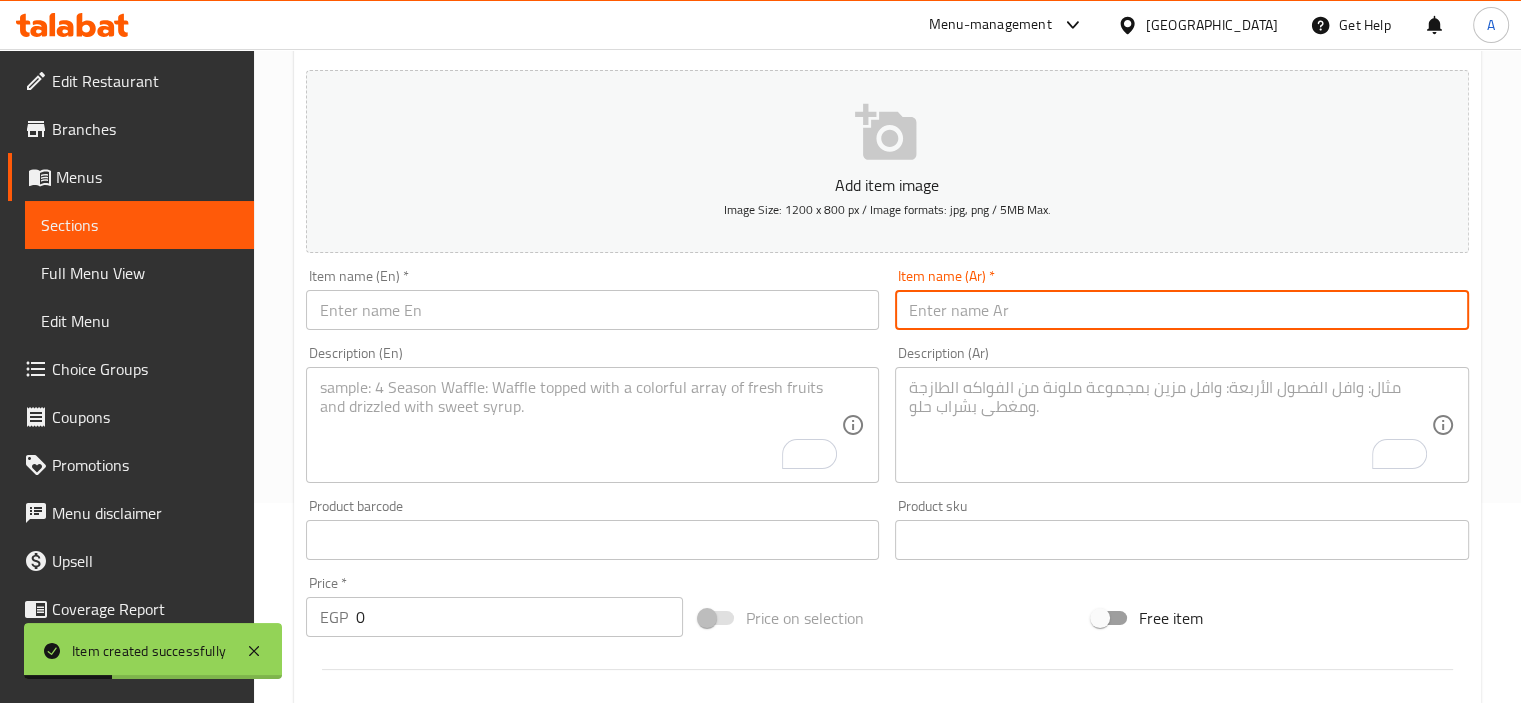 paste on "مانجو" 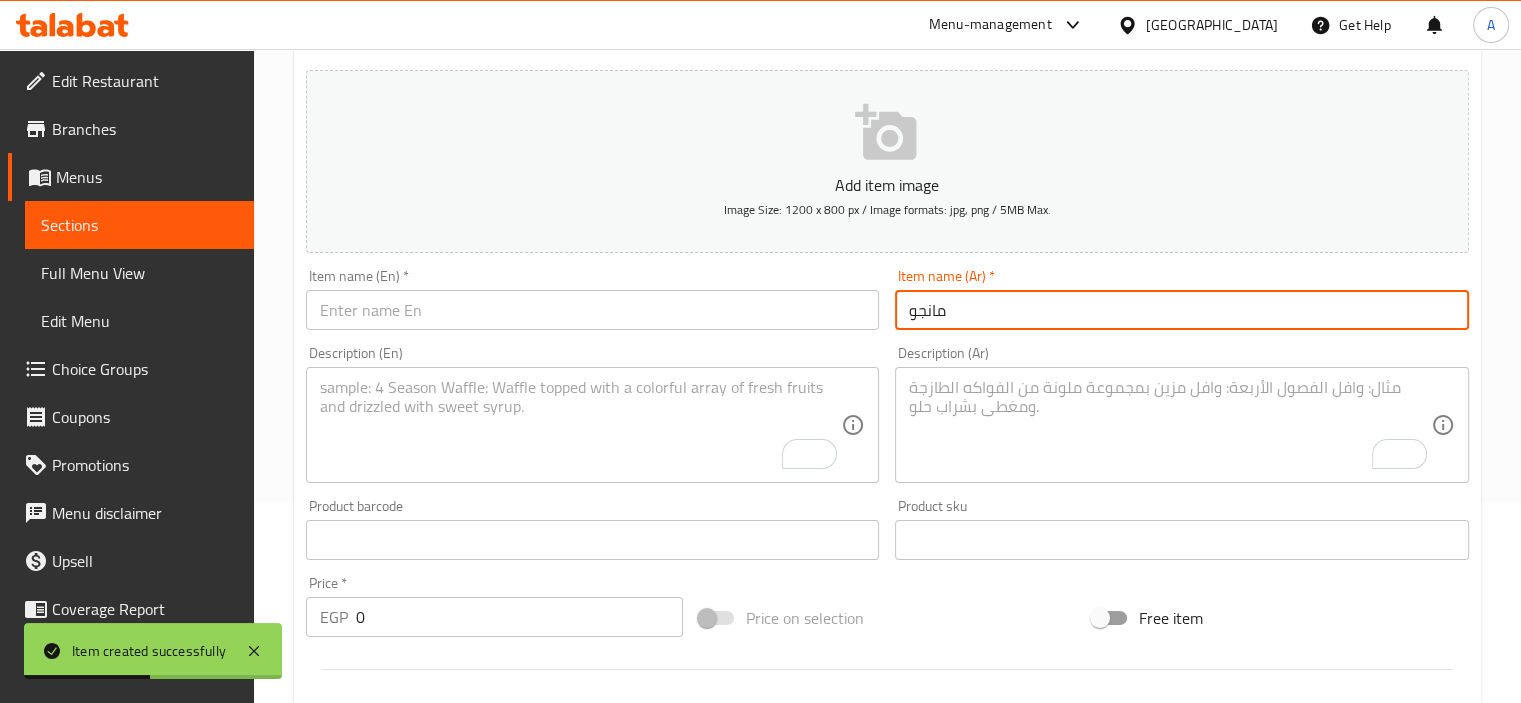 click on "مانجو" at bounding box center (1182, 310) 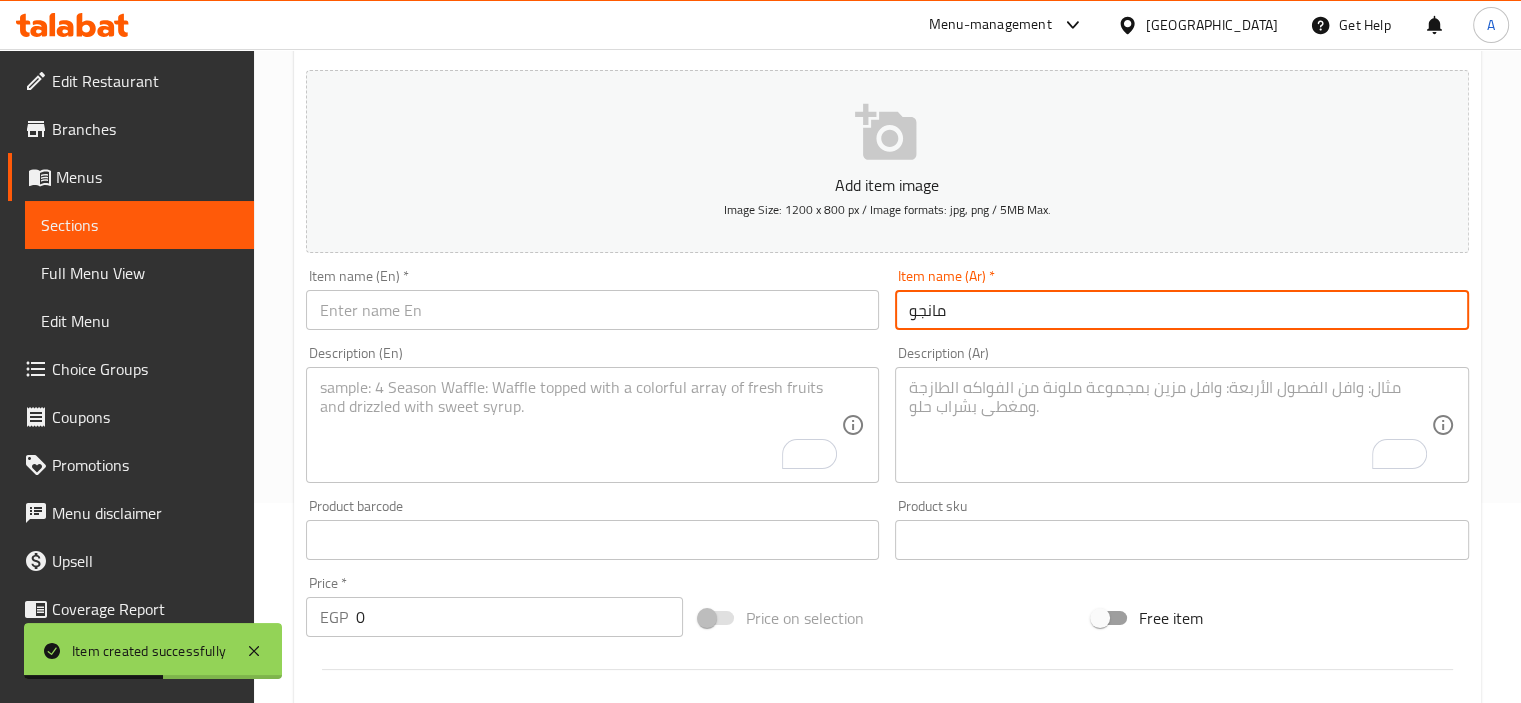 click on "مانجو" at bounding box center [1182, 310] 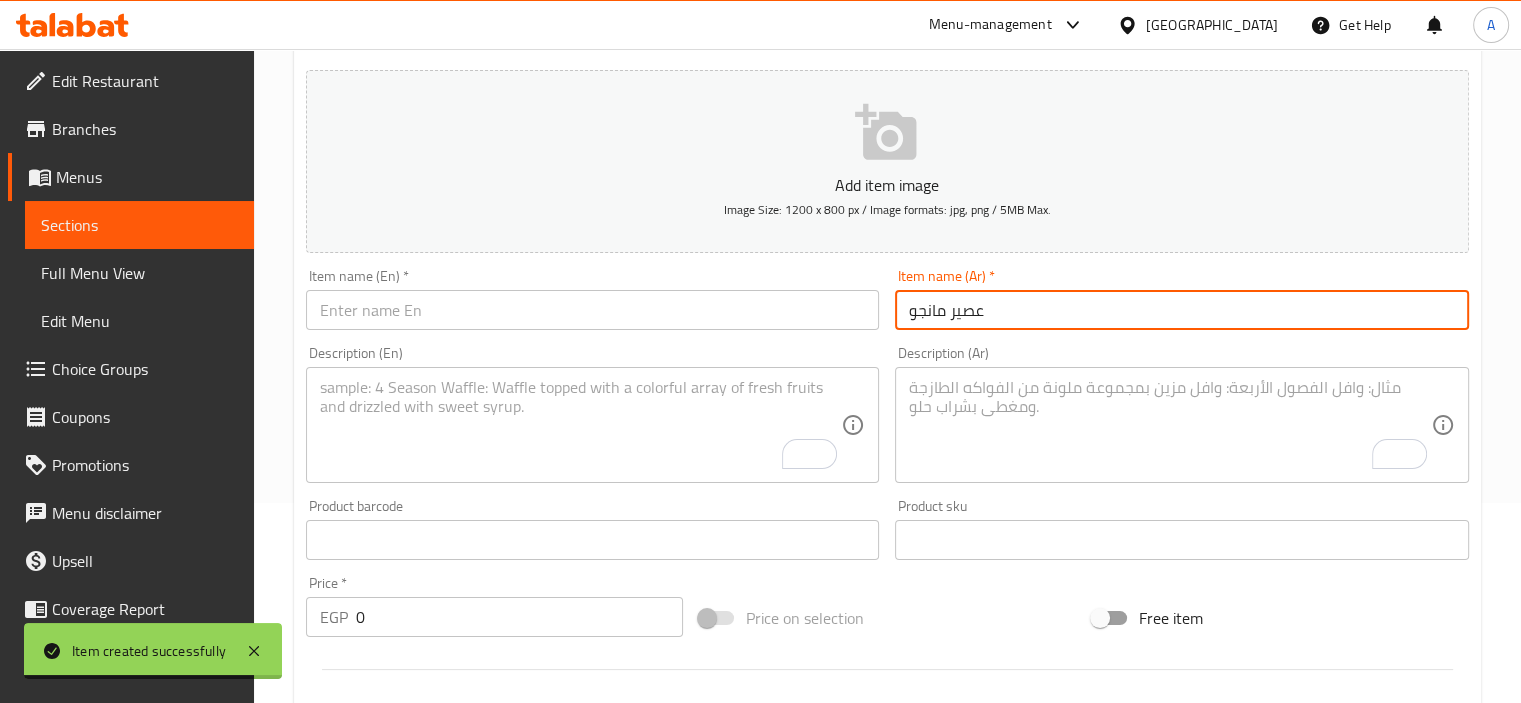 type on "عصير مانجو" 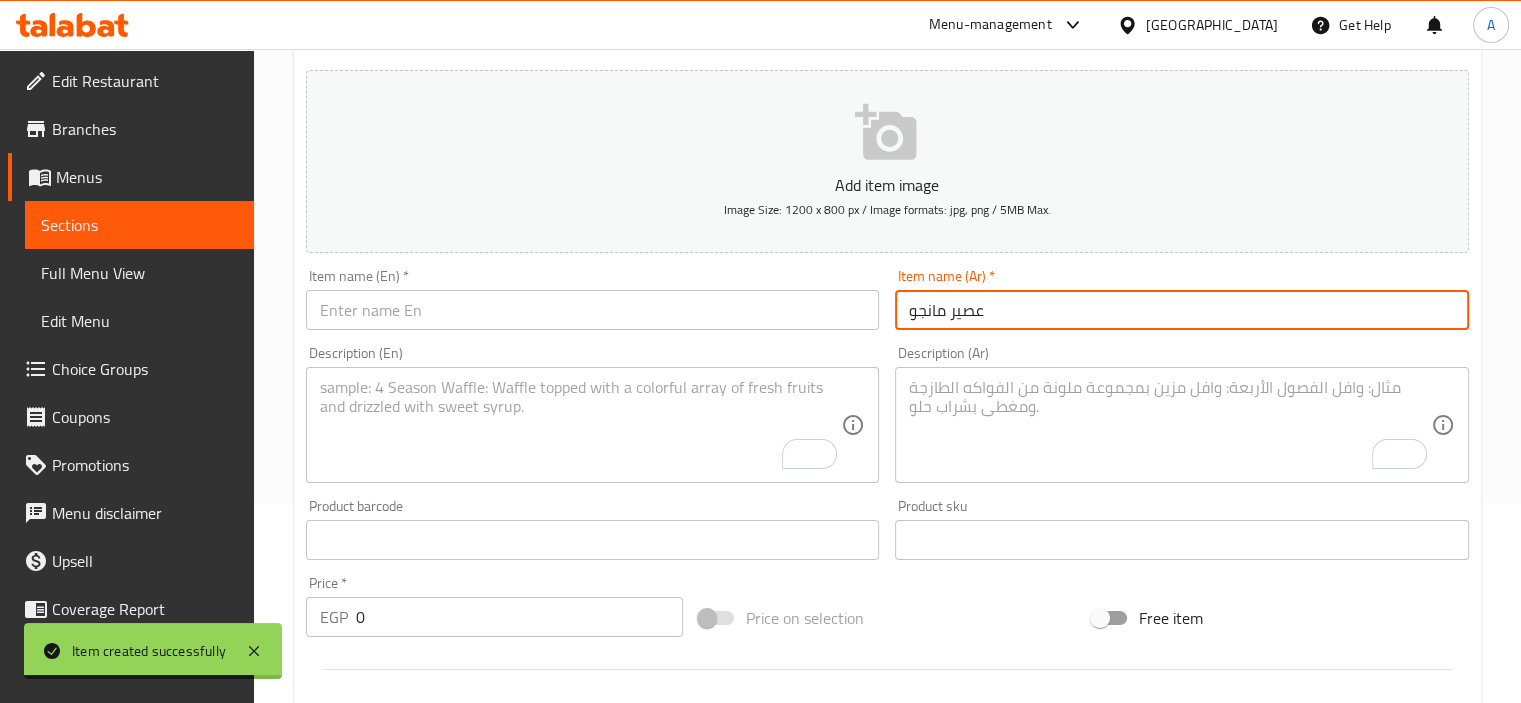 click on "Item name (En)   * Item name (En)  *" at bounding box center (593, 299) 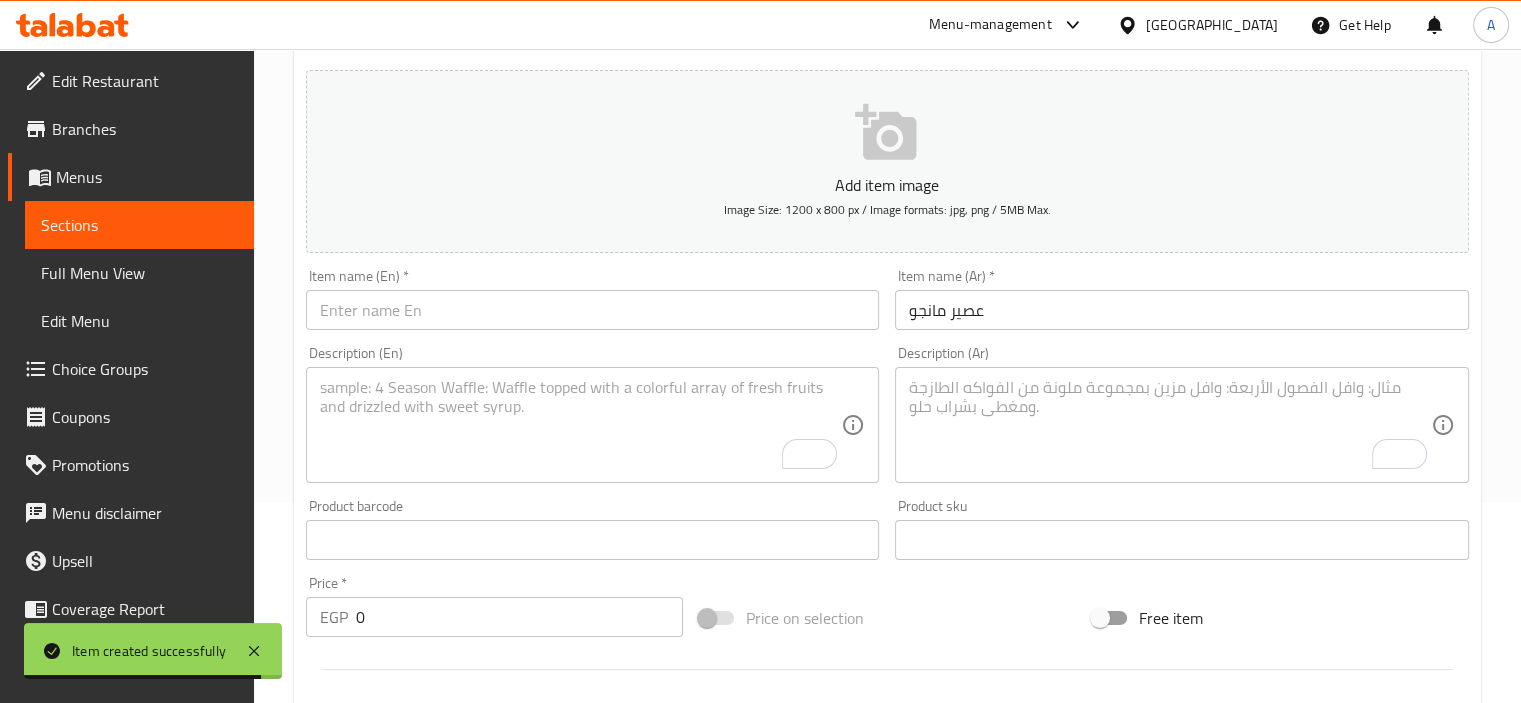 click at bounding box center [593, 310] 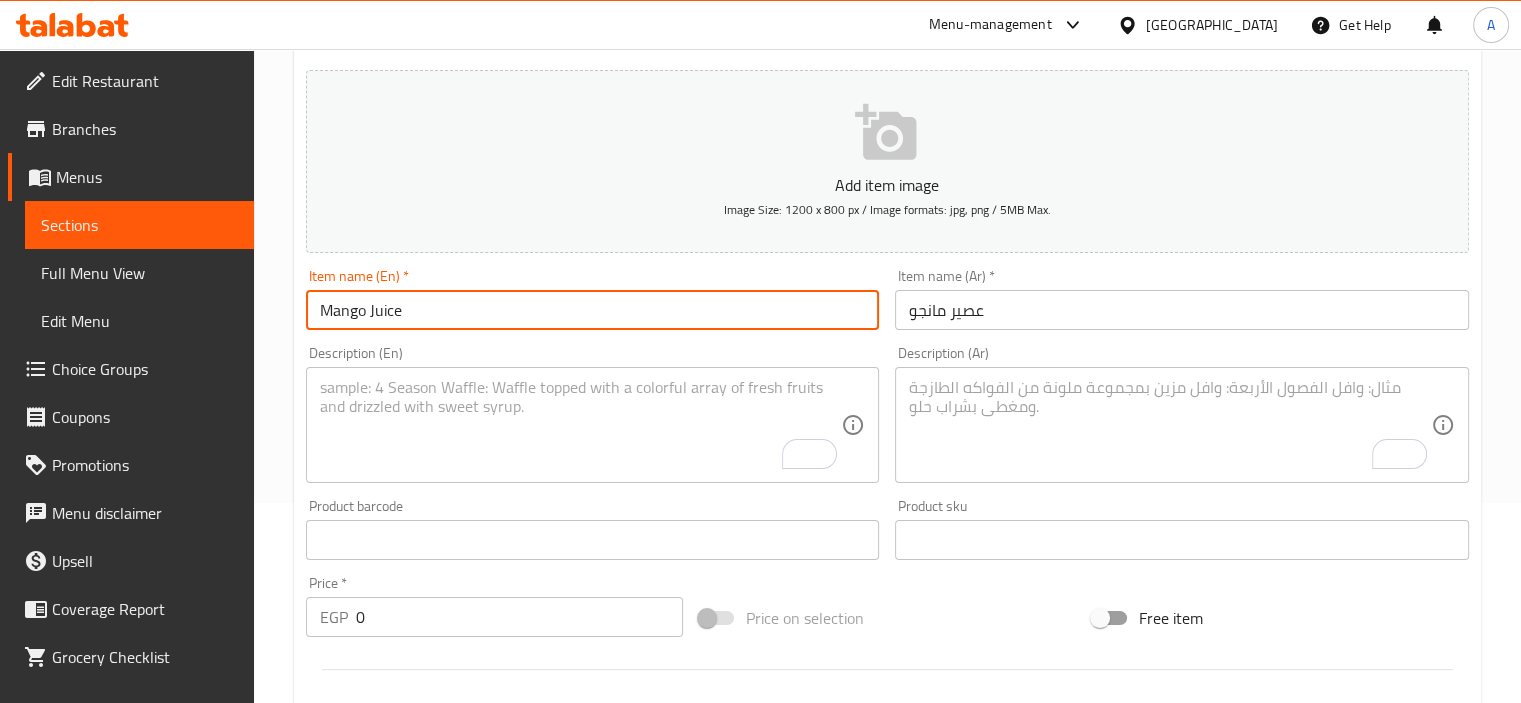 type on "Mango Juice" 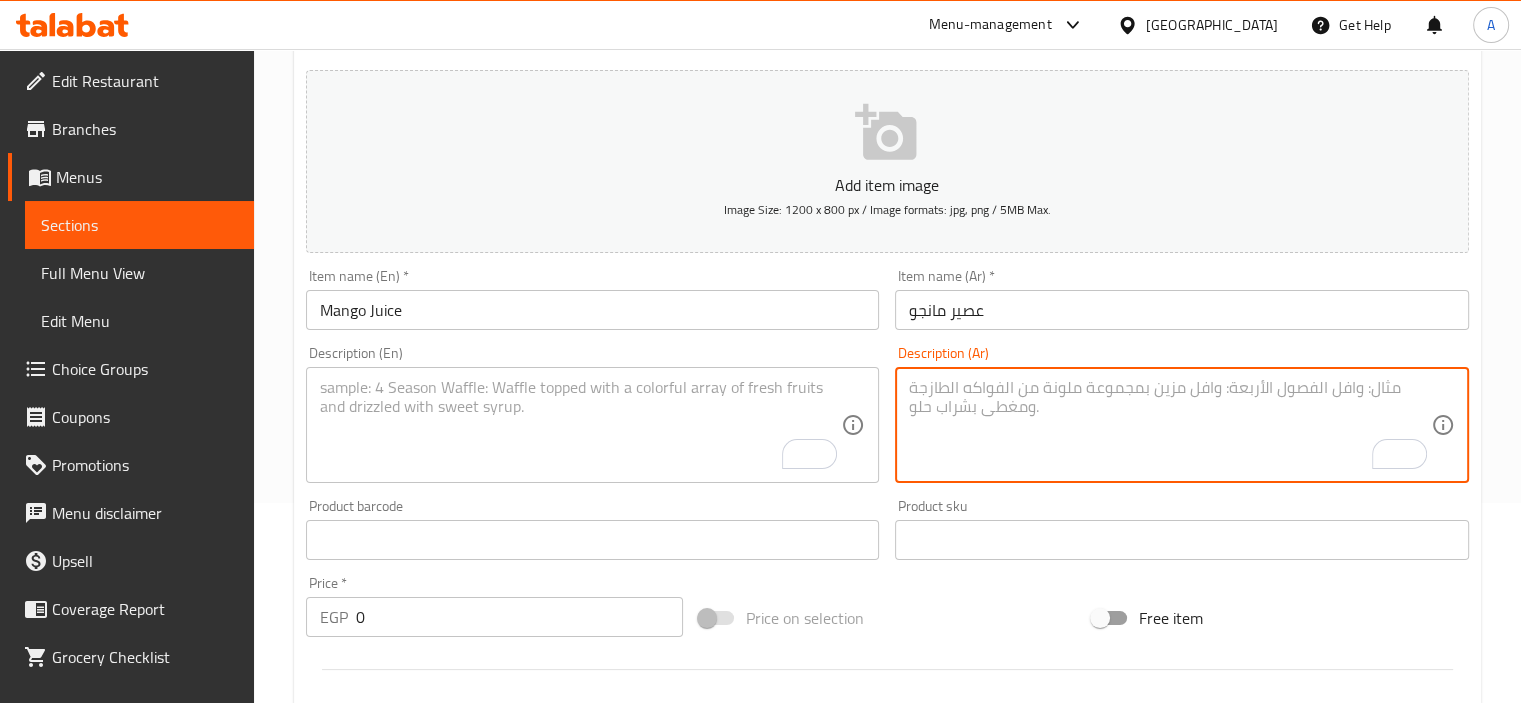 click at bounding box center [1170, 425] 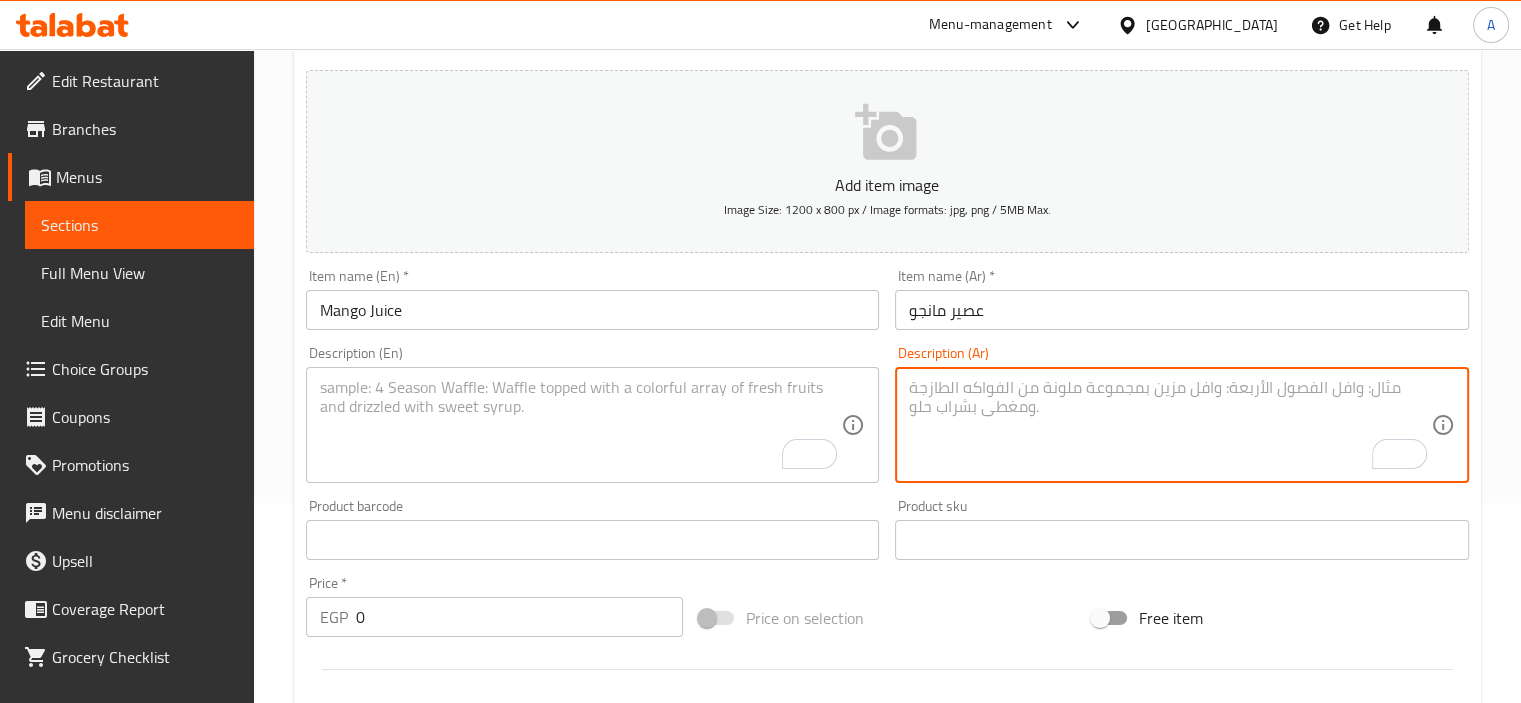 paste on "عصير مانجو طبيعي" 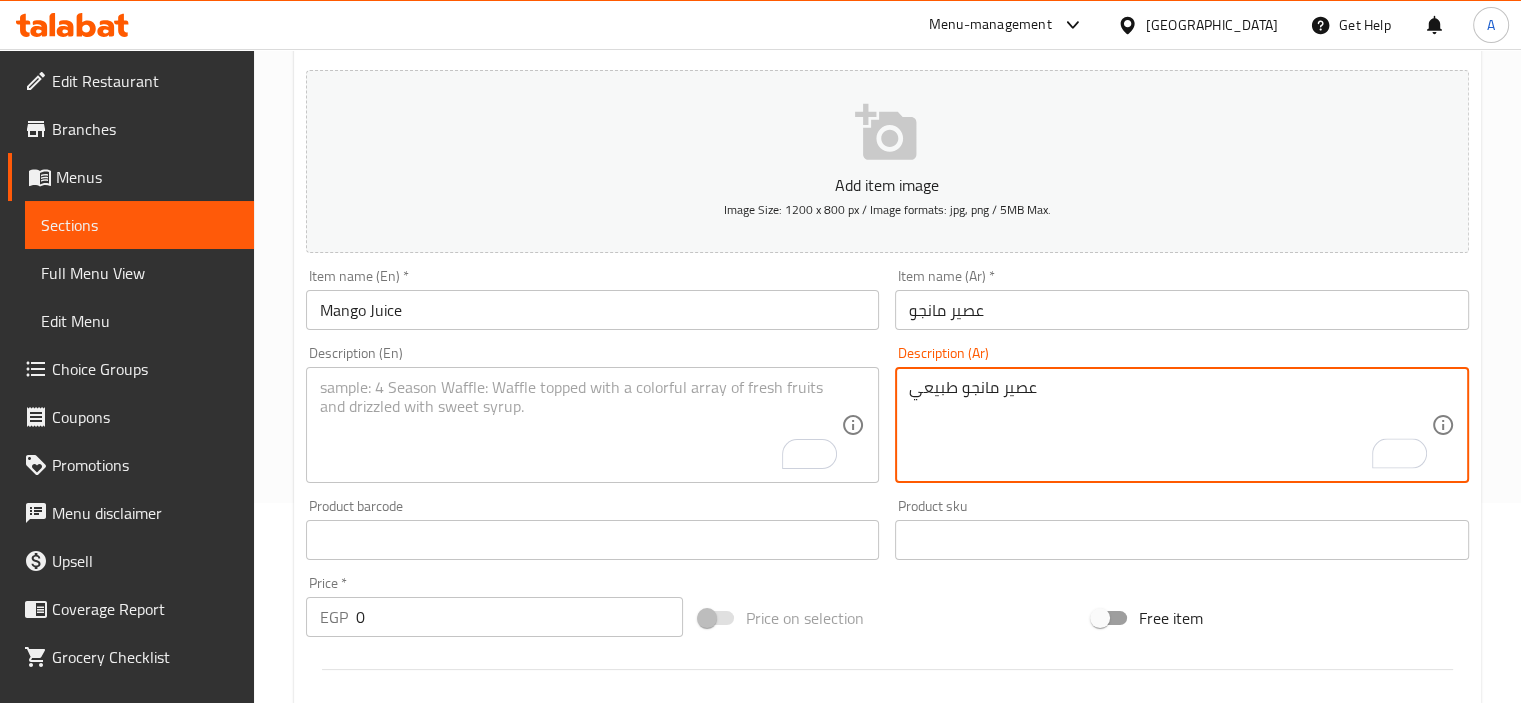 type on "عصير مانجو طبيعي" 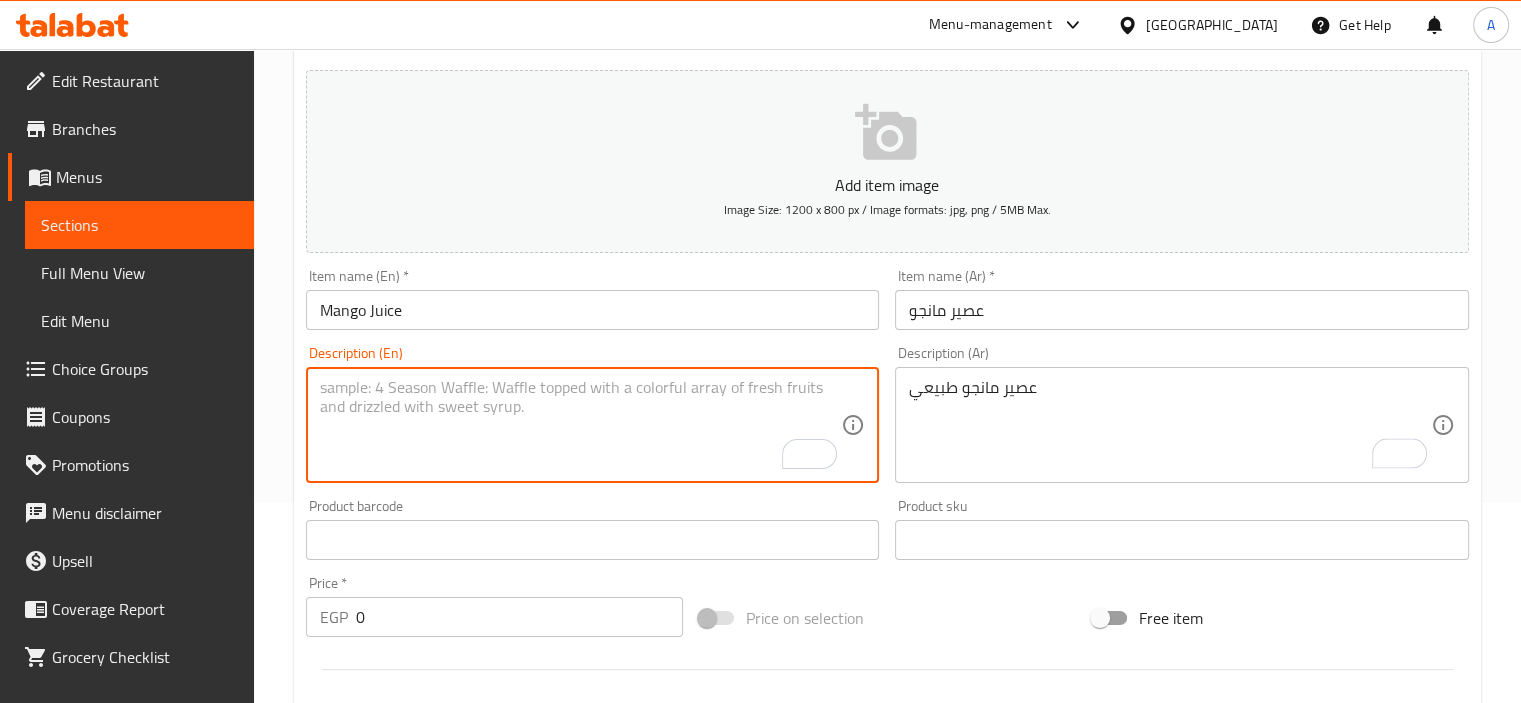 click at bounding box center (581, 425) 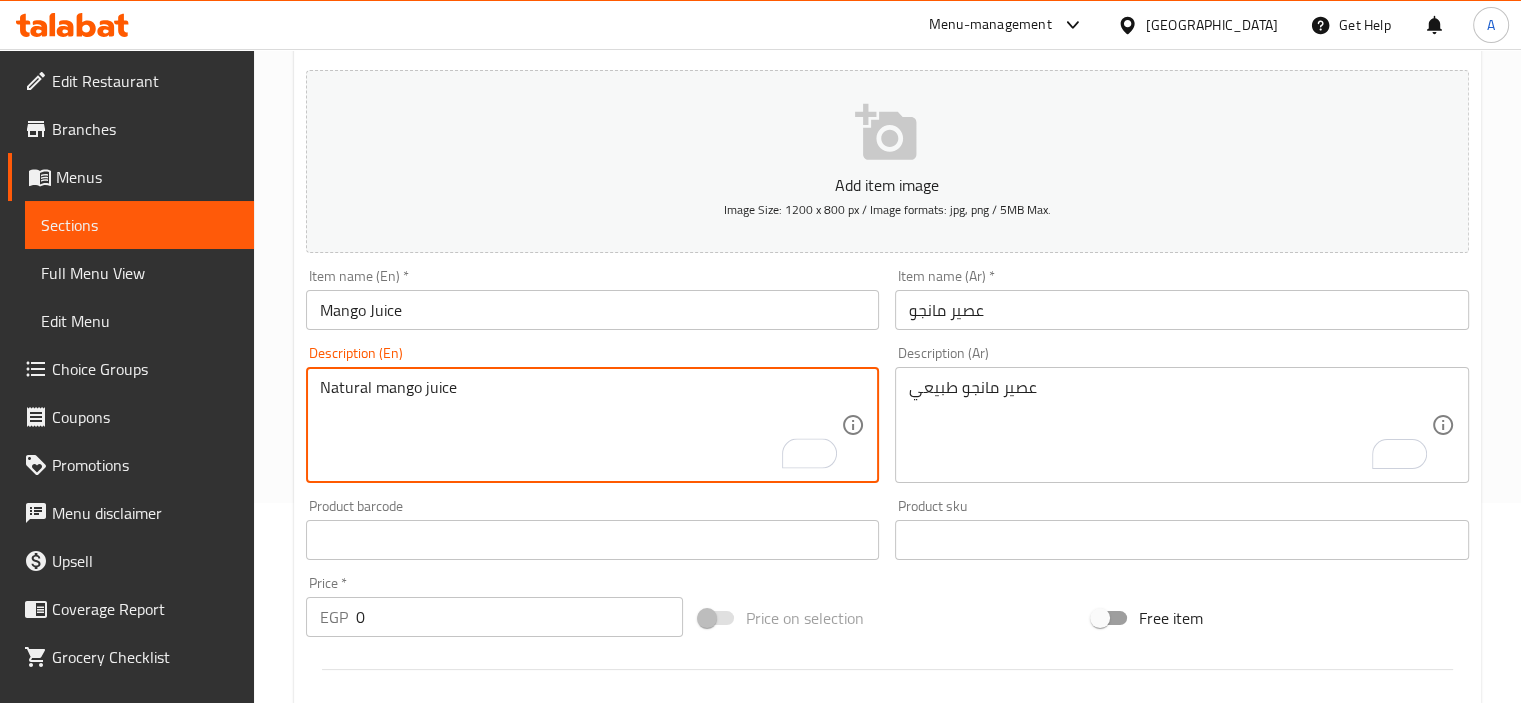 type on "Natural mango juice" 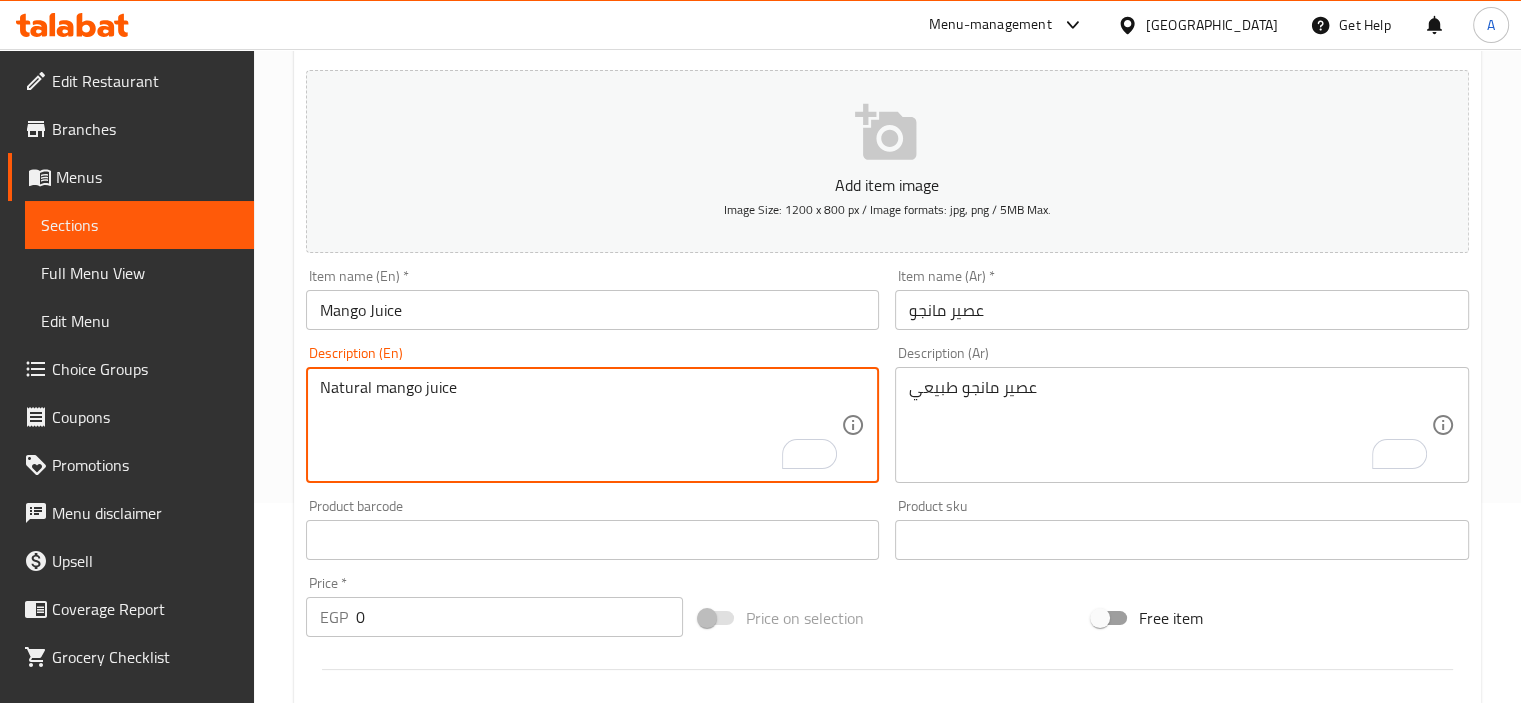 drag, startPoint x: 288, startPoint y: 628, endPoint x: 171, endPoint y: 620, distance: 117.273186 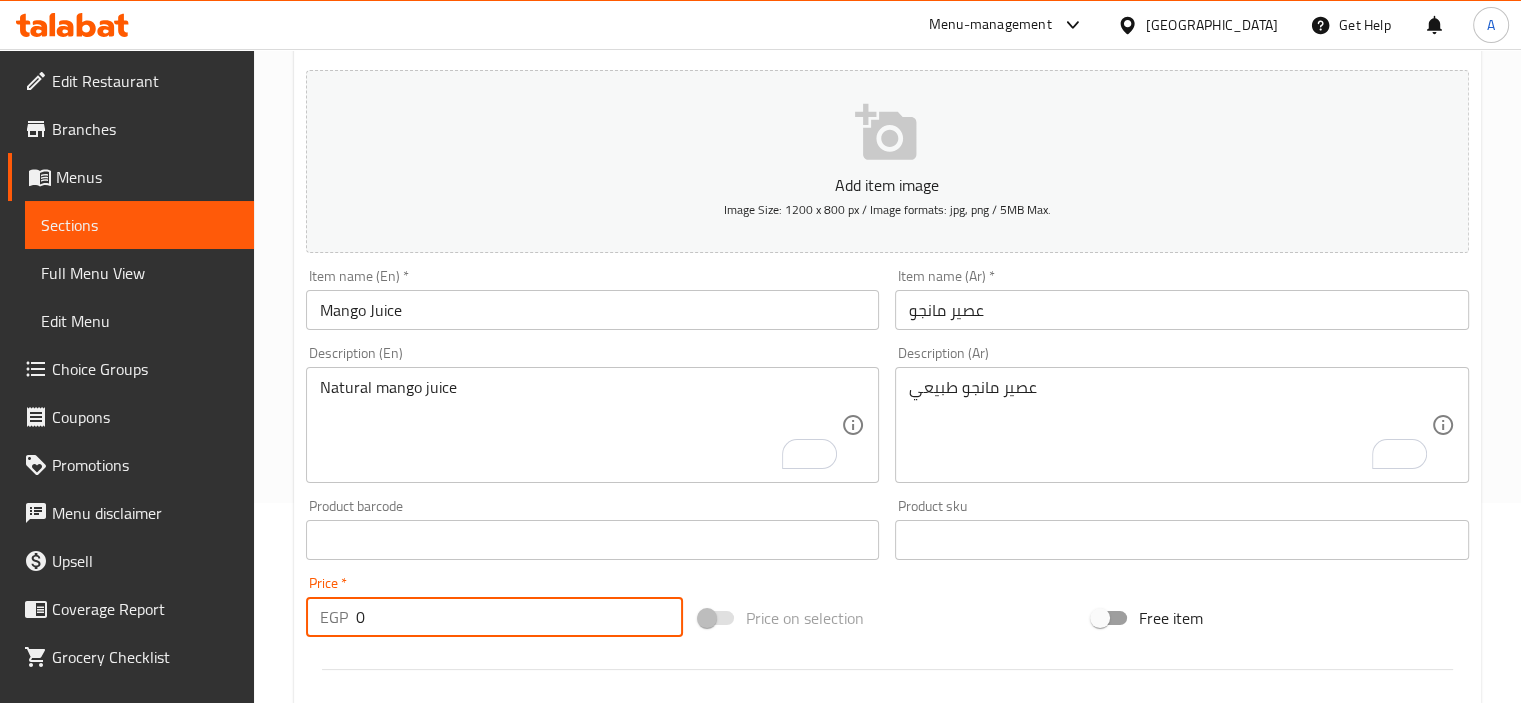 paste on "39" 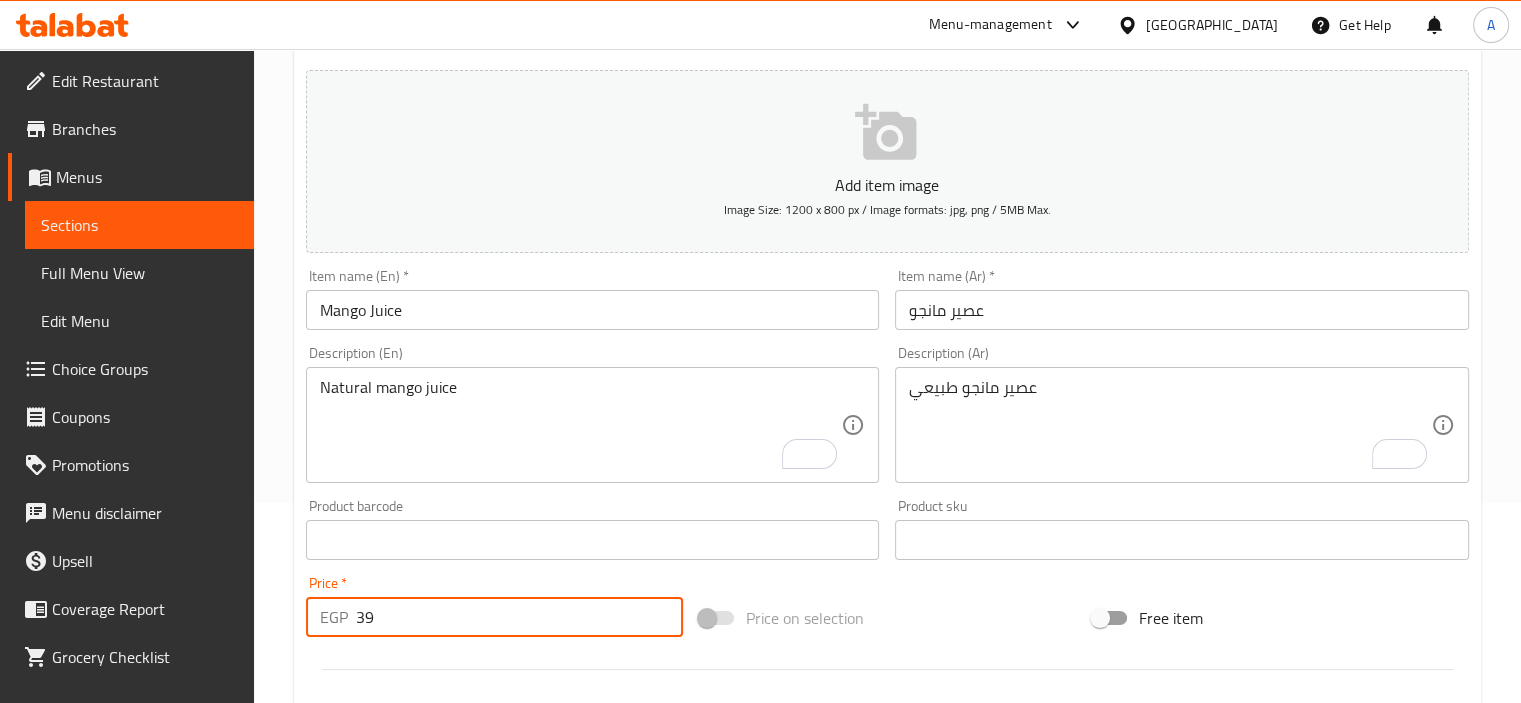 type on "39" 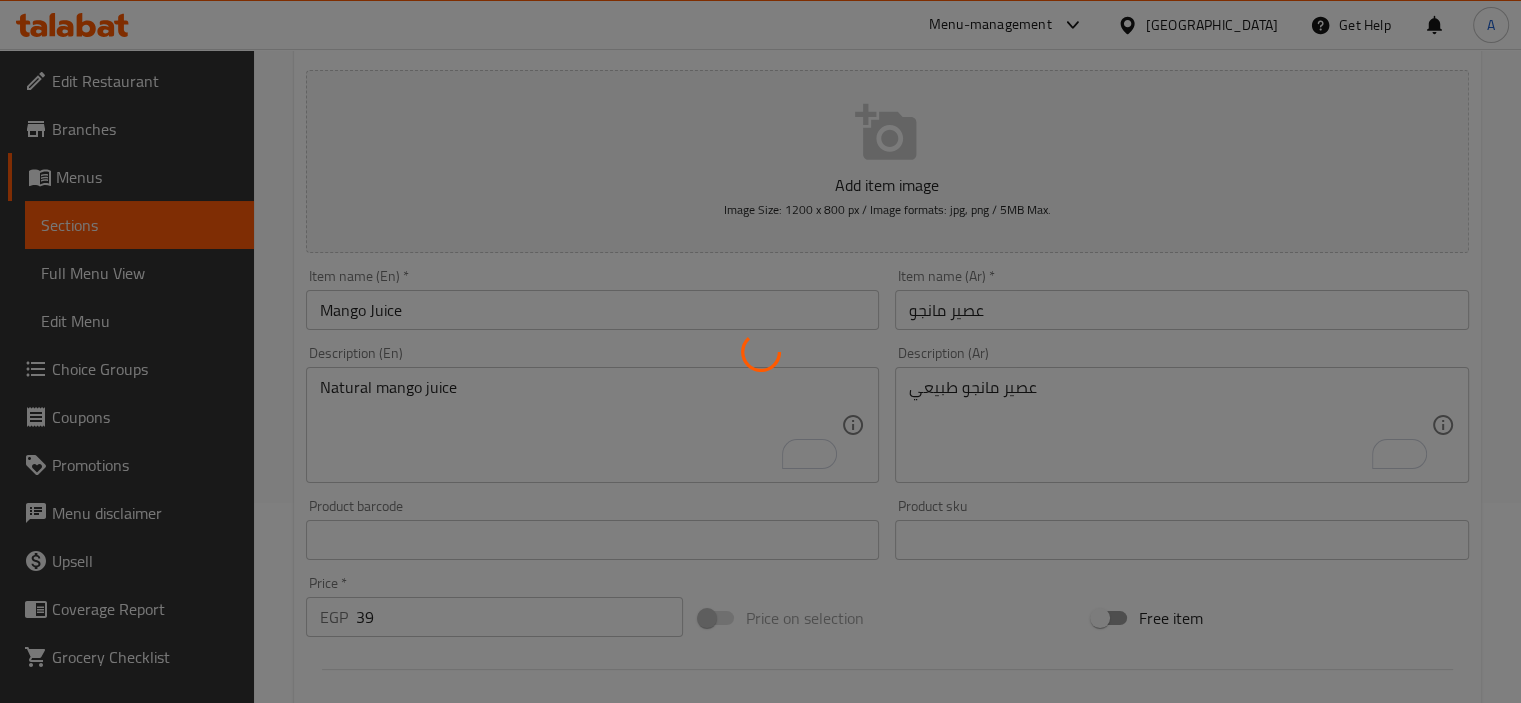 type 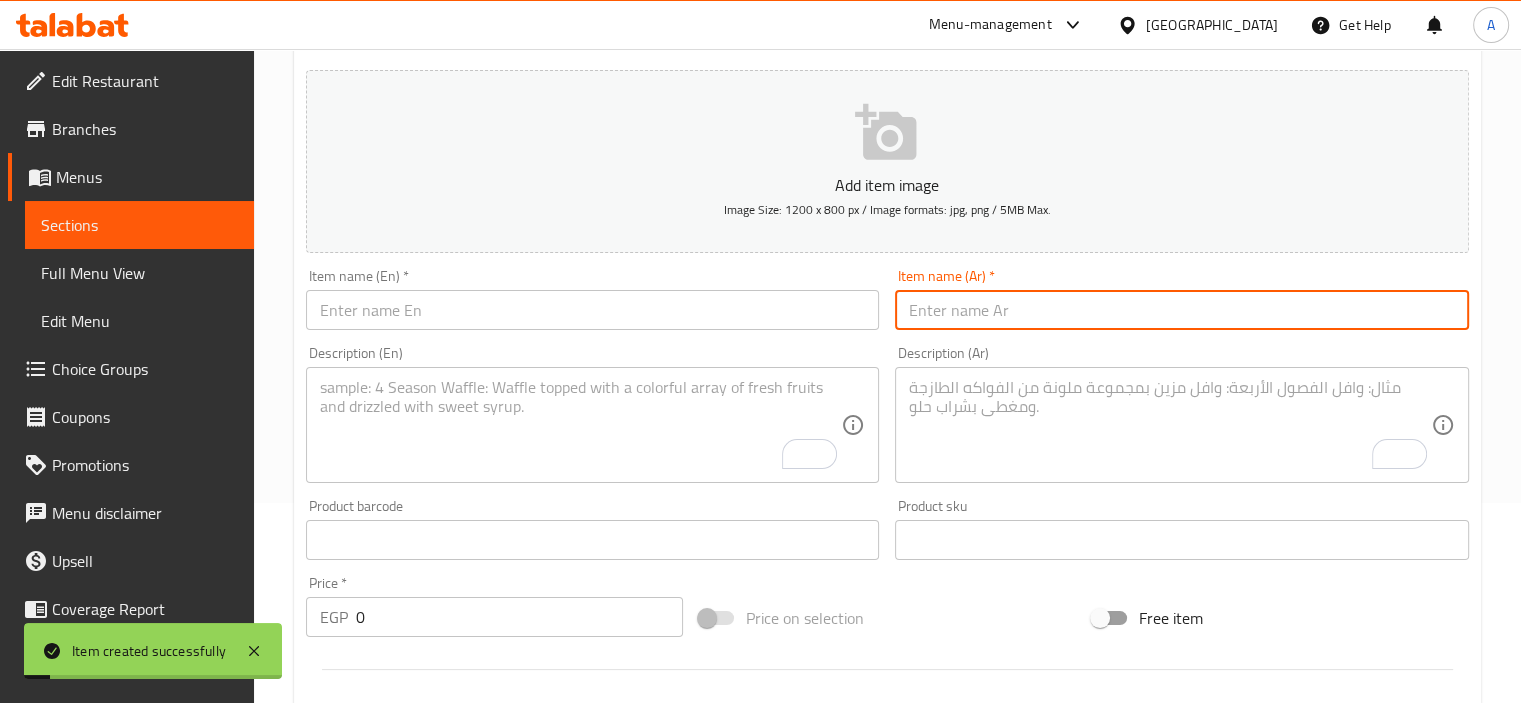 click at bounding box center [1182, 310] 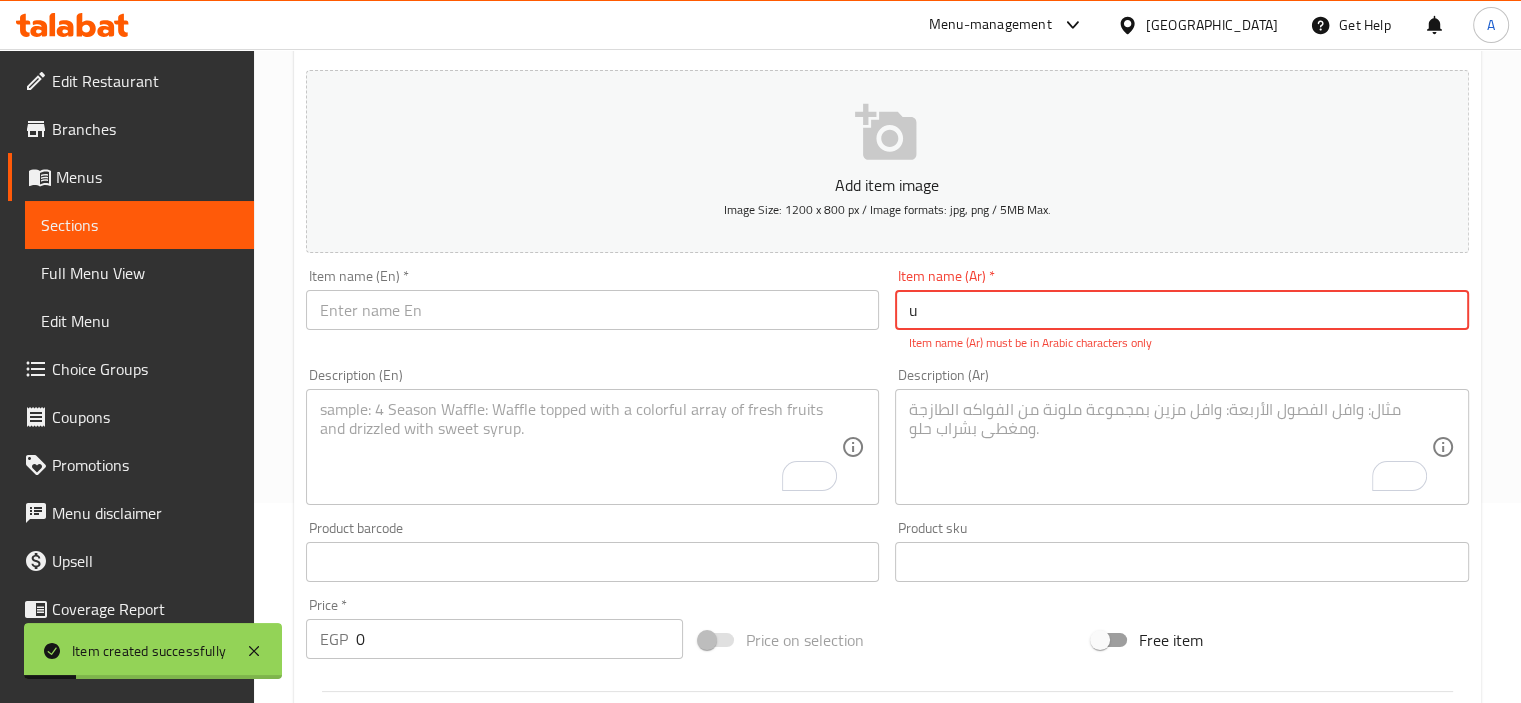 click on "u" at bounding box center (1182, 310) 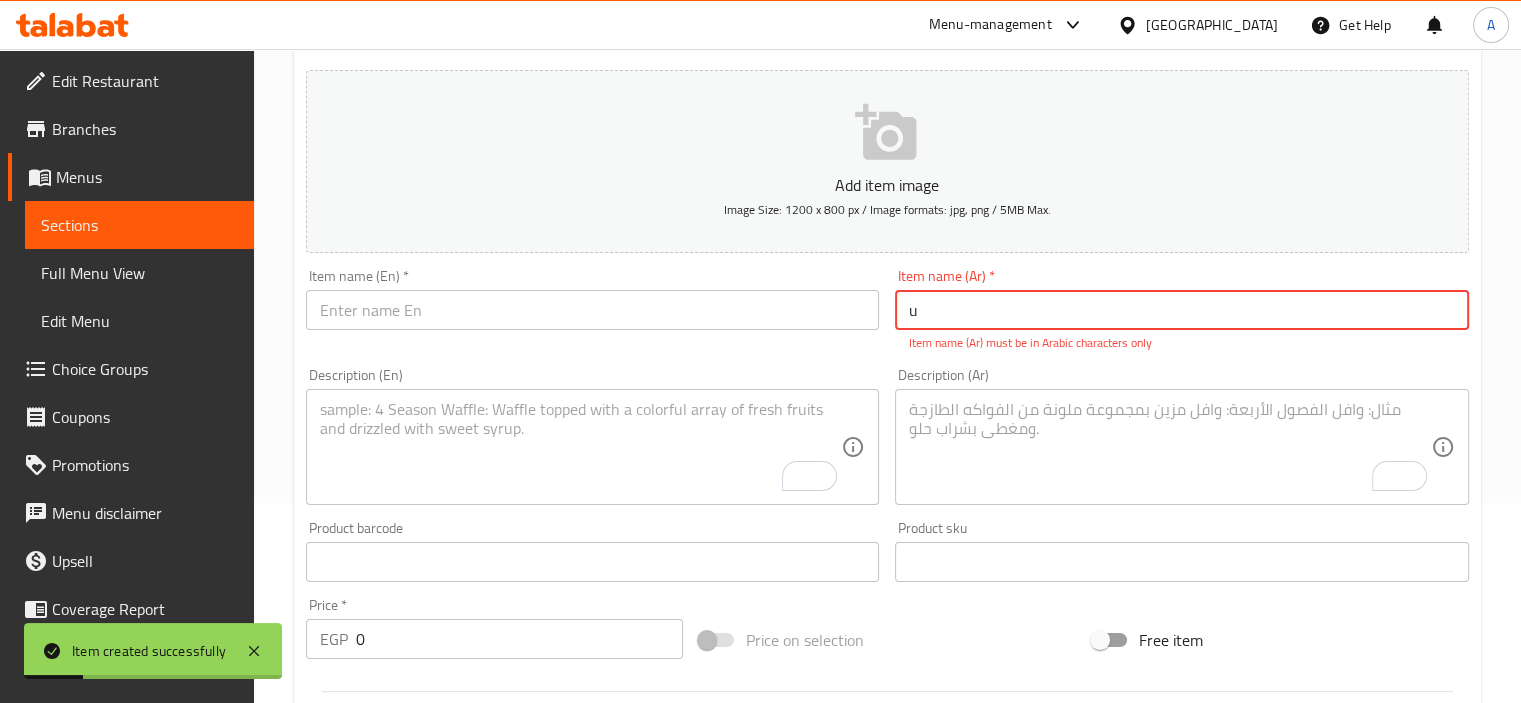 click on "u" at bounding box center (1182, 310) 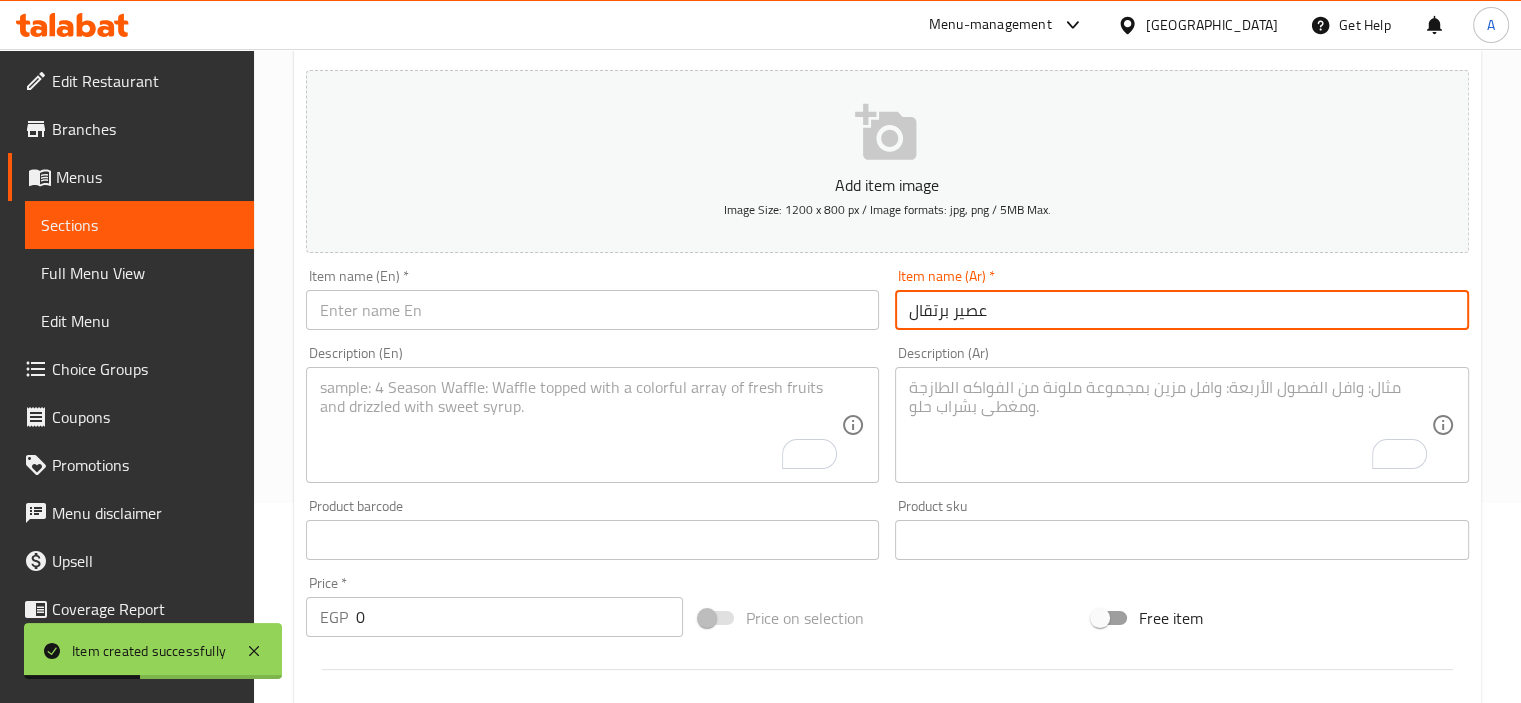 click on "عصير برتقال" at bounding box center (1182, 310) 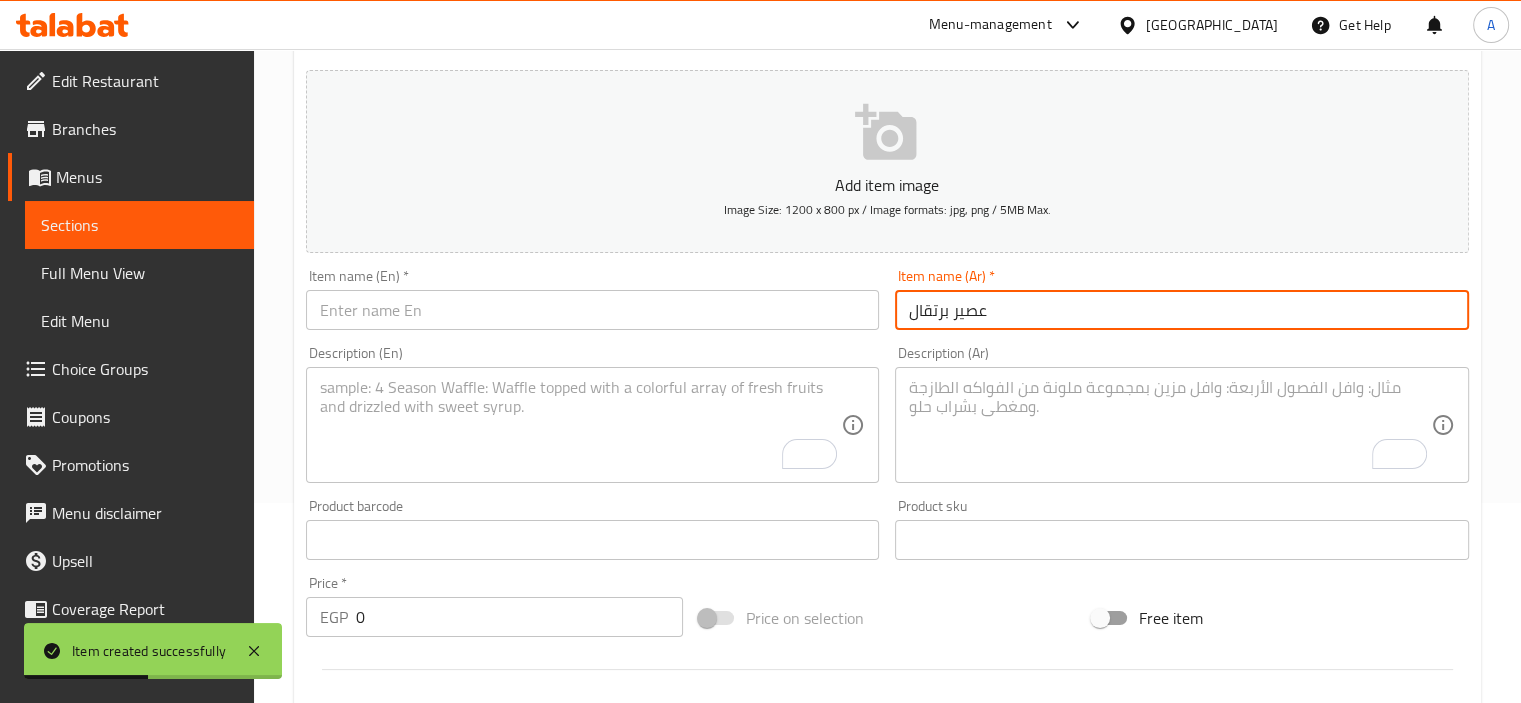 paste on "وافة" 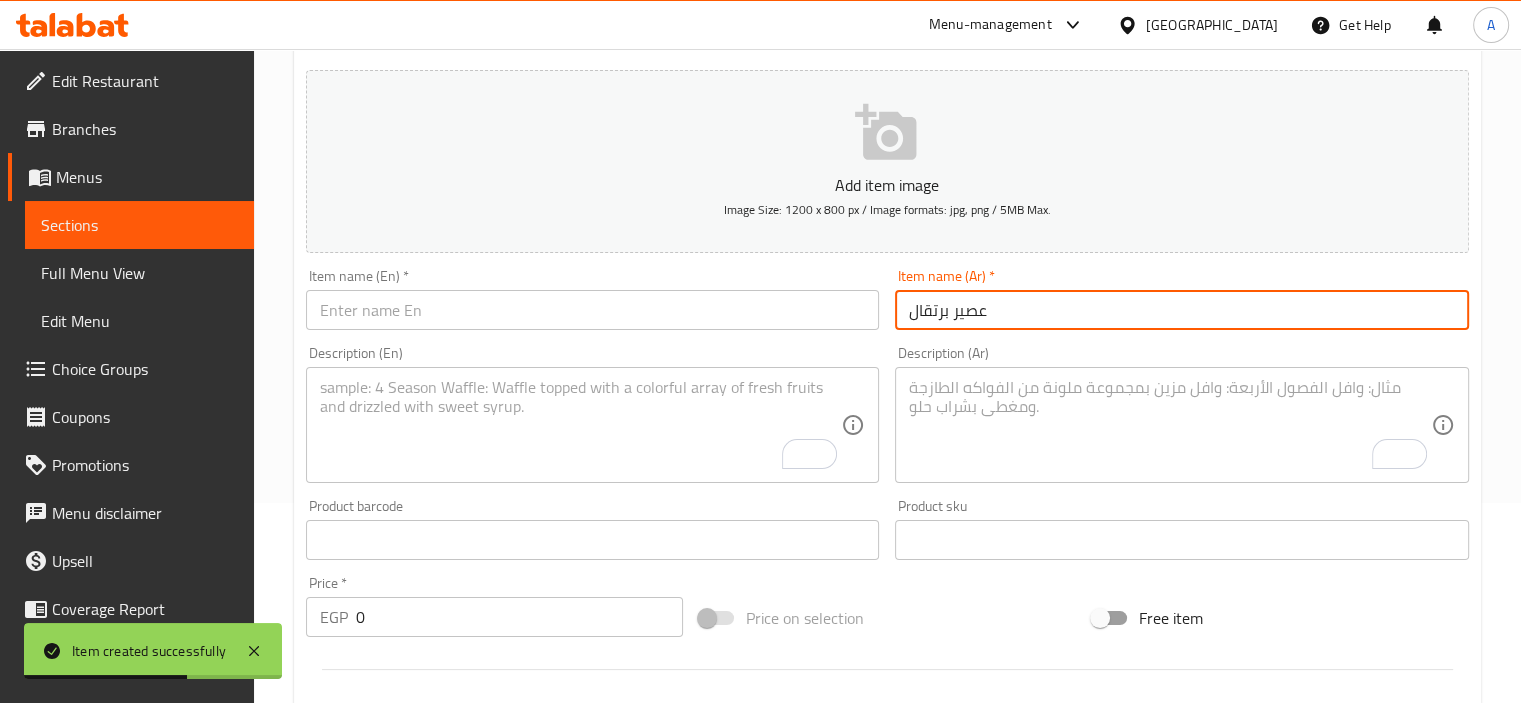 click on "عصير برتقال" at bounding box center [1182, 310] 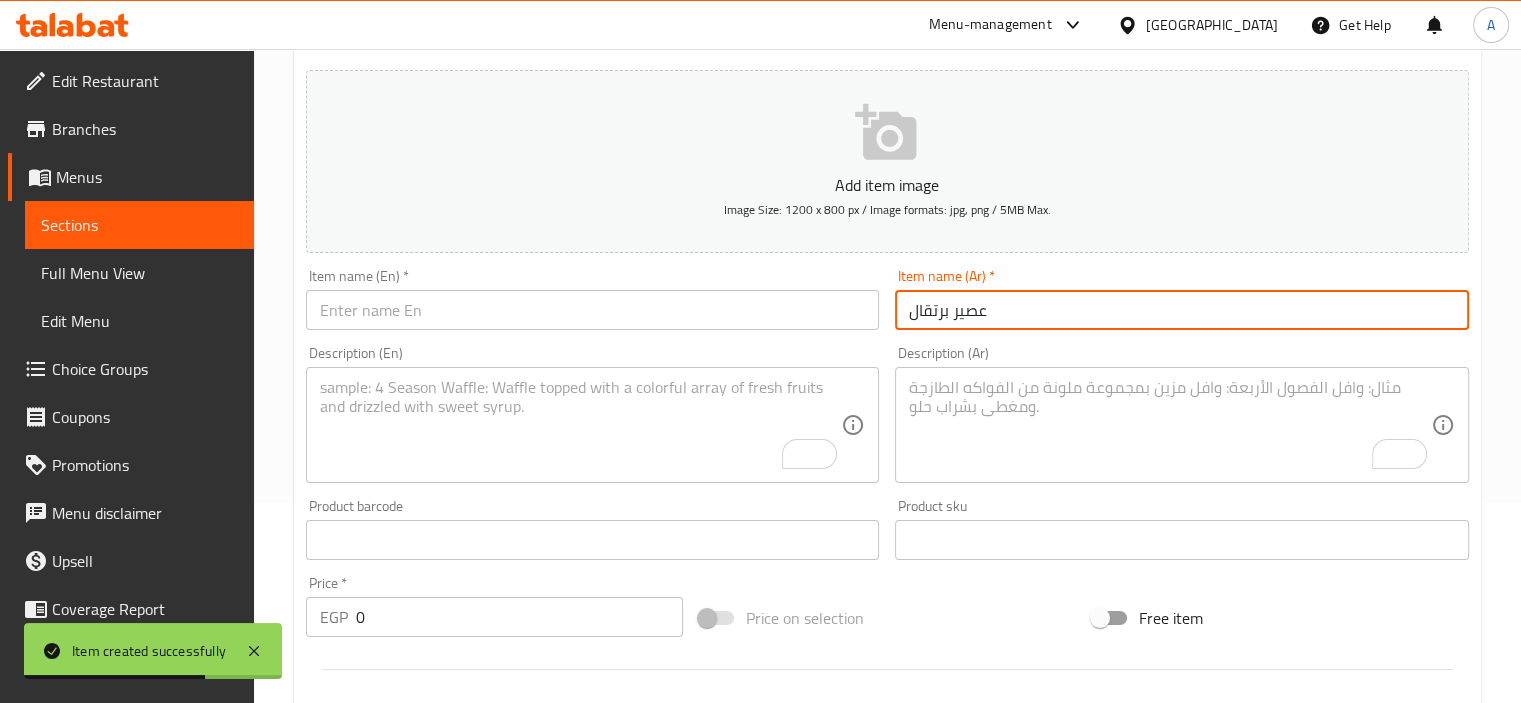 click on "عصير برتقال" at bounding box center [1182, 310] 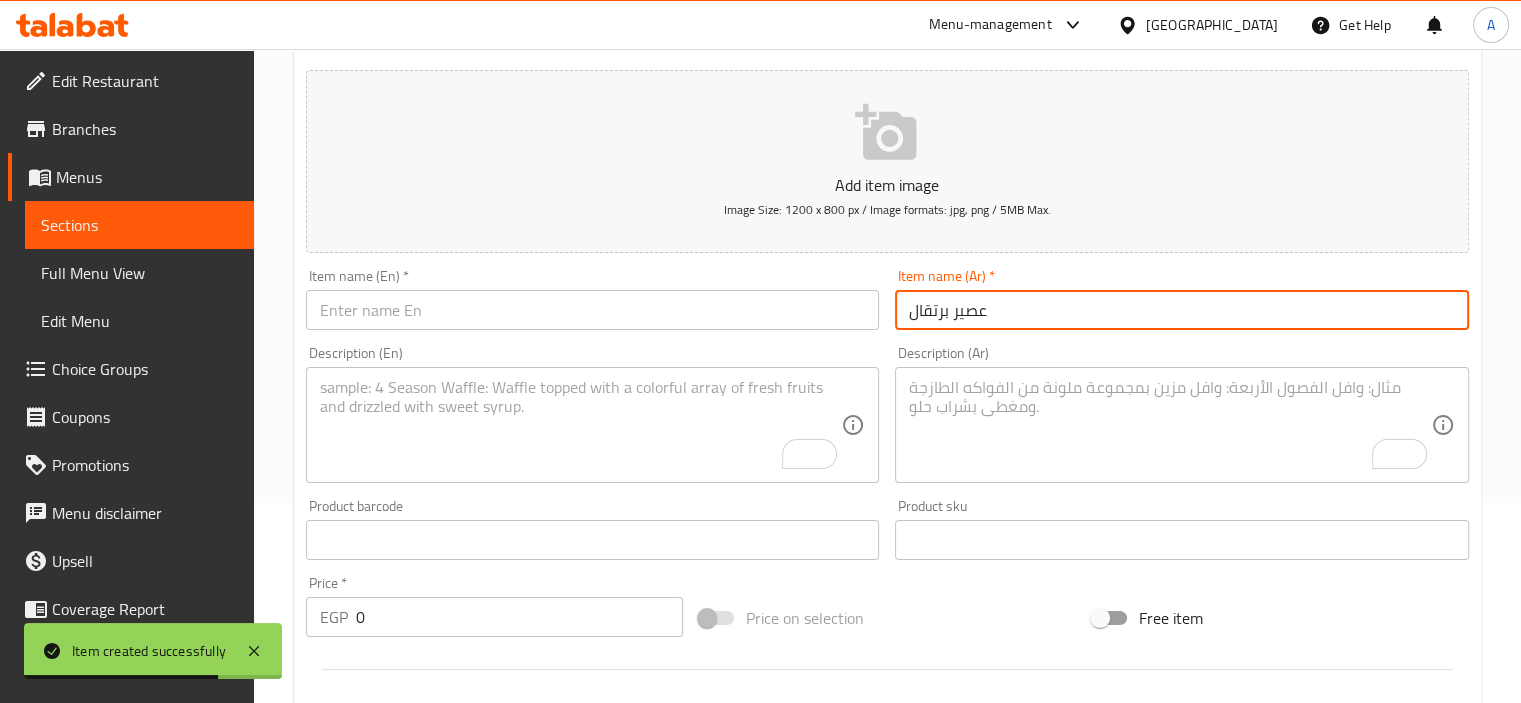 paste on "وافة" 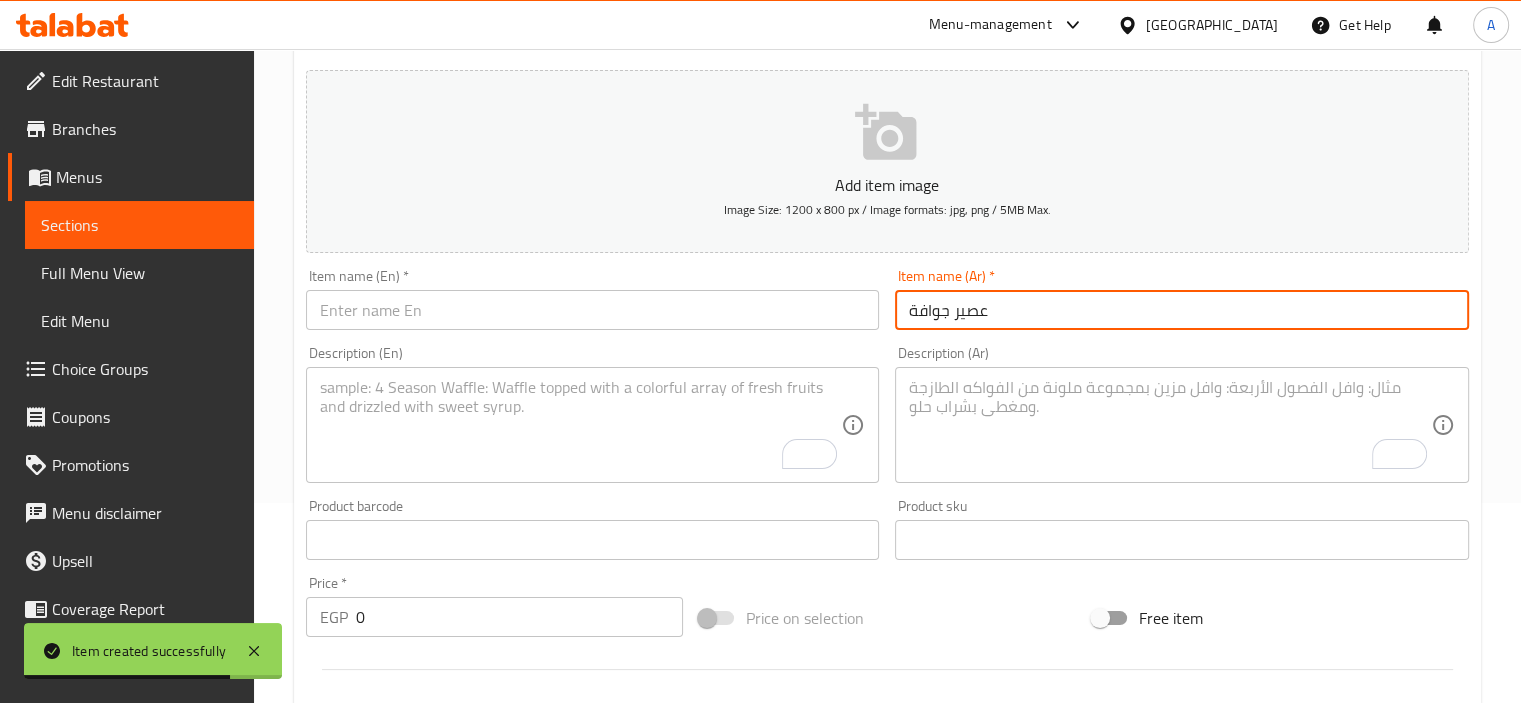 type on "عصير جوافة" 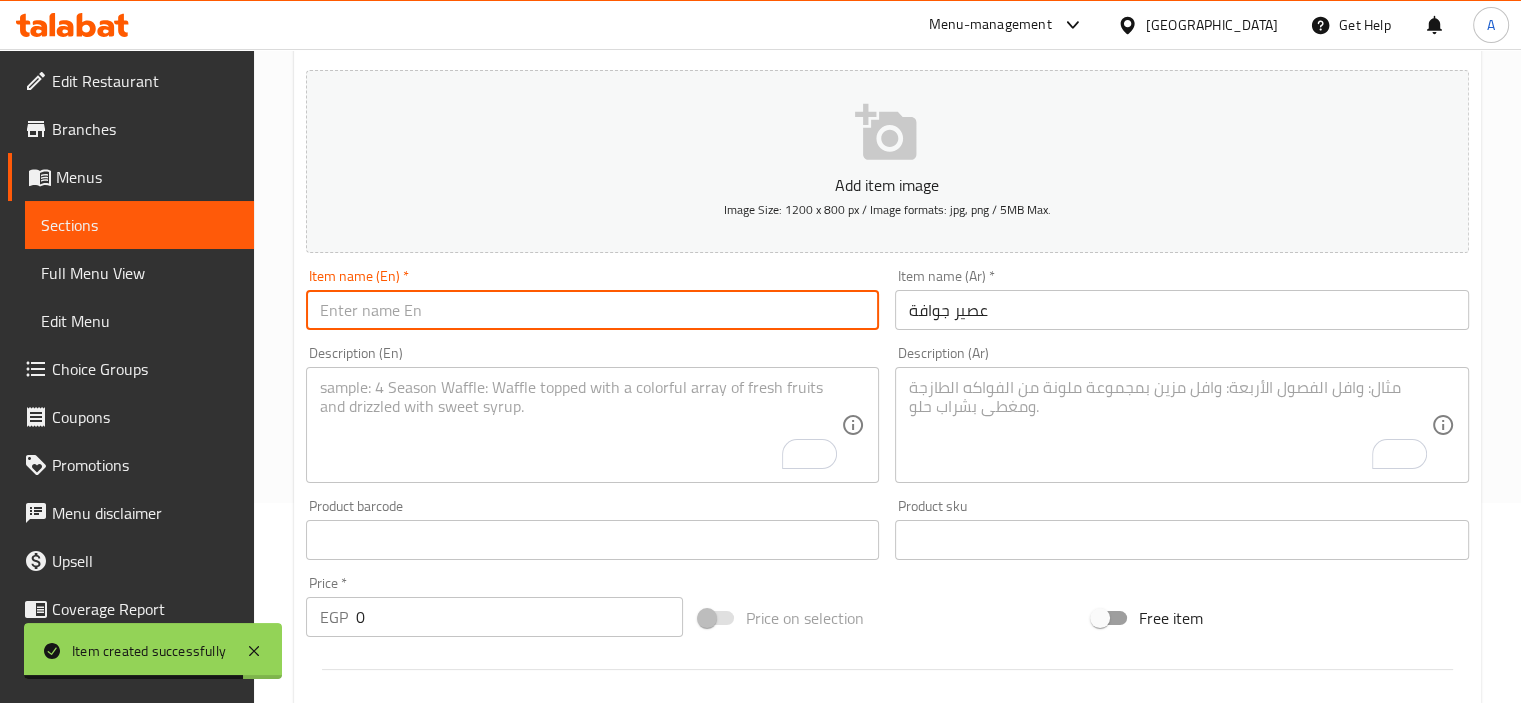 click at bounding box center [593, 310] 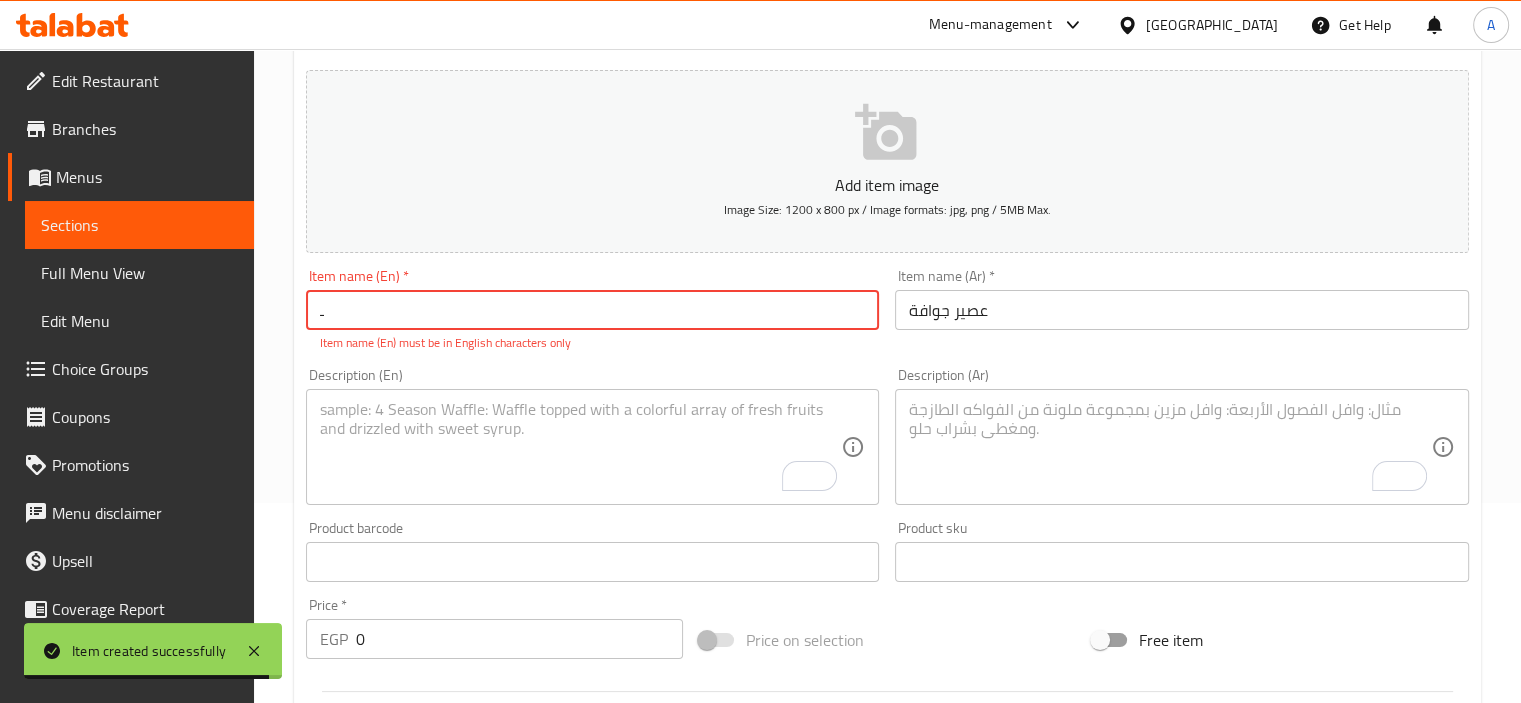 click on "ـ" at bounding box center [593, 310] 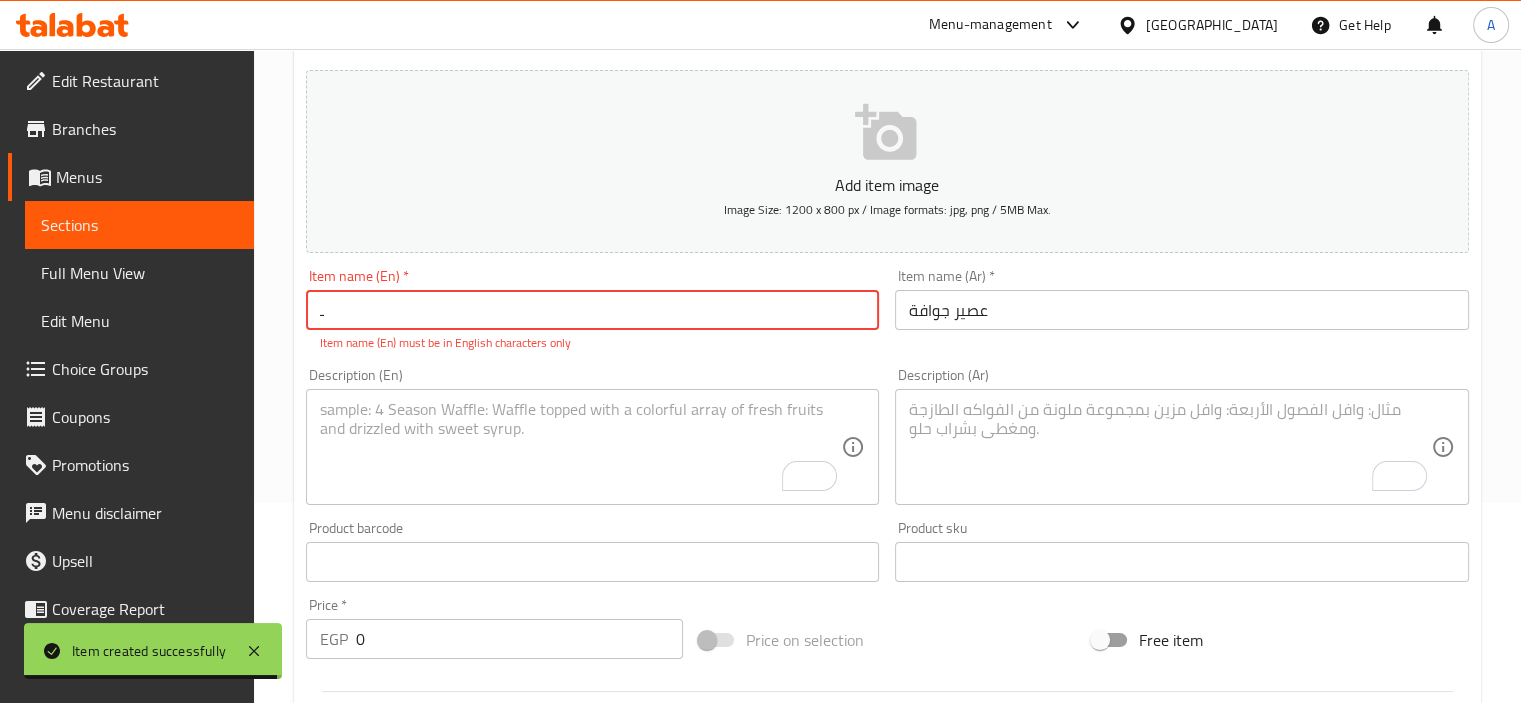 click on "ـ" at bounding box center [593, 310] 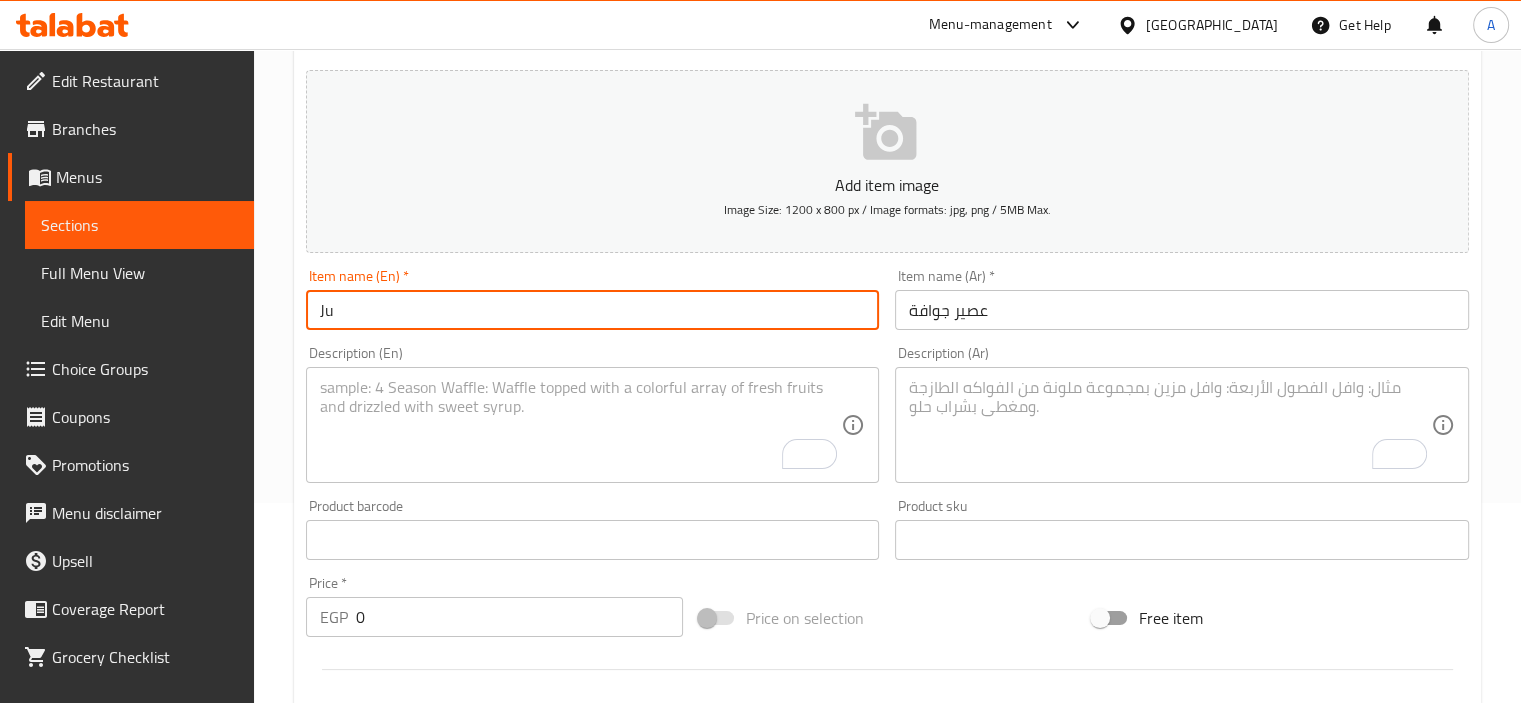 type on "J" 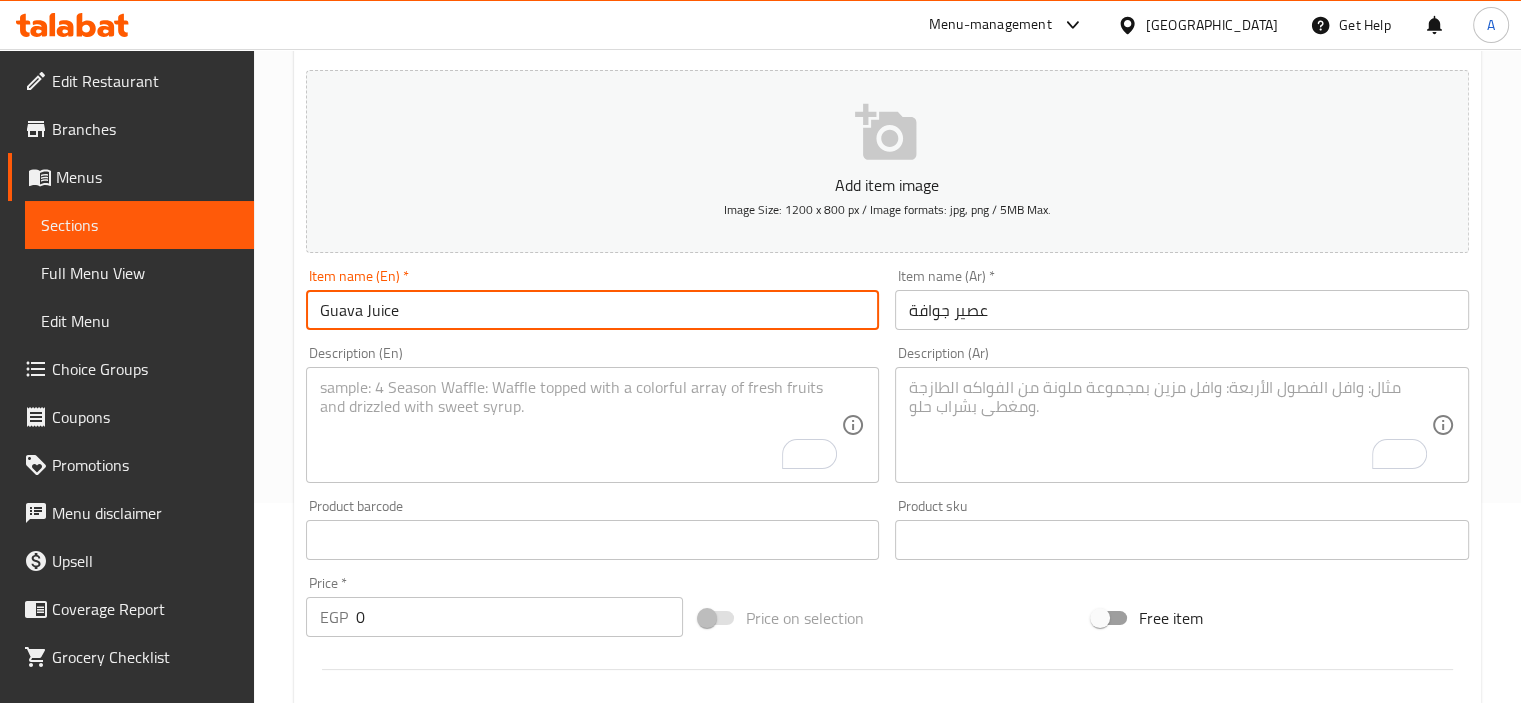 click on "Guava Juice" at bounding box center (593, 310) 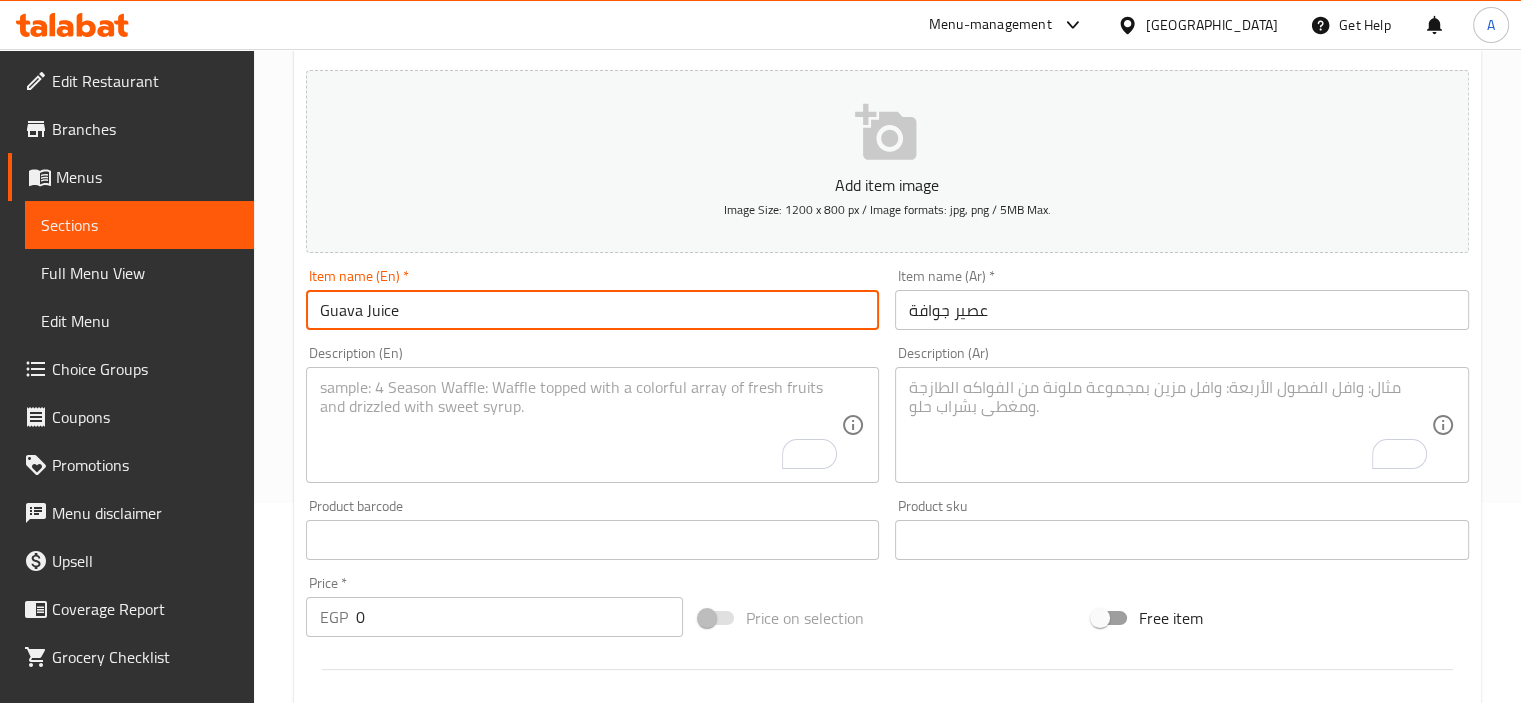 click on "Guava Juice" at bounding box center (593, 310) 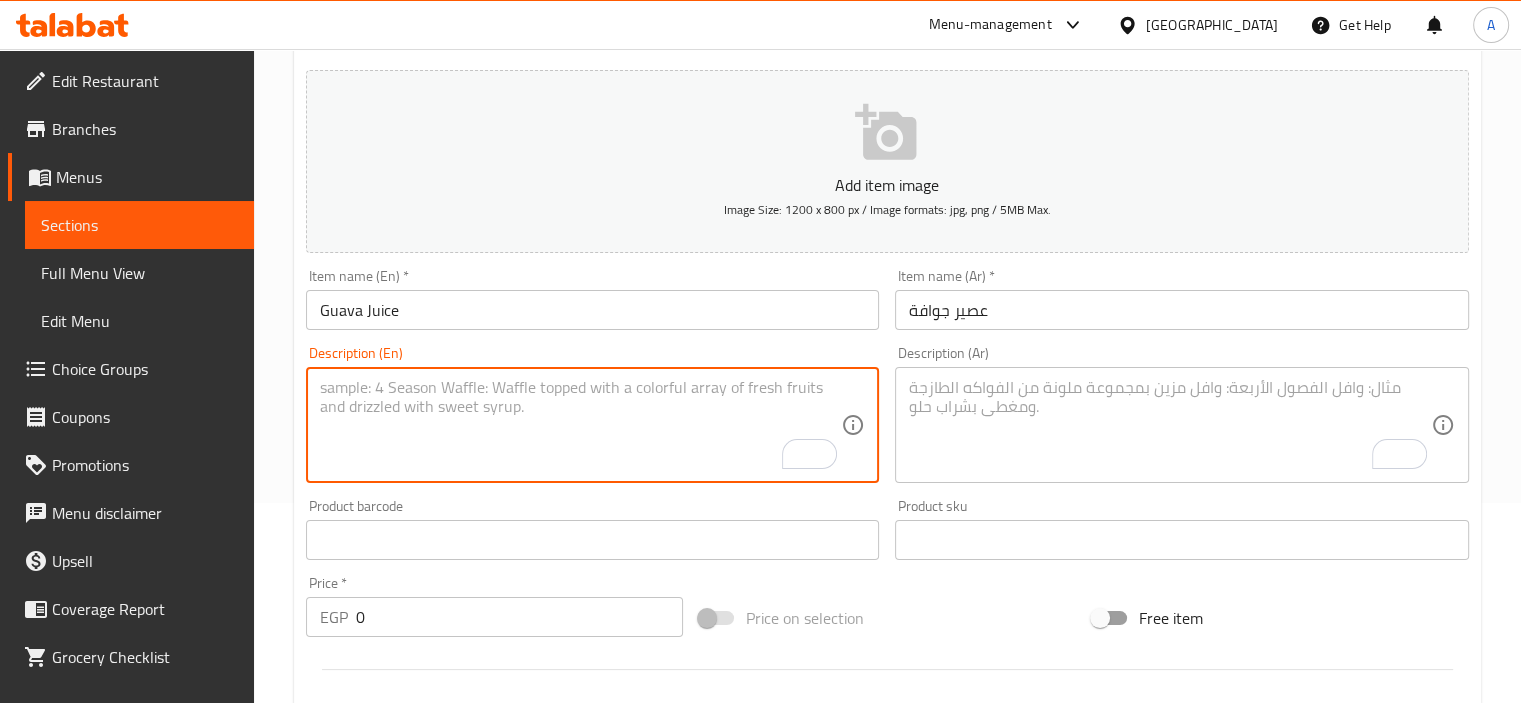 click at bounding box center [581, 425] 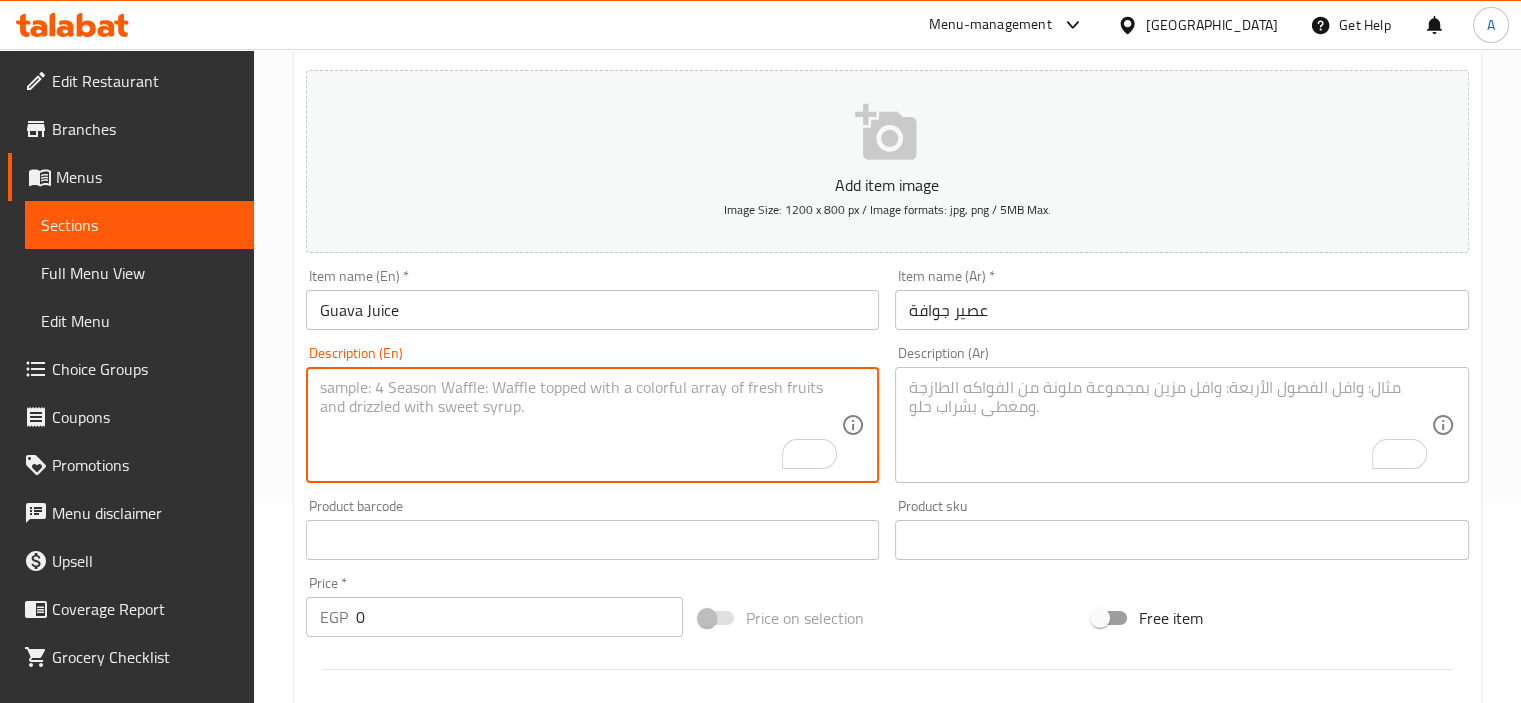 click at bounding box center (1170, 425) 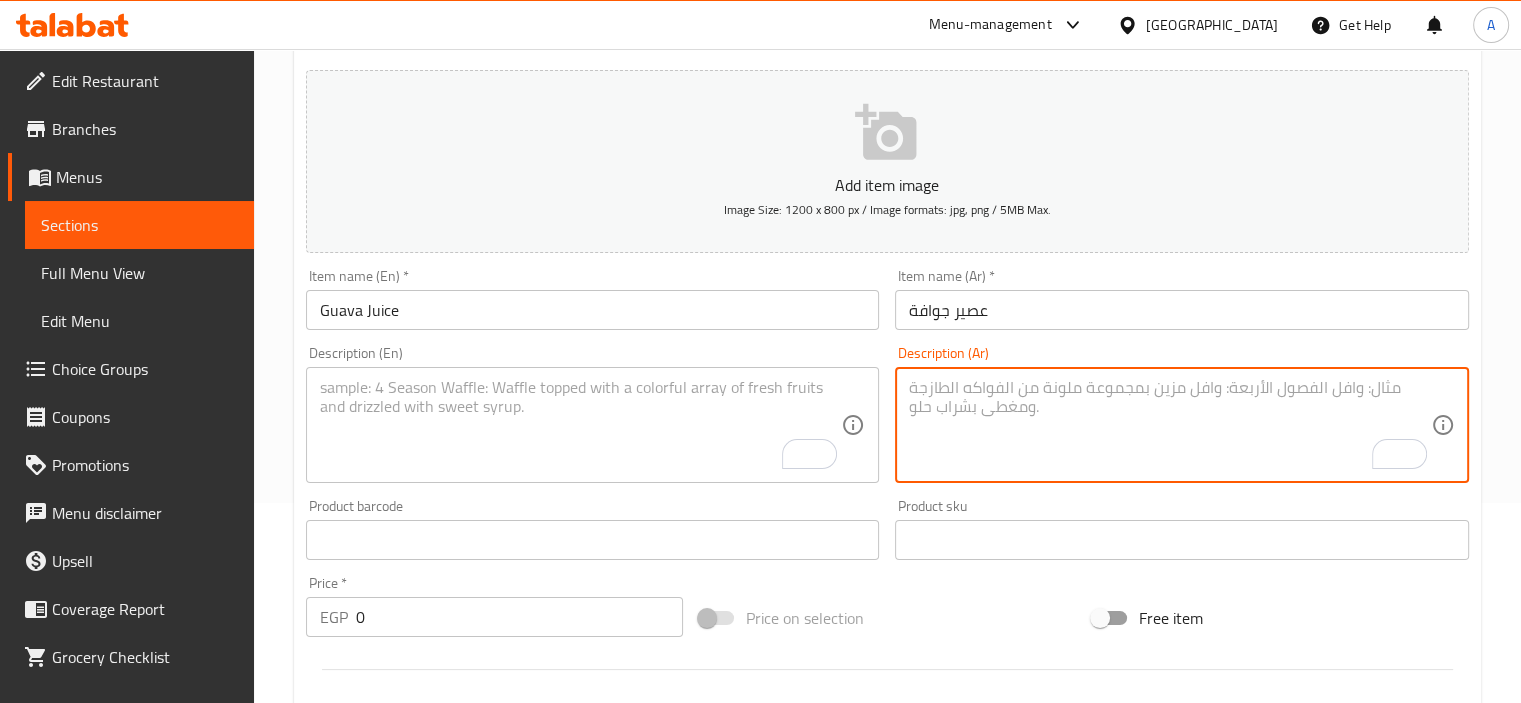 paste on "عصير جوافة طبيعي" 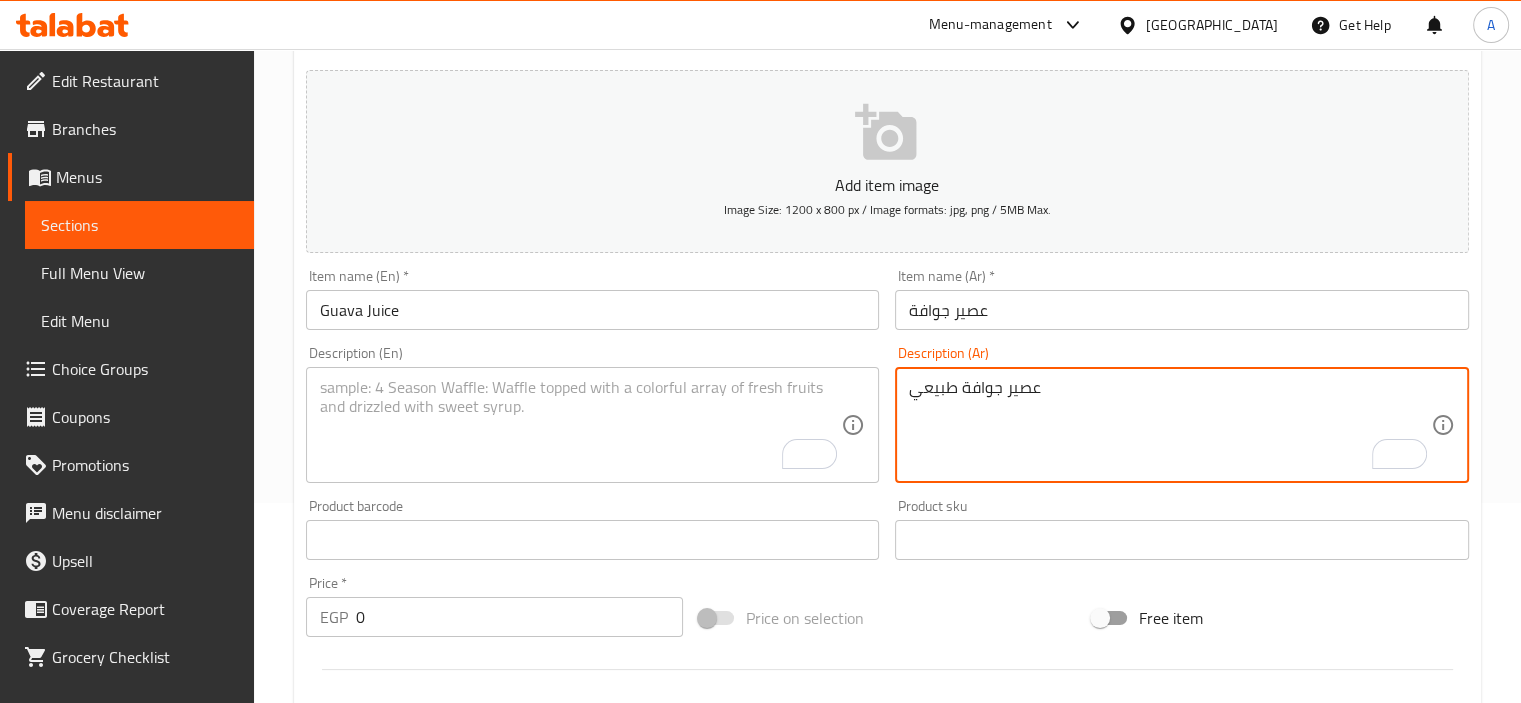 type on "عصير جوافة طبيعي" 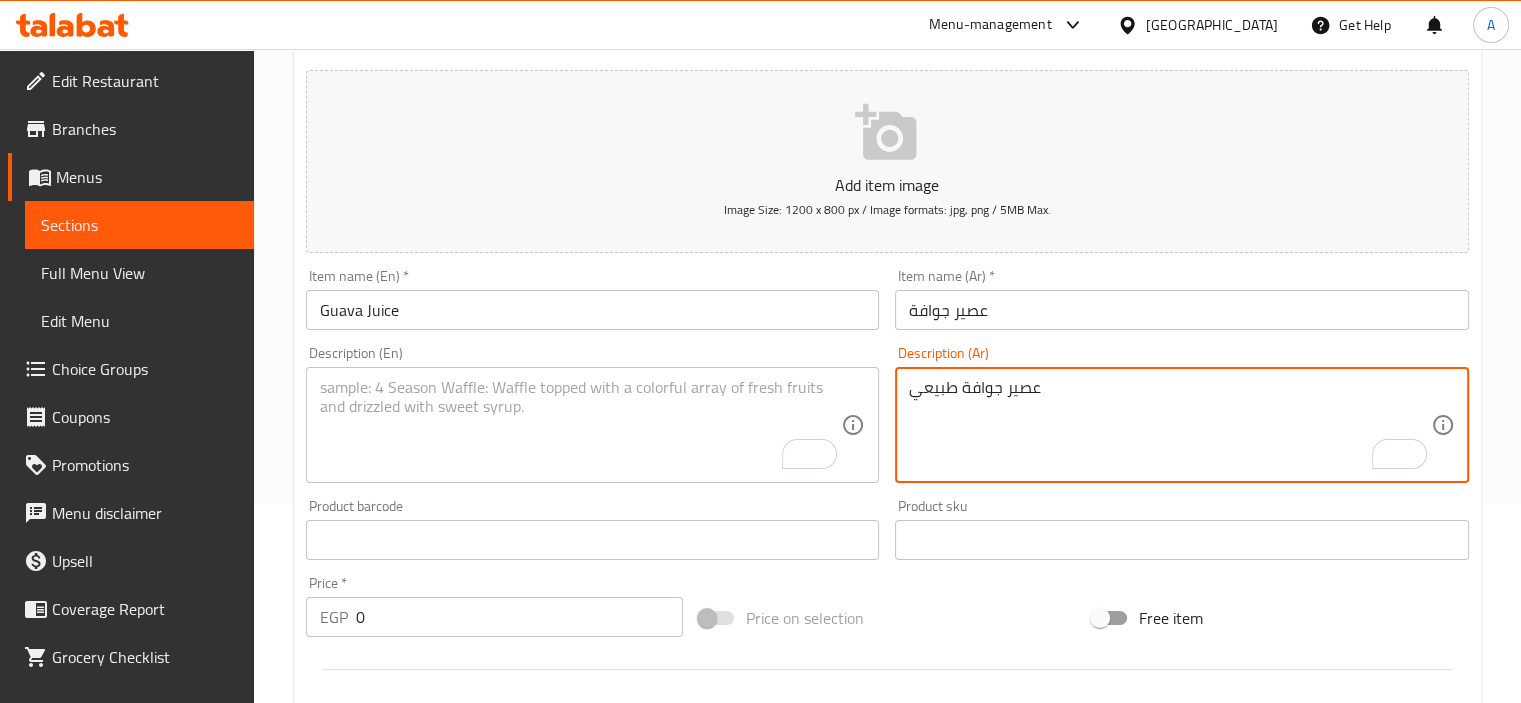click at bounding box center [581, 425] 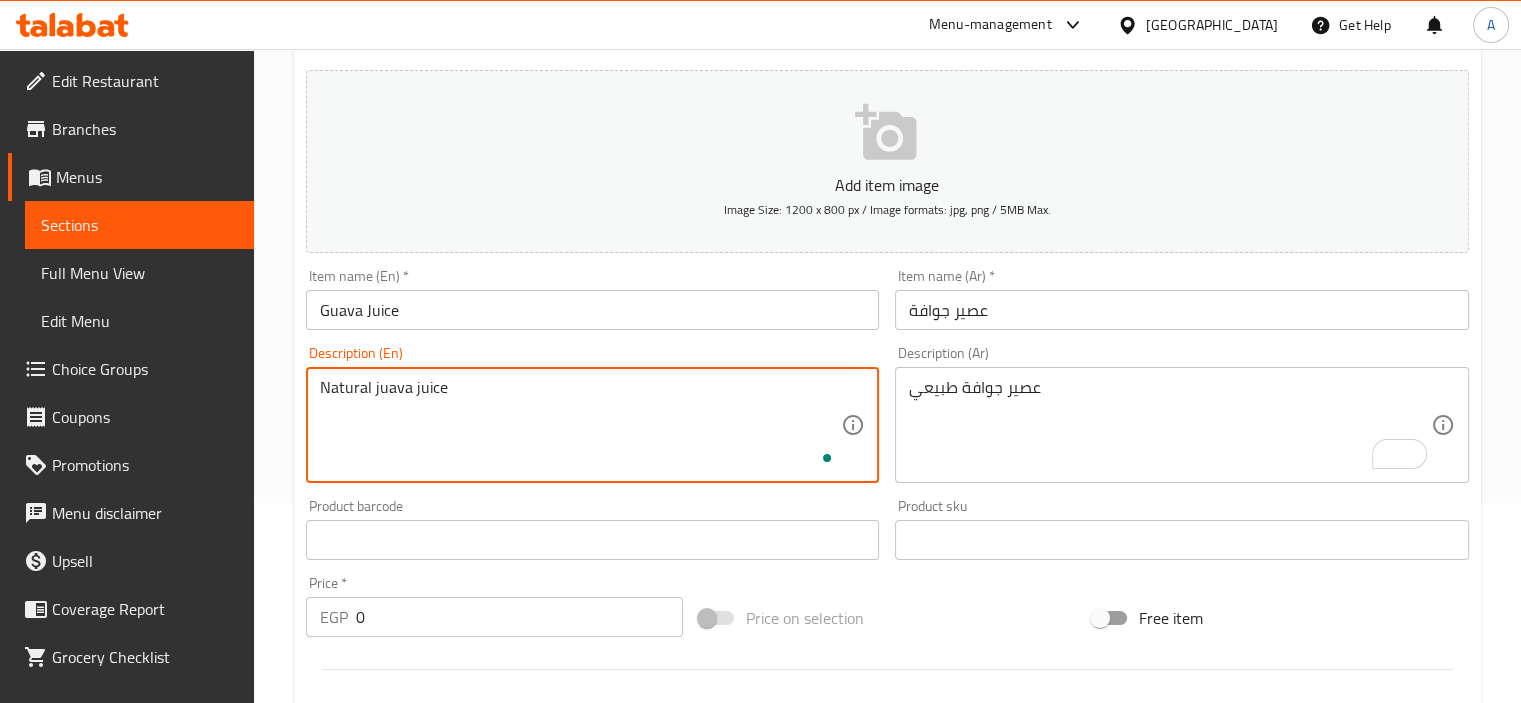 type on "Natural juava juice" 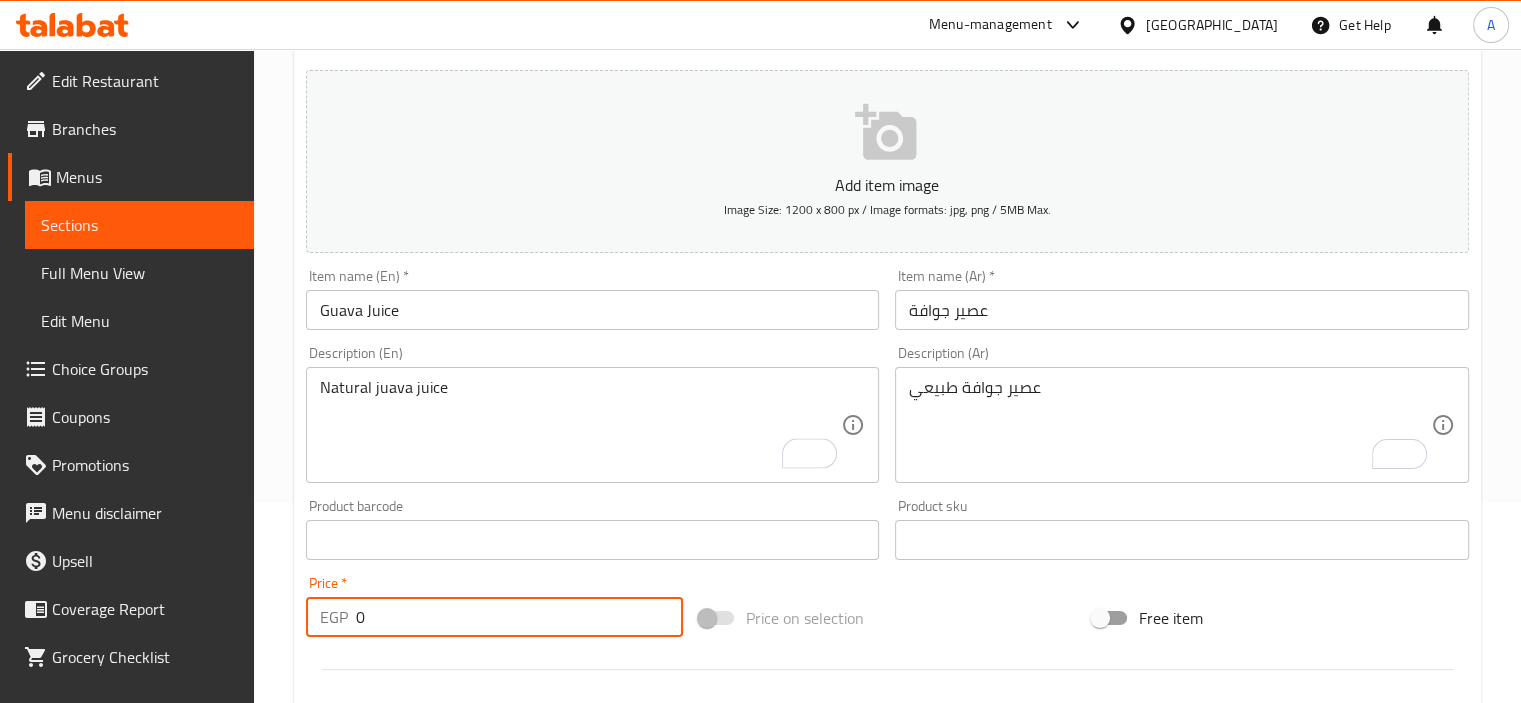drag, startPoint x: 530, startPoint y: 610, endPoint x: 273, endPoint y: 611, distance: 257.00195 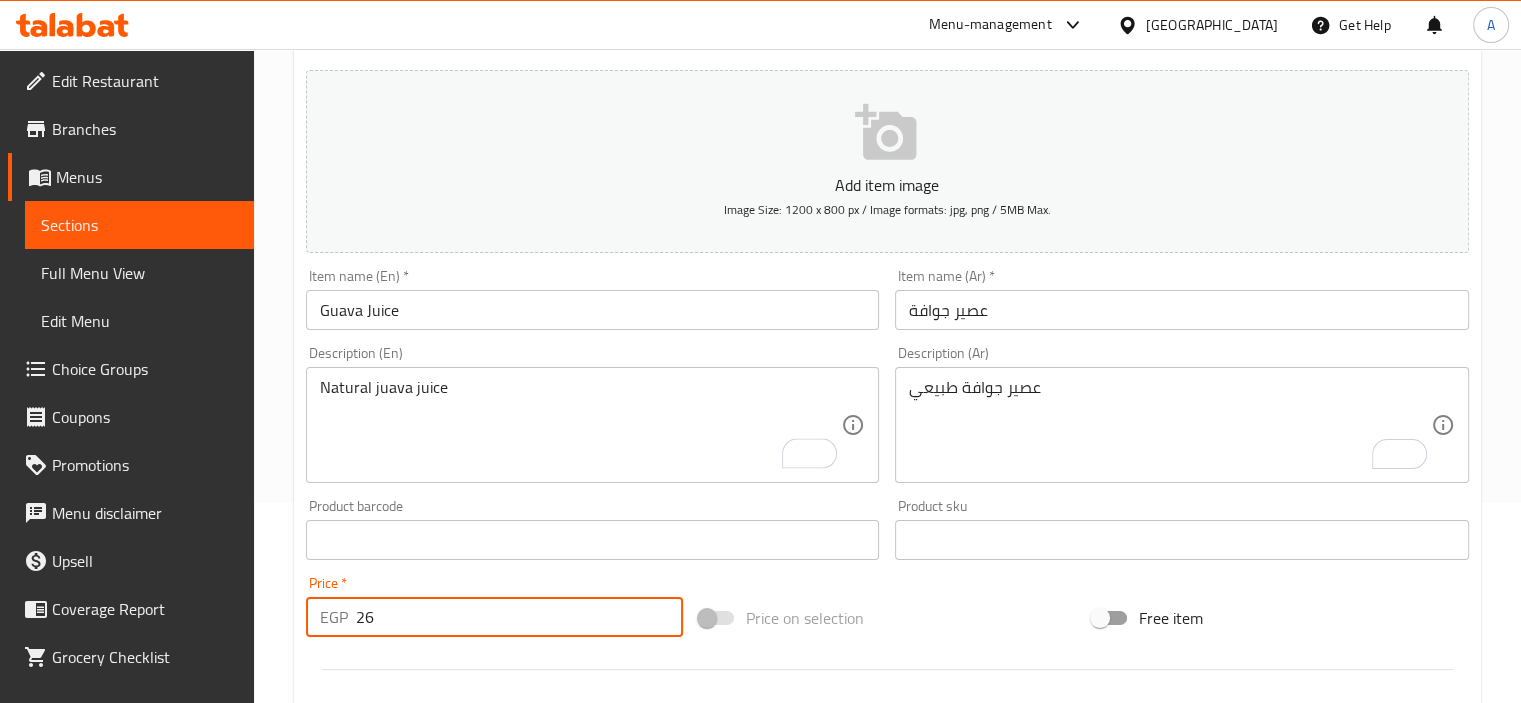 type on "26" 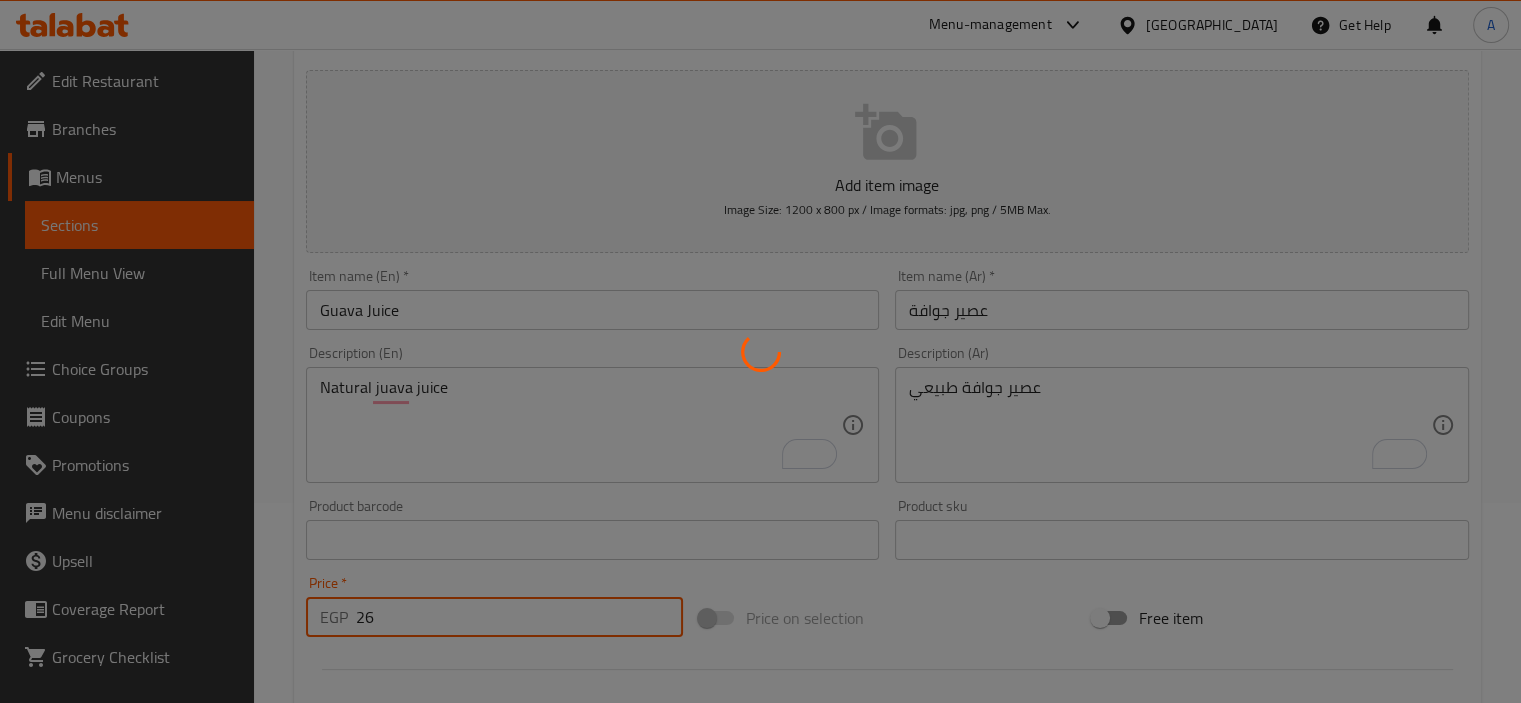 type 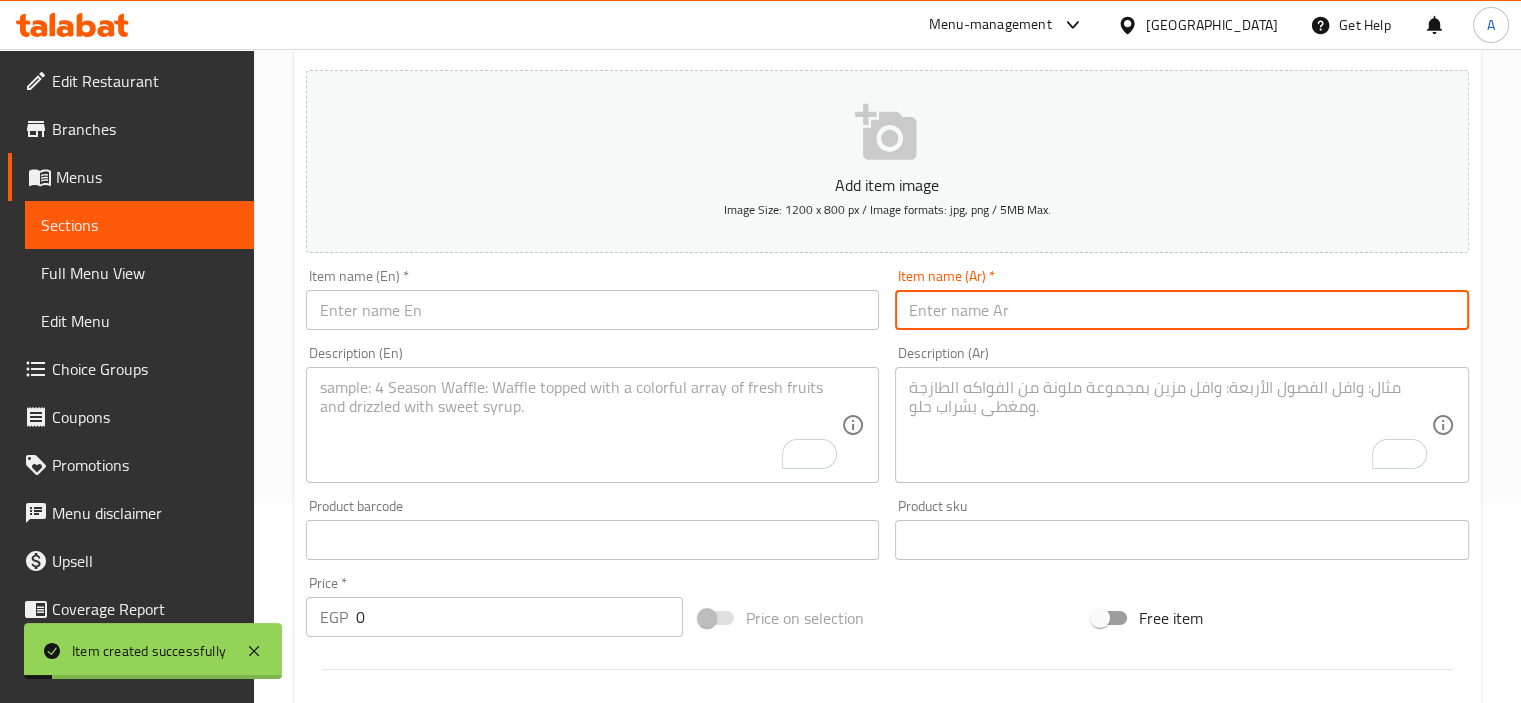 click at bounding box center [1182, 310] 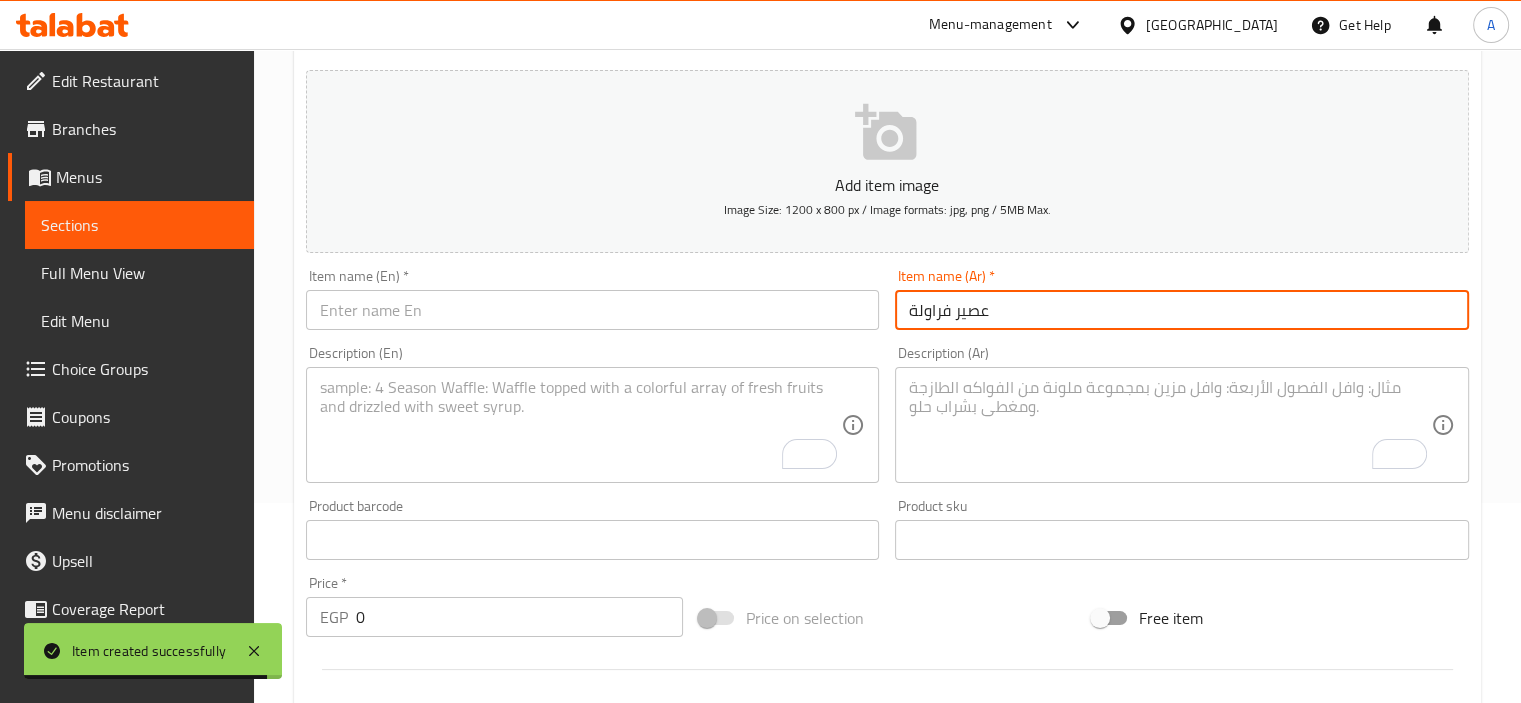 type on "عصير فراولة" 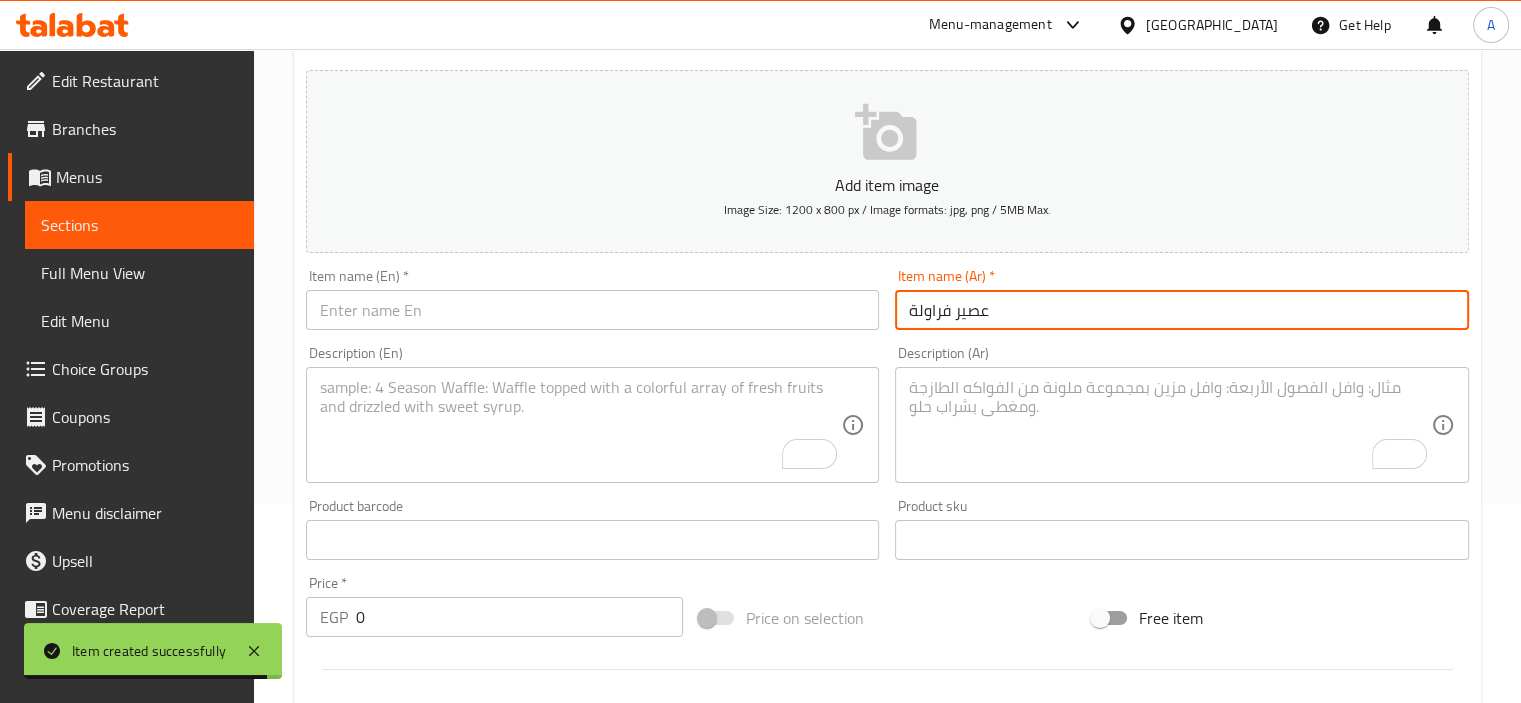 click at bounding box center (593, 310) 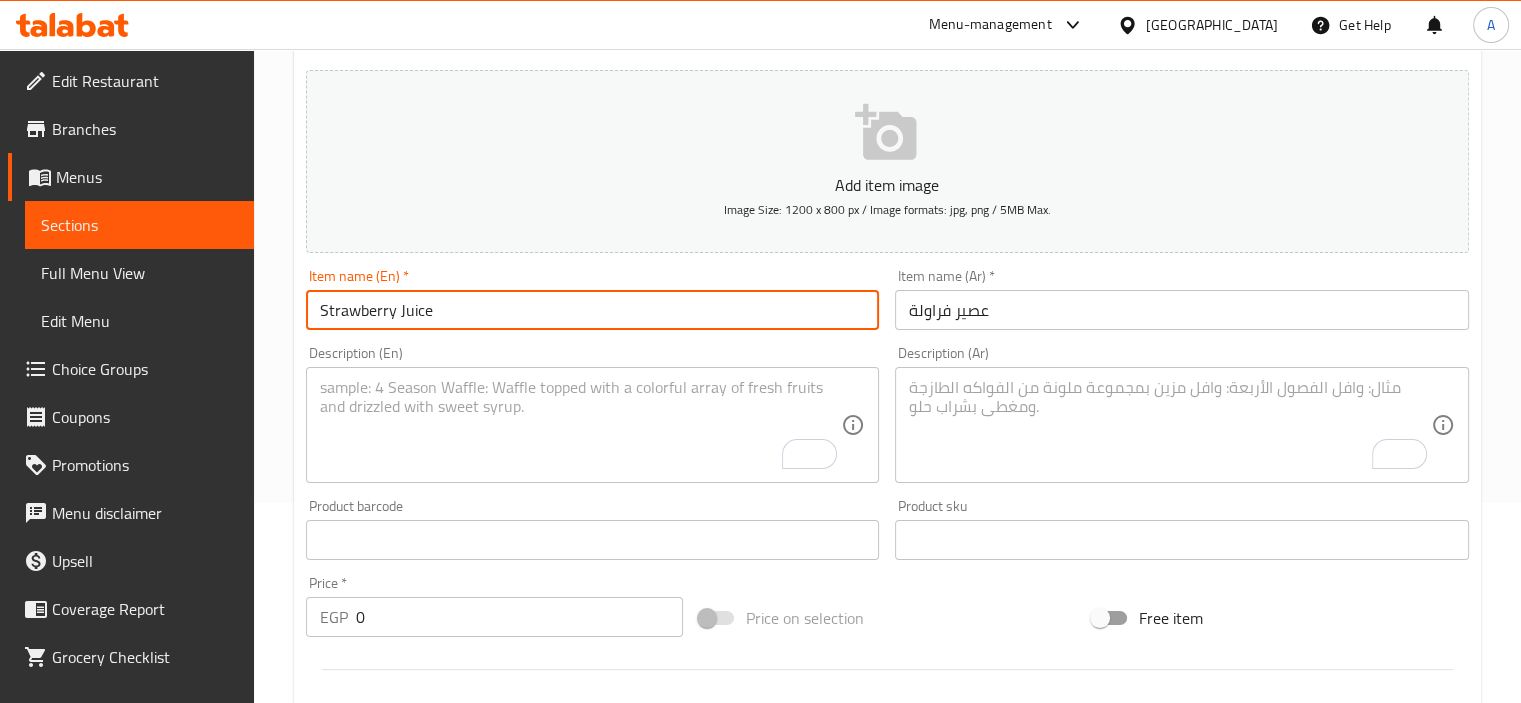 type on "Strawberry Juice" 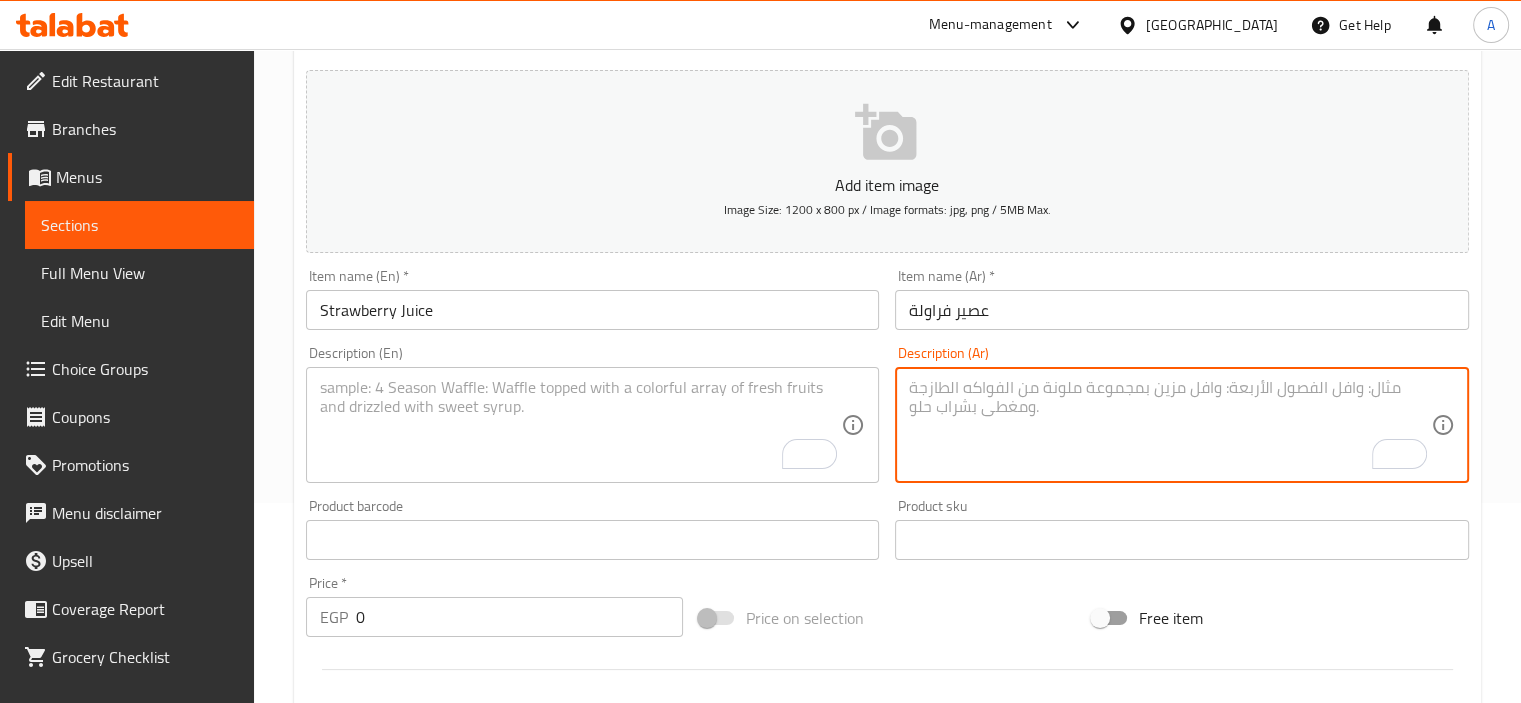 paste on "فراولة" 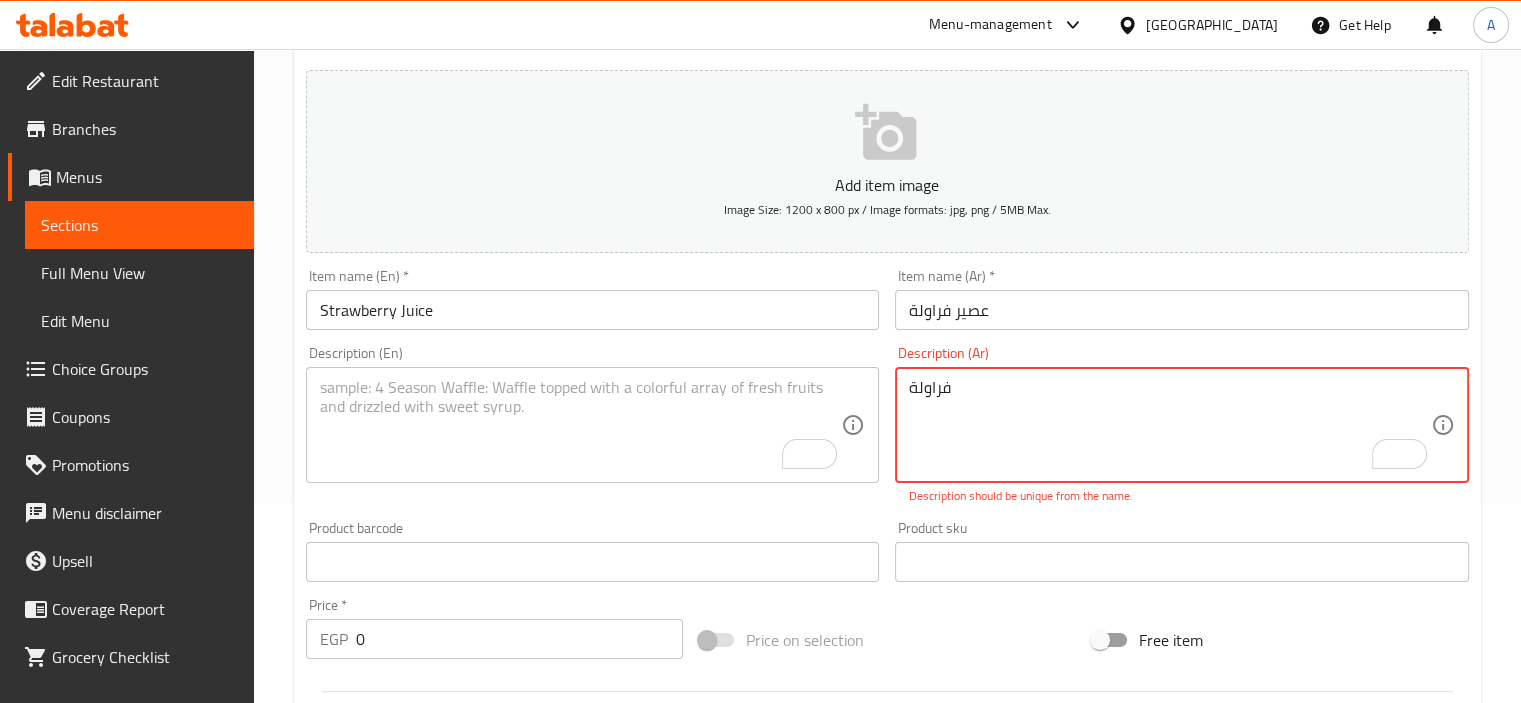 click on "فراولة" at bounding box center [1170, 425] 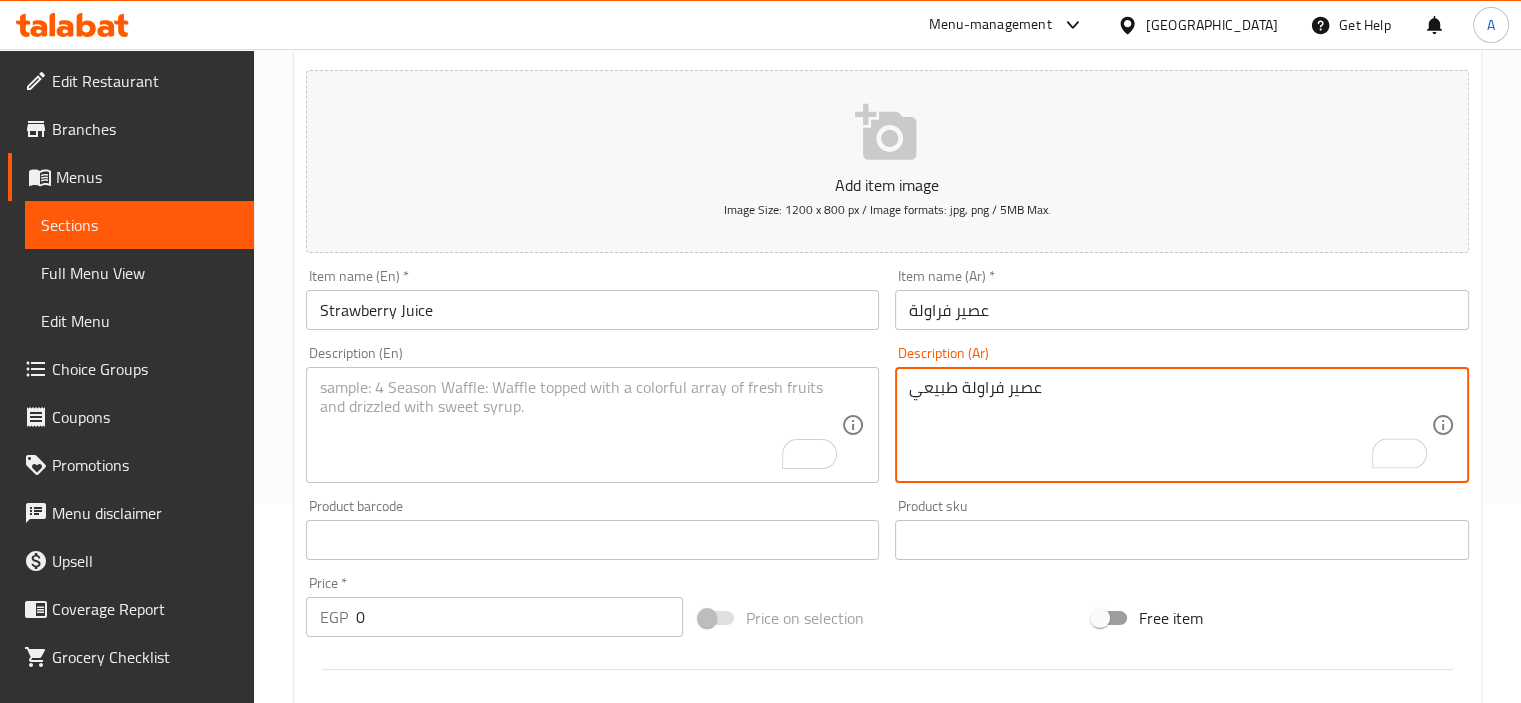 click on "عصير فراولة طبيعي" at bounding box center (1170, 425) 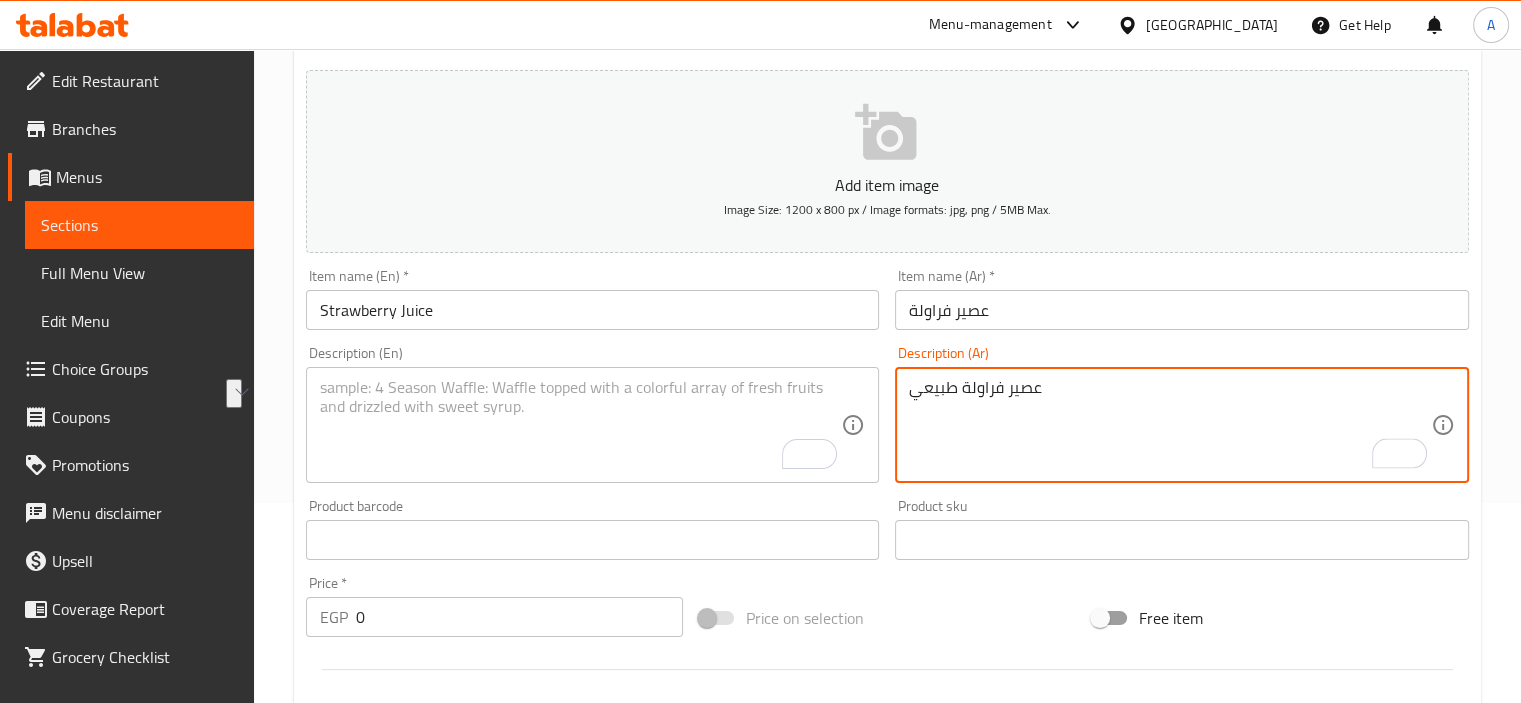 type on "عصير فراولة طبيعي" 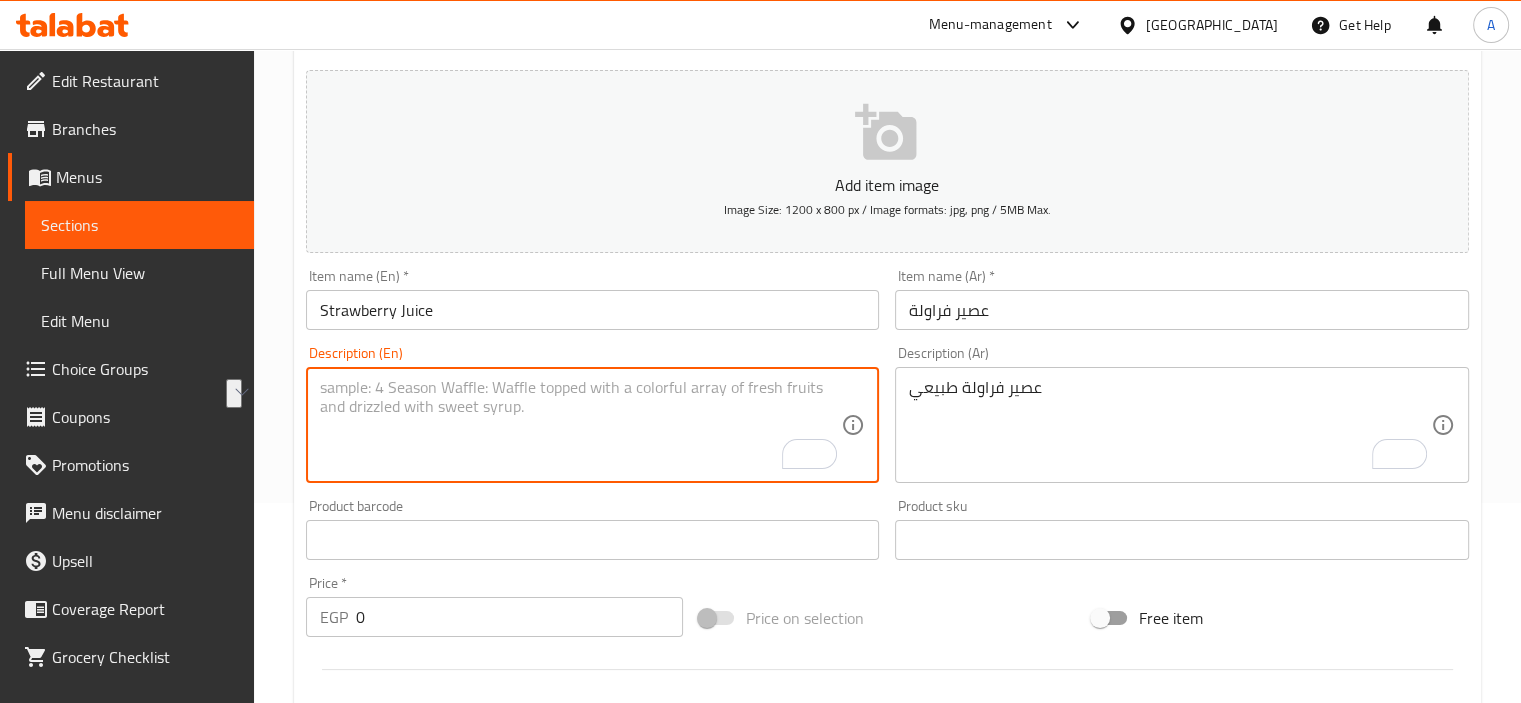 click at bounding box center [581, 425] 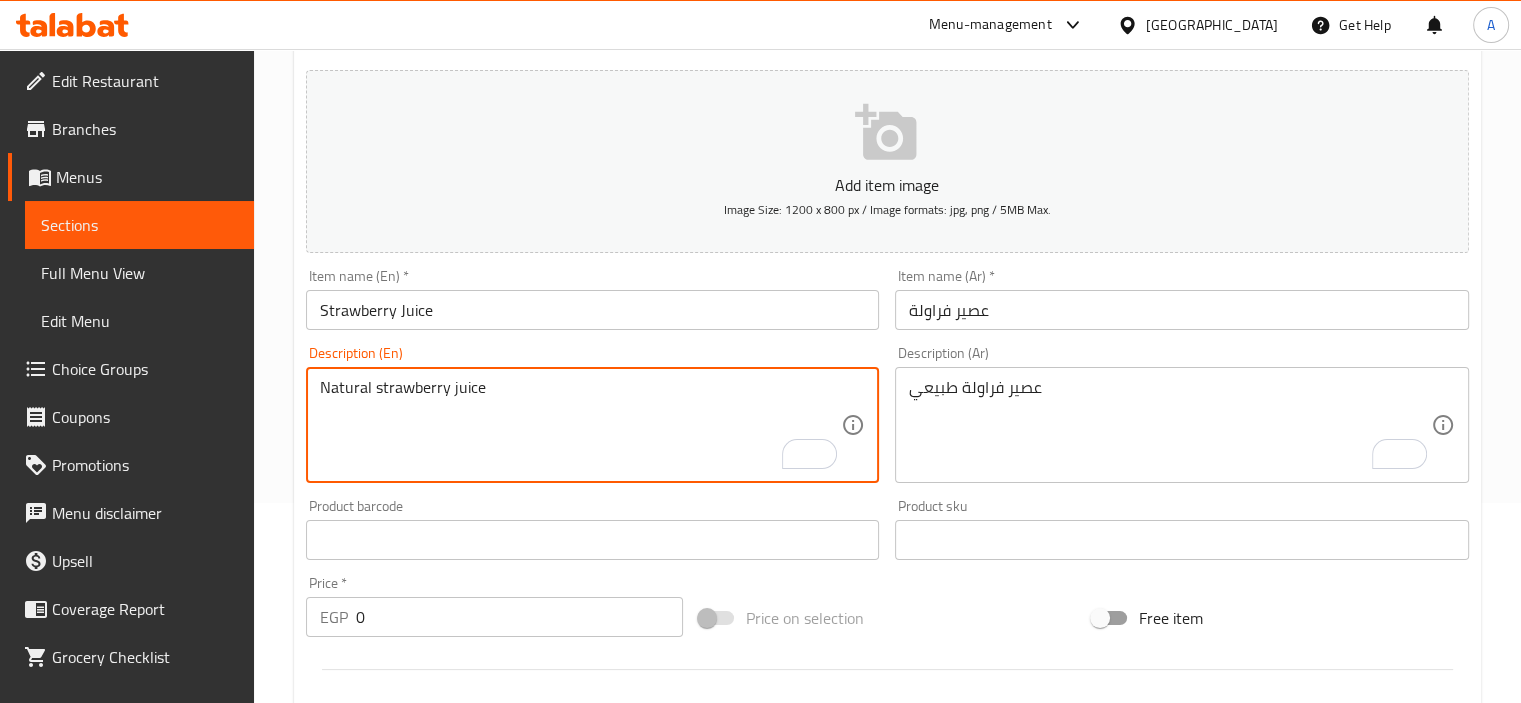 type on "Natural strawberry juice" 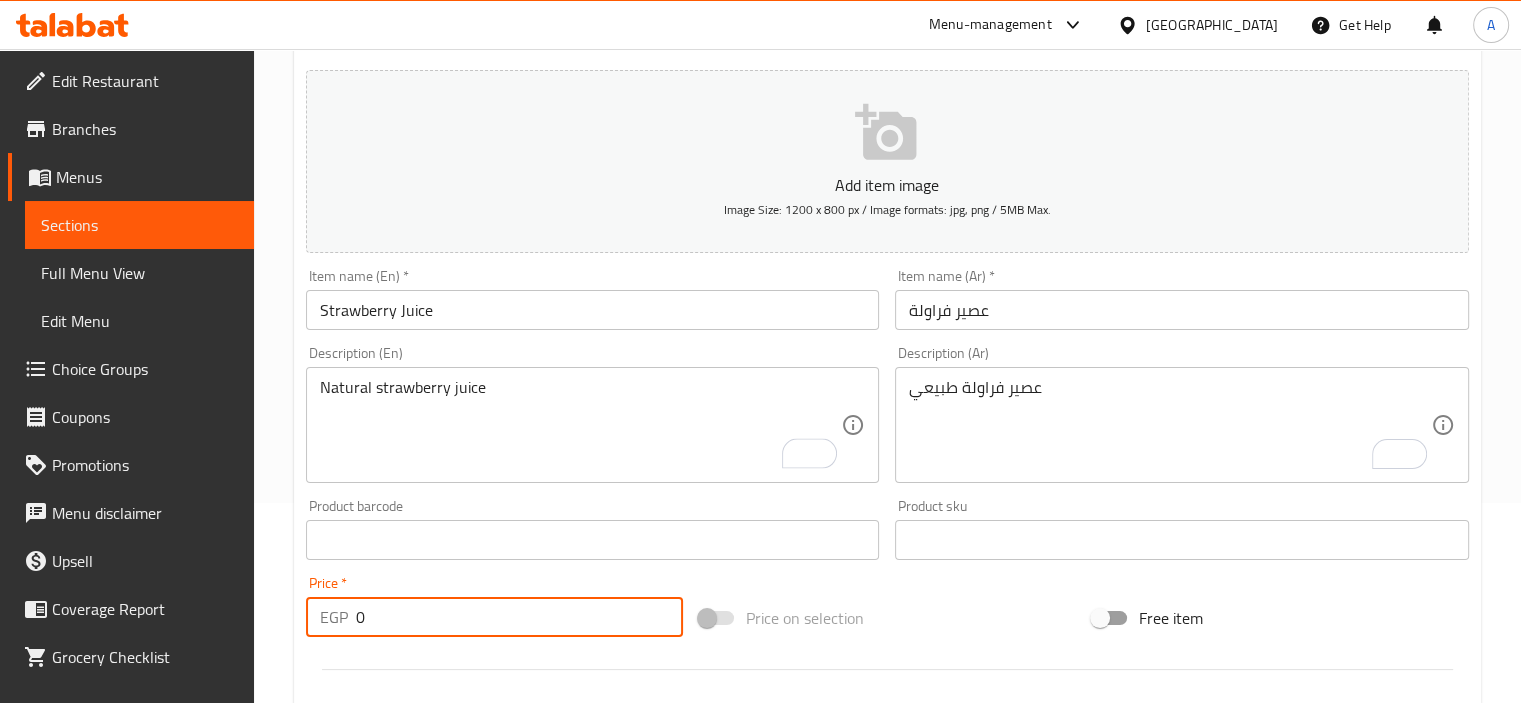 drag, startPoint x: 366, startPoint y: 627, endPoint x: 205, endPoint y: 618, distance: 161.25136 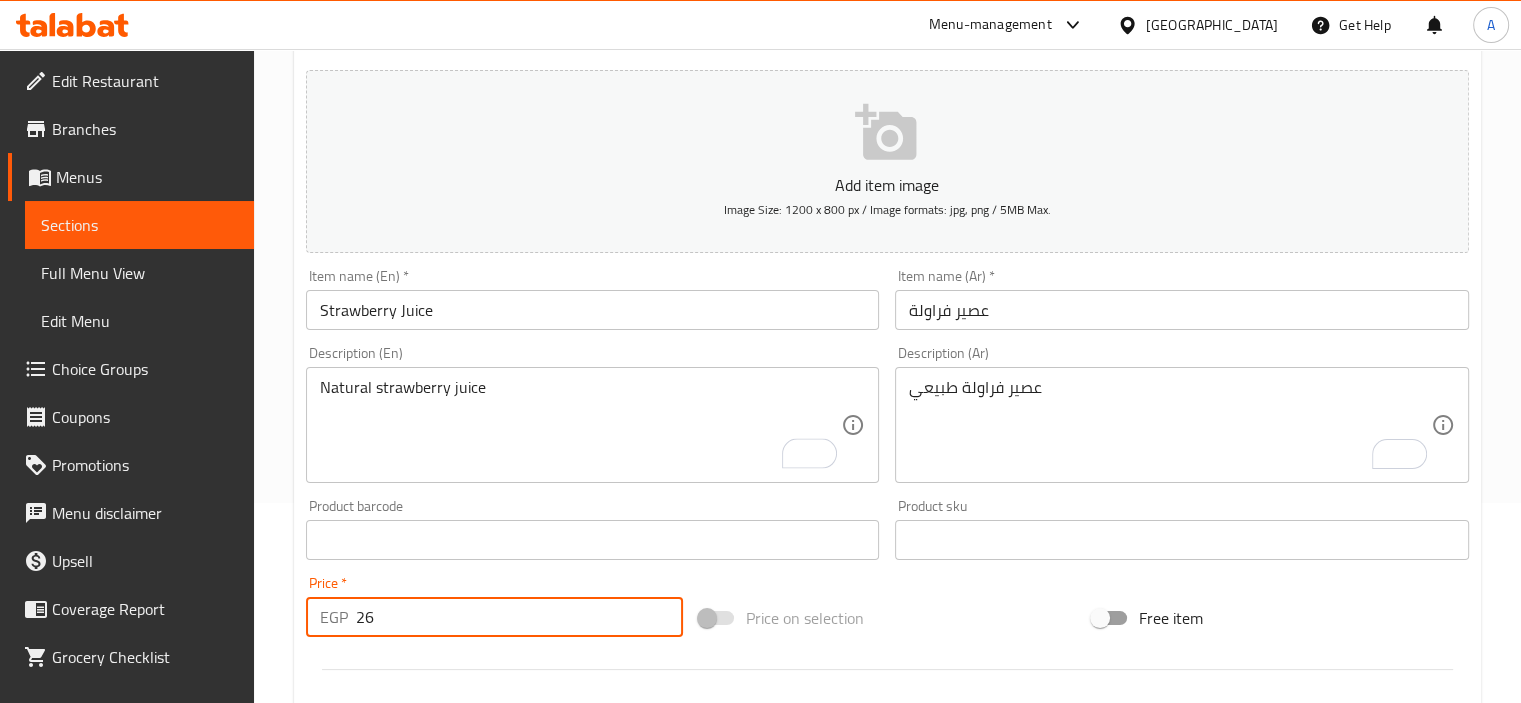 type on "26" 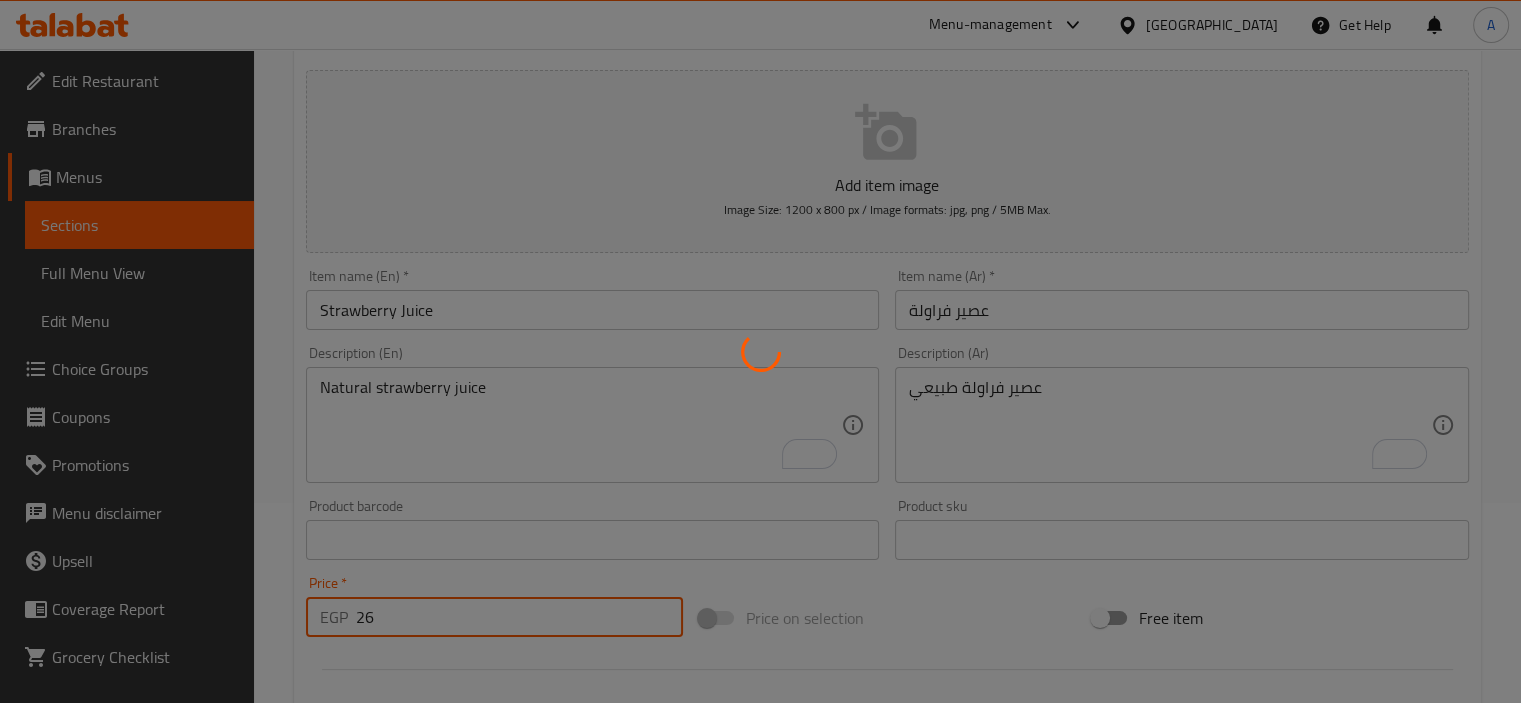 type 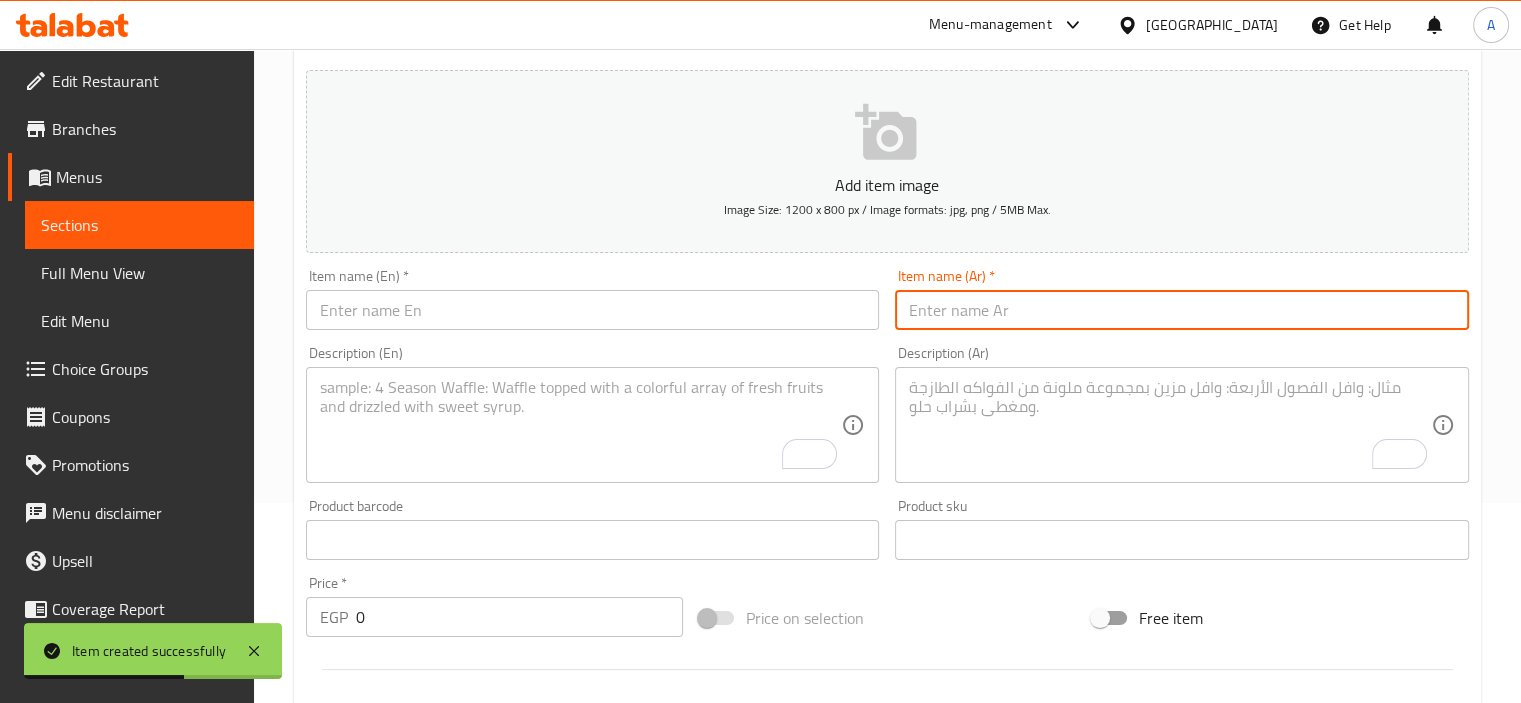 click at bounding box center [1182, 310] 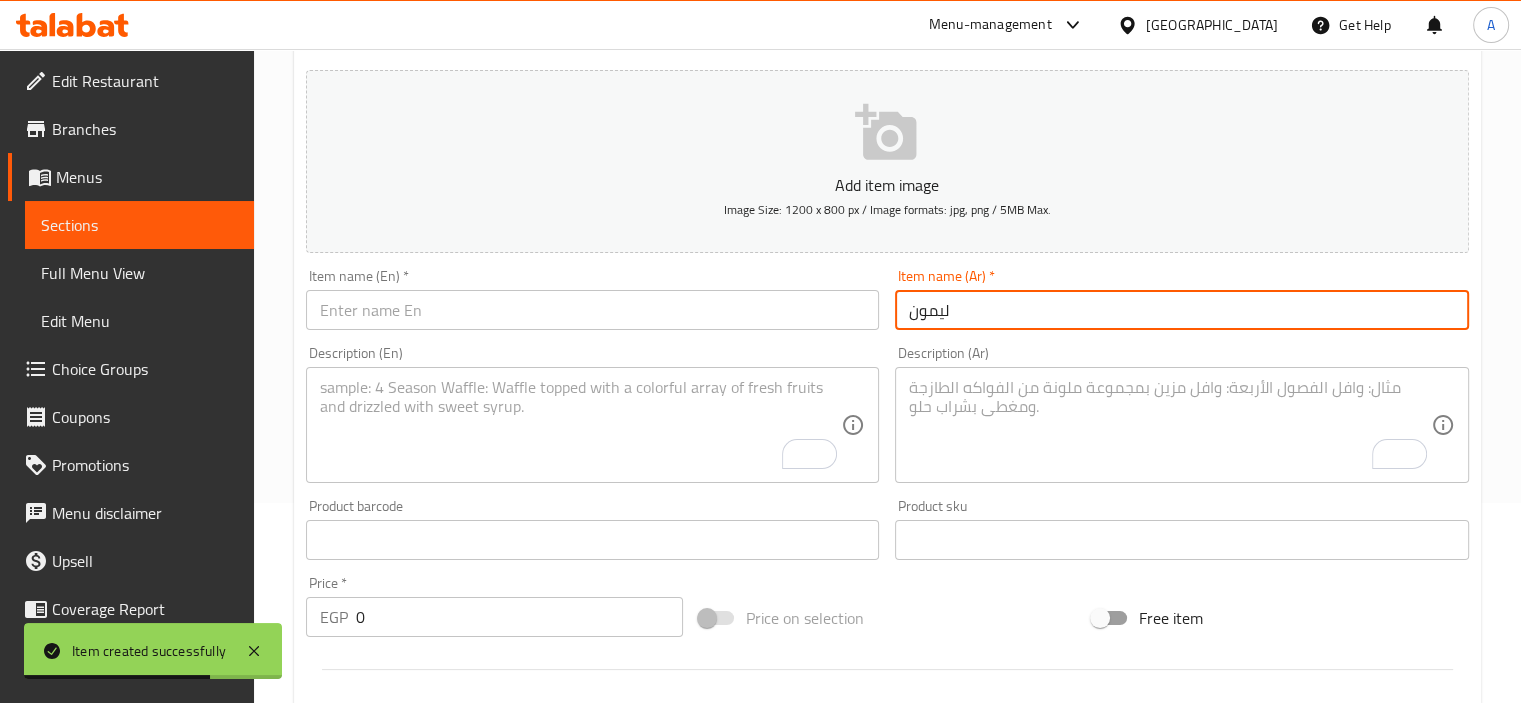 click on "ليمون" at bounding box center [1182, 310] 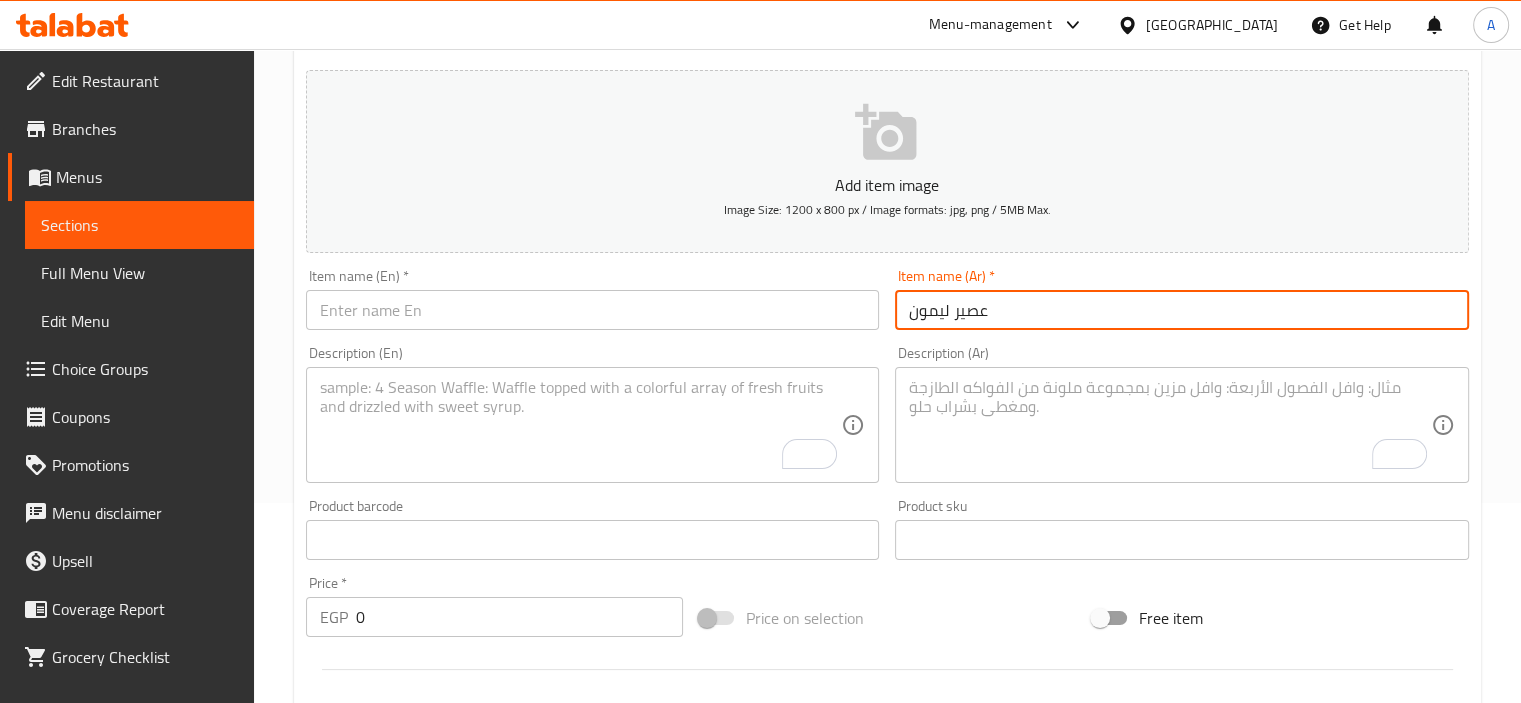 type on "عصير ليمون" 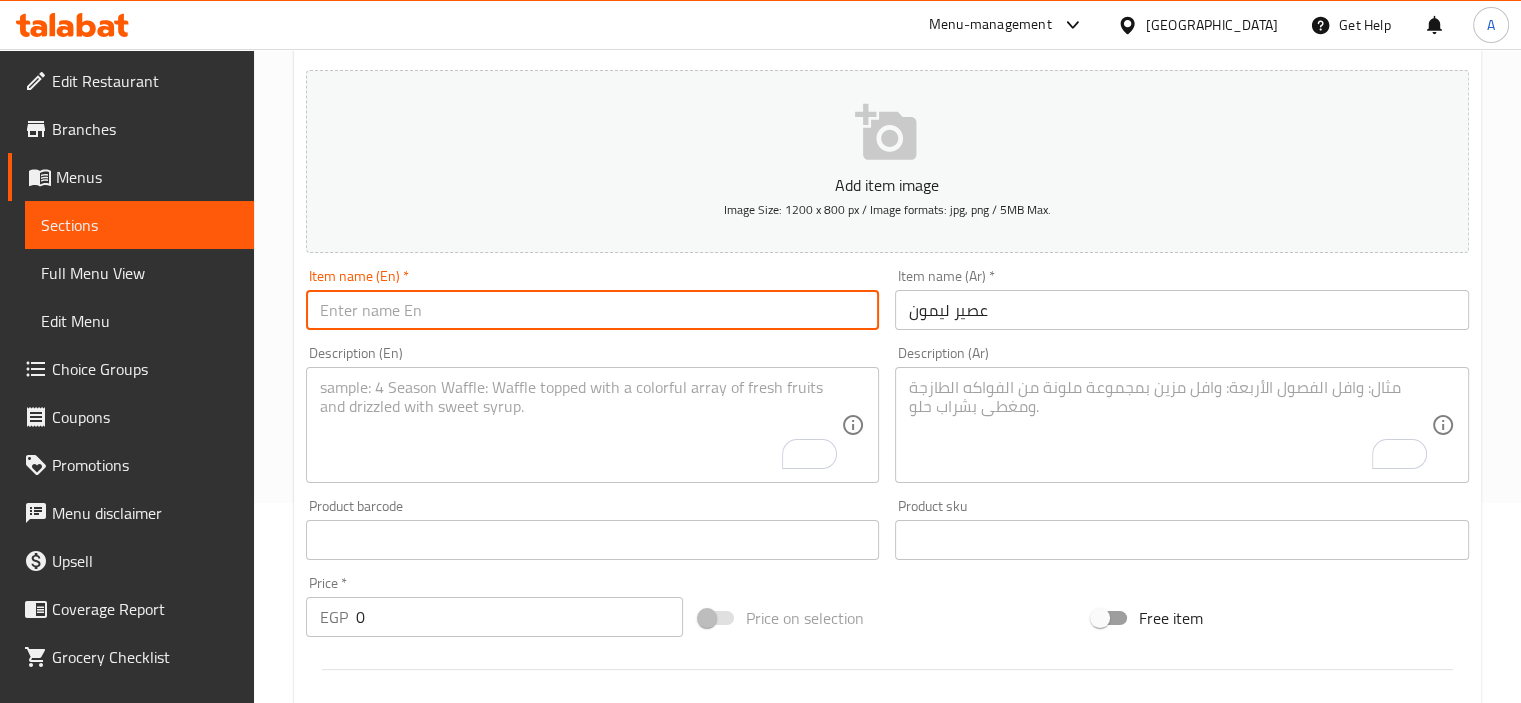 click at bounding box center [593, 310] 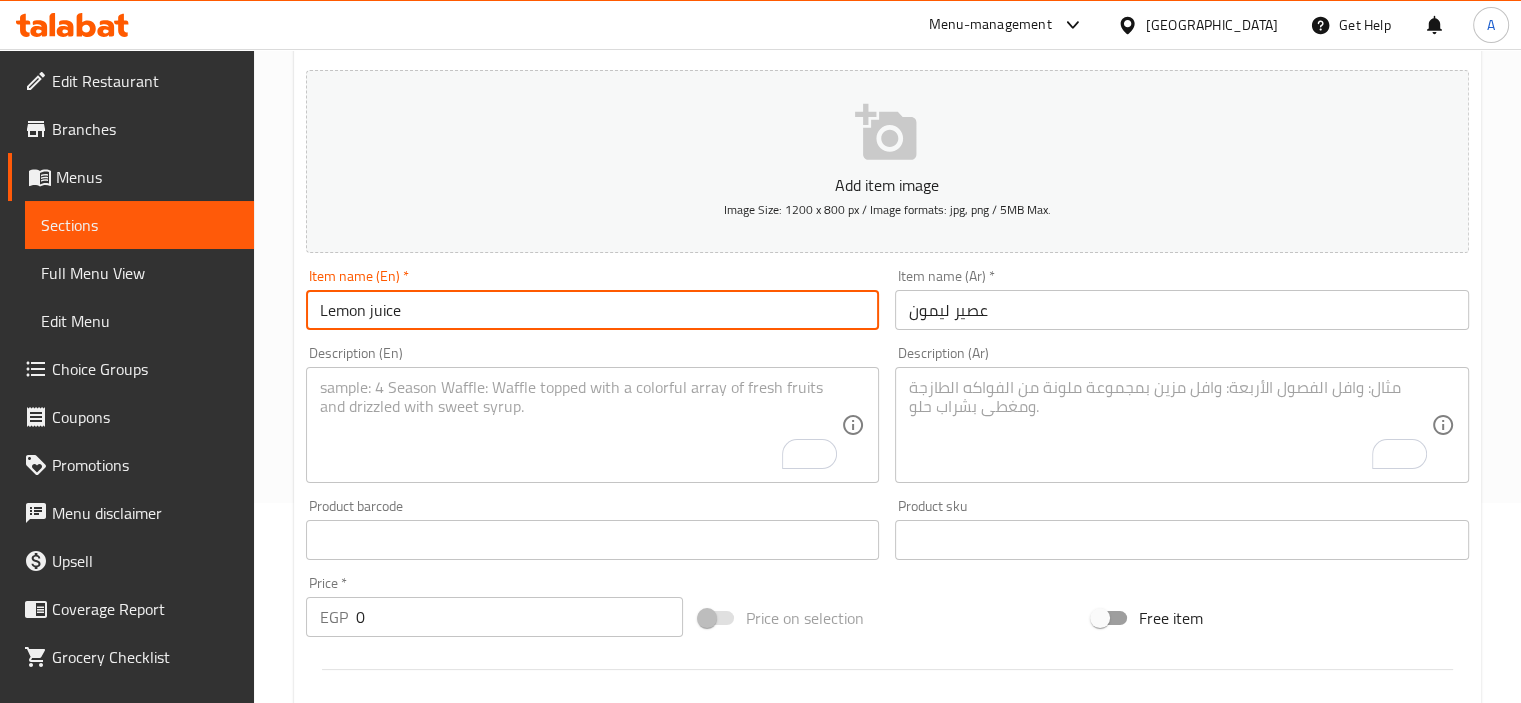 click on "Lemon juice" at bounding box center (593, 310) 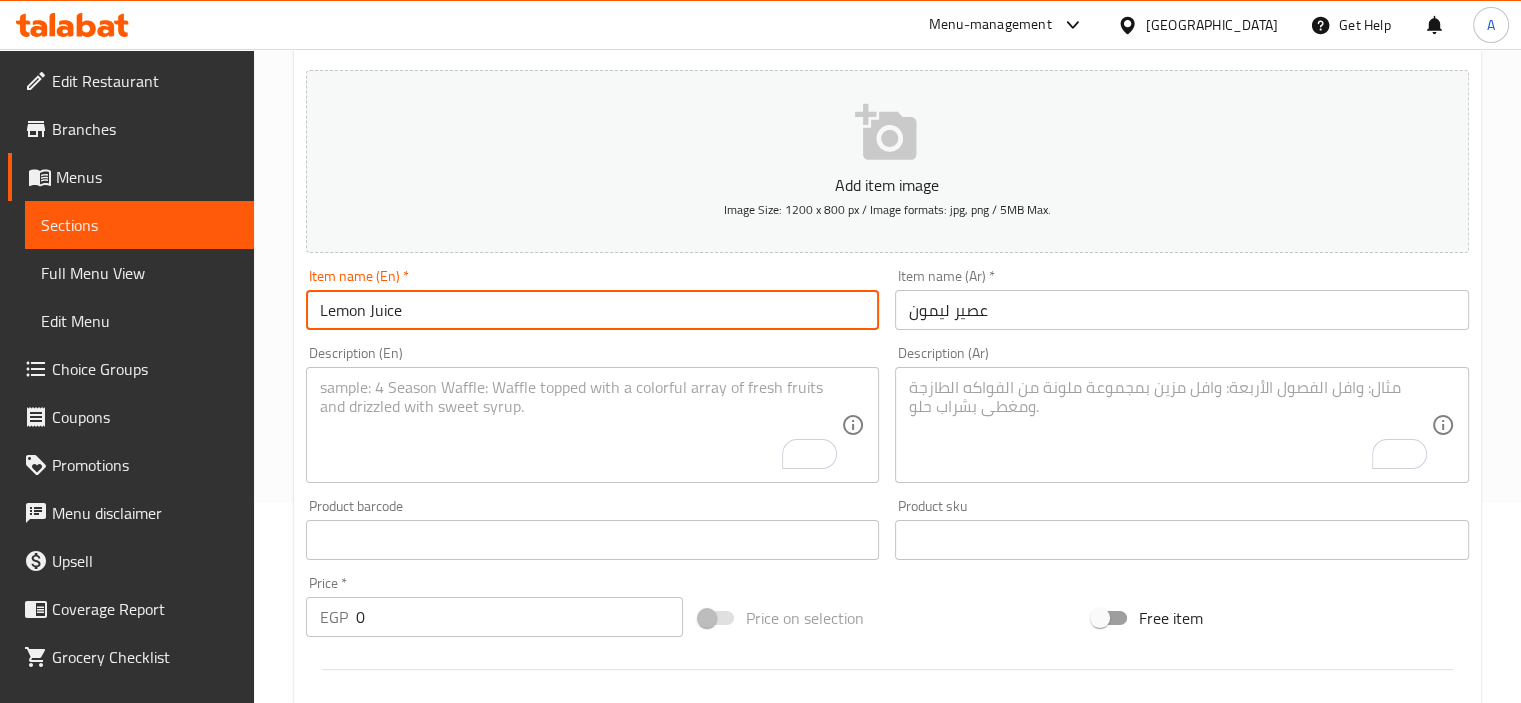 type on "Lemon Juice" 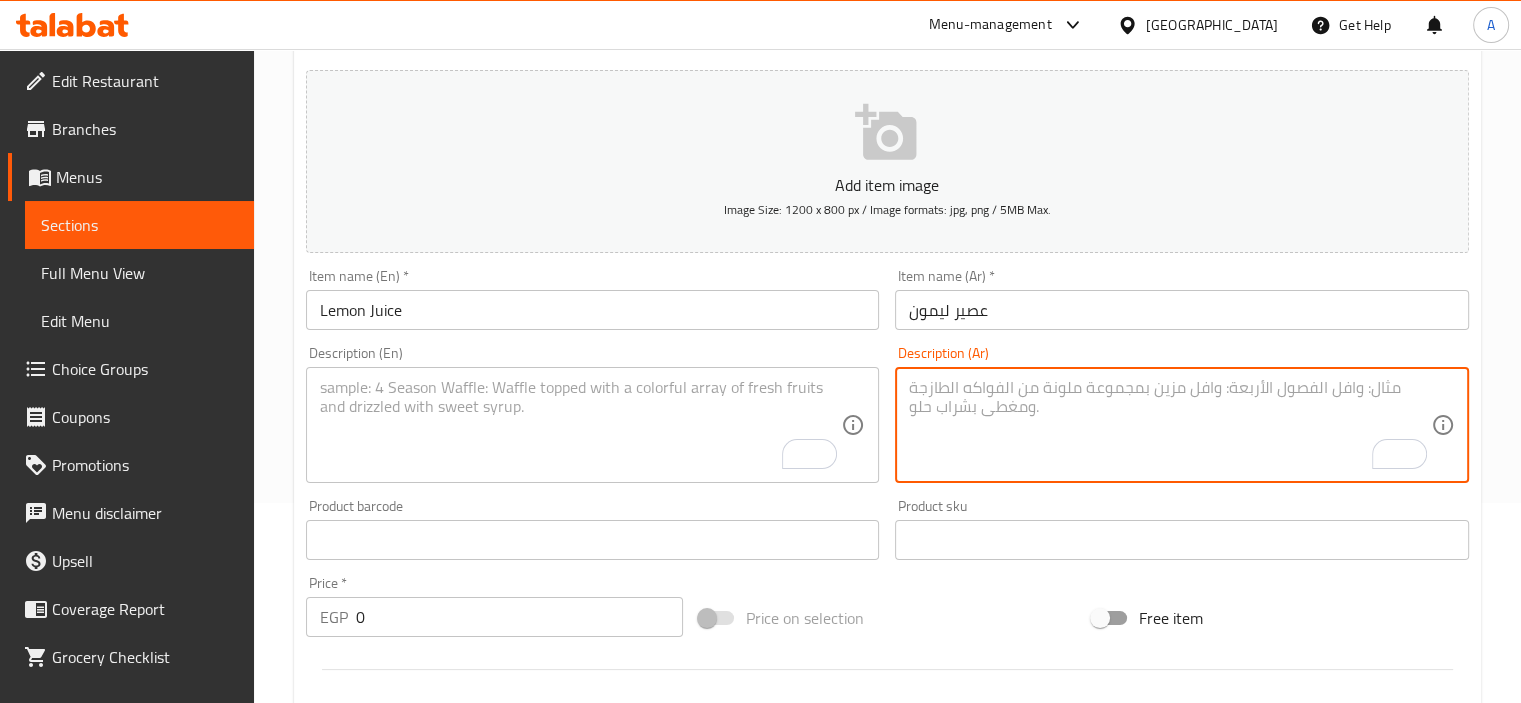 click at bounding box center (1170, 425) 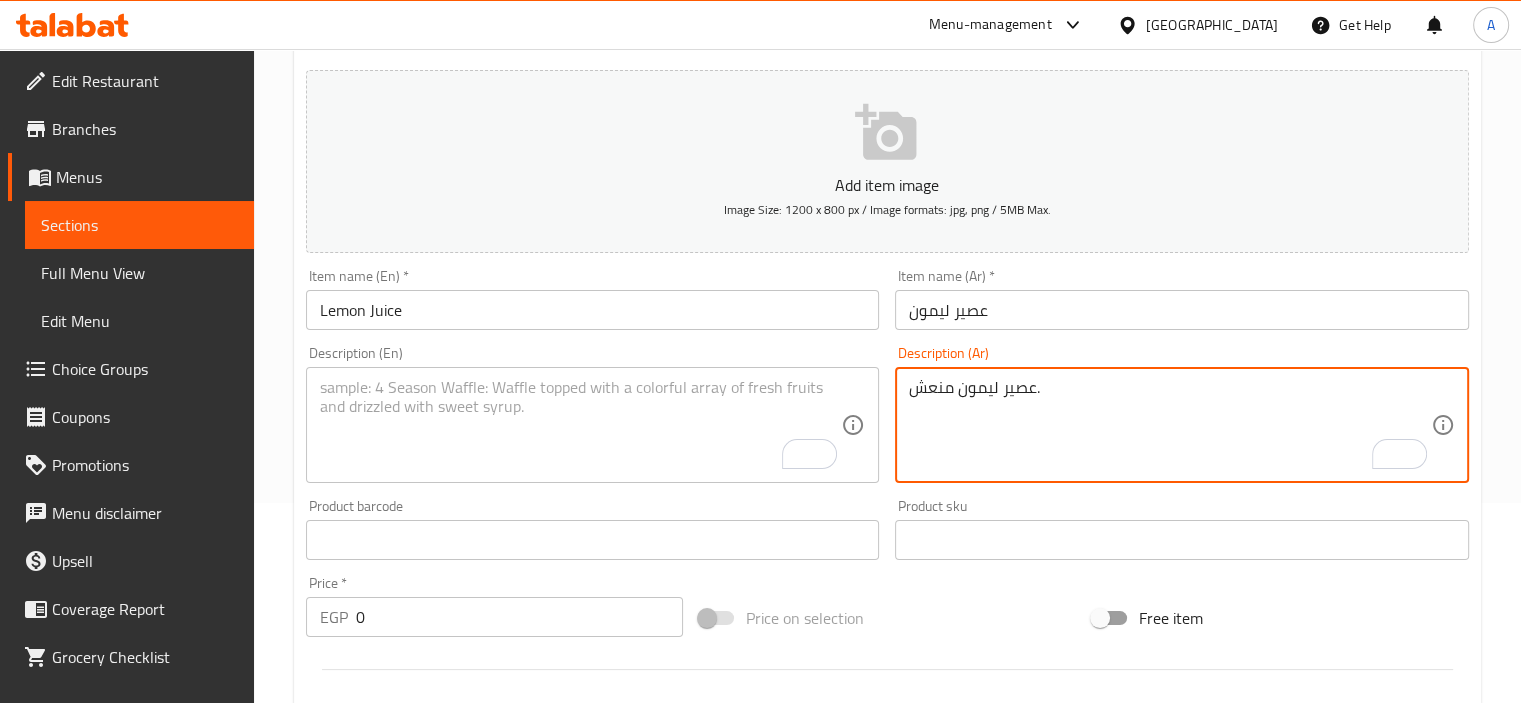 type on "عصير ليمون منعش." 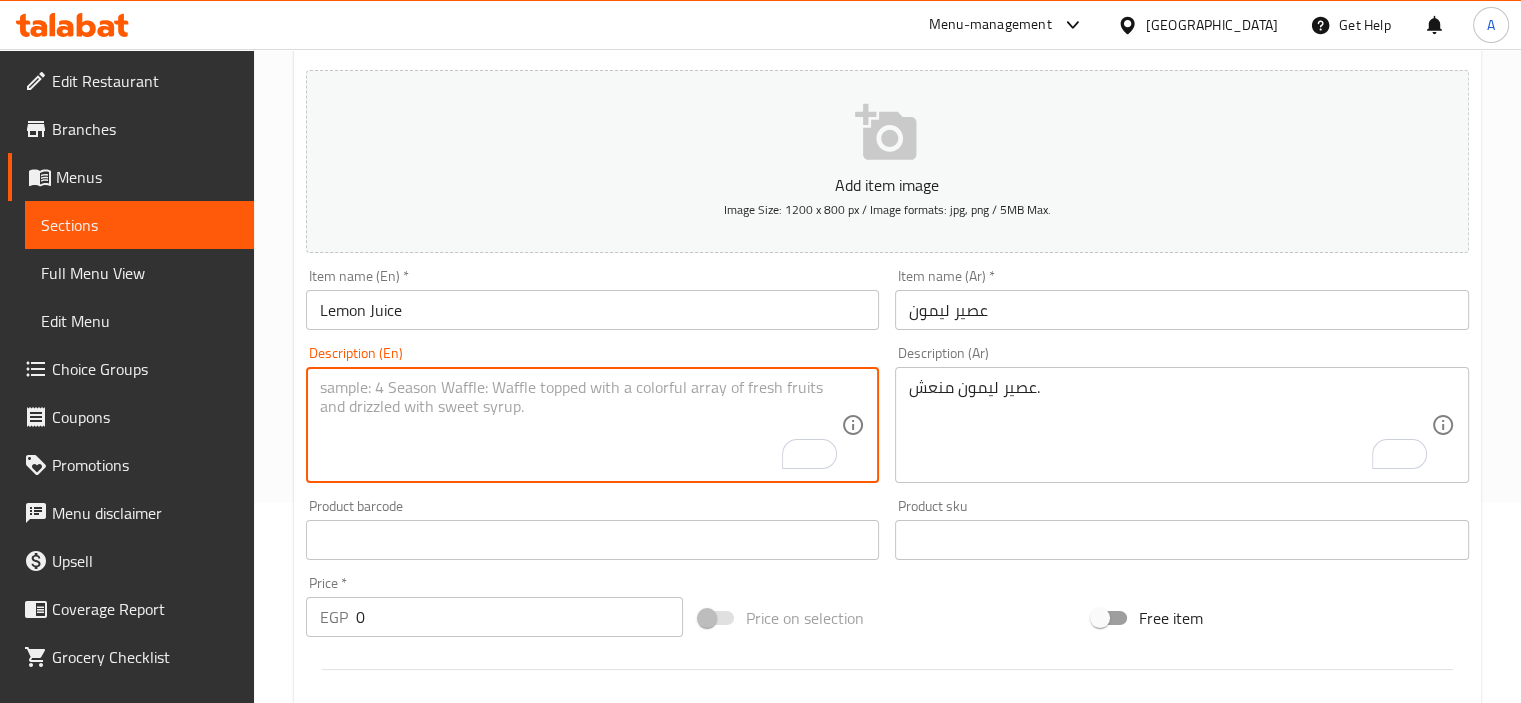 click at bounding box center (581, 425) 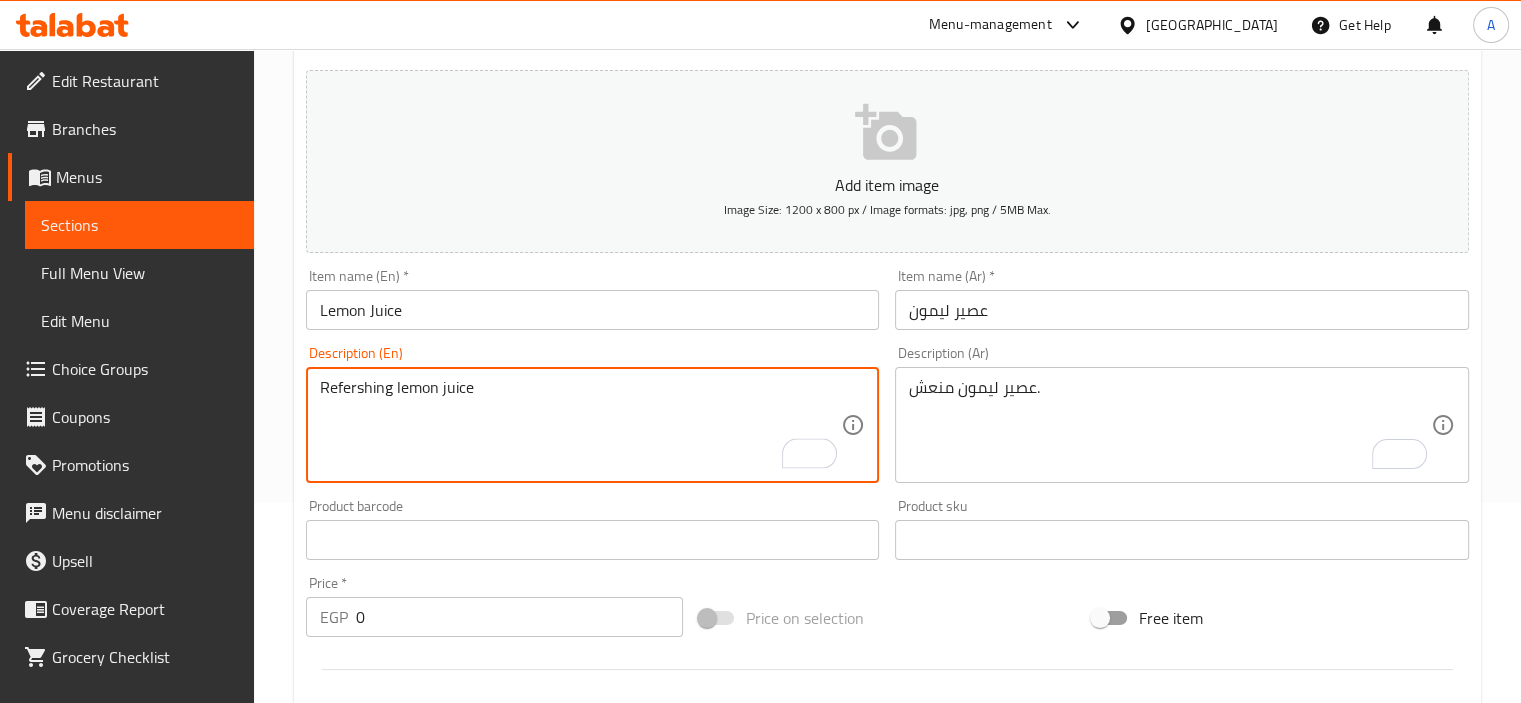 click on "Lemon Juice" at bounding box center (593, 310) 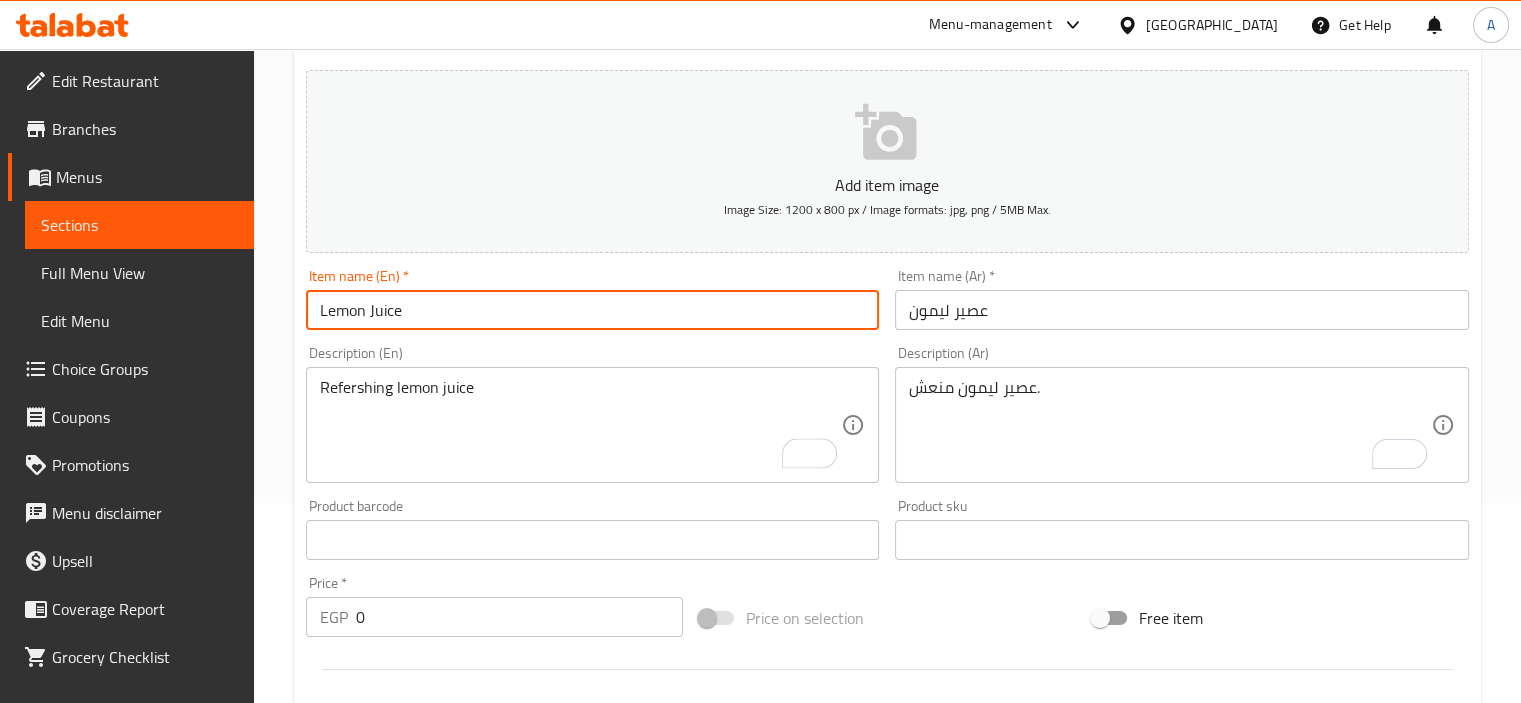 click on "Lemon Juice" at bounding box center (593, 310) 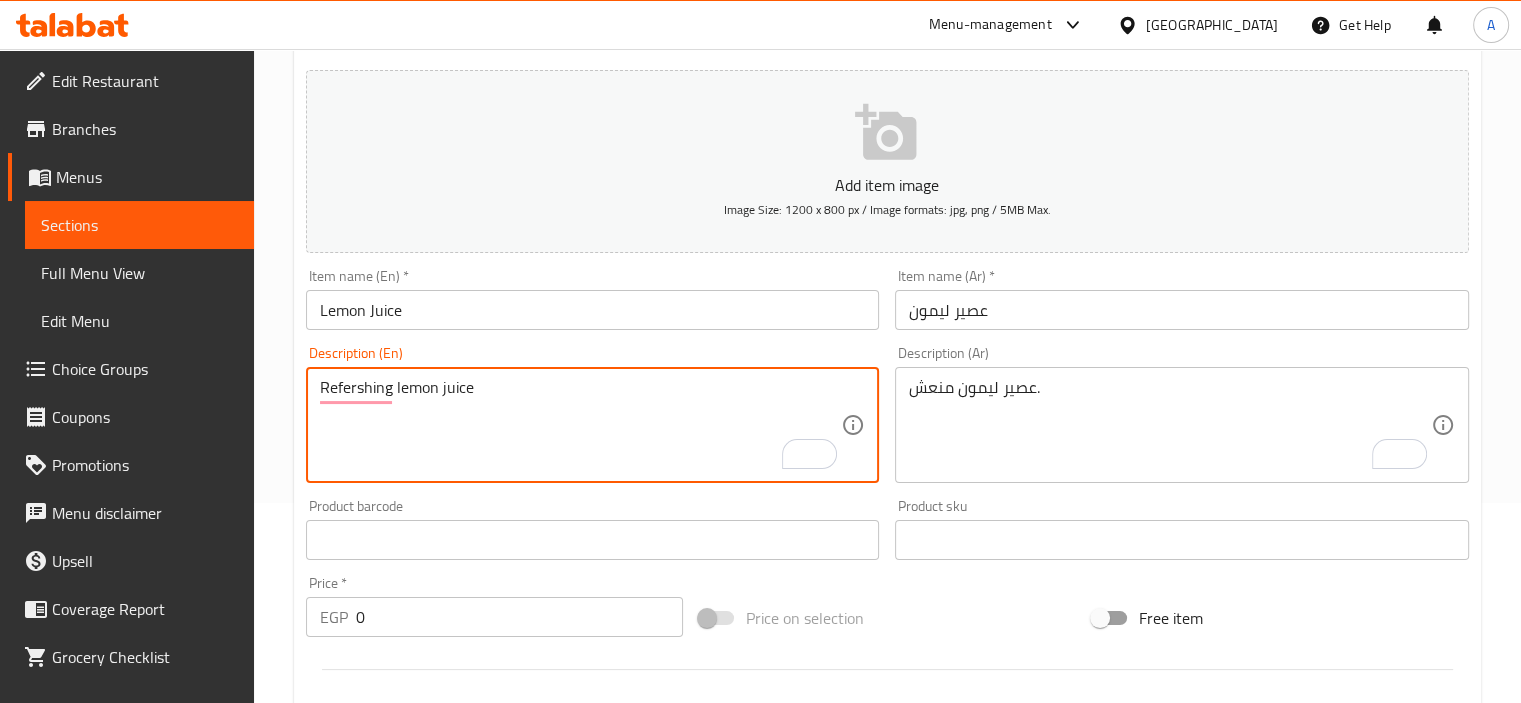 click on "Refershing lemon juice" at bounding box center [581, 425] 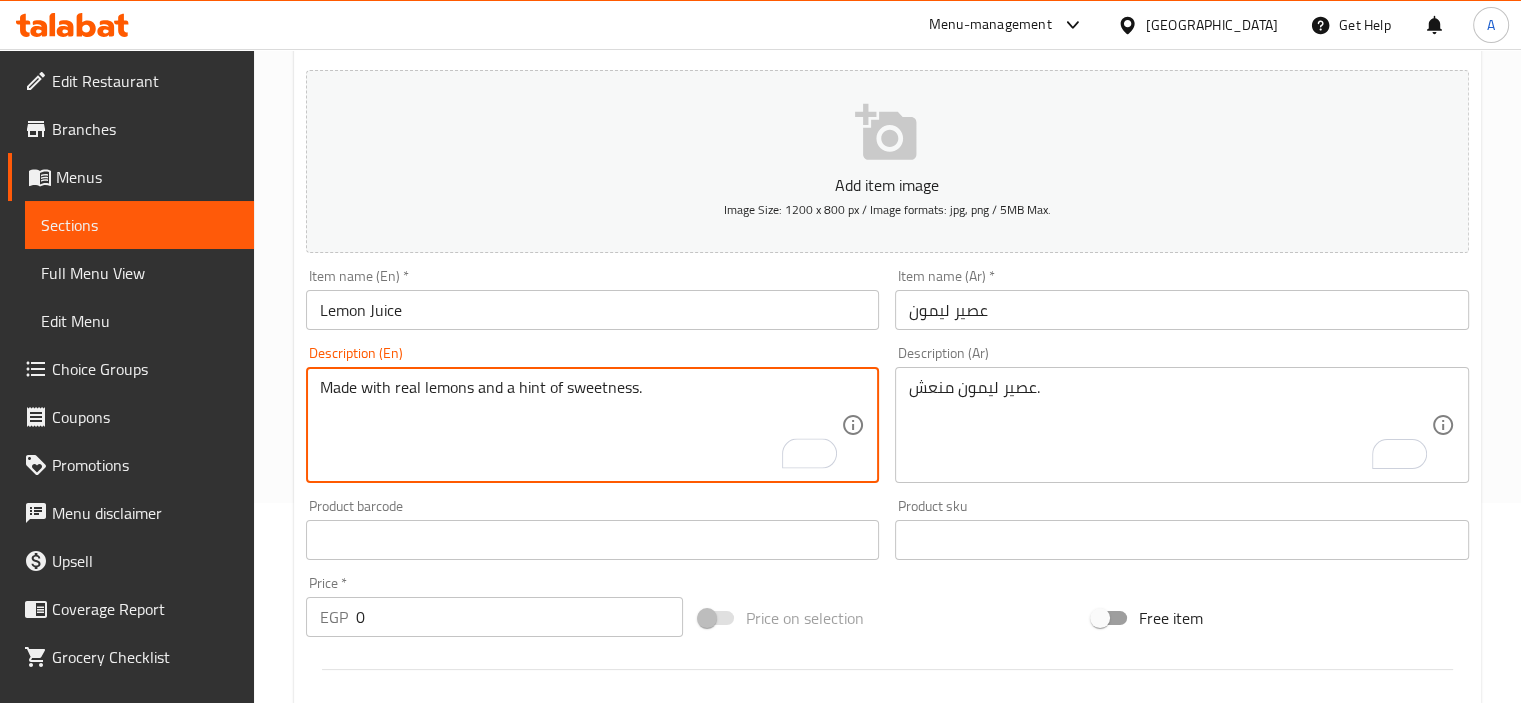 type on "Made with real lemons and a hint of sweetness." 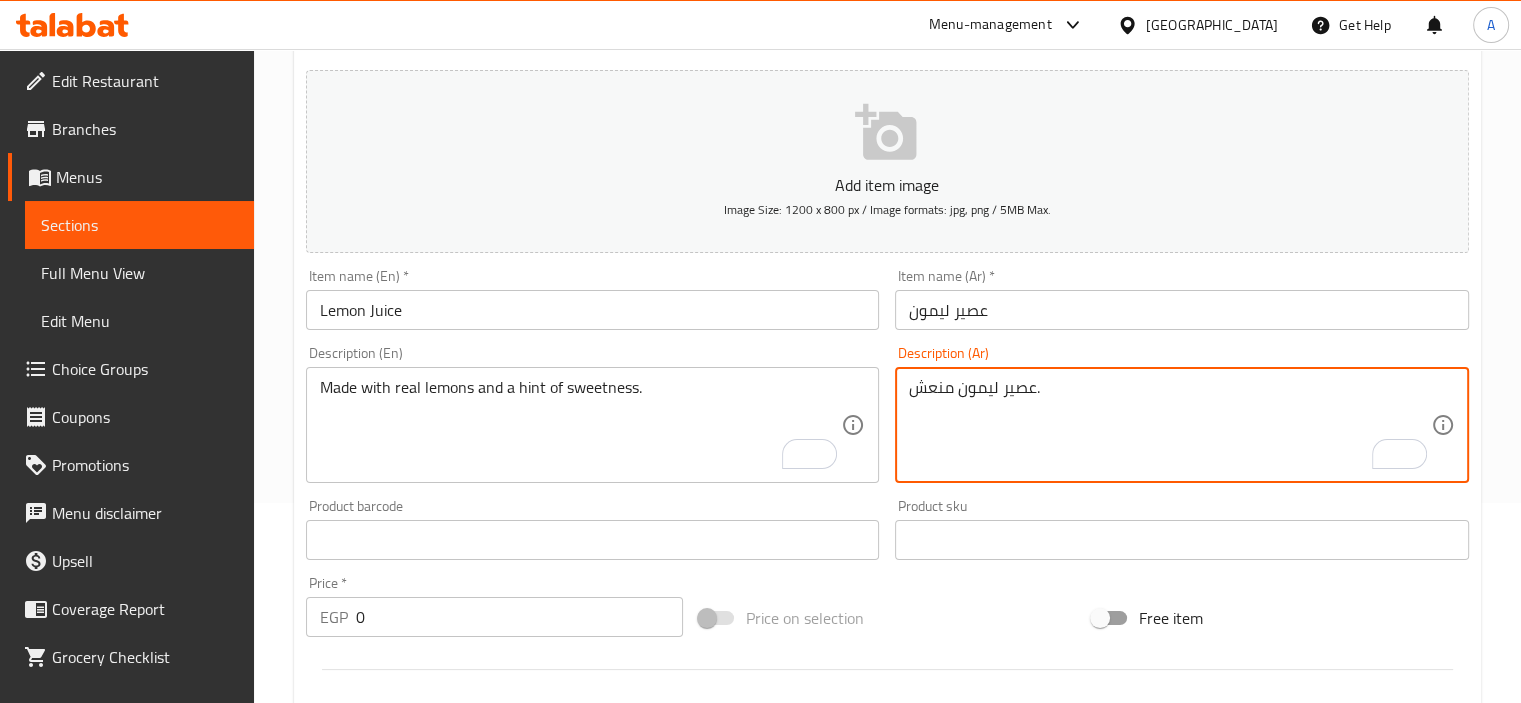 click on "عصير ليمون منعش." at bounding box center (1170, 425) 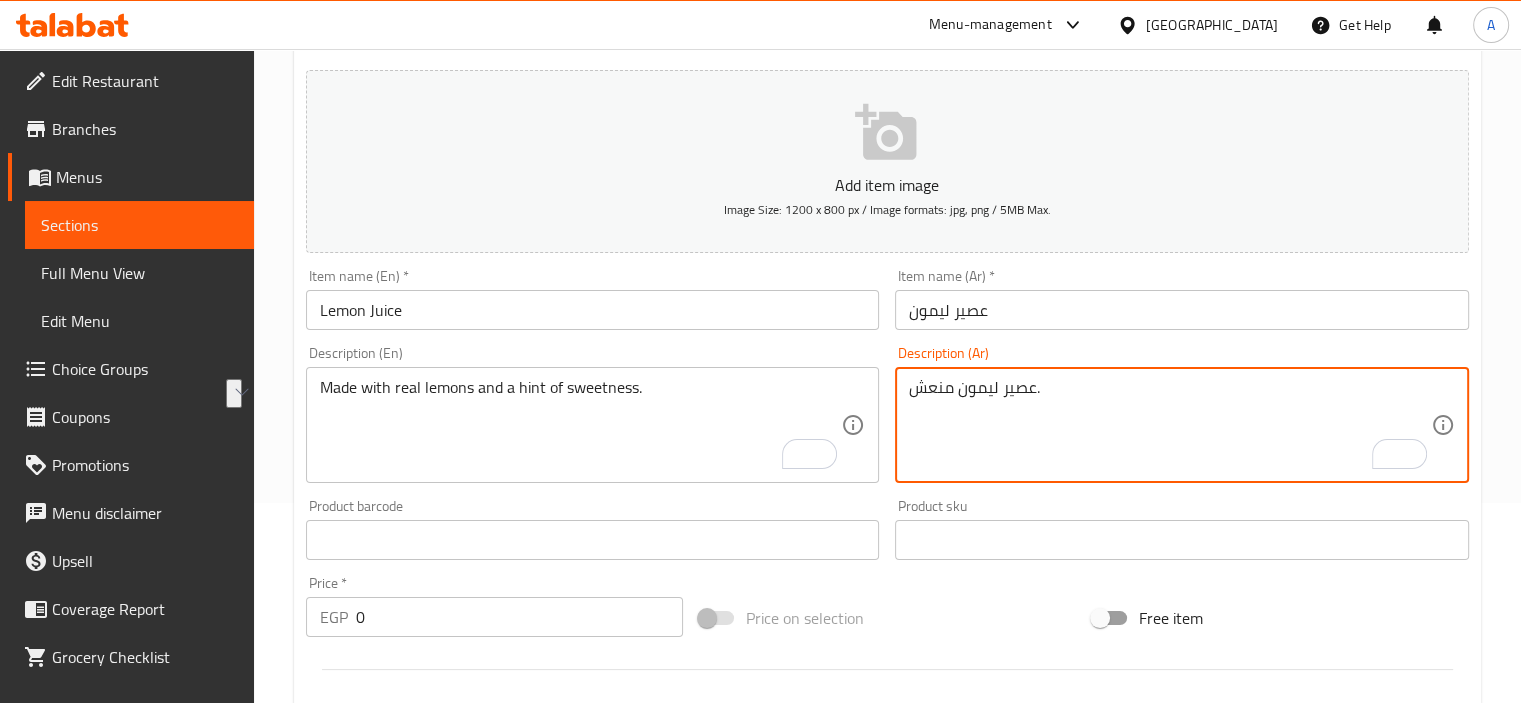 paste on "مصنوع من ليمون حقيقي مع قليل من الحلاوة" 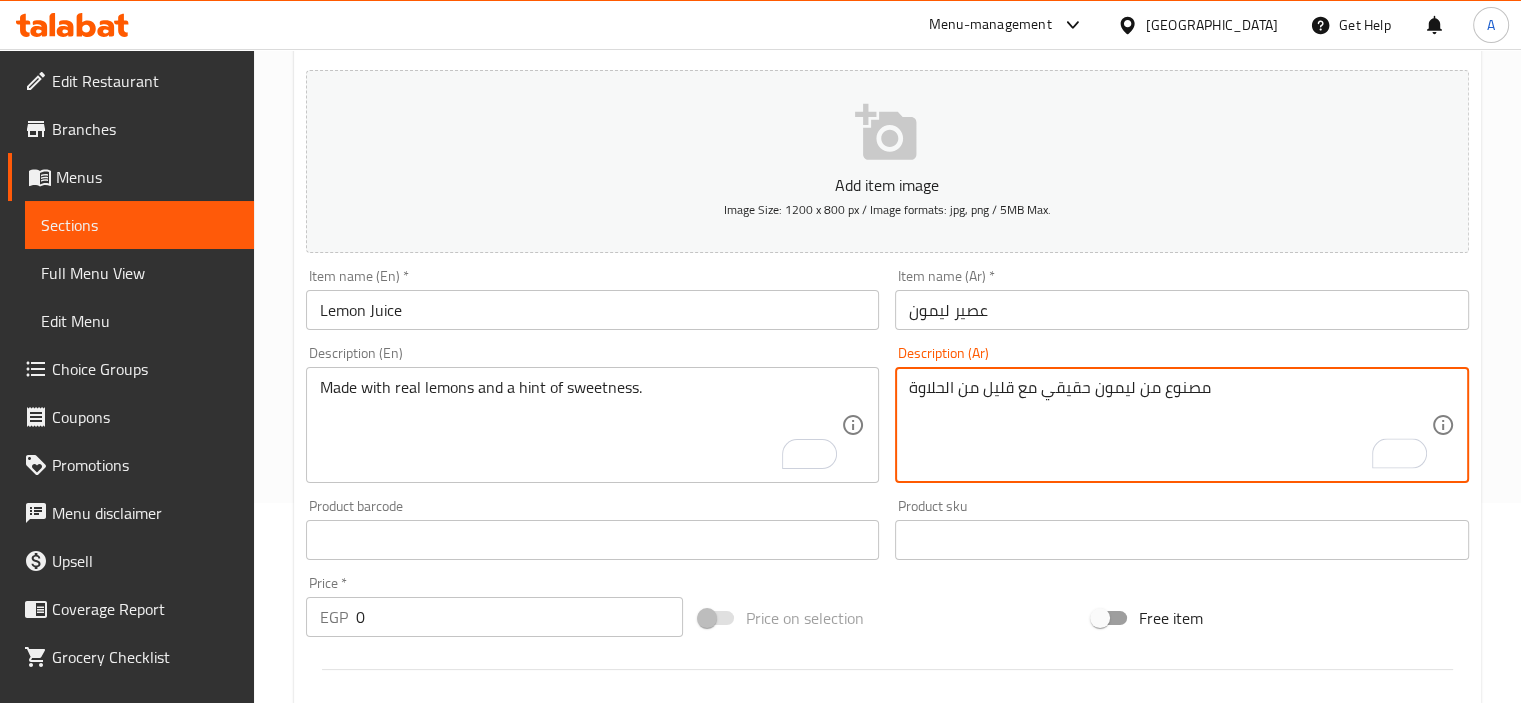 type on "مصنوع من ليمون حقيقي مع قليل من الحلاوة" 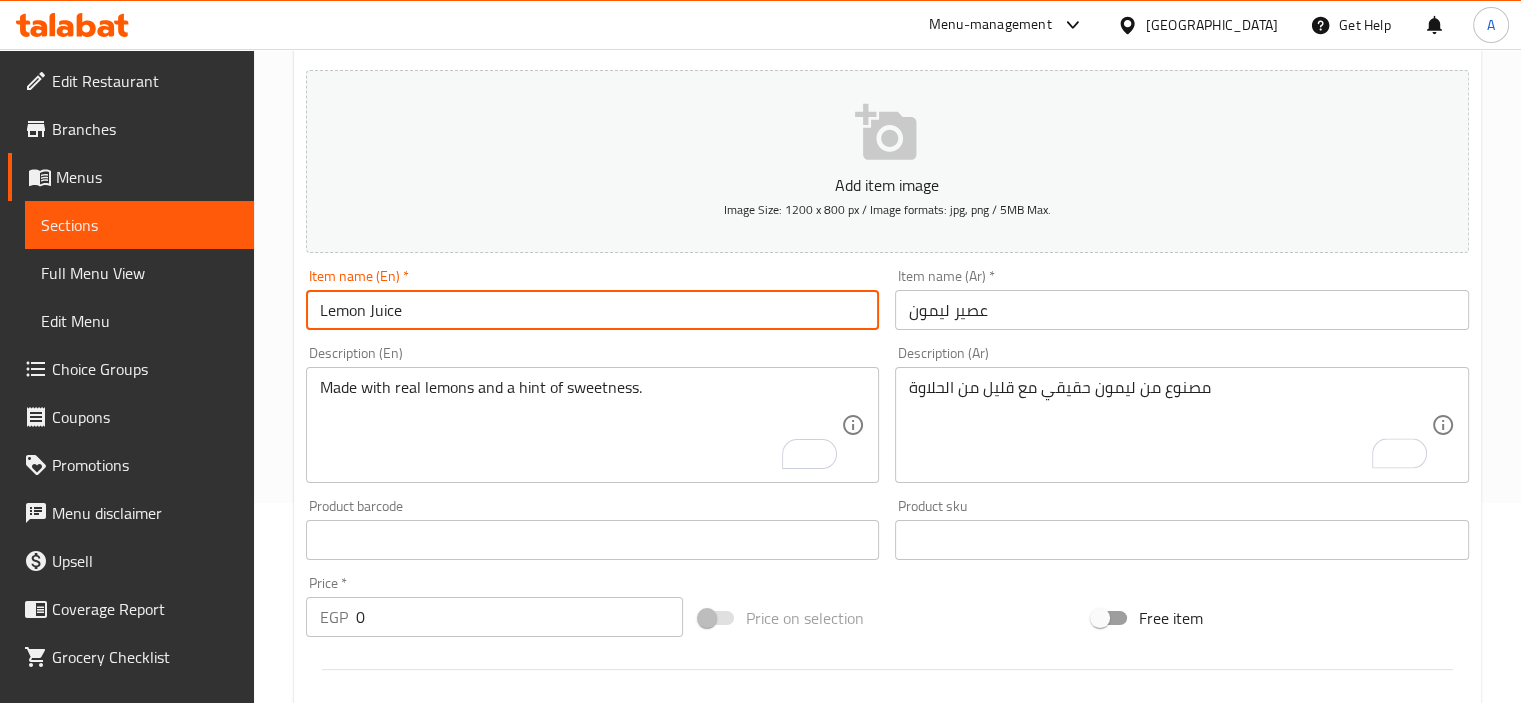 click on "Lemon Juice" at bounding box center (593, 310) 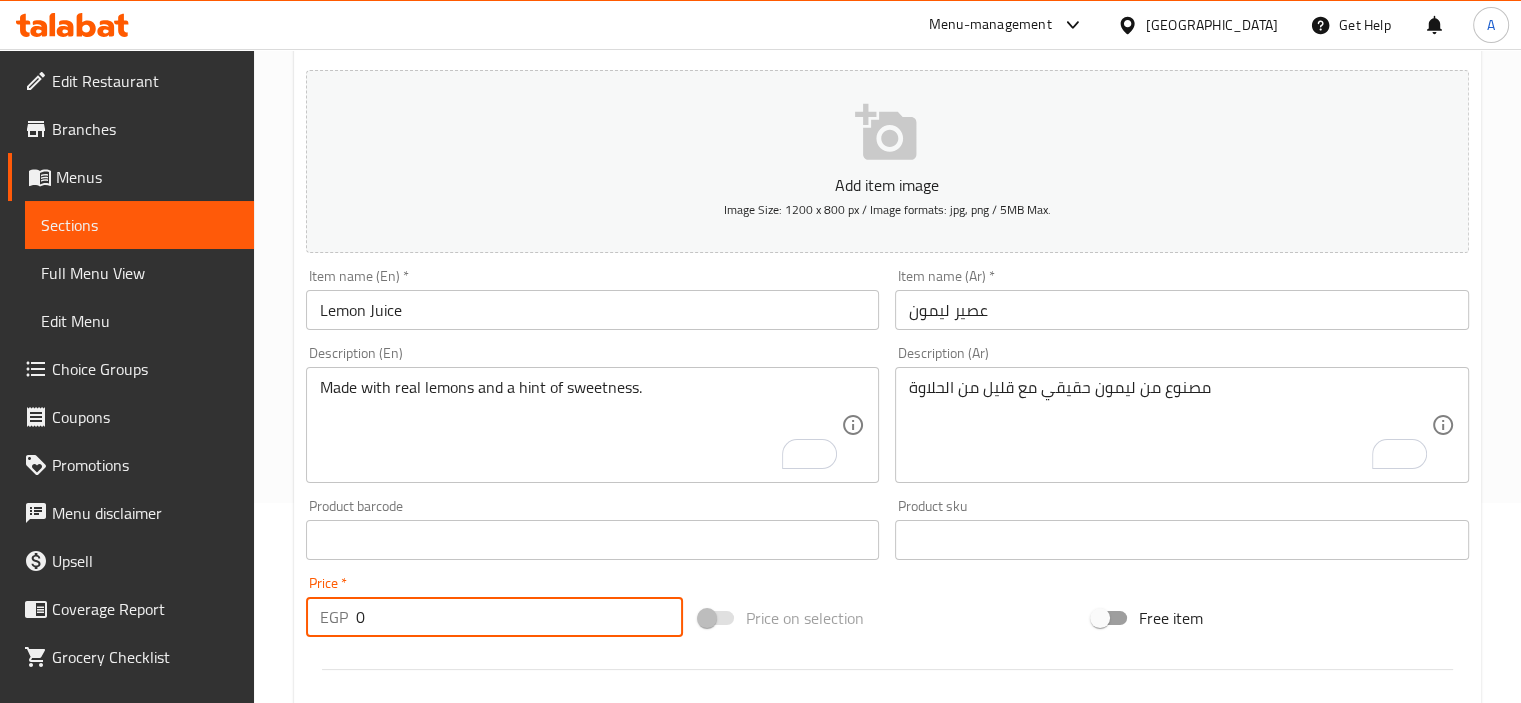 drag, startPoint x: 382, startPoint y: 623, endPoint x: 297, endPoint y: 619, distance: 85.09406 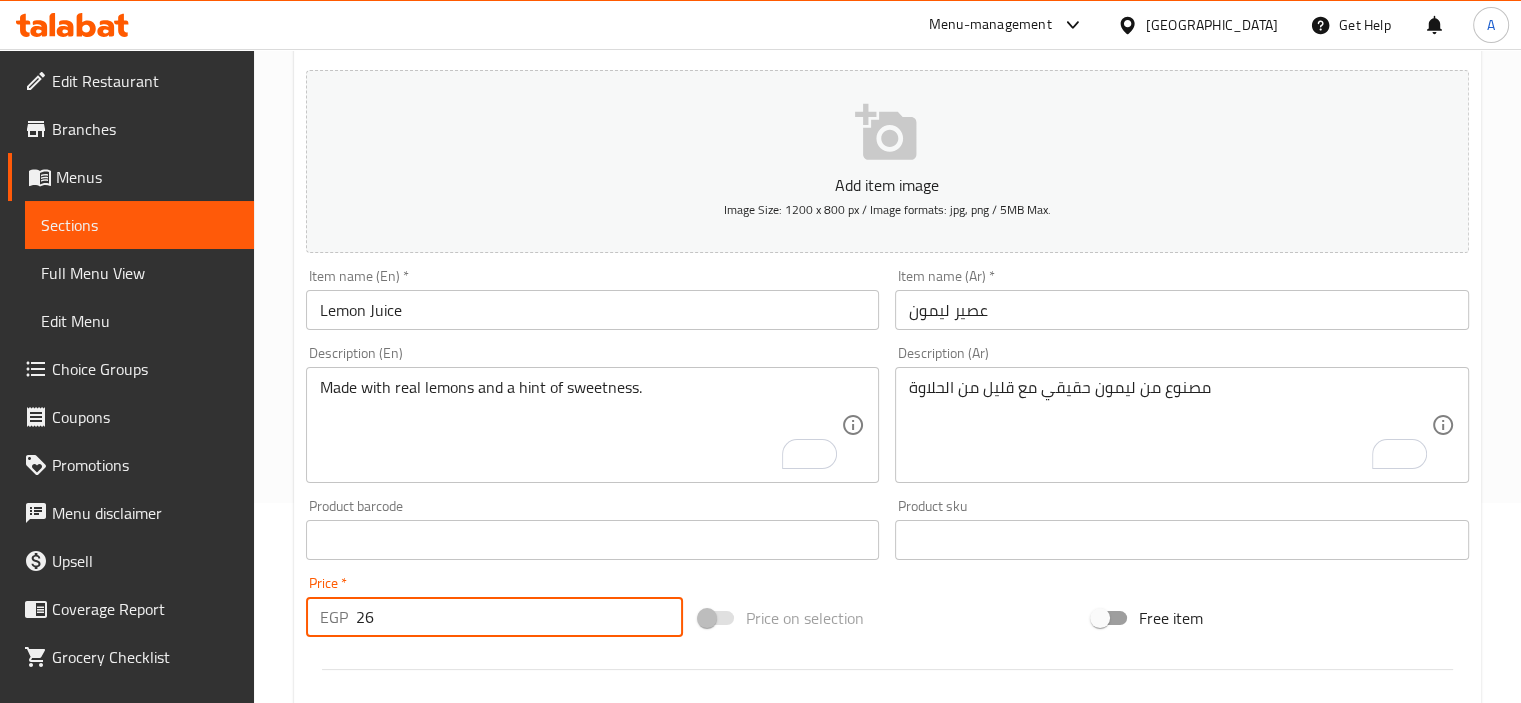 type on "26" 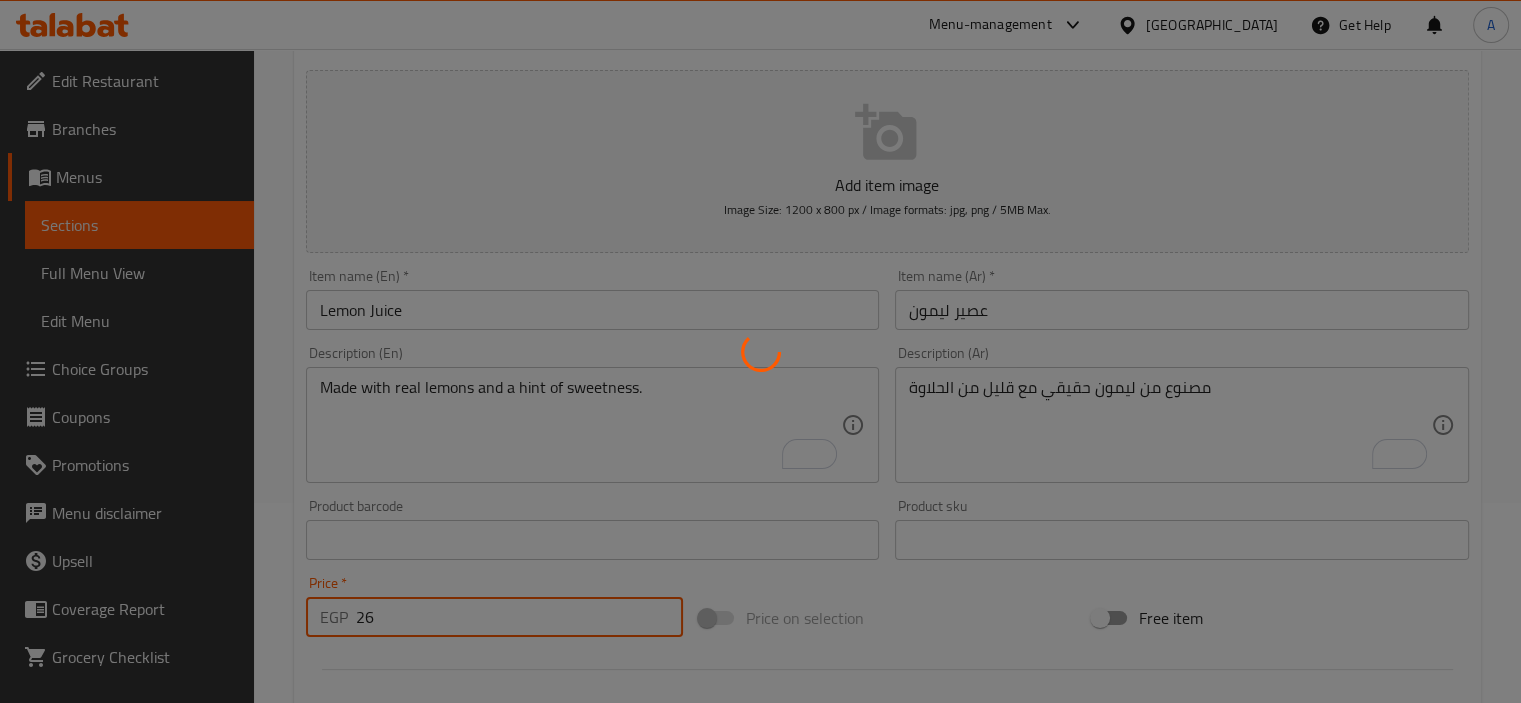type 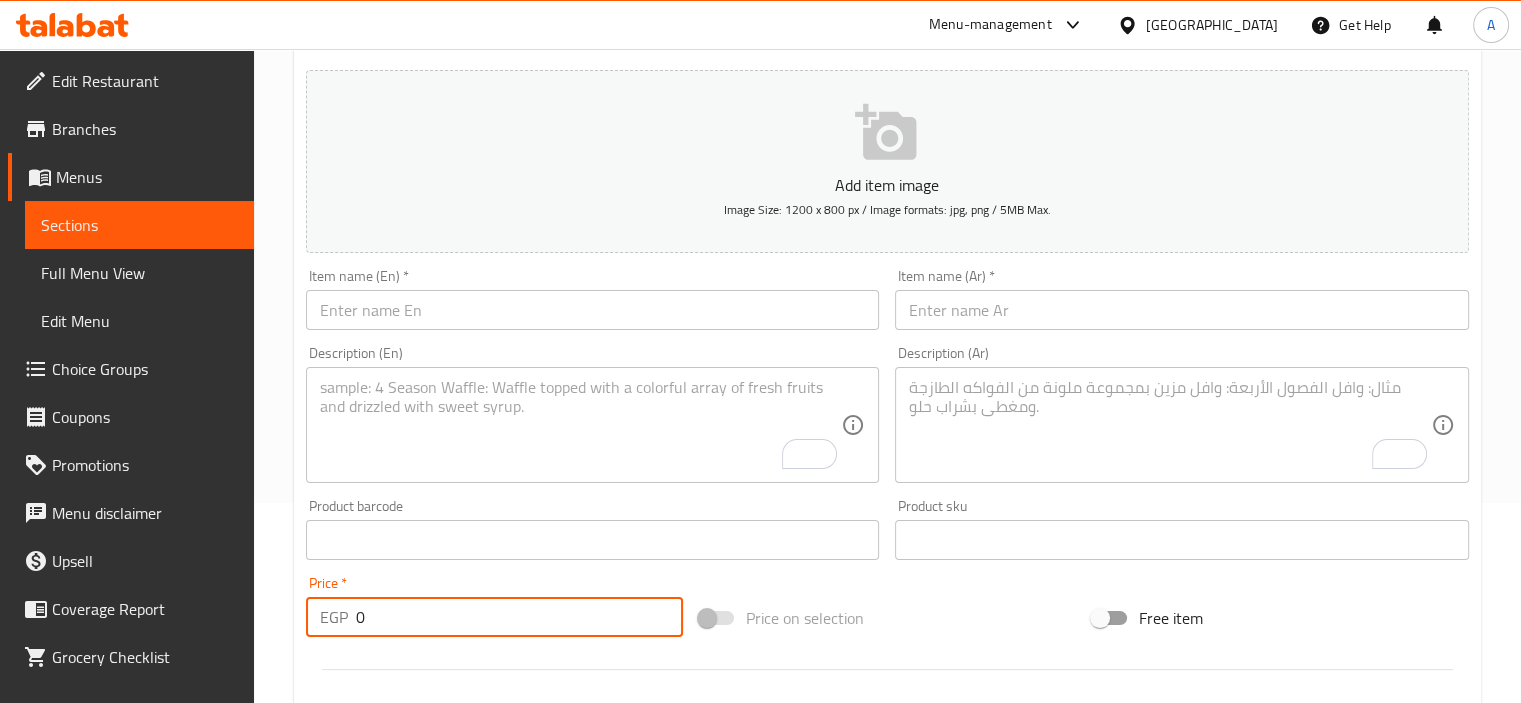 click at bounding box center [1182, 310] 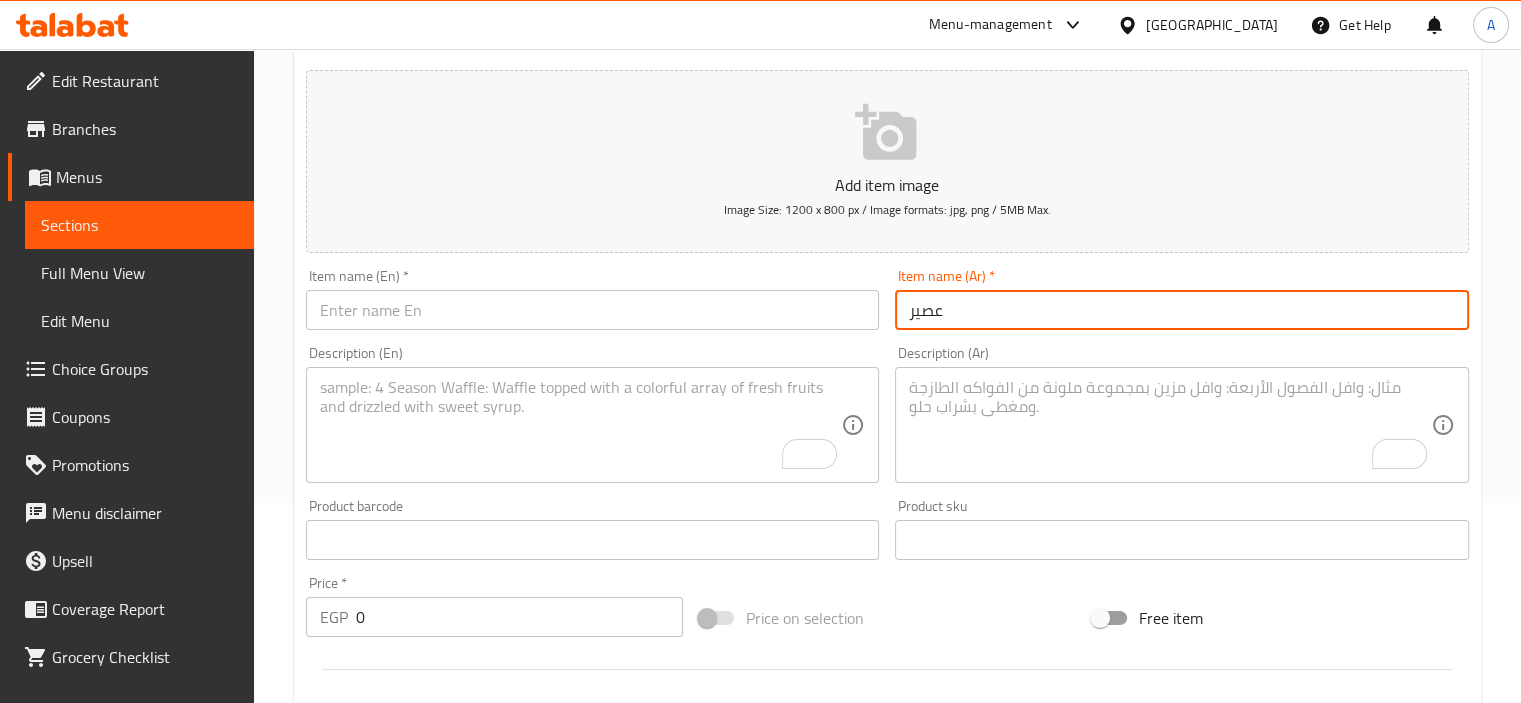 paste on "ليمون نعناع" 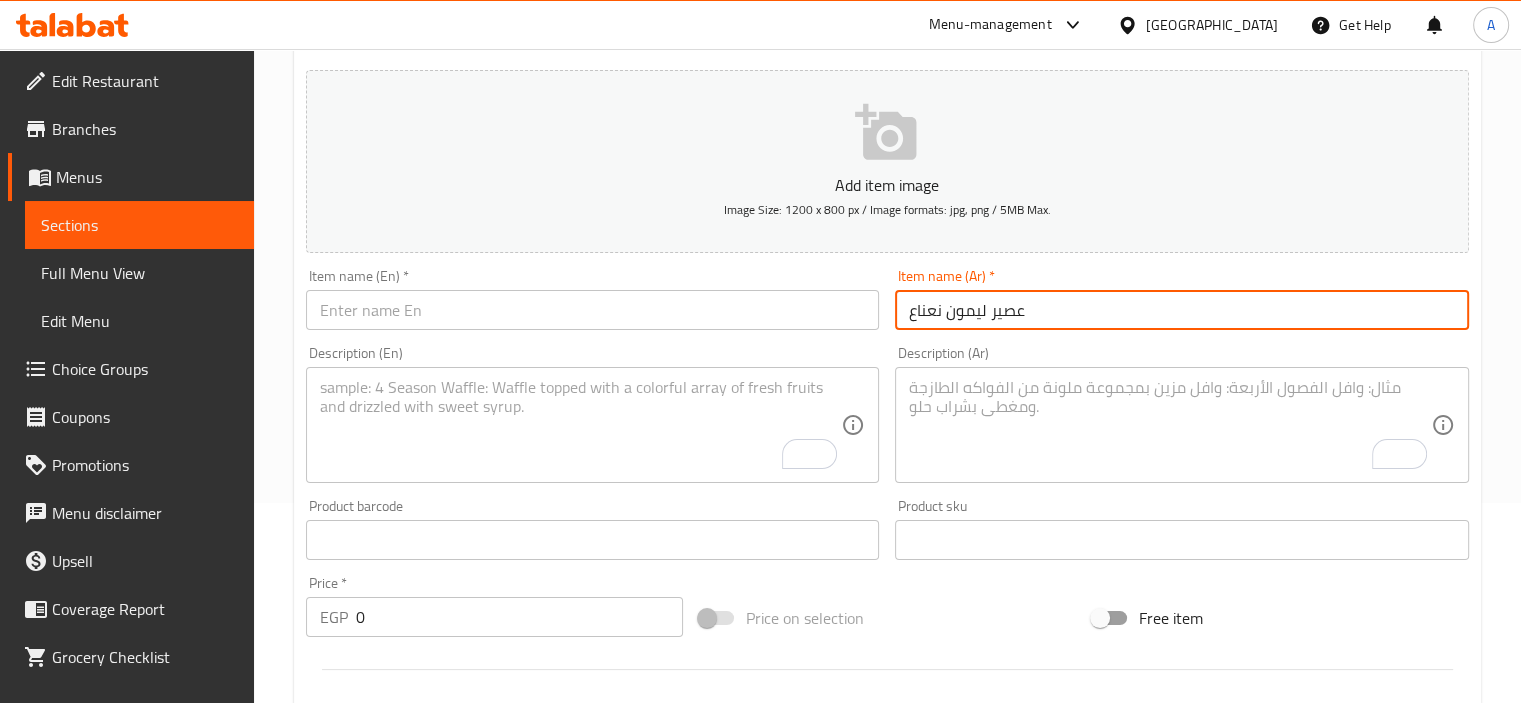 type on "عصير ليمون نعناع" 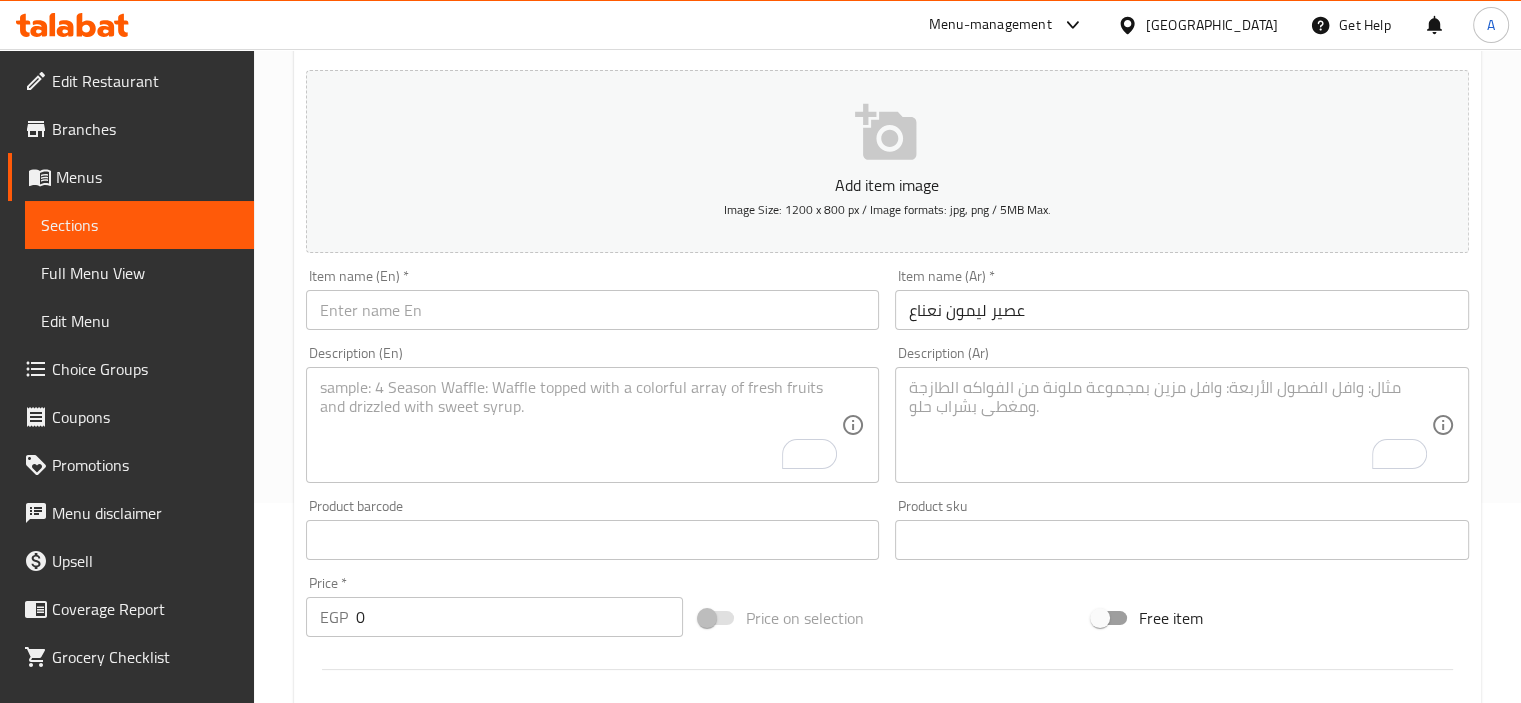 click at bounding box center [593, 310] 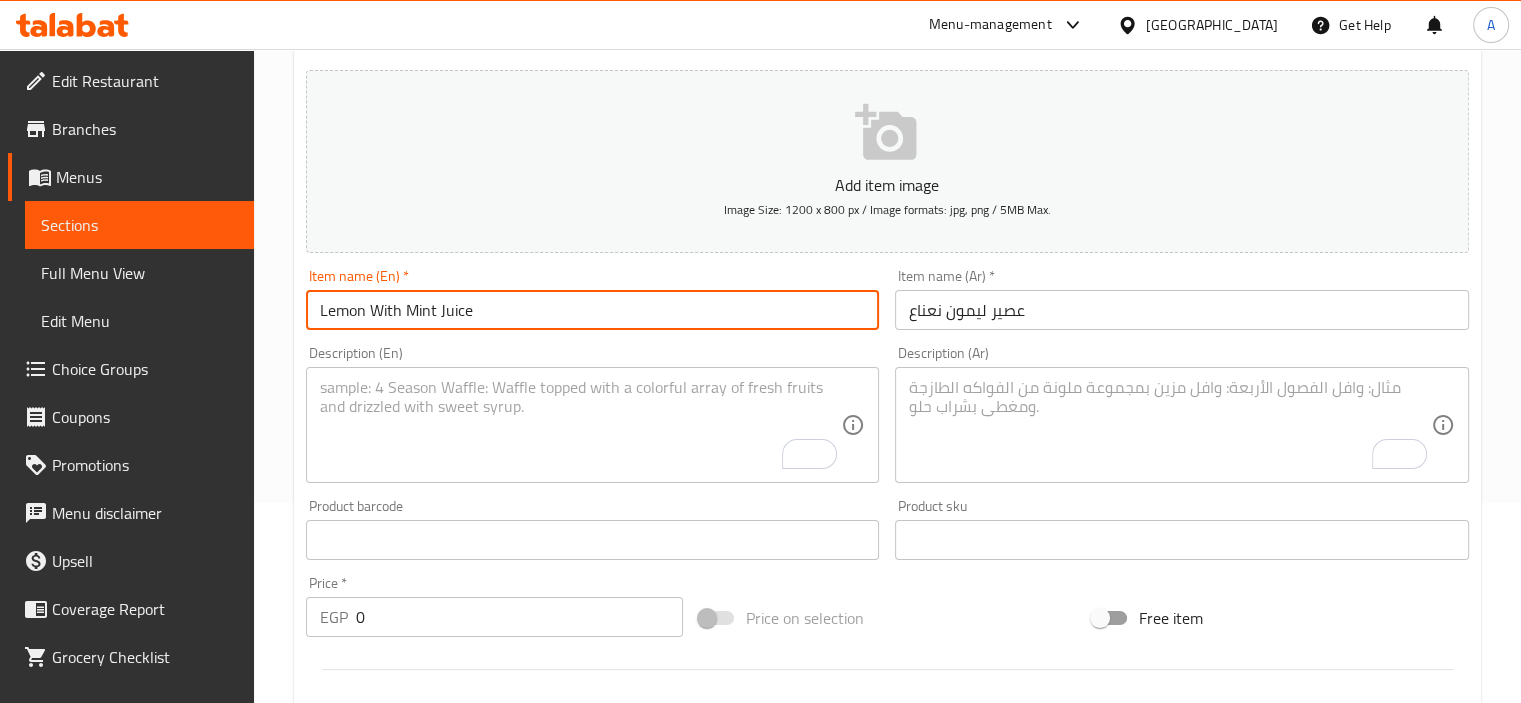 type on "Lemon With Mint Juice" 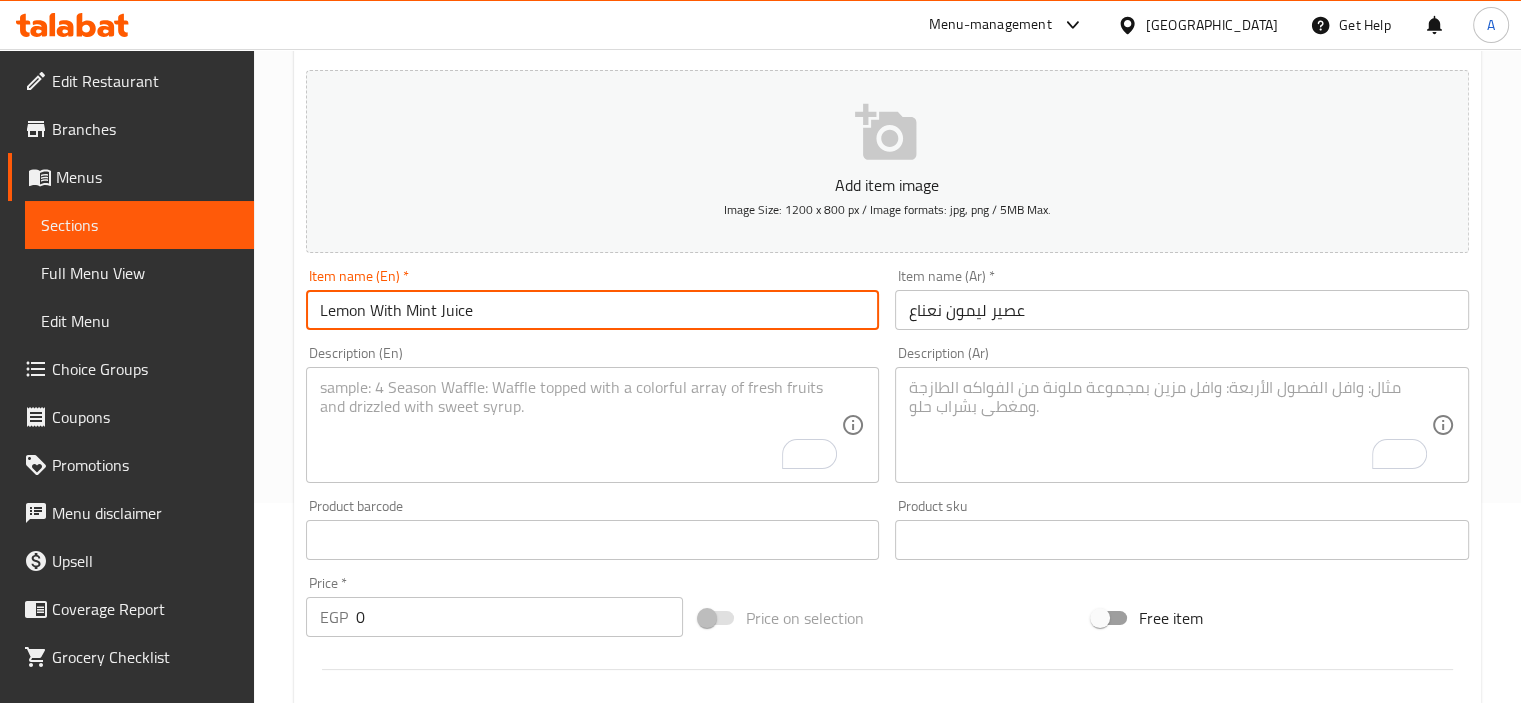 click at bounding box center [1170, 425] 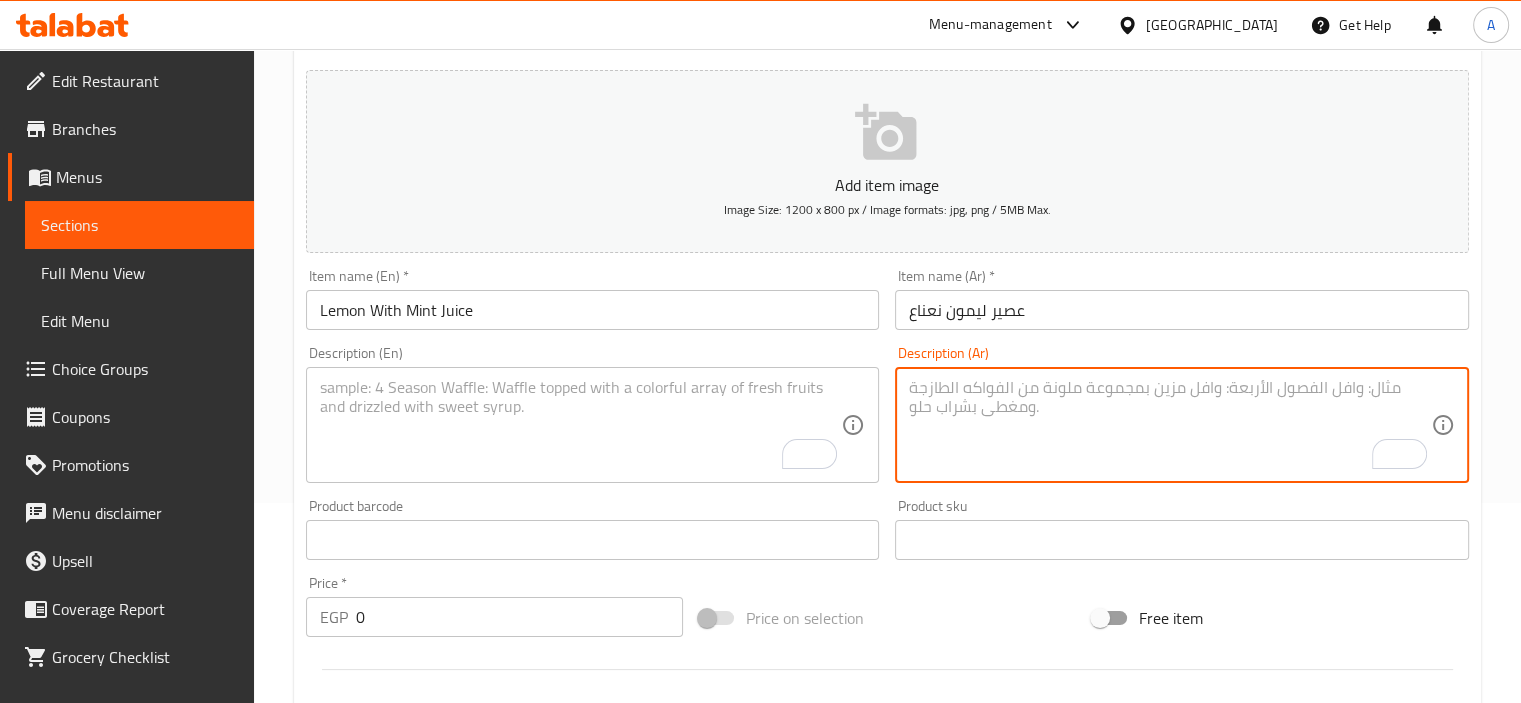 paste on "صير ليمون، ونعناع طازج" 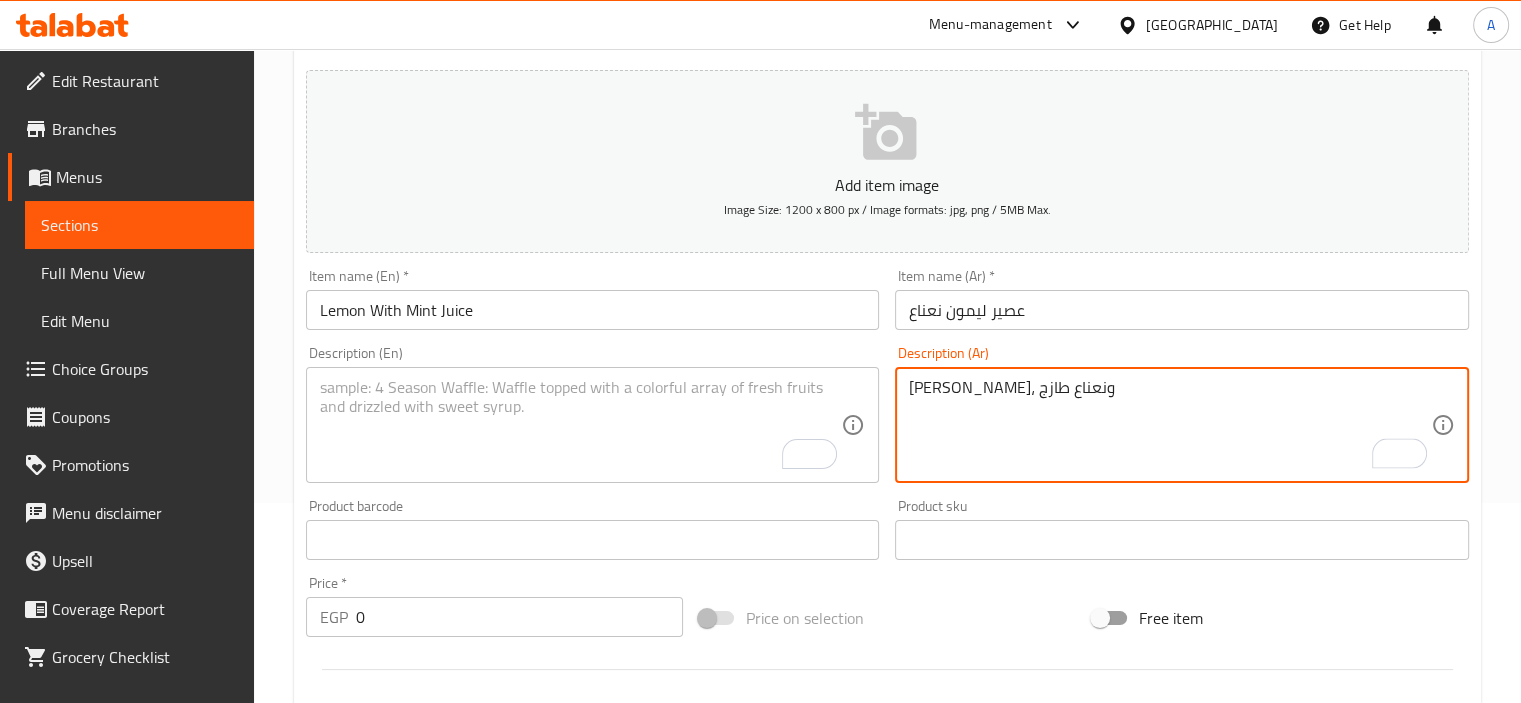 click at bounding box center (581, 425) 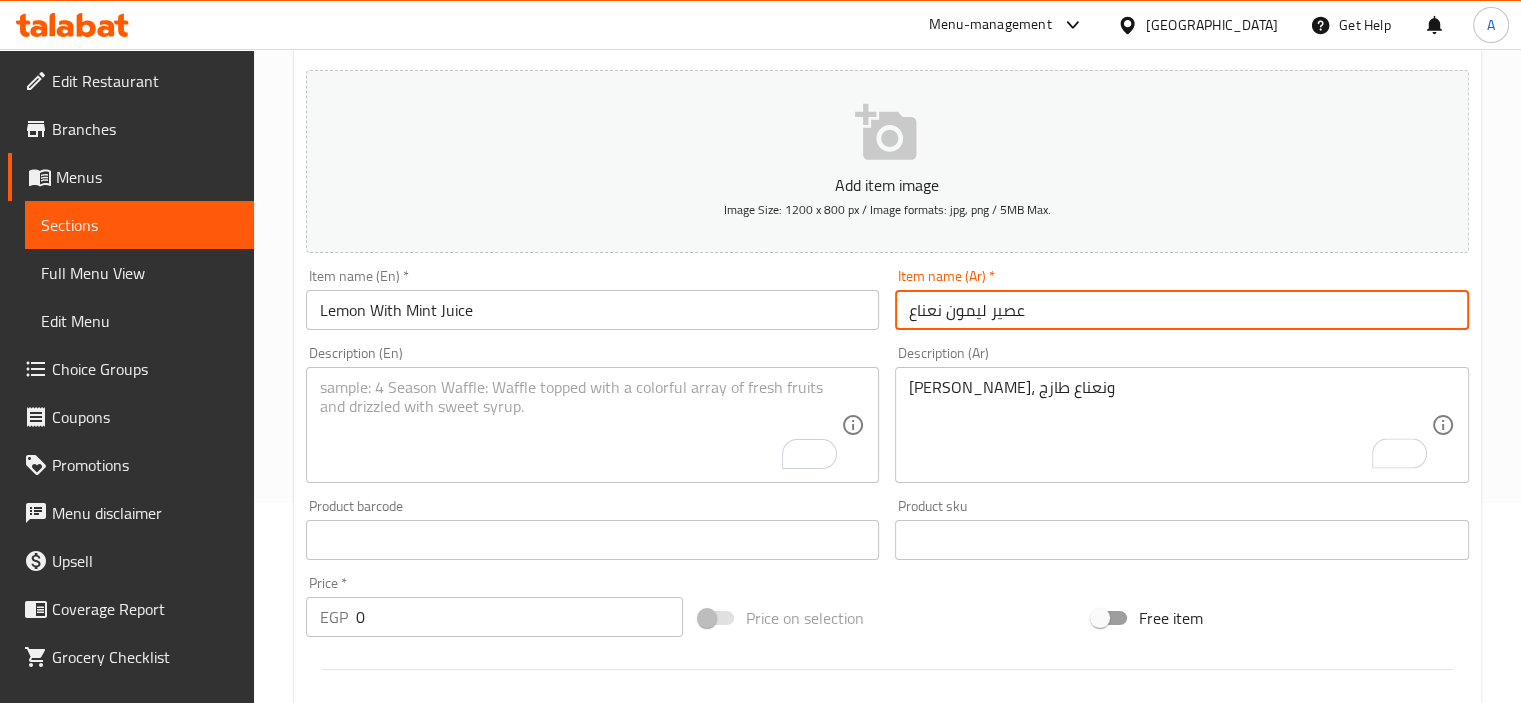 click on "عصير ليمون نعناع" at bounding box center [1182, 310] 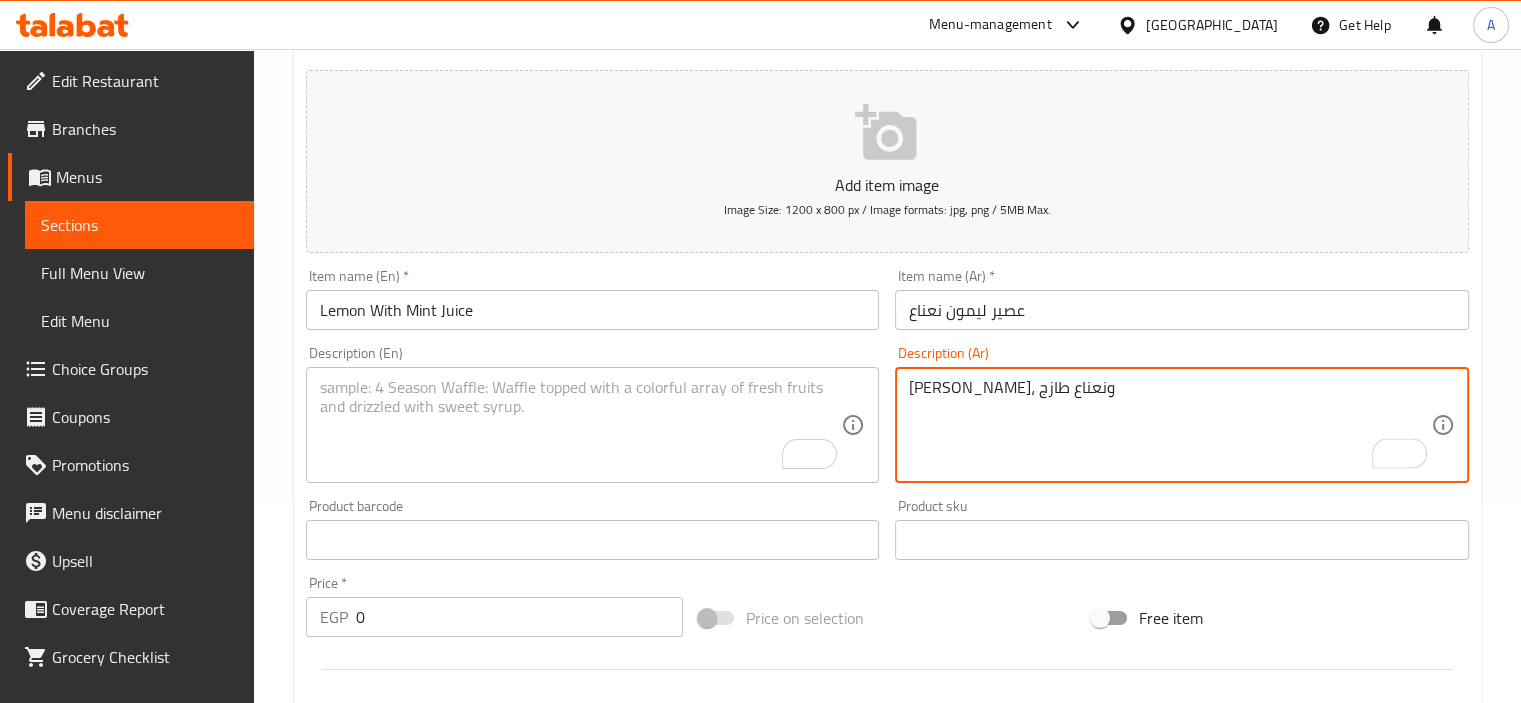 click on "صير ليمون، ونعناع طازج" at bounding box center [1170, 425] 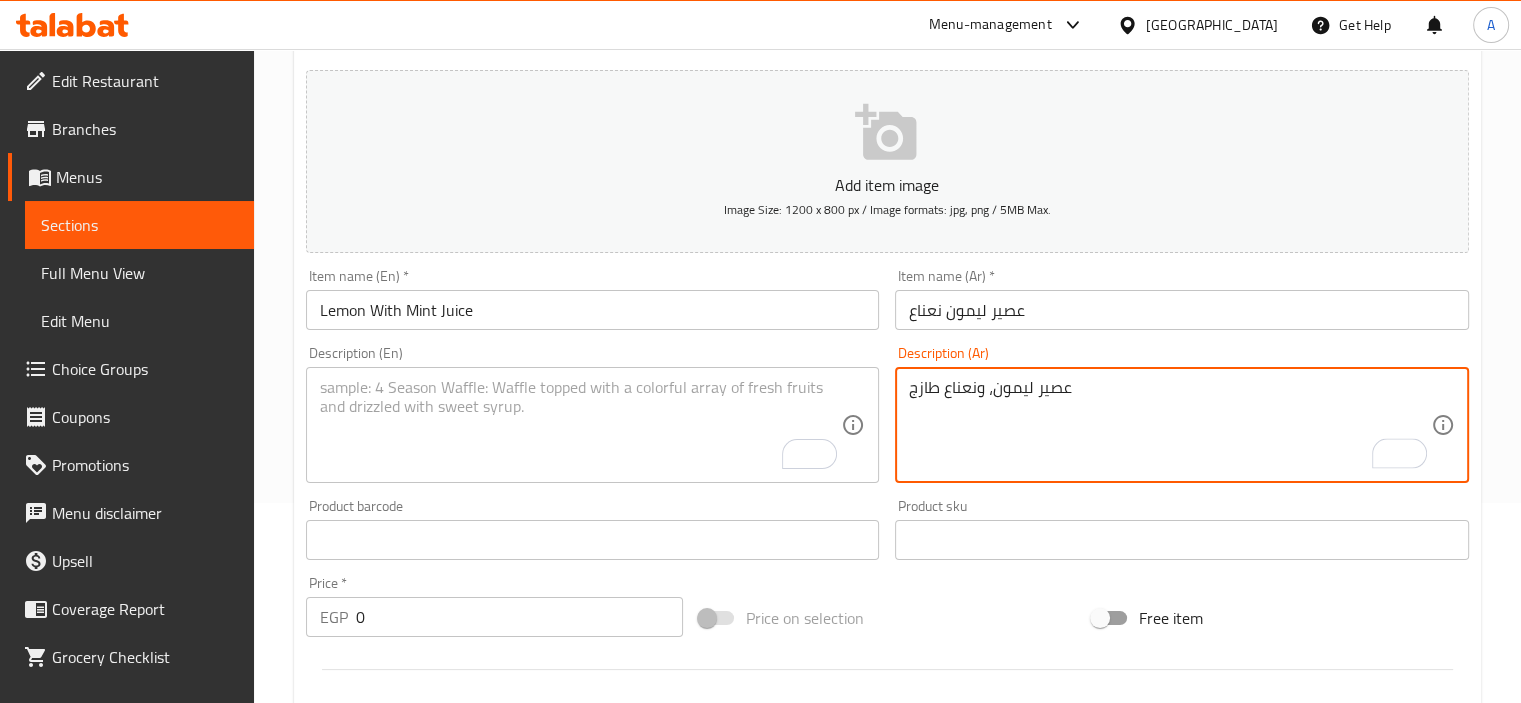 type on "عصير ليمون، ونعناع طازج" 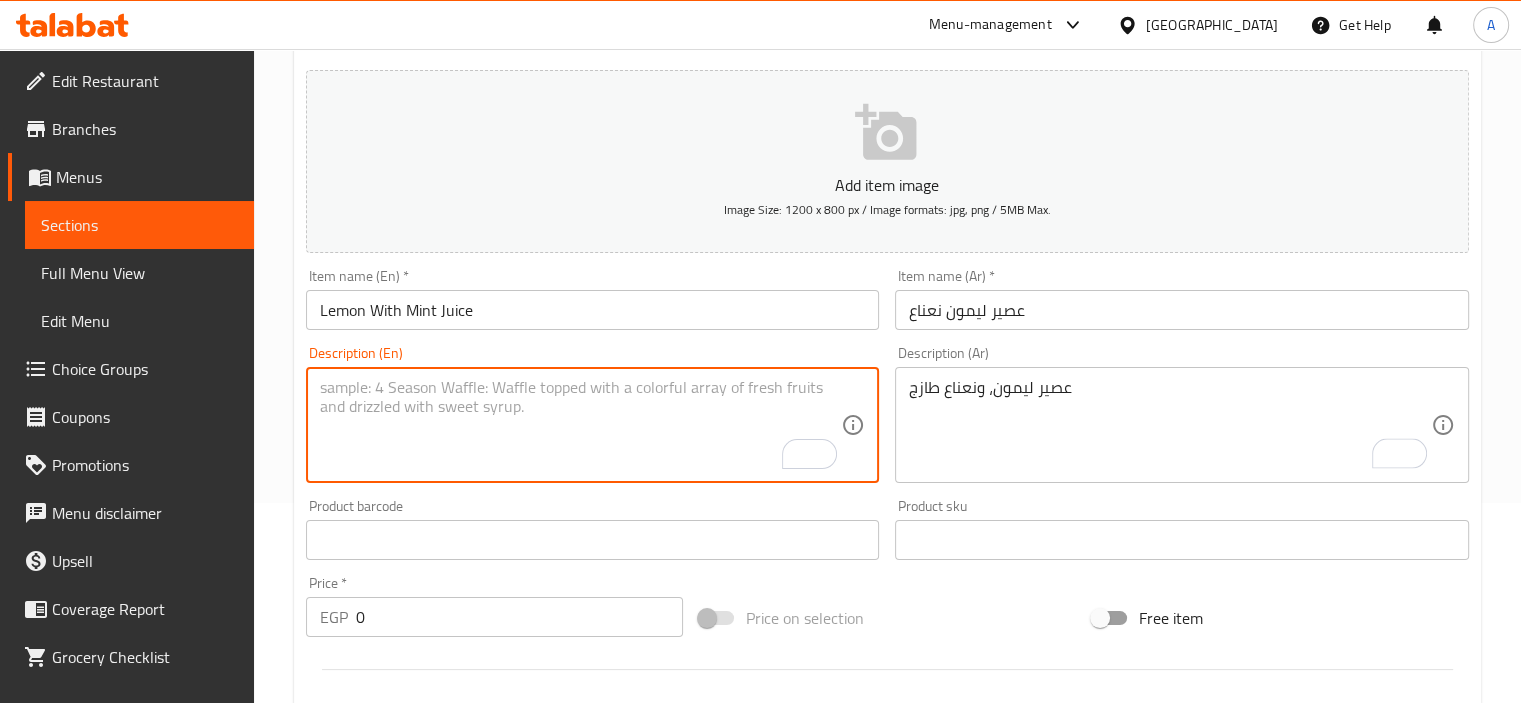 click at bounding box center [581, 425] 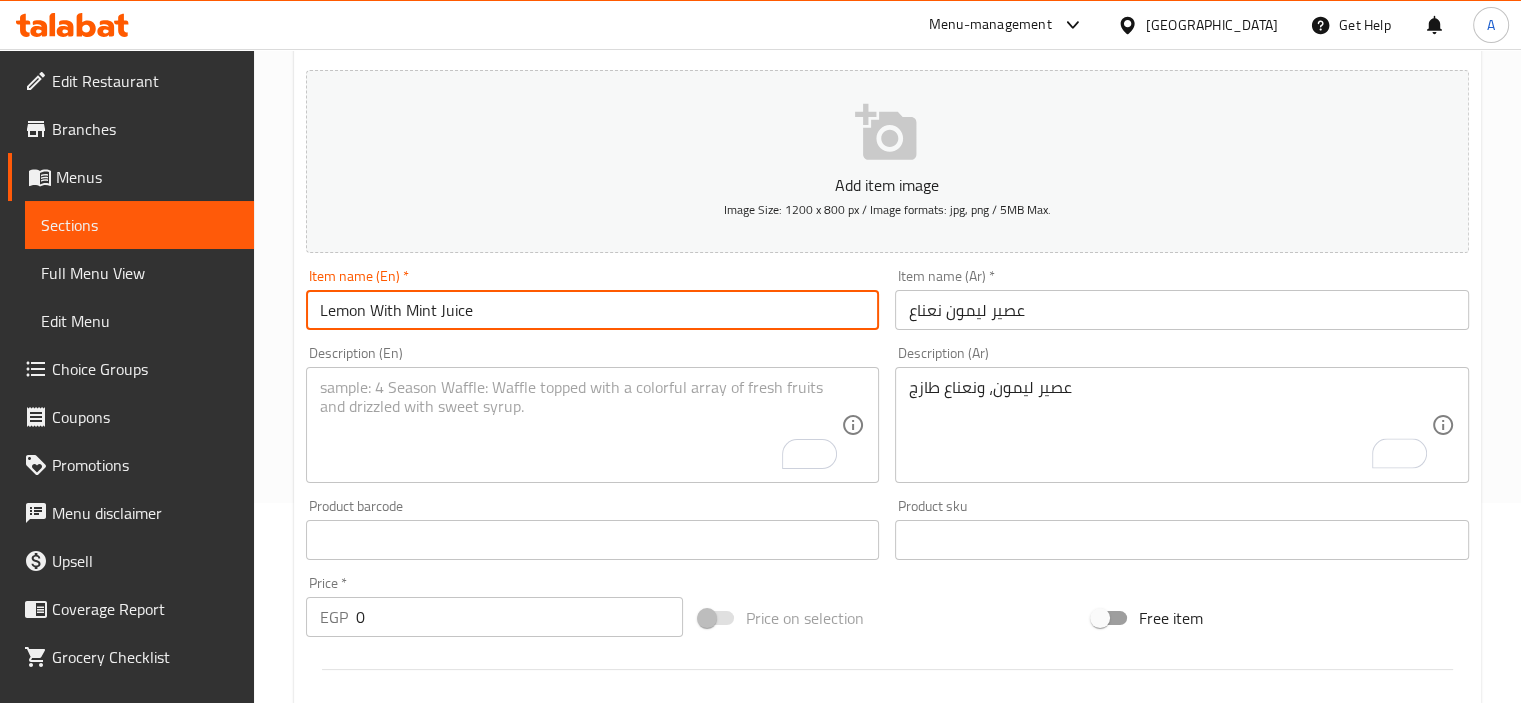click on "Lemon With Mint Juice" at bounding box center [593, 310] 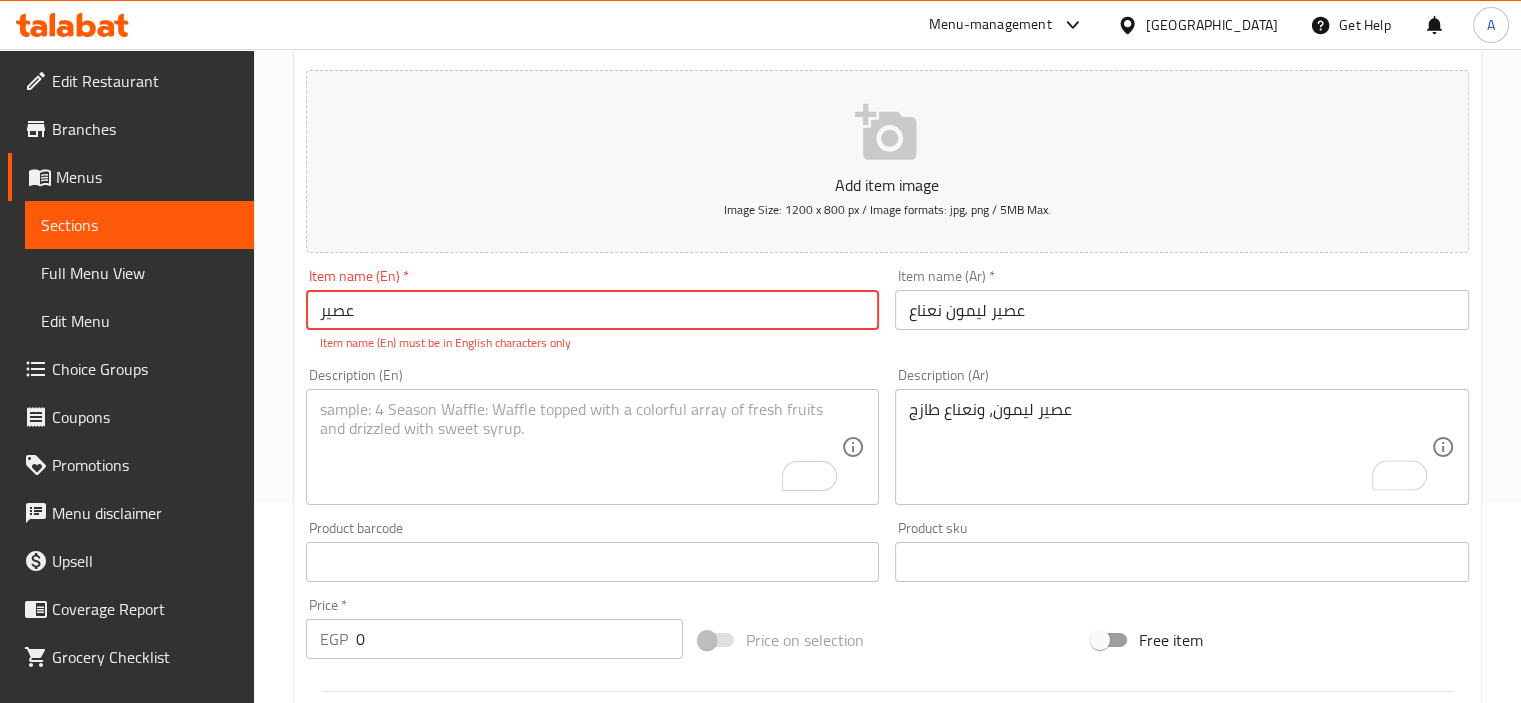 click at bounding box center [581, 447] 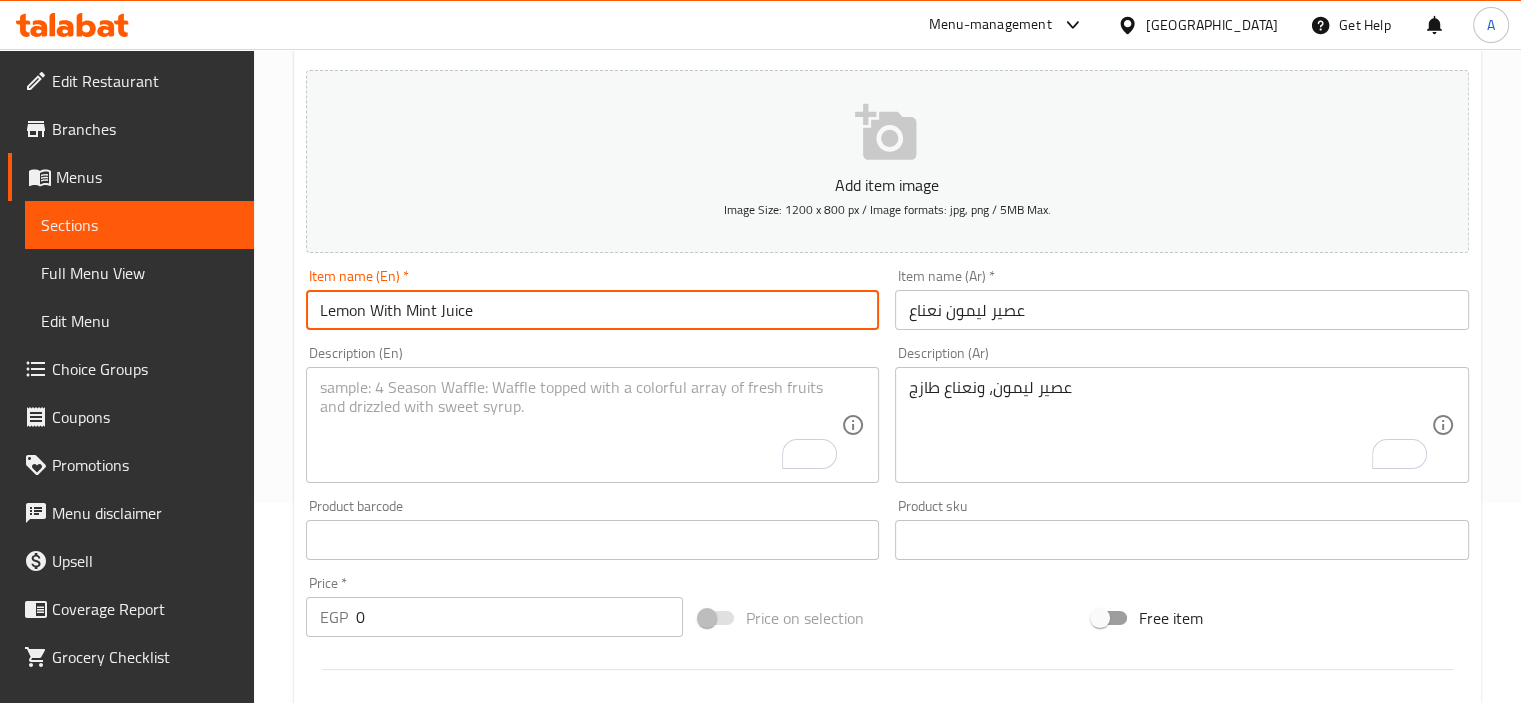 type on "Lemon With Mint Juice" 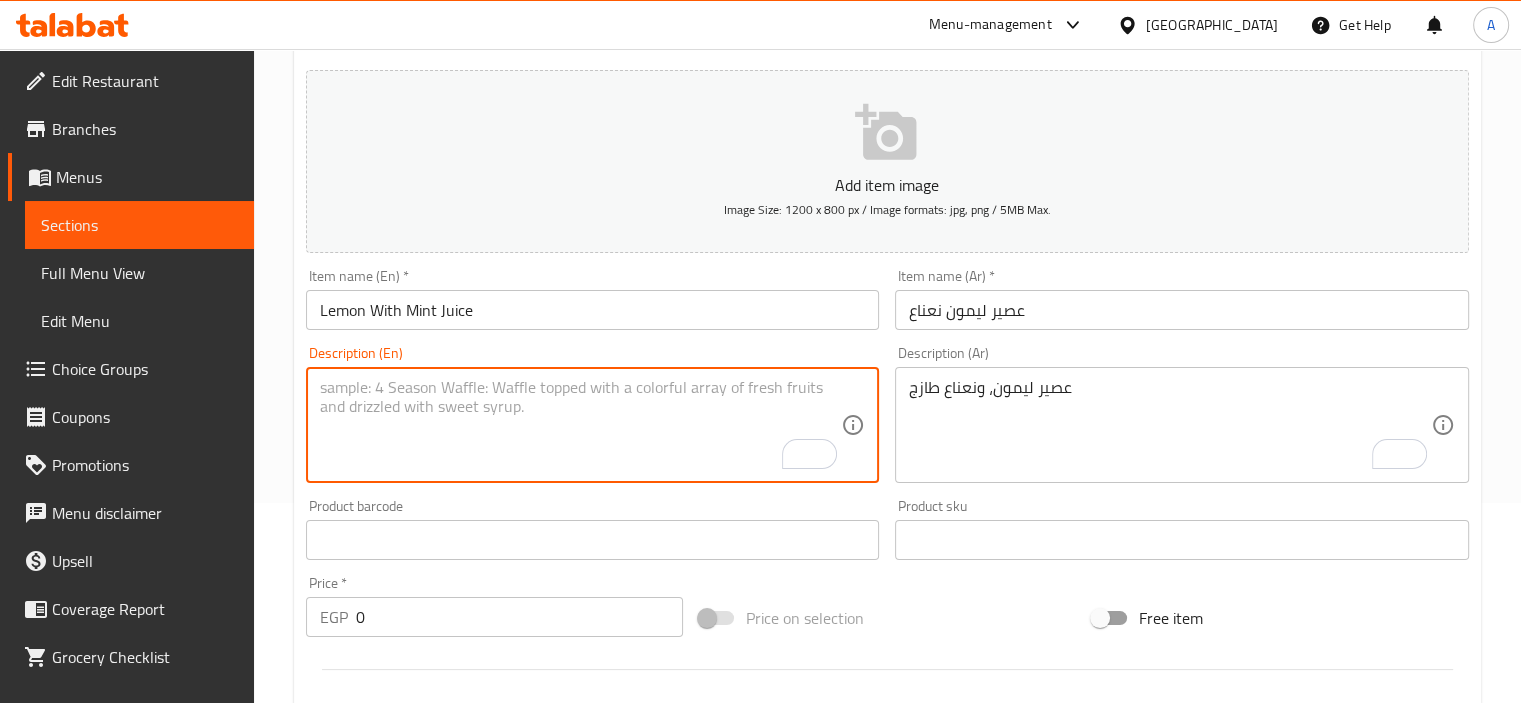 paste on "Lemon With Mint Juice" 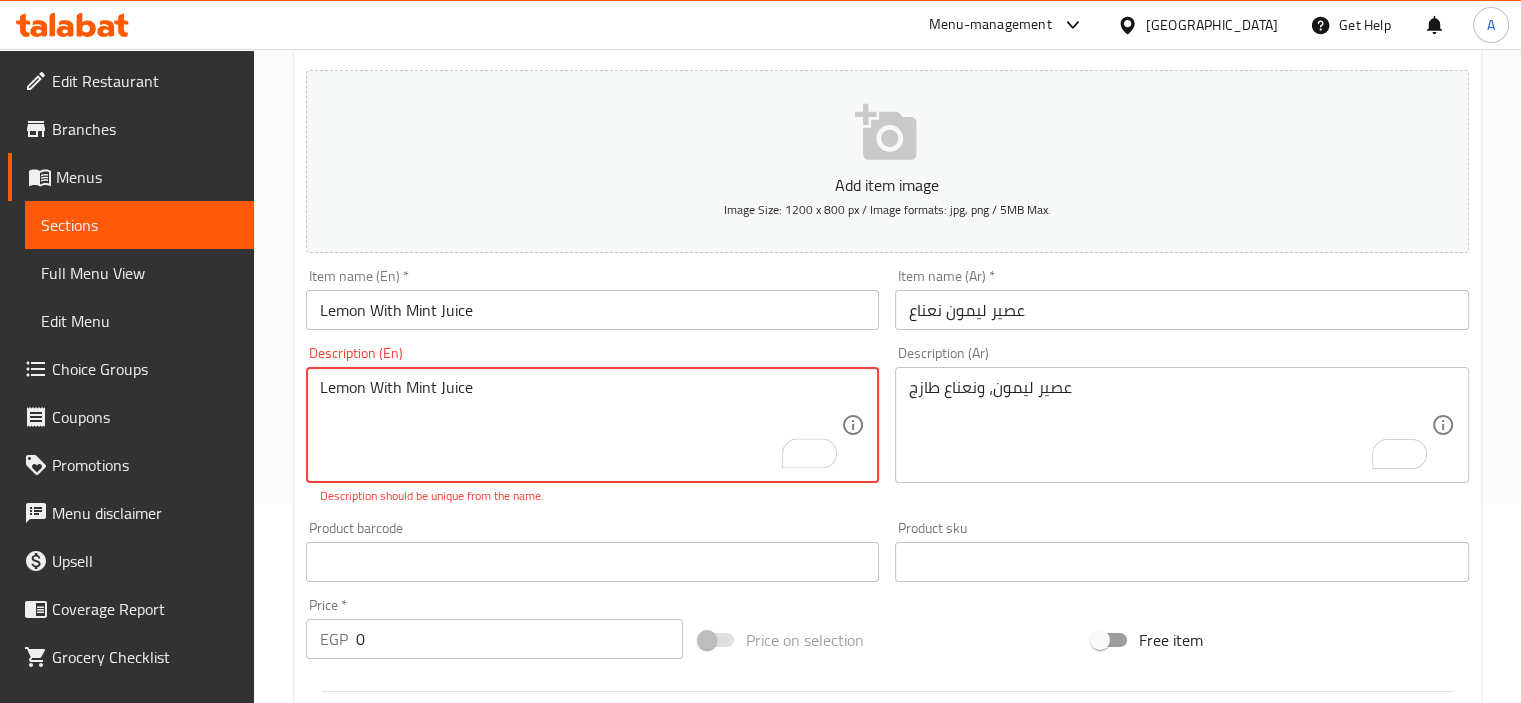 click on "Lemon With Mint Juice Description (En)" at bounding box center [593, 425] 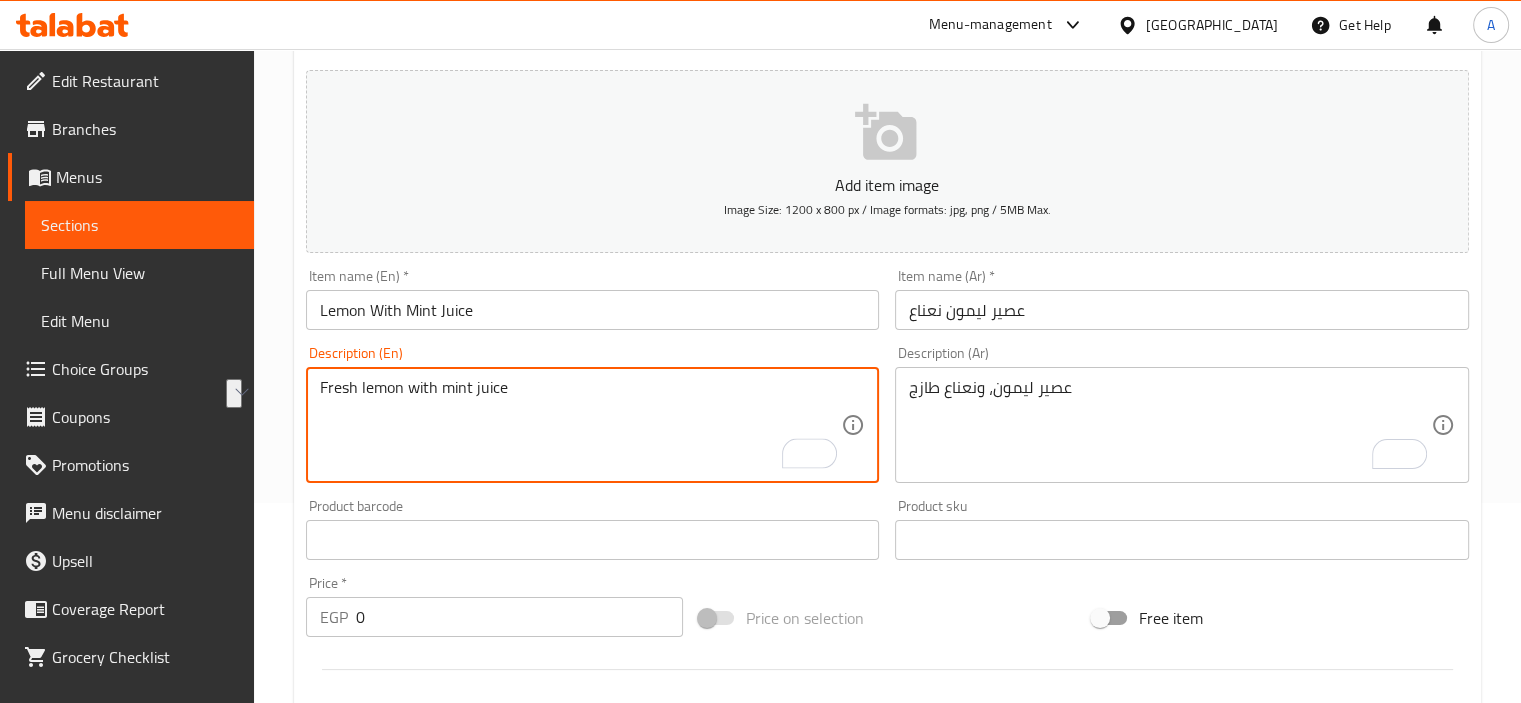 type on "Fresh lemon with mint juice" 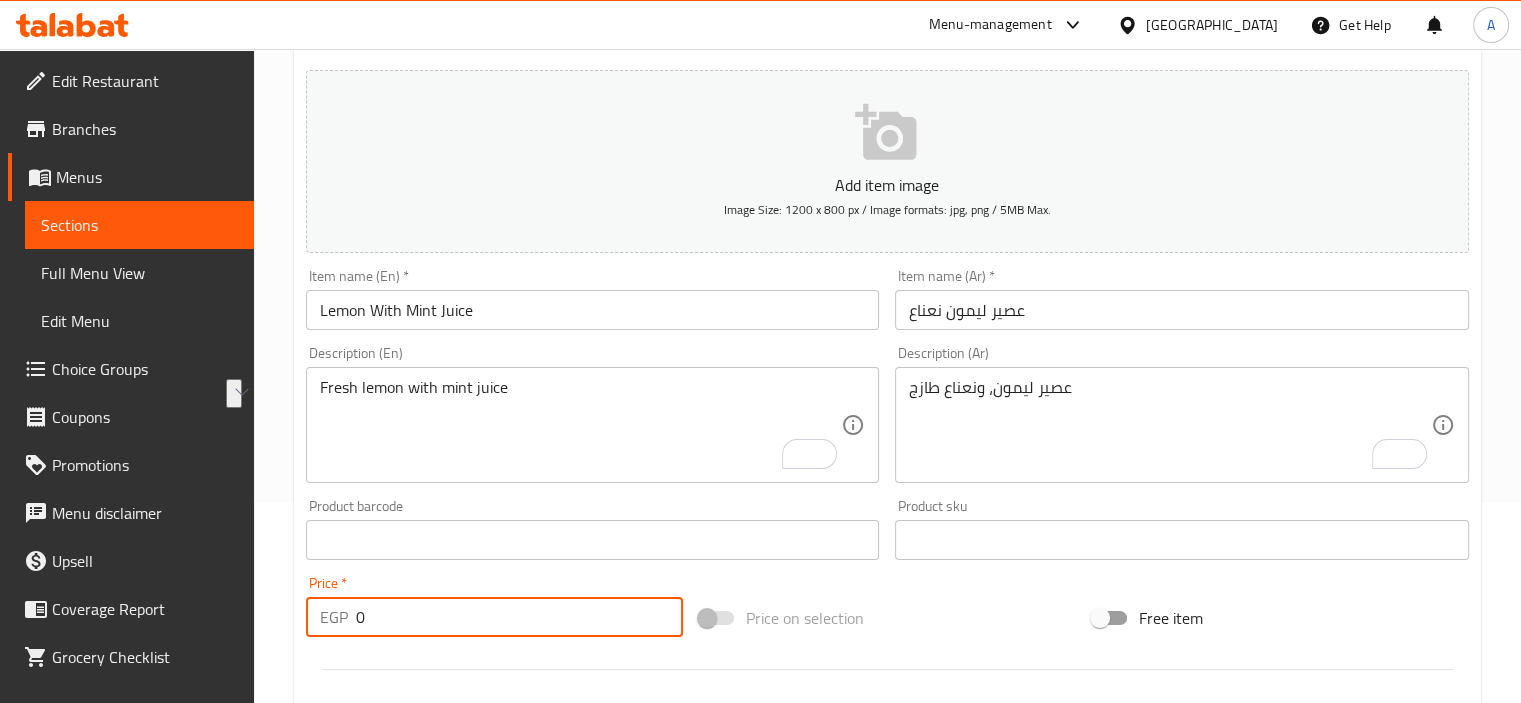 drag, startPoint x: 428, startPoint y: 628, endPoint x: 185, endPoint y: 596, distance: 245.09795 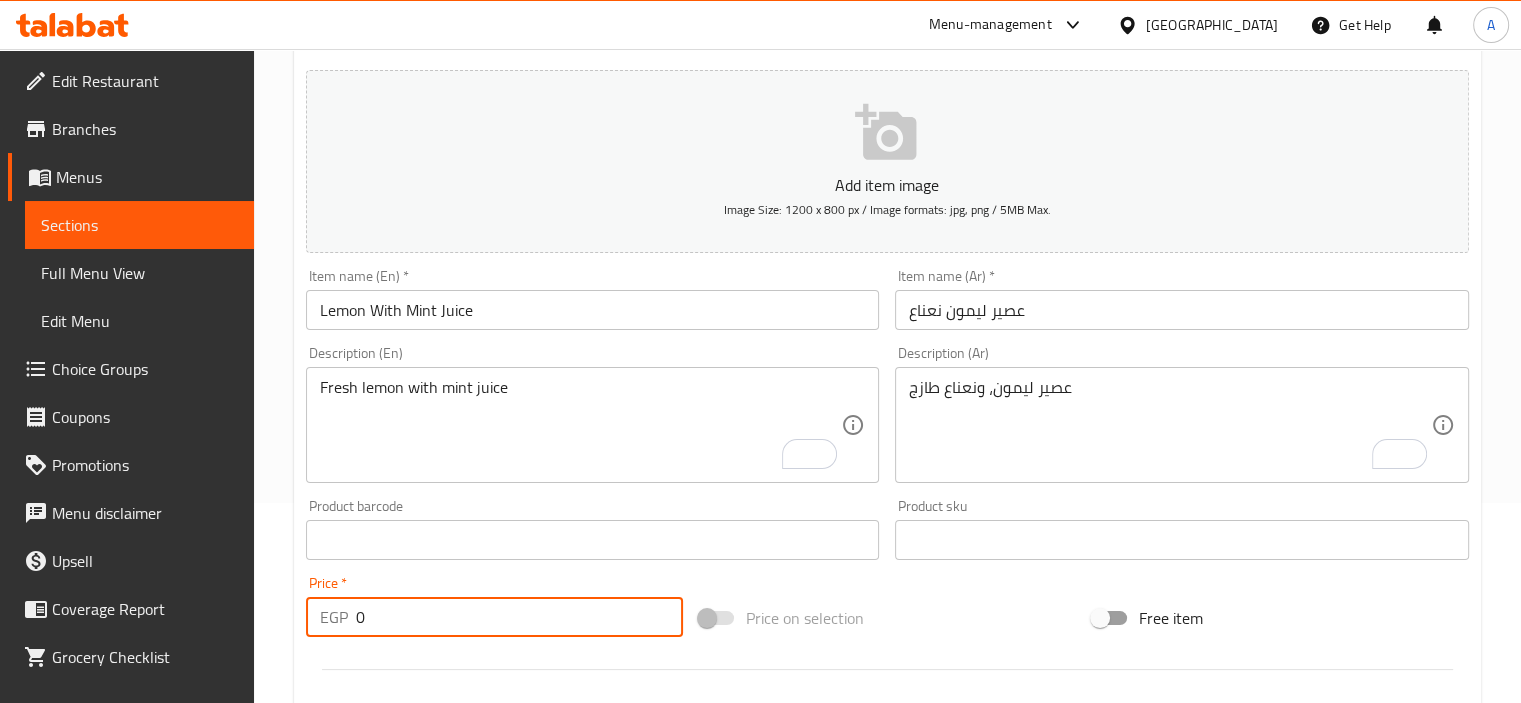 paste on "3" 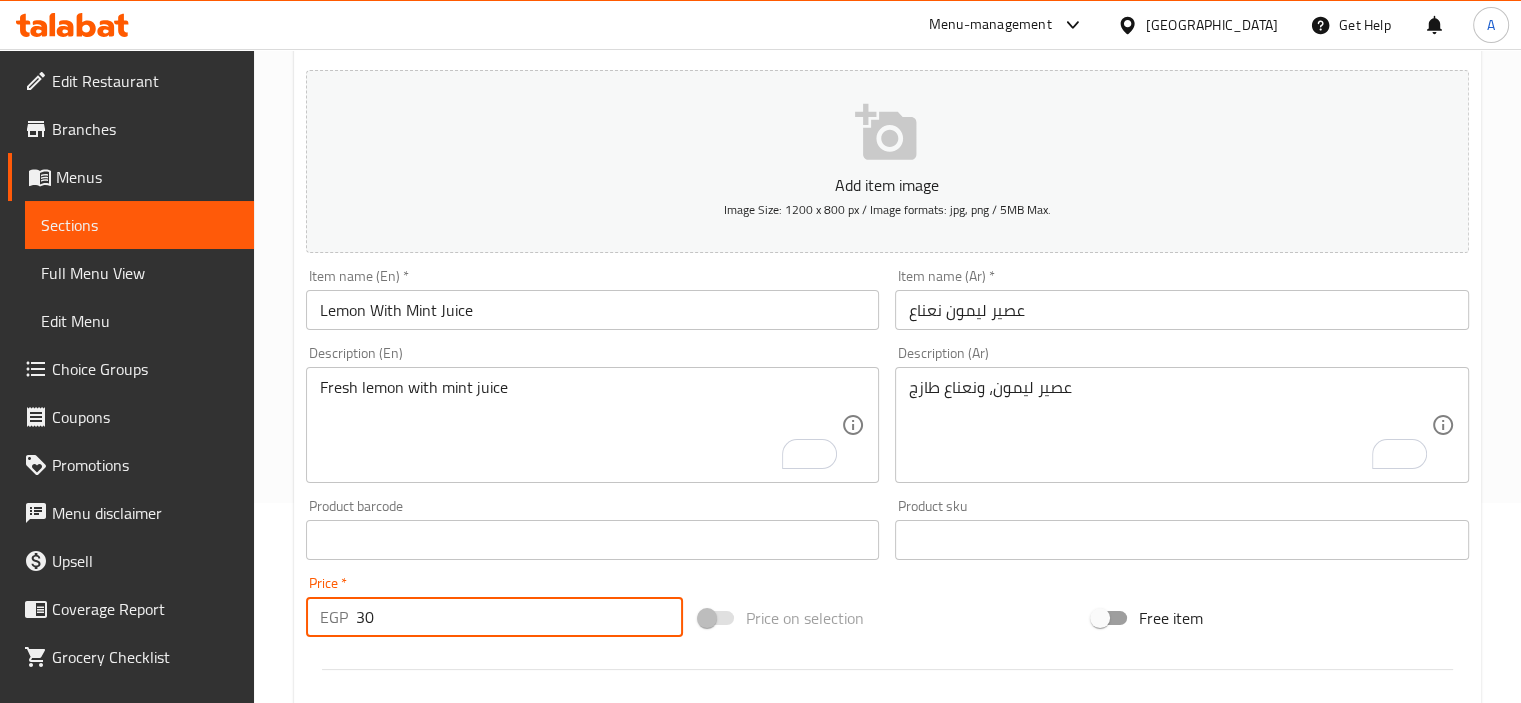 type on "30" 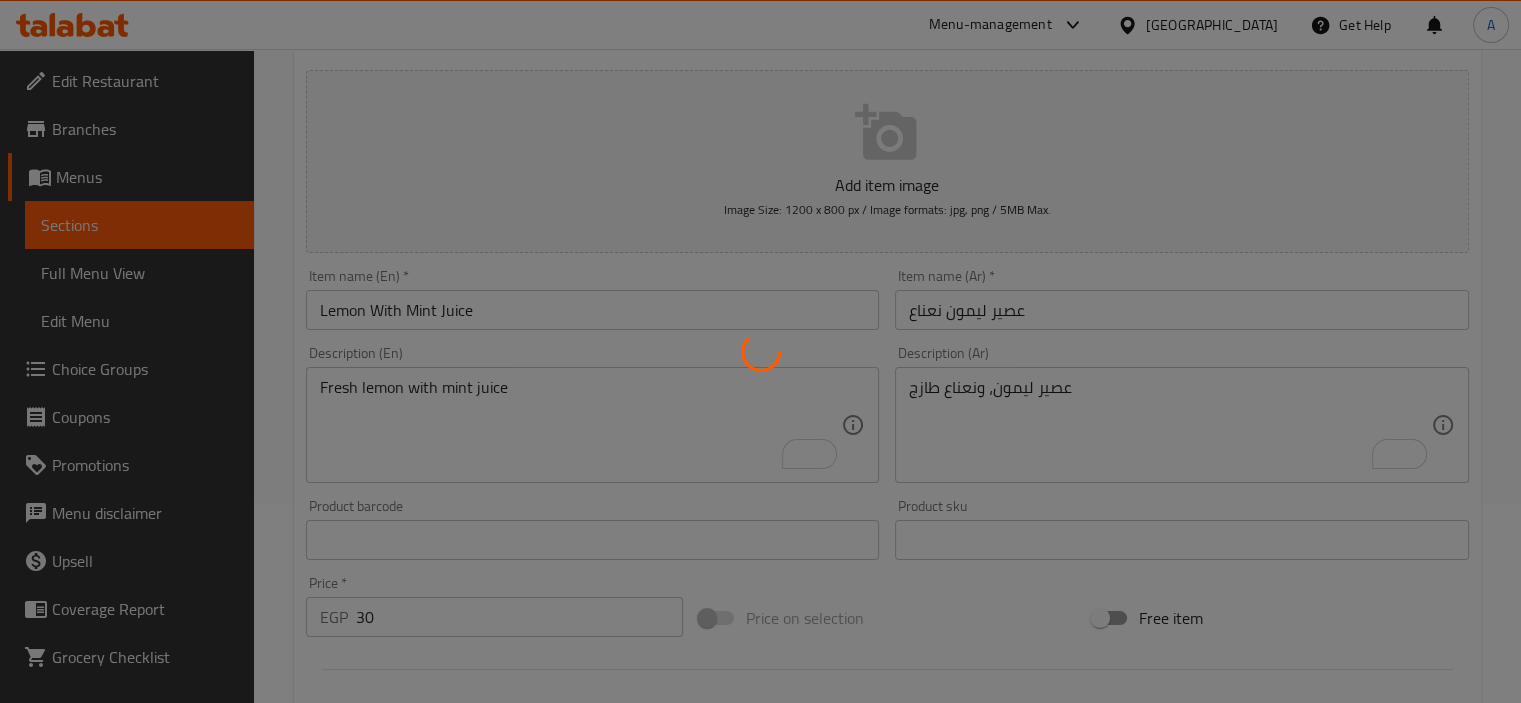 type 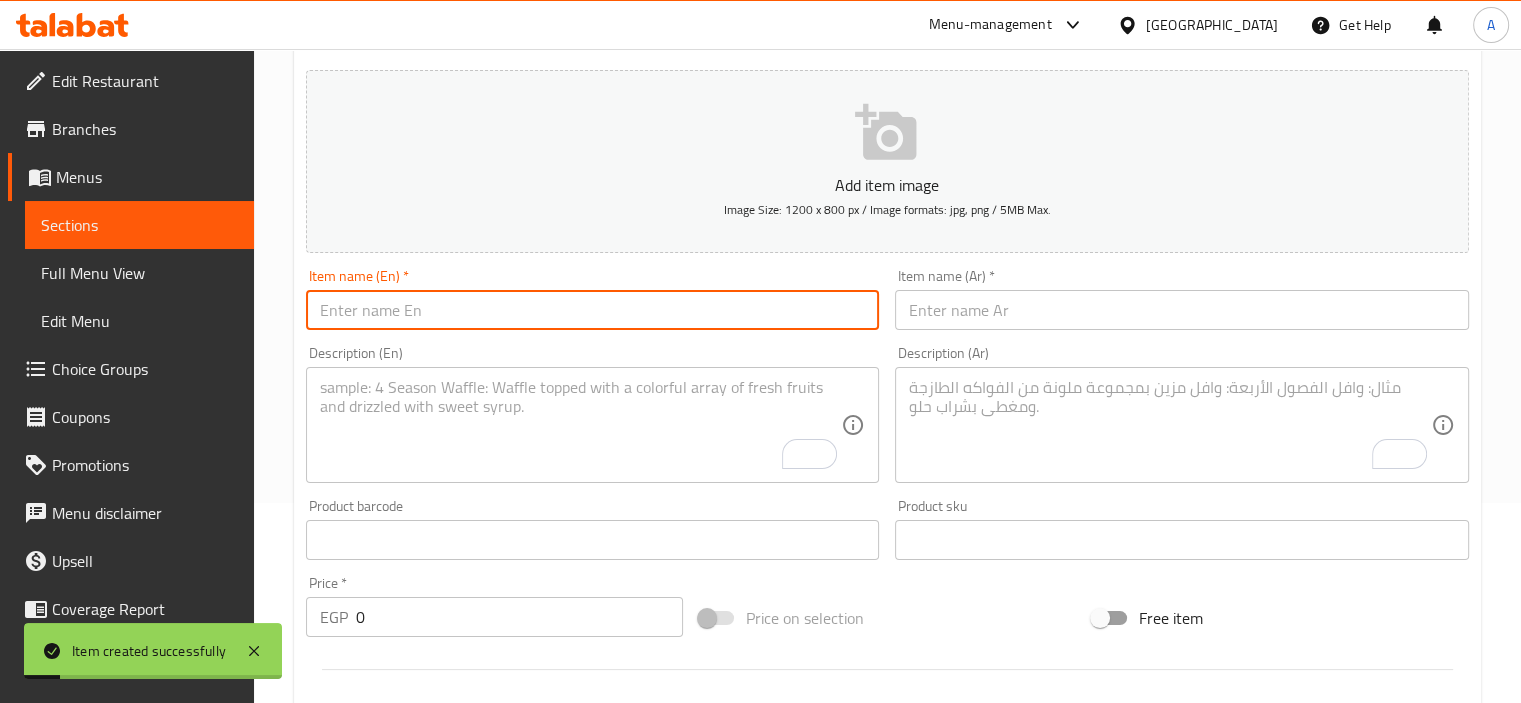drag, startPoint x: 478, startPoint y: 315, endPoint x: 473, endPoint y: 279, distance: 36.345562 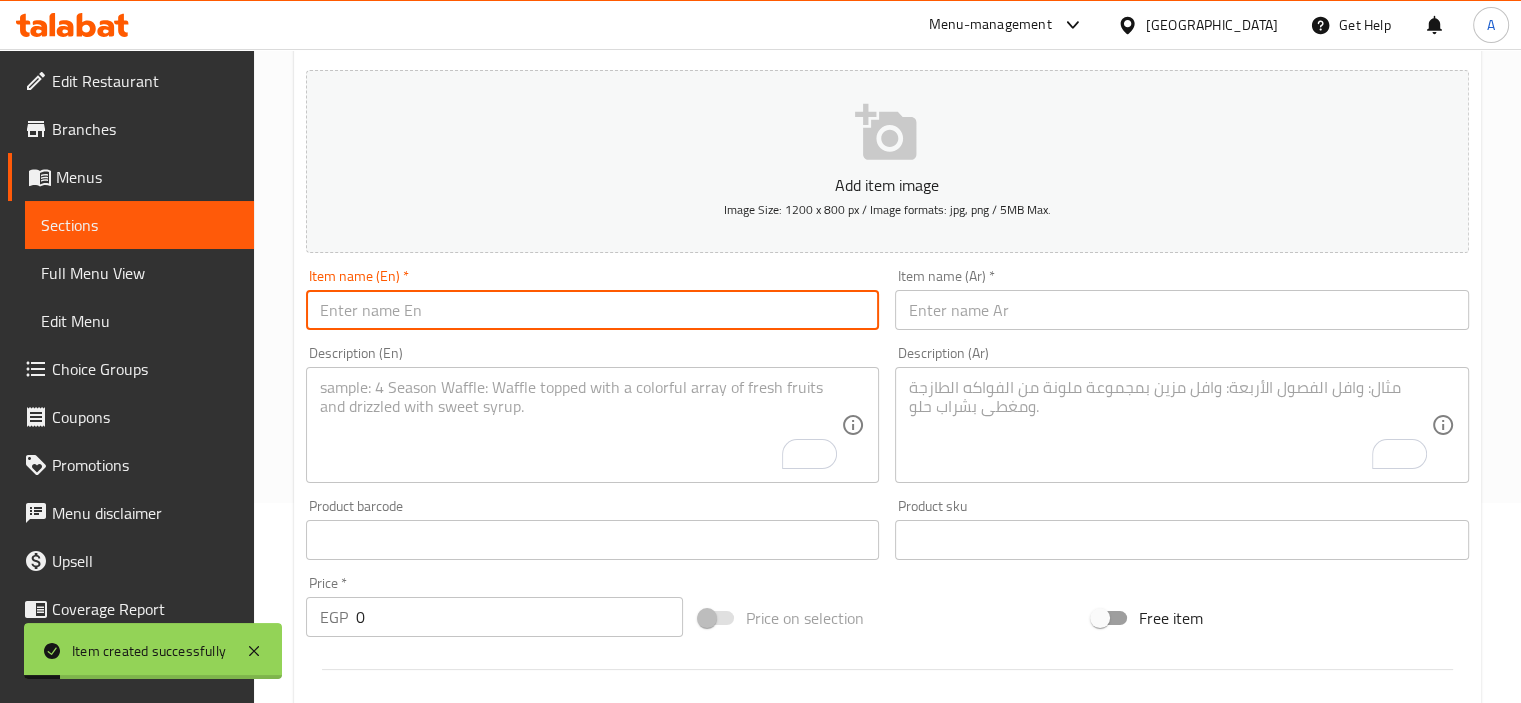 click at bounding box center (593, 310) 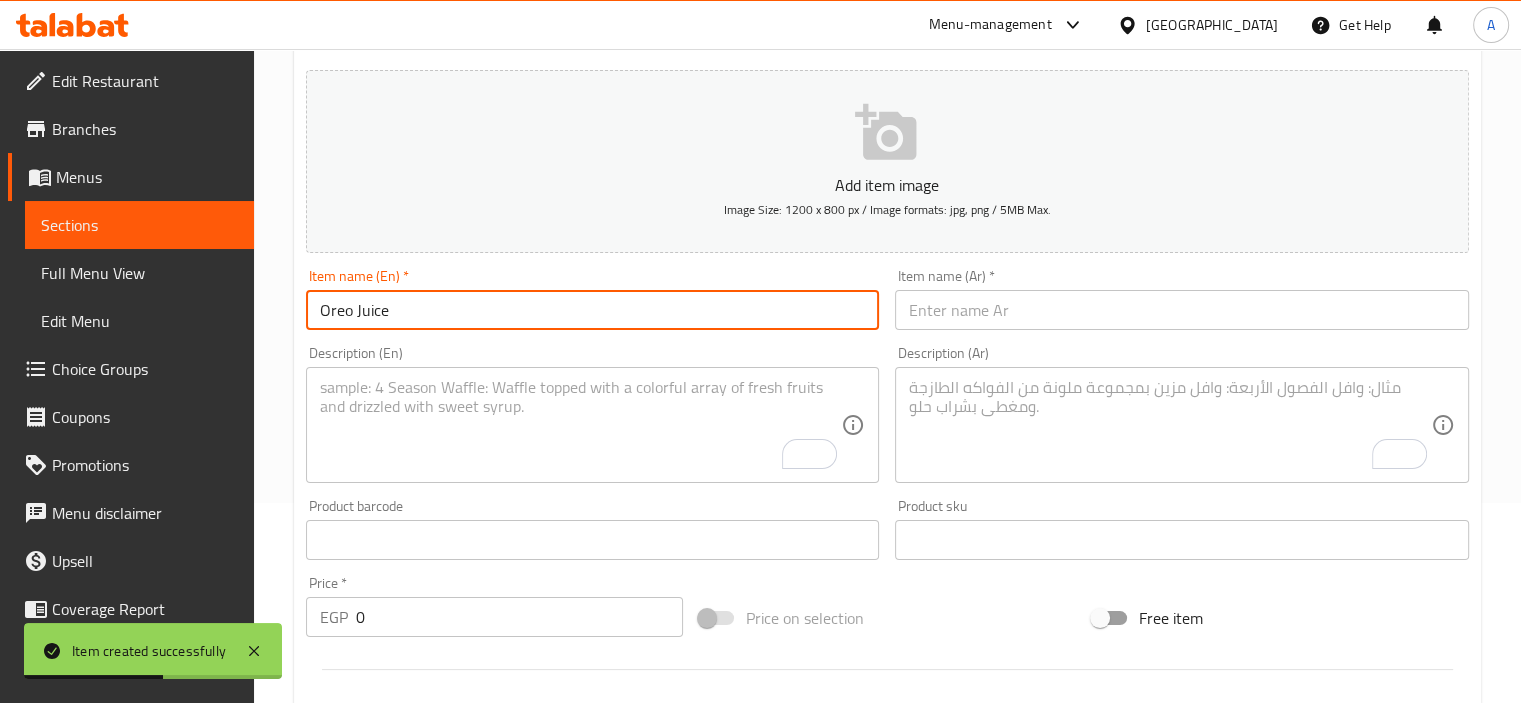 type on "Oreo Juice" 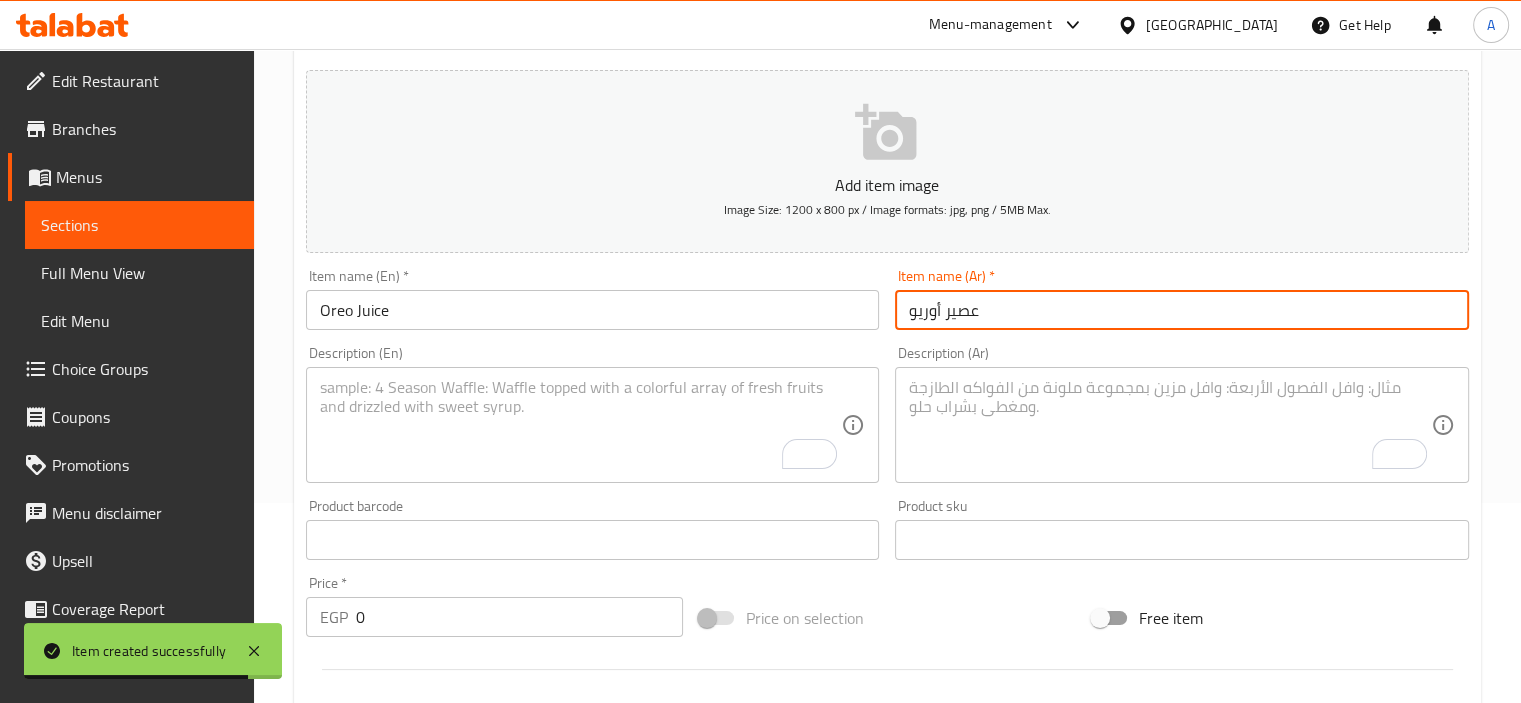 type on "عصير أوريو" 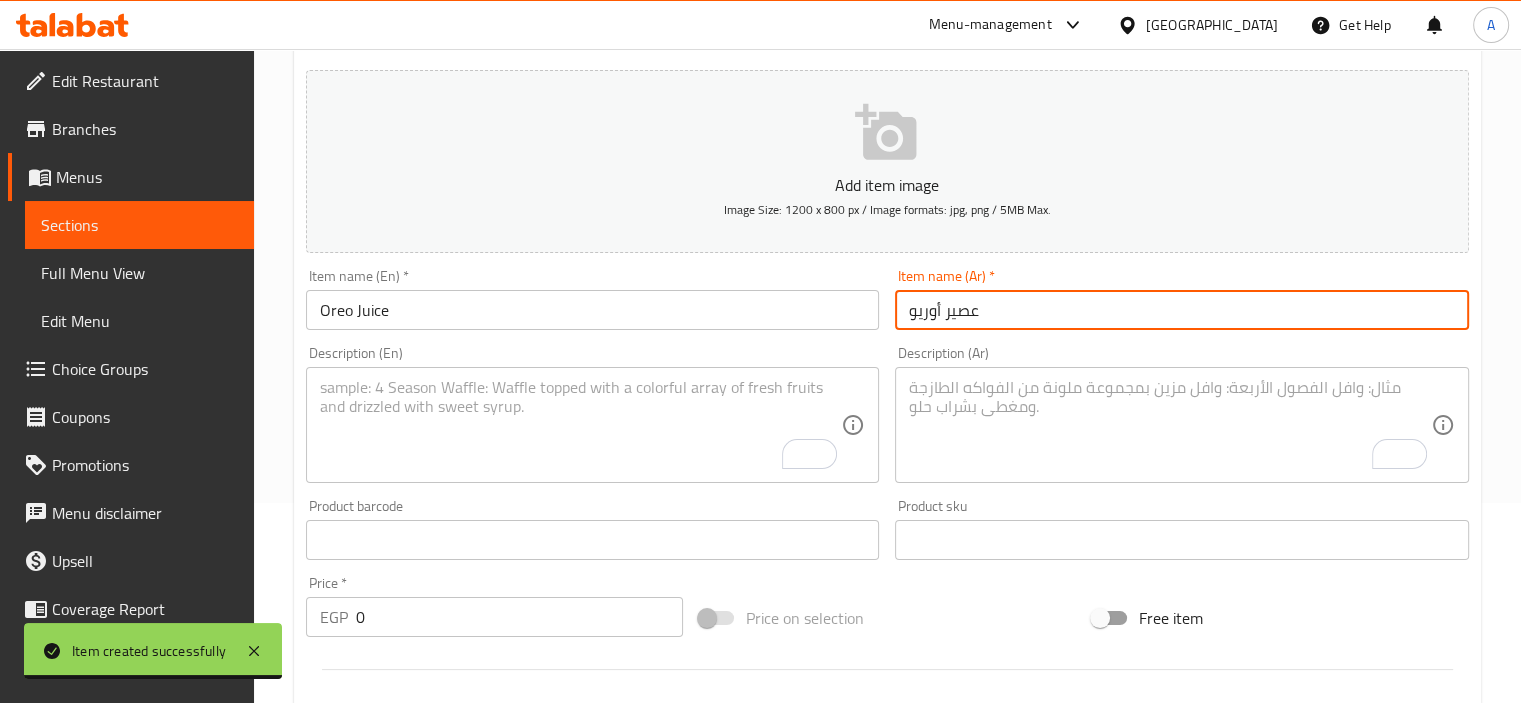 click at bounding box center [1170, 425] 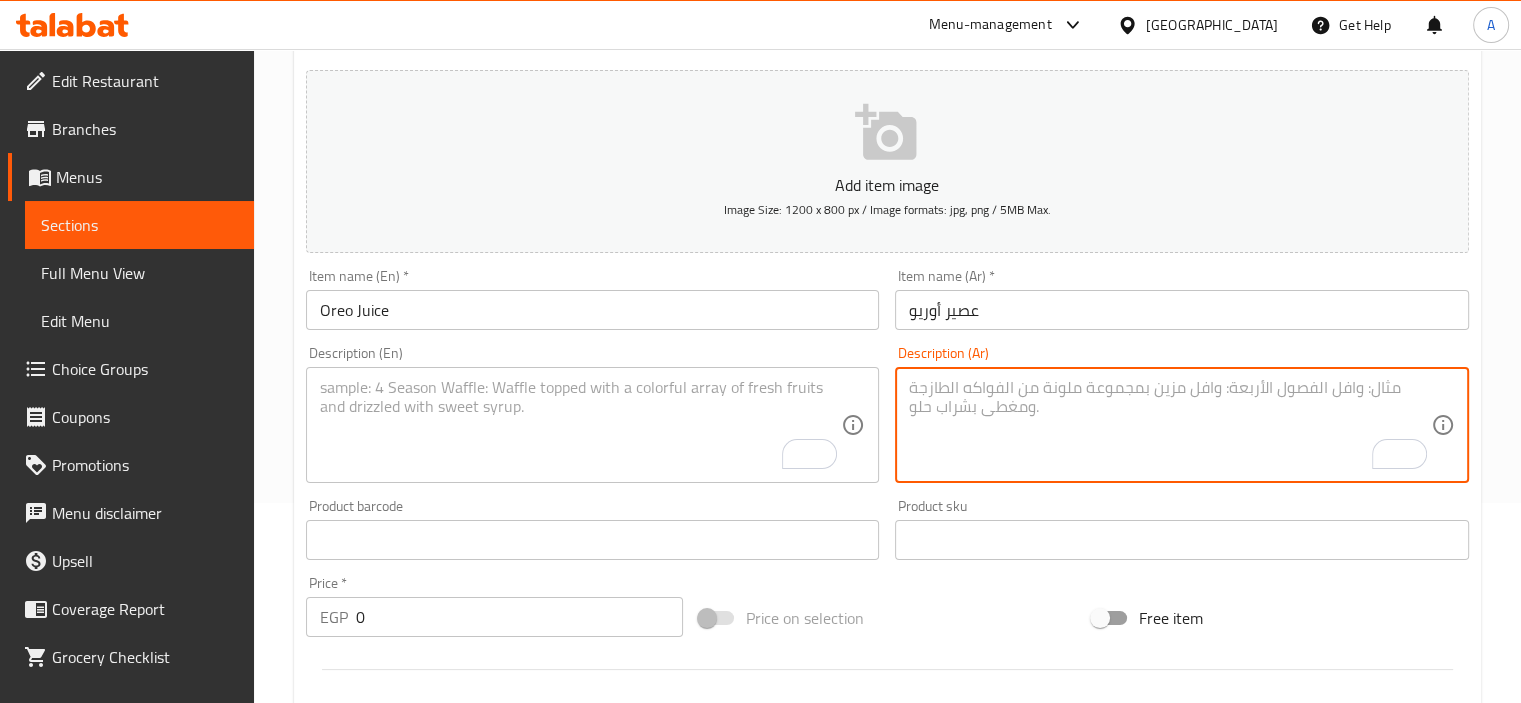 paste on "حليب، بسكويت أوريو، وثلج." 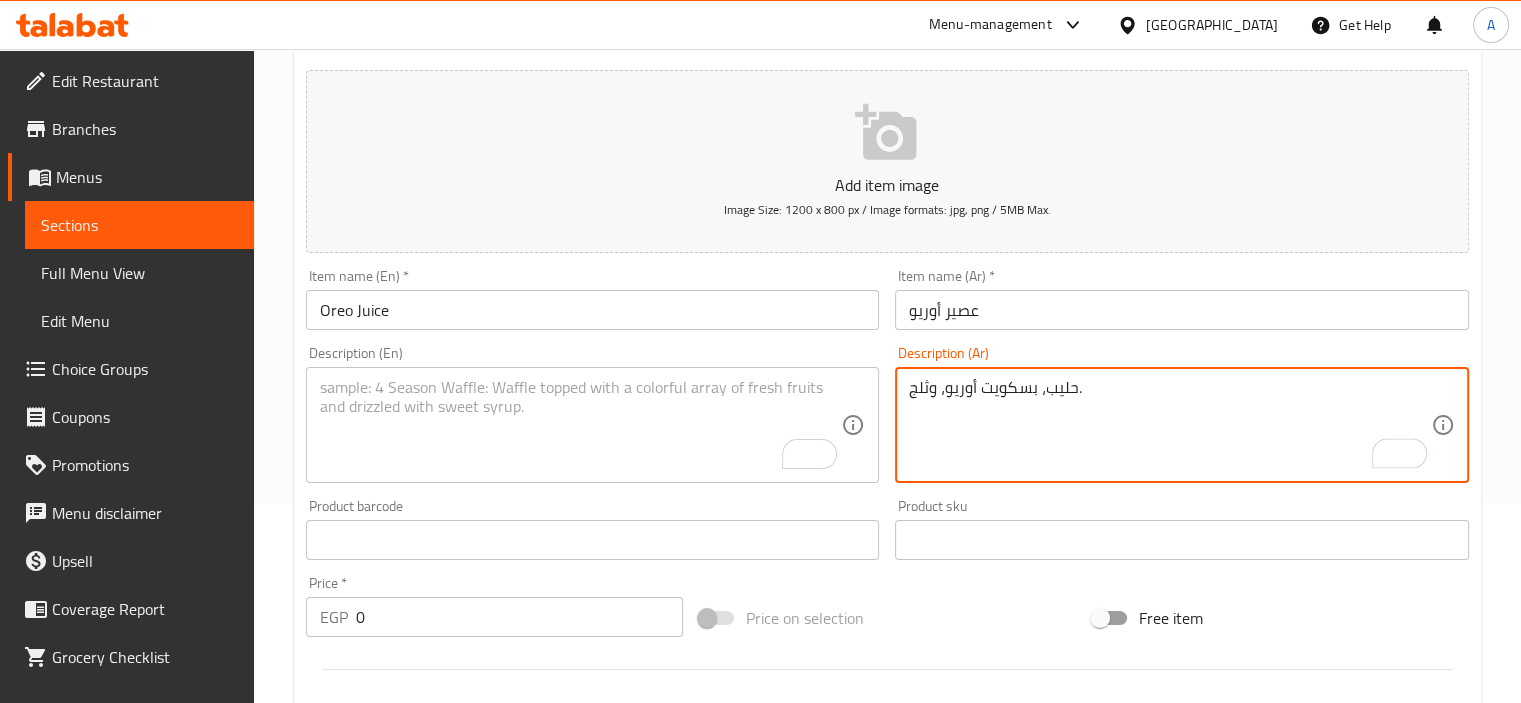 type on "حليب، بسكويت أوريو، وثلج." 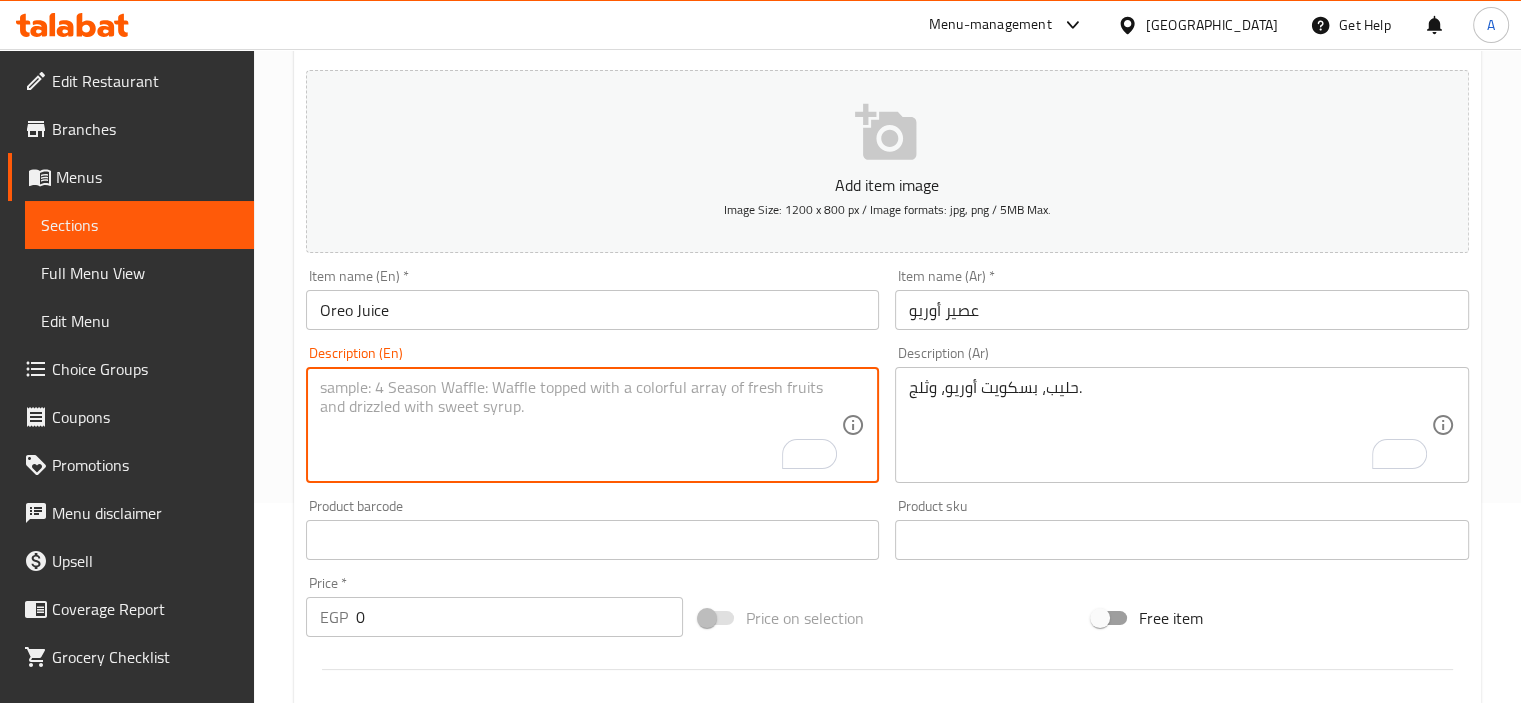 click at bounding box center (581, 425) 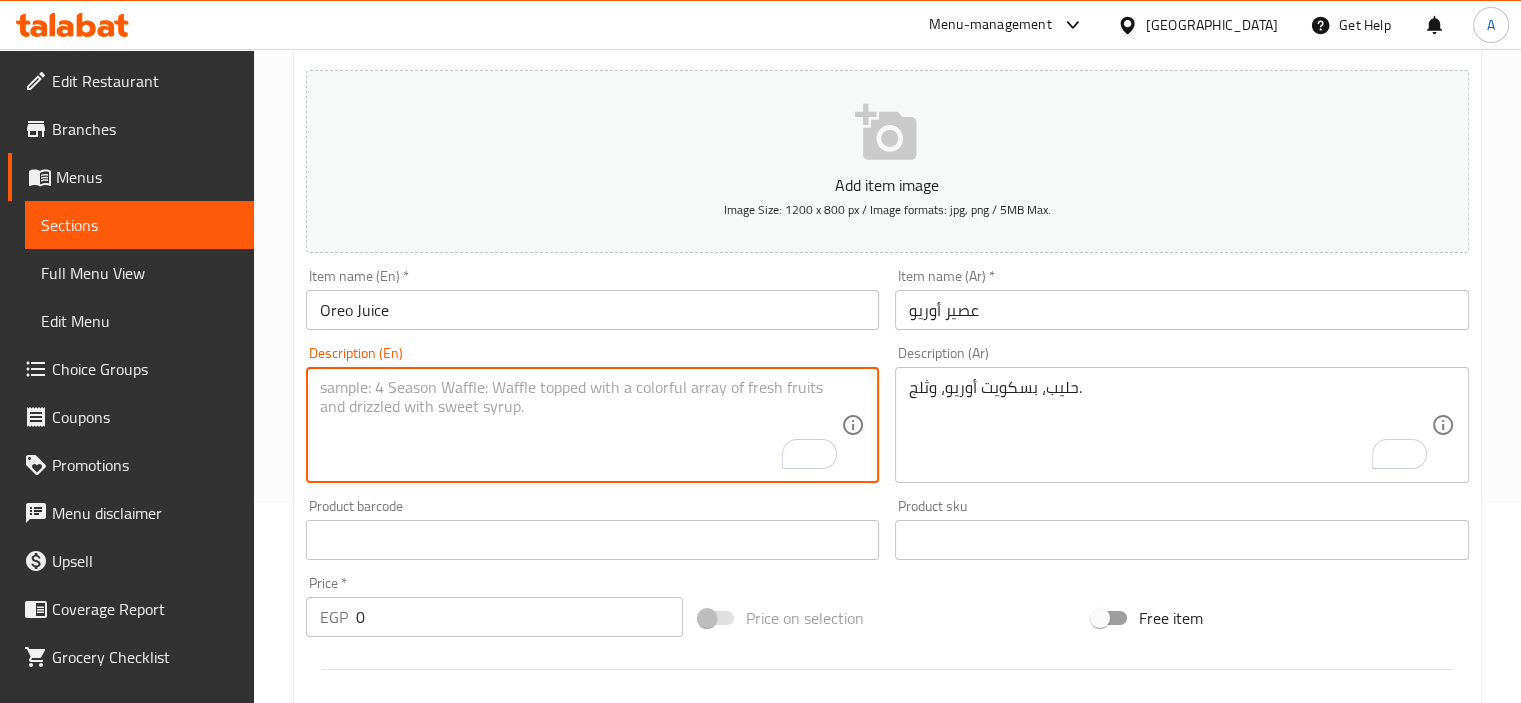 paste on "Milk, Oreo cookies, and ice." 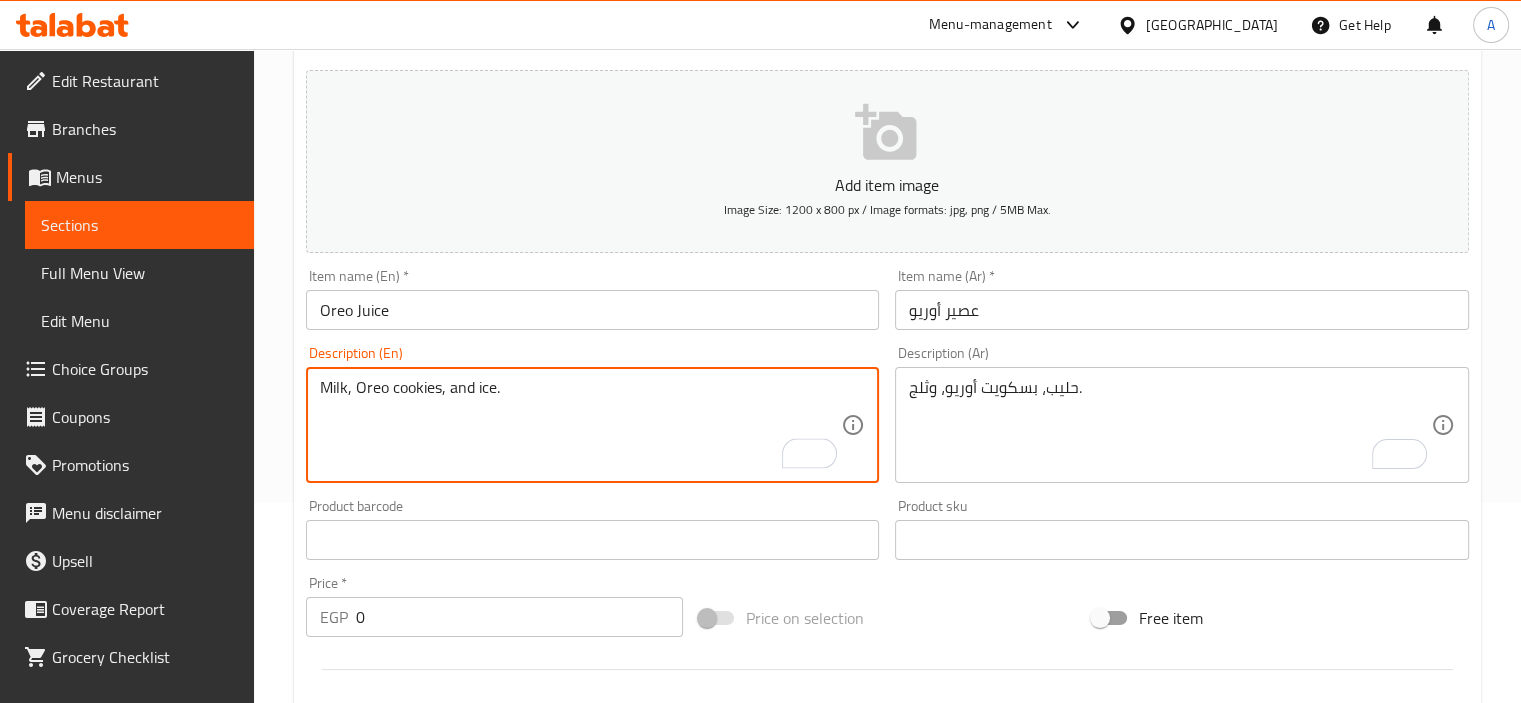 click on "Milk, Oreo cookies, and ice." at bounding box center [581, 425] 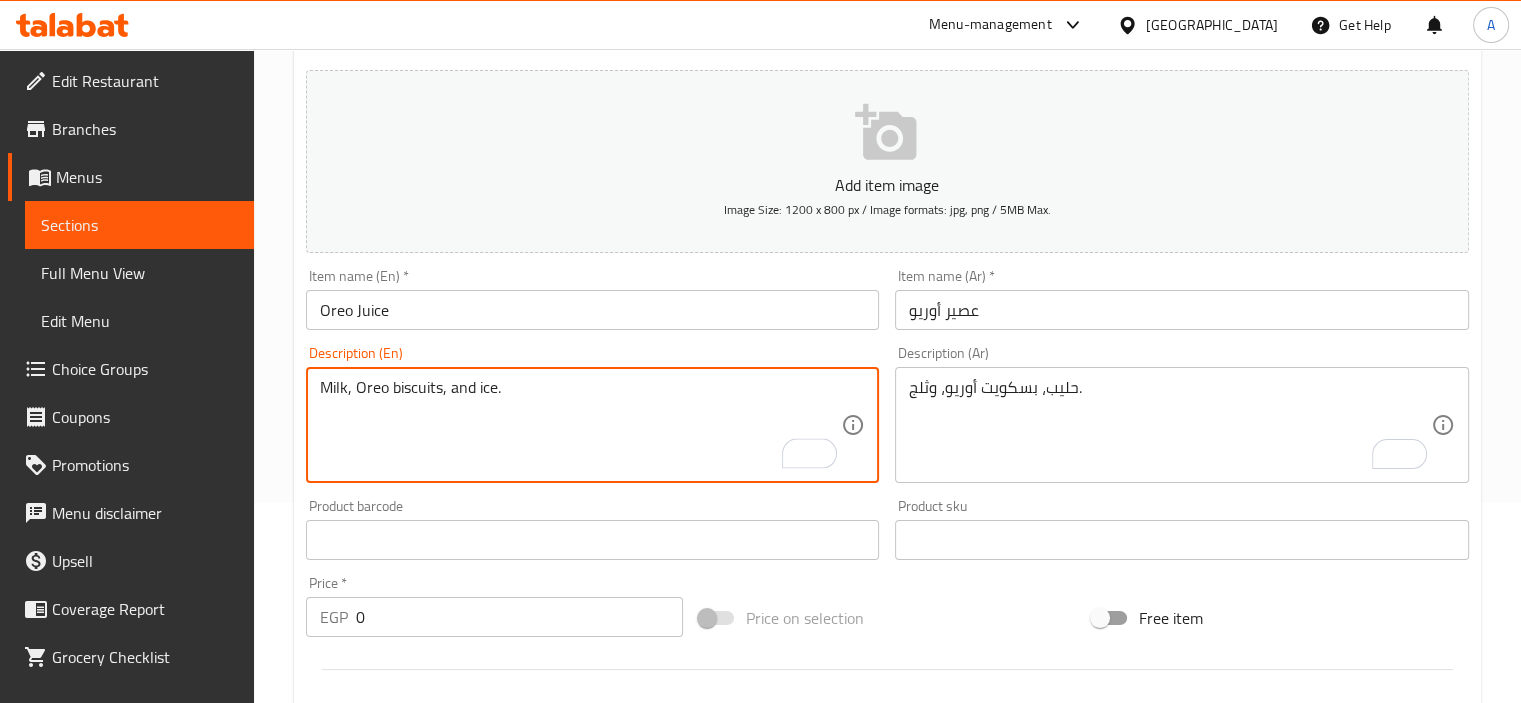 type on "Milk, Oreo biscuits, and ice." 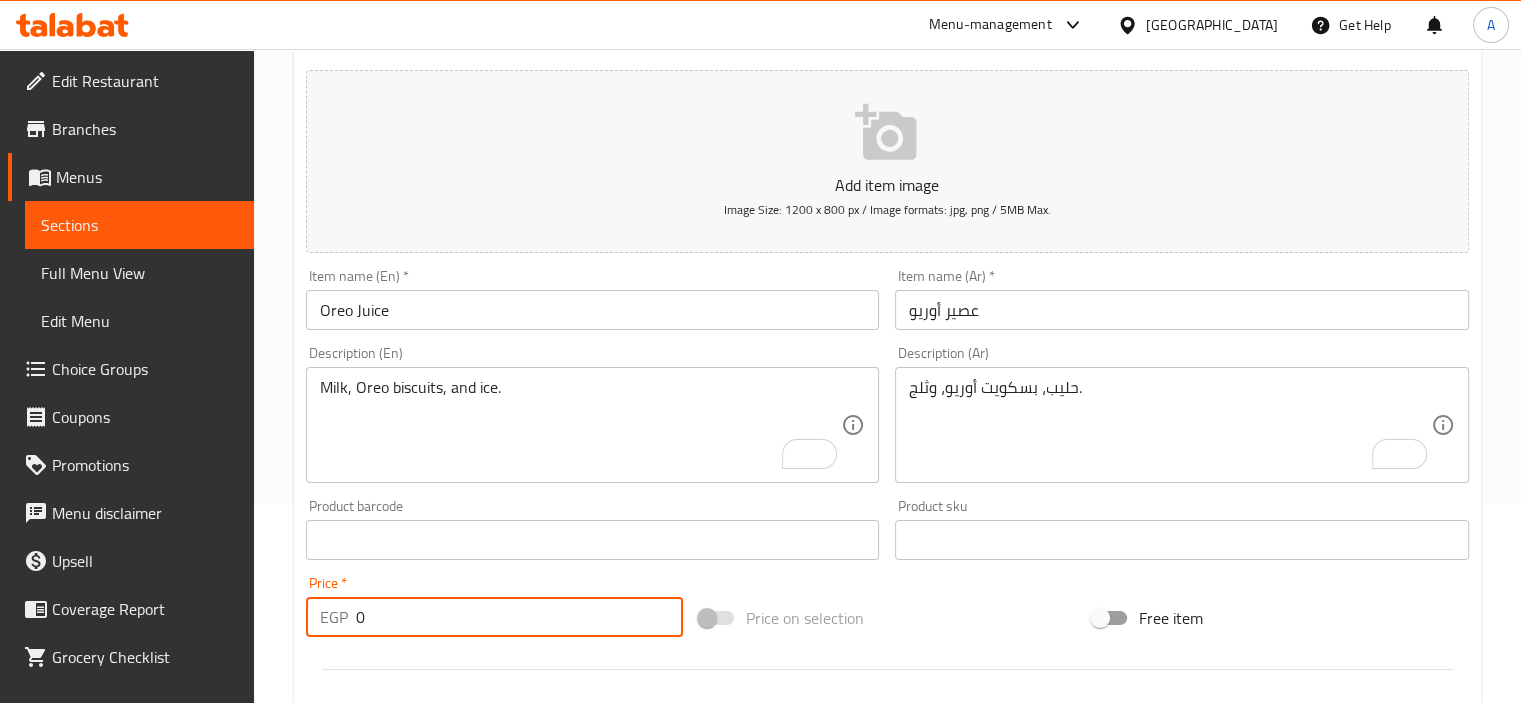 drag, startPoint x: 406, startPoint y: 622, endPoint x: 0, endPoint y: 571, distance: 409.19067 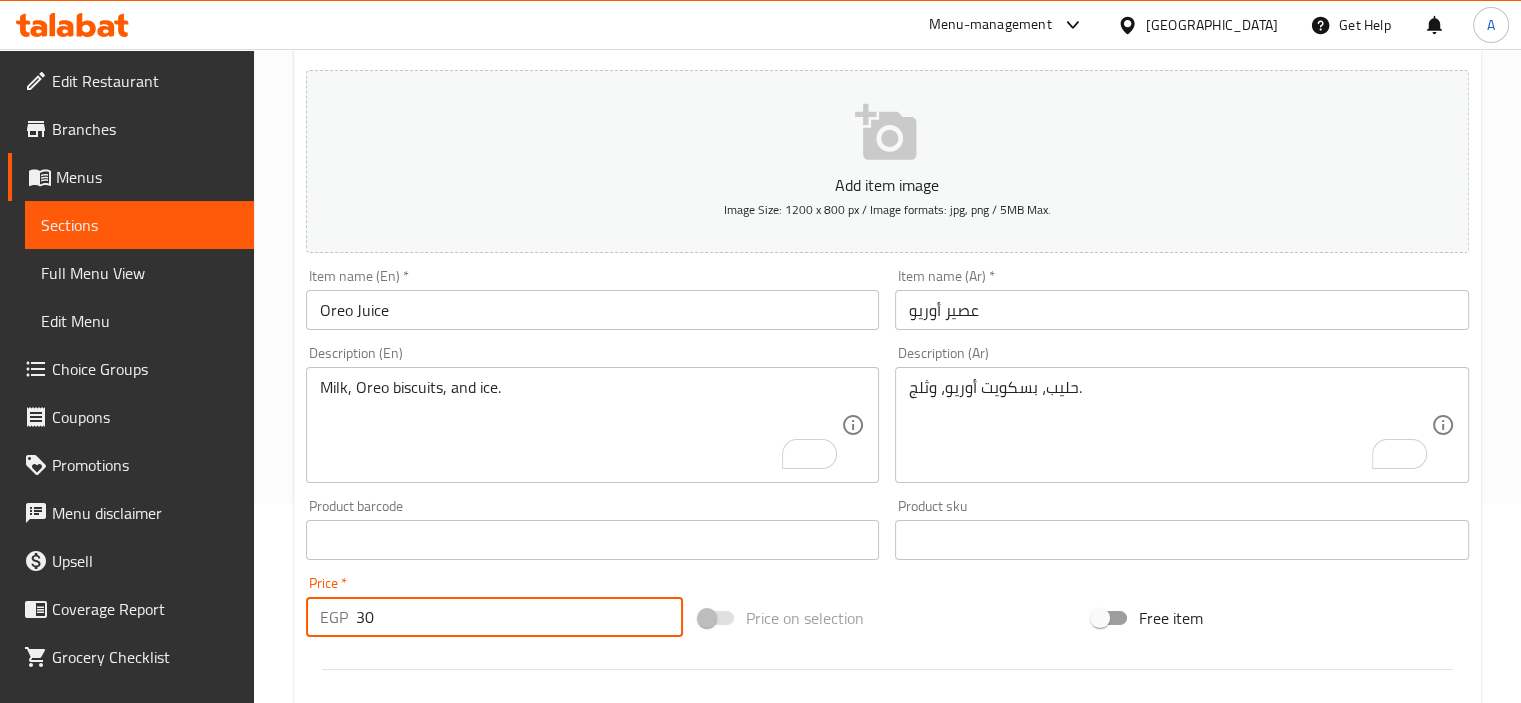 type on "30" 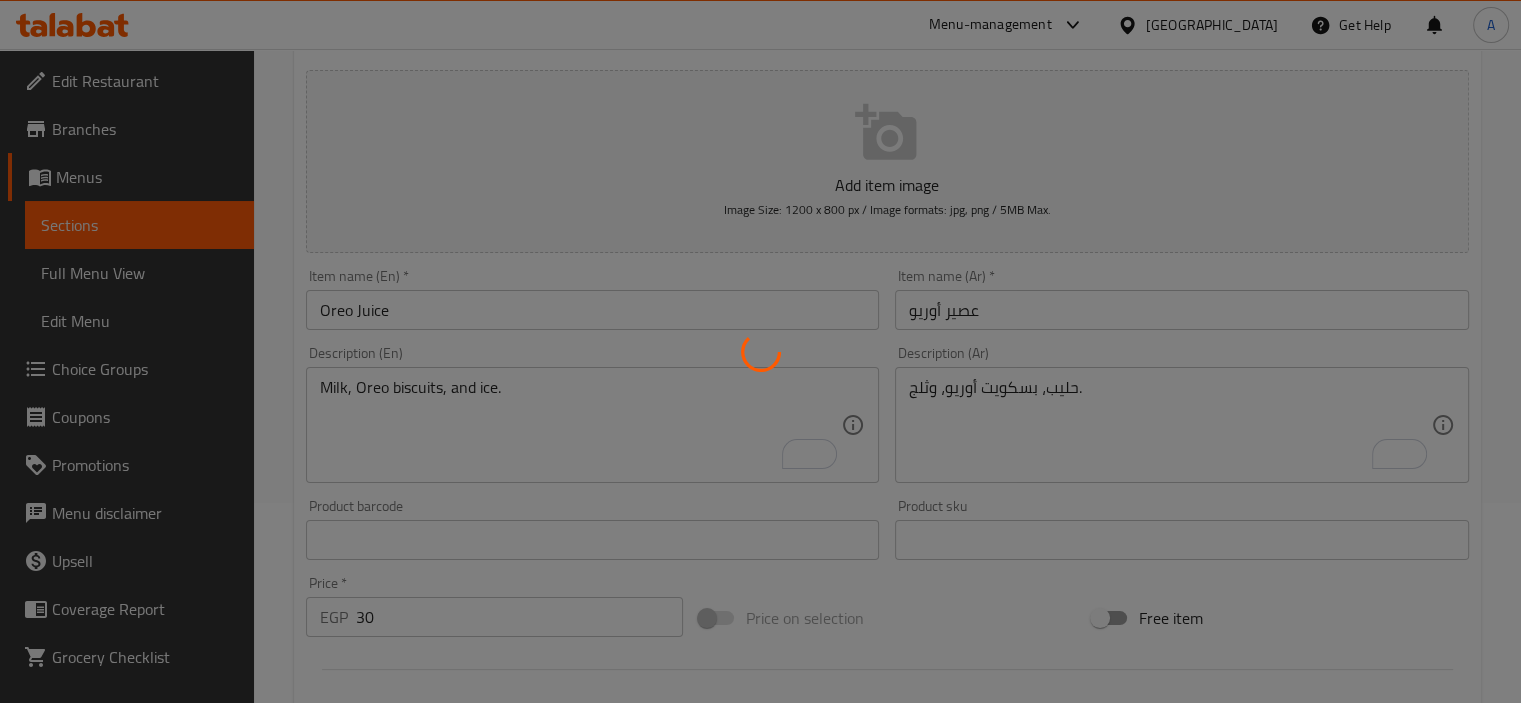 type 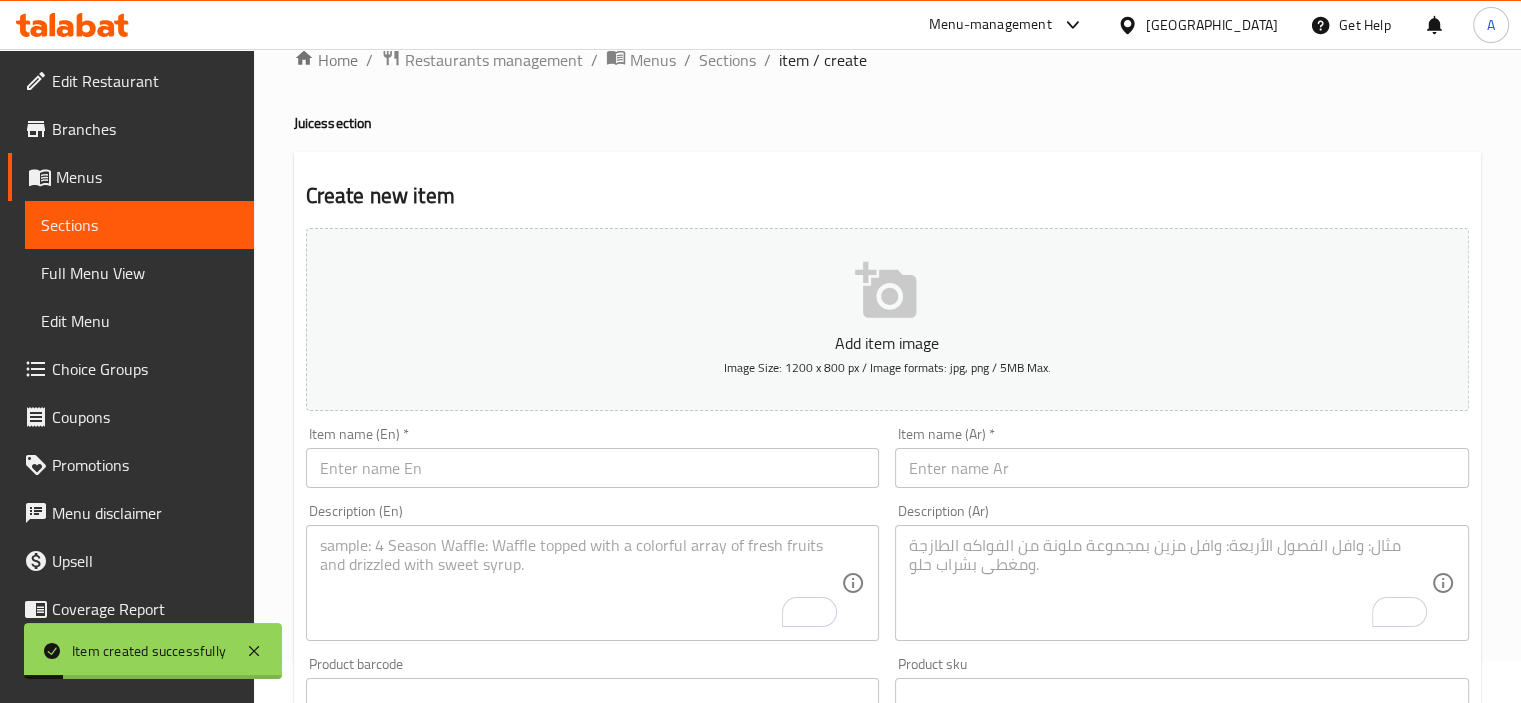scroll, scrollTop: 0, scrollLeft: 0, axis: both 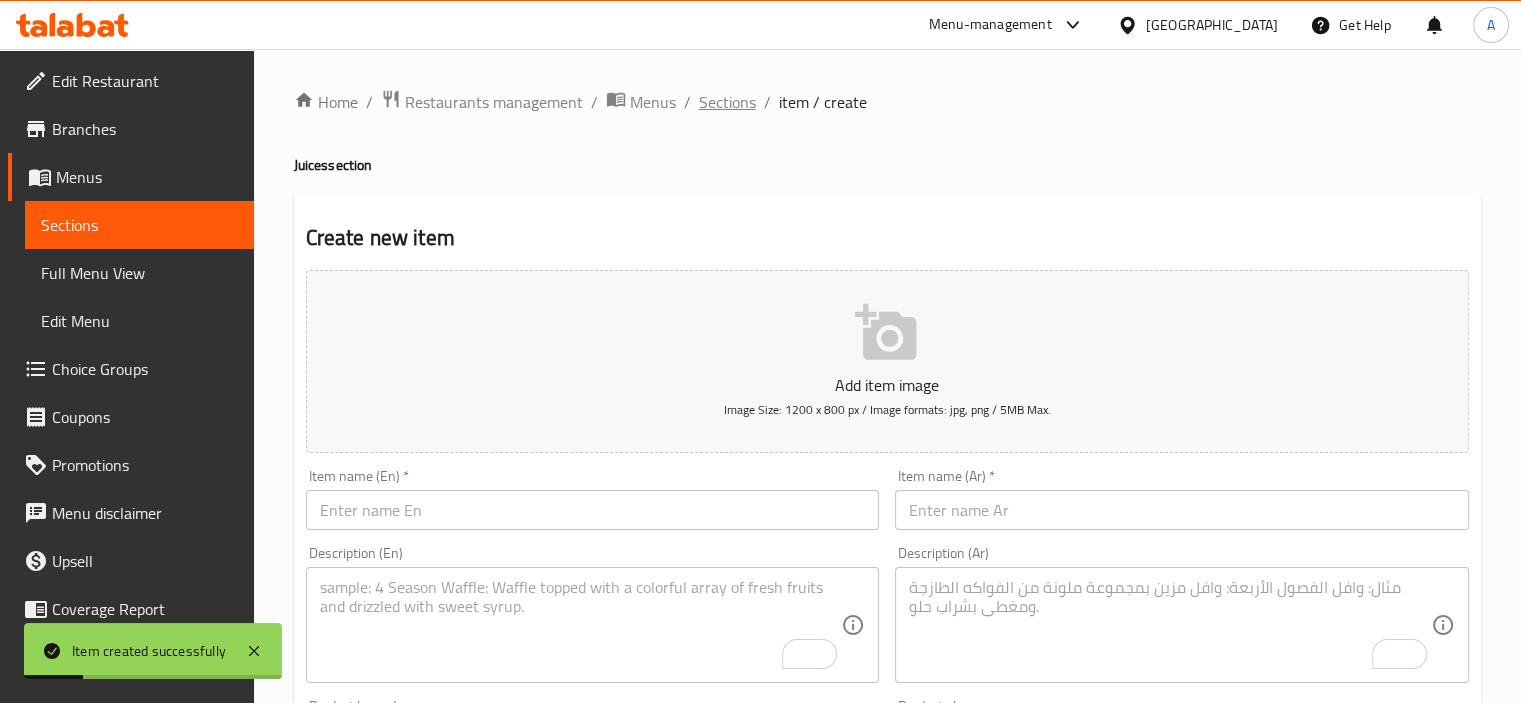 click on "Sections" at bounding box center [727, 102] 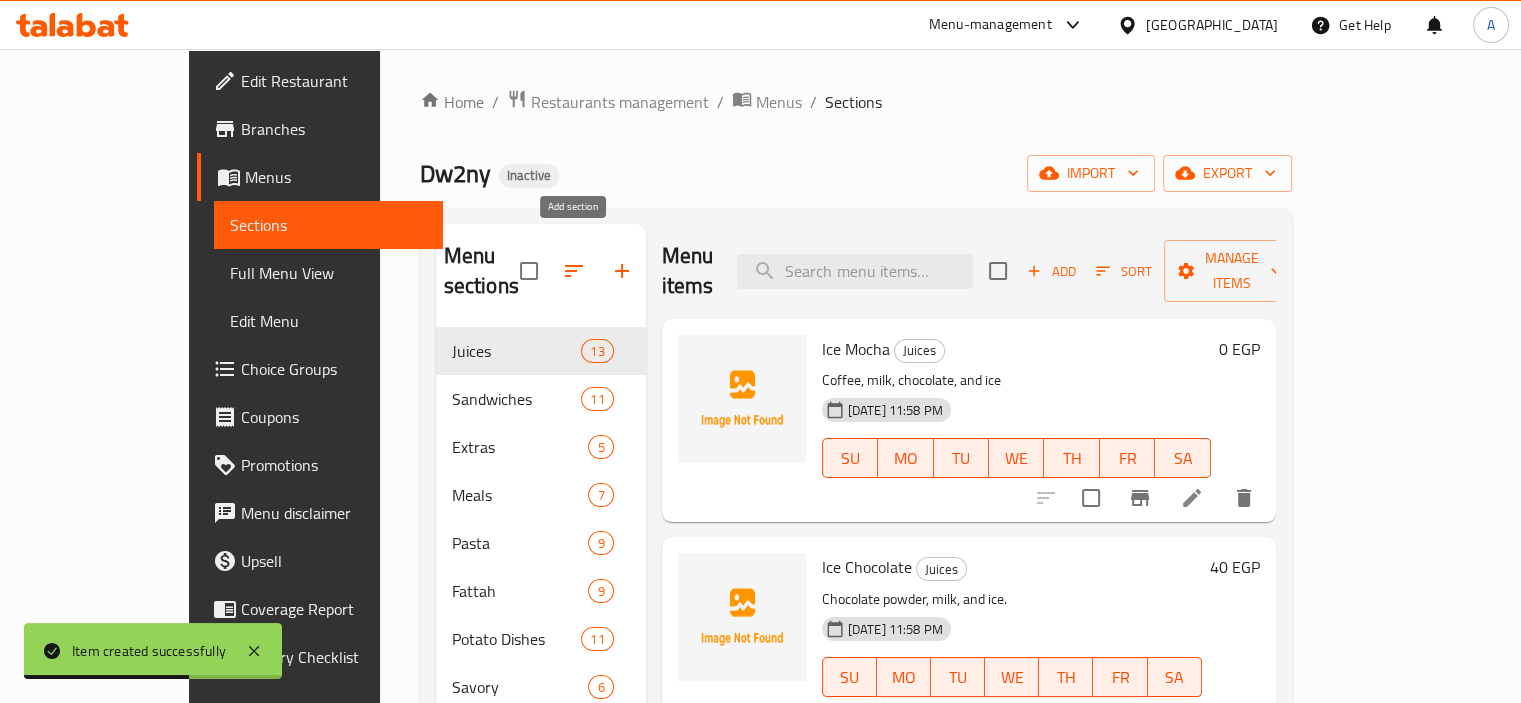 click 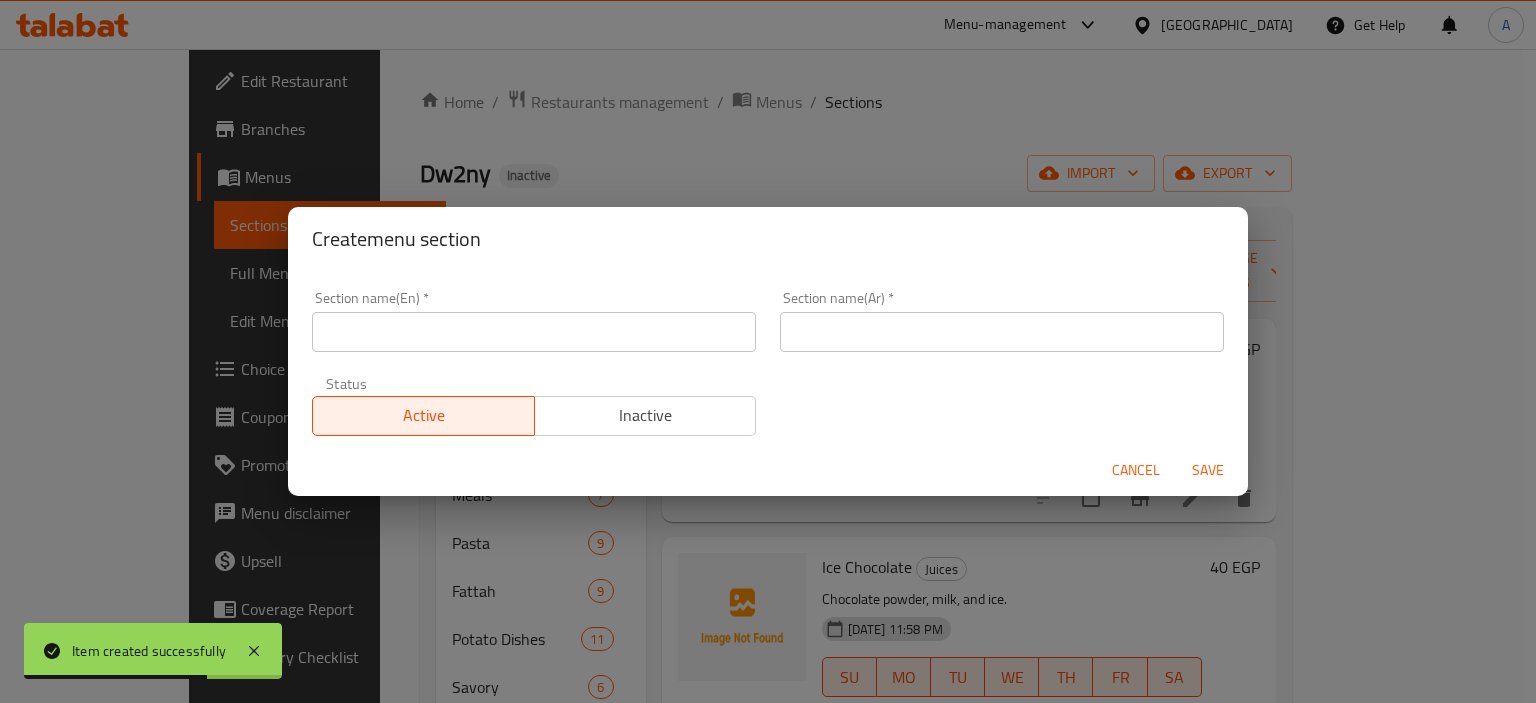click at bounding box center (534, 332) 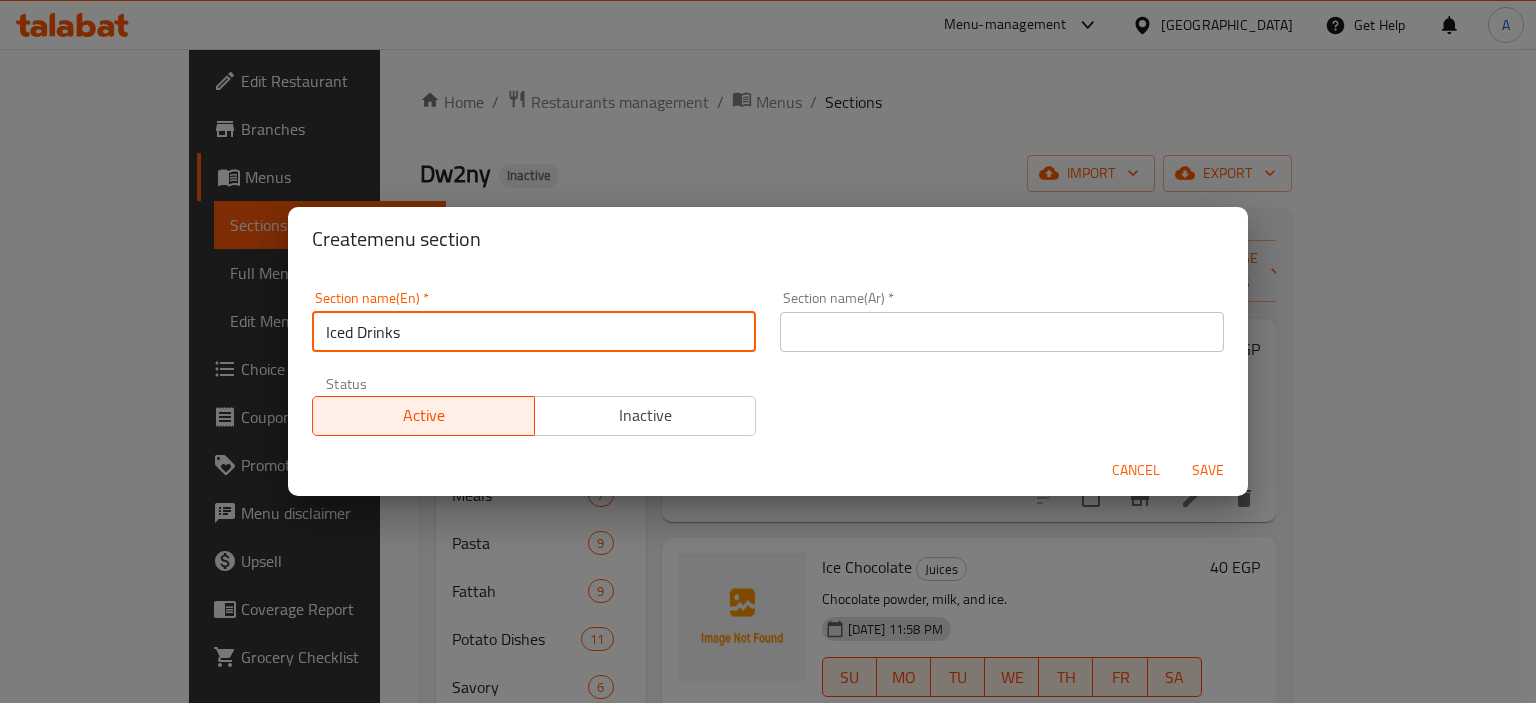 type on "Iced Drinks" 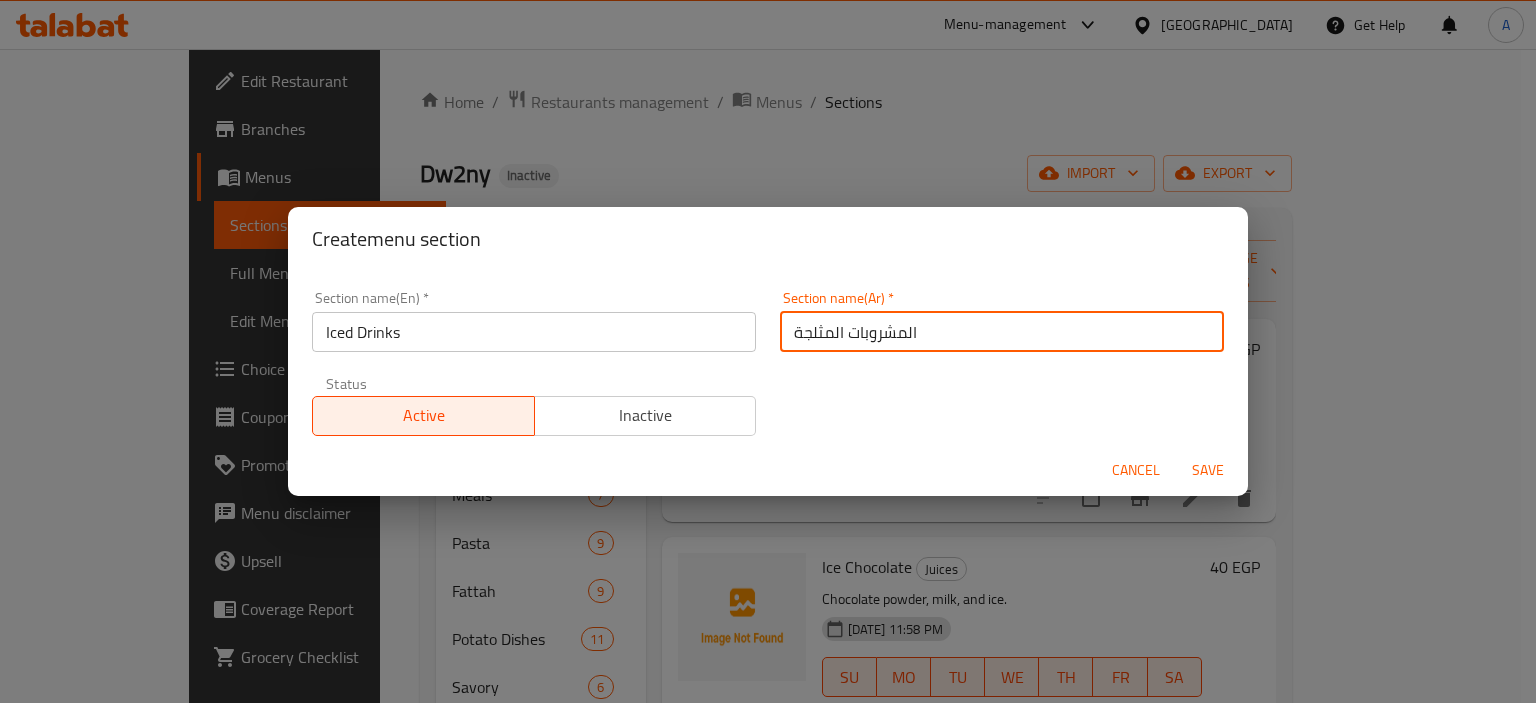 type on "المشروبات المثلجة" 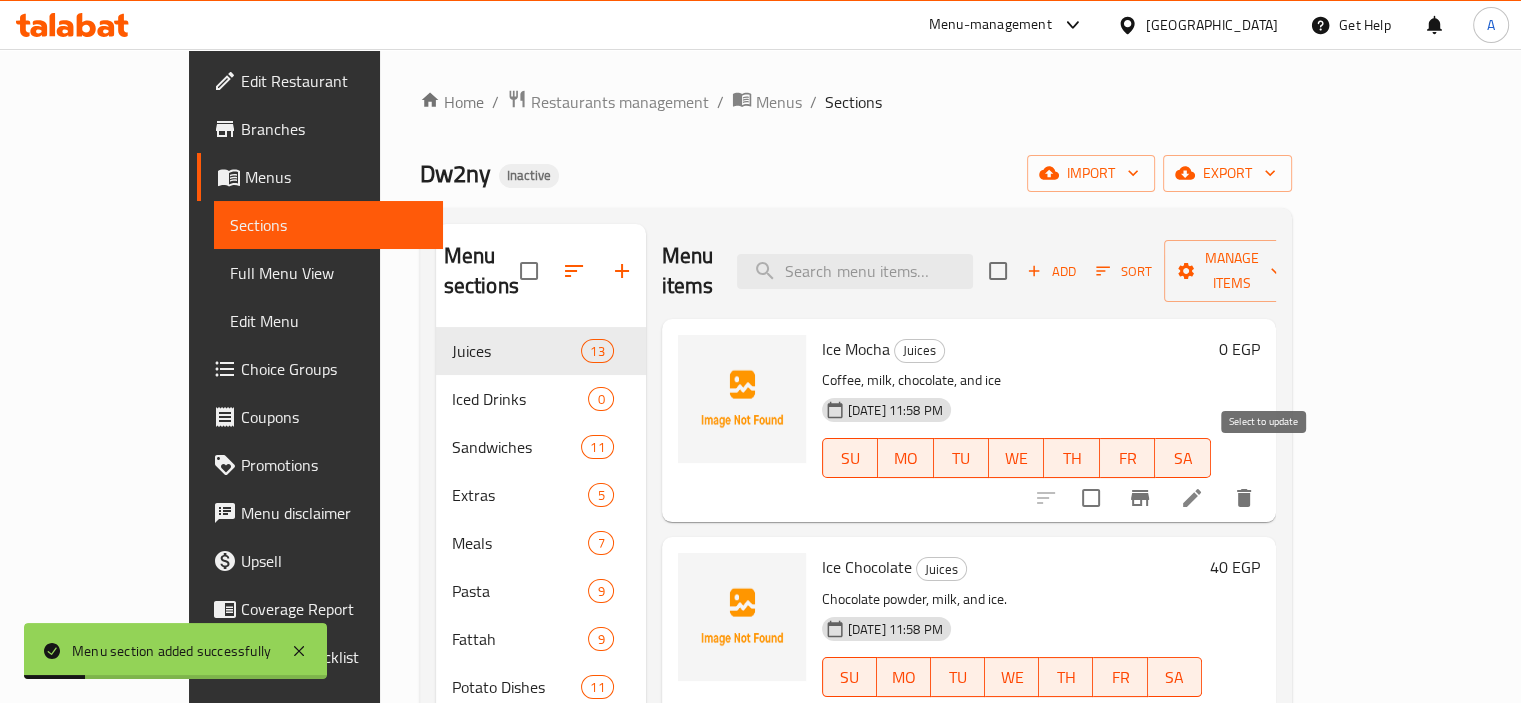 click at bounding box center [1091, 498] 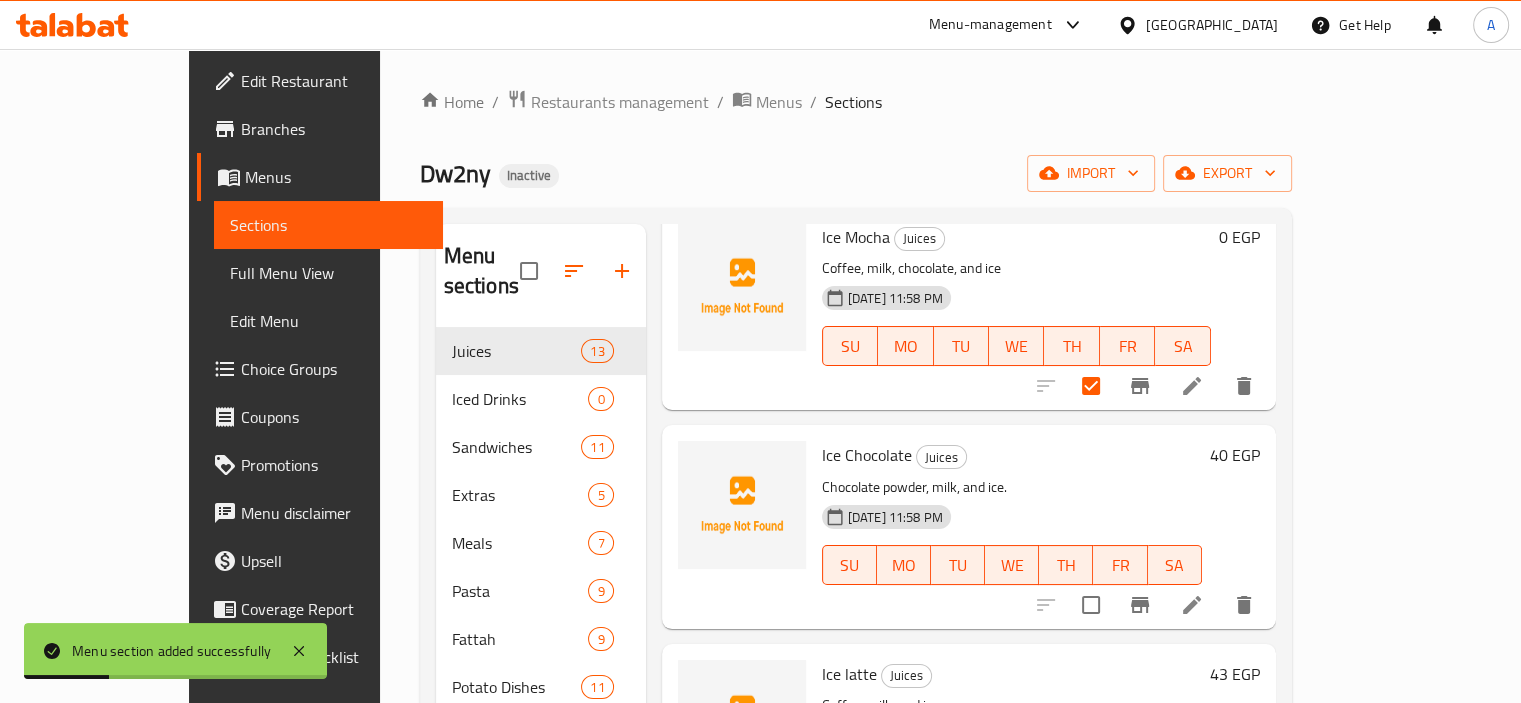scroll, scrollTop: 200, scrollLeft: 0, axis: vertical 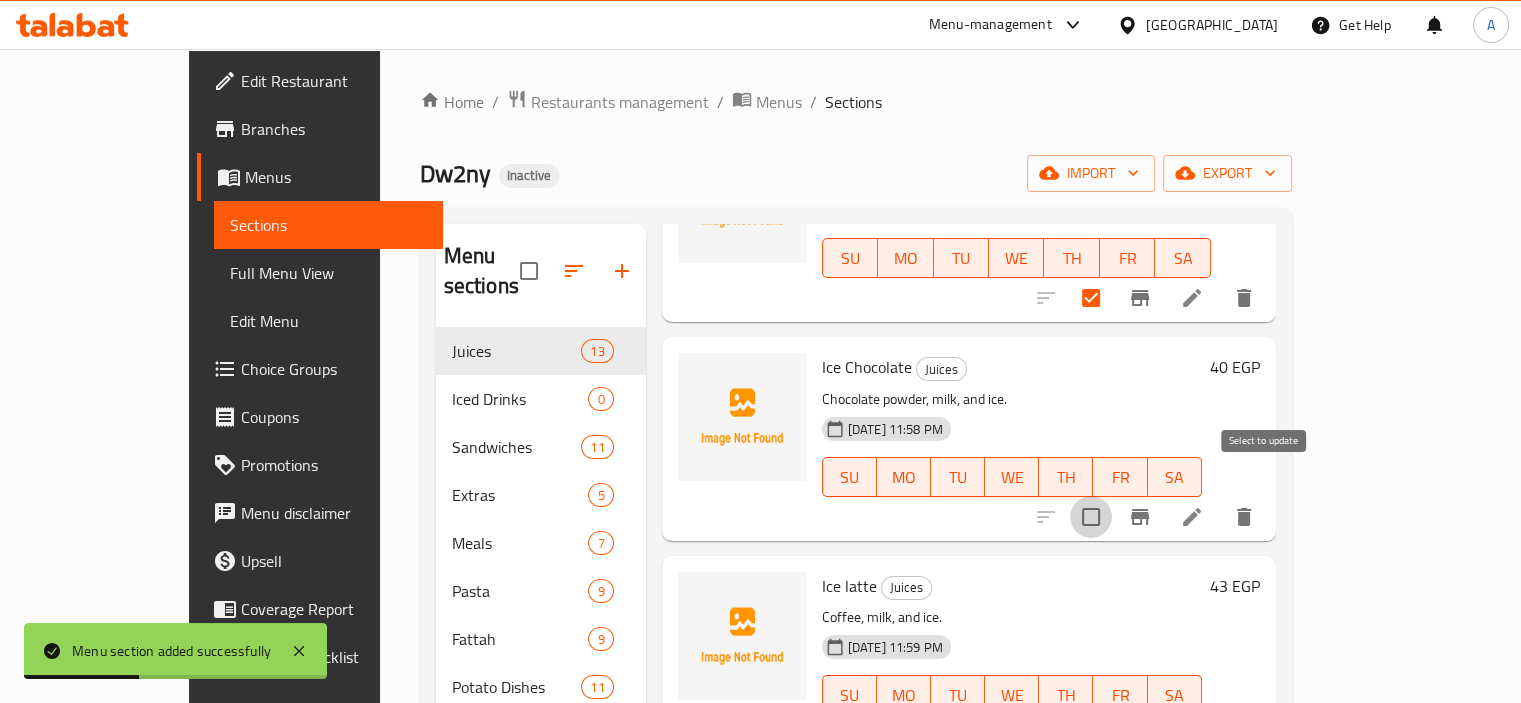 click at bounding box center [1091, 517] 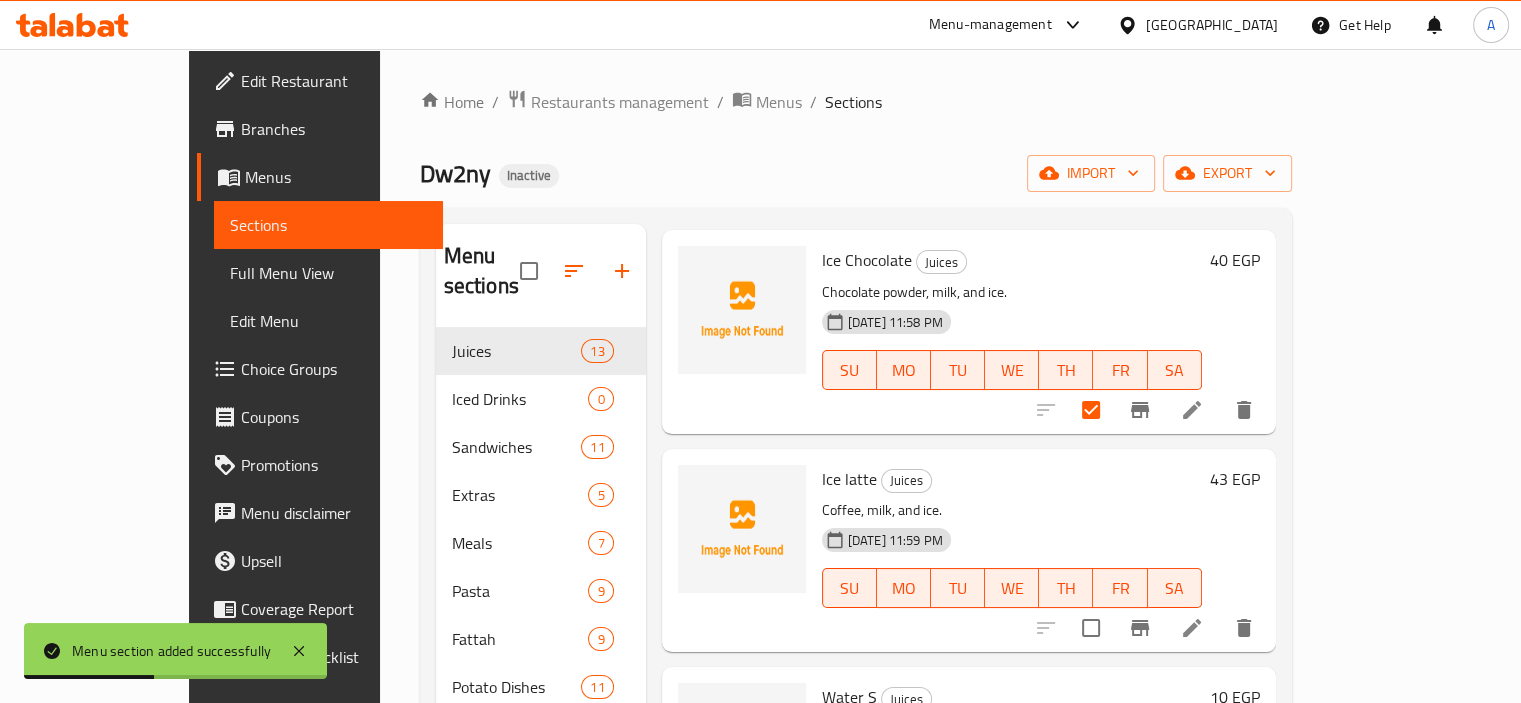 scroll, scrollTop: 400, scrollLeft: 0, axis: vertical 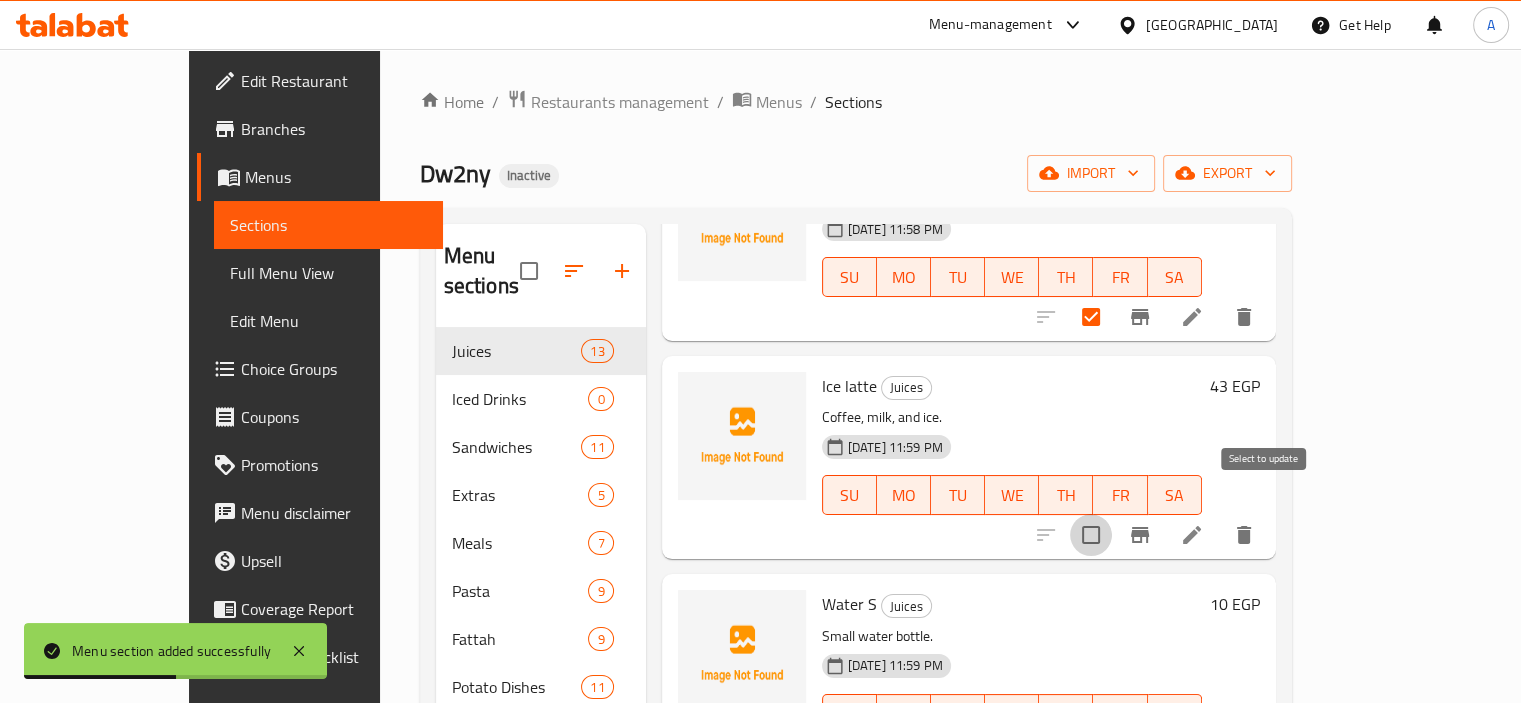 click at bounding box center [1091, 535] 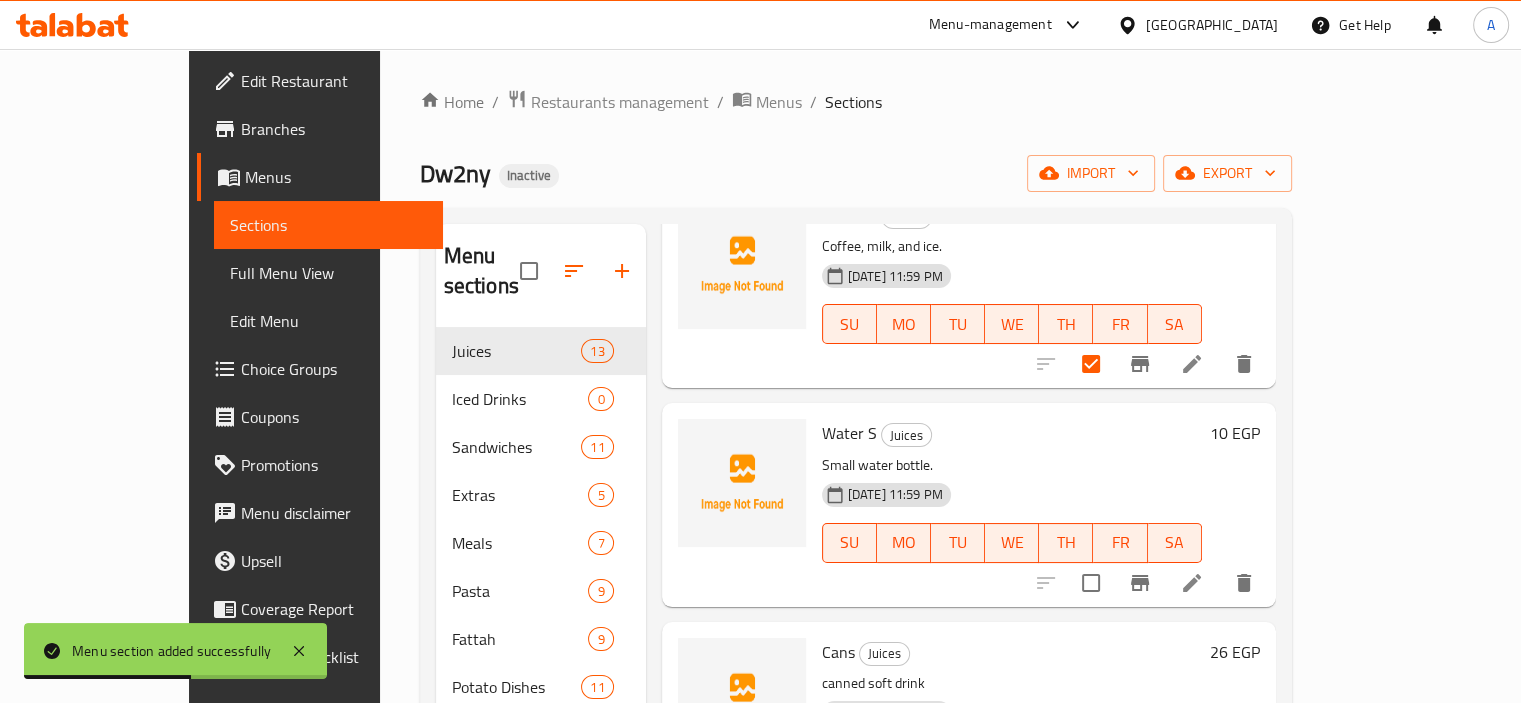 scroll, scrollTop: 600, scrollLeft: 0, axis: vertical 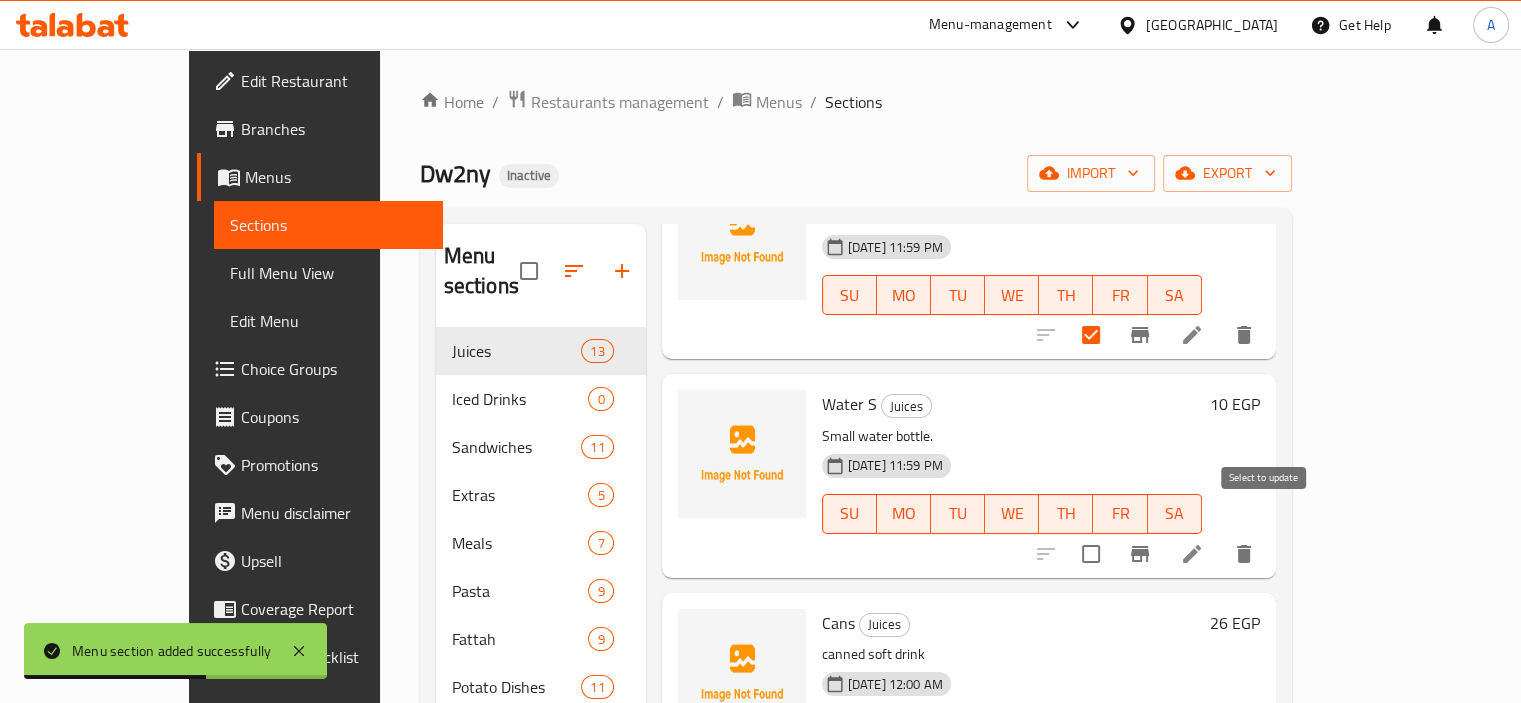 click at bounding box center [1091, 554] 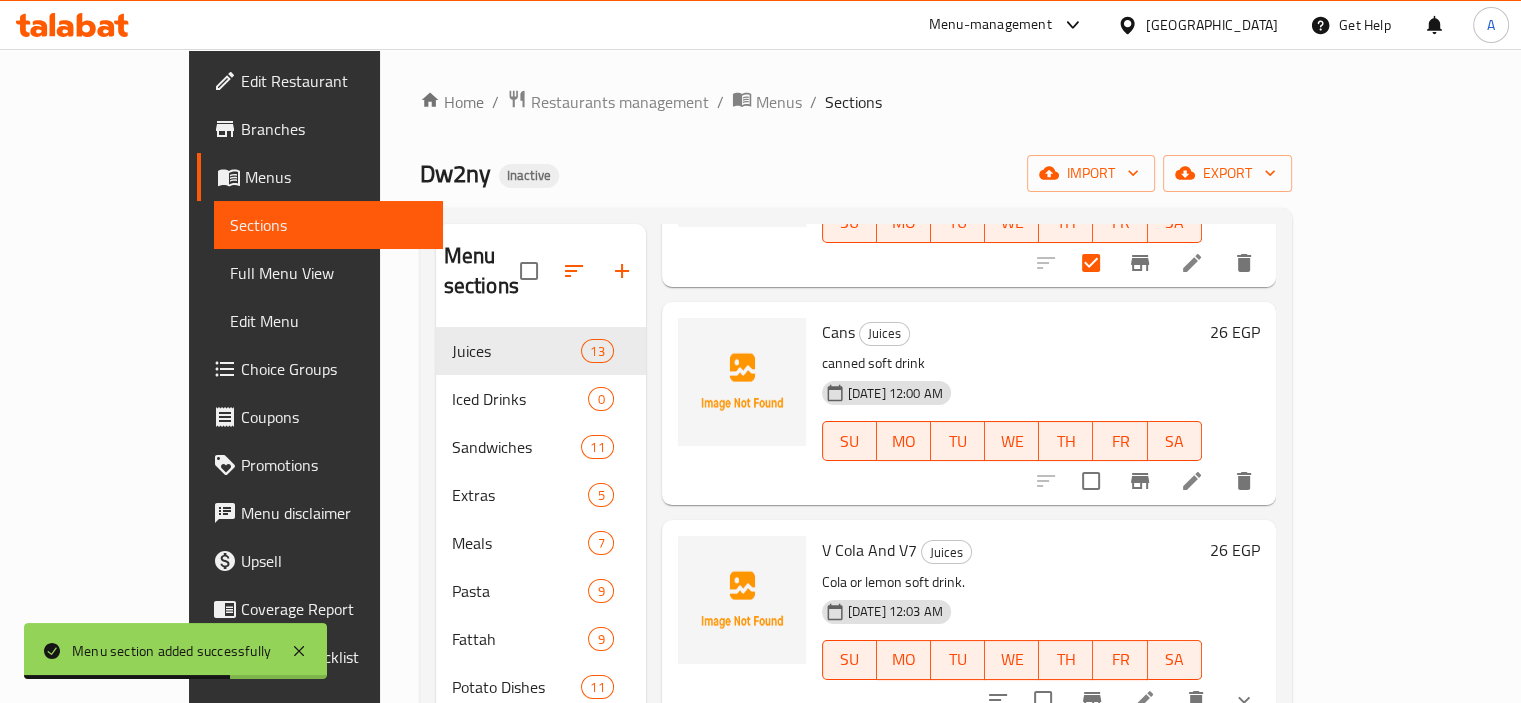scroll, scrollTop: 900, scrollLeft: 0, axis: vertical 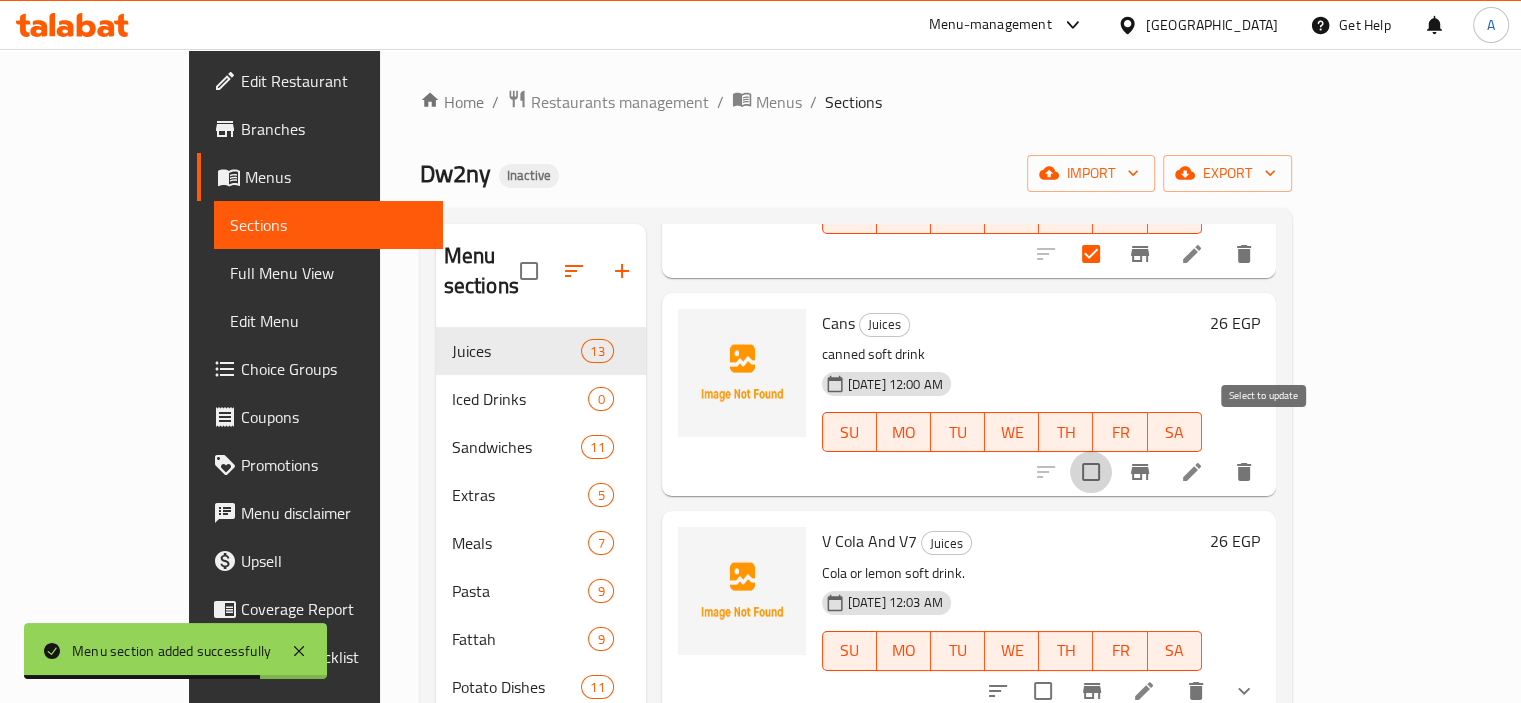 click at bounding box center [1091, 472] 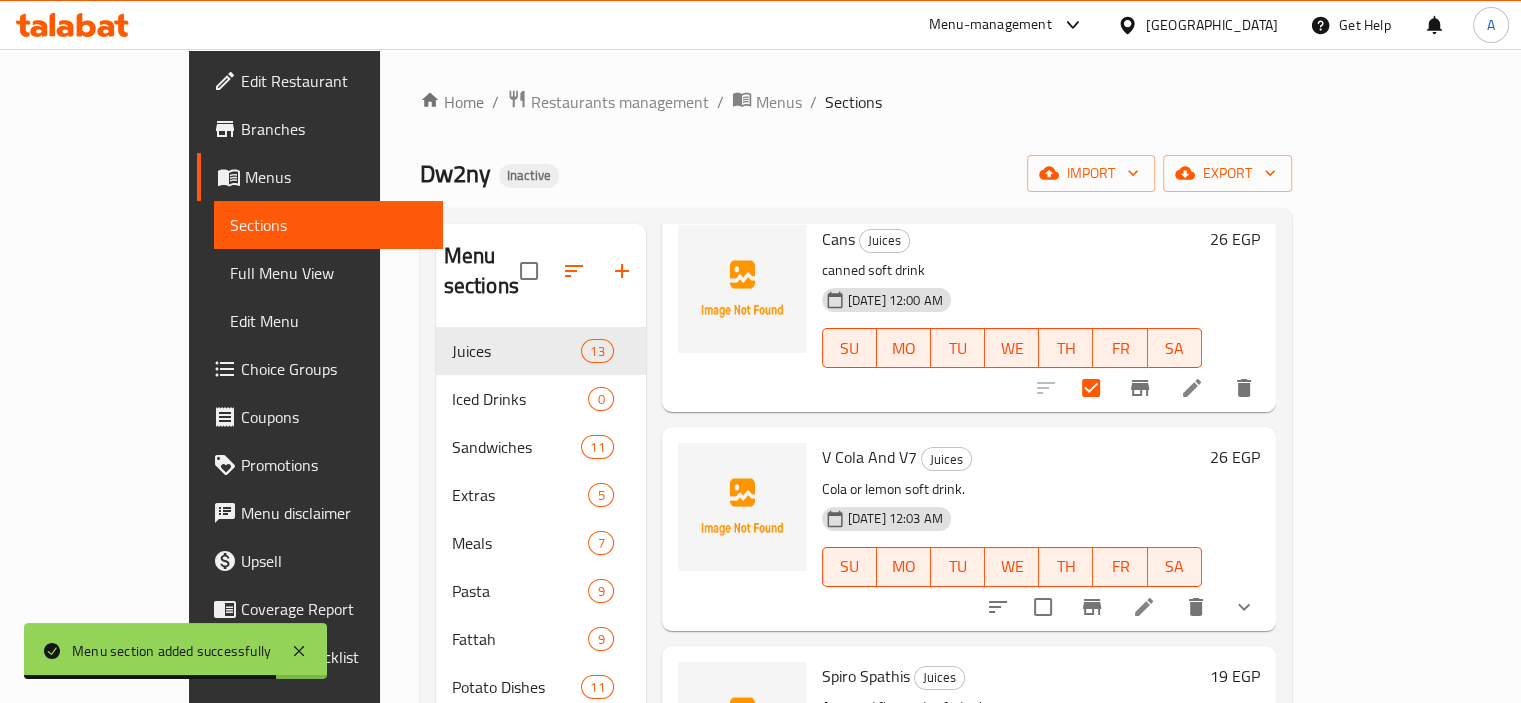 scroll, scrollTop: 1100, scrollLeft: 0, axis: vertical 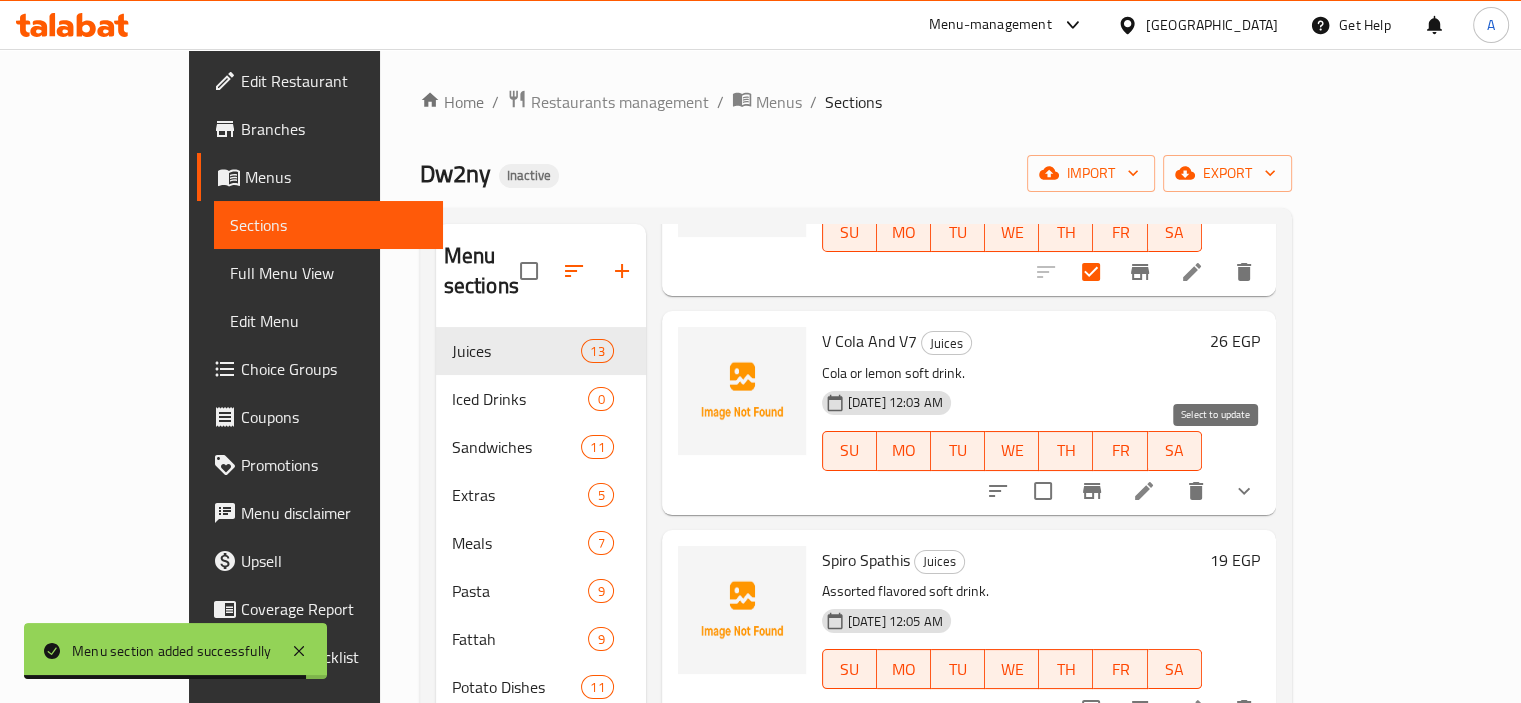 click at bounding box center (1043, 491) 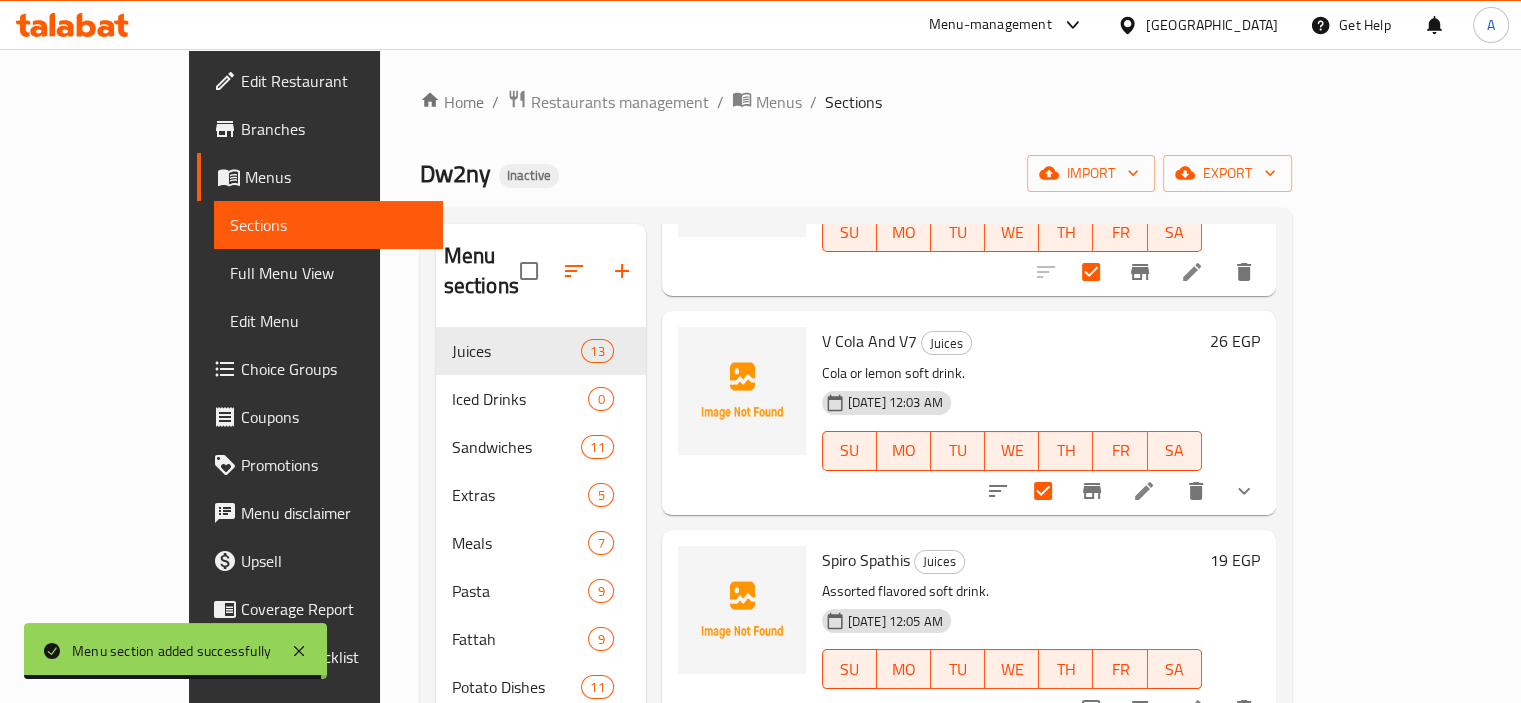 scroll, scrollTop: 1300, scrollLeft: 0, axis: vertical 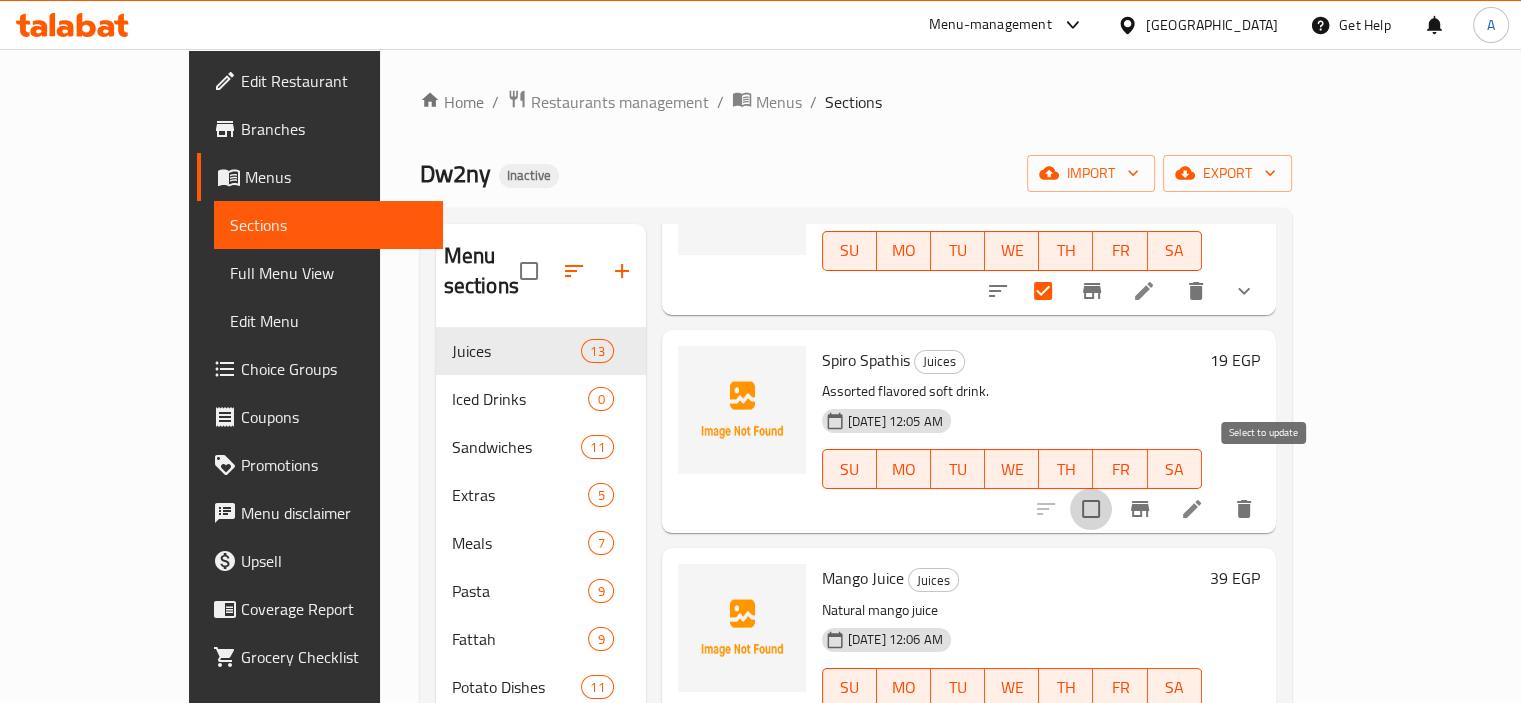 click at bounding box center [1091, 509] 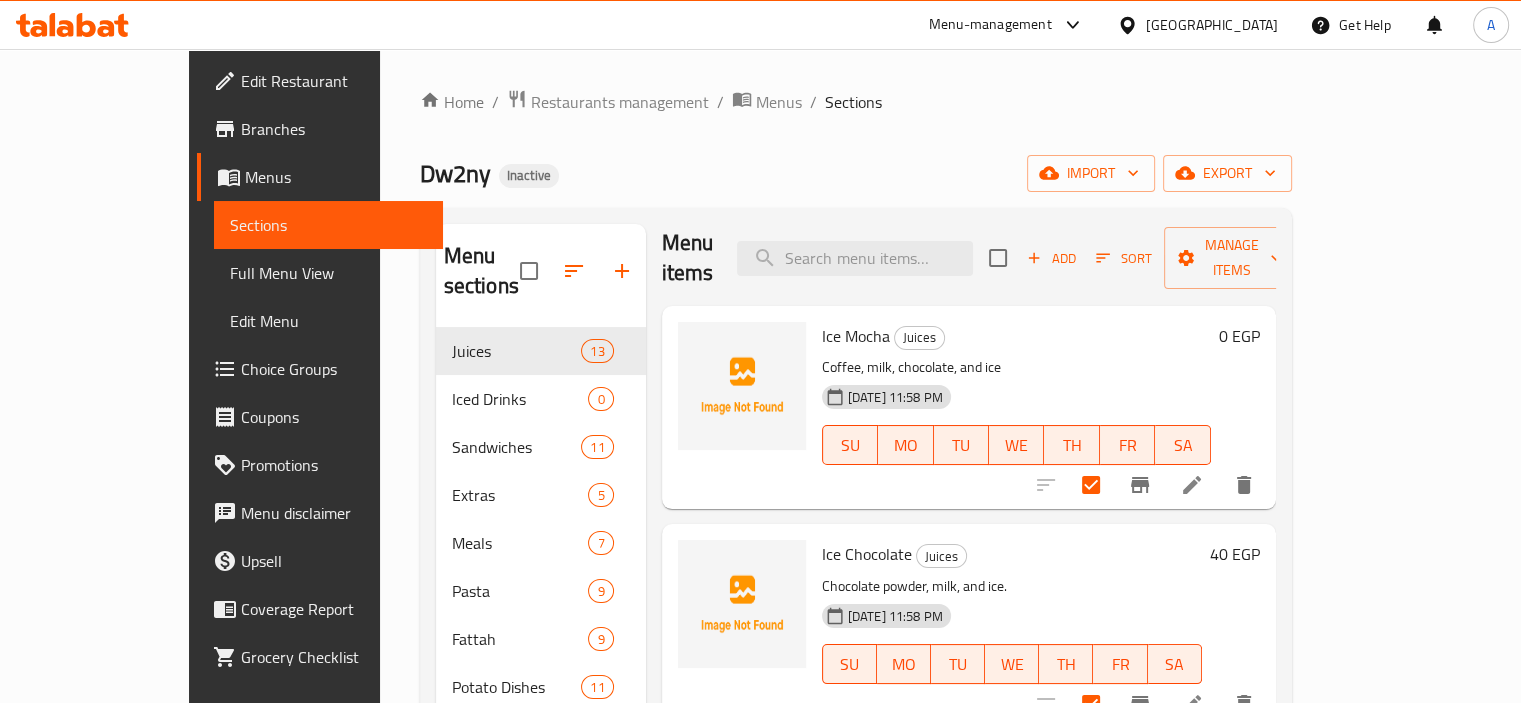 scroll, scrollTop: 0, scrollLeft: 0, axis: both 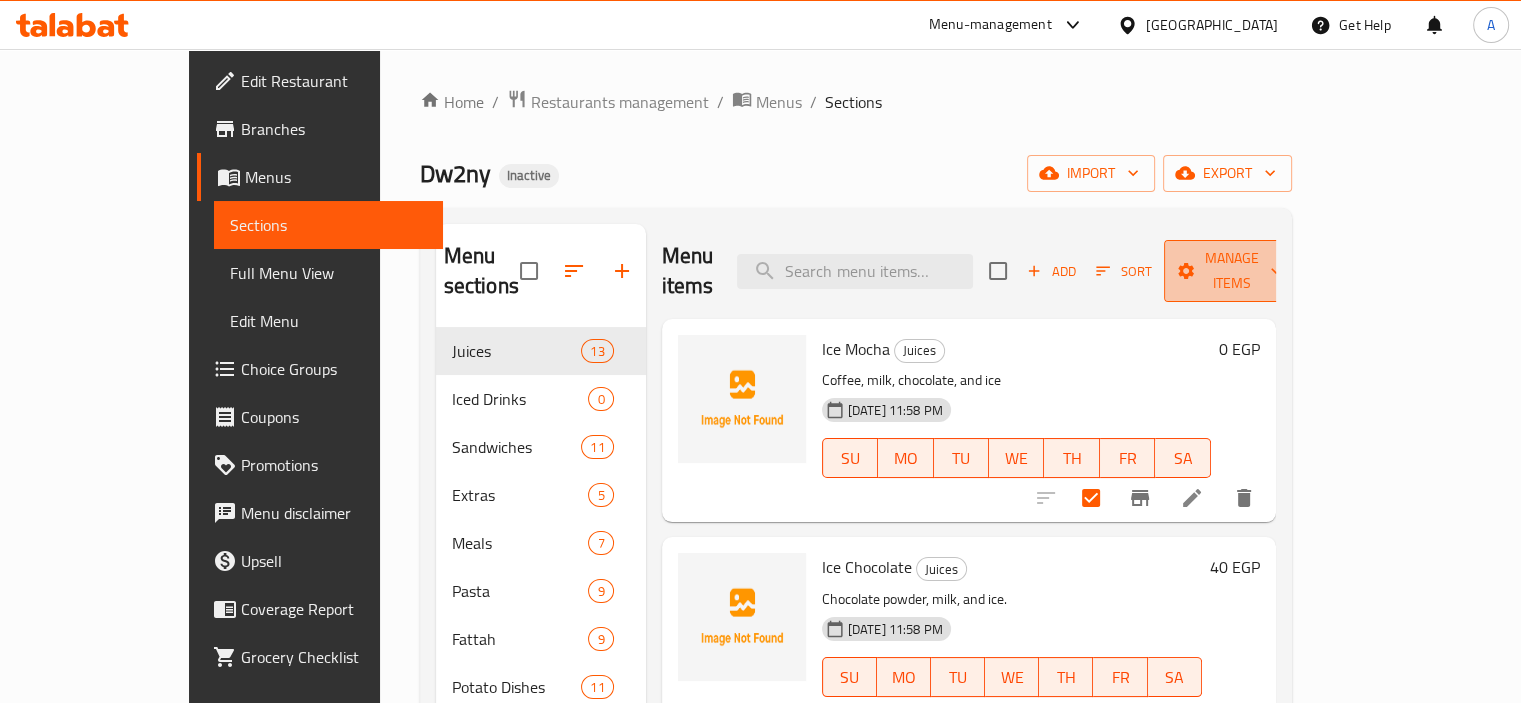 click on "Manage items" at bounding box center [1231, 271] 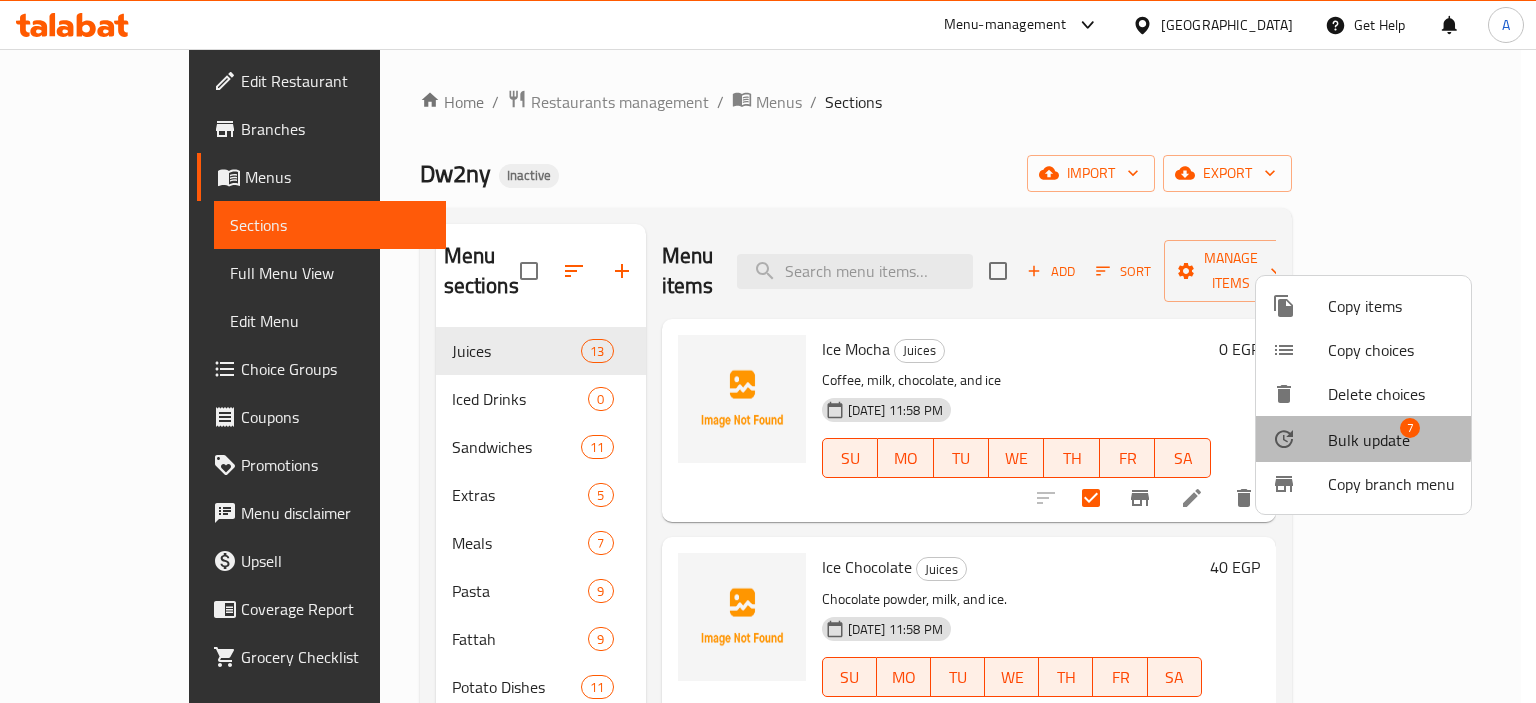 click at bounding box center [1300, 439] 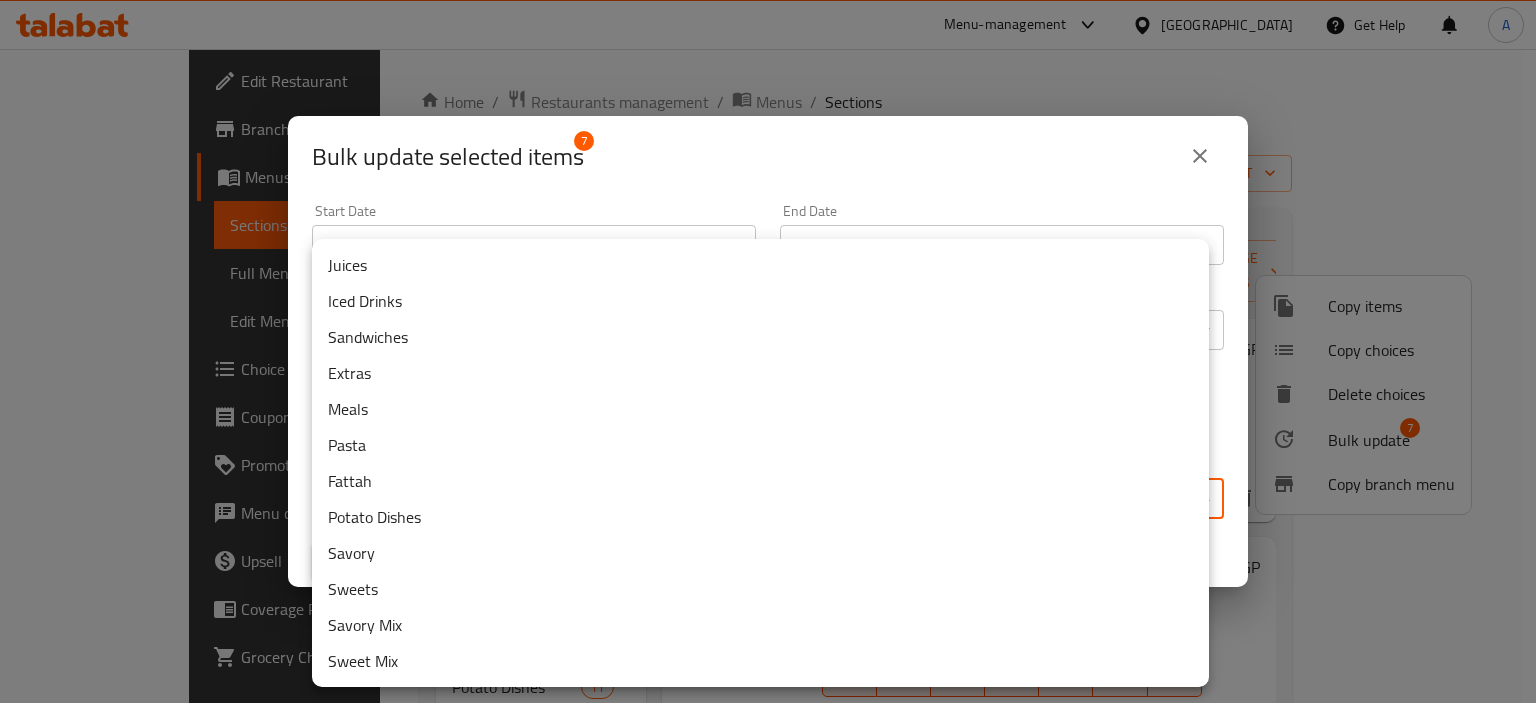 click on "​ Menu-management Egypt Get Help A   Edit Restaurant   Branches   Menus   Sections   Full Menu View   Edit Menu   Choice Groups   Coupons   Promotions   Menu disclaimer   Upsell   Coverage Report   Grocery Checklist  Version:    1.0.0  Get support on:    Support.OpsPlatform Home / Restaurants management / Menus / Sections Dw2ny Inactive import export Menu sections Juices 13 Iced Drinks 0 Sandwiches 11 Extras 5 Meals 7 Pasta 9 Fattah 9 Potato Dishes 11 Savory 6 Sweets 8 Savory Mix 7 Sweet Mix 8 Menu items Add Sort Manage items Ice Mocha   Juices Coffee, milk, chocolate, and ice 15-07-2025 11:58 PM SU MO TU WE TH FR SA 0   EGP Ice Chocolate   Juices Chocolate powder, milk, and ice.
15-07-2025 11:58 PM SU MO TU WE TH FR SA 40   EGP Ice latte   Juices Coffee, milk, and ice.
15-07-2025 11:59 PM SU MO TU WE TH FR SA 43   EGP Water S   Juices Small water bottle.
15-07-2025 11:59 PM SU MO TU WE TH FR SA 10   EGP Cans   Juices canned soft drink
16-07-2025 12:00 AM SU MO TU WE TH FR SA 26   EGP V Cola And V7   SU" at bounding box center (768, 376) 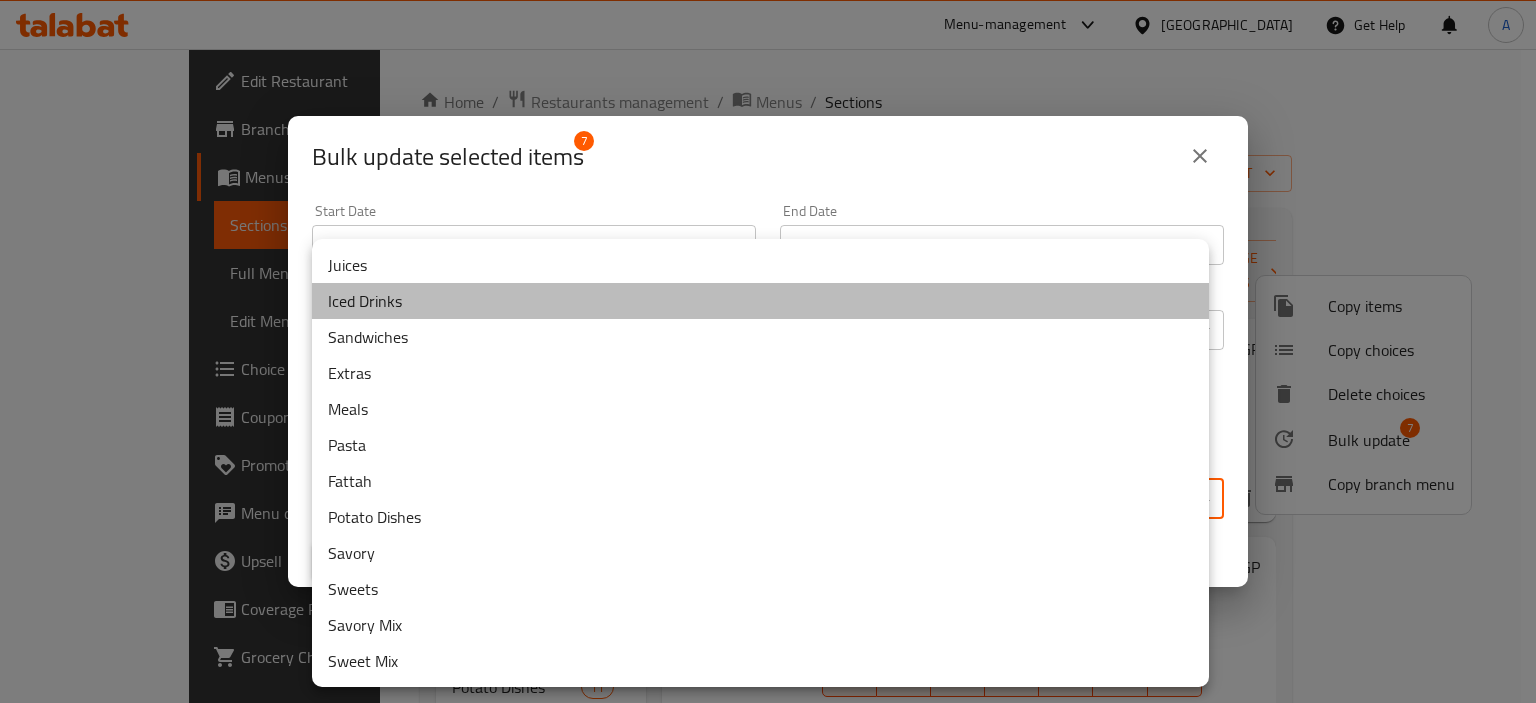 click on "Iced Drinks" at bounding box center [760, 301] 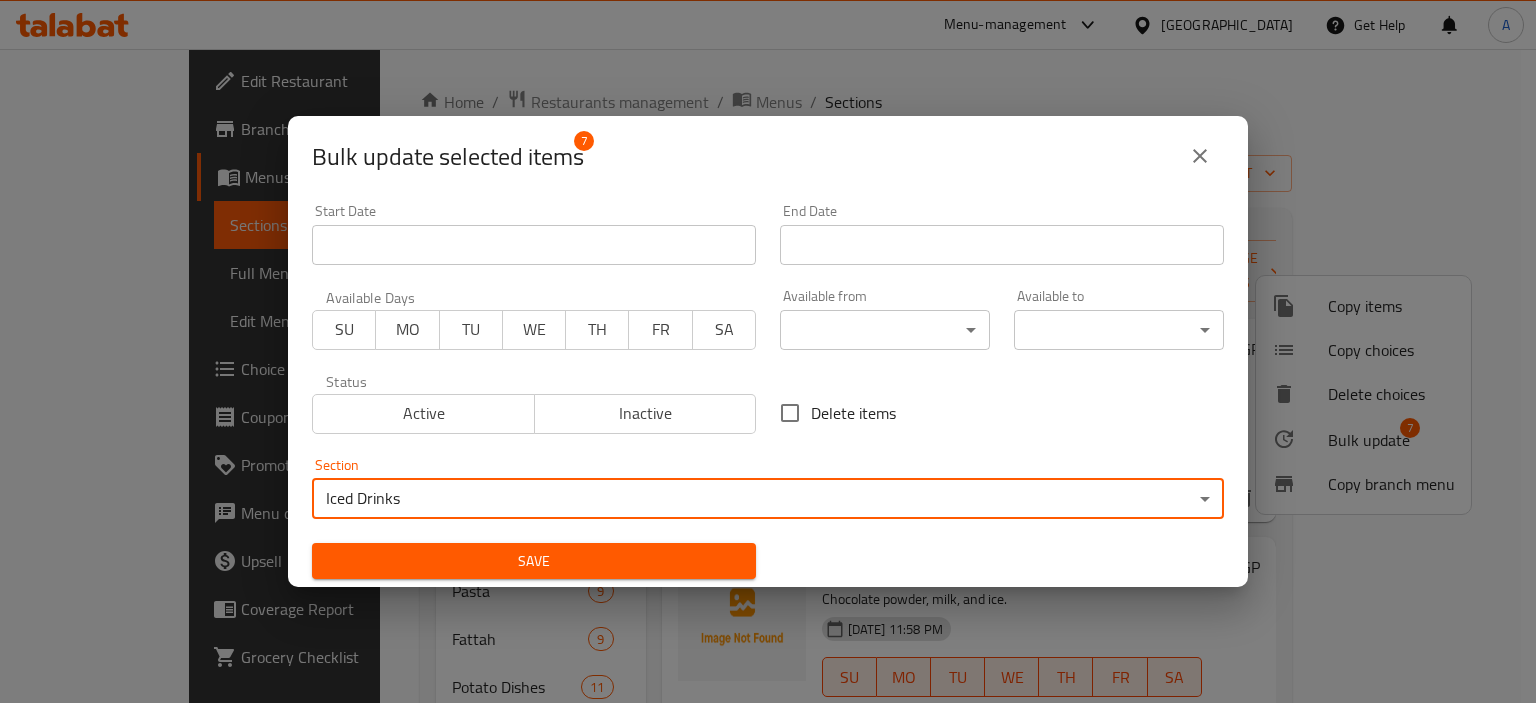 click on "Save" at bounding box center (534, 561) 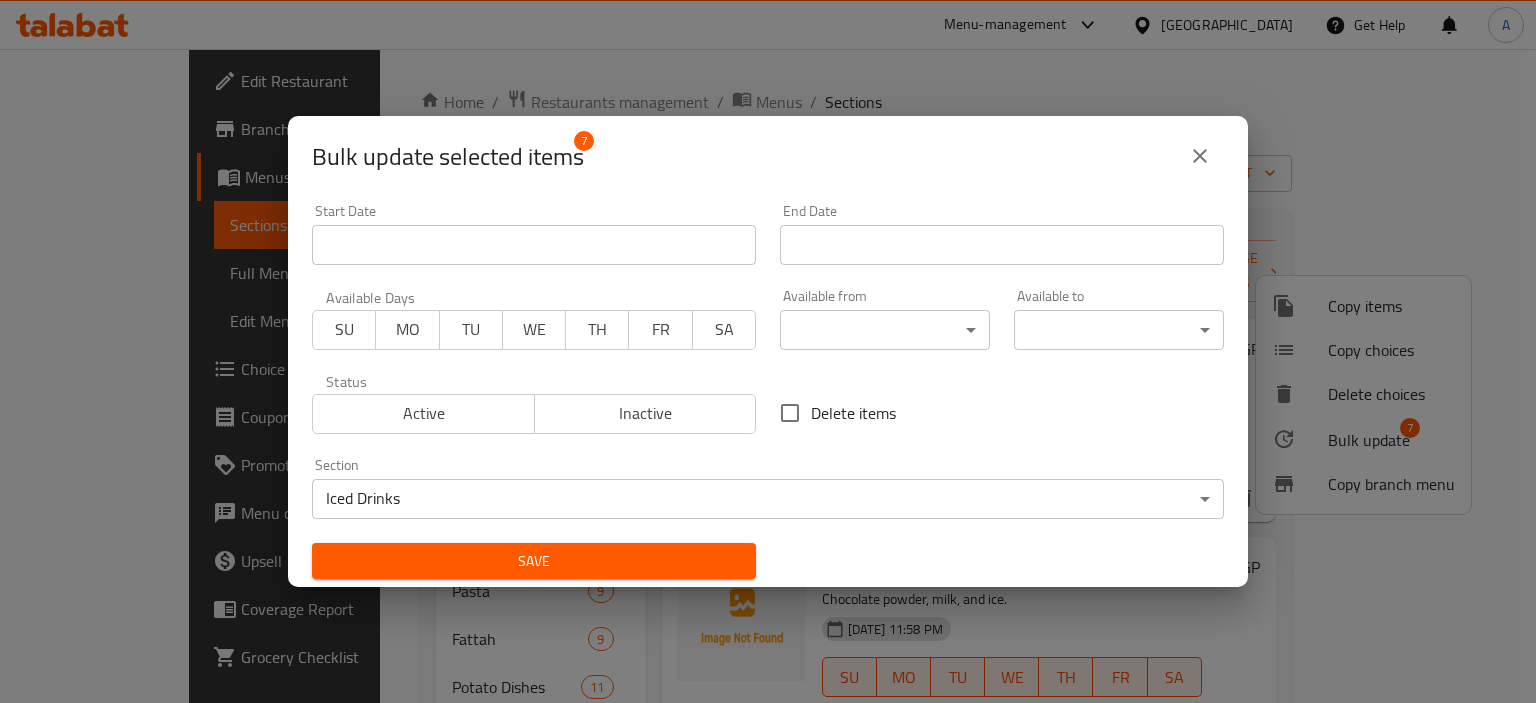 click on "Save" at bounding box center (534, 561) 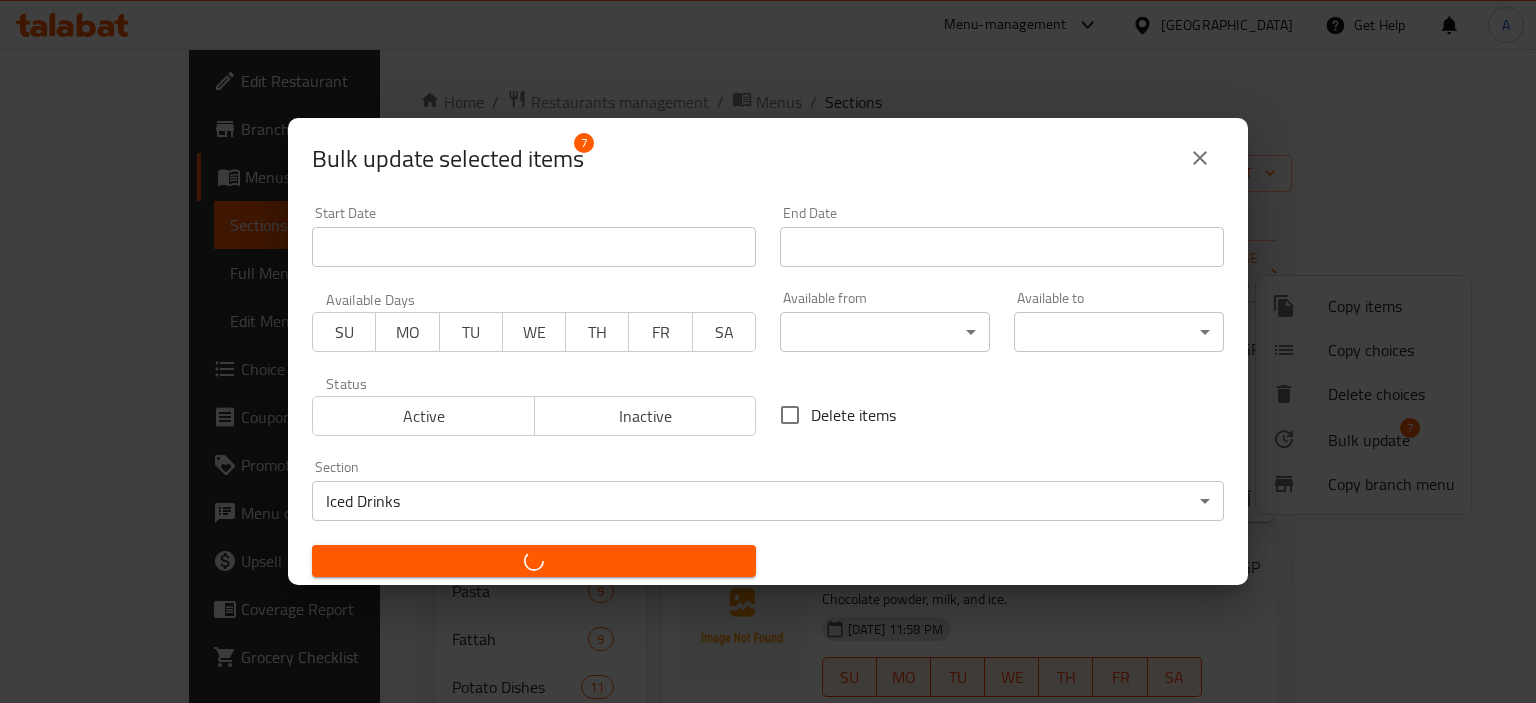 checkbox on "false" 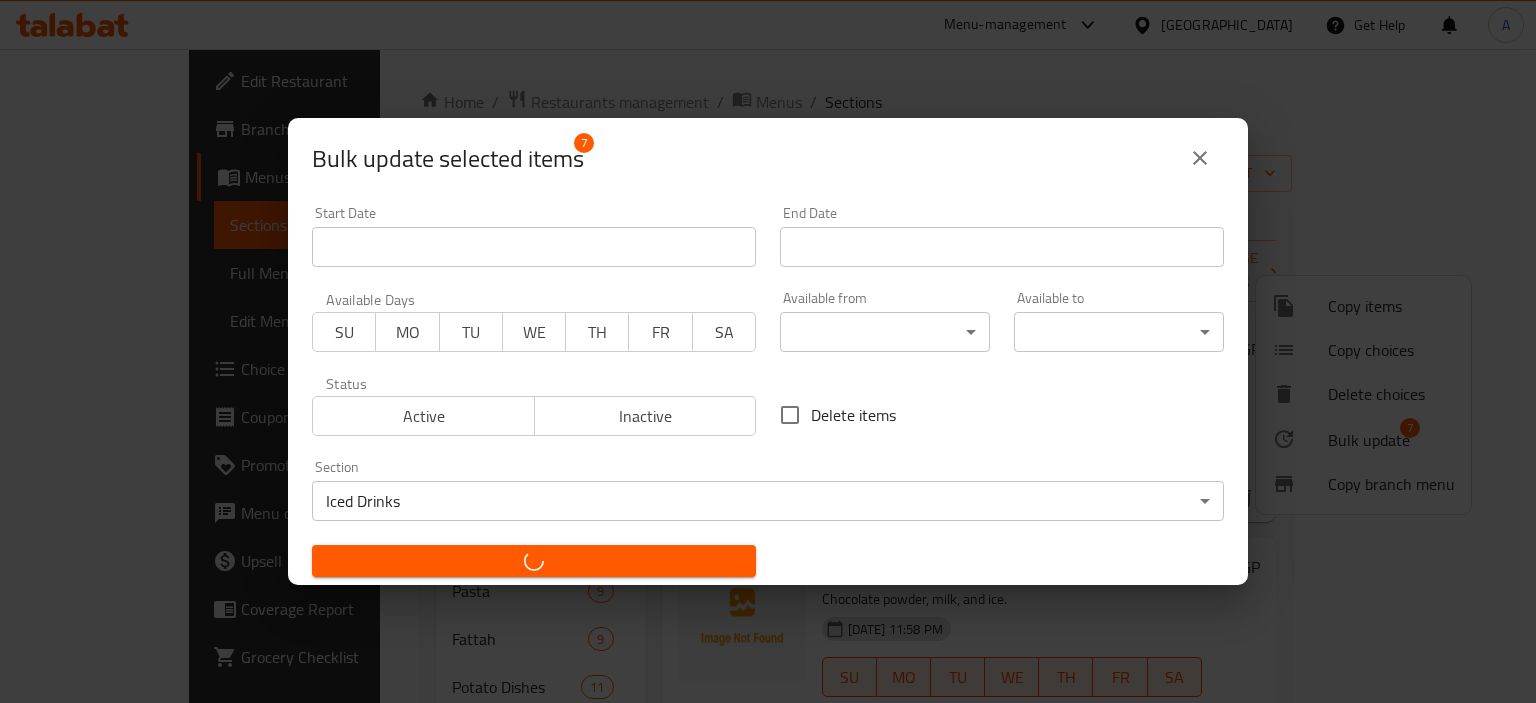 checkbox on "false" 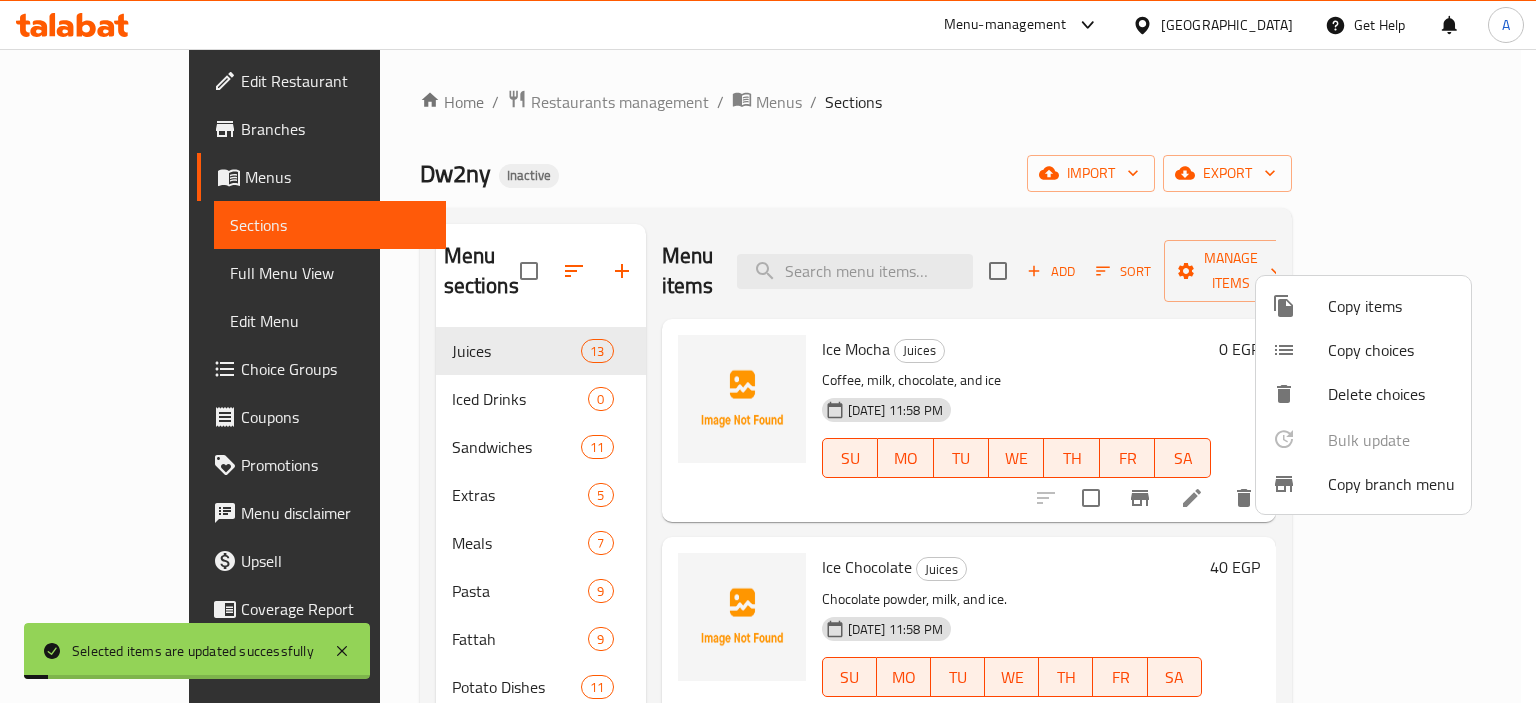 type 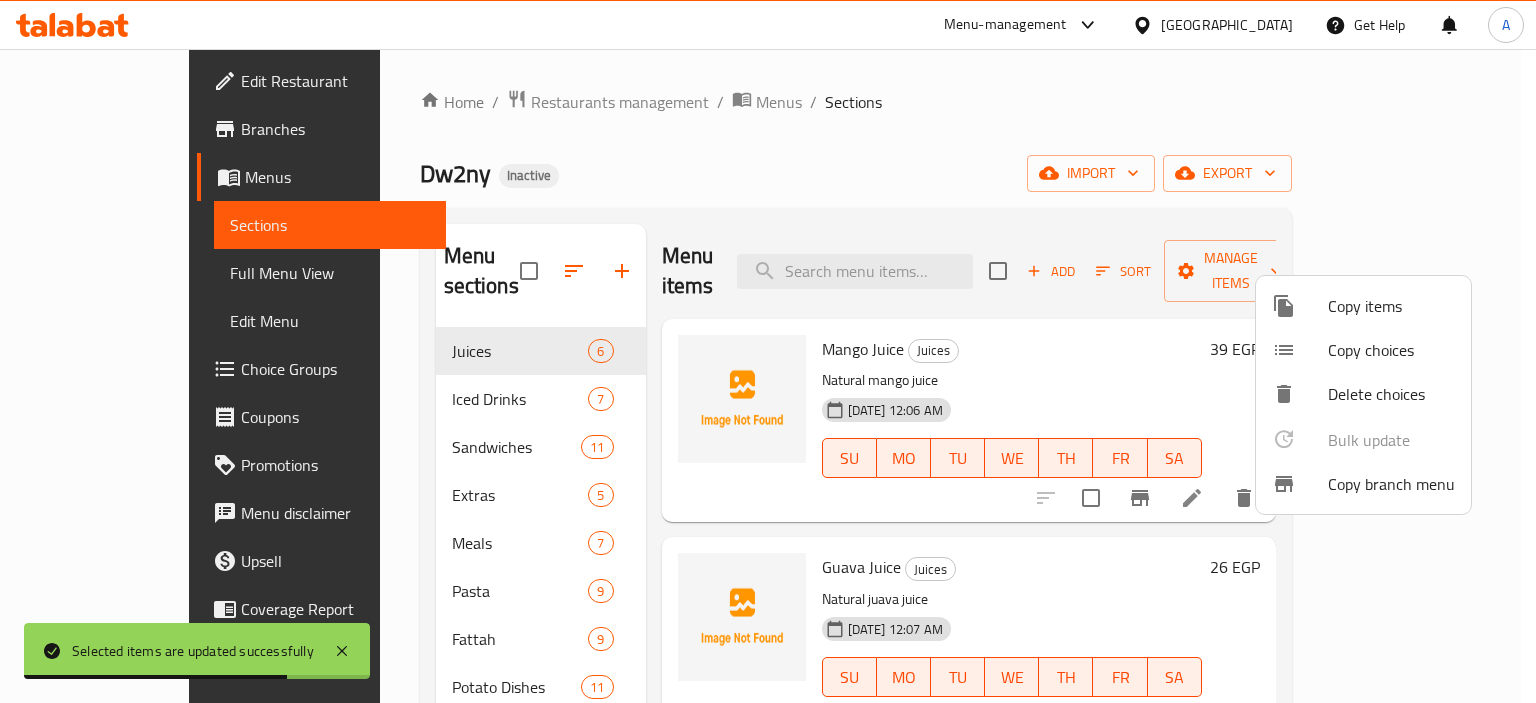 click at bounding box center (768, 351) 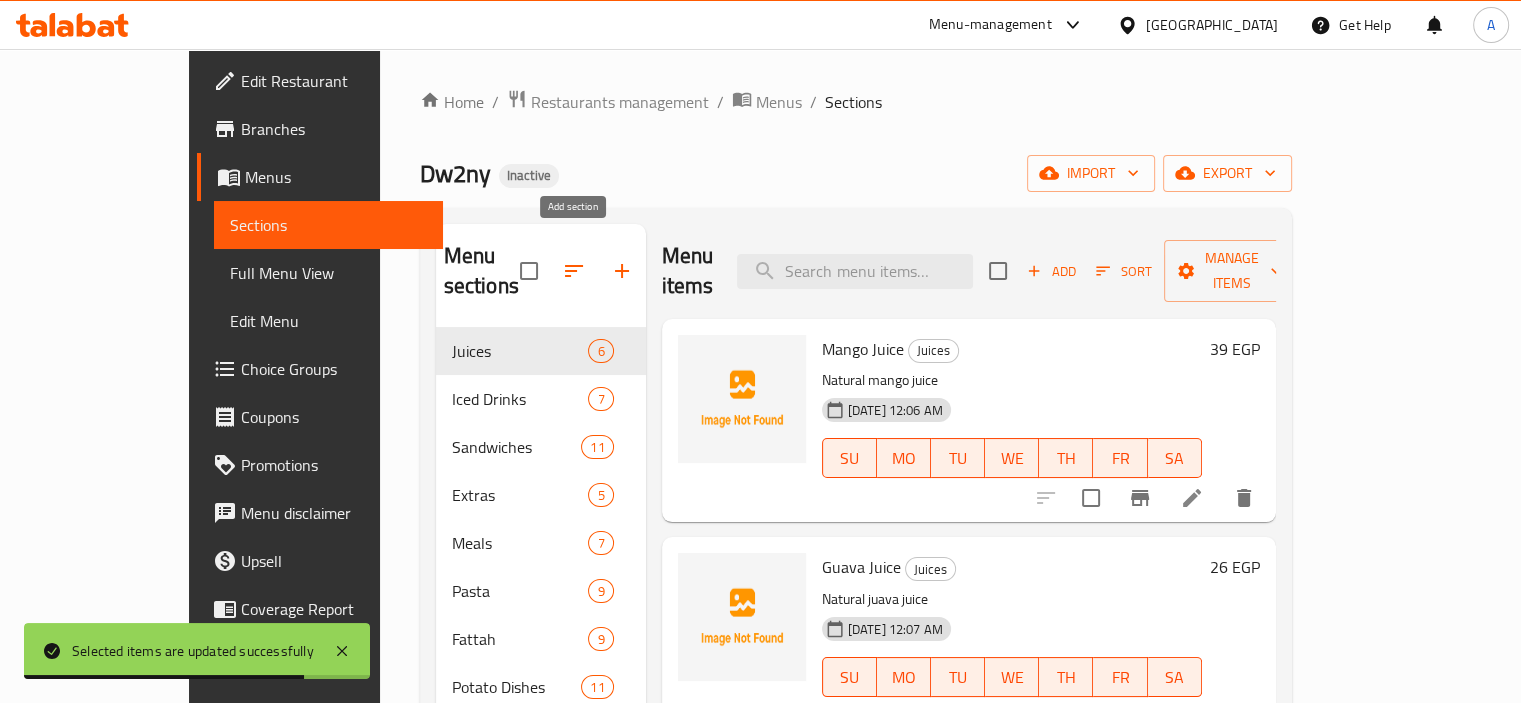 click 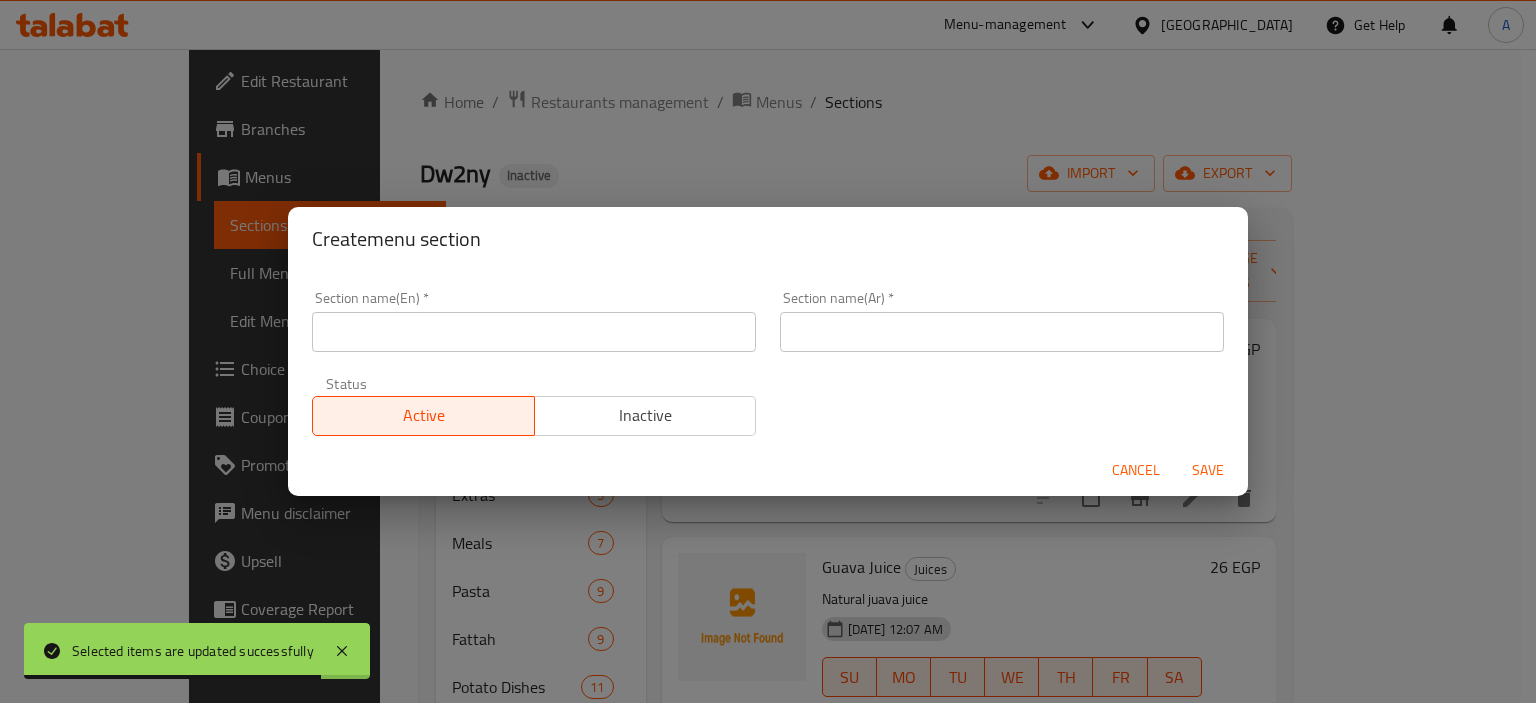 type 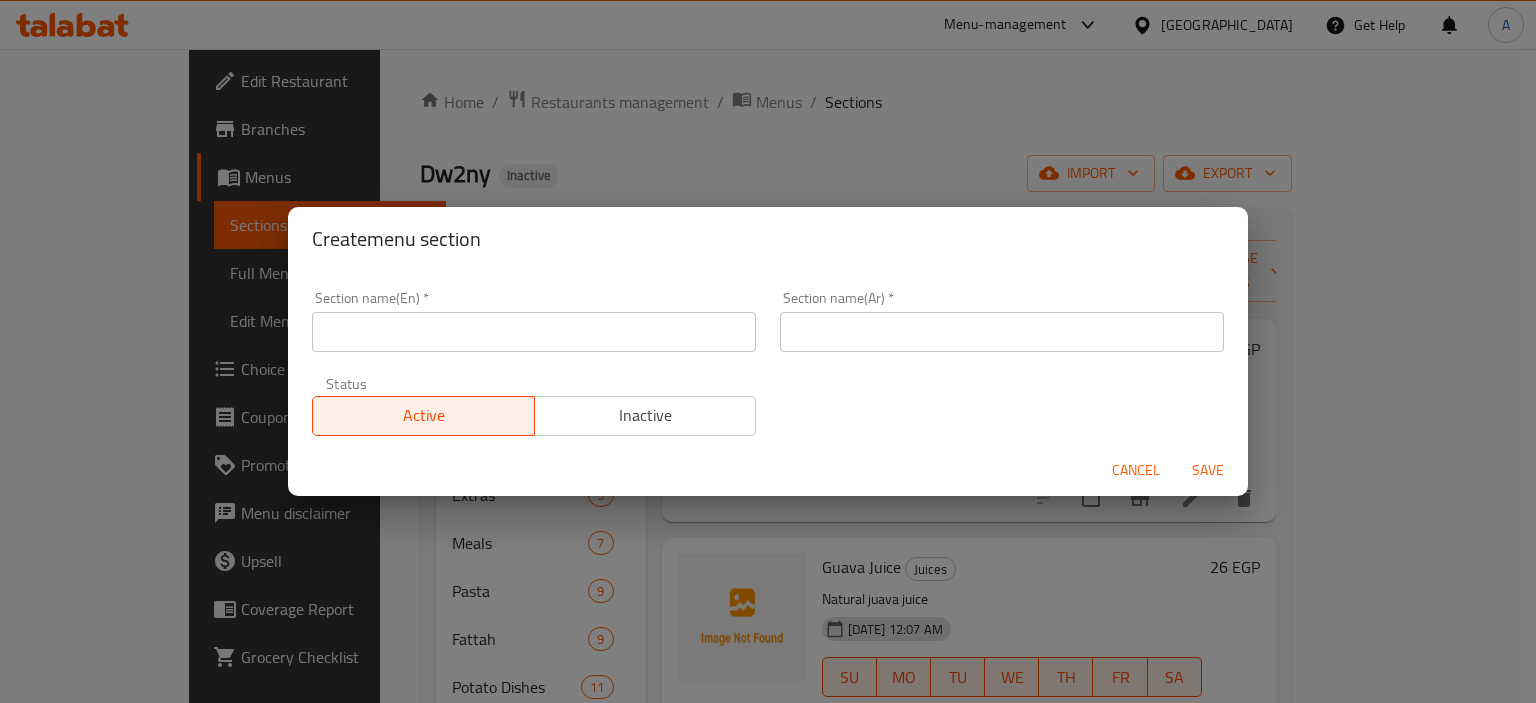 click on "Section name(En)   * Section name(En)  *" at bounding box center [534, 321] 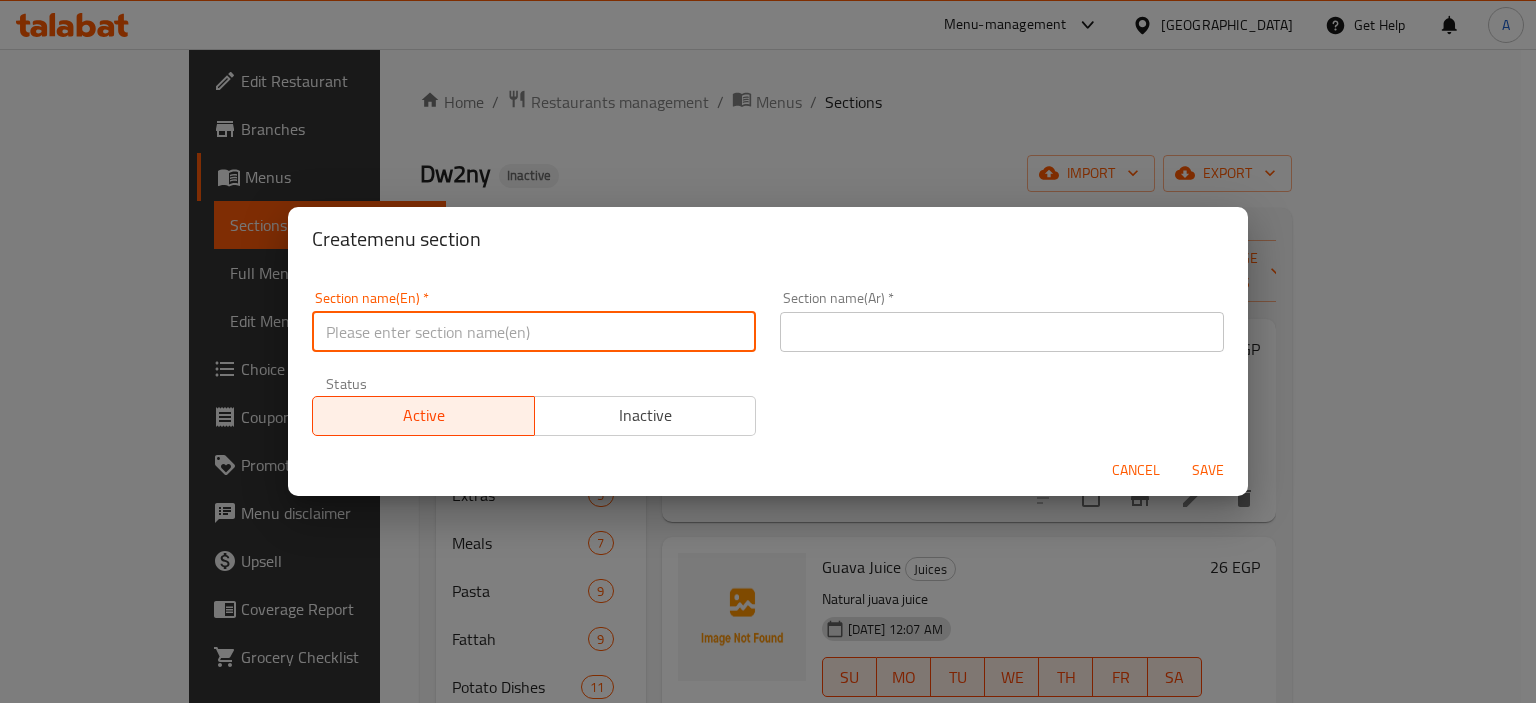 click at bounding box center (534, 332) 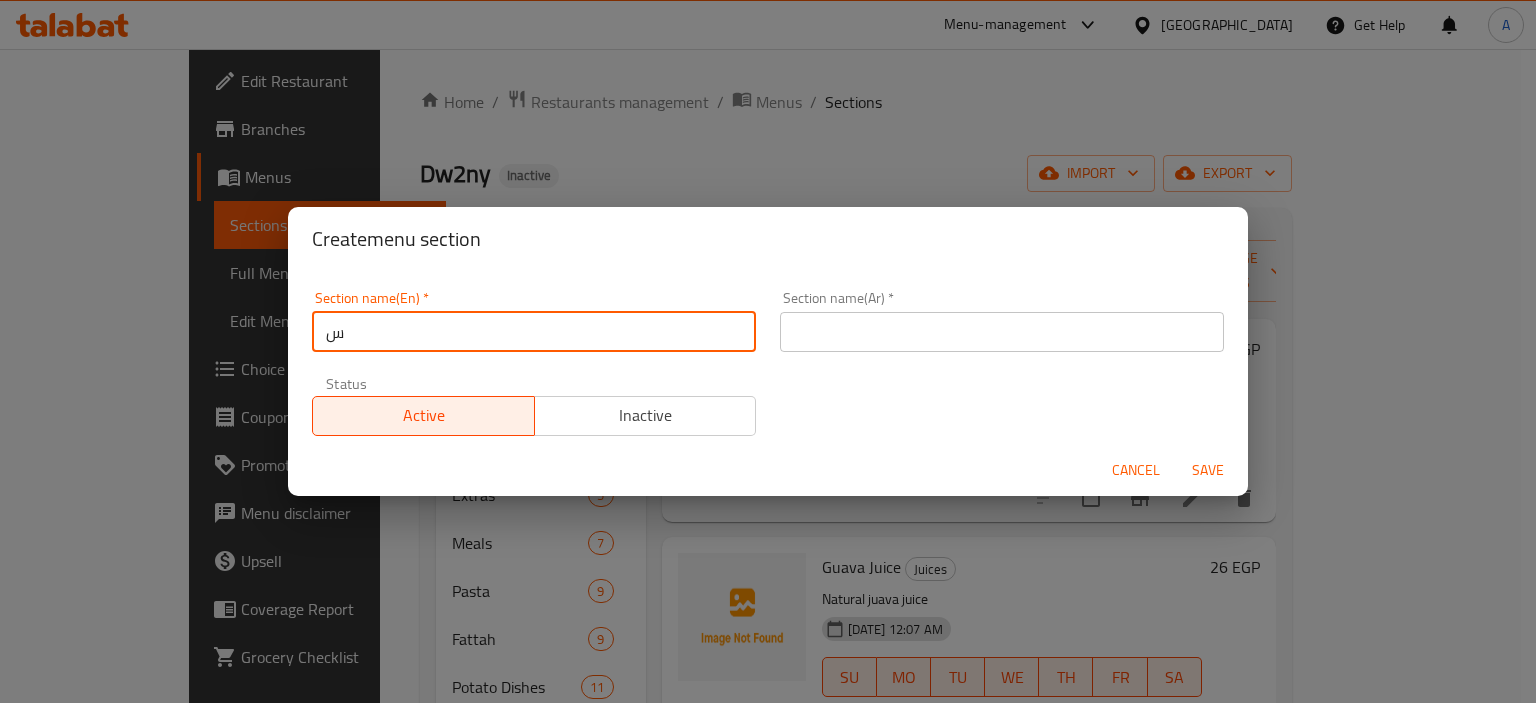 drag, startPoint x: 352, startPoint y: 324, endPoint x: 246, endPoint y: 336, distance: 106.677086 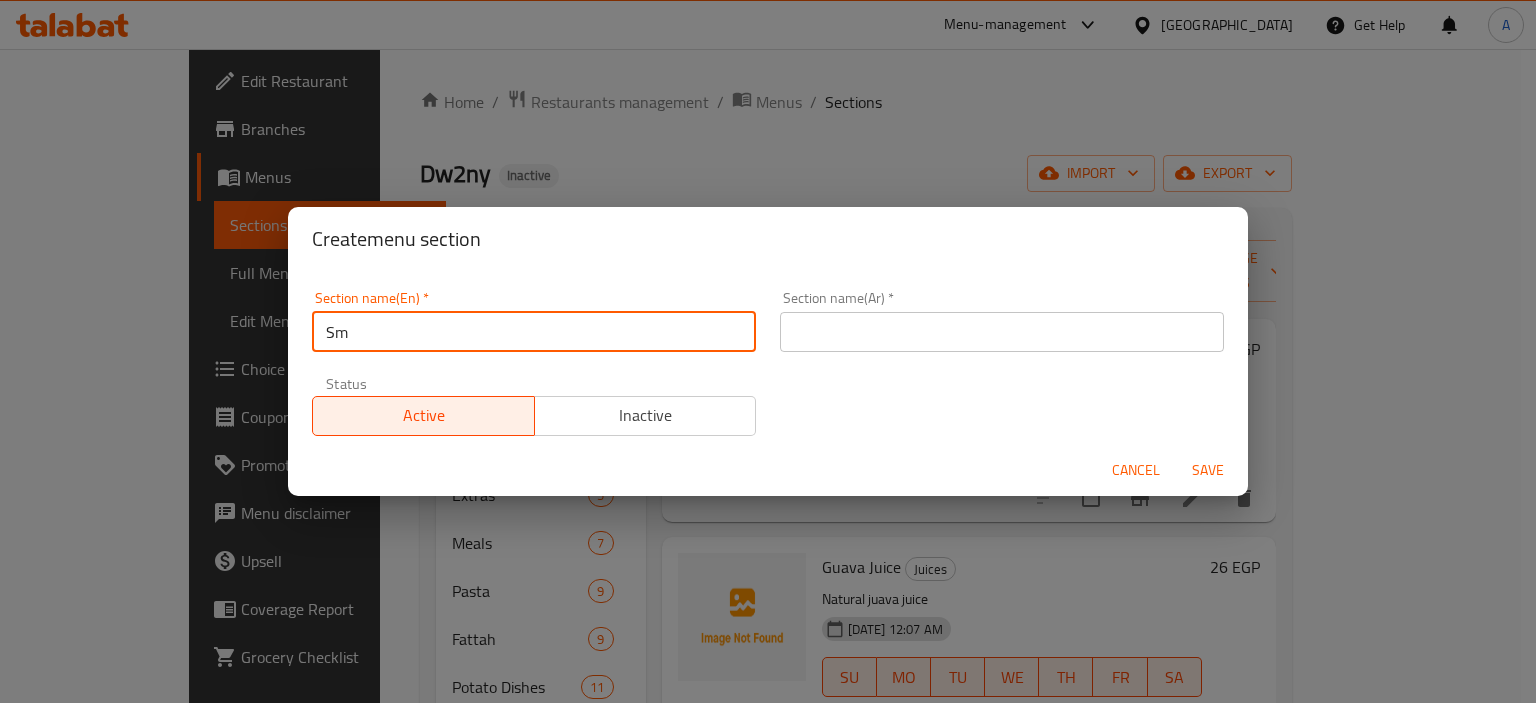 type on "Smoothies" 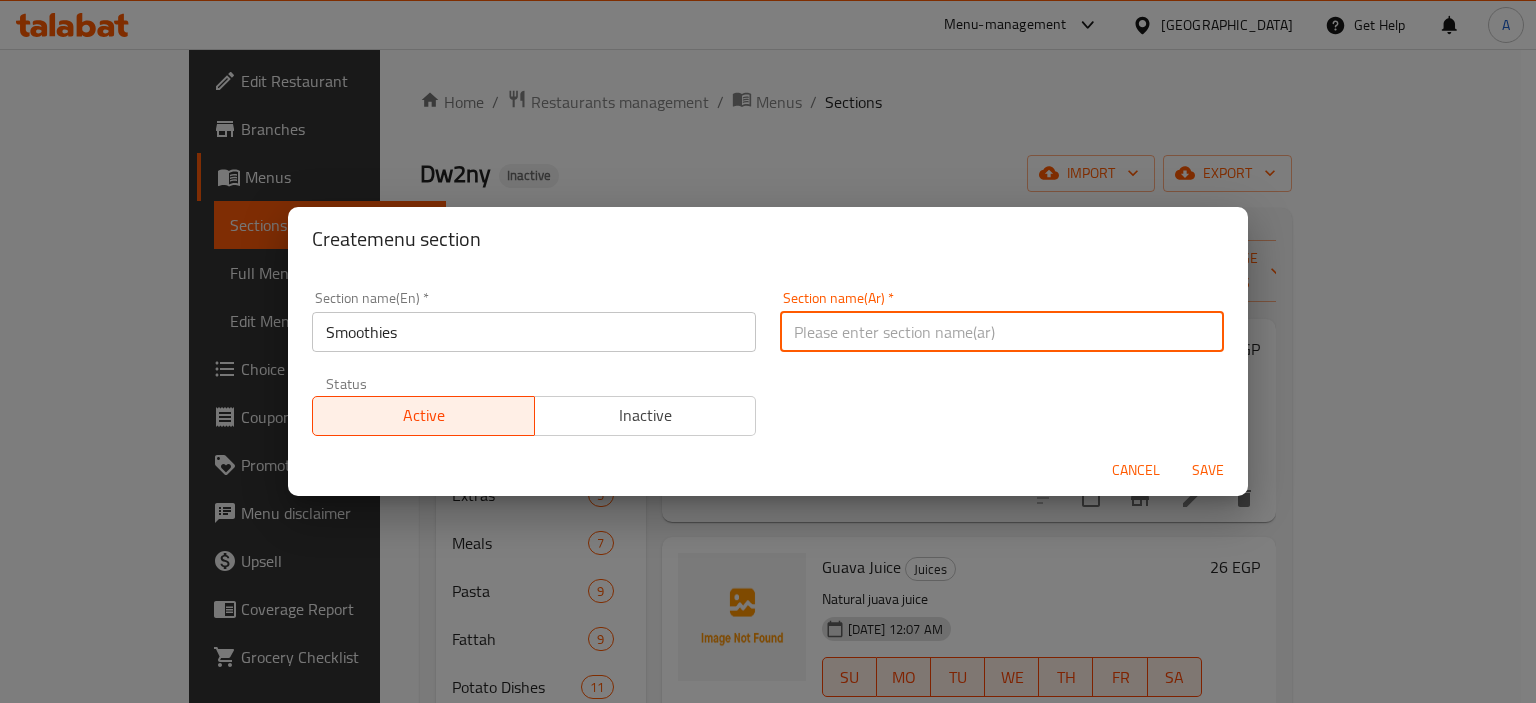 click at bounding box center (1002, 332) 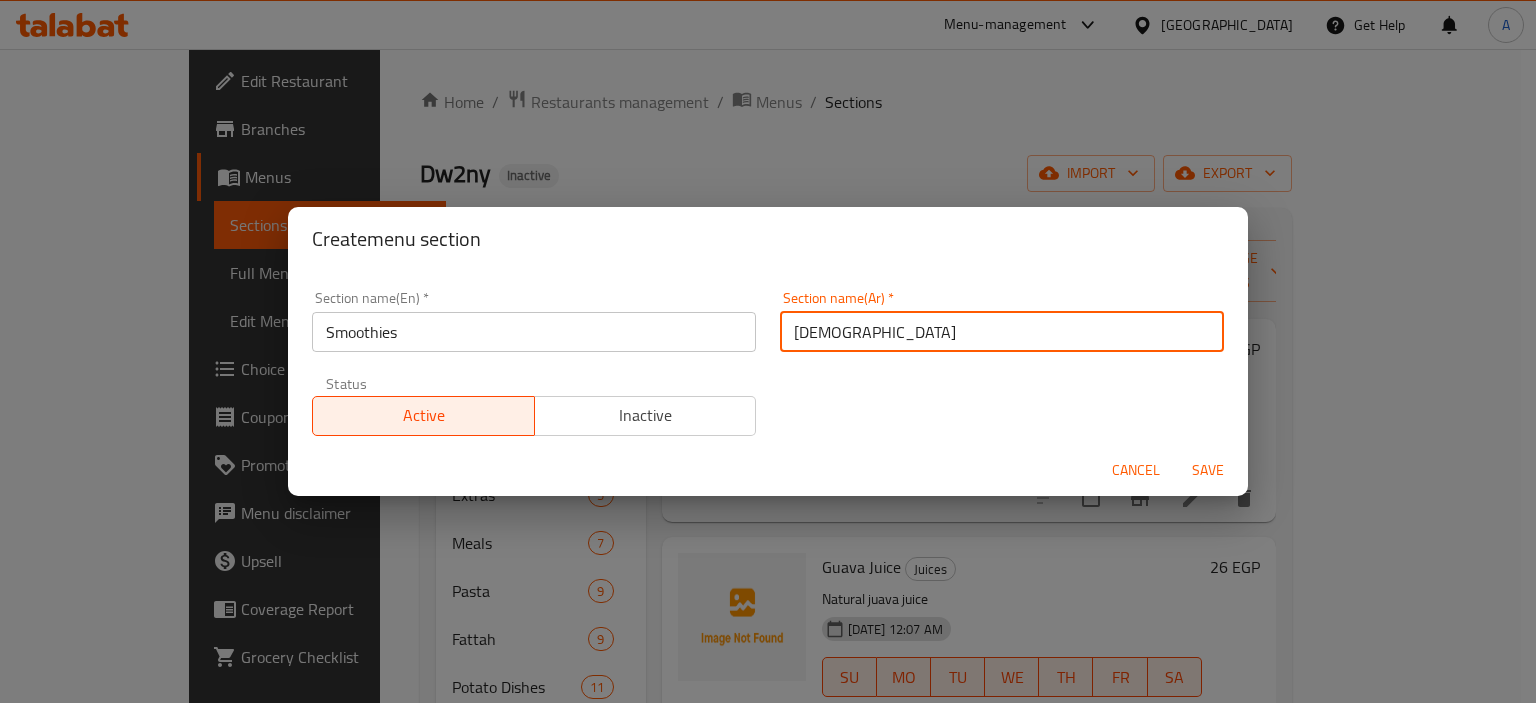 type on "السموذي" 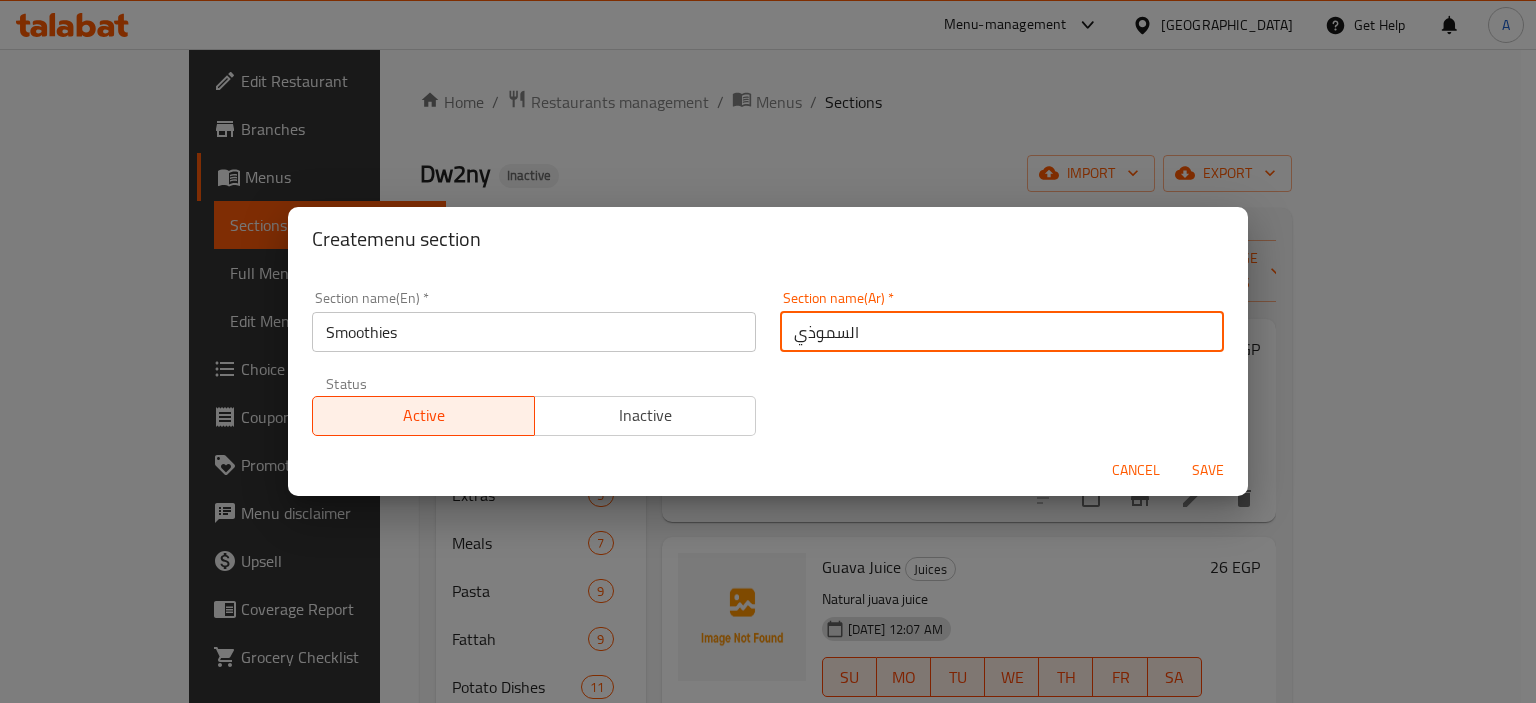 click on "Save" at bounding box center (1208, 470) 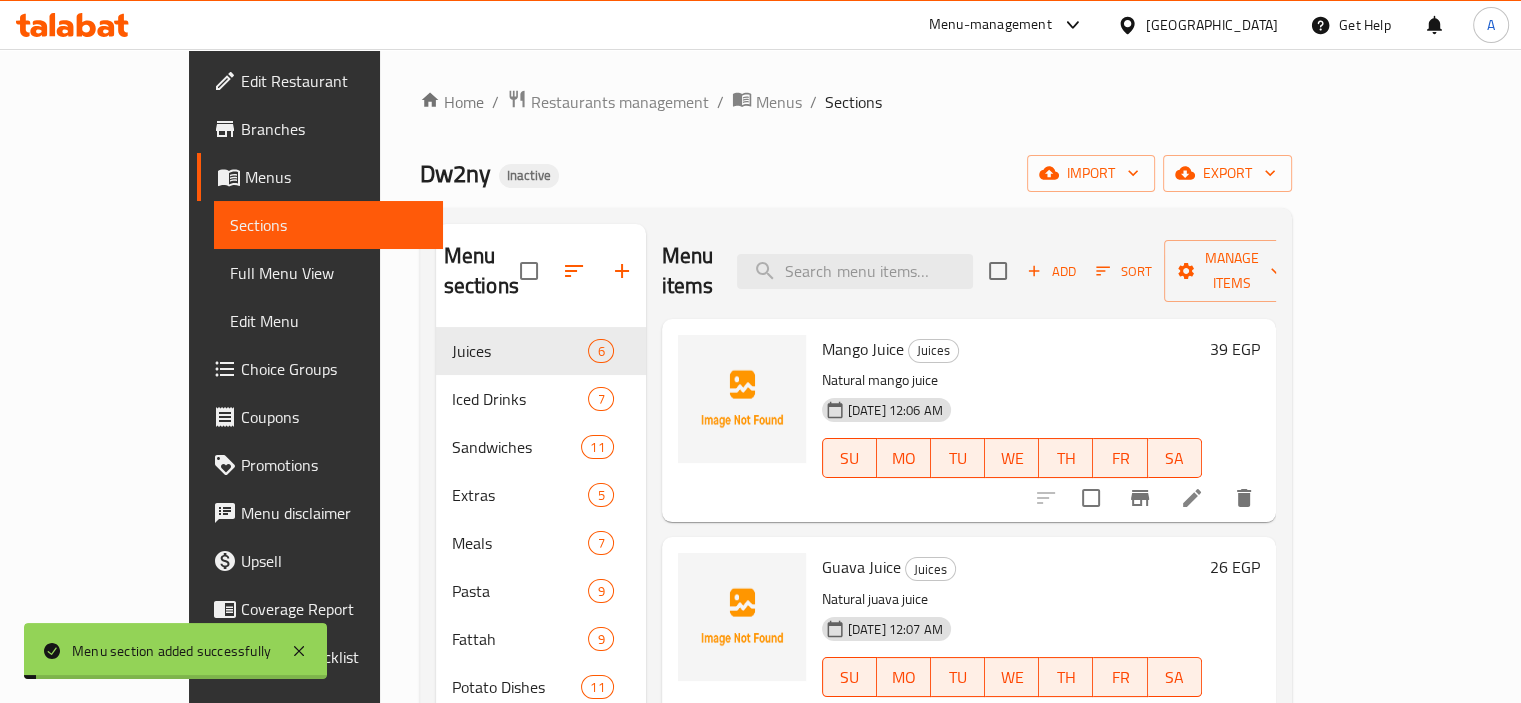 type 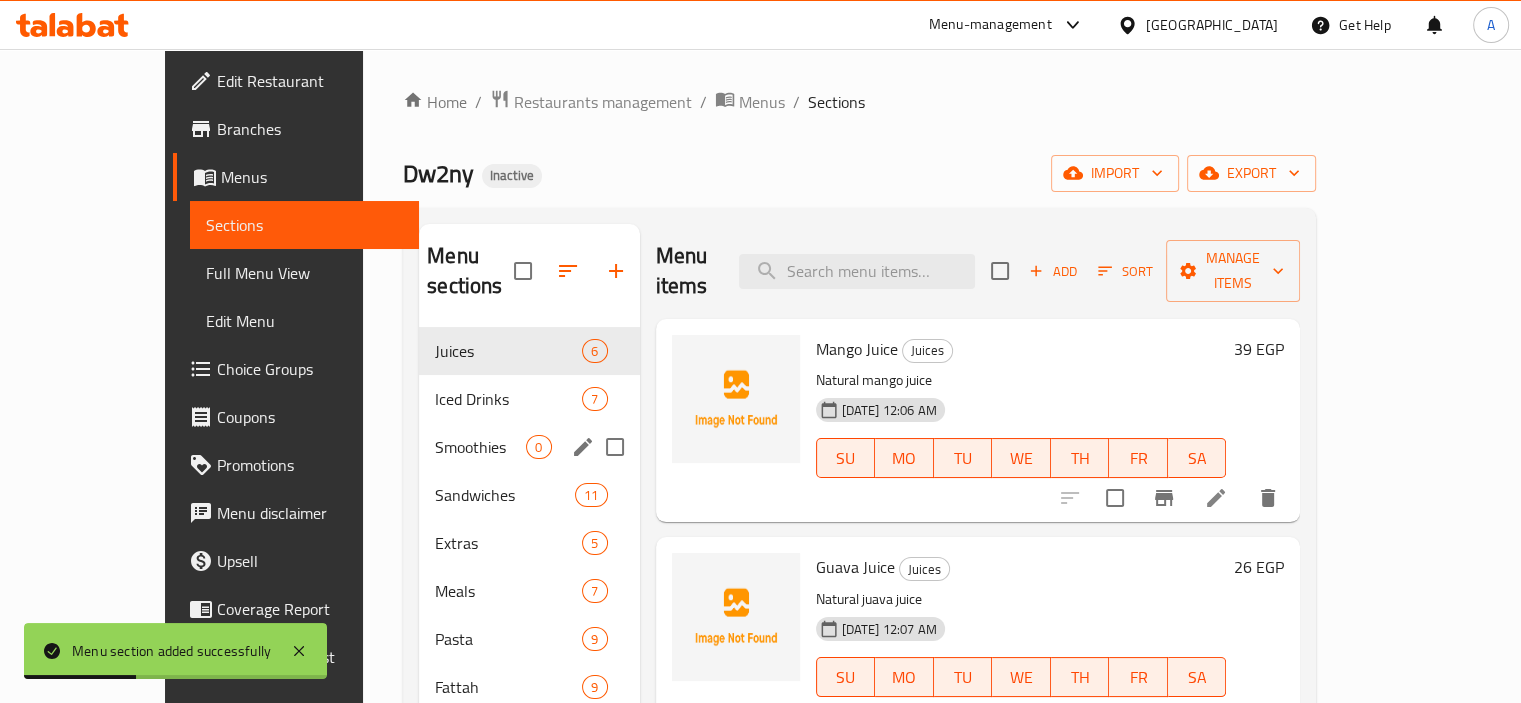 click on "Smoothies 0" at bounding box center (529, 447) 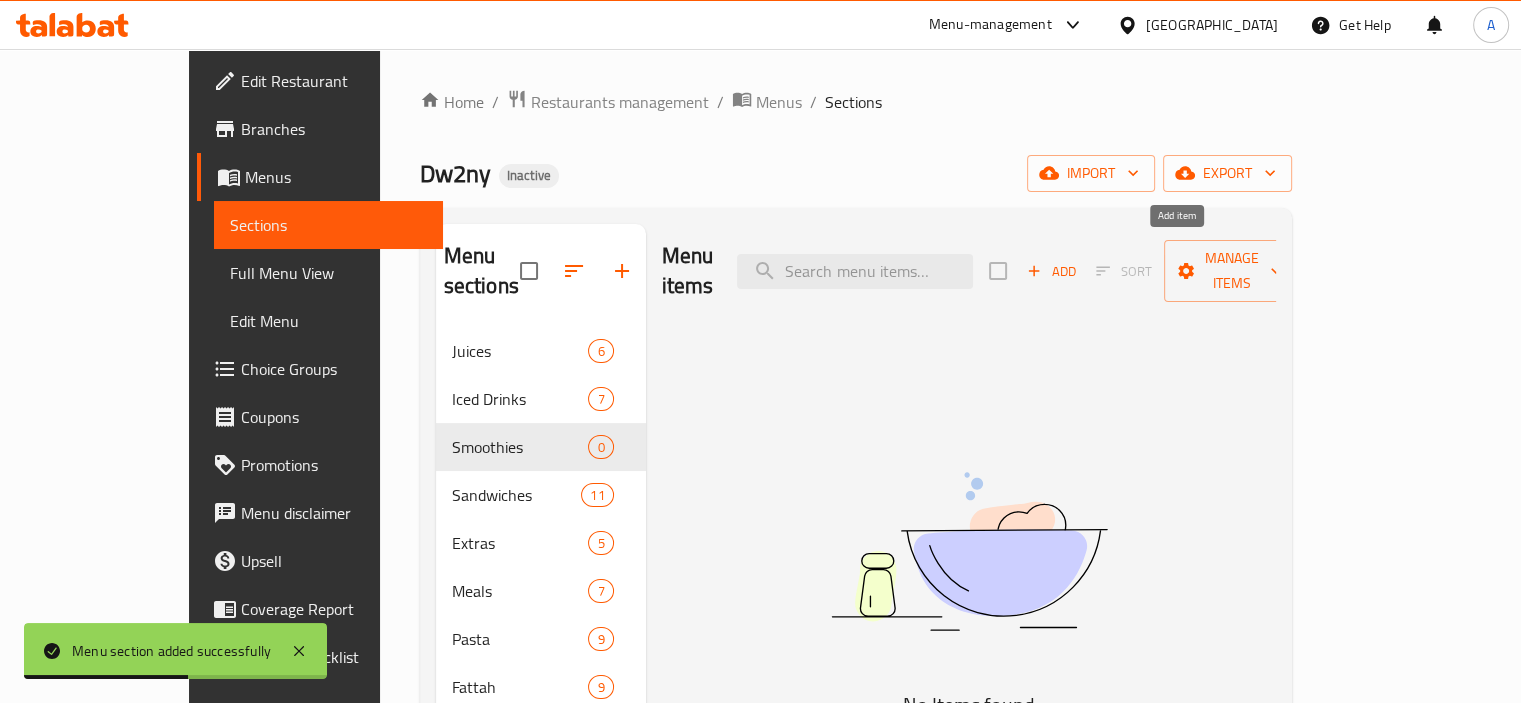click on "Add" at bounding box center (1051, 271) 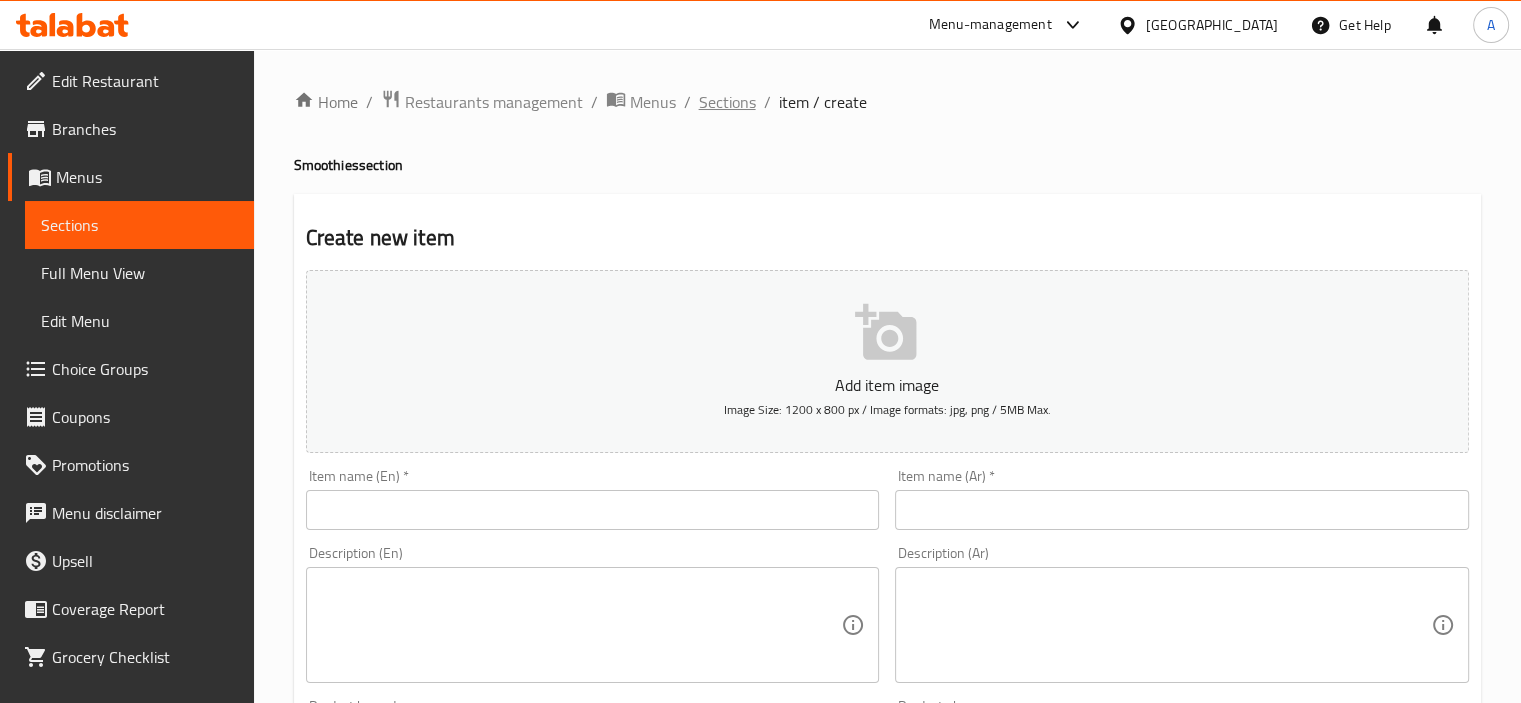 click on "Sections" at bounding box center (727, 102) 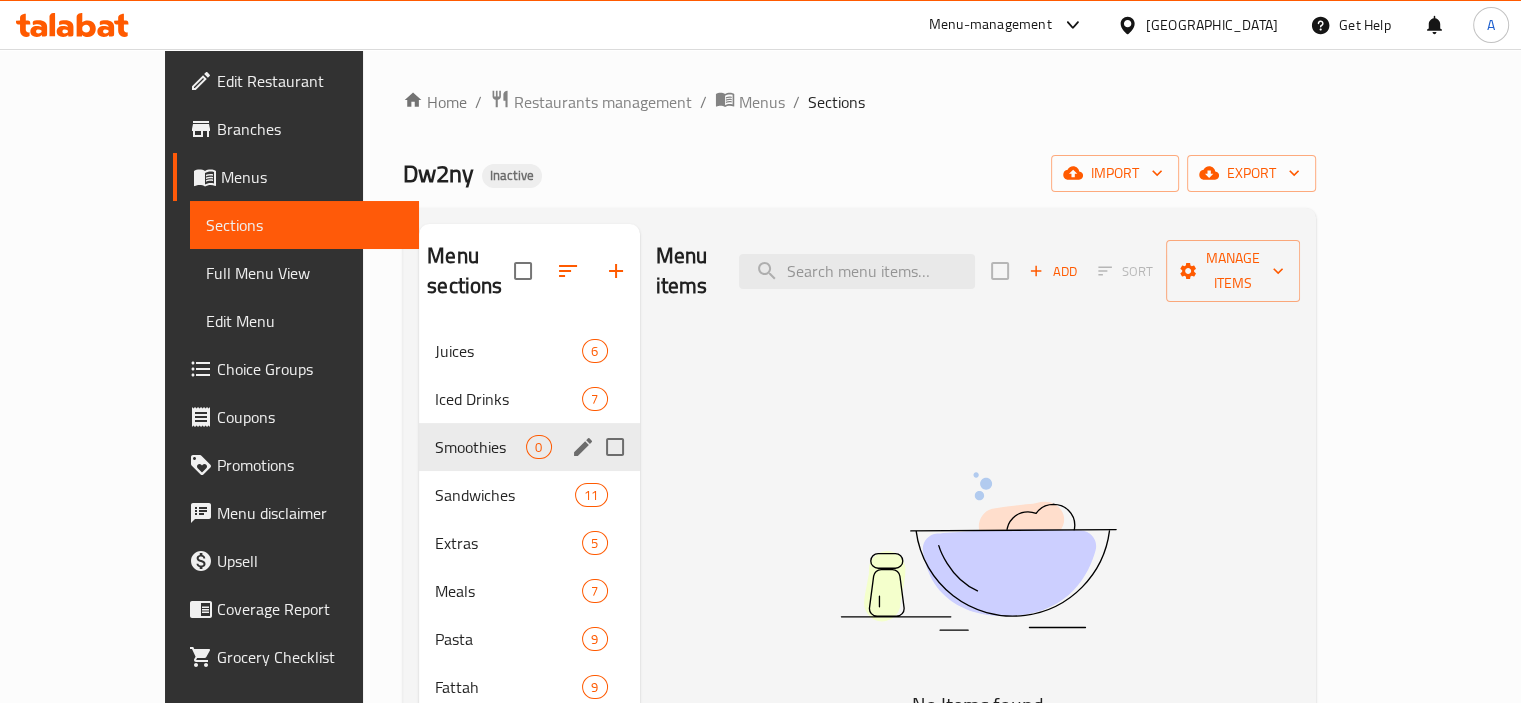 click at bounding box center (615, 447) 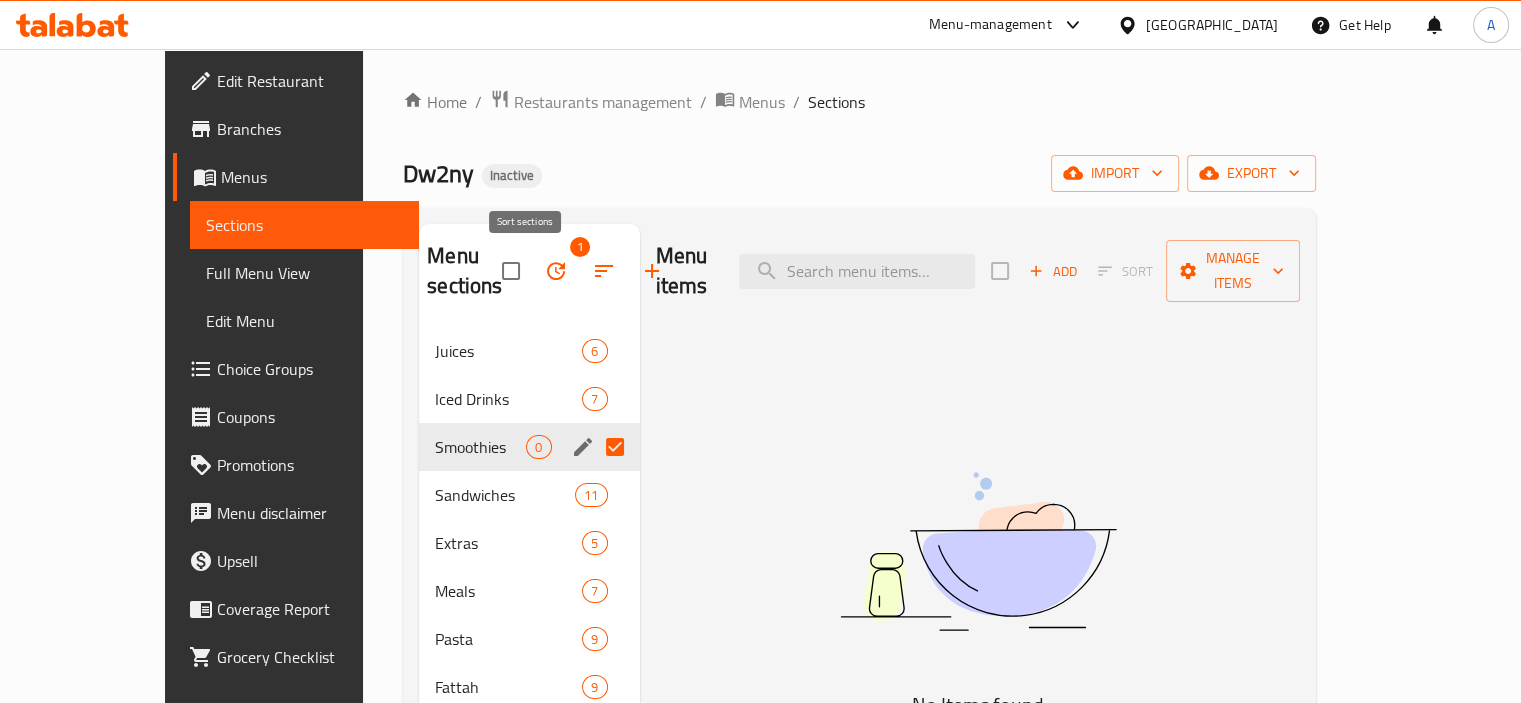 click 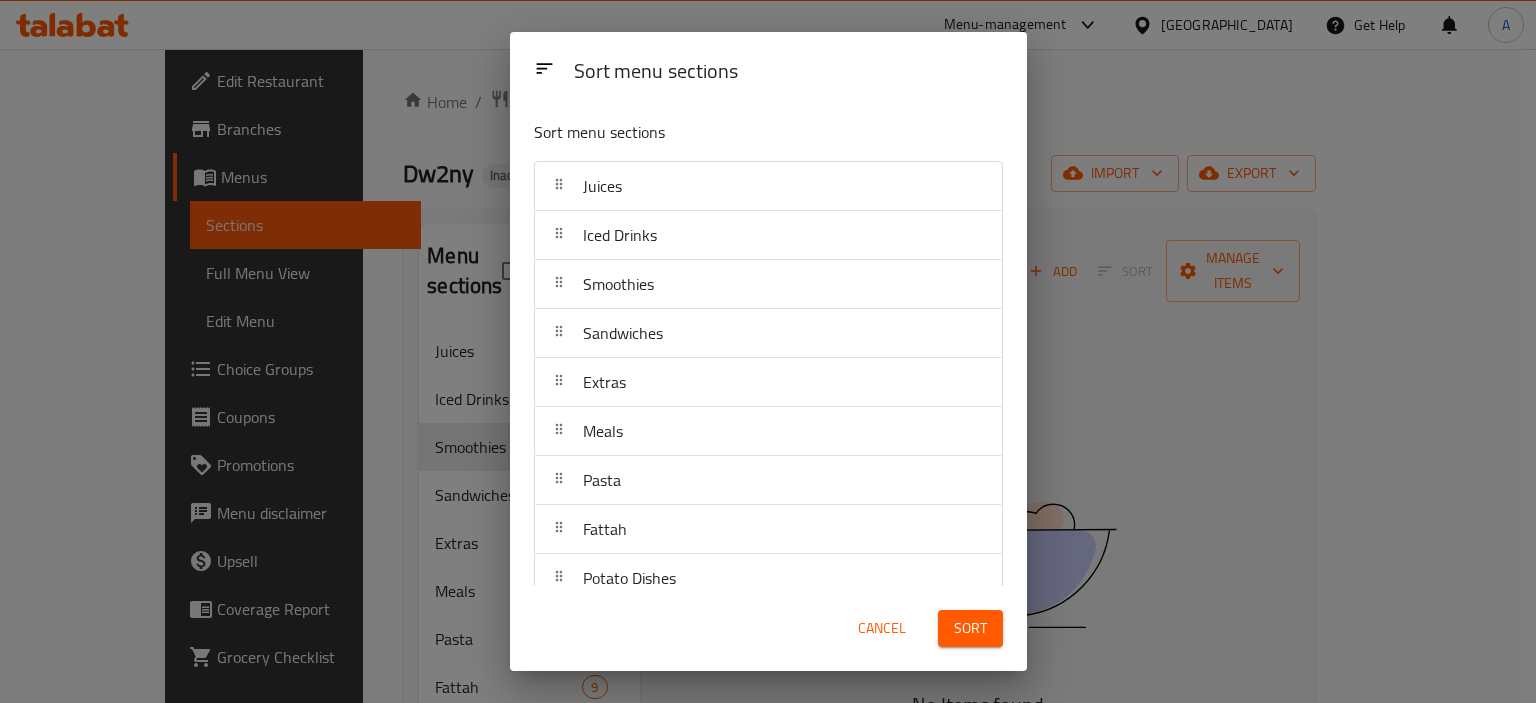 click on "Cancel" at bounding box center [882, 628] 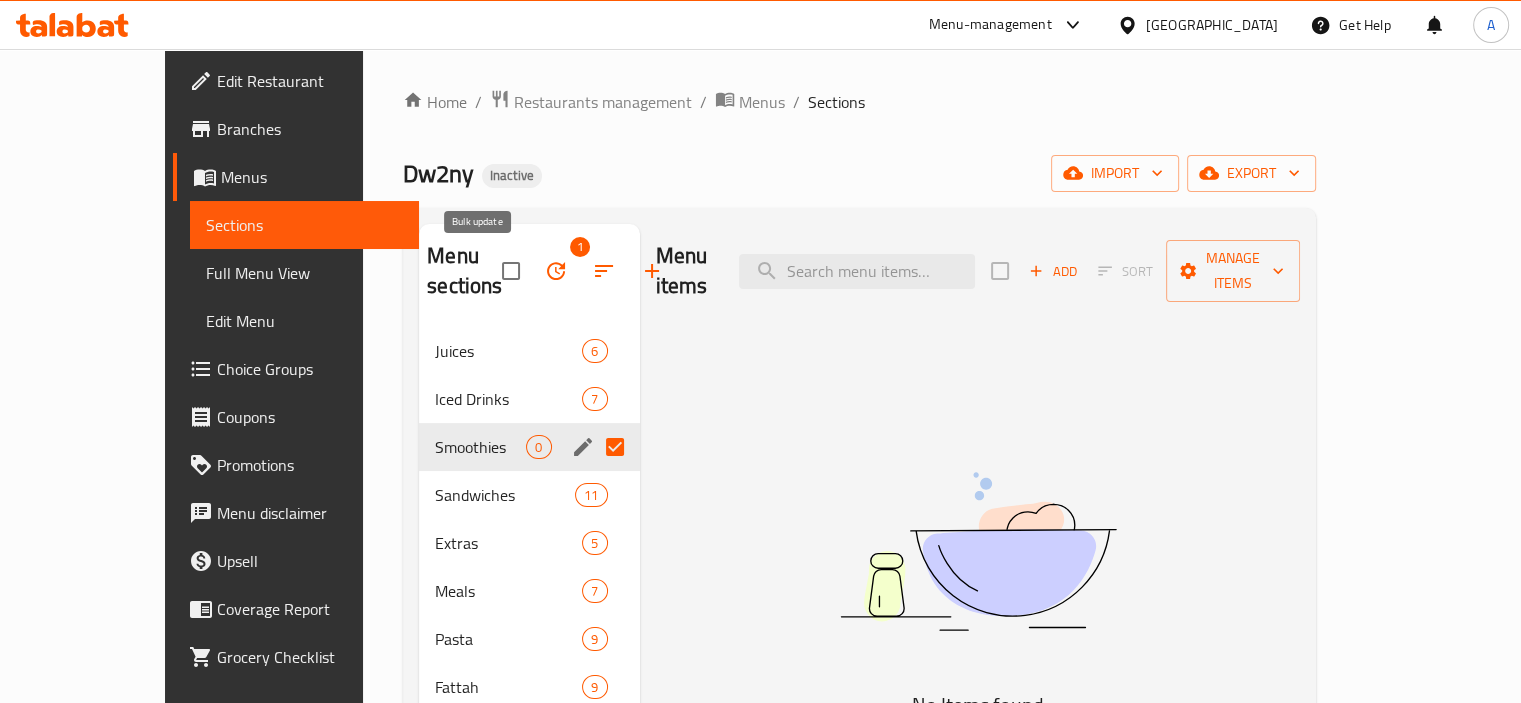 click 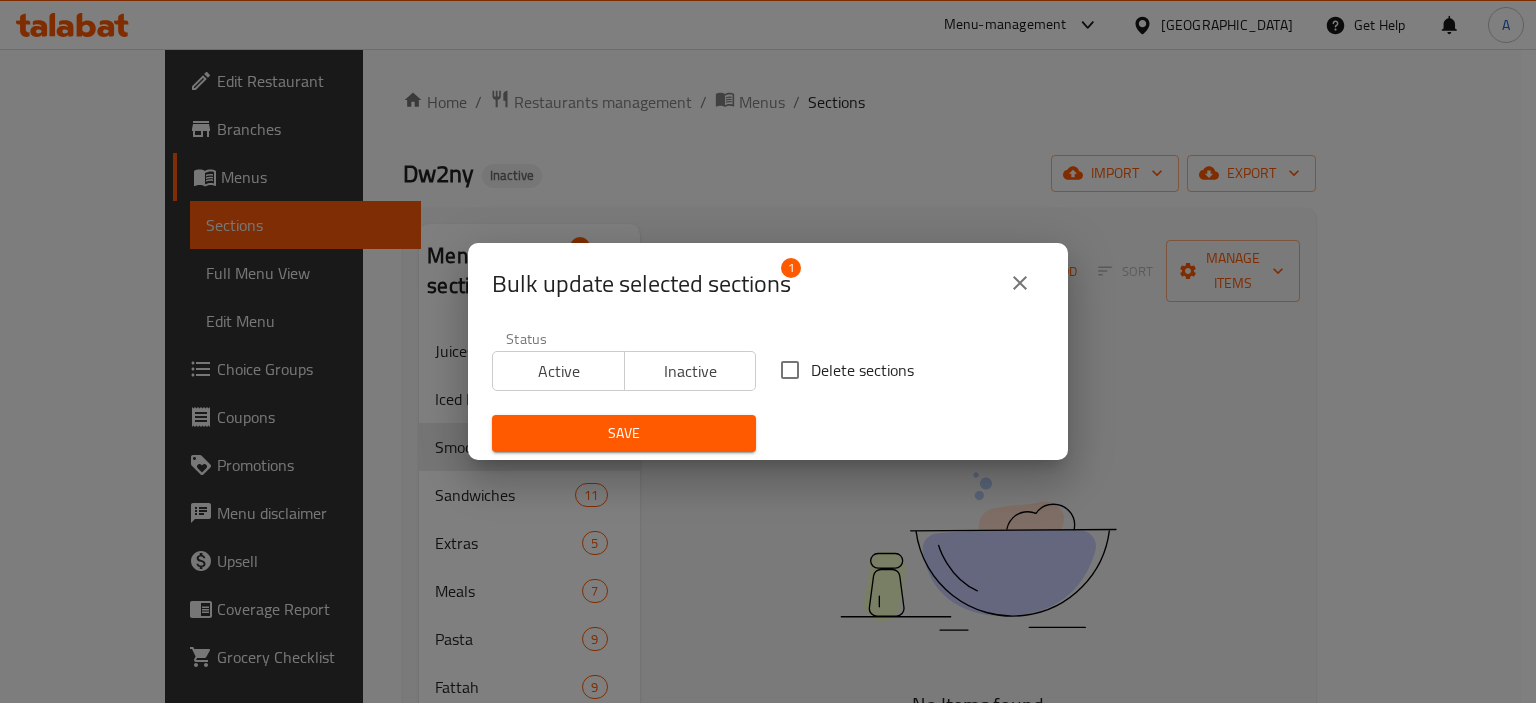 click on "Delete sections" at bounding box center (862, 370) 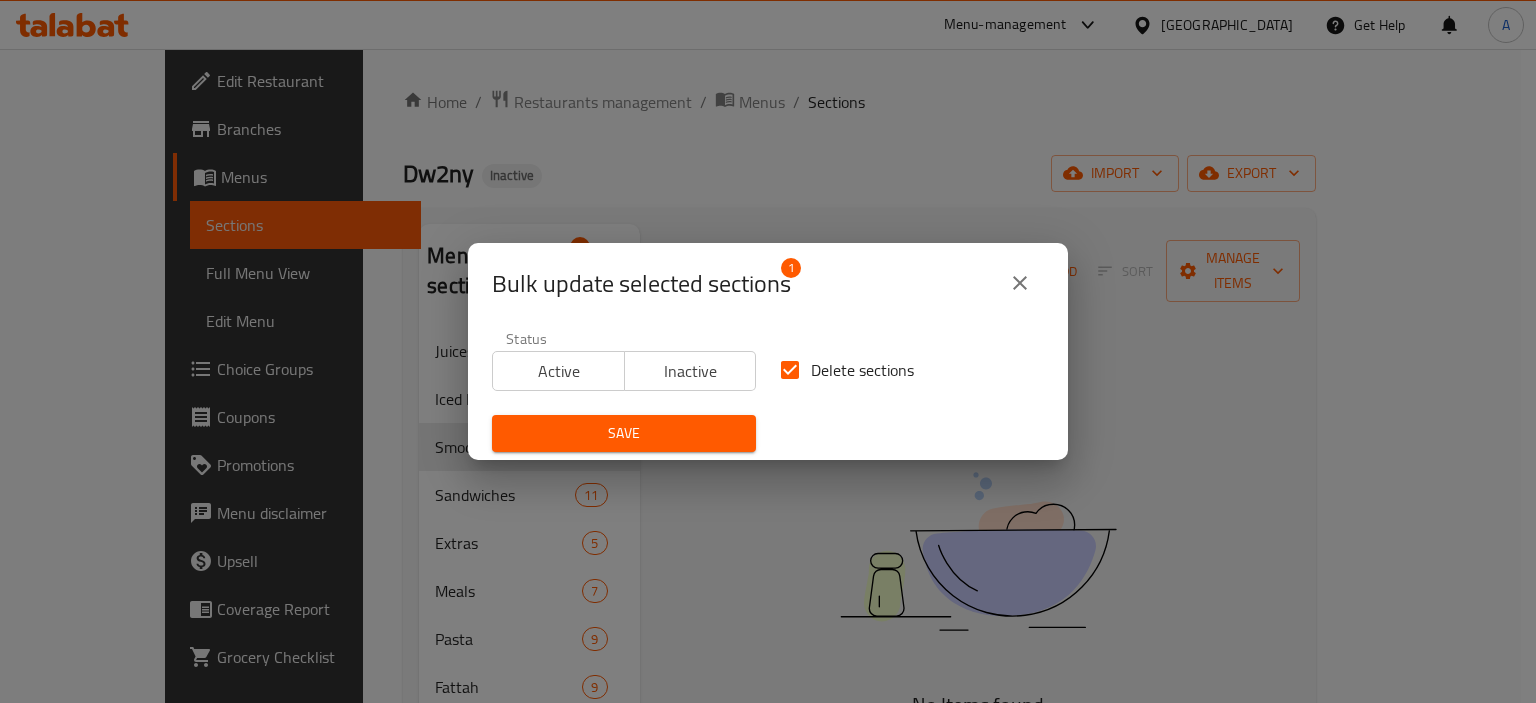 click on "Save" at bounding box center [624, 433] 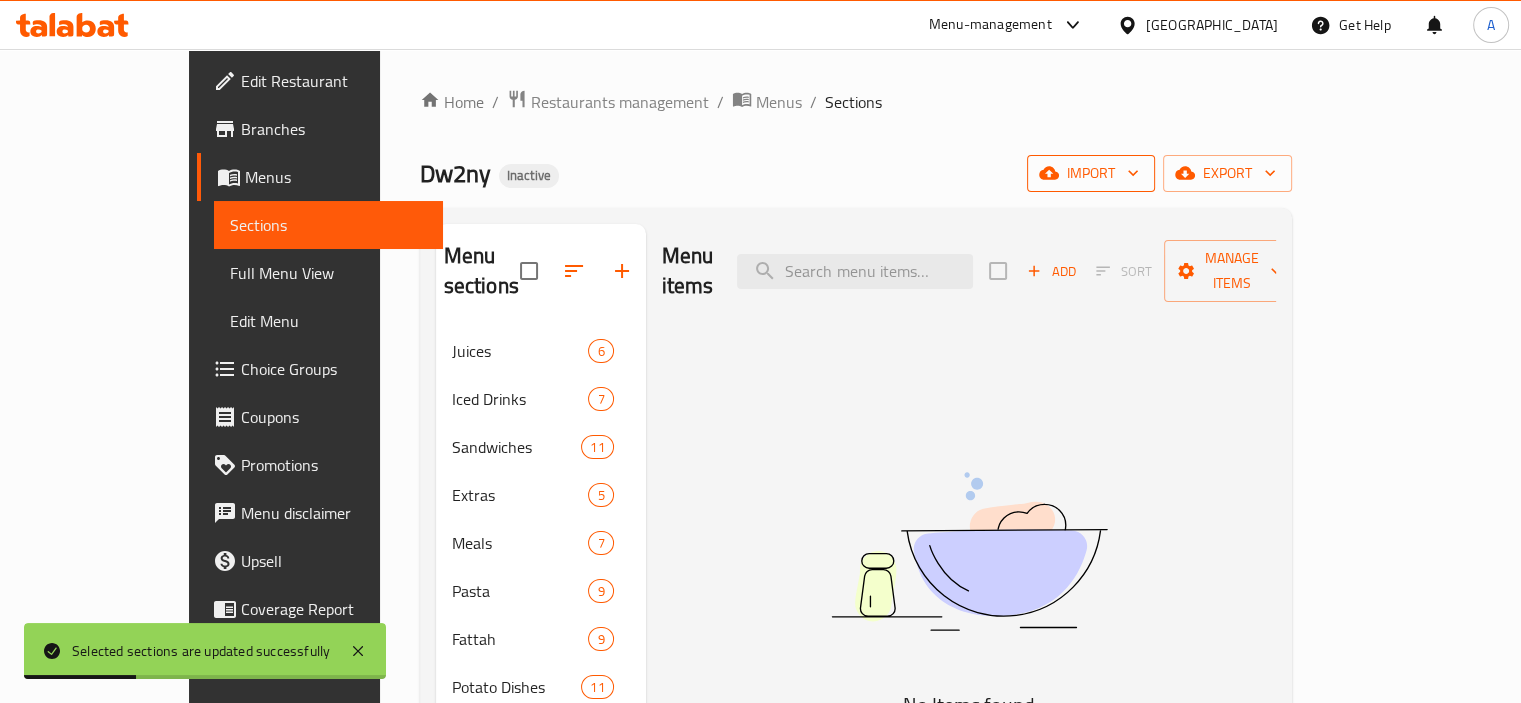 click on "import" at bounding box center (1091, 173) 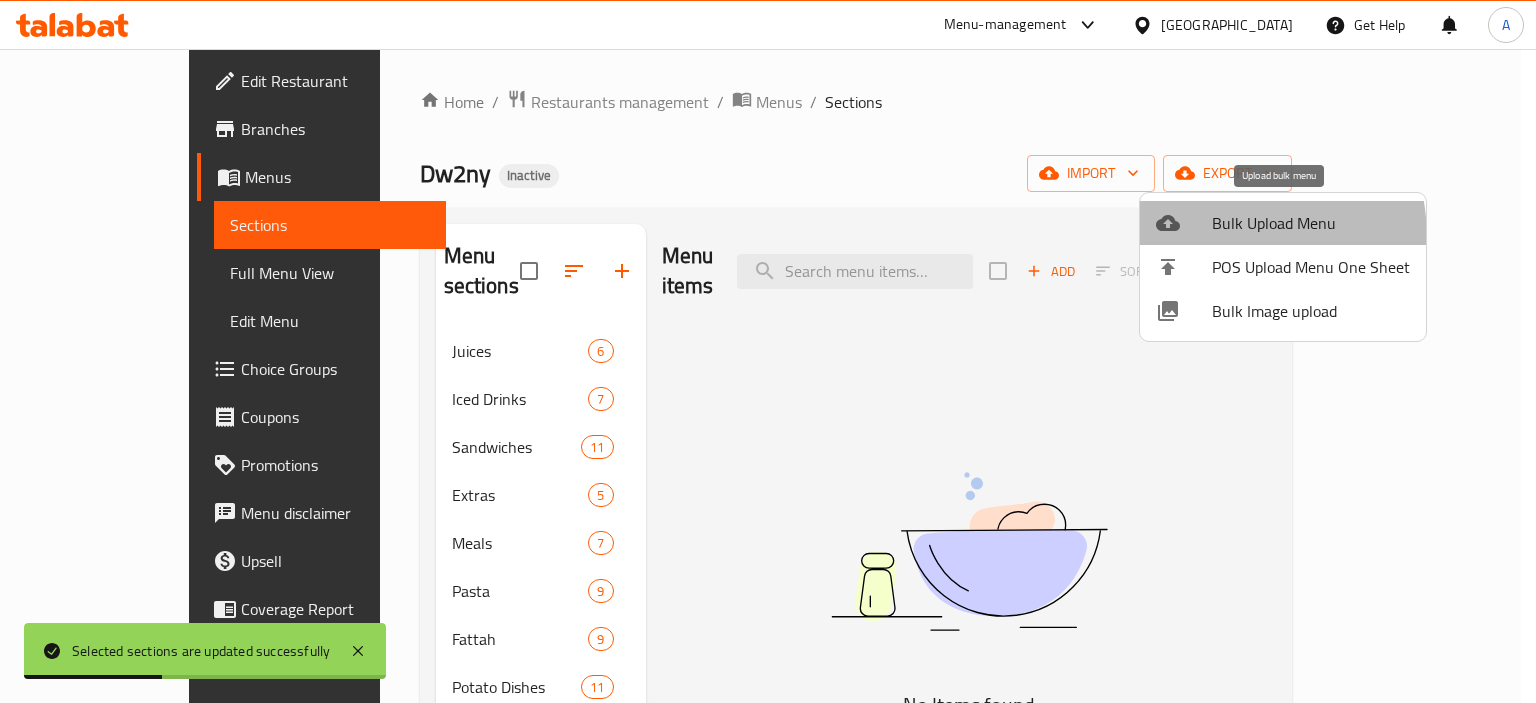 click on "Bulk Upload Menu" at bounding box center [1283, 223] 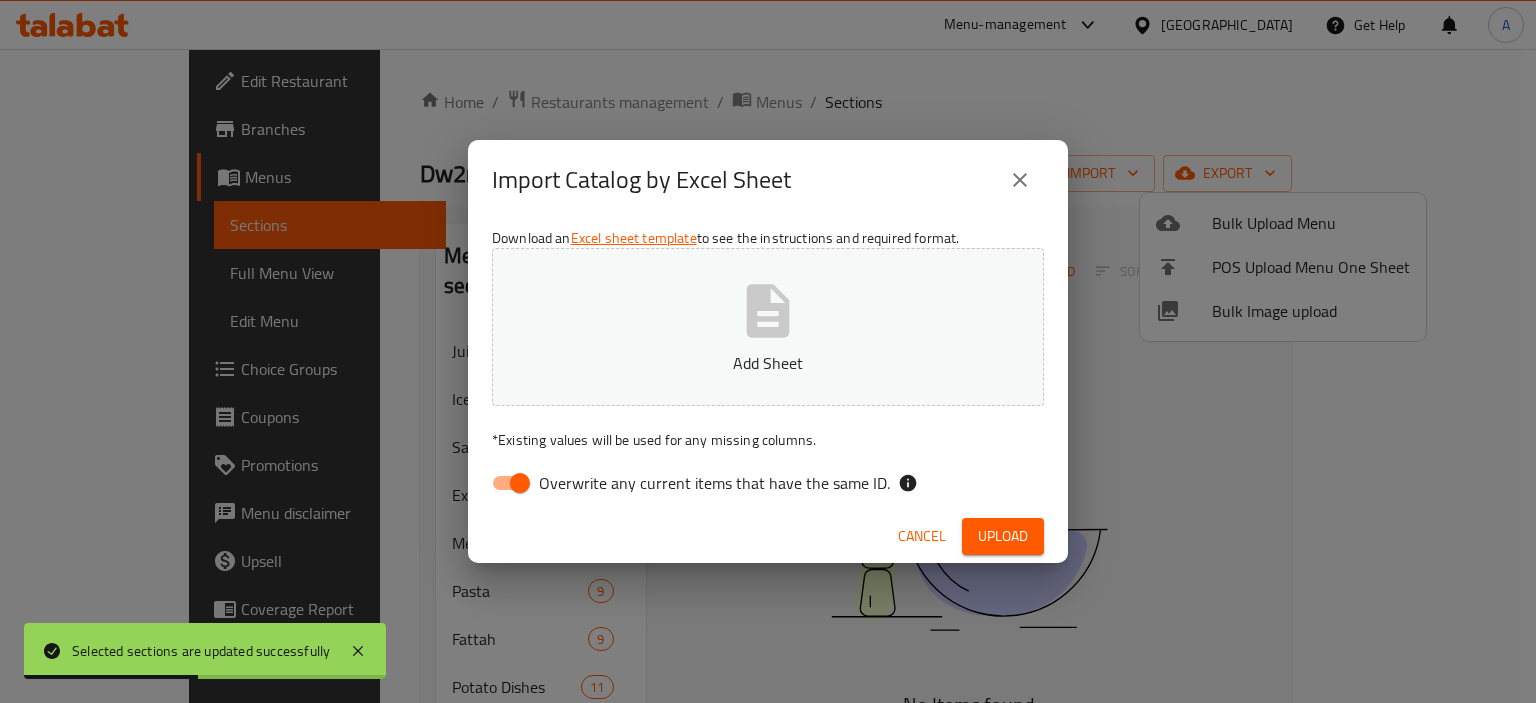 click on "Overwrite any current items that have the same ID." at bounding box center (520, 483) 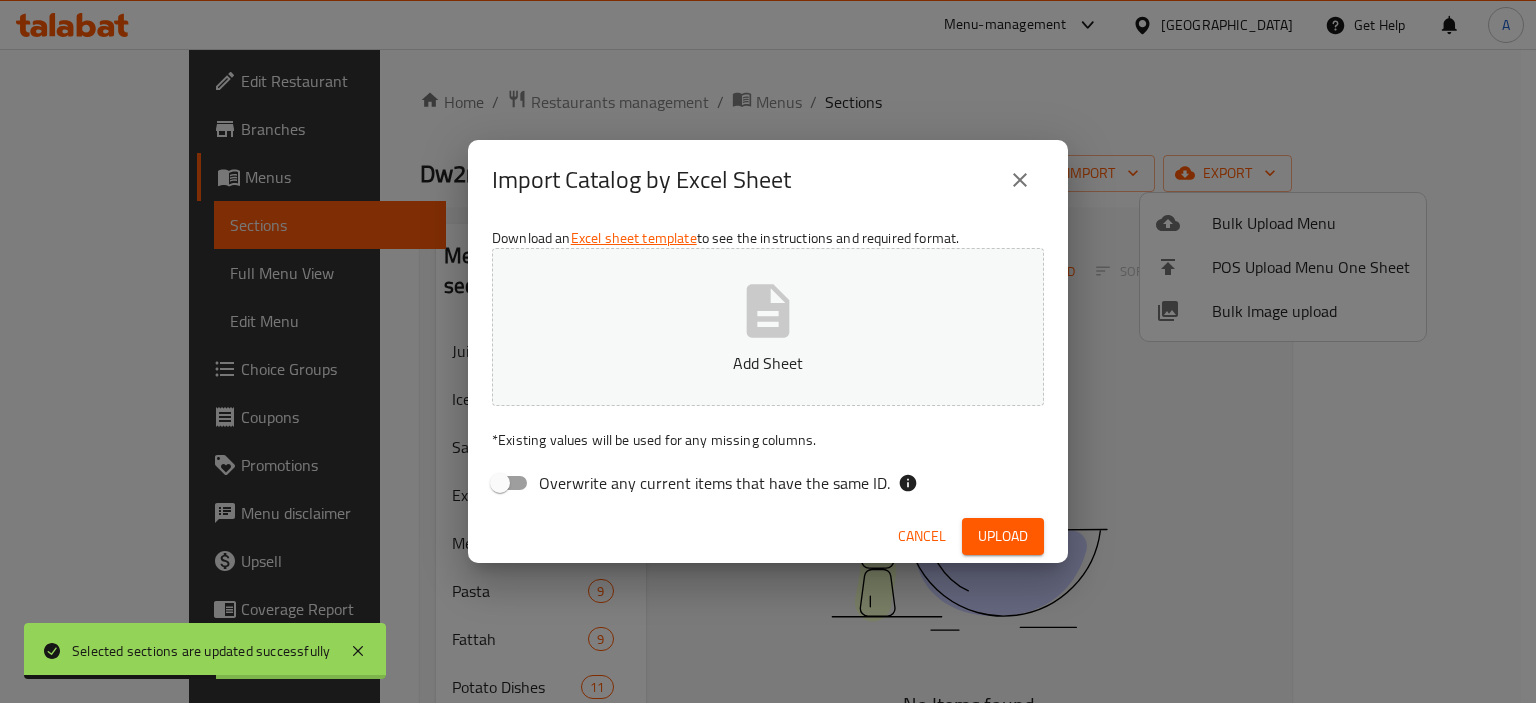 click on "Add Sheet" at bounding box center [768, 327] 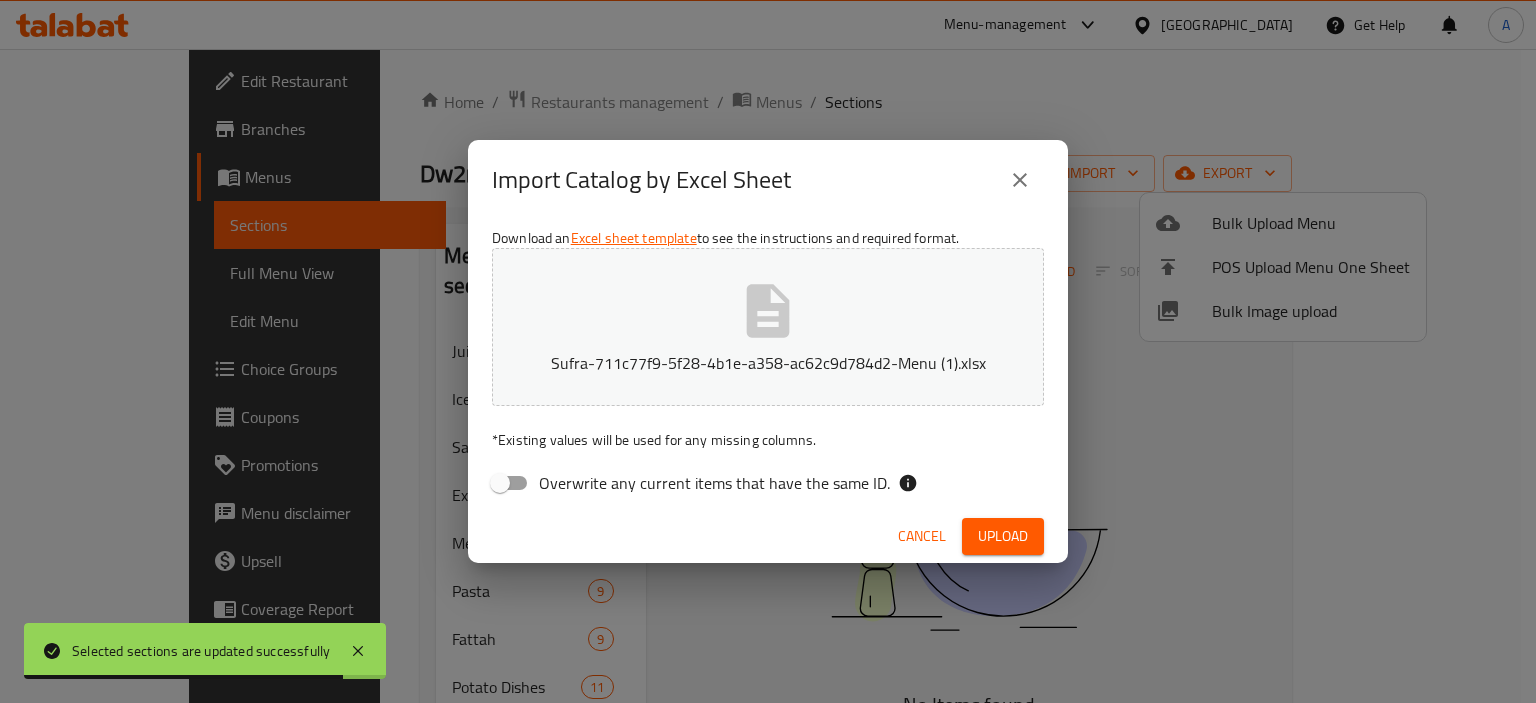 click on "Upload" at bounding box center (1003, 536) 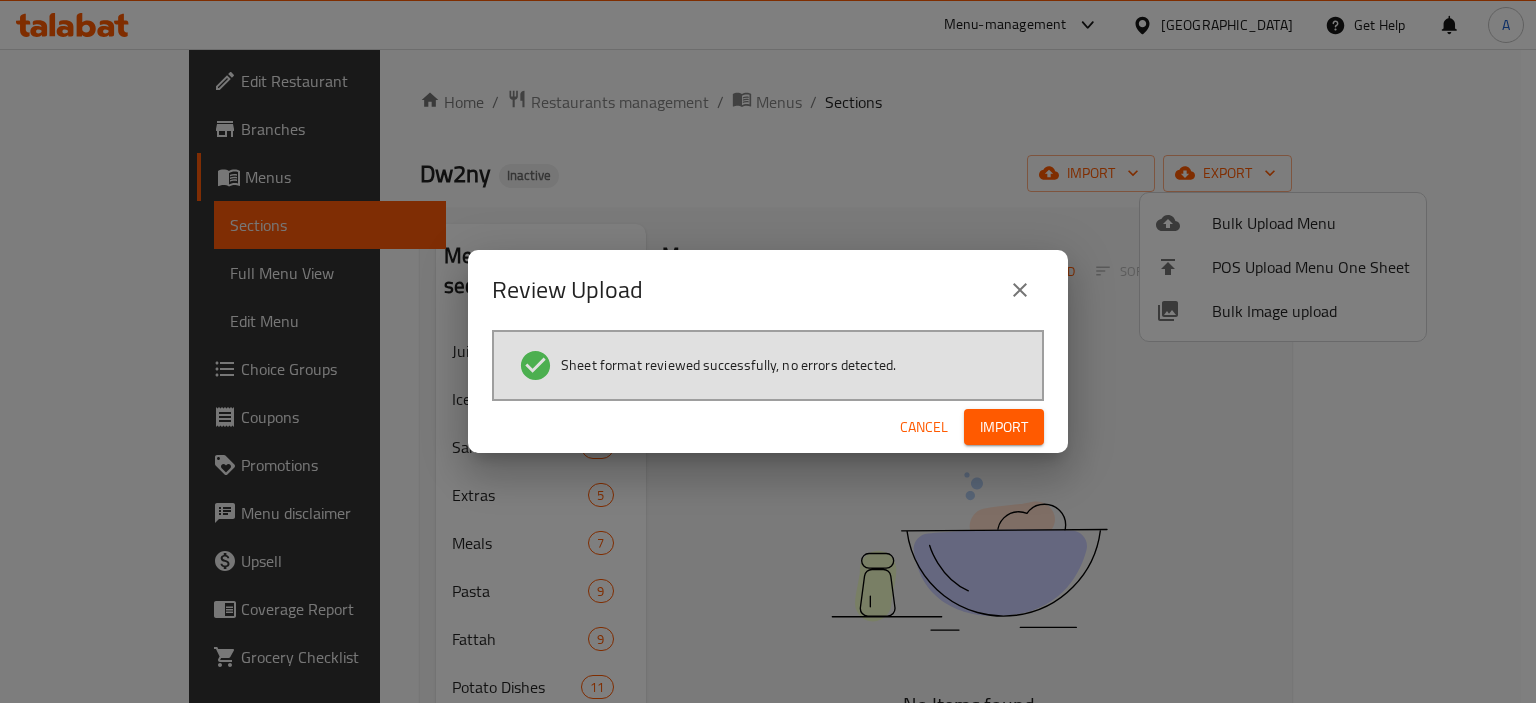 click on "Cancel Import" at bounding box center (768, 427) 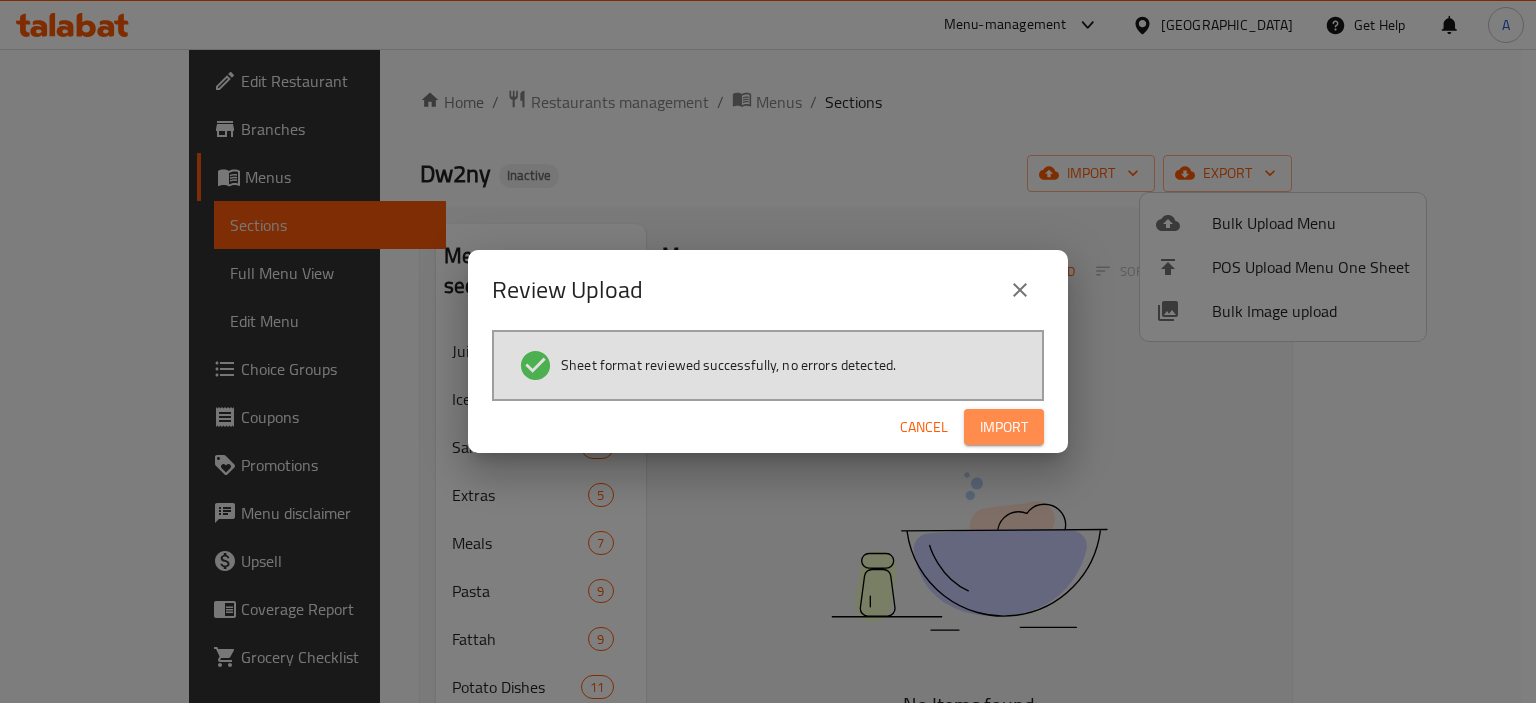 click on "Import" at bounding box center (1004, 427) 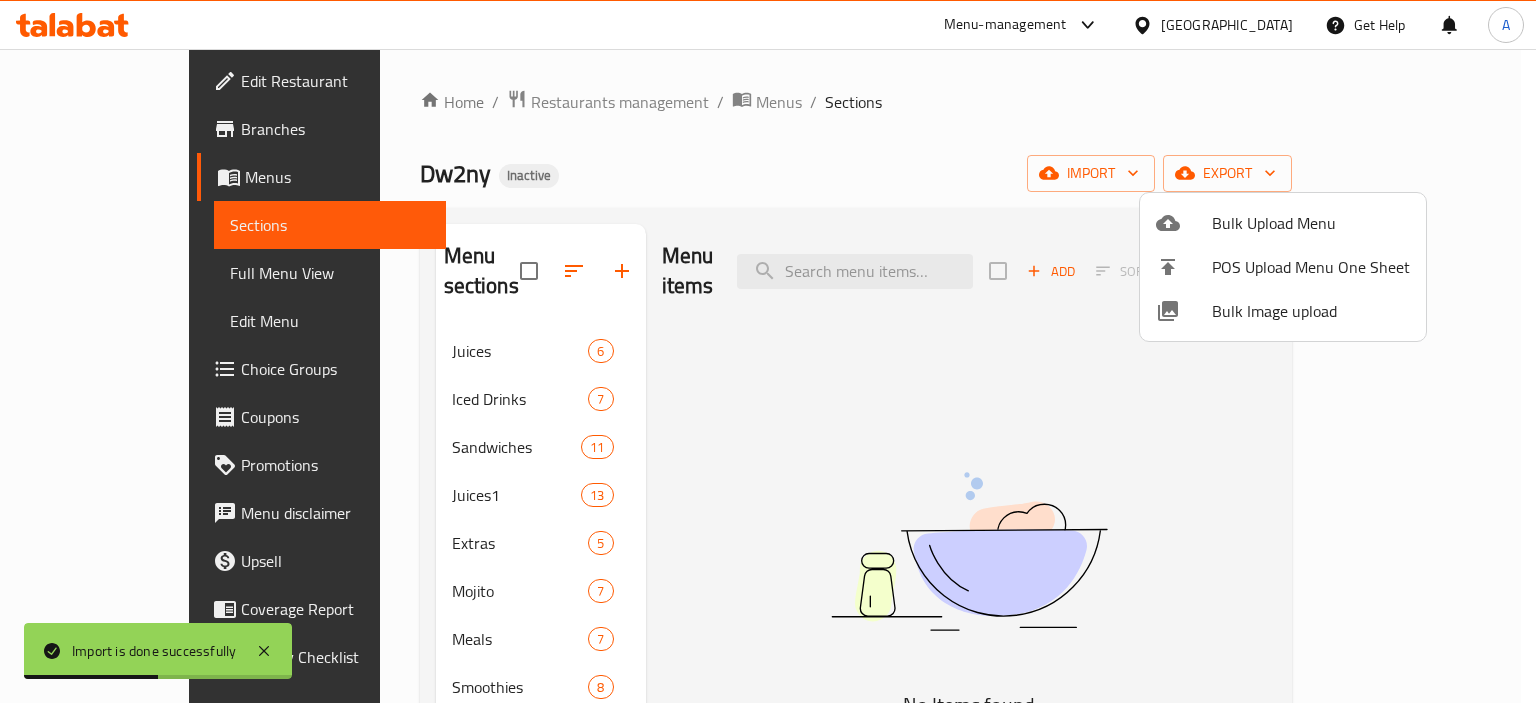 click at bounding box center (768, 351) 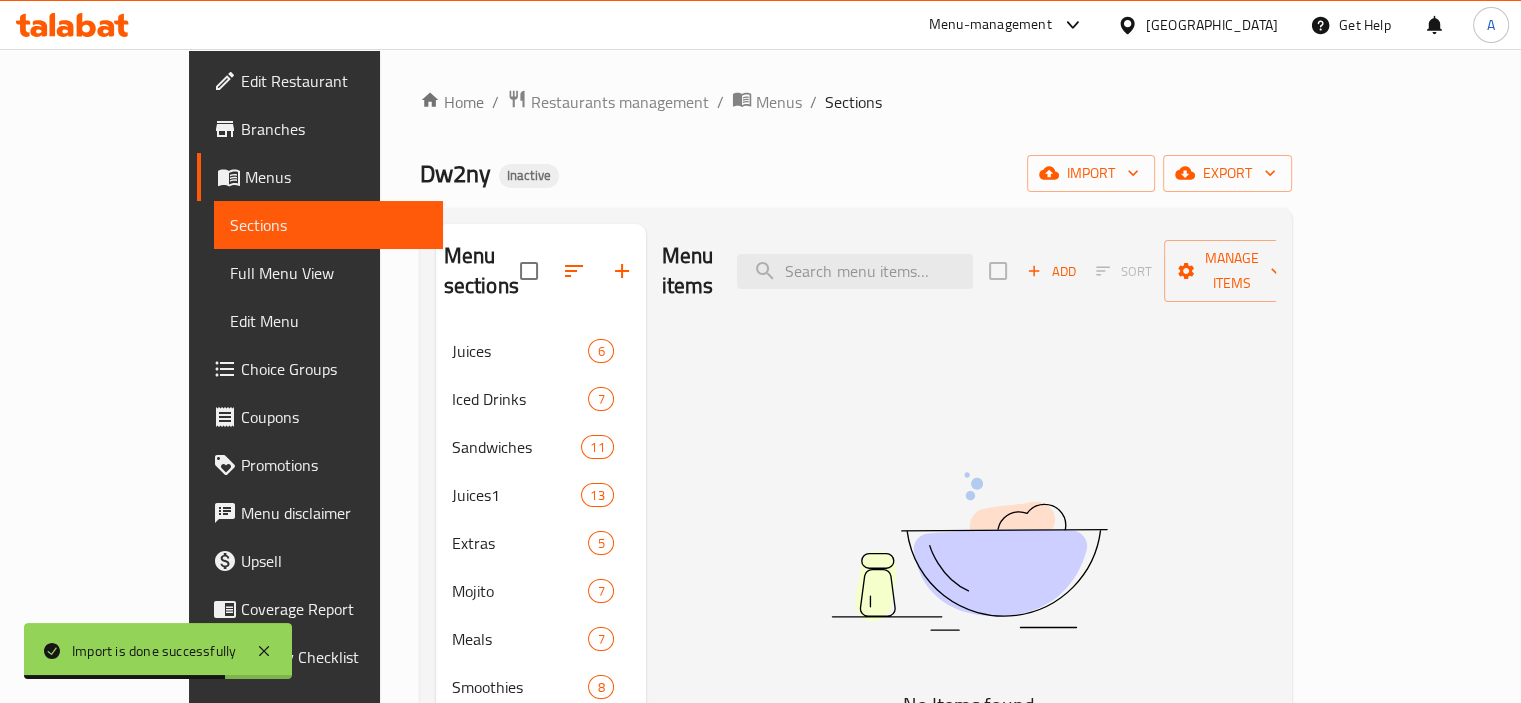click on "Juices1 13" at bounding box center [541, 495] 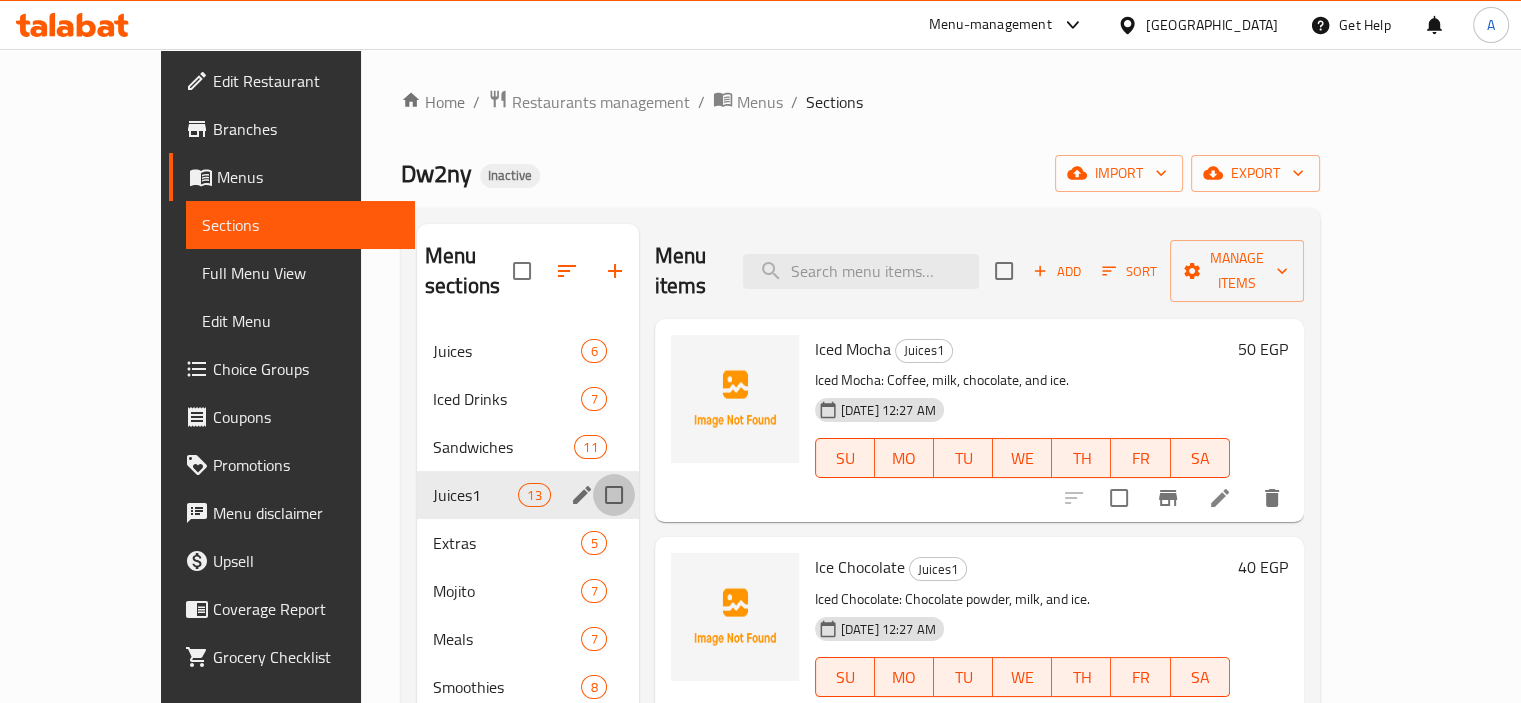 click at bounding box center [614, 495] 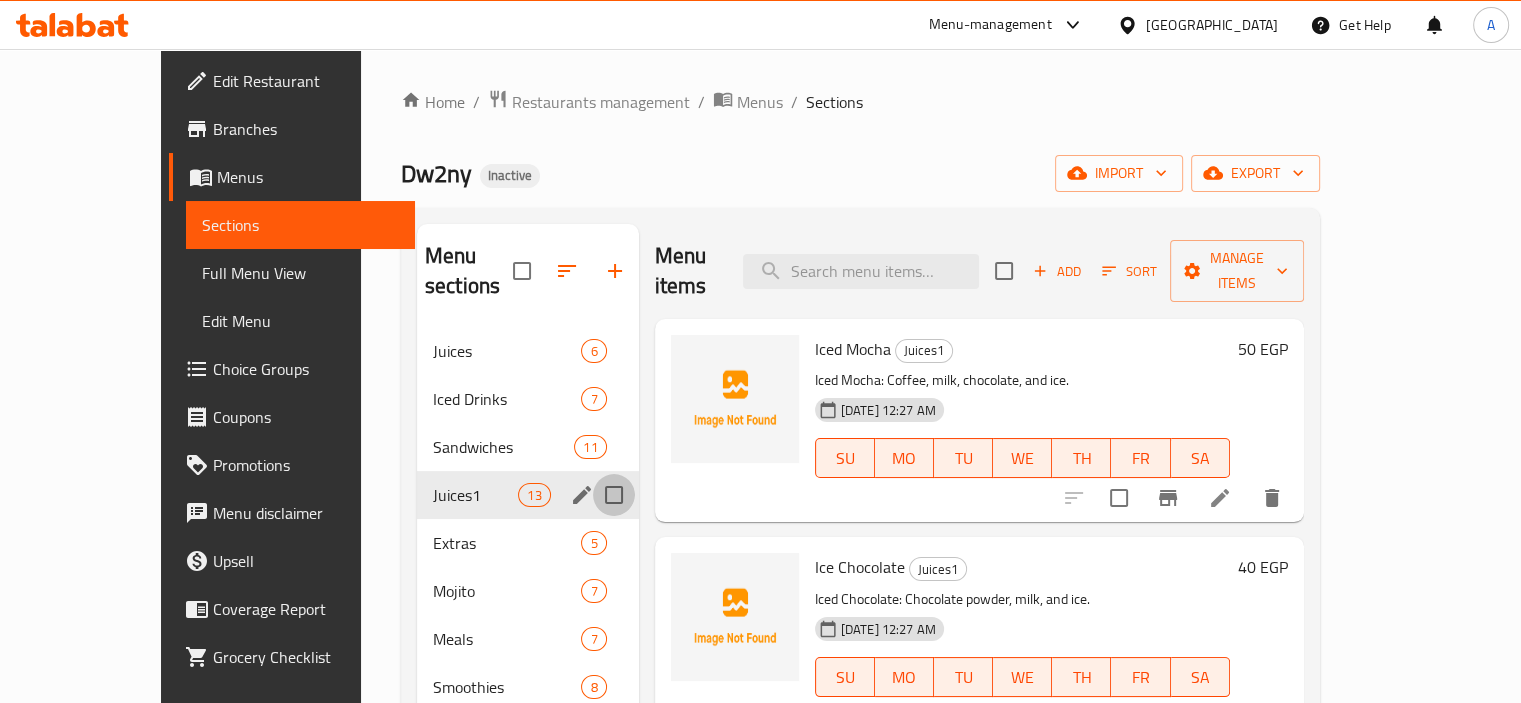 checkbox on "true" 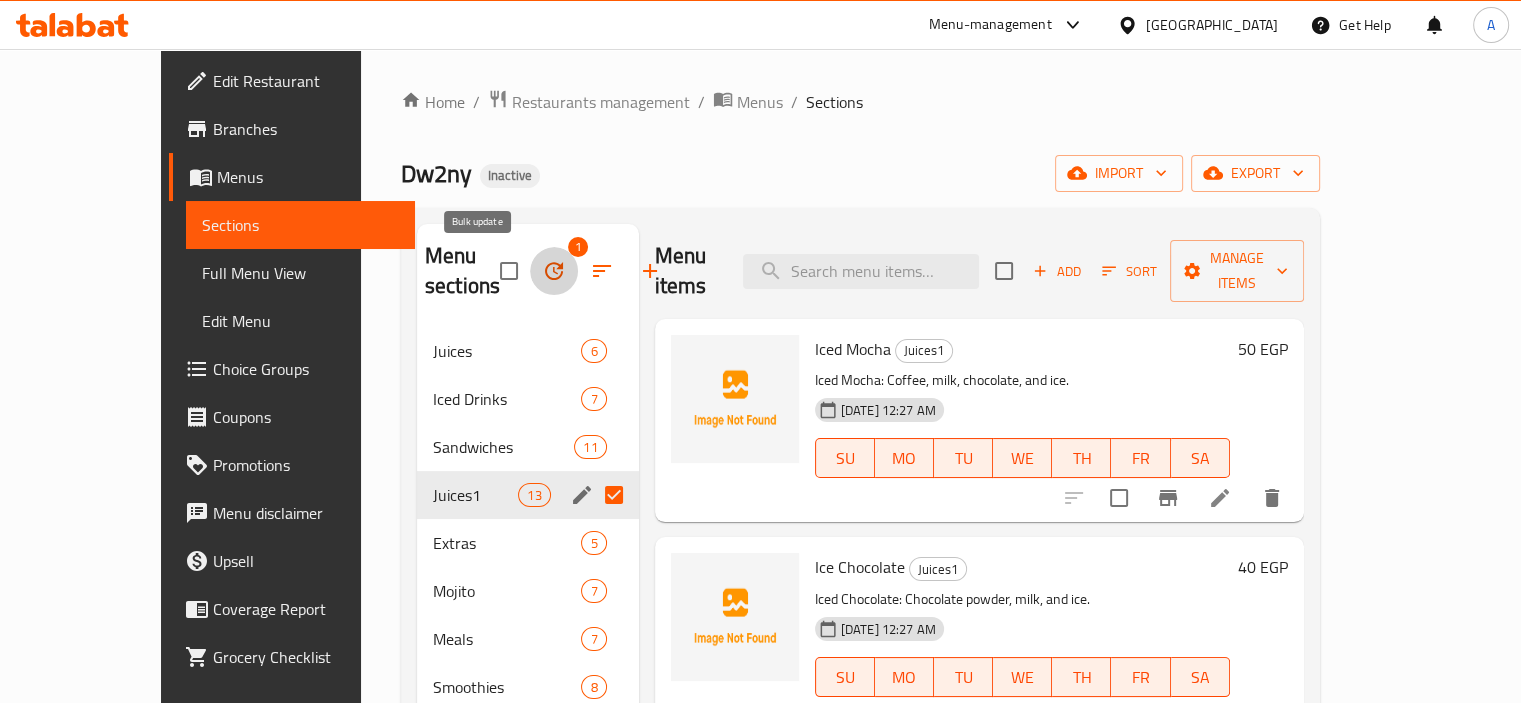 click 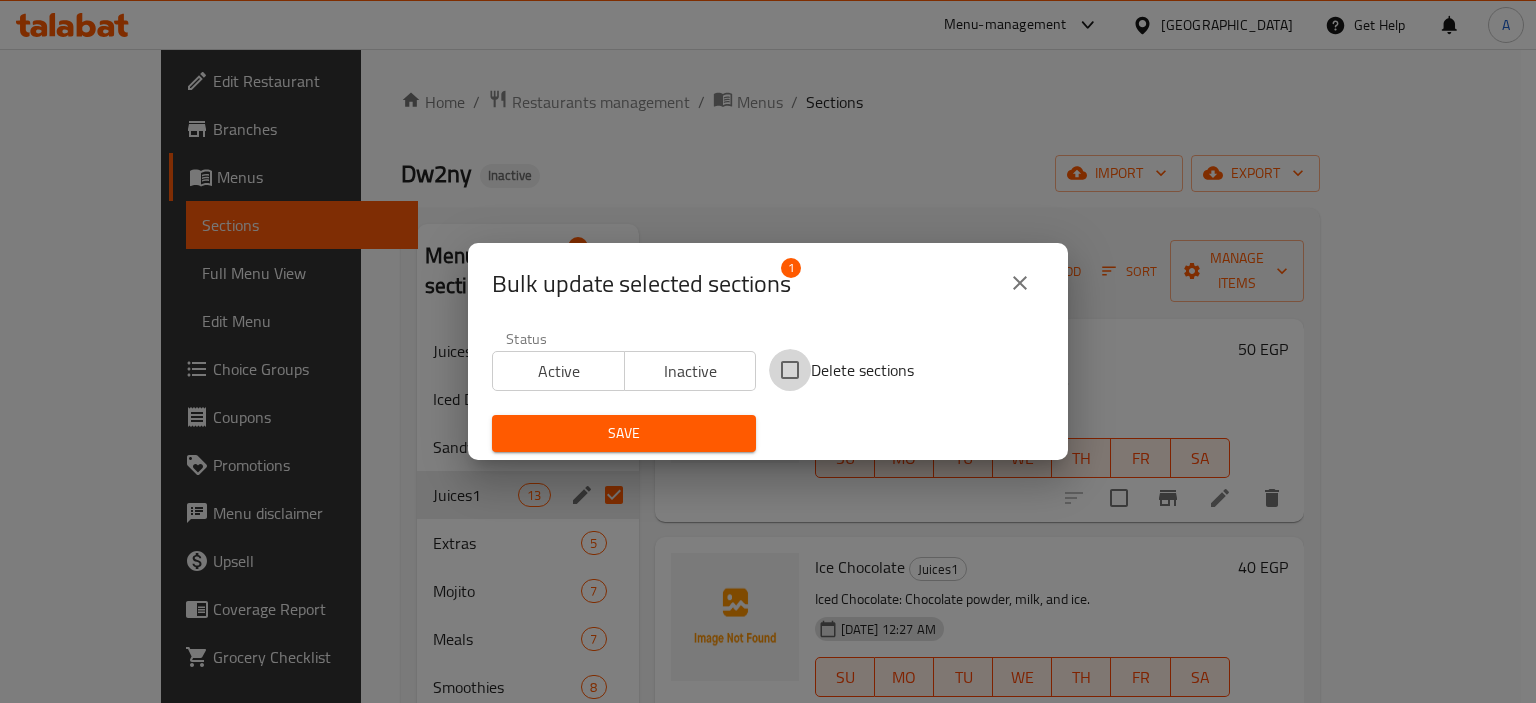 click on "Delete sections" at bounding box center (790, 370) 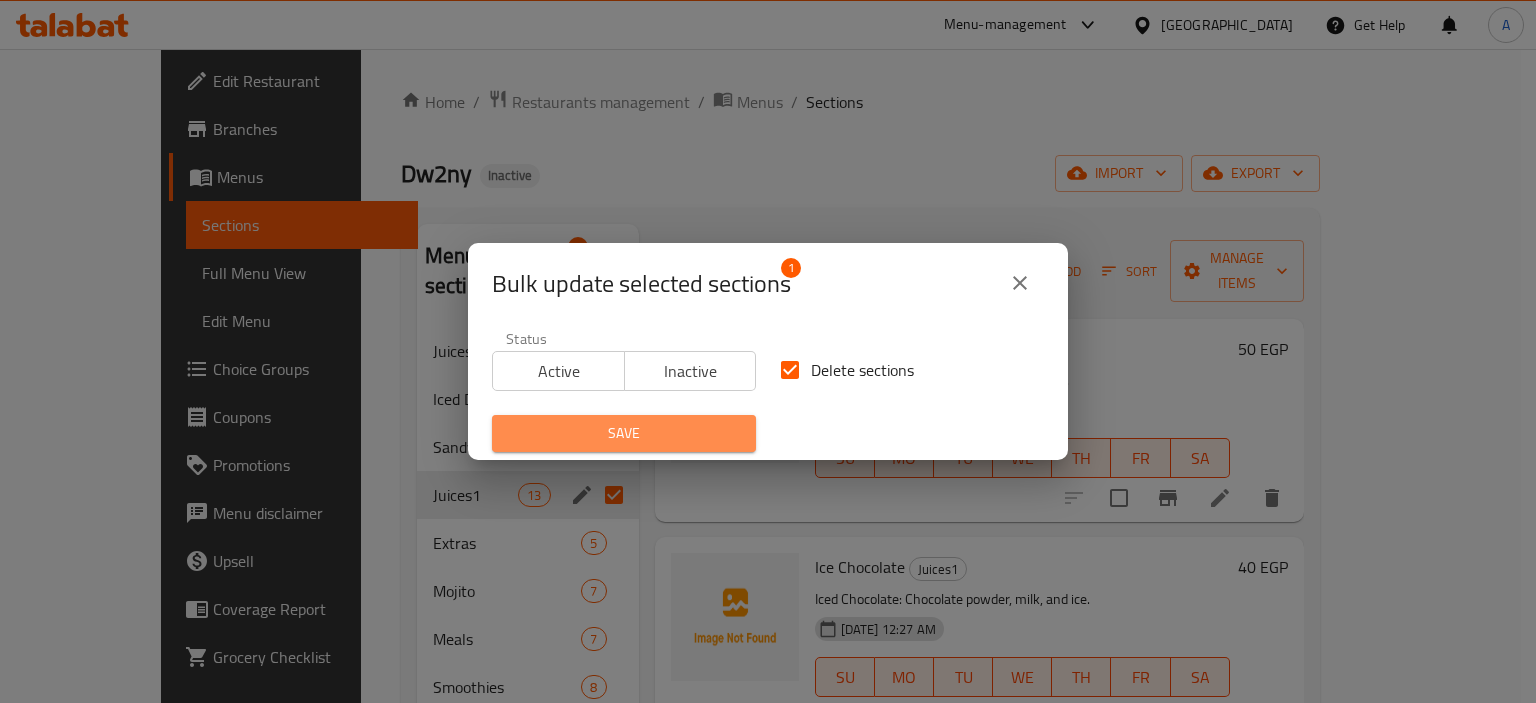 click on "Save" at bounding box center [624, 433] 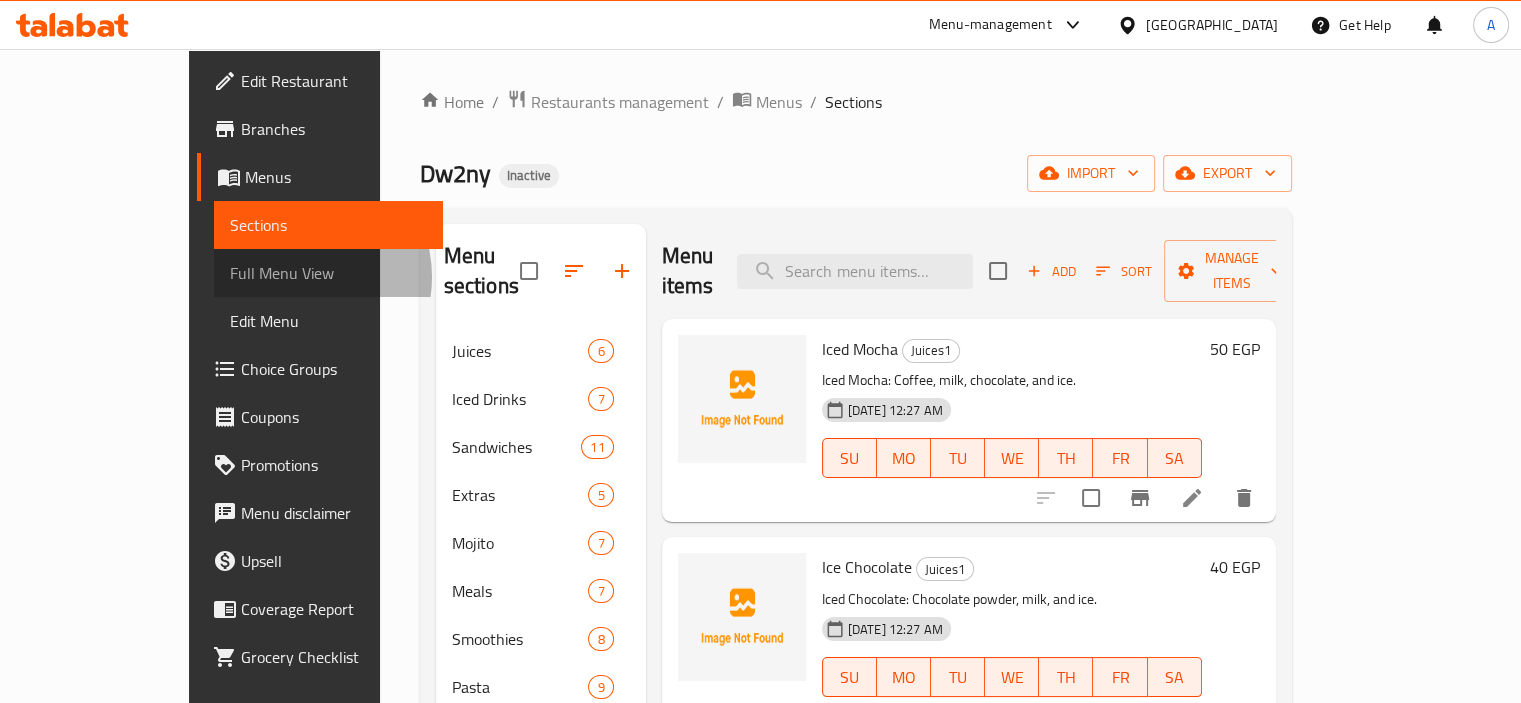 click on "Full Menu View" at bounding box center [328, 273] 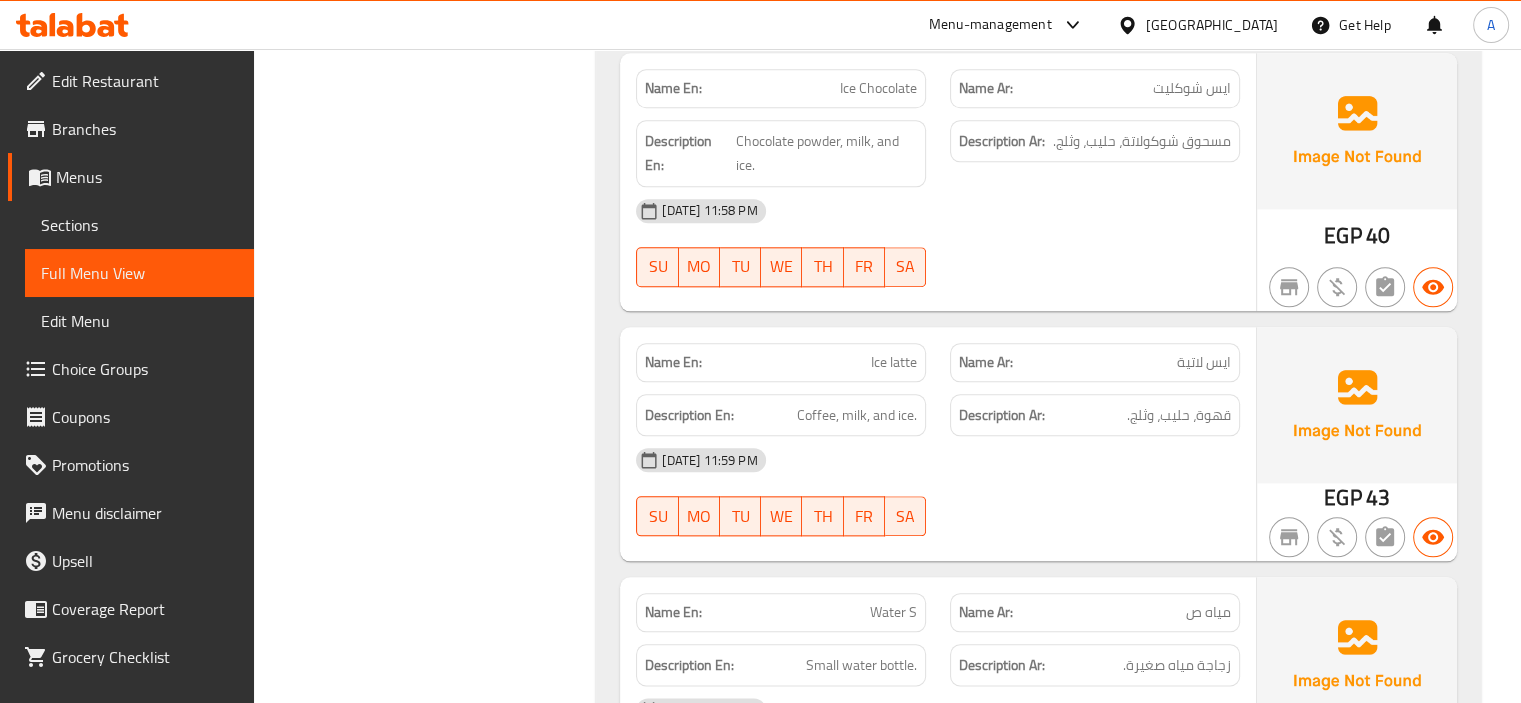 scroll, scrollTop: 1800, scrollLeft: 0, axis: vertical 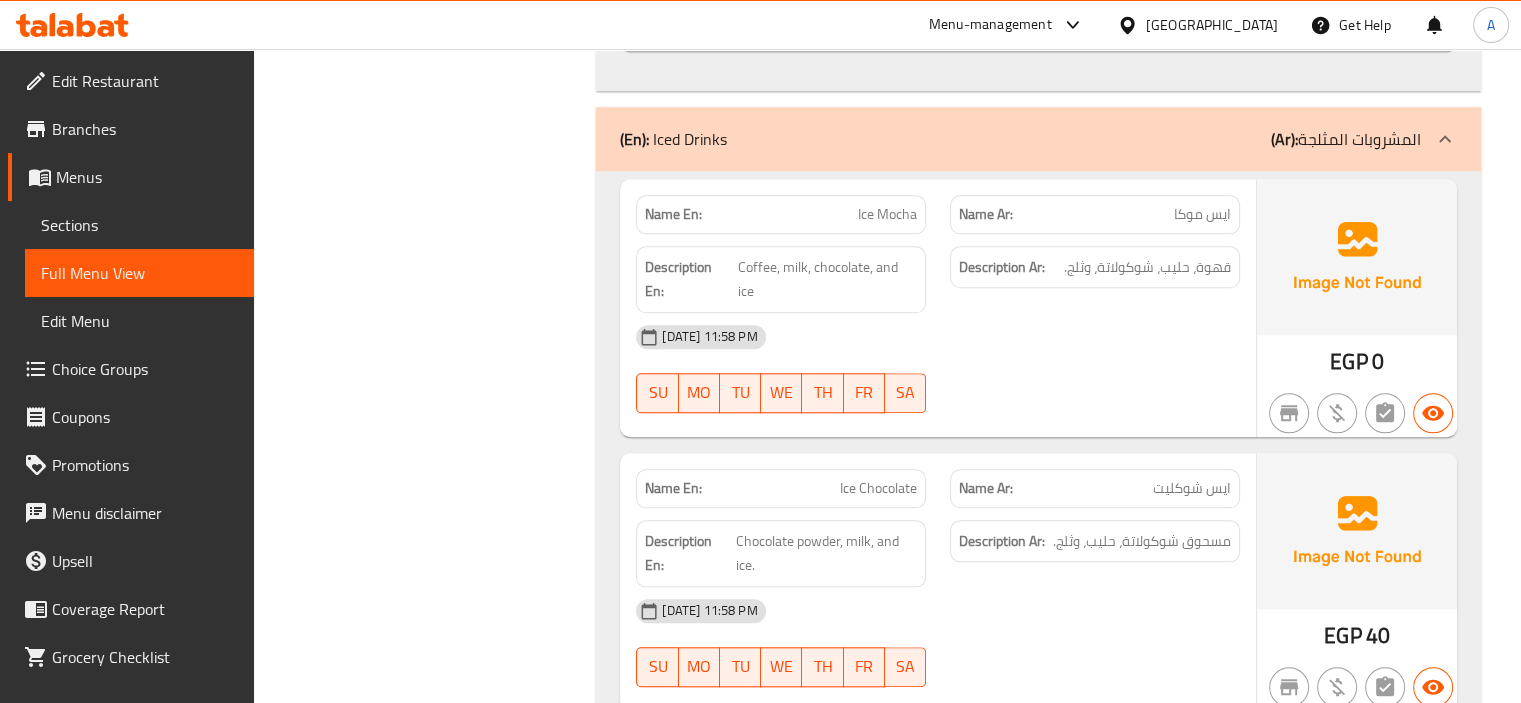 type 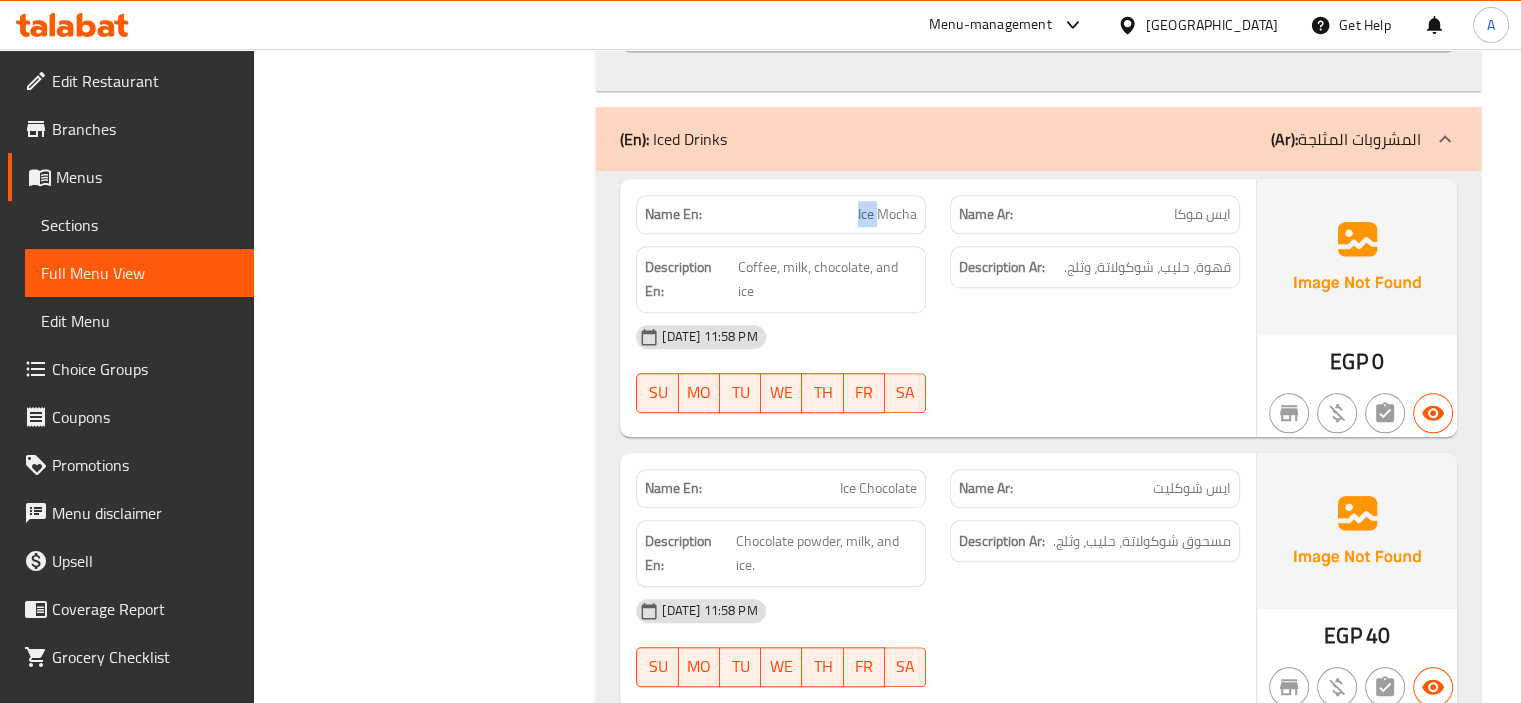 click on "Ice Mocha" at bounding box center [881, -1424] 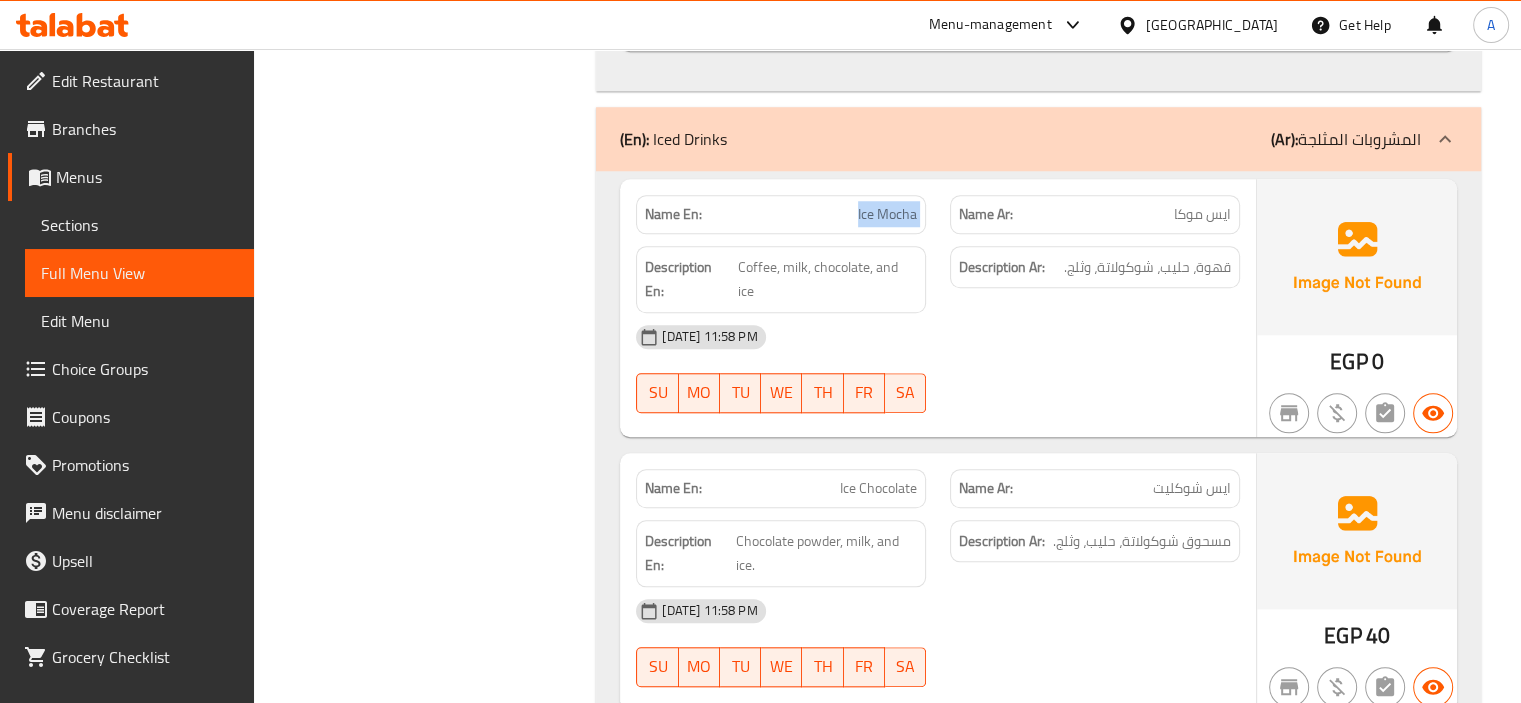 click on "Ice Mocha" at bounding box center (881, -1424) 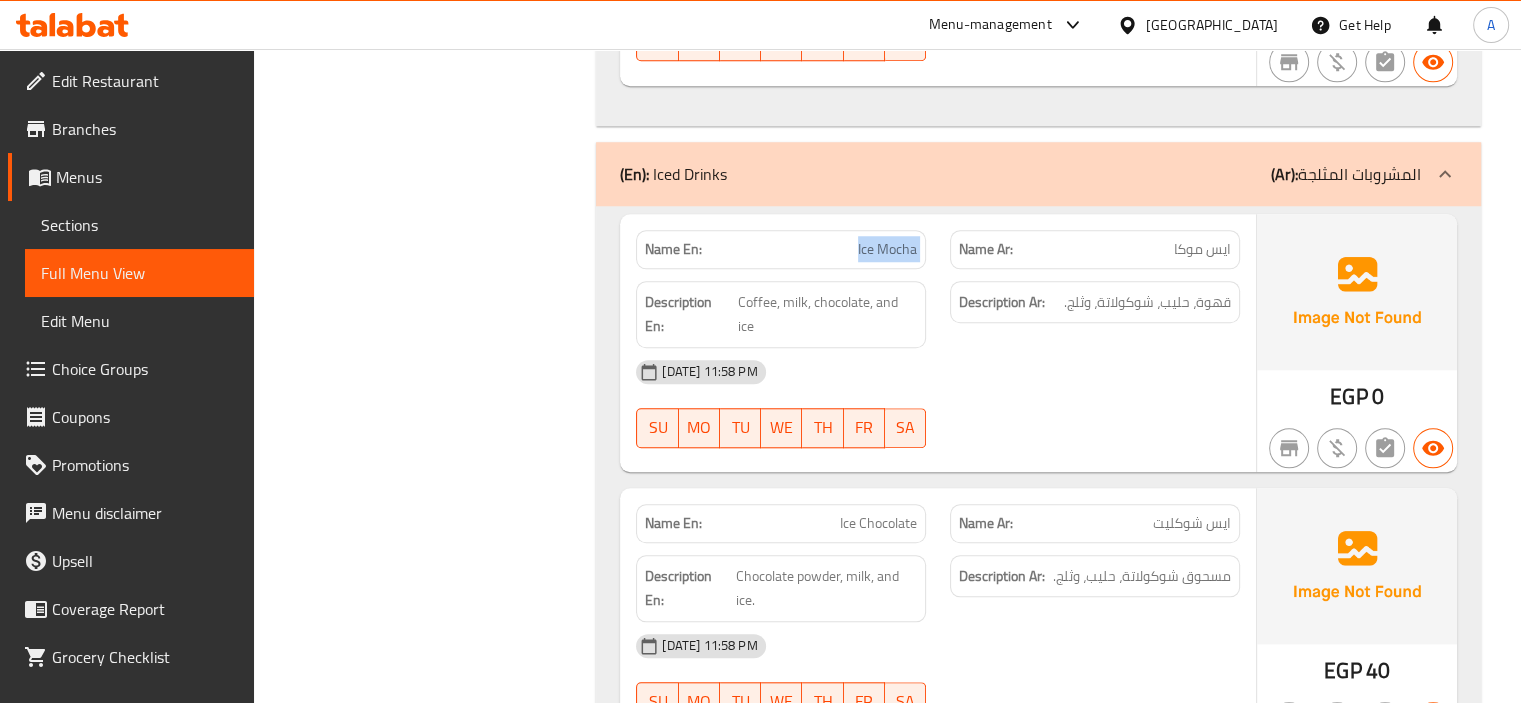 scroll, scrollTop: 1800, scrollLeft: 0, axis: vertical 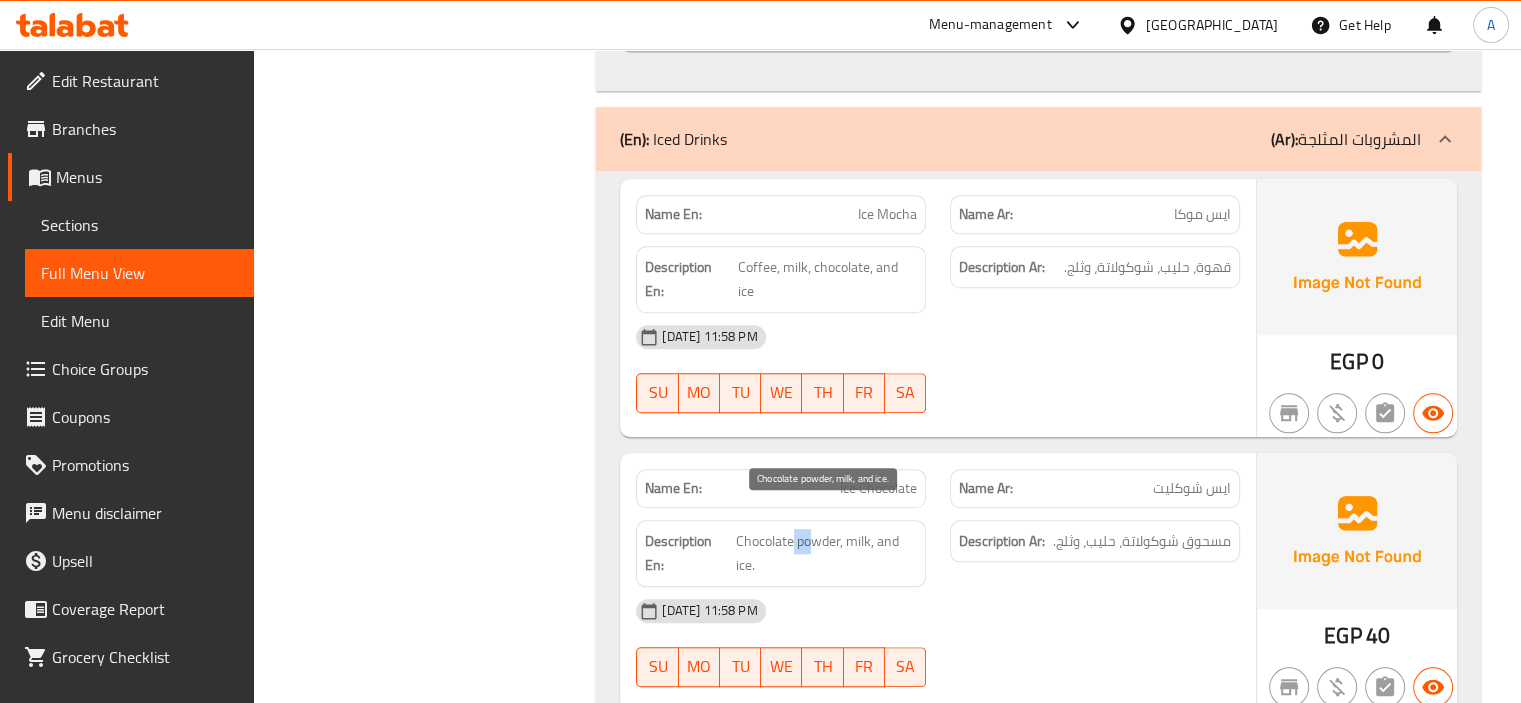 drag, startPoint x: 812, startPoint y: 524, endPoint x: 793, endPoint y: 518, distance: 19.924858 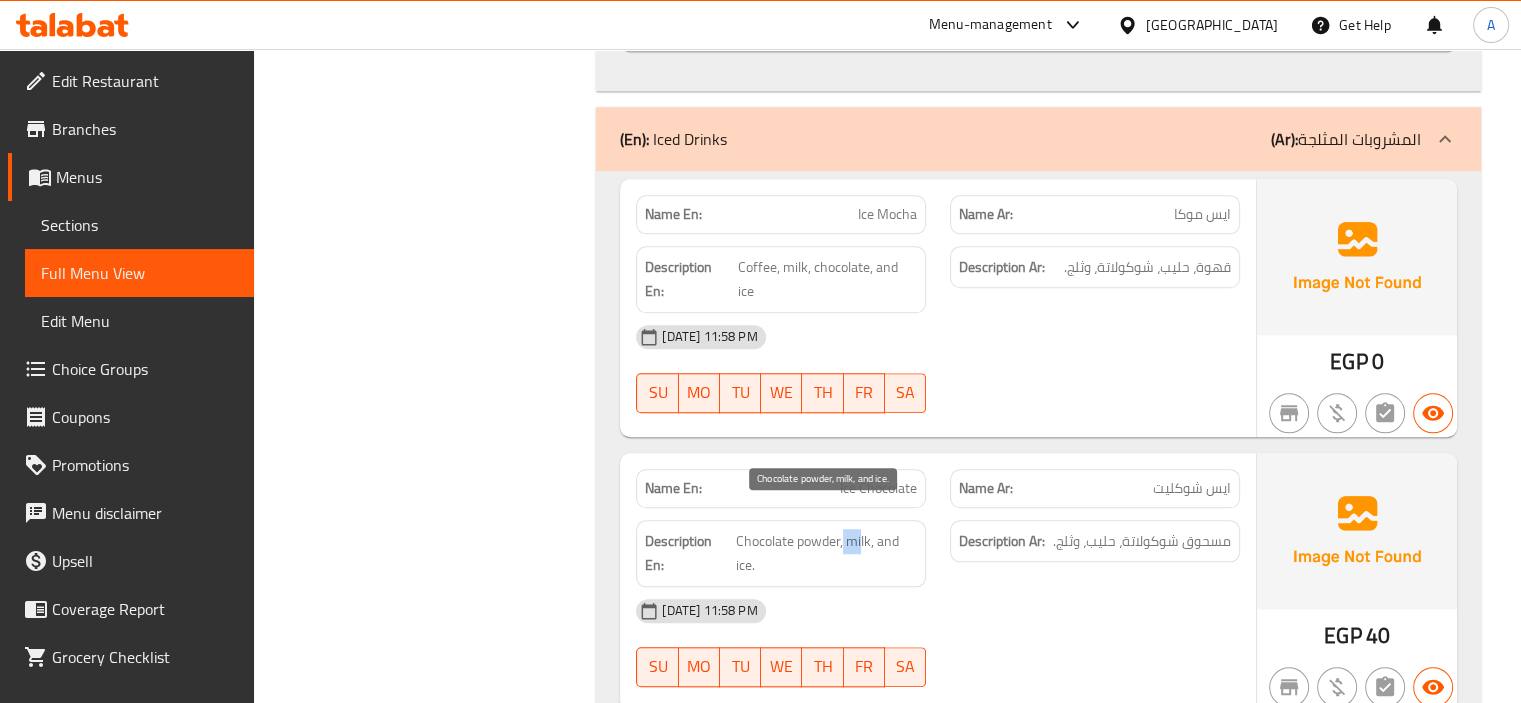 drag, startPoint x: 861, startPoint y: 519, endPoint x: 838, endPoint y: 516, distance: 23.194826 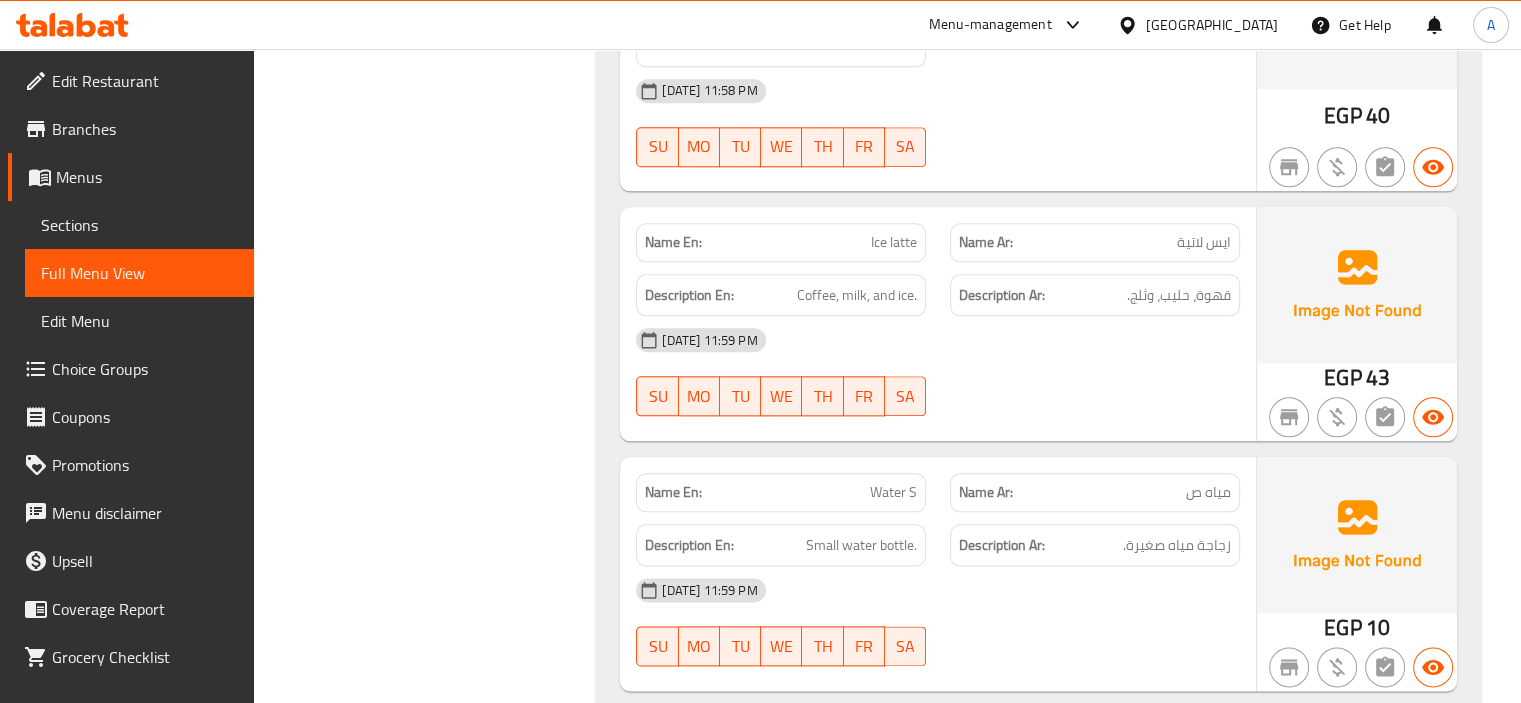 scroll, scrollTop: 2400, scrollLeft: 0, axis: vertical 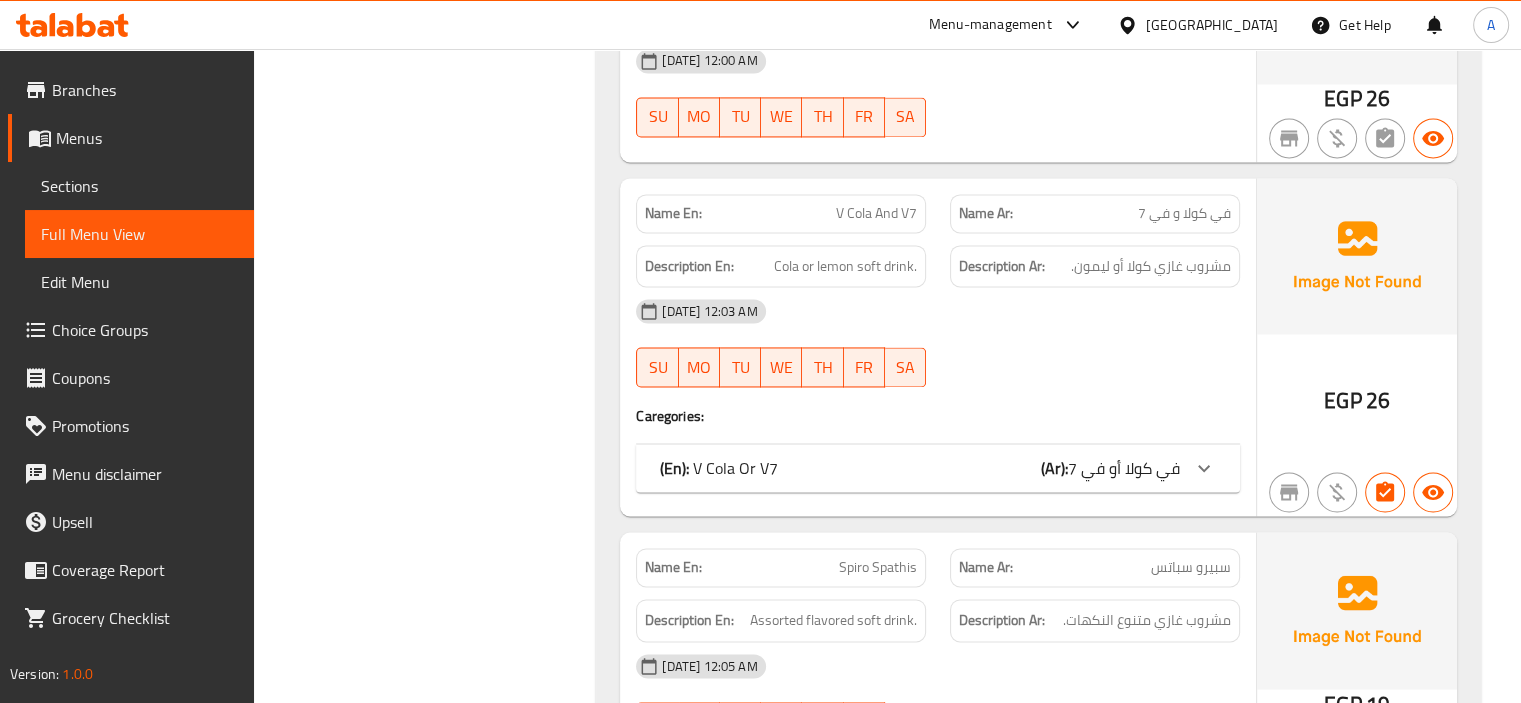 click on "(En):   V Cola Or V7  (Ar): في كولا أو في 7" at bounding box center (938, 468) 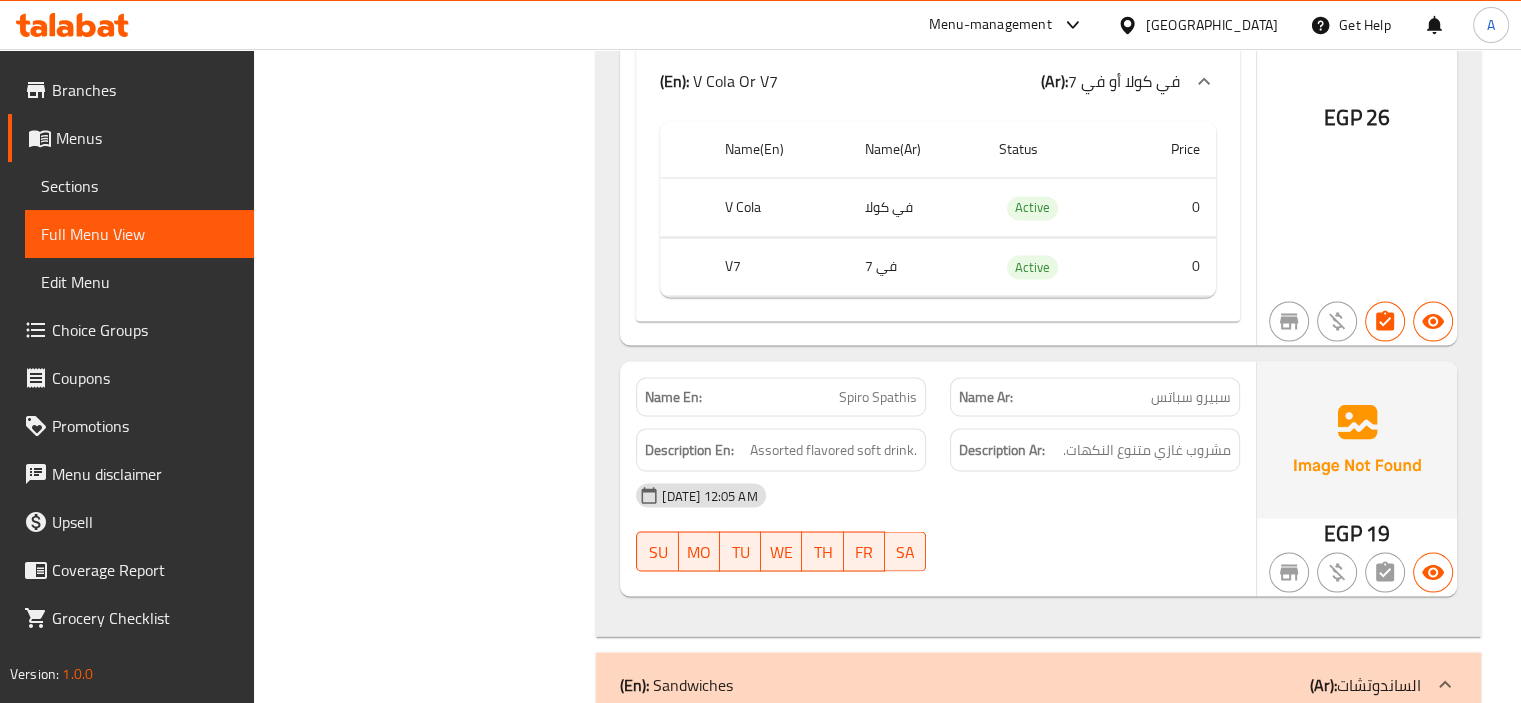 scroll, scrollTop: 3500, scrollLeft: 0, axis: vertical 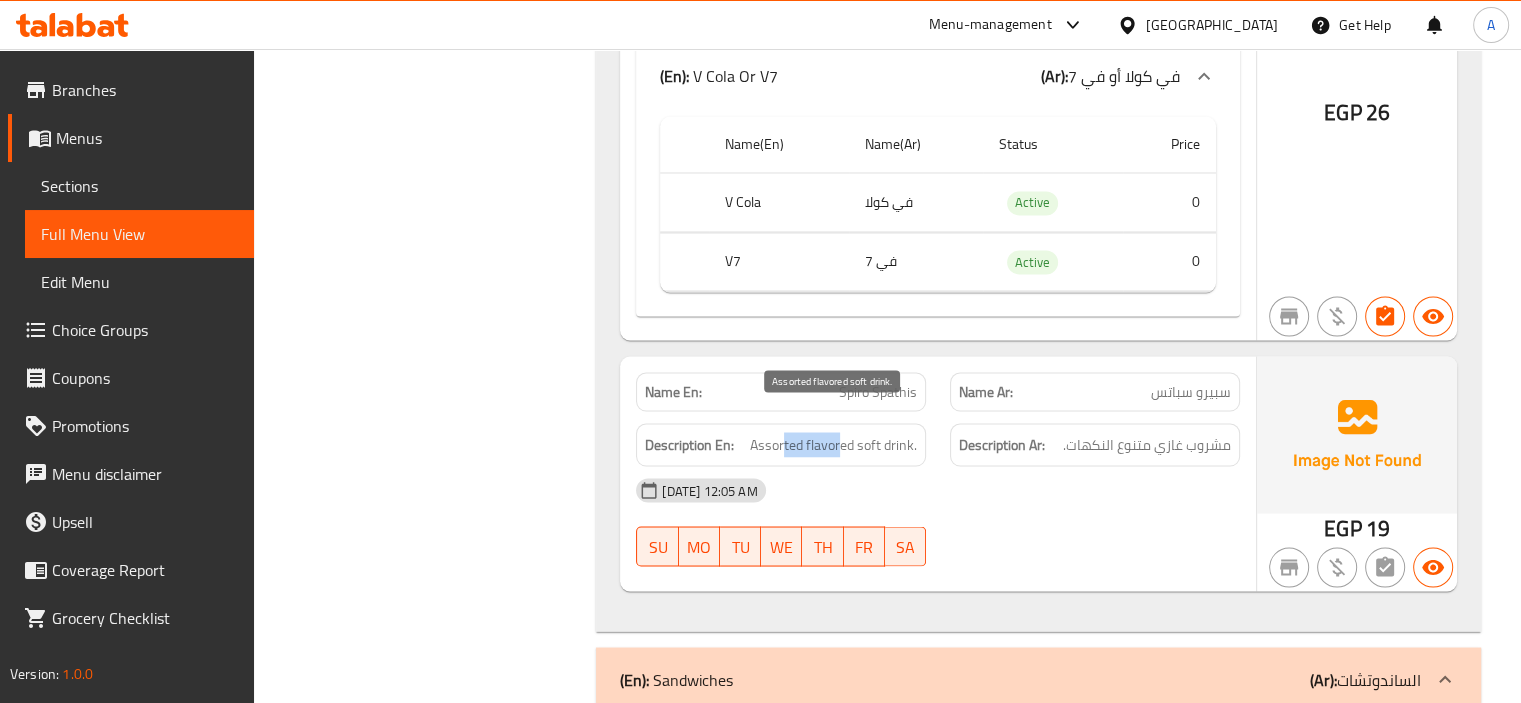 drag, startPoint x: 839, startPoint y: 419, endPoint x: 784, endPoint y: 409, distance: 55.9017 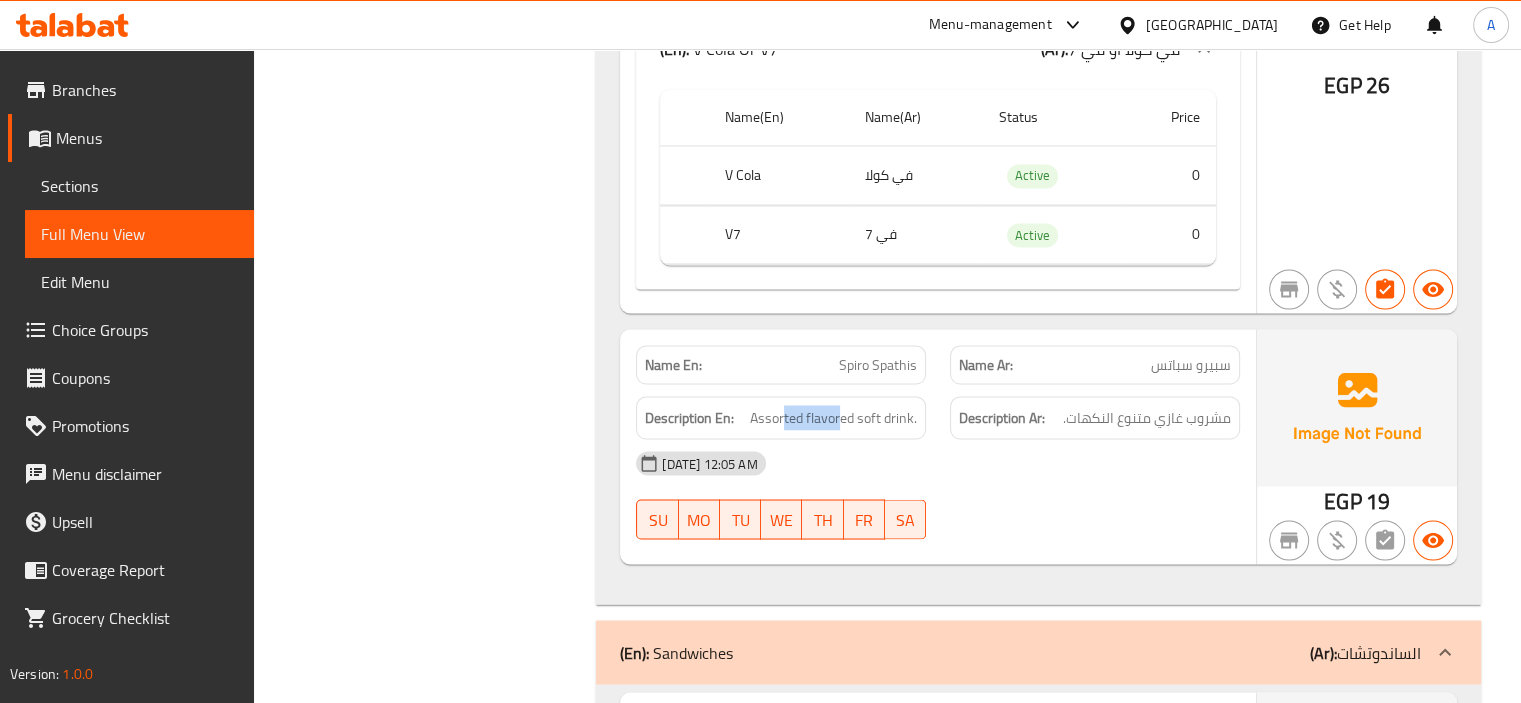 scroll, scrollTop: 3400, scrollLeft: 0, axis: vertical 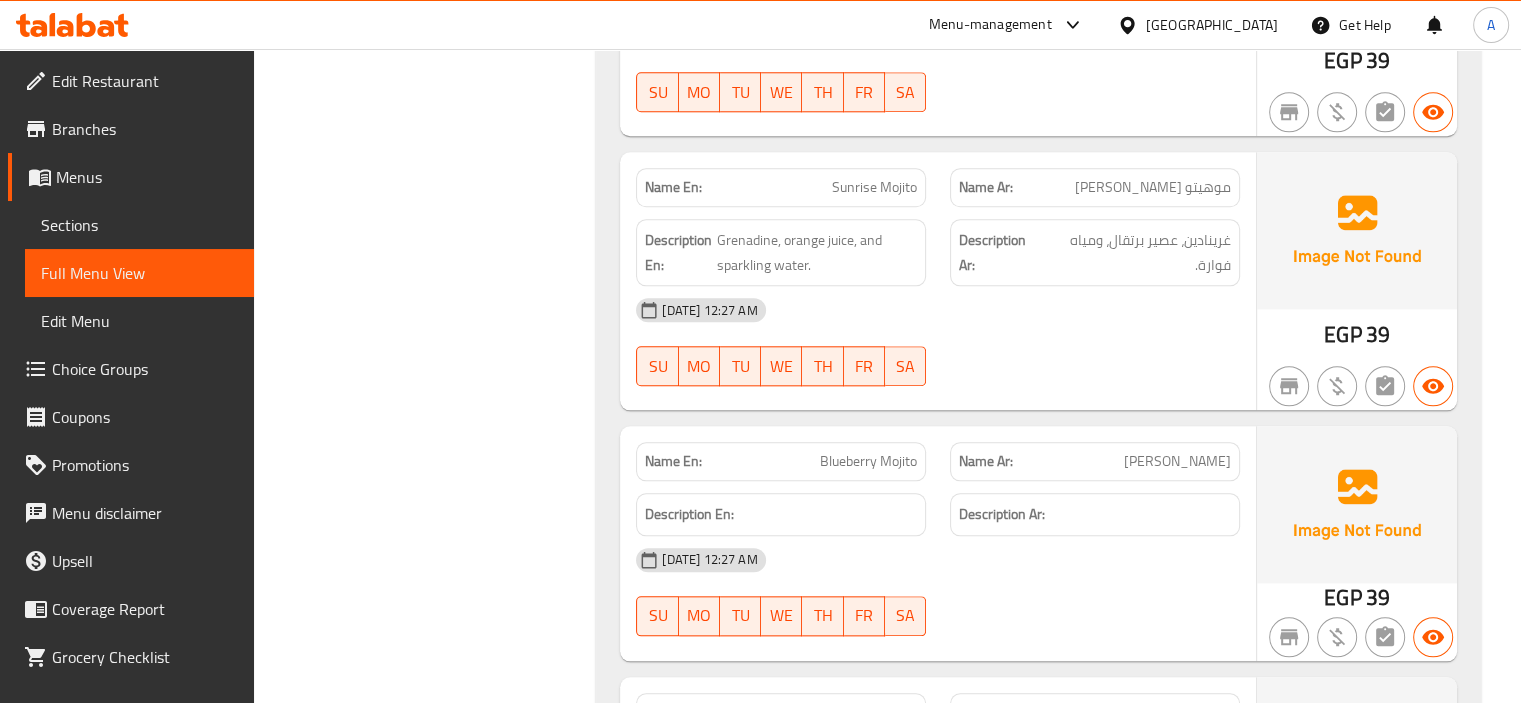 click on "Blueberry Mojito" at bounding box center [868, -8789] 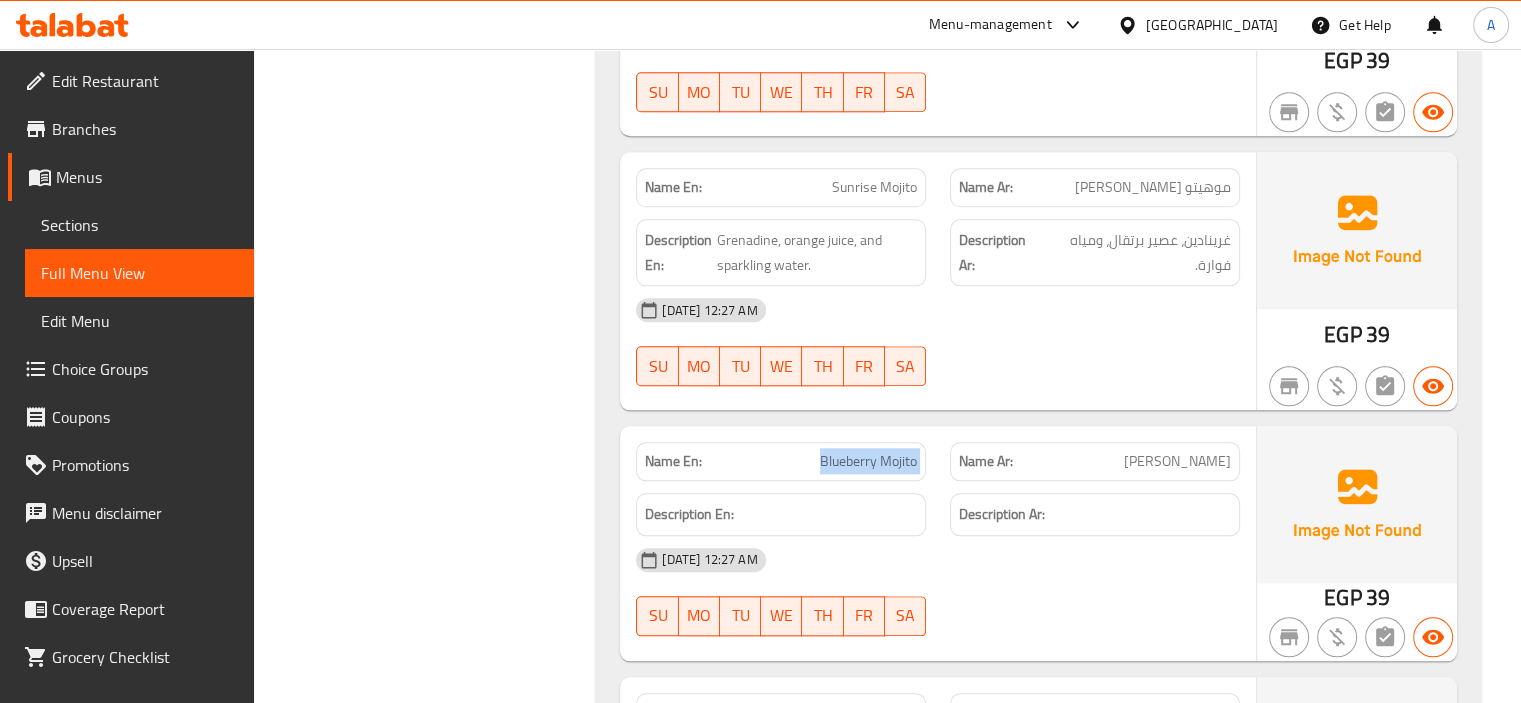 click on "Blueberry Mojito" at bounding box center [868, -8789] 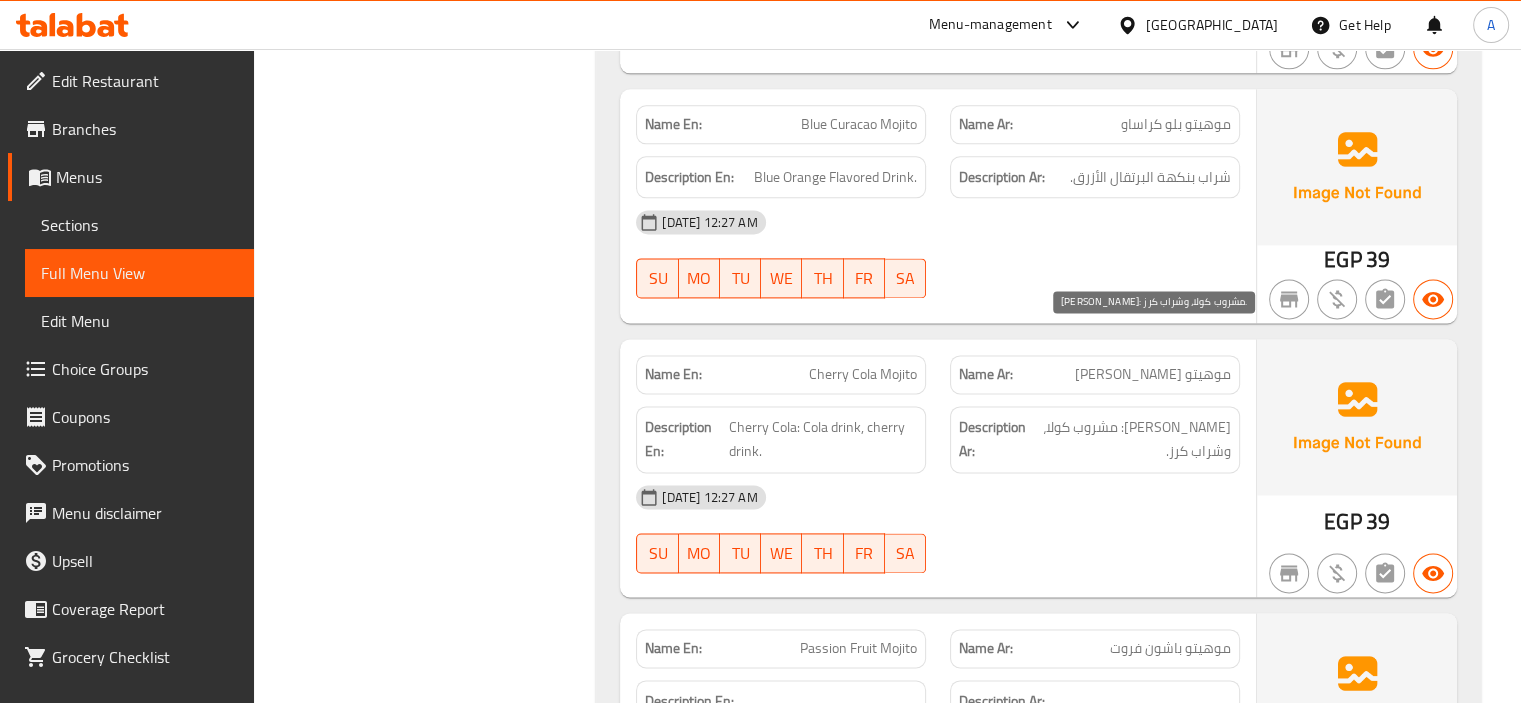 scroll, scrollTop: 10266, scrollLeft: 0, axis: vertical 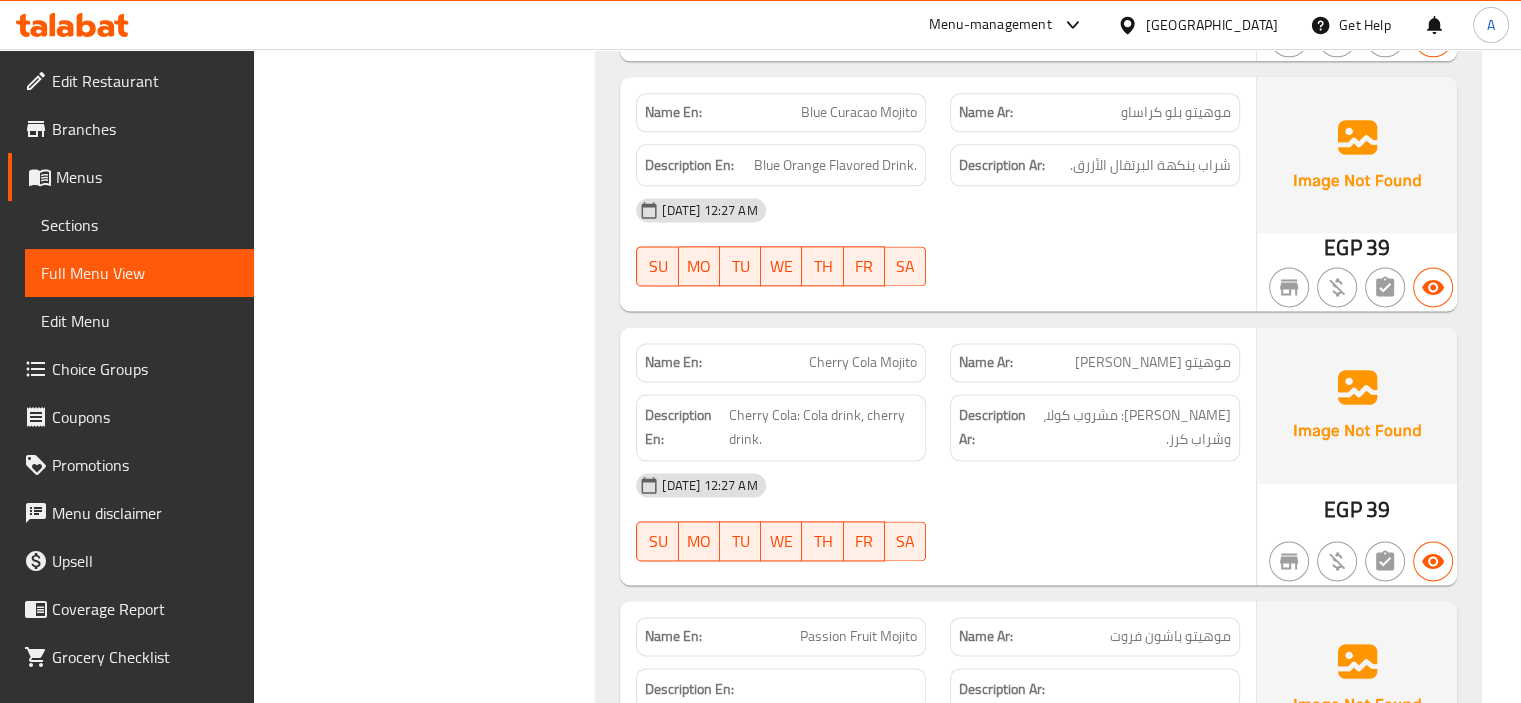 click on "Cherry Cola Mojito" at bounding box center (850, -8865) 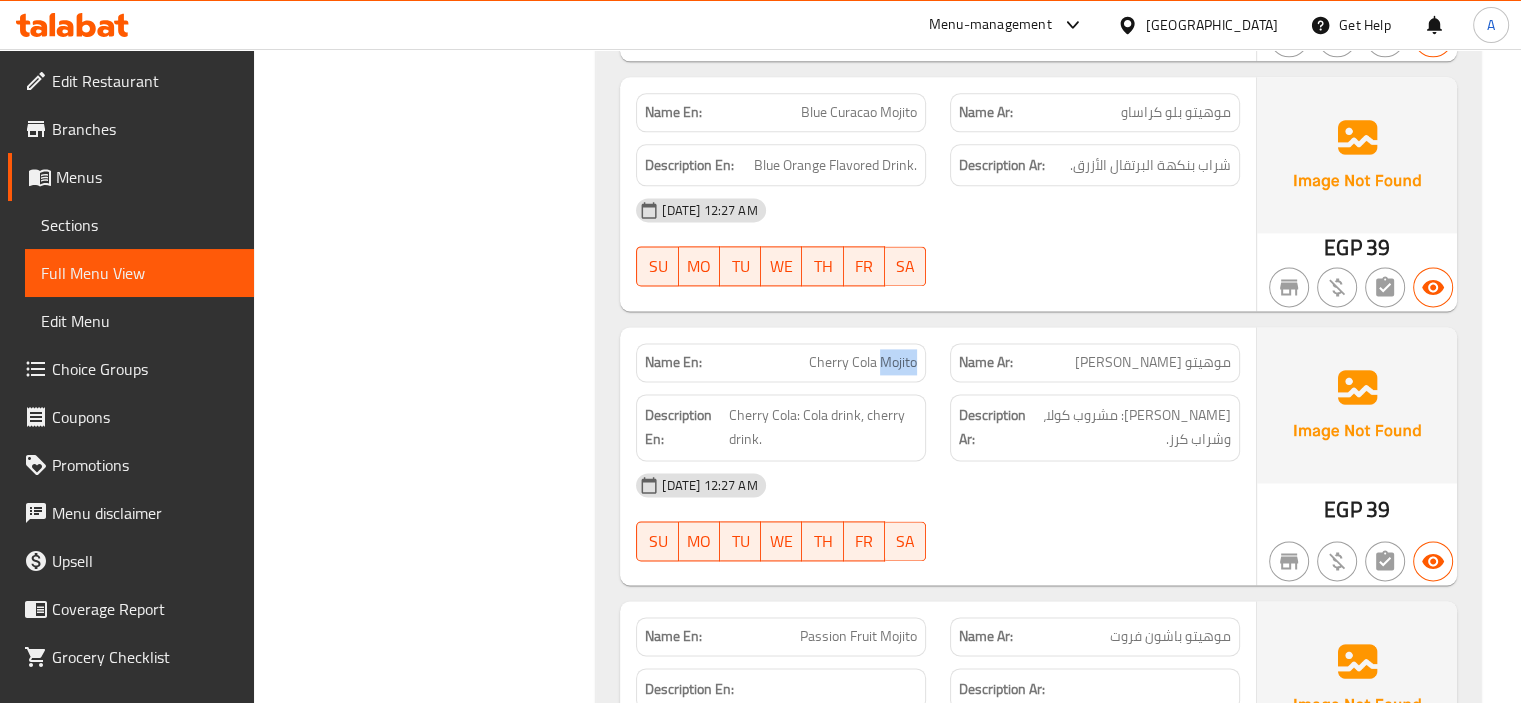 click on "Cherry Cola Mojito" at bounding box center [850, -8865] 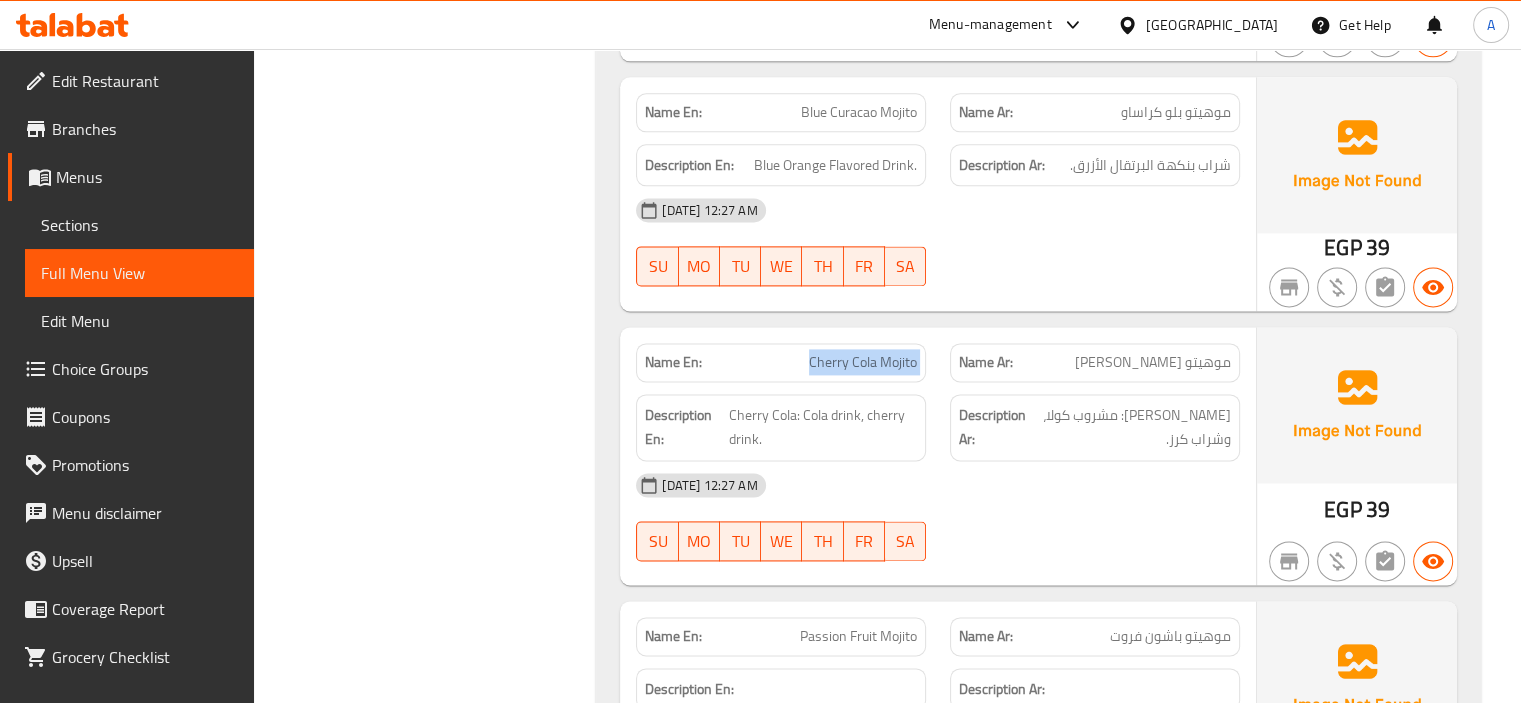 click on "Cherry Cola Mojito" at bounding box center (850, -8865) 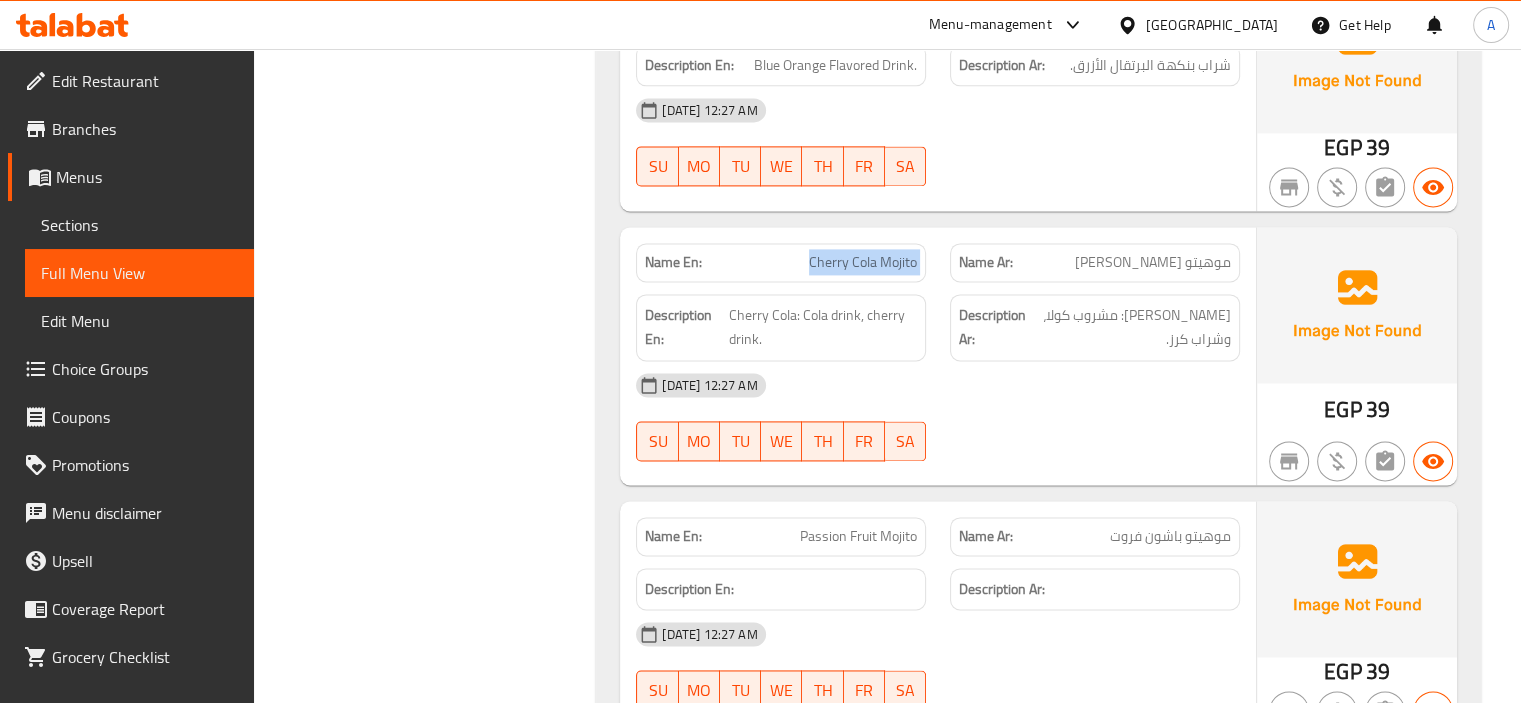 click on "Passion Fruit Mojito" at bounding box center [888, -8715] 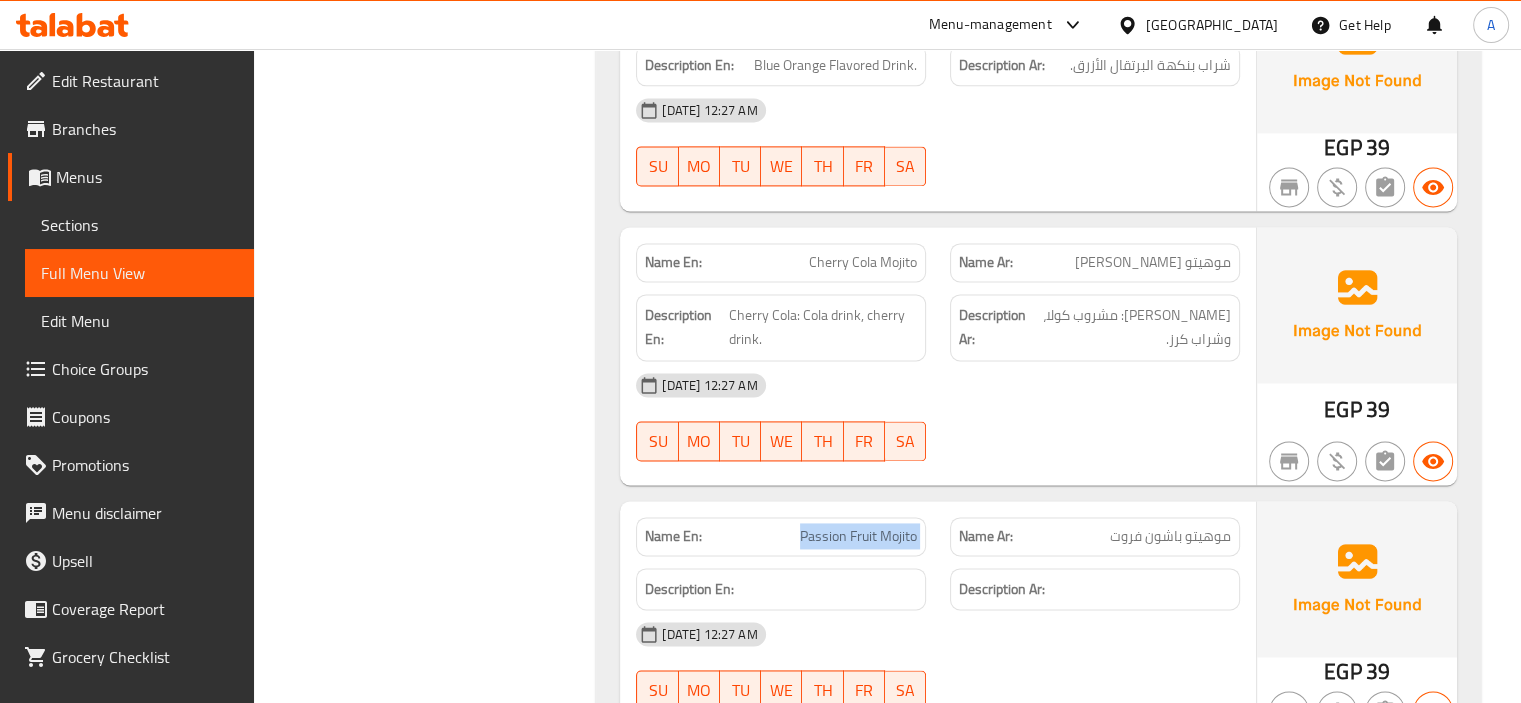 click on "Passion Fruit Mojito" at bounding box center [888, -8715] 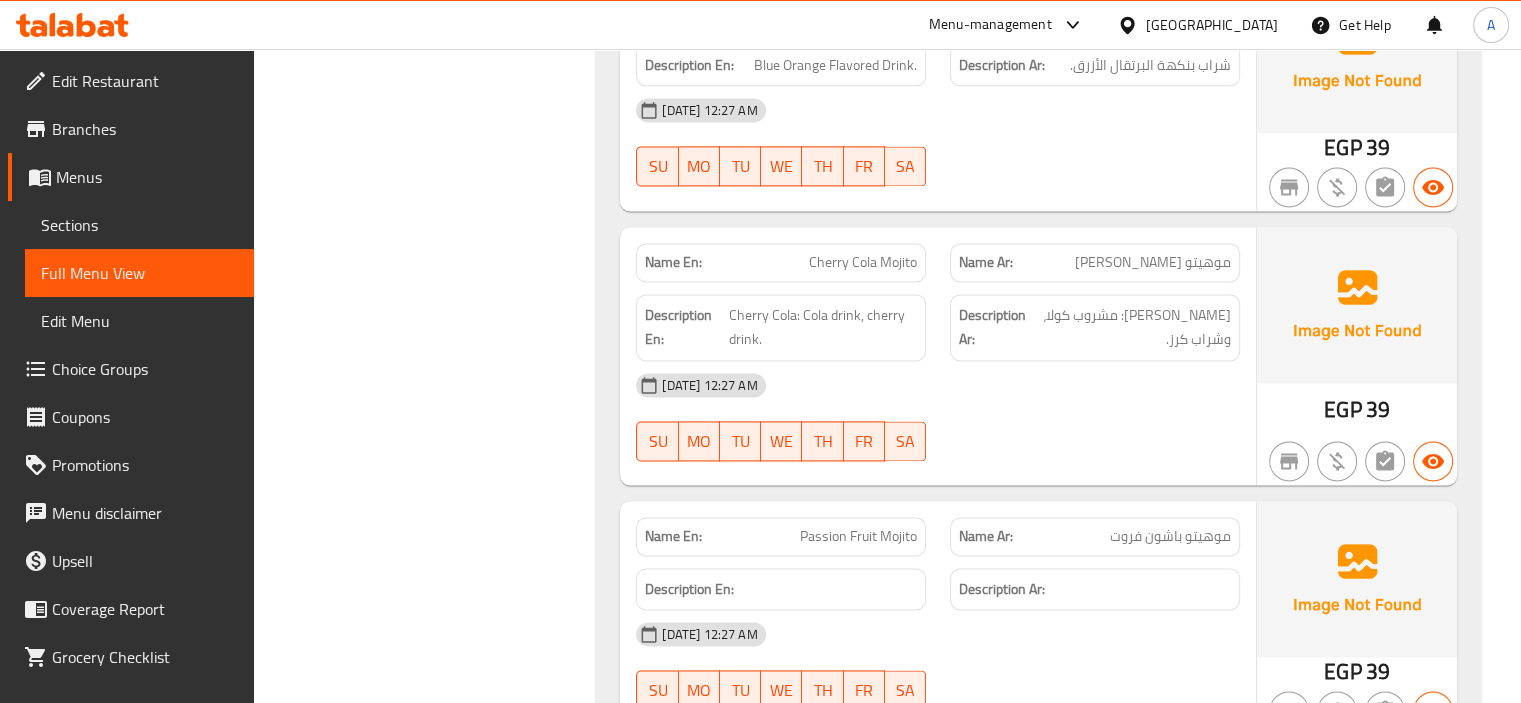 click on "Filter Branches Branches Popular filters Free items Branch specific items Has choices Upsell items Availability filters Available Not available View filters Collapse sections Collapse categories Collapse Choices" at bounding box center (433, 7420) 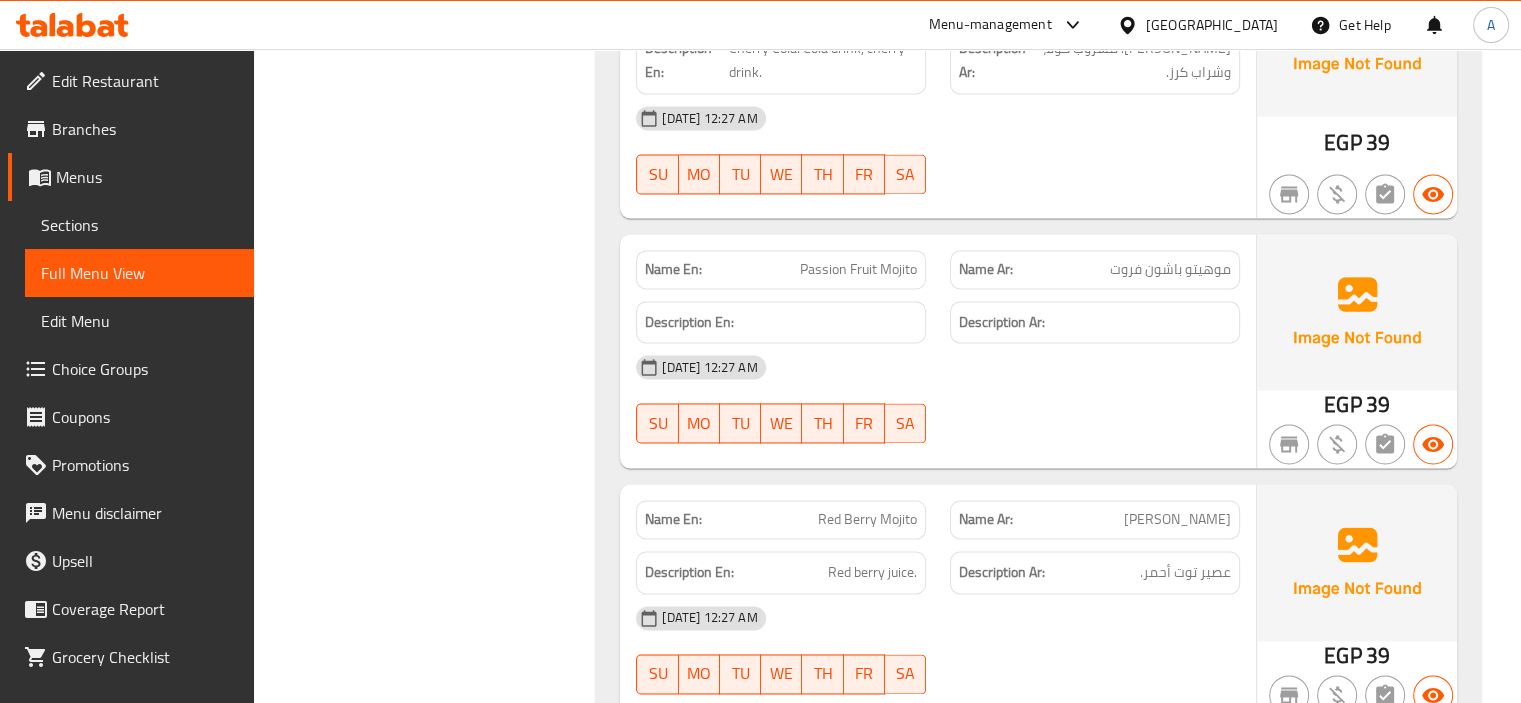 scroll, scrollTop: 10666, scrollLeft: 0, axis: vertical 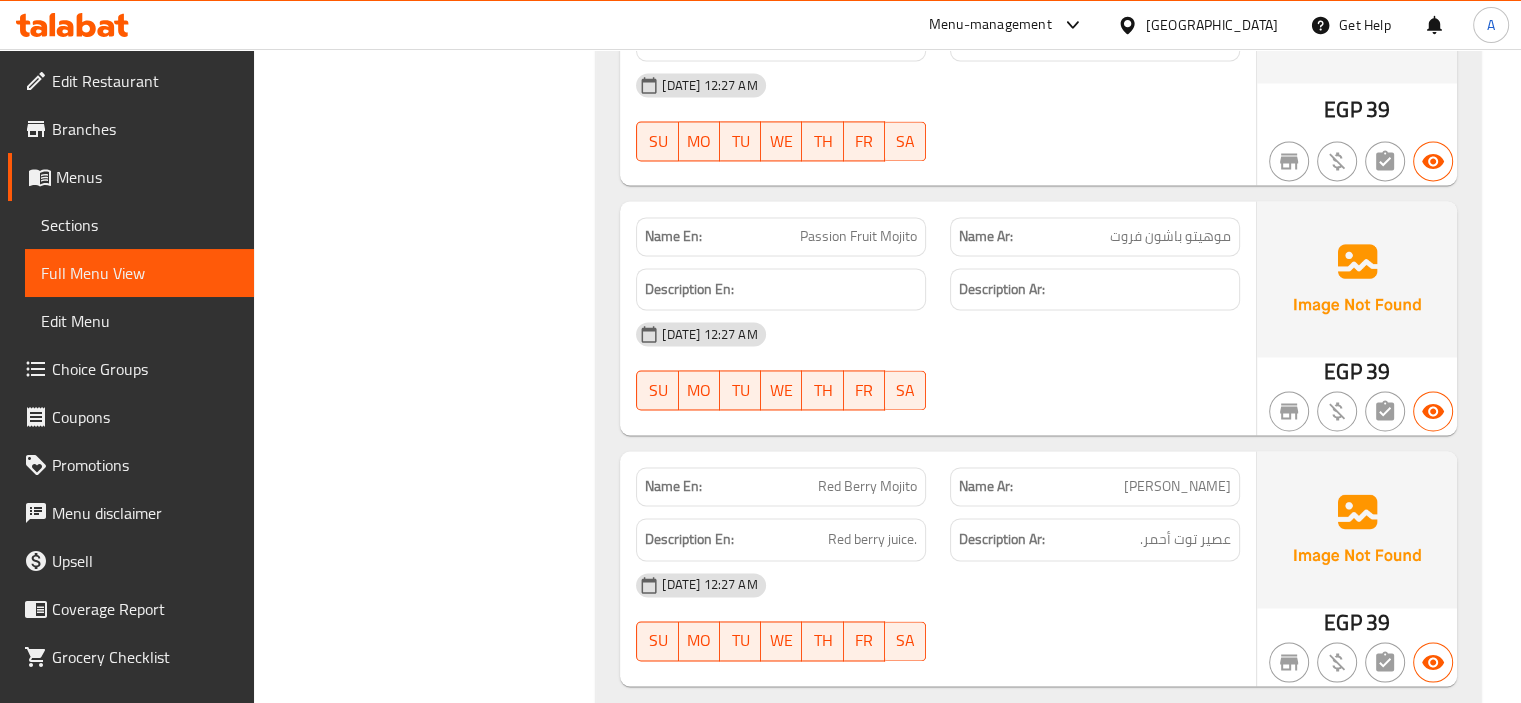 click on "Red Berry Mojito" at bounding box center [878, -6775] 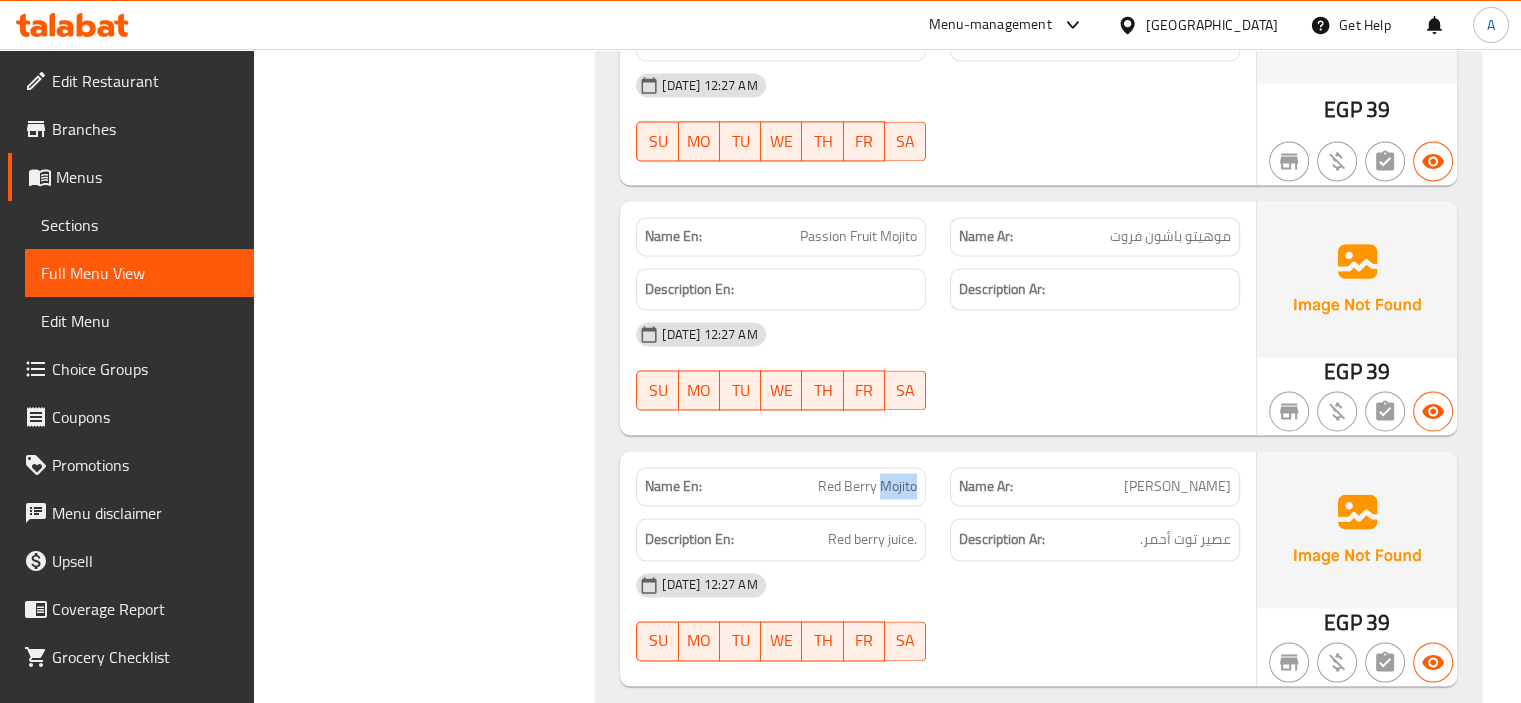 click on "Red Berry Mojito" at bounding box center (878, -6775) 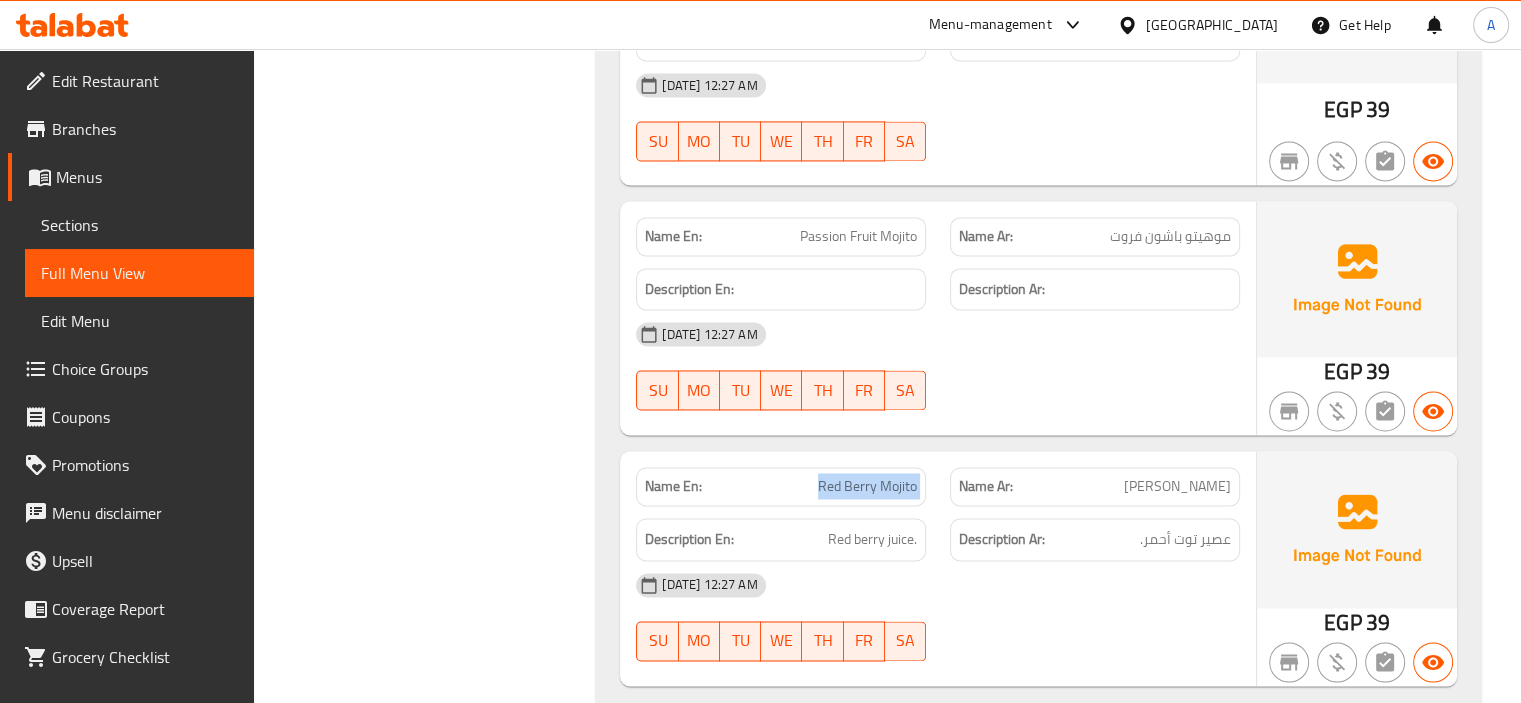 click on "Red Berry Mojito" at bounding box center (878, -6775) 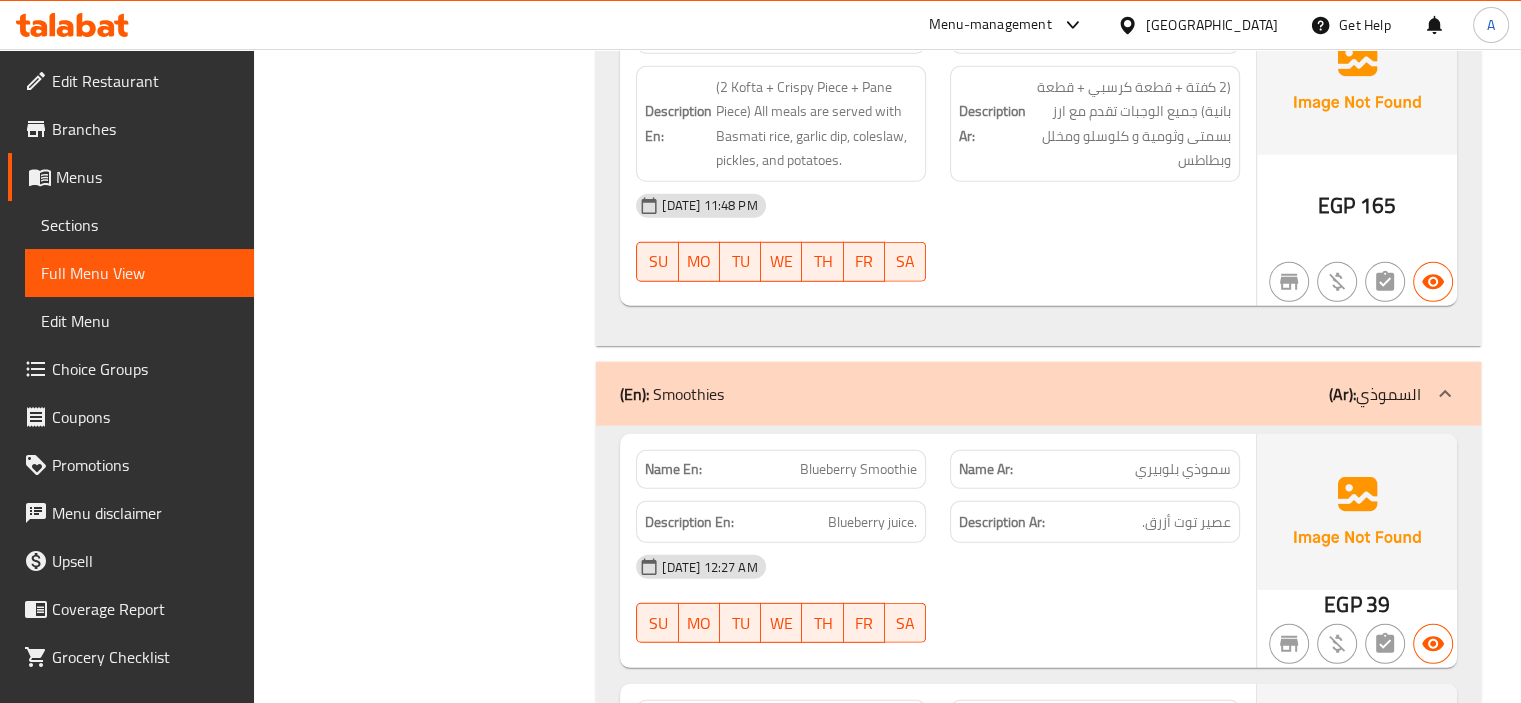 scroll, scrollTop: 13320, scrollLeft: 0, axis: vertical 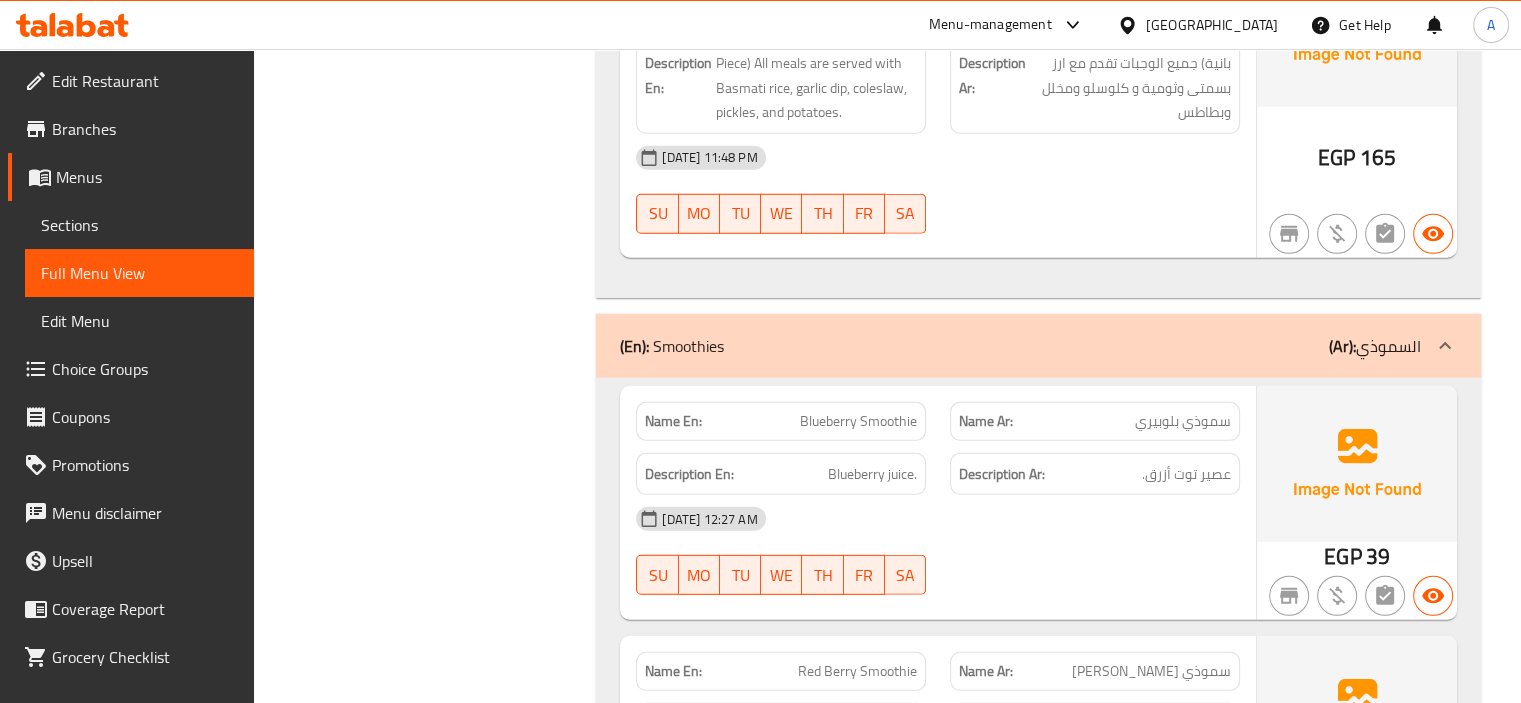 click on "Blueberry Smoothie" at bounding box center (881, -12944) 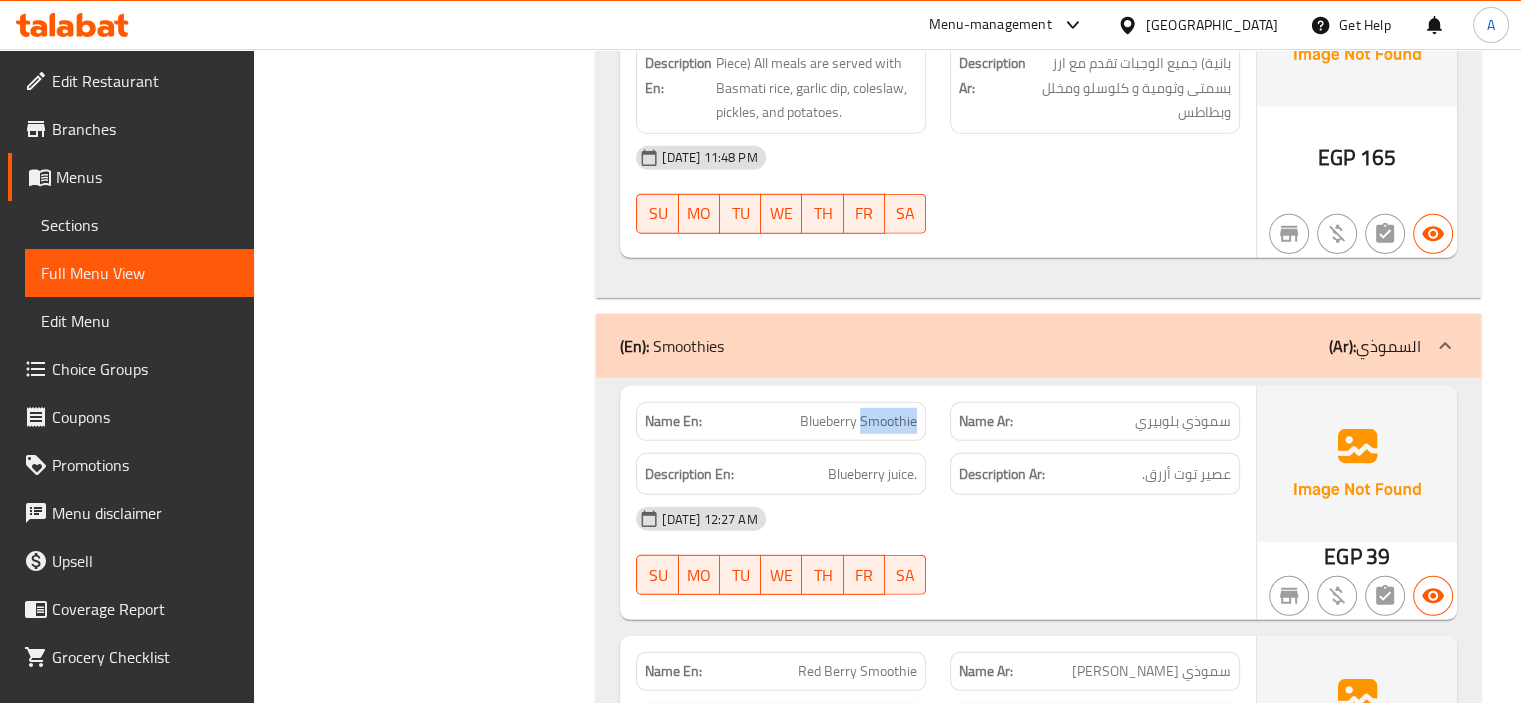 click on "Blueberry Smoothie" at bounding box center (881, -12944) 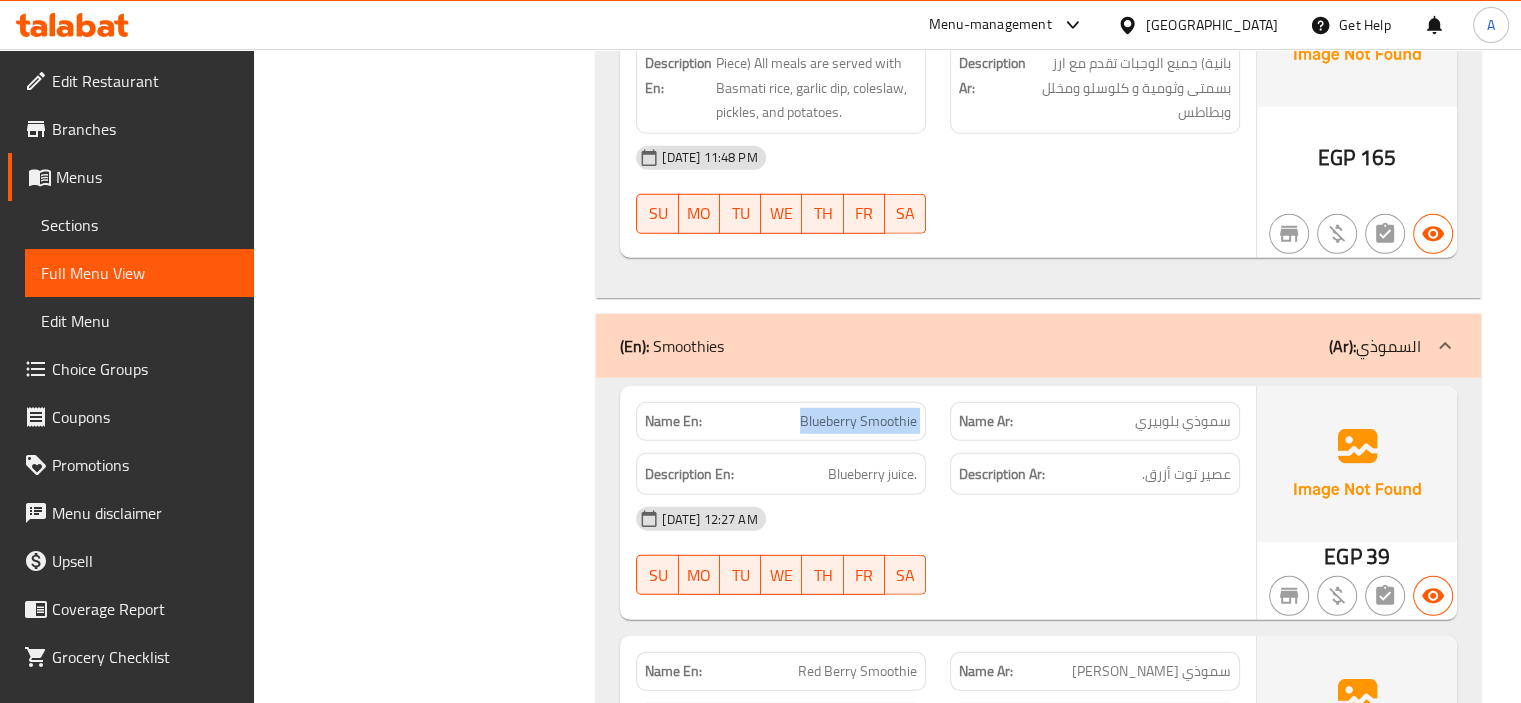 click on "Blueberry Smoothie" at bounding box center [881, -12944] 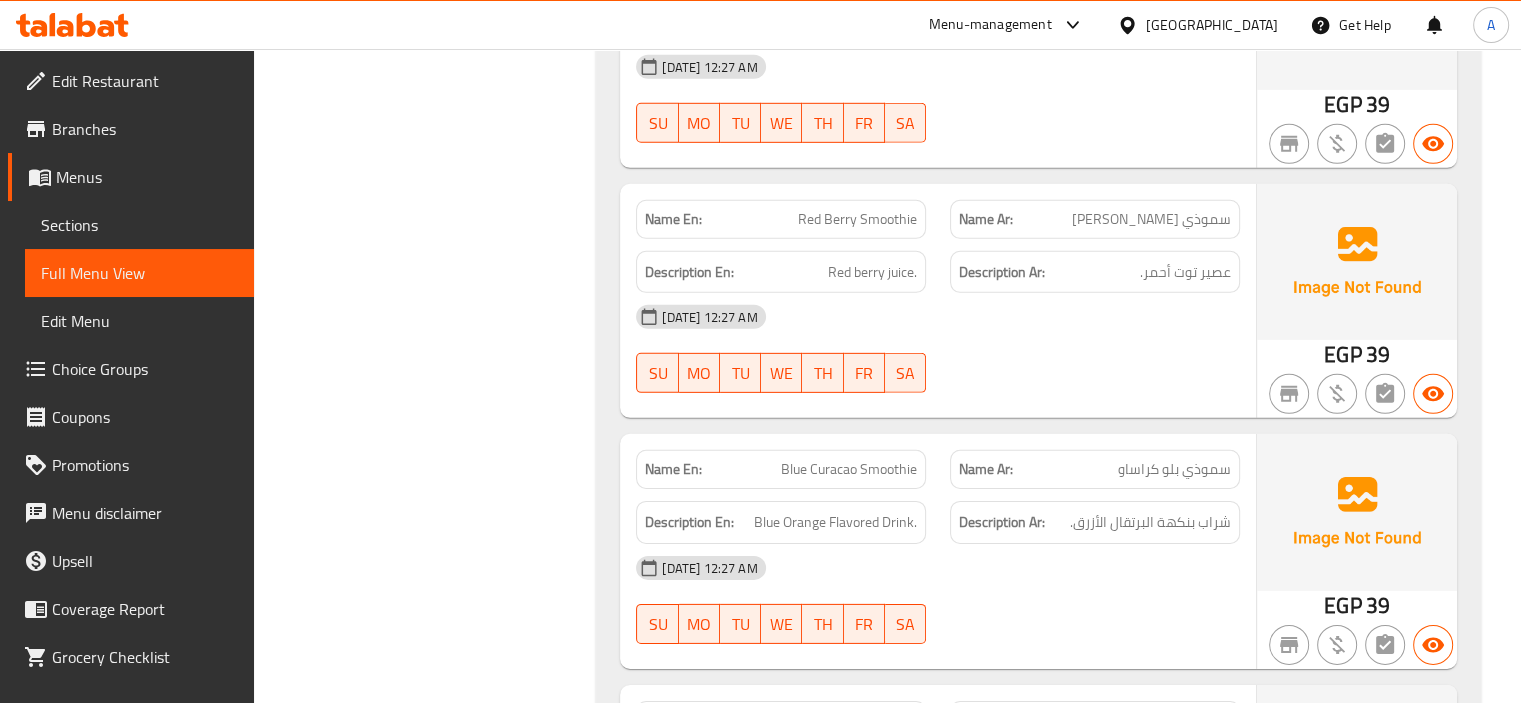 scroll, scrollTop: 13920, scrollLeft: 0, axis: vertical 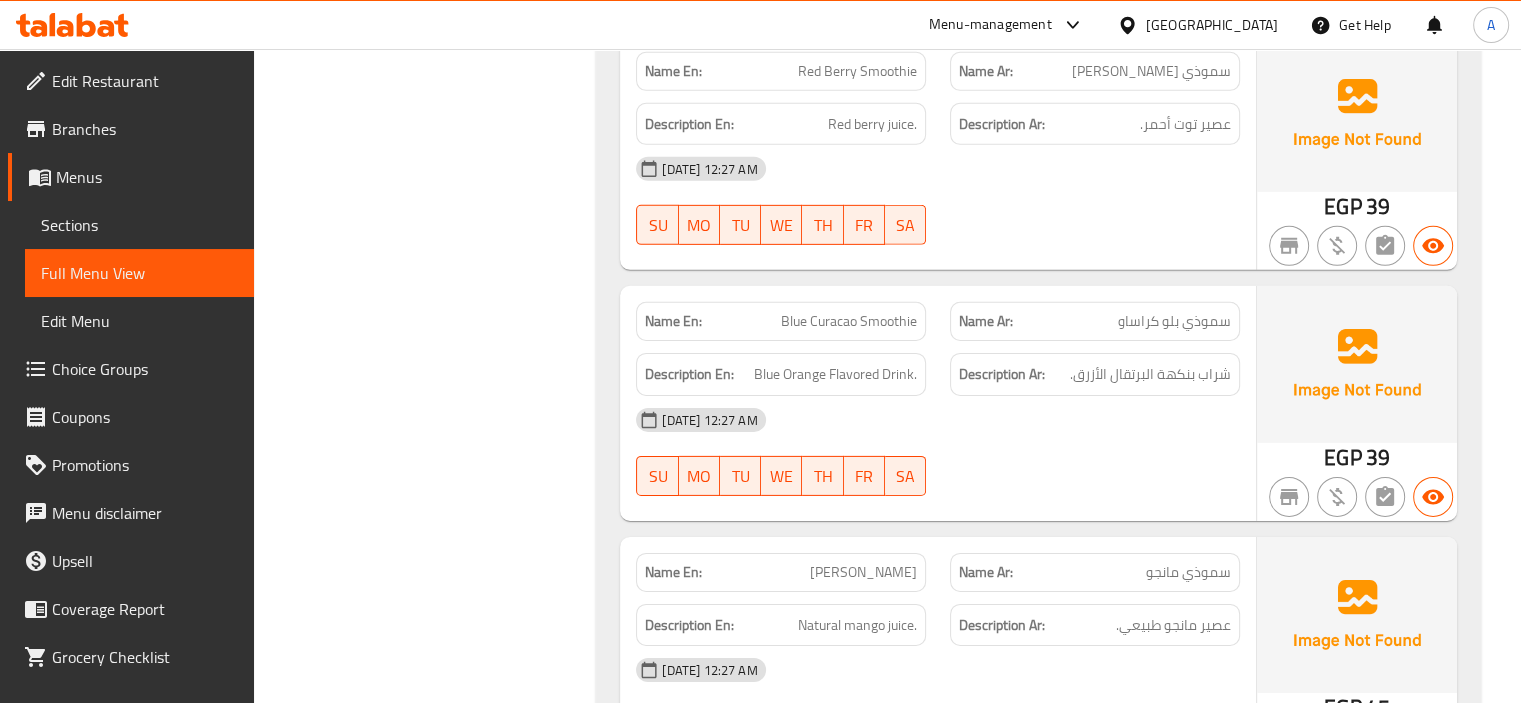 click on "Mango Smoothie" at bounding box center (881, -12793) 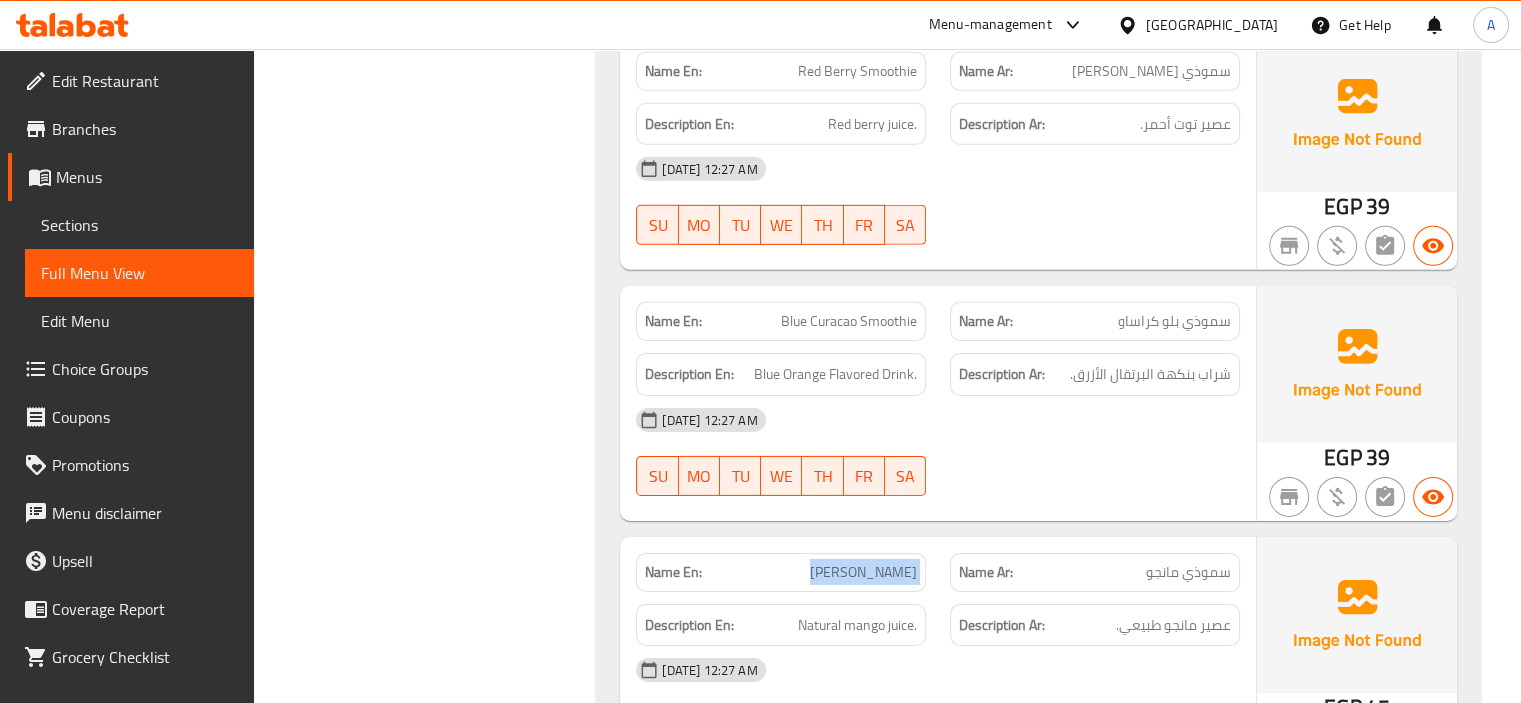 click on "Mango Smoothie" at bounding box center [881, -12793] 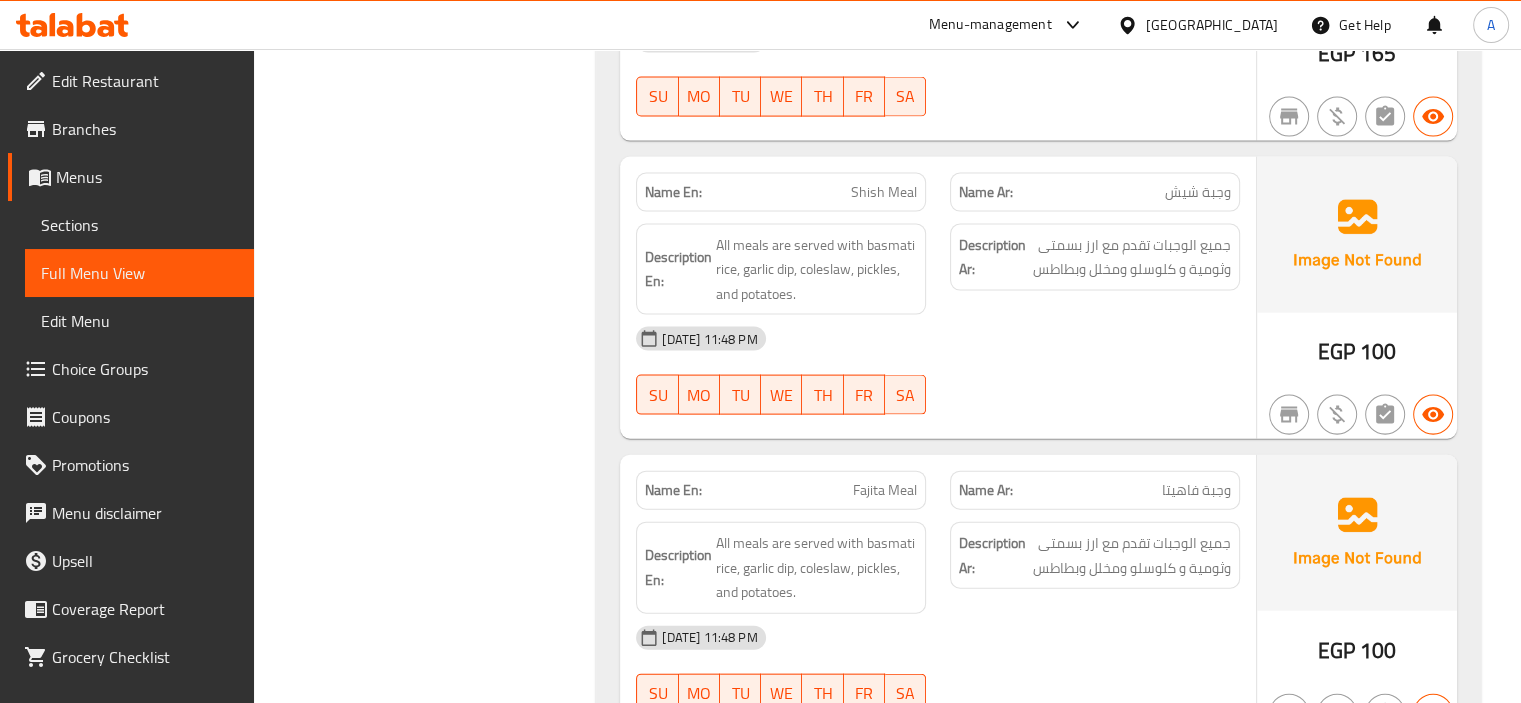 scroll, scrollTop: 11220, scrollLeft: 0, axis: vertical 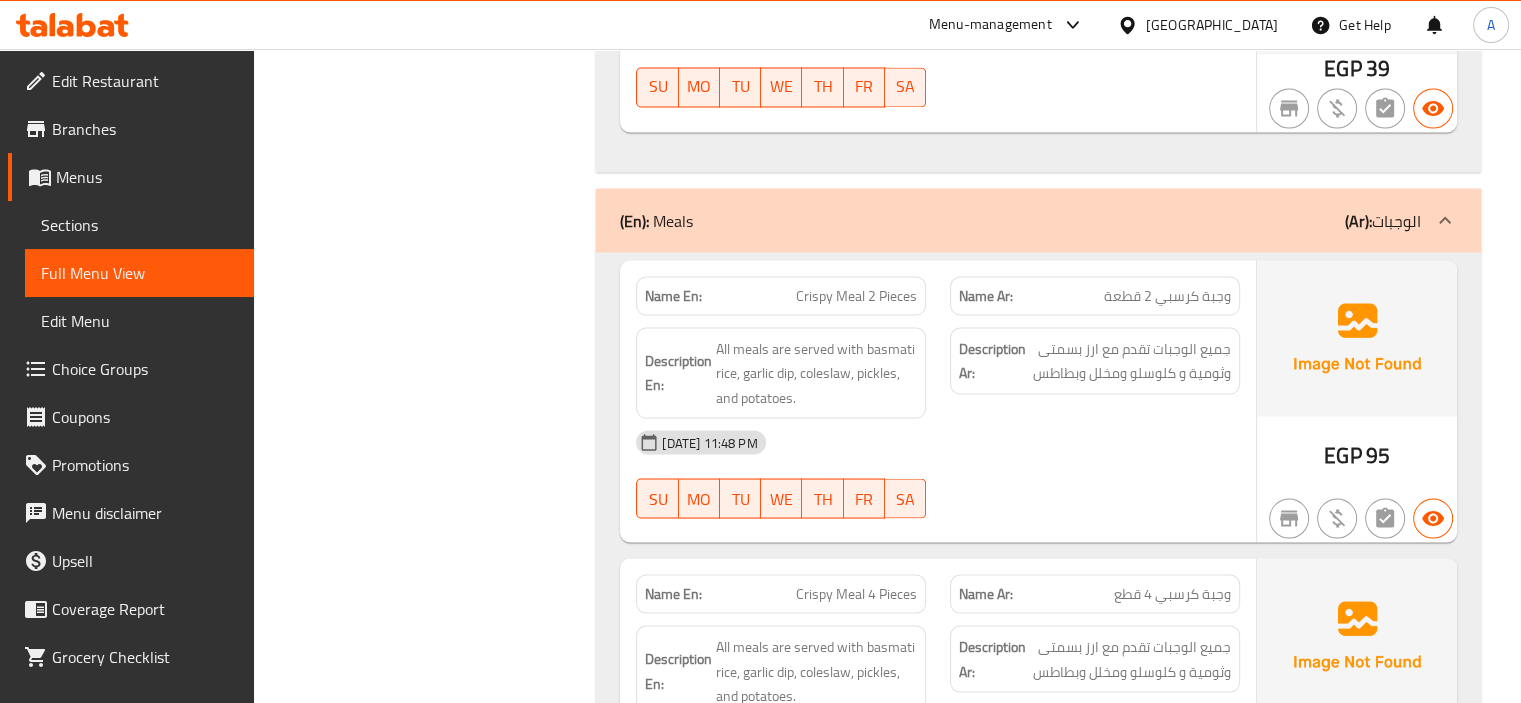 click on "Sections" at bounding box center [139, 225] 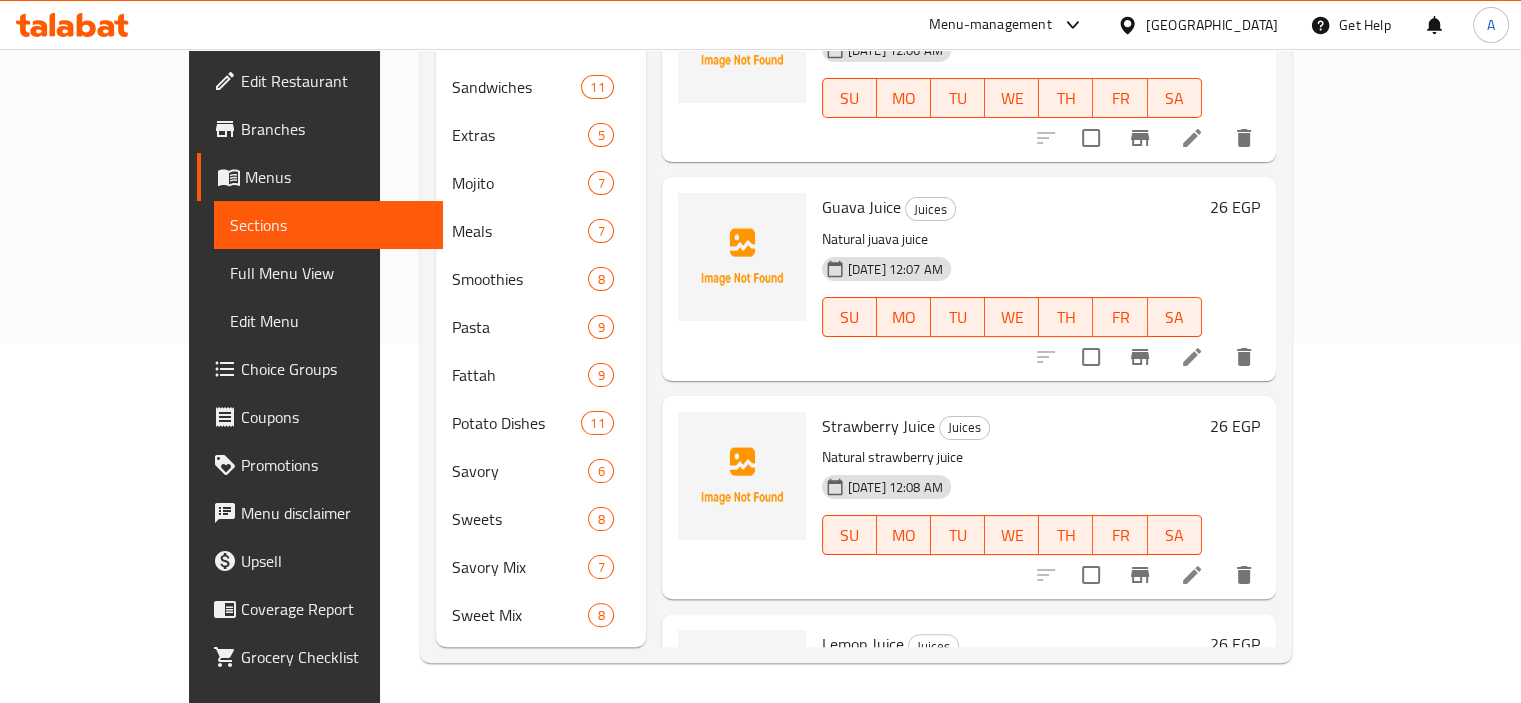 scroll, scrollTop: 80, scrollLeft: 0, axis: vertical 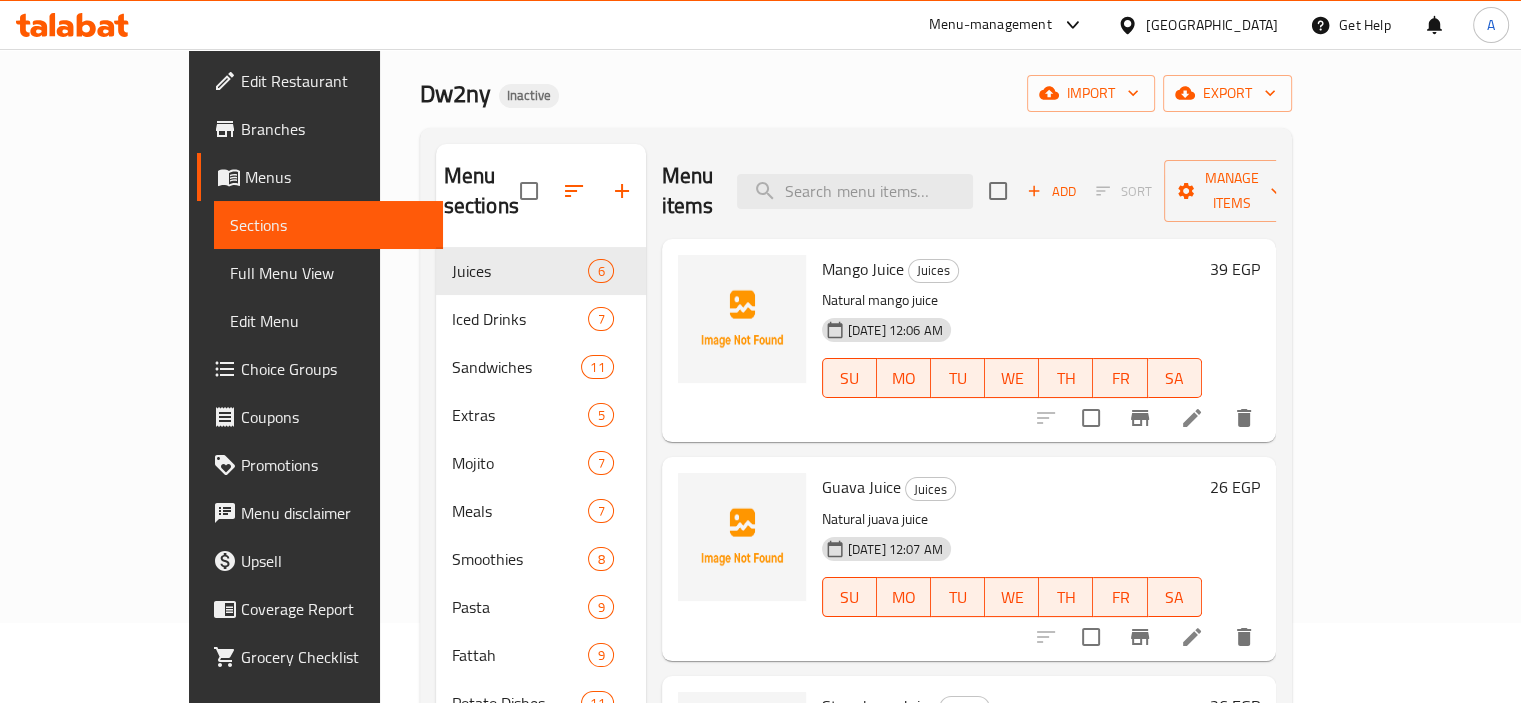 drag, startPoint x: 544, startPoint y: 82, endPoint x: 549, endPoint y: 141, distance: 59.211487 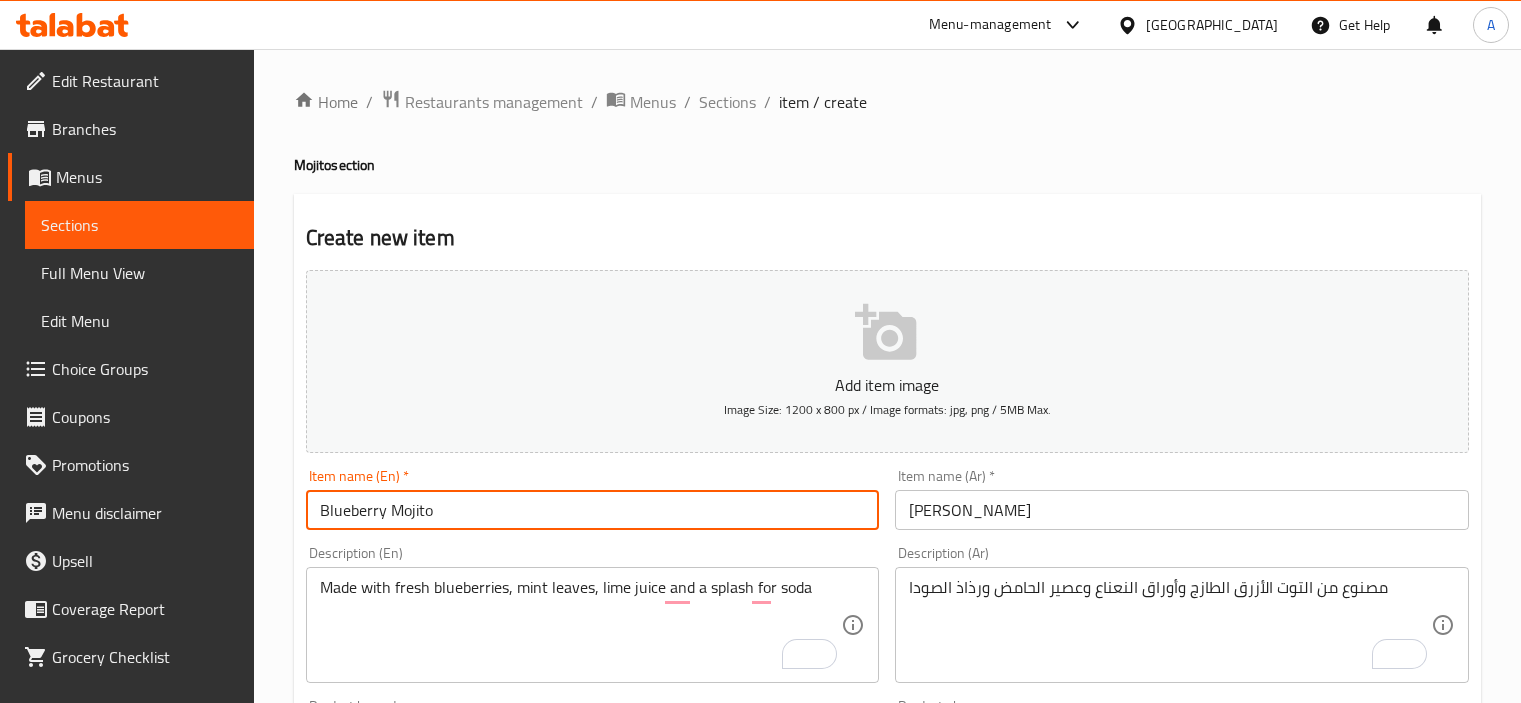 click on "Create" at bounding box center (445, 1326) 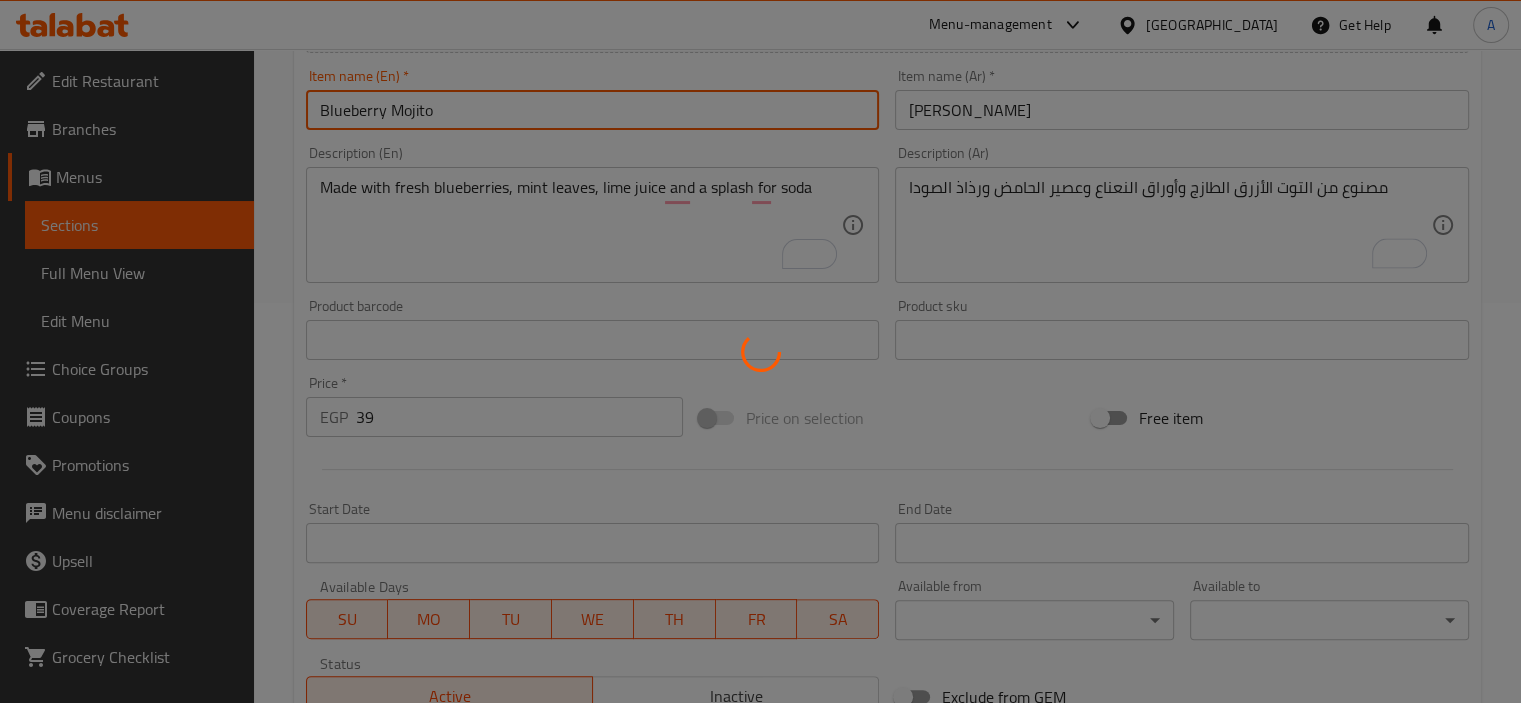 type 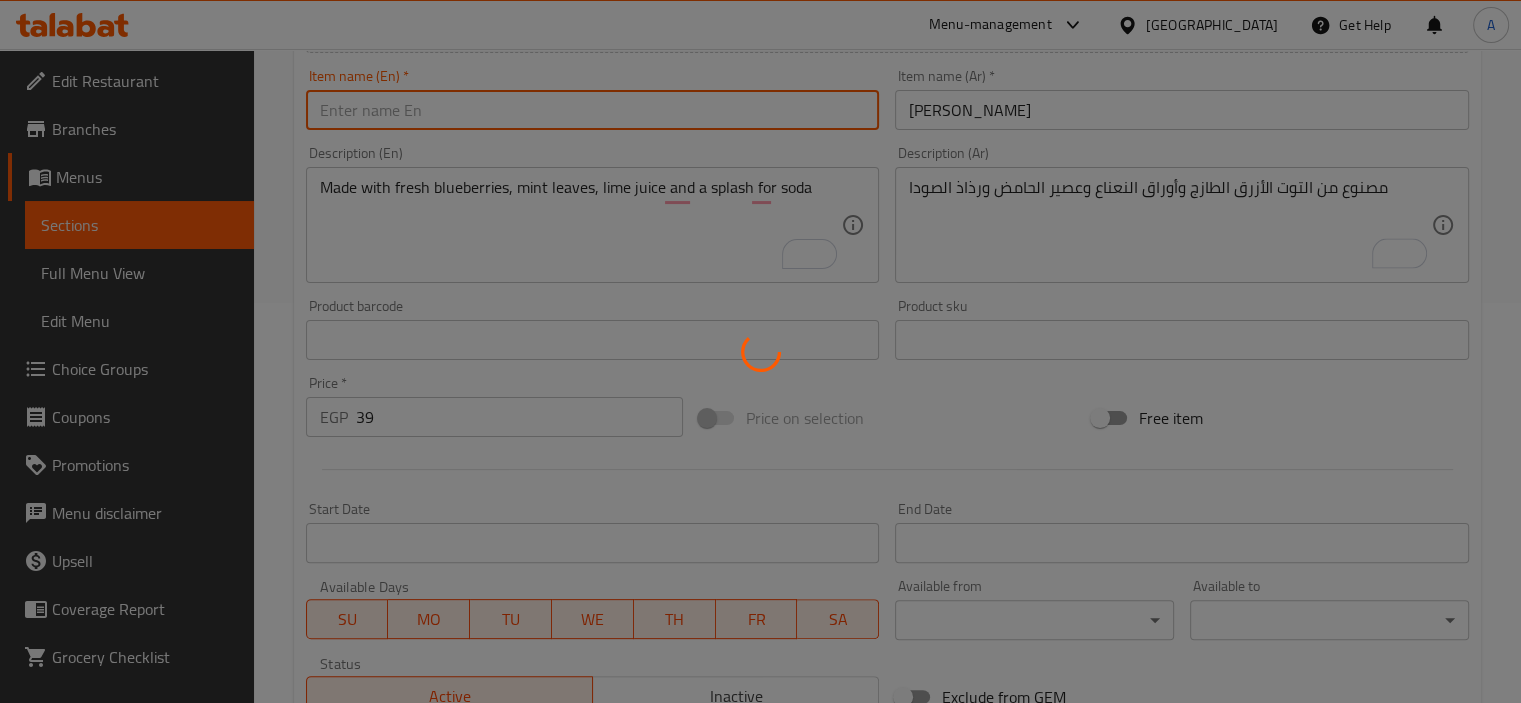 type 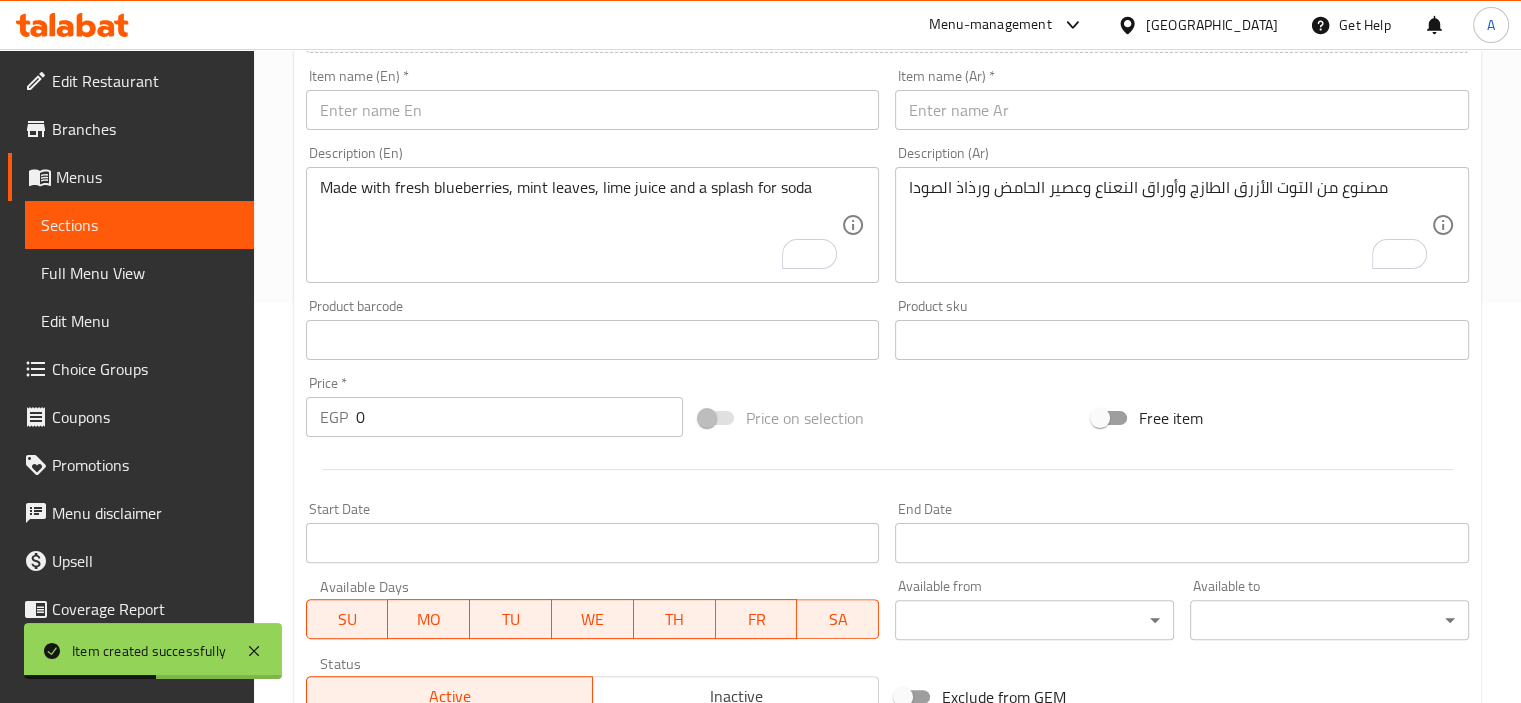 click at bounding box center [593, 110] 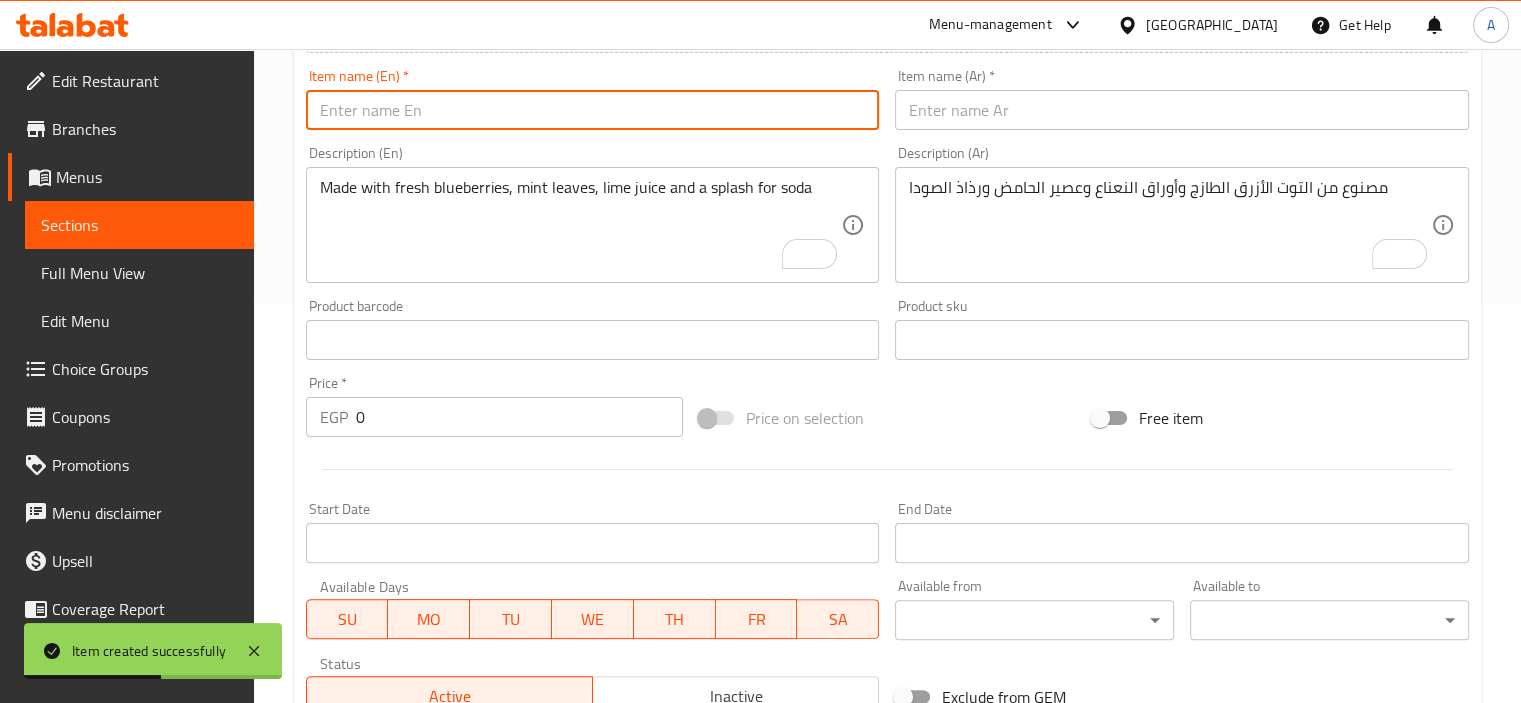 paste on "Passion Fruit Mojito" 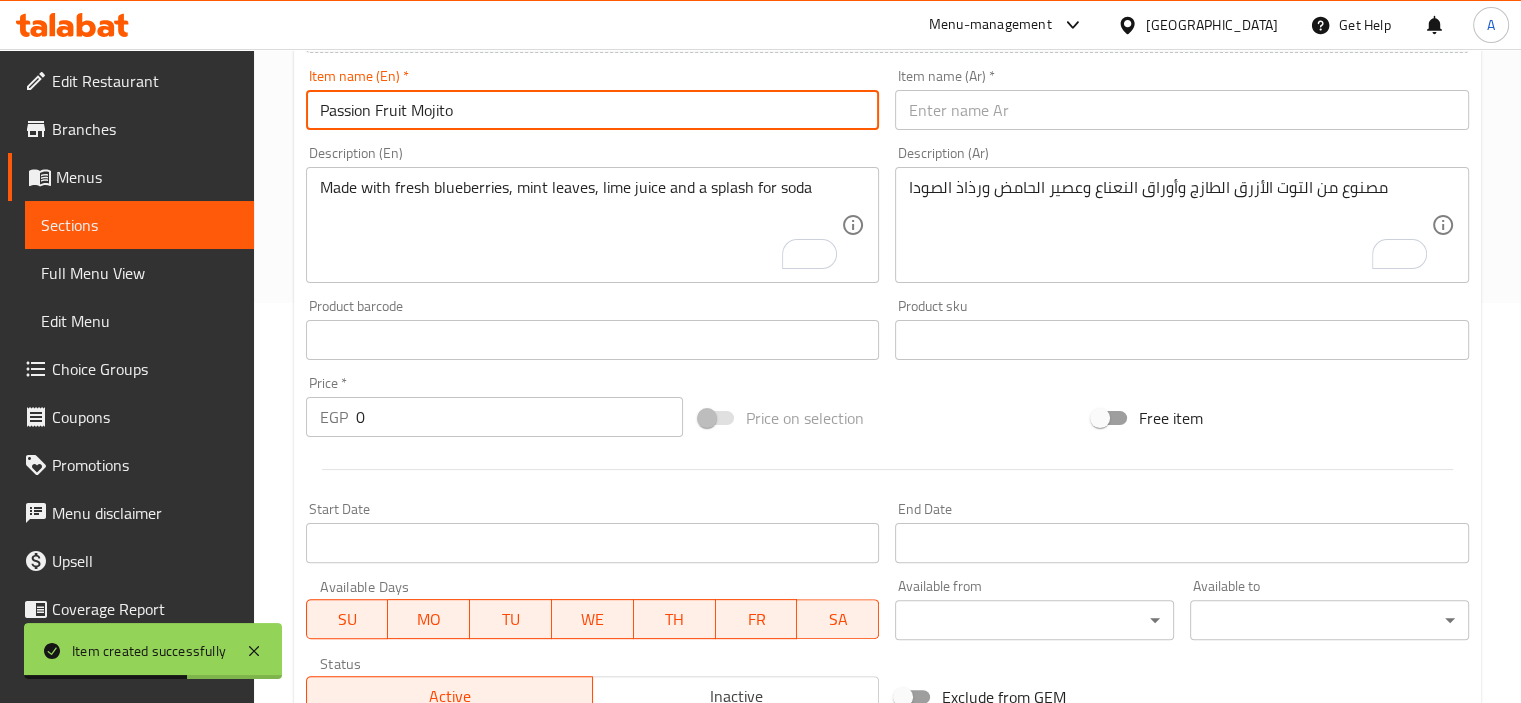 type on "Passion Fruit Mojito" 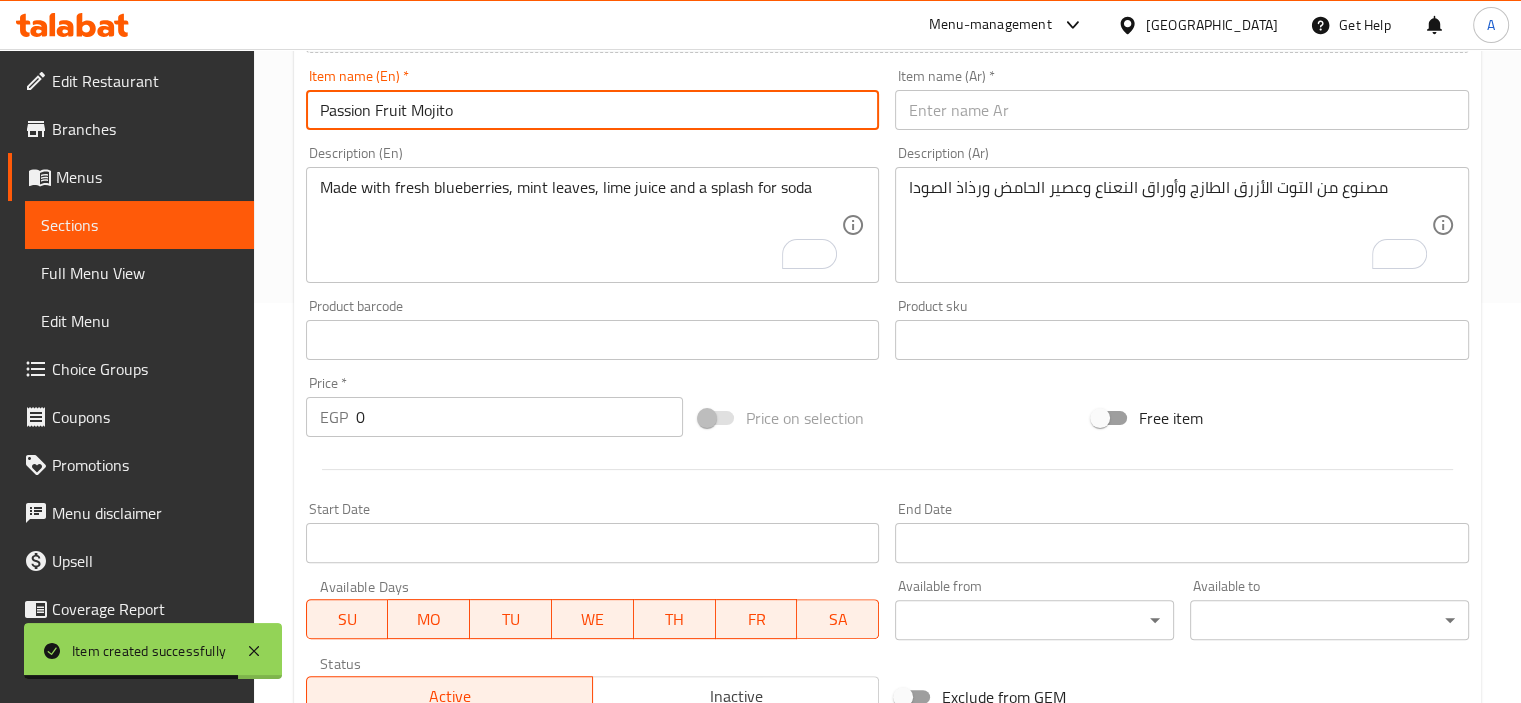 click at bounding box center [1182, 110] 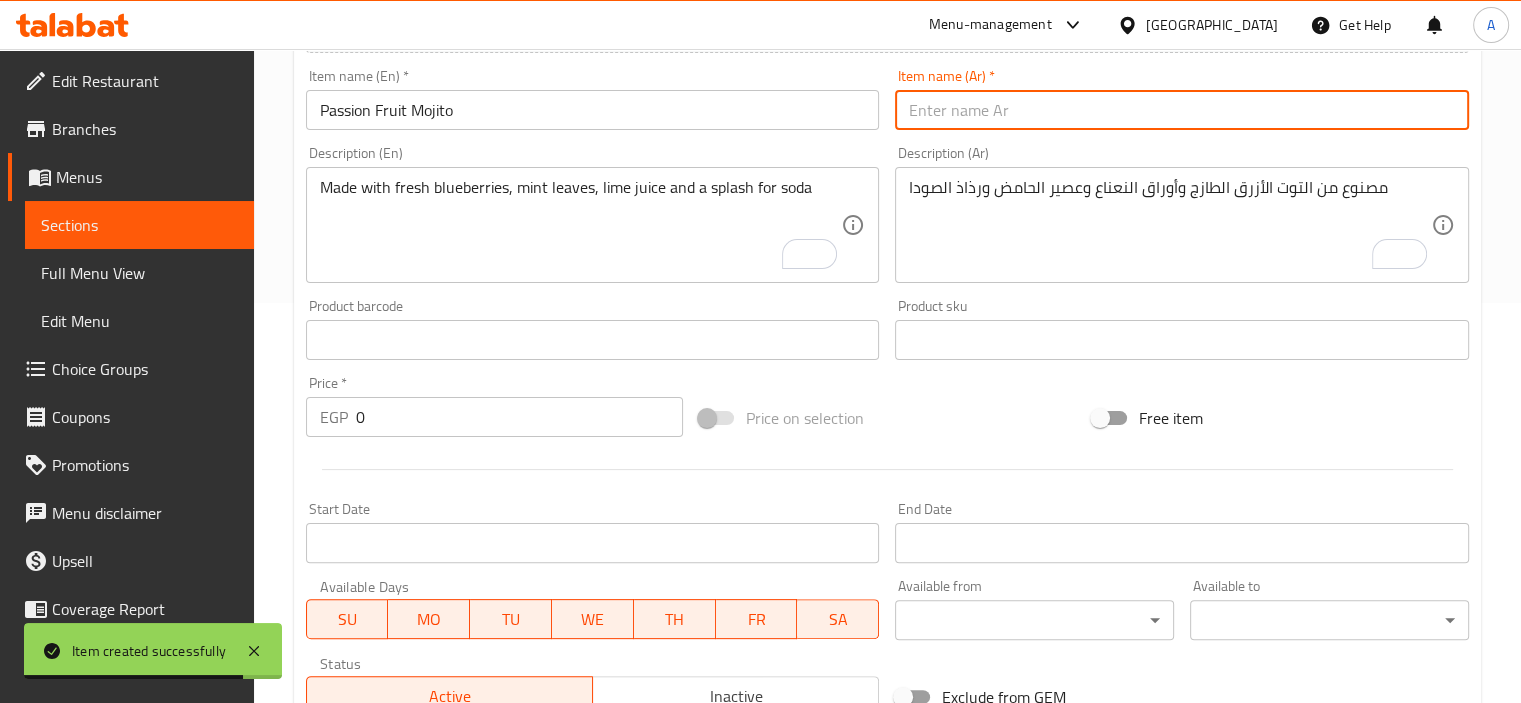 paste on "موهيتو باشون فروت" 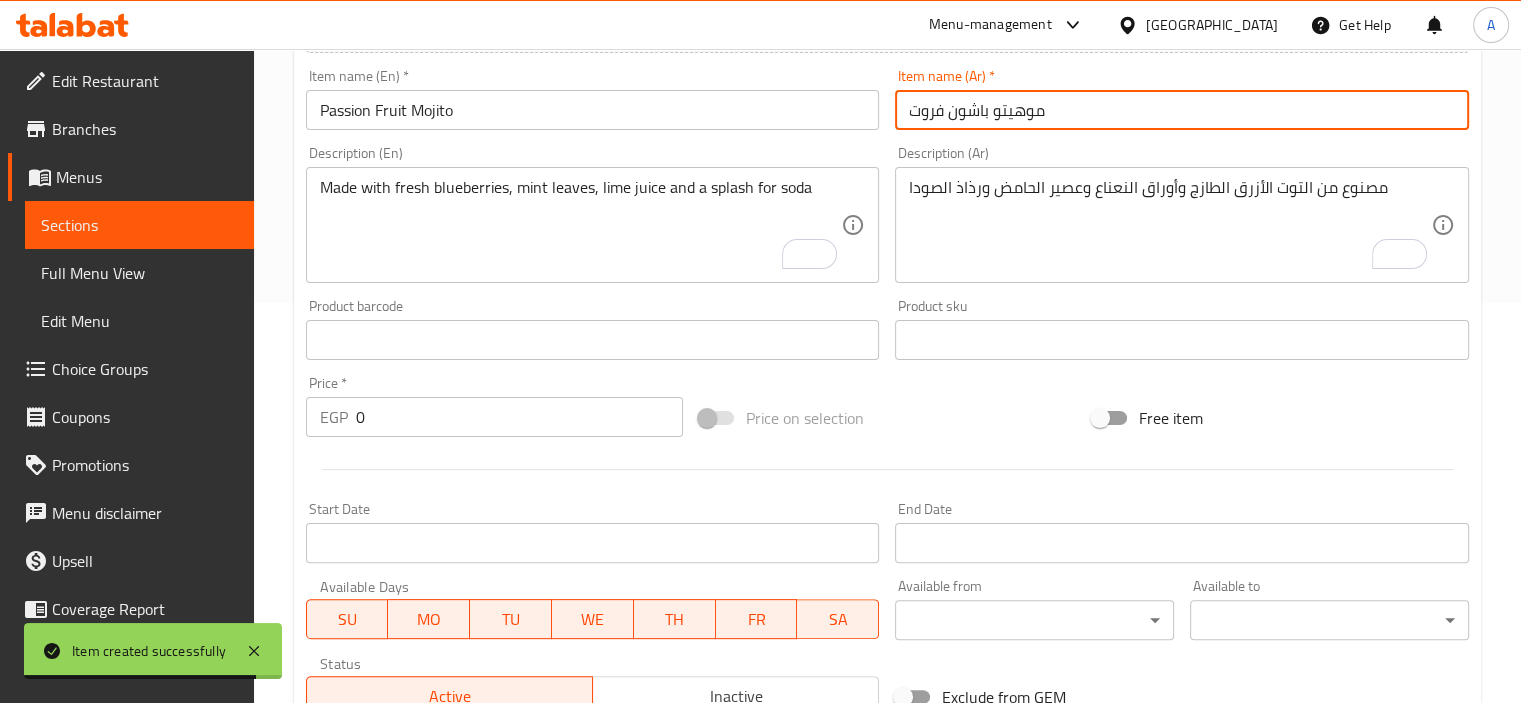 type on "موهيتو باشون فروت" 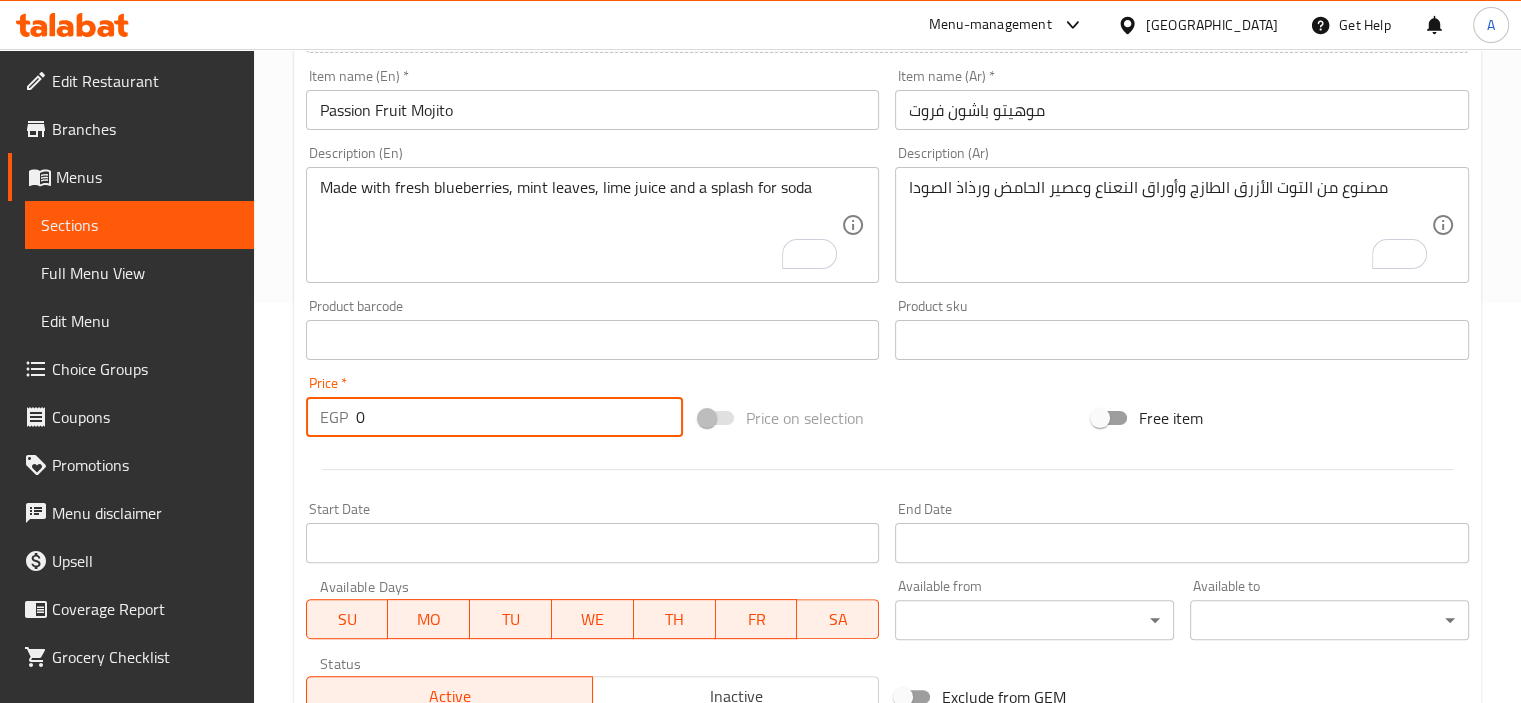 drag, startPoint x: 396, startPoint y: 426, endPoint x: 167, endPoint y: 363, distance: 237.50789 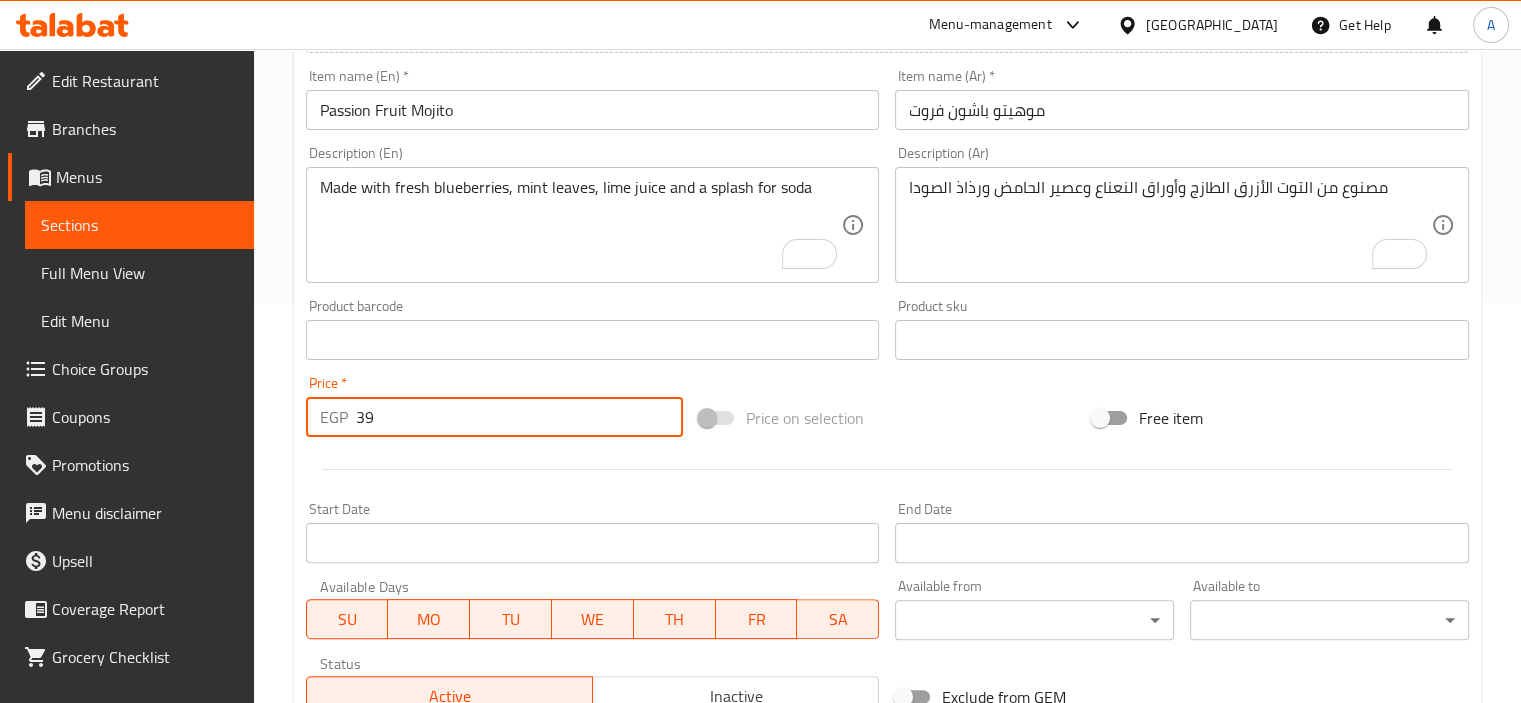 type on "39" 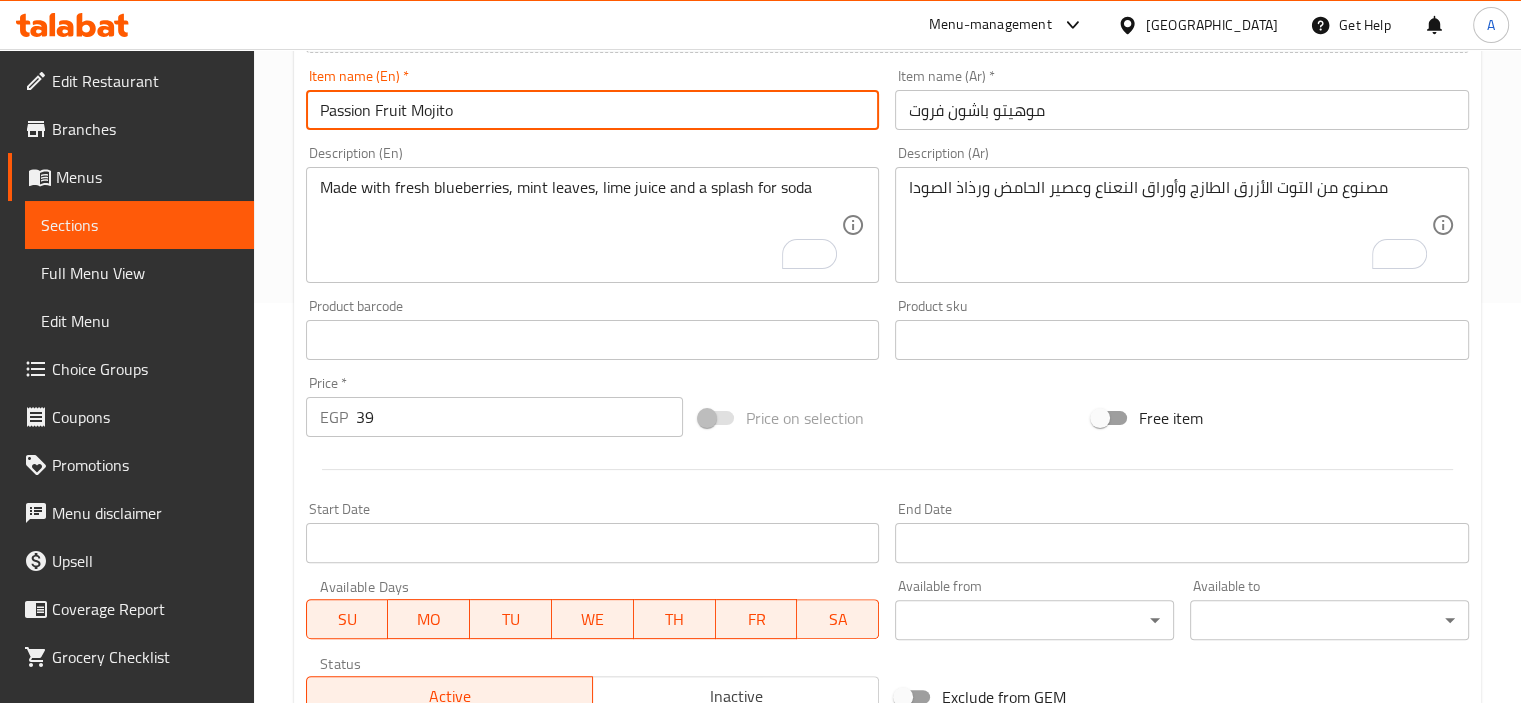 click on "Passion Fruit Mojito" at bounding box center (593, 110) 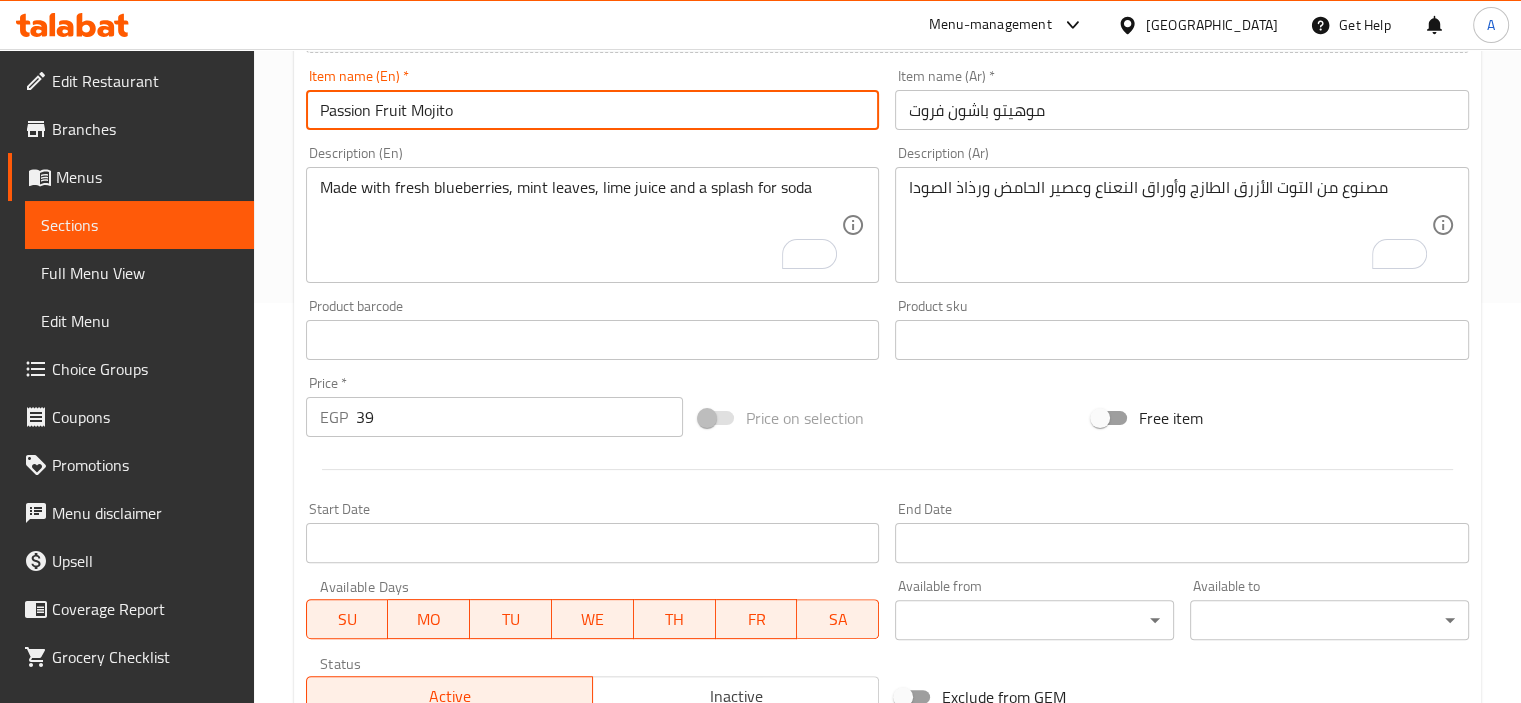click on "Made with fresh blueberries, mint leaves, lime juice and a splash for soda" at bounding box center [581, 225] 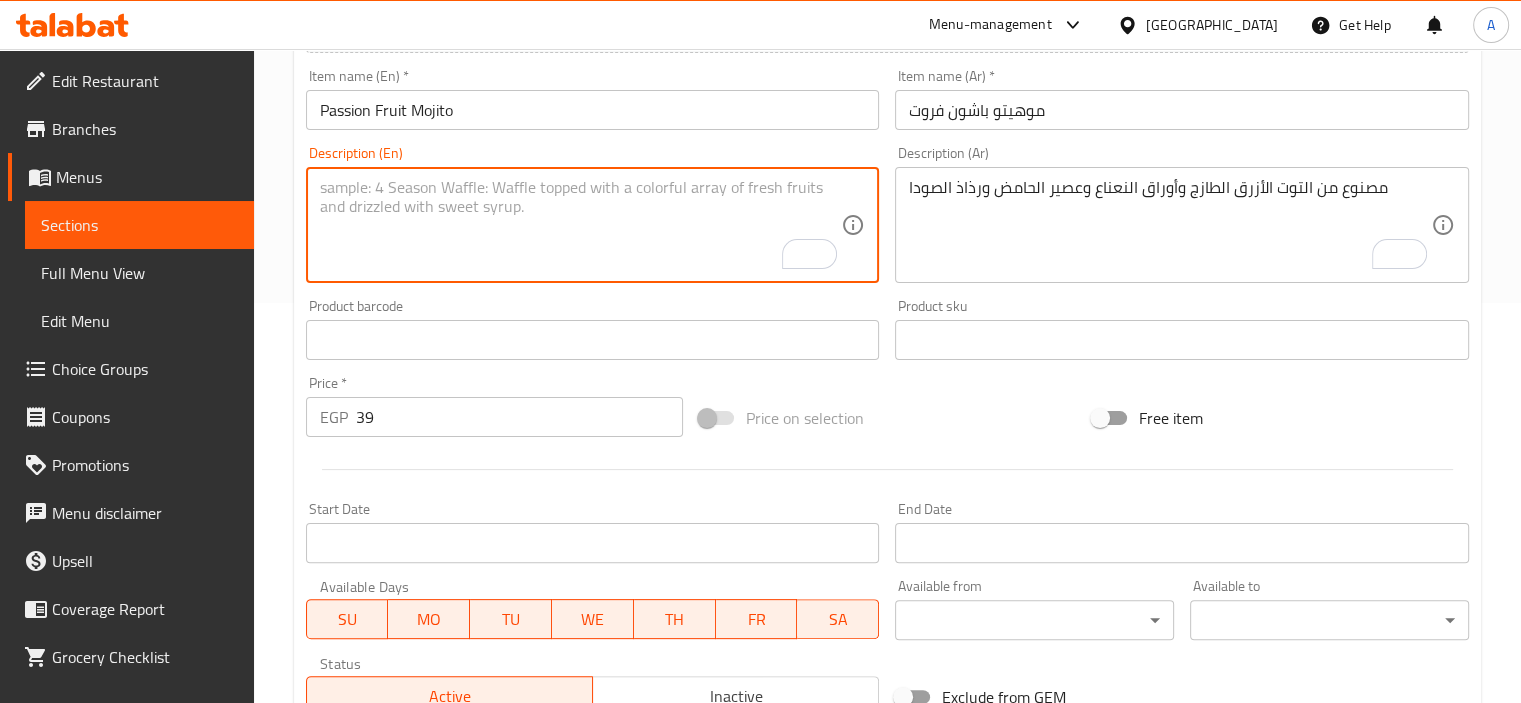 paste on "Made with passion fruit, lime, mint and a splash of soda water" 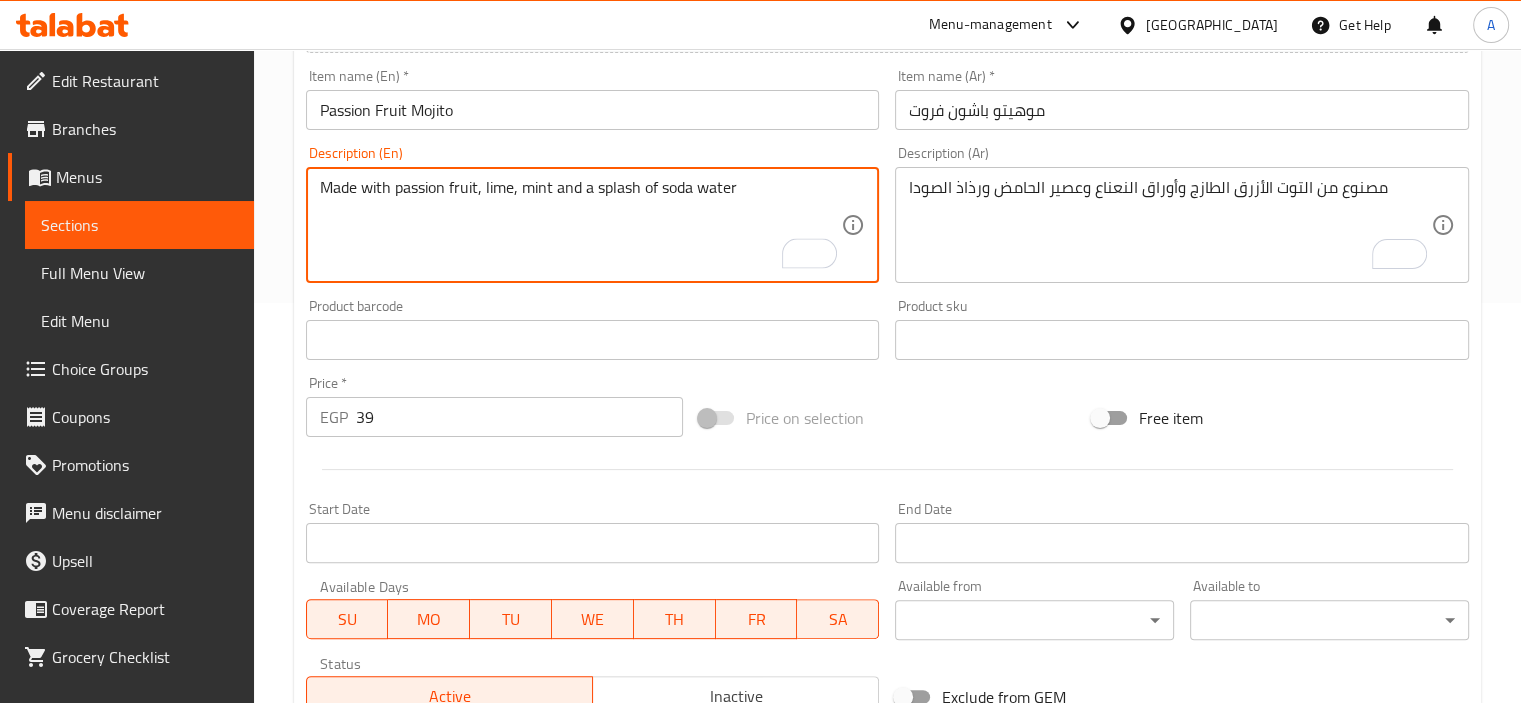 type on "Made with passion fruit, lime, mint and a splash of soda water" 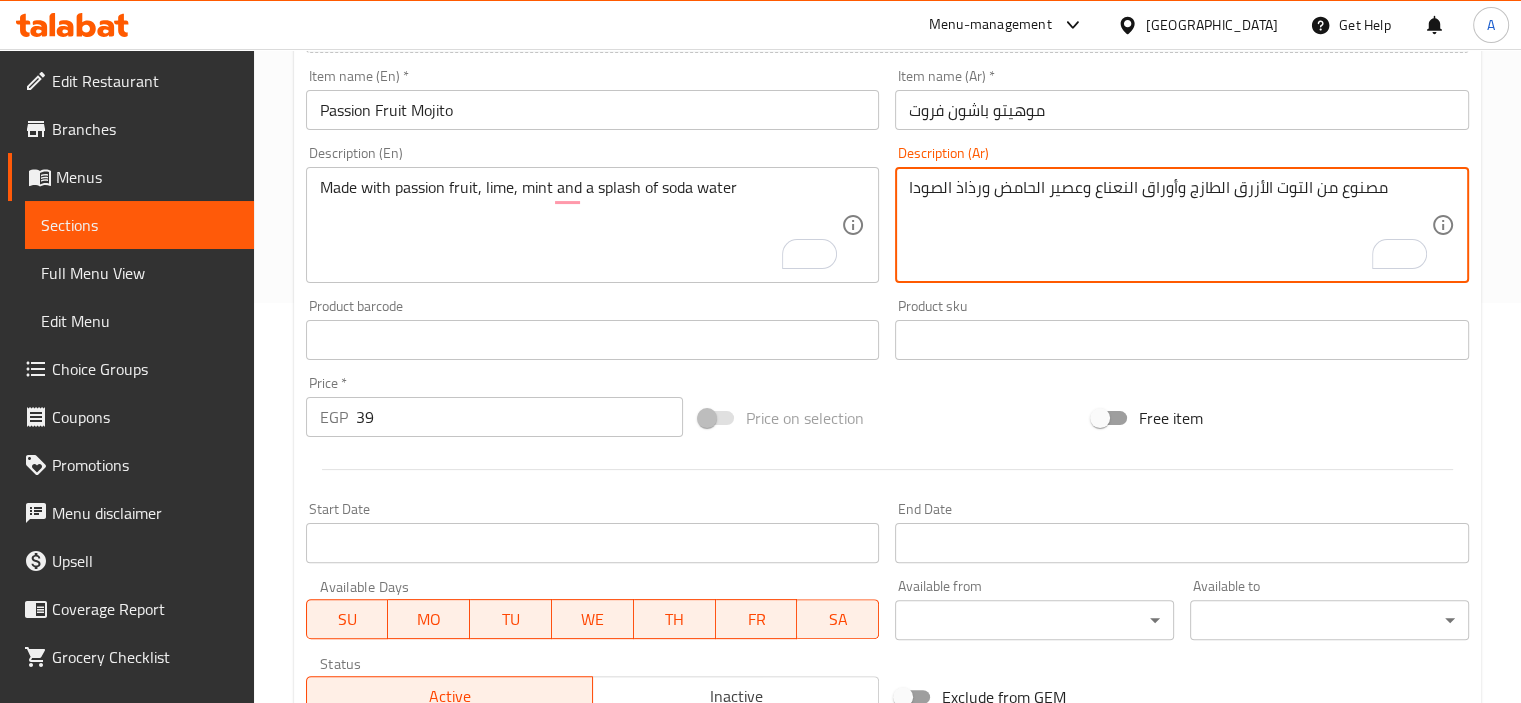 click on "مصنوع من التوت الأزرق الطازج وأوراق النعناع وعصير الحامض ورذاذ الصودا" at bounding box center (1170, 225) 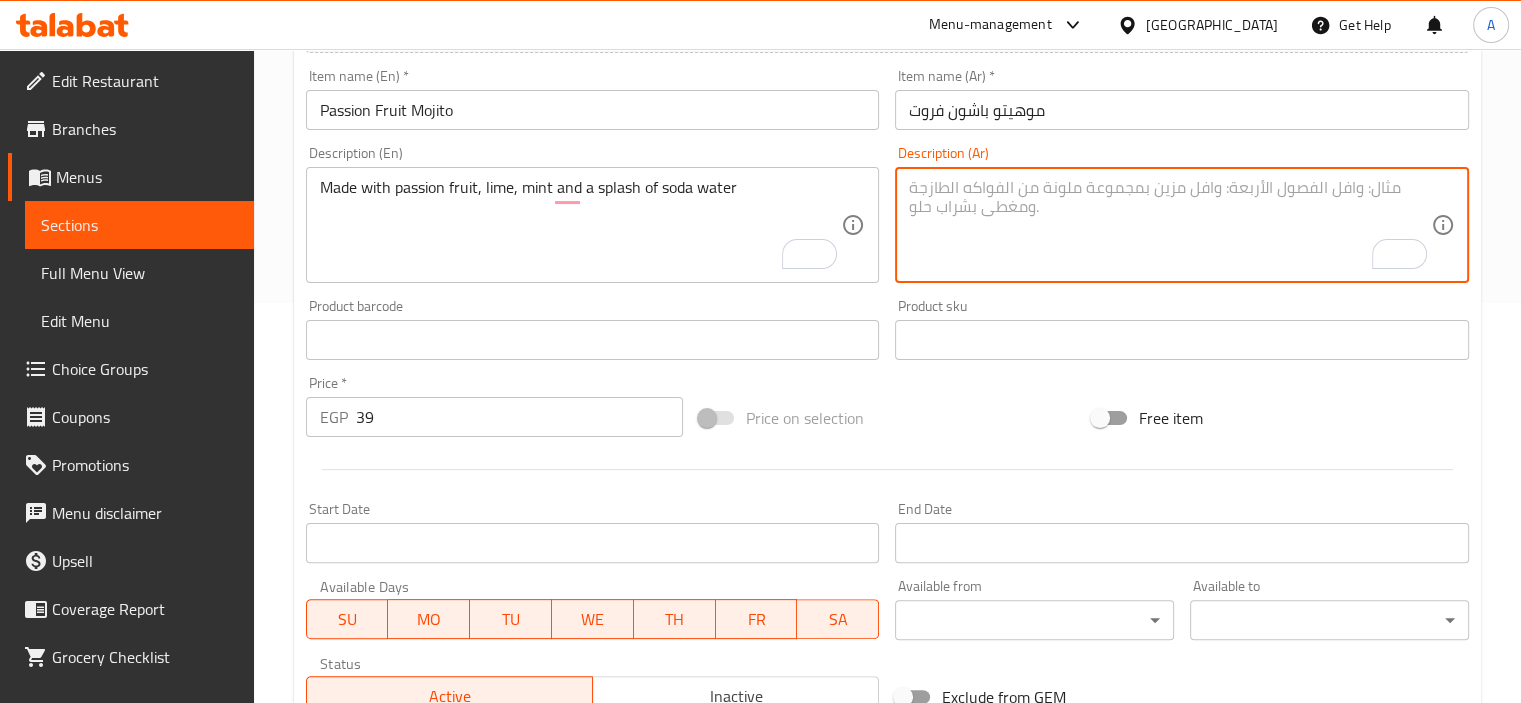 paste on "صنعت بالفاكهة الباشن فروت، الحامض، النعناع ورشة من ماء الصودا." 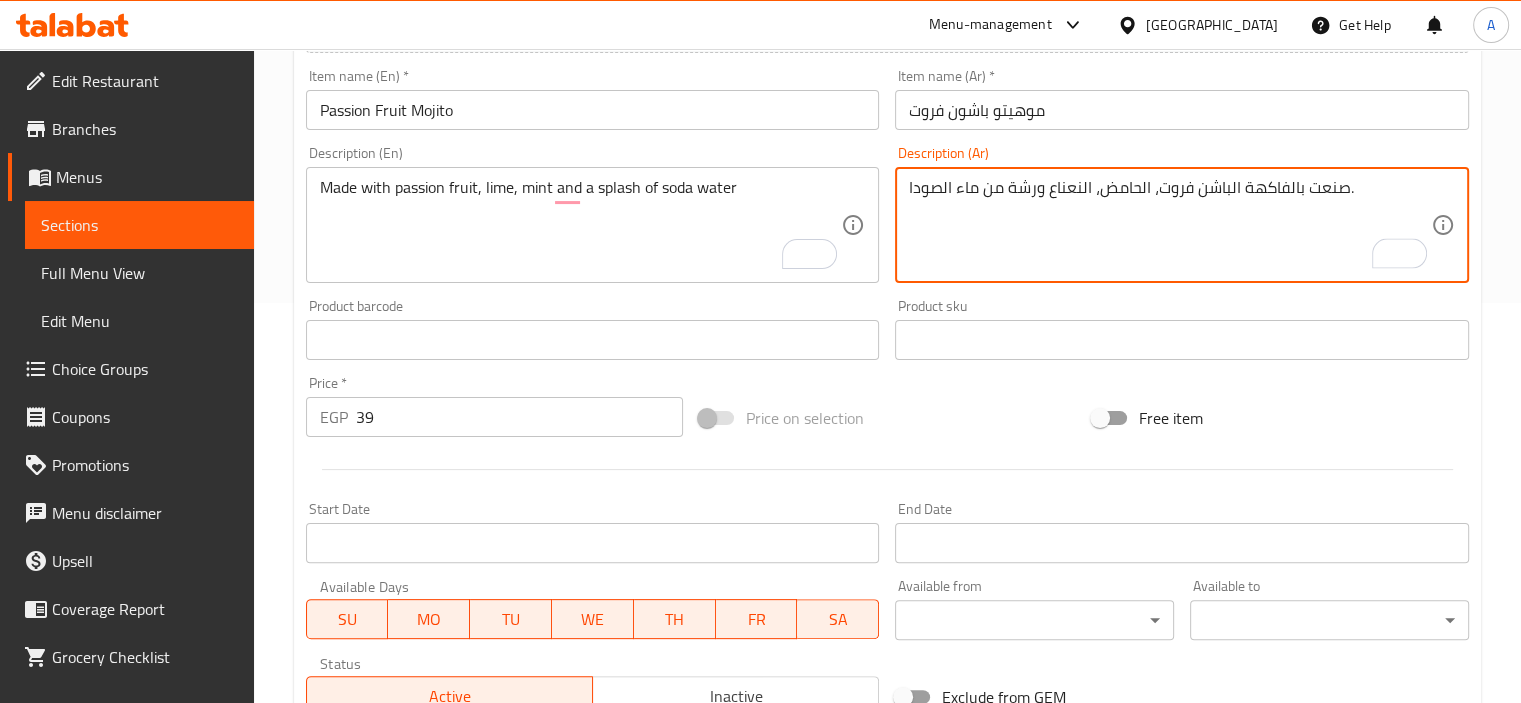 type on "صنعت بالفاكهة الباشن فروت، الحامض، النعناع ورشة من ماء الصودا." 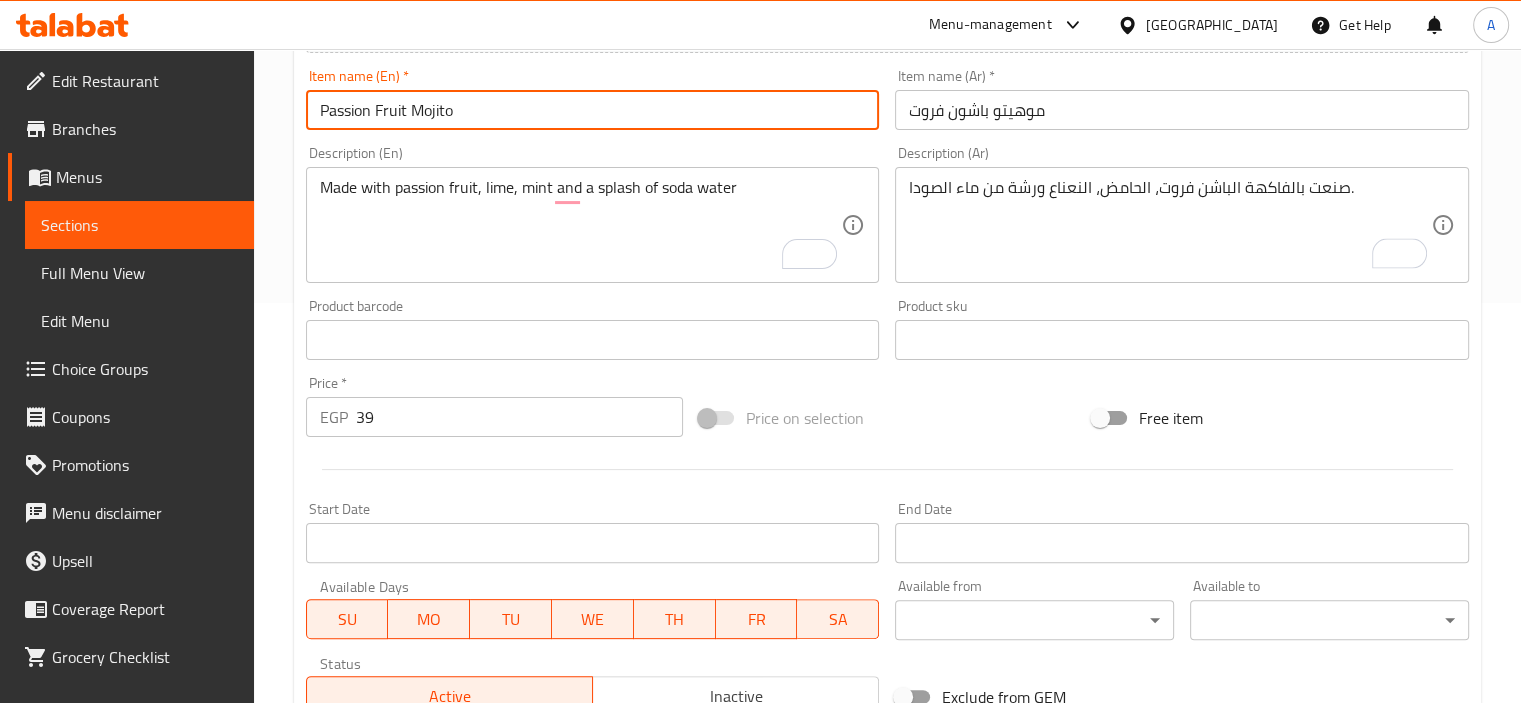 click on "Create" at bounding box center [445, 926] 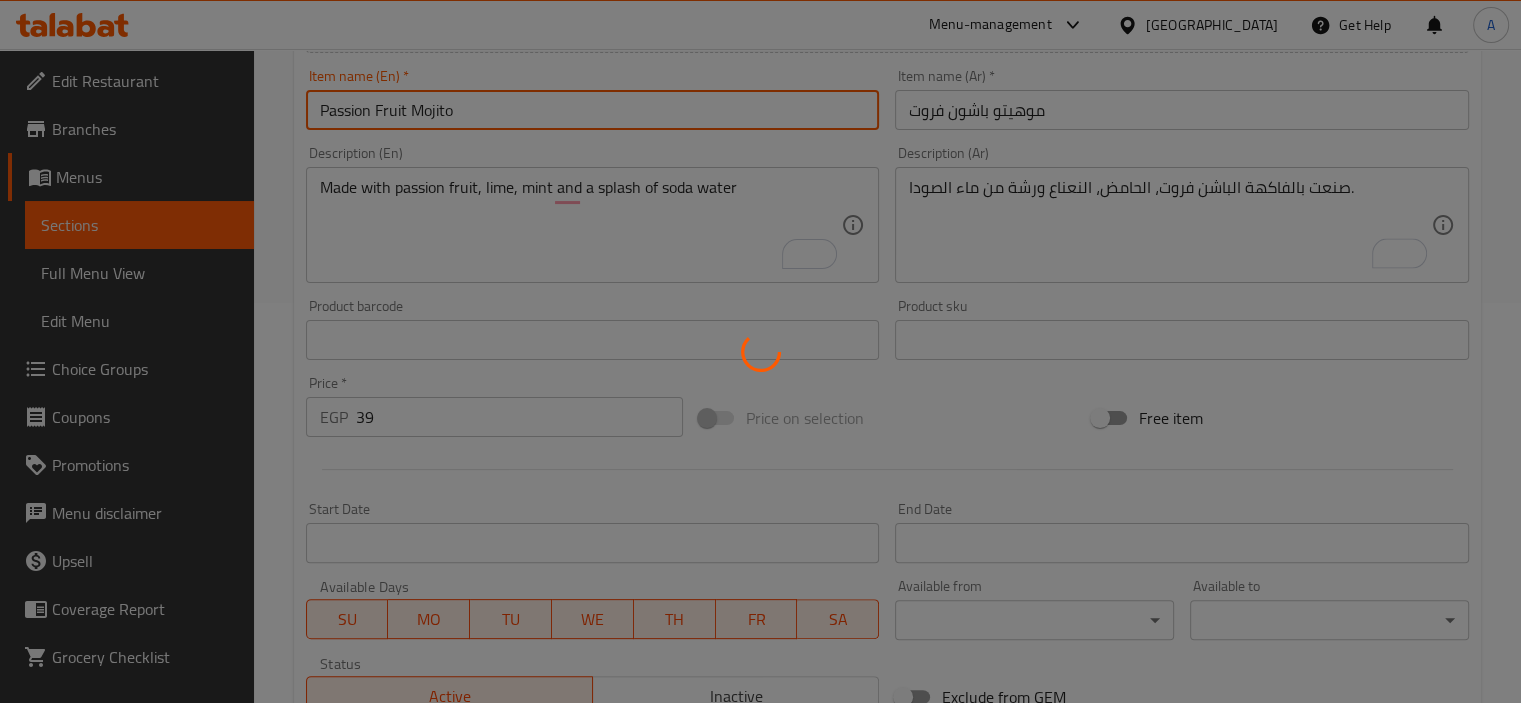 type 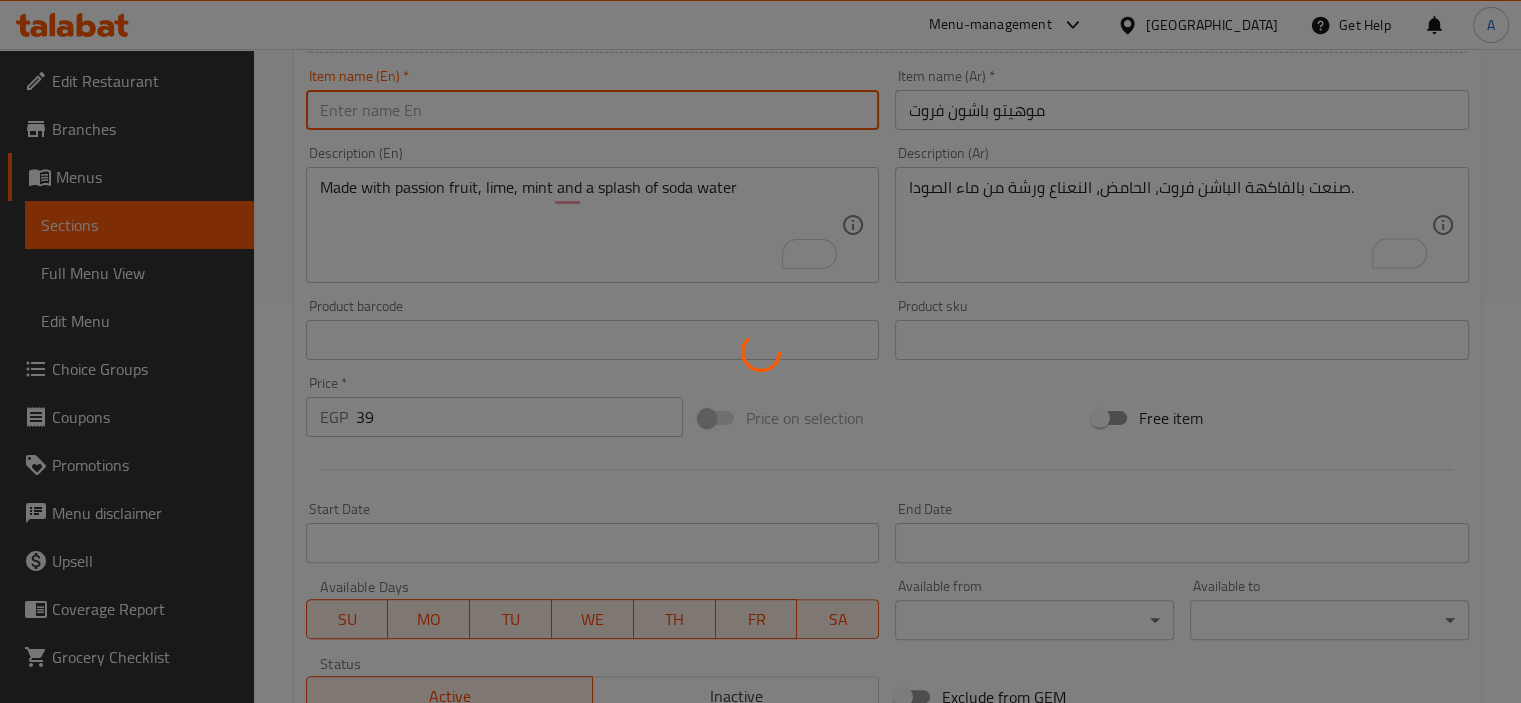 type 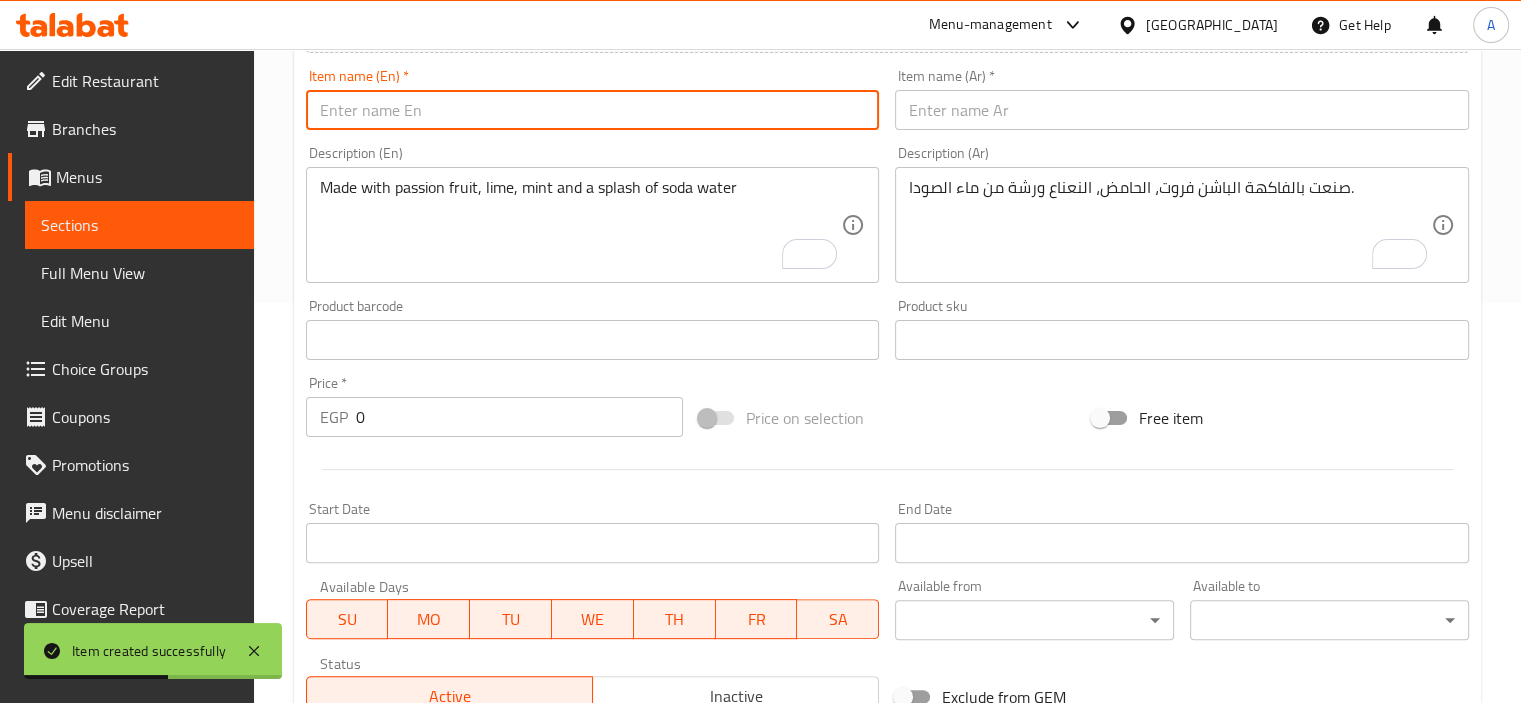 paste on "Red Berry Mojito" 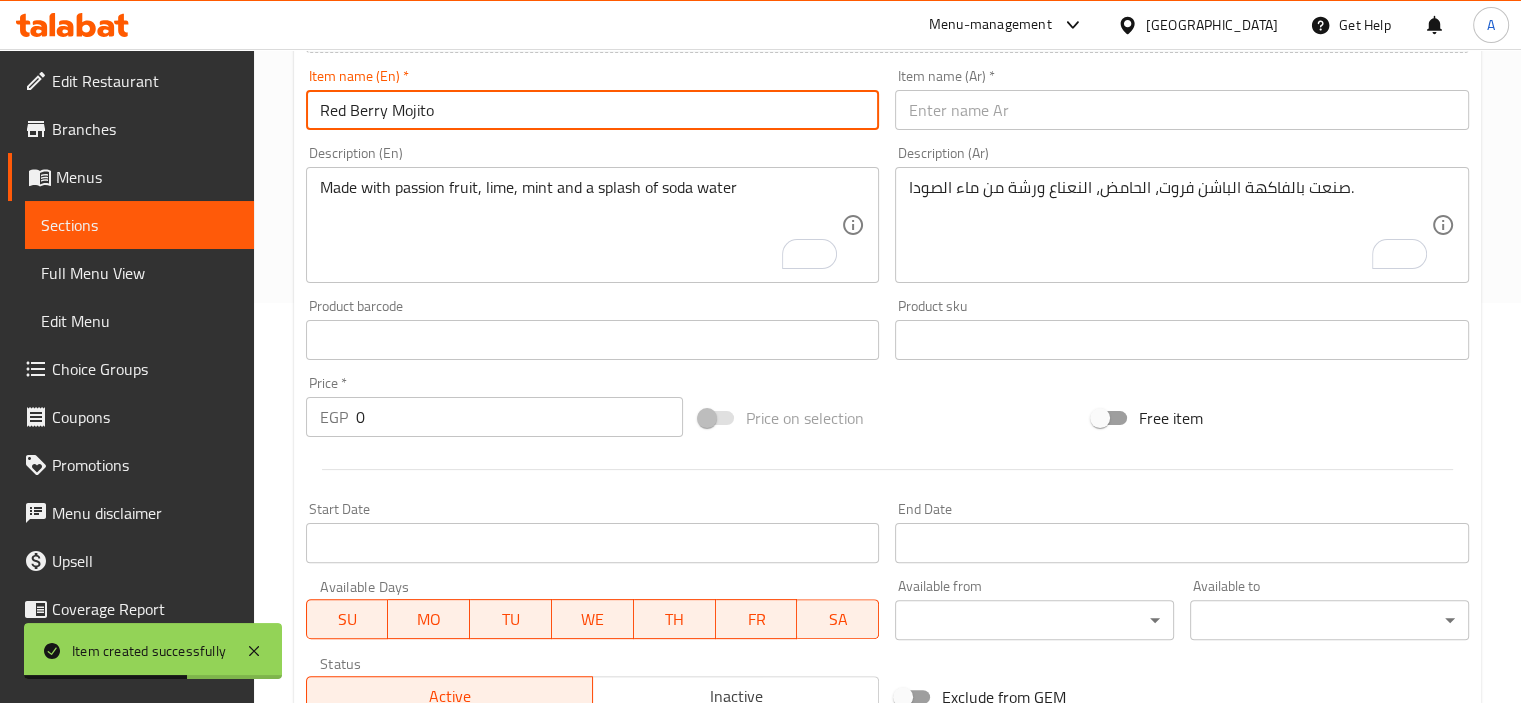 type on "Red Berry Mojito" 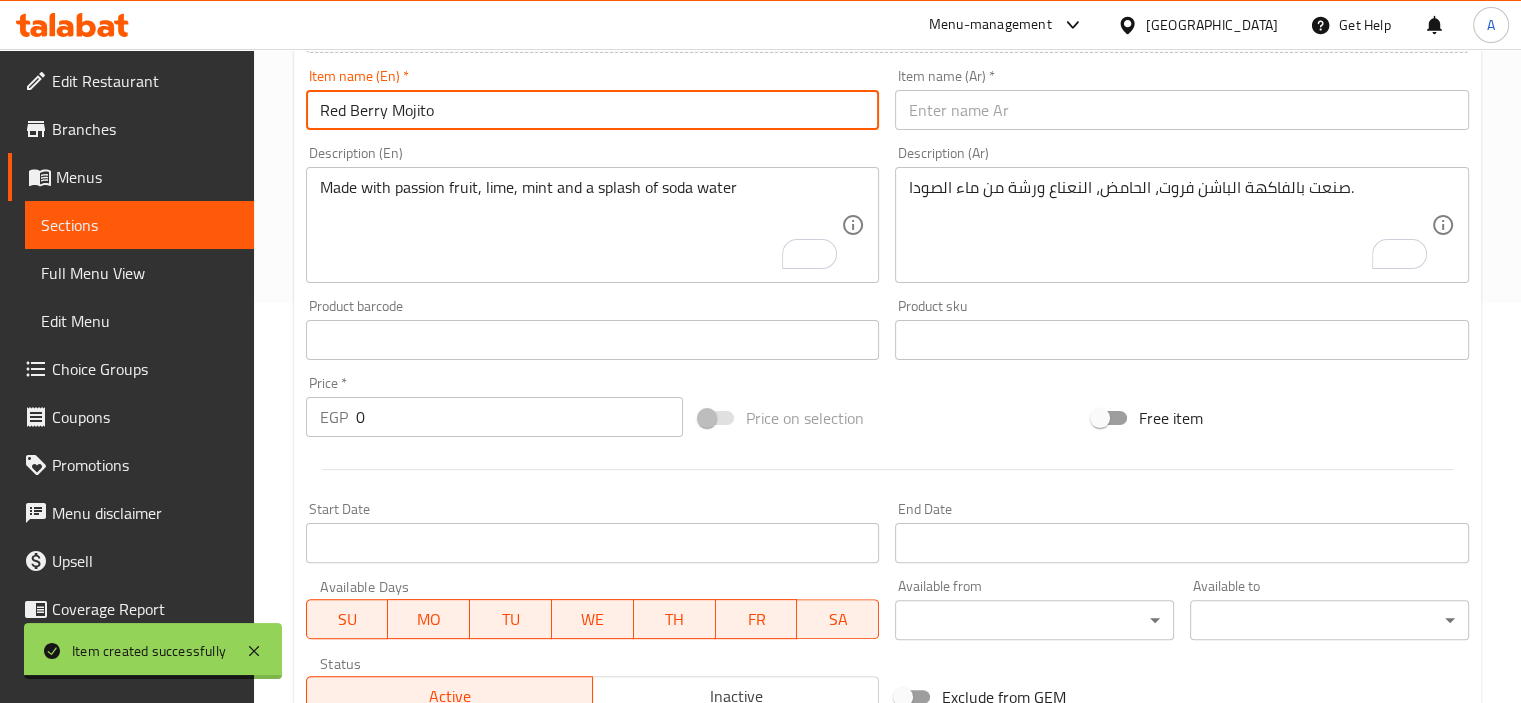 click at bounding box center [1182, 110] 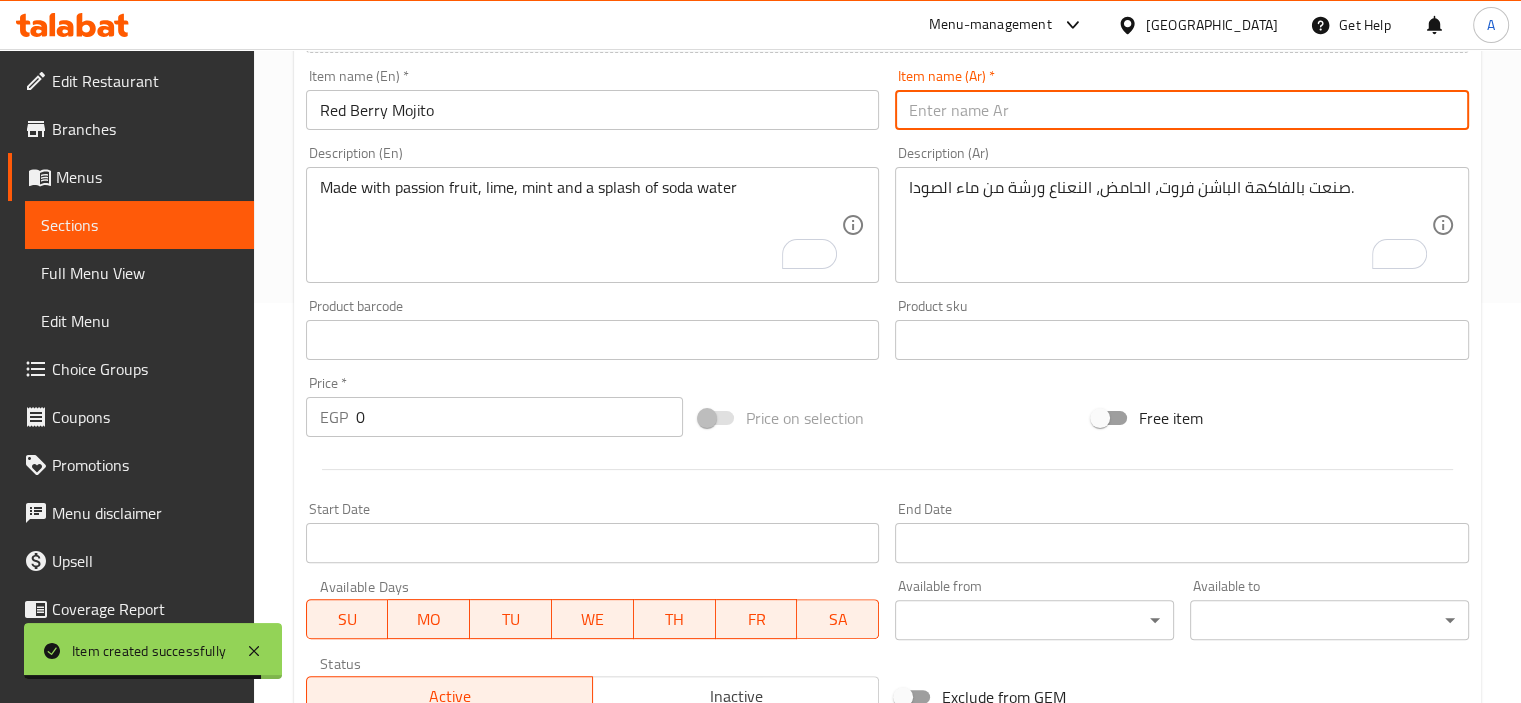 paste on "موهيتو  ريد بيري" 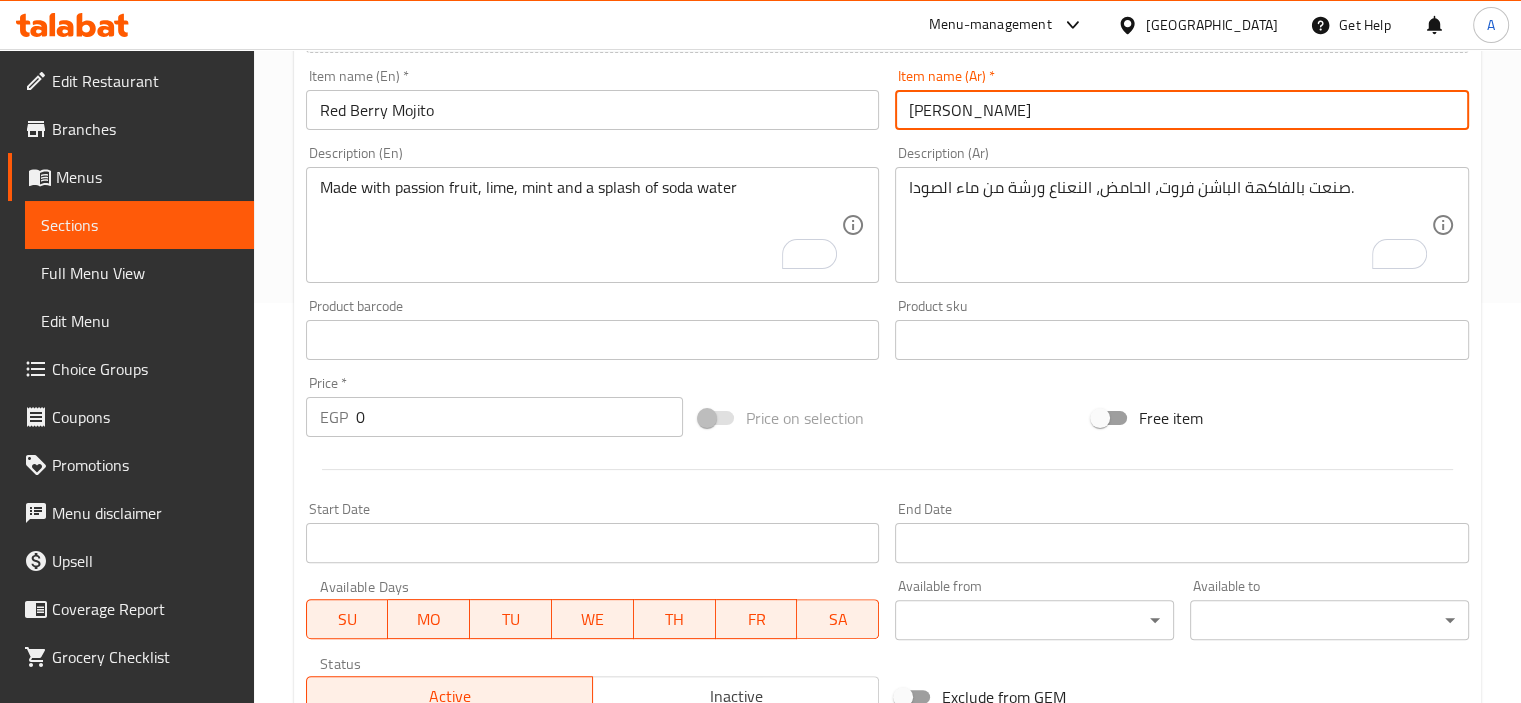 type on "موهيتو  ريد بيري" 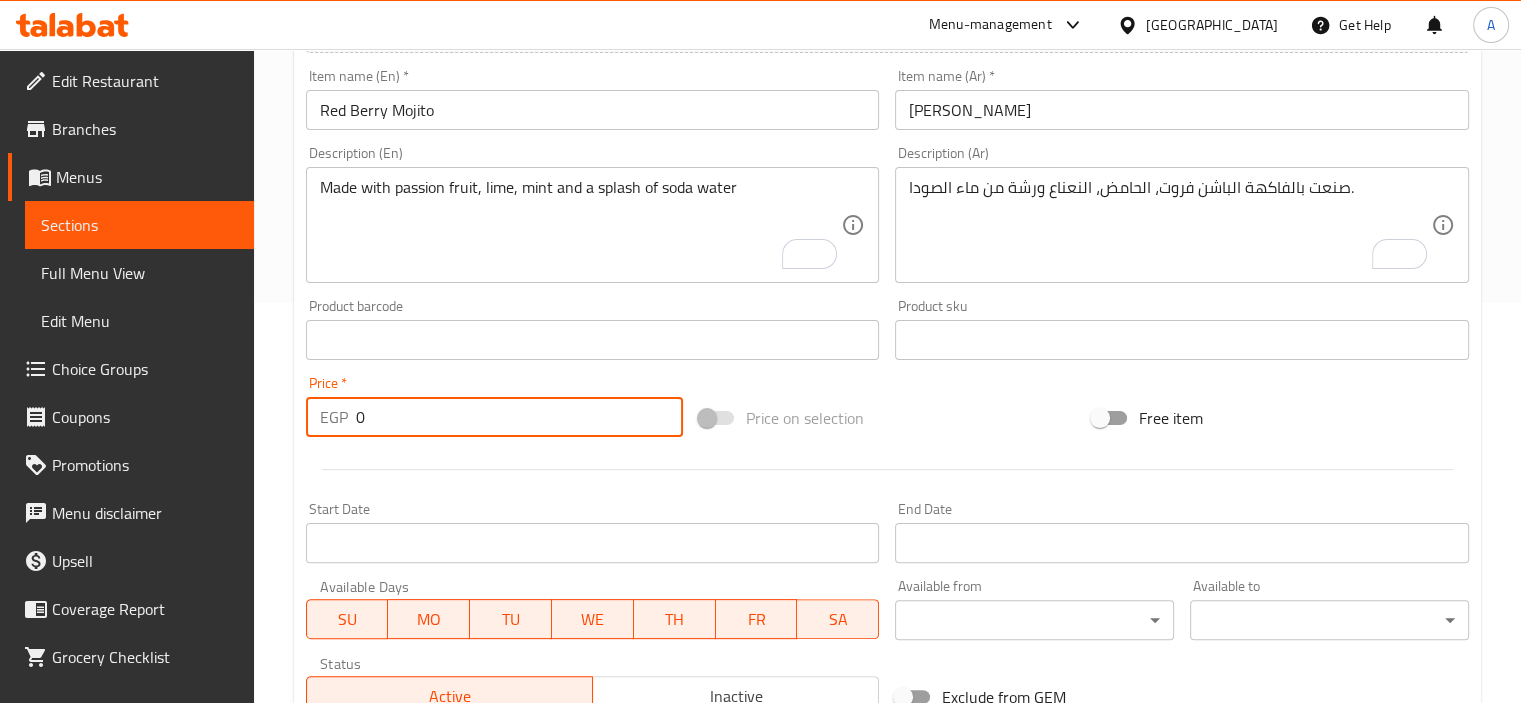 drag, startPoint x: 409, startPoint y: 408, endPoint x: 224, endPoint y: 423, distance: 185.60712 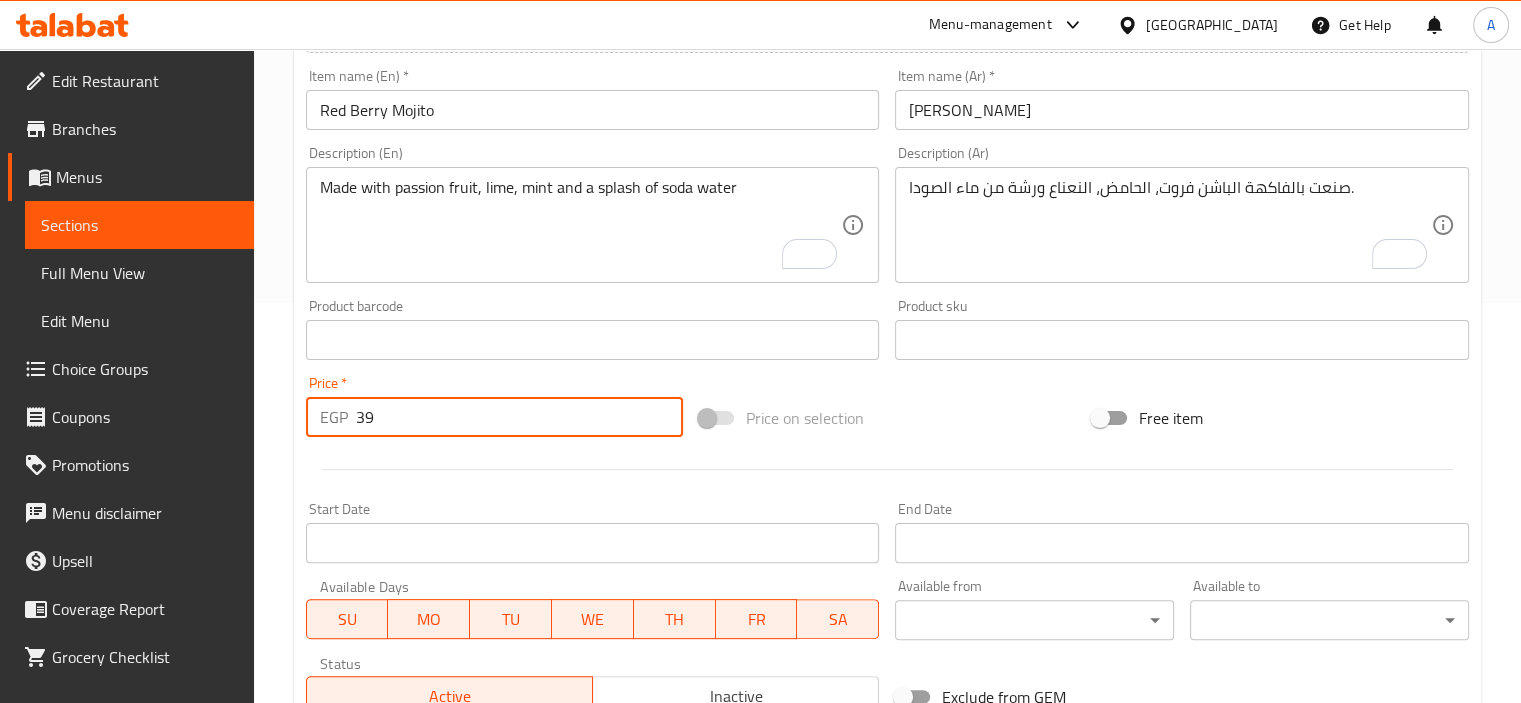type on "39" 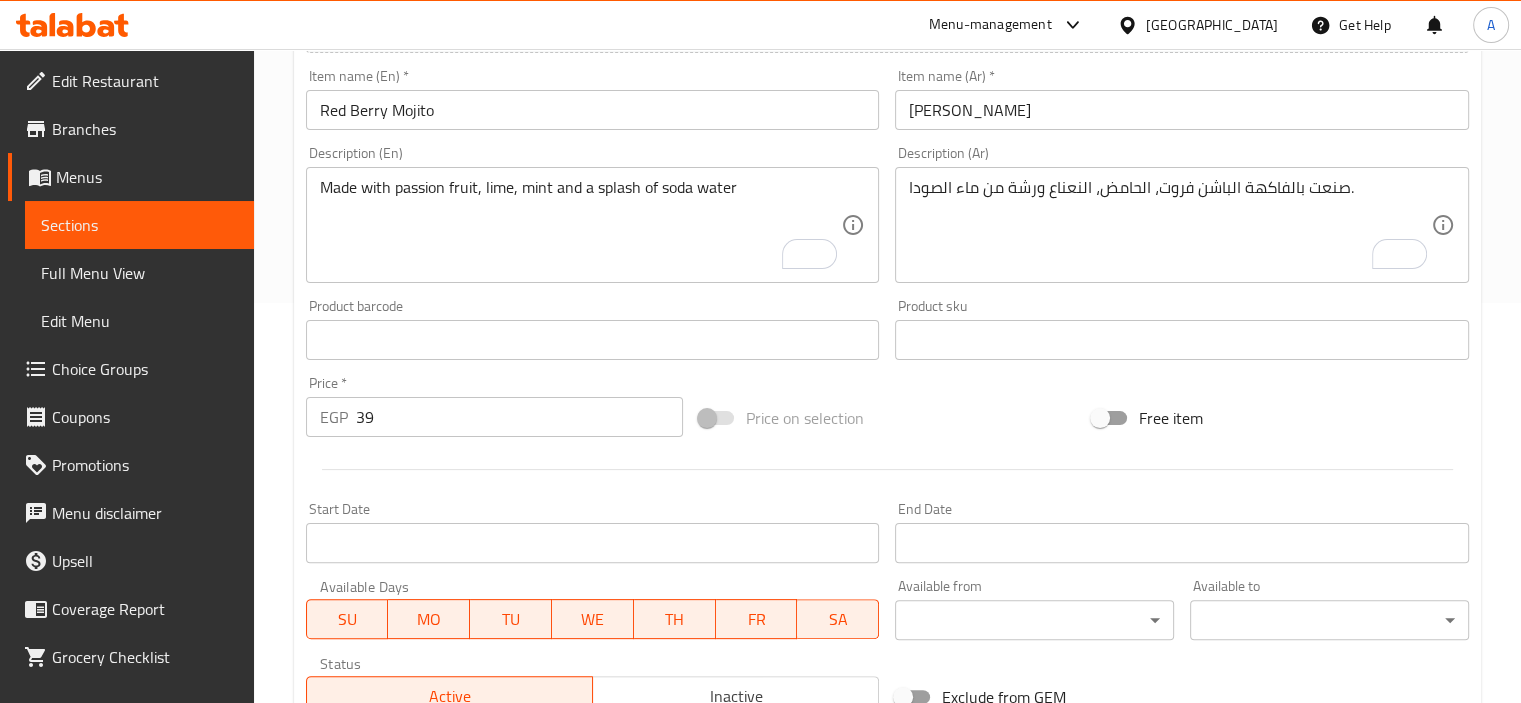 click on "Red Berry Mojito" at bounding box center (593, 110) 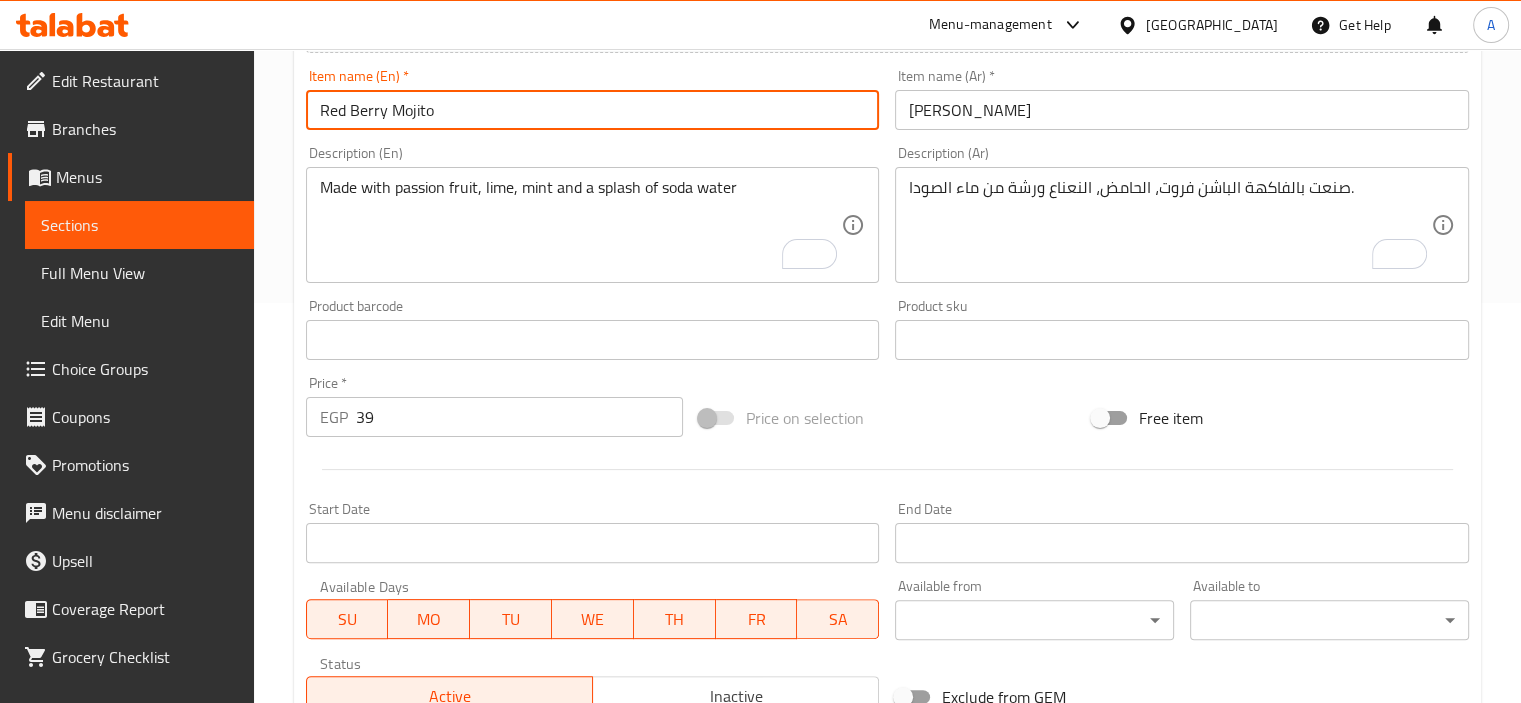 click on "Red Berry Mojito" at bounding box center [593, 110] 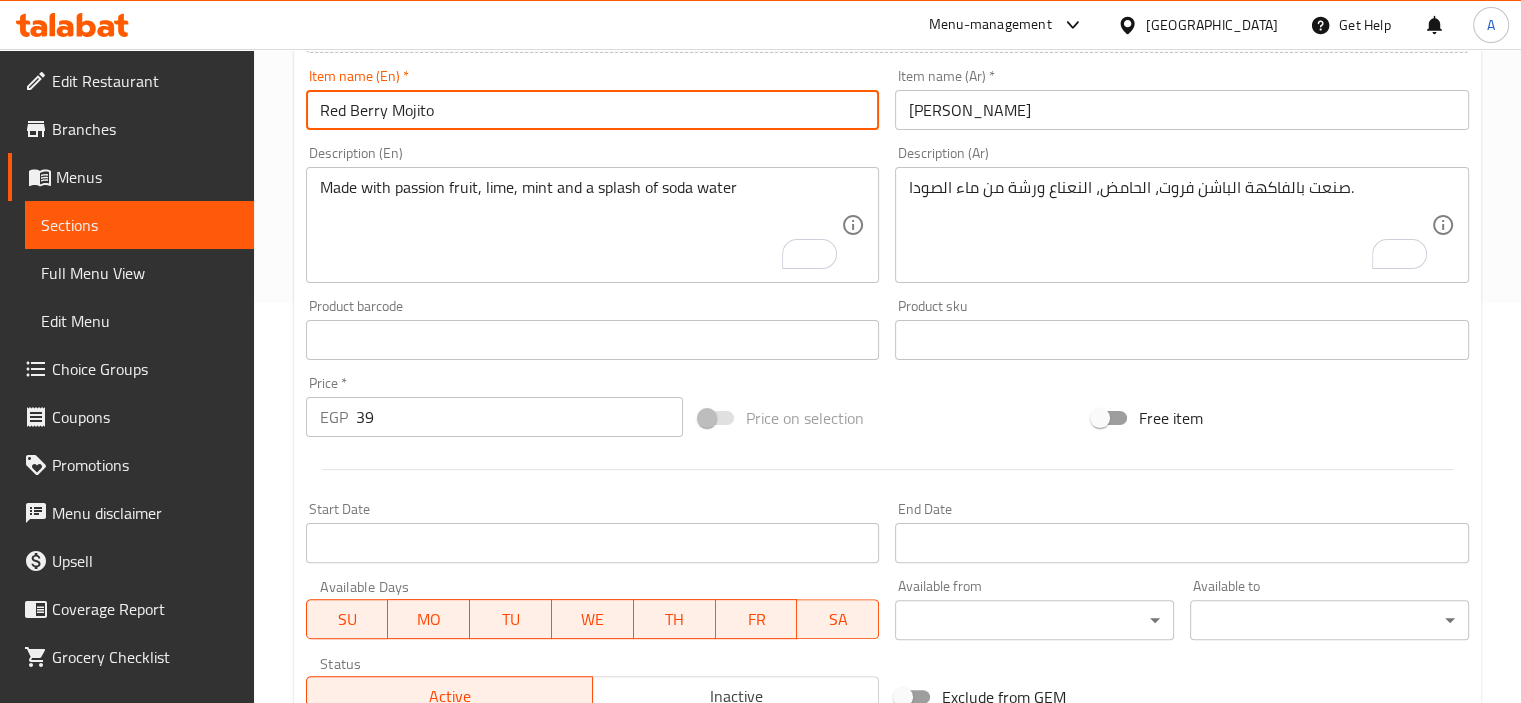 click on "Made with passion fruit, lime, mint and a splash of soda water" at bounding box center (581, 225) 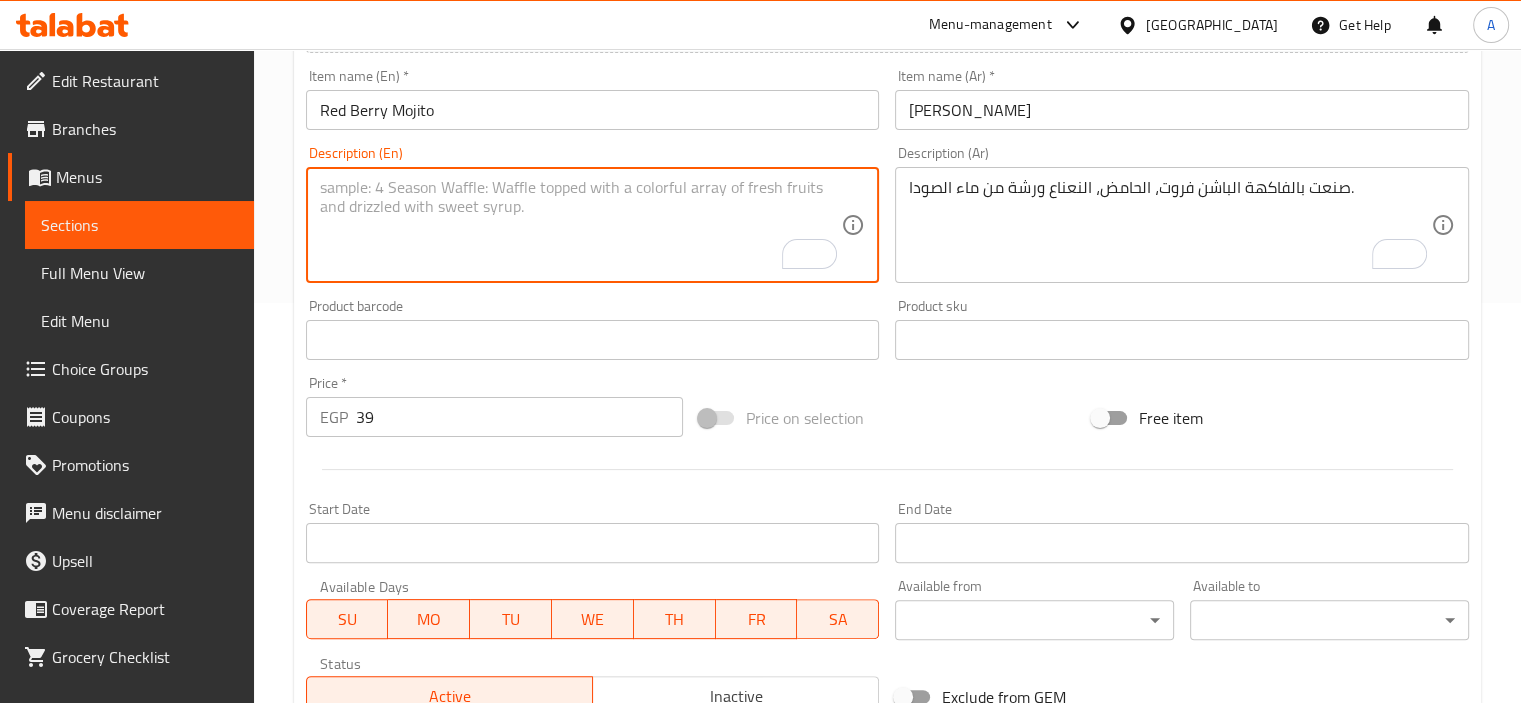 paste on "Soda, Mint, Lemon, Red Berries, ICe" 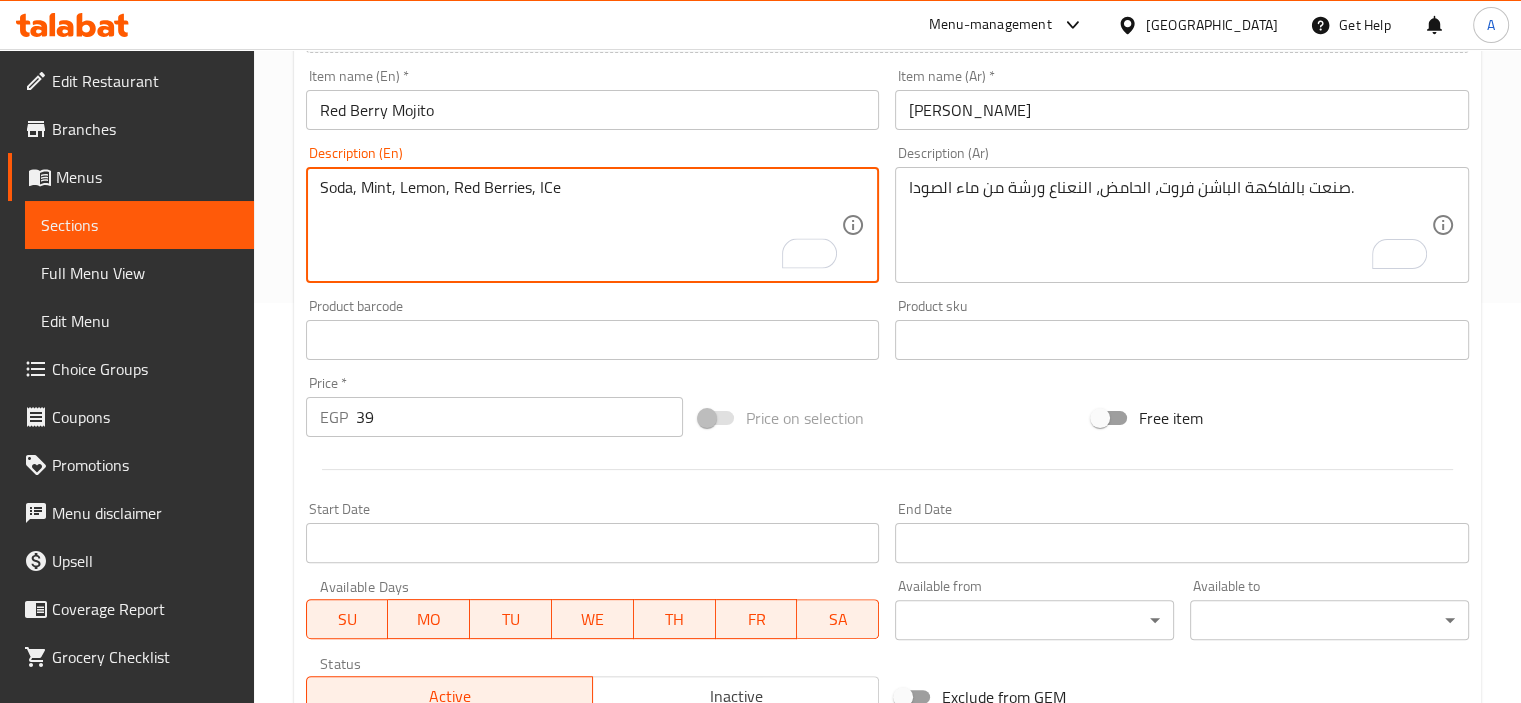 type on "Soda, Mint, Lemon, Red Berries, ICe" 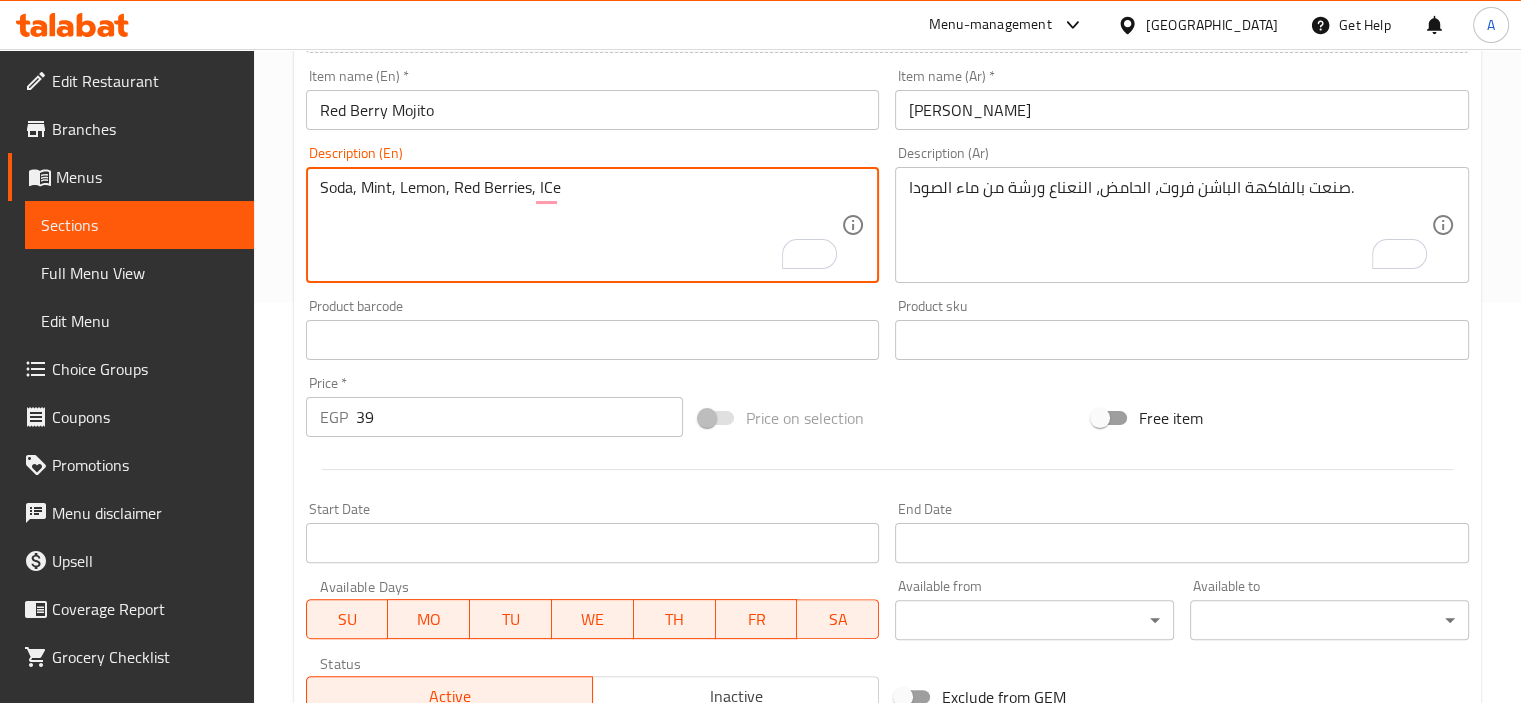 click on "صنعت بالفاكهة الباشن فروت، الحامض، النعناع ورشة من ماء الصودا." at bounding box center [1170, 225] 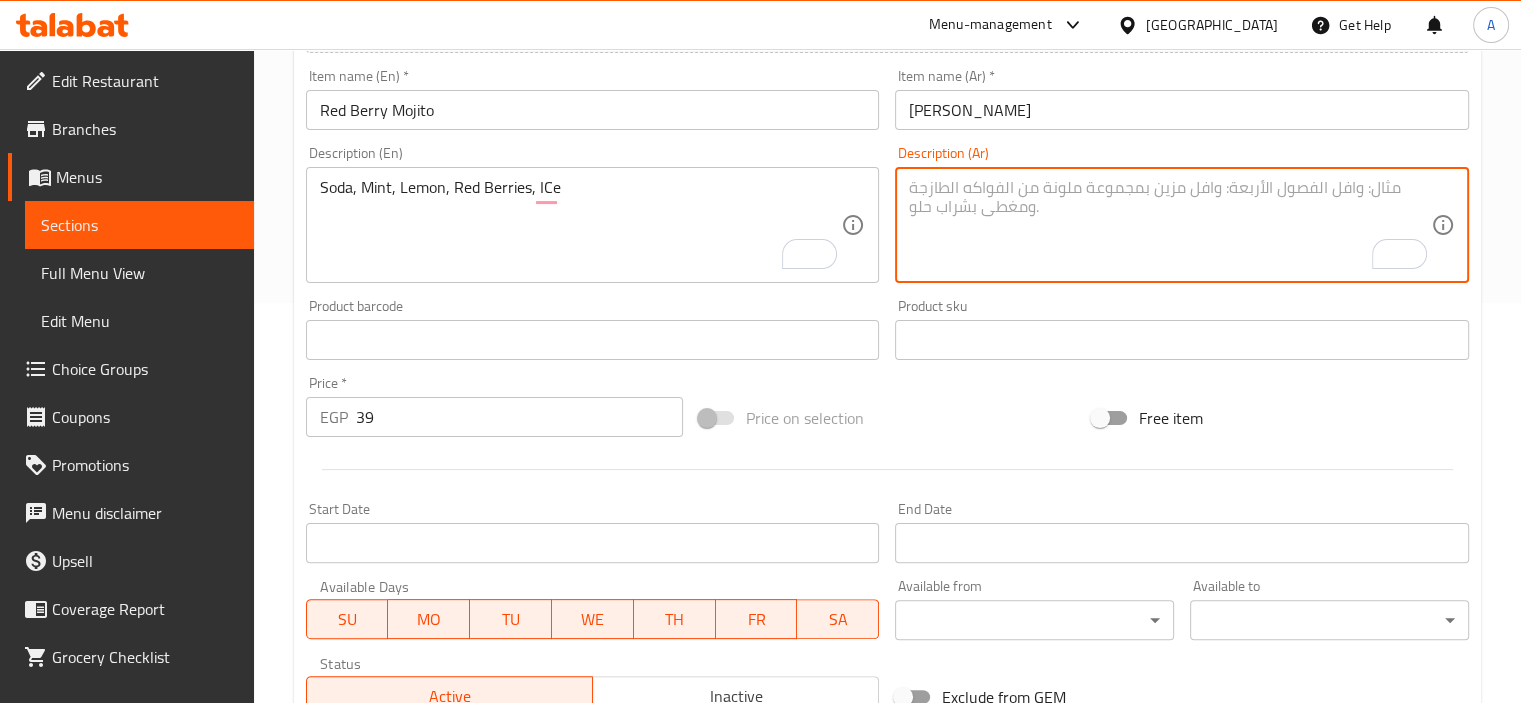 paste on "صودا، نعناع، ليمون، توت أحمر، ثلج" 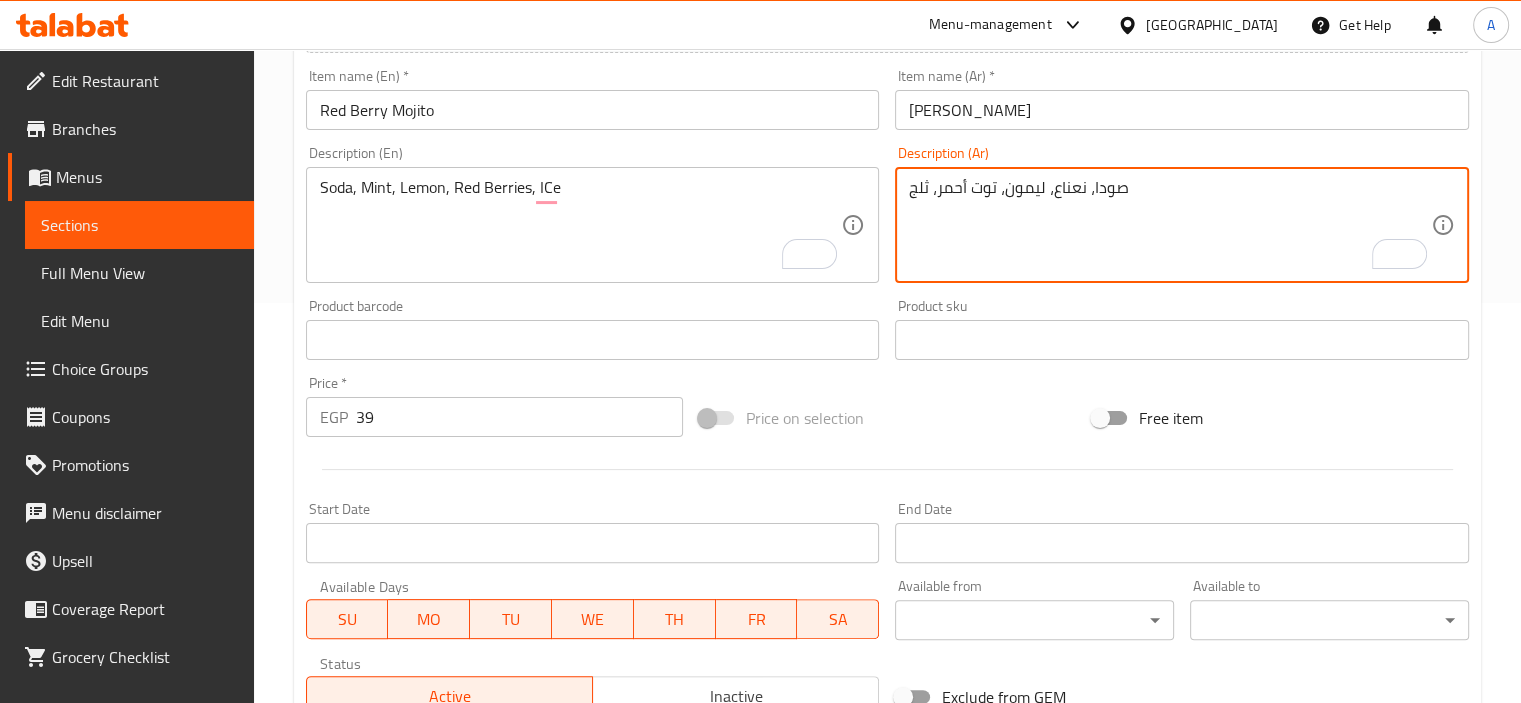 type on "صودا، نعناع، ليمون، توت أحمر، ثلج" 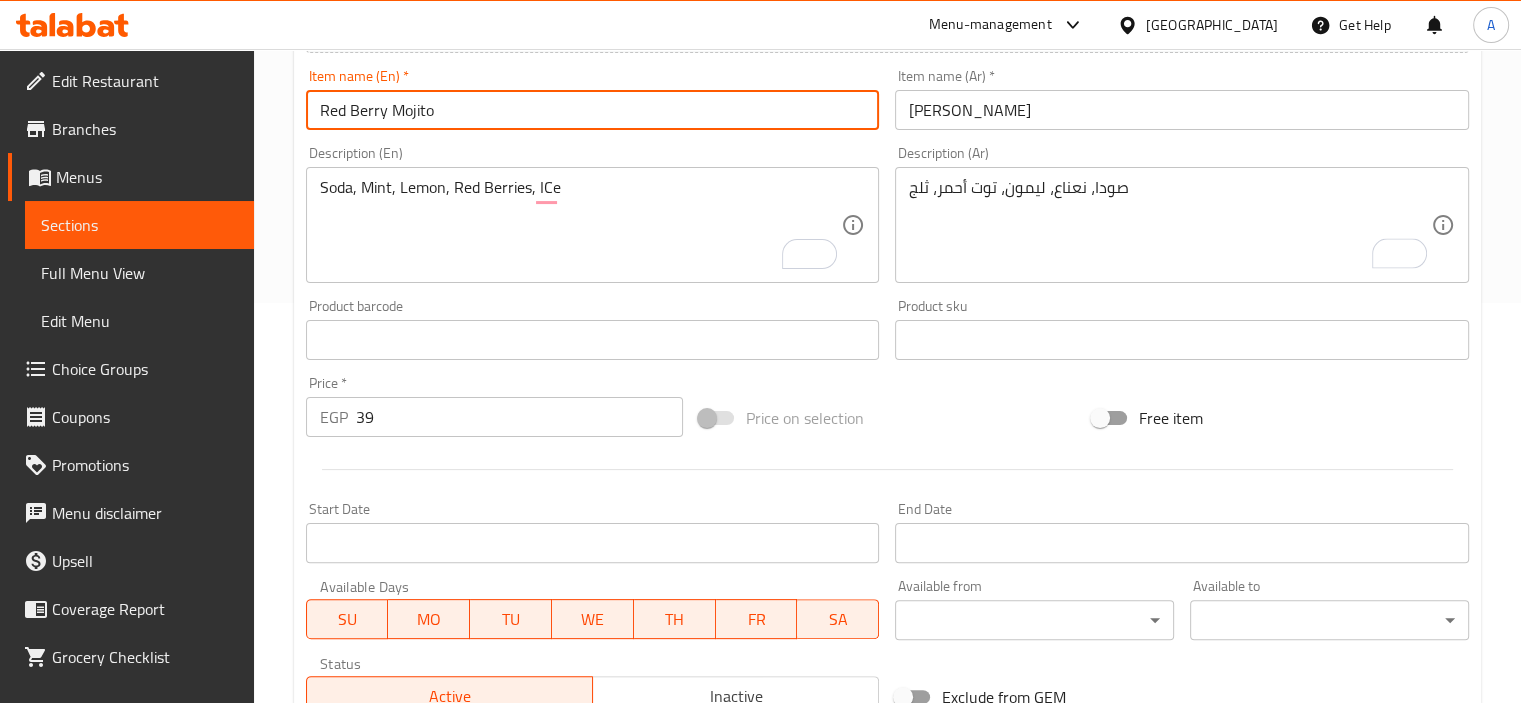 click on "Red Berry Mojito" at bounding box center (593, 110) 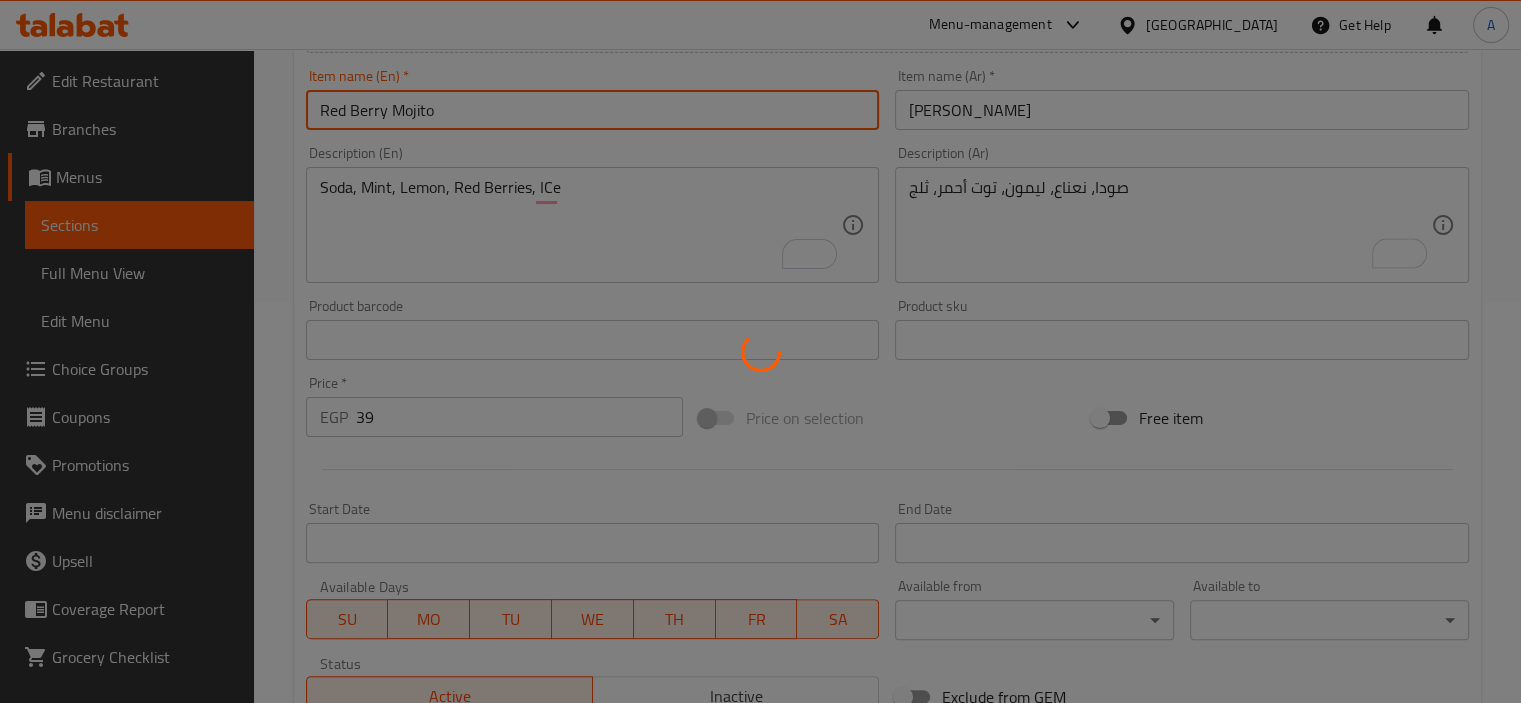 type 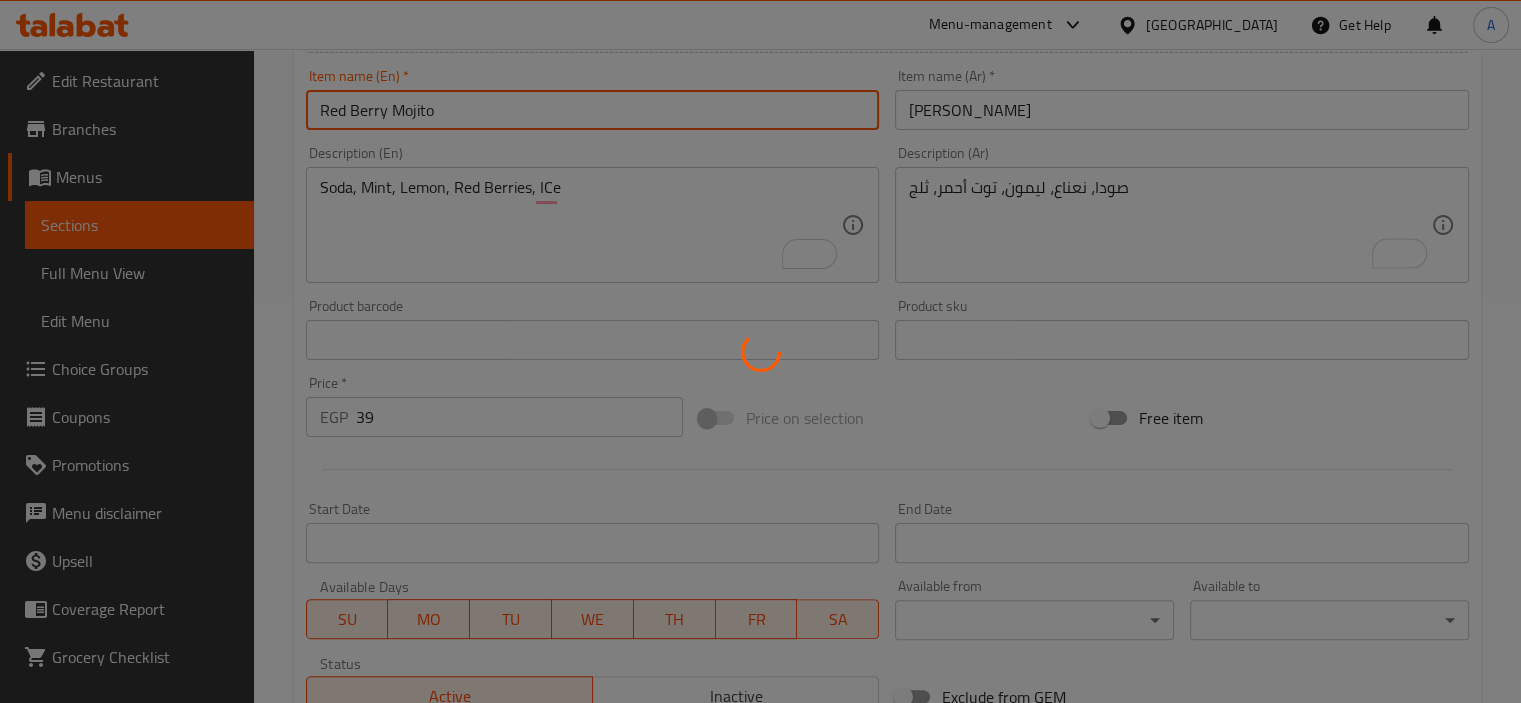 type 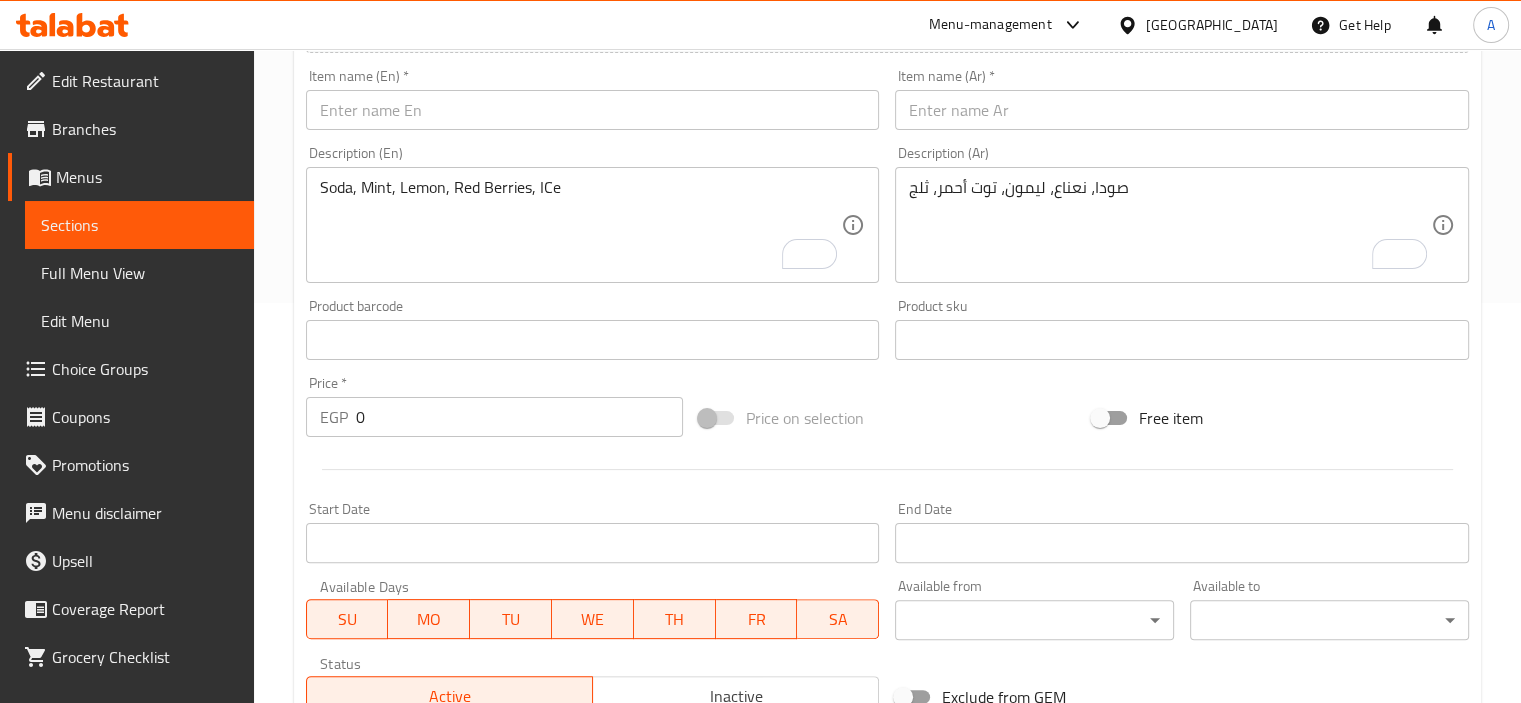 click at bounding box center [887, 469] 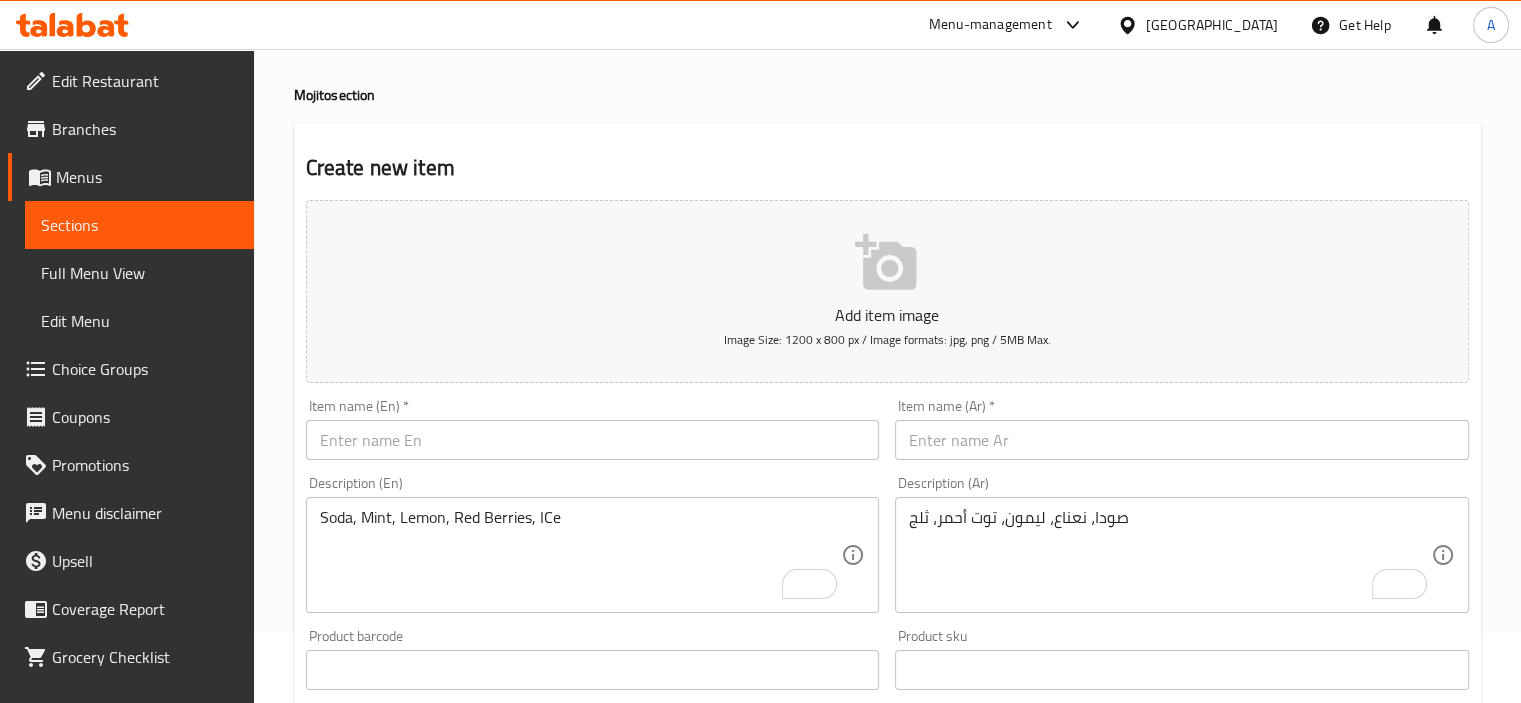 scroll, scrollTop: 0, scrollLeft: 0, axis: both 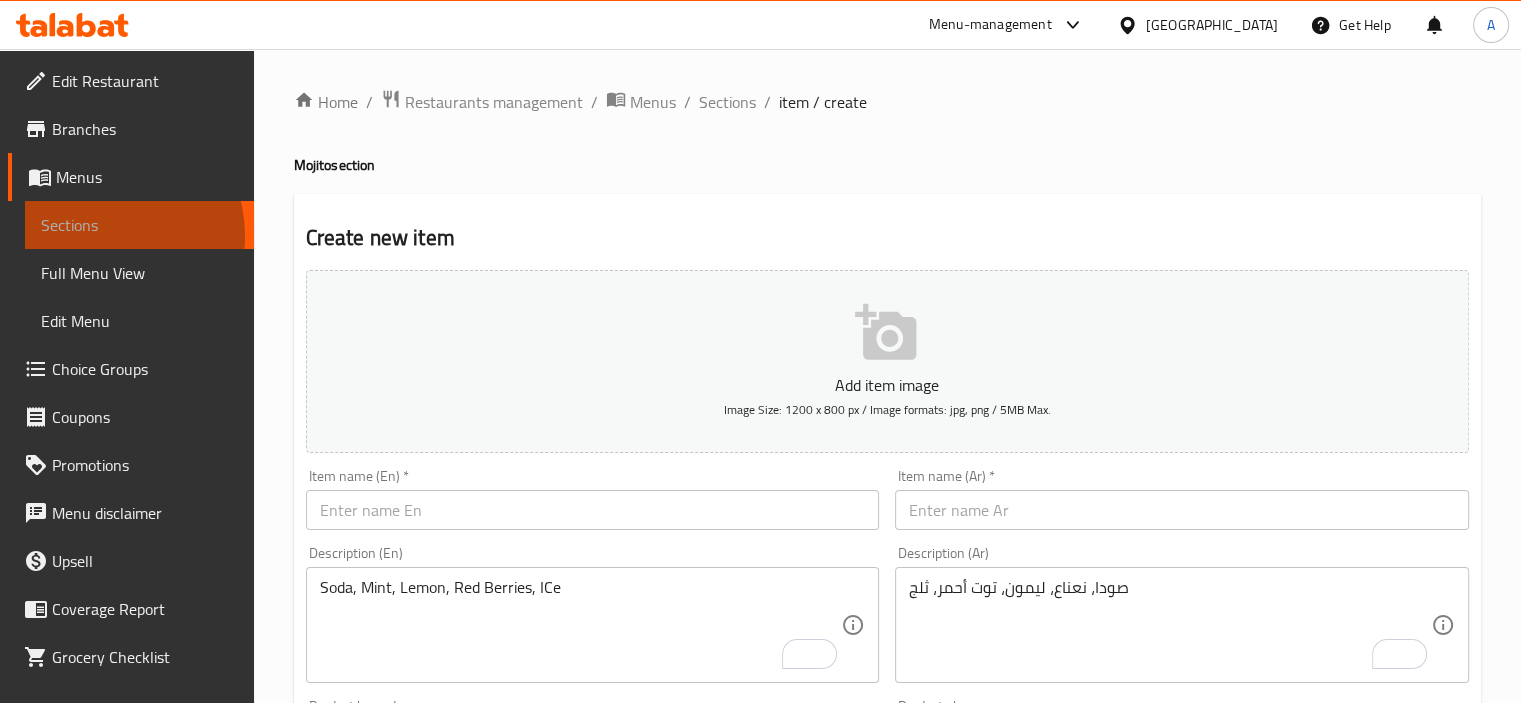 click on "Sections" at bounding box center (139, 225) 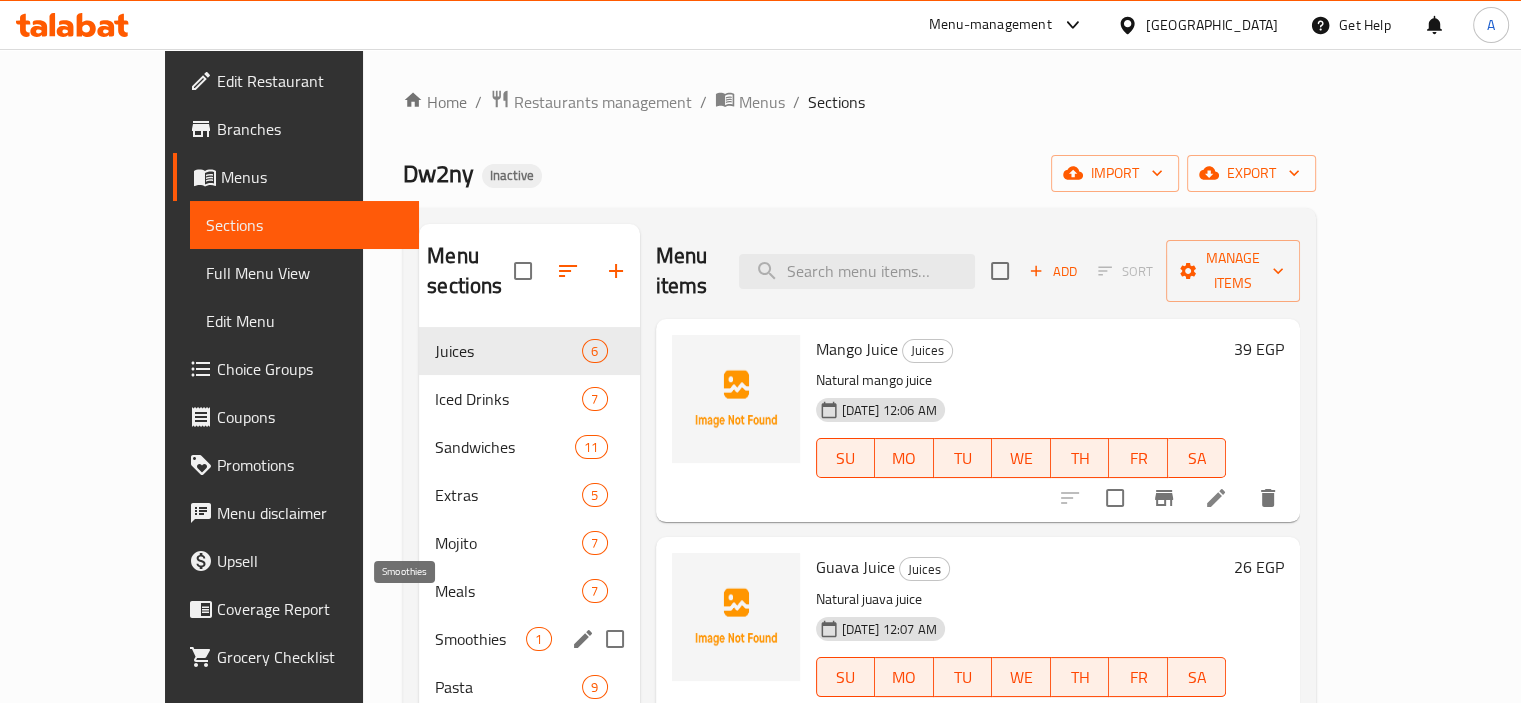 click on "Smoothies" at bounding box center [480, 639] 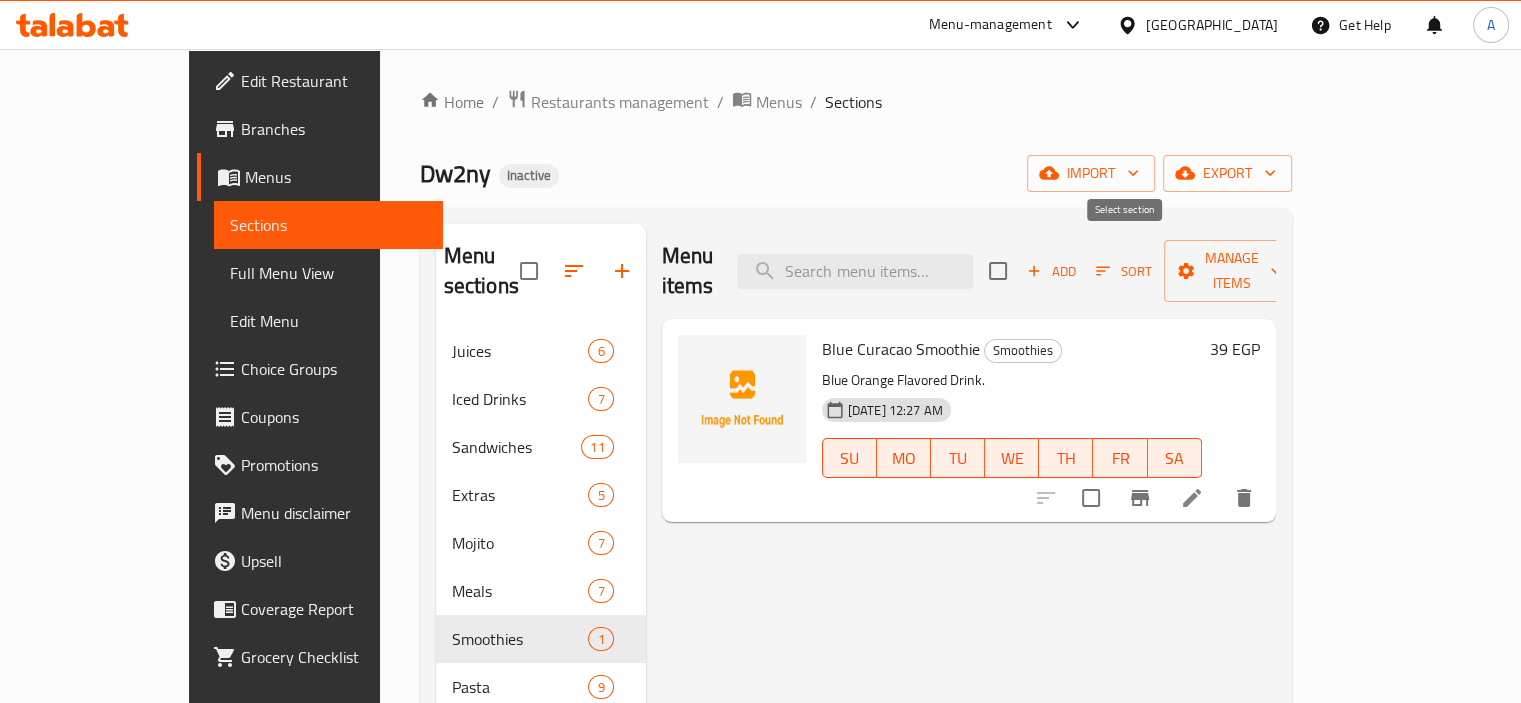 click on "Add" at bounding box center (1051, 271) 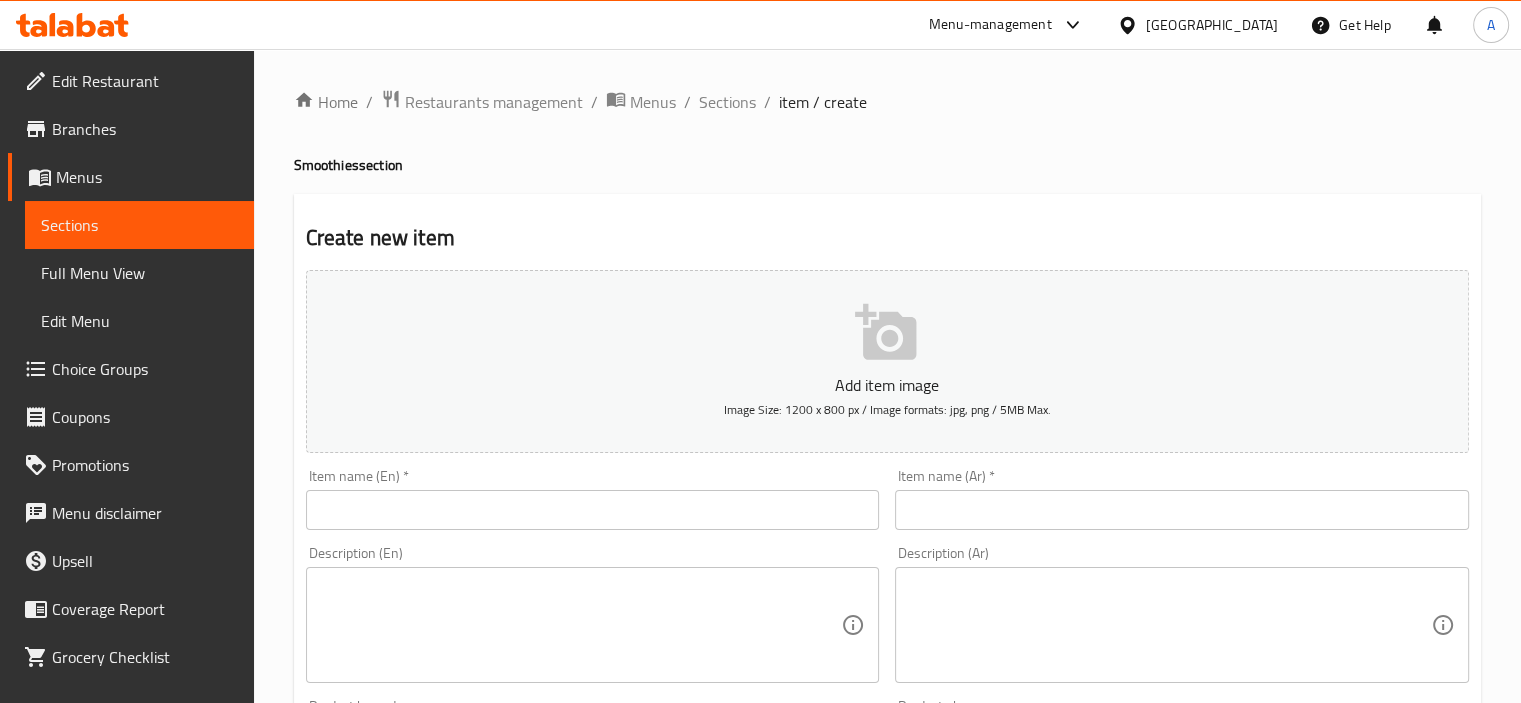 click at bounding box center (593, 510) 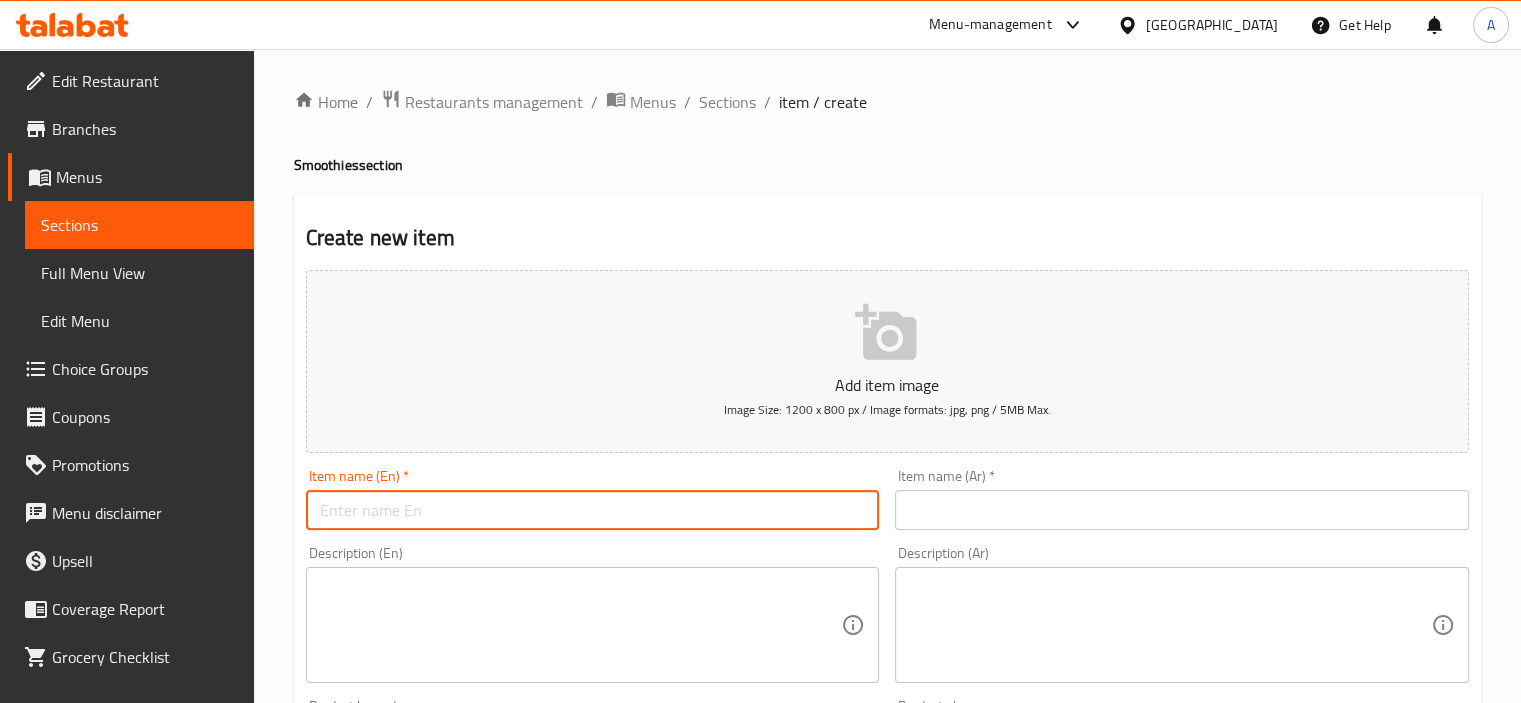 paste on "Blueberry Smoothie" 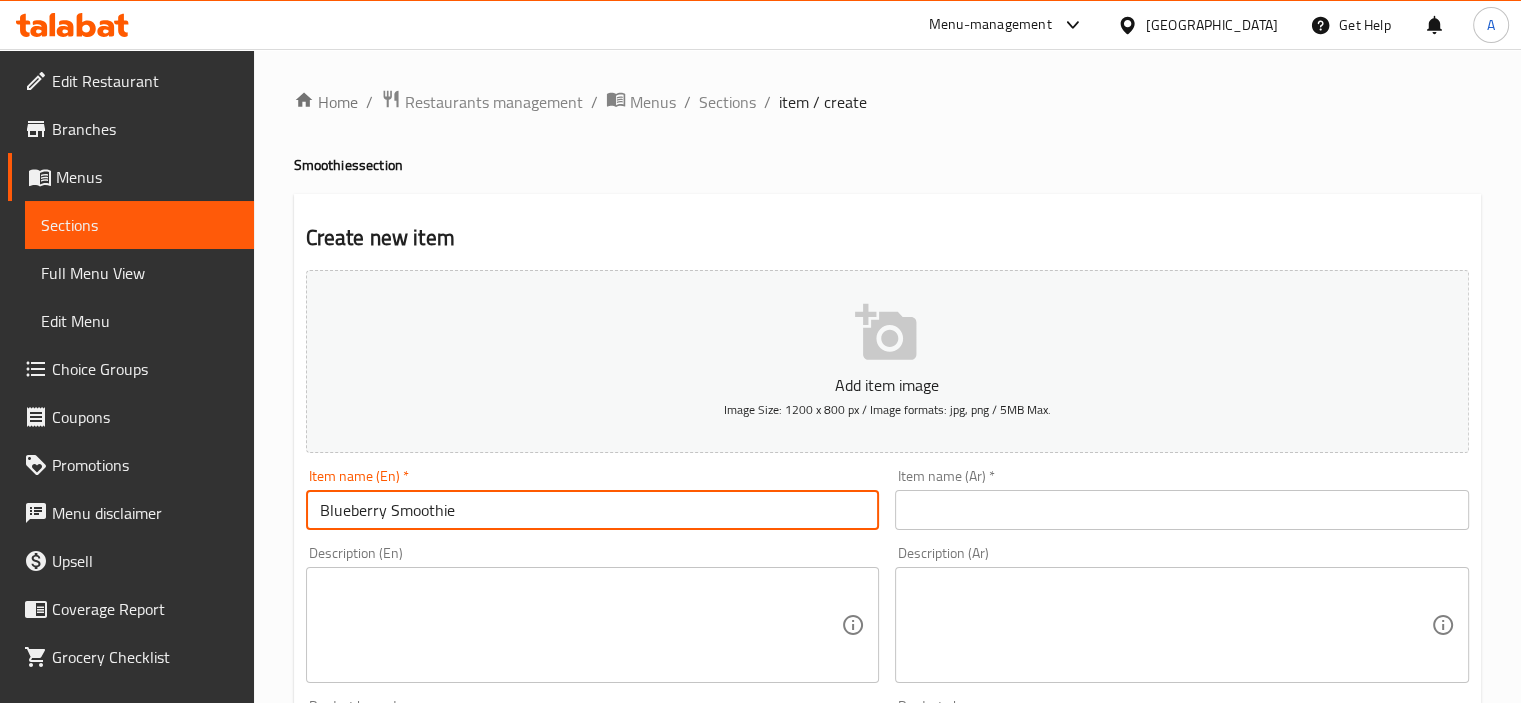 type on "Blueberry Smoothie" 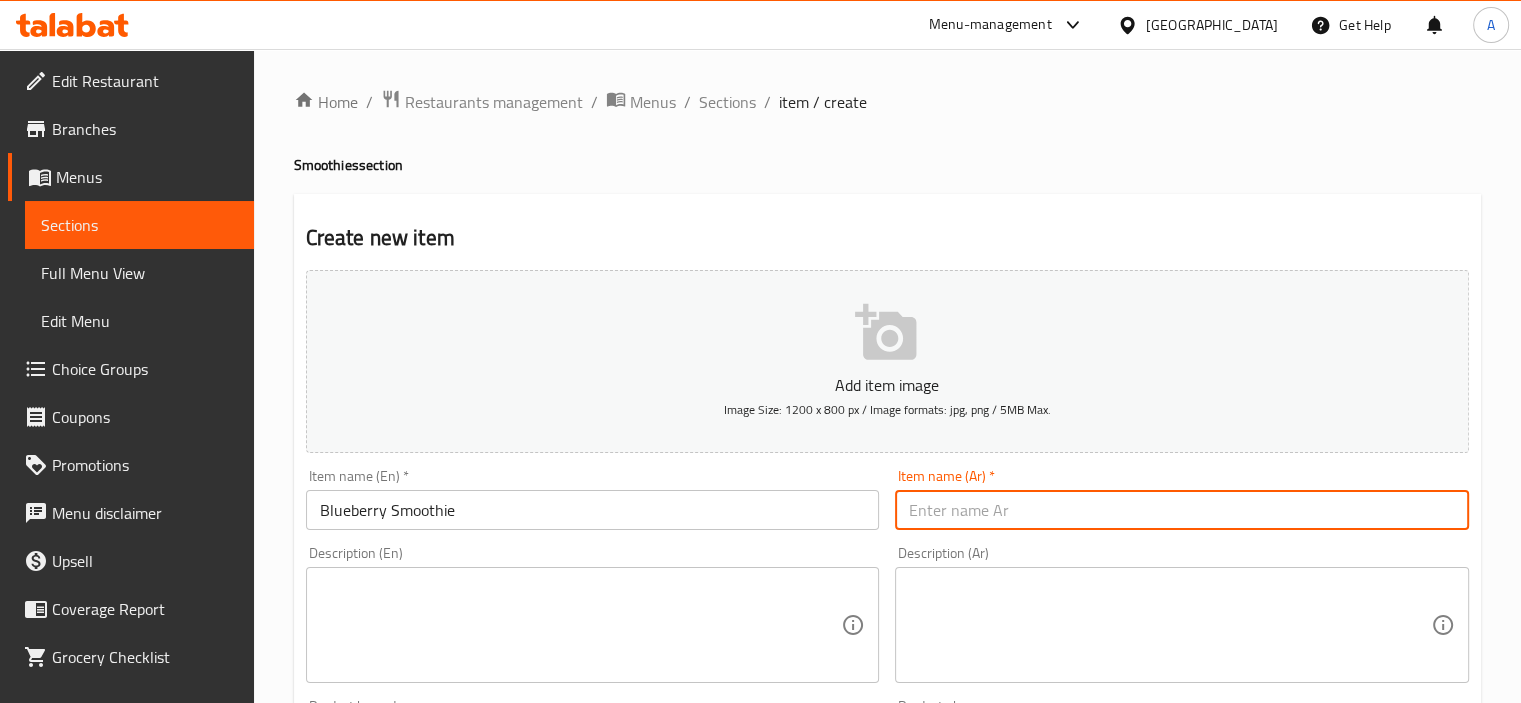 click at bounding box center [1182, 510] 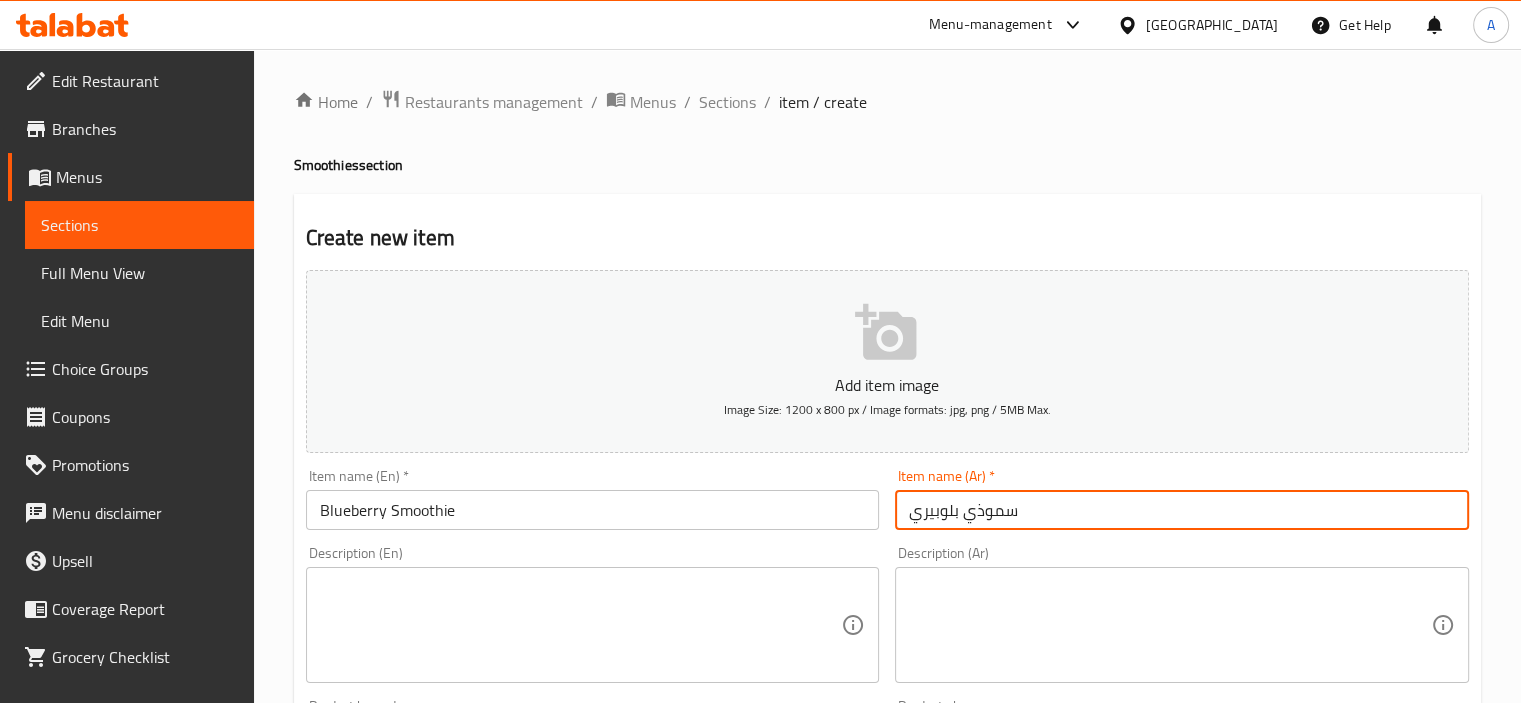 type on "سموذي بلوبيري" 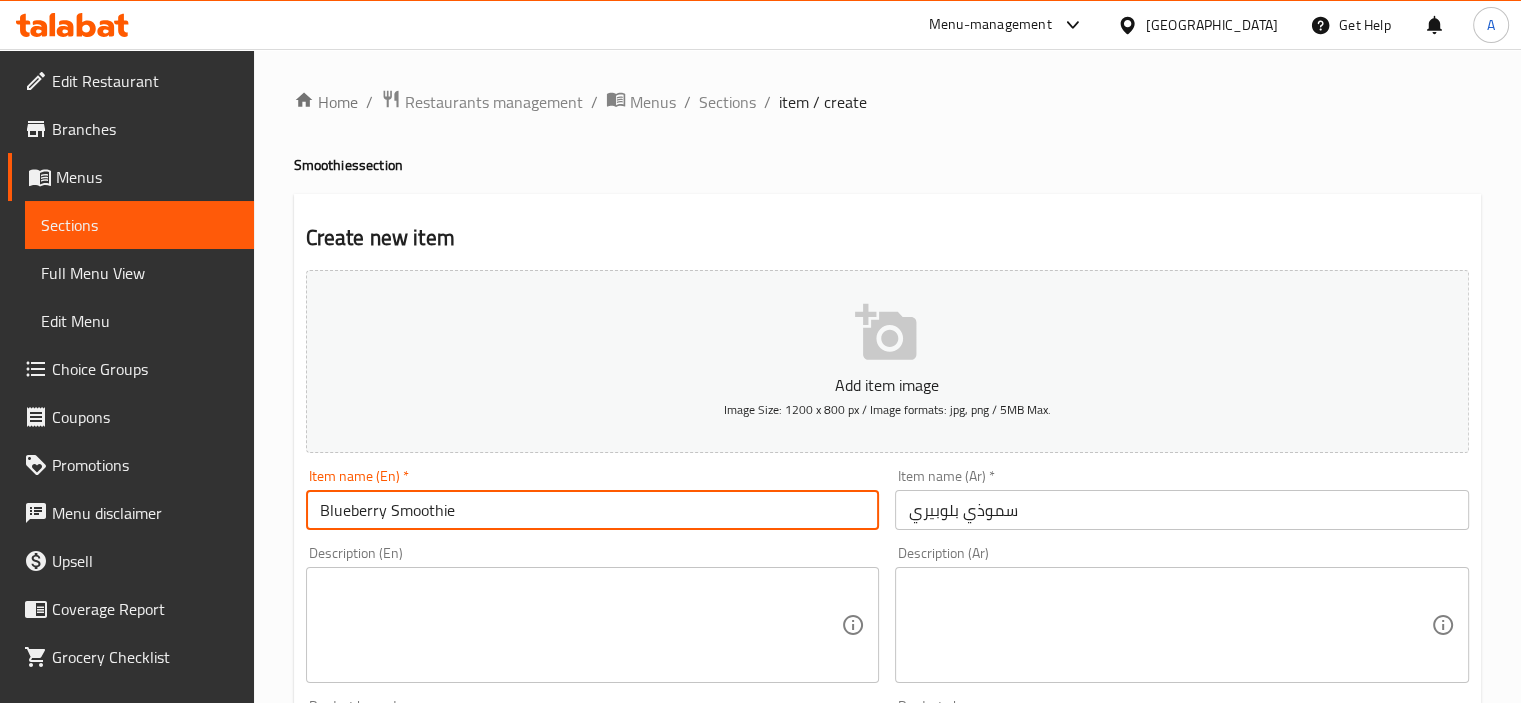 click on "Blueberry Smoothie" at bounding box center (593, 510) 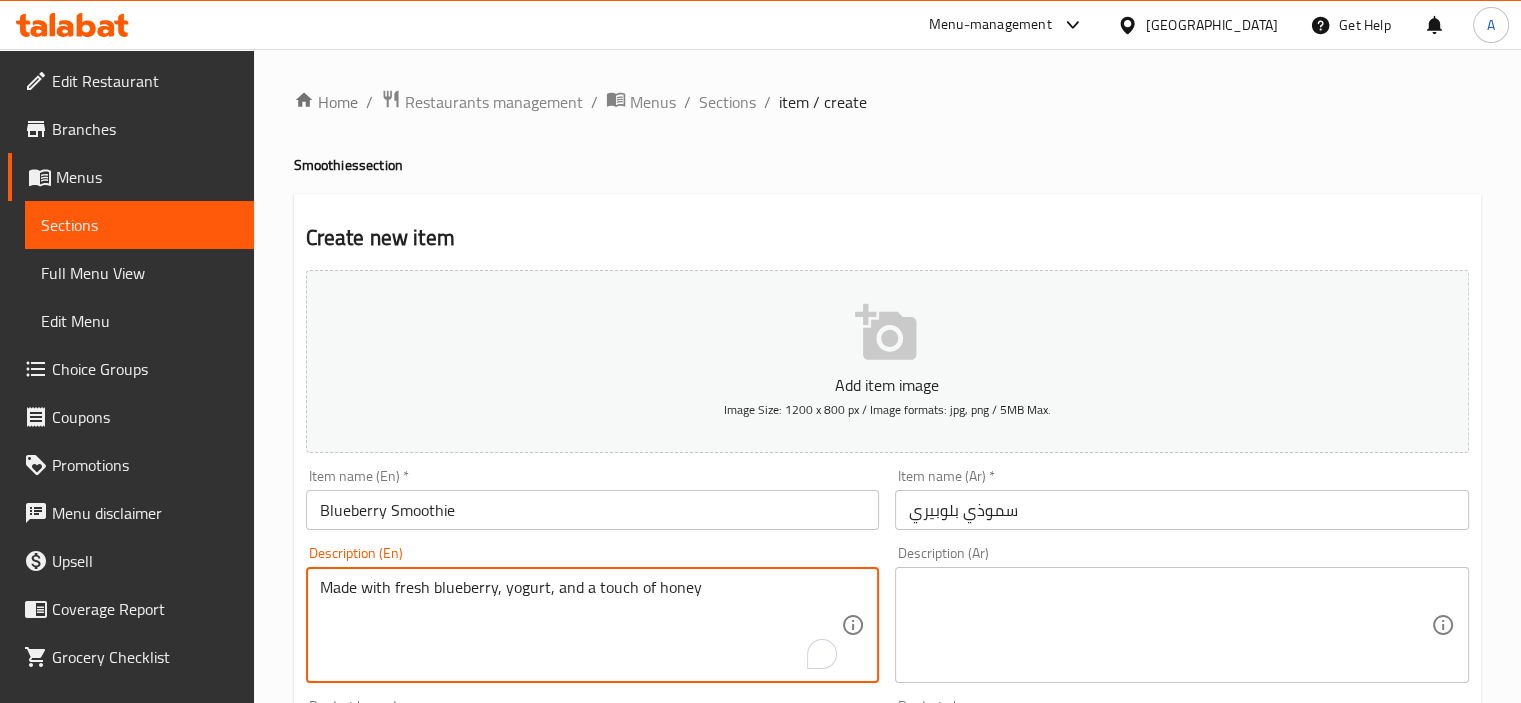 type on "Made with fresh blueberry, yogurt, and a touch of honey" 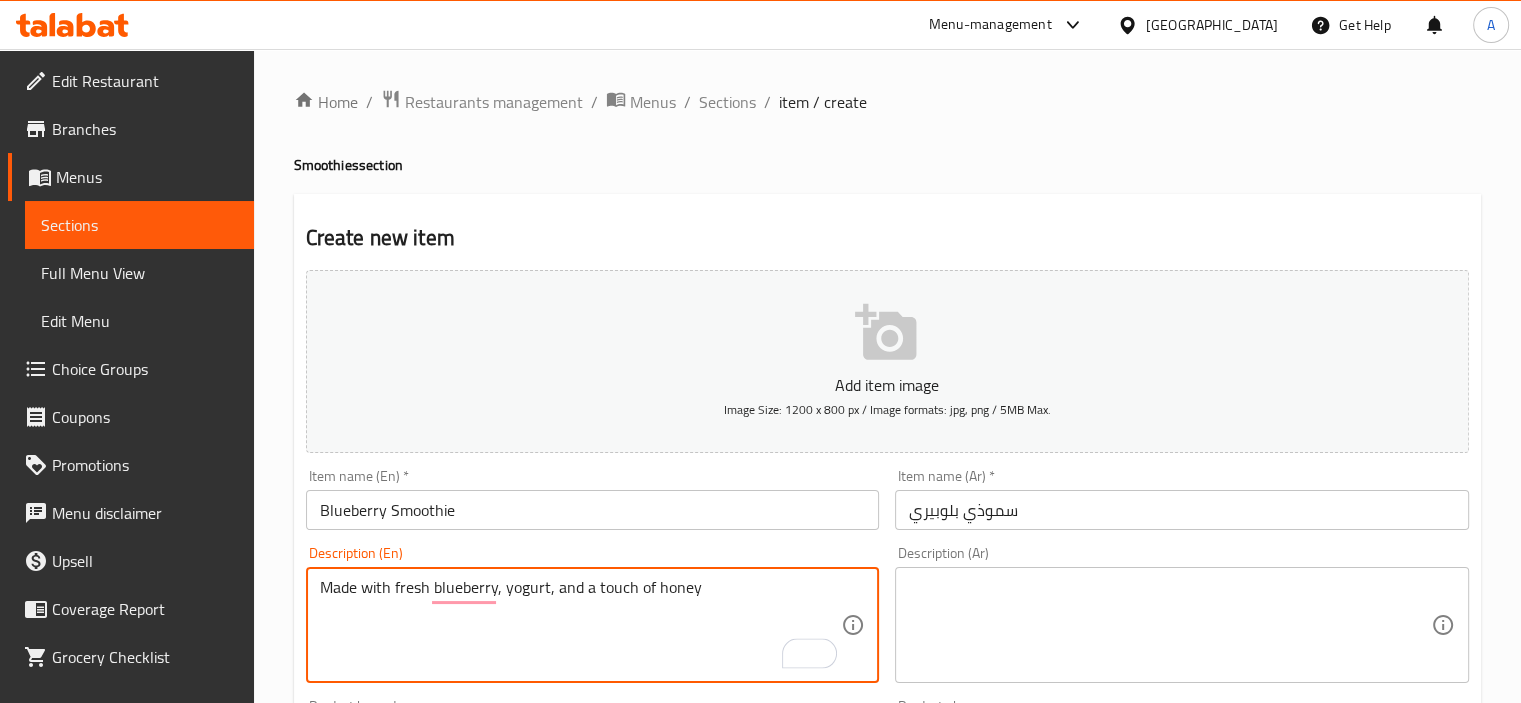 click at bounding box center [1170, 625] 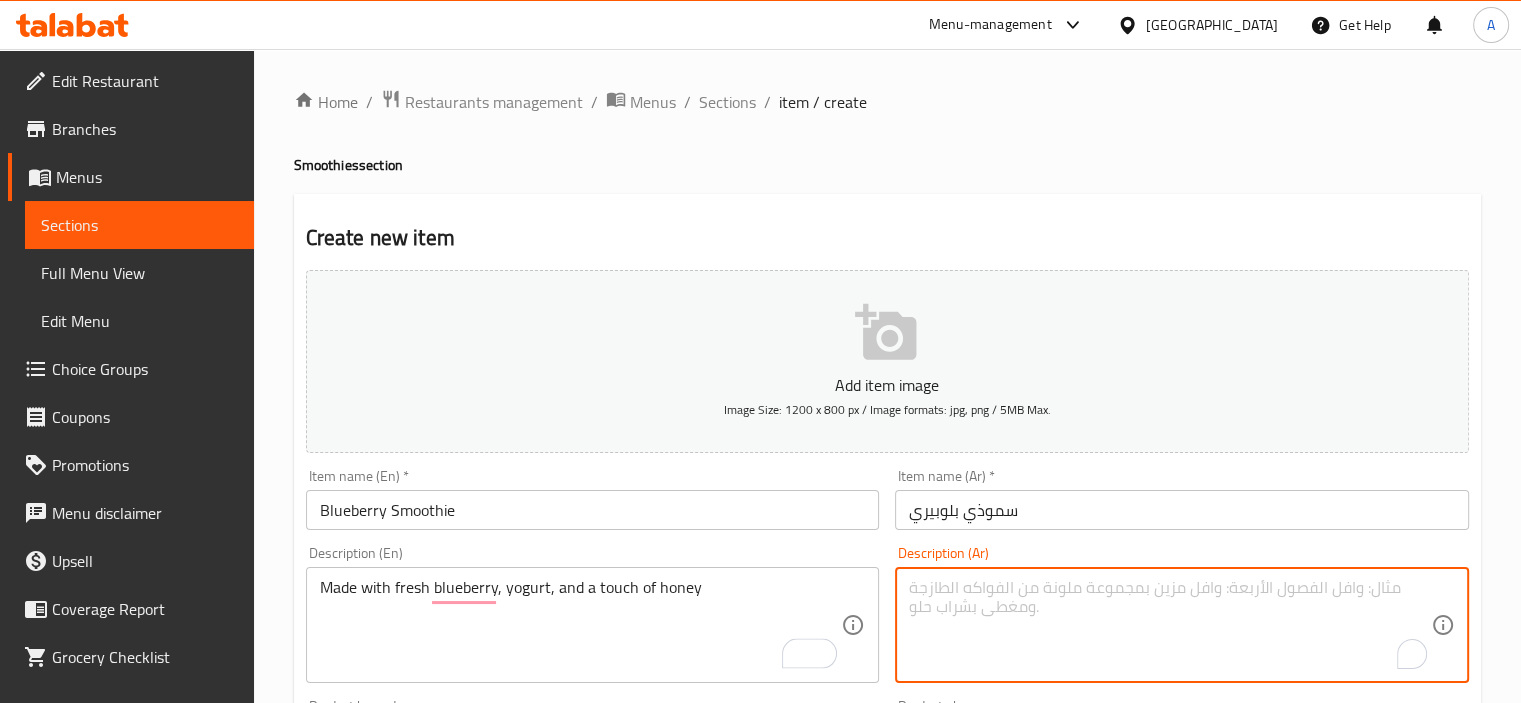 paste on "مصنوع من التوت الأزرق الطازج والزبادي والقليل من العسل" 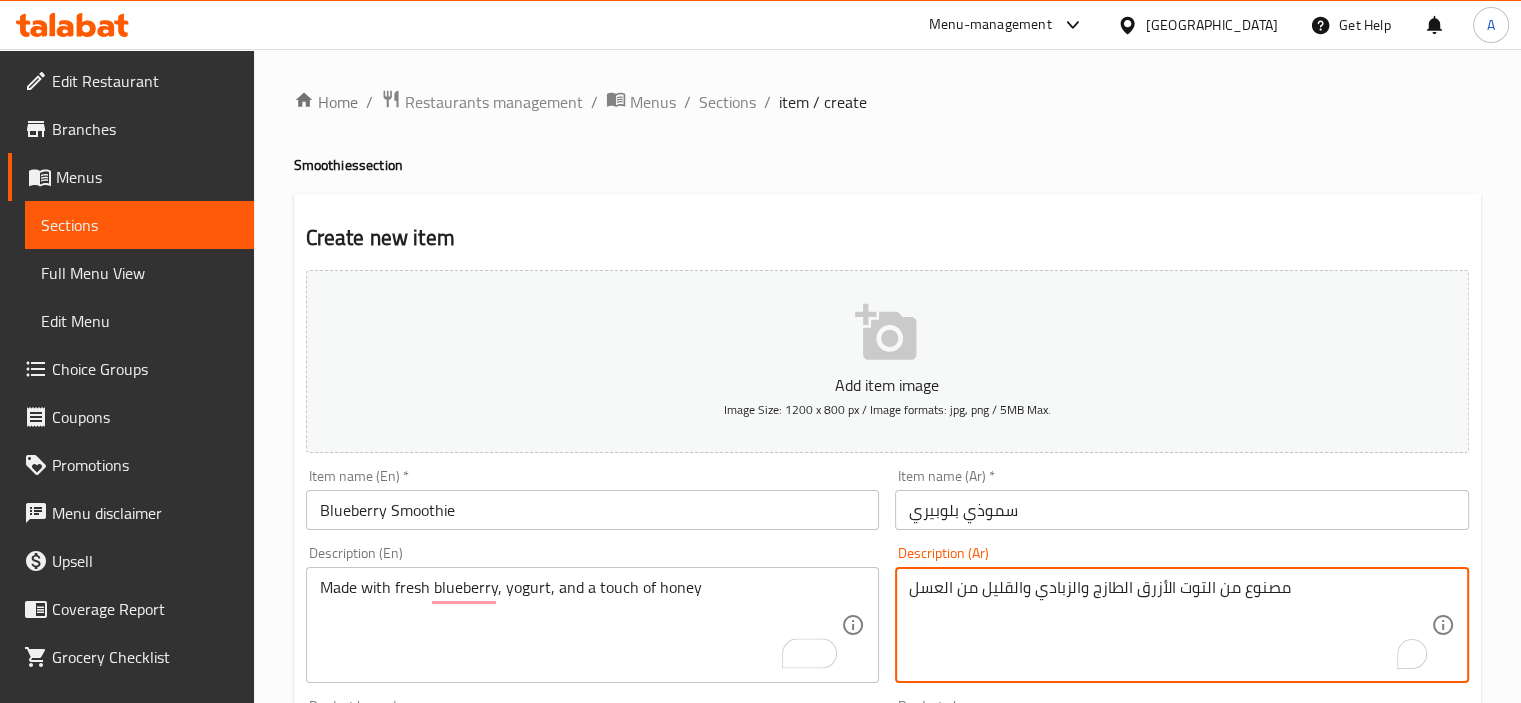type on "مصنوع من التوت الأزرق الطازج والزبادي والقليل من العسل" 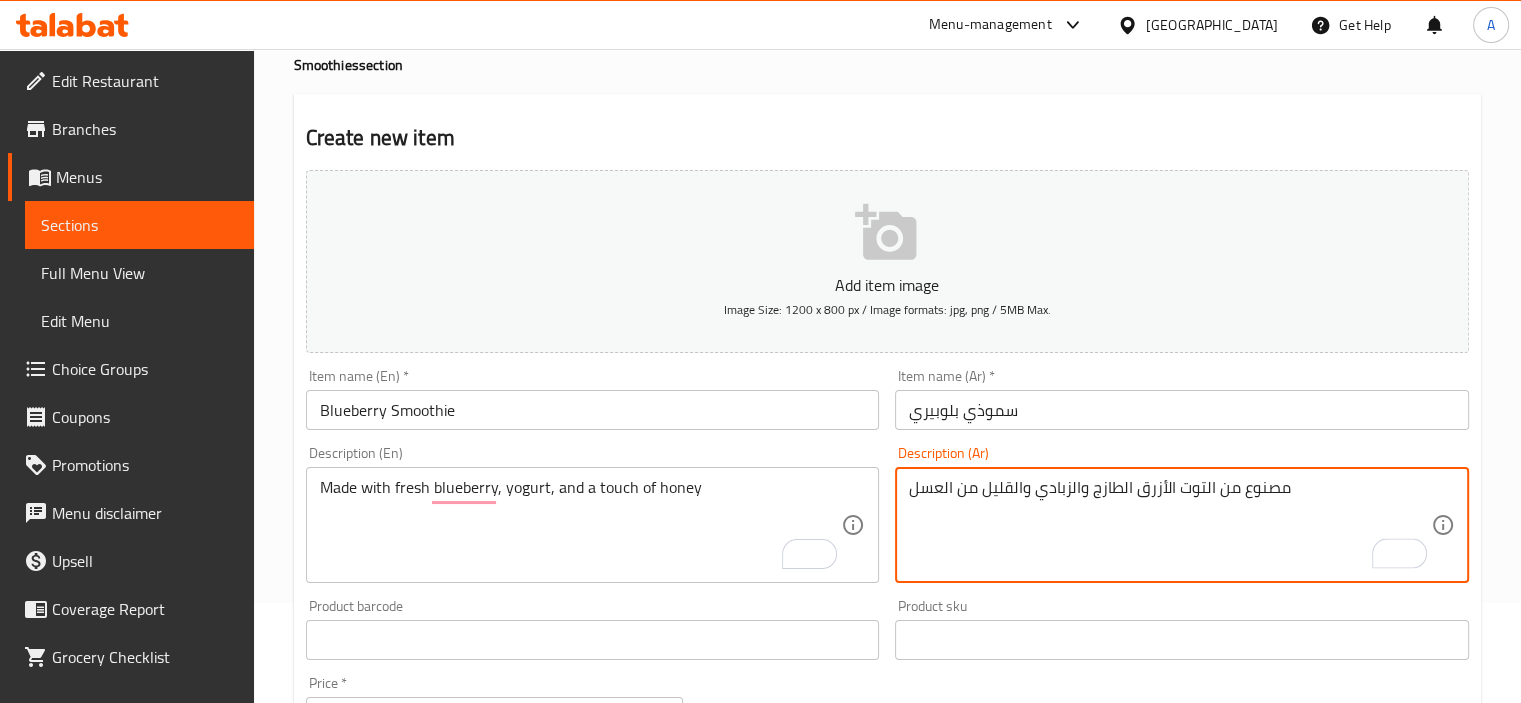 scroll, scrollTop: 300, scrollLeft: 0, axis: vertical 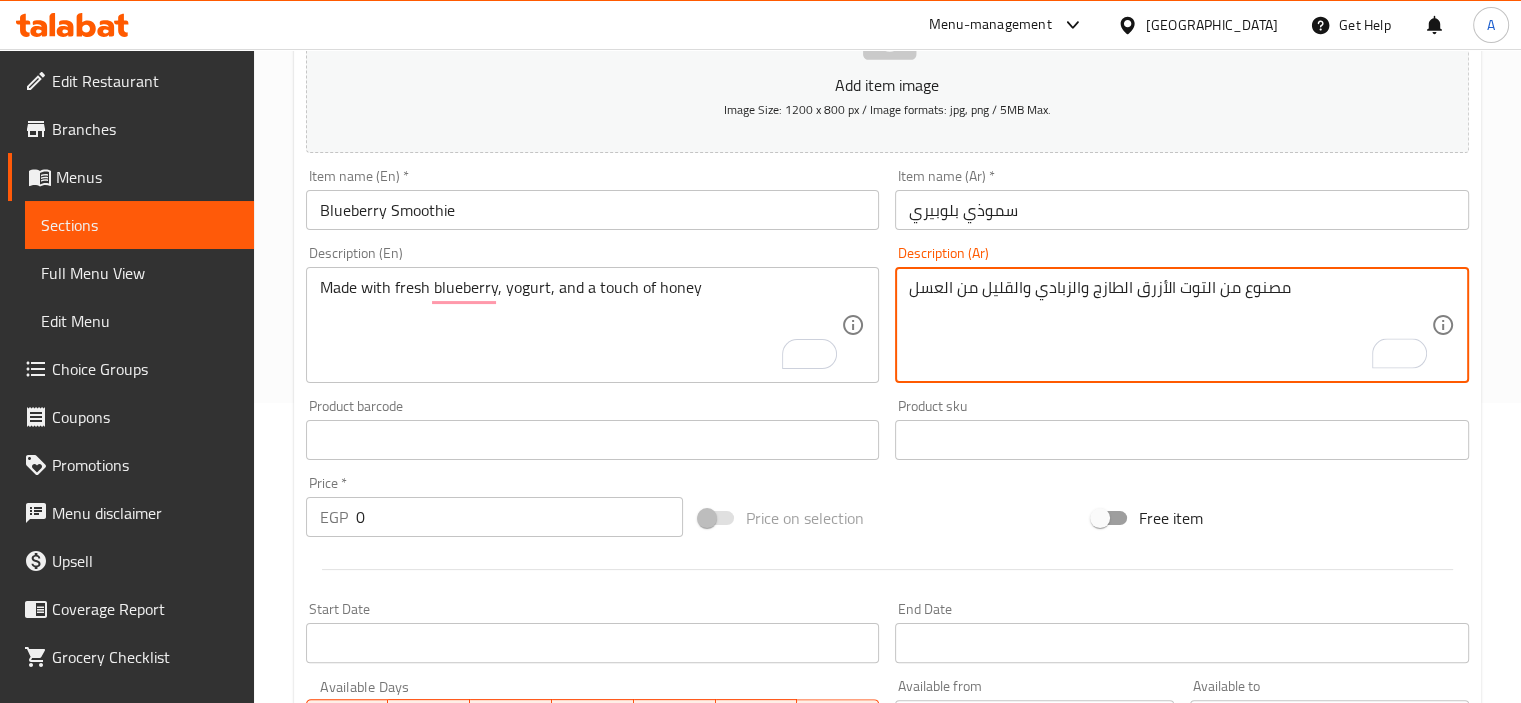 drag, startPoint x: 396, startPoint y: 525, endPoint x: 184, endPoint y: 495, distance: 214.11212 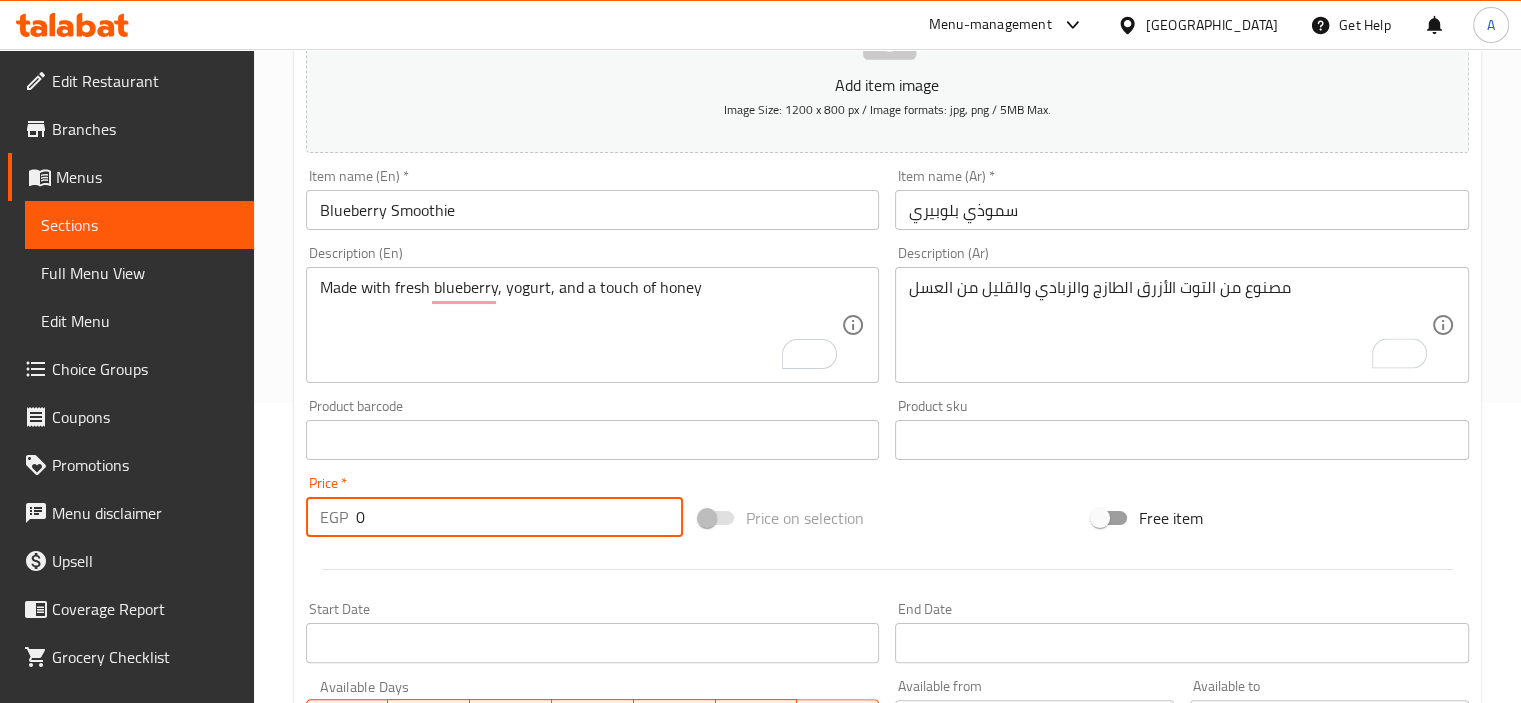 paste on "39" 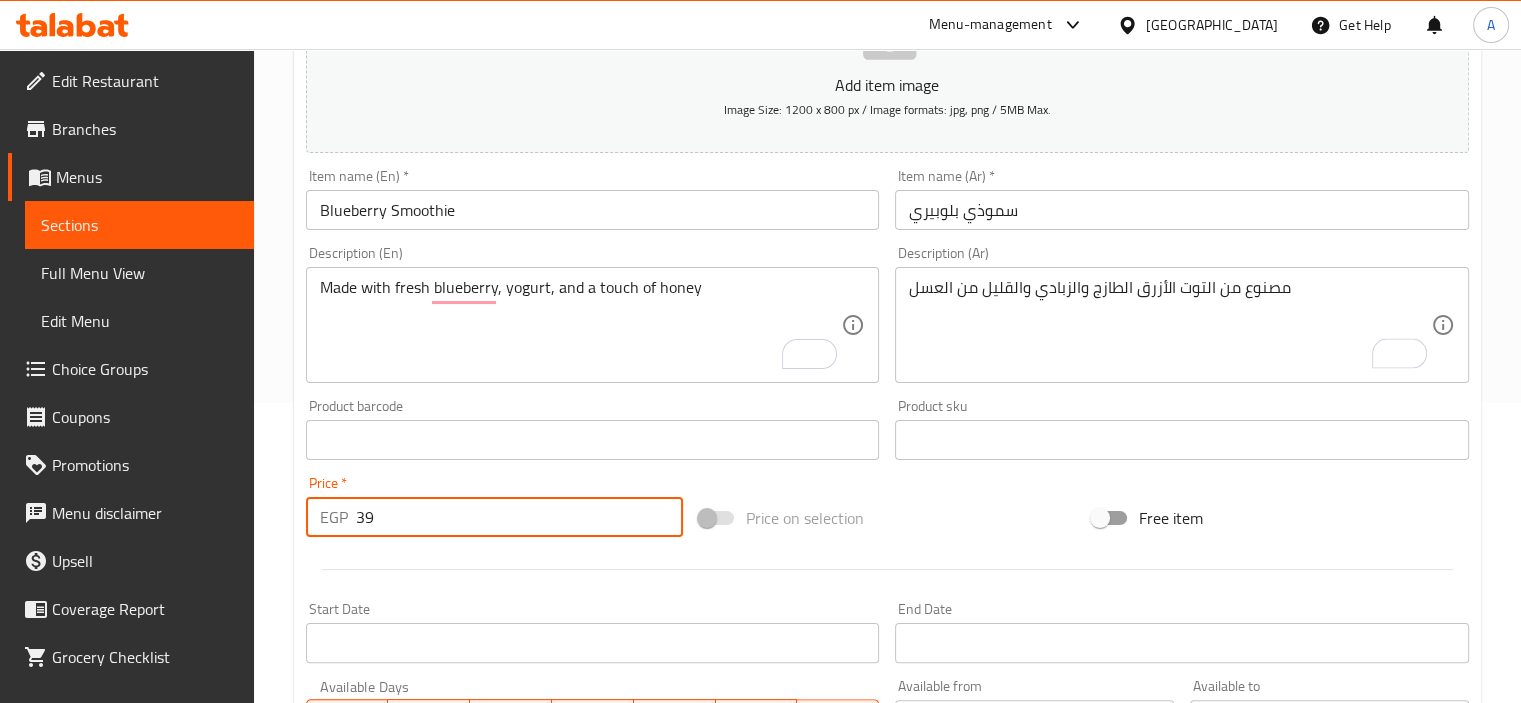 type on "39" 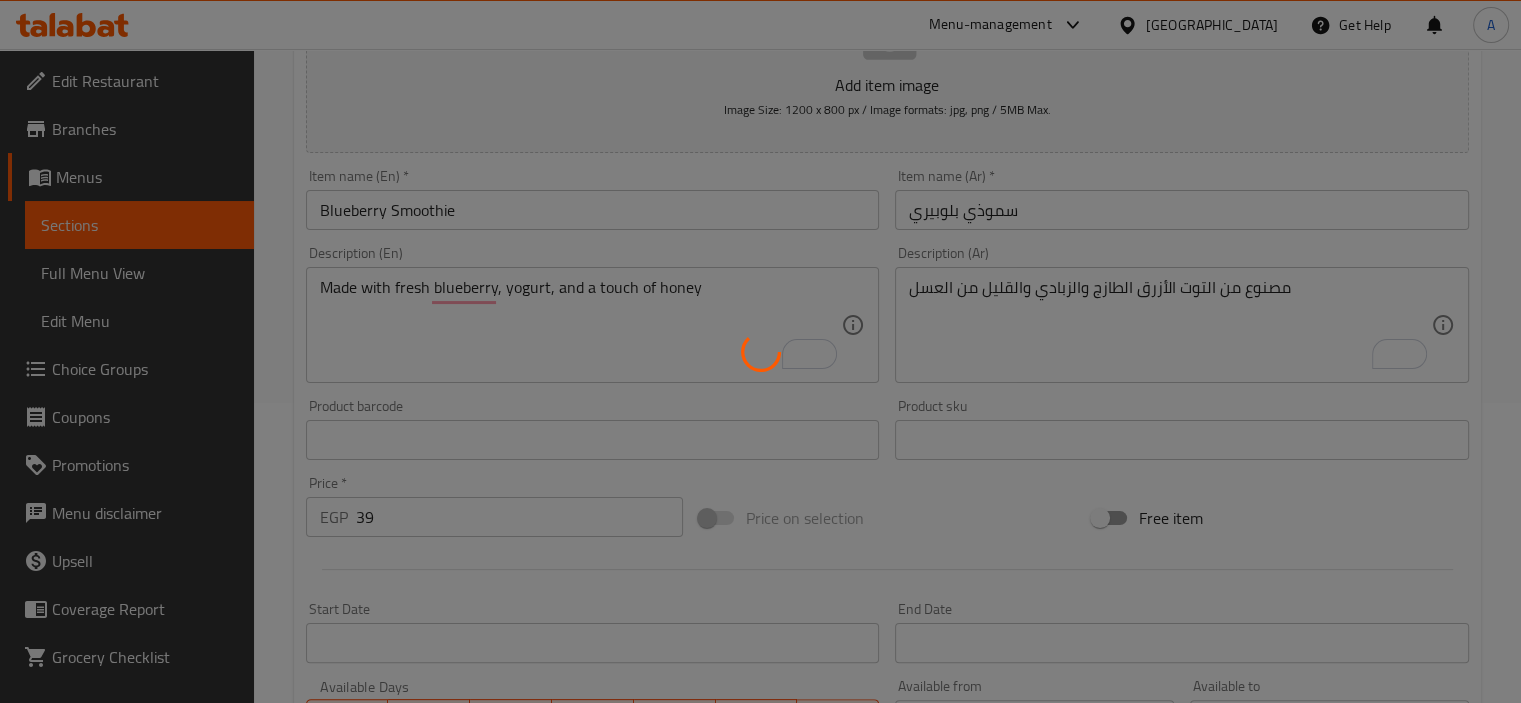type 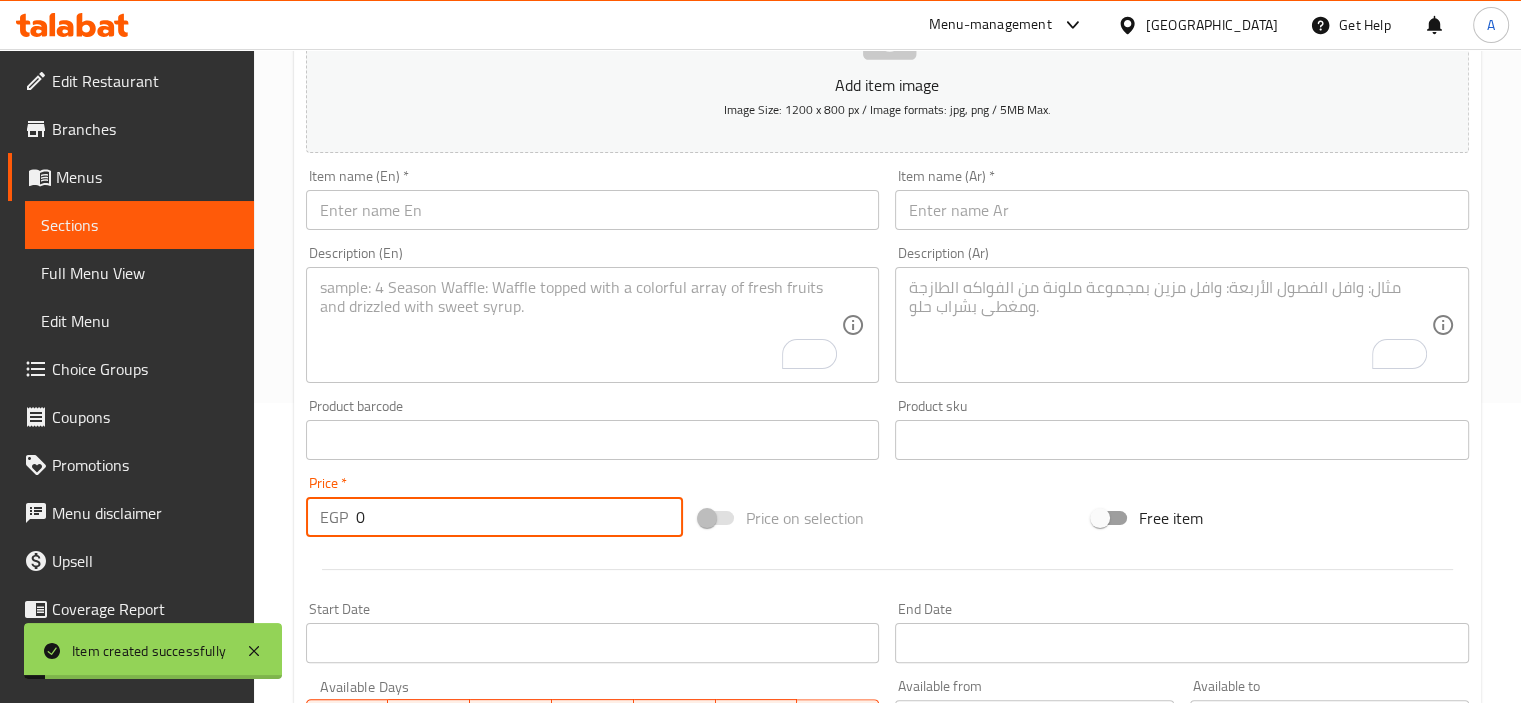 click at bounding box center [593, 210] 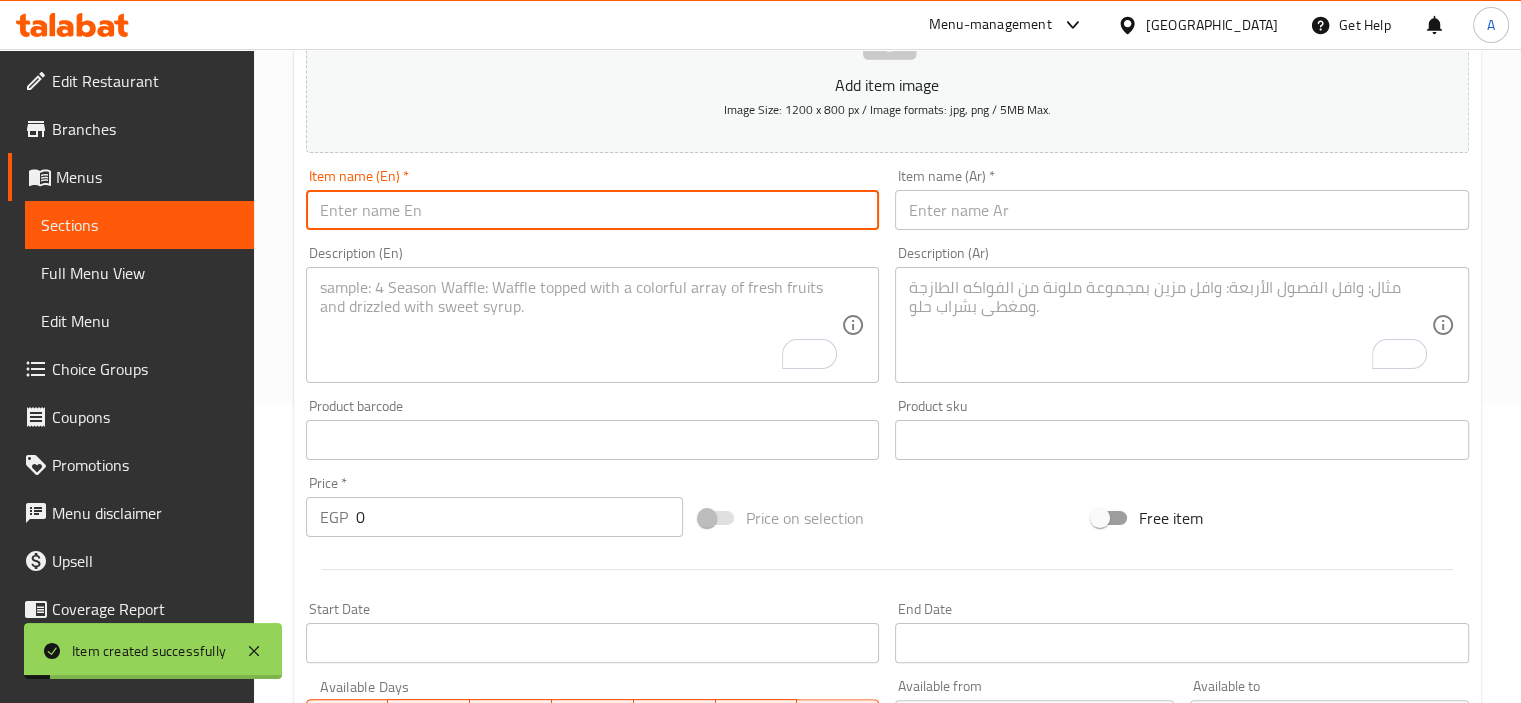 paste on "Red Berry Smoothie" 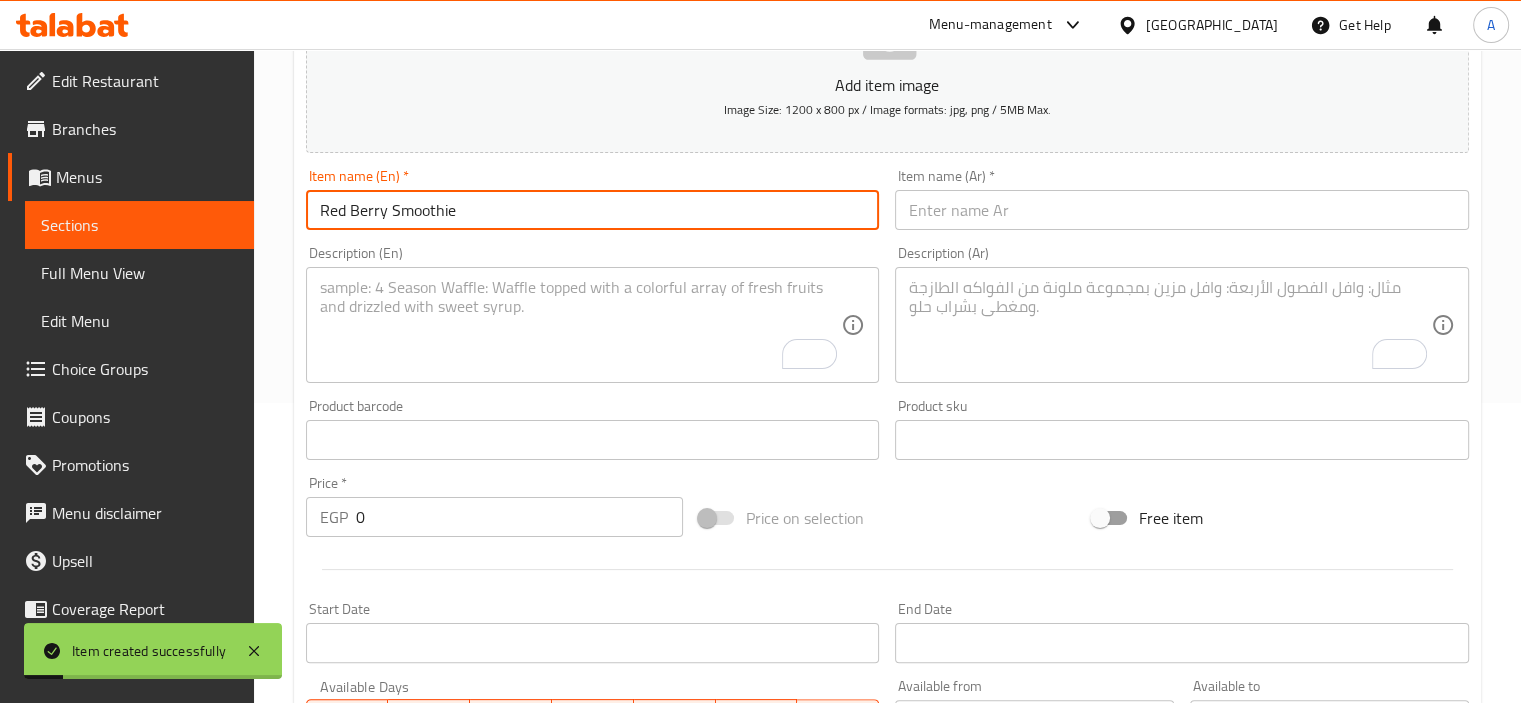 type on "Red Berry Smoothie" 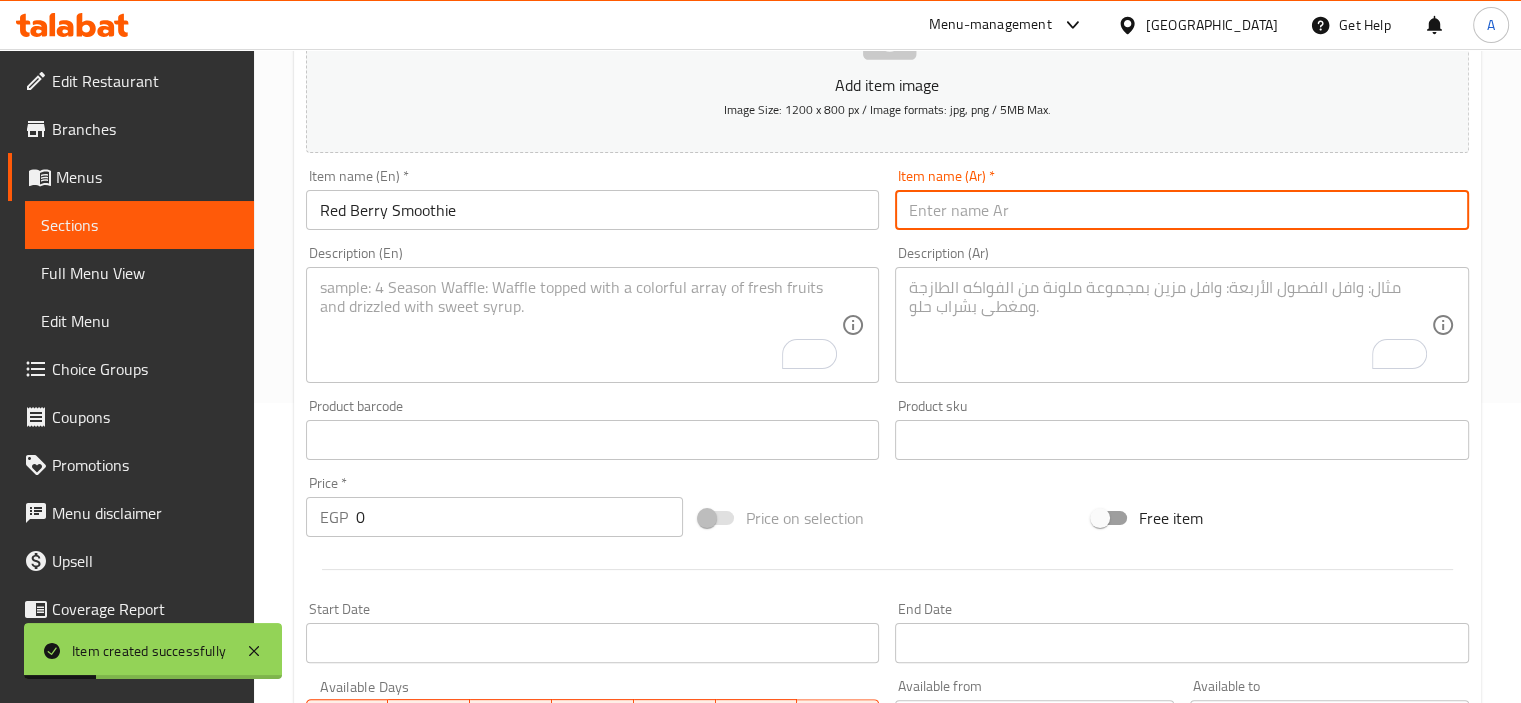 click at bounding box center [1182, 210] 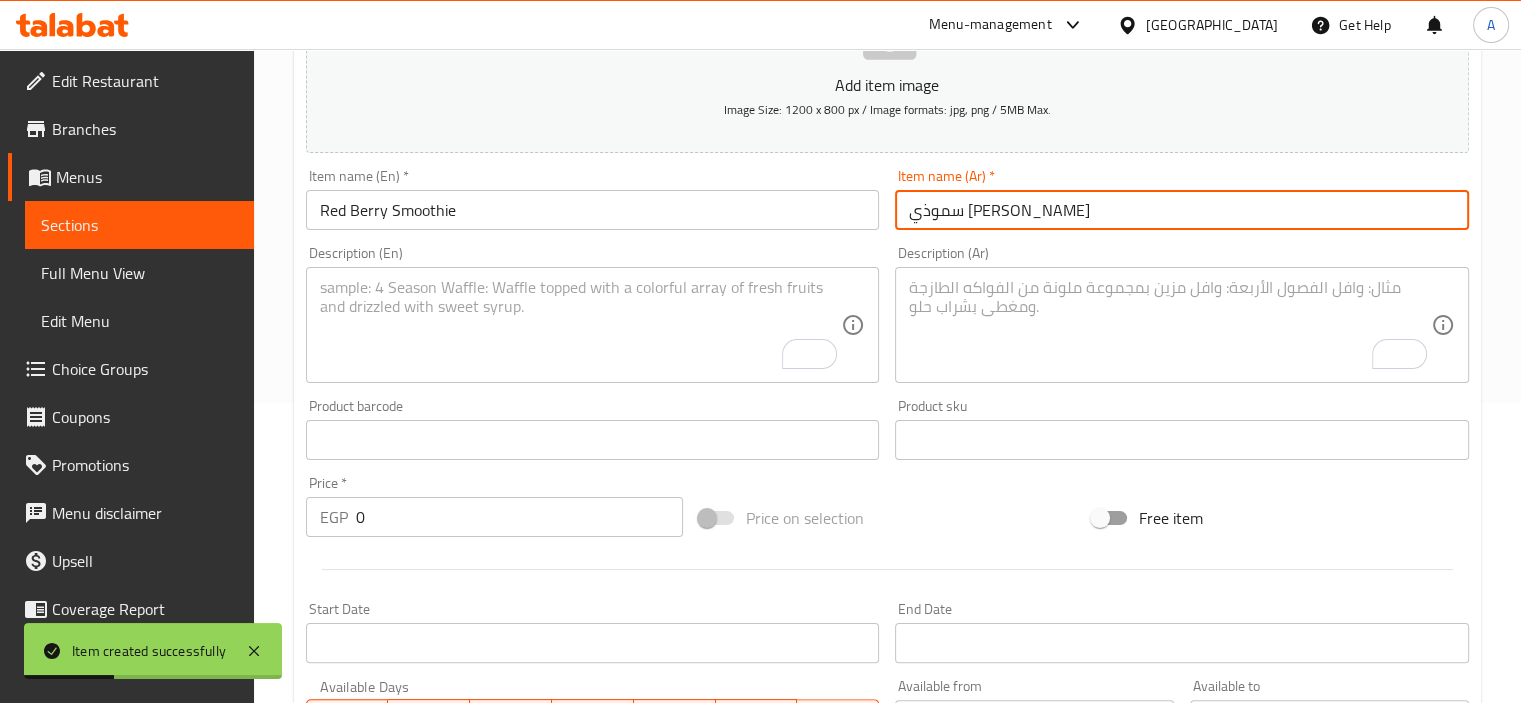 type on "سموذي ريد بيري" 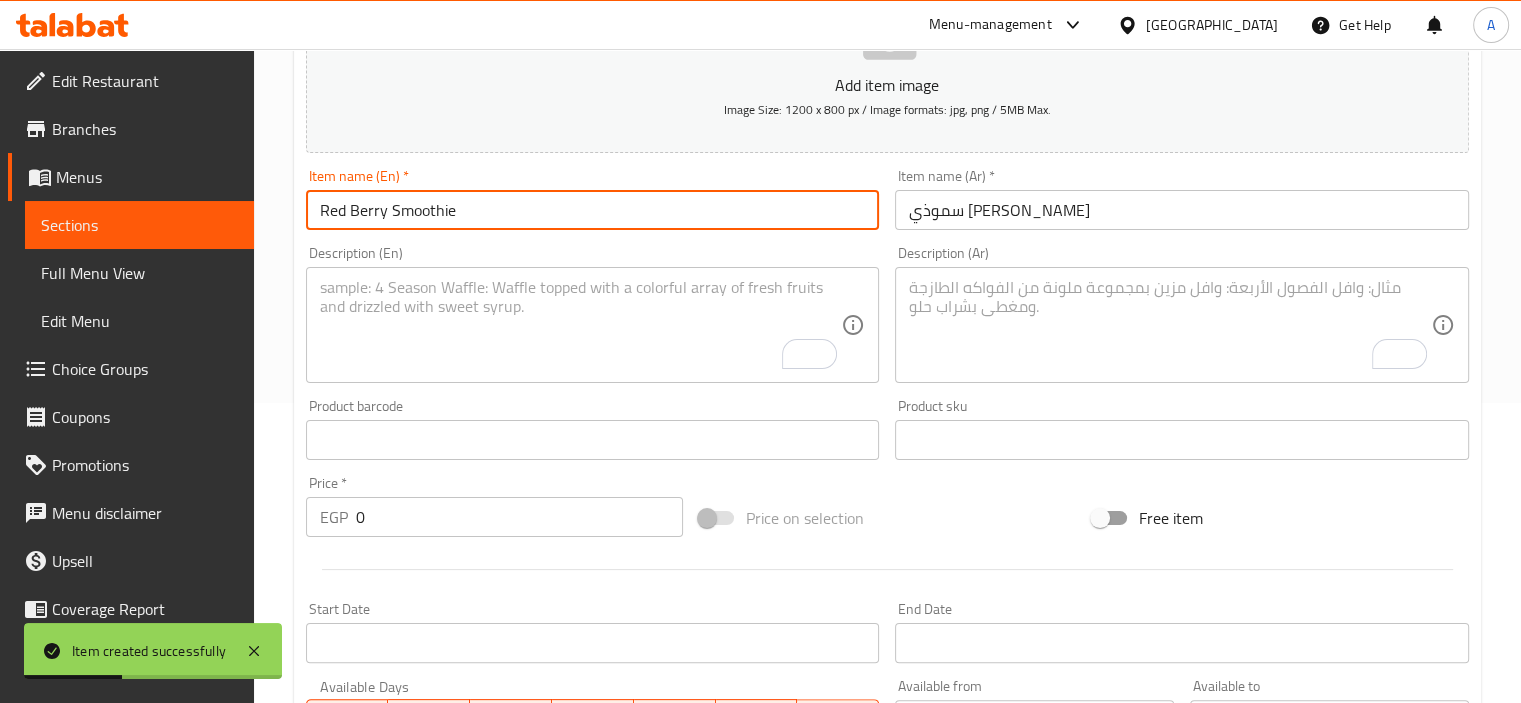 click on "Red Berry Smoothie" at bounding box center [593, 210] 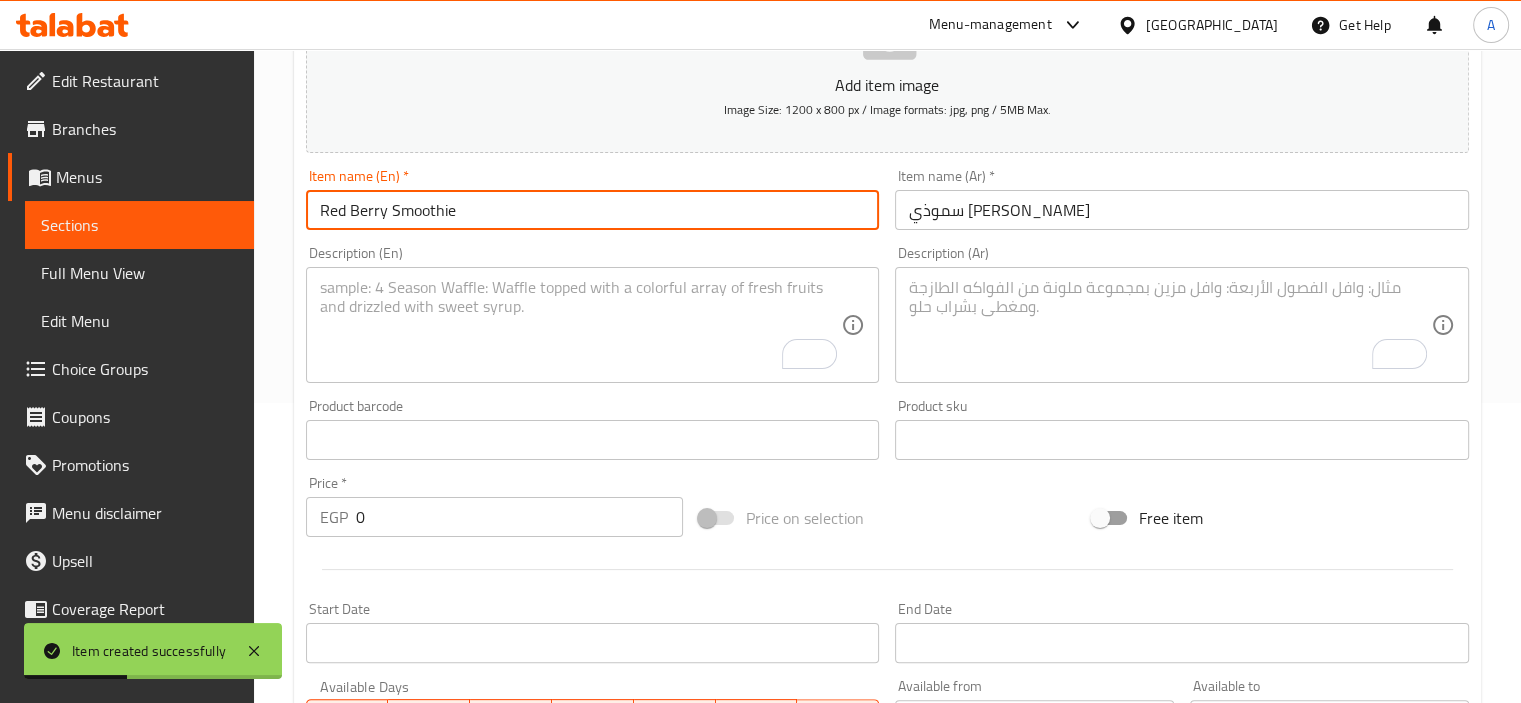 click on "Red Berry Smoothie" at bounding box center [593, 210] 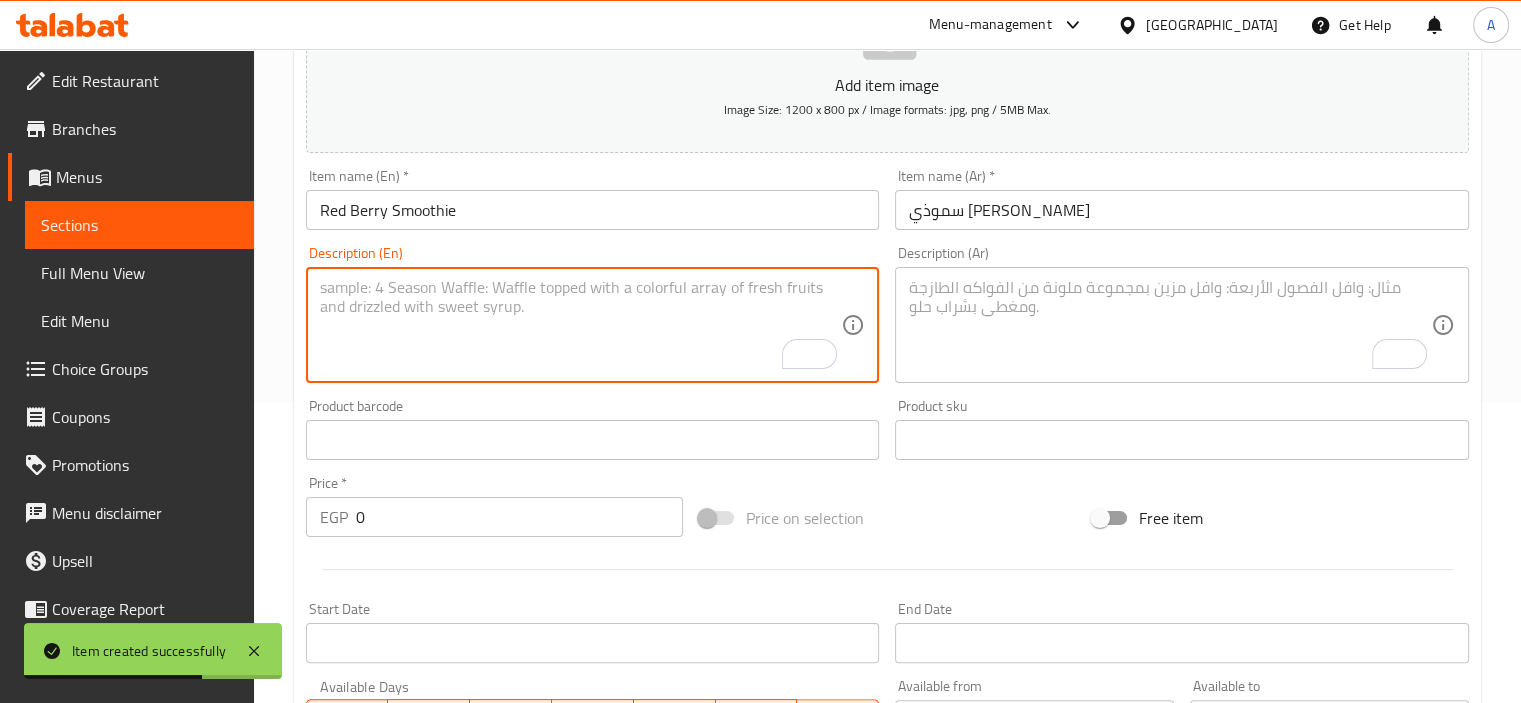 click at bounding box center (581, 325) 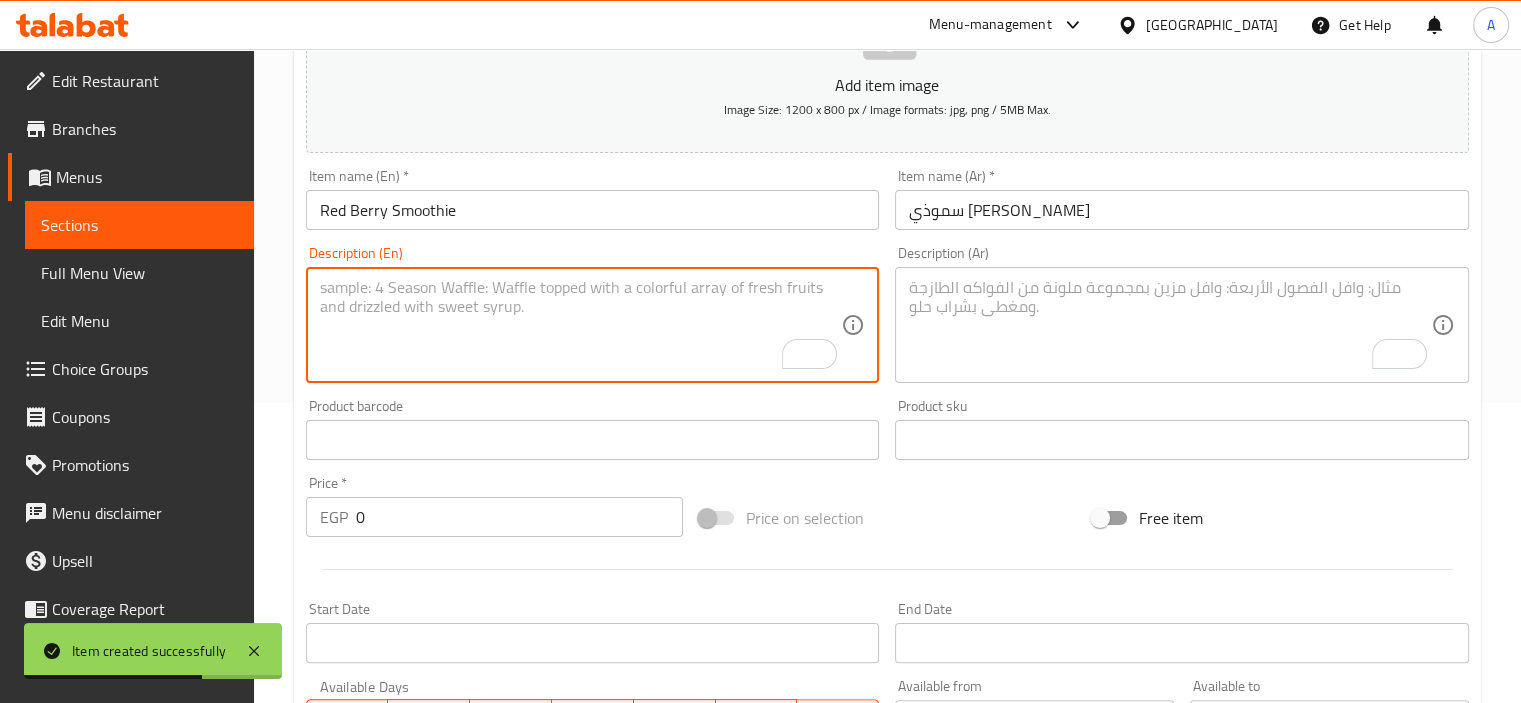 paste on "Frozen red berries, milk, yogurt, honey, banana, spinach, ice." 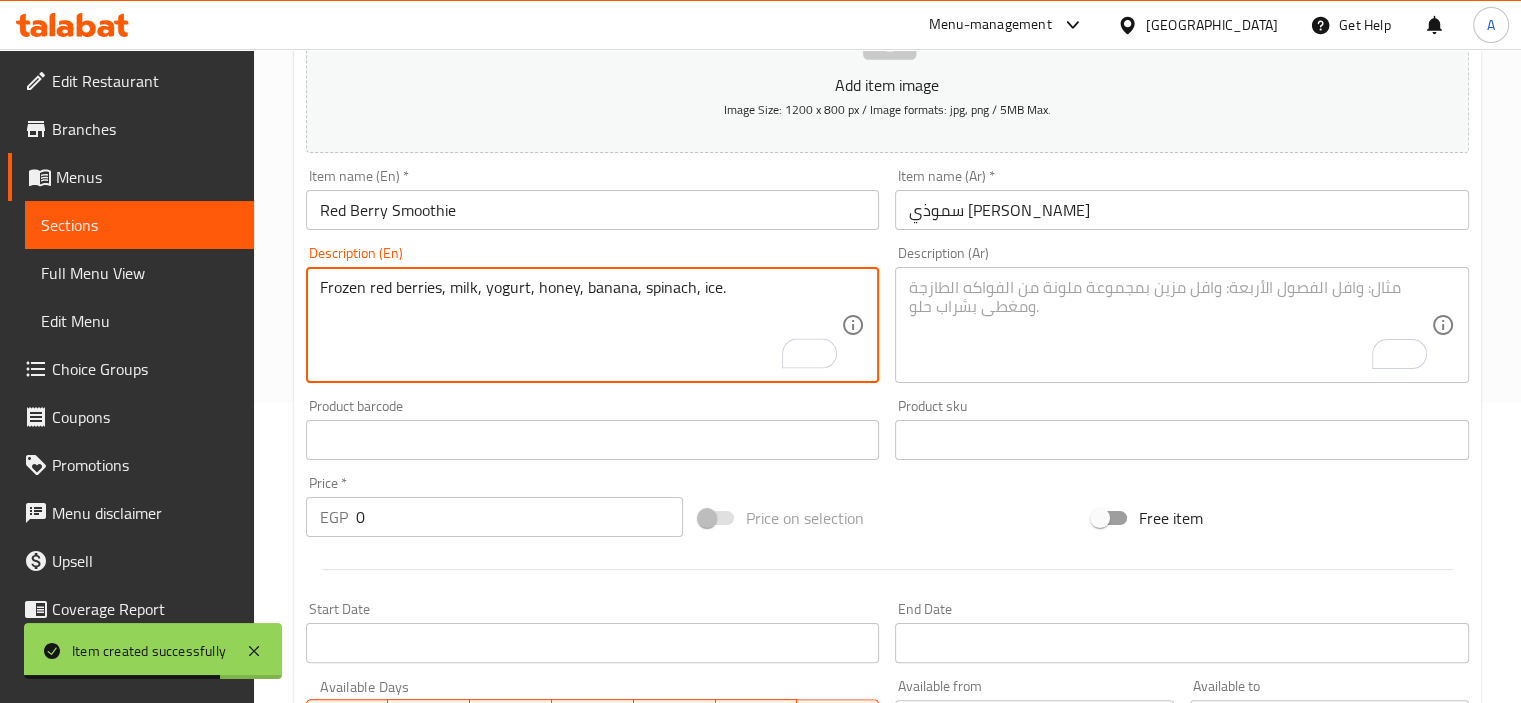 type on "Frozen red berries, milk, yogurt, honey, banana, spinach, ice." 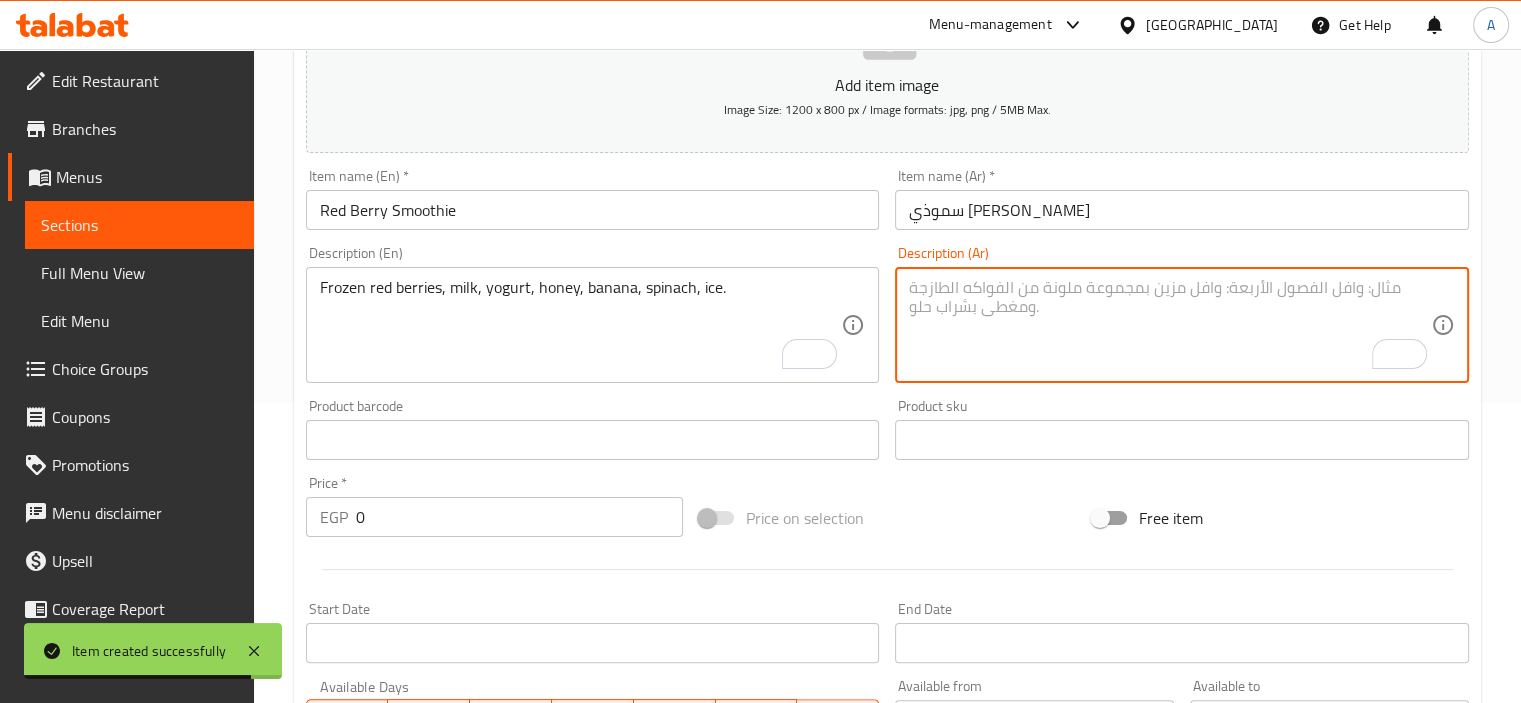 click at bounding box center (1170, 325) 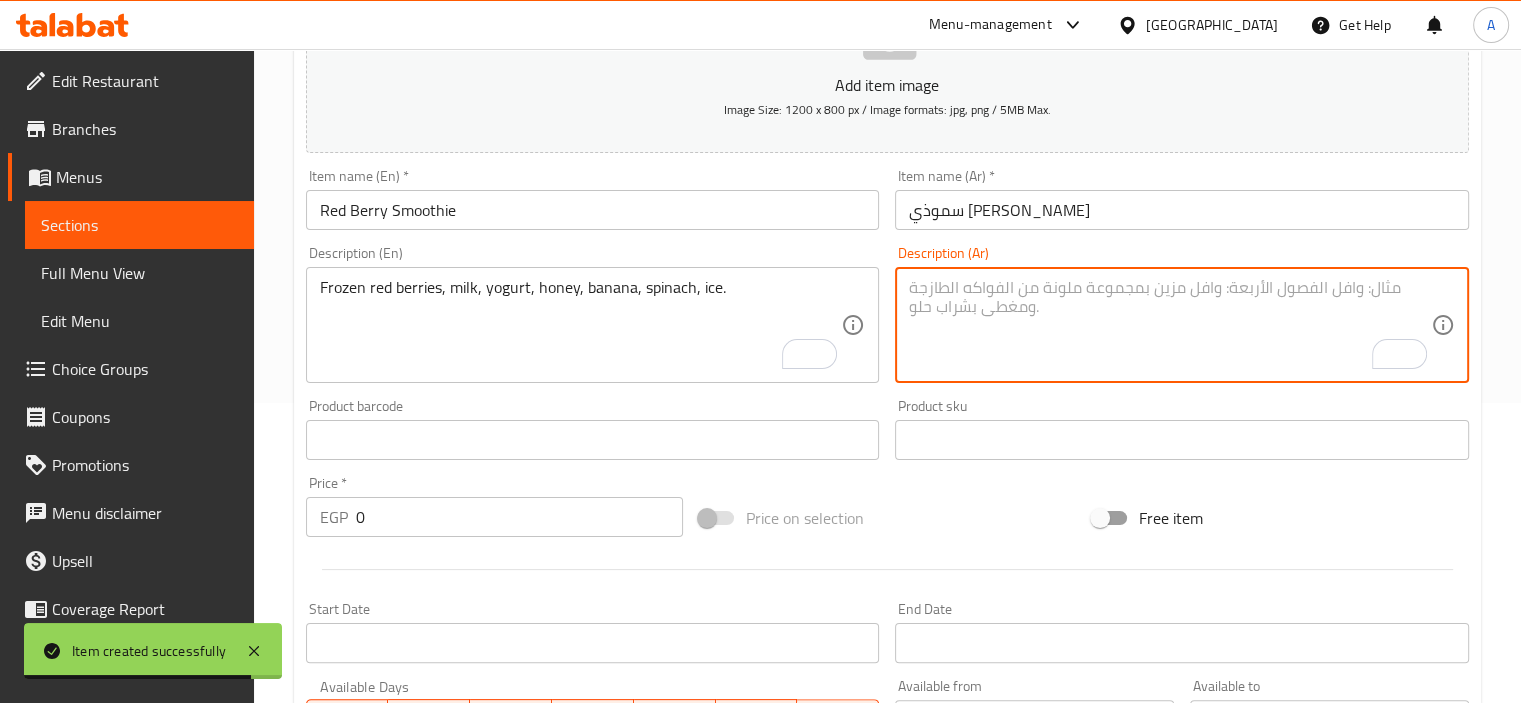 paste on "توت أحمر مجمد، حليب، زبادي، عسل، موز، سبانخ، ثلج." 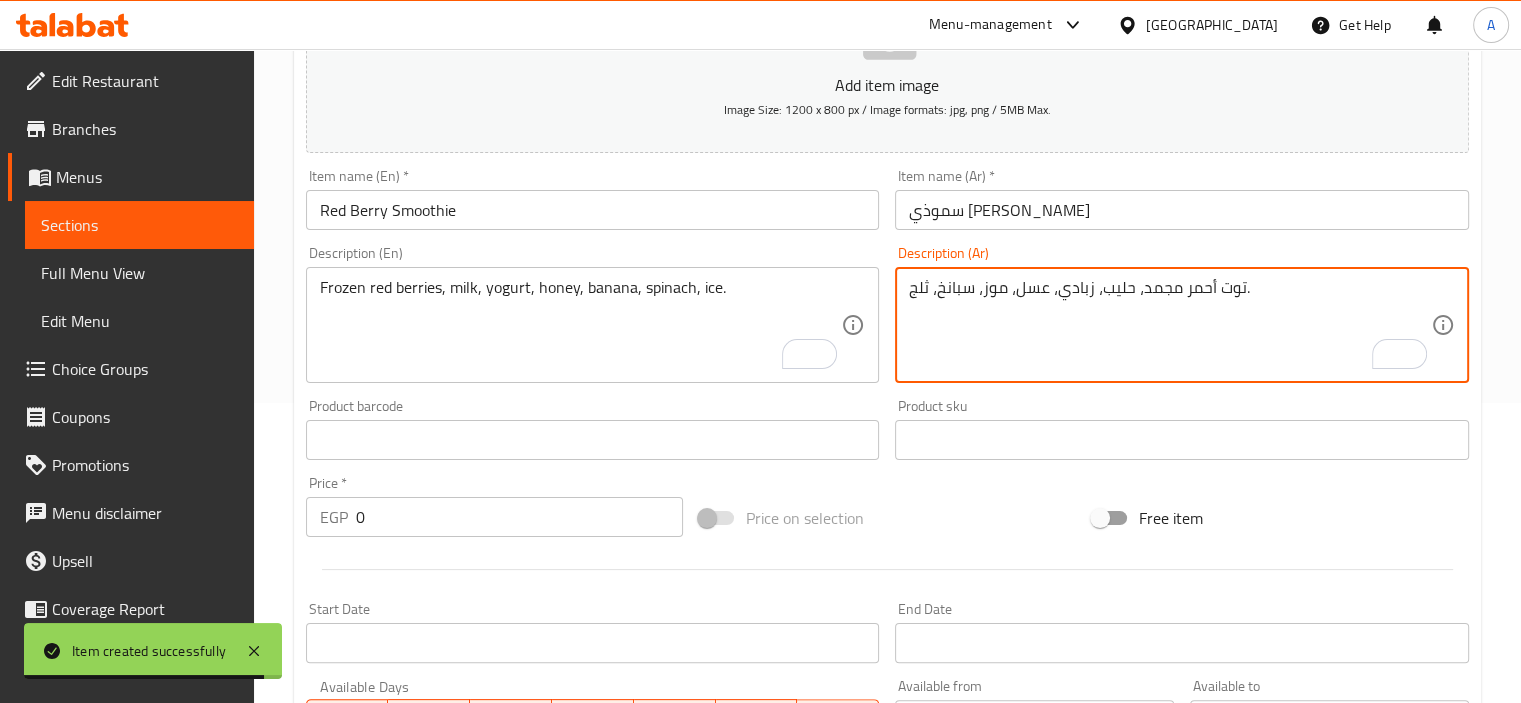 type on "توت أحمر مجمد، حليب، زبادي، عسل، موز، سبانخ، ثلج." 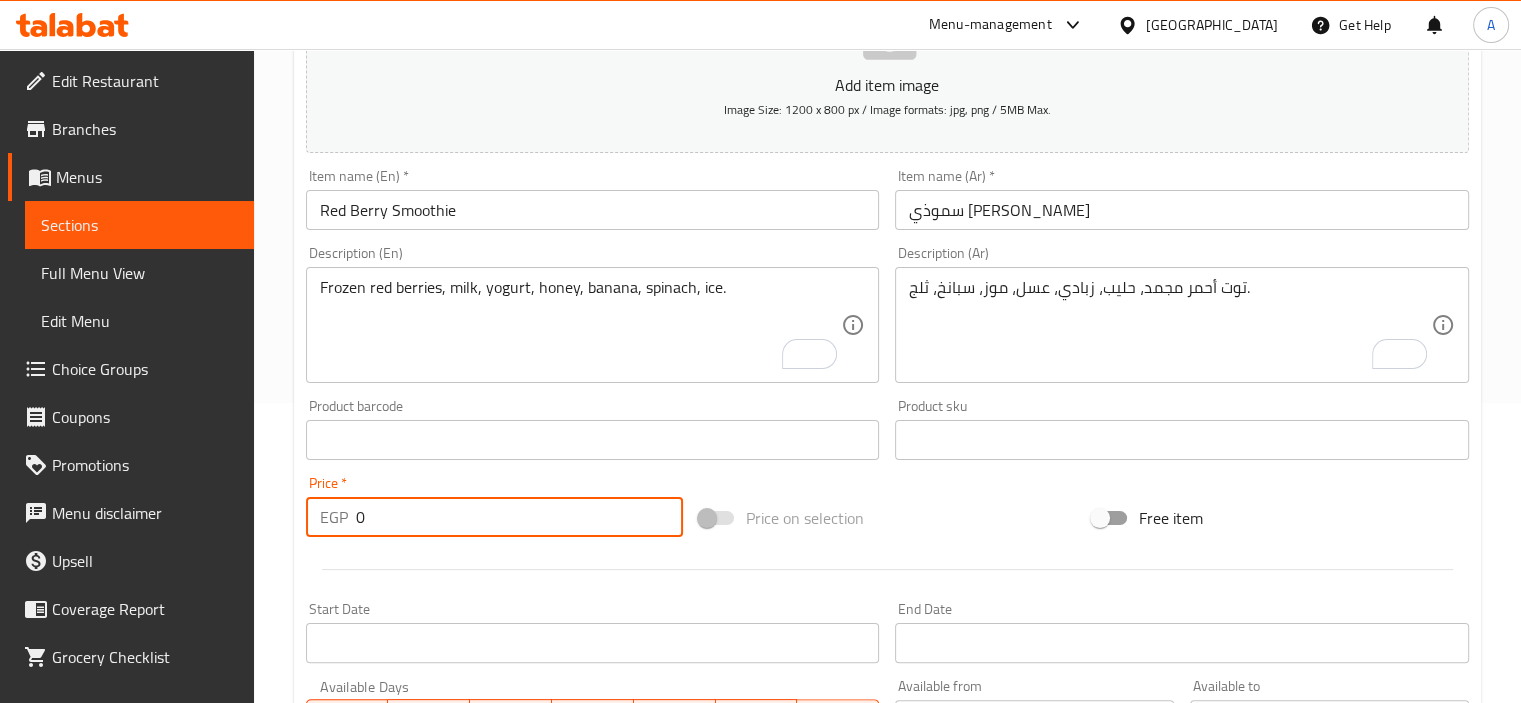 drag, startPoint x: 381, startPoint y: 535, endPoint x: 264, endPoint y: 503, distance: 121.29716 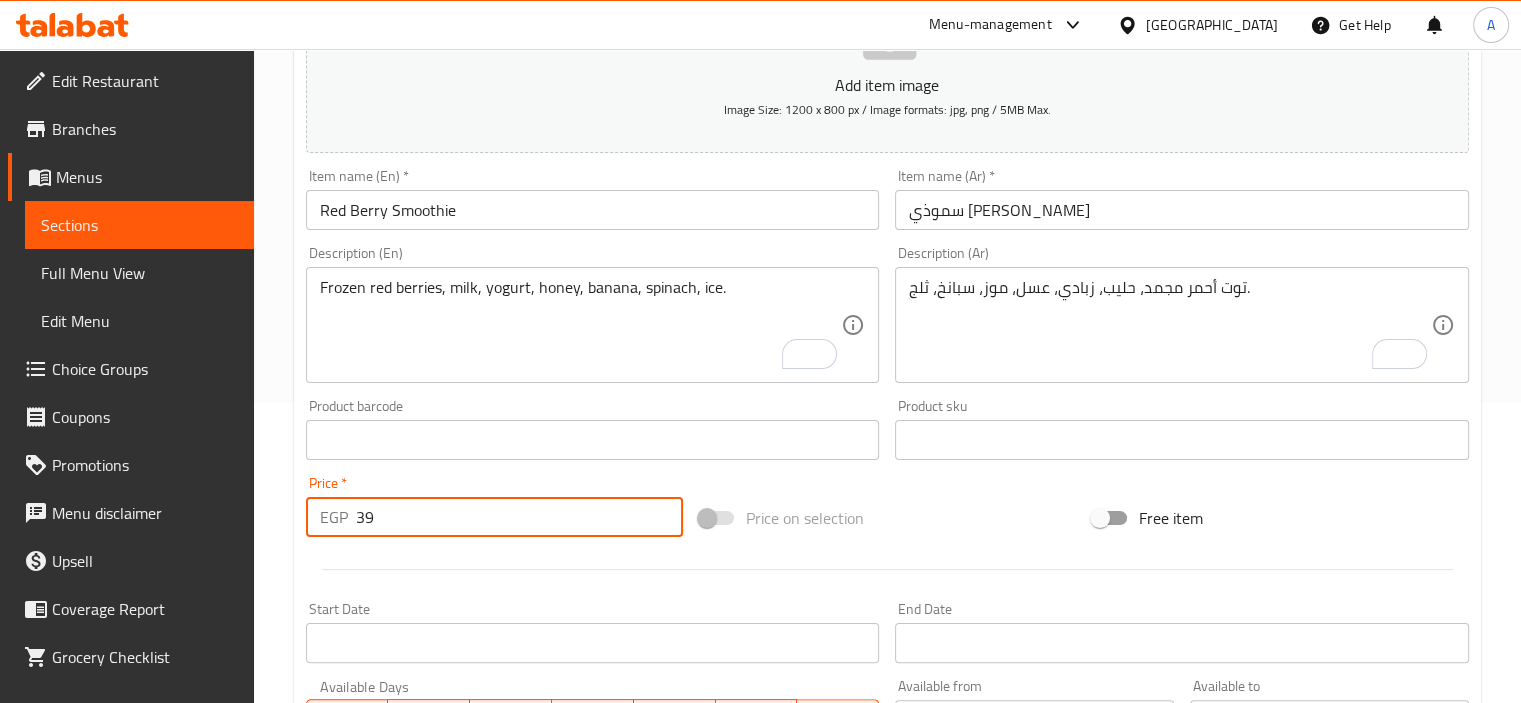 type on "39" 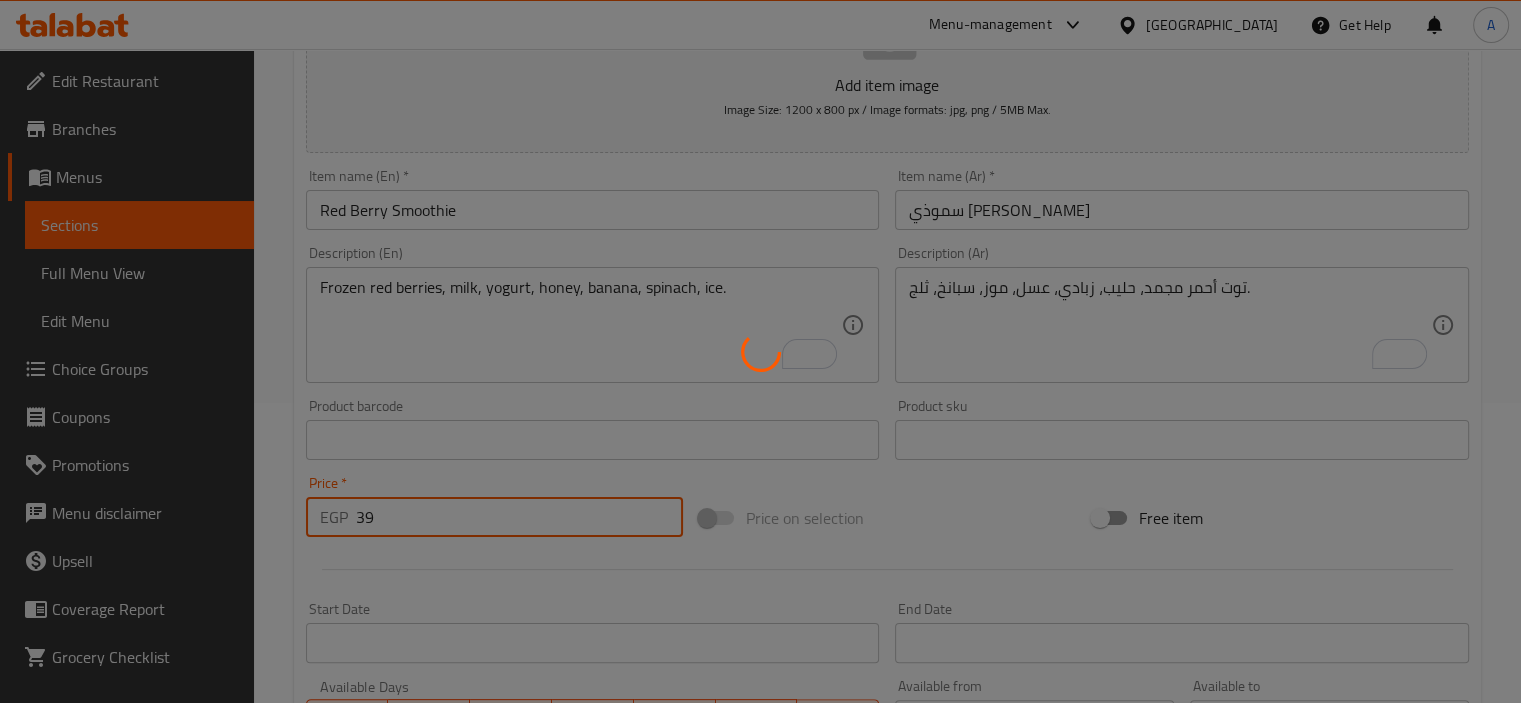 type 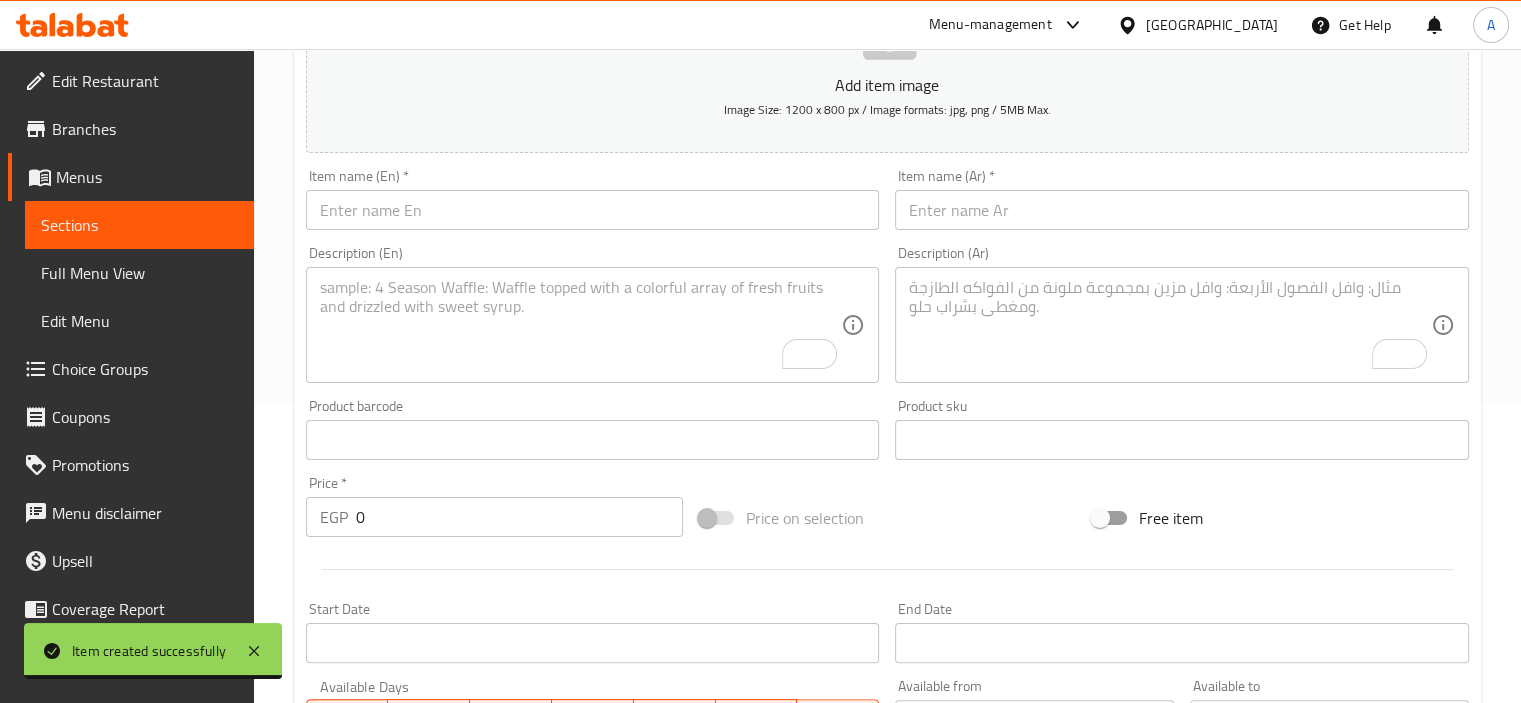 click at bounding box center [593, 210] 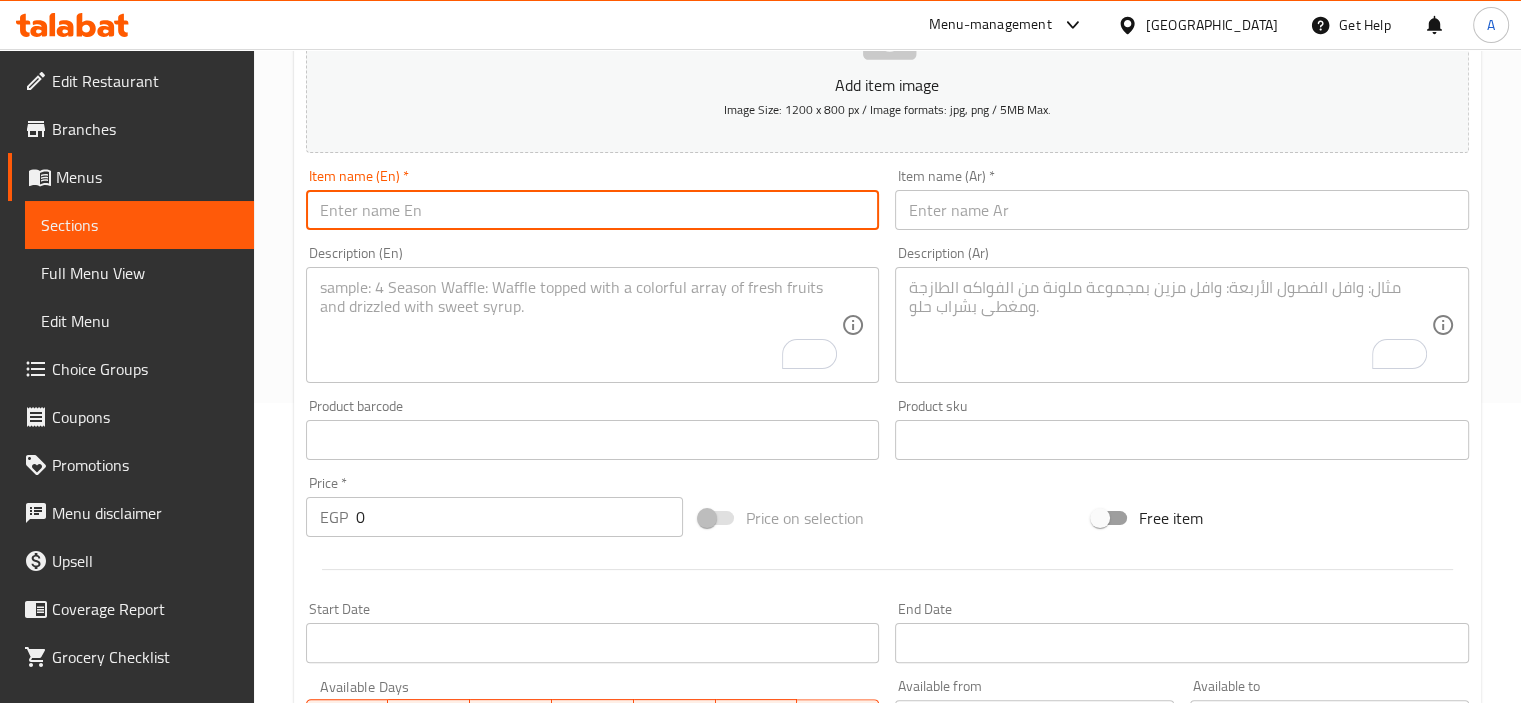 paste on "Mango Smoothie" 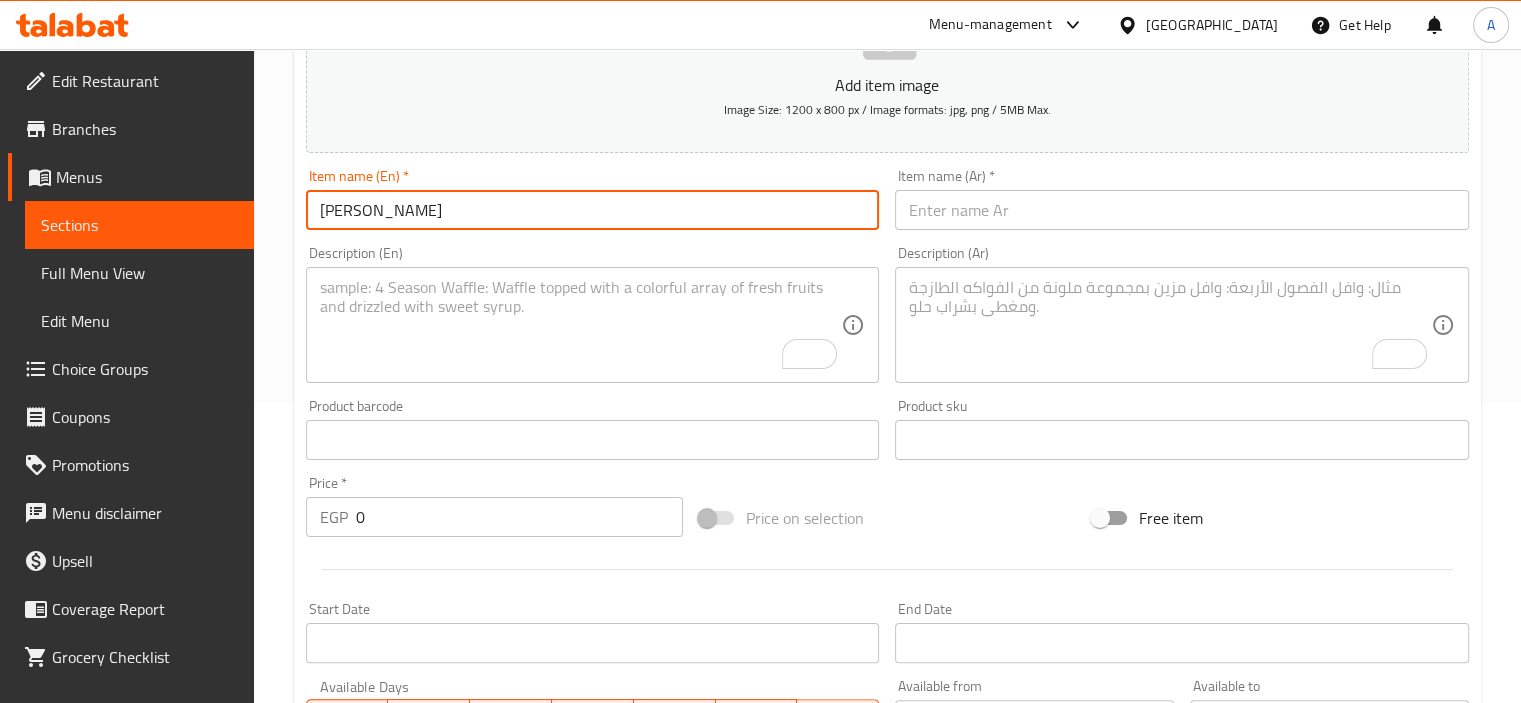 type on "Mango Smoothie" 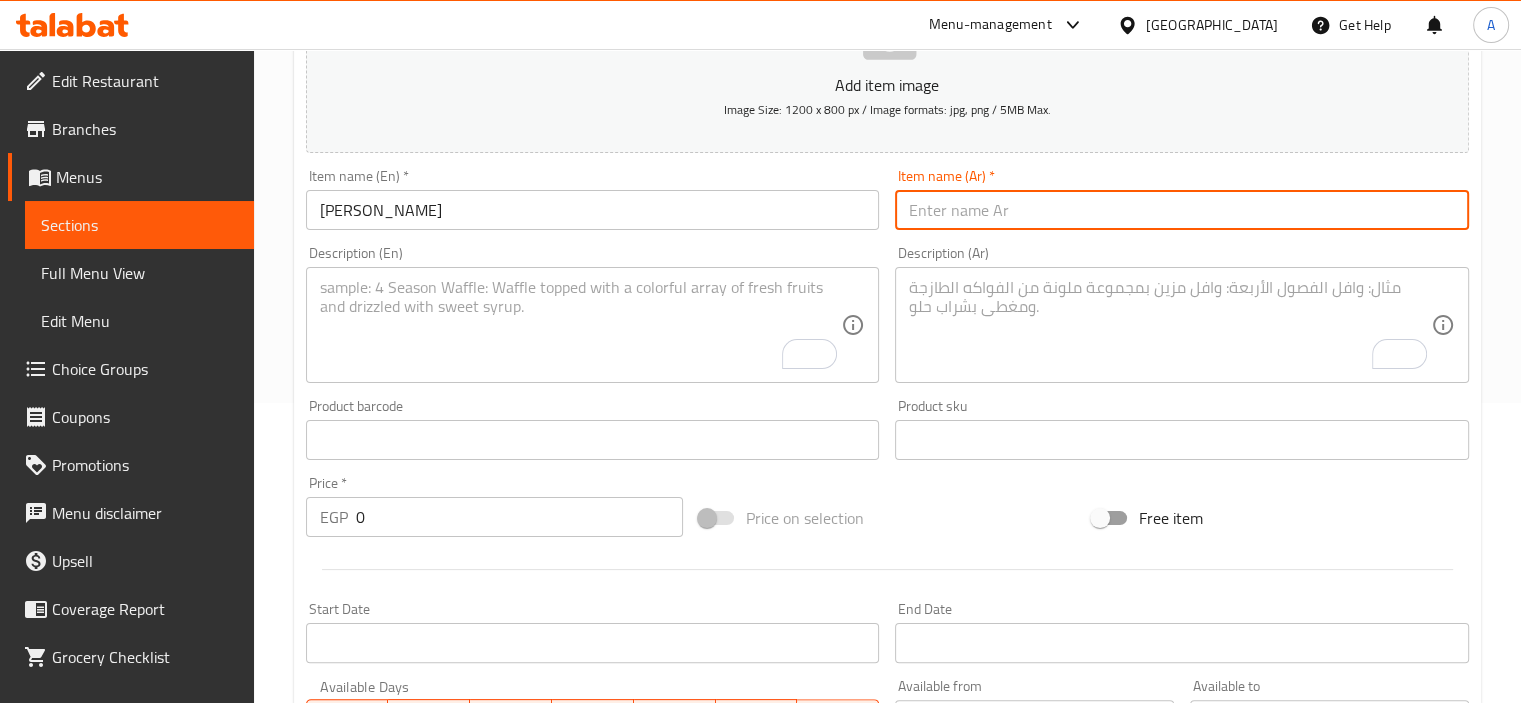 paste on "سموذي مانجو" 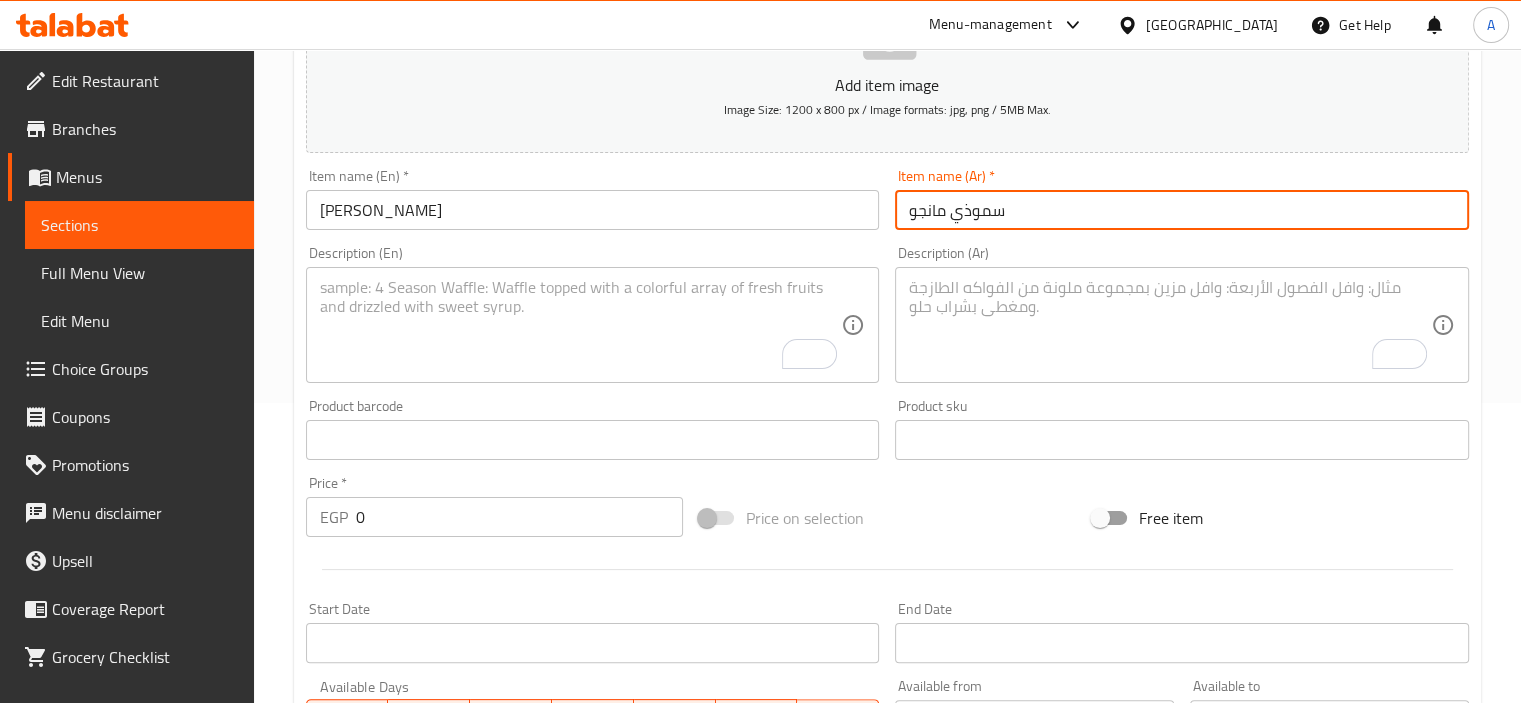 type on "سموذي مانجو" 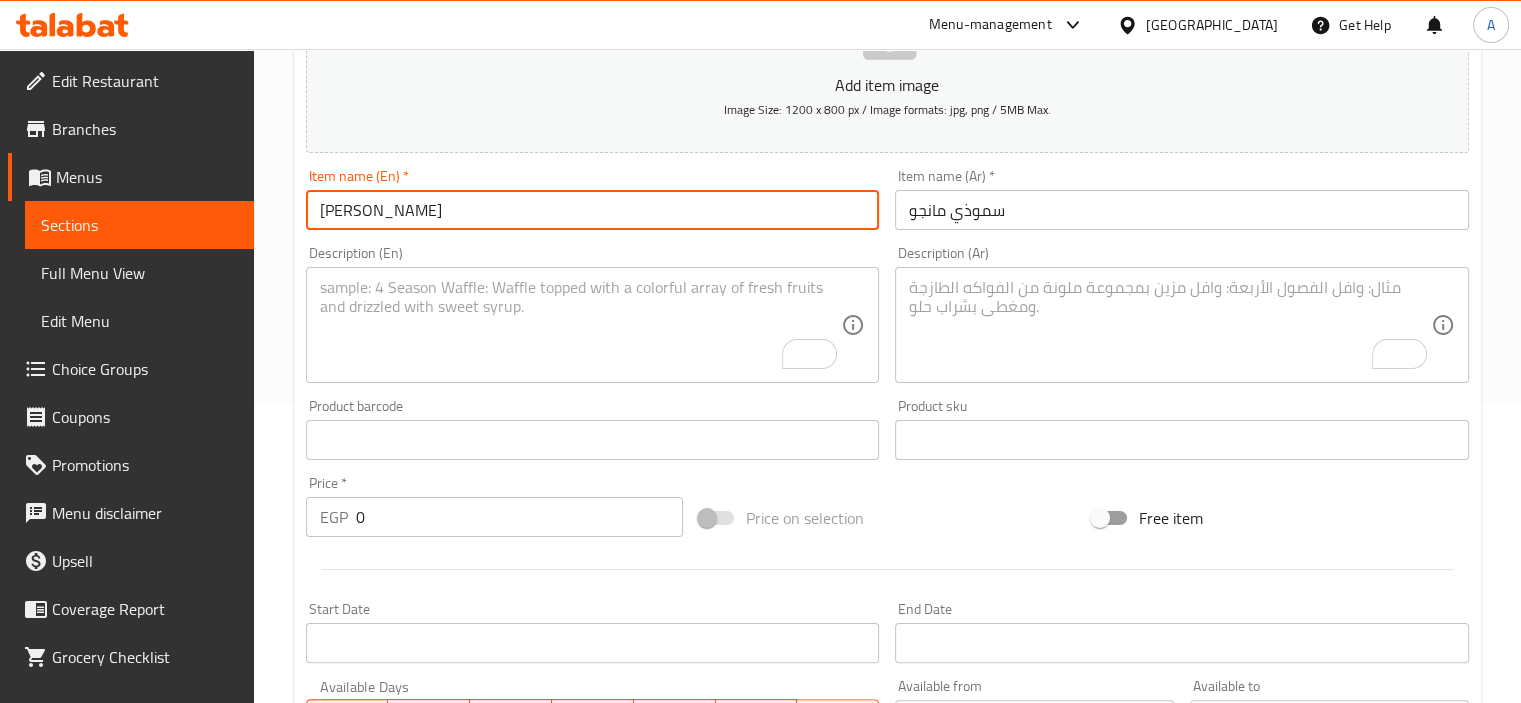 click on "Mango Smoothie" at bounding box center [593, 210] 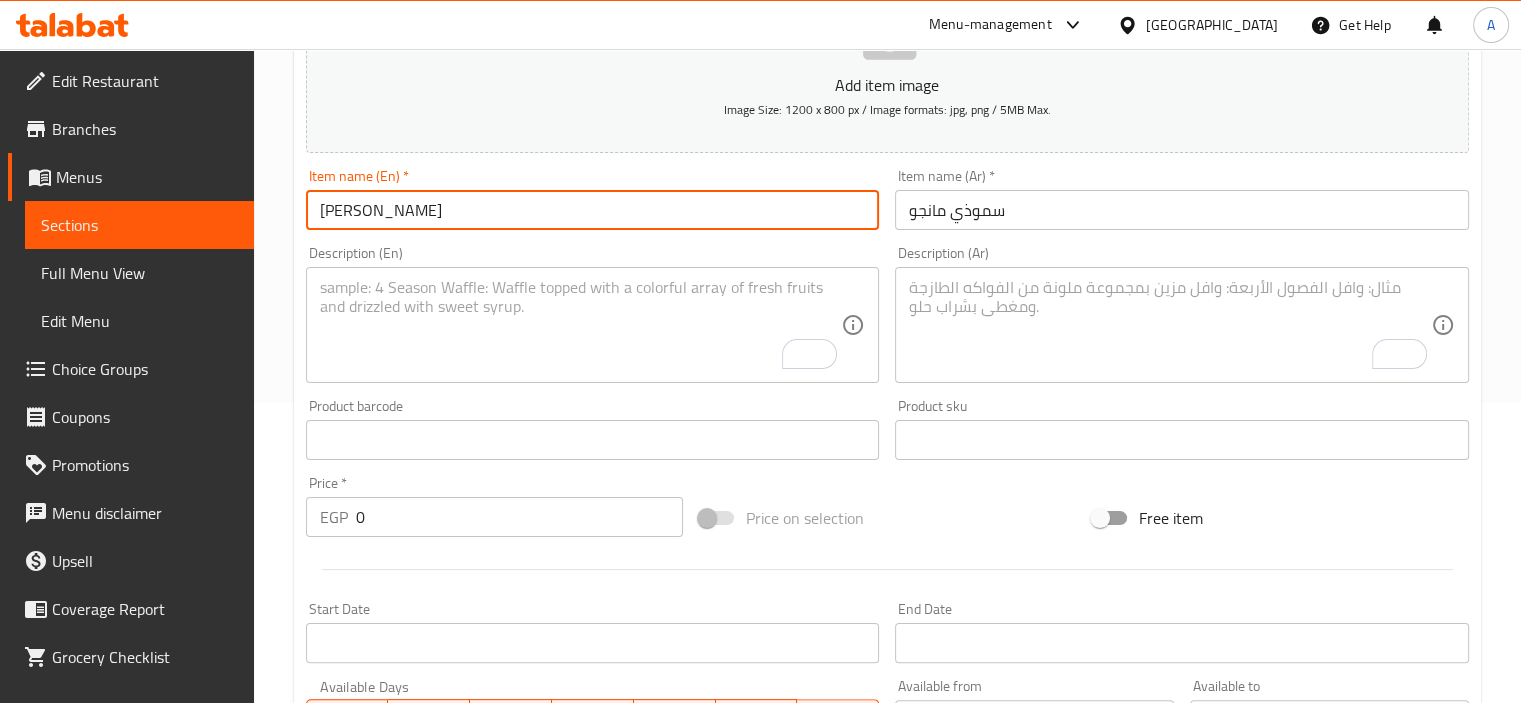 click at bounding box center (581, 325) 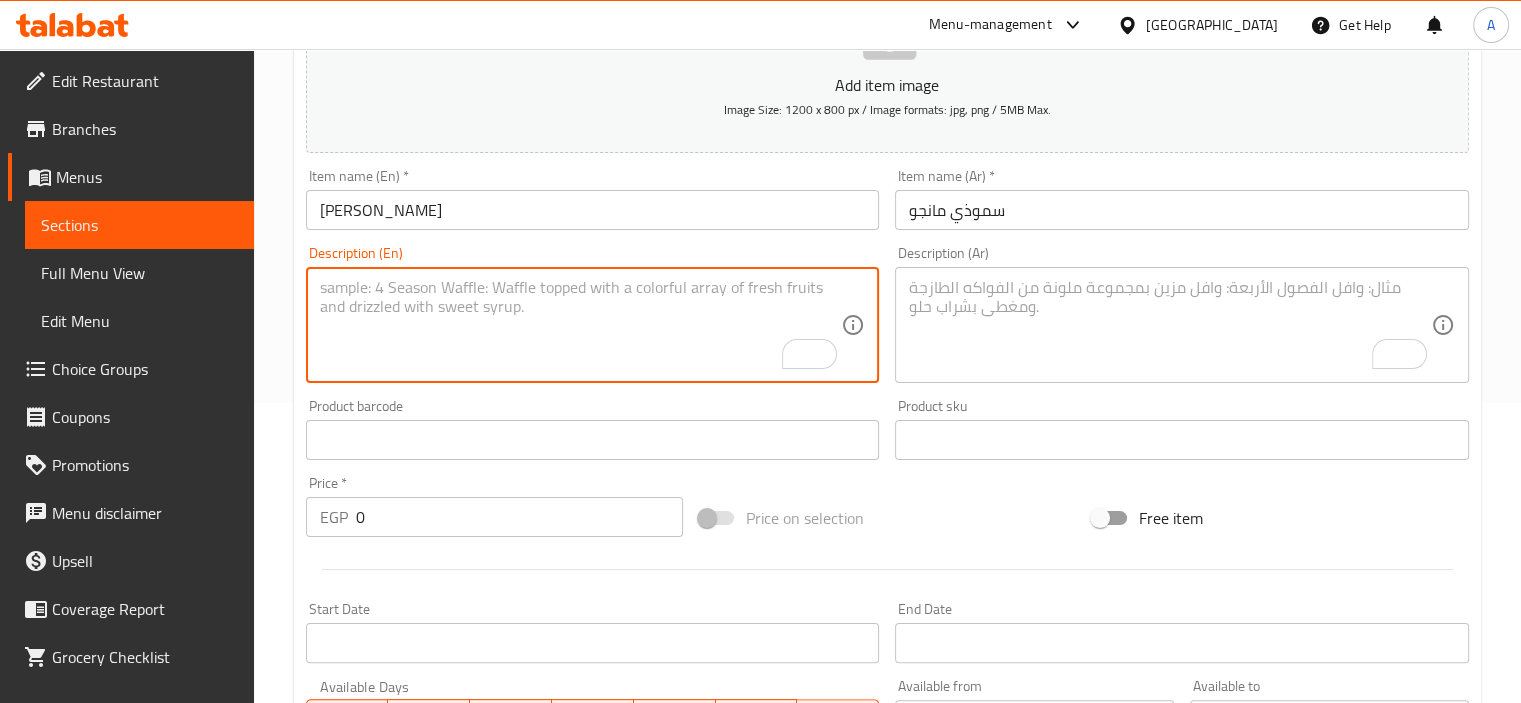 paste on "Refreshing beverage made by blending ripe mangoes with yogurt or milk, ice, and a touch of sweetener, resulting in a creamy and fruity drink." 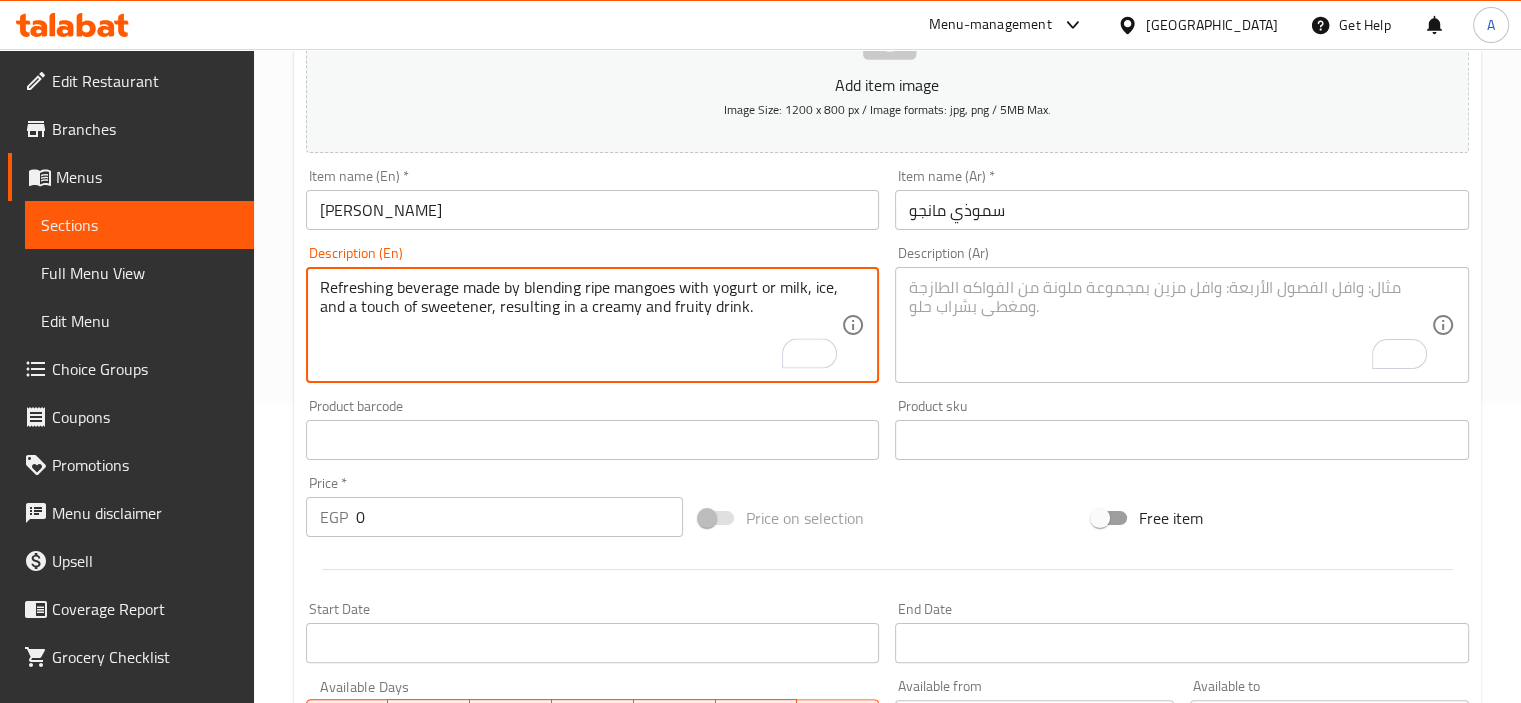 type on "Refreshing beverage made by blending ripe mangoes with yogurt or milk, ice, and a touch of sweetener, resulting in a creamy and fruity drink." 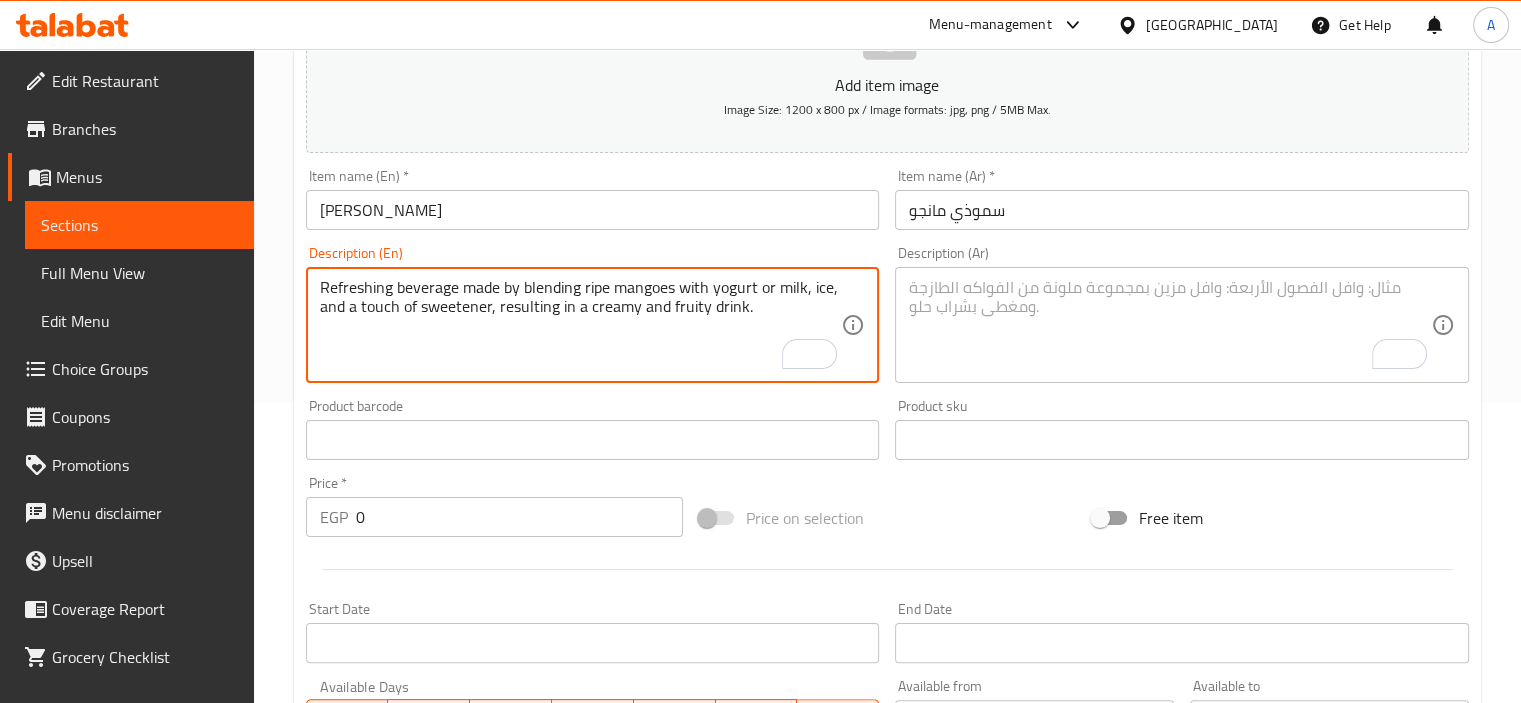 click at bounding box center (1170, 325) 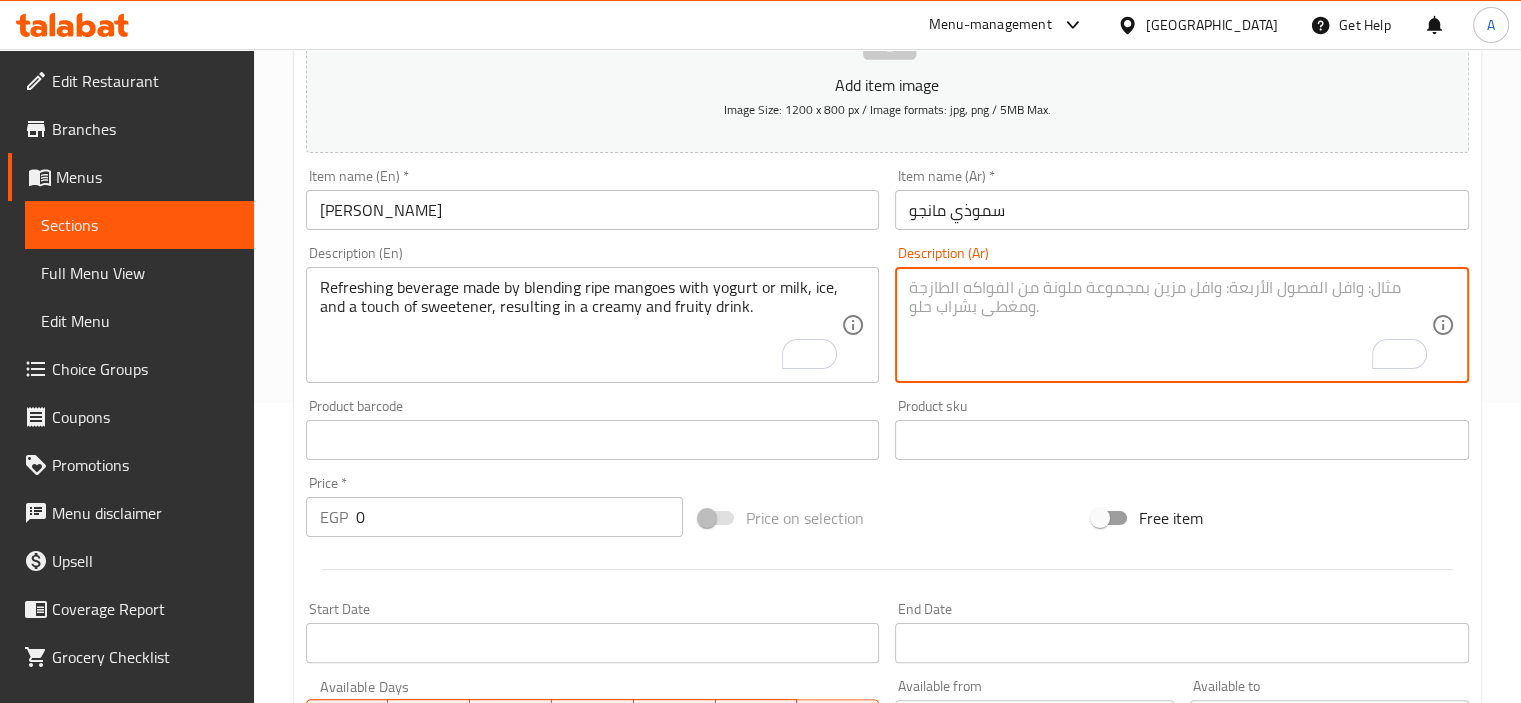 paste on "مشروب منعش مصنوع عن طريق مزج المانجو الناضج مع الزبادي أو الحليب والثلج ولمسة من التحلية ، مما ينتج عنه مشروب كريمي بطعم الفواكه." 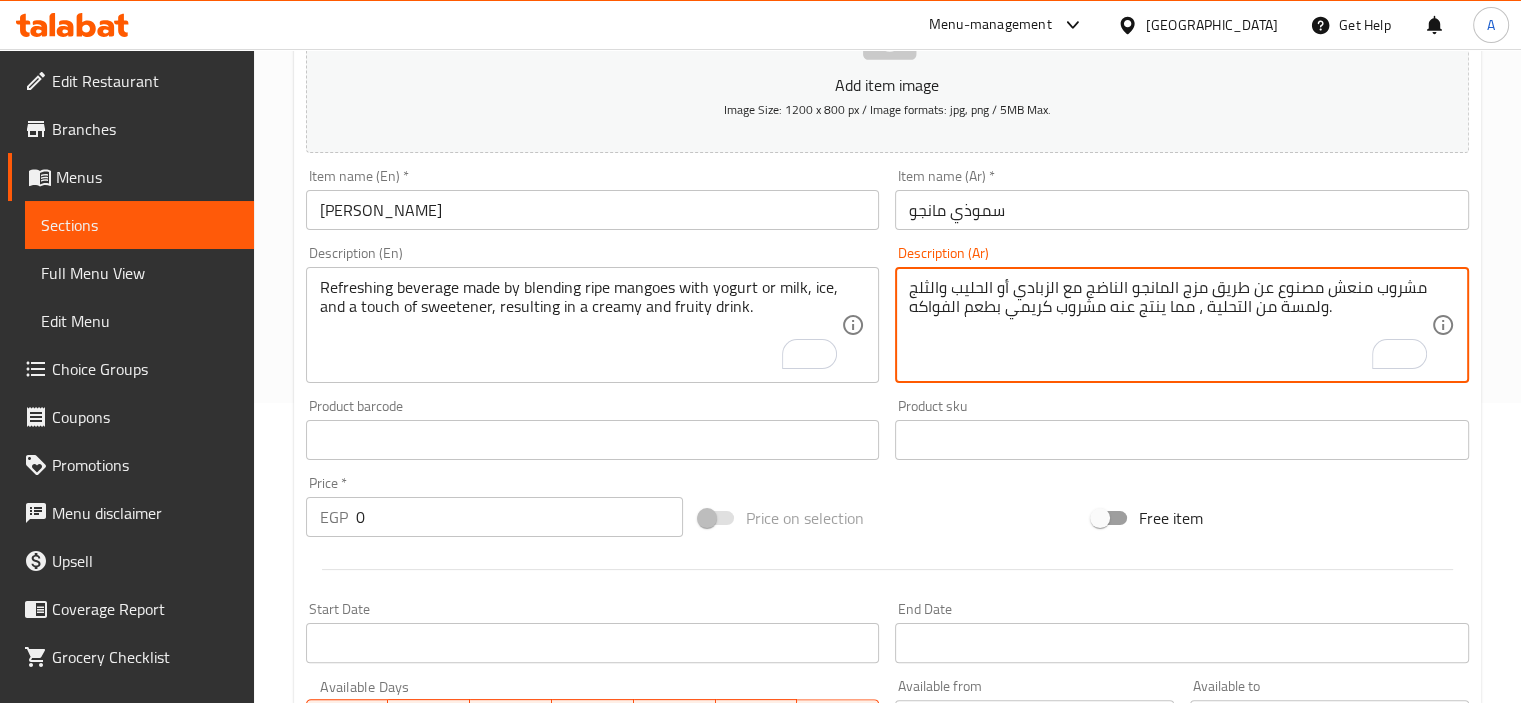 type on "مشروب منعش مصنوع عن طريق مزج المانجو الناضج مع الزبادي أو الحليب والثلج ولمسة من التحلية ، مما ينتج عنه مشروب كريمي بطعم الفواكه." 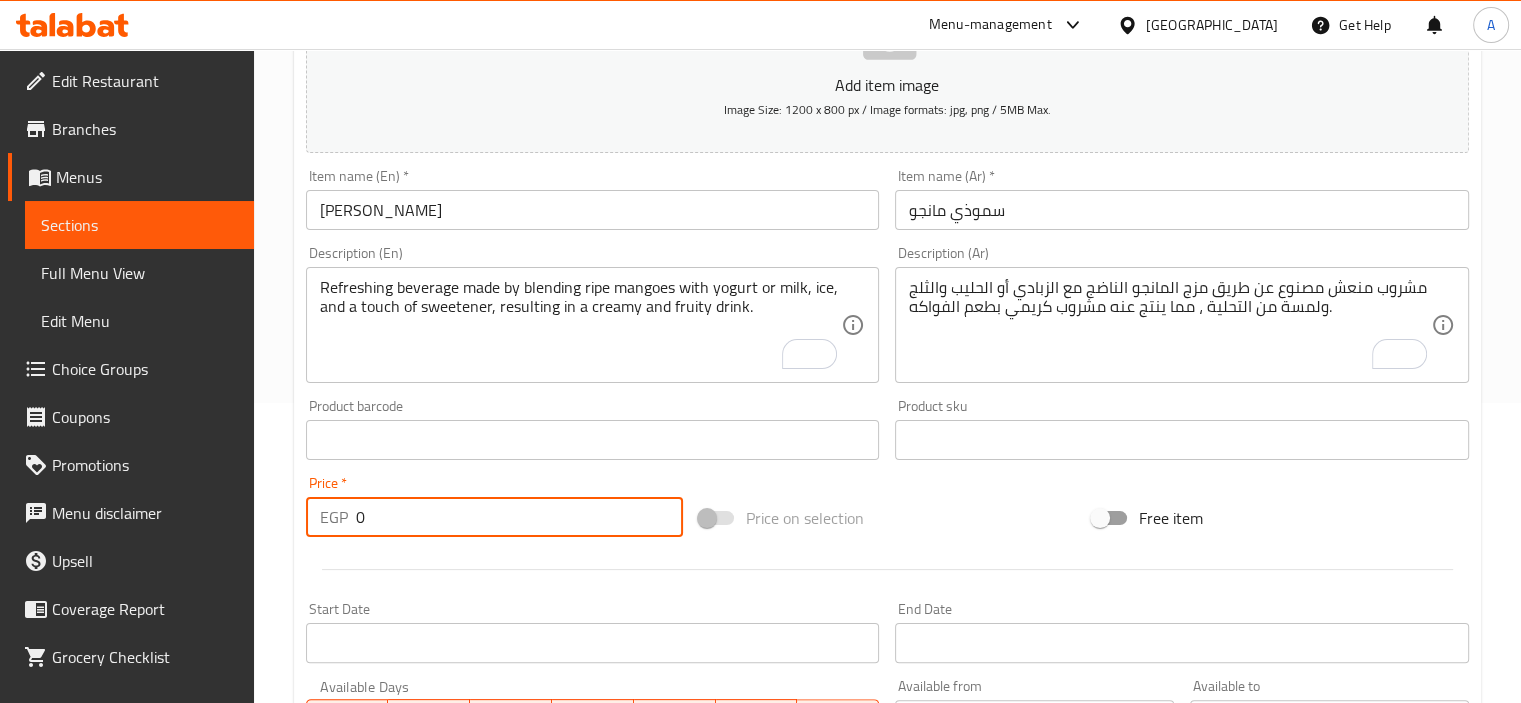 drag, startPoint x: 351, startPoint y: 516, endPoint x: 256, endPoint y: 504, distance: 95.7549 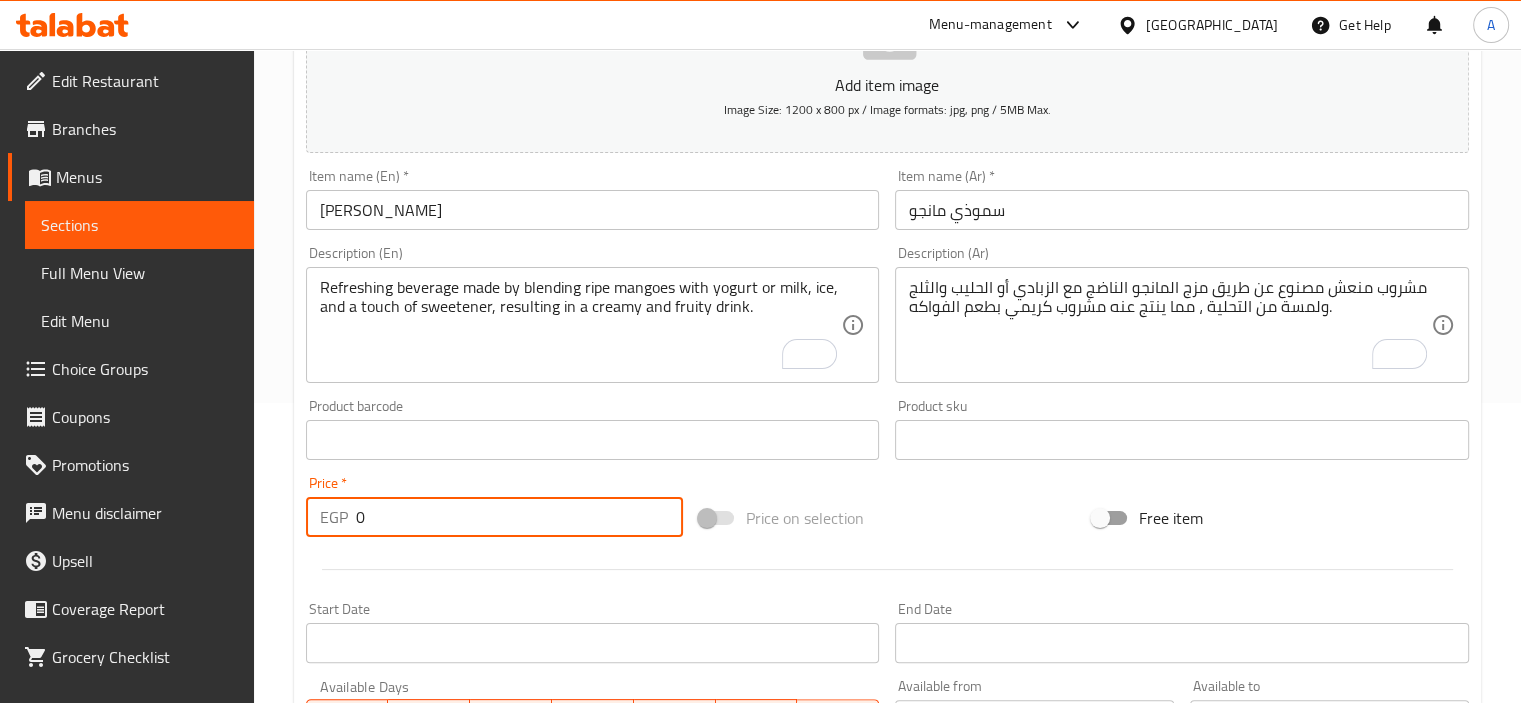 click on "Home / Restaurants management / Menus / Sections / item / create Smoothies  section Create new item Add item image Image Size: 1200 x 800 px / Image formats: jpg, png / 5MB Max. Item name (En)   * Mango Smoothie Item name (En)  * Item name (Ar)   * سموذي مانجو Item name (Ar)  * Description (En) Refreshing beverage made by blending ripe mangoes with yogurt or milk, ice, and a touch of sweetener, resulting in a creamy and fruity drink. Description (En) Description (Ar) مشروب منعش مصنوع عن طريق مزج المانجو الناضج مع الزبادي أو الحليب والثلج ولمسة من التحلية ، مما ينتج عنه مشروب كريمي بطعم الفواكه. Description (Ar) Product barcode Product barcode Product sku Product sku Price   * EGP 0 Price  * Price on selection Free item Start Date Start Date End Date End Date Available Days SU MO TU WE TH FR SA Available from ​ ​ Available to ​ ​ Status Active Inactive Exclude from GEM Add variant" at bounding box center (887, 431) 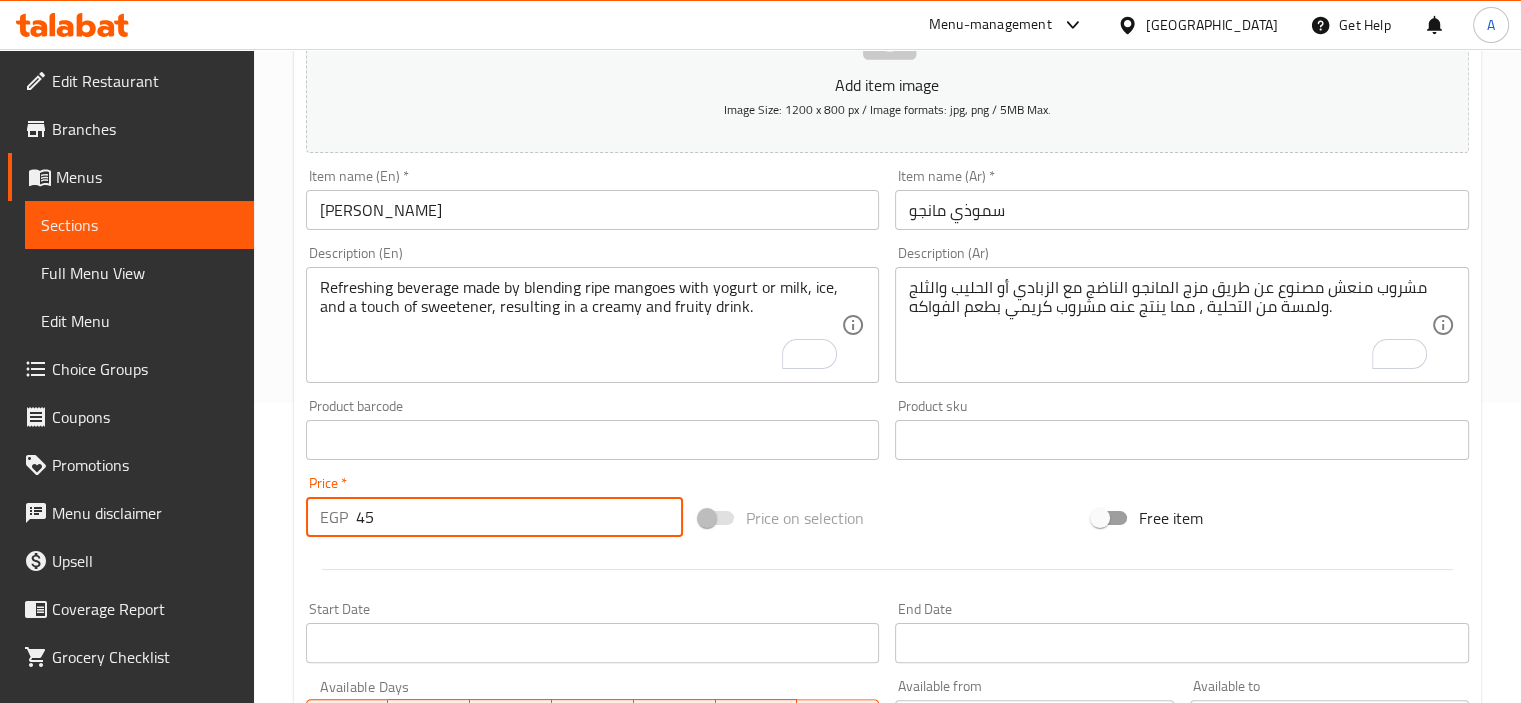 type on "45" 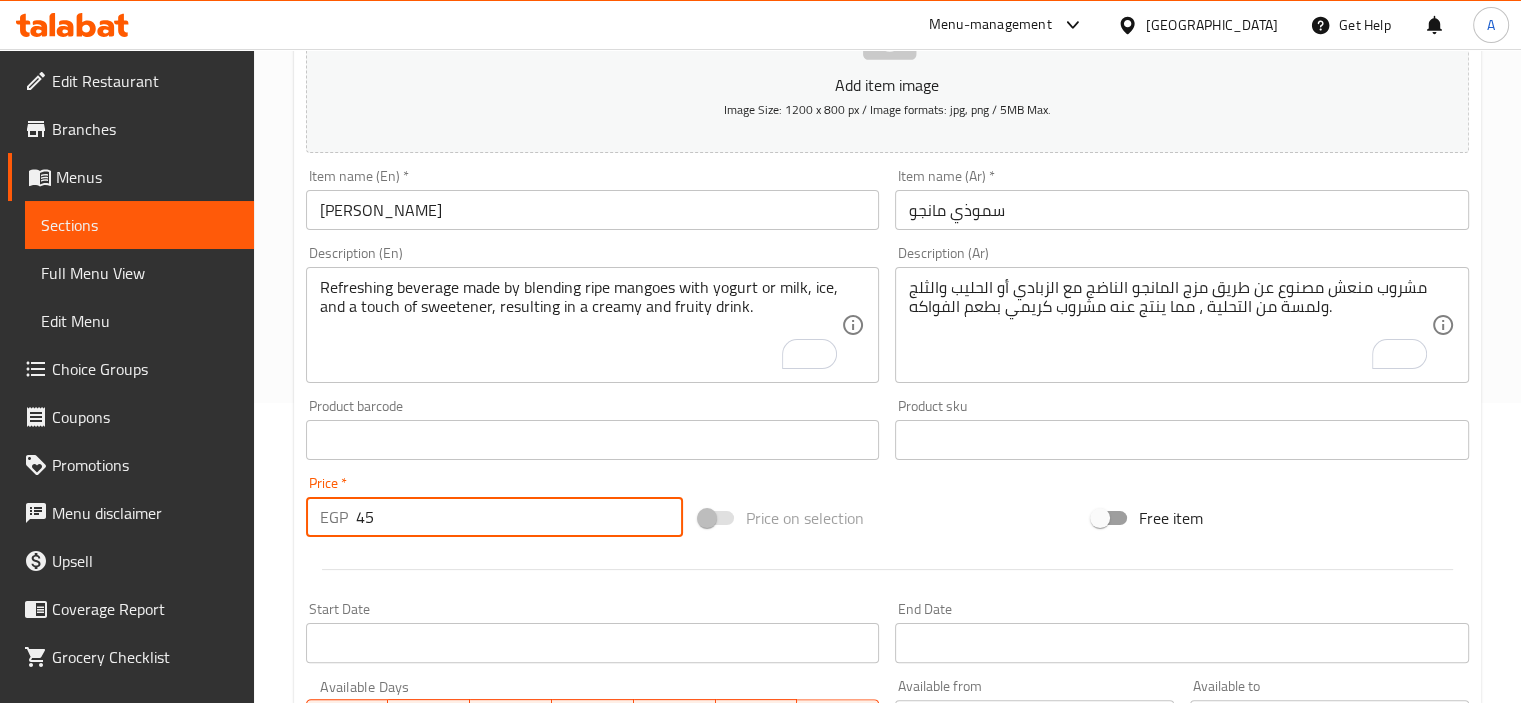click on "Create" at bounding box center [445, 1026] 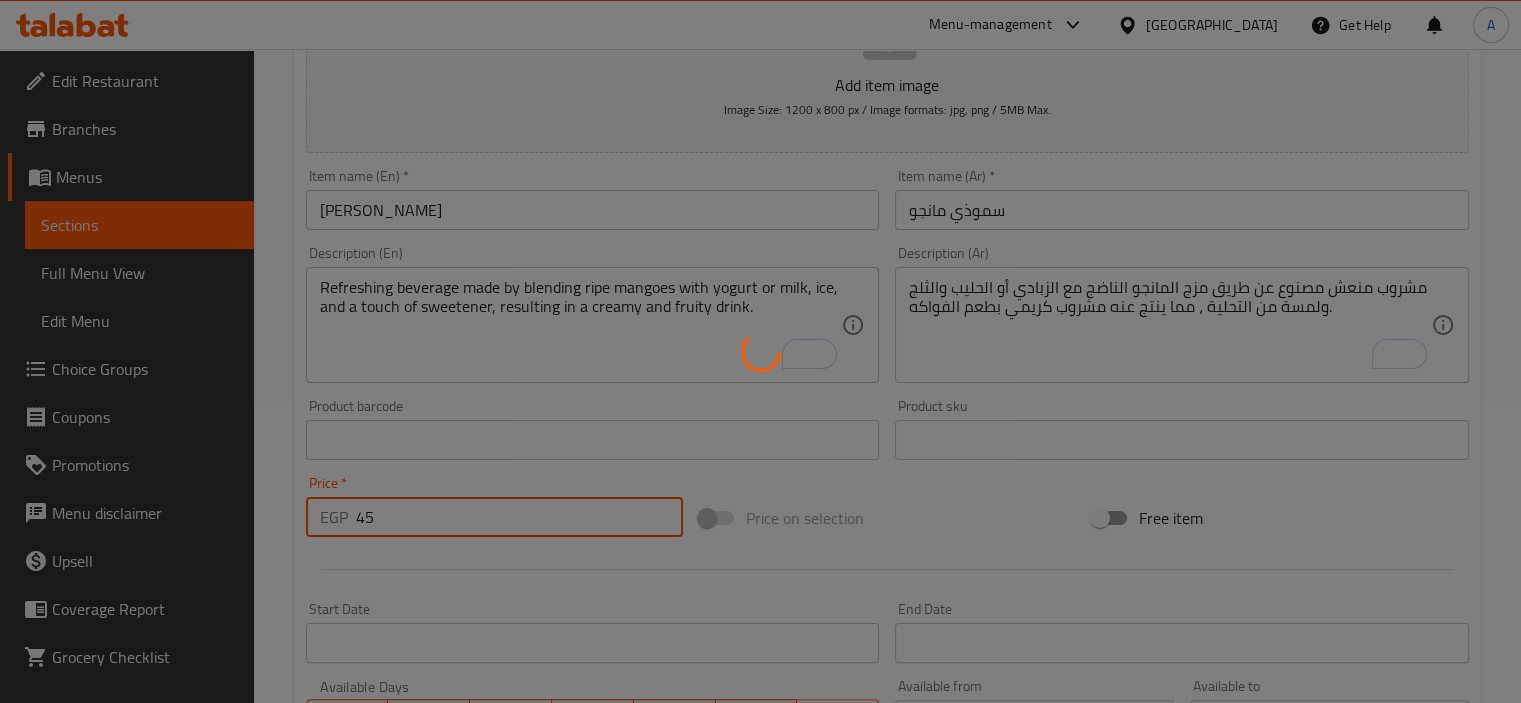 type 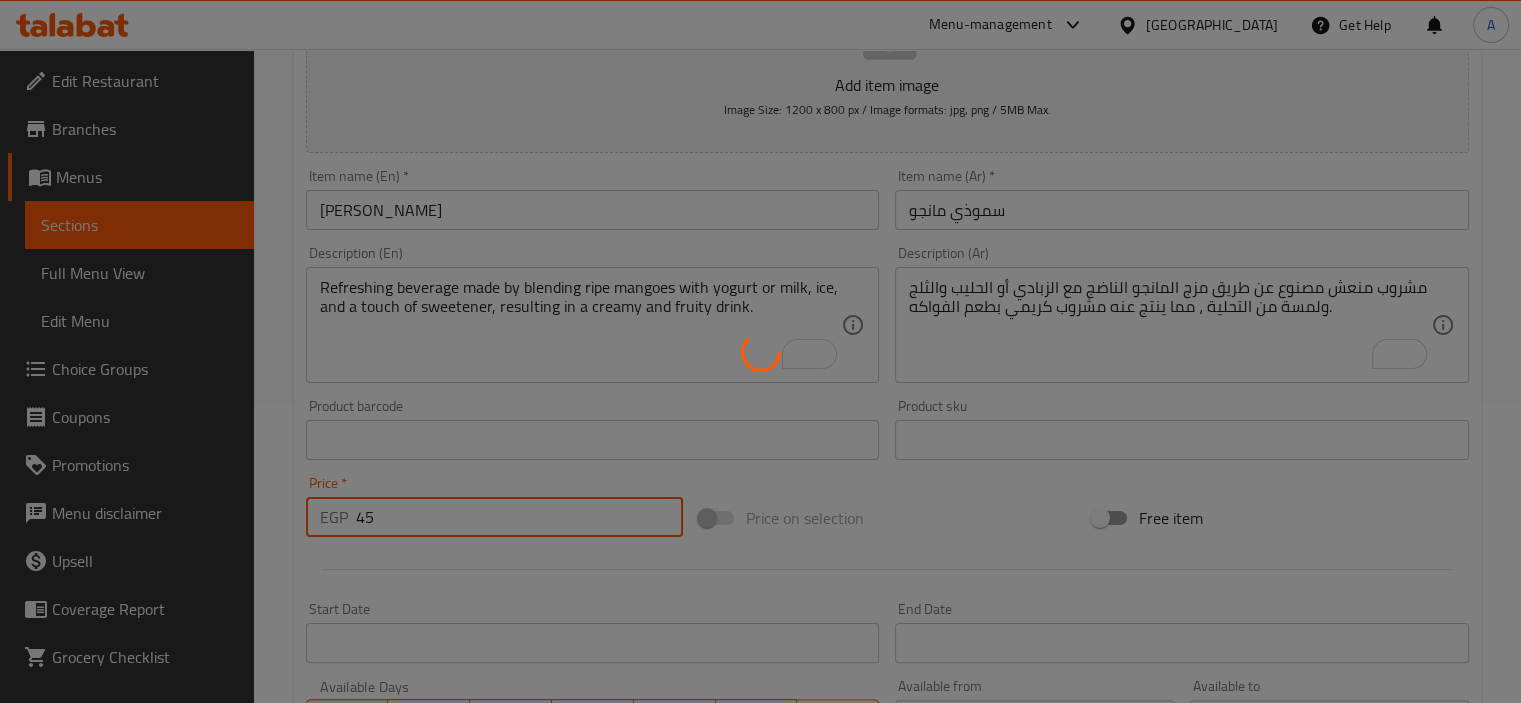 type 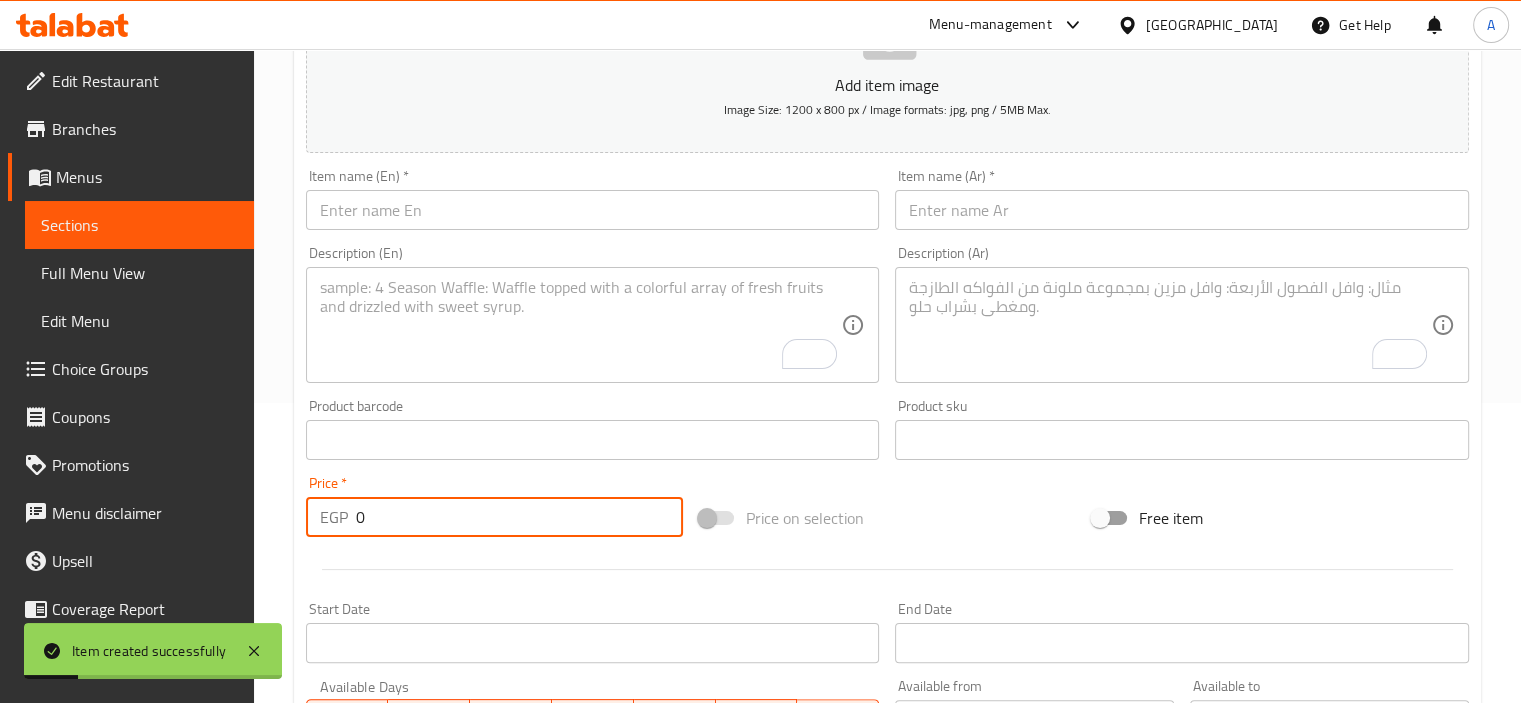 click at bounding box center (593, 210) 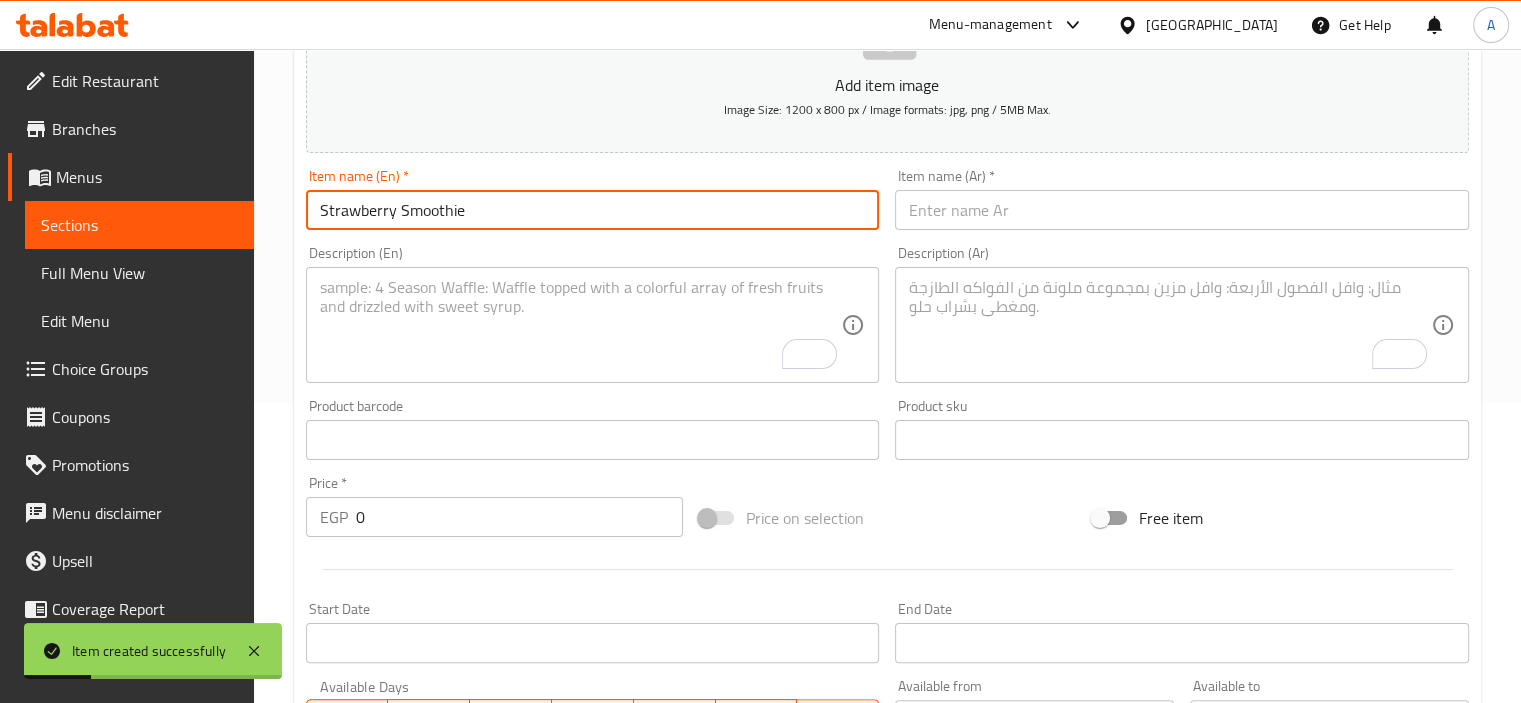 type on "Strawberry Smoothie" 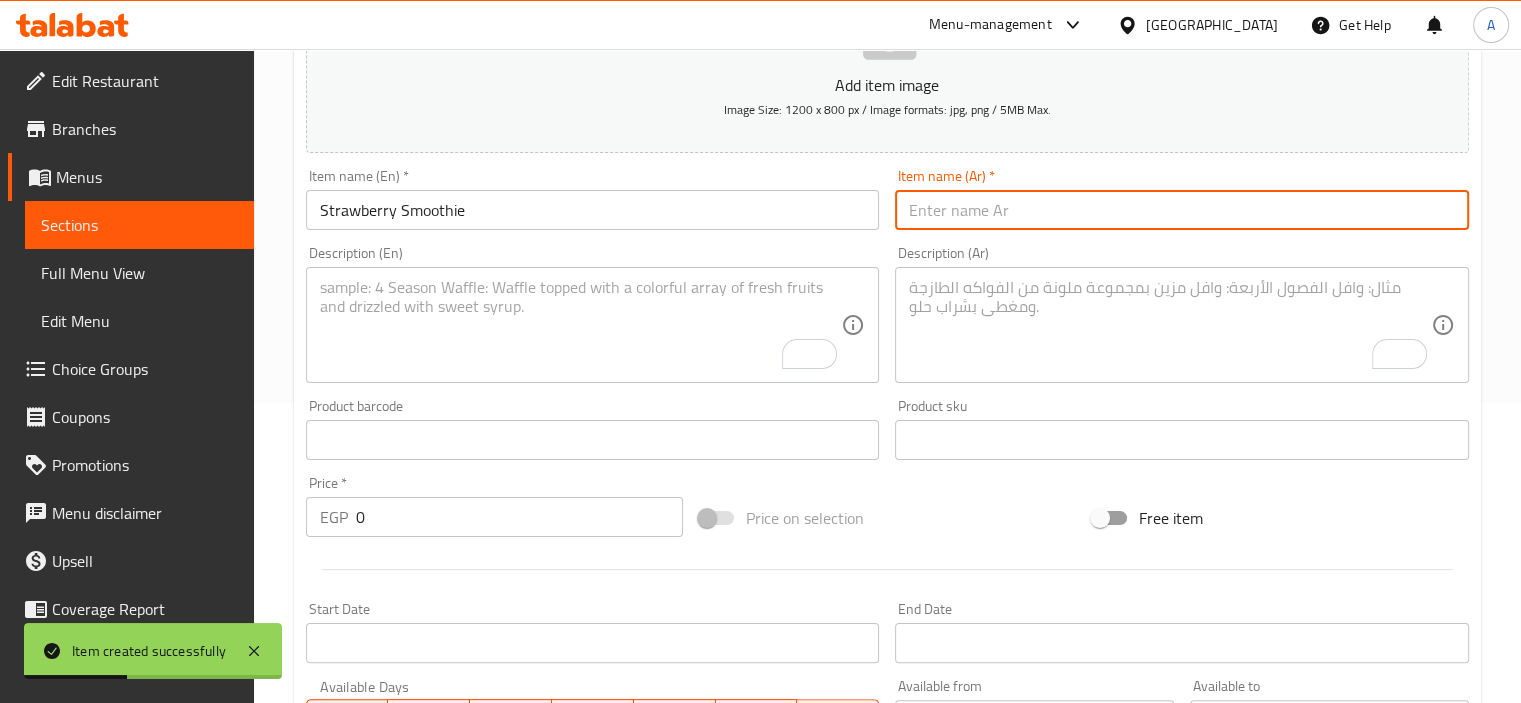 click at bounding box center [1182, 210] 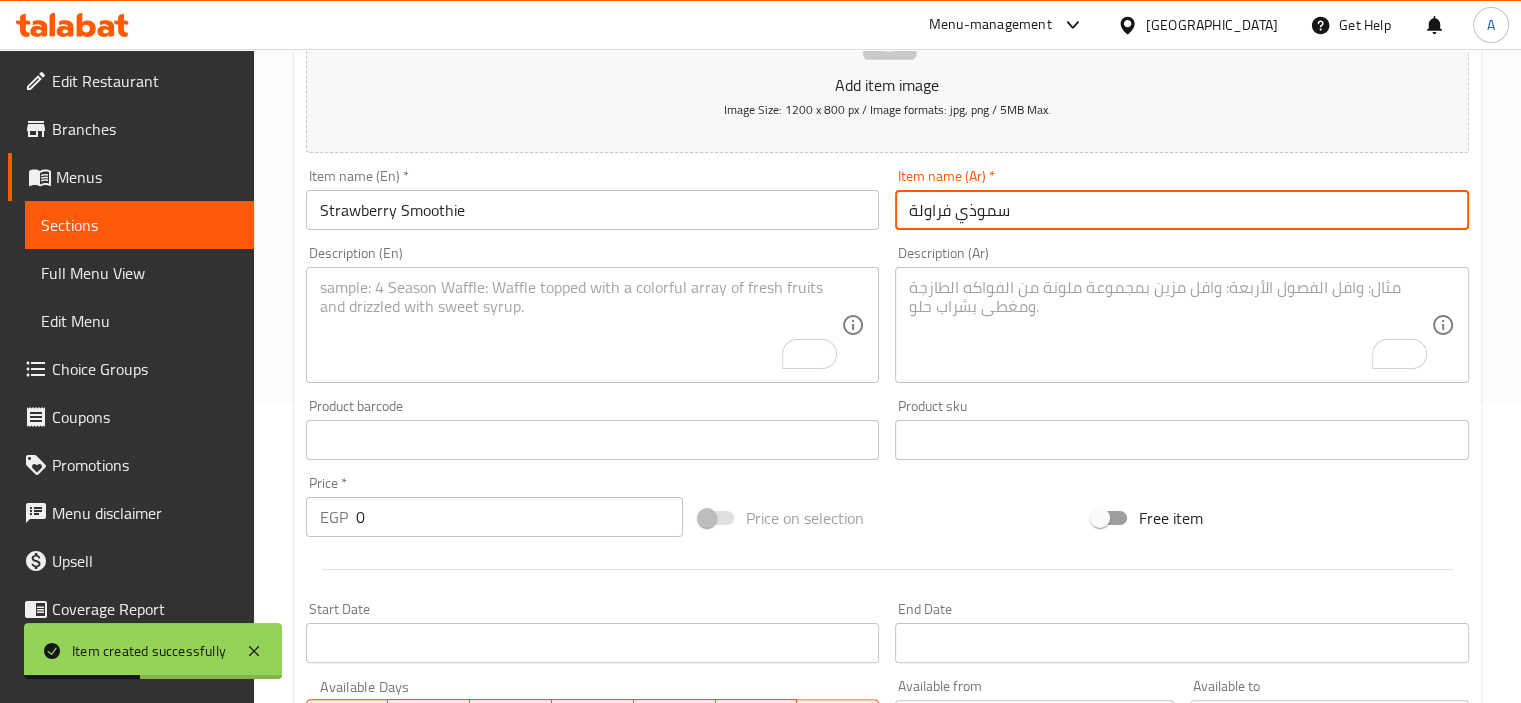type on "سموذي فراولة" 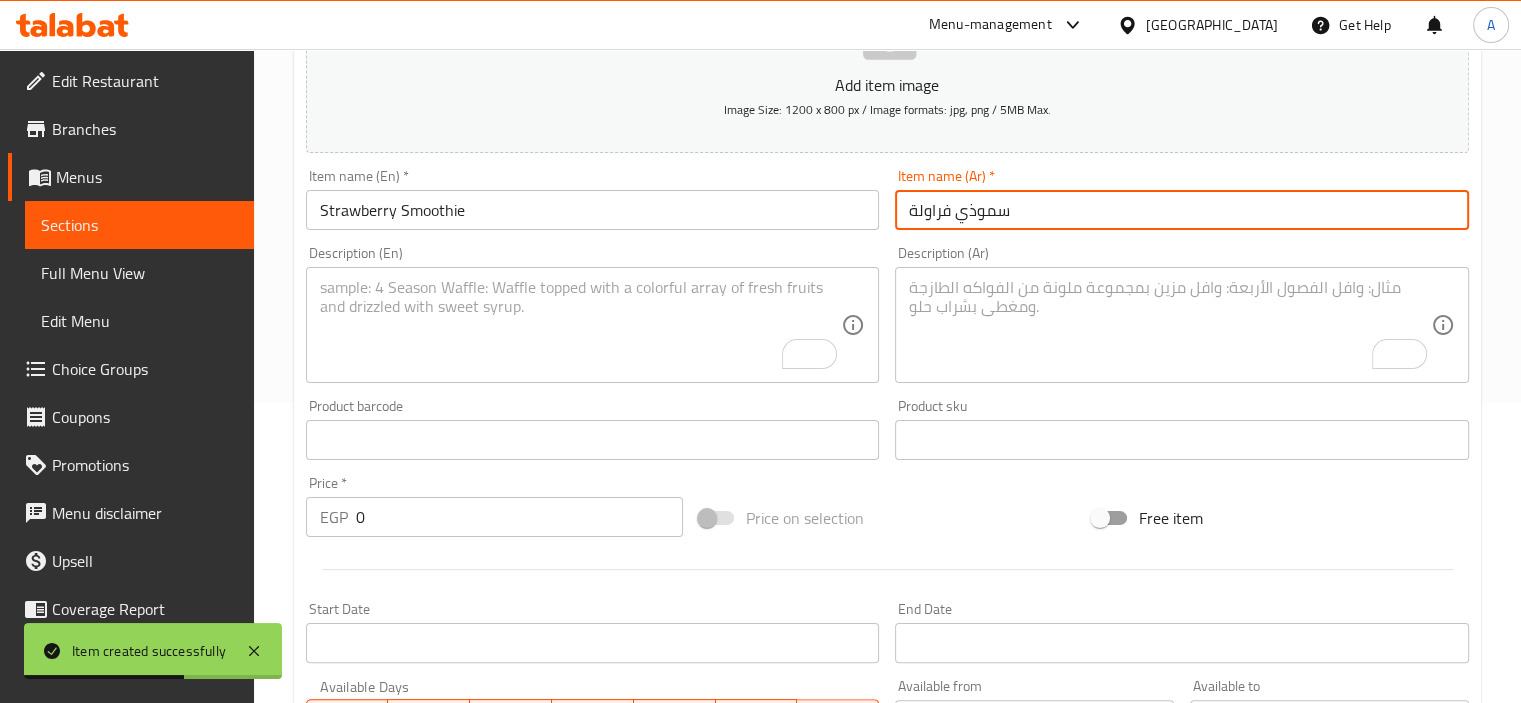 drag, startPoint x: 168, startPoint y: 494, endPoint x: 123, endPoint y: 491, distance: 45.099888 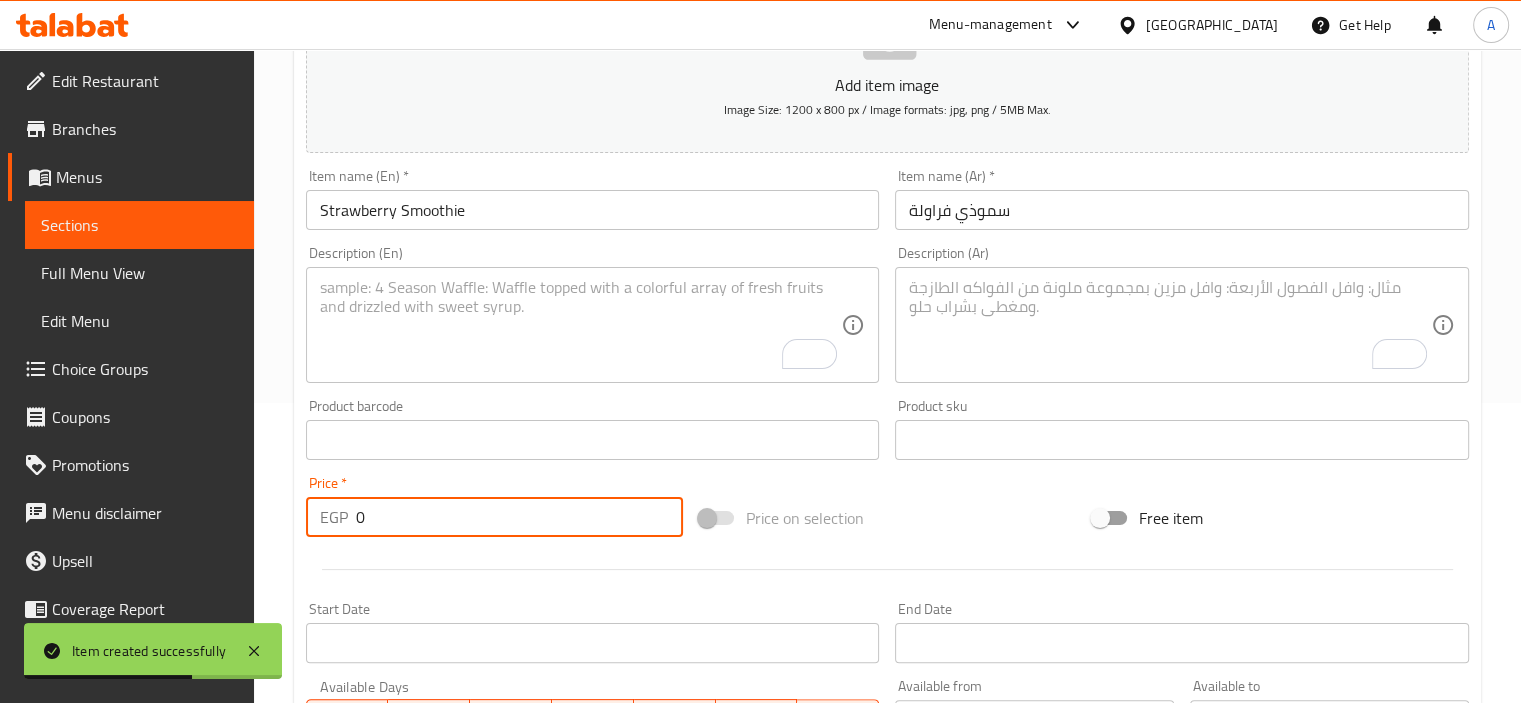 paste on "39" 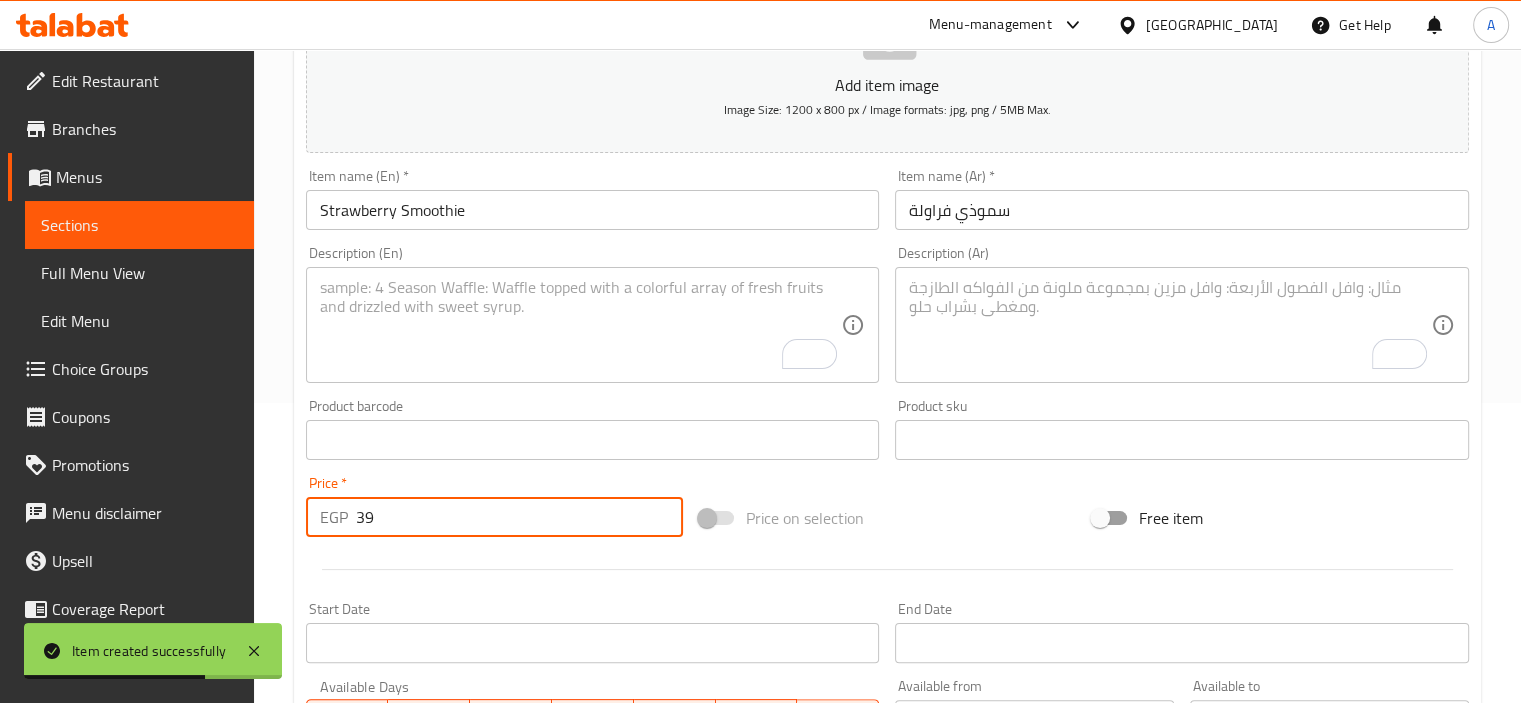 type on "39" 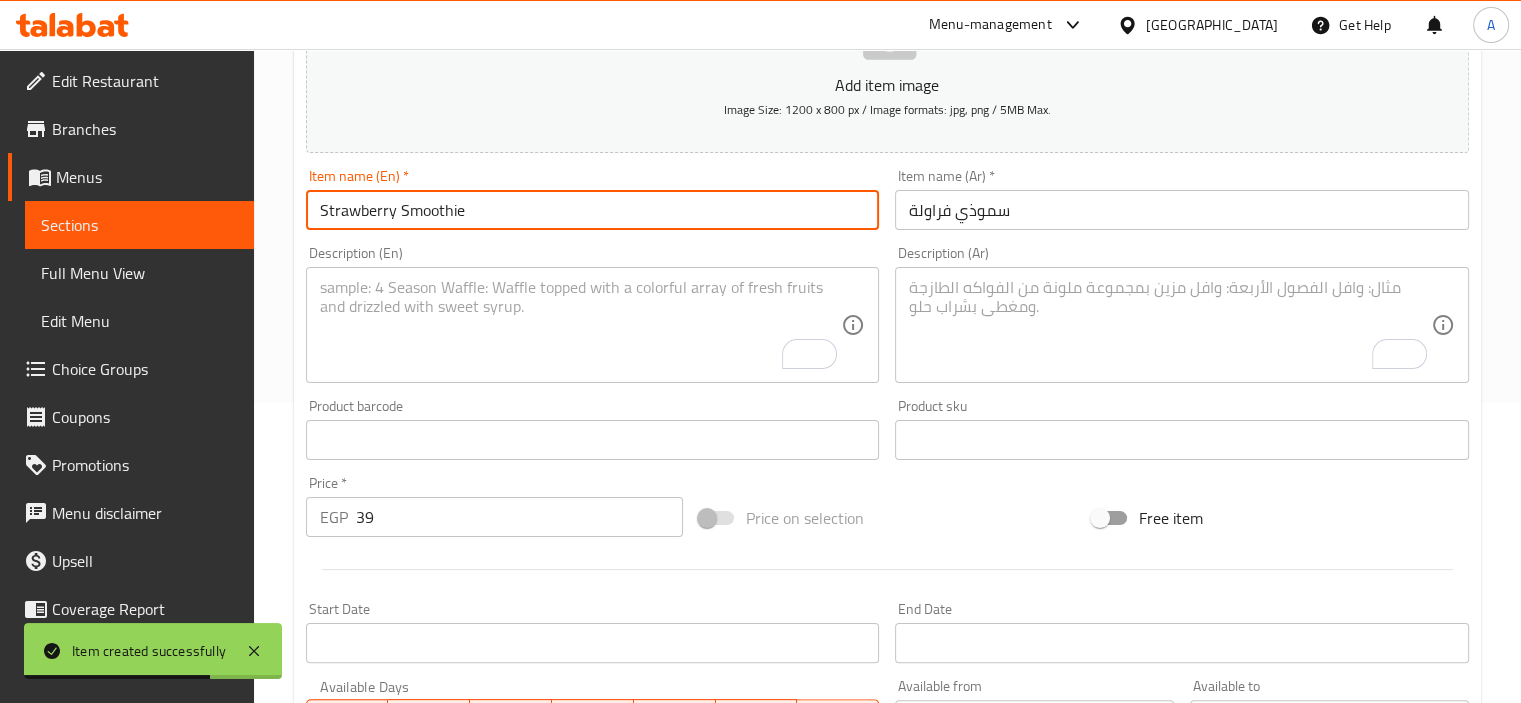 click on "Strawberry Smoothie" at bounding box center [593, 210] 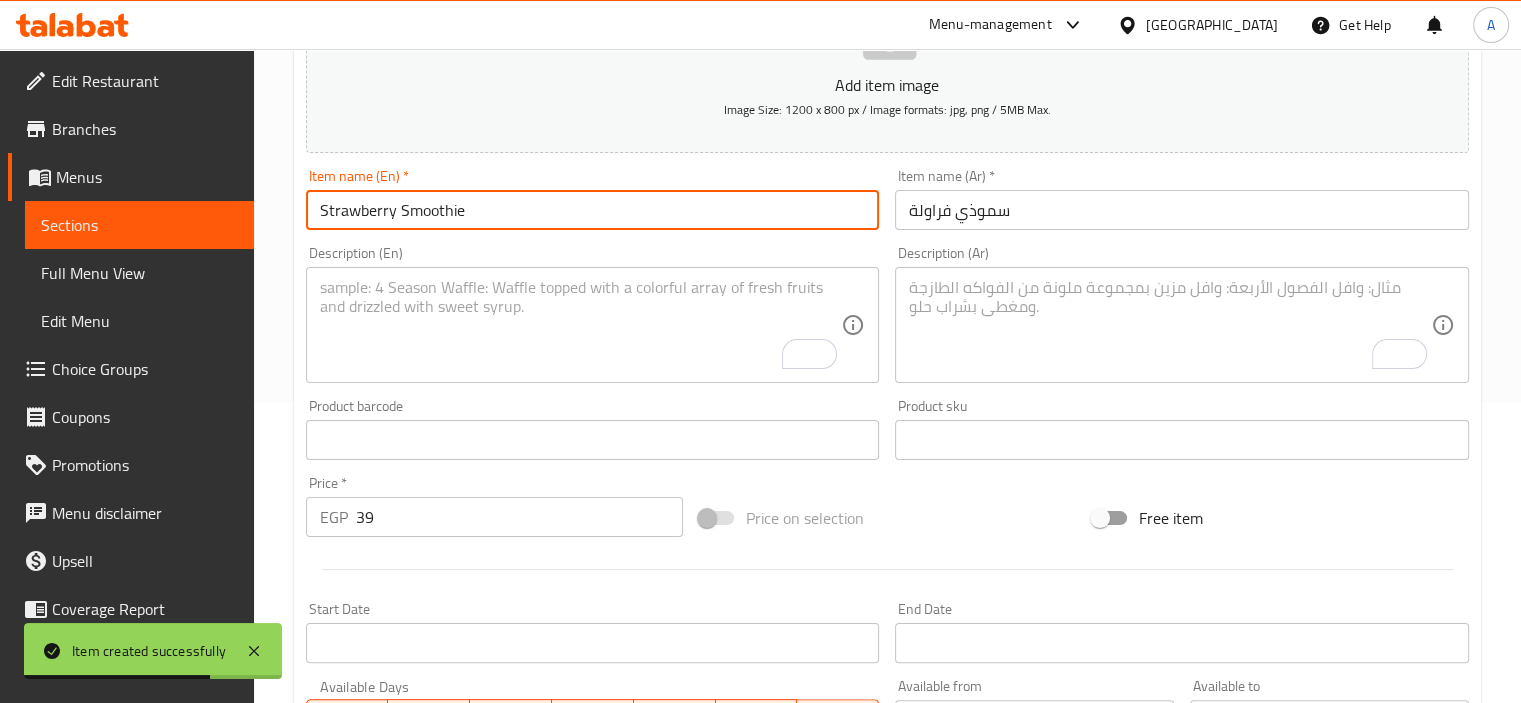 click on "Strawberry Smoothie" at bounding box center [593, 210] 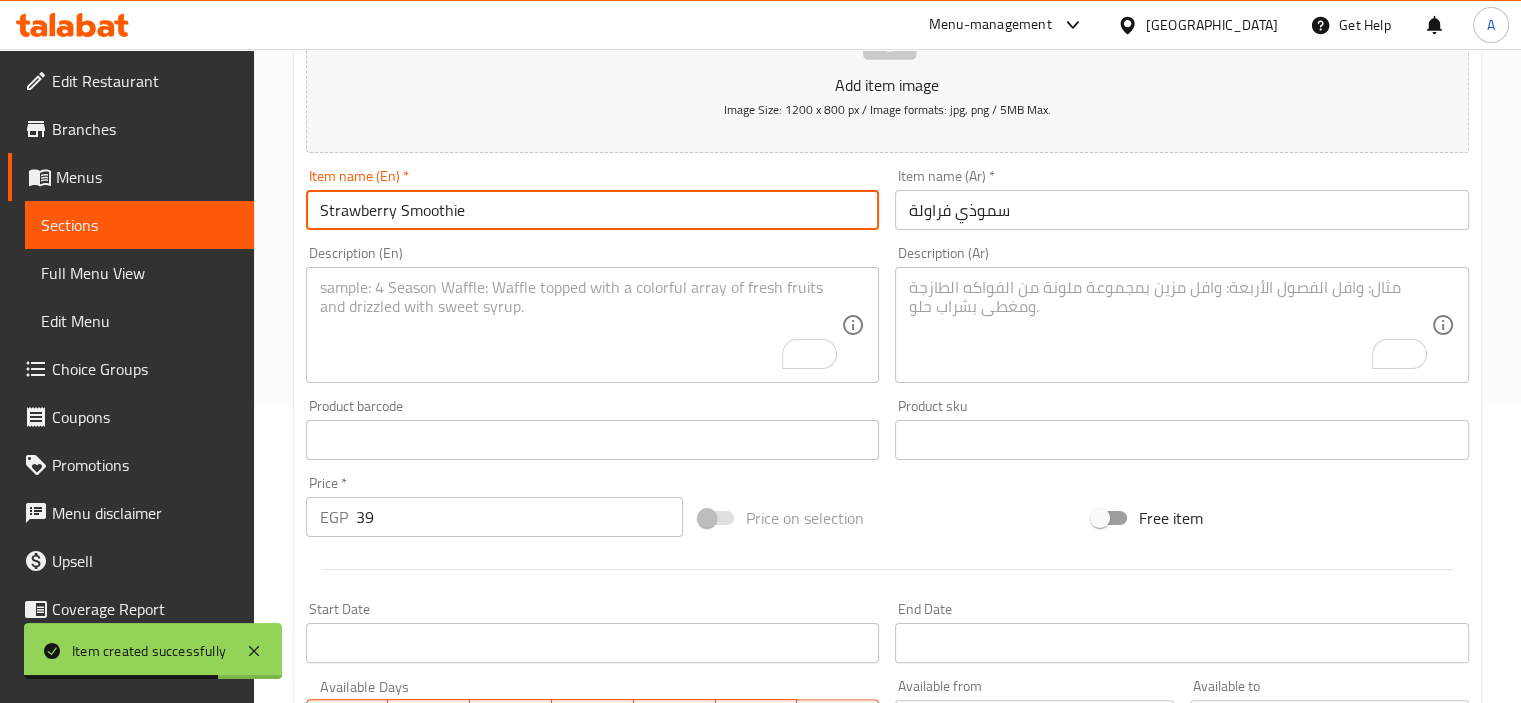 drag, startPoint x: 435, startPoint y: 227, endPoint x: 449, endPoint y: 22, distance: 205.4775 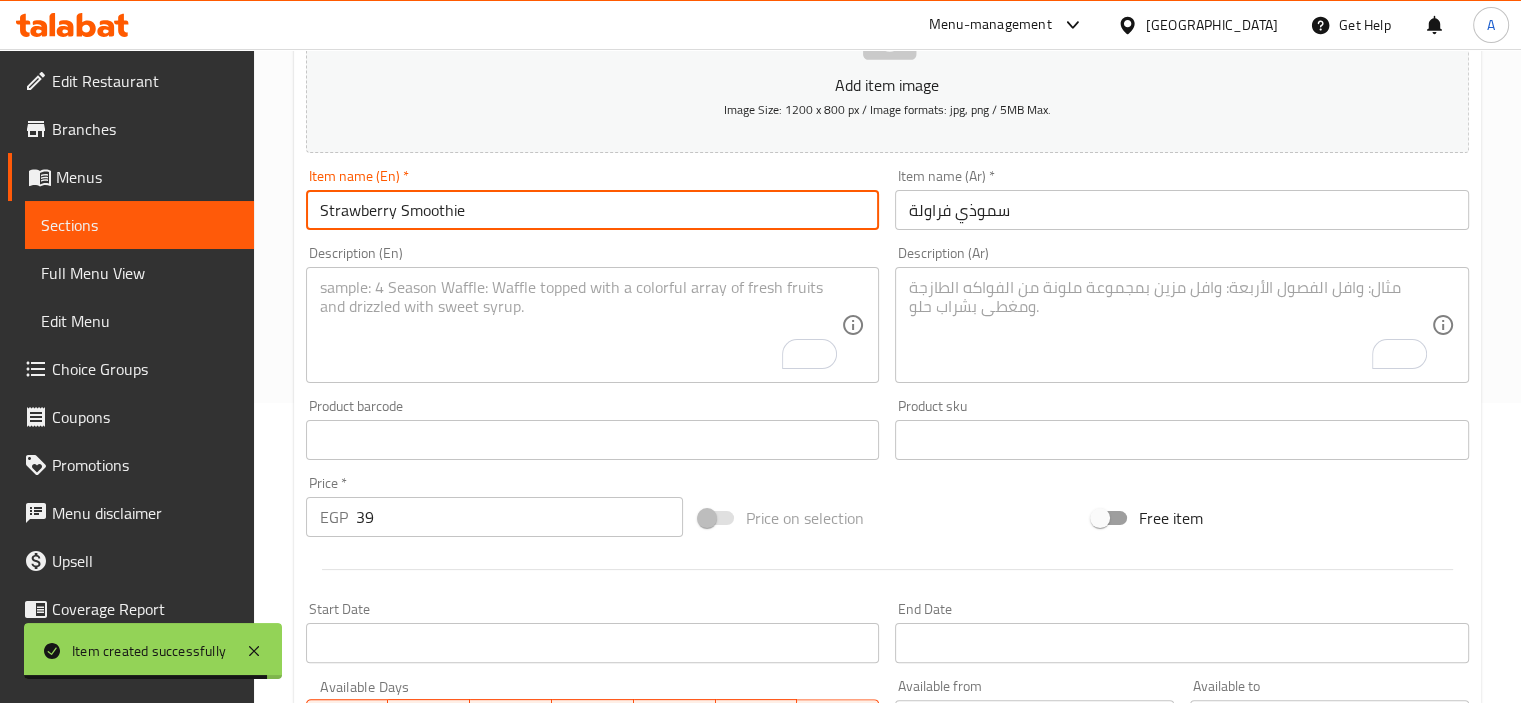 click at bounding box center (581, 325) 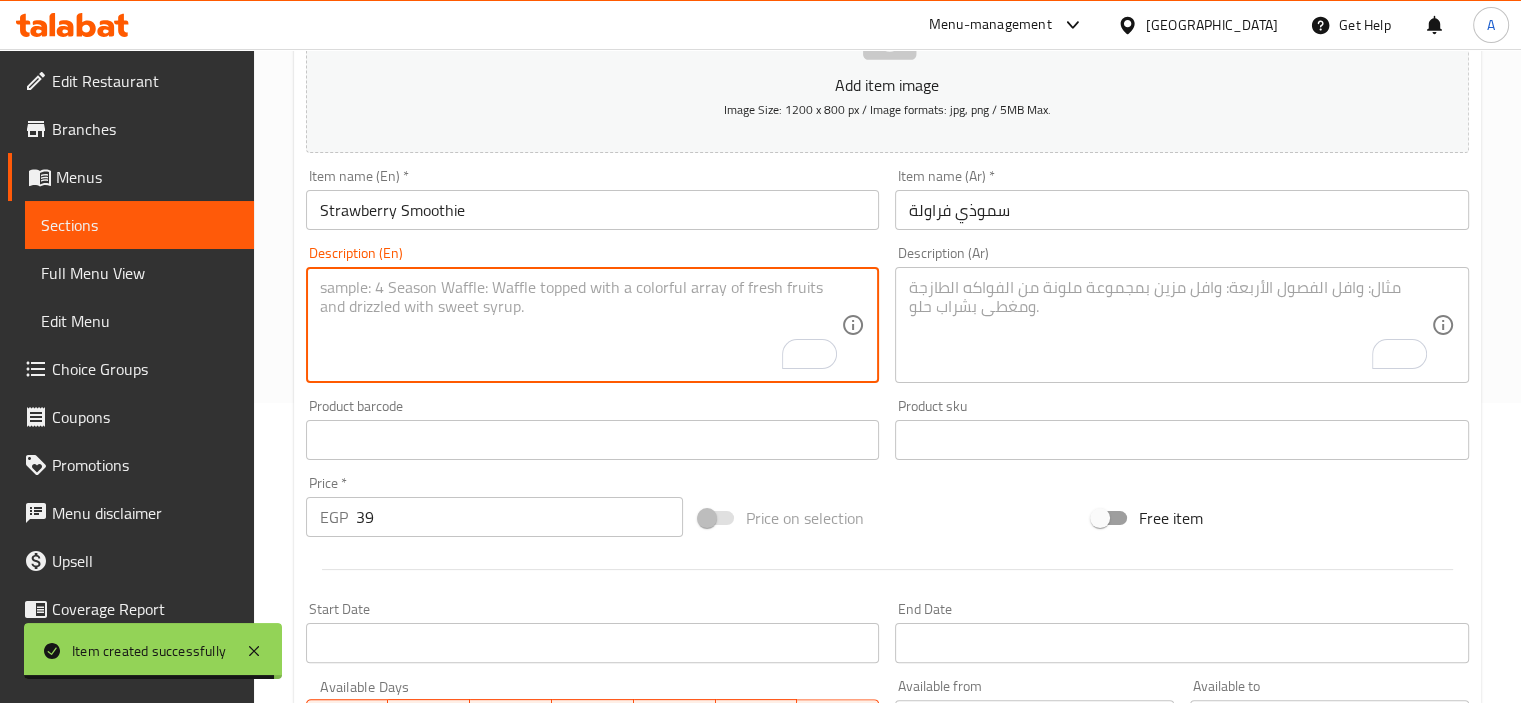 paste on "Made with ripe, juicy strawberries blended to perfection" 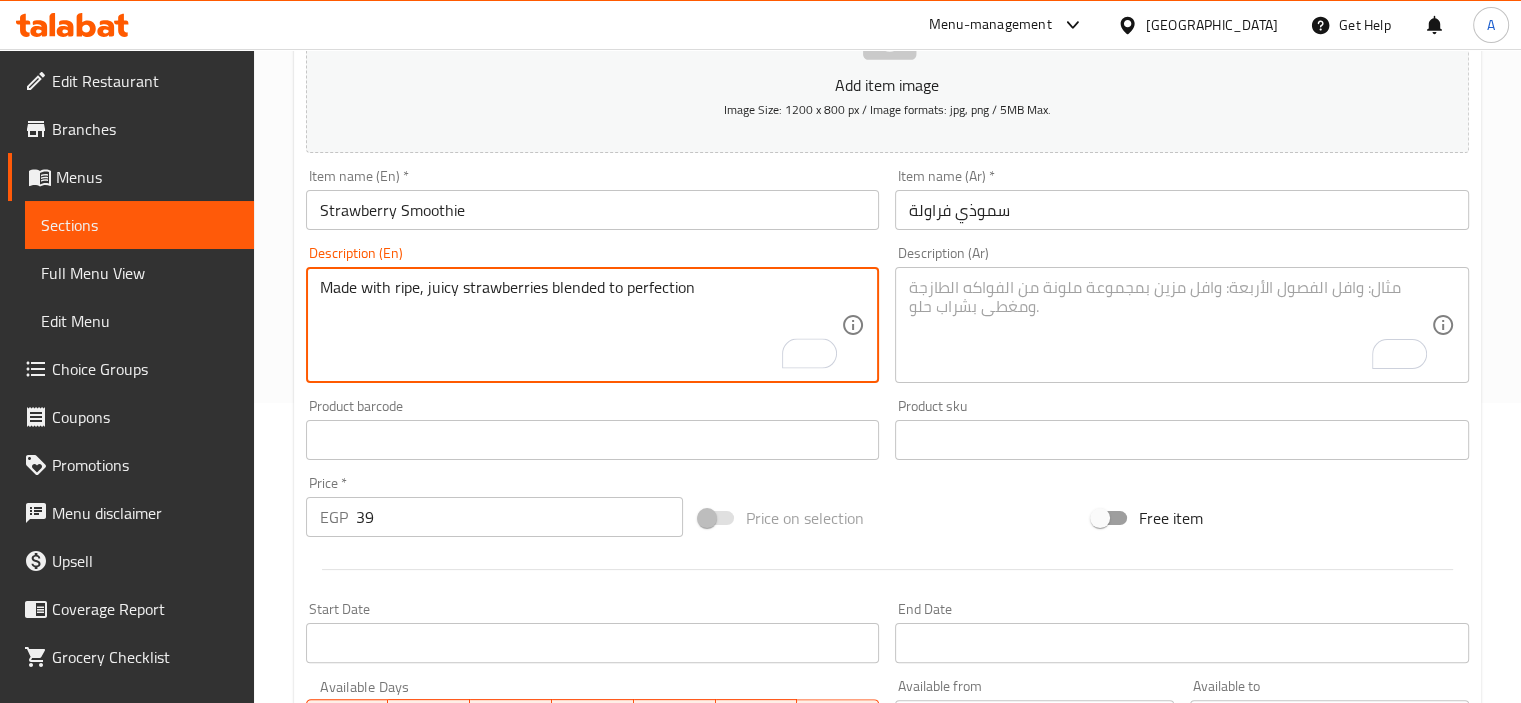 type on "Made with ripe, juicy strawberries blended to perfection" 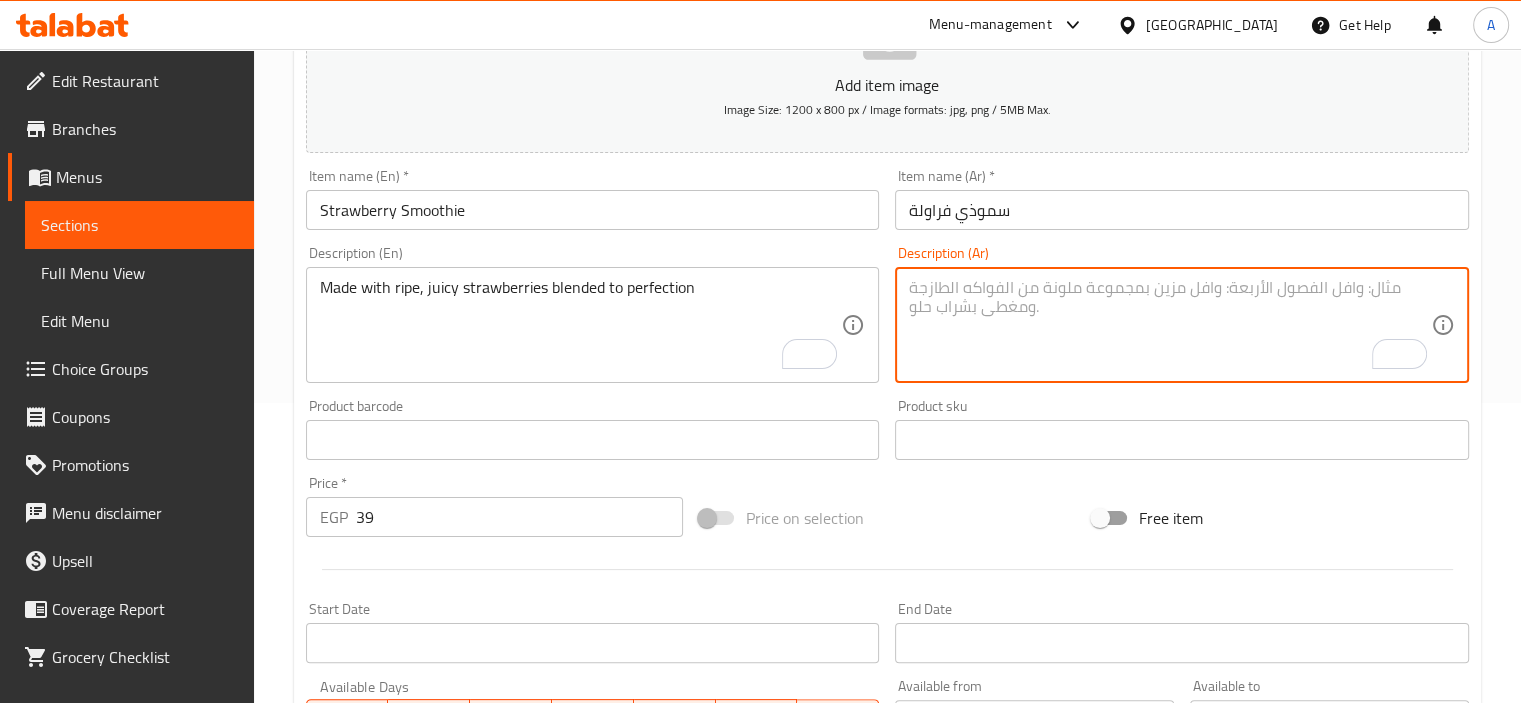click at bounding box center [1170, 325] 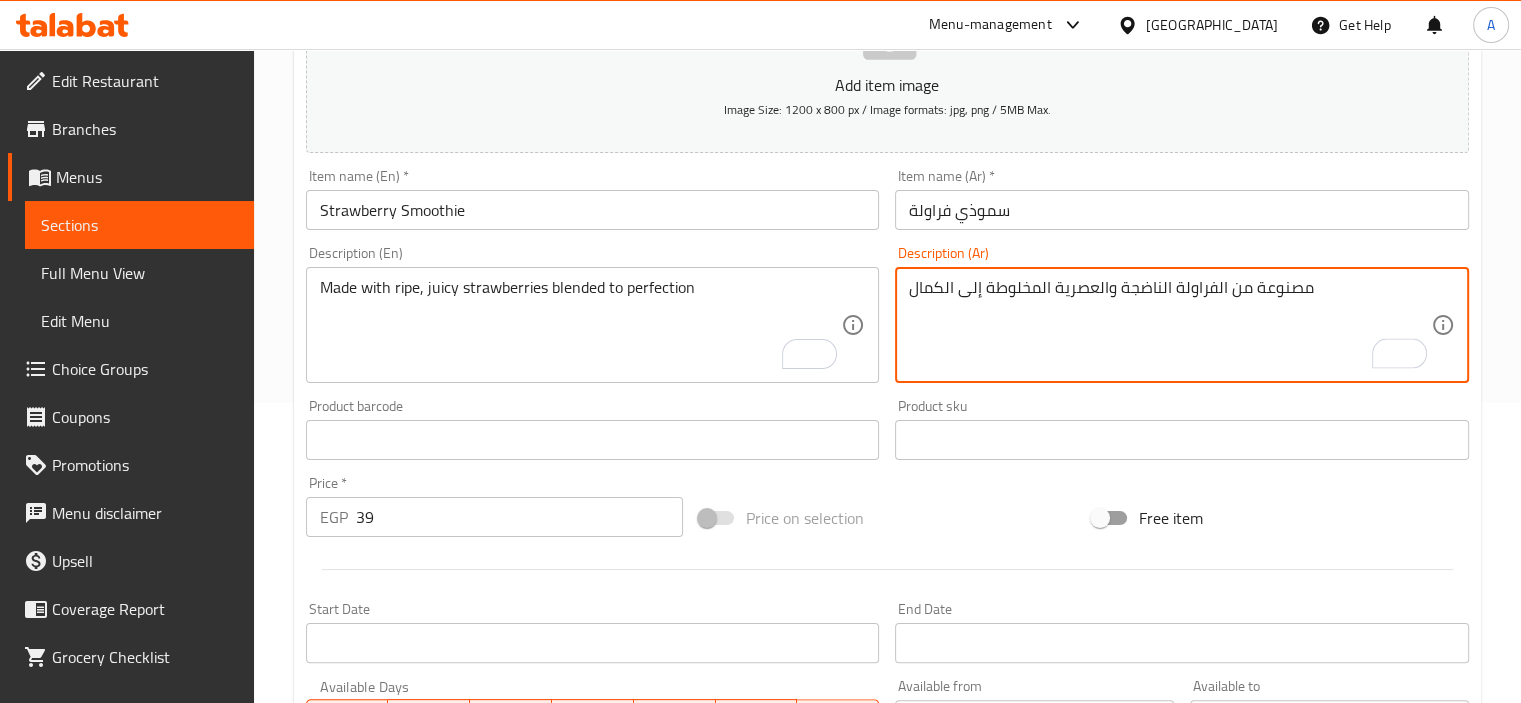 type on "مصنوعة من الفراولة الناضجة والعصرية المخلوطة إلى الكمال" 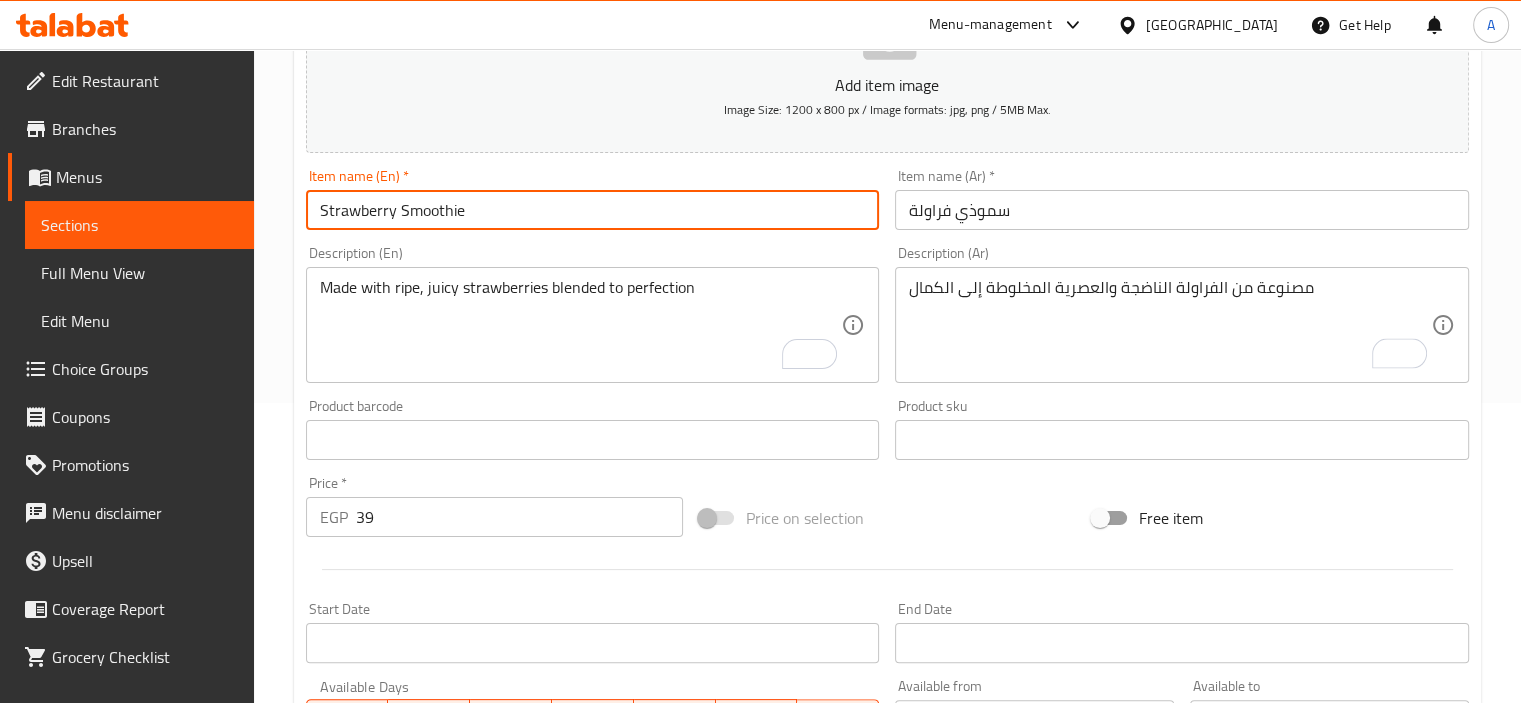 click on "Create" at bounding box center [445, 1026] 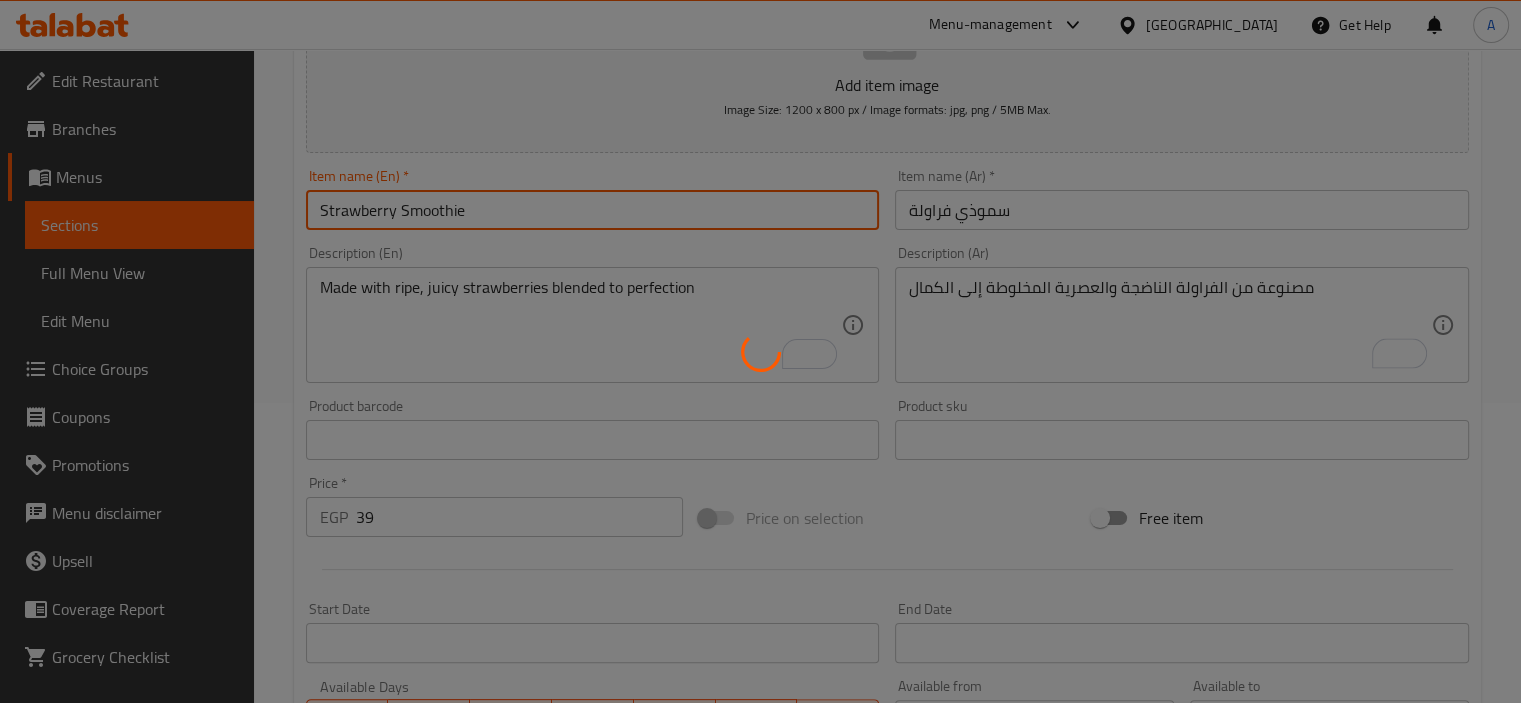 type 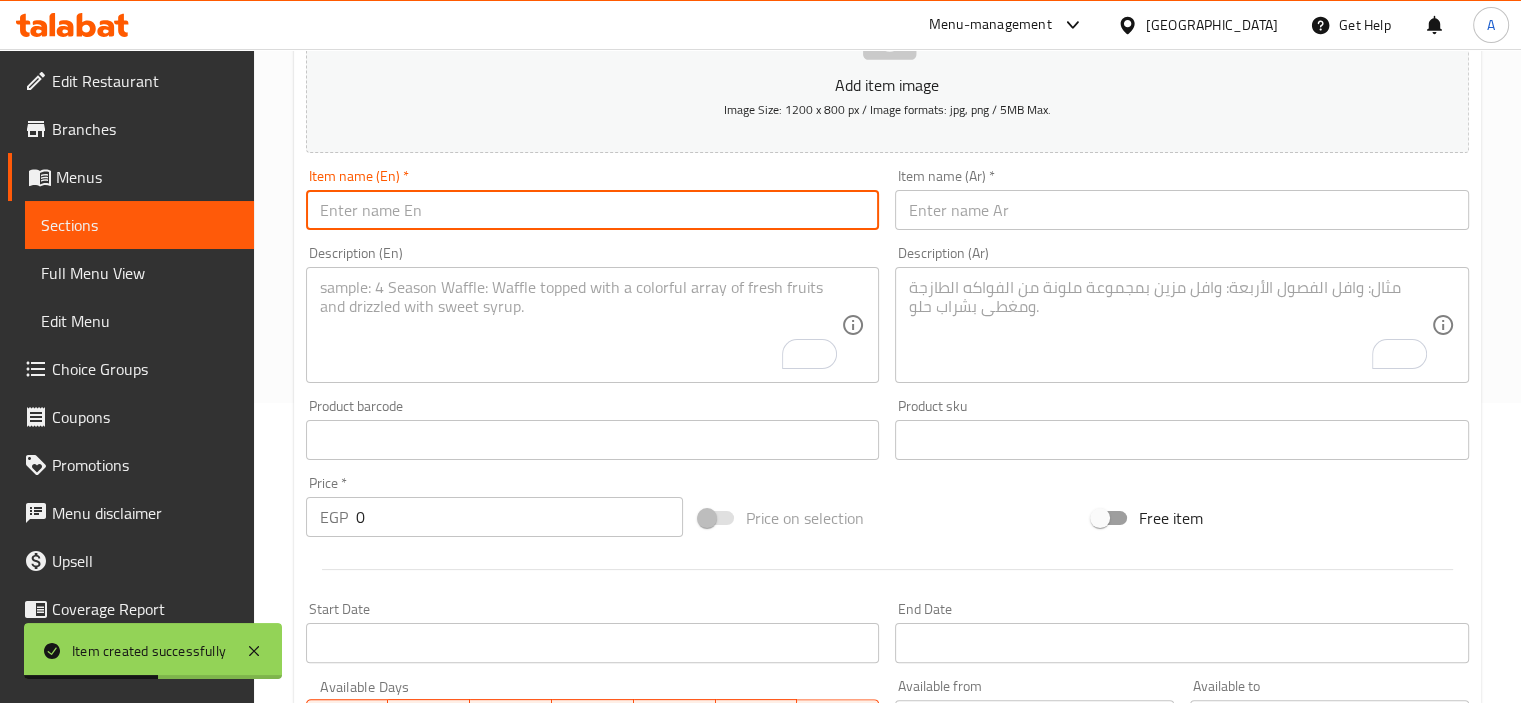click at bounding box center [593, 210] 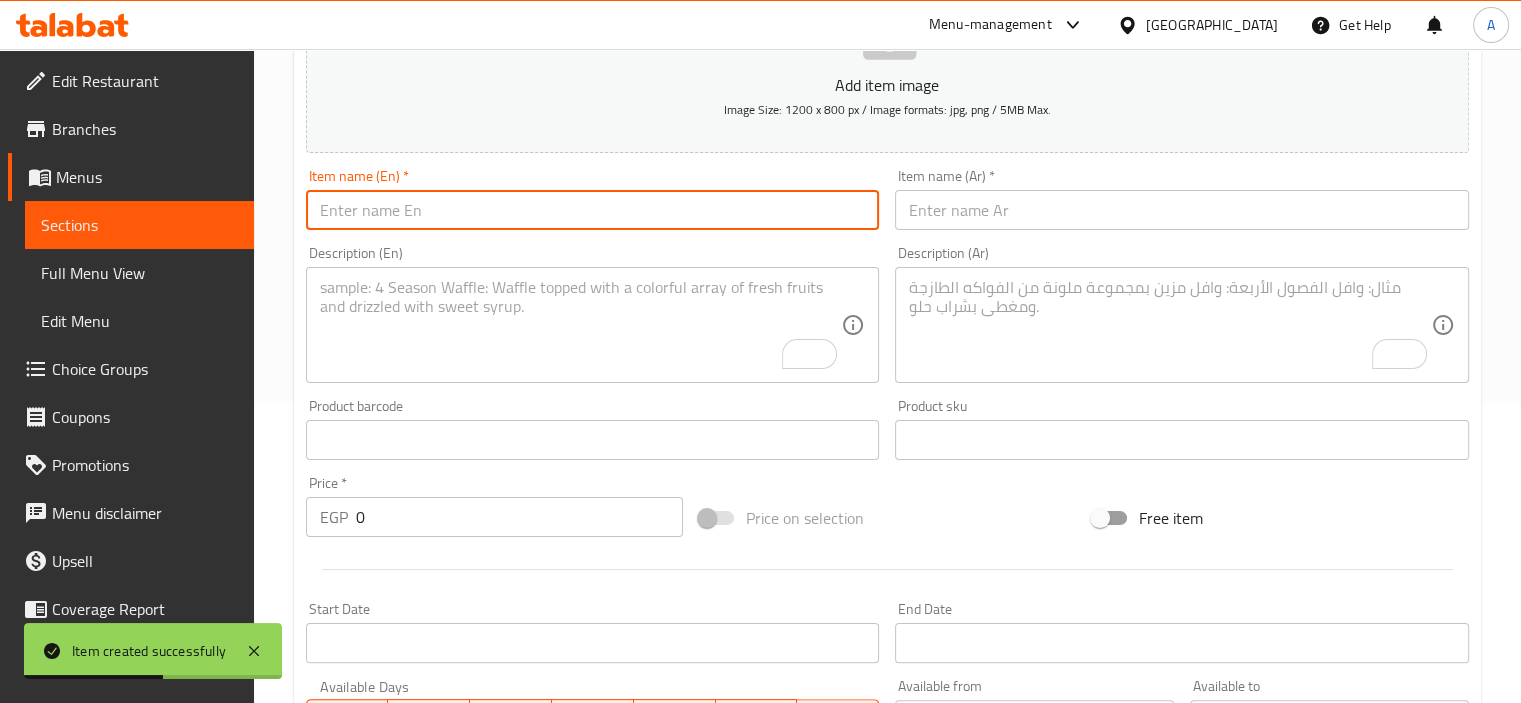 paste on "Lemon Smoothie" 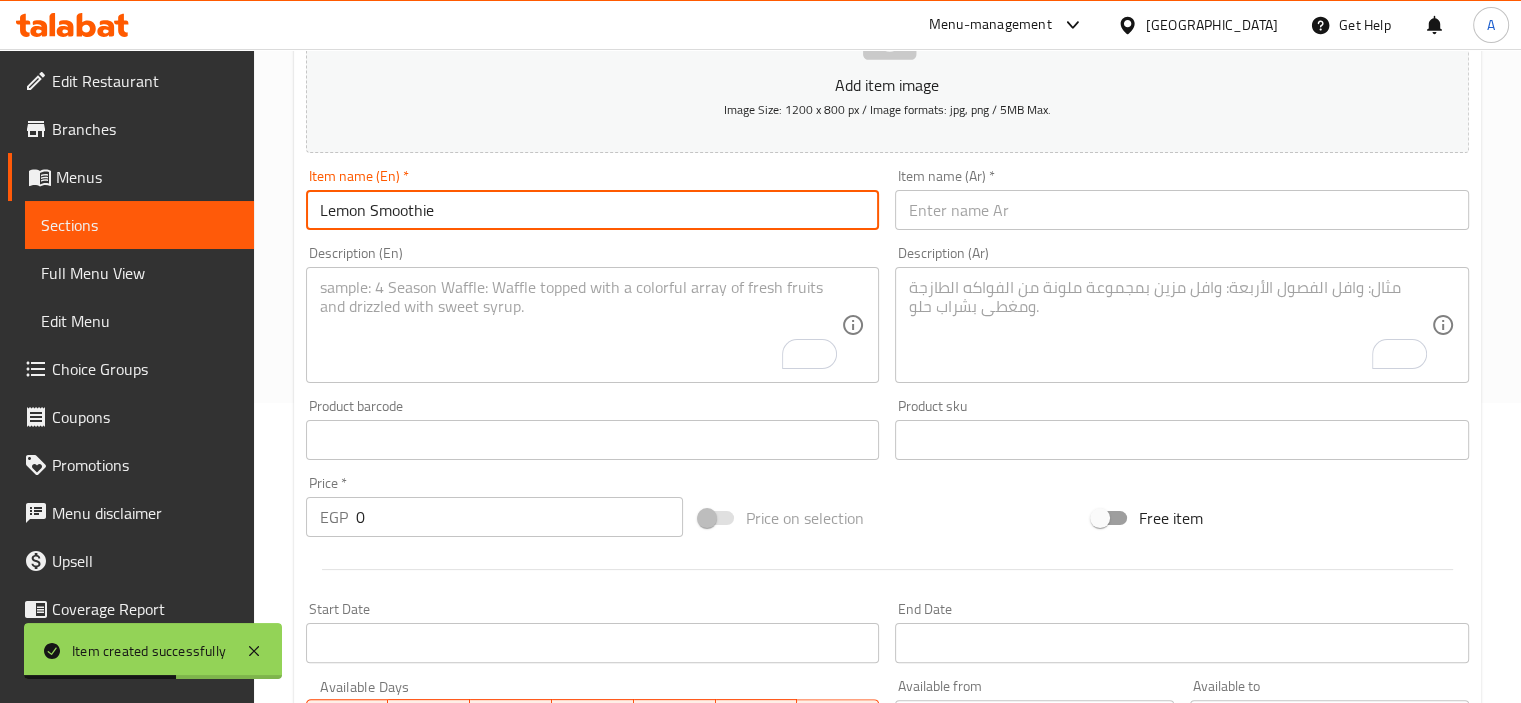 type on "Lemon Smoothie" 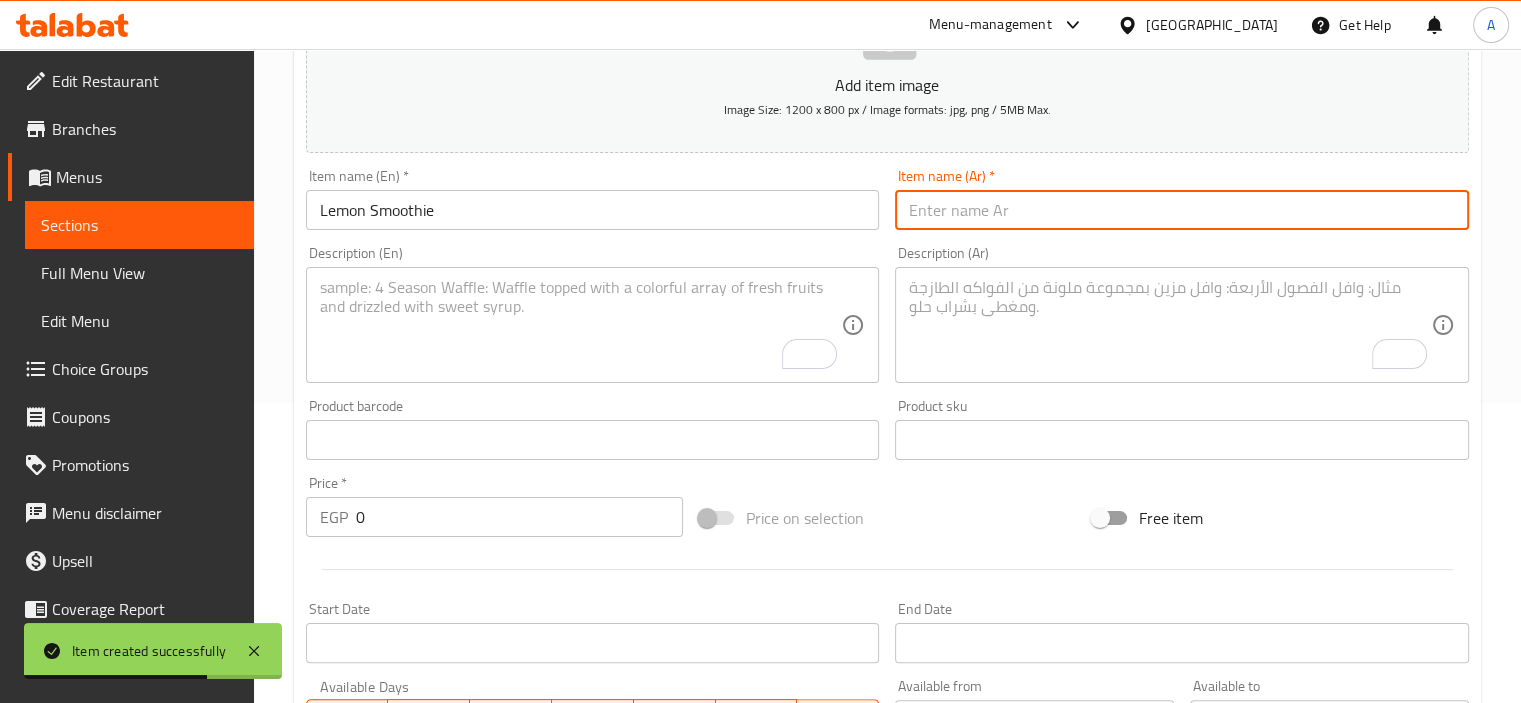 click at bounding box center (1182, 210) 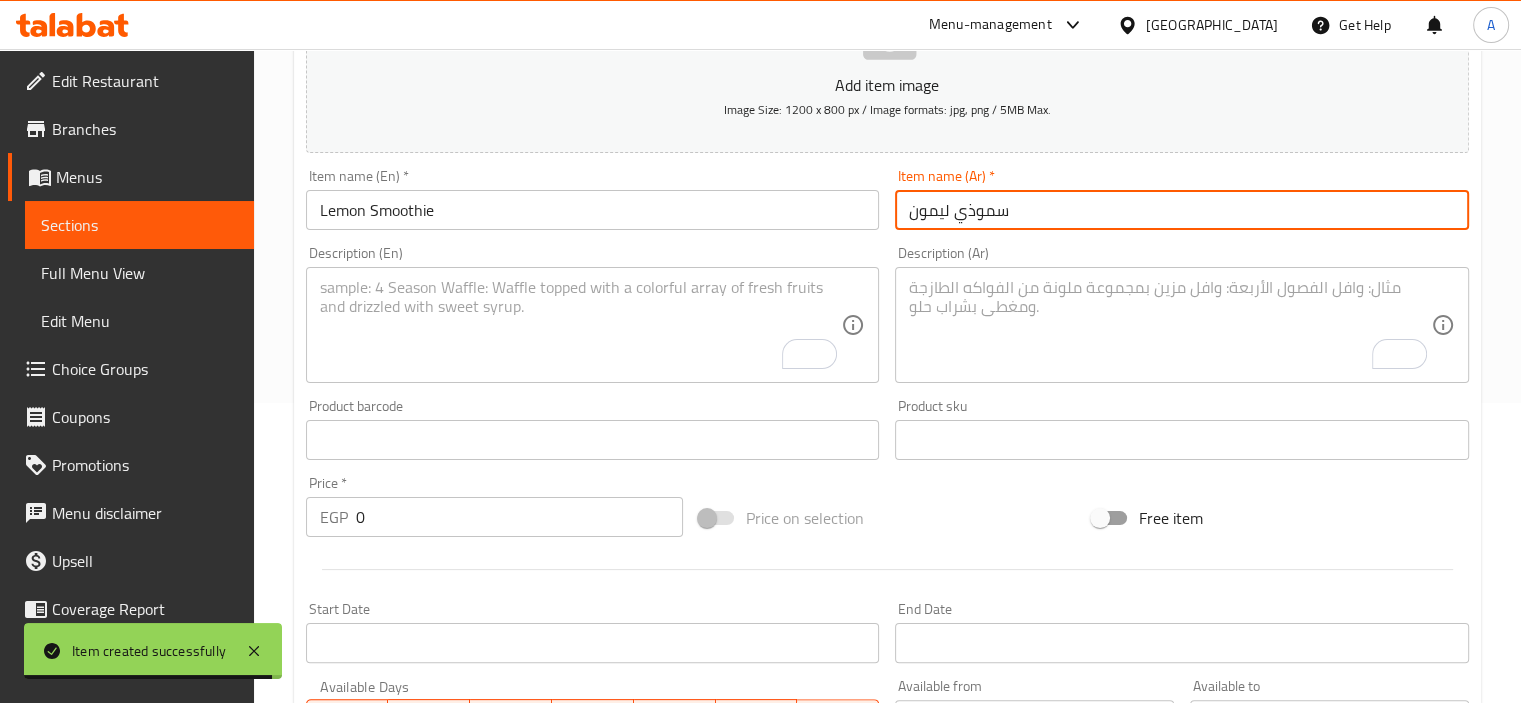 type on "سموذي ليمون" 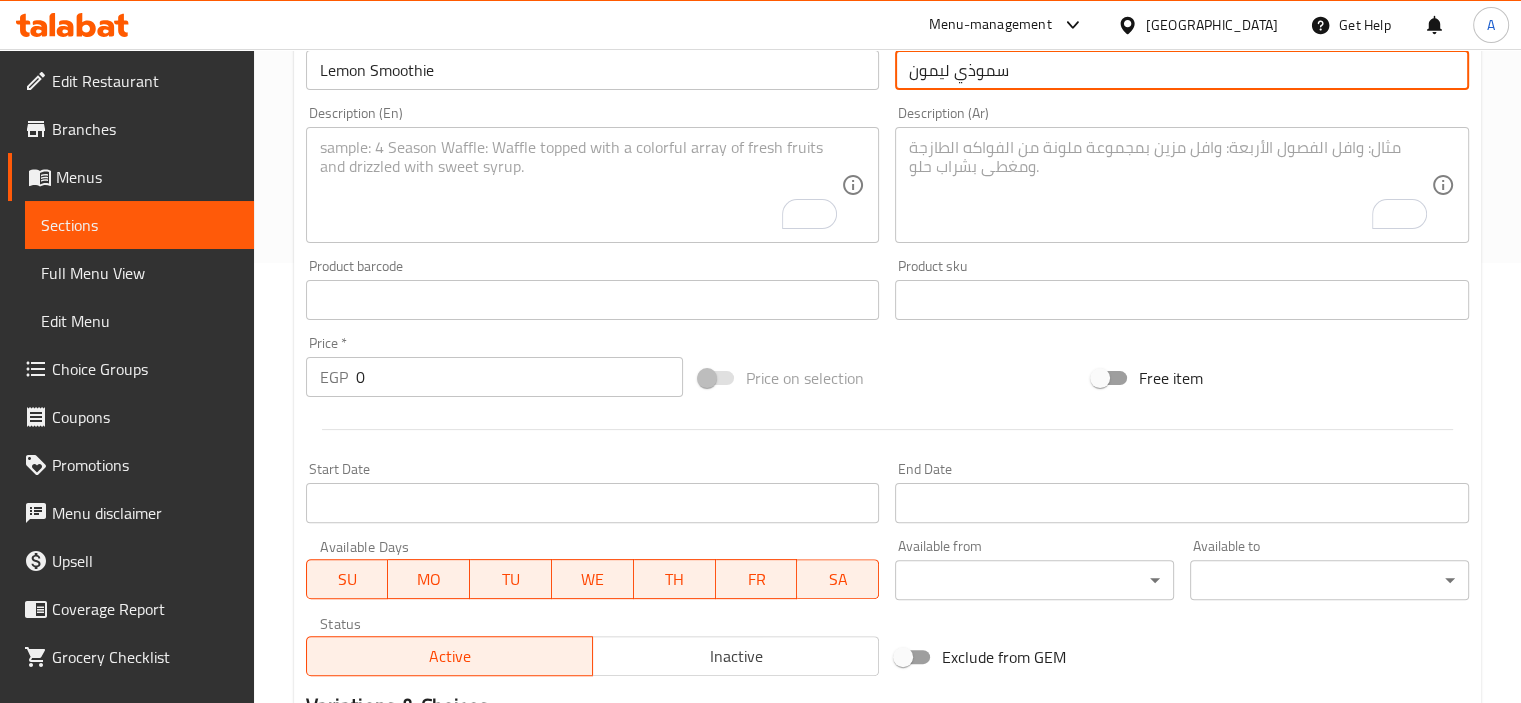 scroll, scrollTop: 500, scrollLeft: 0, axis: vertical 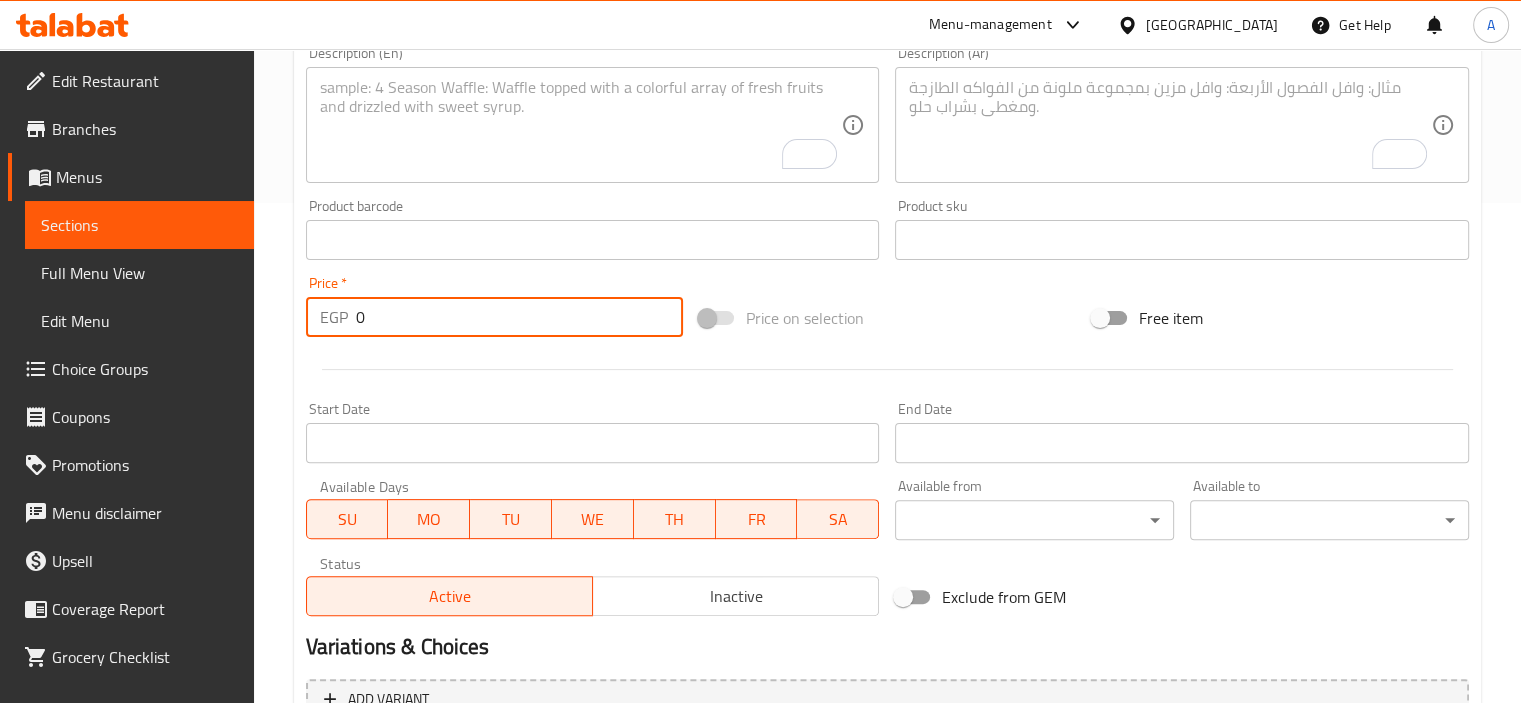 drag, startPoint x: 404, startPoint y: 322, endPoint x: 282, endPoint y: 305, distance: 123.178734 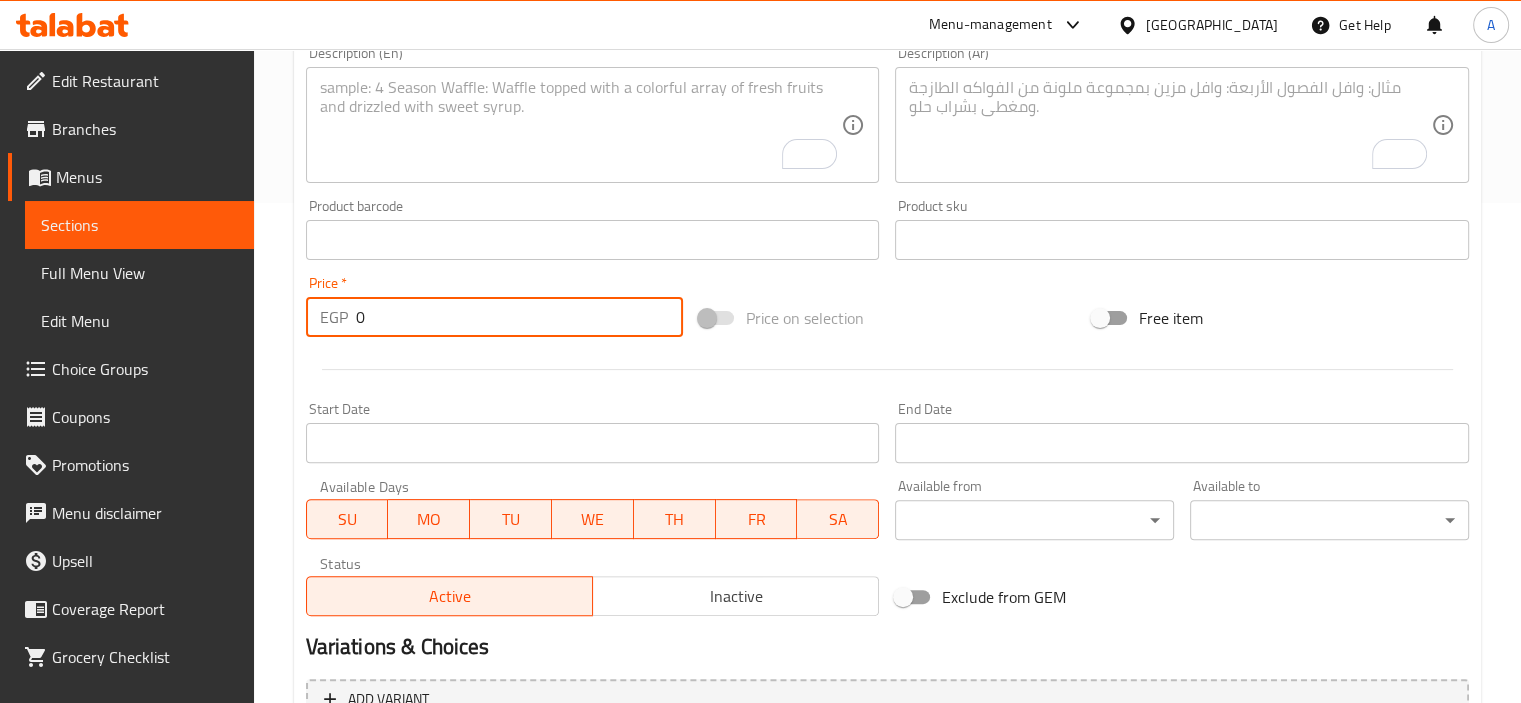 click on "Home / Restaurants management / Menus / Sections / item / create Smoothies  section Create new item Add item image Image Size: 1200 x 800 px / Image formats: jpg, png / 5MB Max. Item name (En)   * Lemon Smoothie Item name (En)  * Item name (Ar)   * سموذي ليمون Item name (Ar)  * Description (En) Description (En) Description (Ar) Description (Ar) Product barcode Product barcode Product sku Product sku Price   * EGP 0 Price  * Price on selection Free item Start Date Start Date End Date End Date Available Days SU MO TU WE TH FR SA Available from ​ ​ Available to ​ ​ Status Active Inactive Exclude from GEM Variations & Choices Add variant ASSIGN CHOICE GROUP Create" at bounding box center (887, 231) 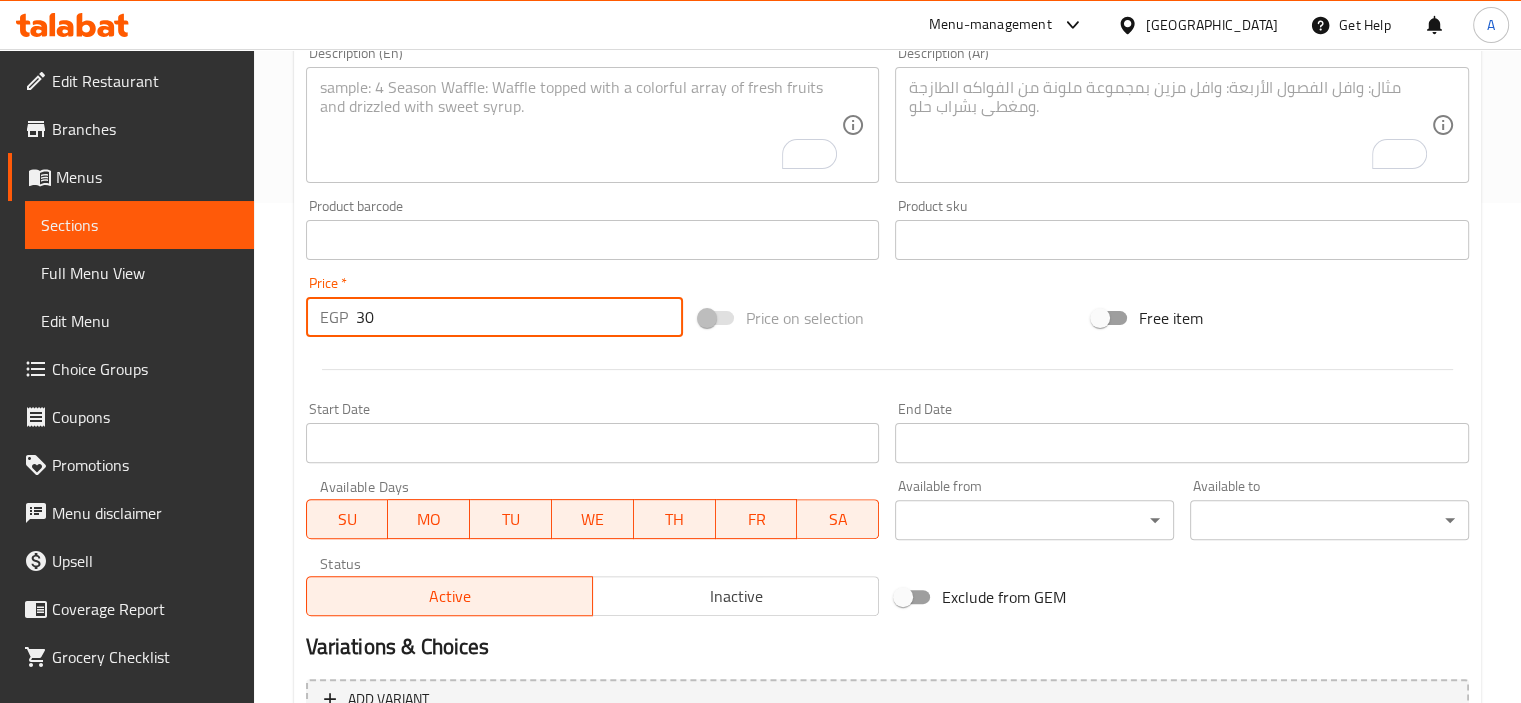 type on "30" 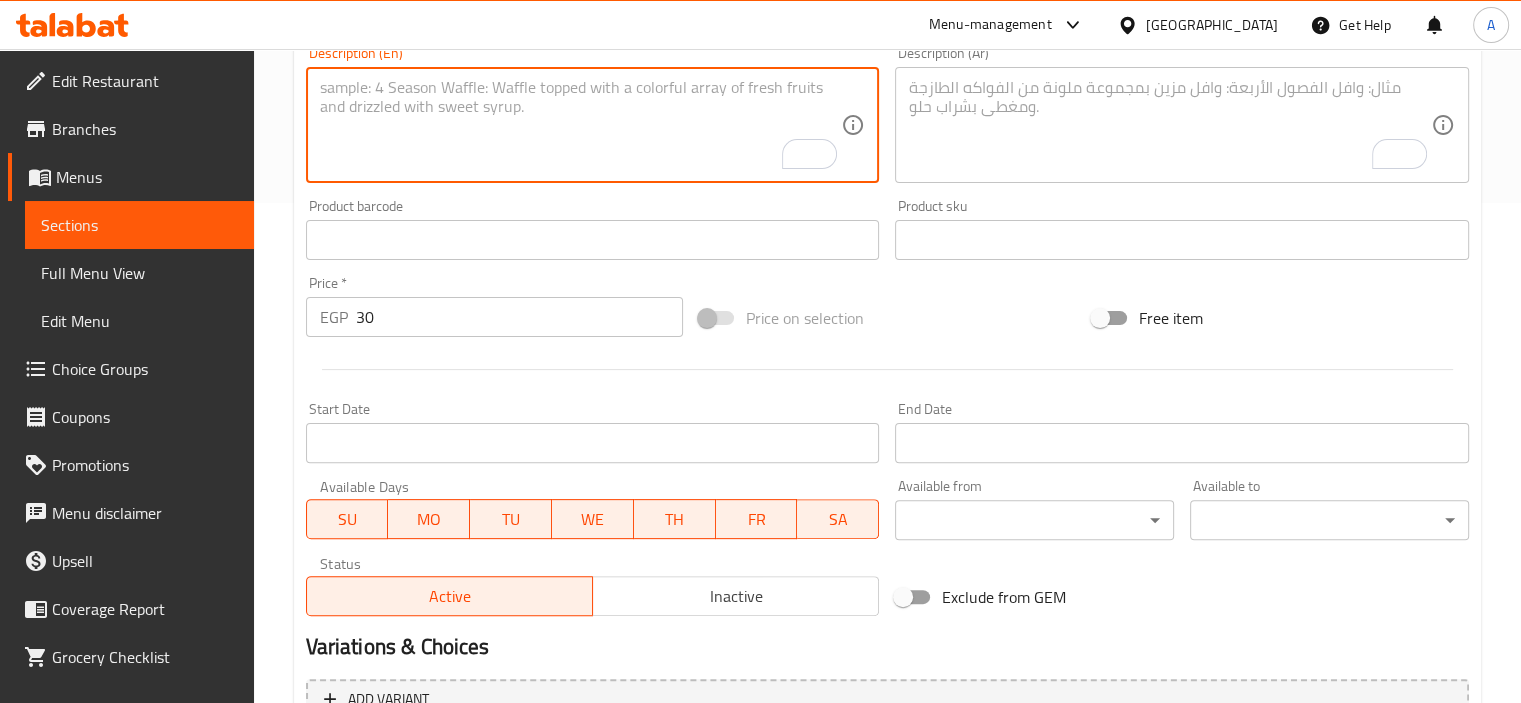 click at bounding box center [581, 125] 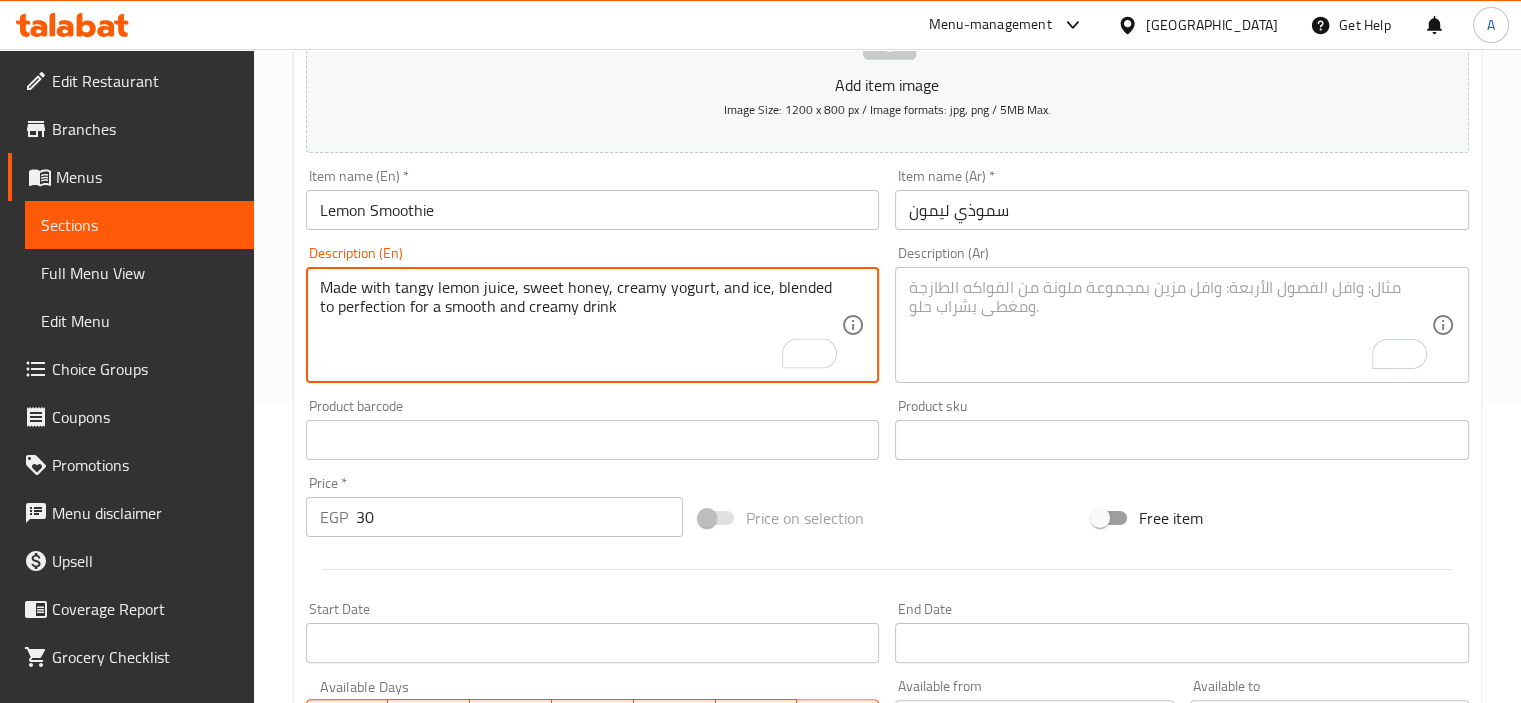 scroll, scrollTop: 300, scrollLeft: 0, axis: vertical 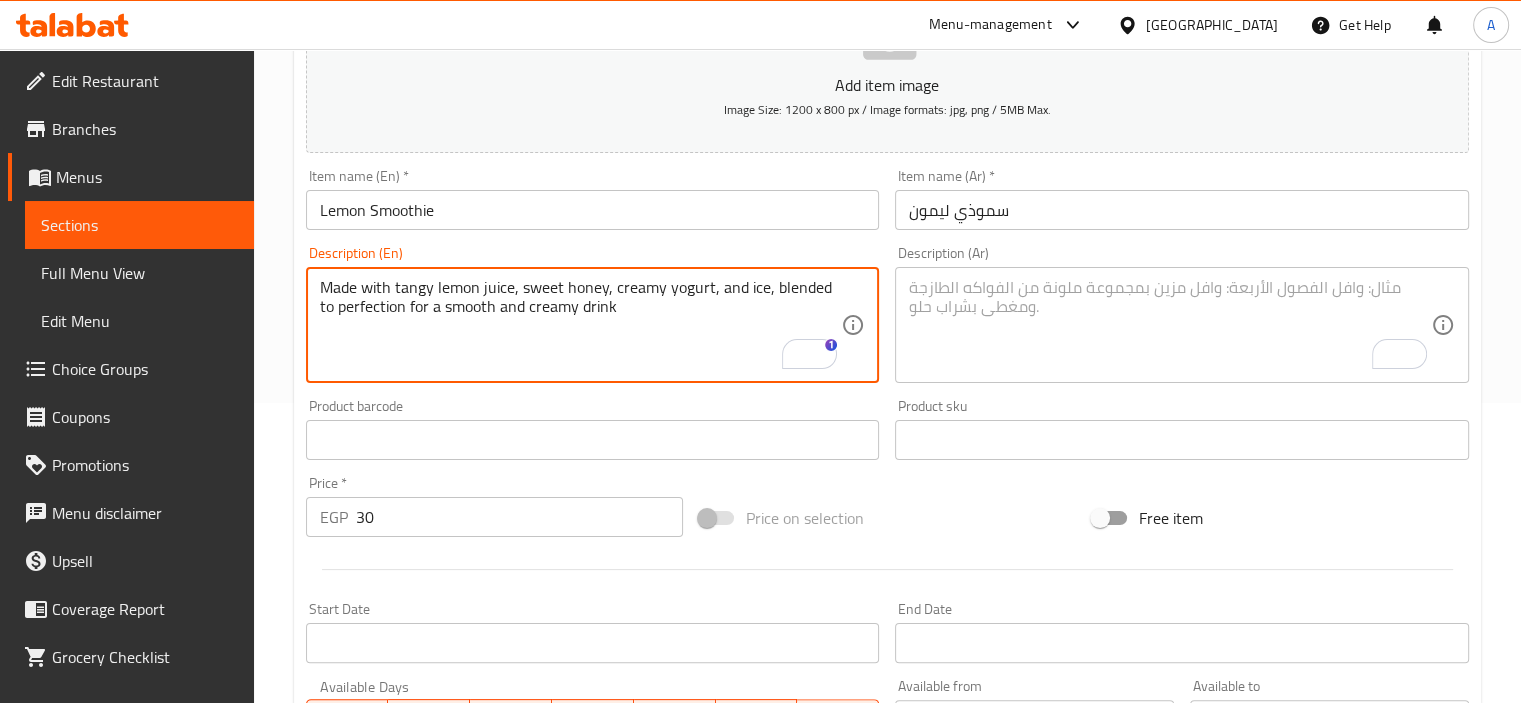 click at bounding box center (1170, 325) 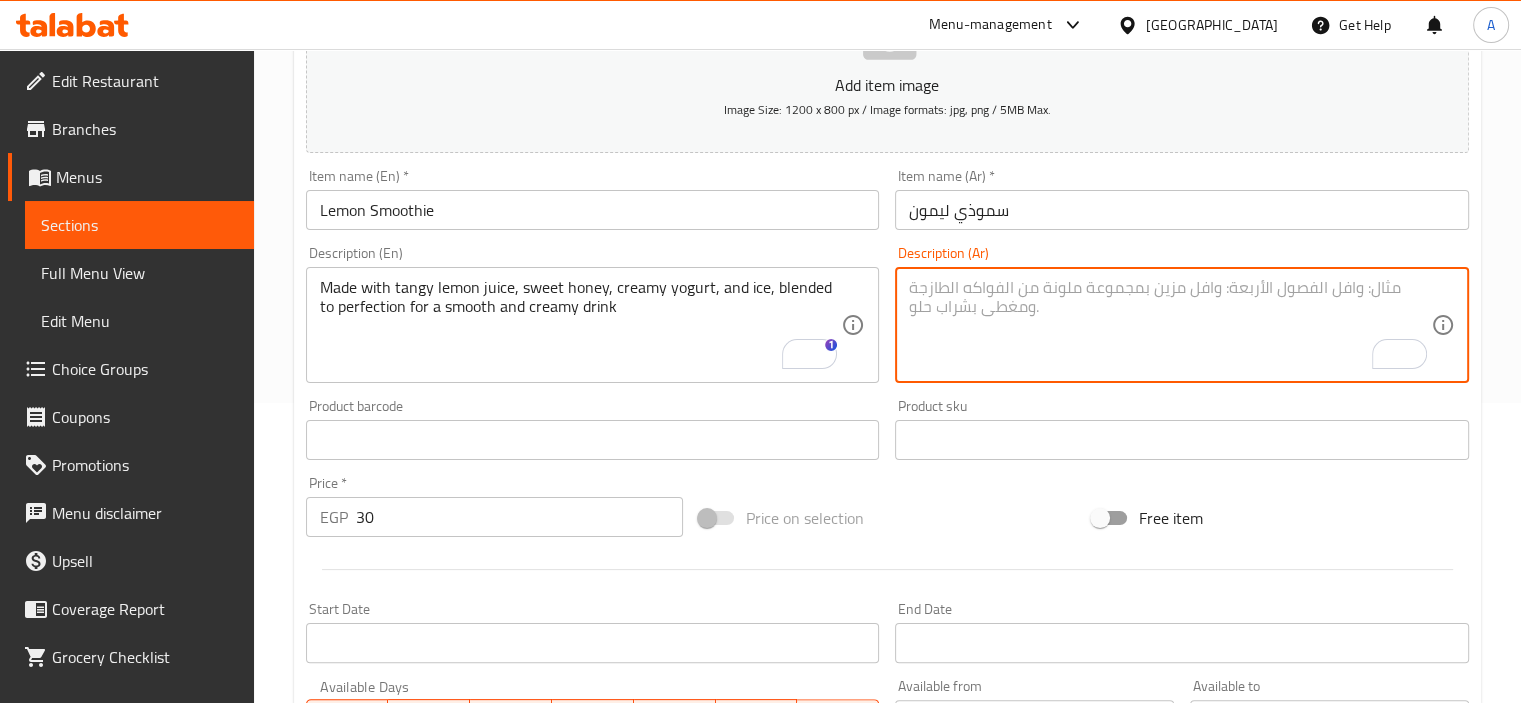 paste on "مصنوع من عصير الليمون المنعش والعسل الحلو والزبادي الكريمي والثلج ، ممزوج بإتقان للحصول على مشروب ناعم وكريمي" 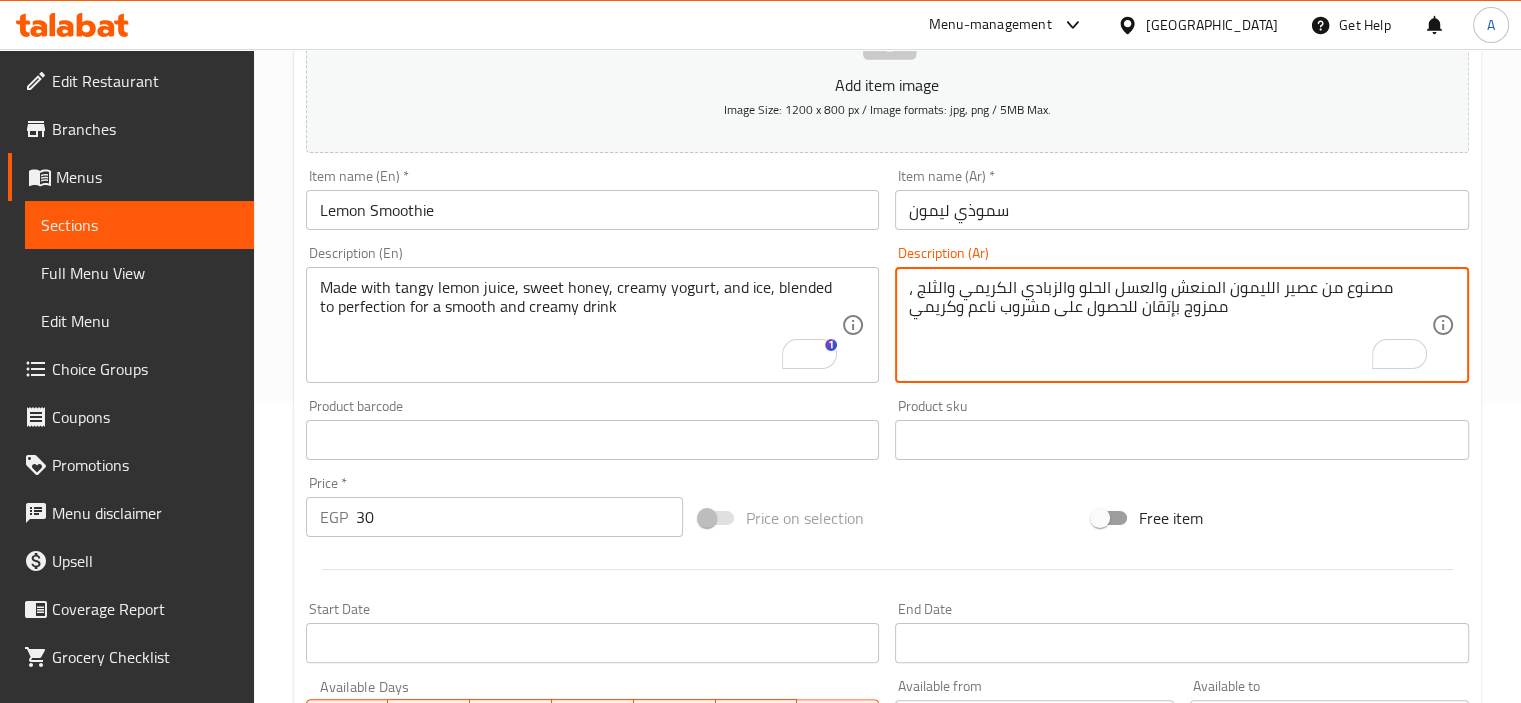 type on "مصنوع من عصير الليمون المنعش والعسل الحلو والزبادي الكريمي والثلج ، ممزوج بإتقان للحصول على مشروب ناعم وكريمي" 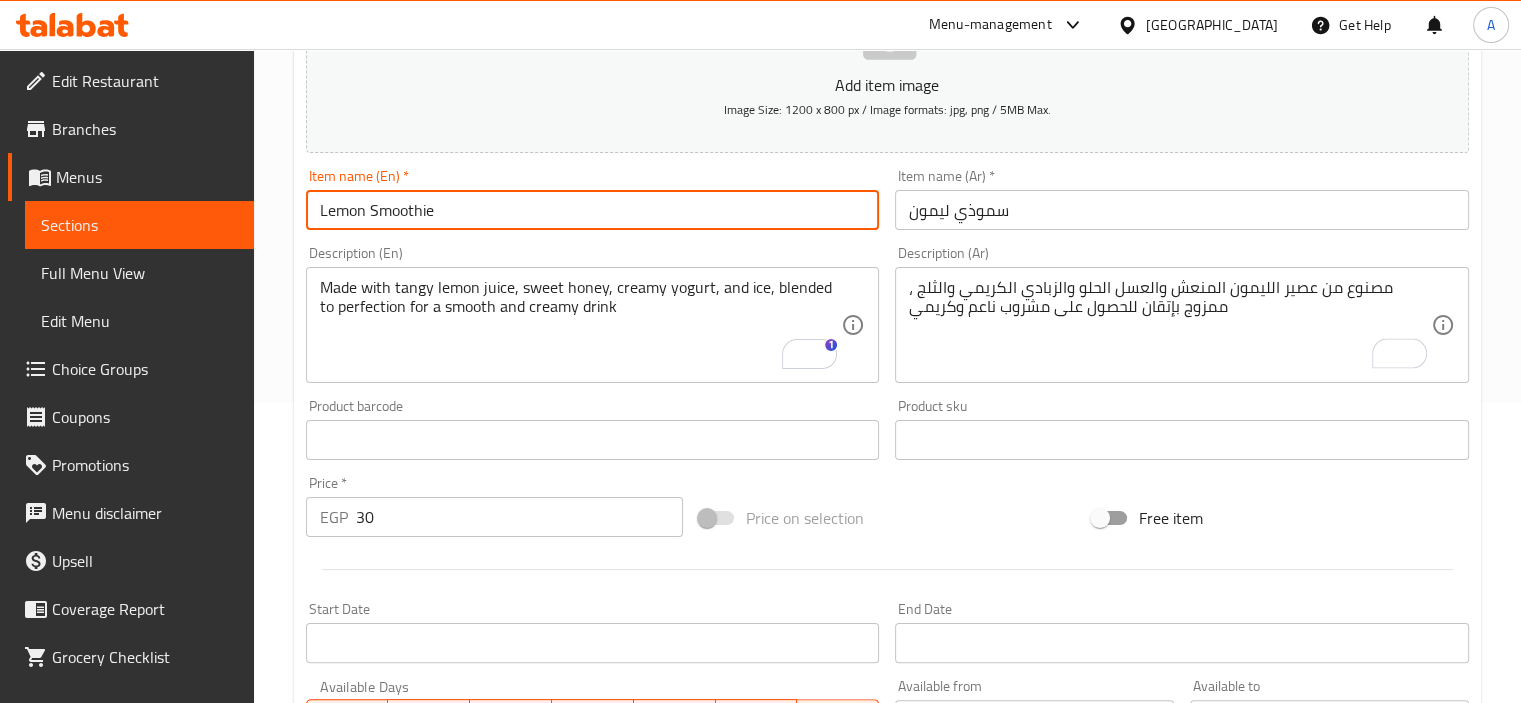 click on "Create" at bounding box center [445, 1026] 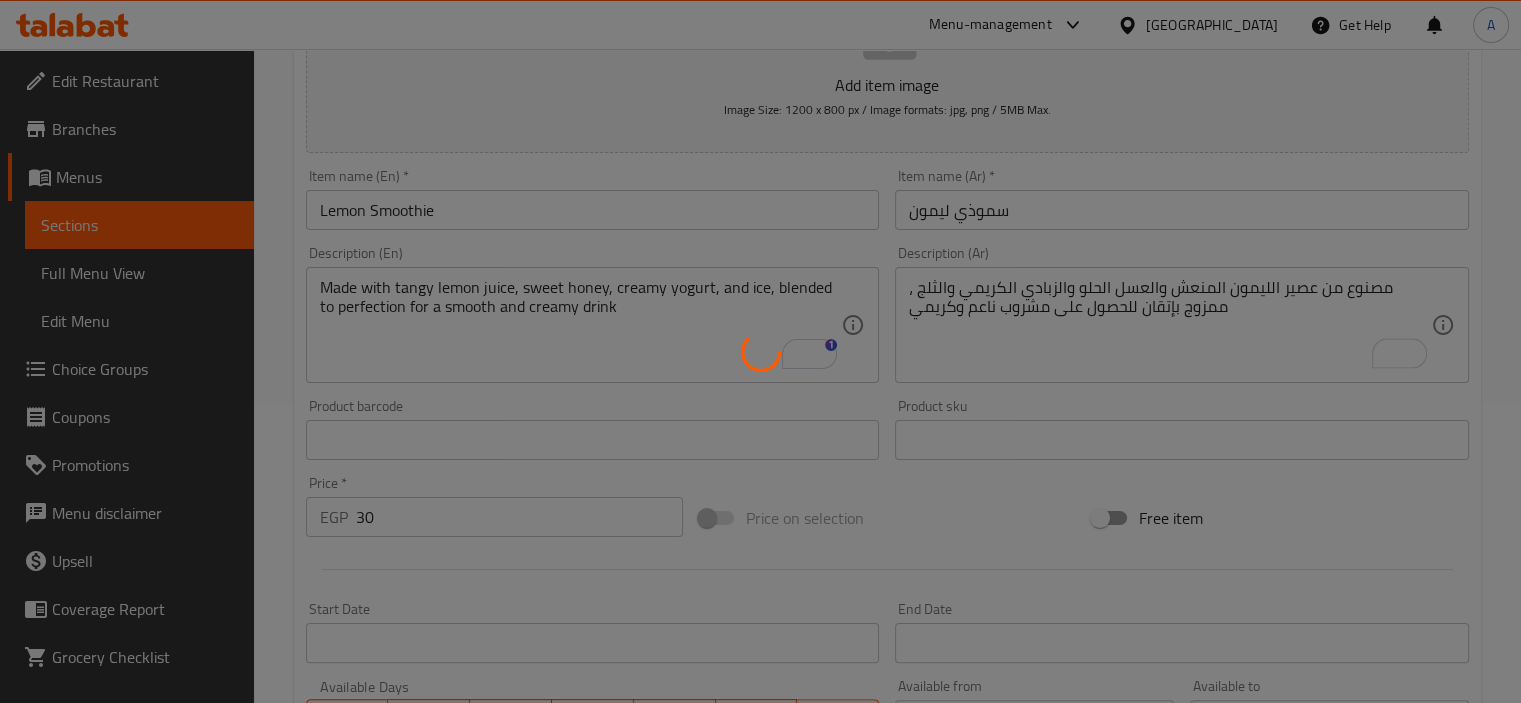 type 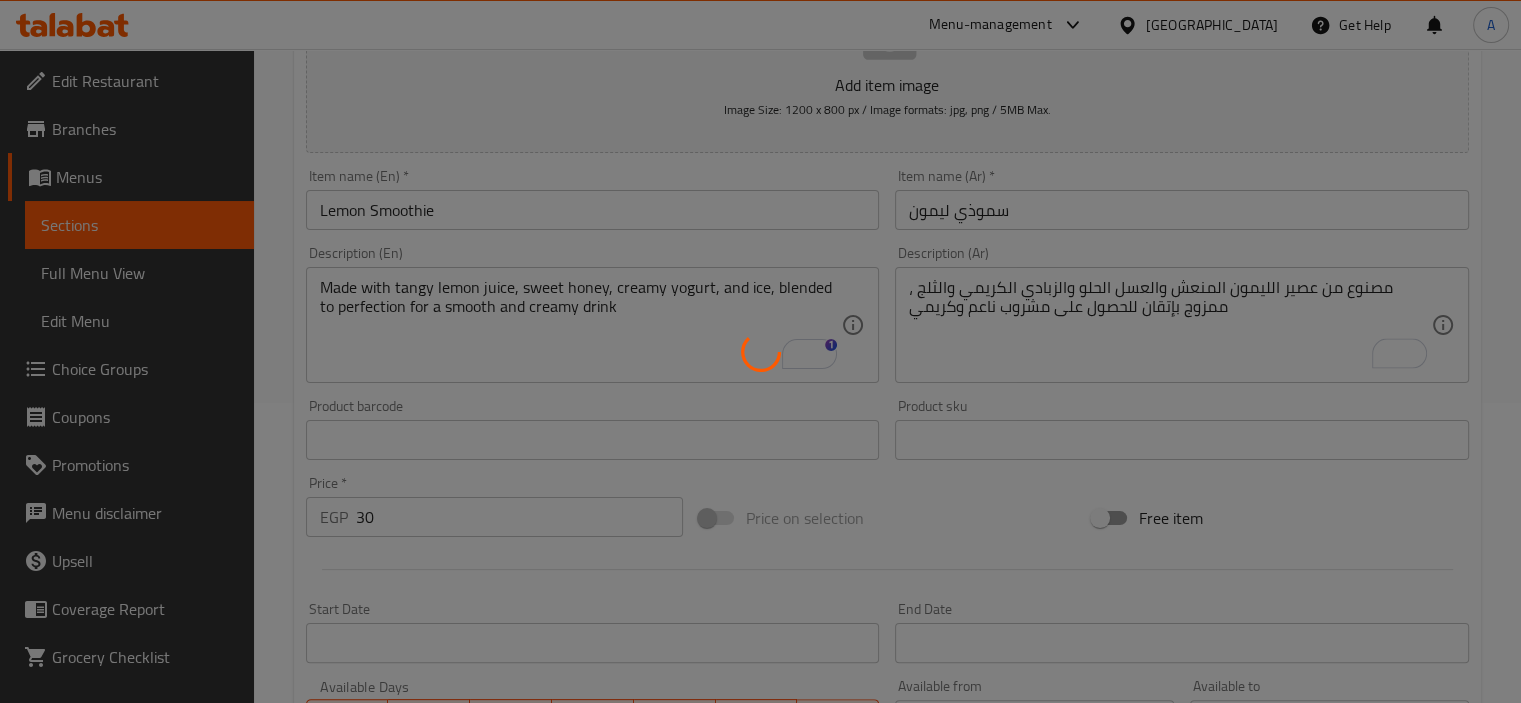 type 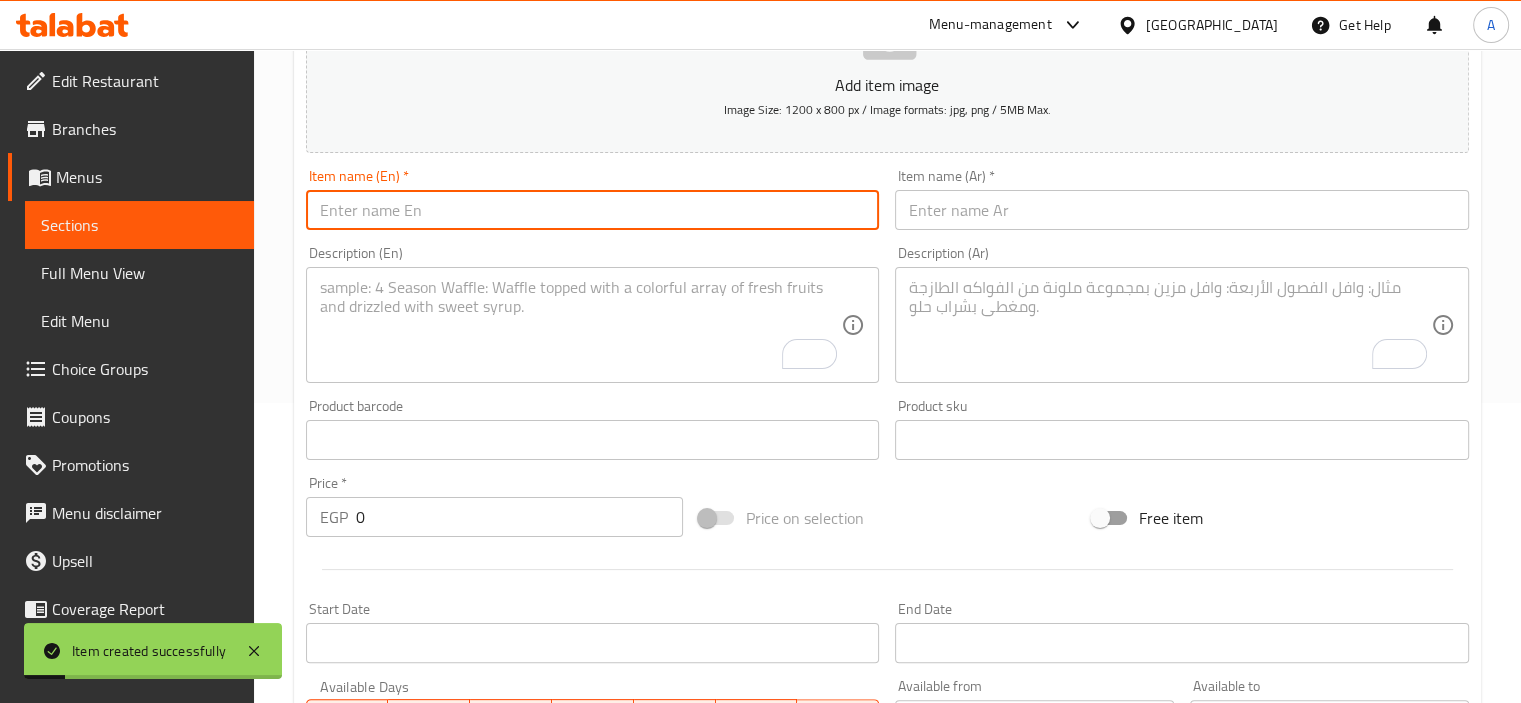 paste on "Mixed Berries Smoothie" 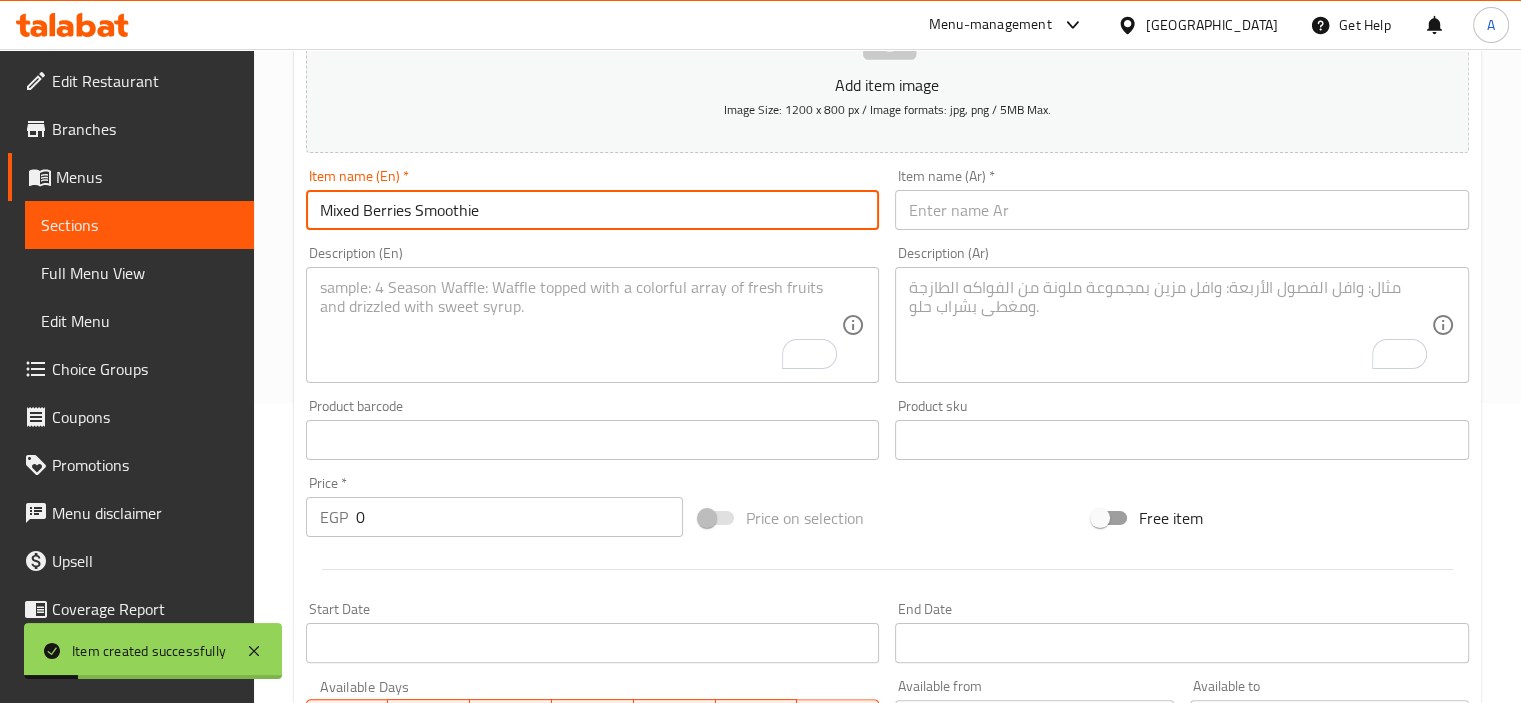 type on "Mixed Berries Smoothie" 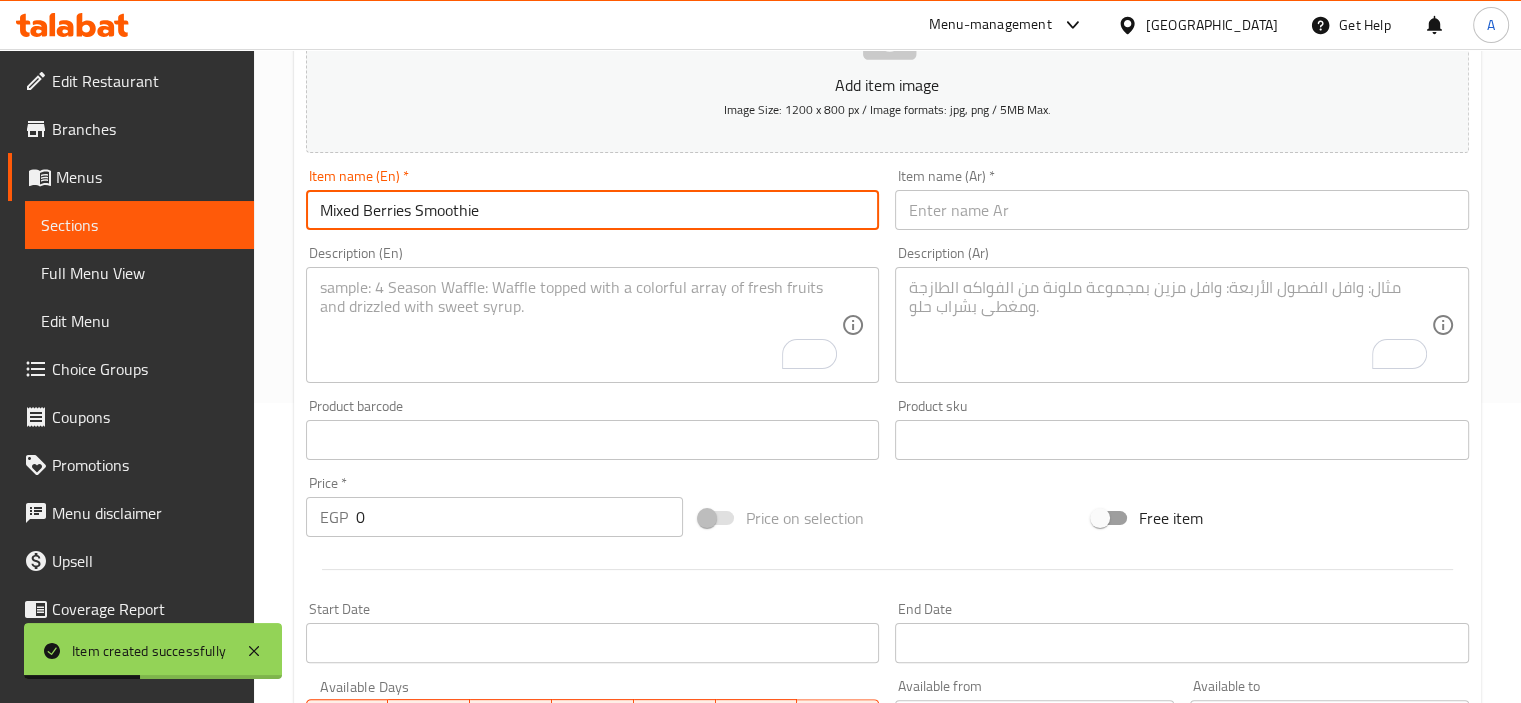 click at bounding box center (1182, 210) 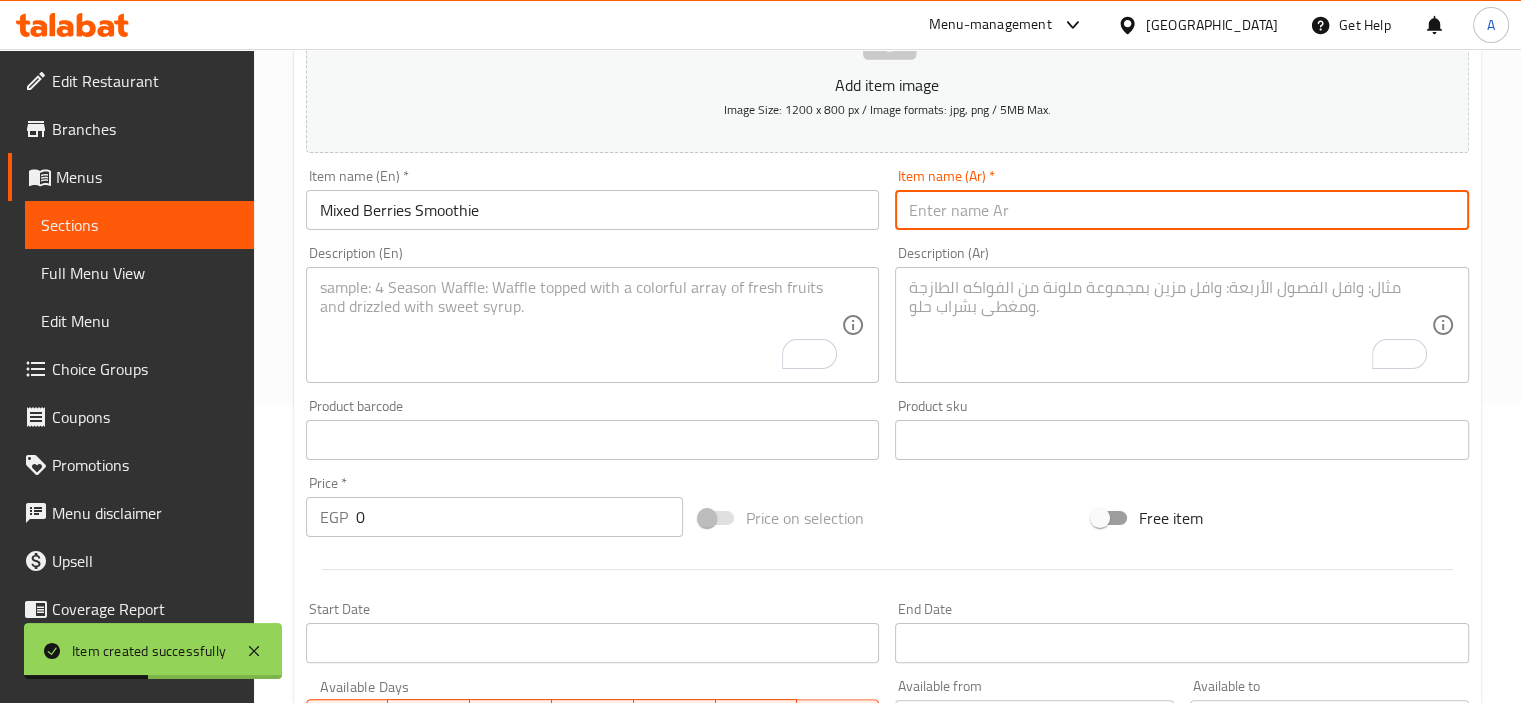paste on "سموذي ميكس بيري" 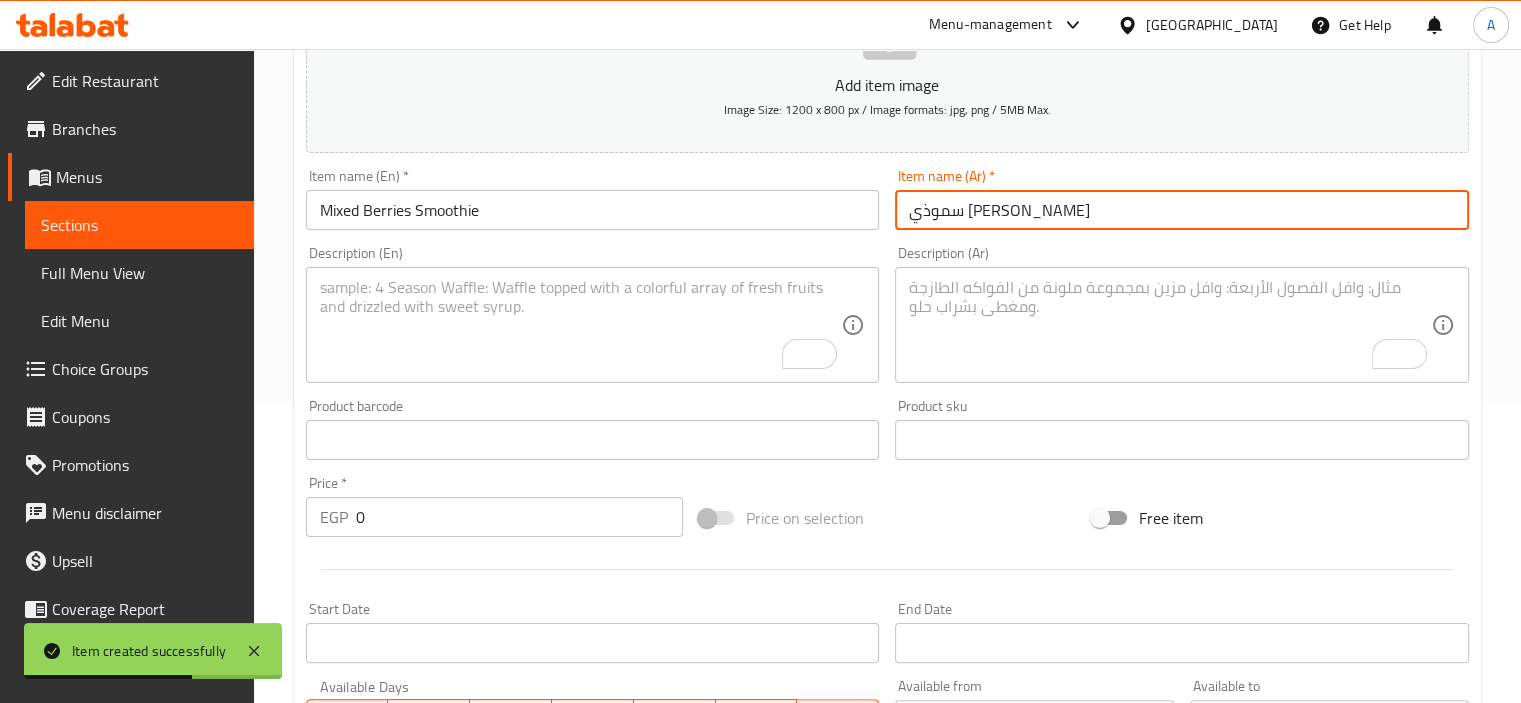type on "سموذي ميكس بيري" 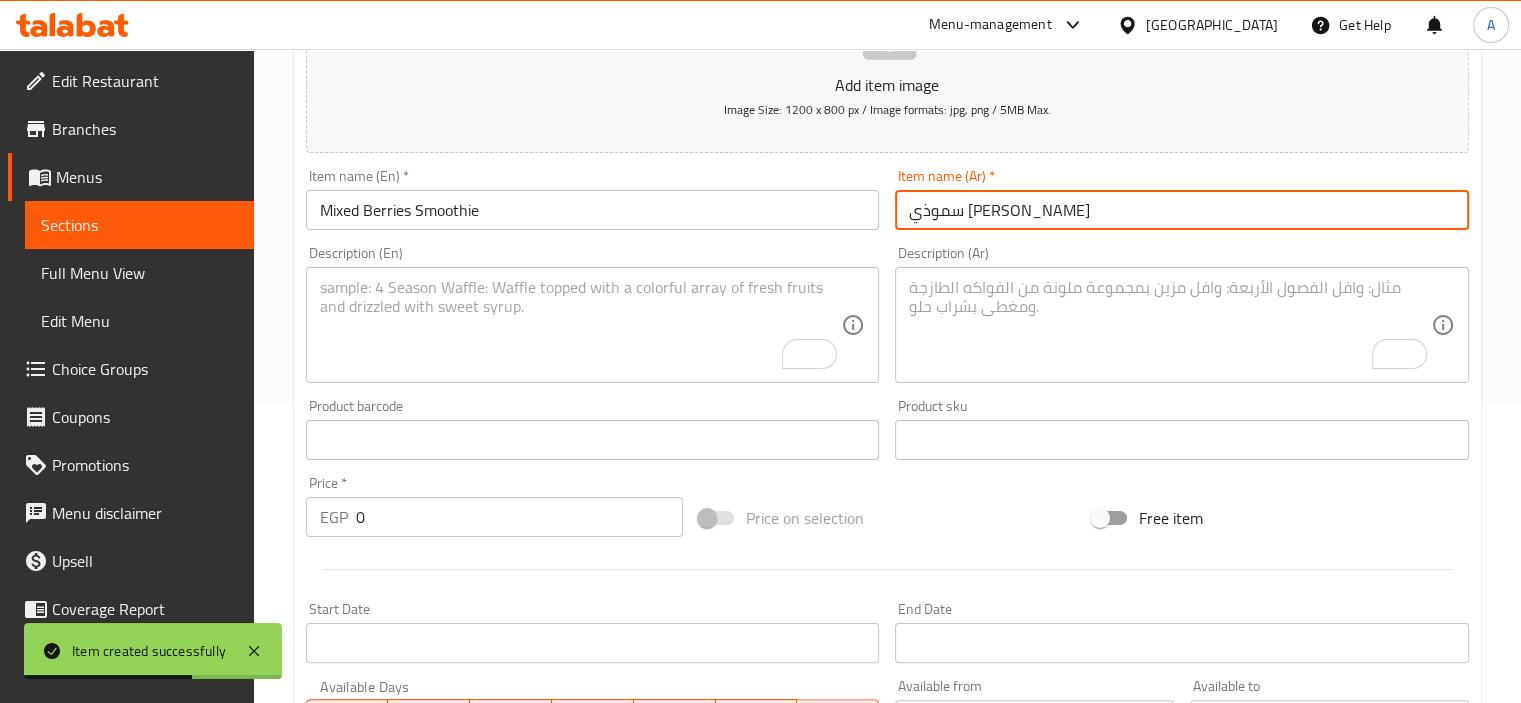 click on "Mixed Berries Smoothie" at bounding box center (593, 210) 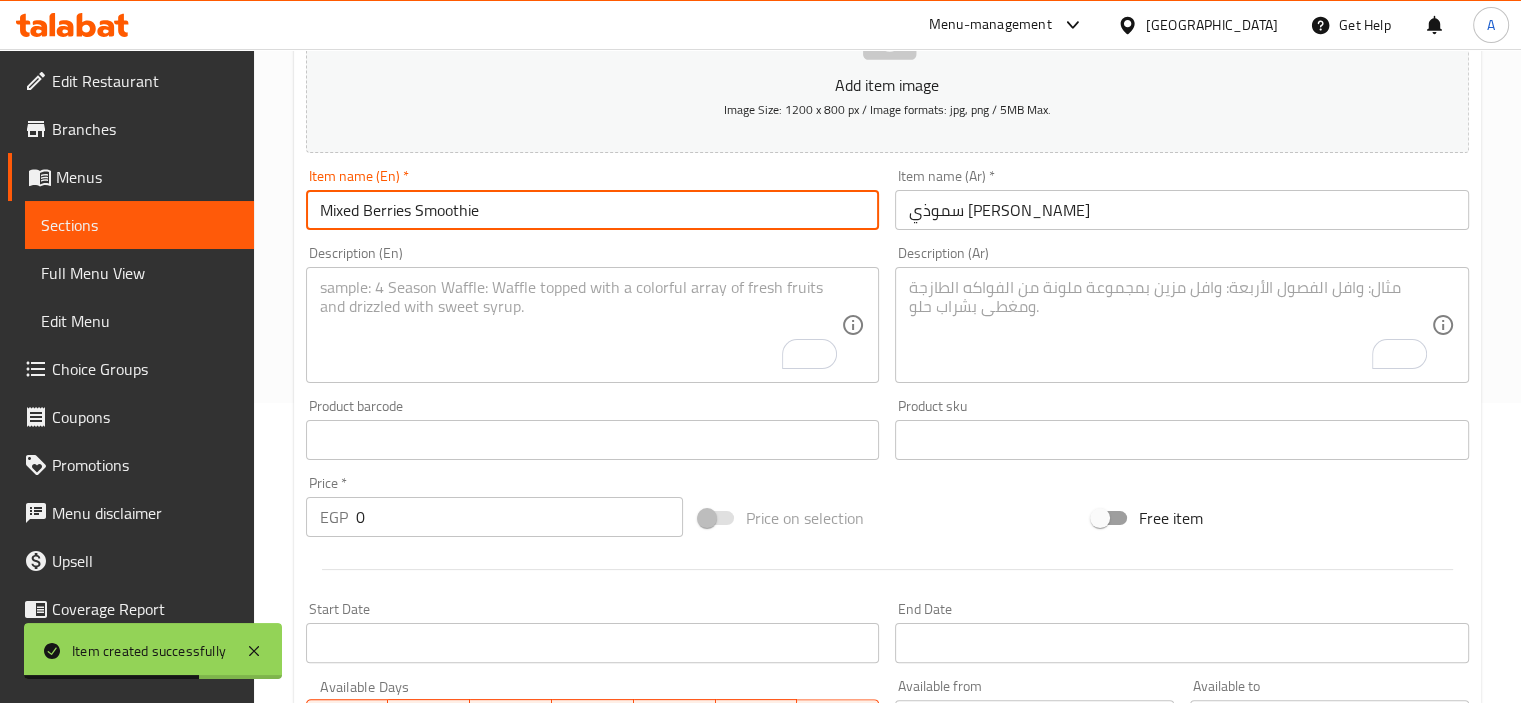 click on "Mixed Berries Smoothie" at bounding box center (593, 210) 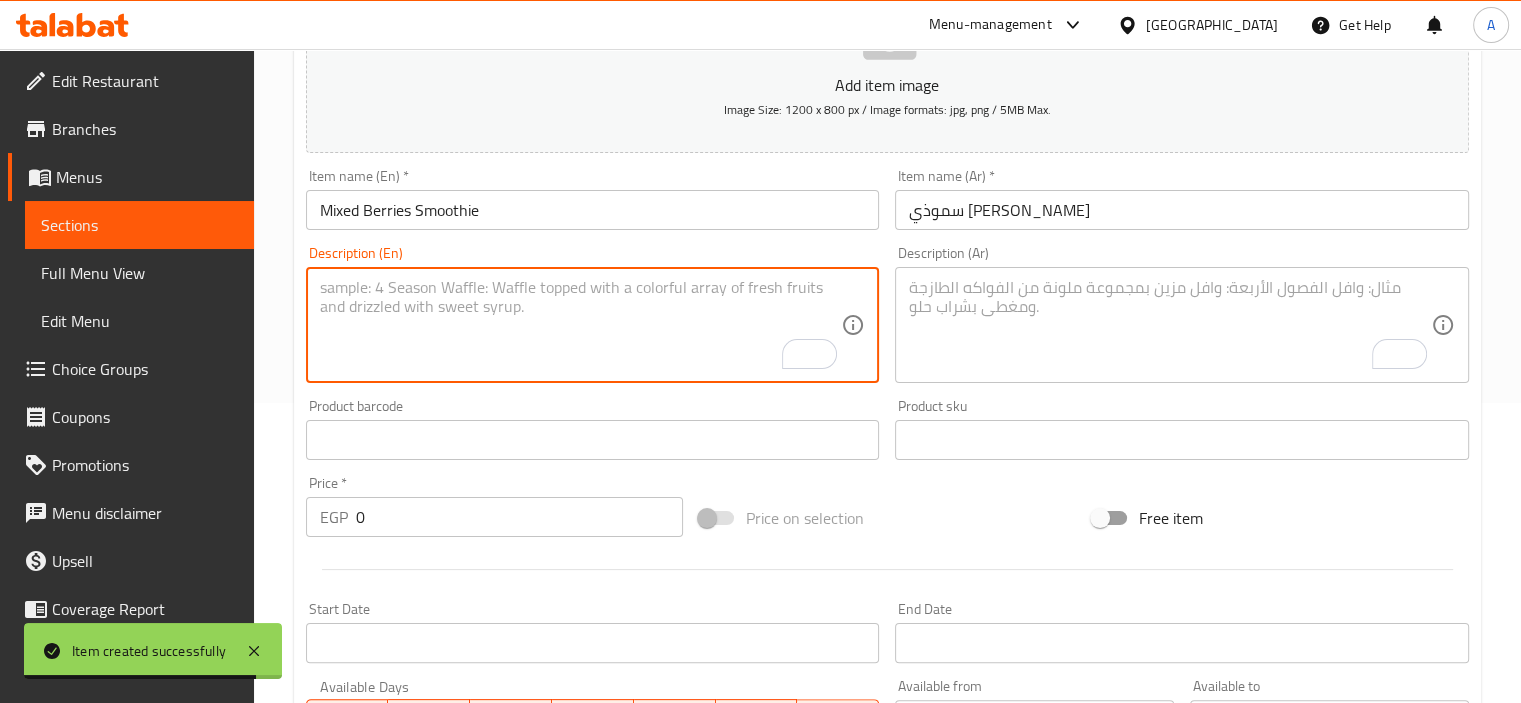click at bounding box center [581, 325] 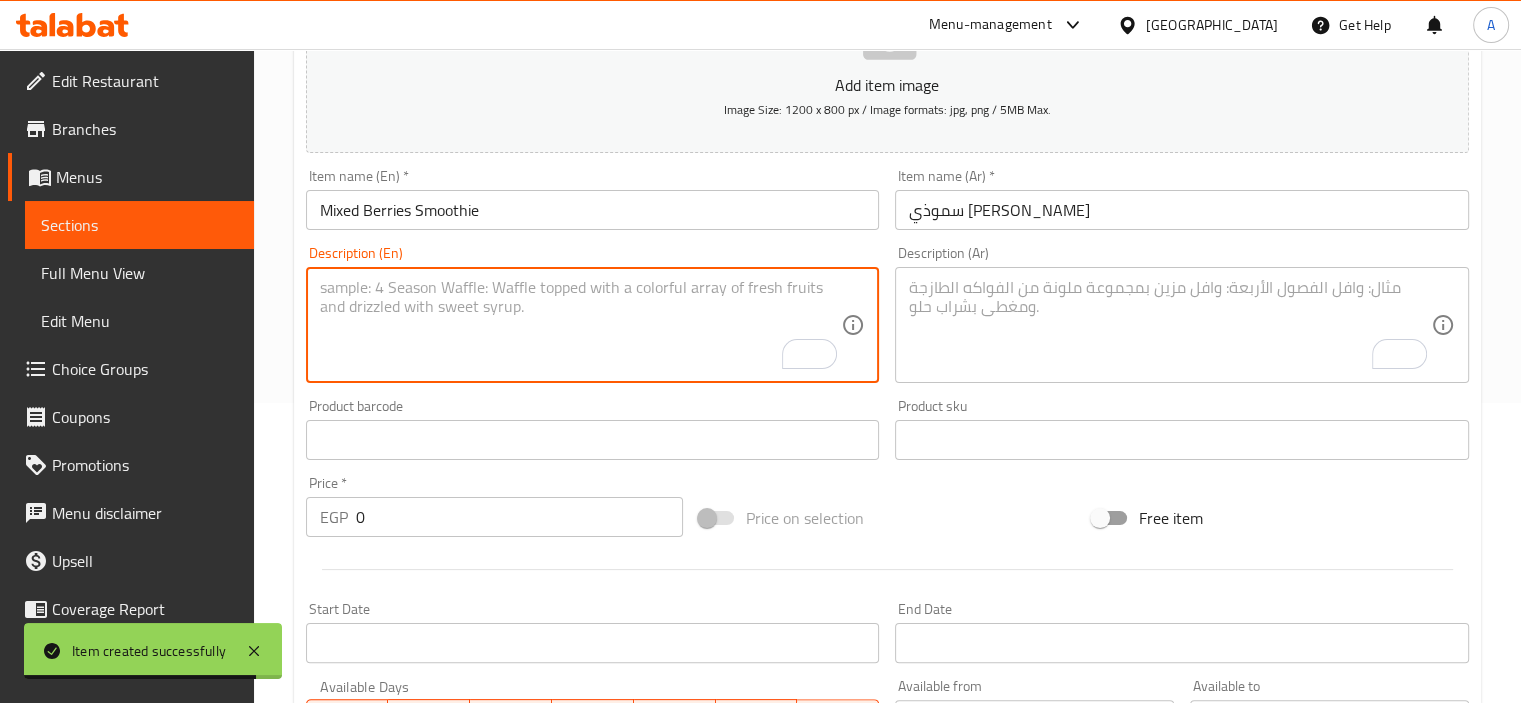 paste on "Frozen berries, banana, milk, and yogurt blended together" 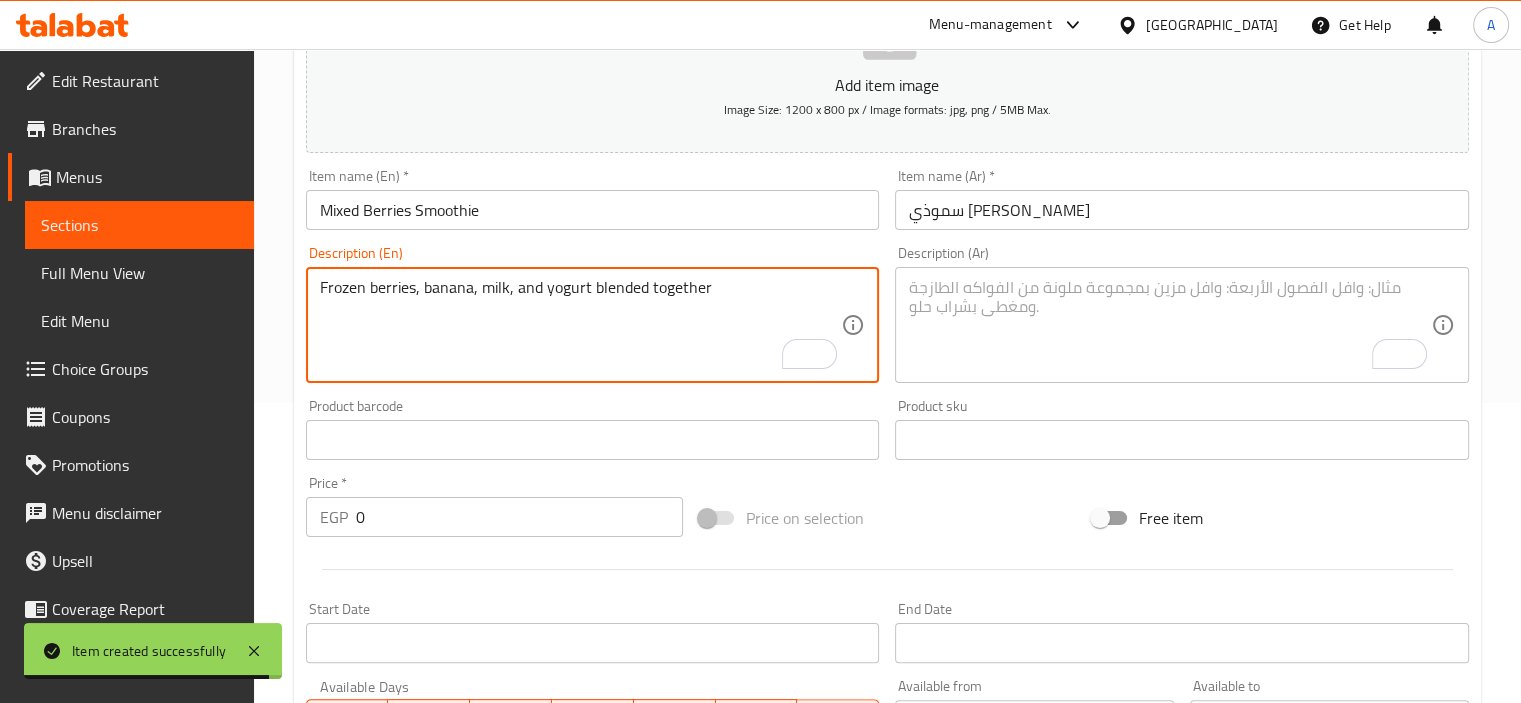 type on "Frozen berries, banana, milk, and yogurt blended together" 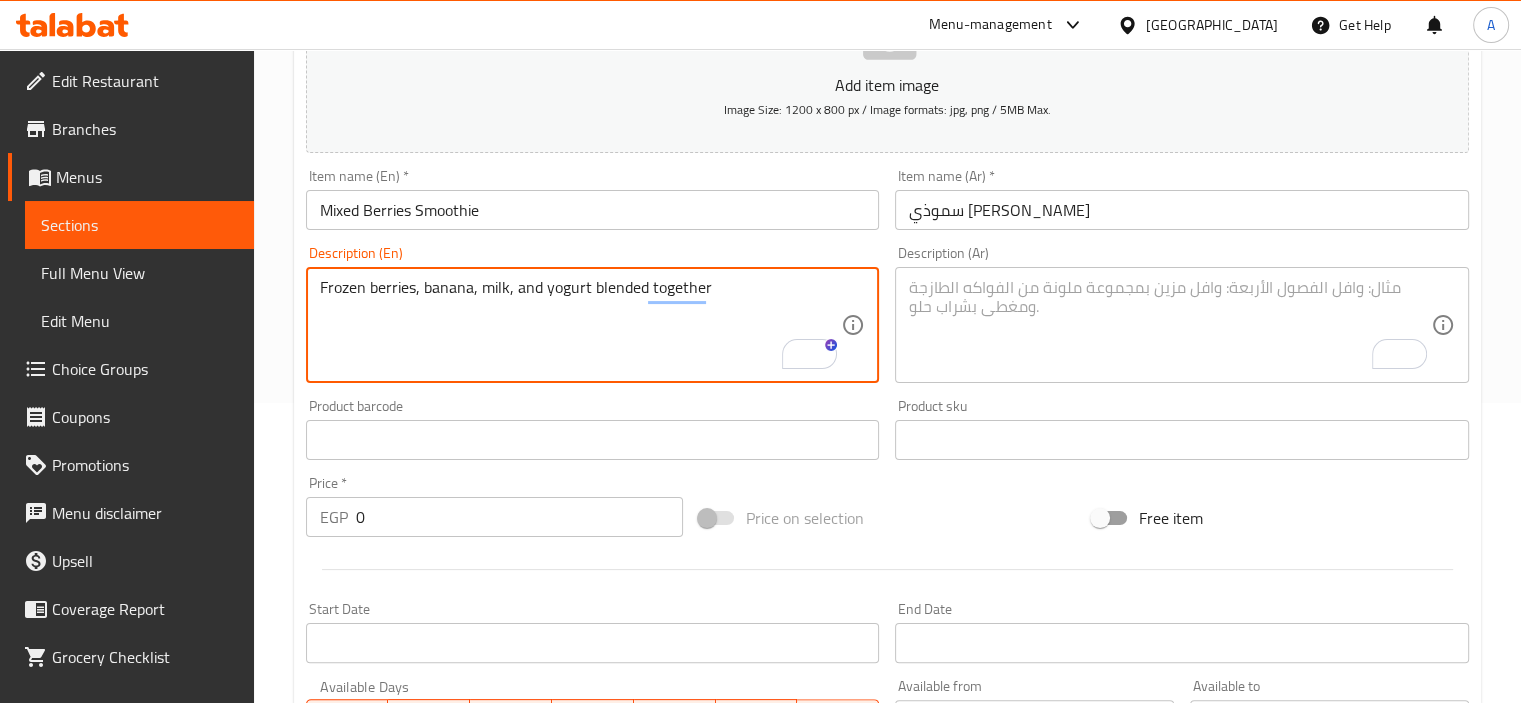 click at bounding box center [1170, 325] 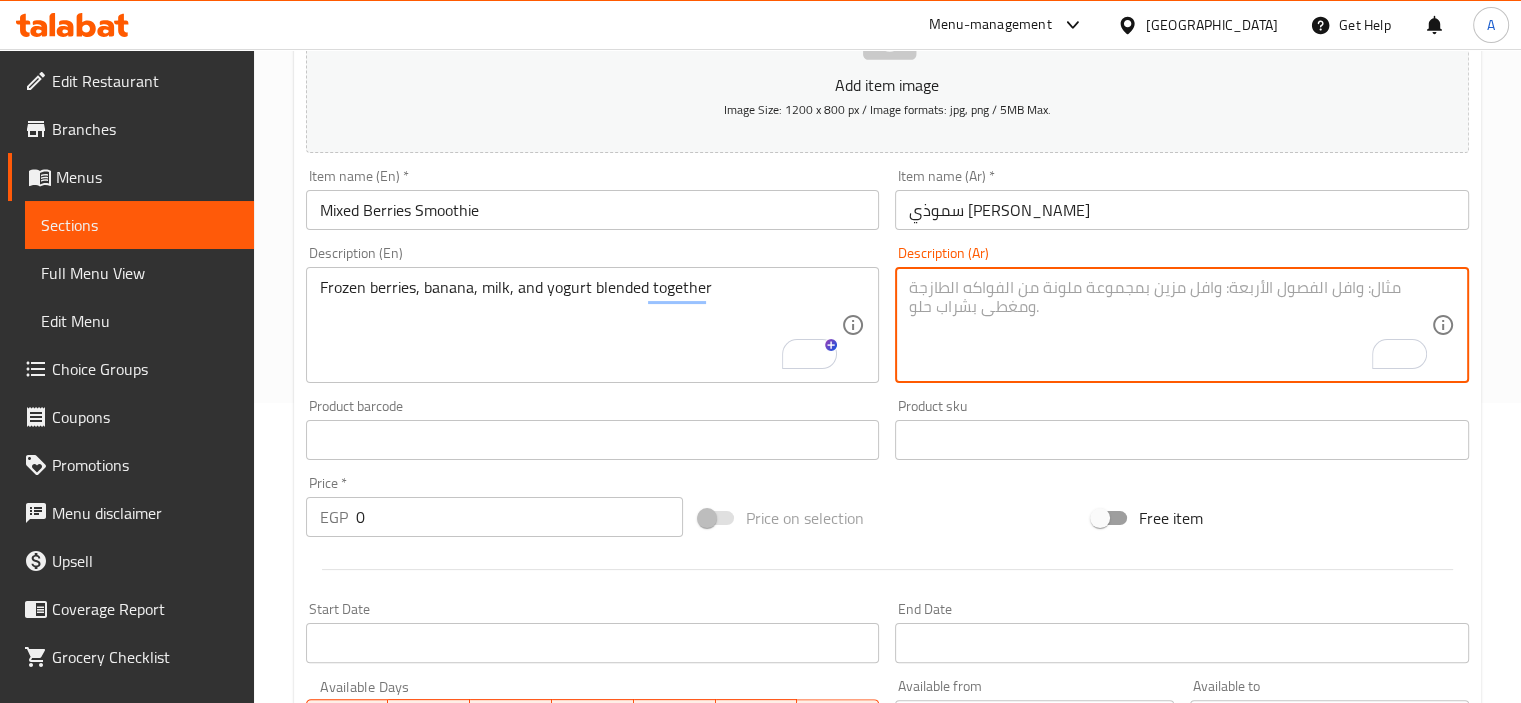 paste on "مزيج التوت المجمد والموز والحليب والزبادي معًا" 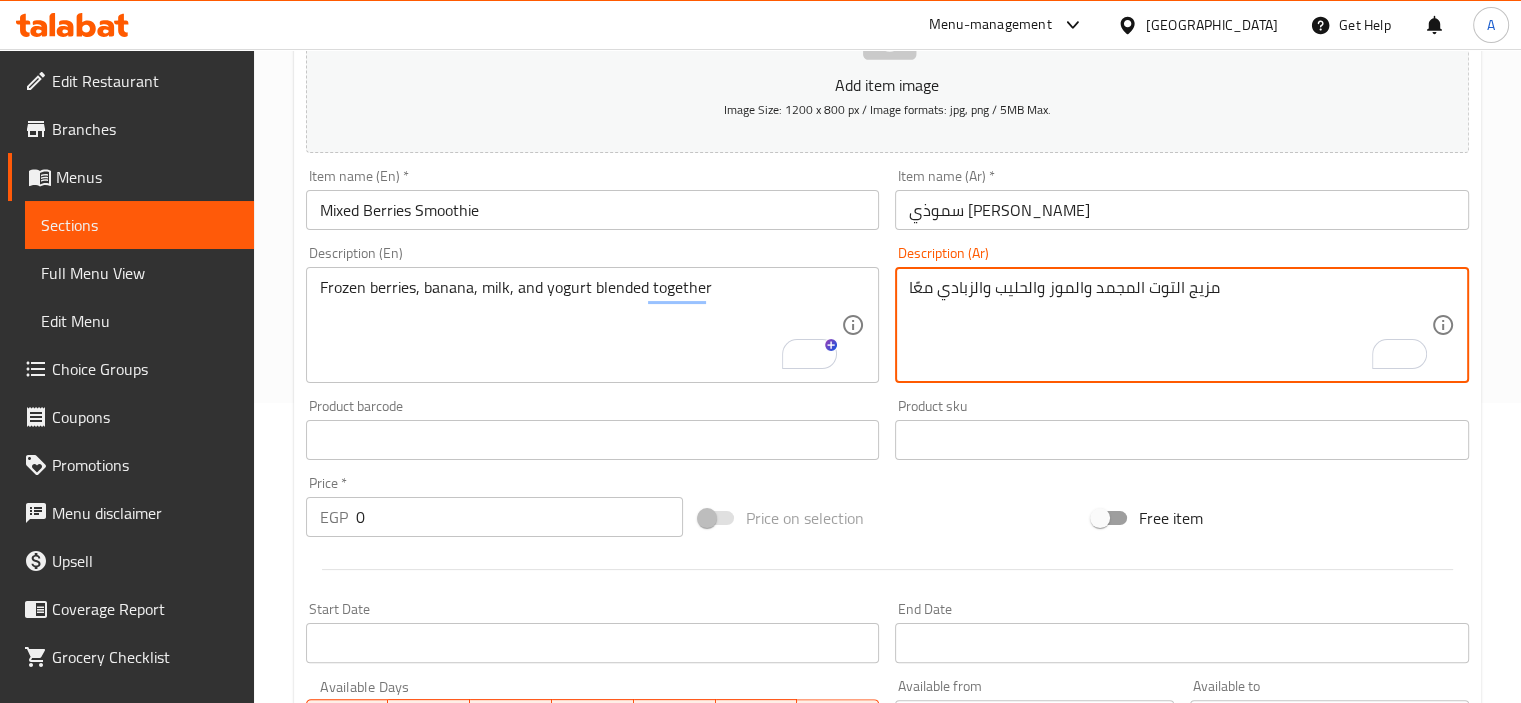 type on "مزيج التوت المجمد والموز والحليب والزبادي معًا" 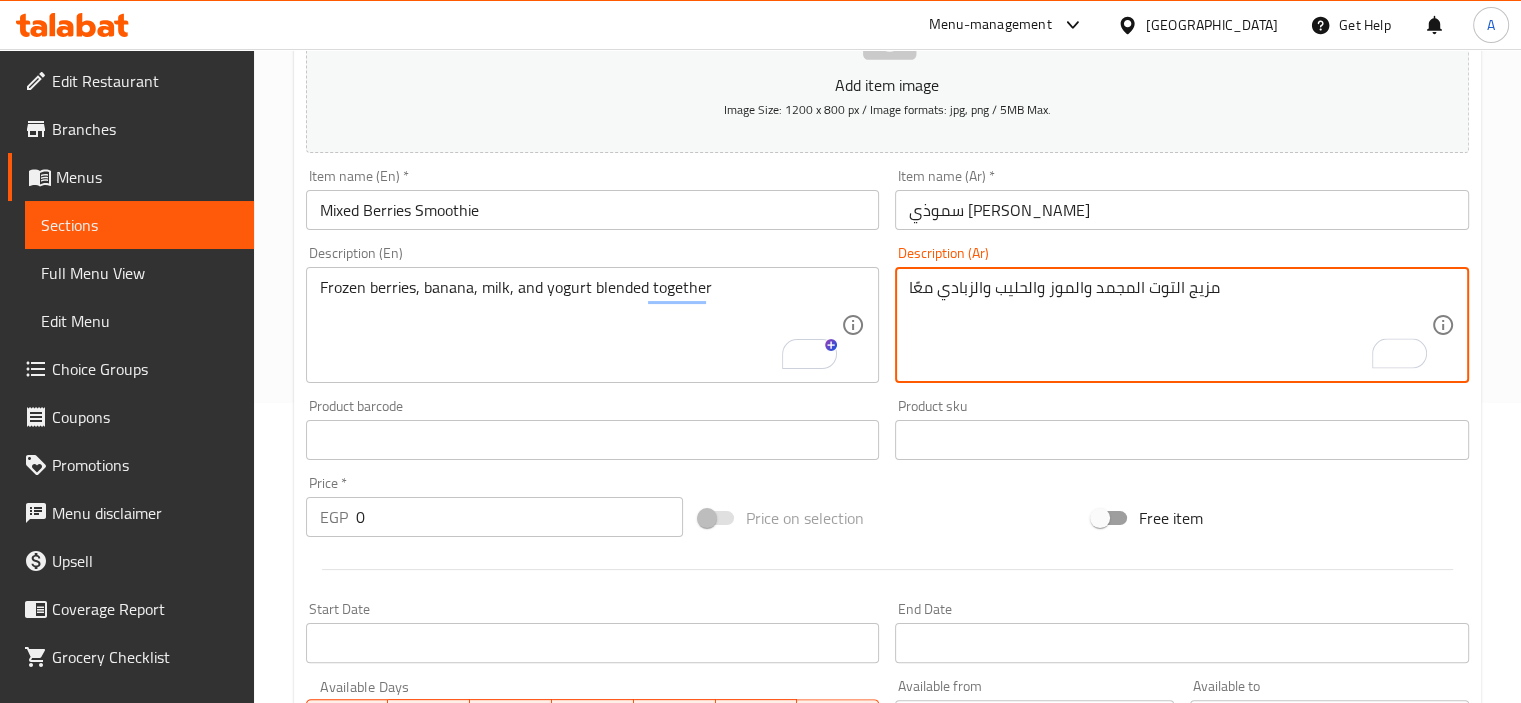 drag, startPoint x: 393, startPoint y: 522, endPoint x: 106, endPoint y: 489, distance: 288.891 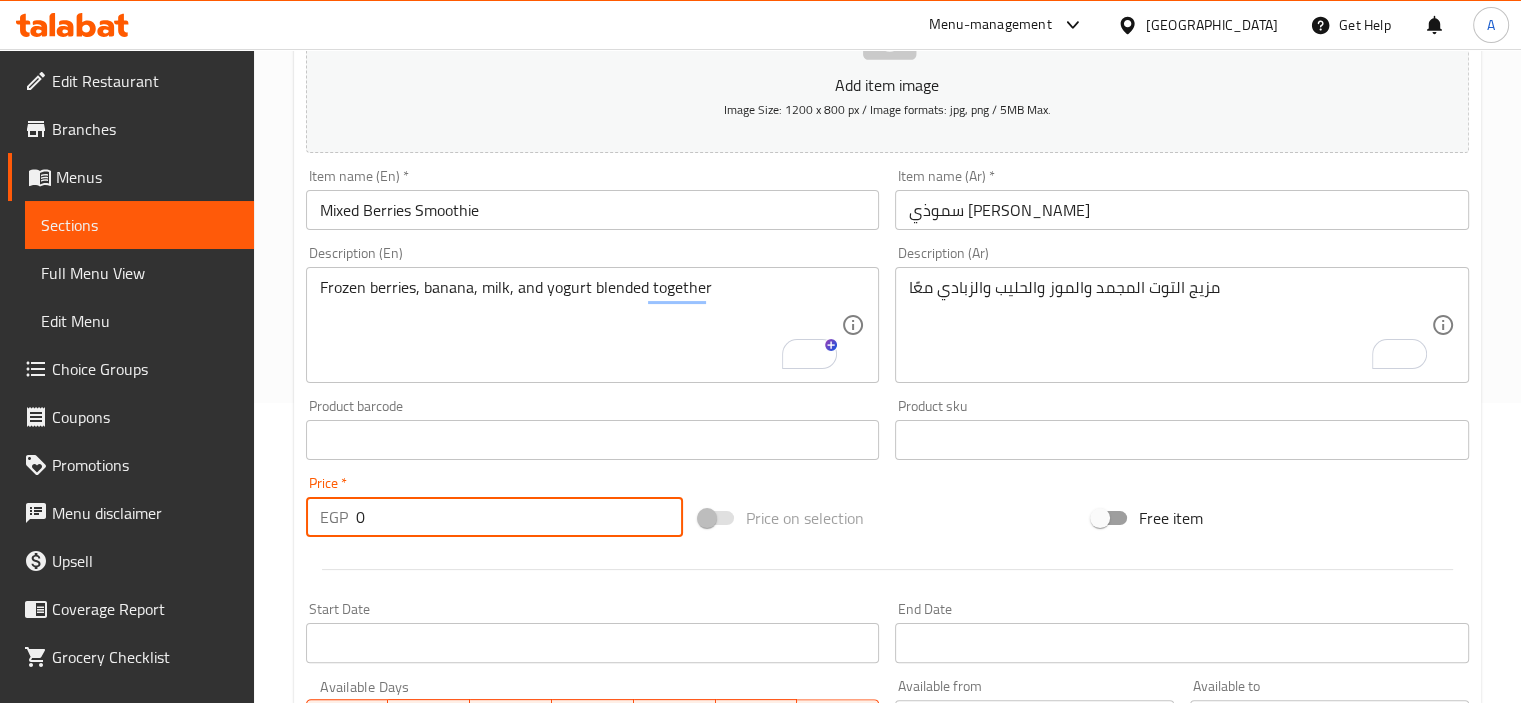 paste on "39" 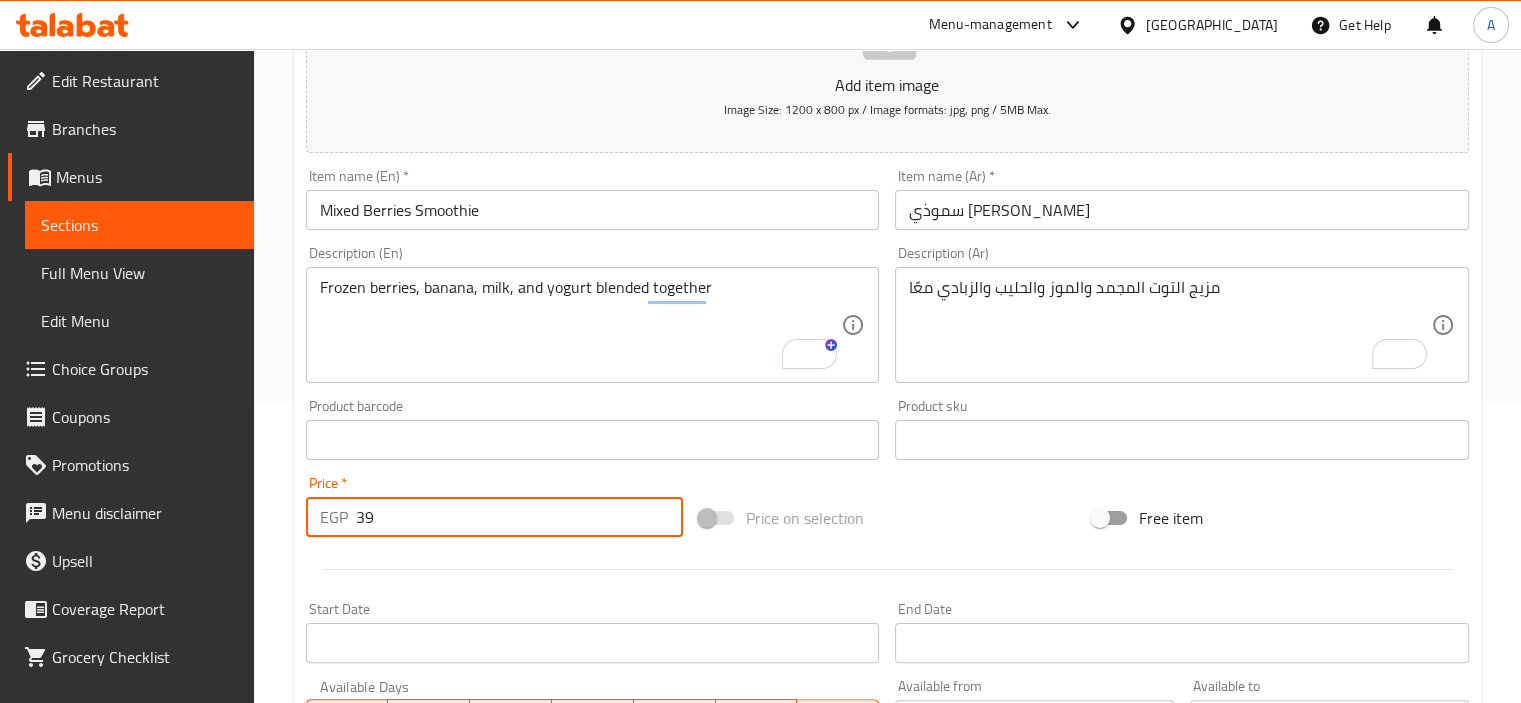 type on "39" 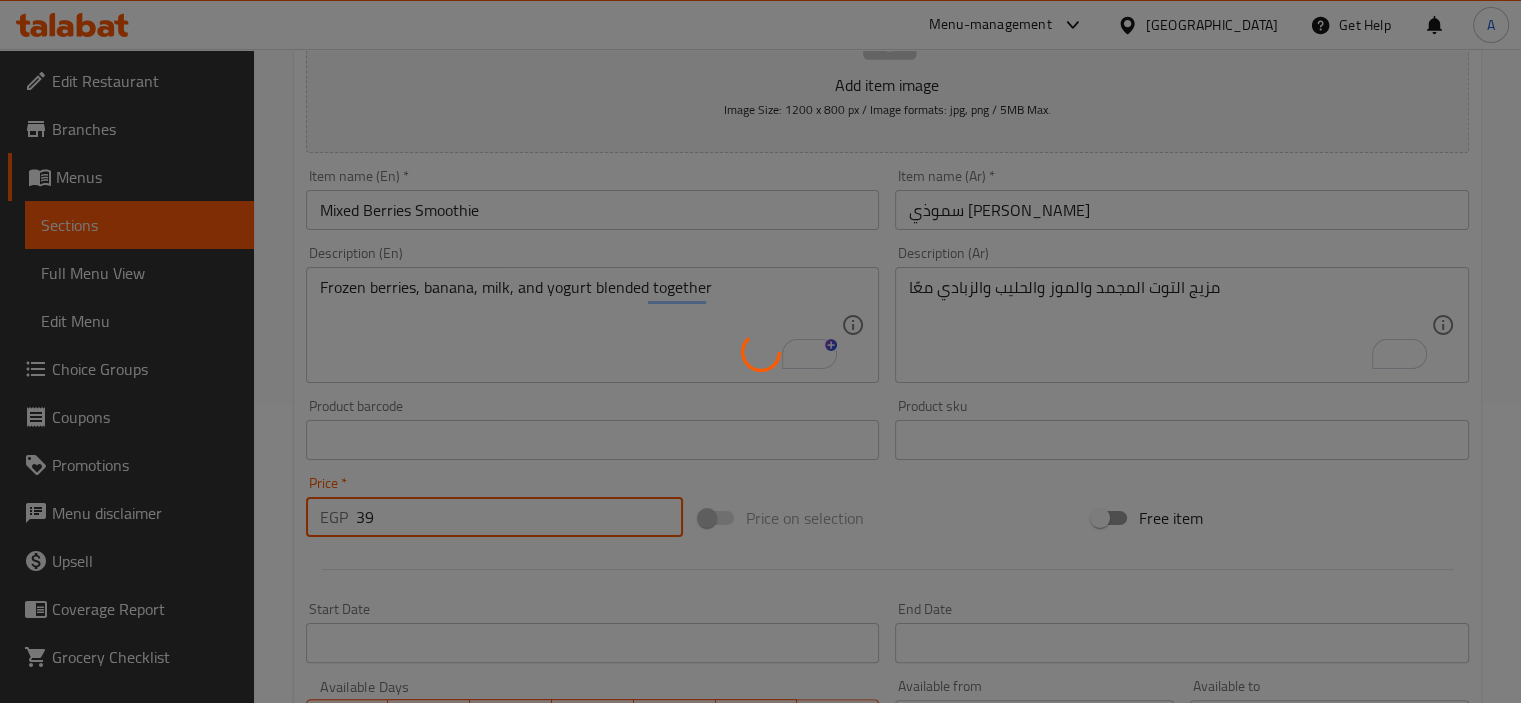 type 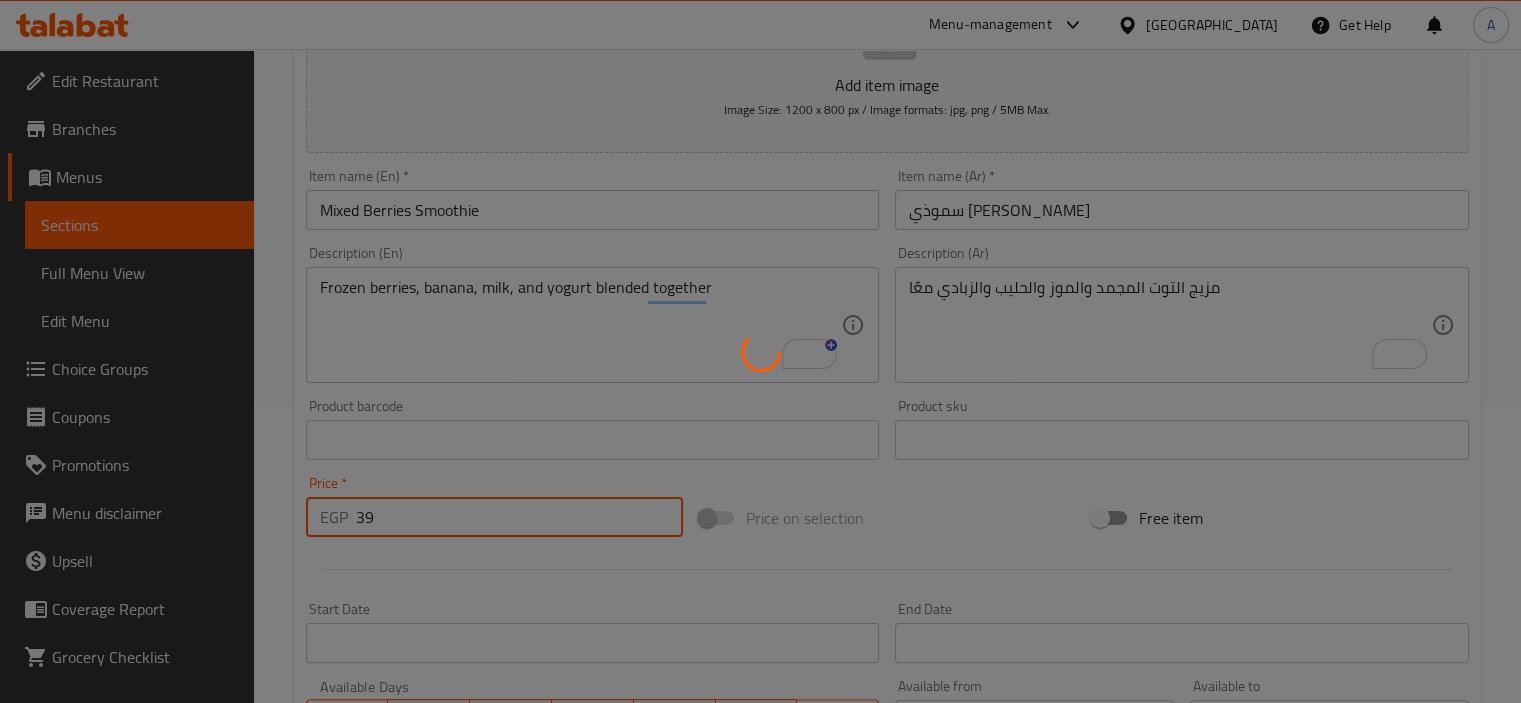 type 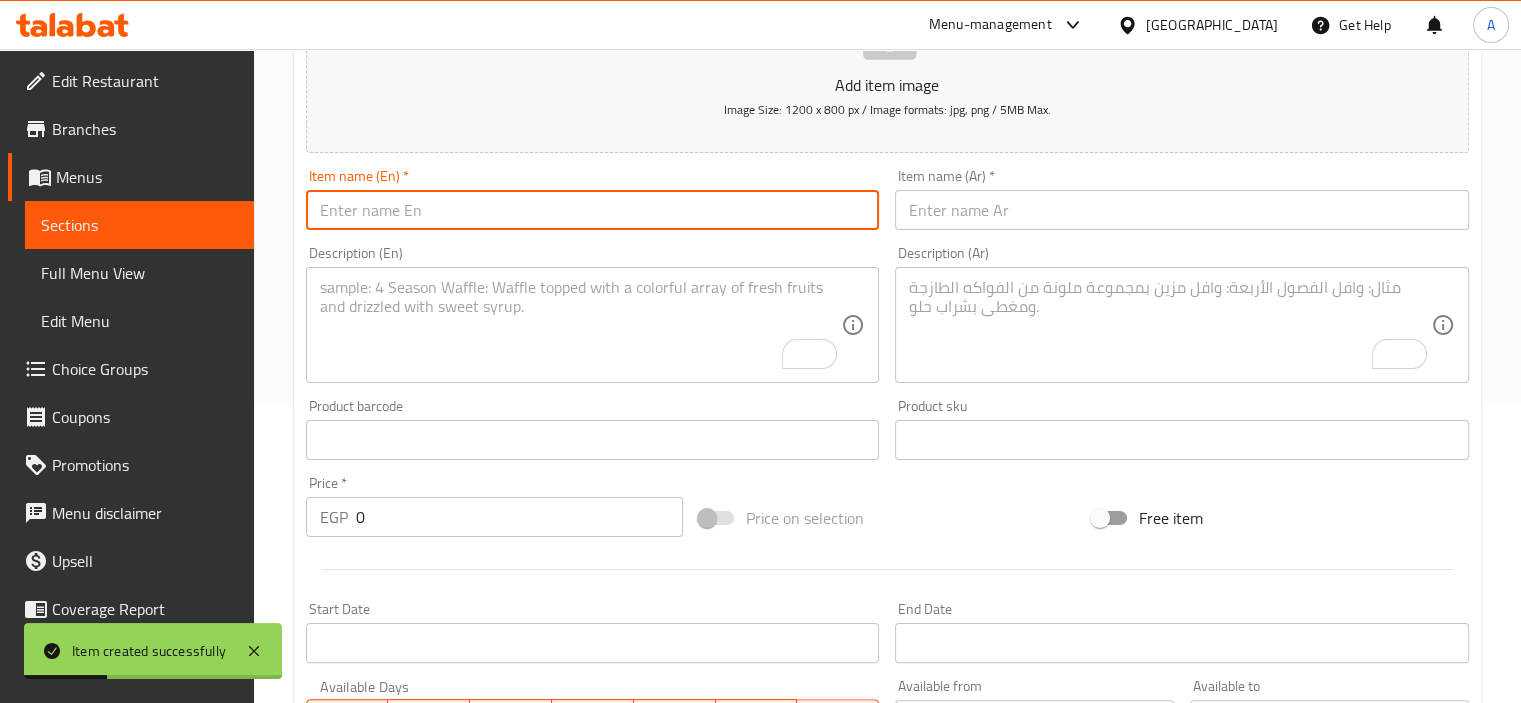 click at bounding box center (593, 210) 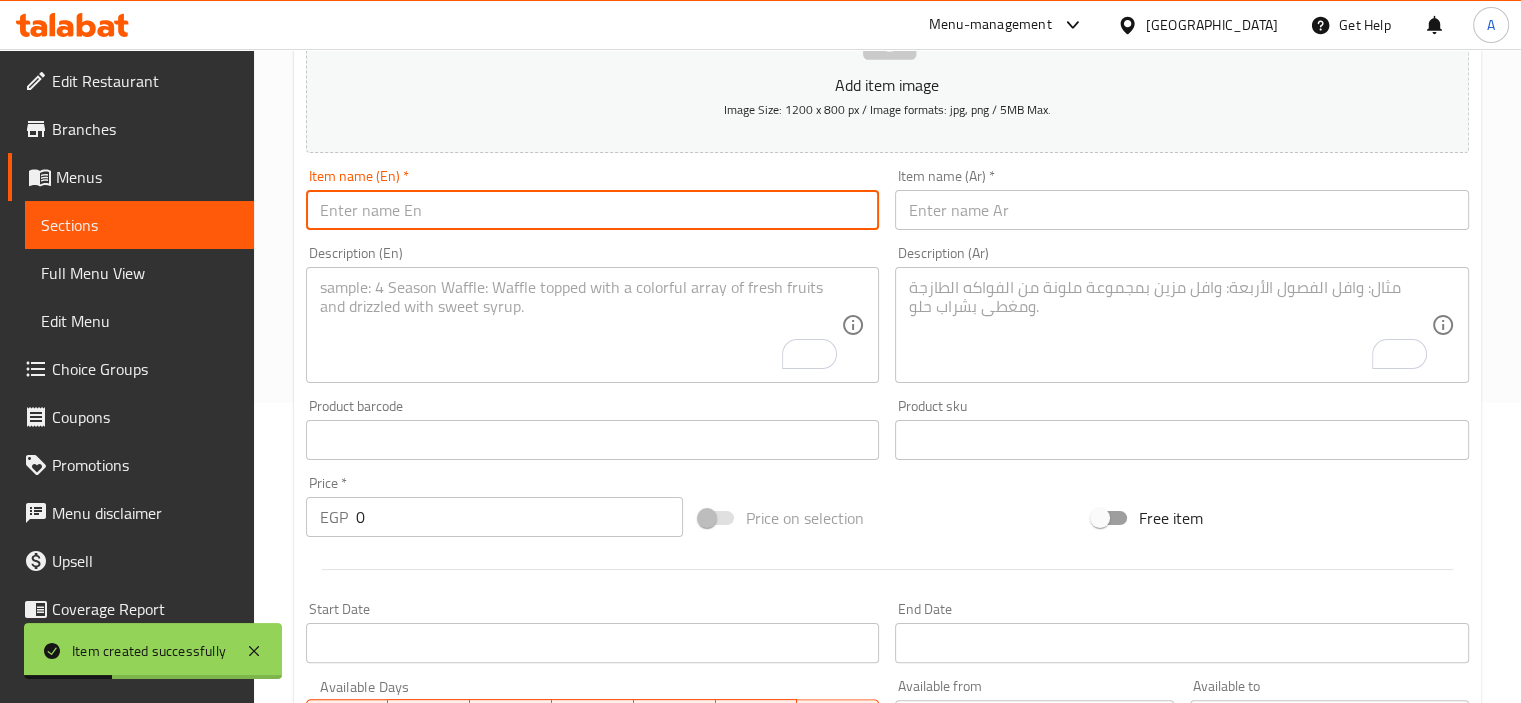 paste on "Lemon Mint Smoothie" 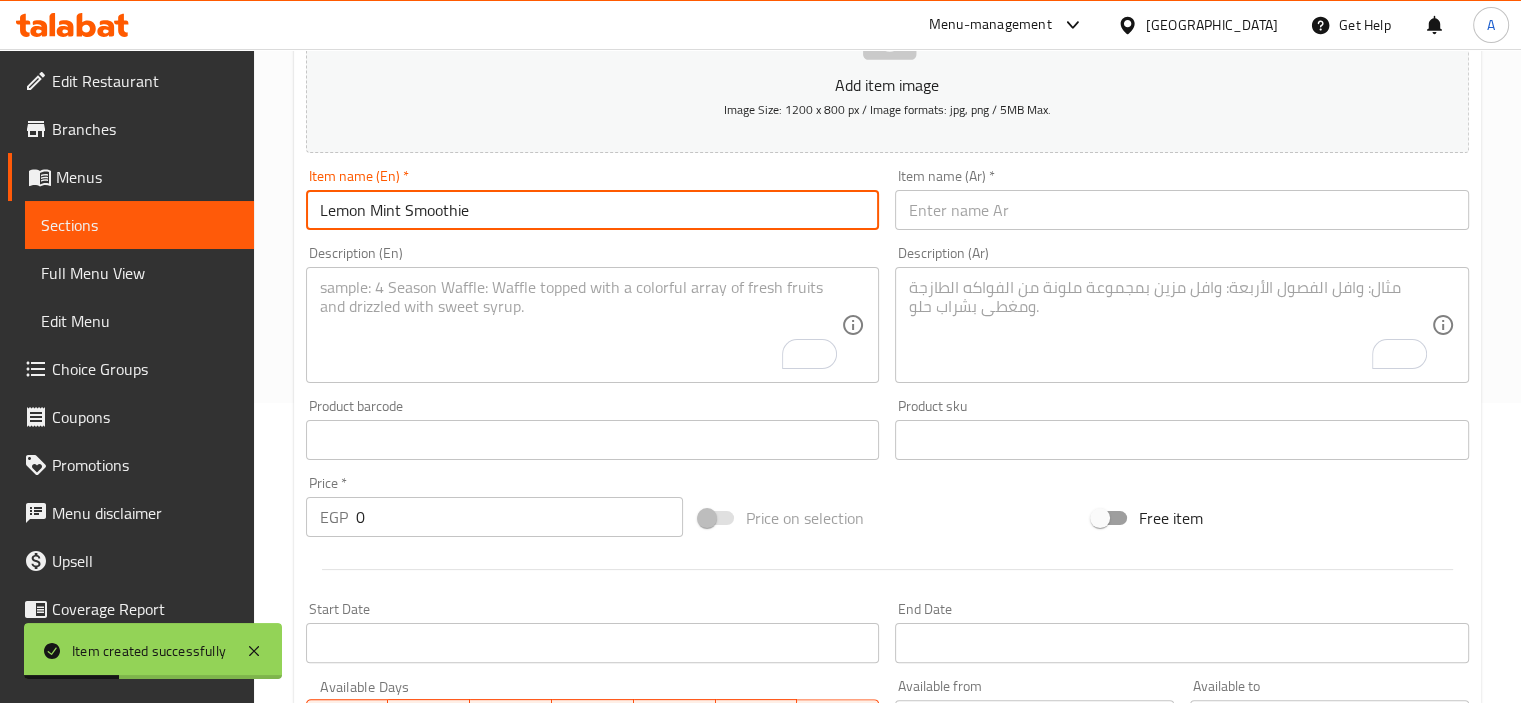type on "Lemon Mint Smoothie" 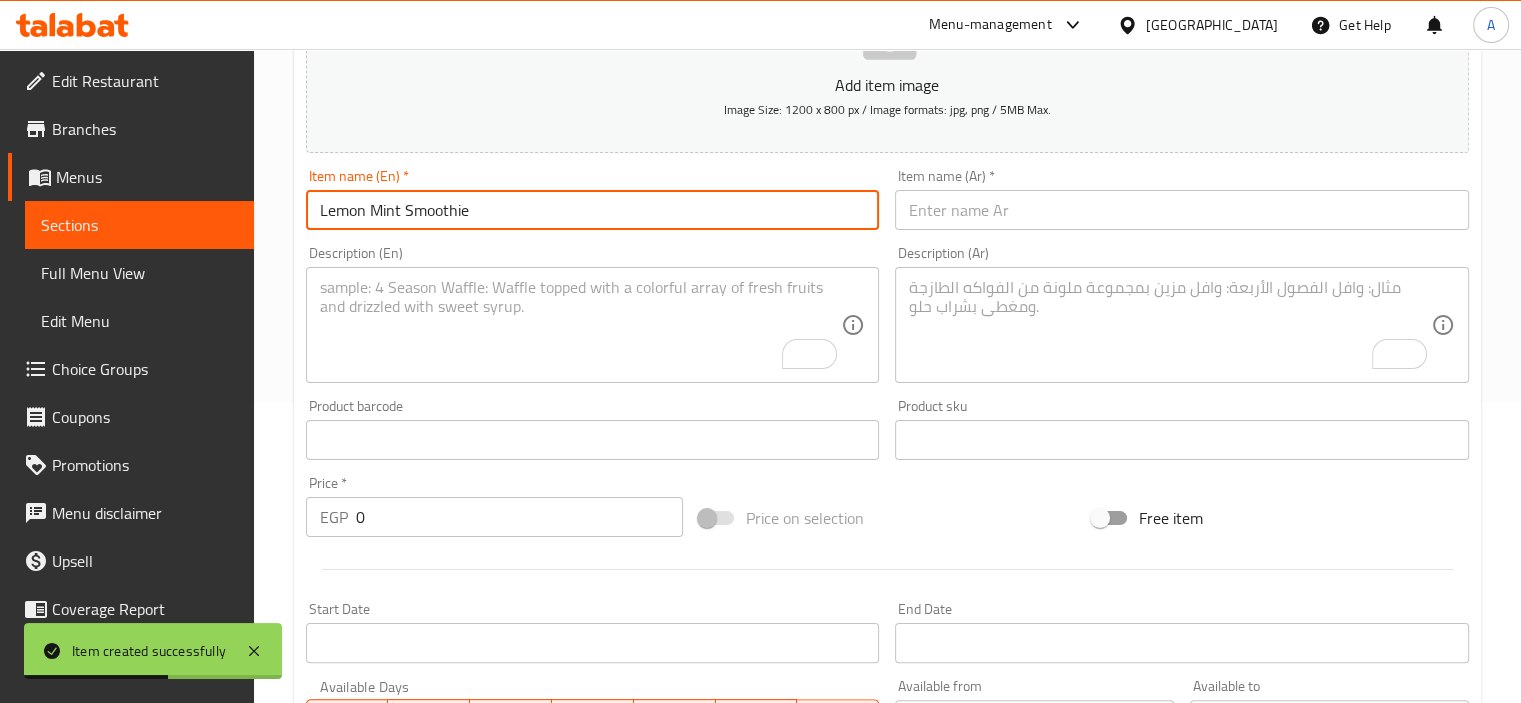 click on "Item name (Ar)   * Item name (Ar)  *" at bounding box center [1182, 199] 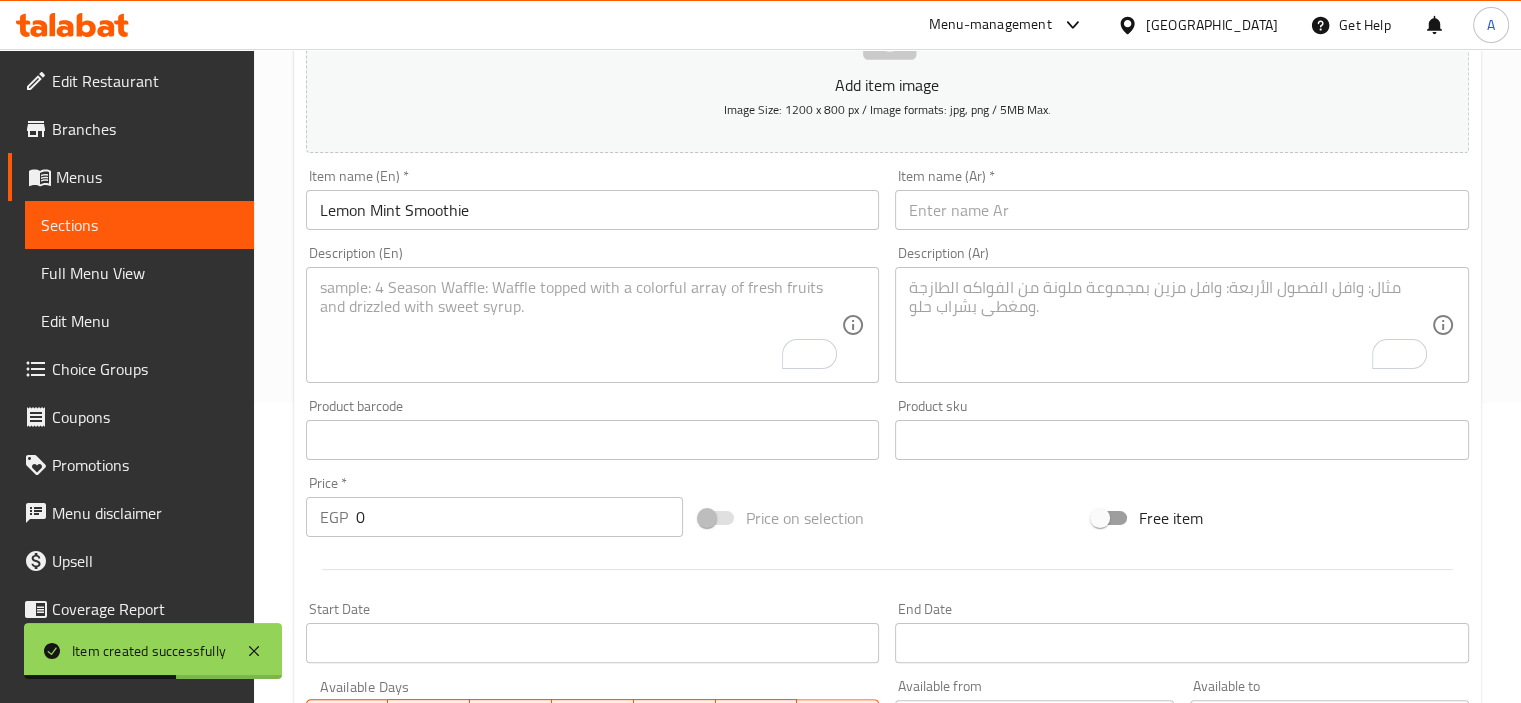 drag, startPoint x: 965, startPoint y: 221, endPoint x: 792, endPoint y: 320, distance: 199.32385 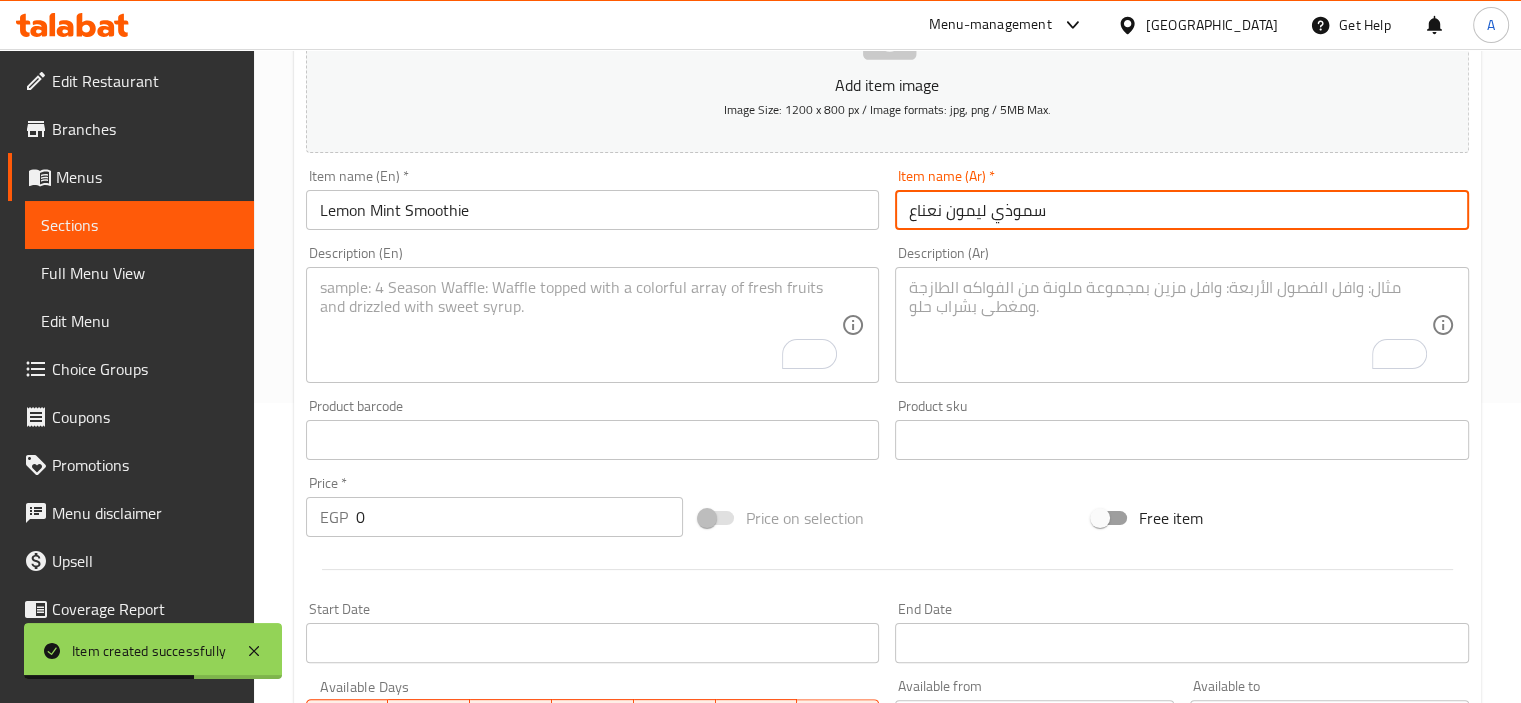 type on "سموذي ليمون نعناع" 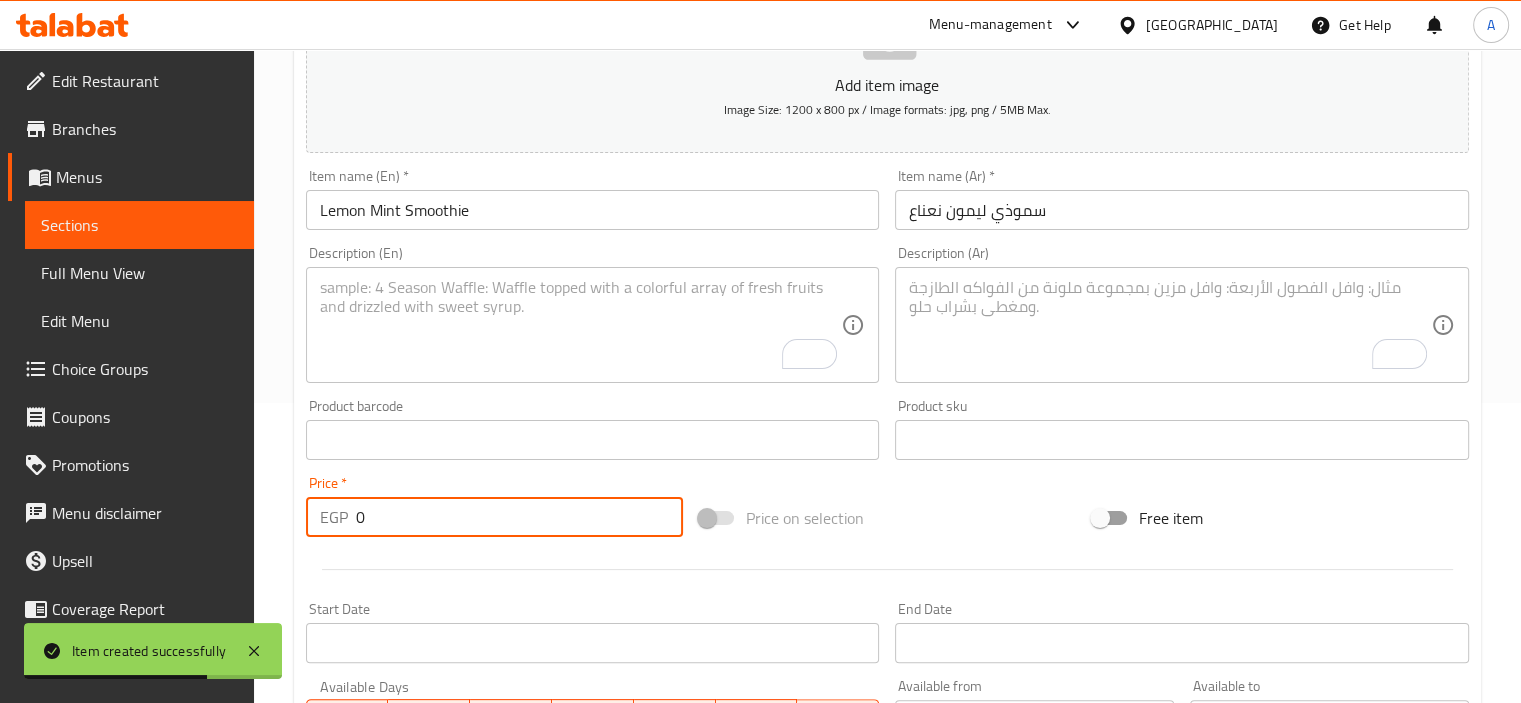 drag, startPoint x: 384, startPoint y: 523, endPoint x: 232, endPoint y: 498, distance: 154.0422 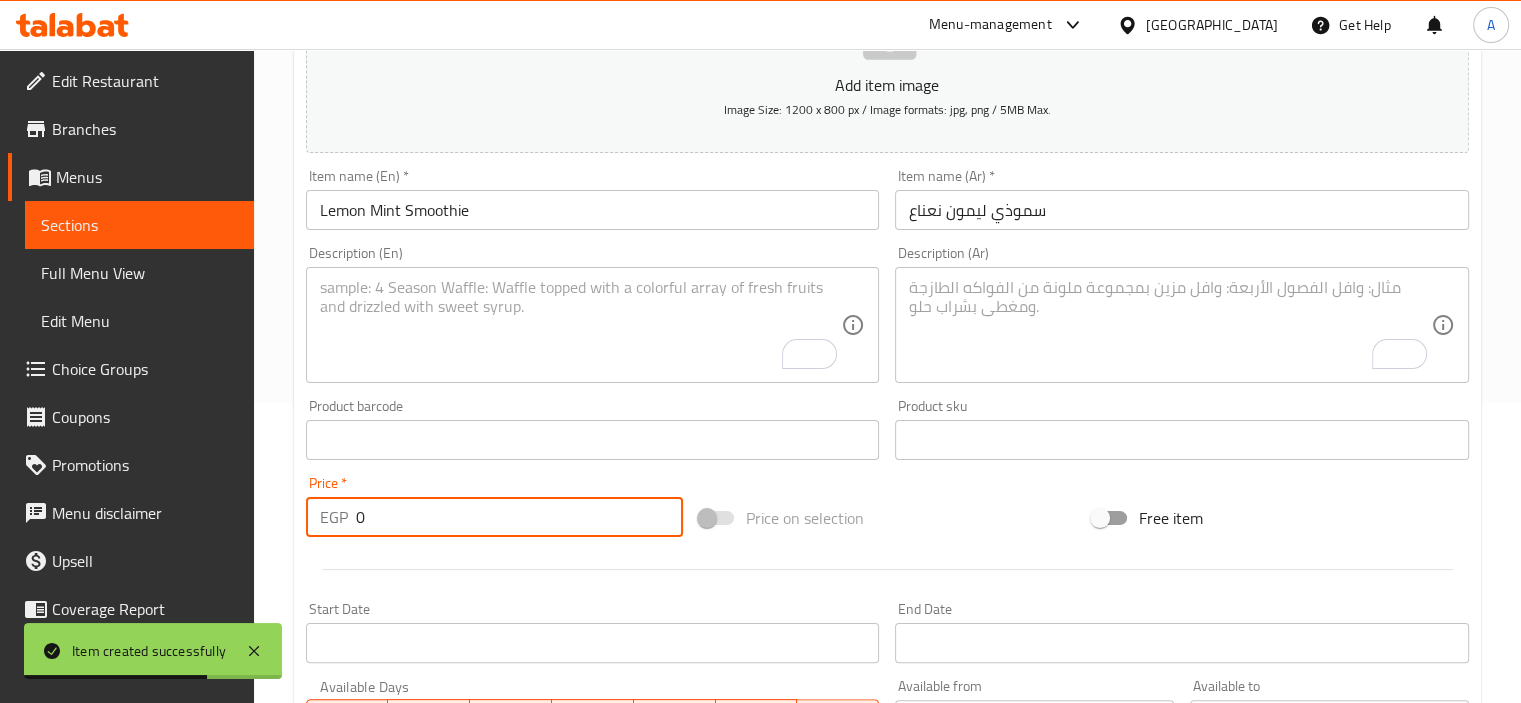 click on "Edit Restaurant   Branches   Menus   Sections   Full Menu View   Edit Menu   Choice Groups   Coupons   Promotions   Menu disclaimer   Upsell   Coverage Report   Grocery Checklist  Version:    1.0.0  Get support on:    Support.OpsPlatform Home / Restaurants management / Menus / Sections / item / create Smoothies  section Create new item Add item image Image Size: 1200 x 800 px / Image formats: jpg, png / 5MB Max. Item name (En)   * Lemon Mint Smoothie Item name (En)  * Item name (Ar)   * سموذي ليمون نعناع Item name (Ar)  * Description (En) Description (En) Description (Ar) Description (Ar) Product barcode Product barcode Product sku Product sku Price   * EGP 0 Price  * Price on selection Free item Start Date Start Date End Date End Date Available Days SU MO TU WE TH FR SA Available from ​ ​ Available to ​ ​ Status Active Inactive Exclude from GEM Variations & Choices Add variant ASSIGN CHOICE GROUP Create" at bounding box center (760, 431) 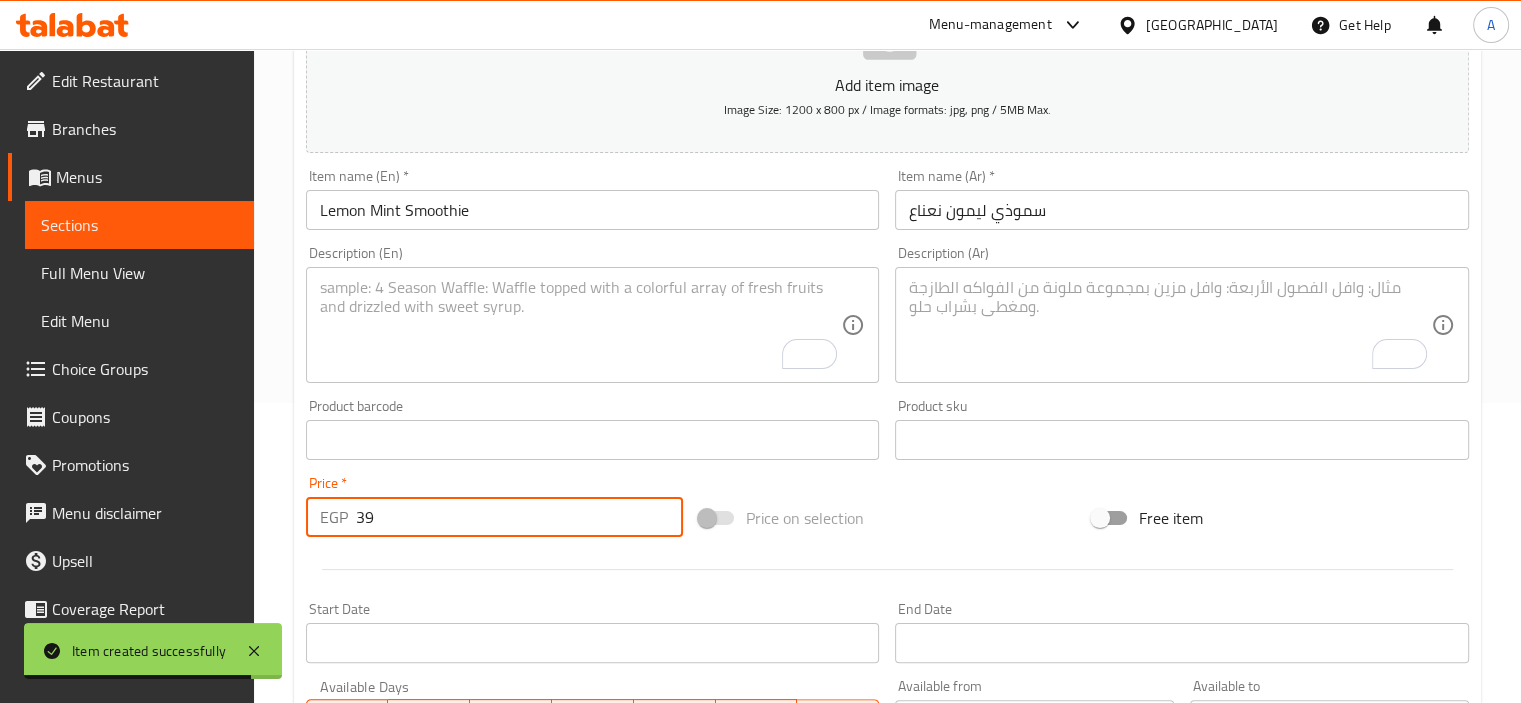 type on "39" 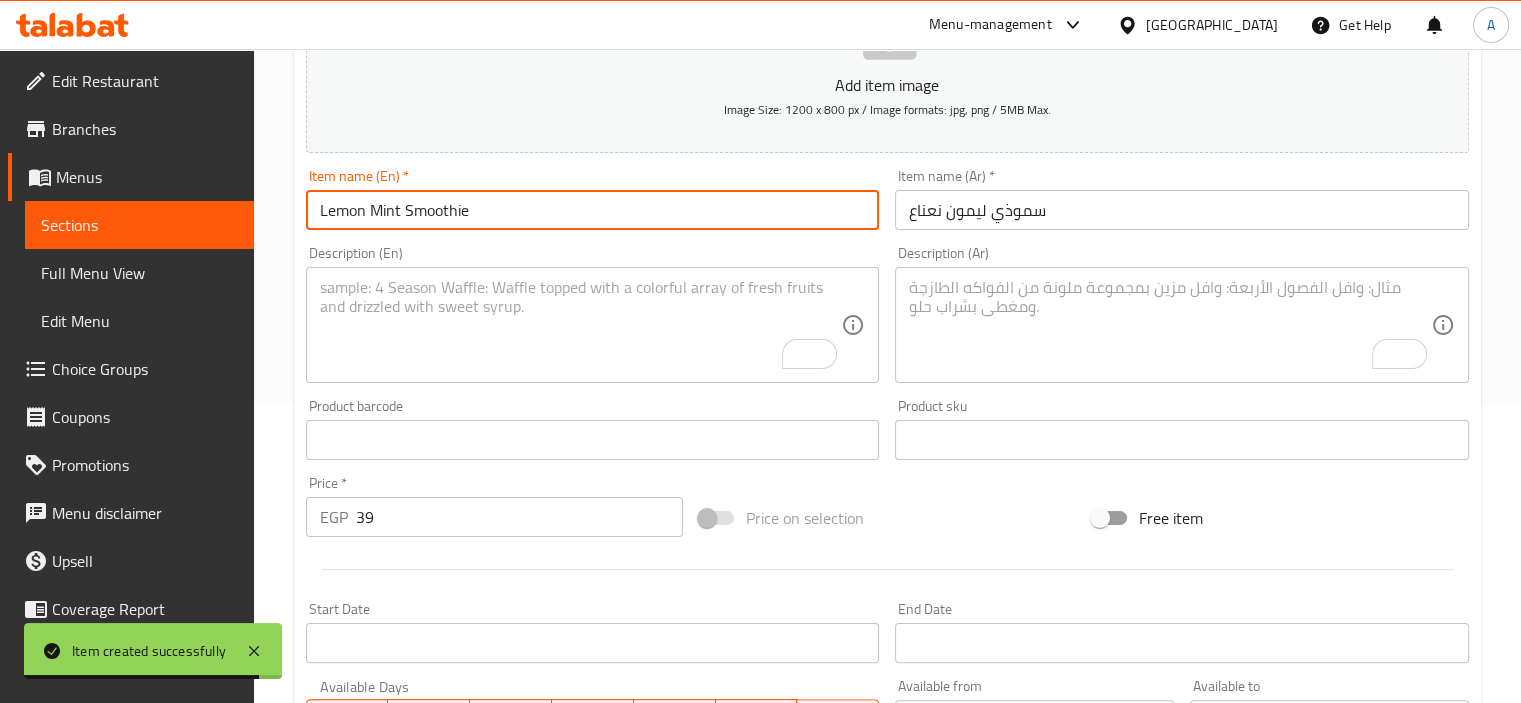click on "Lemon Mint Smoothie" at bounding box center [593, 210] 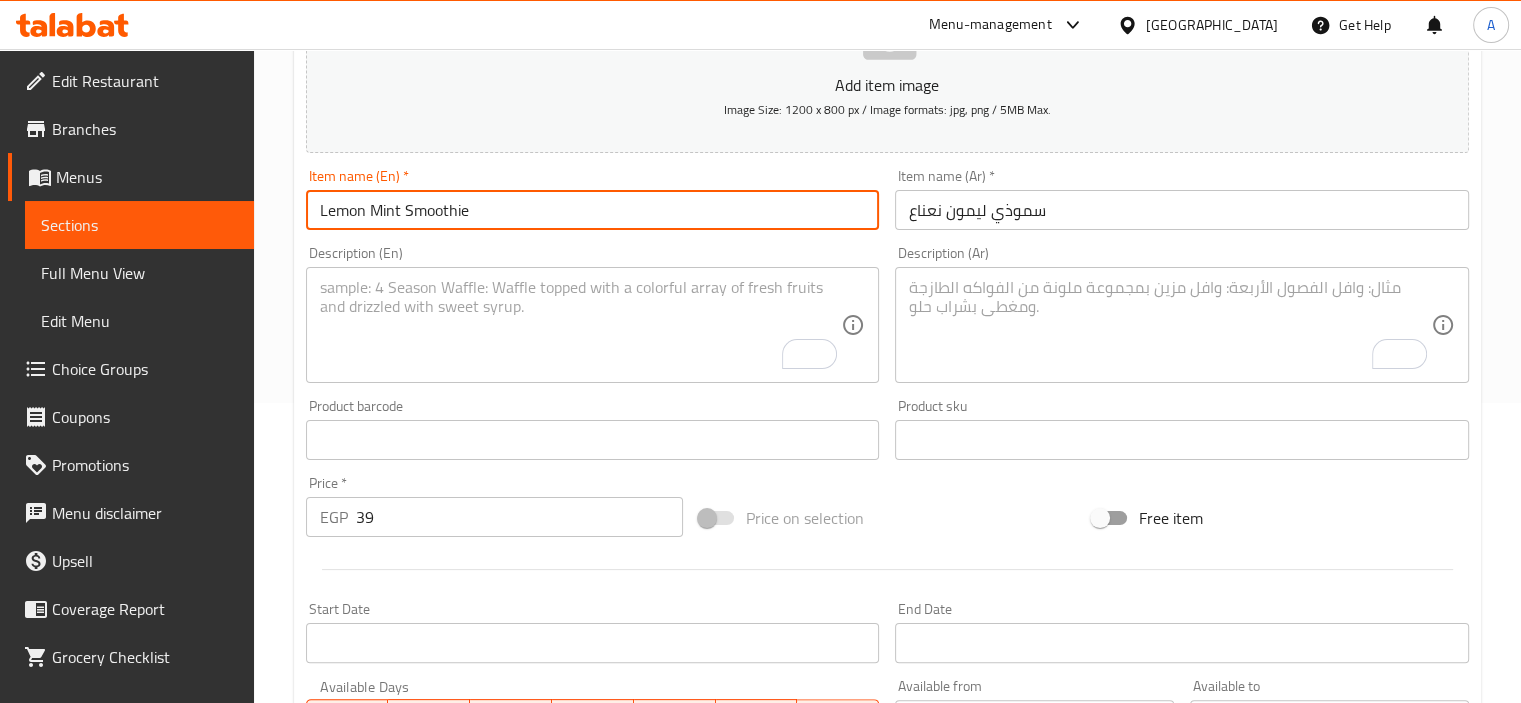 click at bounding box center (581, 325) 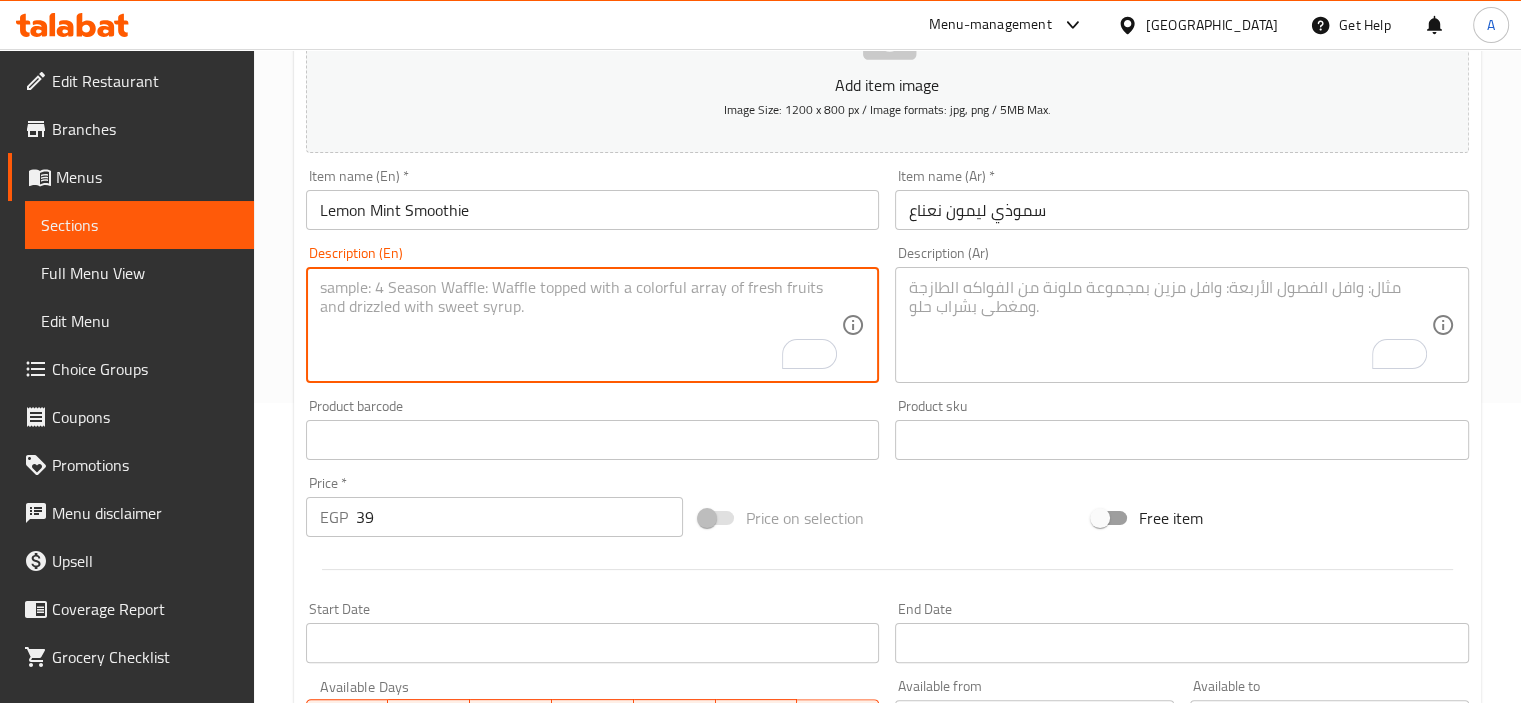 paste on "A refreshing blend of lemon, mint and crushed ice." 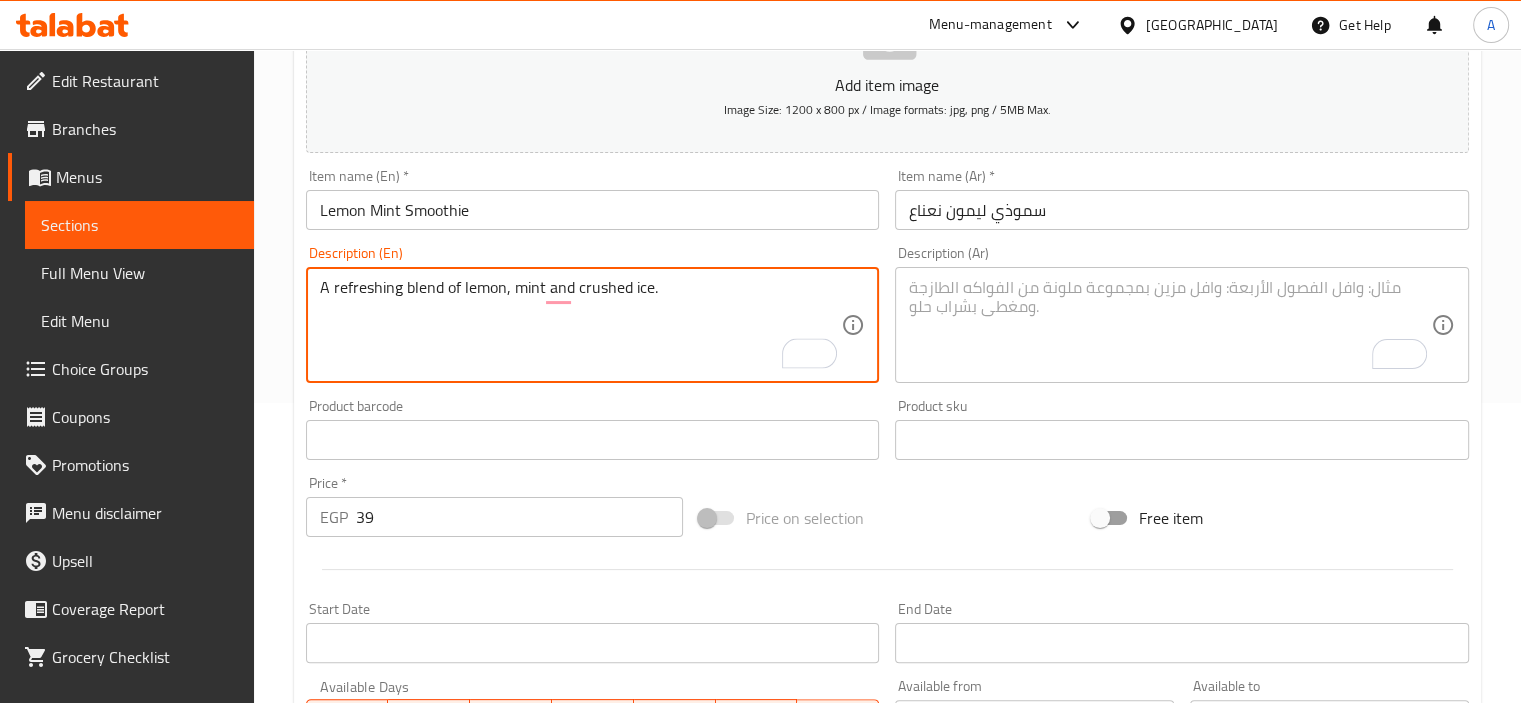 type on "A refreshing blend of lemon, mint and crushed ice." 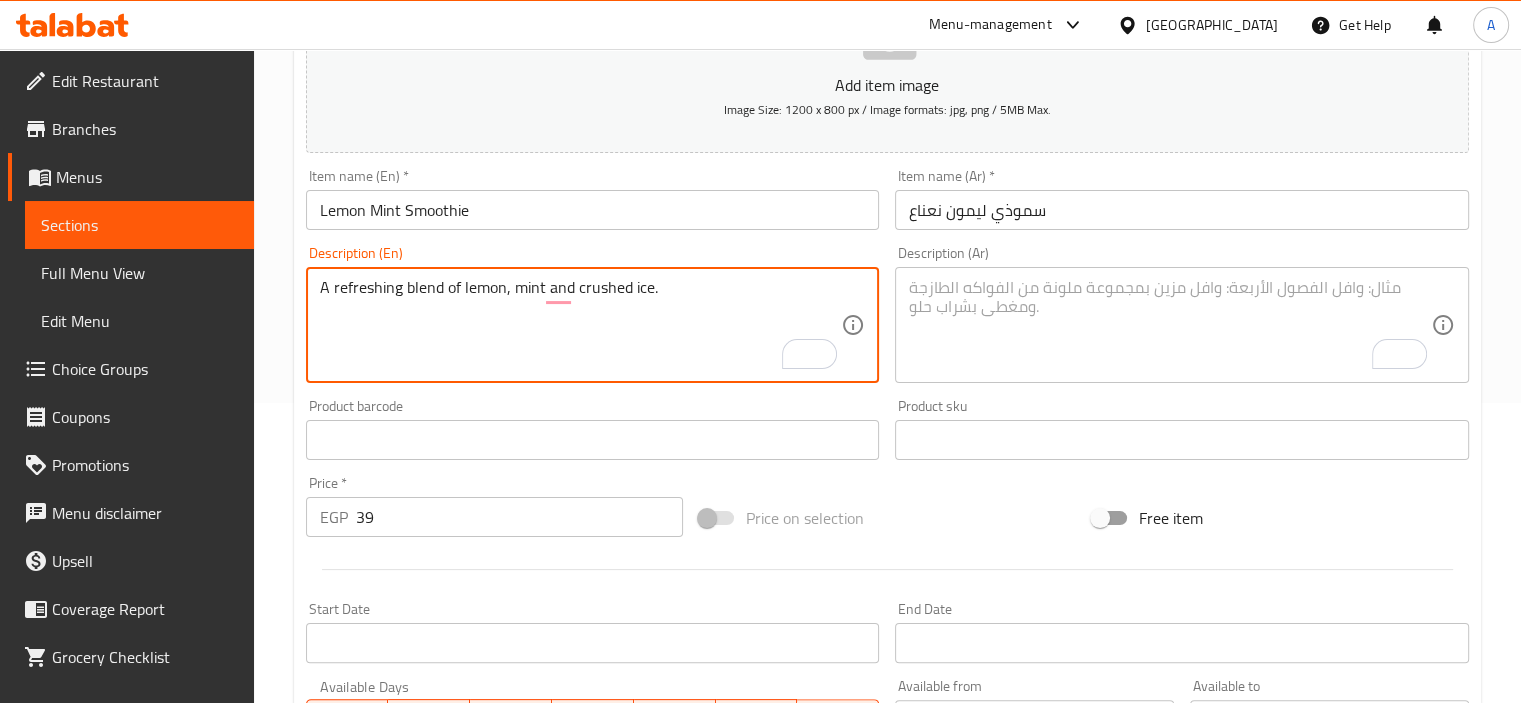 click at bounding box center [1170, 325] 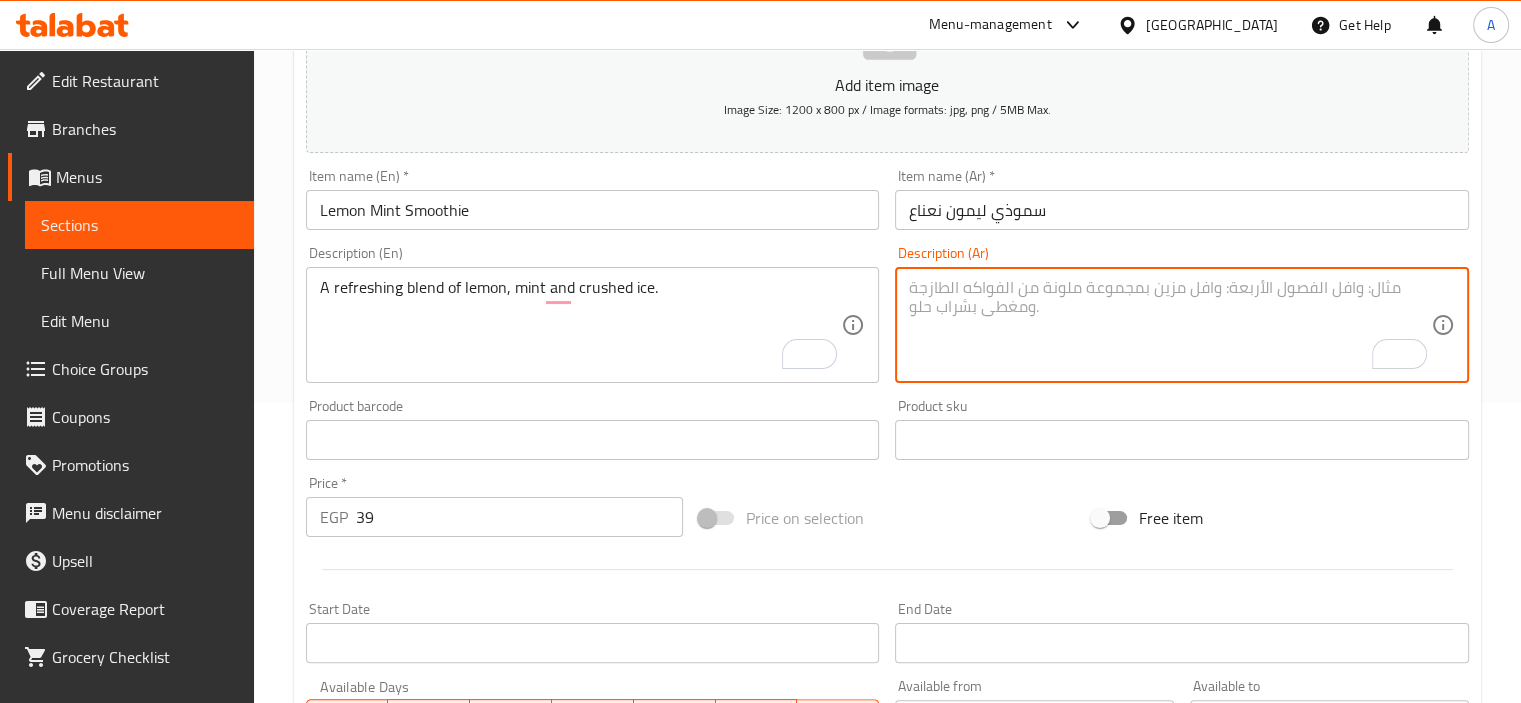 paste on "مزيج منعش من ليمون، نعناع وثلج مجروش." 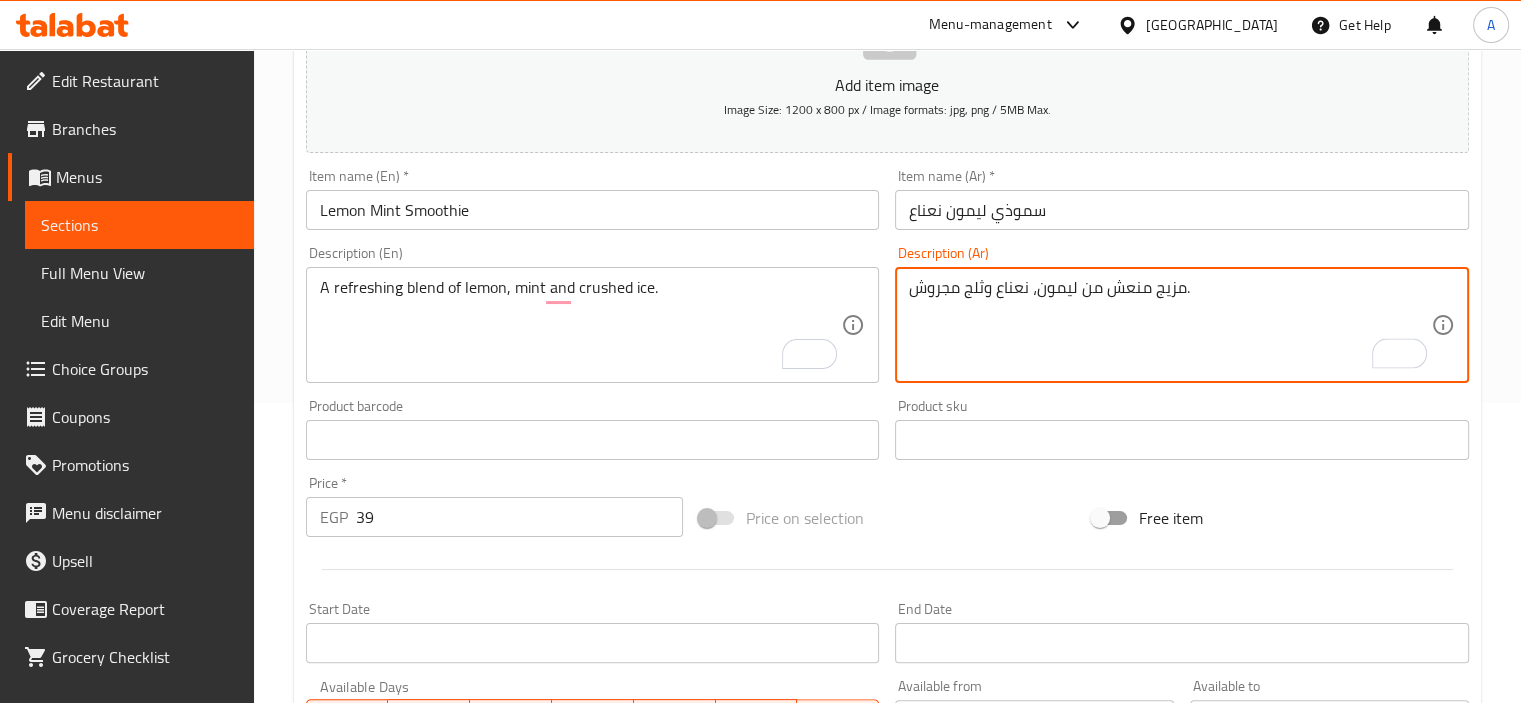 type on "مزيج منعش من ليمون، نعناع وثلج مجروش." 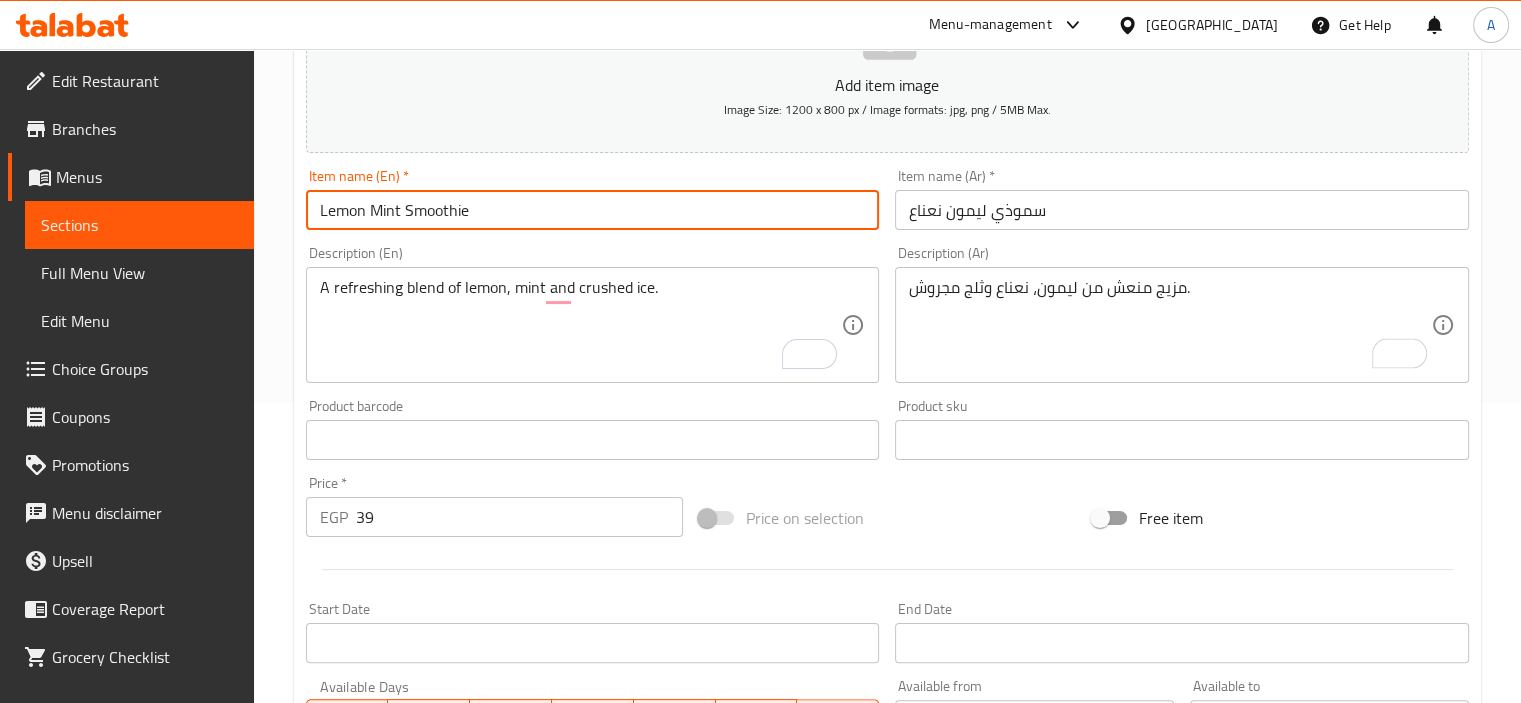 click on "Lemon Mint Smoothie" at bounding box center (593, 210) 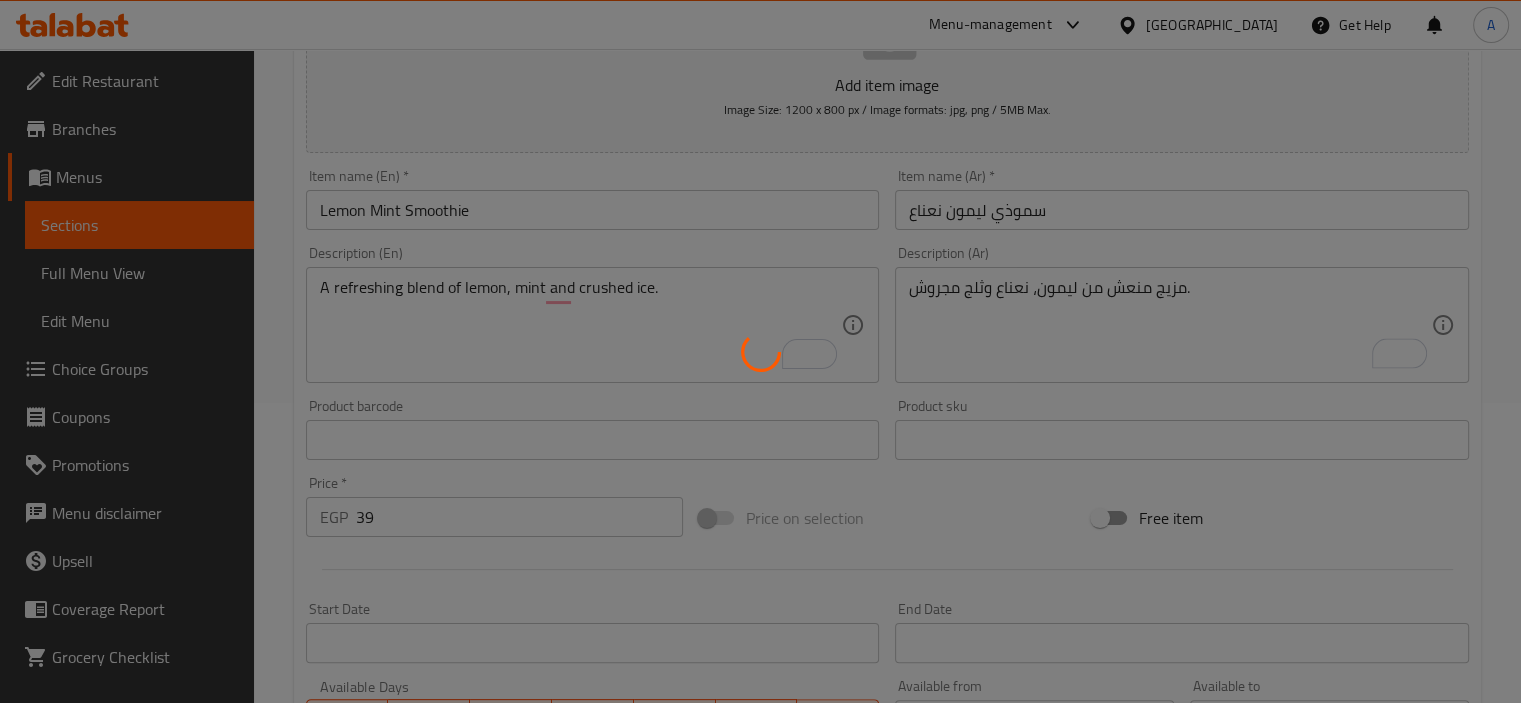 type 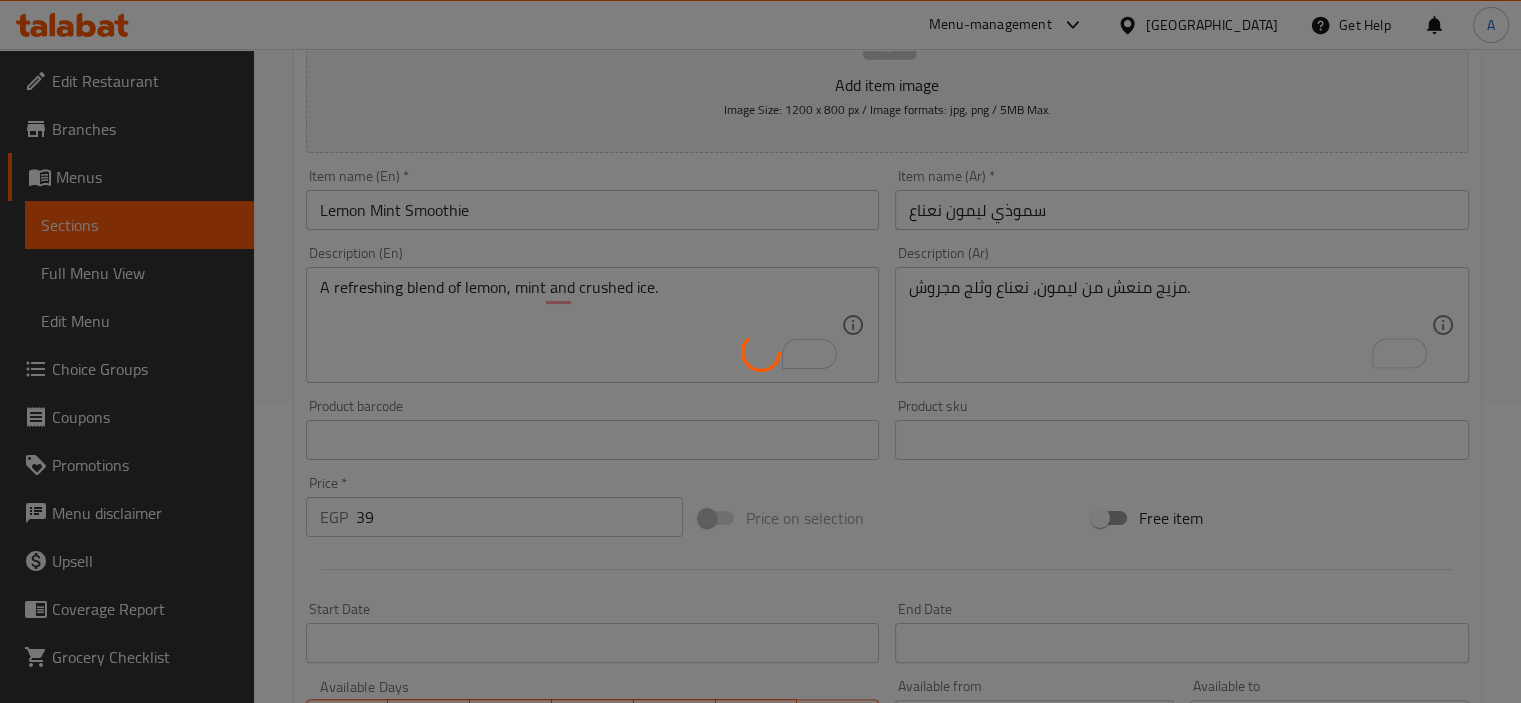 type 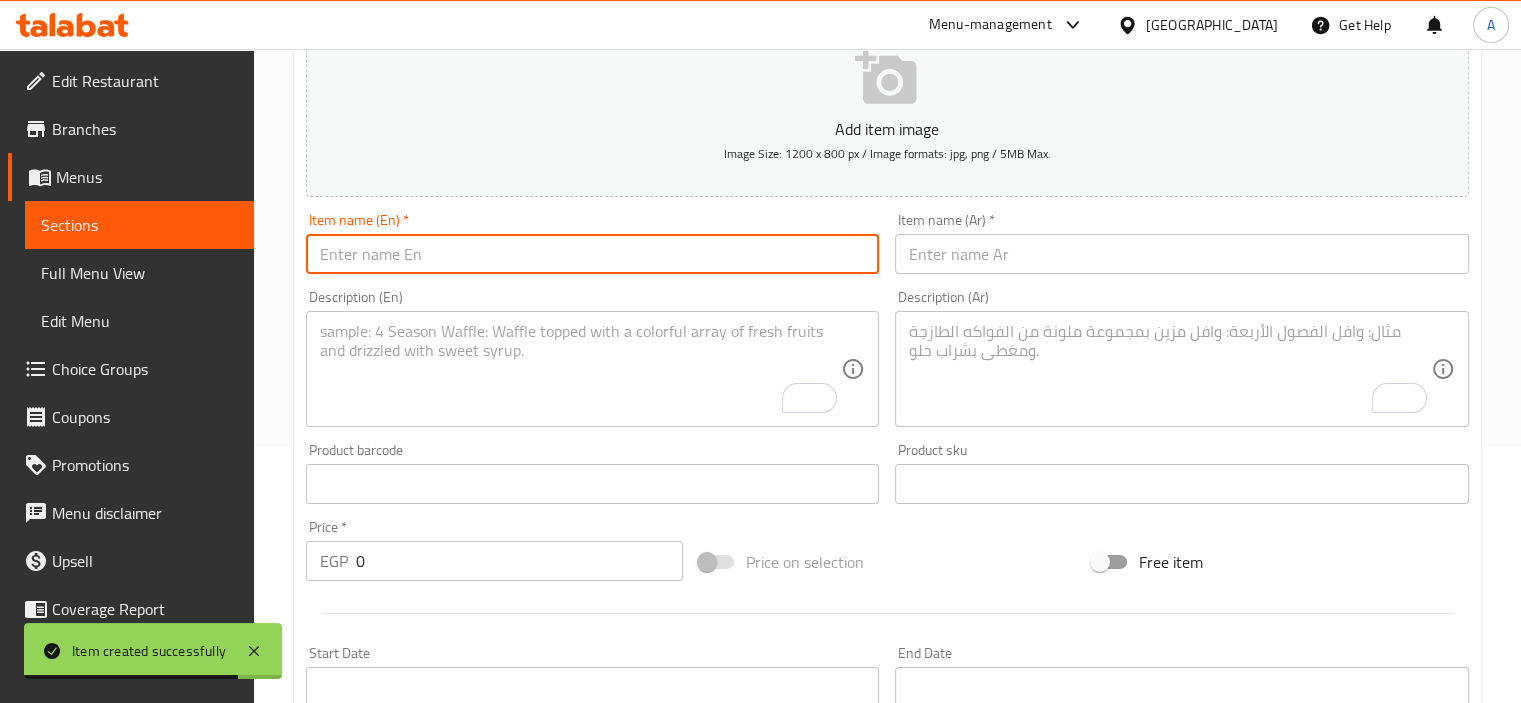 scroll, scrollTop: 0, scrollLeft: 0, axis: both 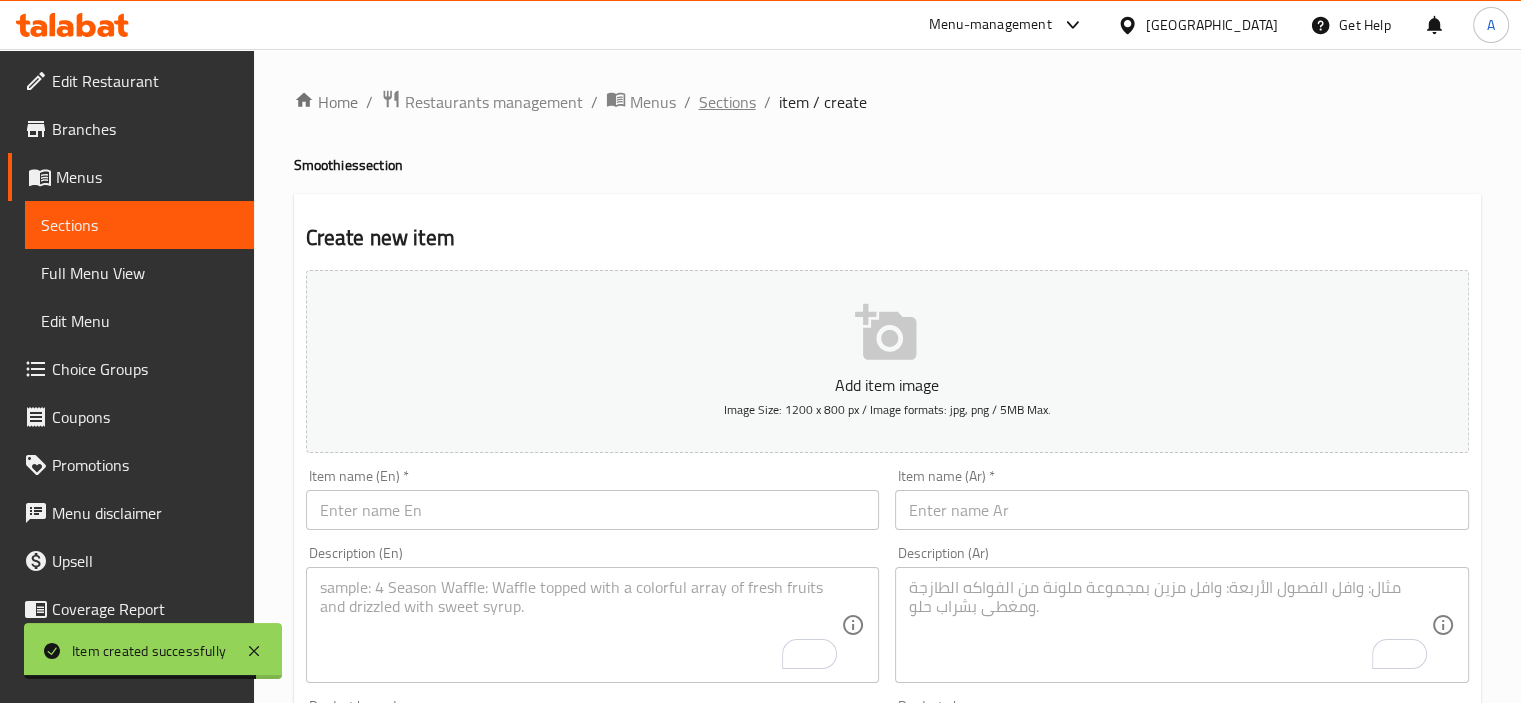 click on "Sections" at bounding box center [727, 102] 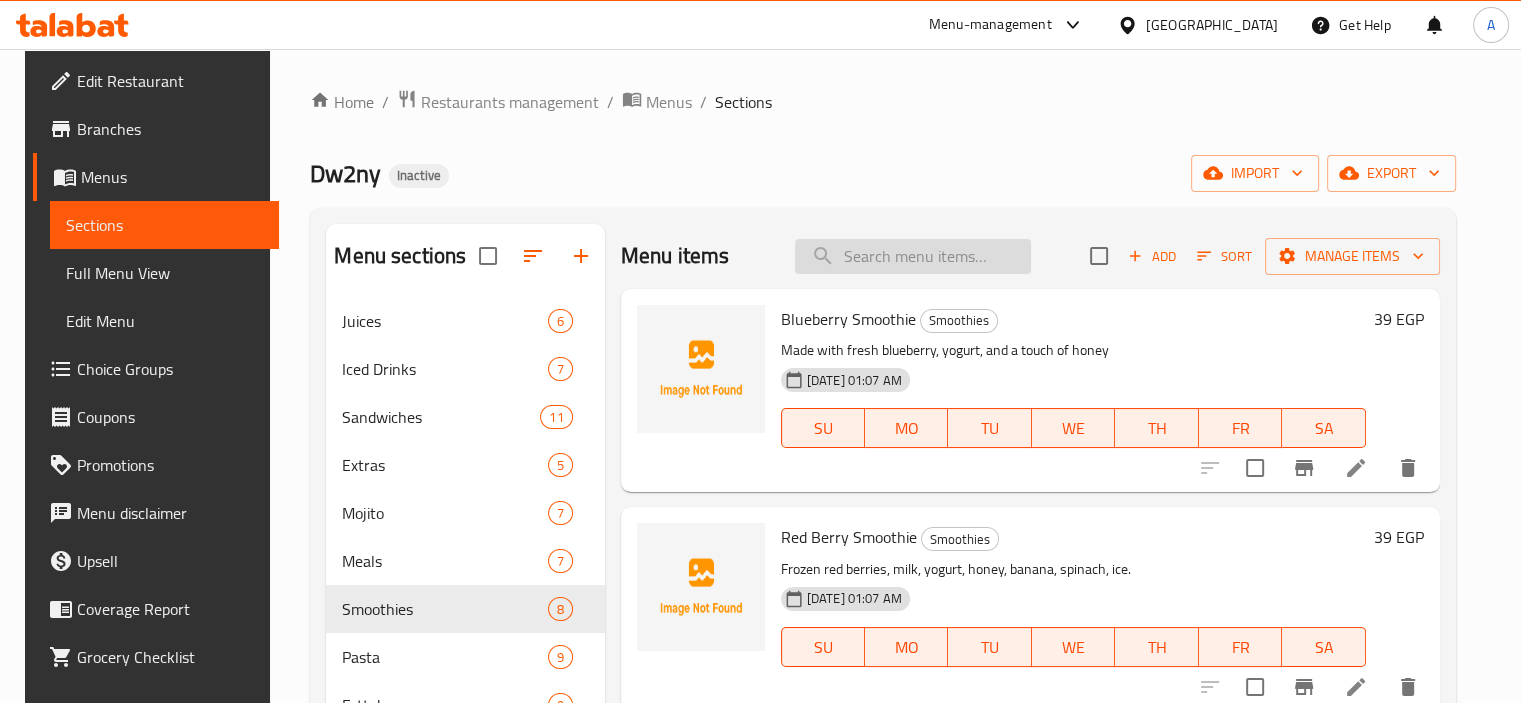 click at bounding box center (913, 256) 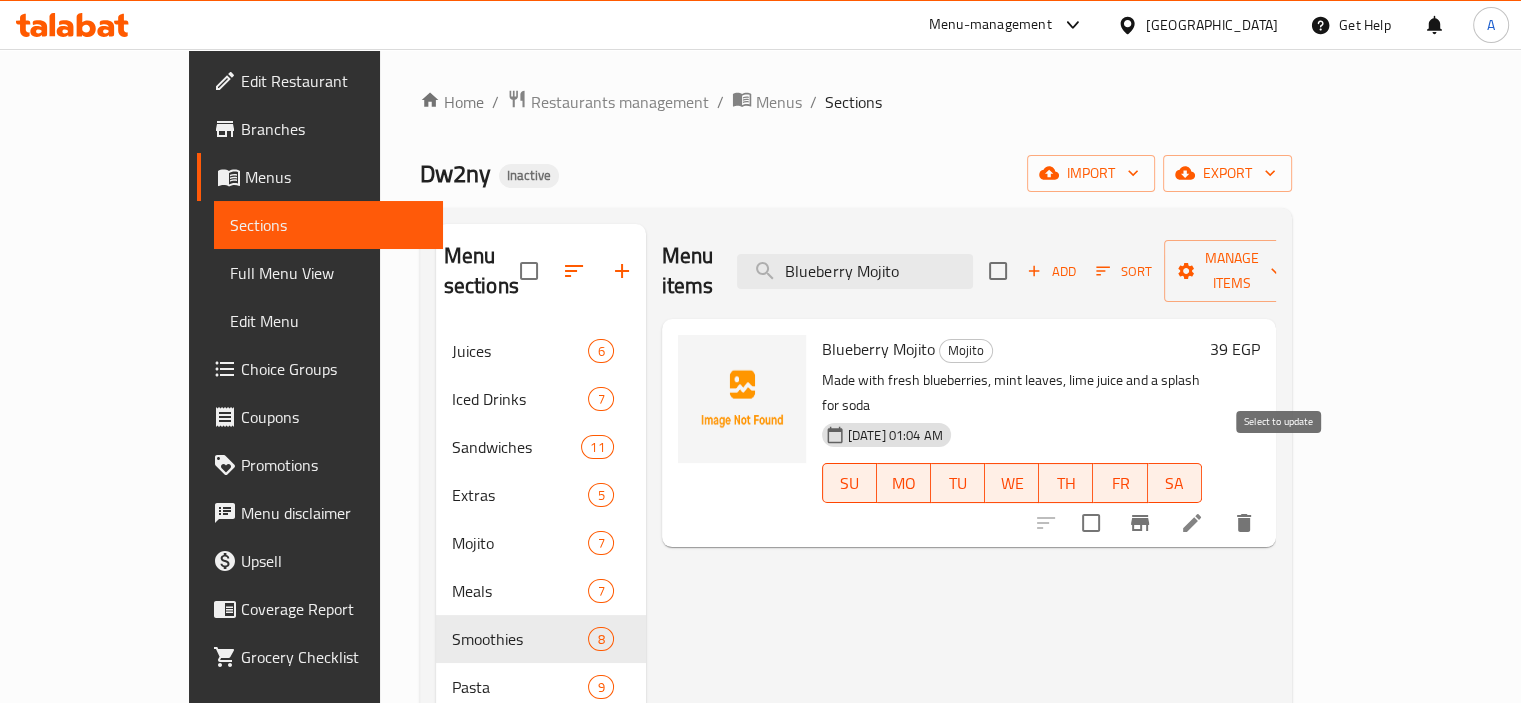 type on "Blueberry Mojito" 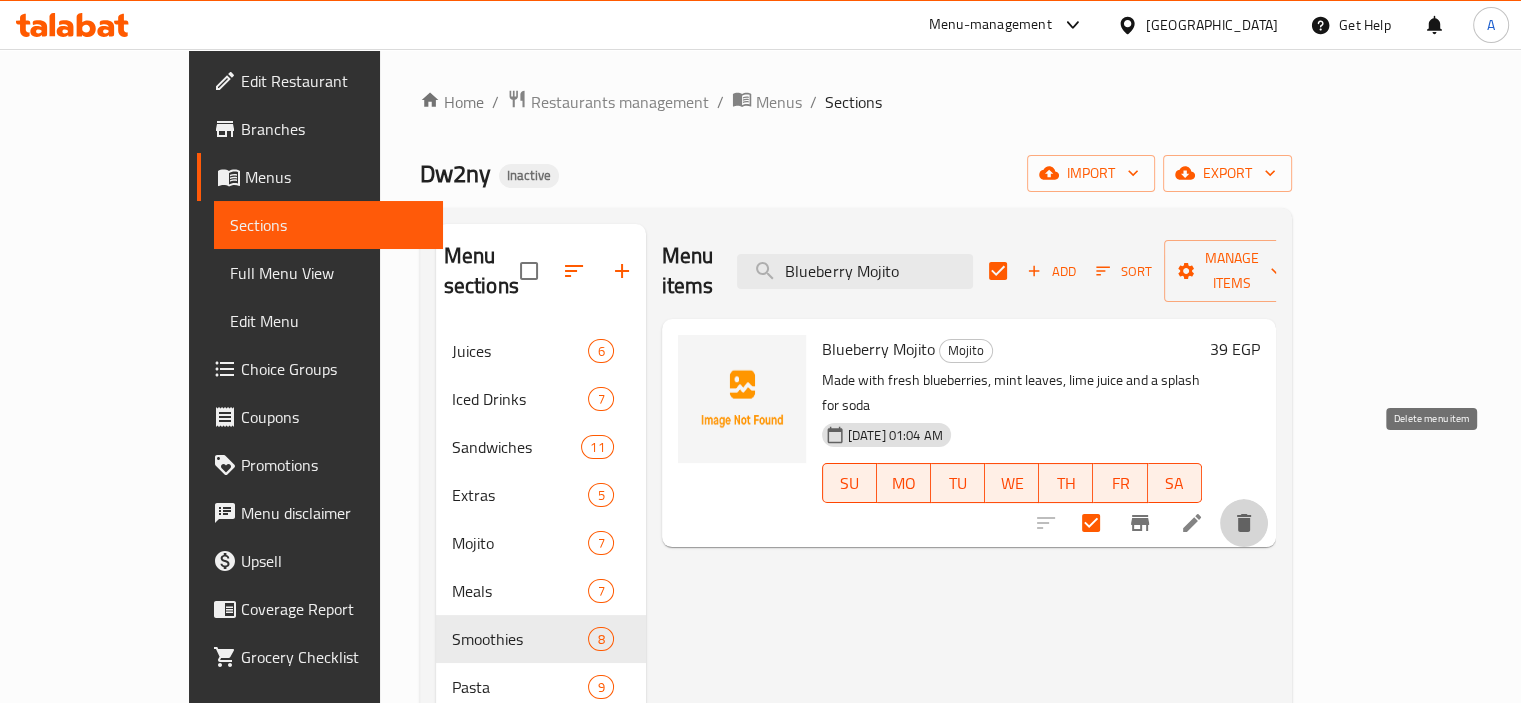 click 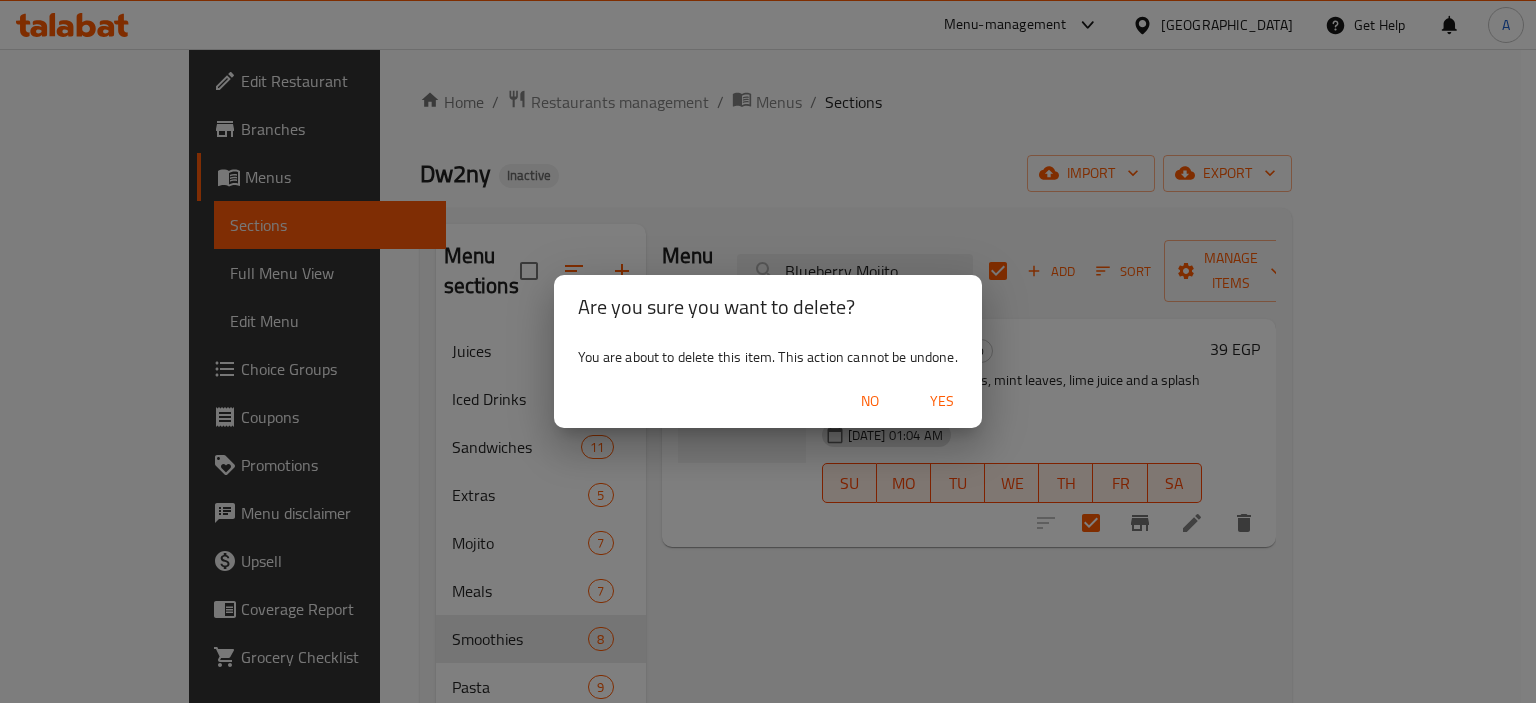click on "Yes" at bounding box center (942, 401) 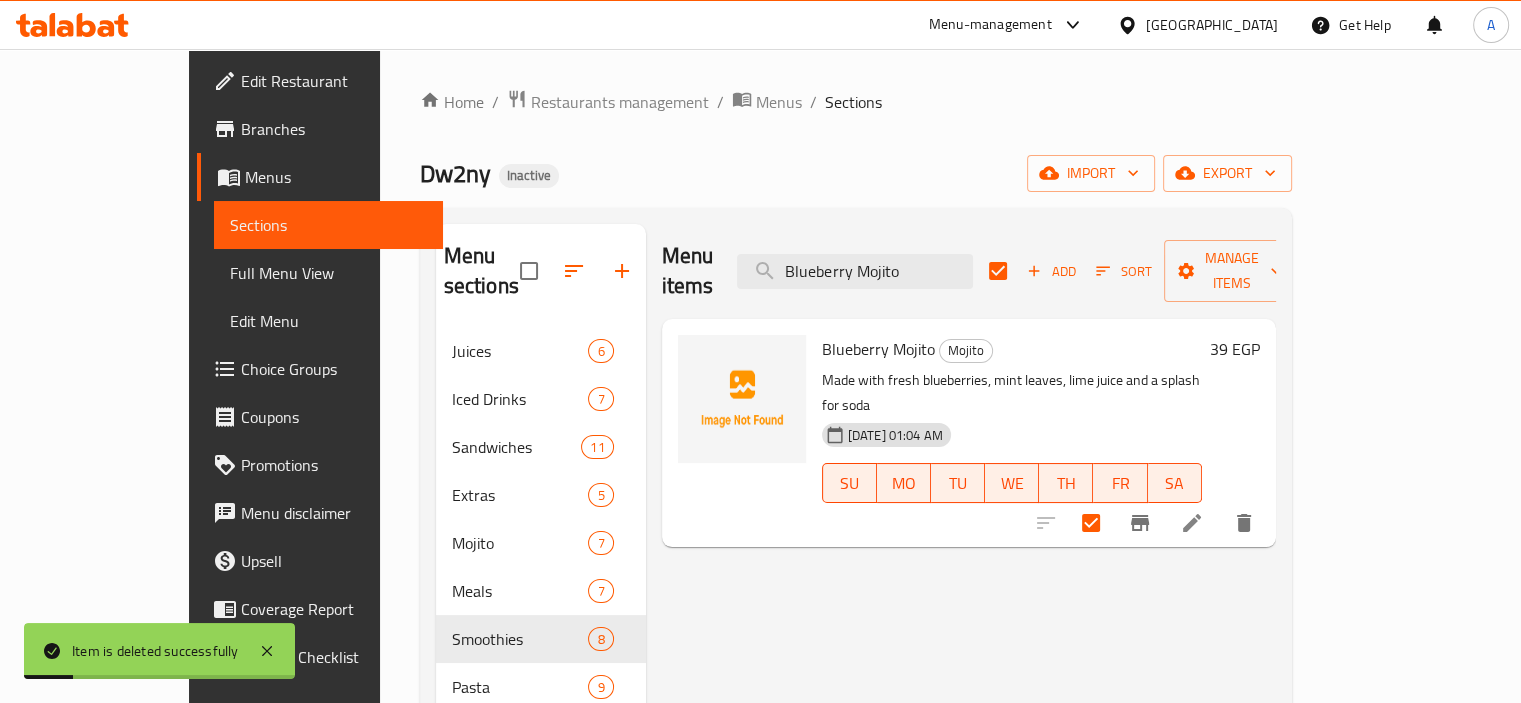 checkbox on "false" 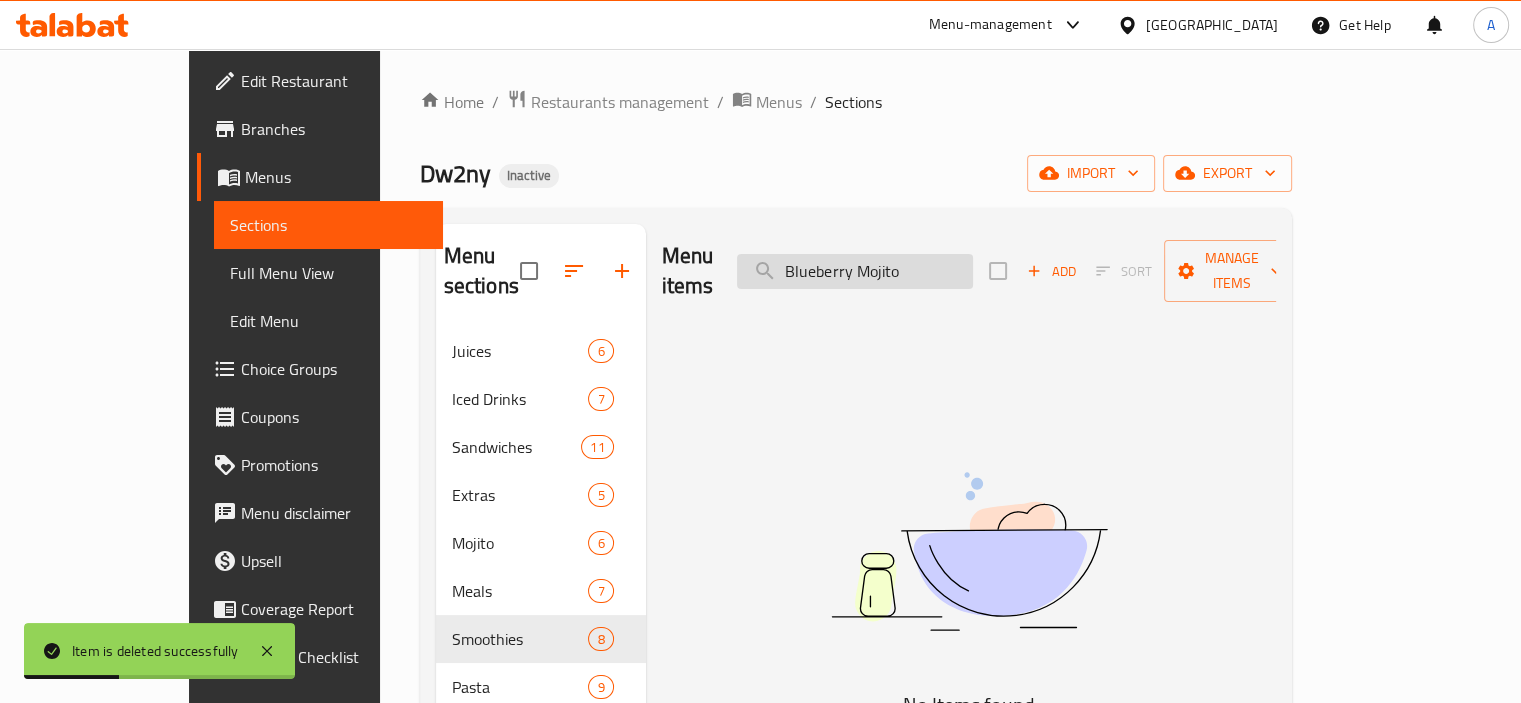 click on "Blueberry Mojito" at bounding box center (855, 271) 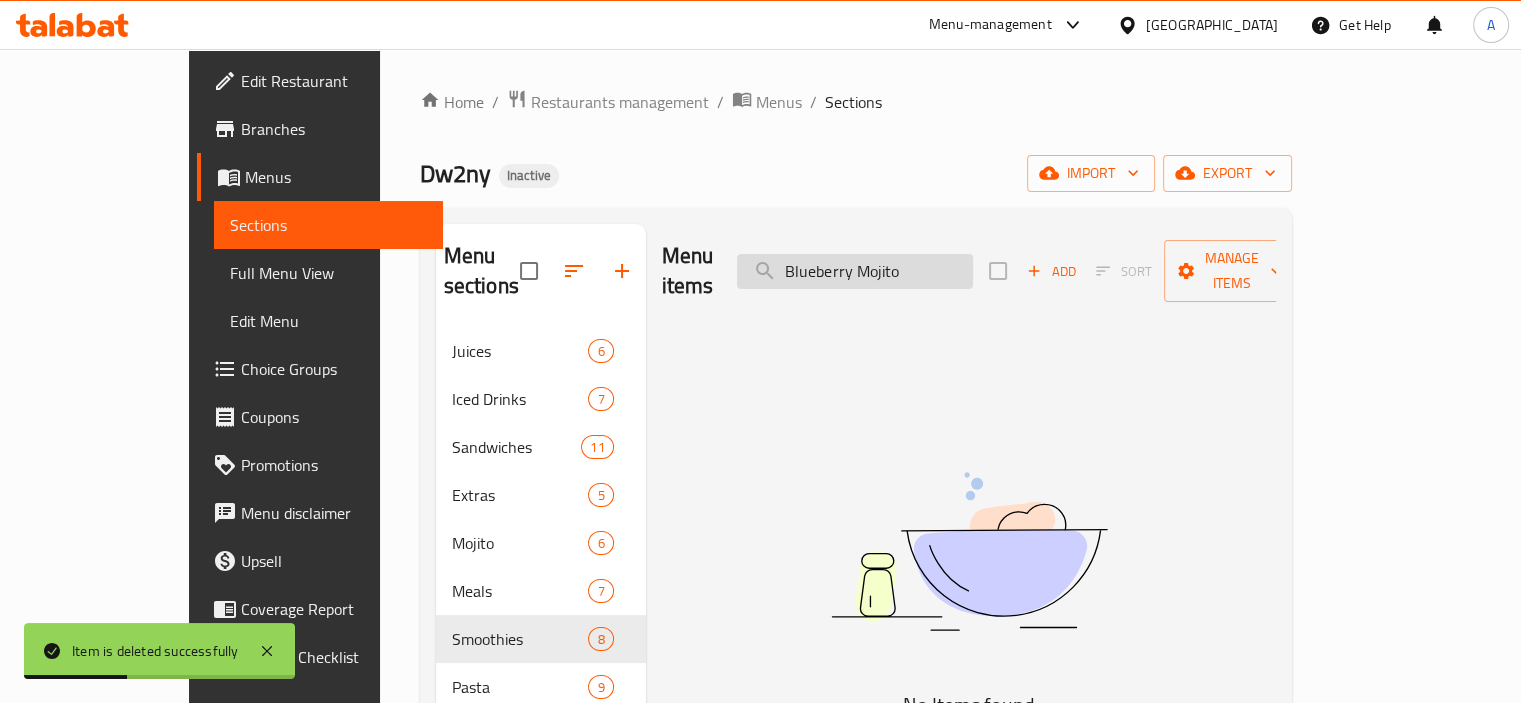 click on "Blueberry Mojito" at bounding box center (855, 271) 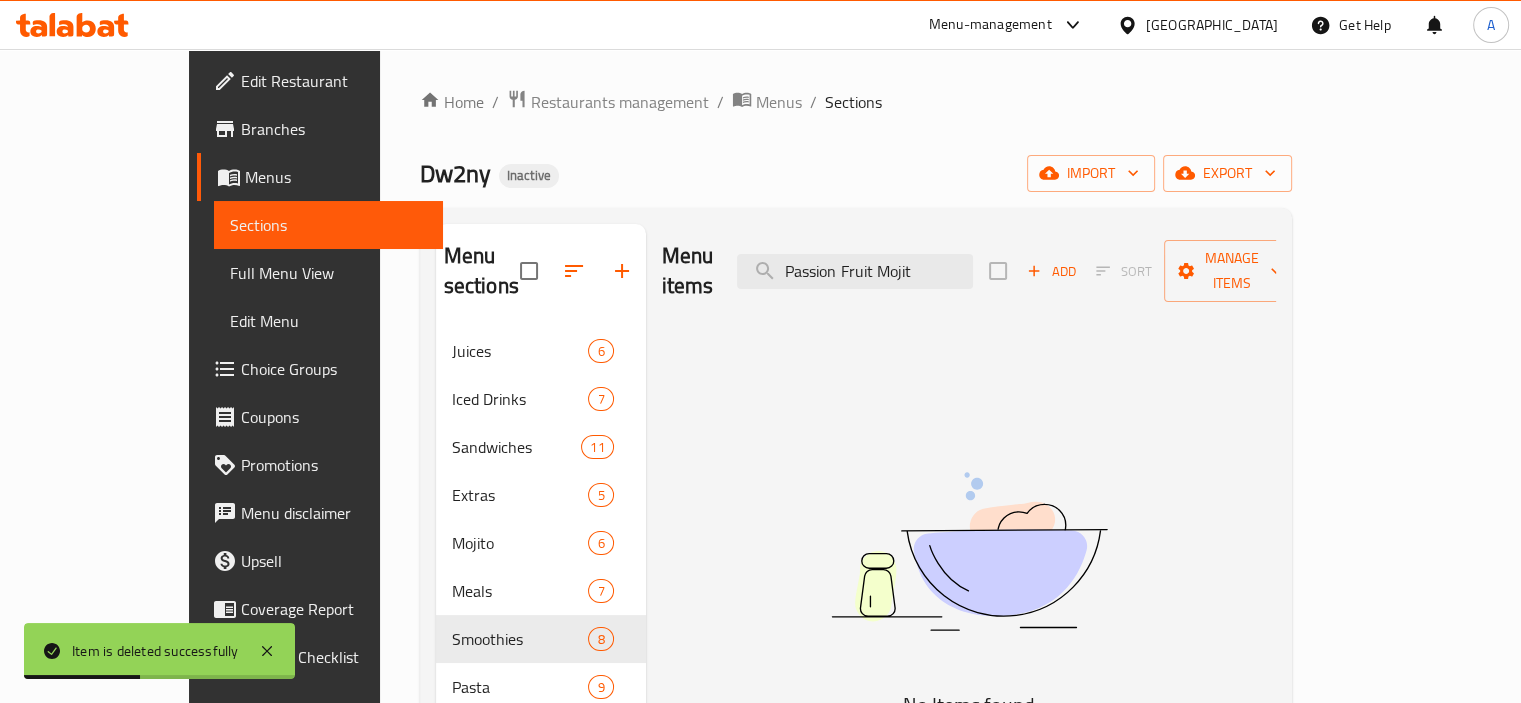 checkbox on "true" 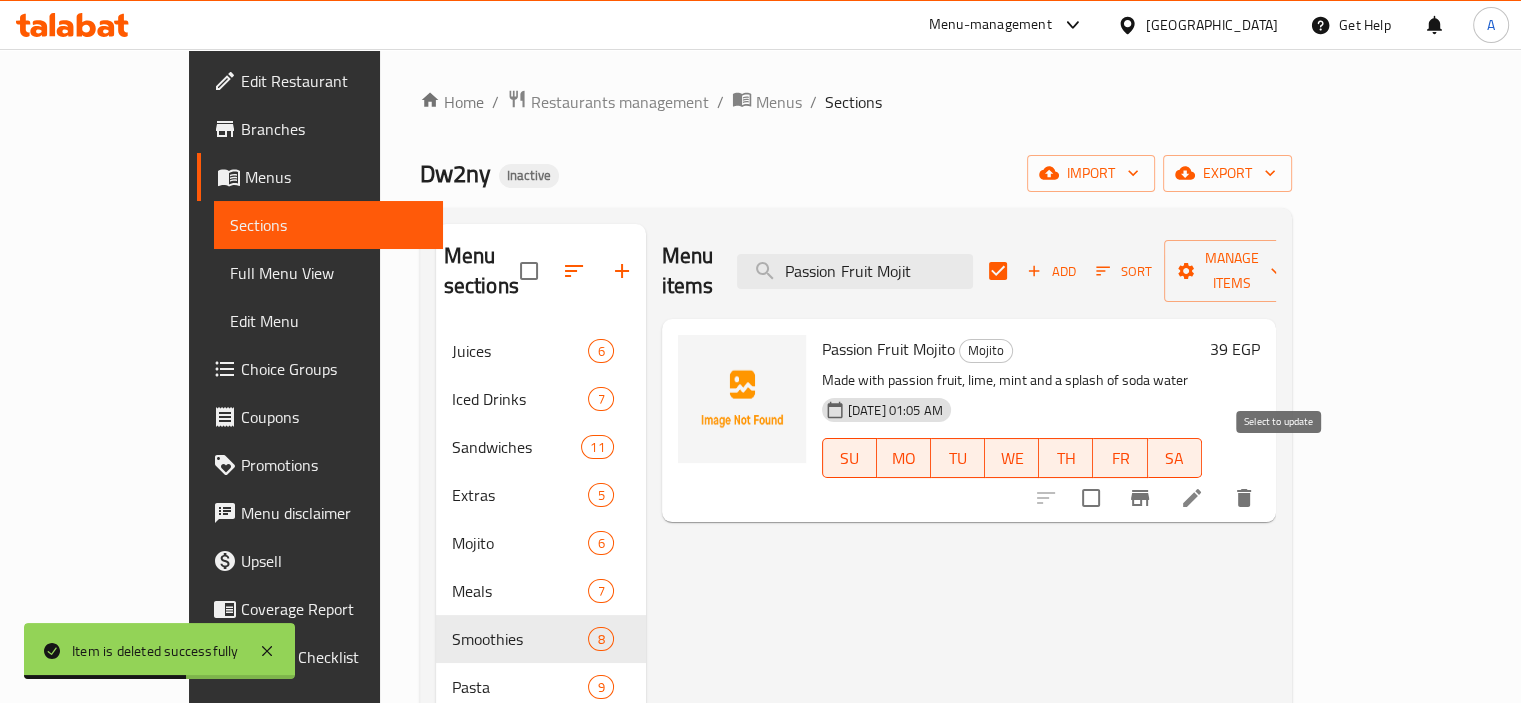 type on "Passion Fruit Mojit" 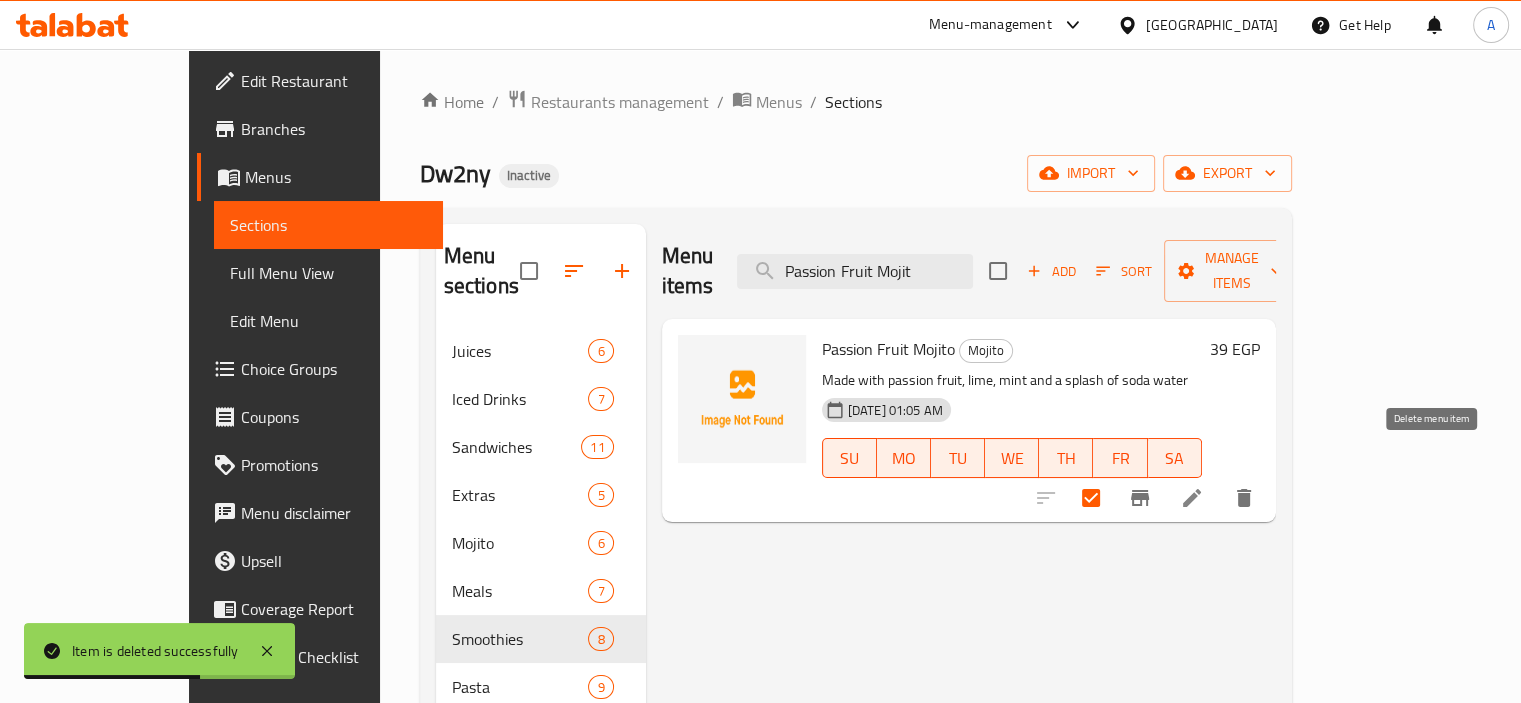 click 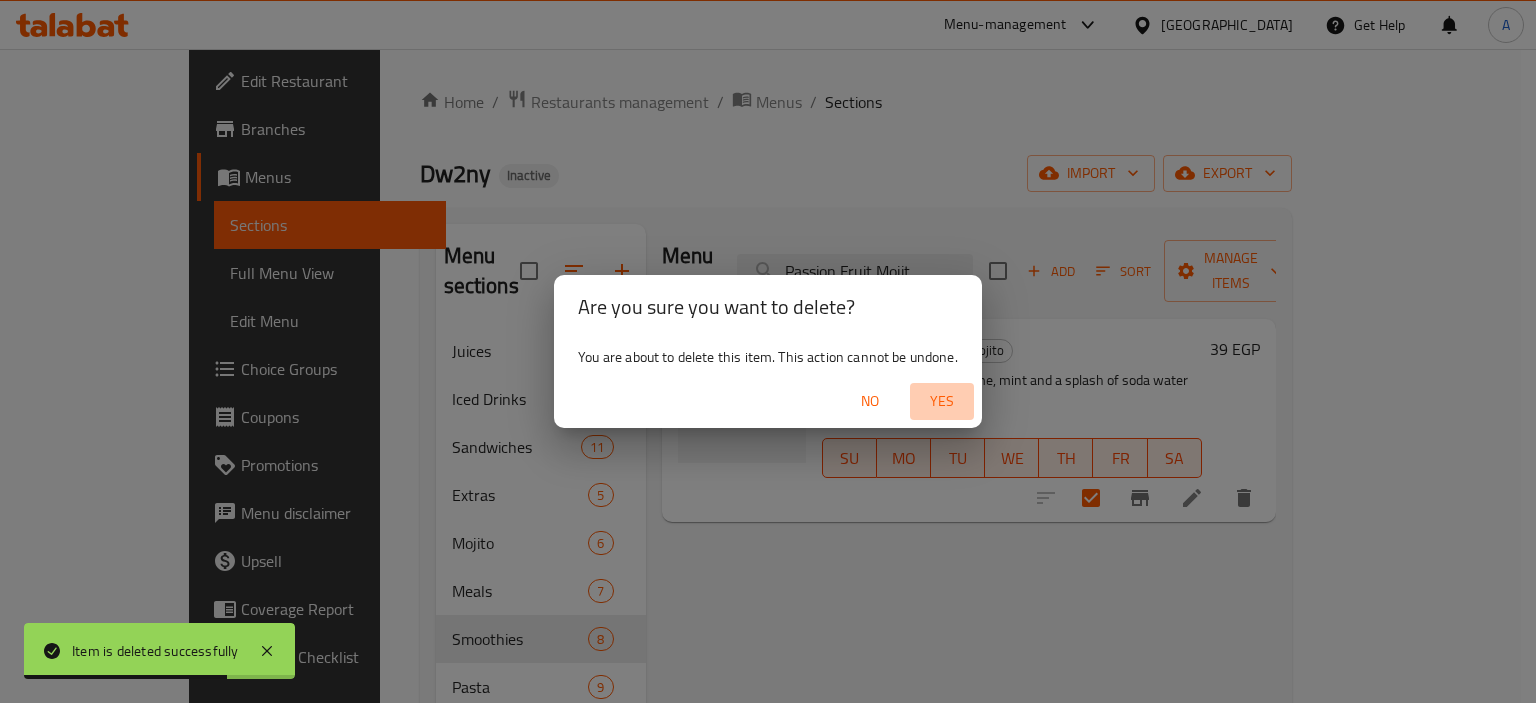 click on "Yes" at bounding box center (942, 401) 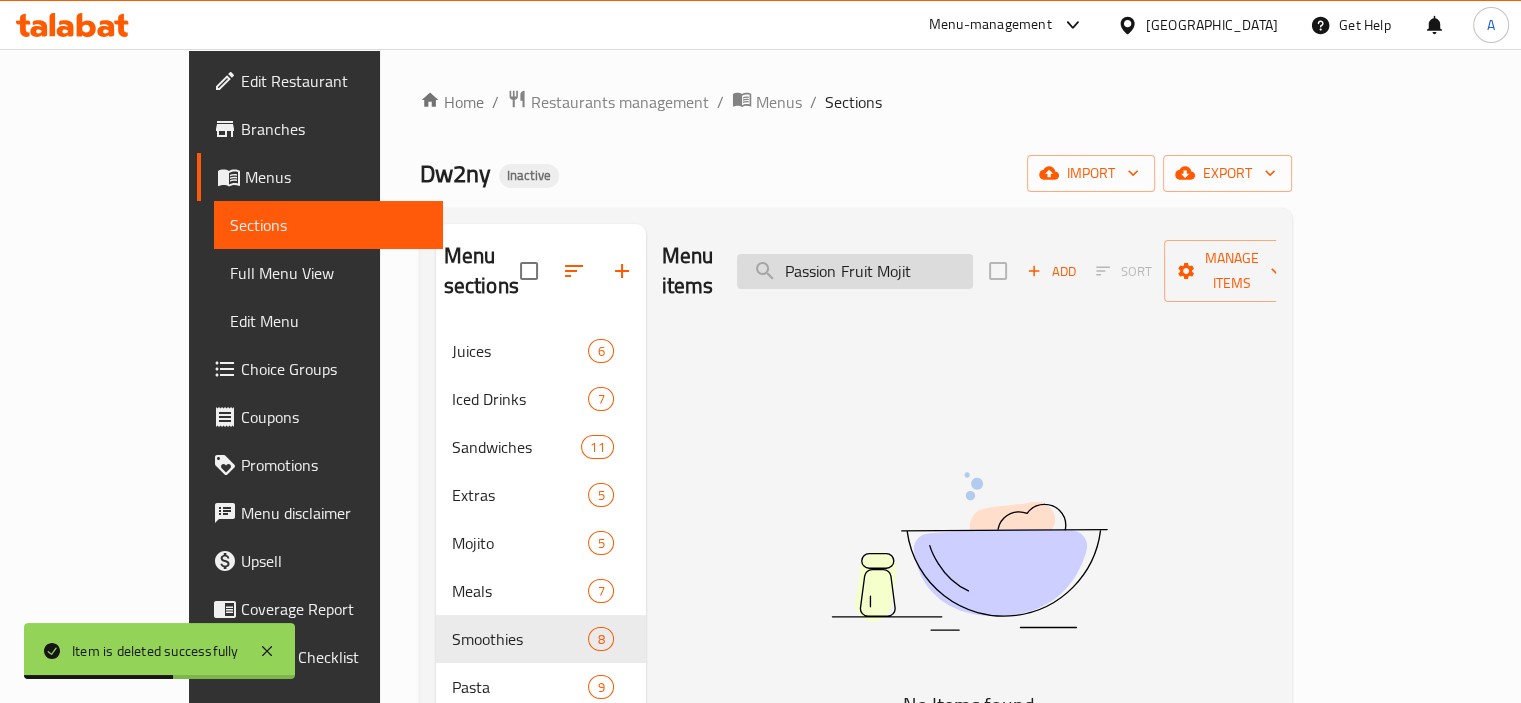 click on "Passion Fruit Mojit" at bounding box center [855, 271] 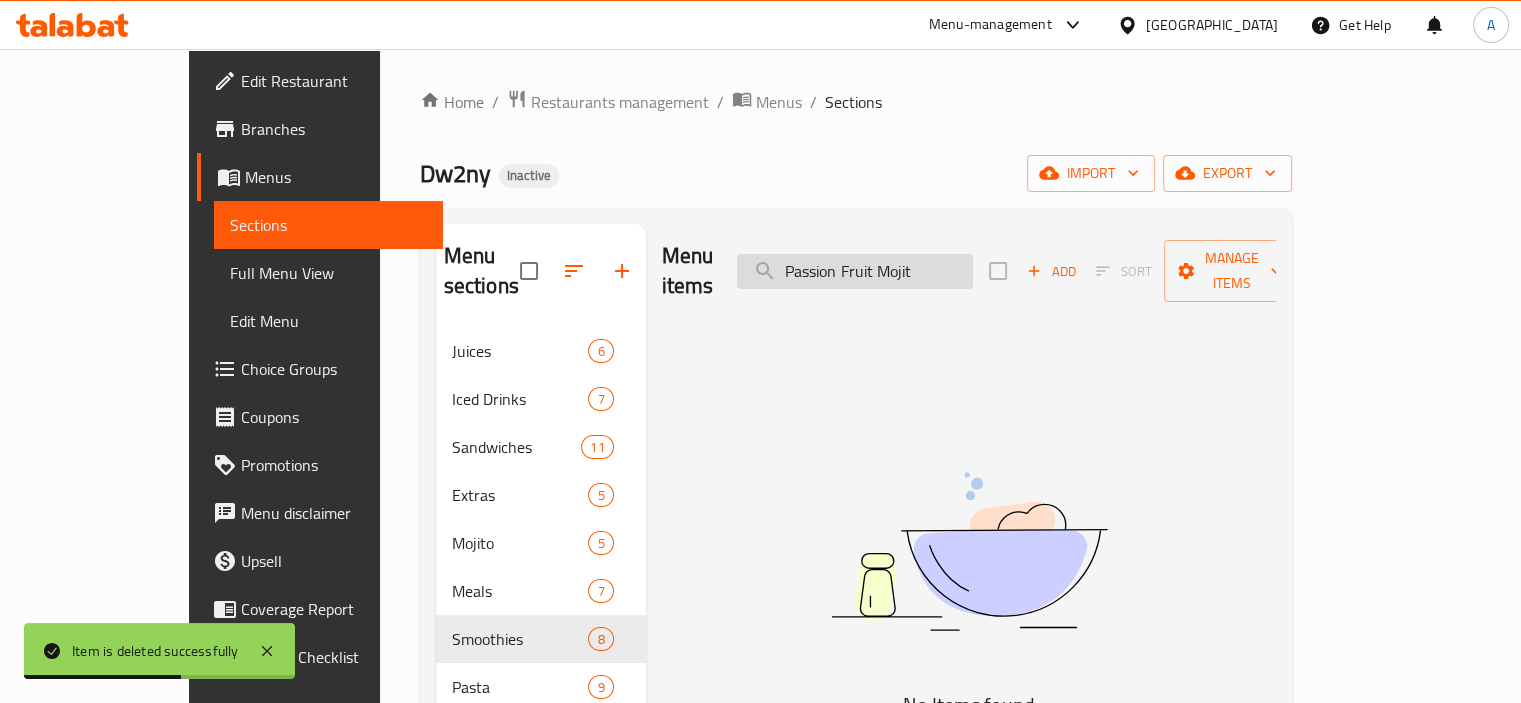 click on "Passion Fruit Mojit" at bounding box center [855, 271] 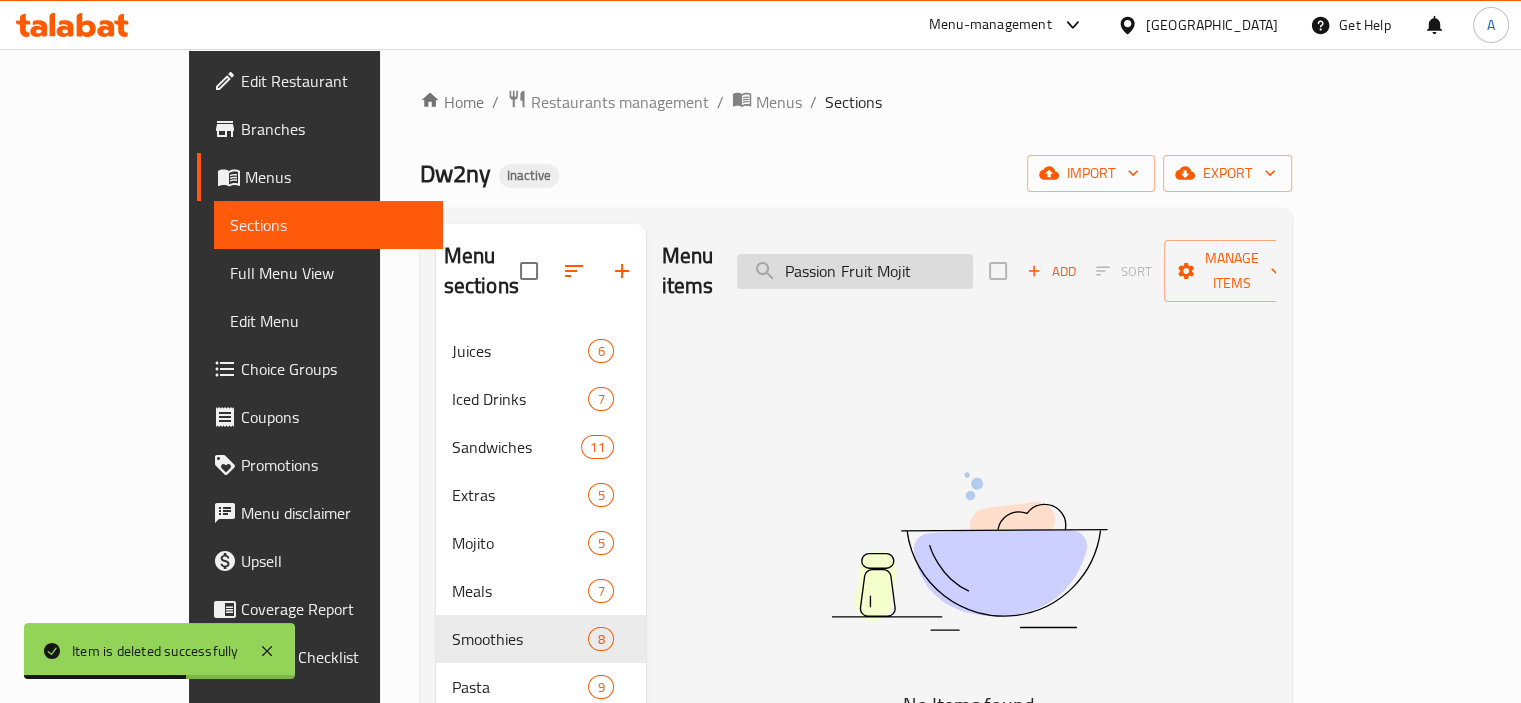 click on "Passion Fruit Mojit" at bounding box center (855, 271) 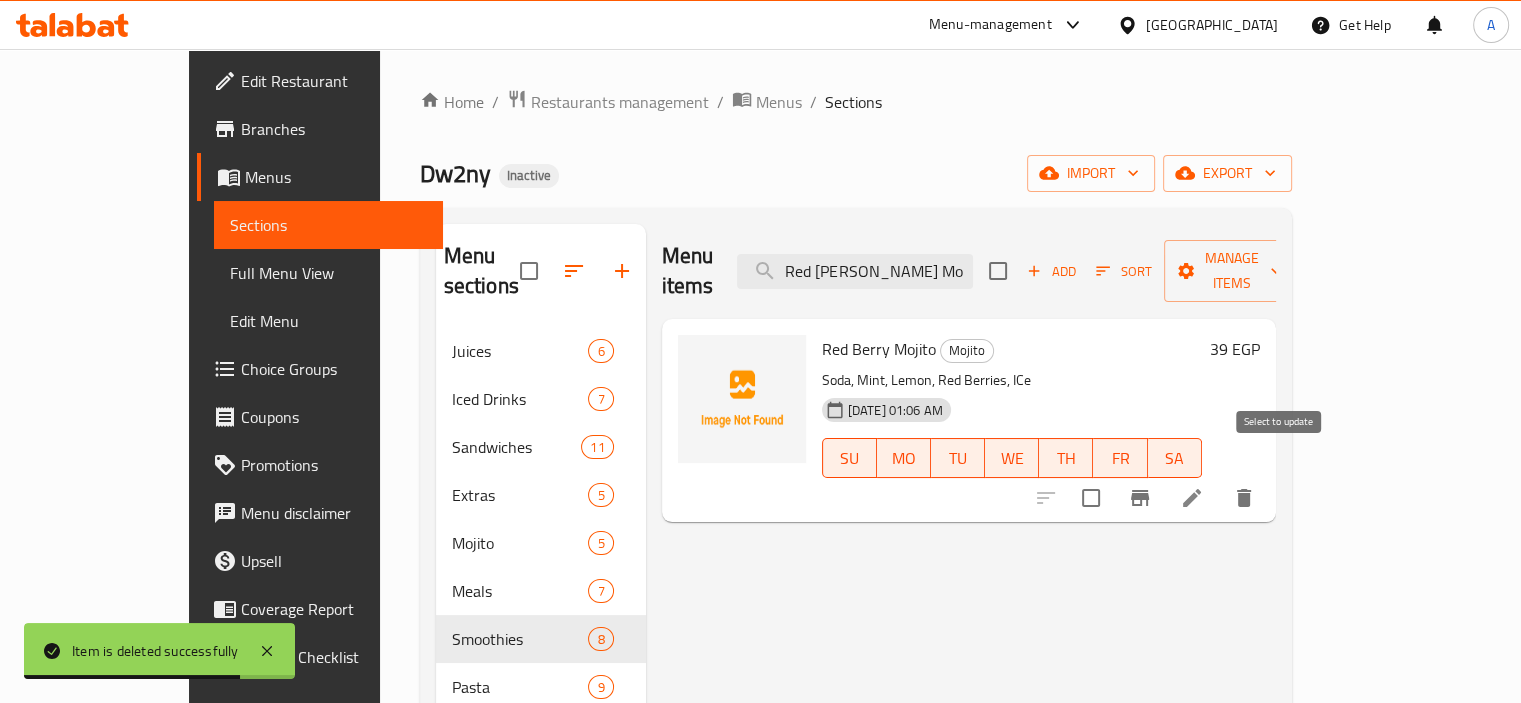 type on "Red Berry Mo" 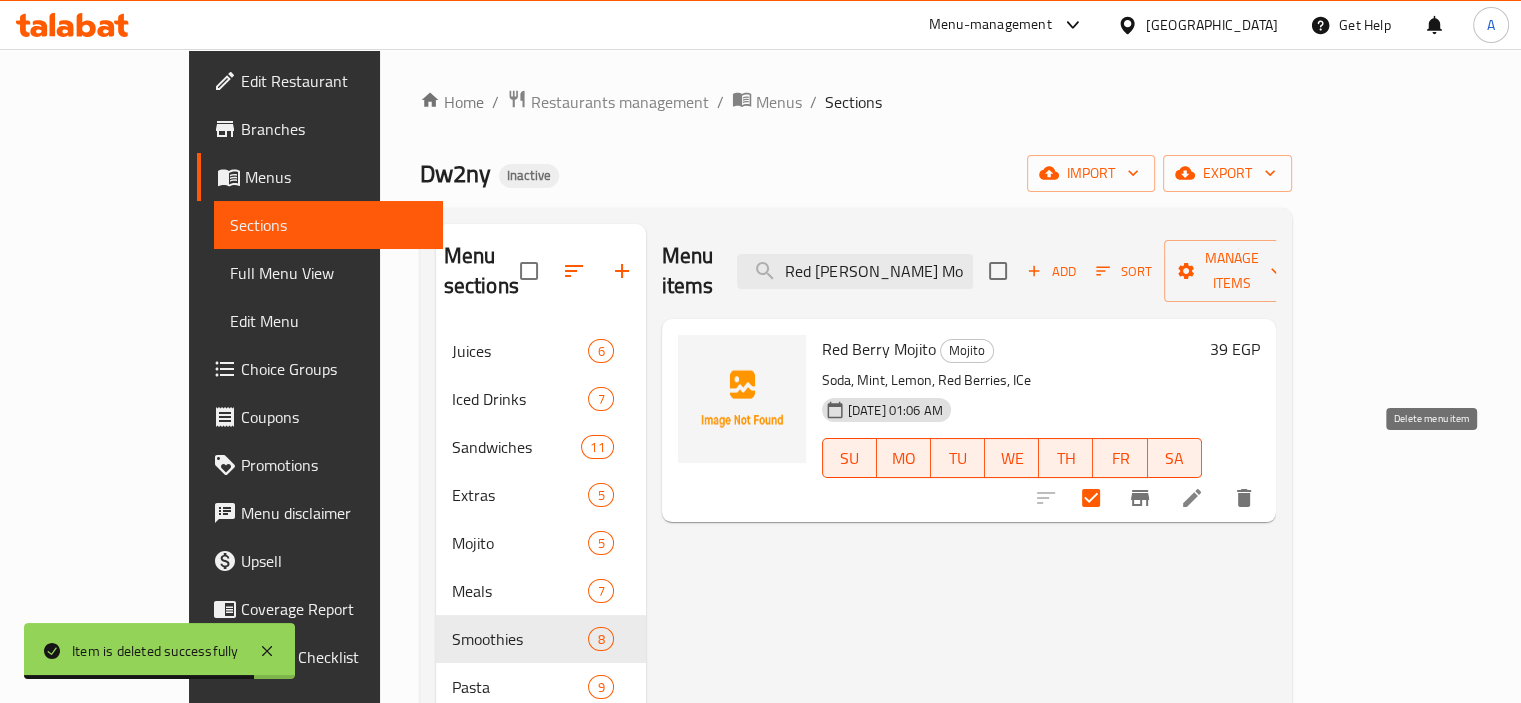 click 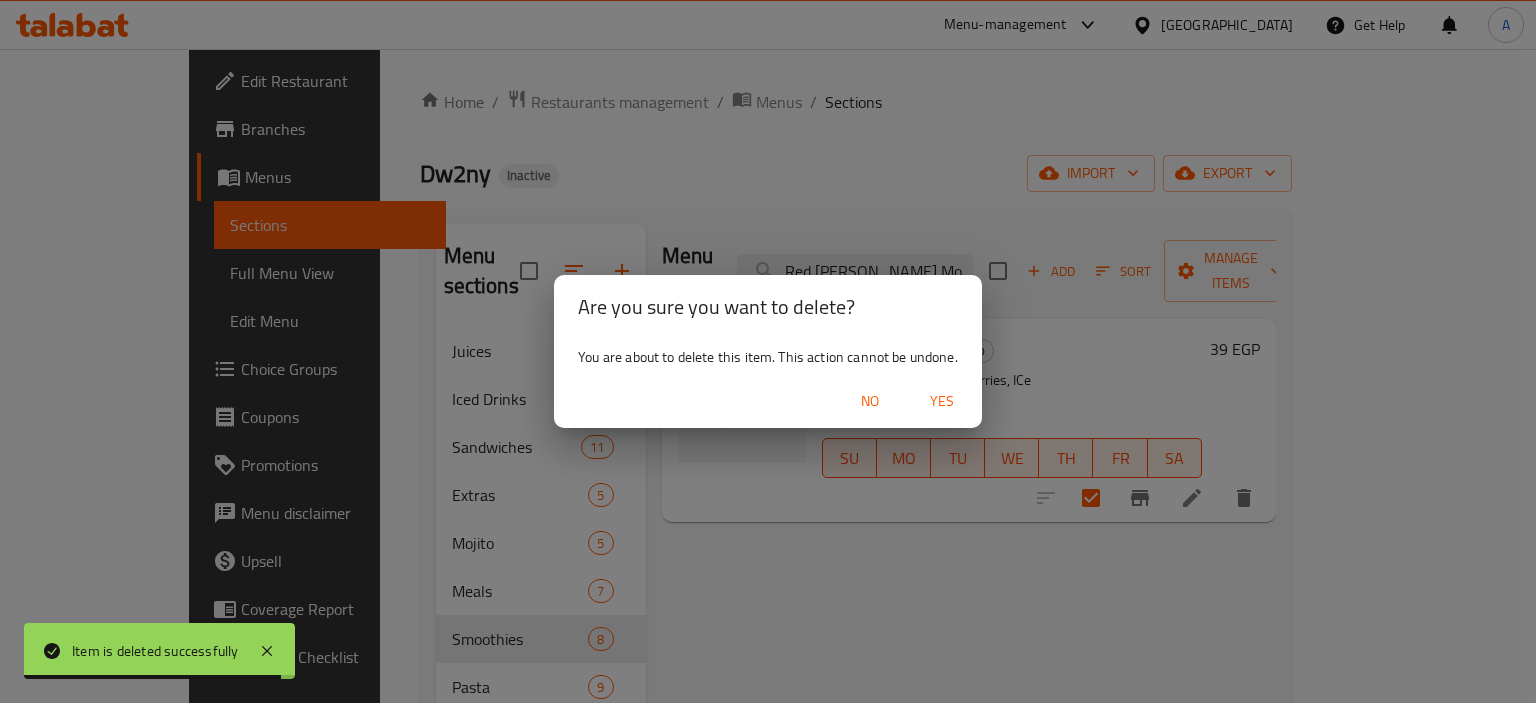 click on "Yes" at bounding box center [942, 401] 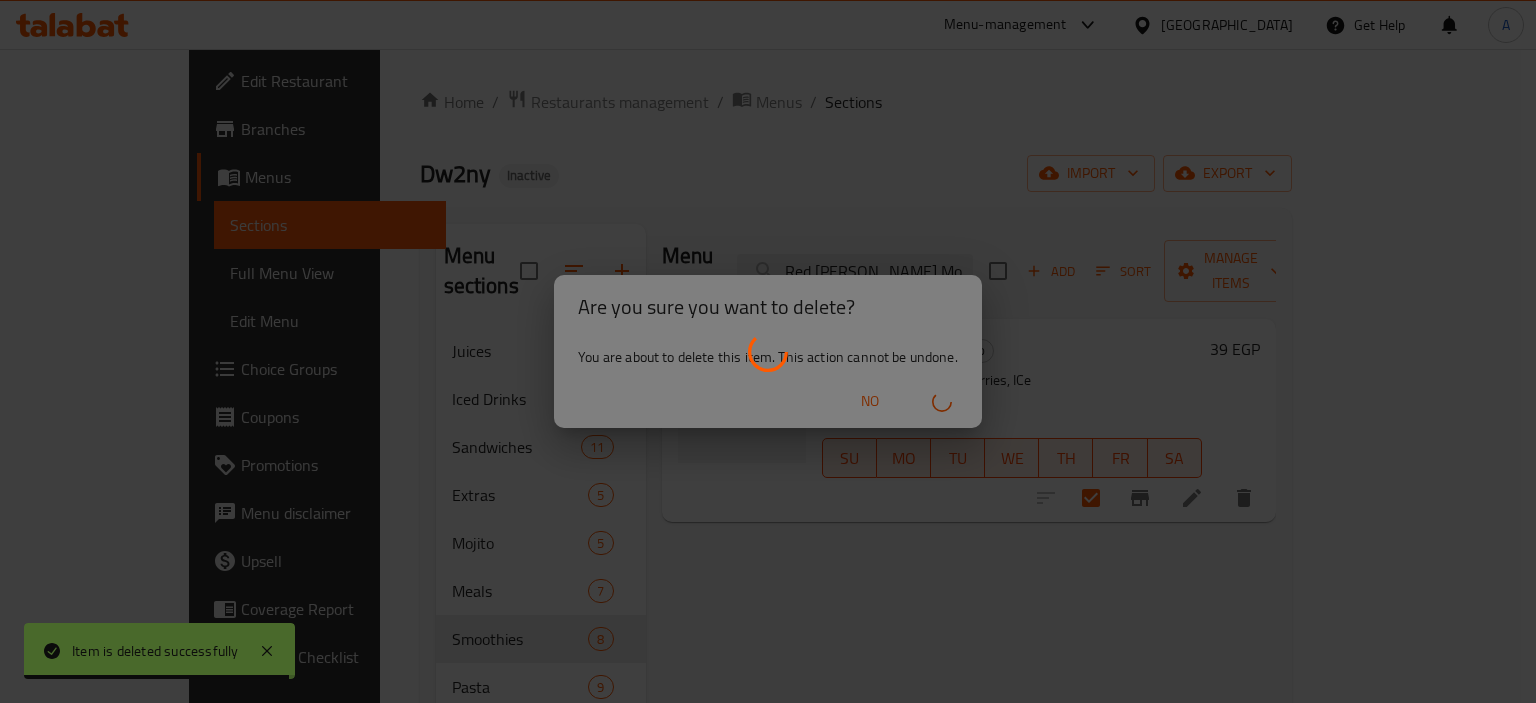 type 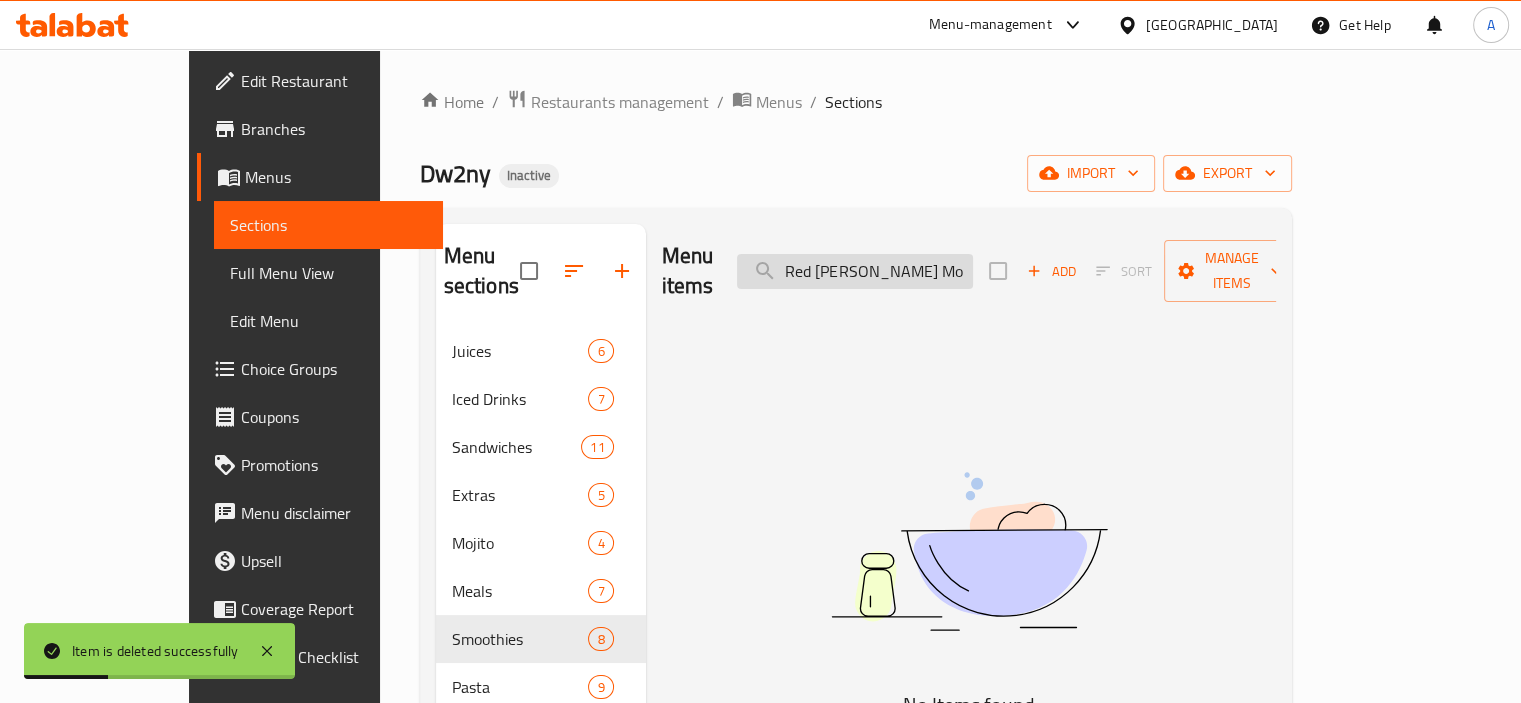 click on "Red Berry Mo" at bounding box center (855, 271) 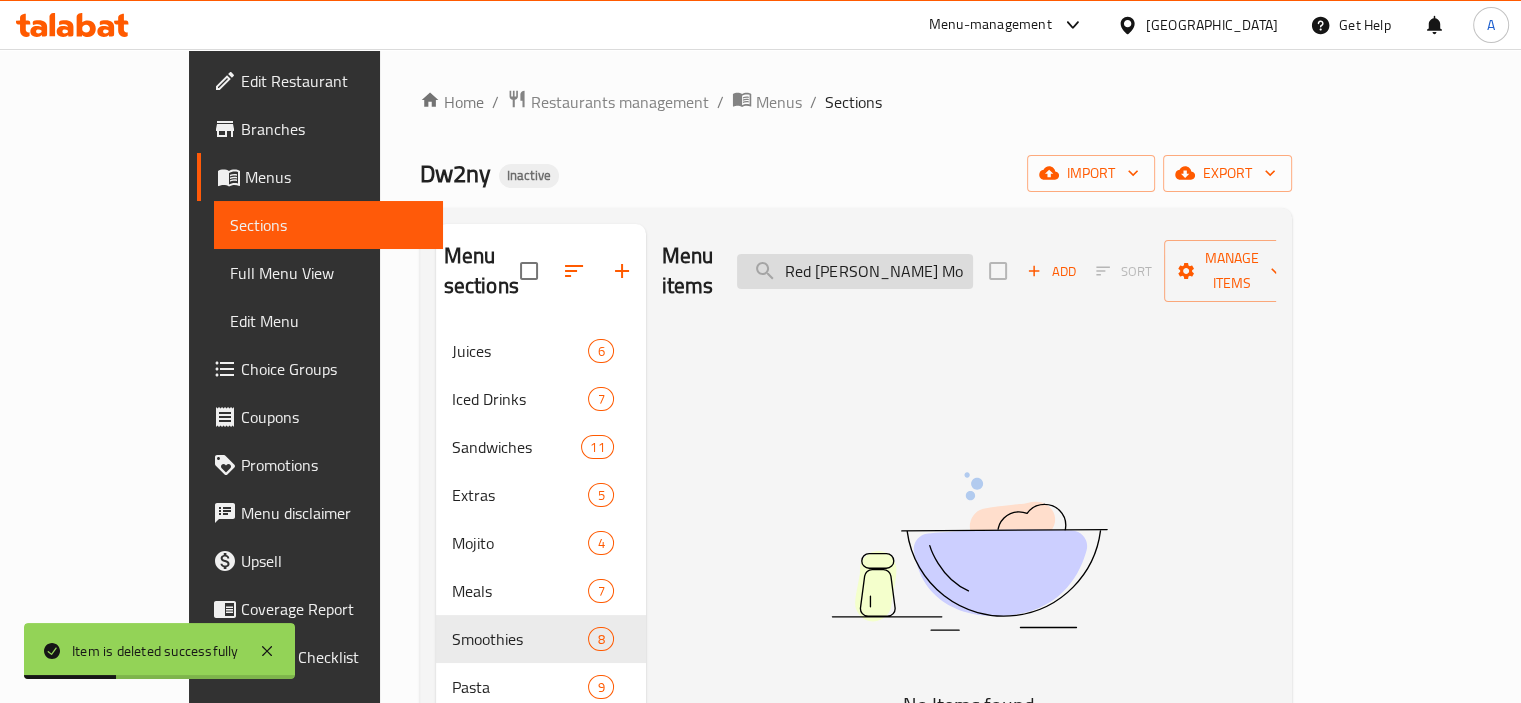 click on "Red Berry Mo" at bounding box center (855, 271) 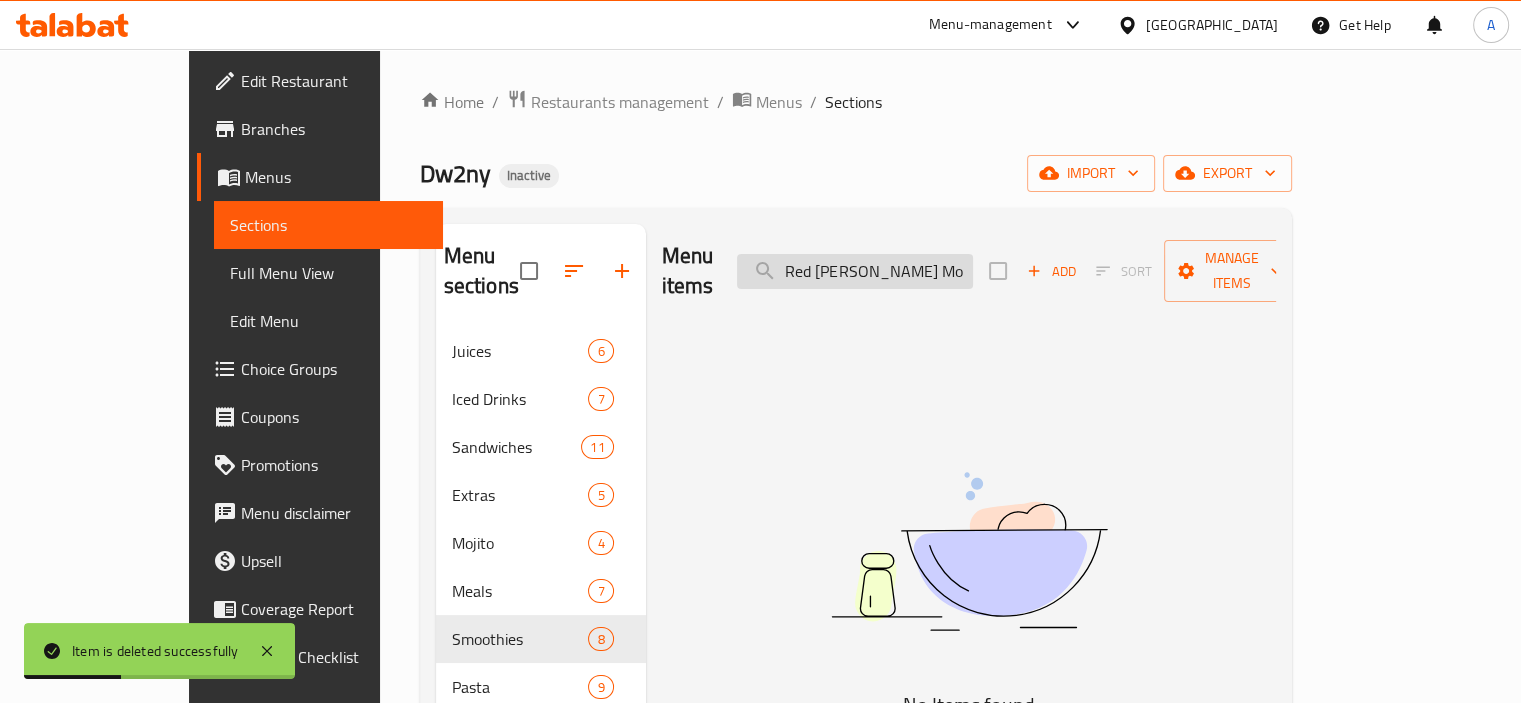 paste on "Blueberry Smooth" 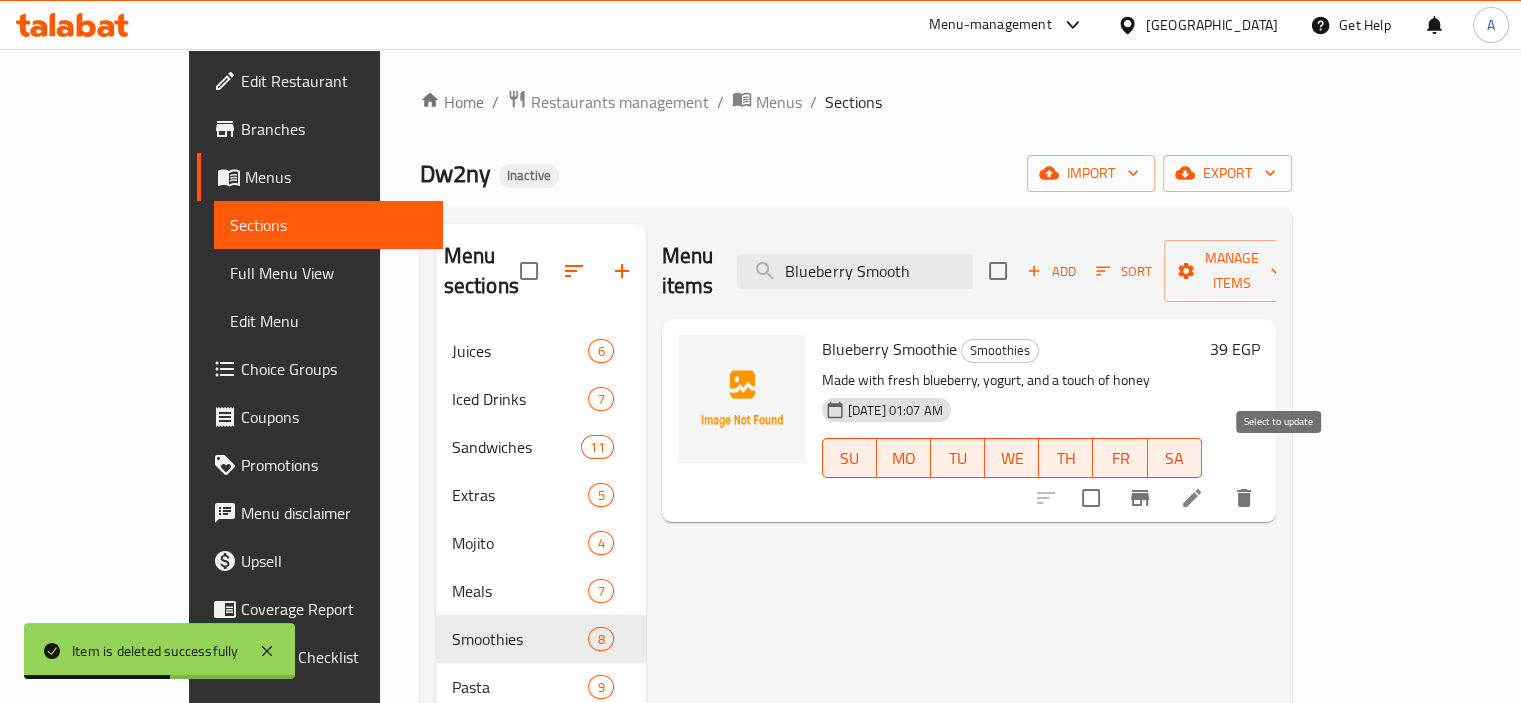 type on "Blueberry Smooth" 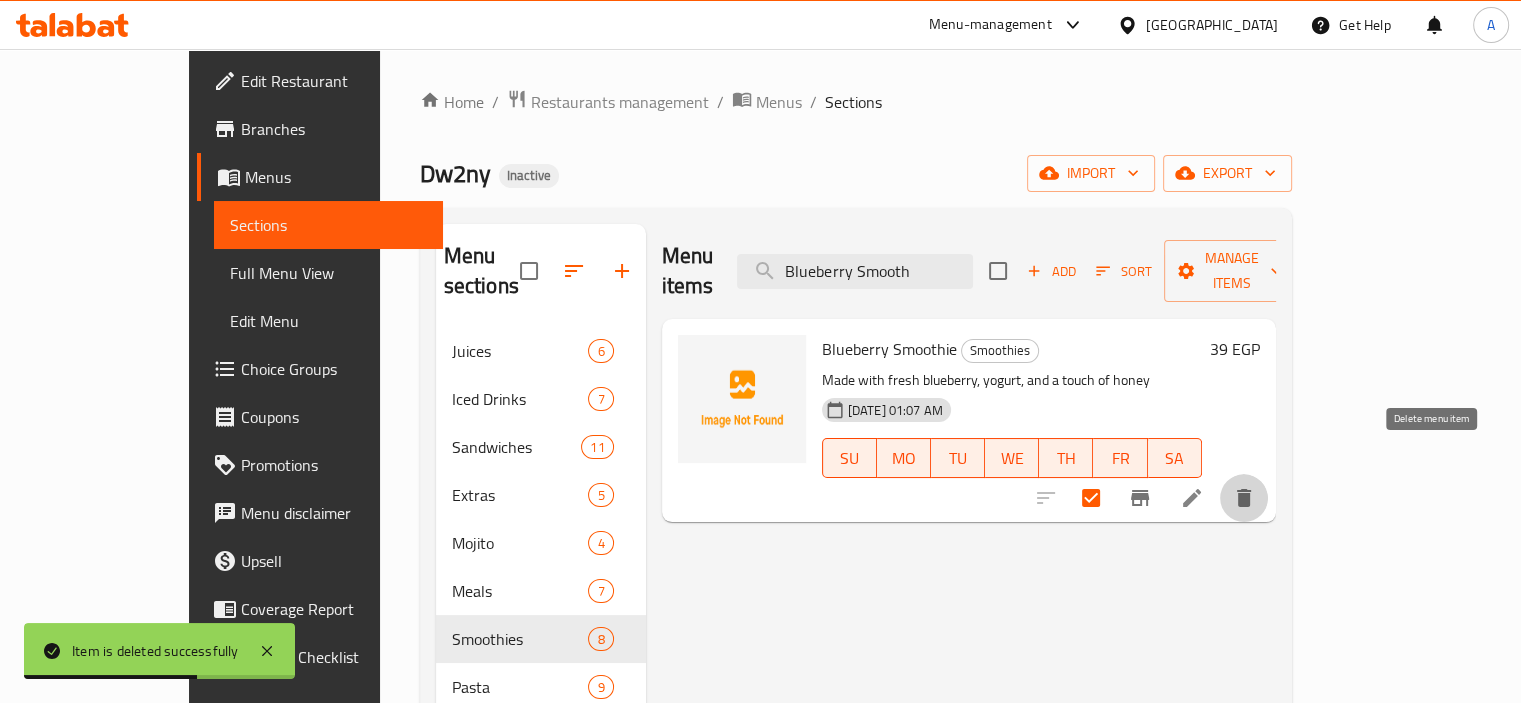 click 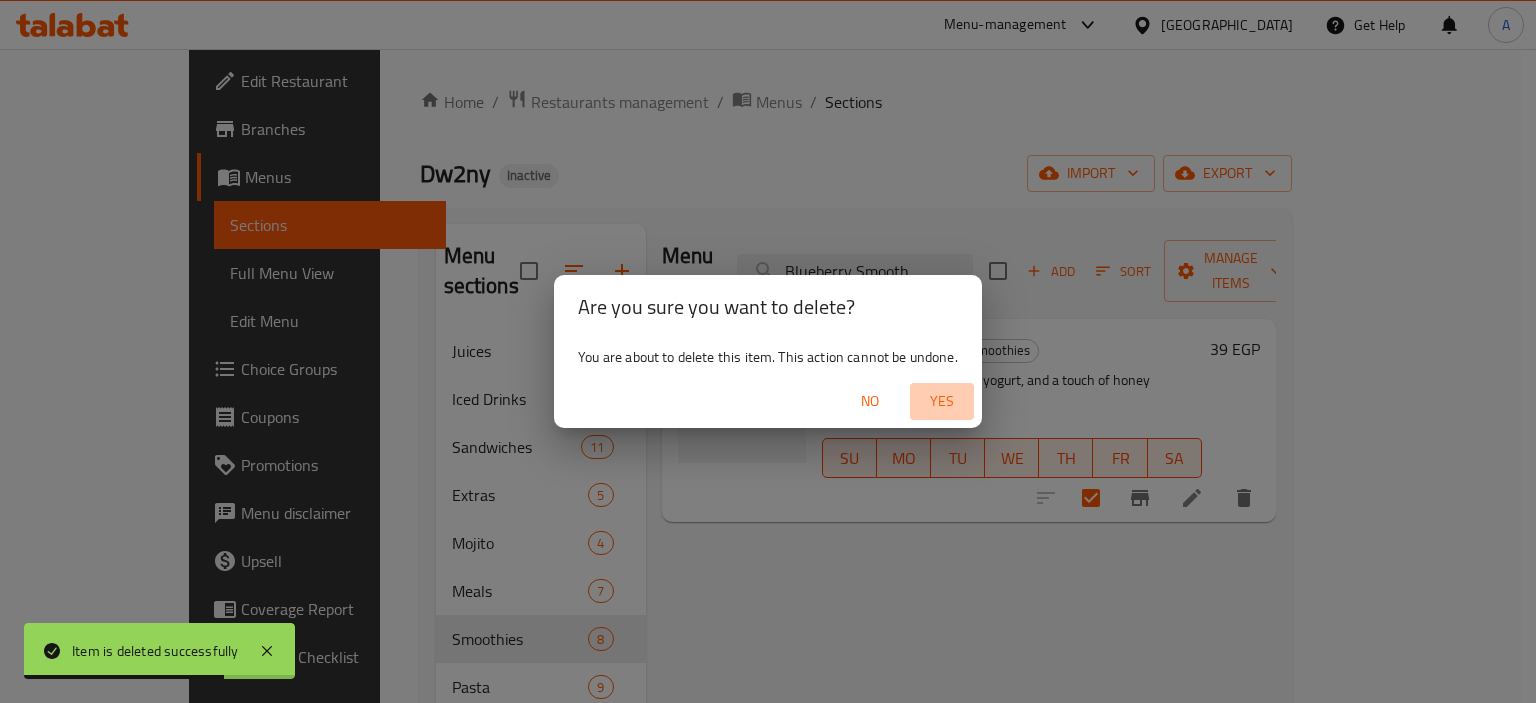 click on "Yes" at bounding box center (942, 401) 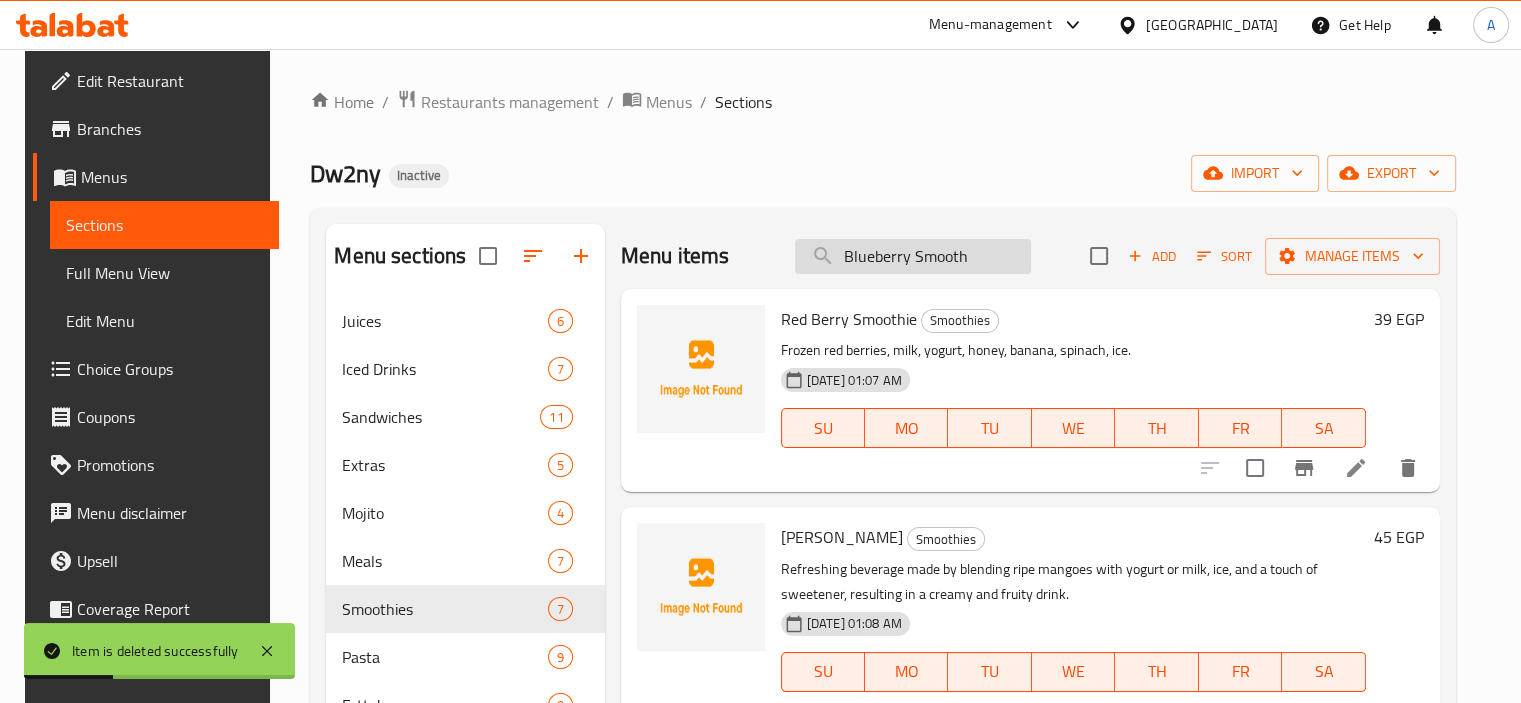 click on "Blueberry Smooth" at bounding box center [913, 256] 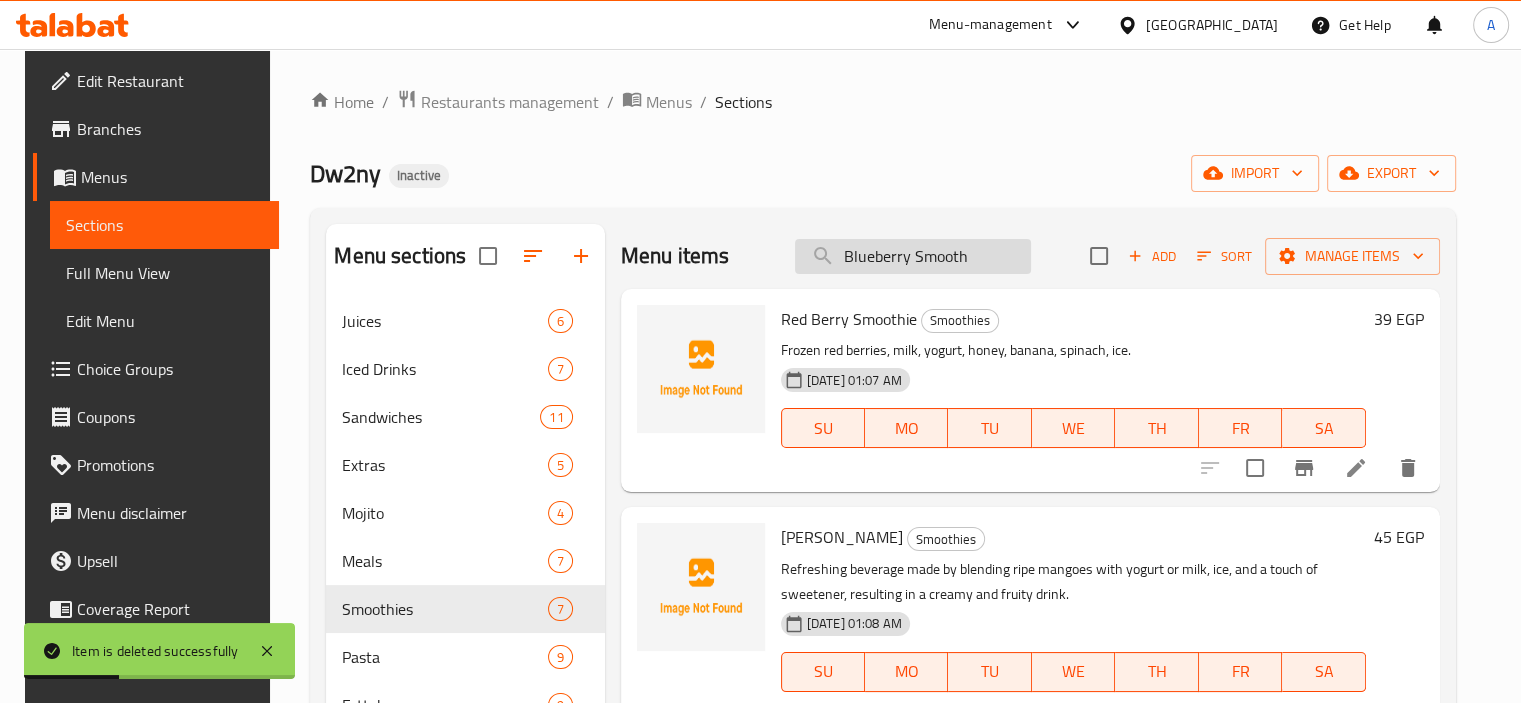 click on "Blueberry Smooth" at bounding box center (913, 256) 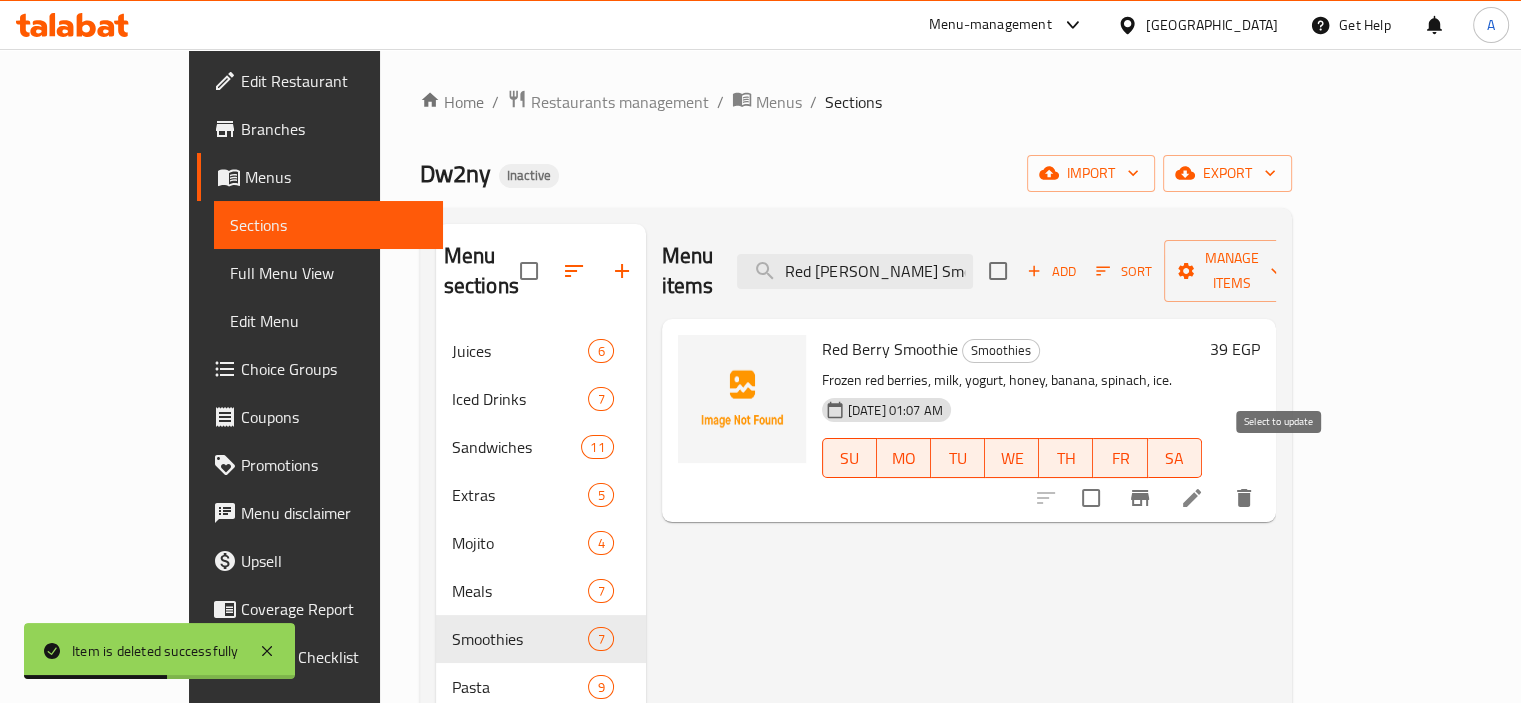 type on "Red Berry Smo" 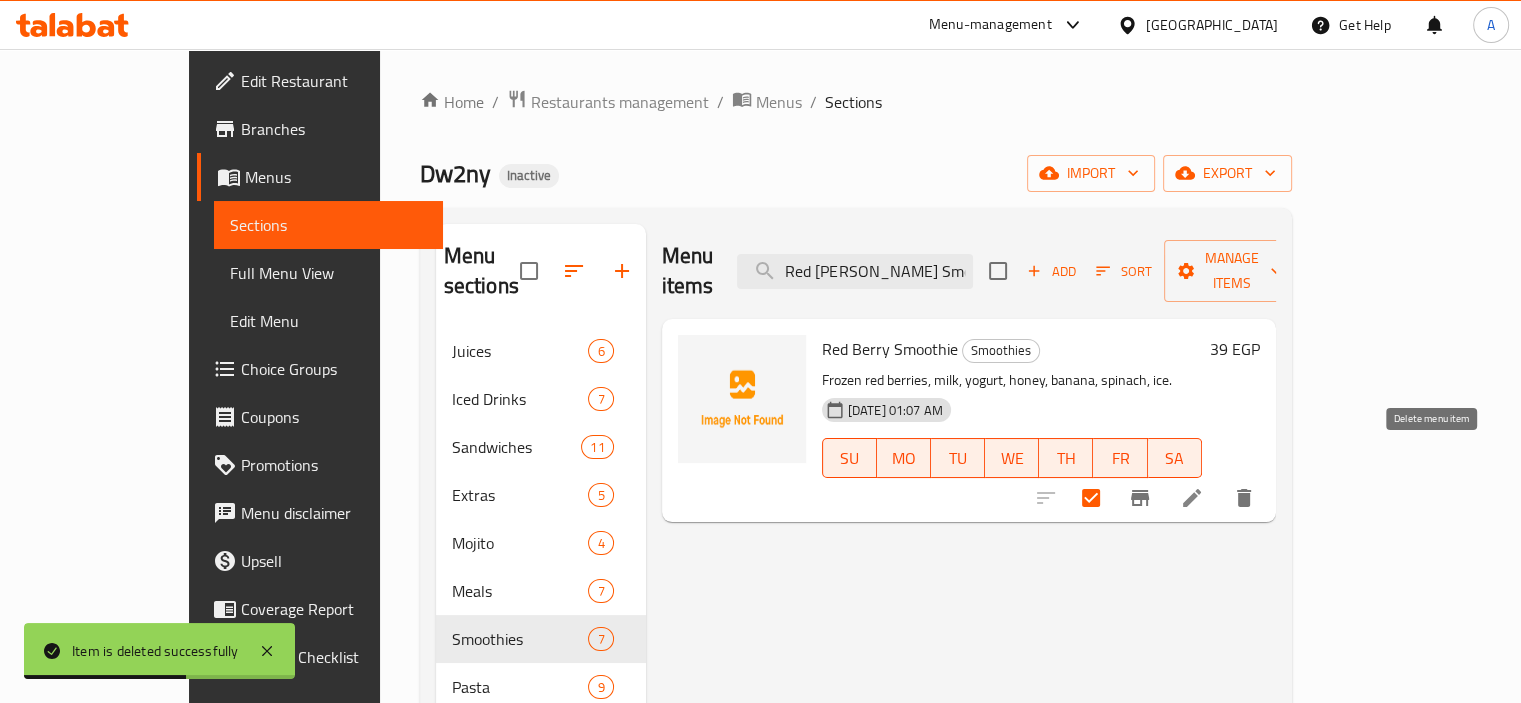 click 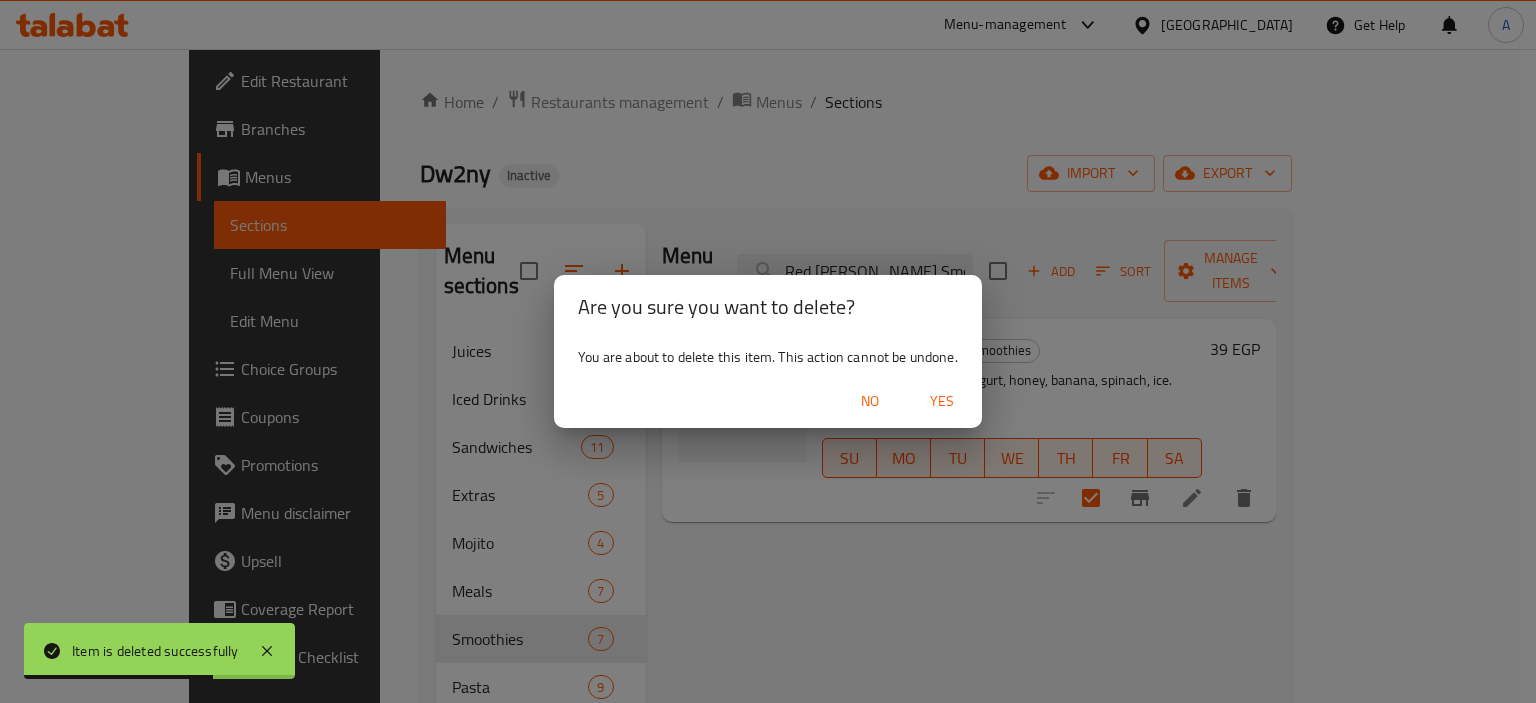 click on "Yes" at bounding box center (942, 401) 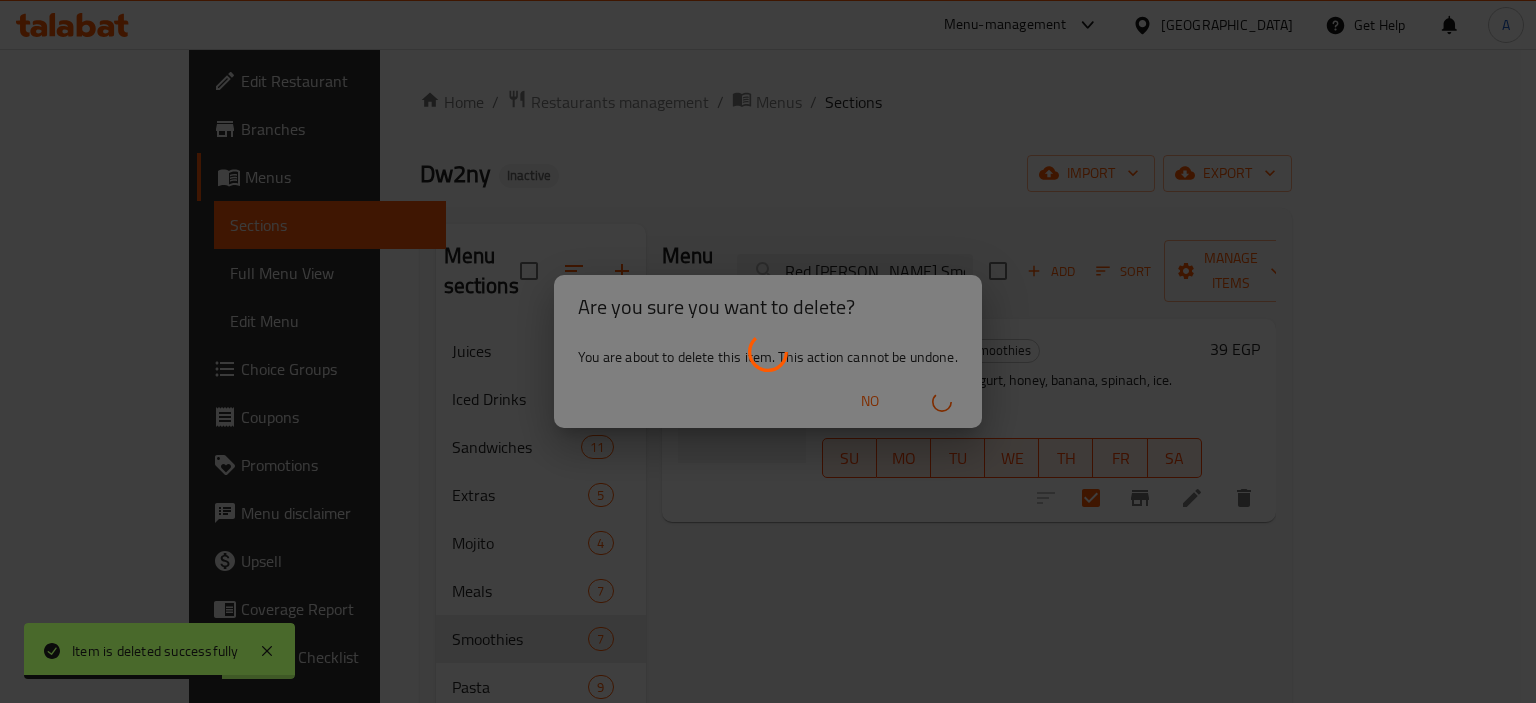 type 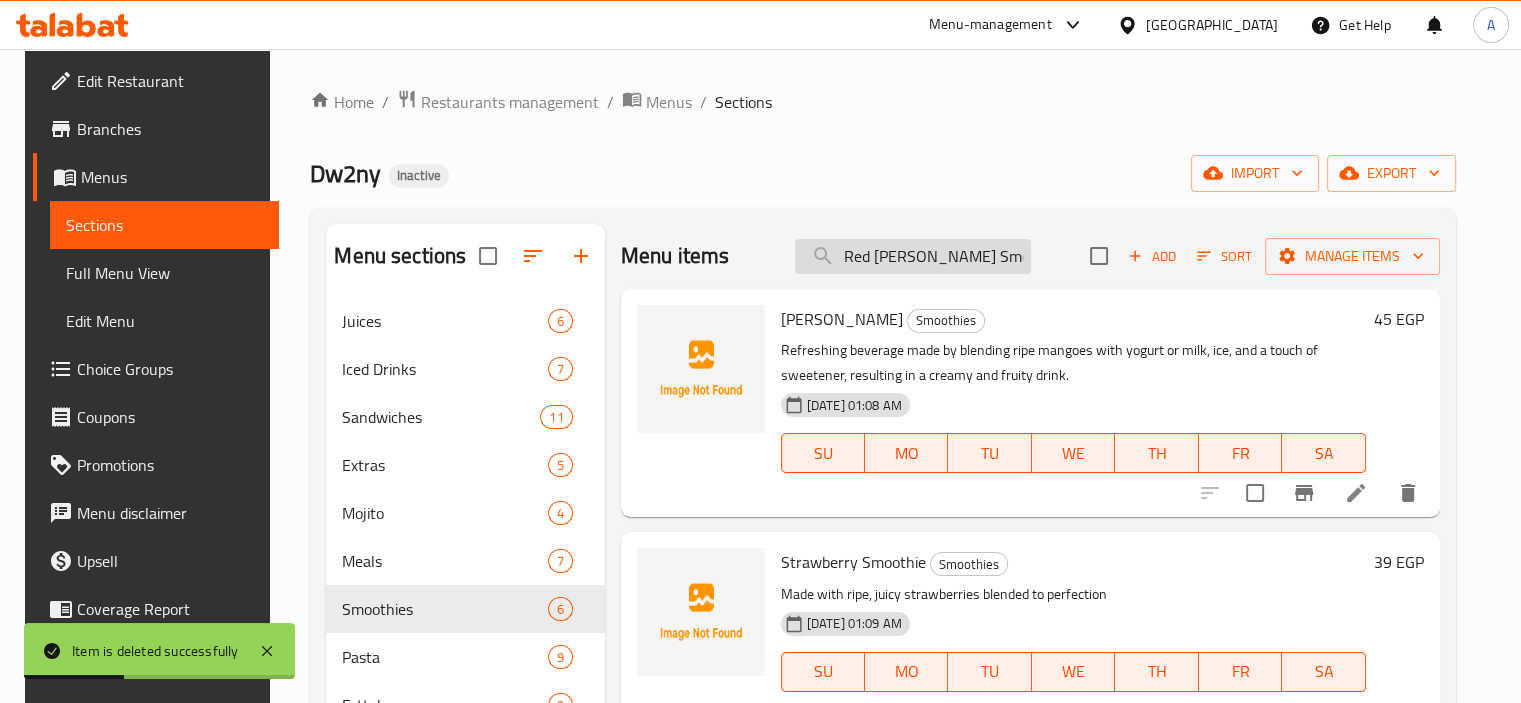 click on "Red Berry Smo" at bounding box center [913, 256] 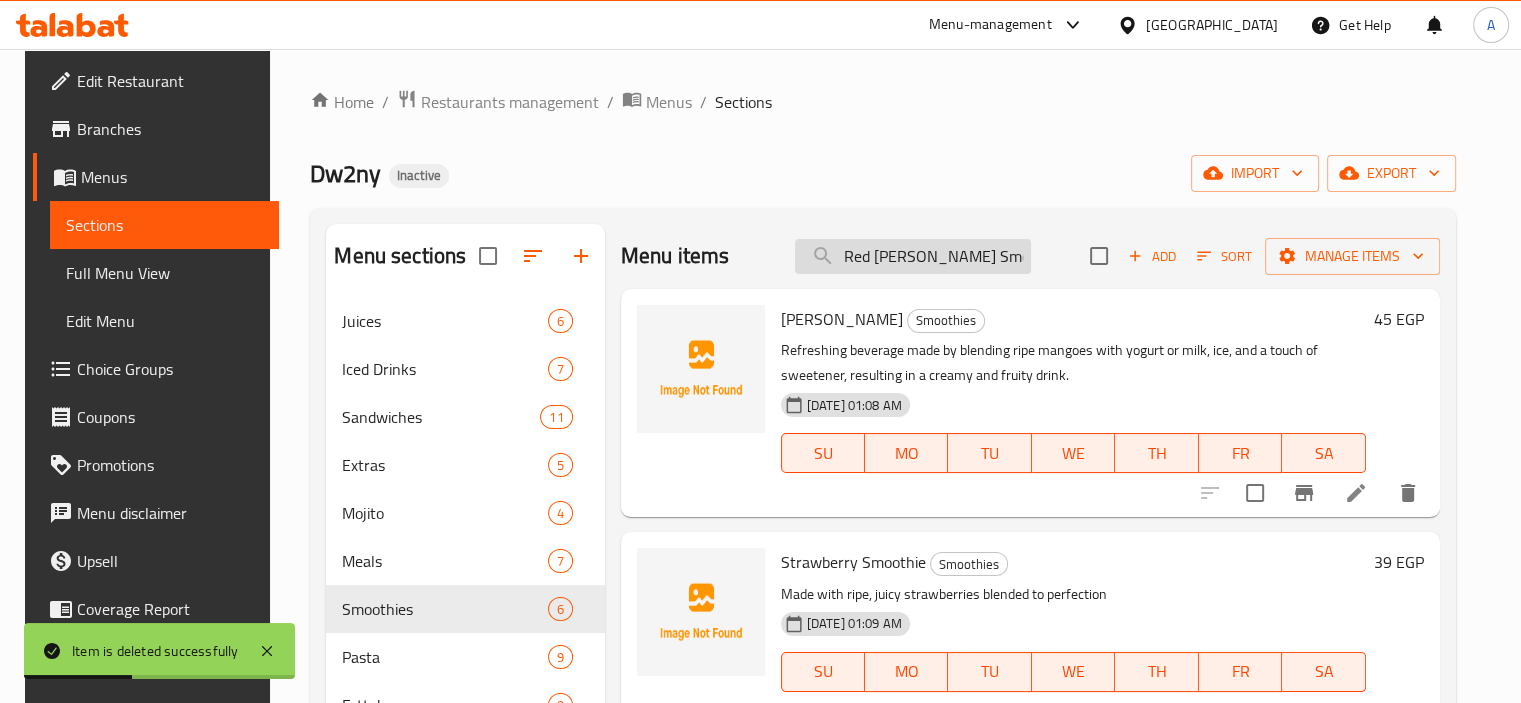 click on "Red Berry Smo" at bounding box center [913, 256] 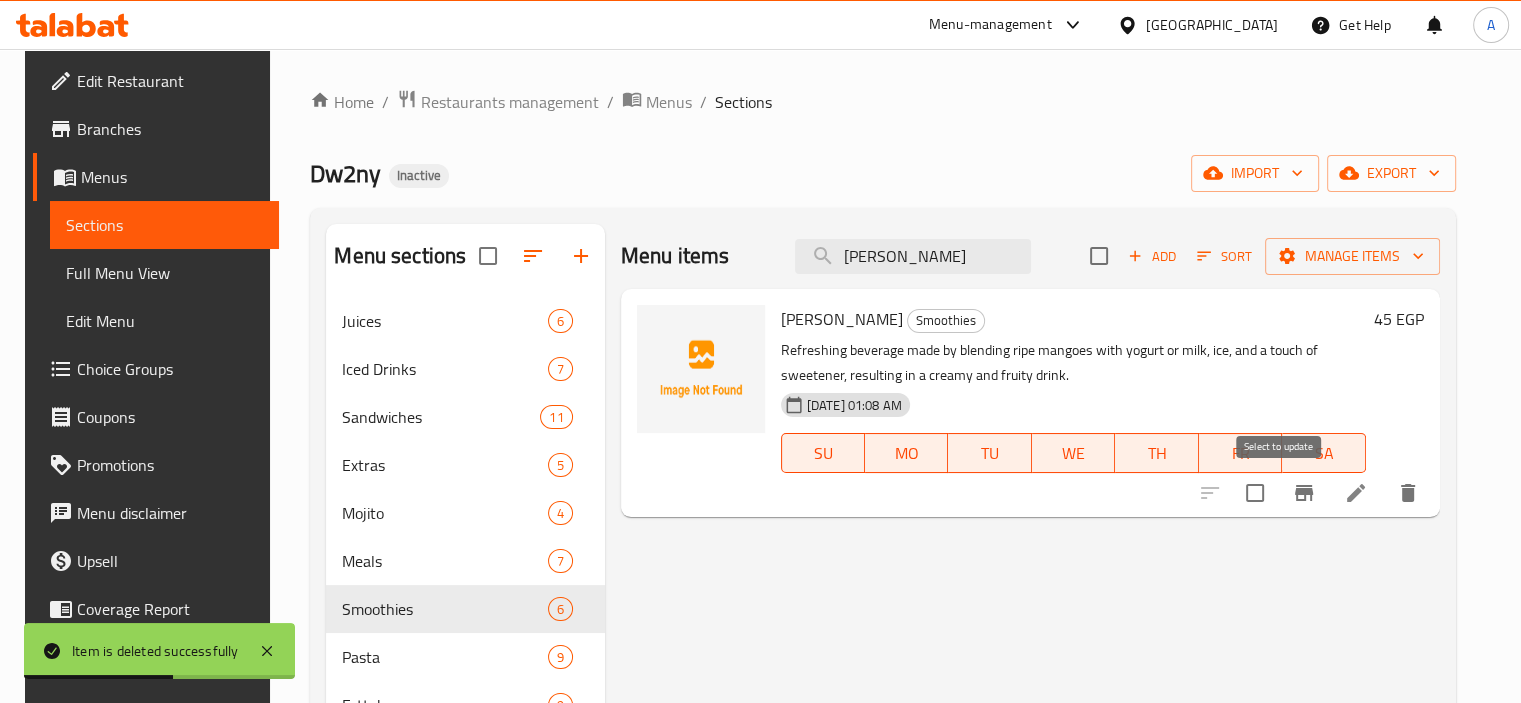 type on "Mango Smoothie" 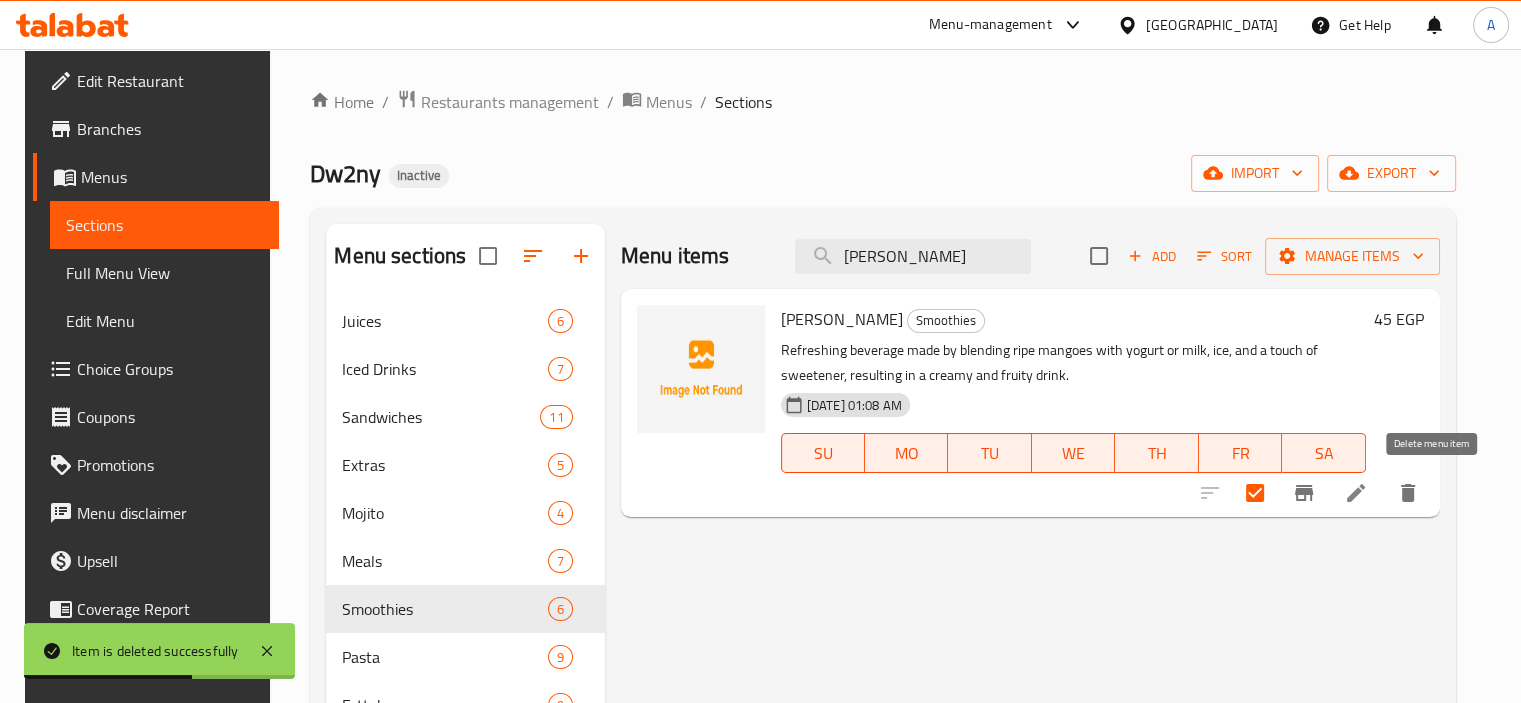 click 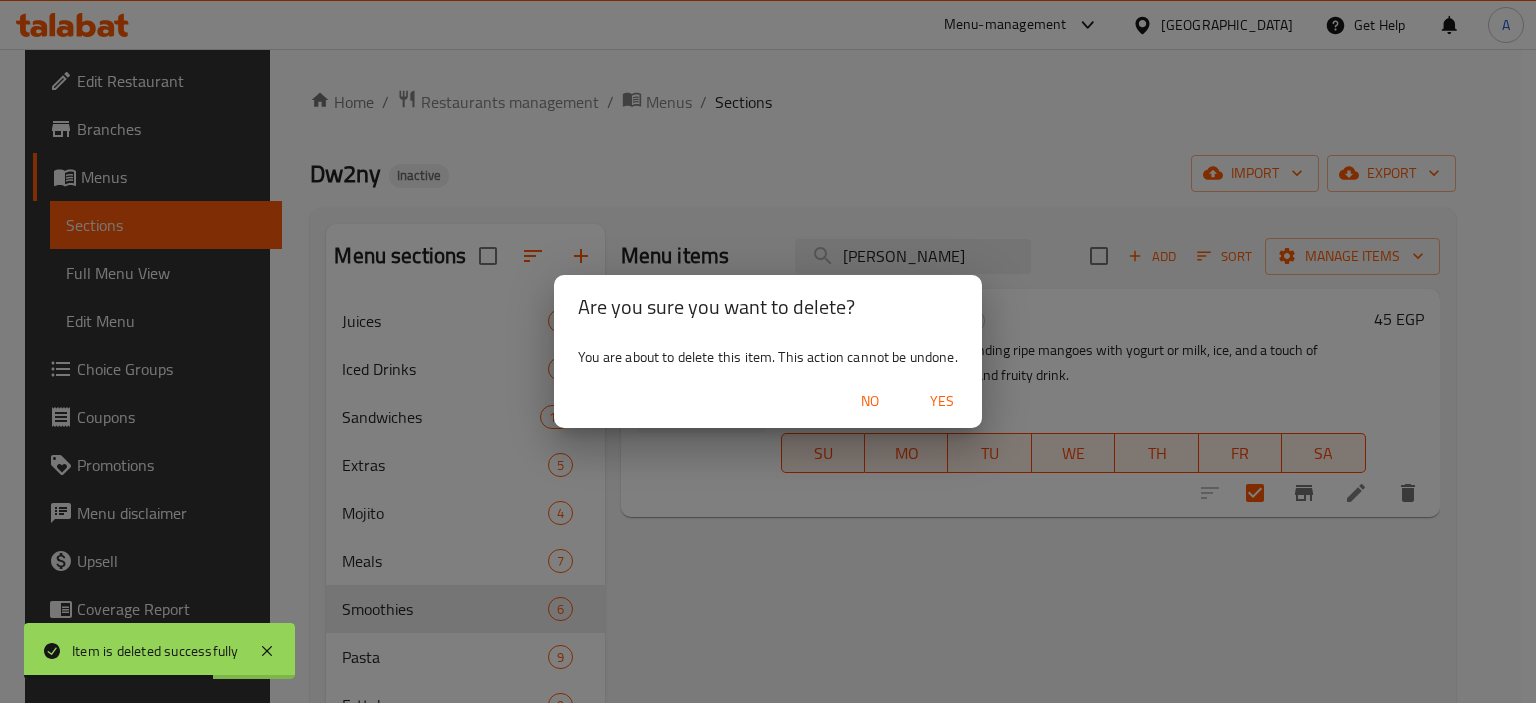 click on "Yes" at bounding box center (942, 401) 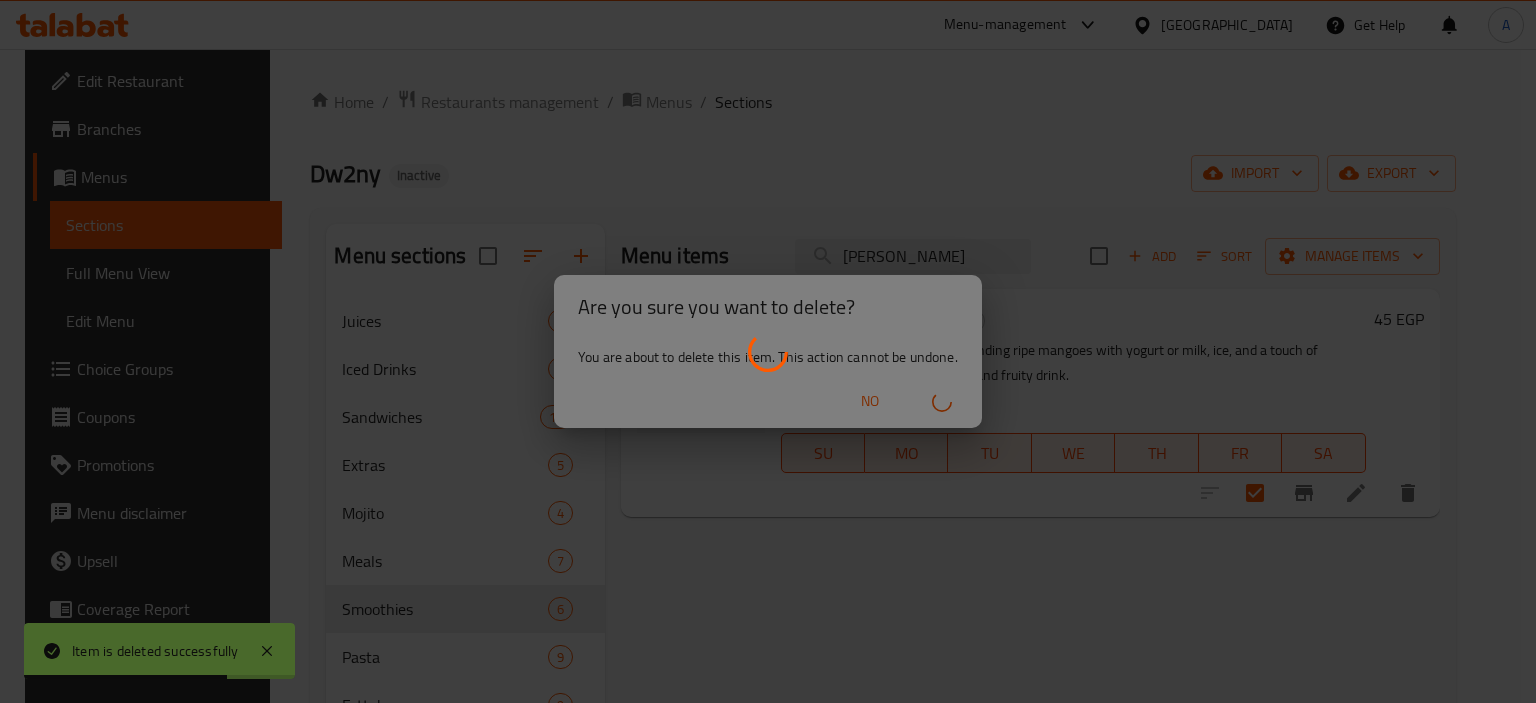type 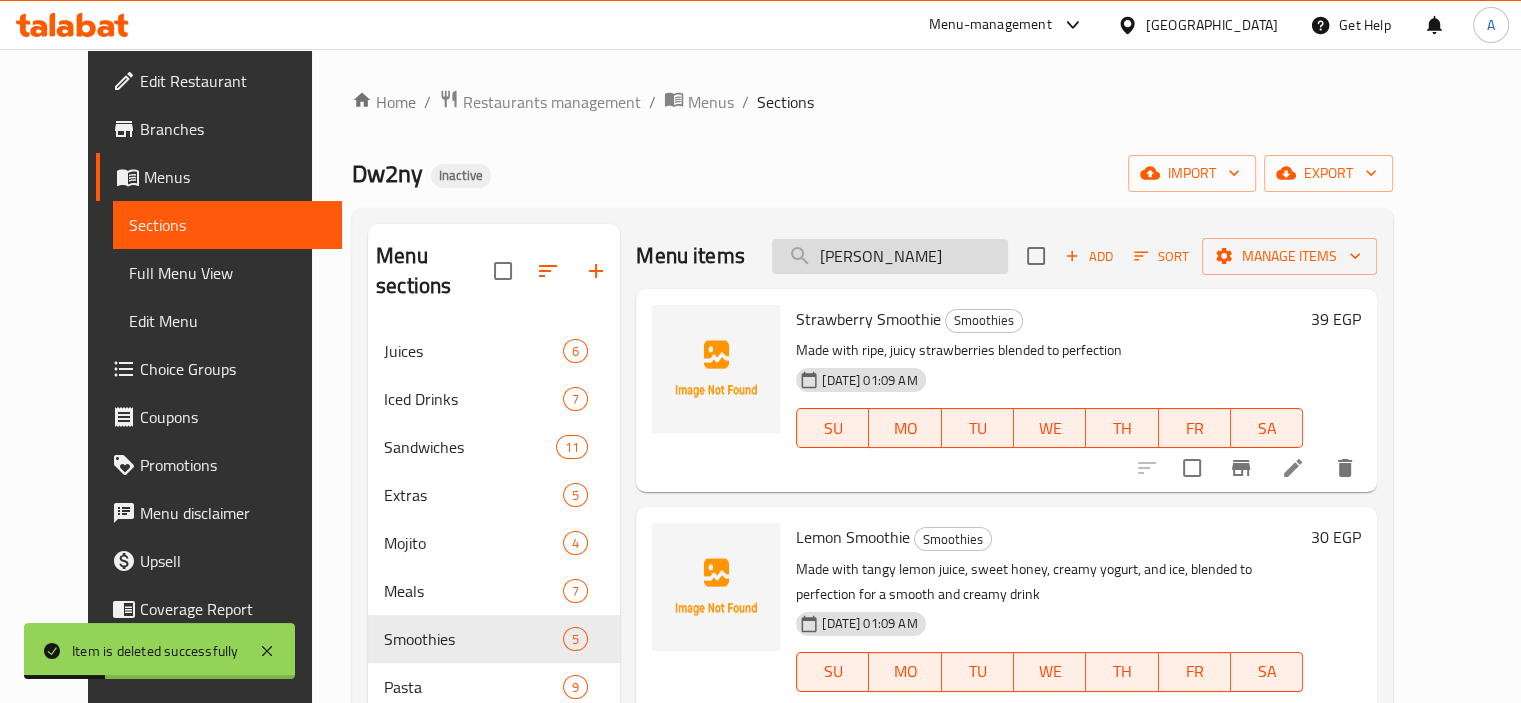 click on "Mango Smoothie" at bounding box center [890, 256] 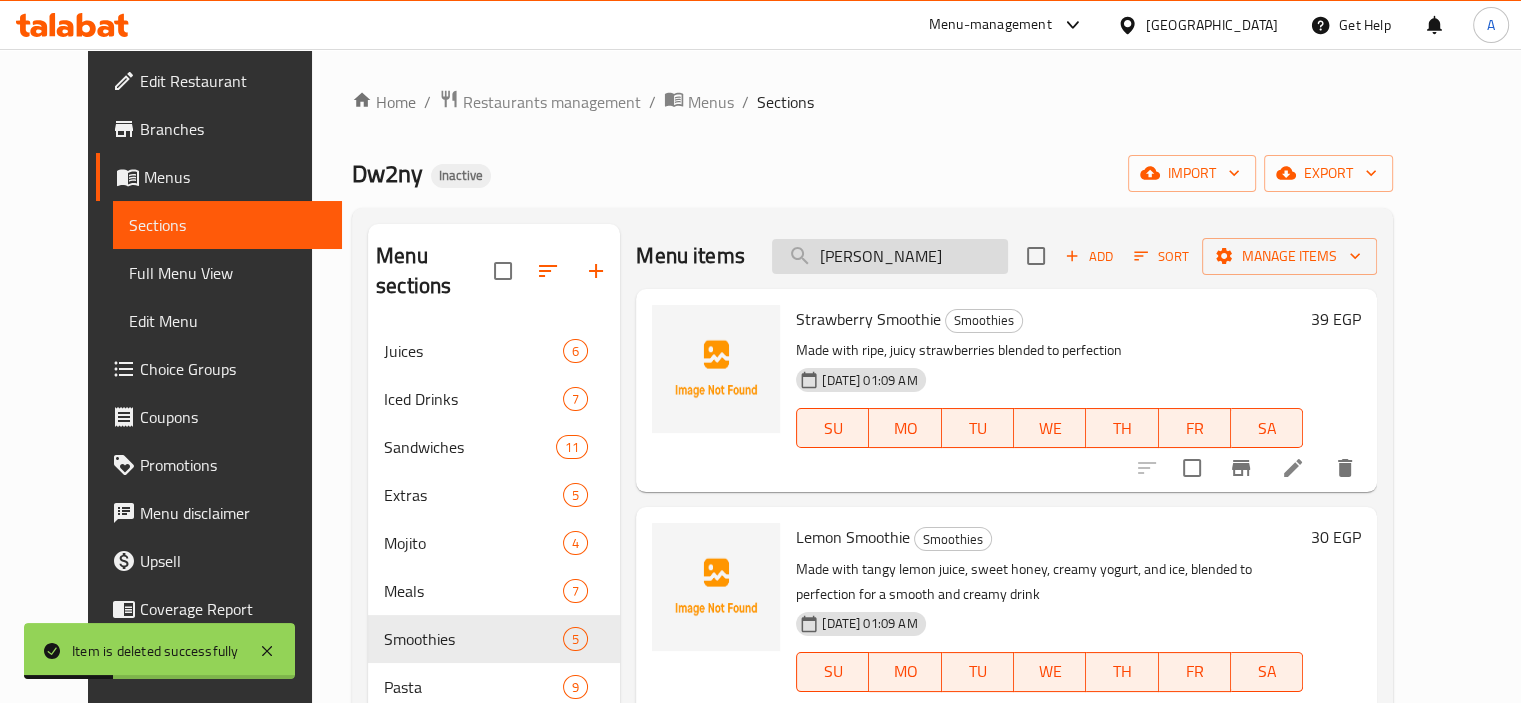 click on "Mango Smoothie" at bounding box center [890, 256] 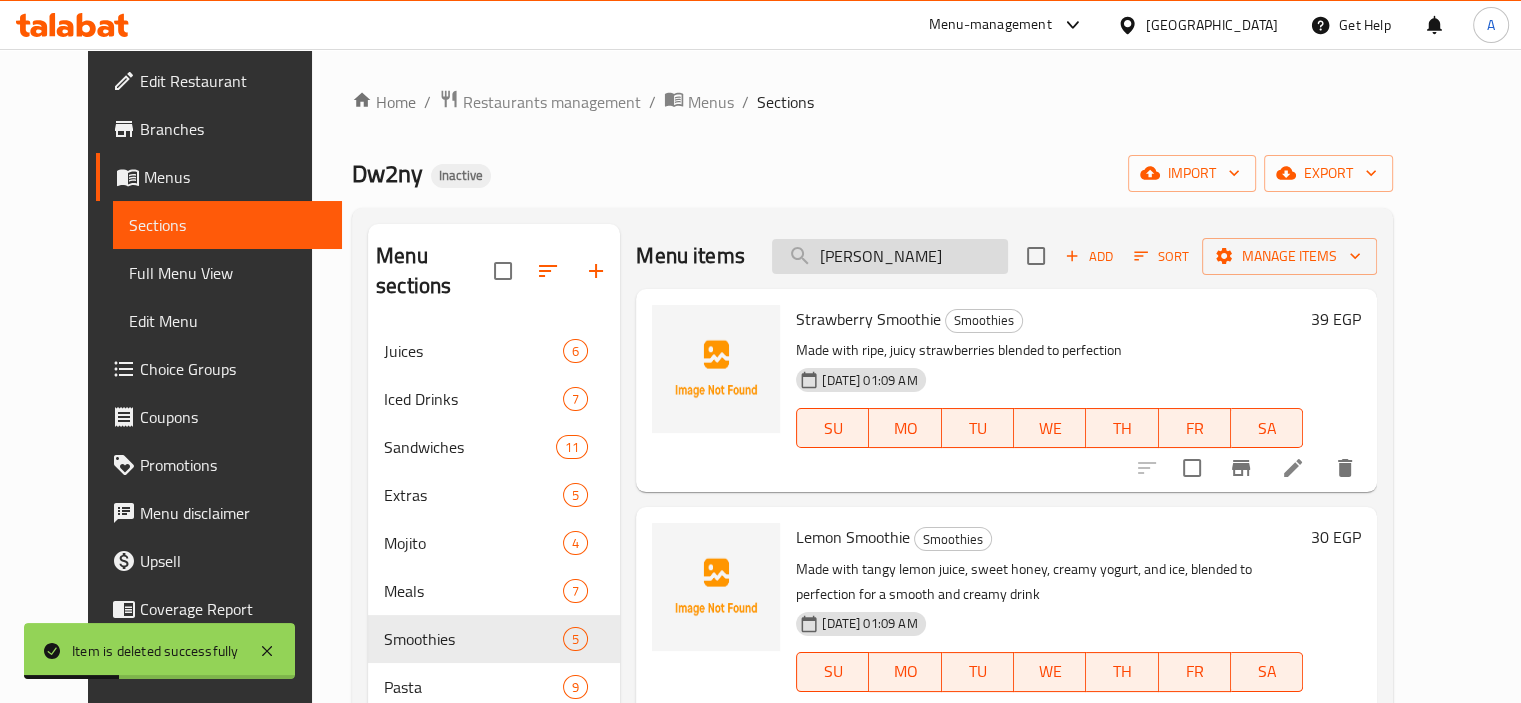 paste on "Strawberry Sm" 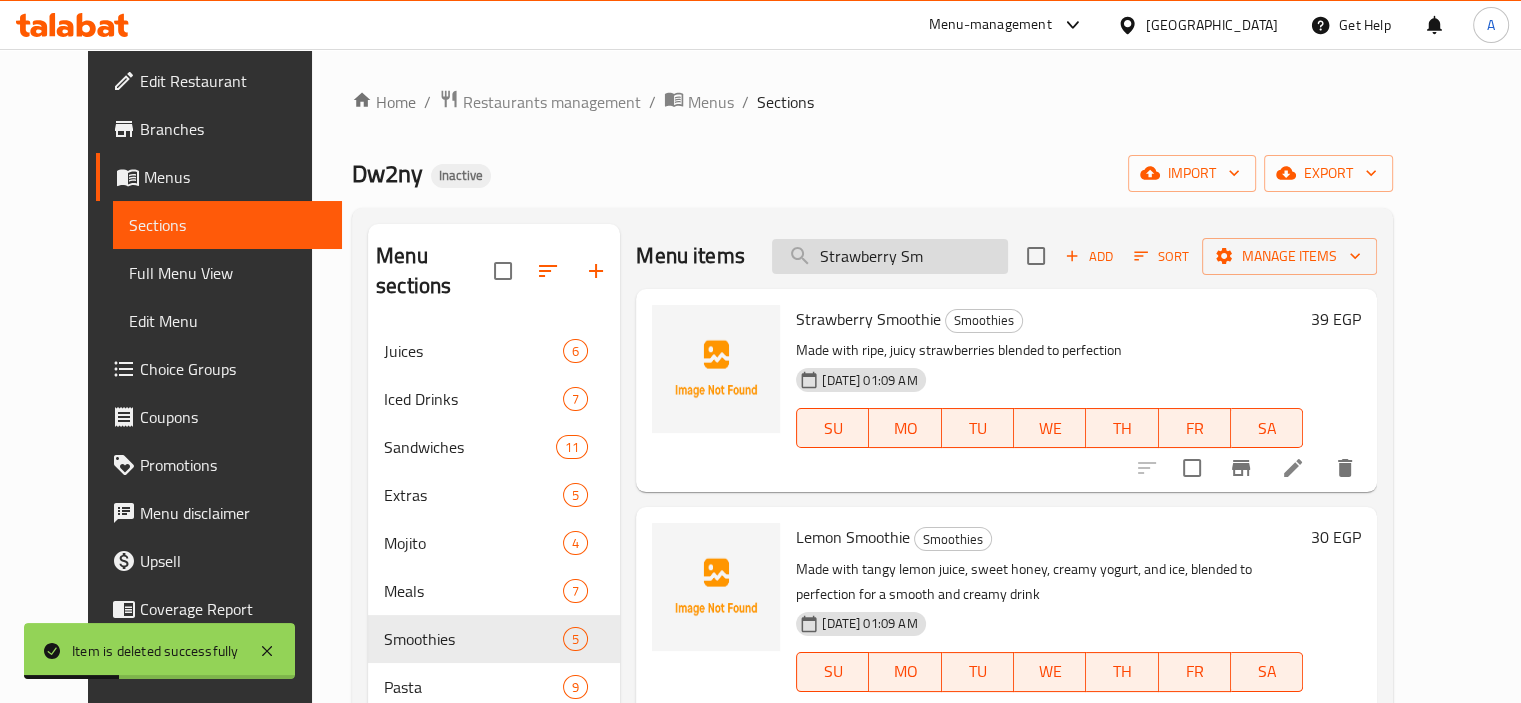 click on "Strawberry Sm" at bounding box center (890, 256) 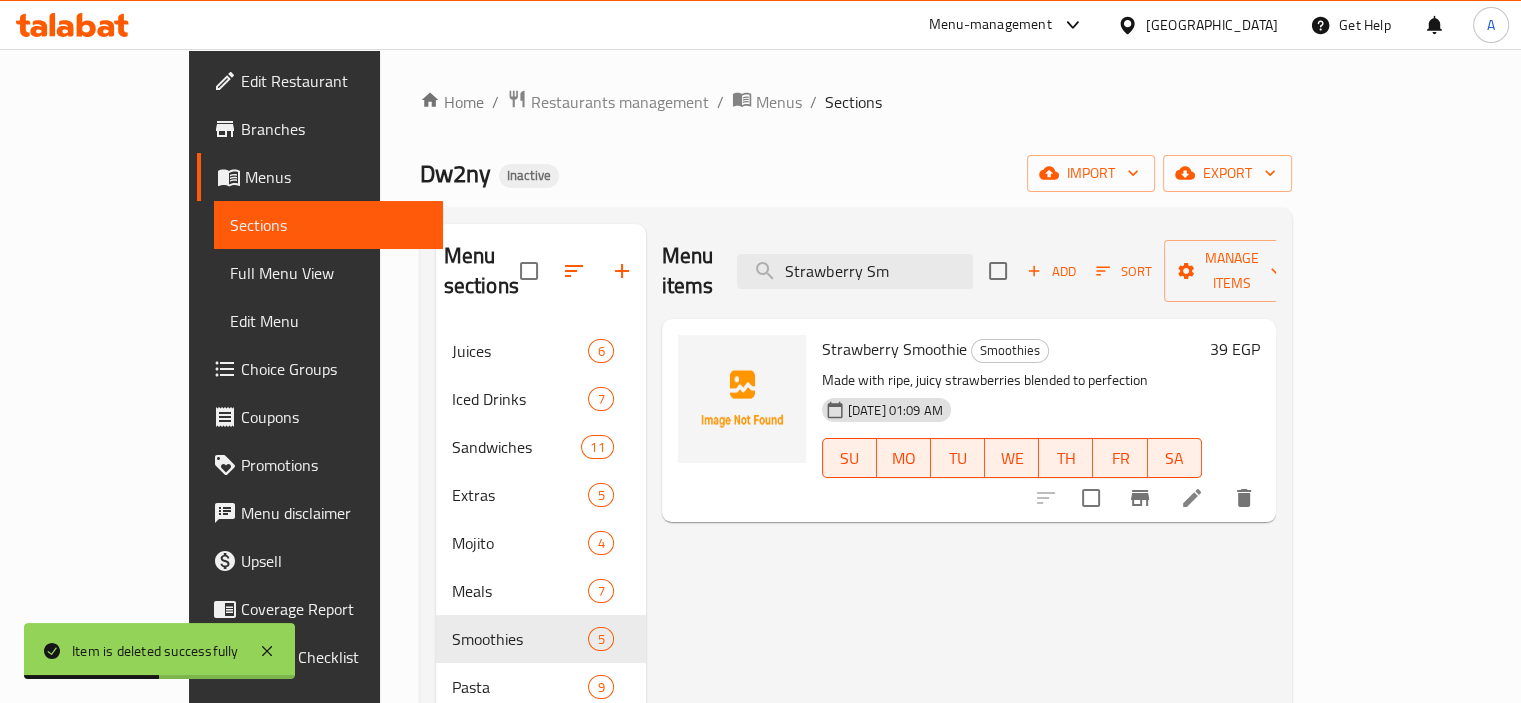 type on "Strawberry Sm" 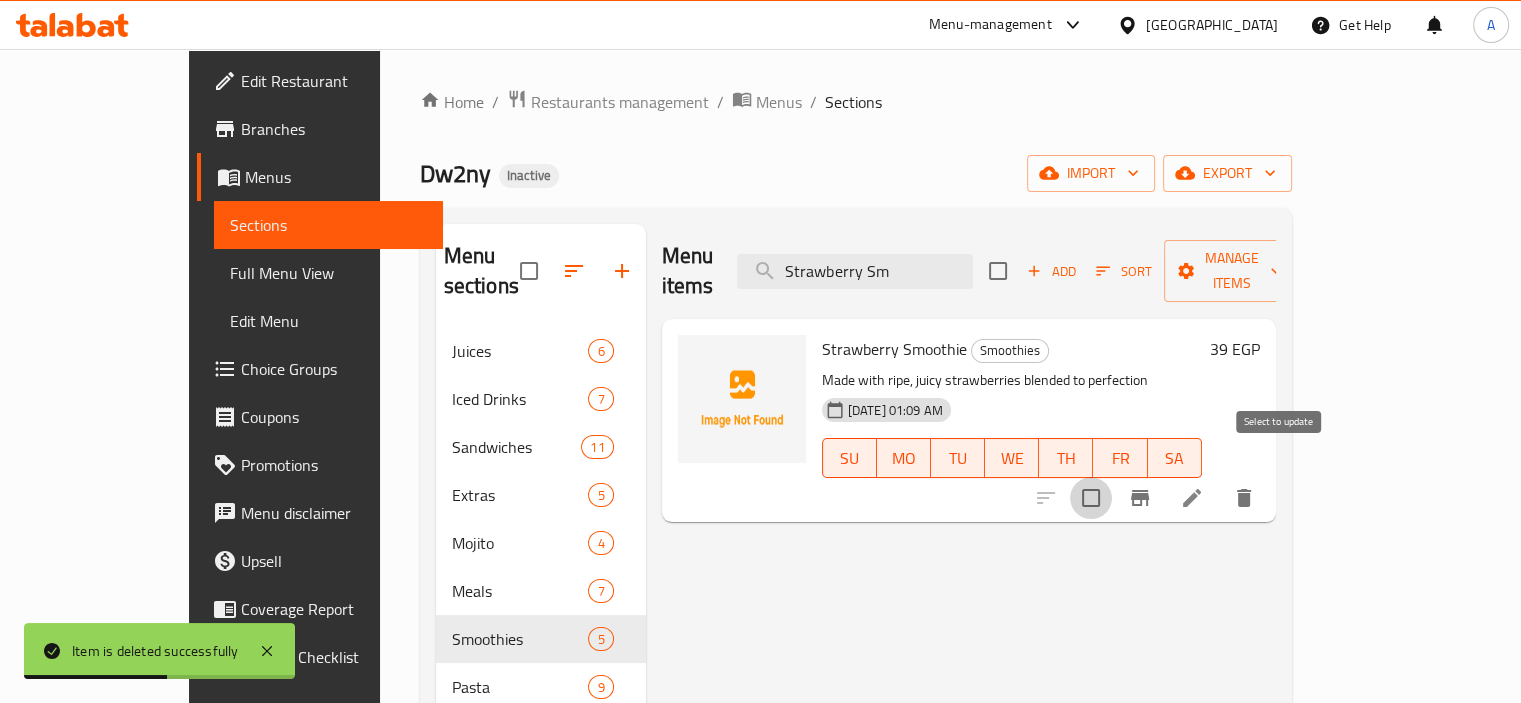 click at bounding box center [1091, 498] 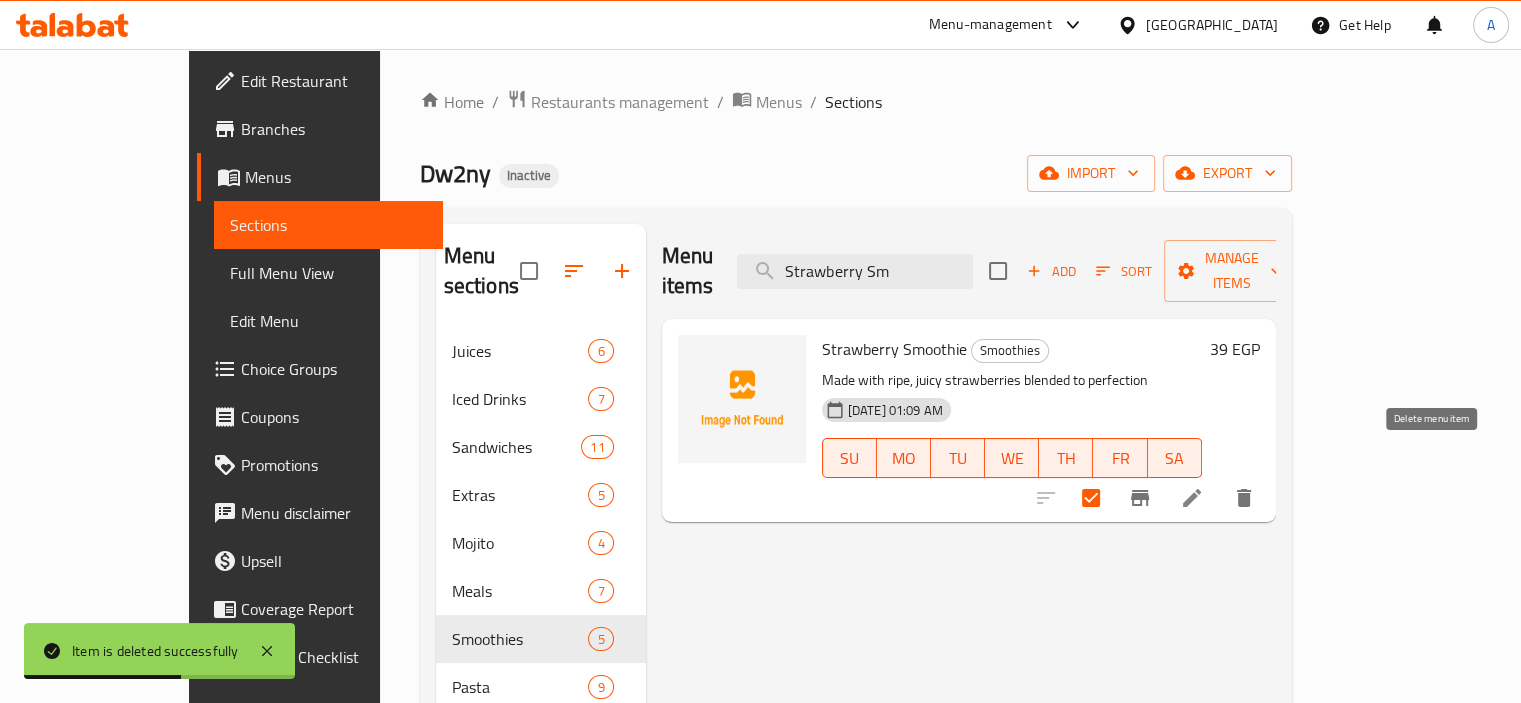 click 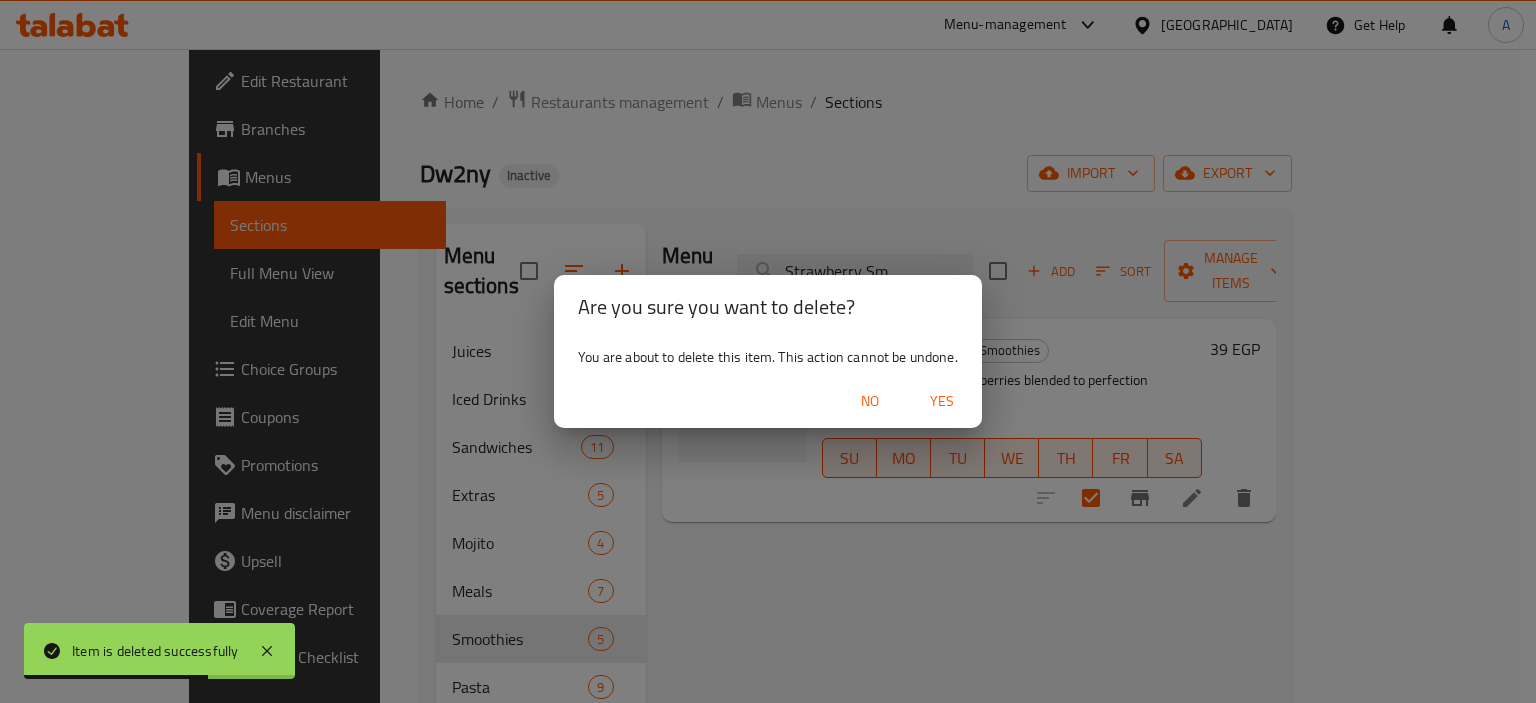 click on "Yes" at bounding box center [942, 401] 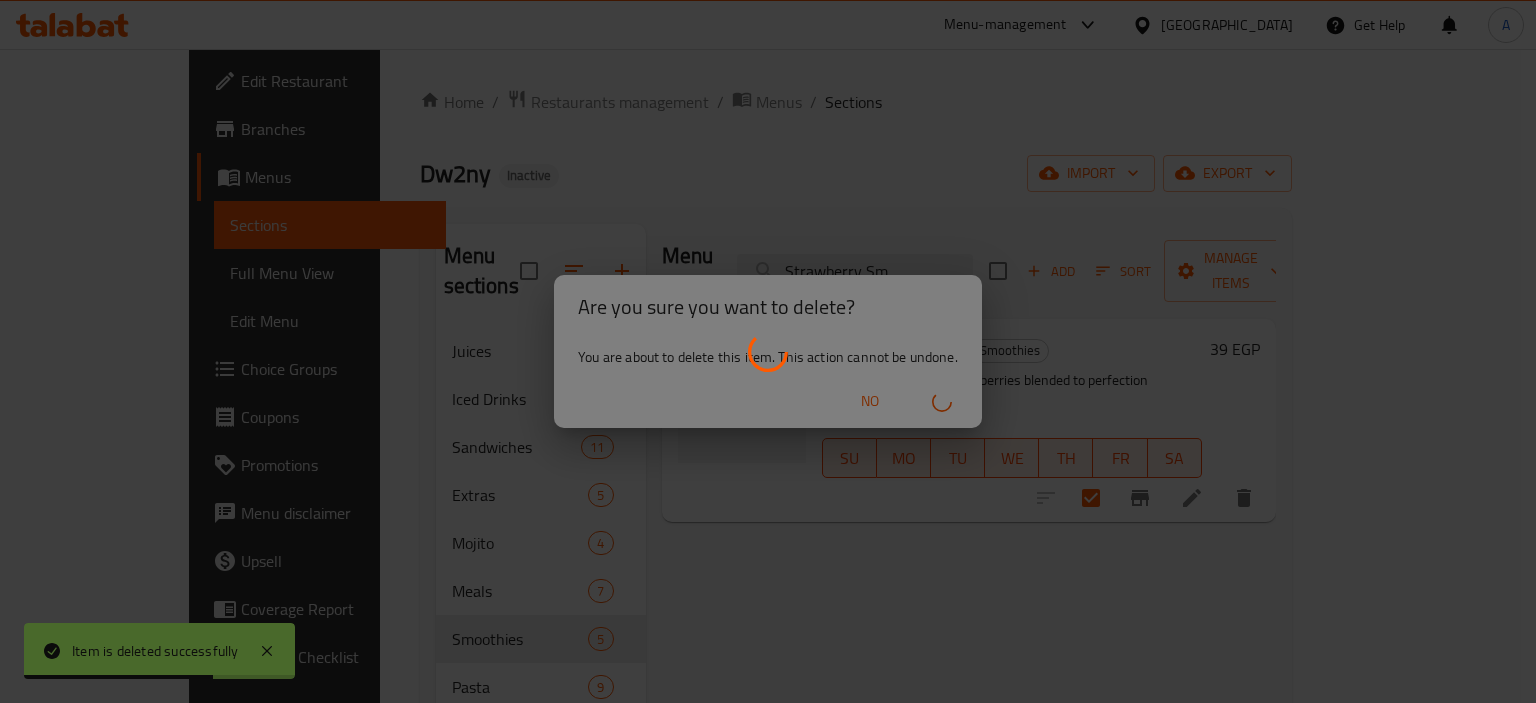 type 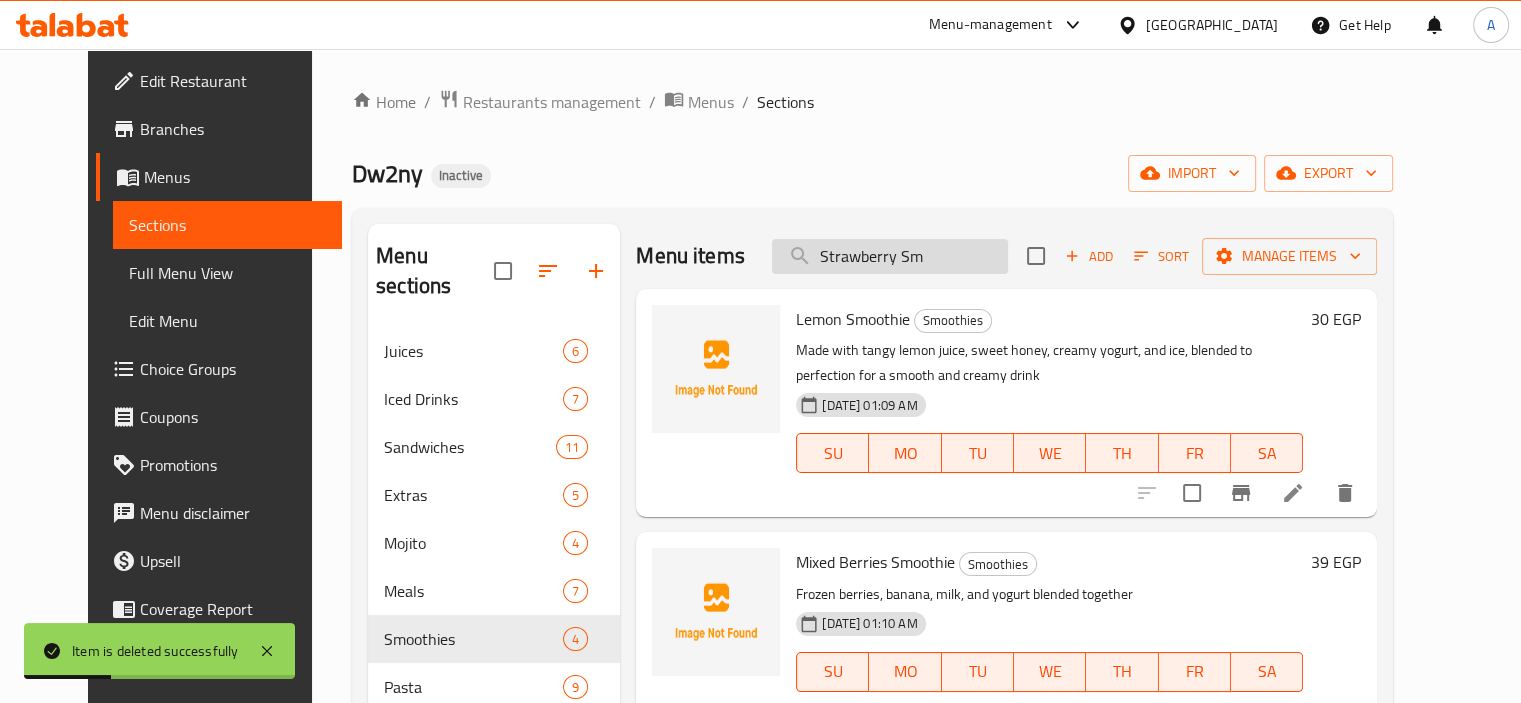 click on "Strawberry Sm" at bounding box center [890, 256] 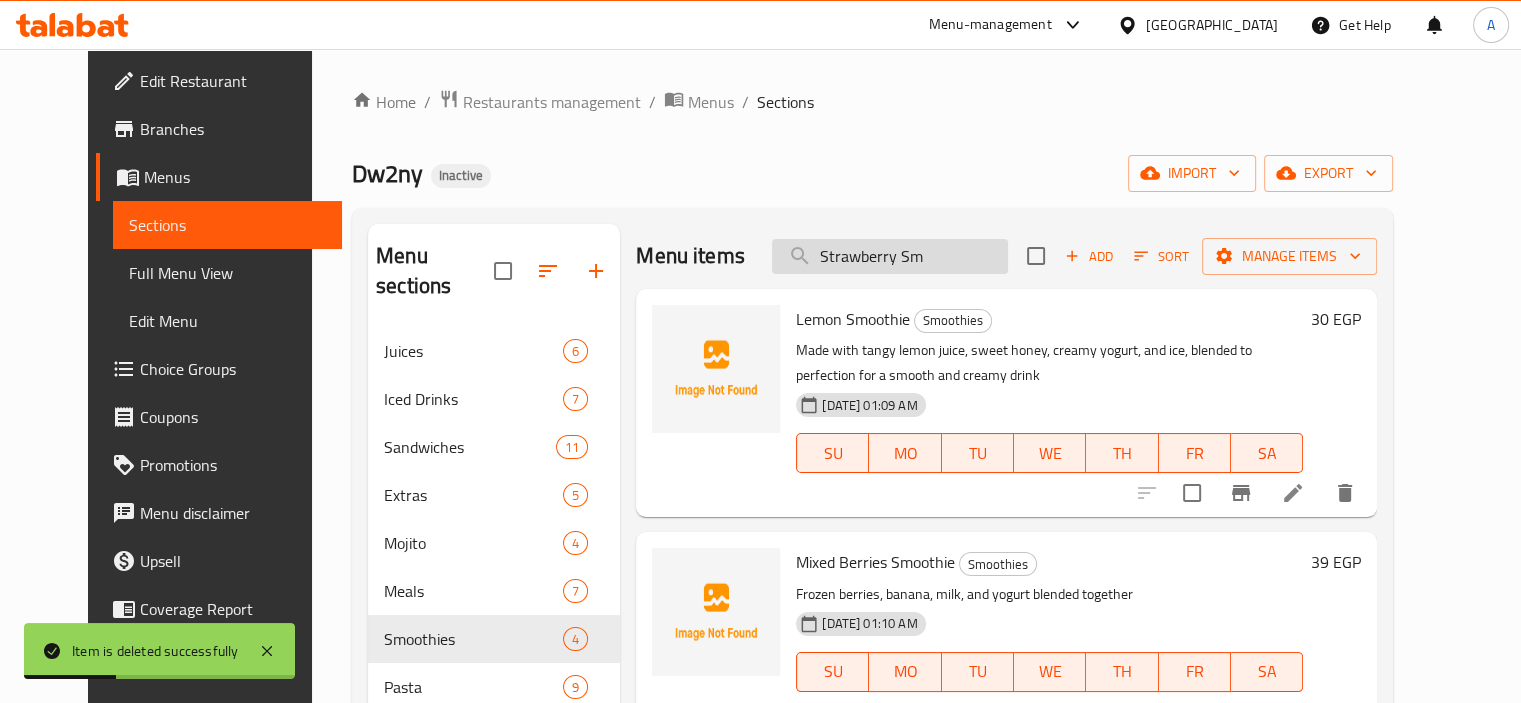 click on "Strawberry Sm" at bounding box center [890, 256] 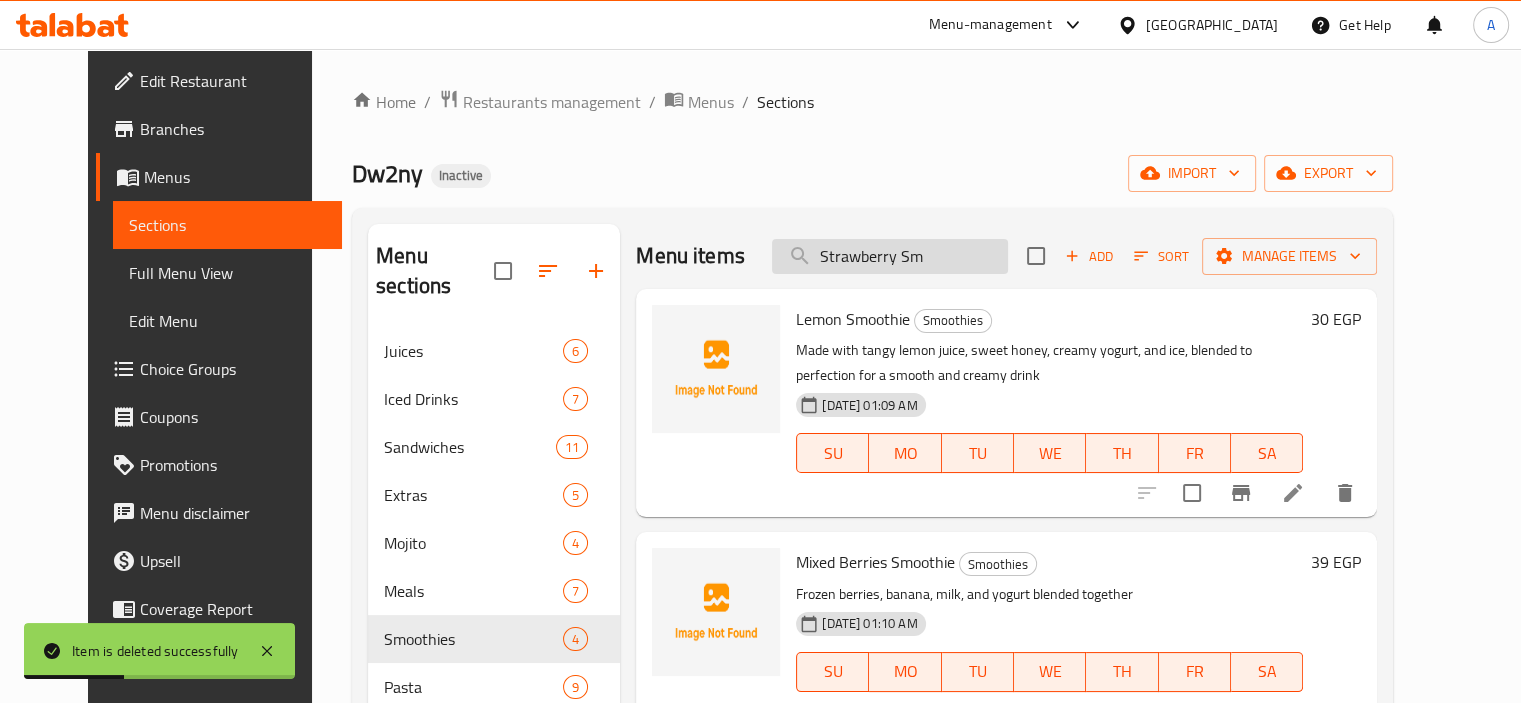 click on "Strawberry Sm" at bounding box center (890, 256) 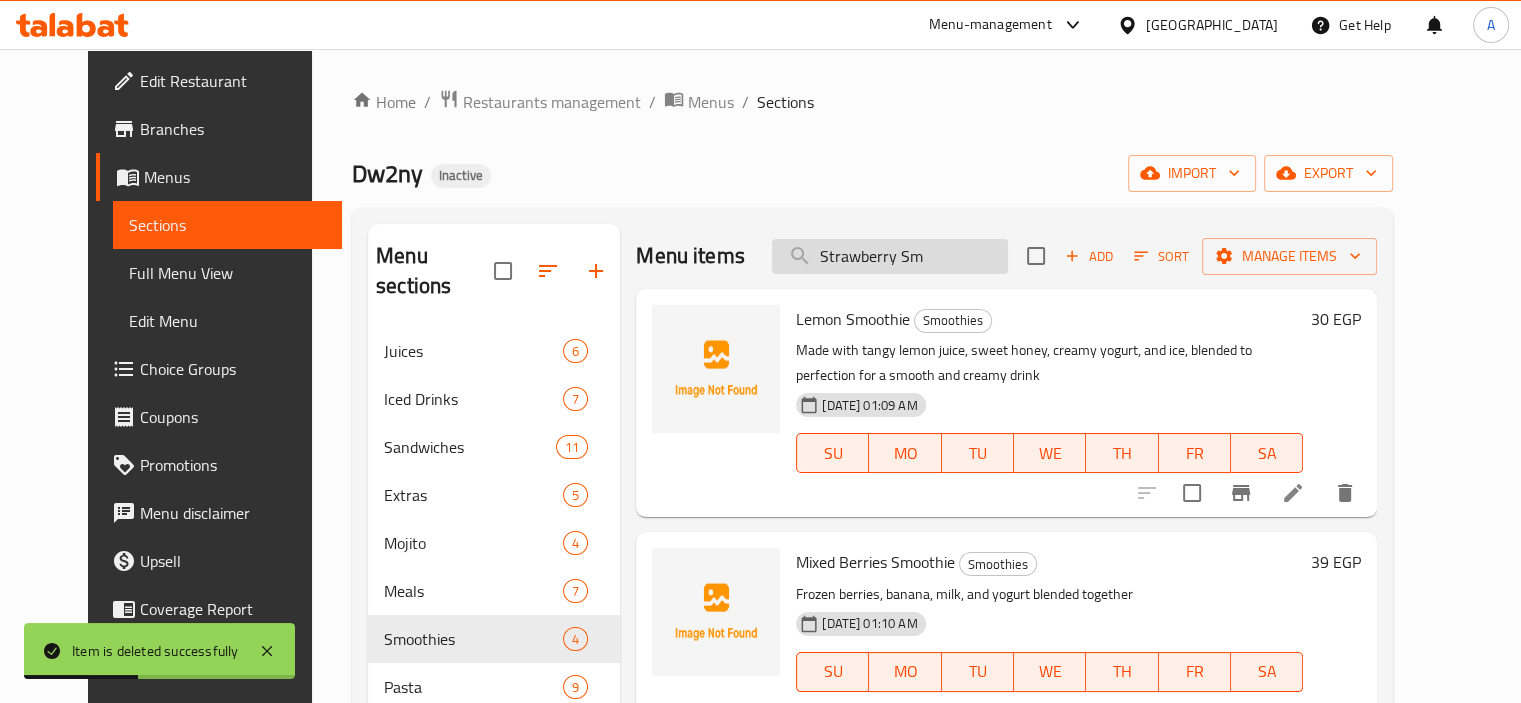 paste on "Lemon S" 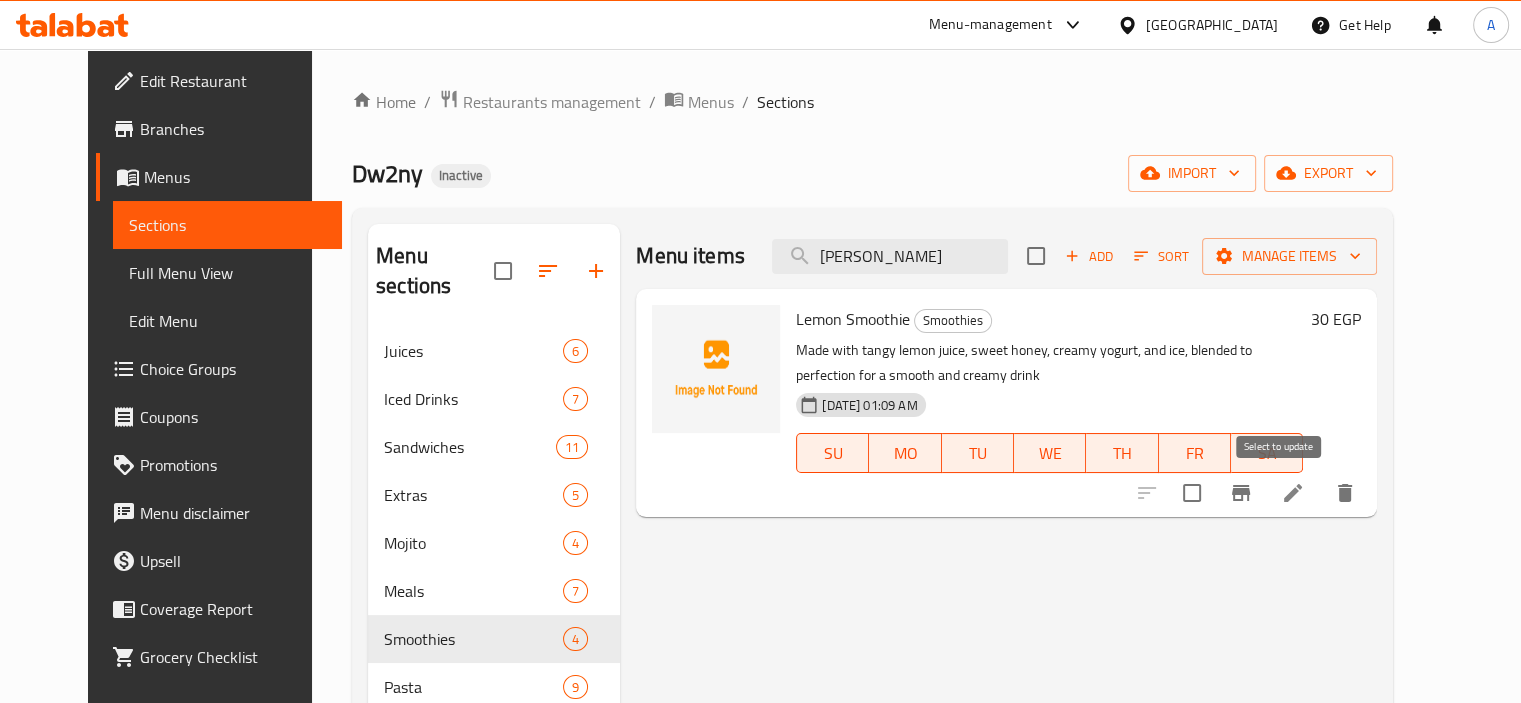 type on "Lemon Sm" 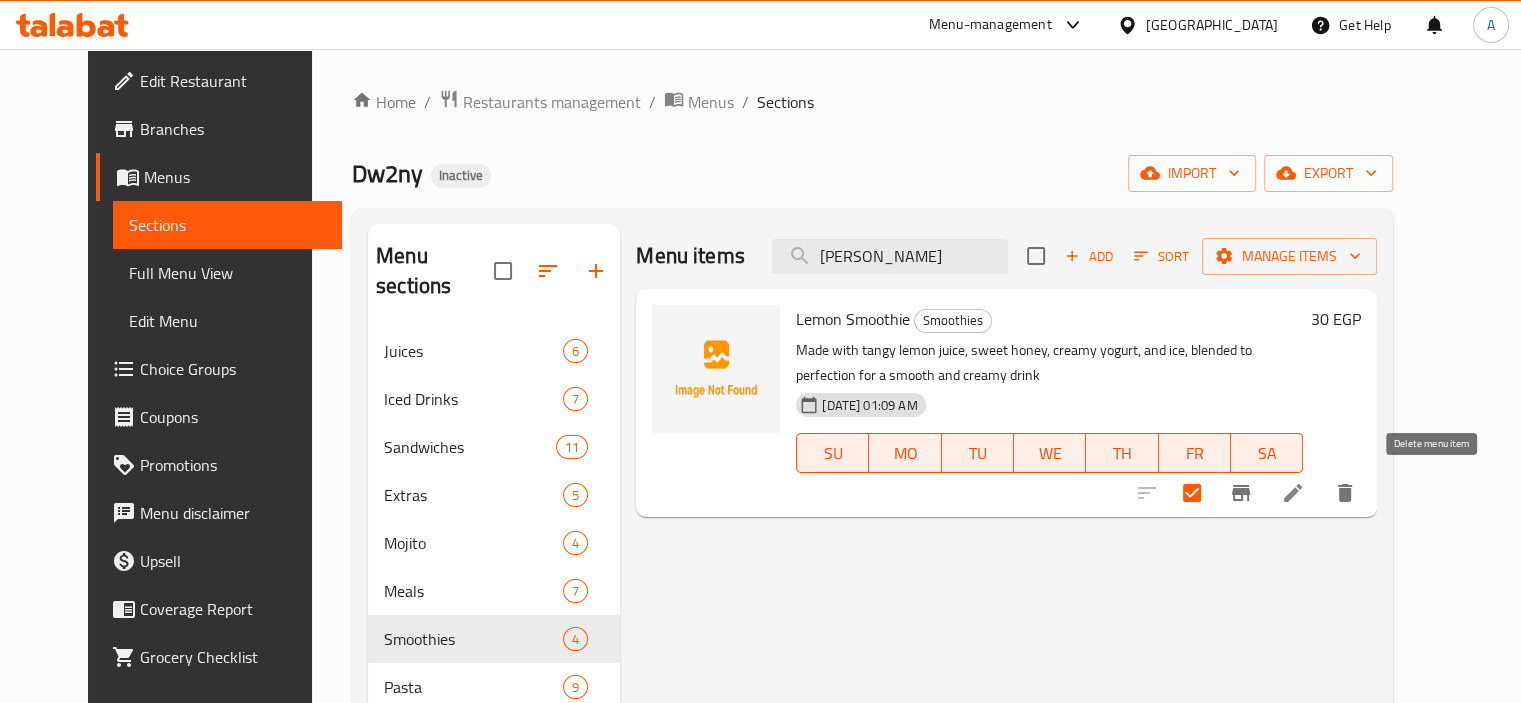 click 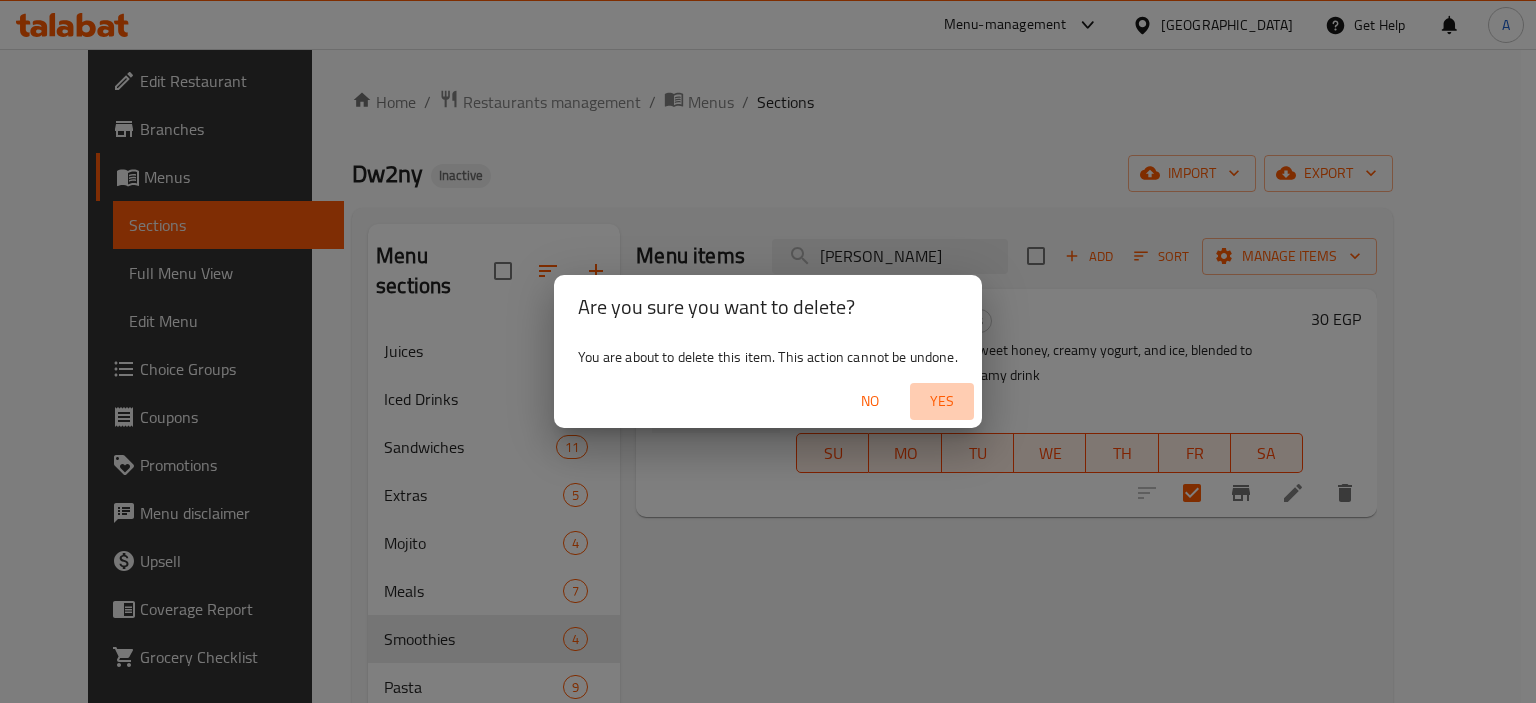 click on "Yes" at bounding box center (942, 401) 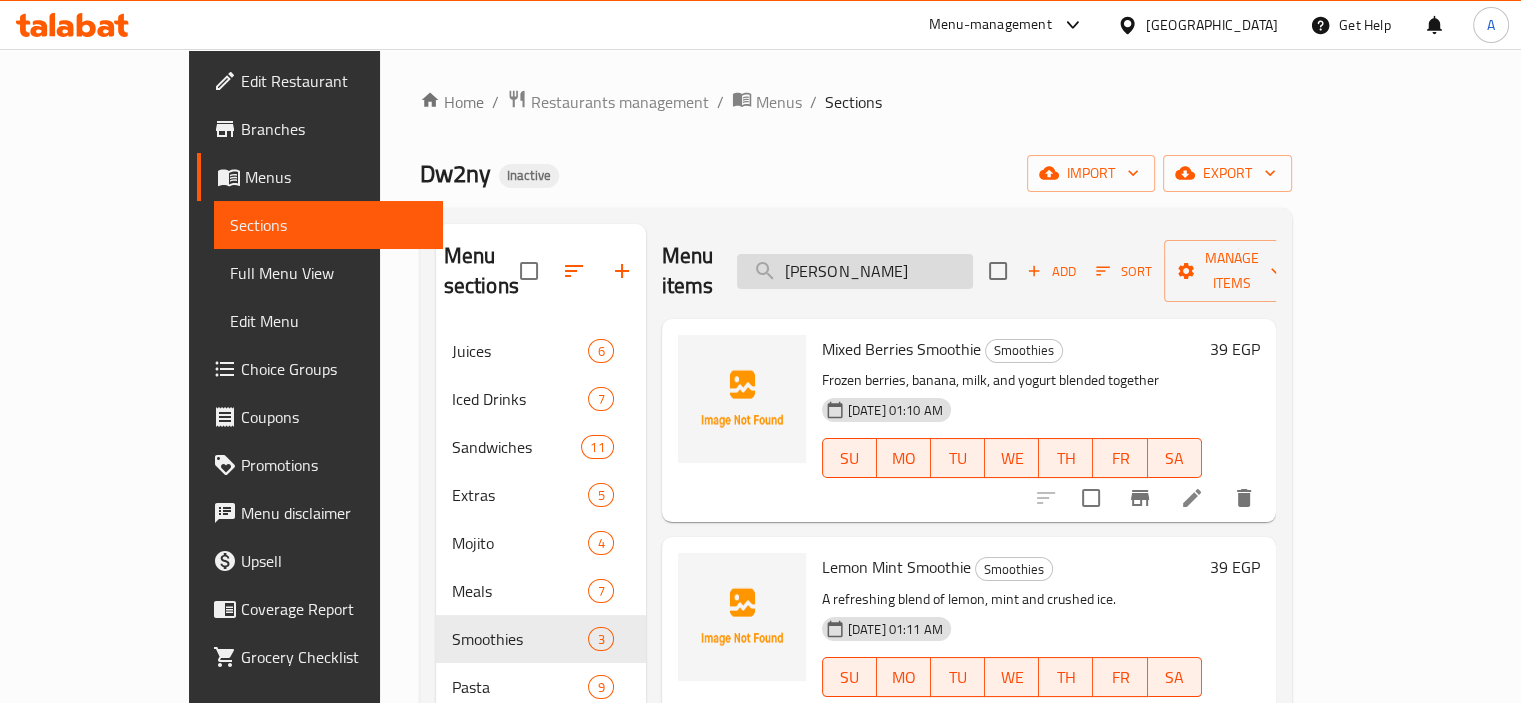 click on "Lemon Sm" at bounding box center [855, 271] 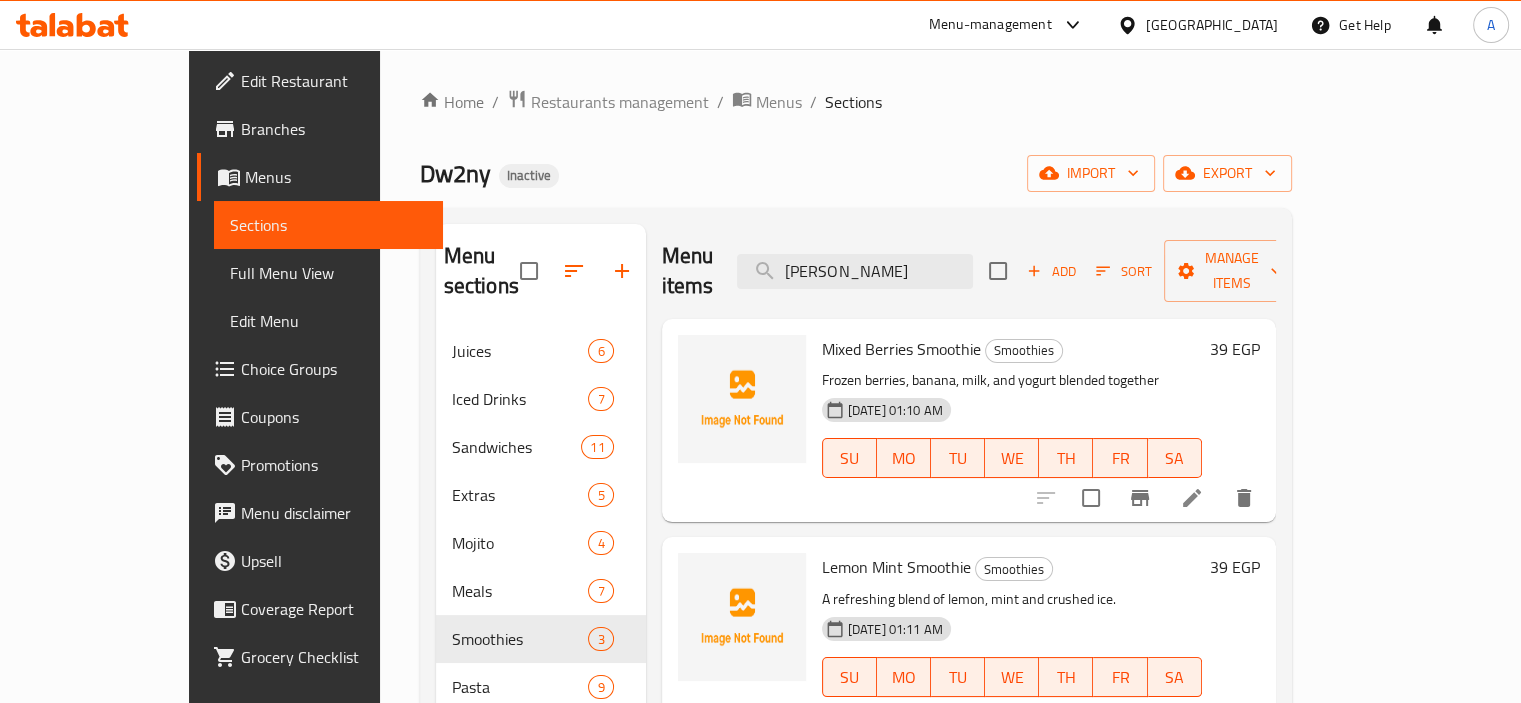 paste on "Mixed Berries S" 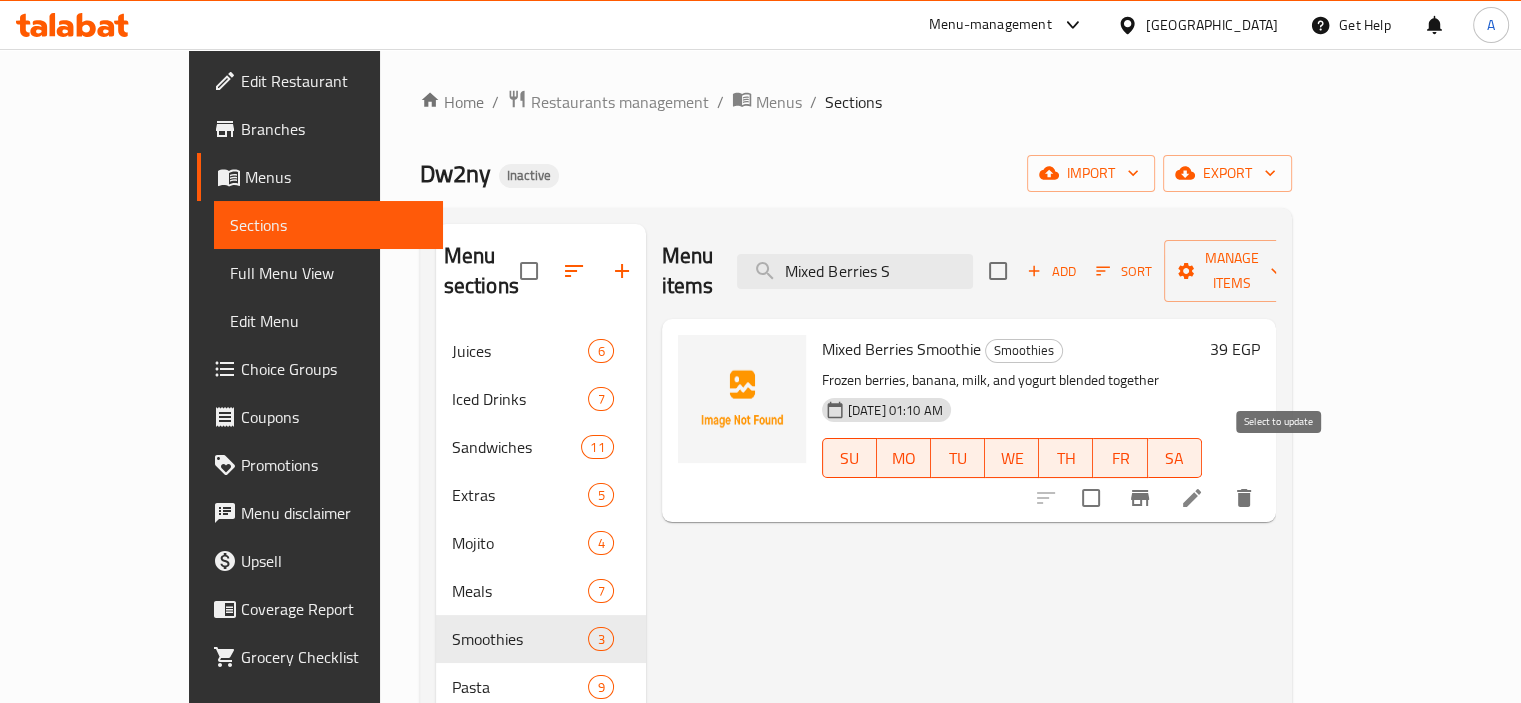 type on "Mixed Berries S" 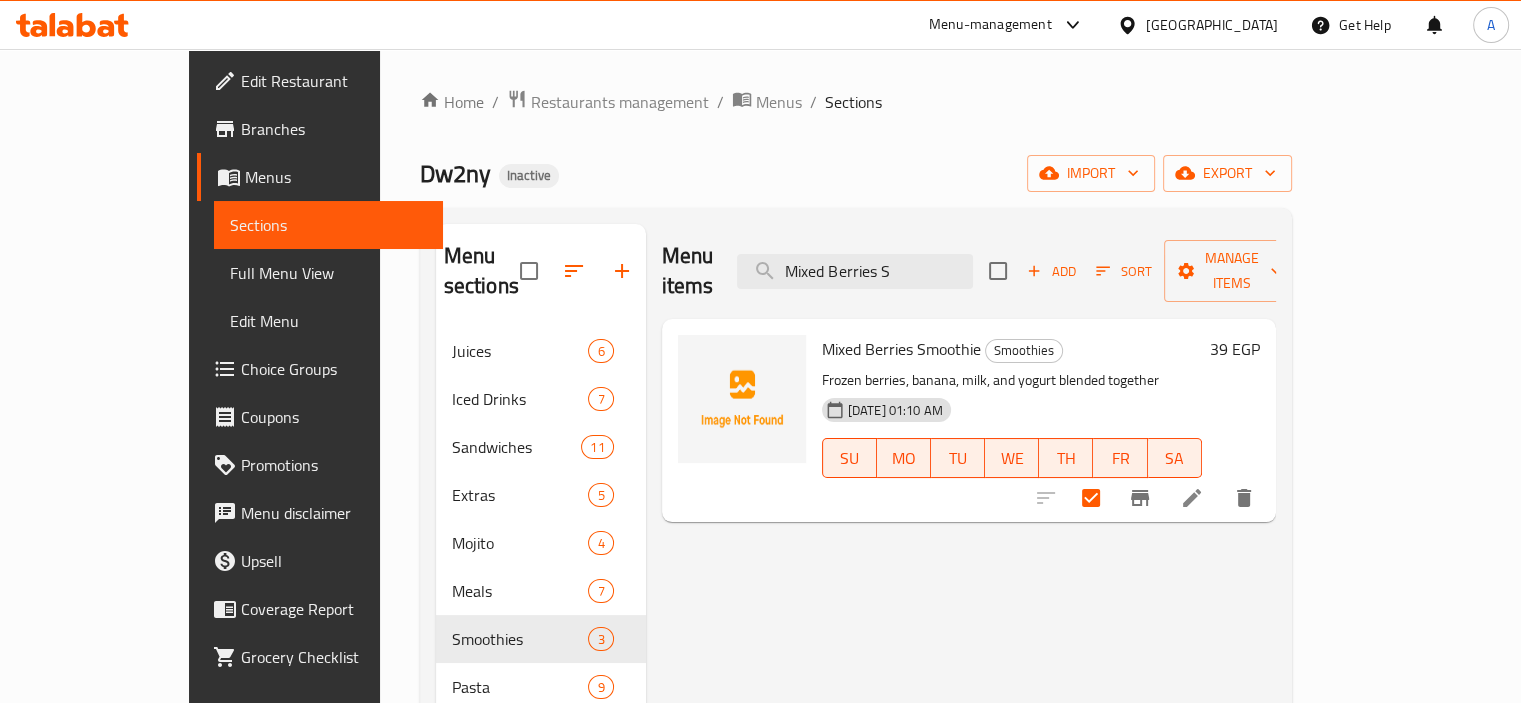 click 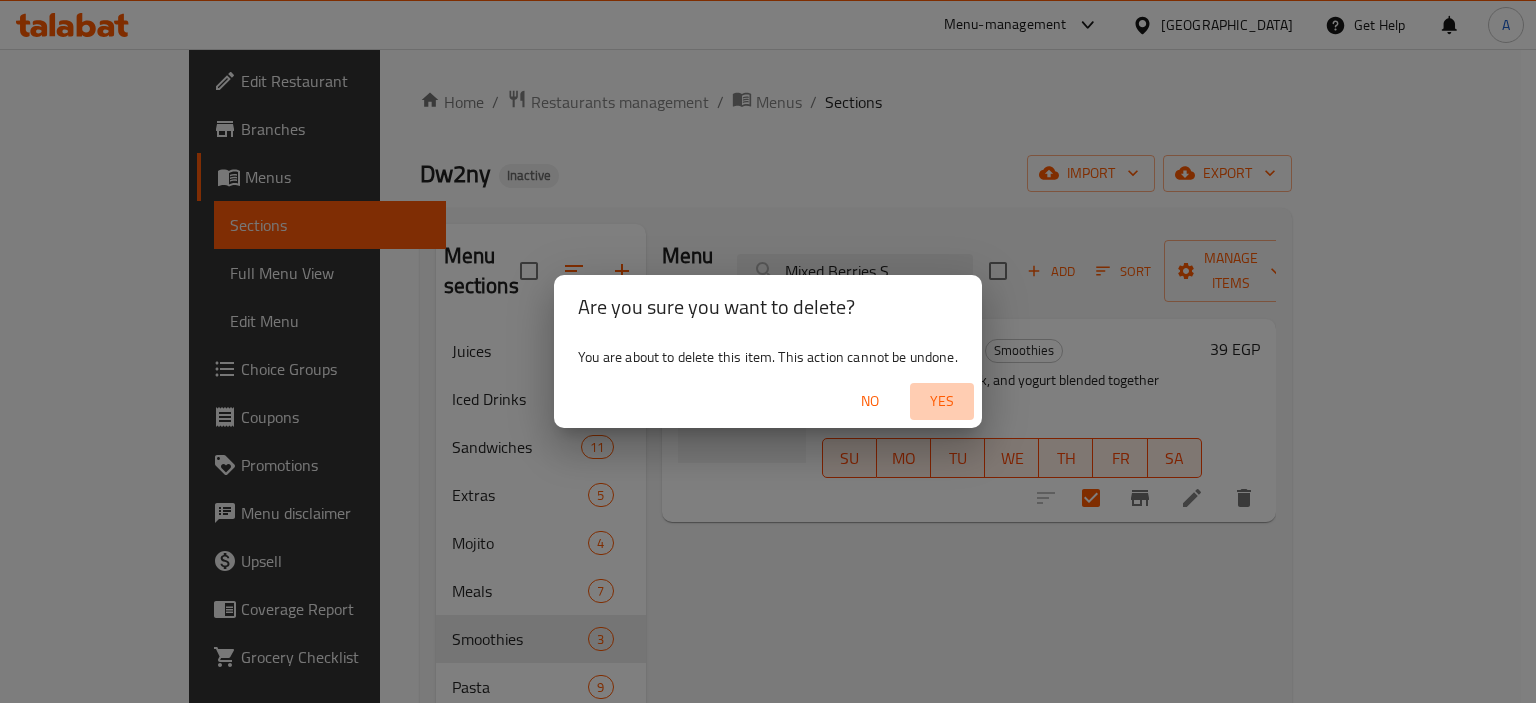 click on "Yes" at bounding box center (942, 401) 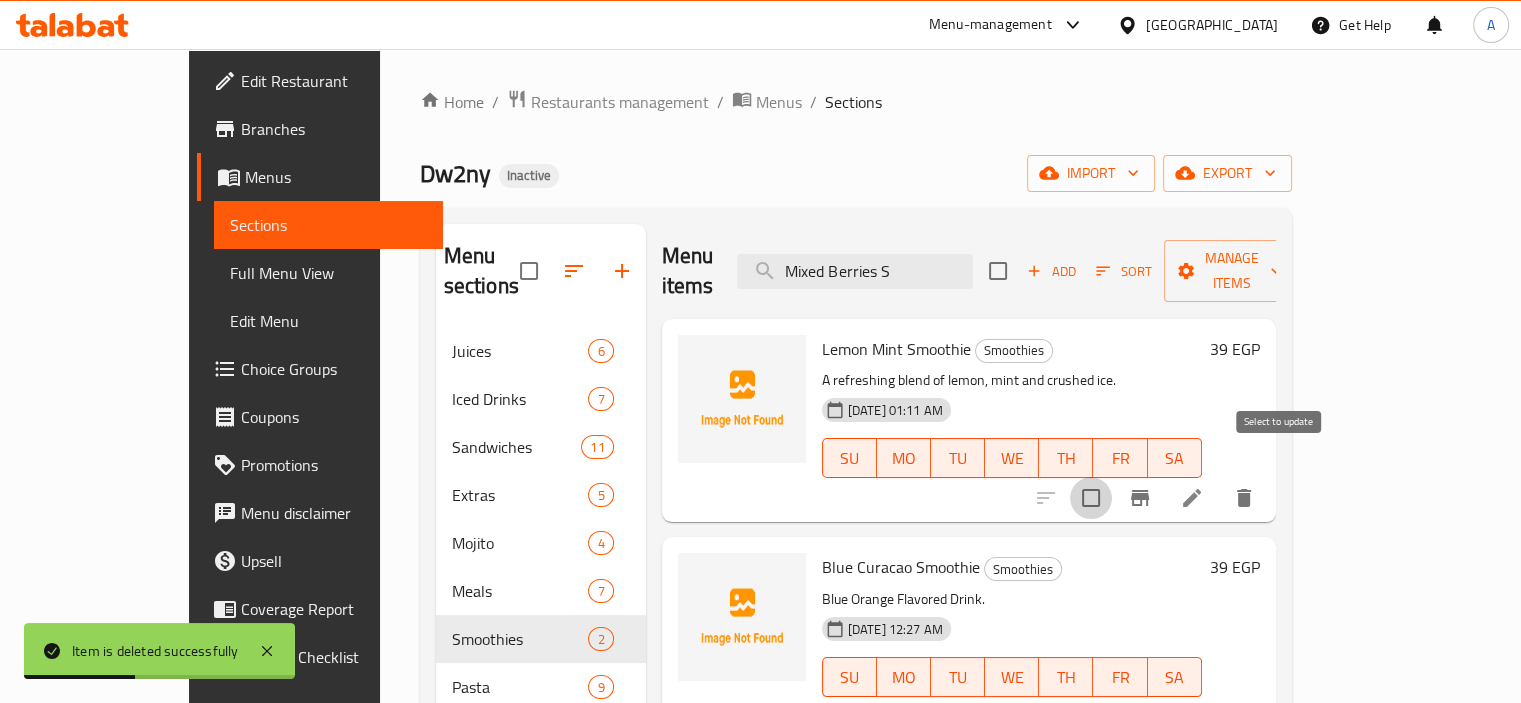 drag, startPoint x: 1284, startPoint y: 471, endPoint x: 1419, endPoint y: 484, distance: 135.62448 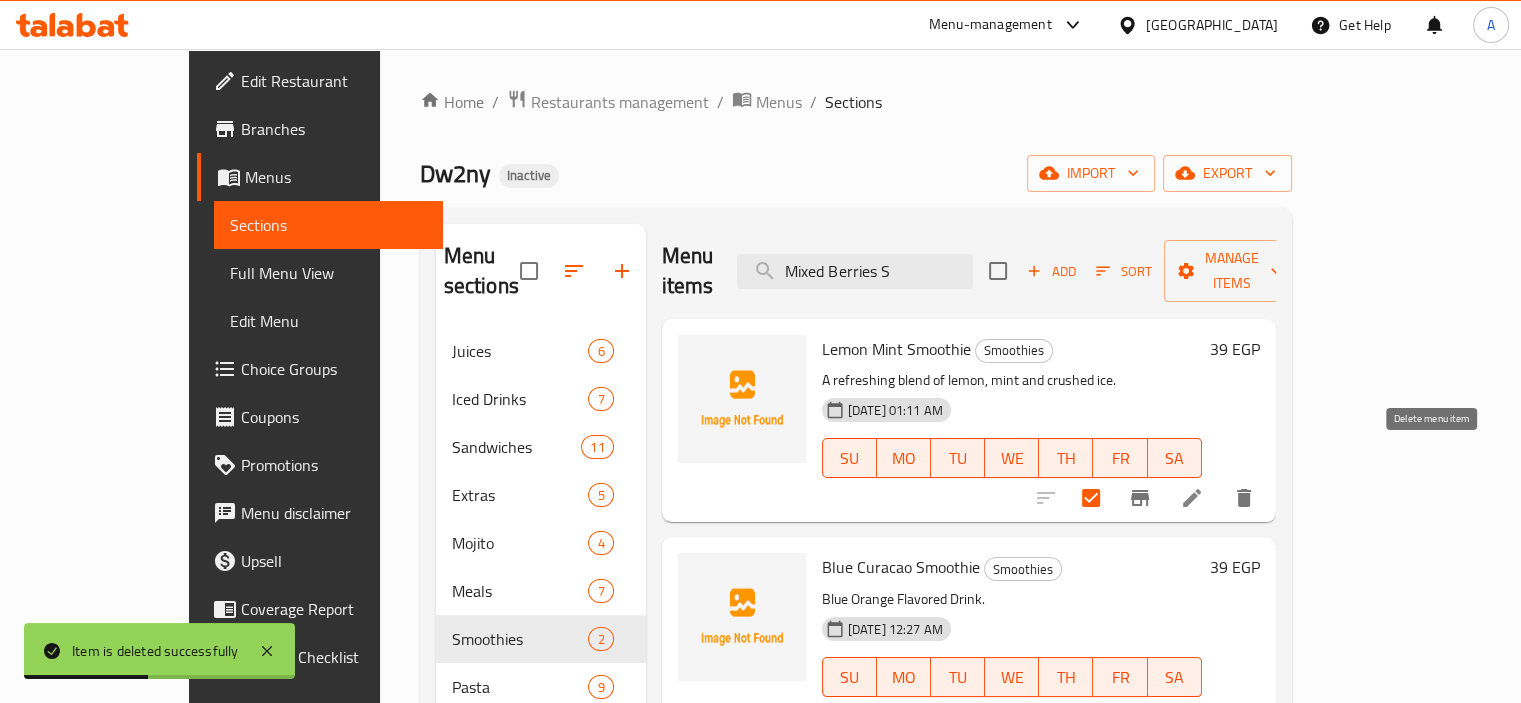 click 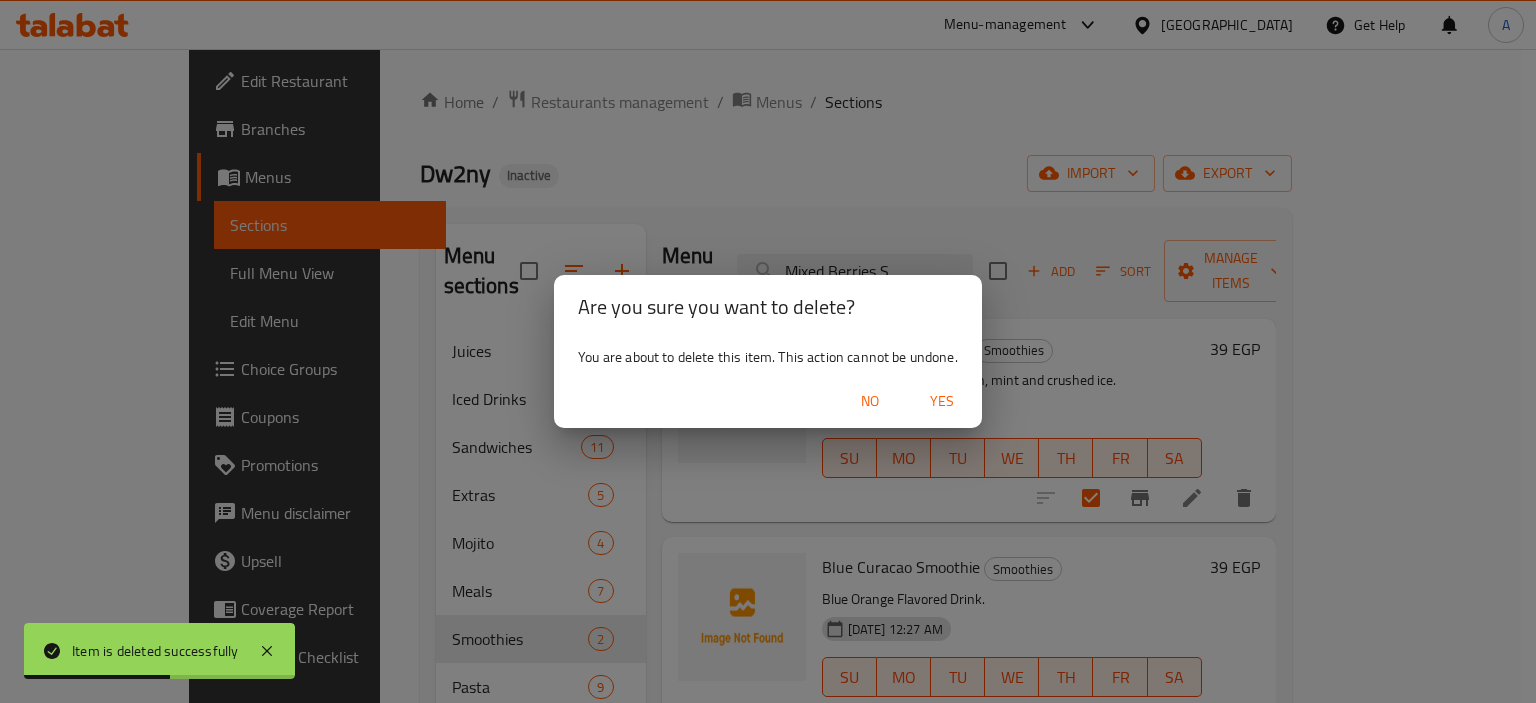 click on "Yes" at bounding box center [942, 401] 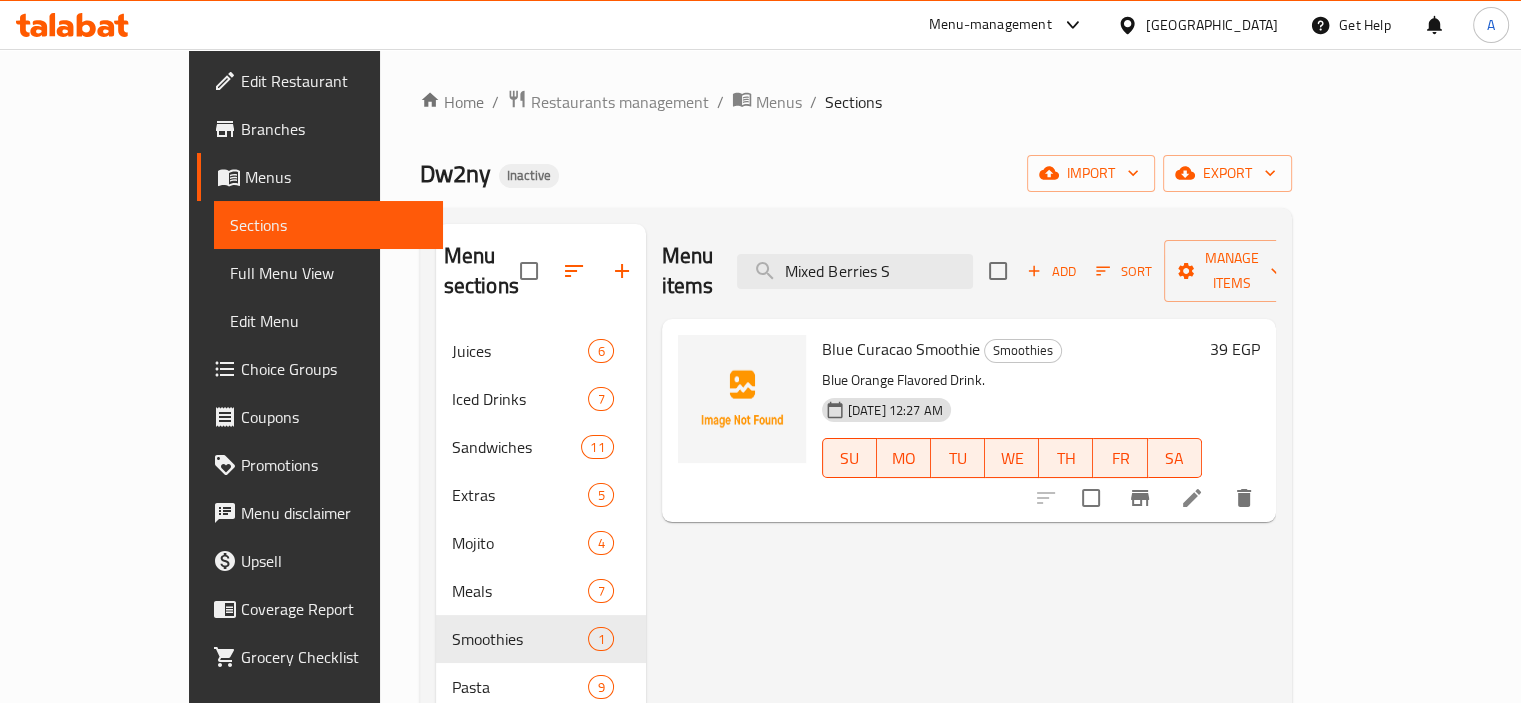 drag, startPoint x: 128, startPoint y: 263, endPoint x: 518, endPoint y: 49, distance: 444.85504 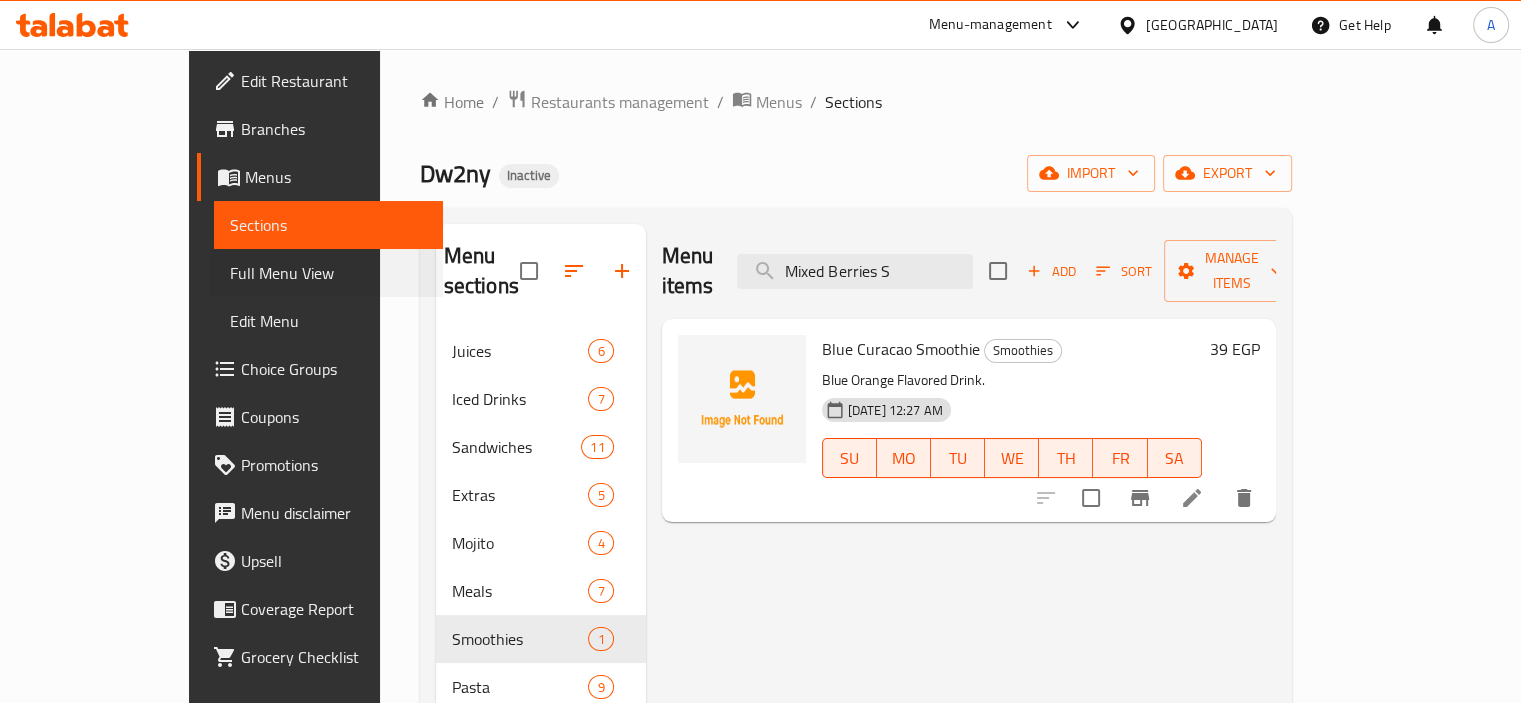 type 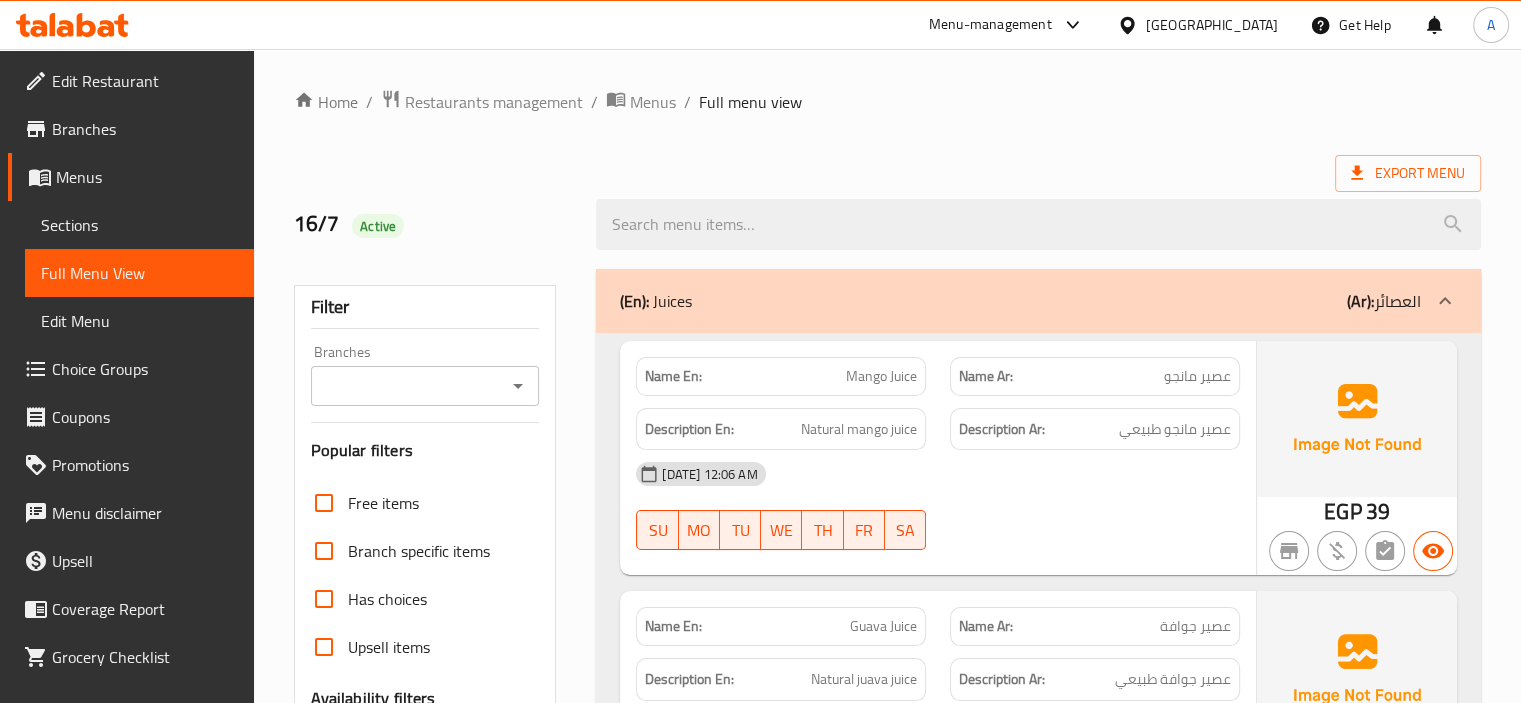 click on "Collapse categories" at bounding box center [388, 951] 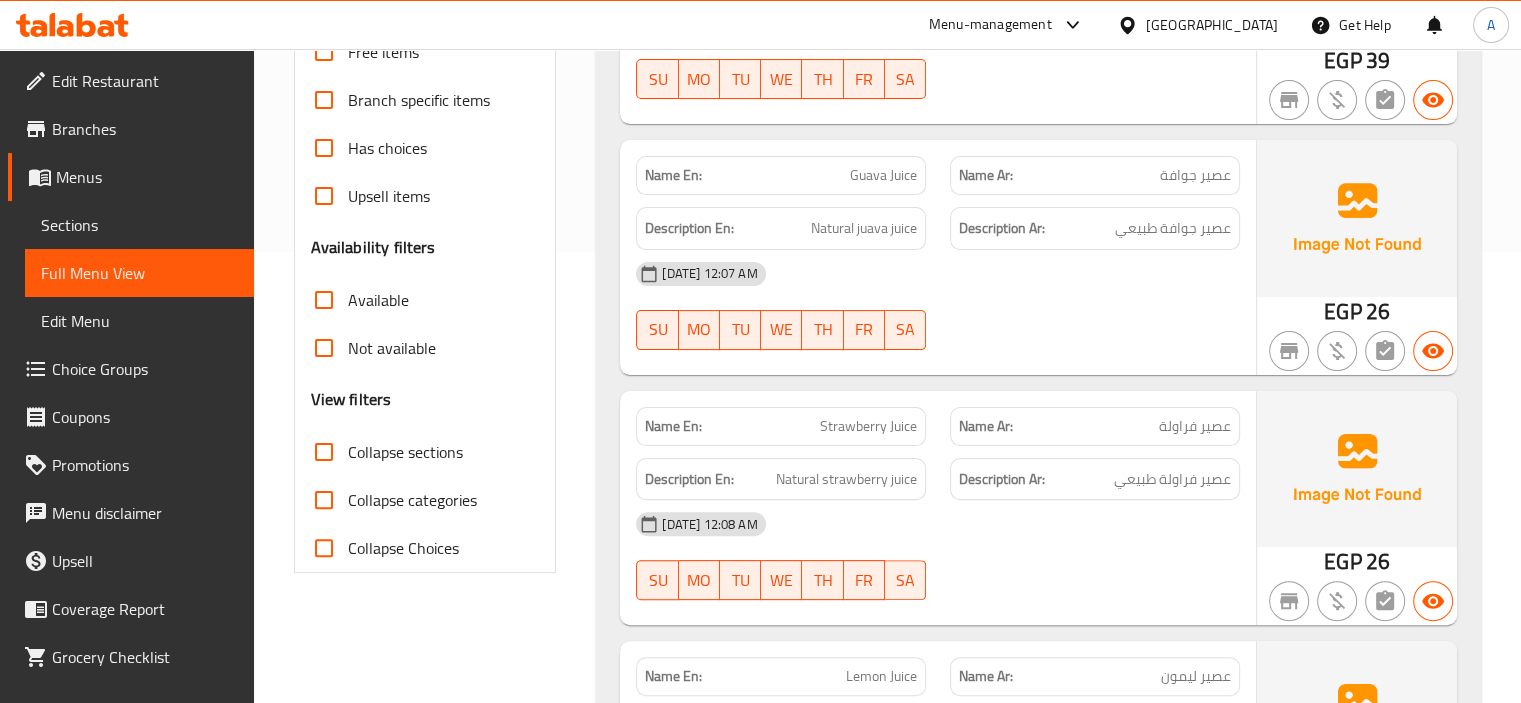 scroll, scrollTop: 500, scrollLeft: 0, axis: vertical 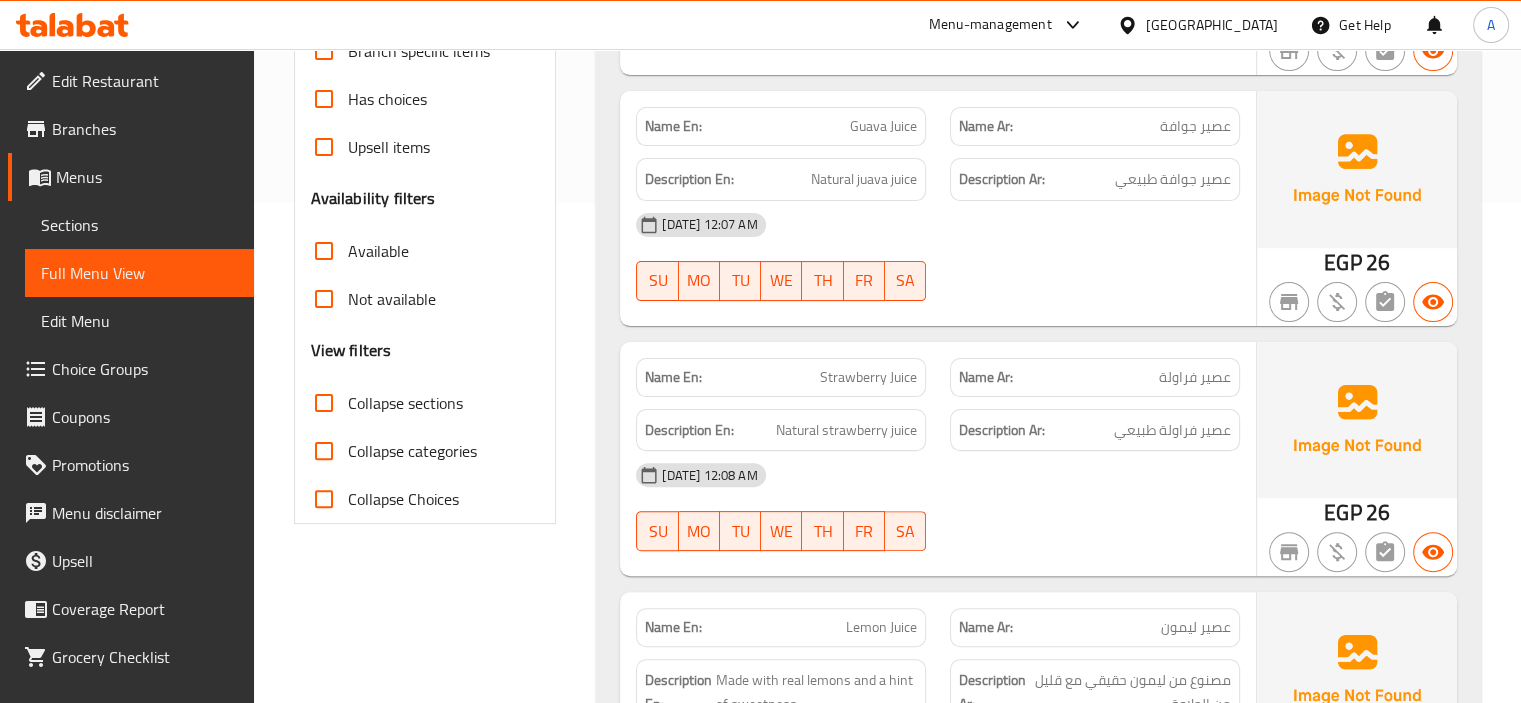 click on "Collapse sections" at bounding box center [405, 403] 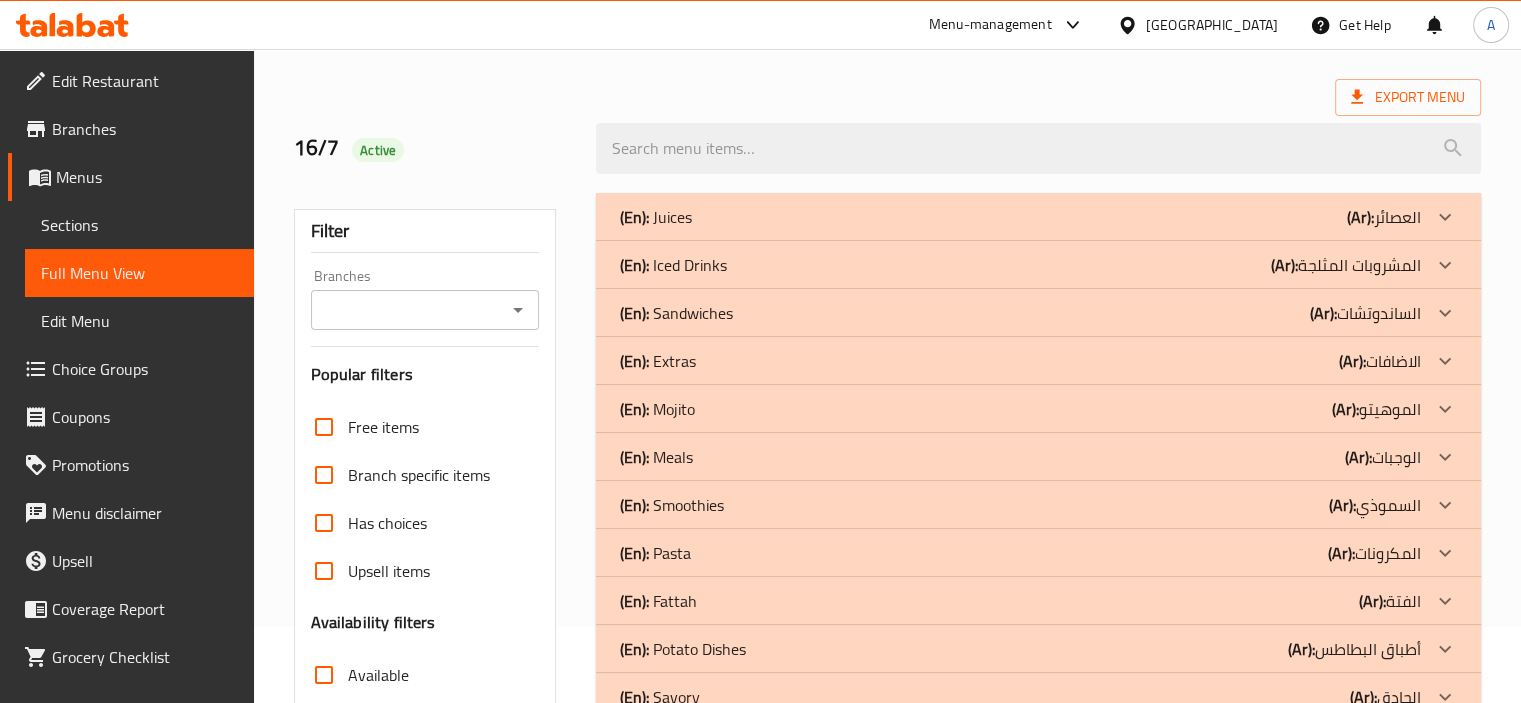 scroll, scrollTop: 60, scrollLeft: 0, axis: vertical 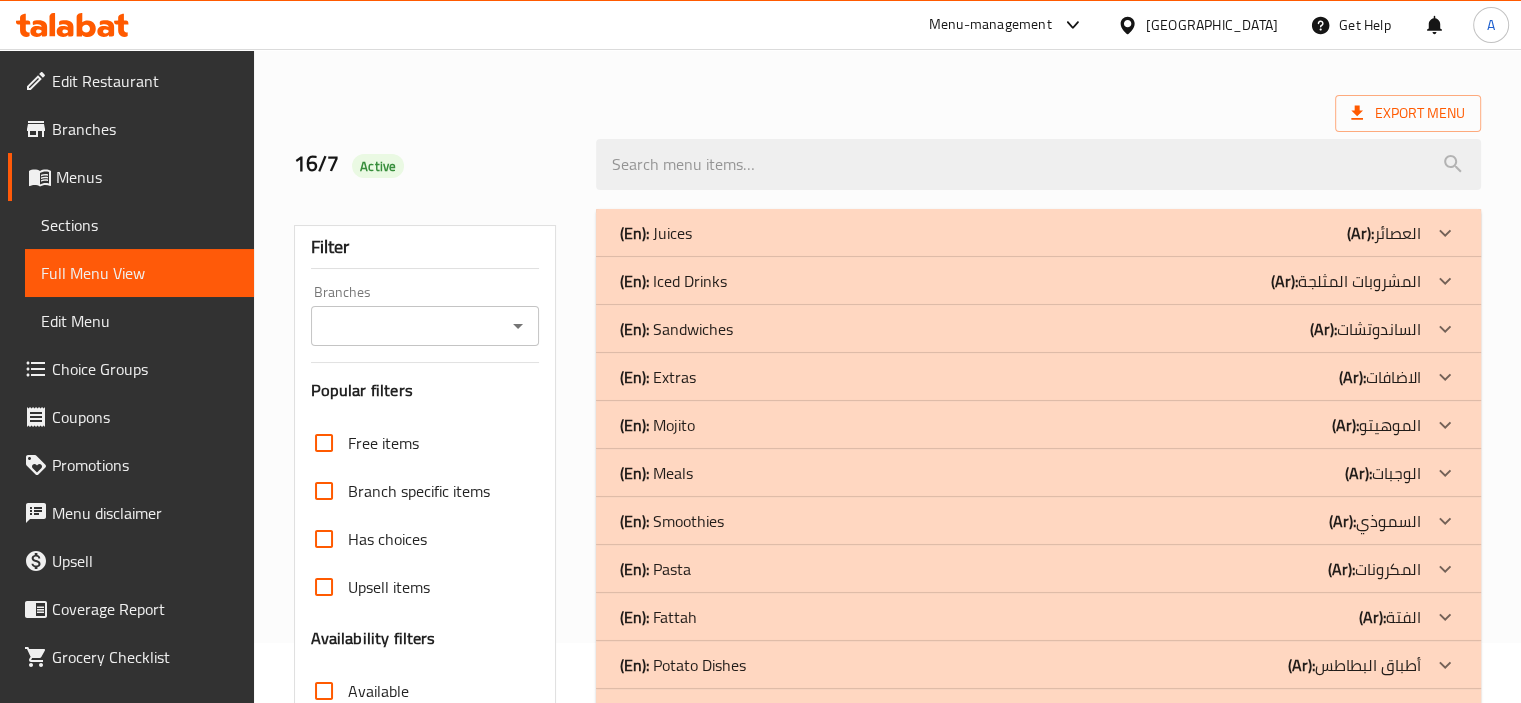 click on "(En):   Juices" at bounding box center [656, 233] 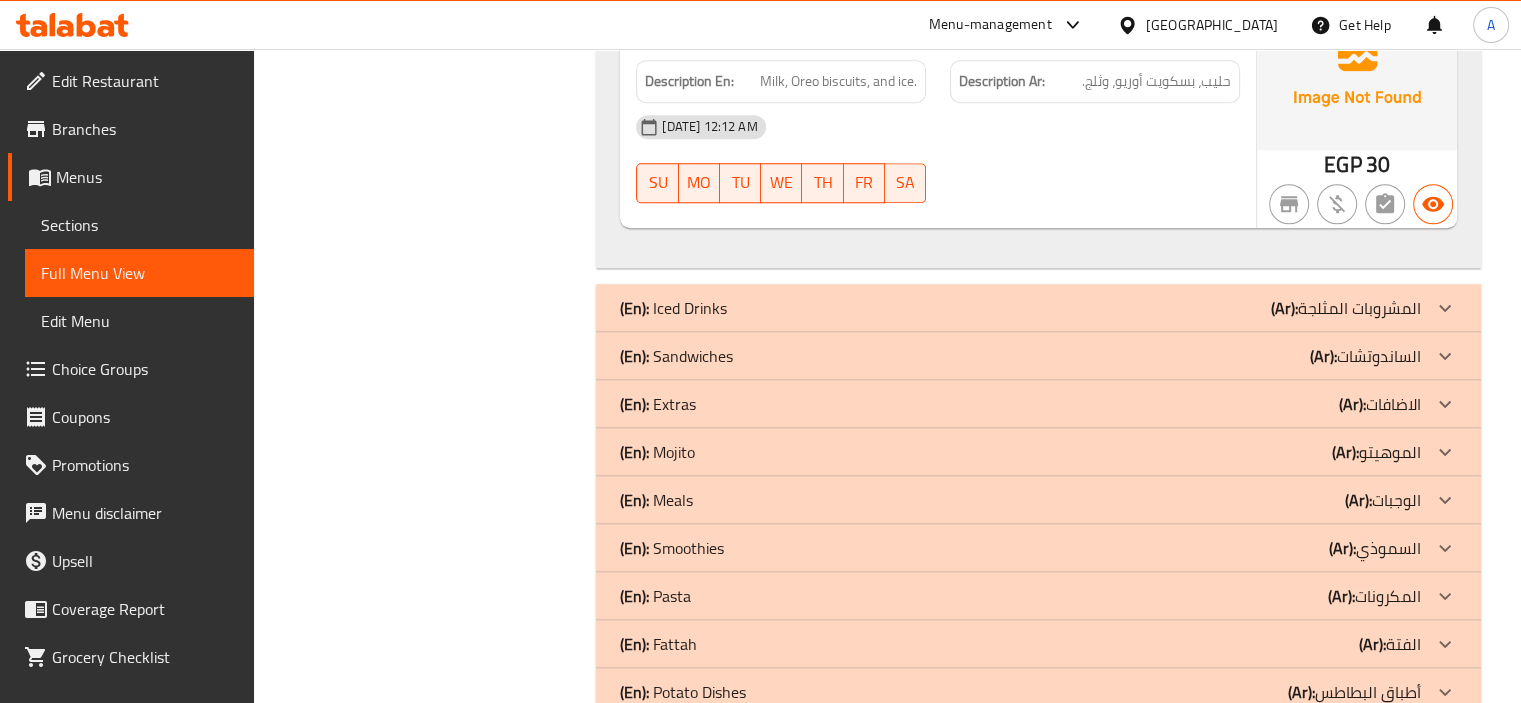 scroll, scrollTop: 1660, scrollLeft: 0, axis: vertical 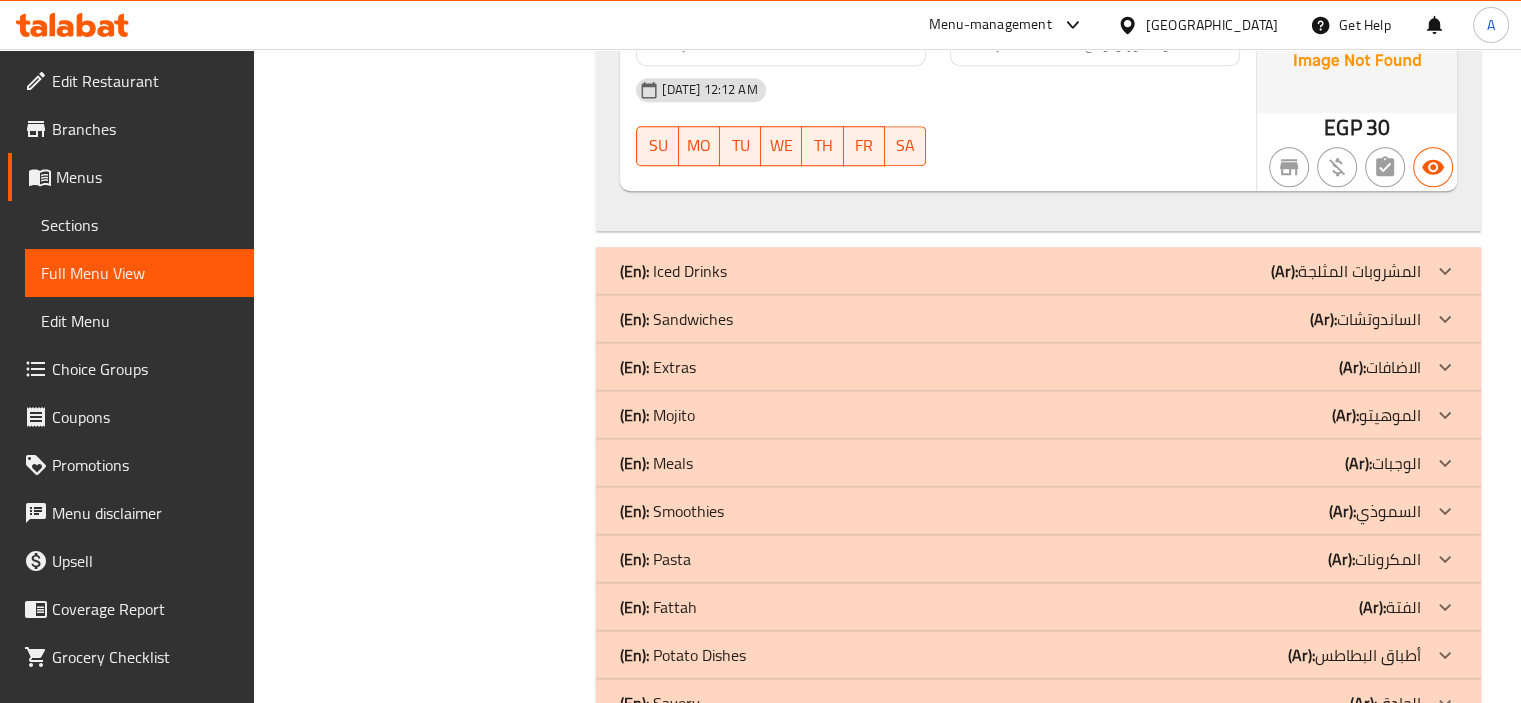 click on "(En):   Iced Drinks" at bounding box center (656, -1359) 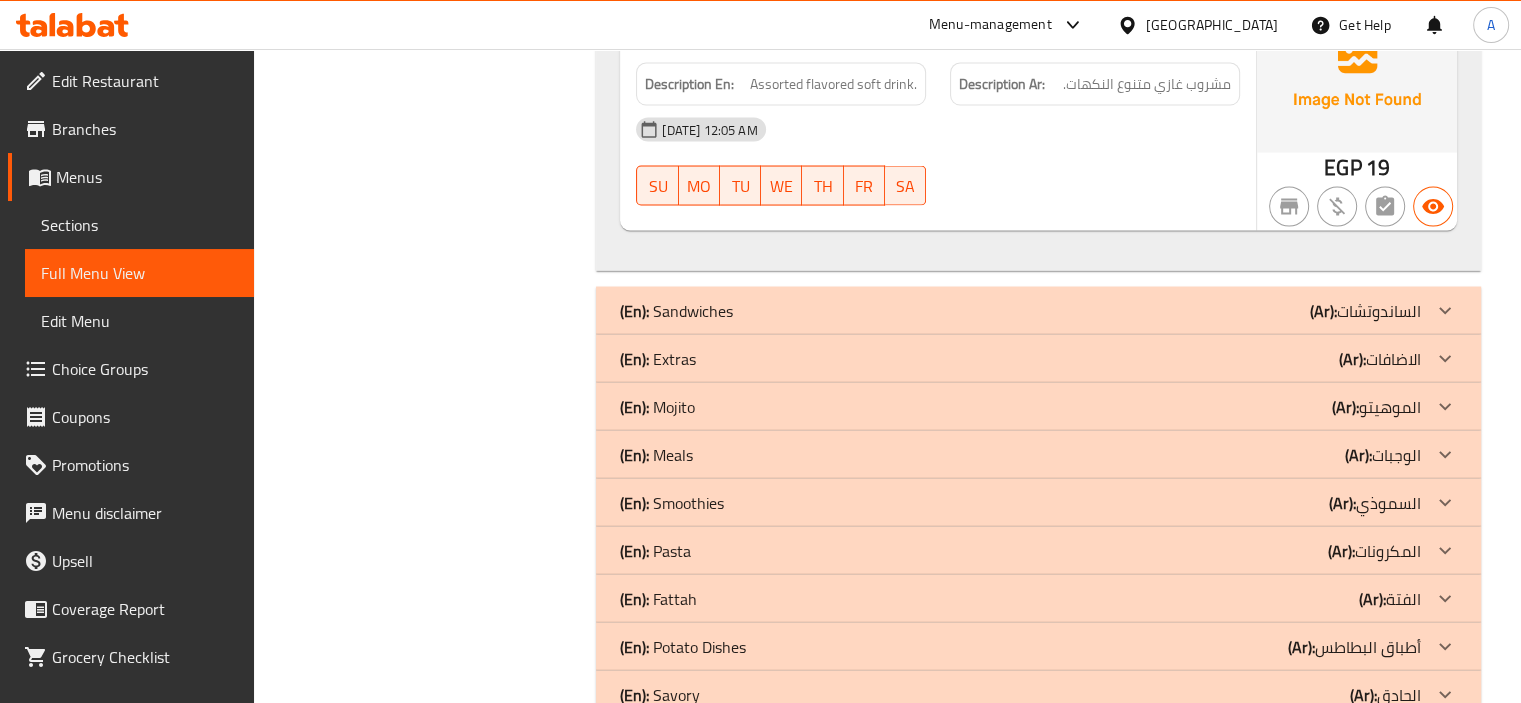 scroll, scrollTop: 3860, scrollLeft: 0, axis: vertical 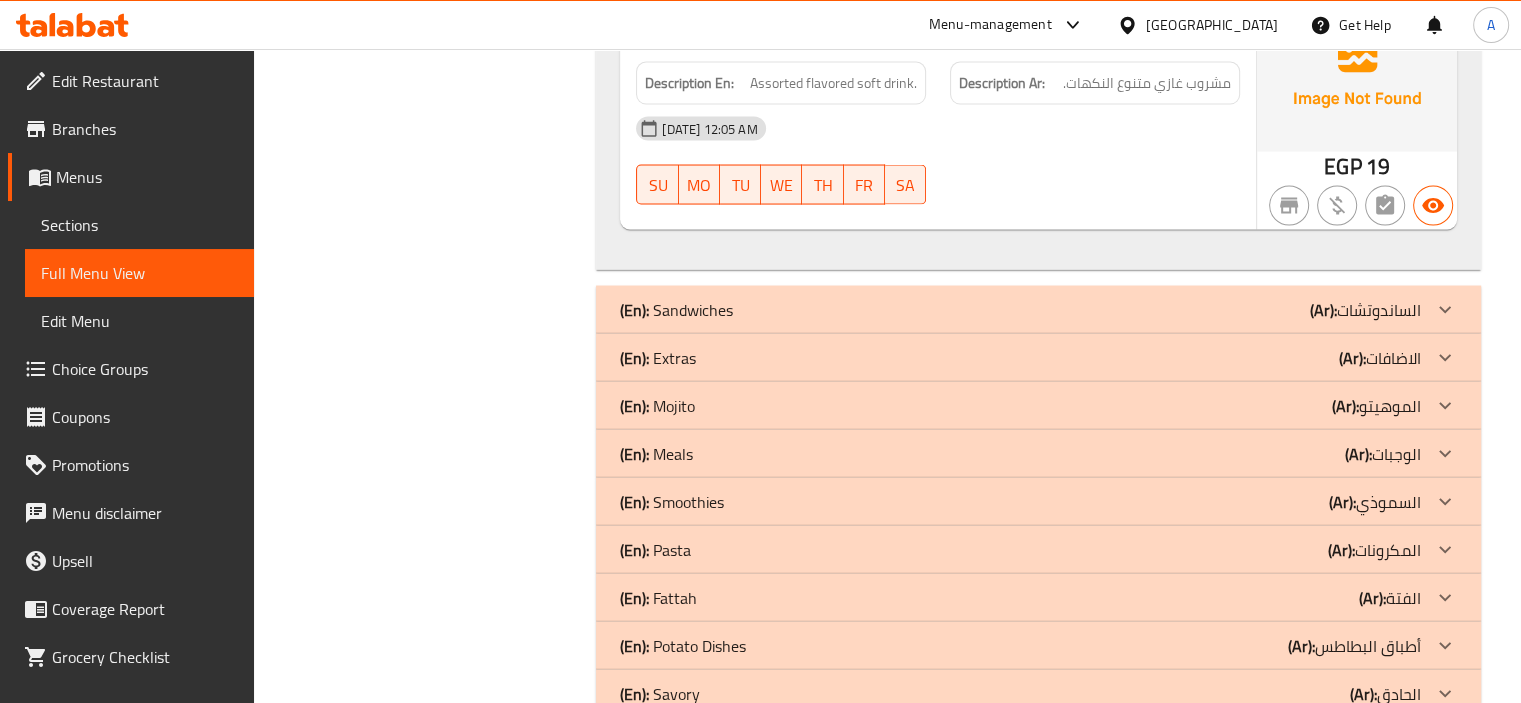 click on "(En):   Mojito (Ar): الموهيتو" at bounding box center [1020, -3559] 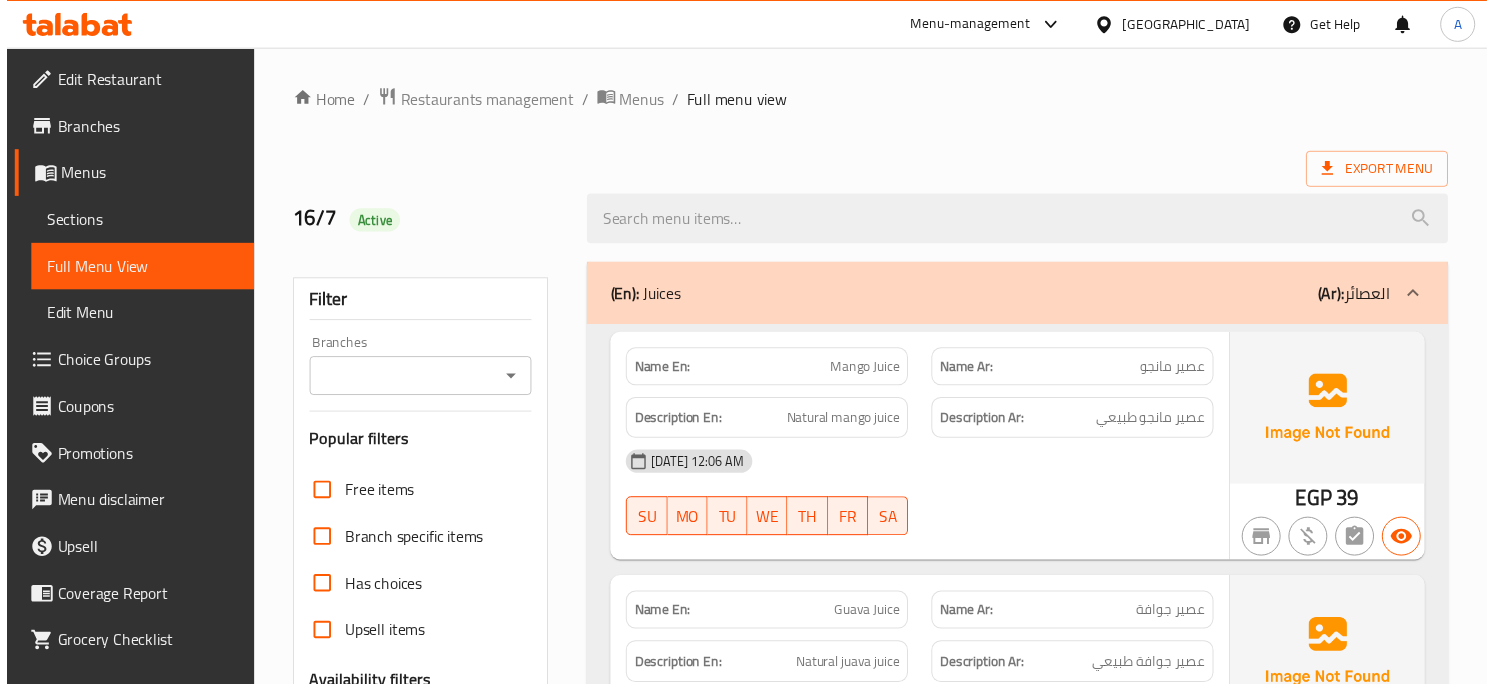 scroll, scrollTop: 0, scrollLeft: 0, axis: both 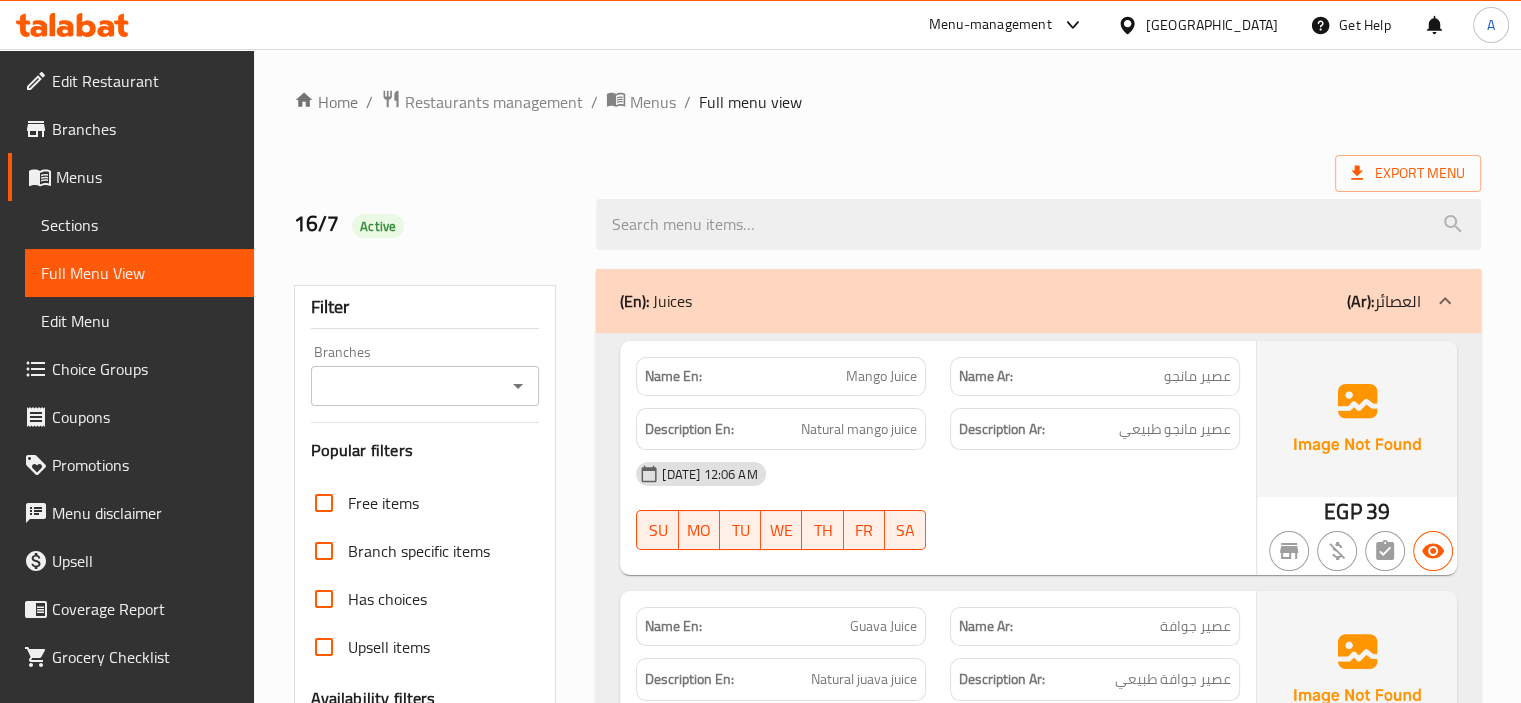 click on "Sections" at bounding box center (139, 225) 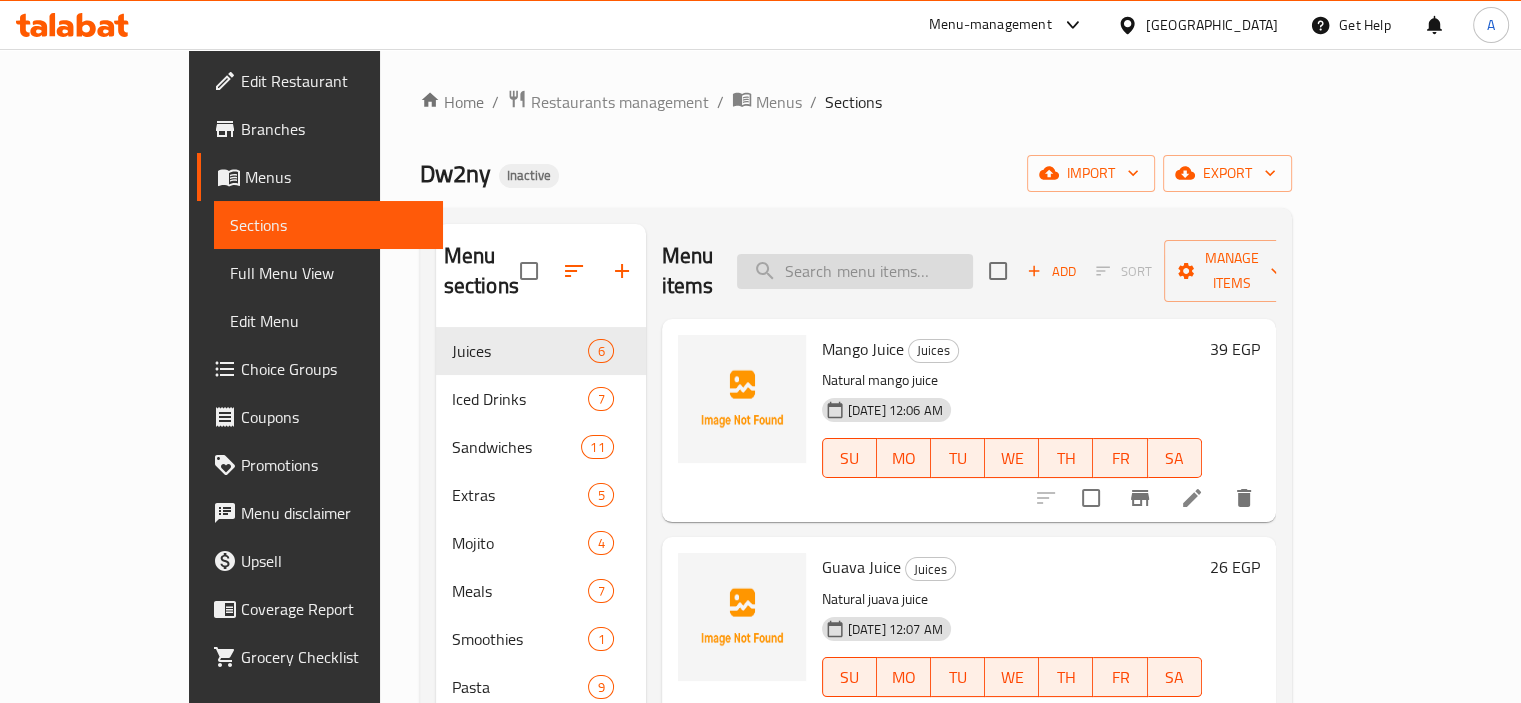 click at bounding box center (855, 271) 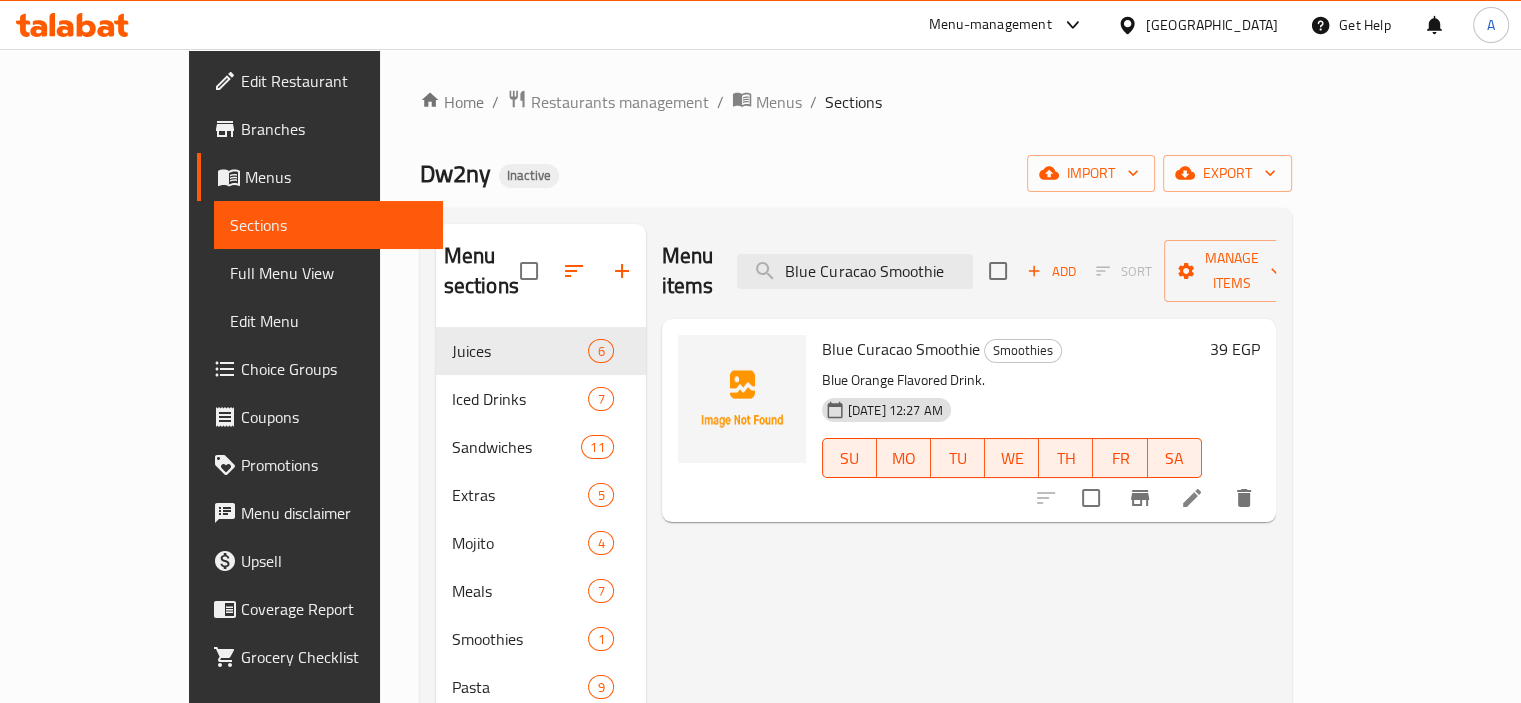 type on "Blue Curacao Smoothie" 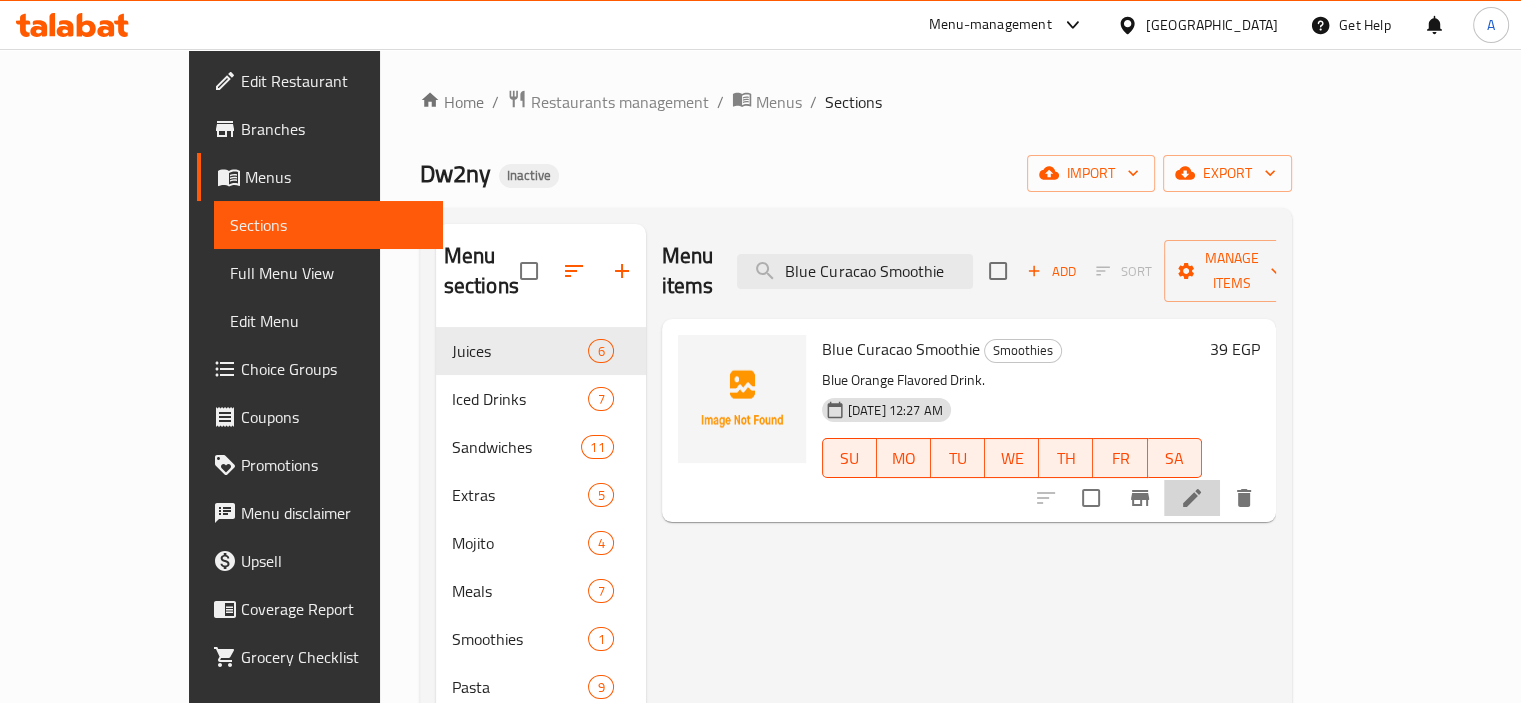 click 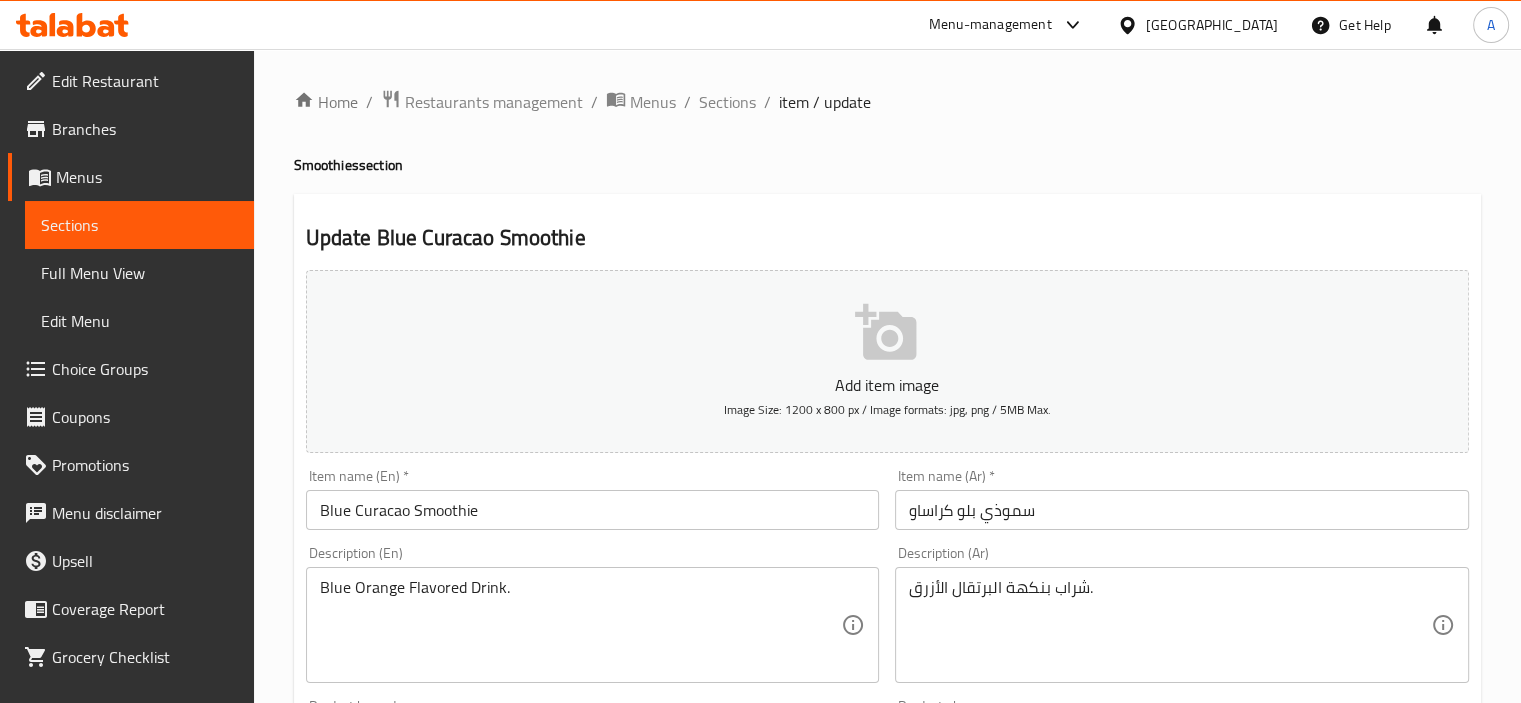 click on "Blue Orange Flavored Drink." at bounding box center (581, 625) 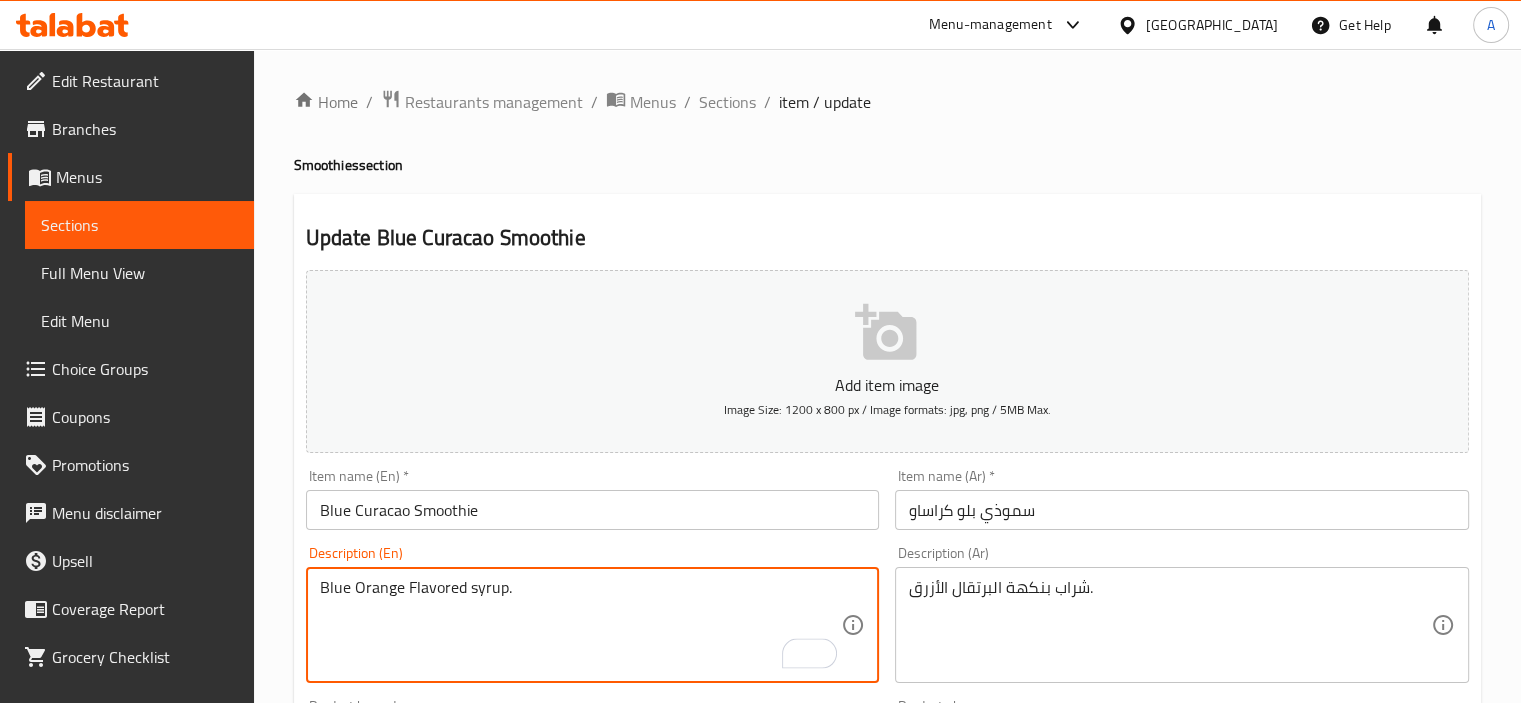 click on "Blue Orange Flavored syrup." at bounding box center (581, 625) 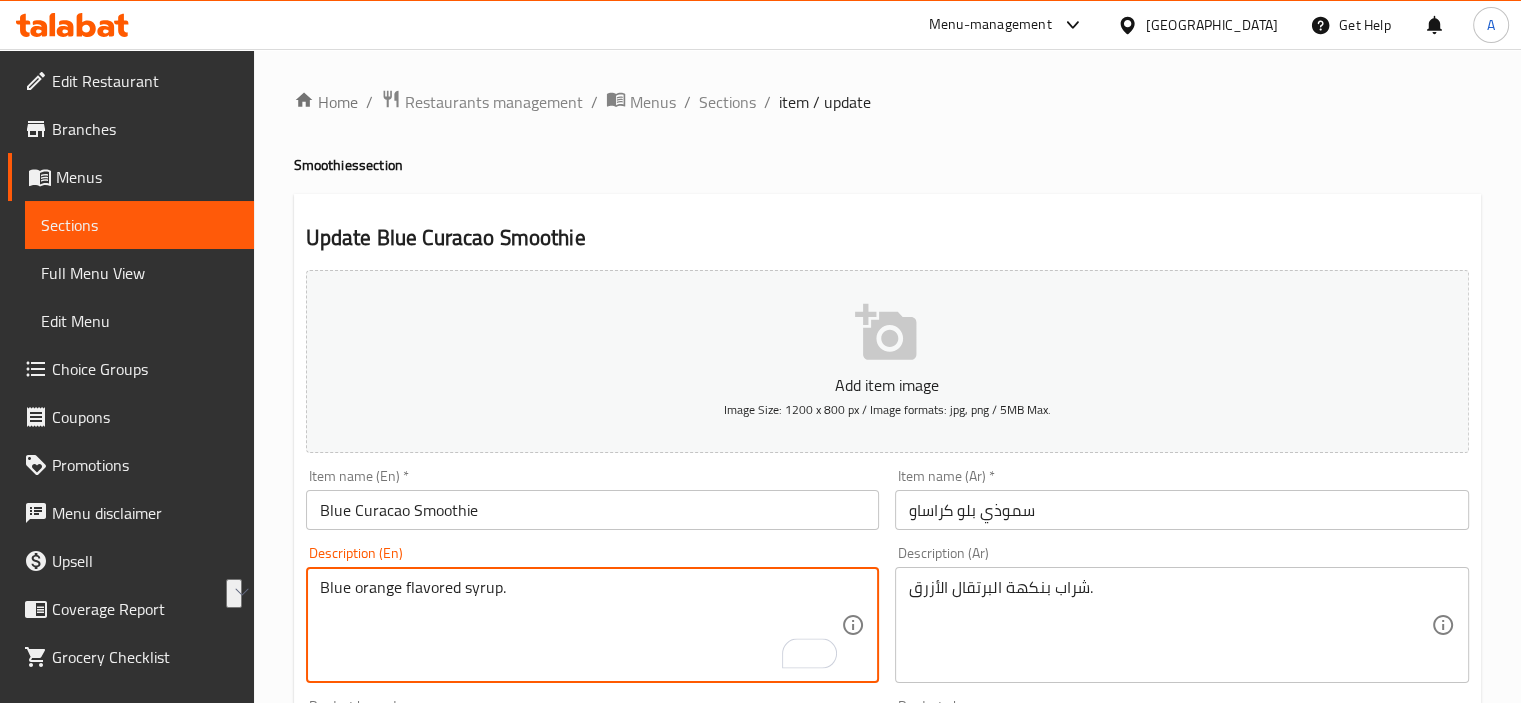 type on "Blue orange flavored syrup." 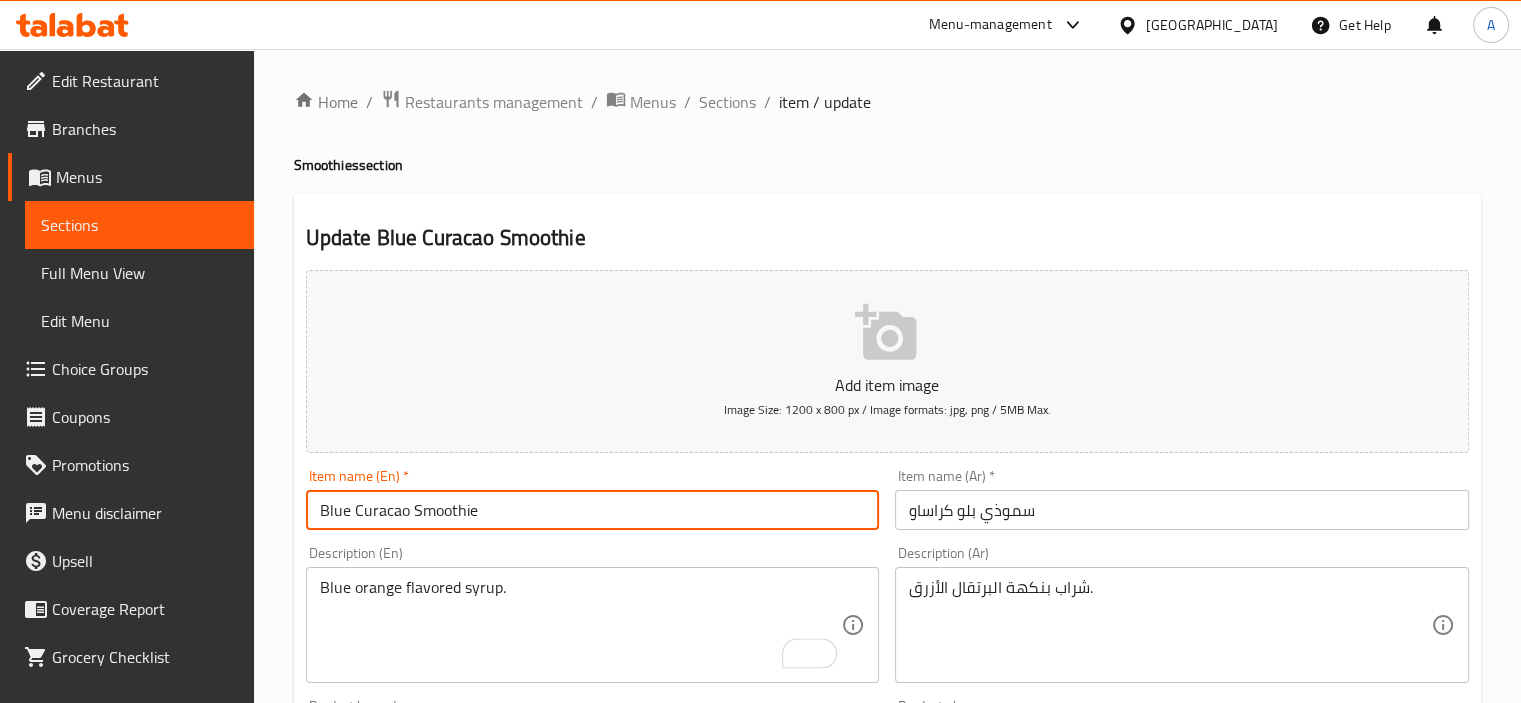 click on "Update" at bounding box center [445, 1326] 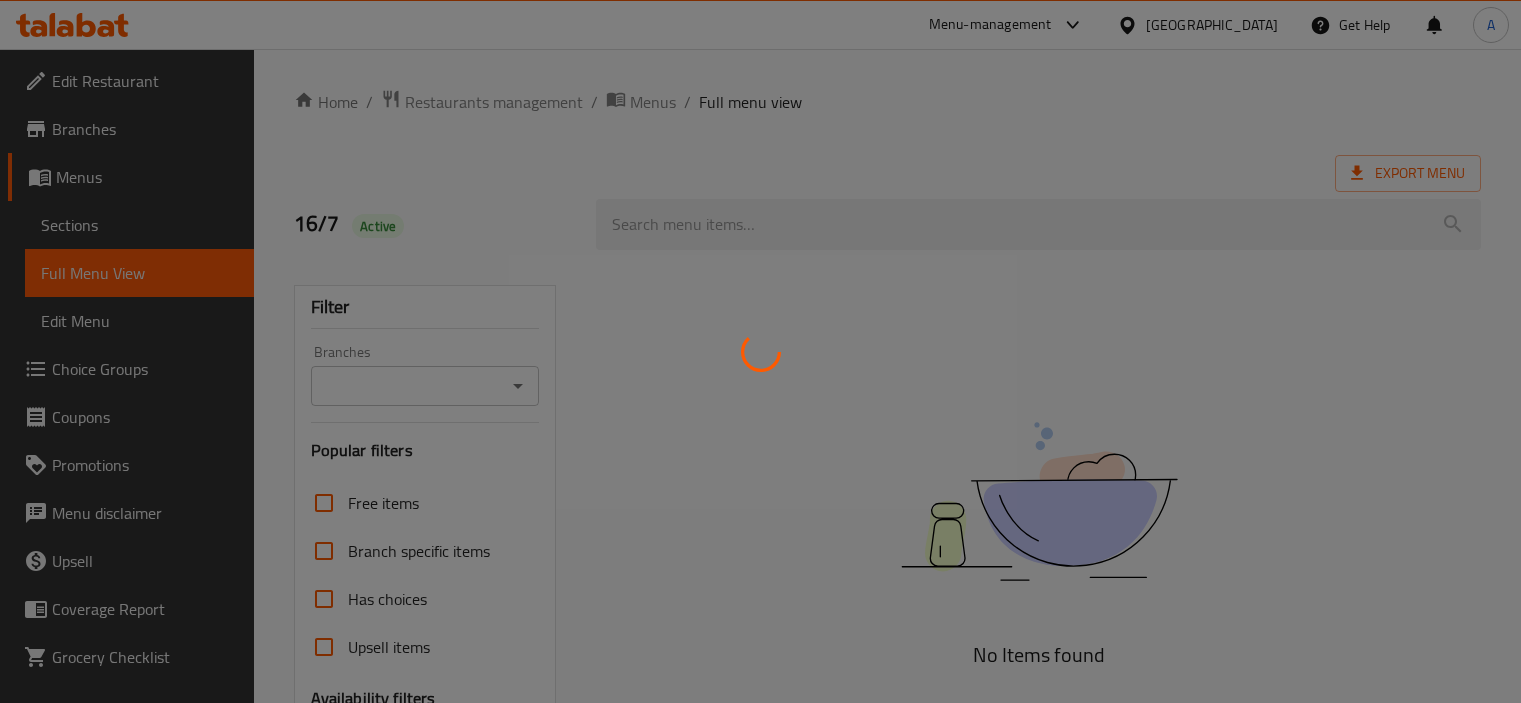 scroll, scrollTop: 0, scrollLeft: 0, axis: both 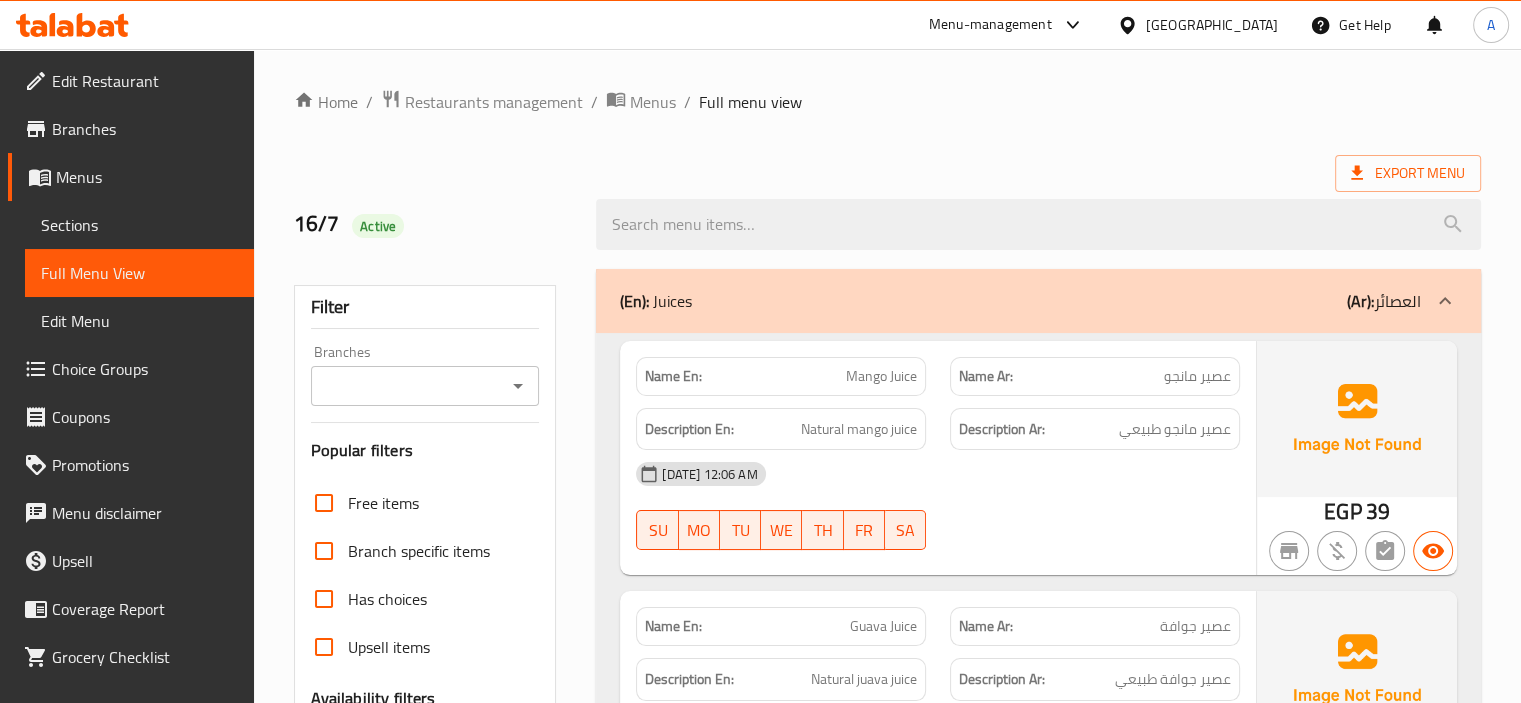click on "Collapse categories" at bounding box center [324, 951] 